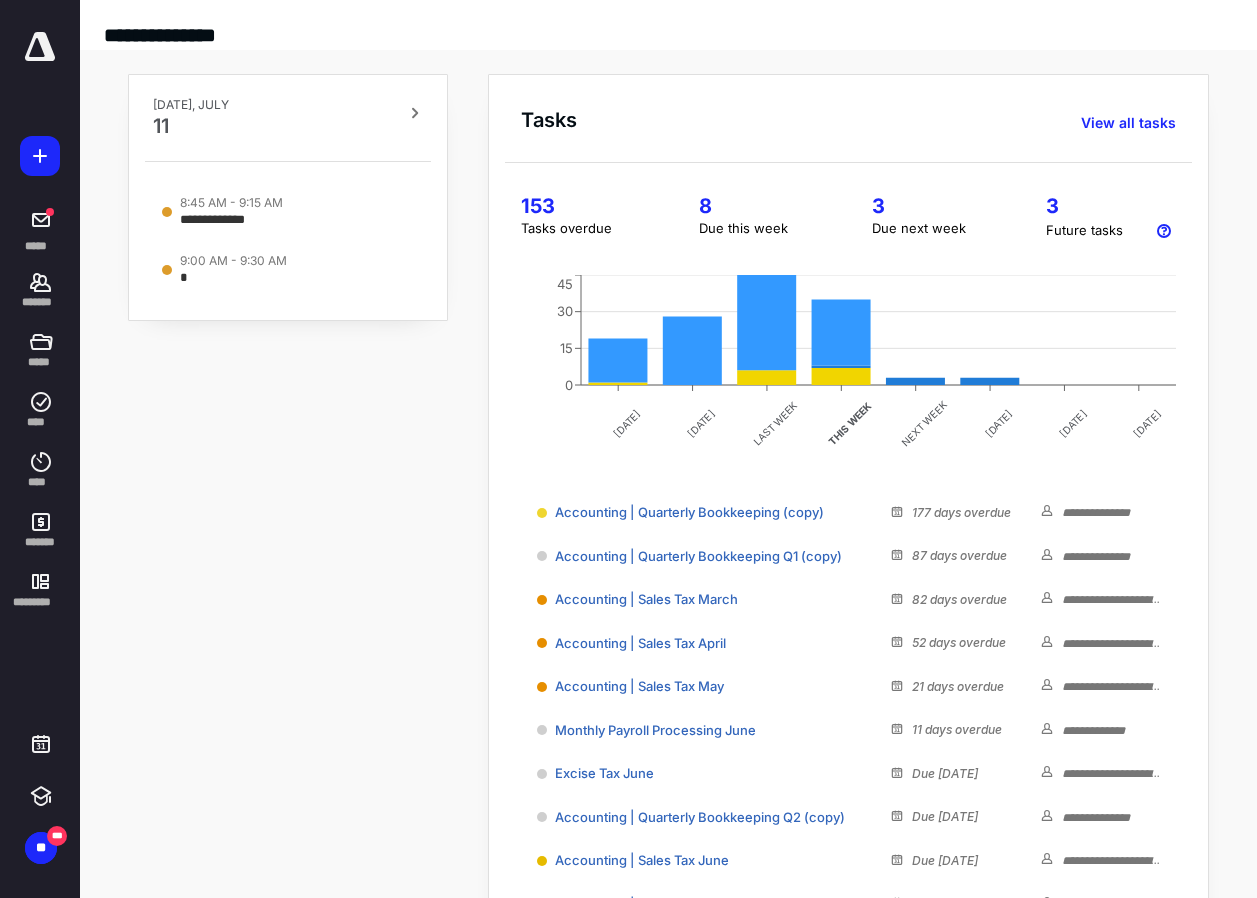 scroll, scrollTop: 0, scrollLeft: 0, axis: both 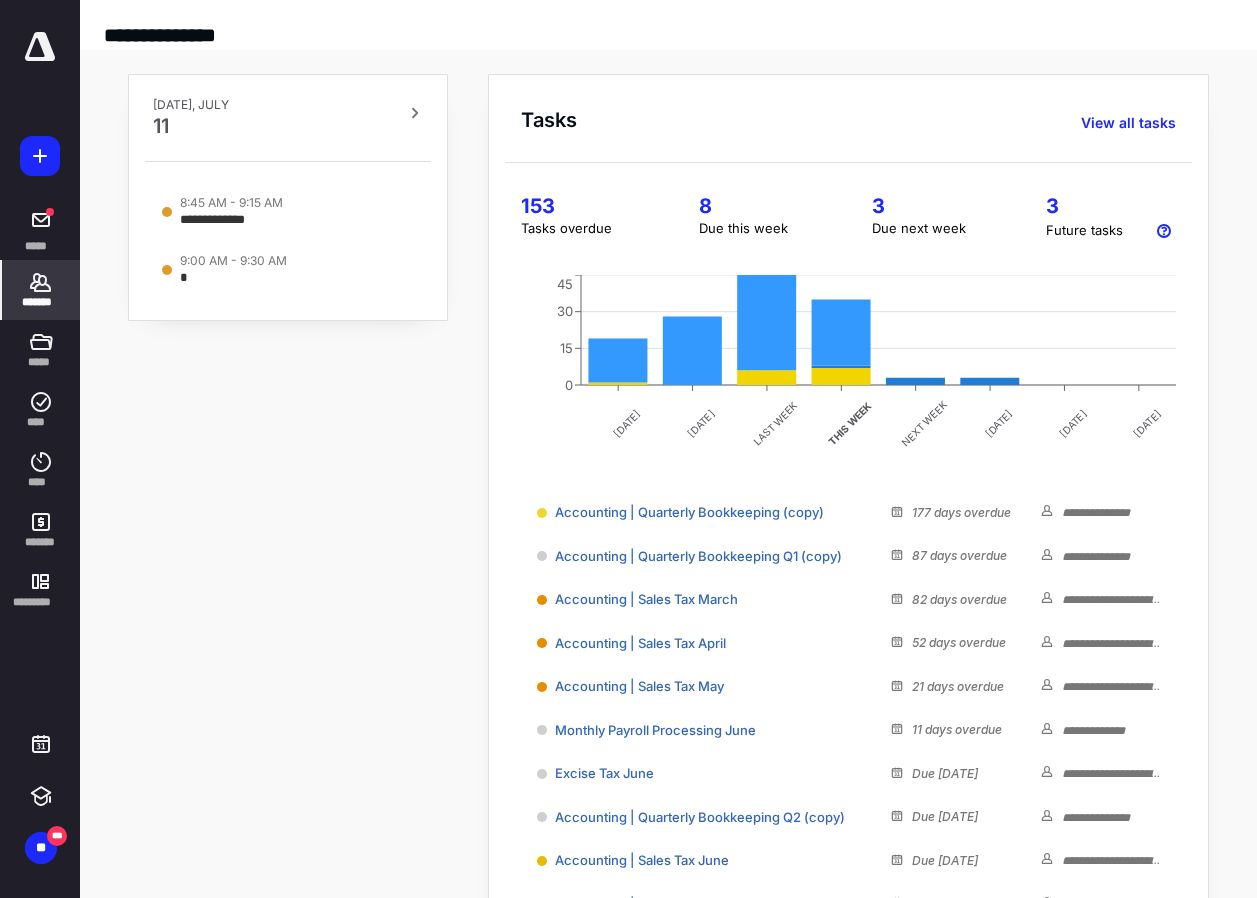 click 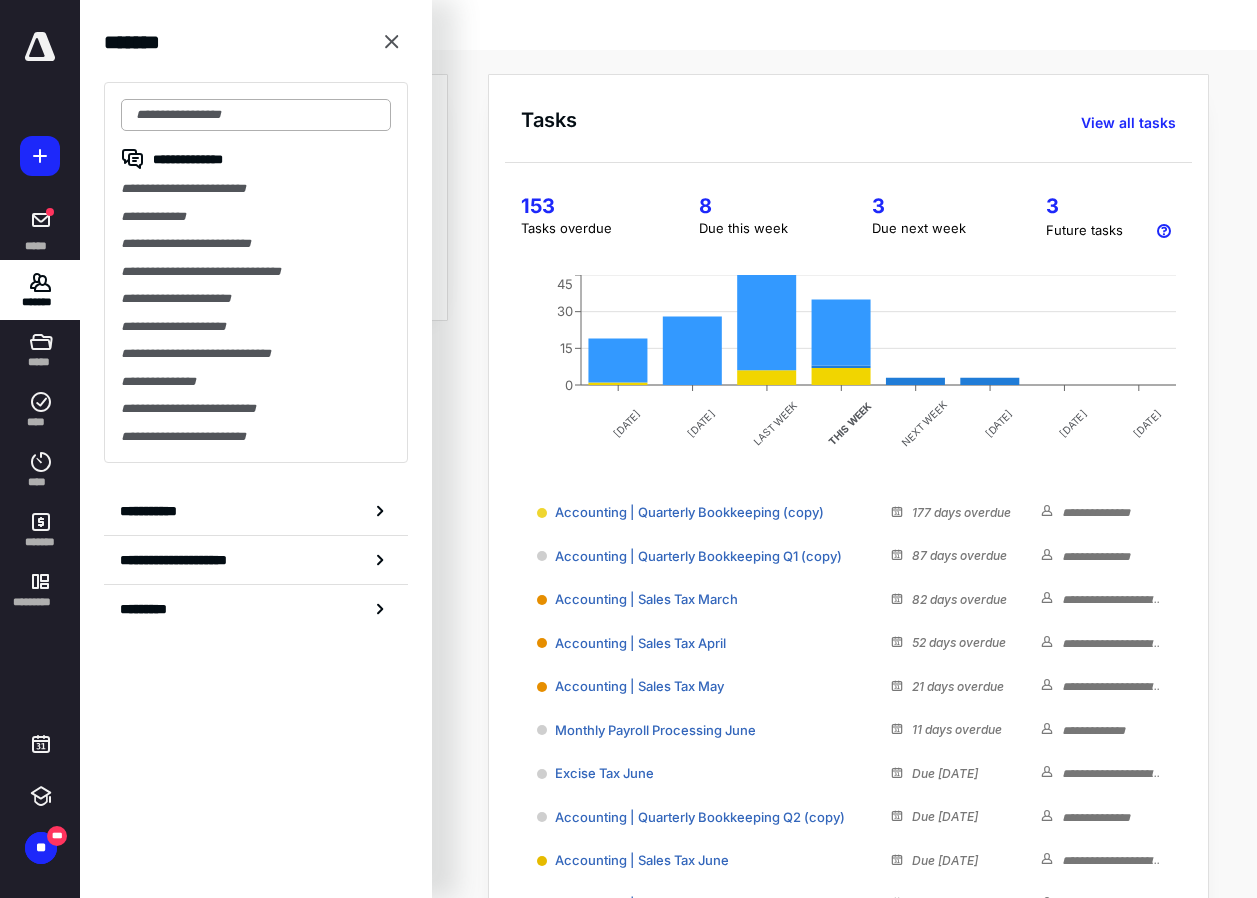 click at bounding box center (256, 115) 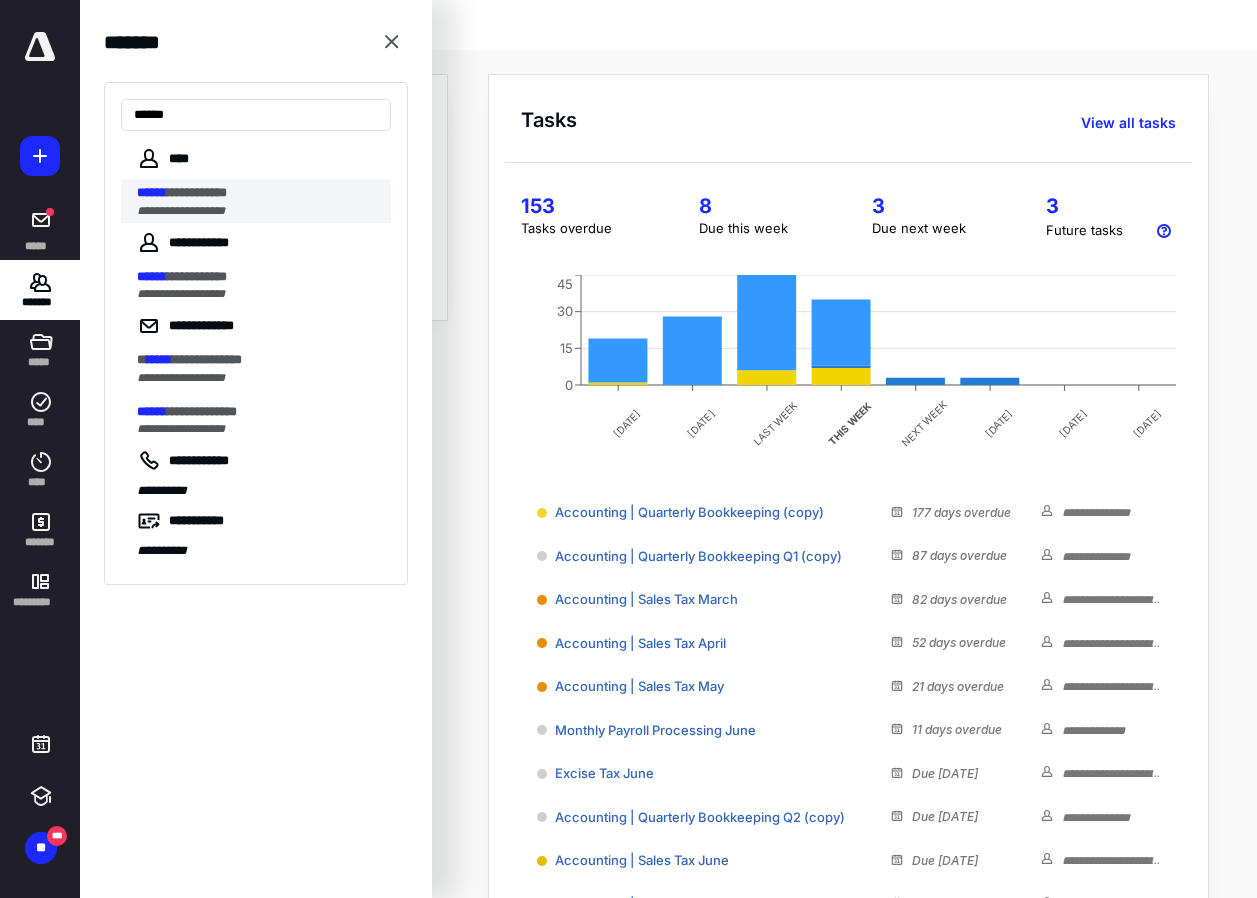 type on "******" 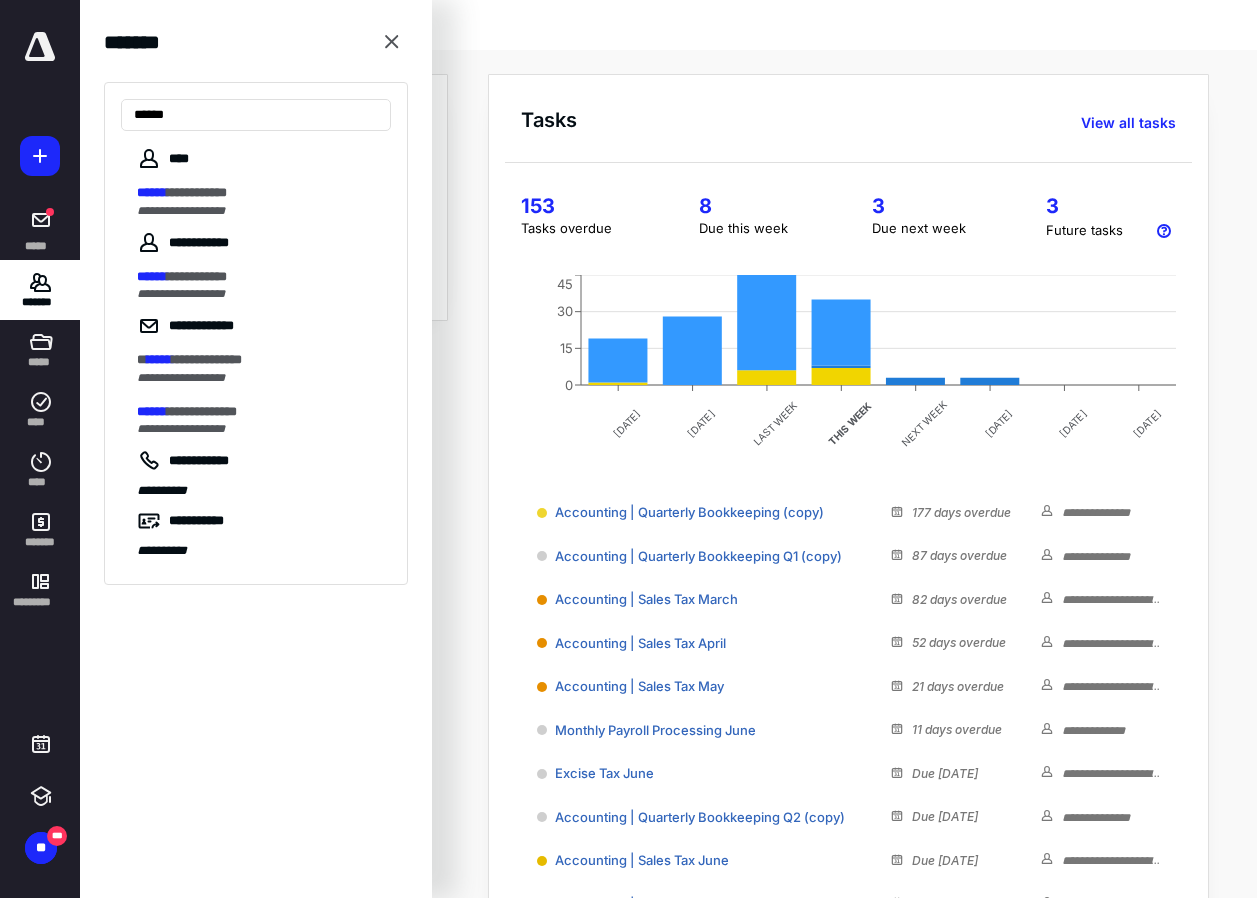 click on "**********" at bounding box center [197, 192] 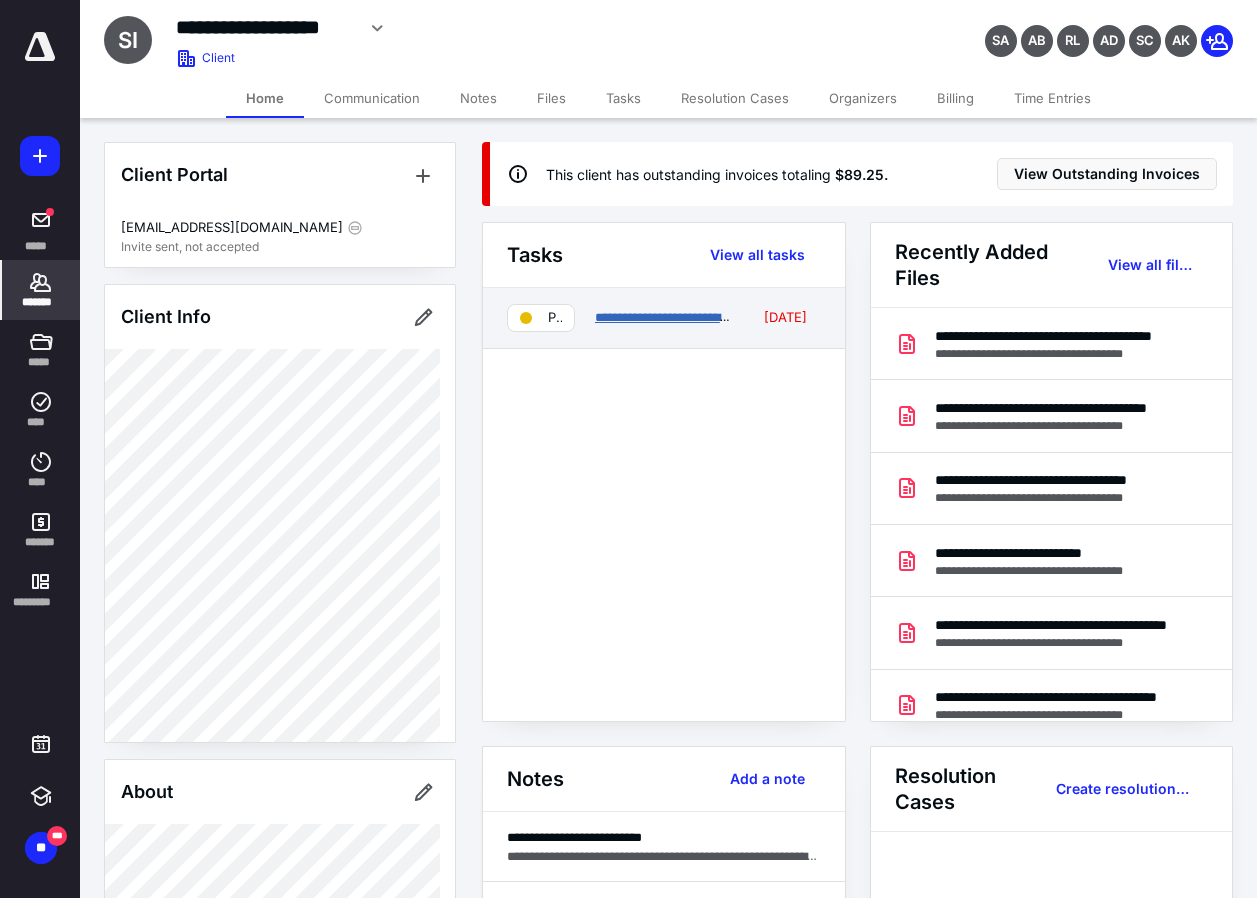 click on "**********" at bounding box center [710, 317] 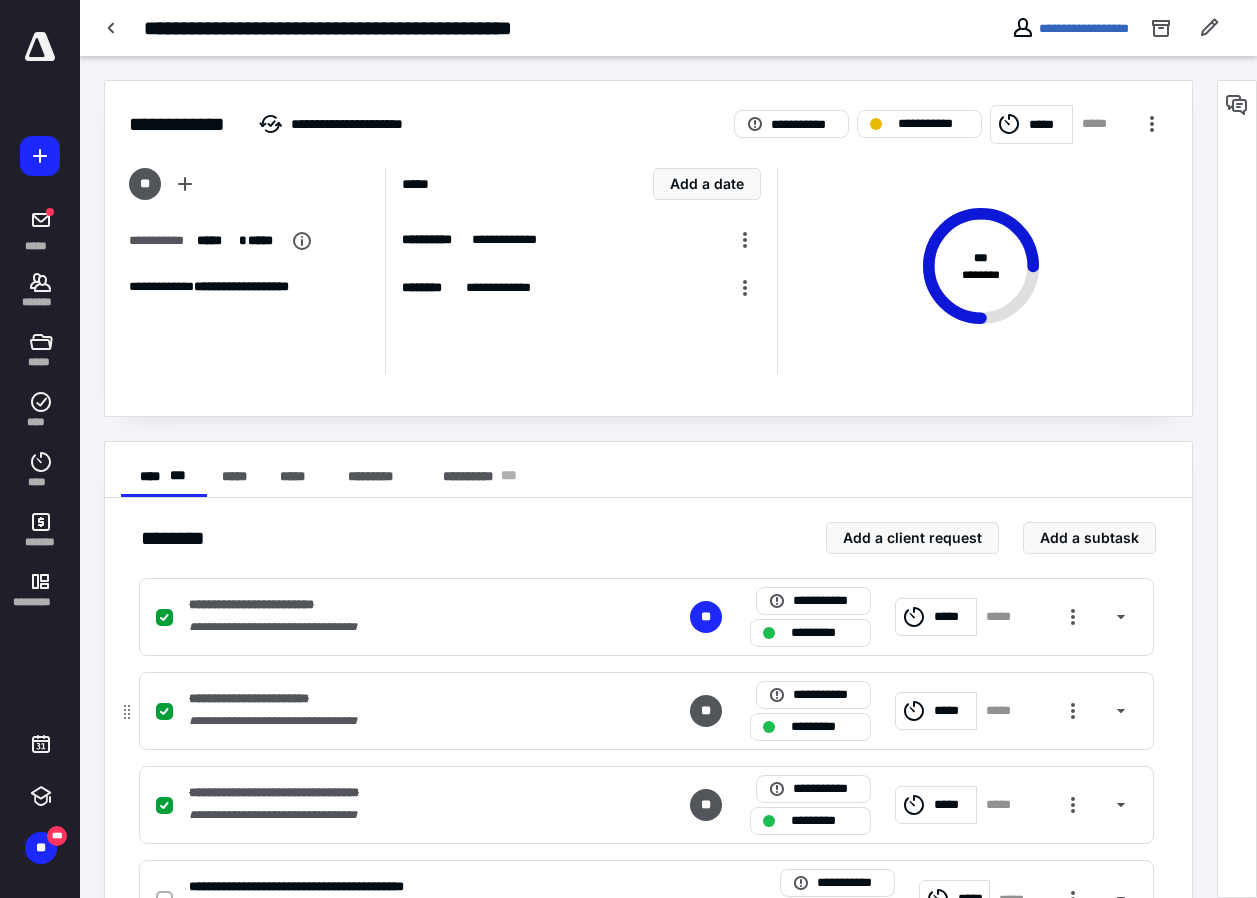 scroll, scrollTop: 89, scrollLeft: 0, axis: vertical 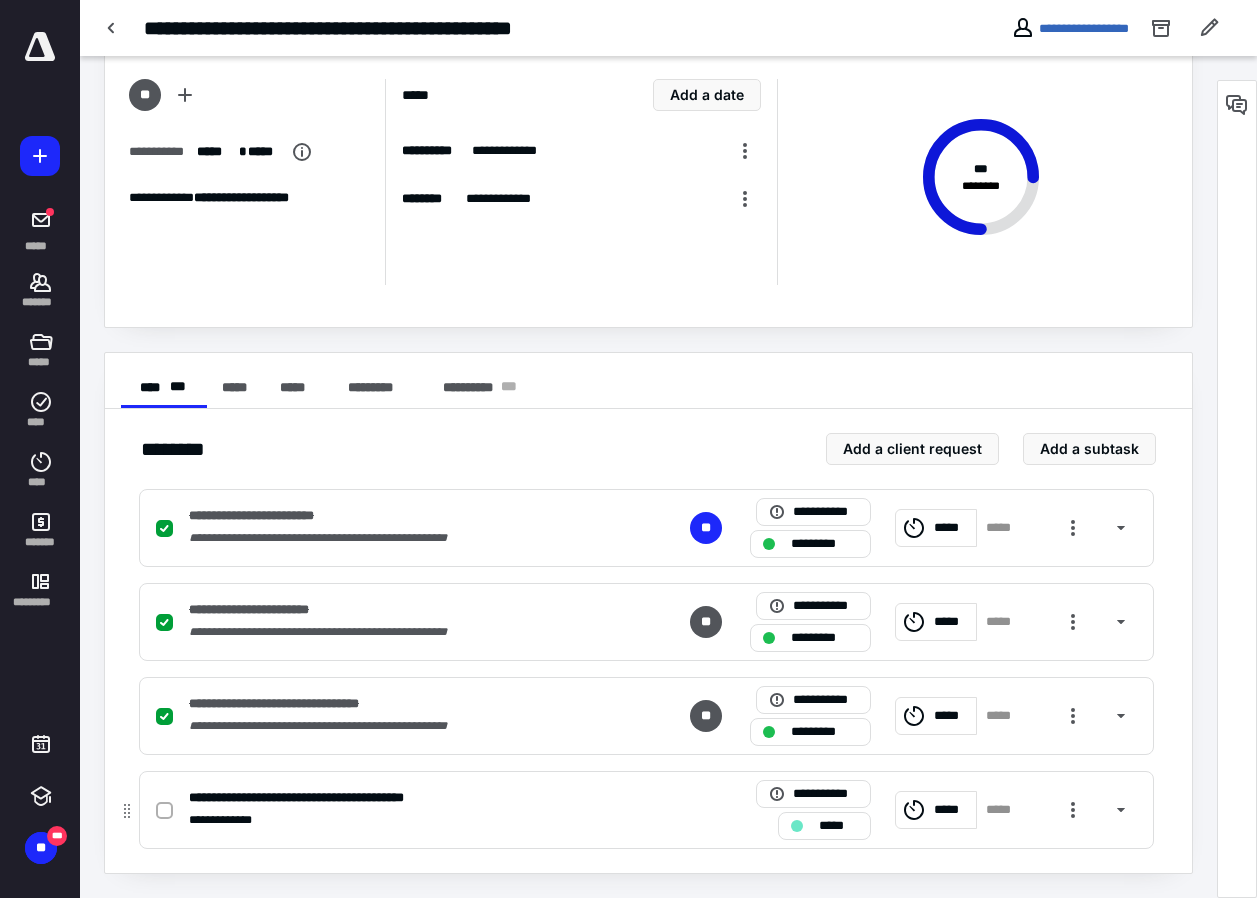 click on "*****" at bounding box center (838, 826) 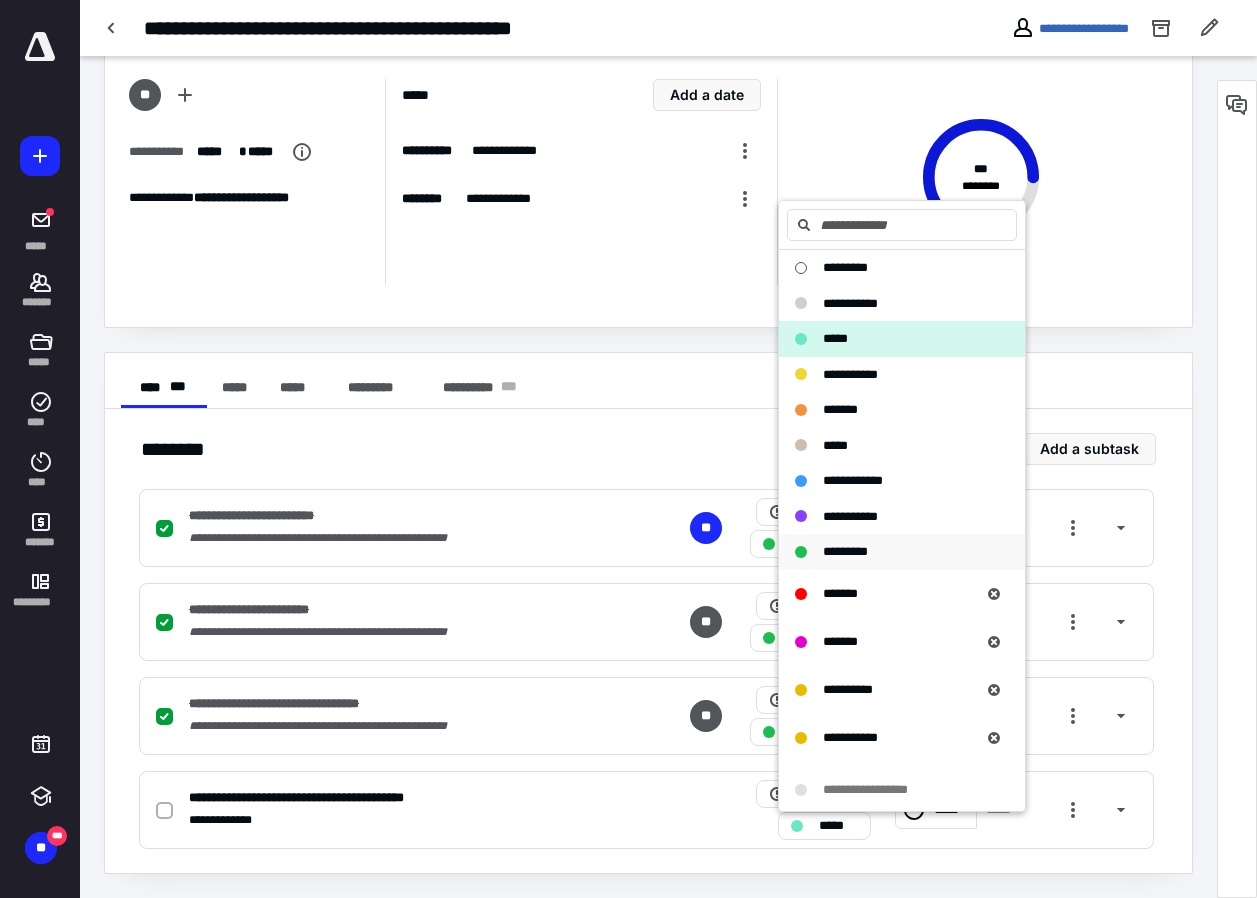 click on "*********" at bounding box center [845, 551] 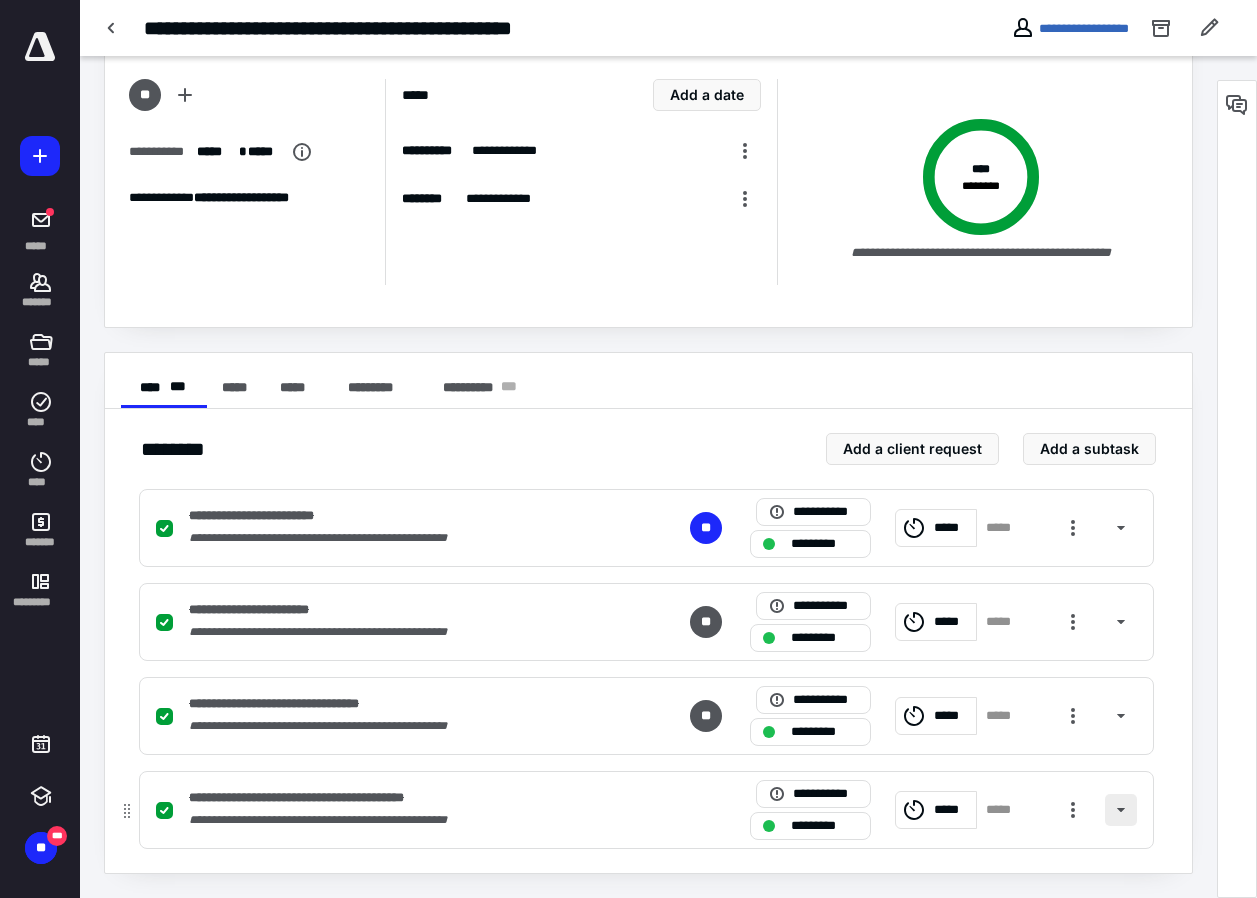 click at bounding box center [1121, 810] 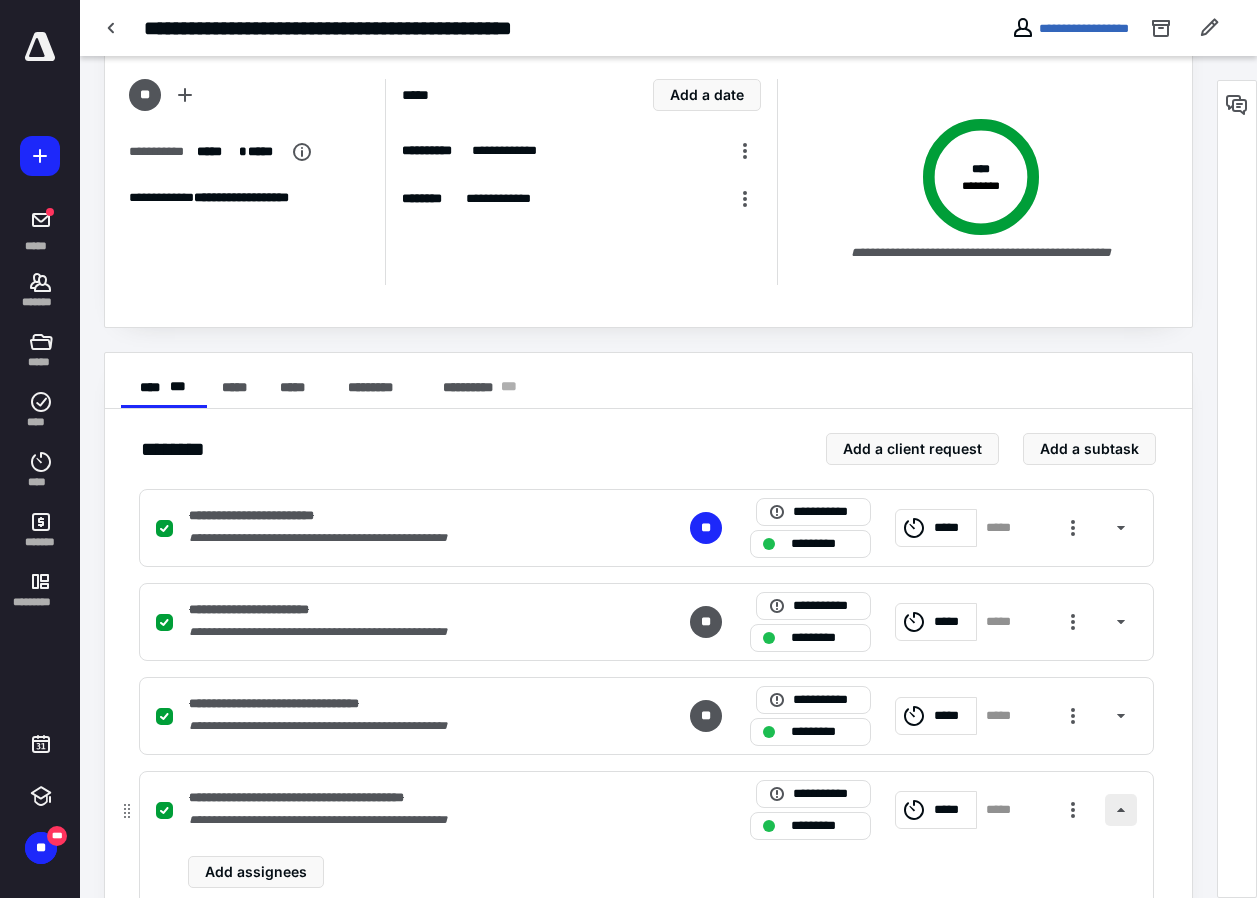 click at bounding box center [1121, 810] 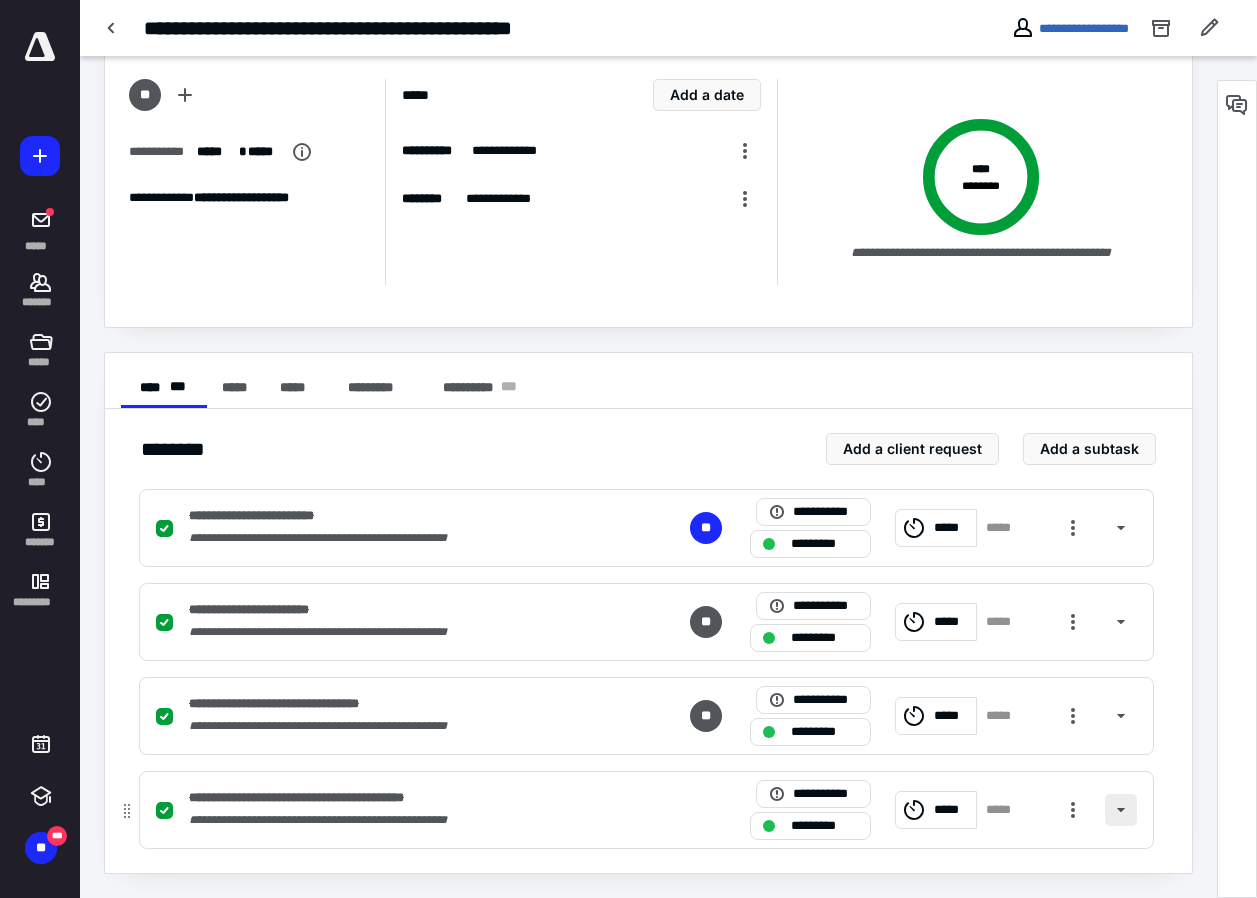 click at bounding box center (1121, 810) 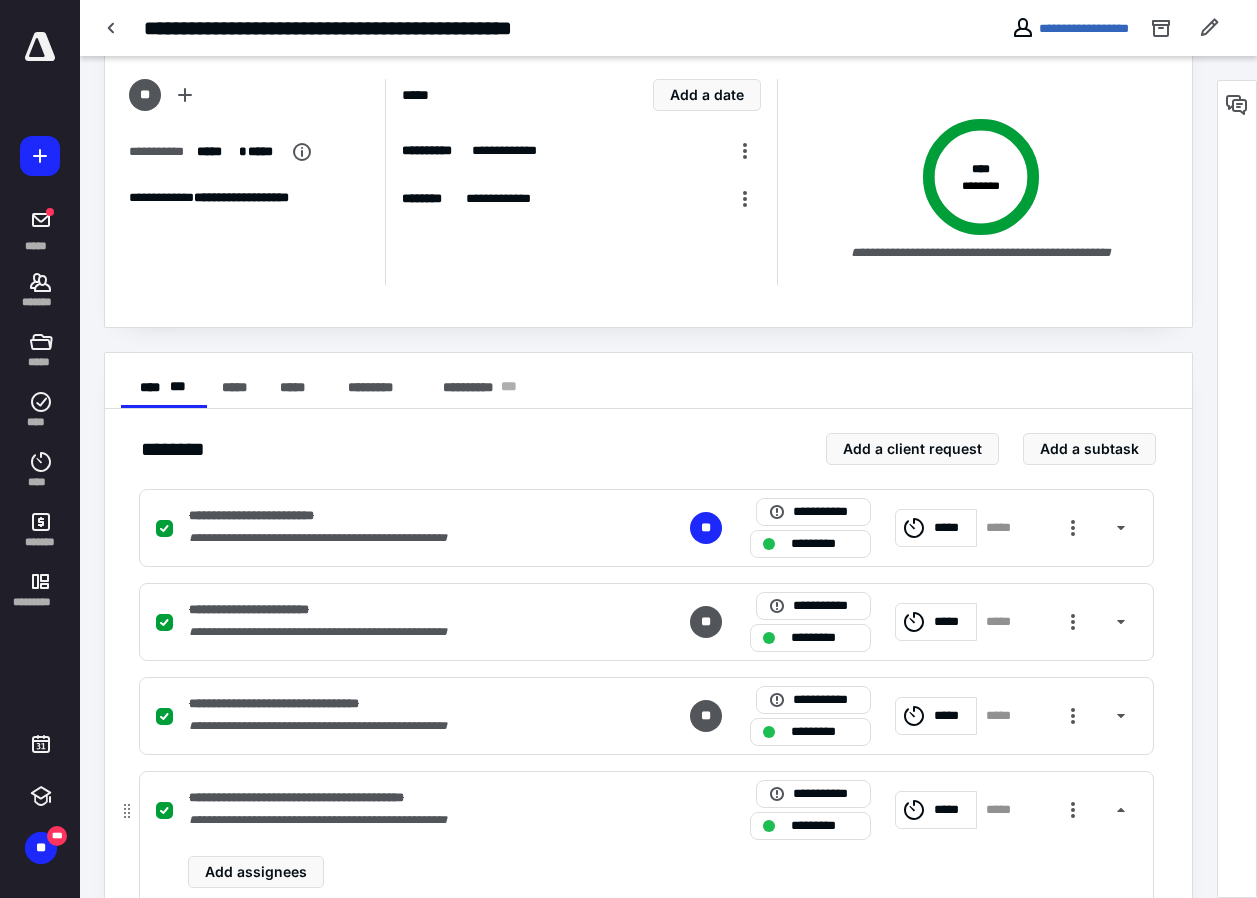 scroll, scrollTop: 389, scrollLeft: 0, axis: vertical 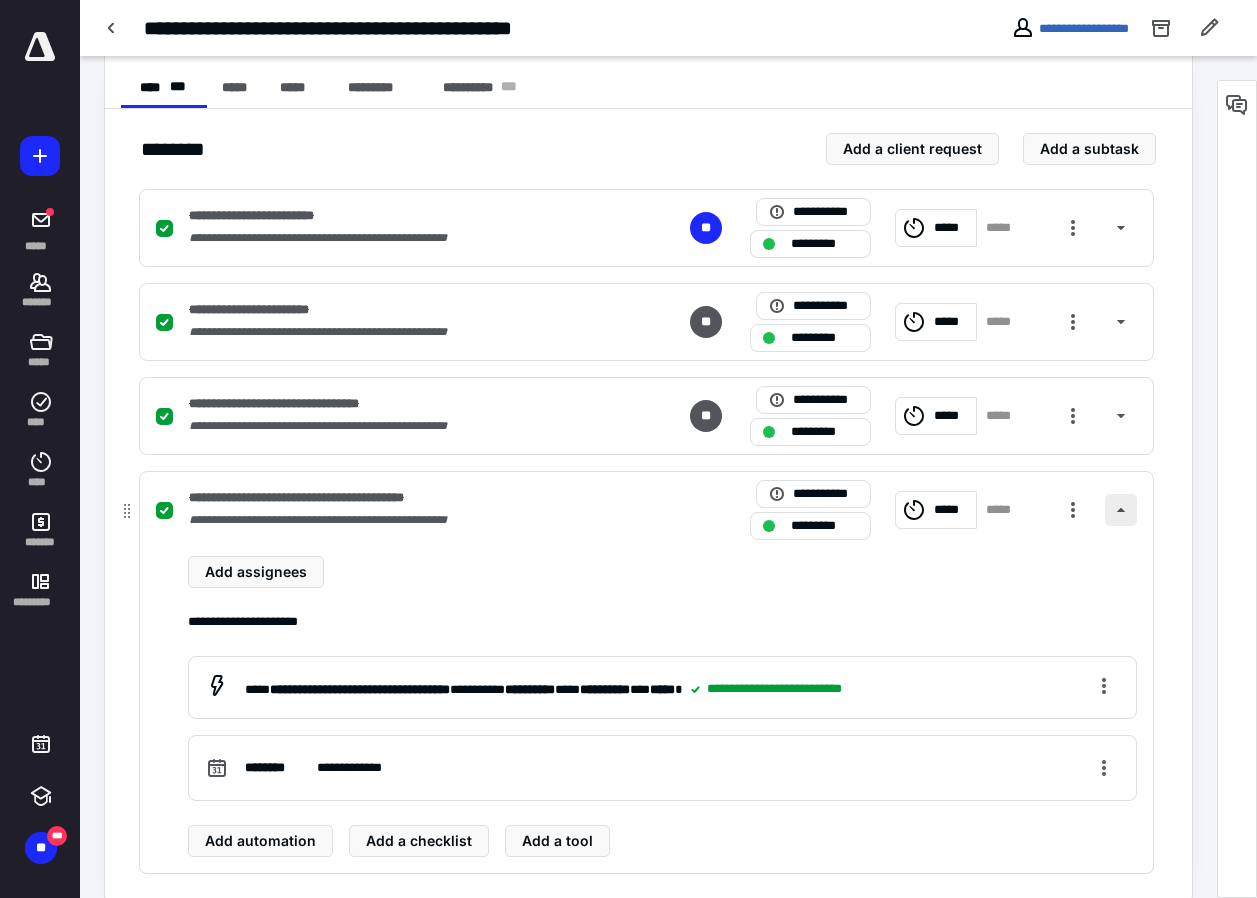 click at bounding box center [1121, 510] 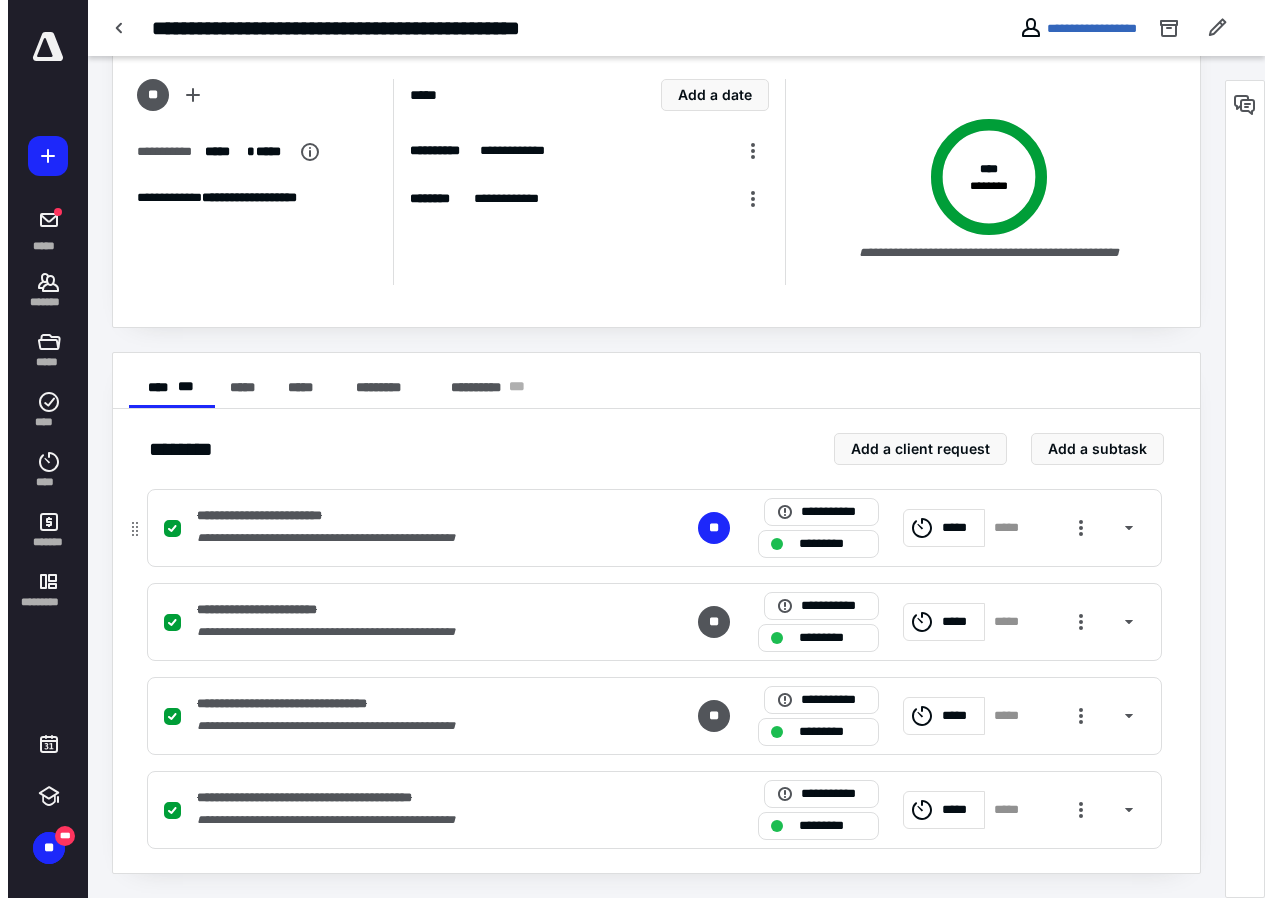scroll, scrollTop: 89, scrollLeft: 0, axis: vertical 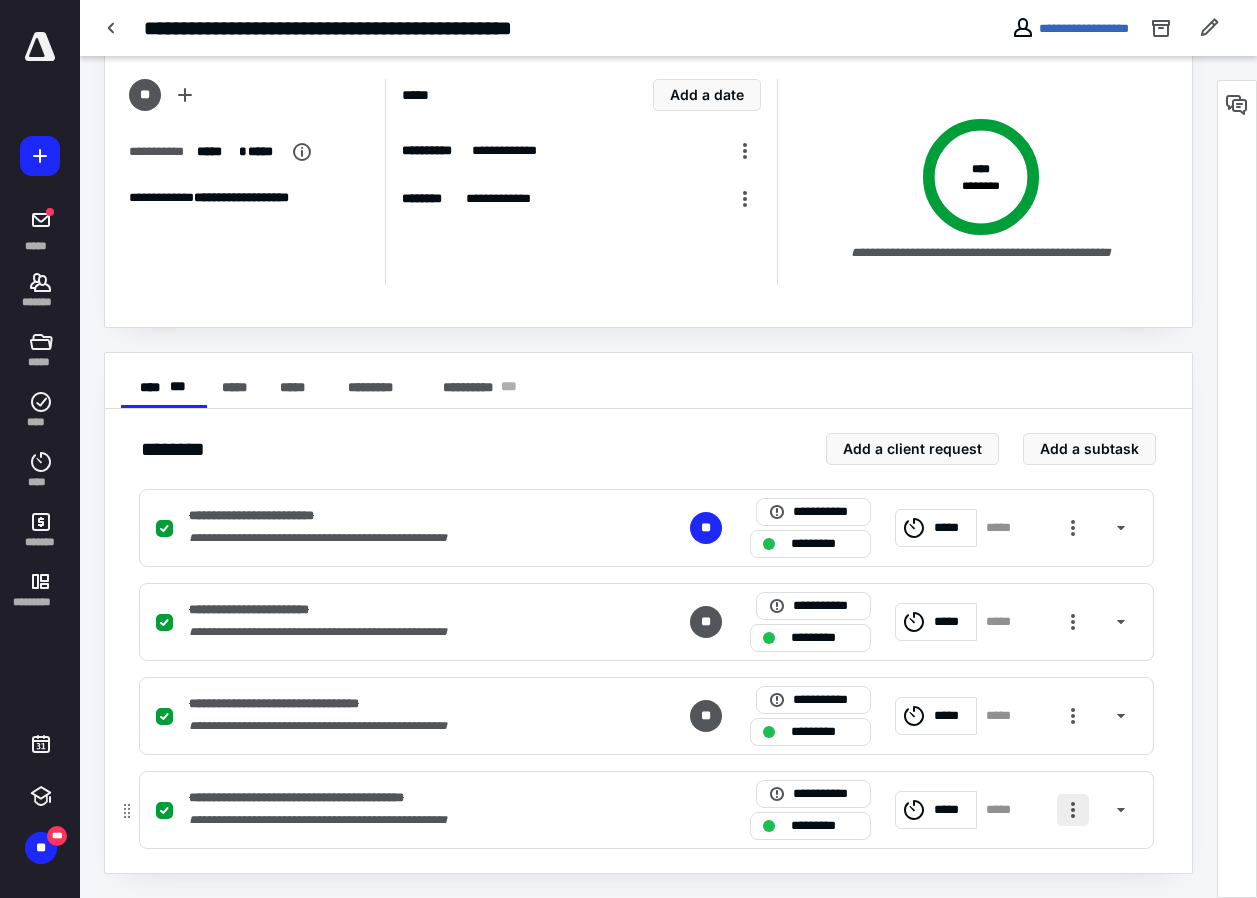click at bounding box center [1073, 810] 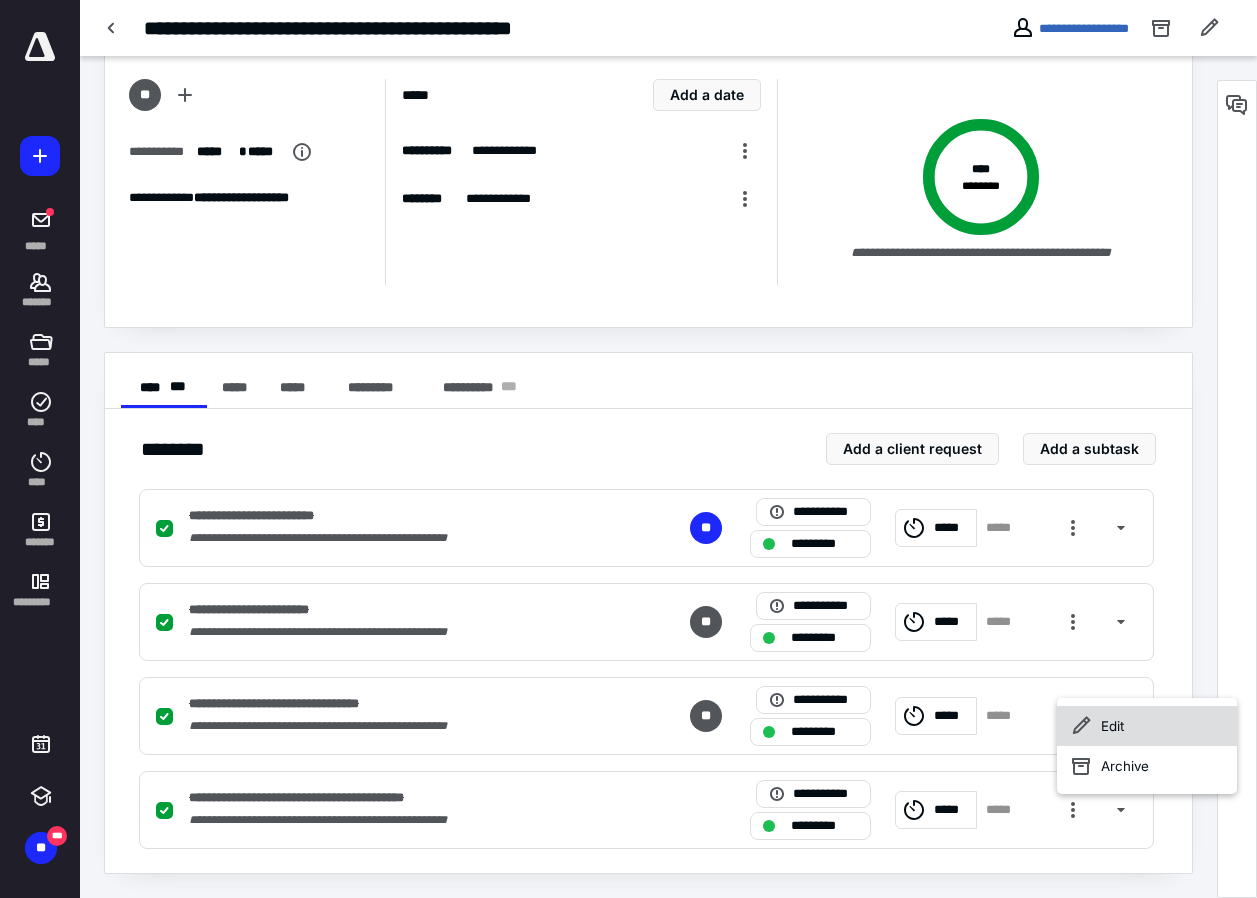 click on "Edit" at bounding box center [1147, 726] 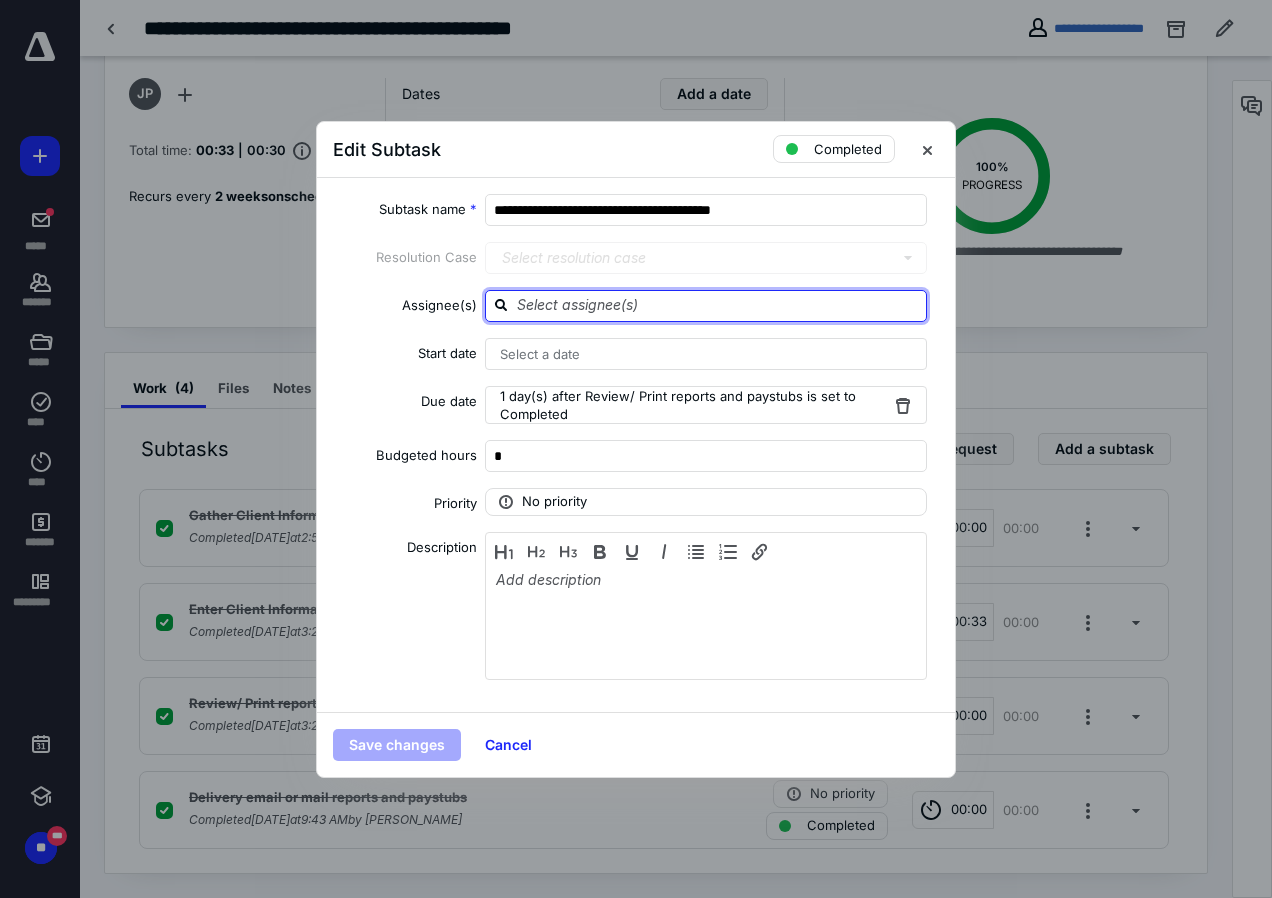 click at bounding box center [718, 305] 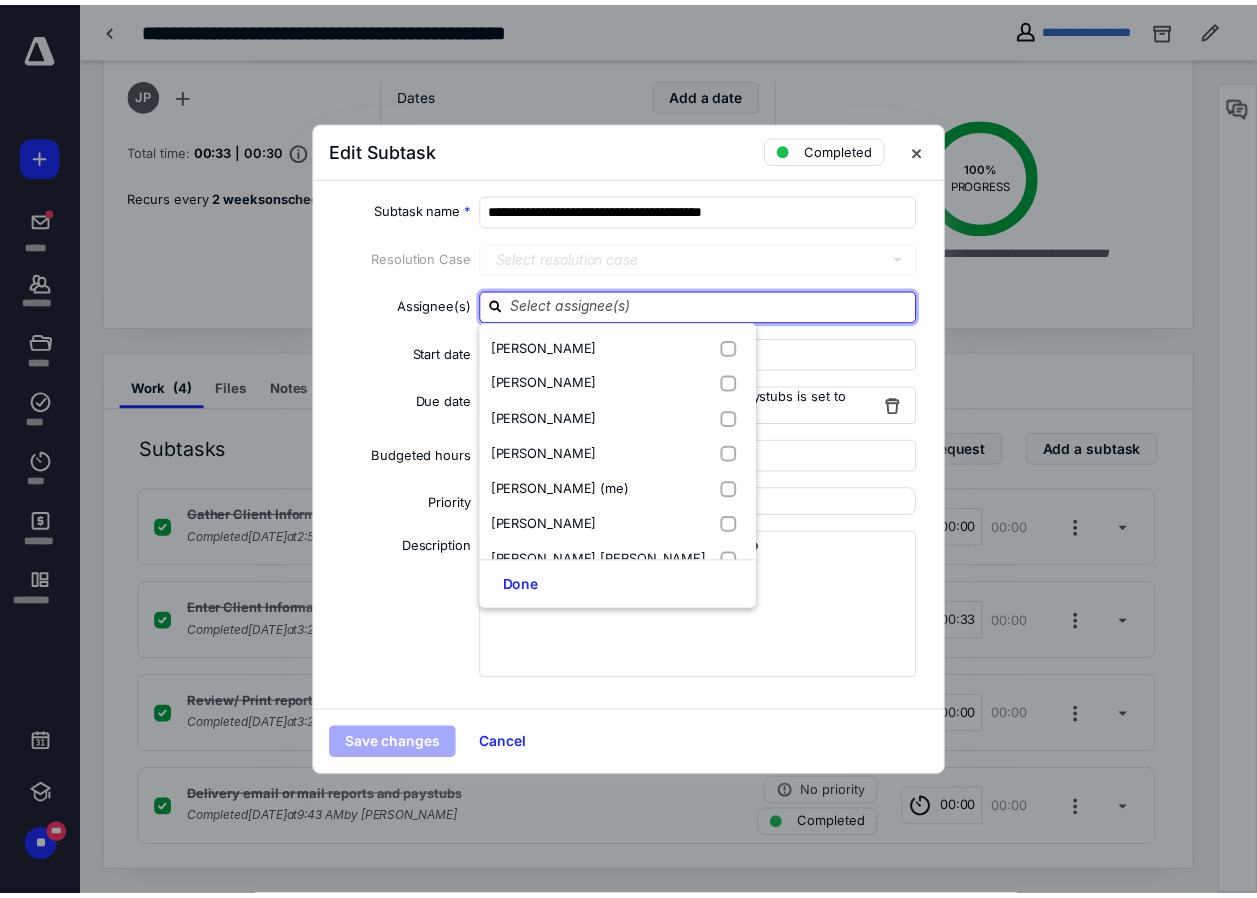 scroll, scrollTop: 132, scrollLeft: 0, axis: vertical 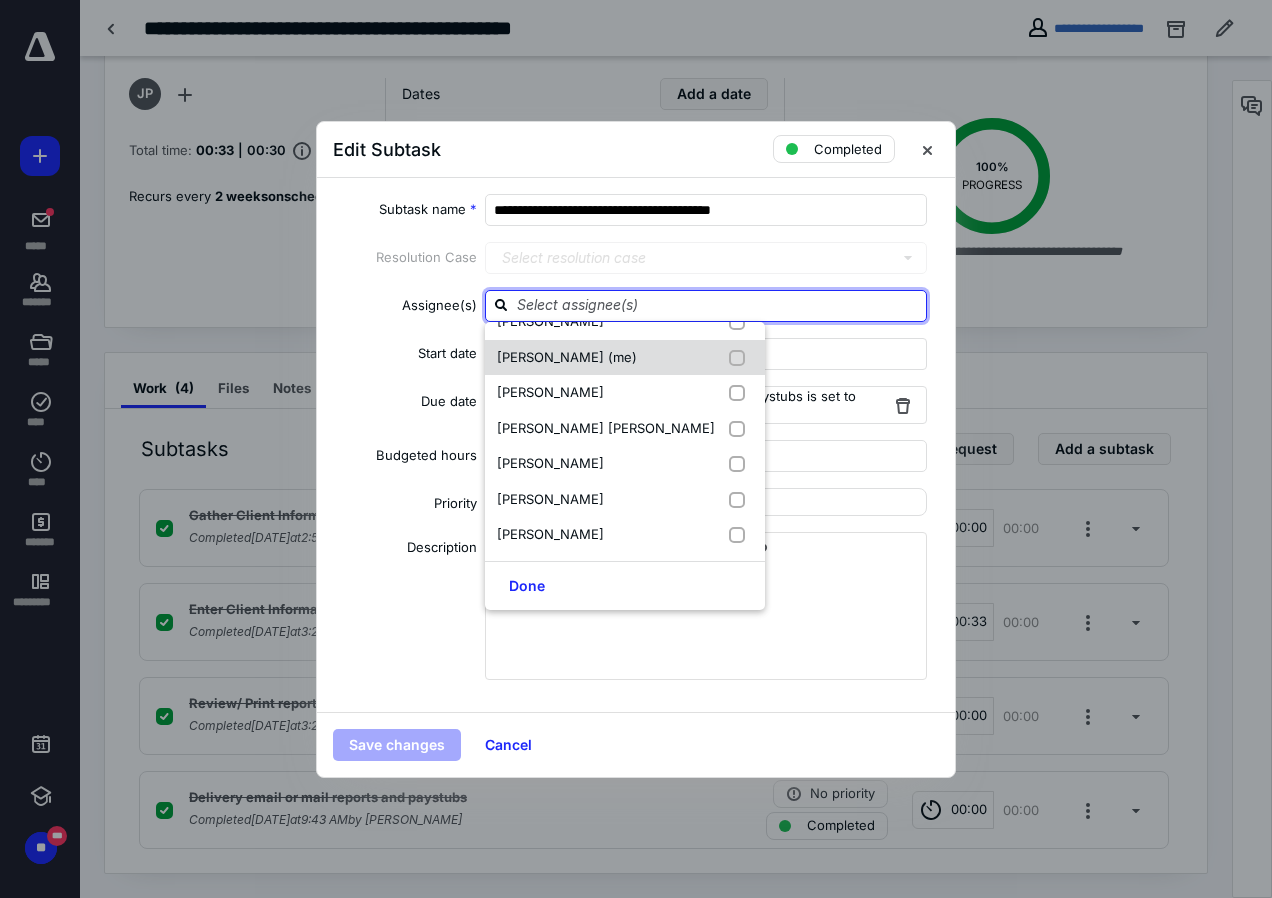 click on "Diane Simonton (me)" at bounding box center [567, 357] 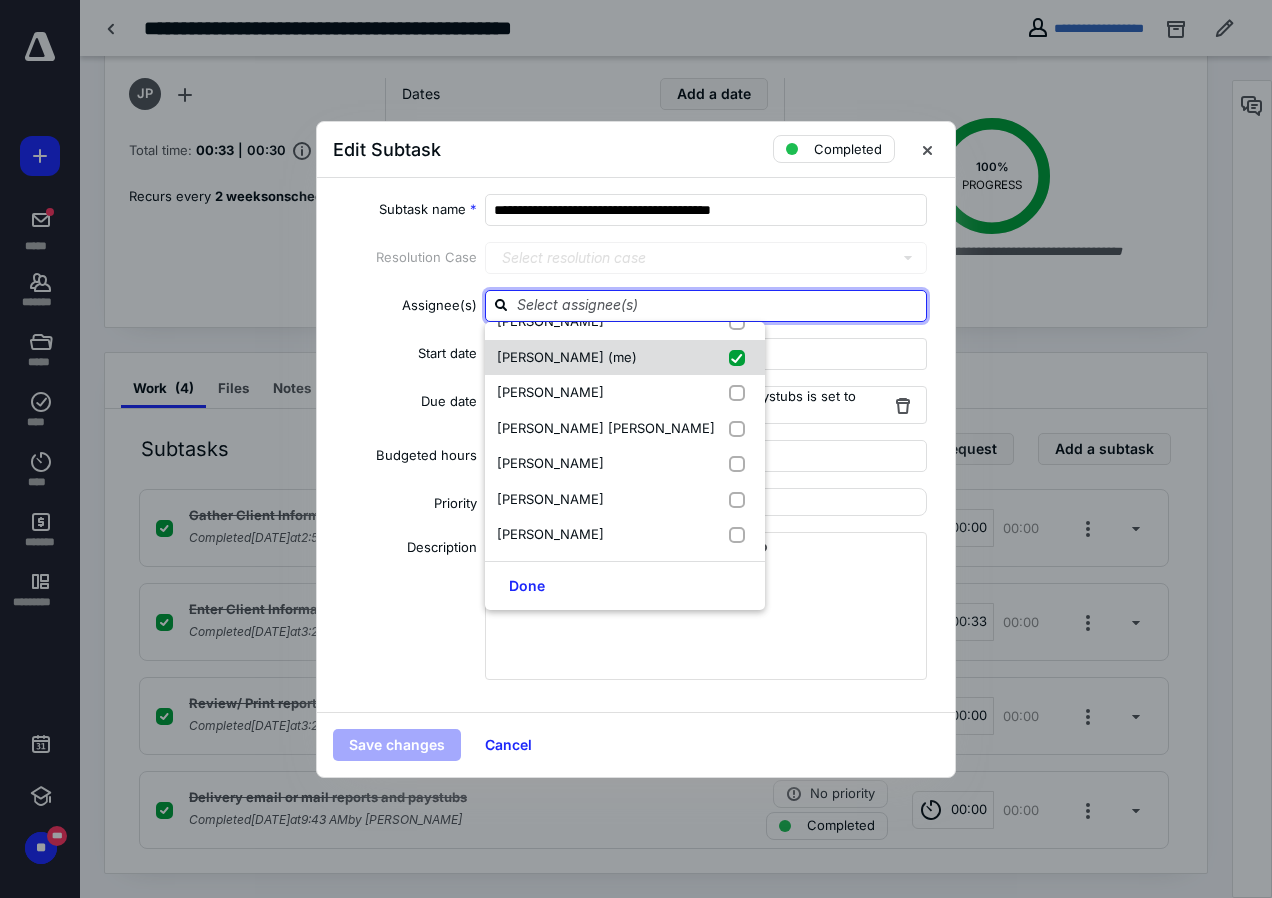 checkbox on "true" 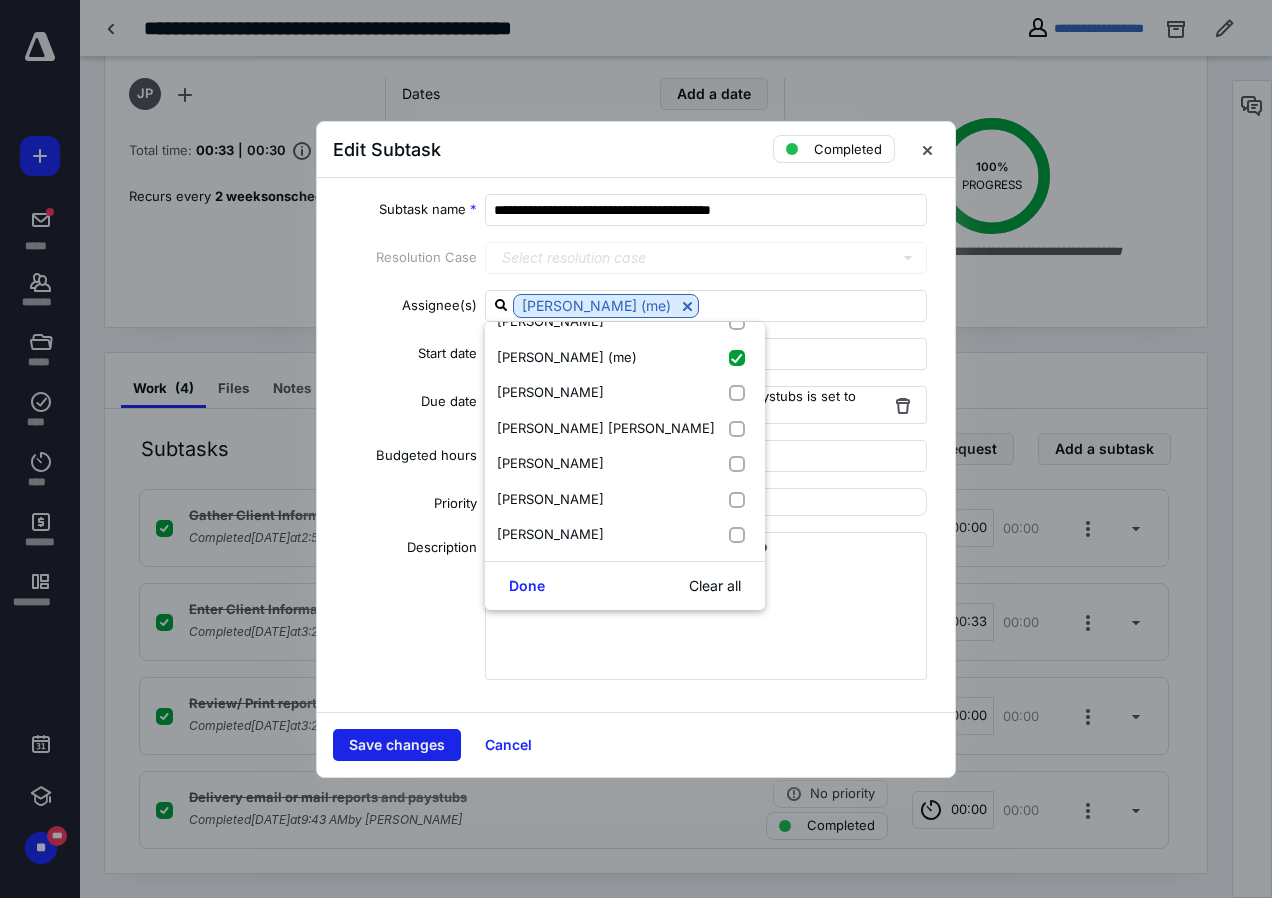 click on "Save changes" at bounding box center [397, 745] 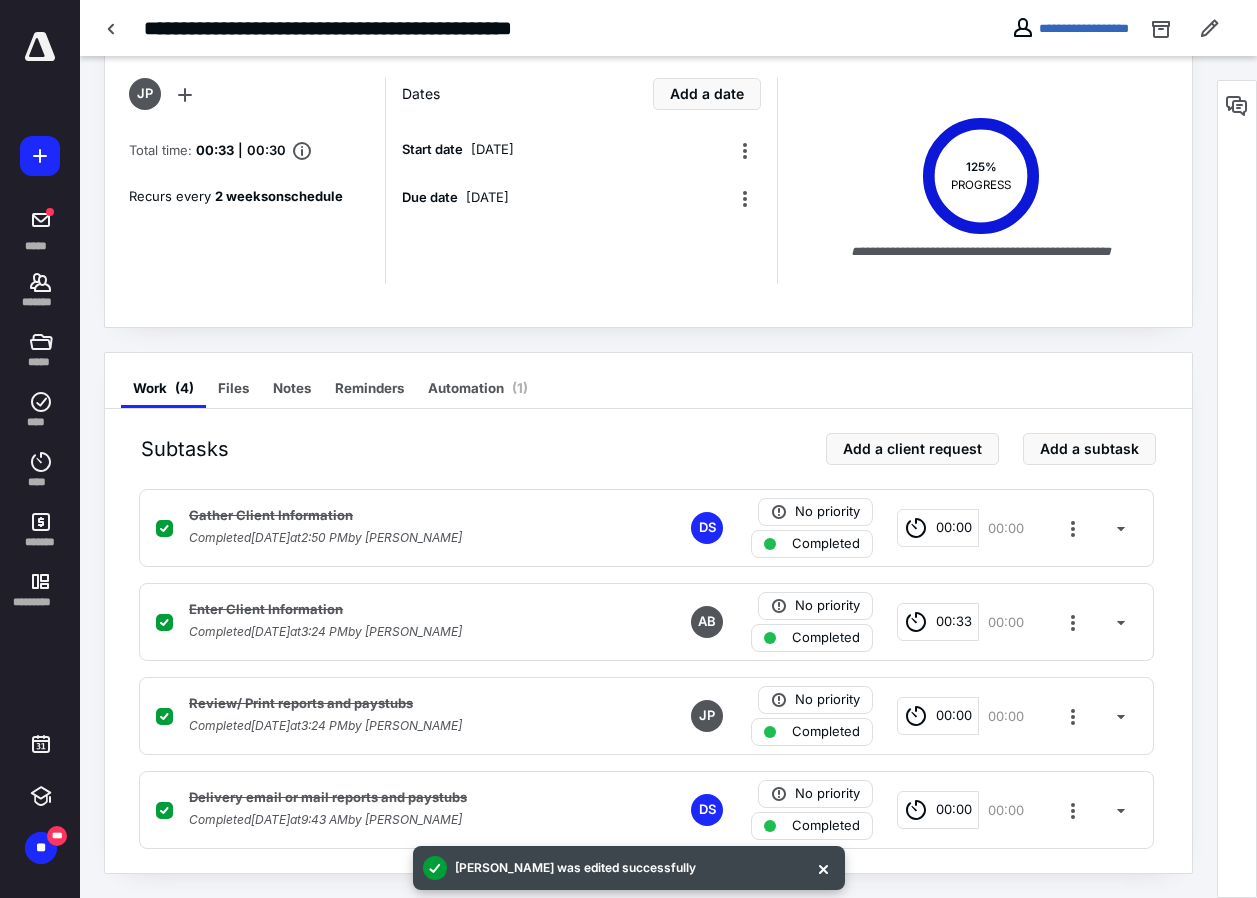 scroll, scrollTop: 0, scrollLeft: 0, axis: both 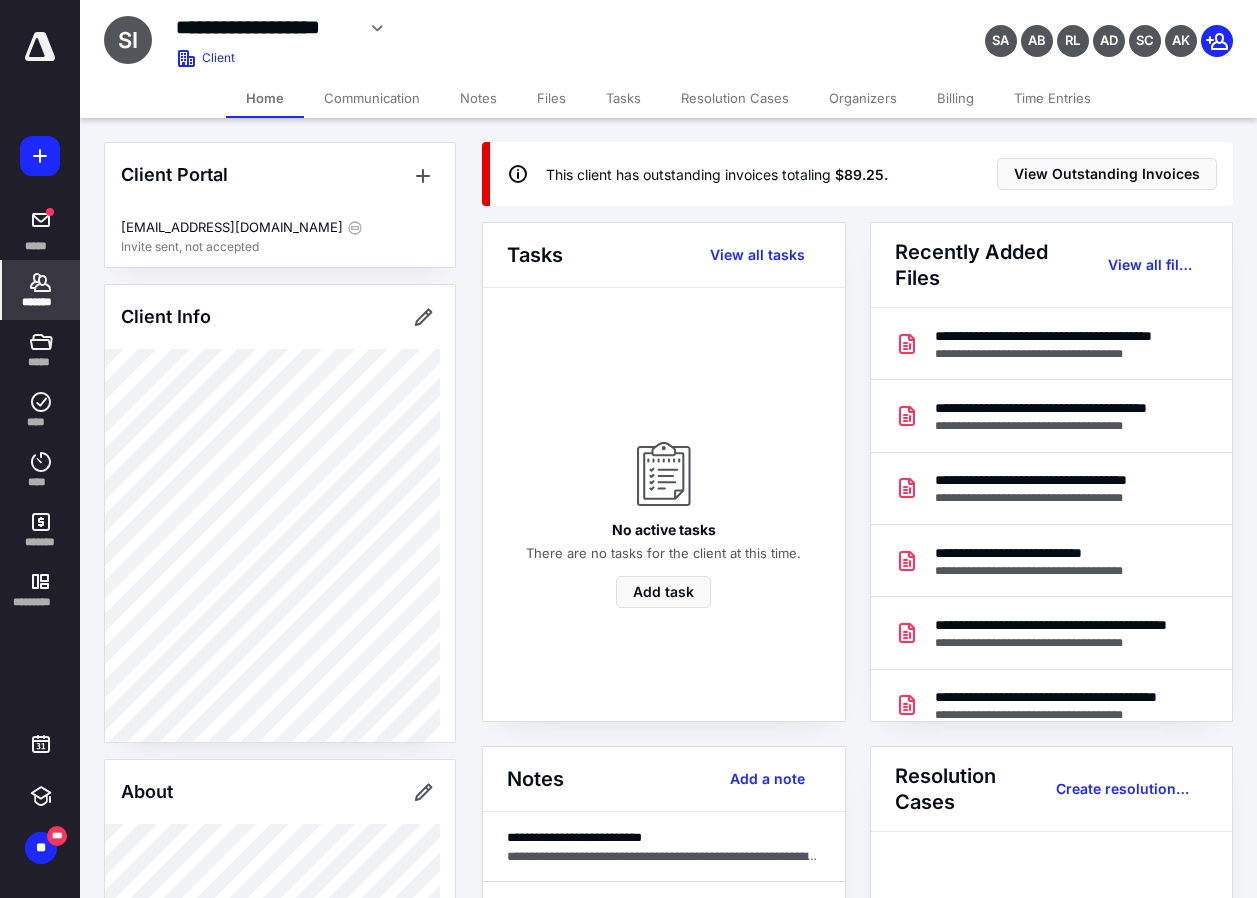 click 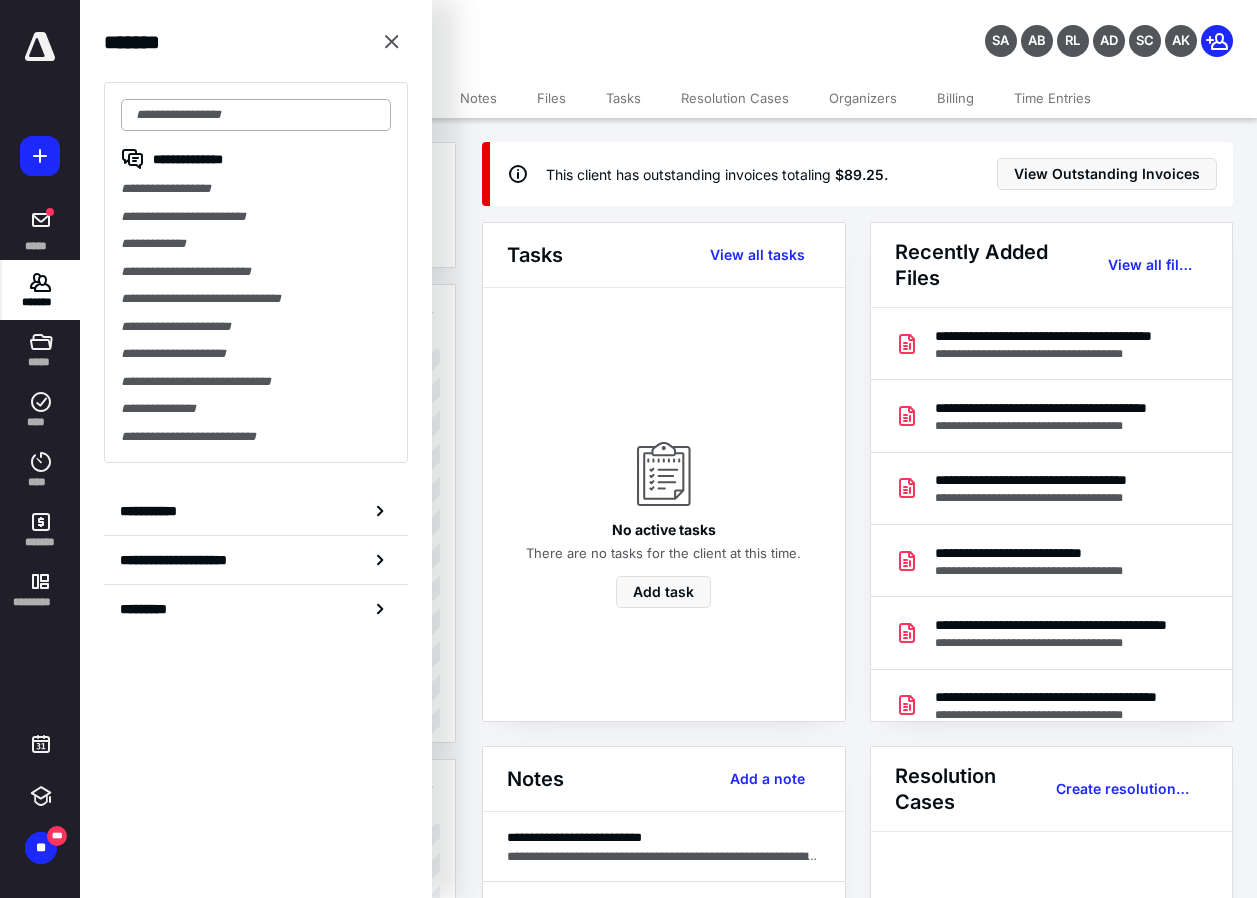 click at bounding box center (256, 115) 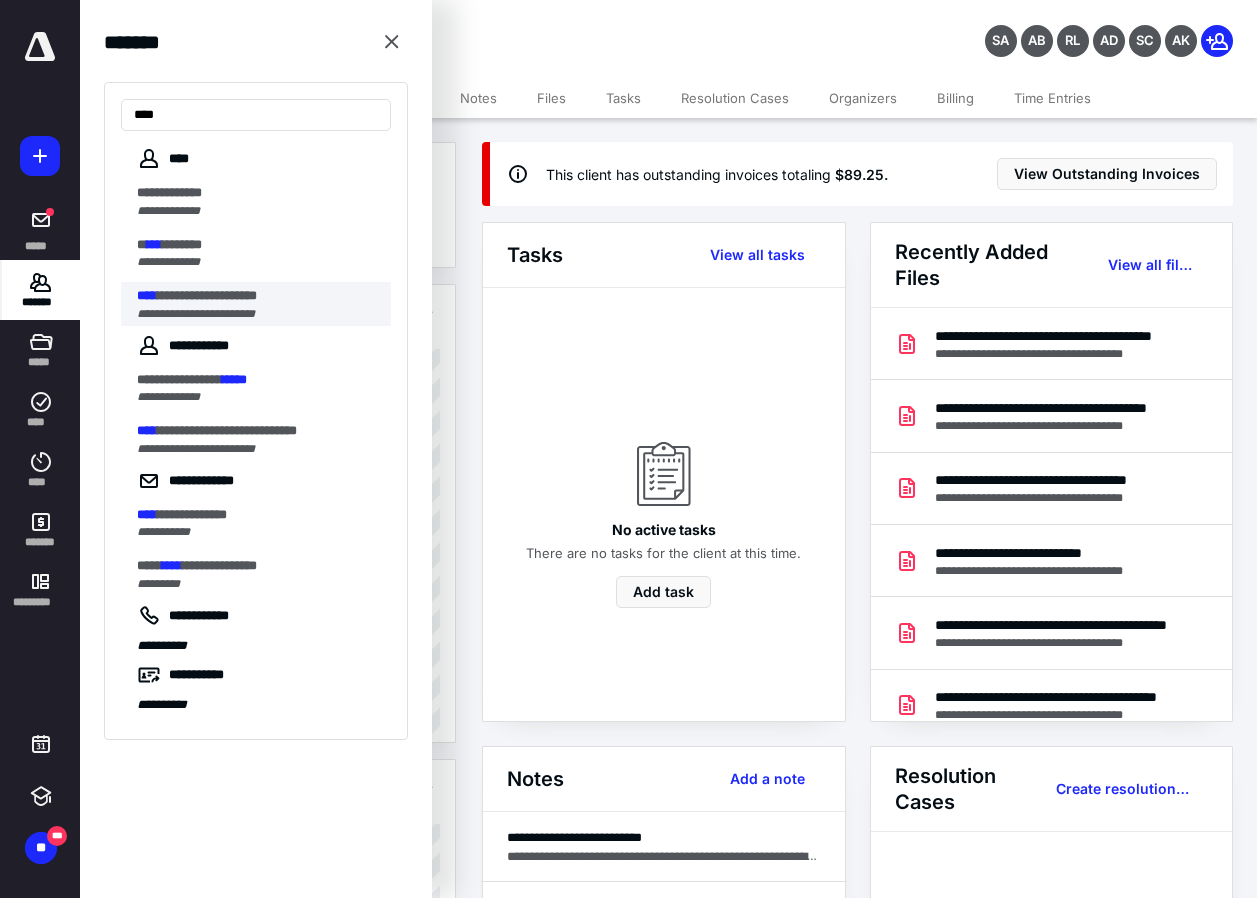 type on "****" 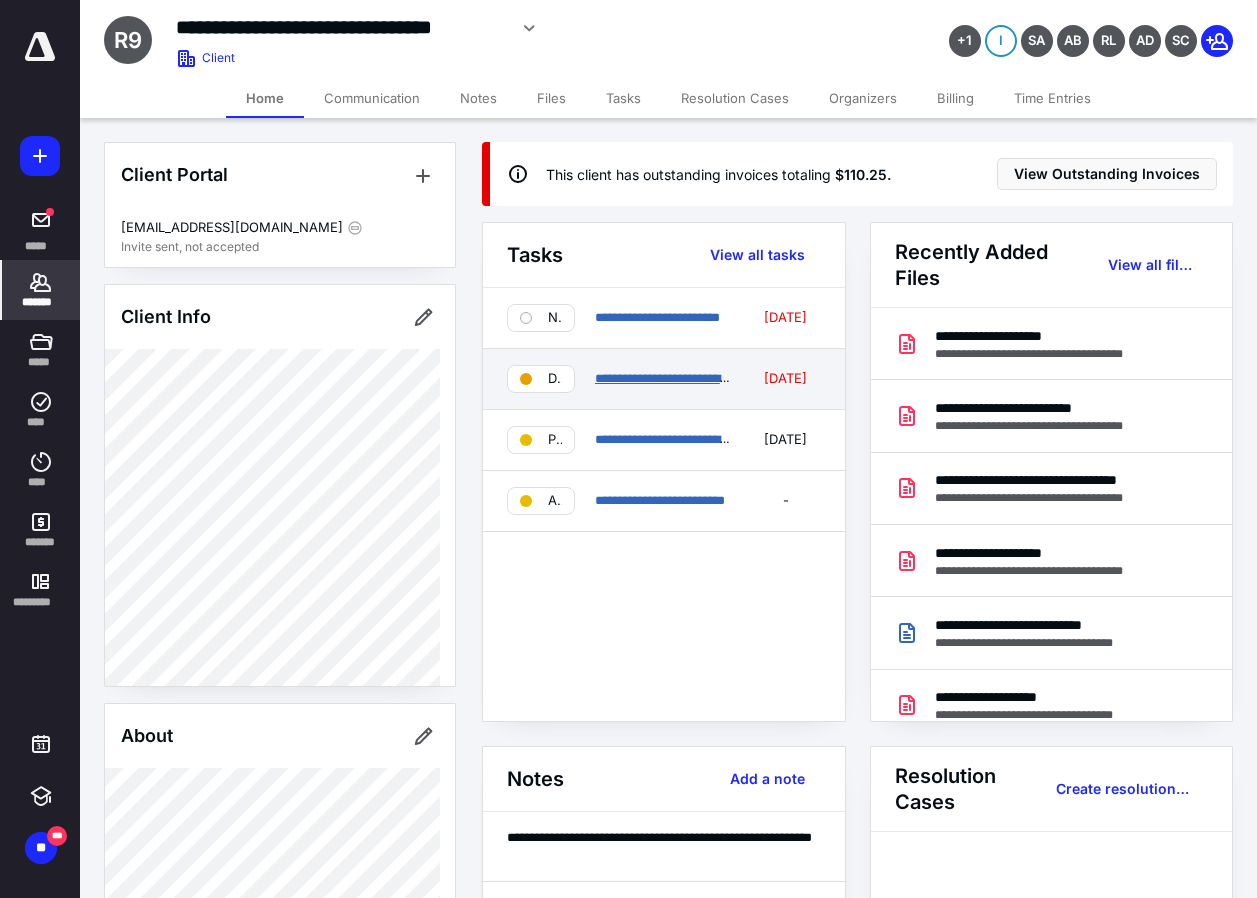 click on "**********" at bounding box center (672, 378) 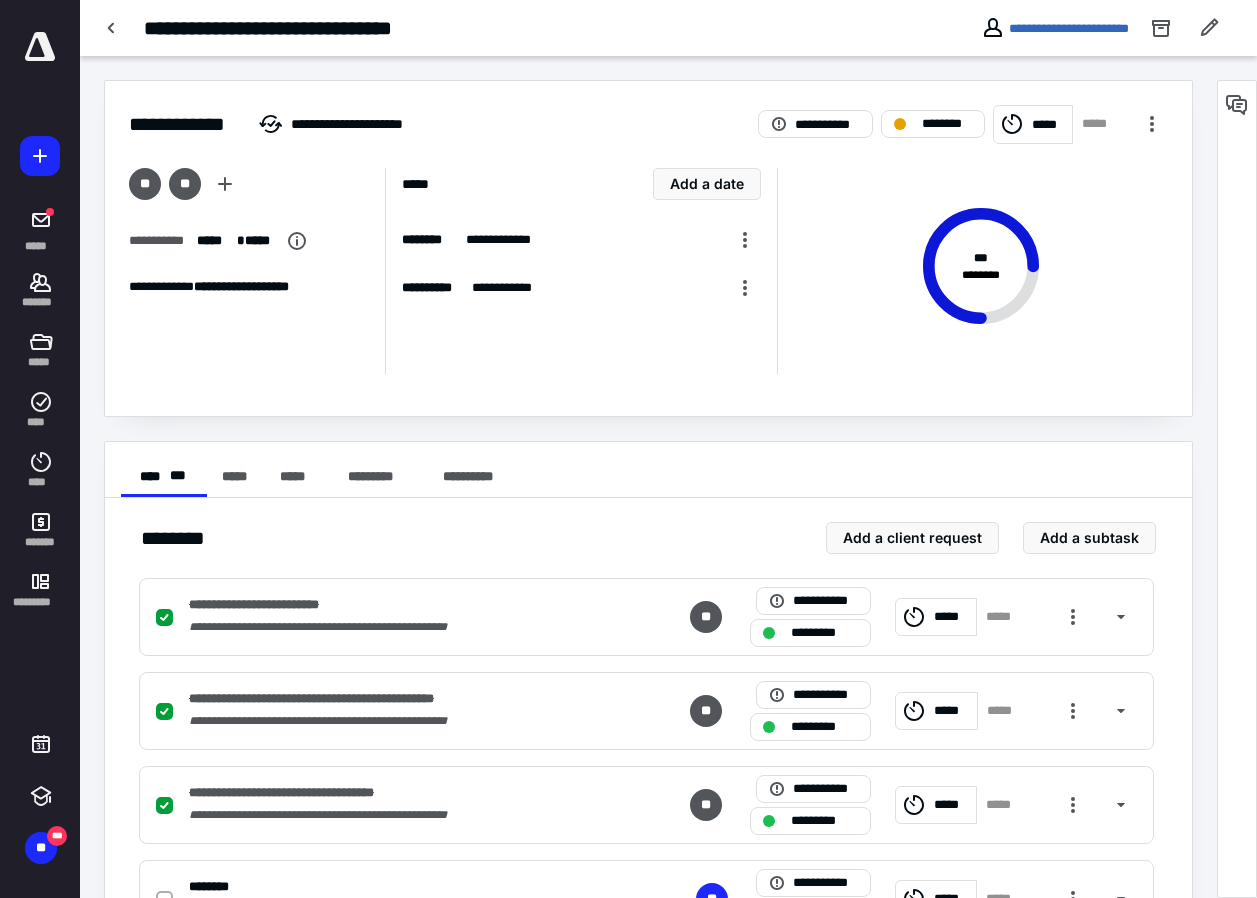 scroll, scrollTop: 89, scrollLeft: 0, axis: vertical 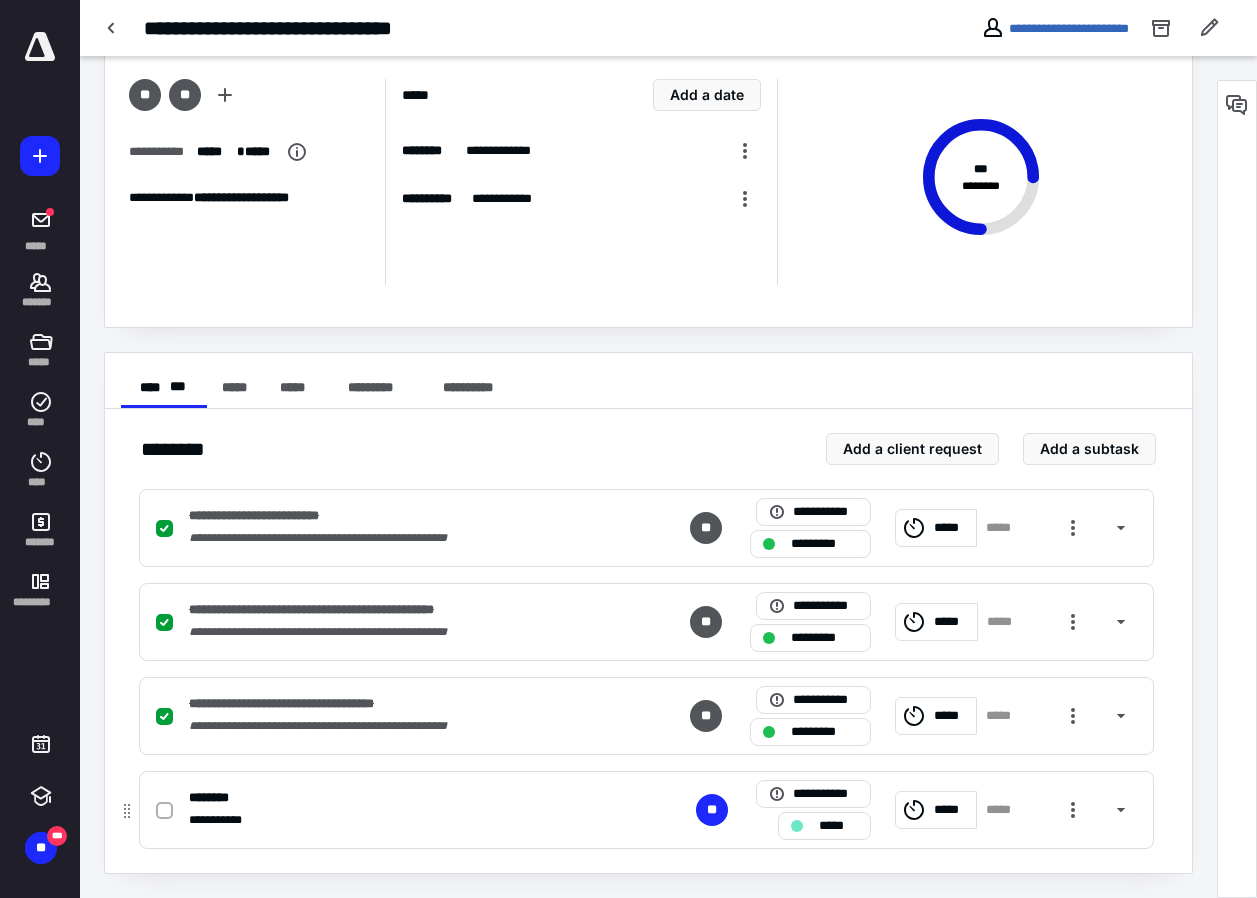click on "*****" at bounding box center [838, 826] 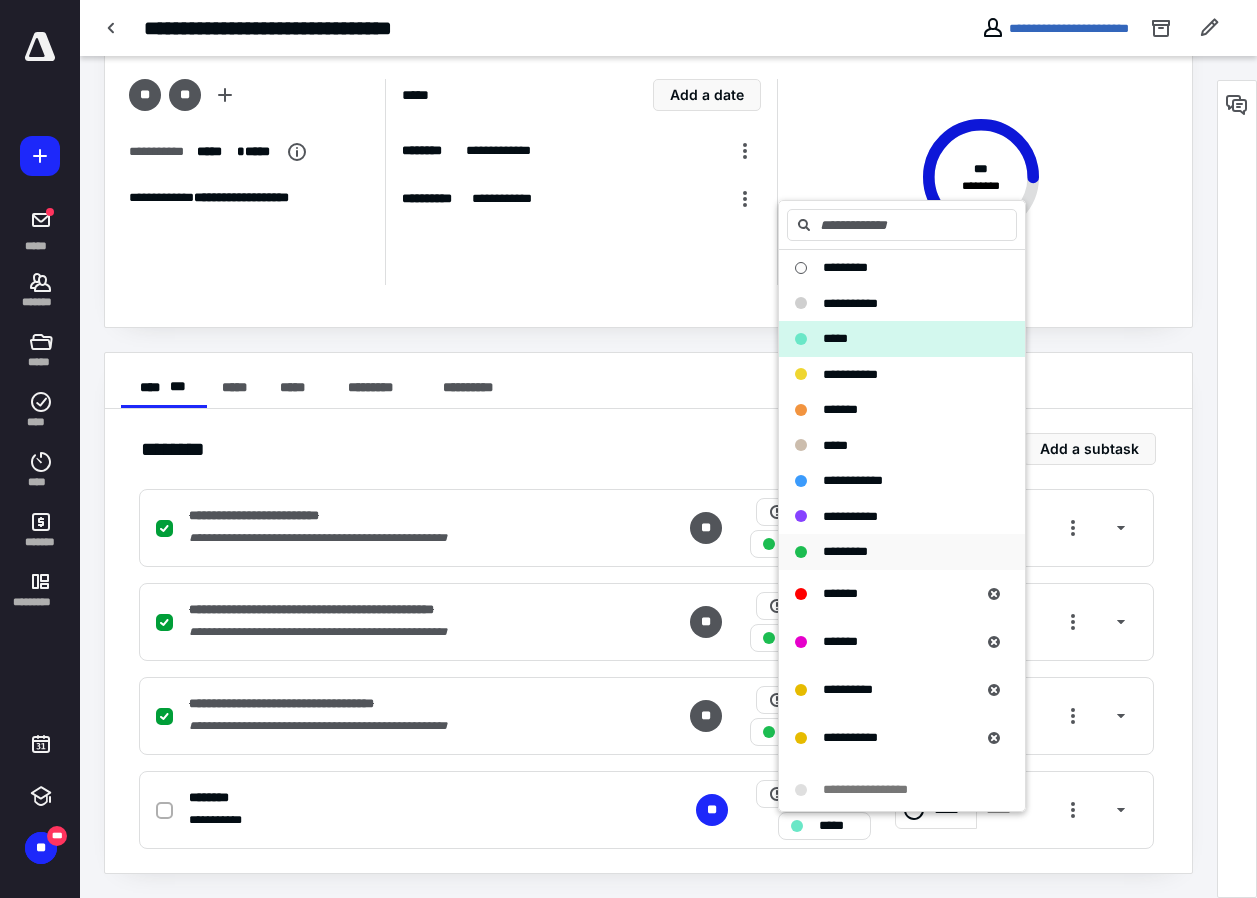 click on "*********" at bounding box center [845, 551] 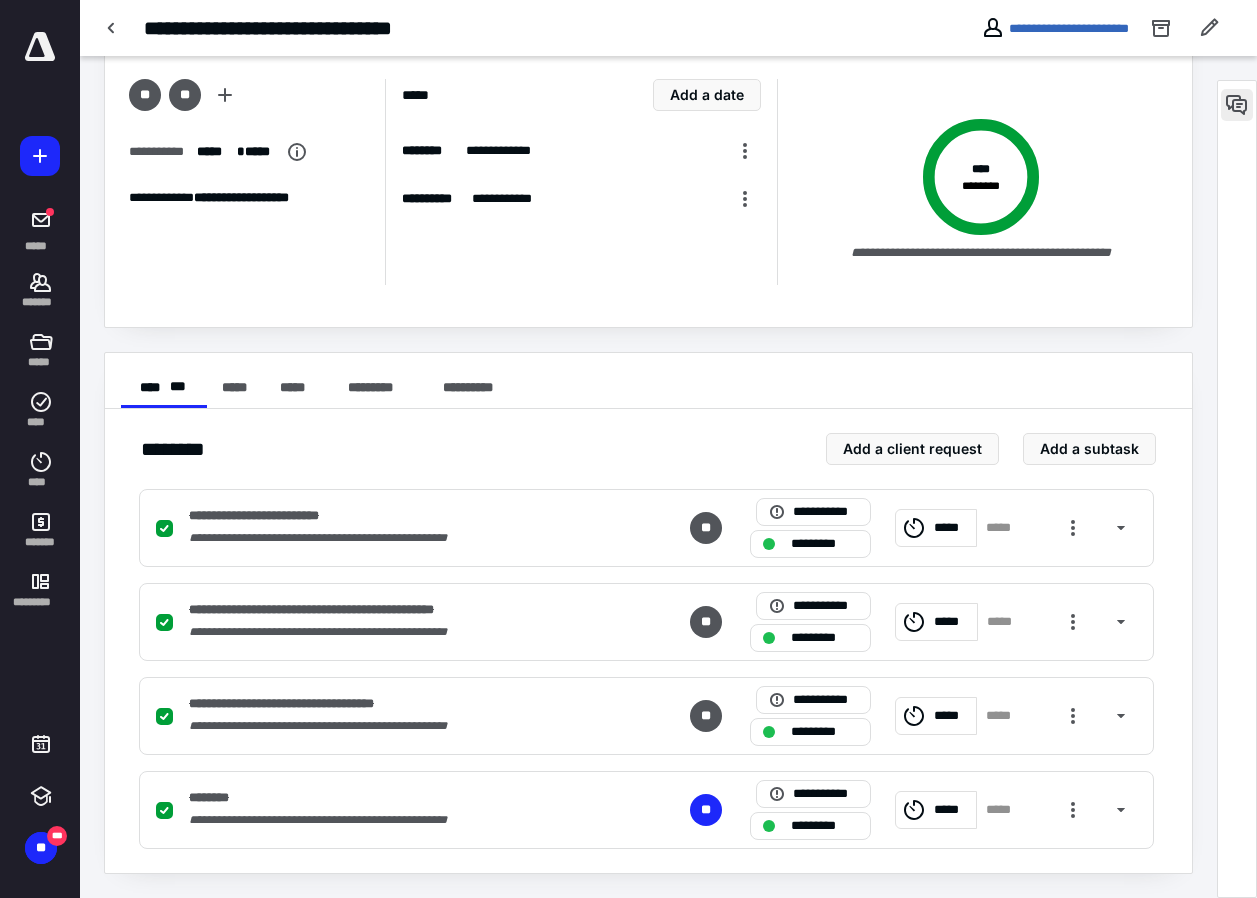 click at bounding box center (1237, 105) 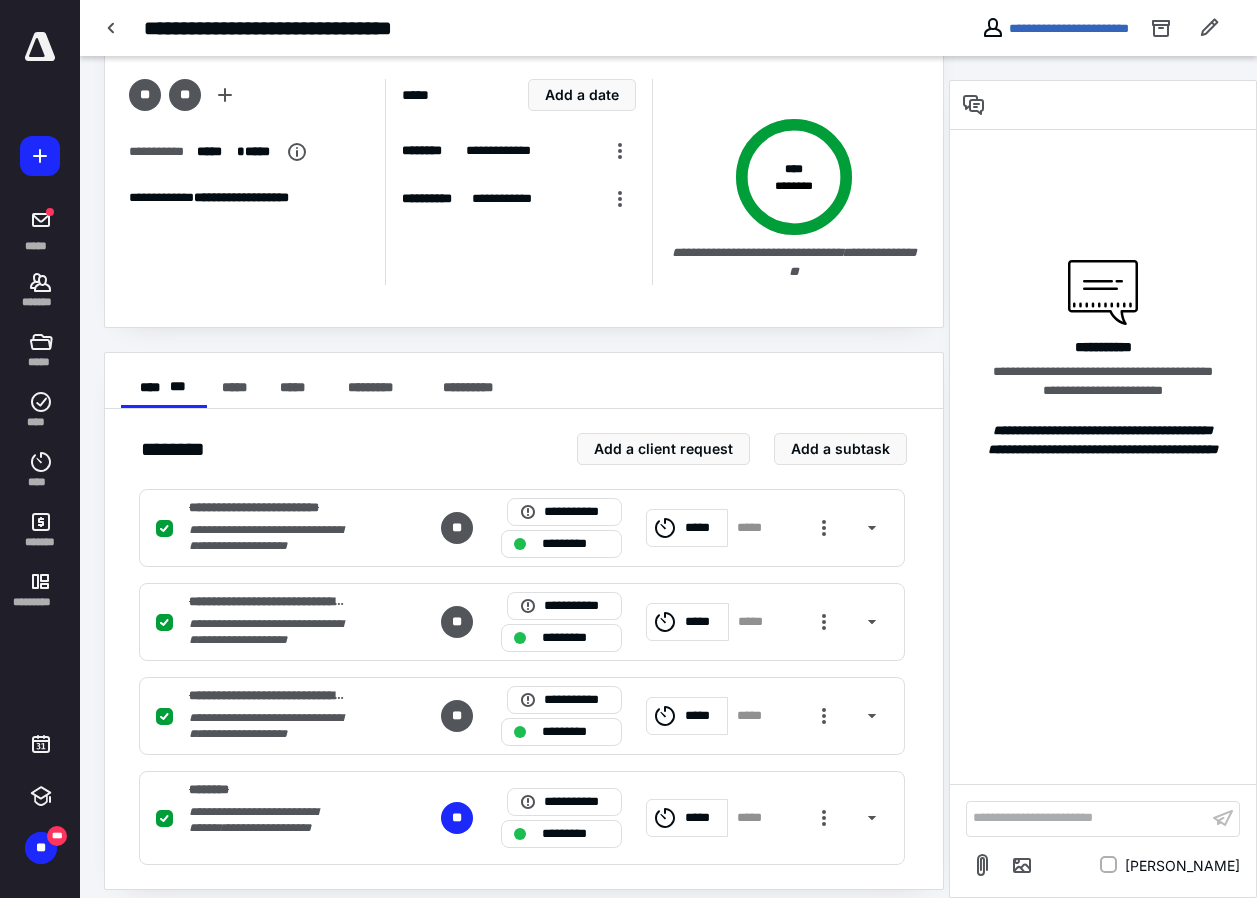 click on "**********" at bounding box center (1087, 818) 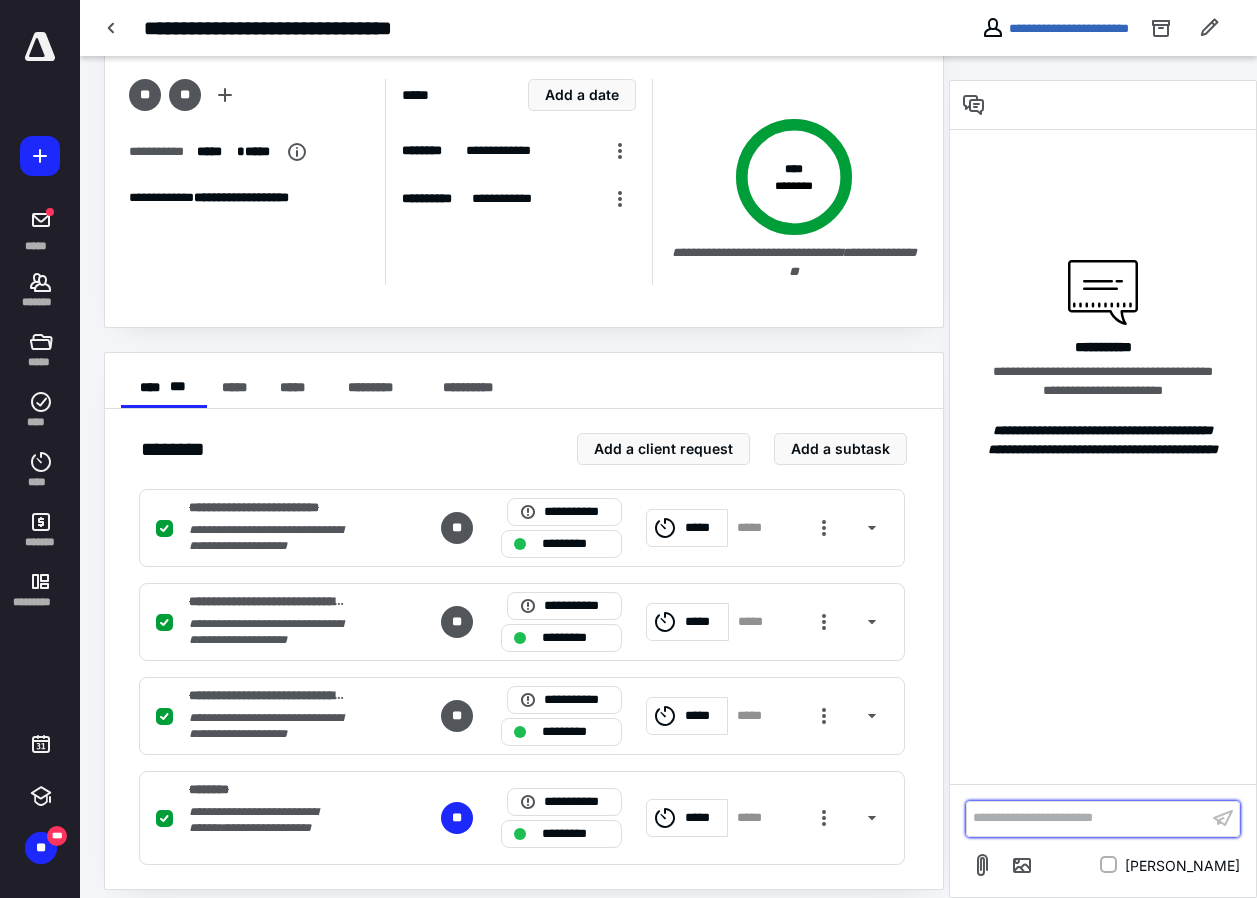 click on "**********" at bounding box center [1087, 818] 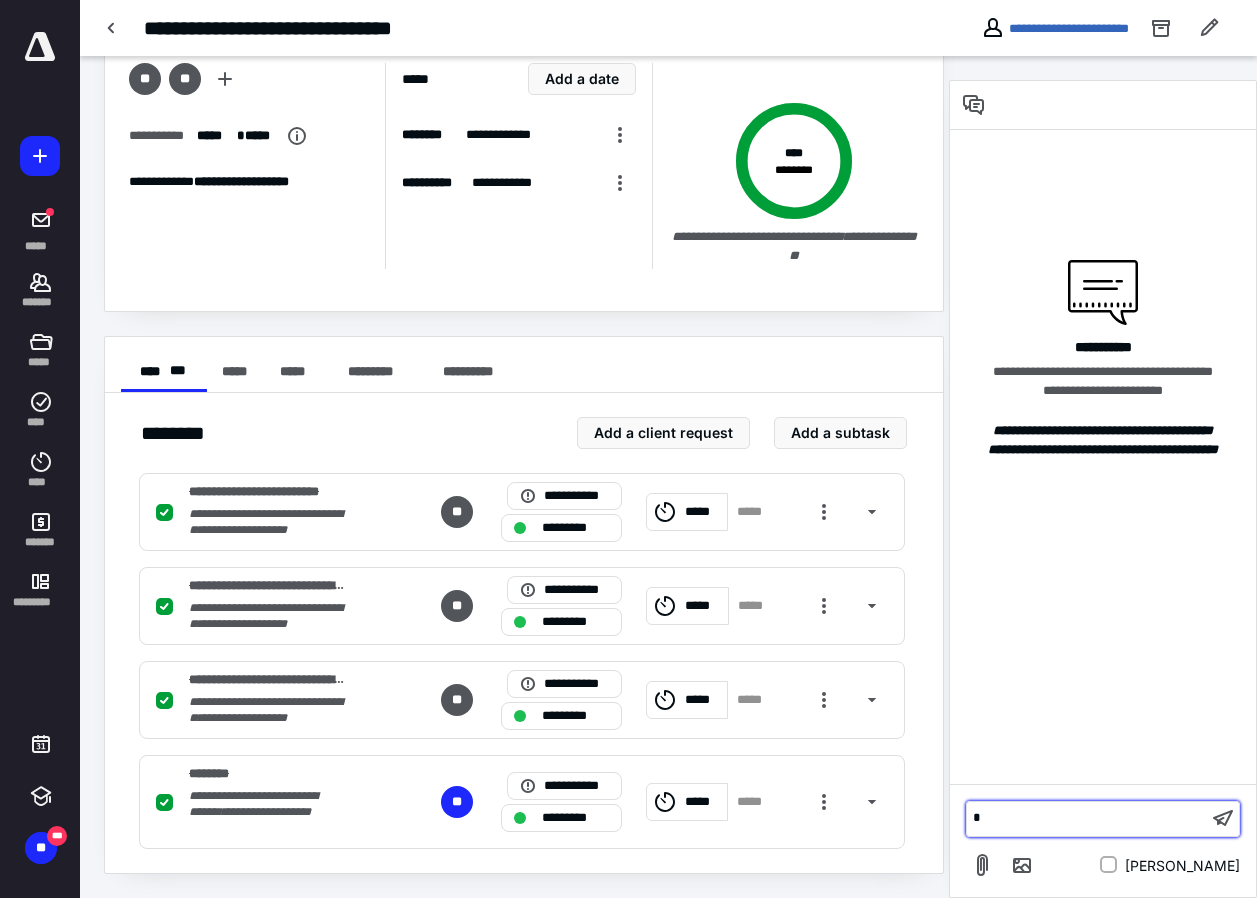 type 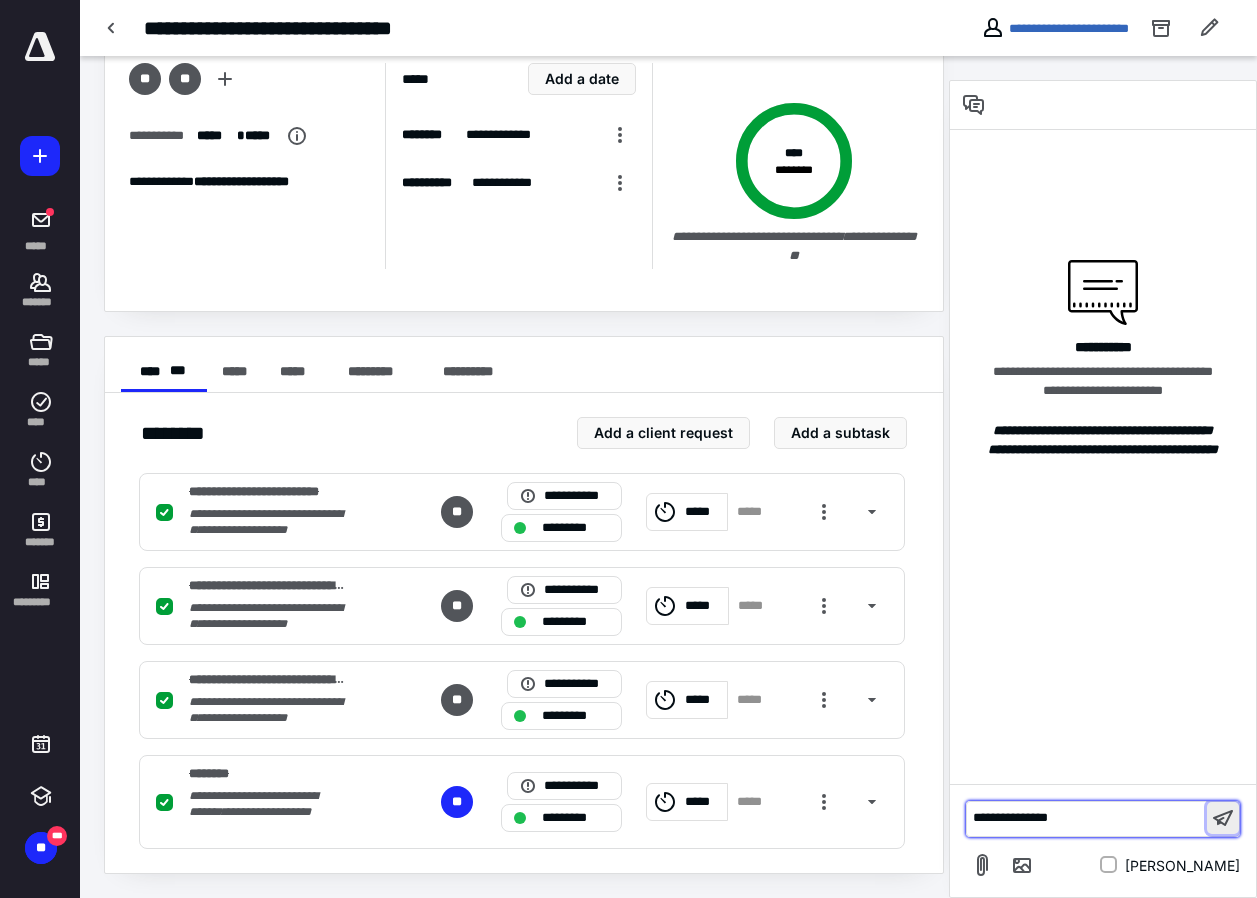 click at bounding box center [1223, 818] 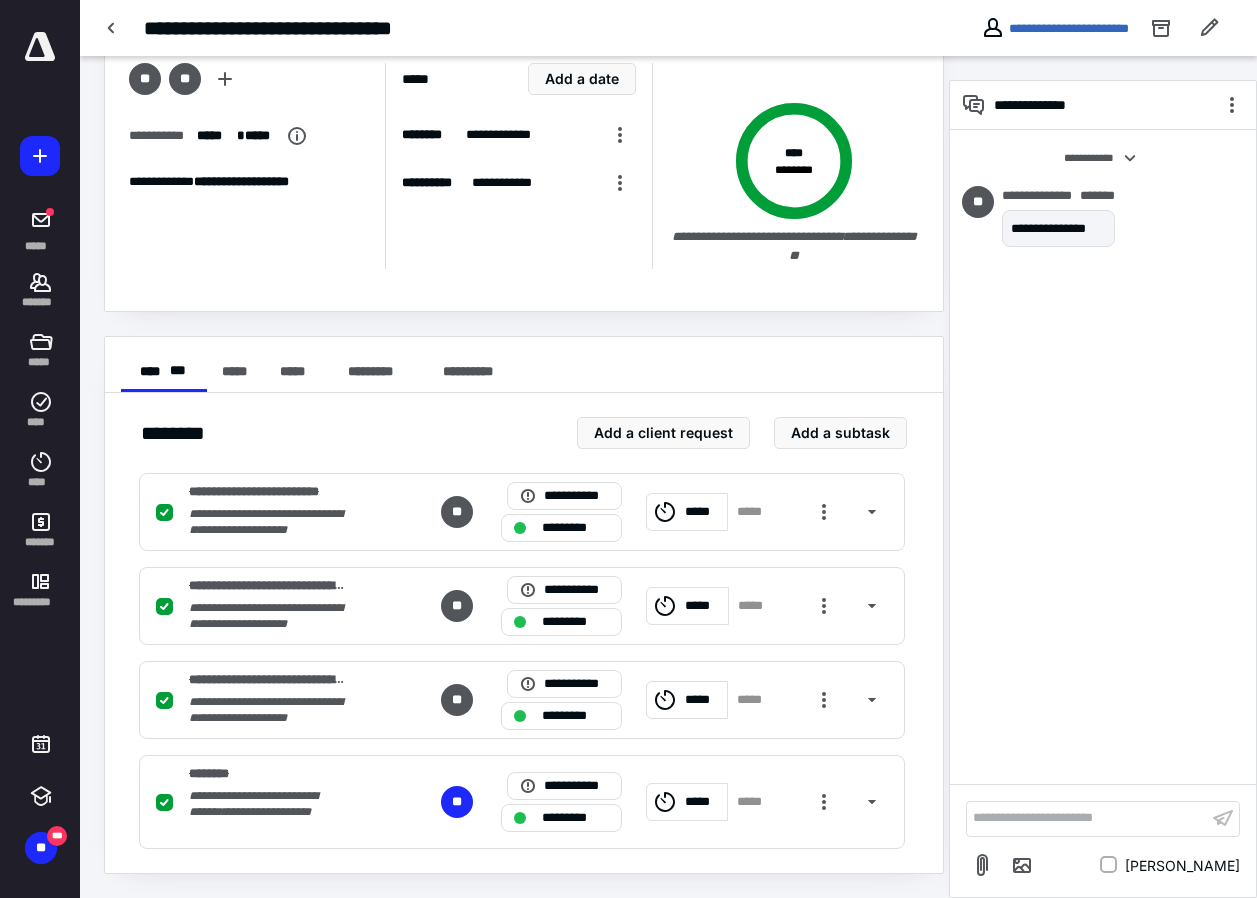scroll, scrollTop: 0, scrollLeft: 0, axis: both 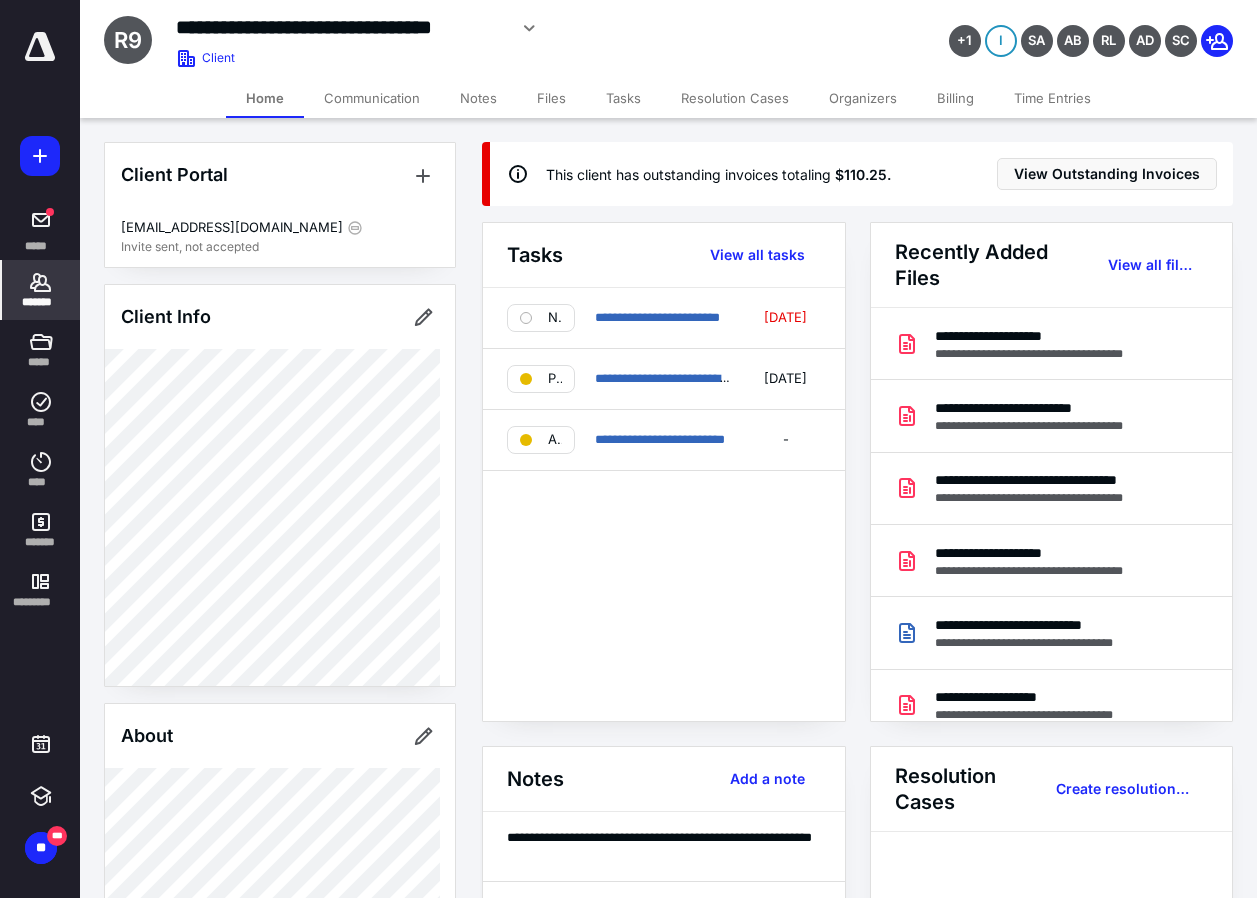 click on "*******" at bounding box center [41, 302] 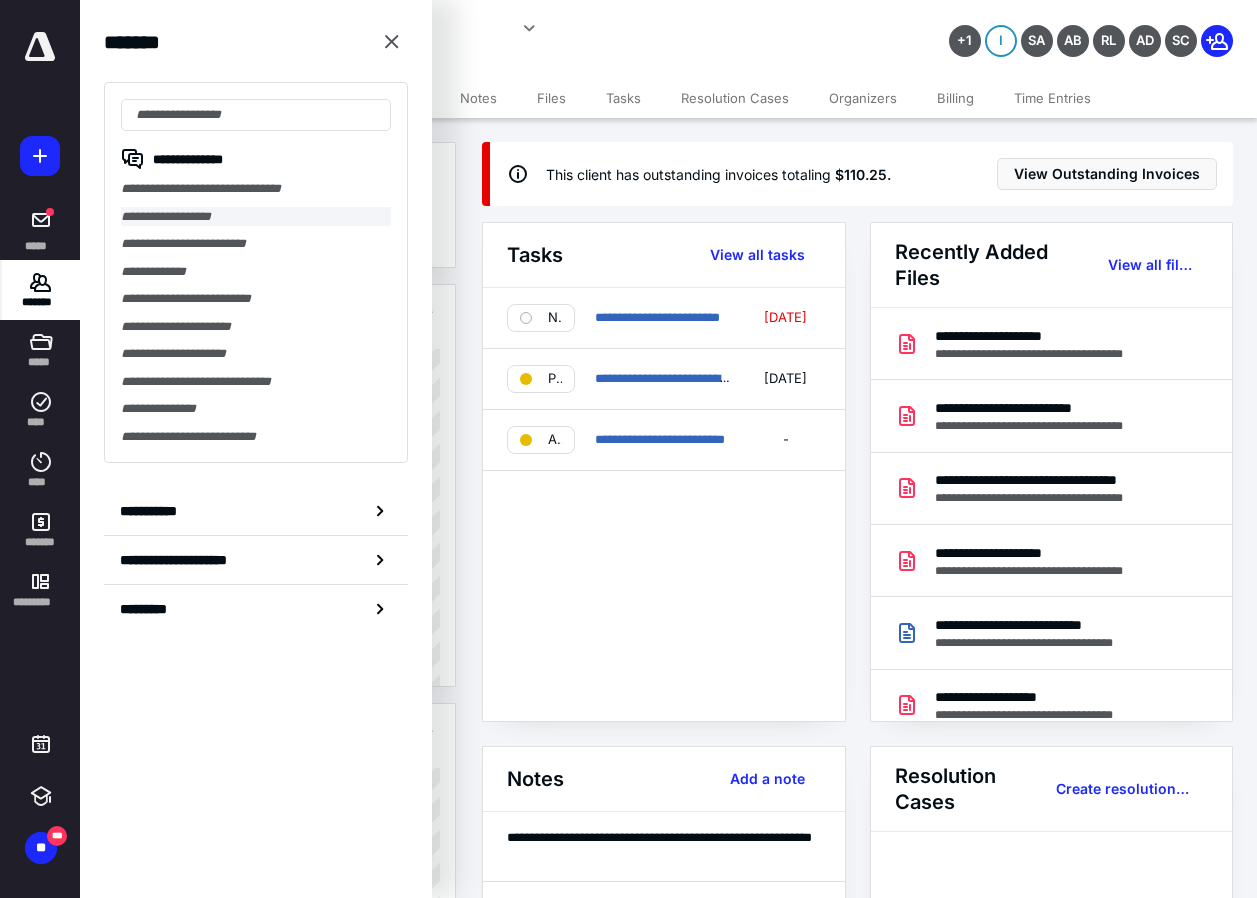 click on "**********" at bounding box center [256, 217] 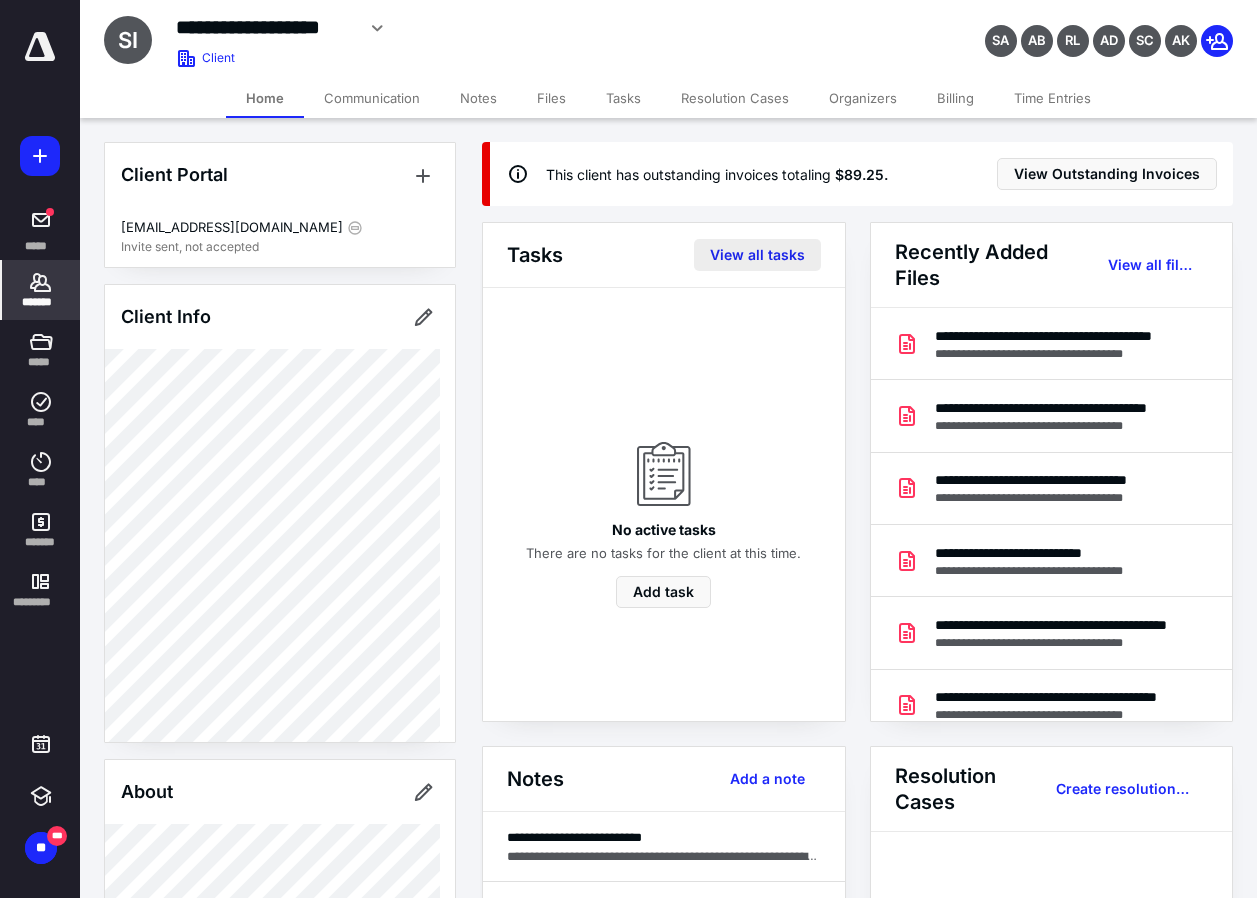 click on "View all tasks" at bounding box center (757, 255) 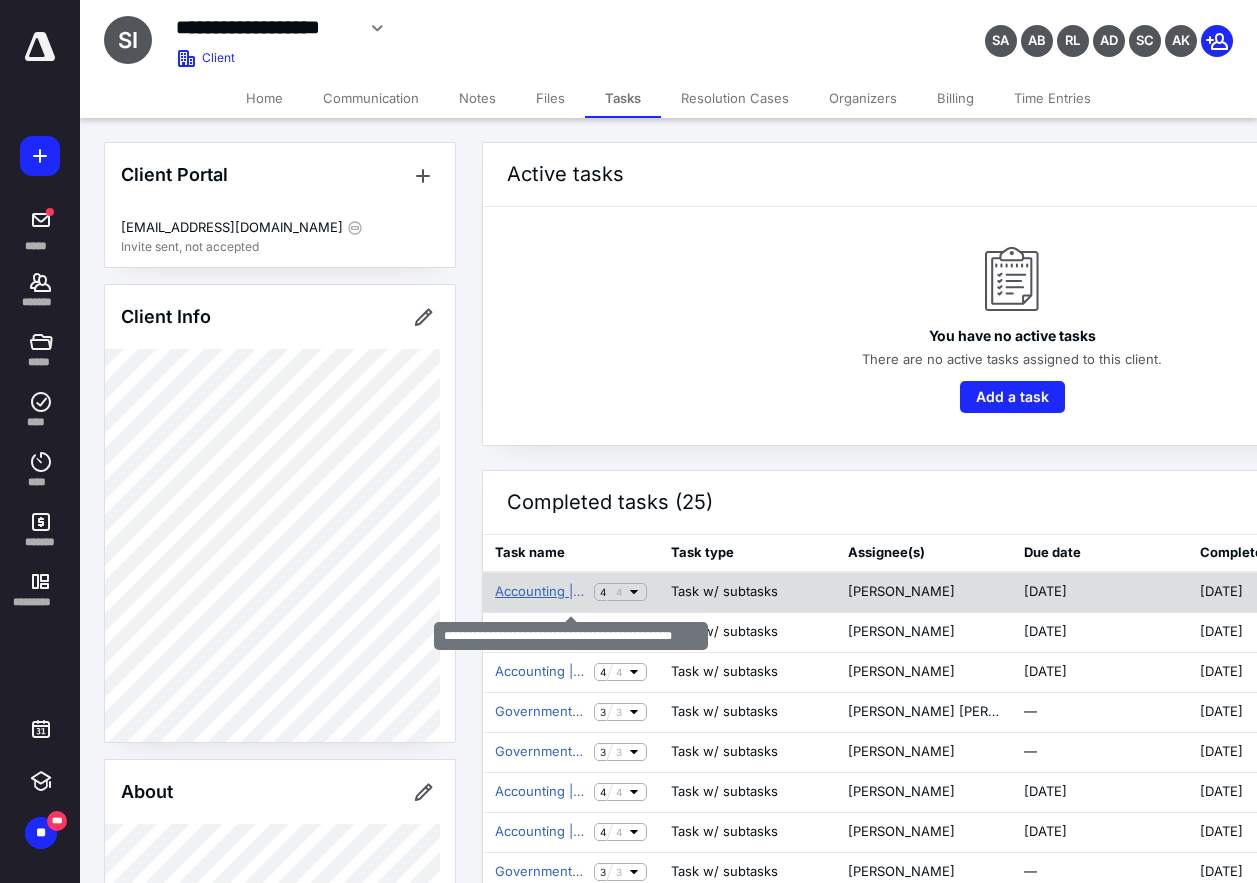 click on "Accounting | Bi-Weekly Payroll   July 11, 2025" at bounding box center [540, 592] 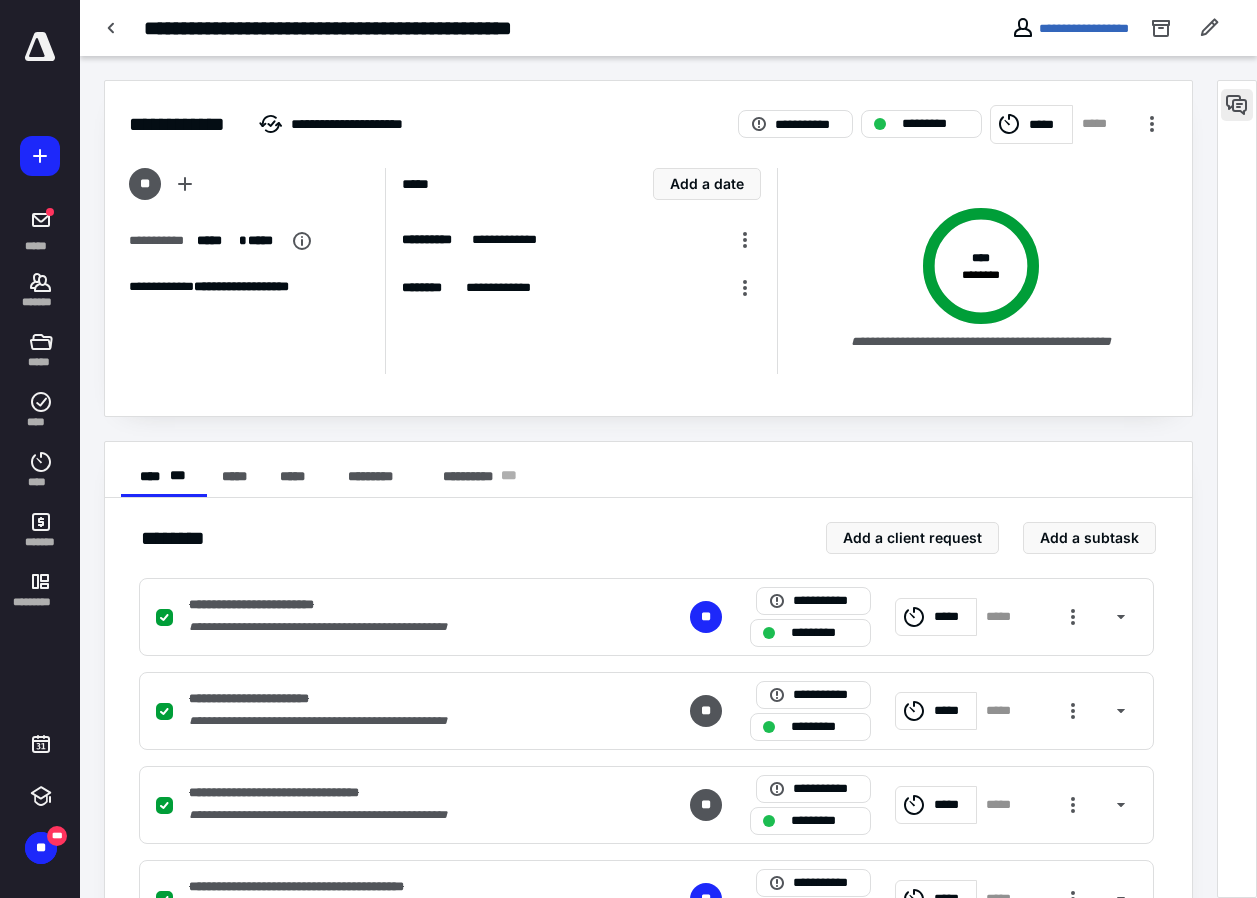 click at bounding box center [1237, 105] 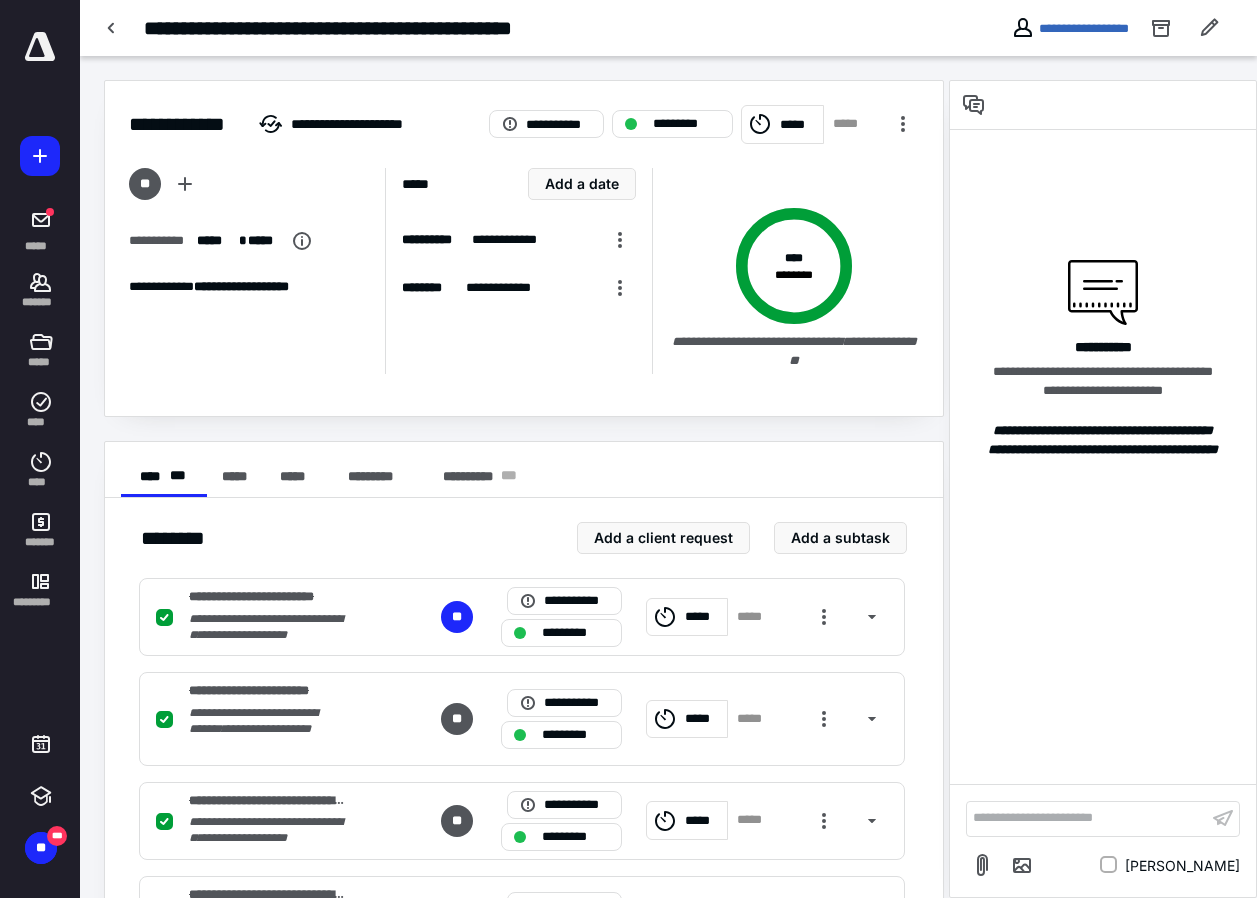 click on "**********" at bounding box center (1087, 818) 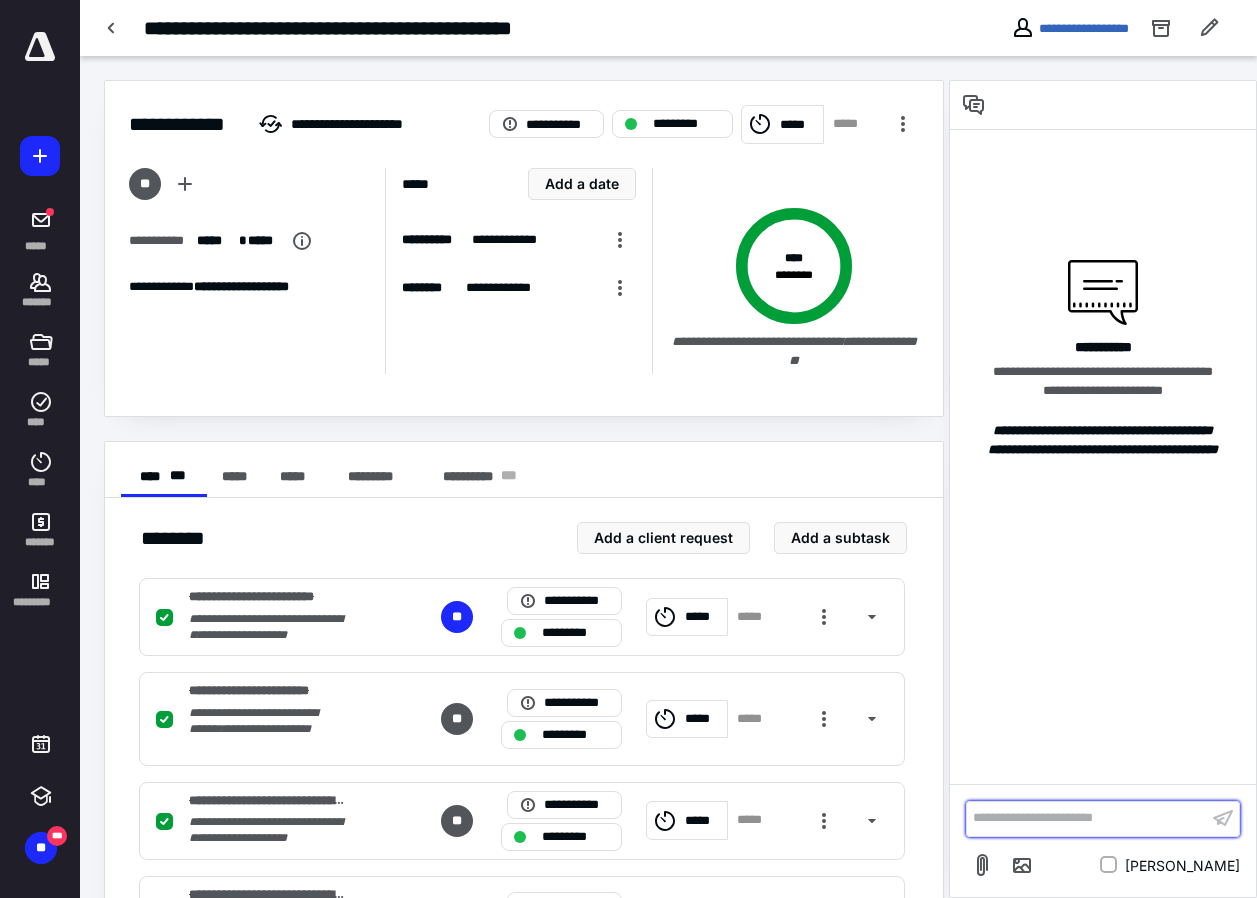 click on "**********" at bounding box center [1087, 818] 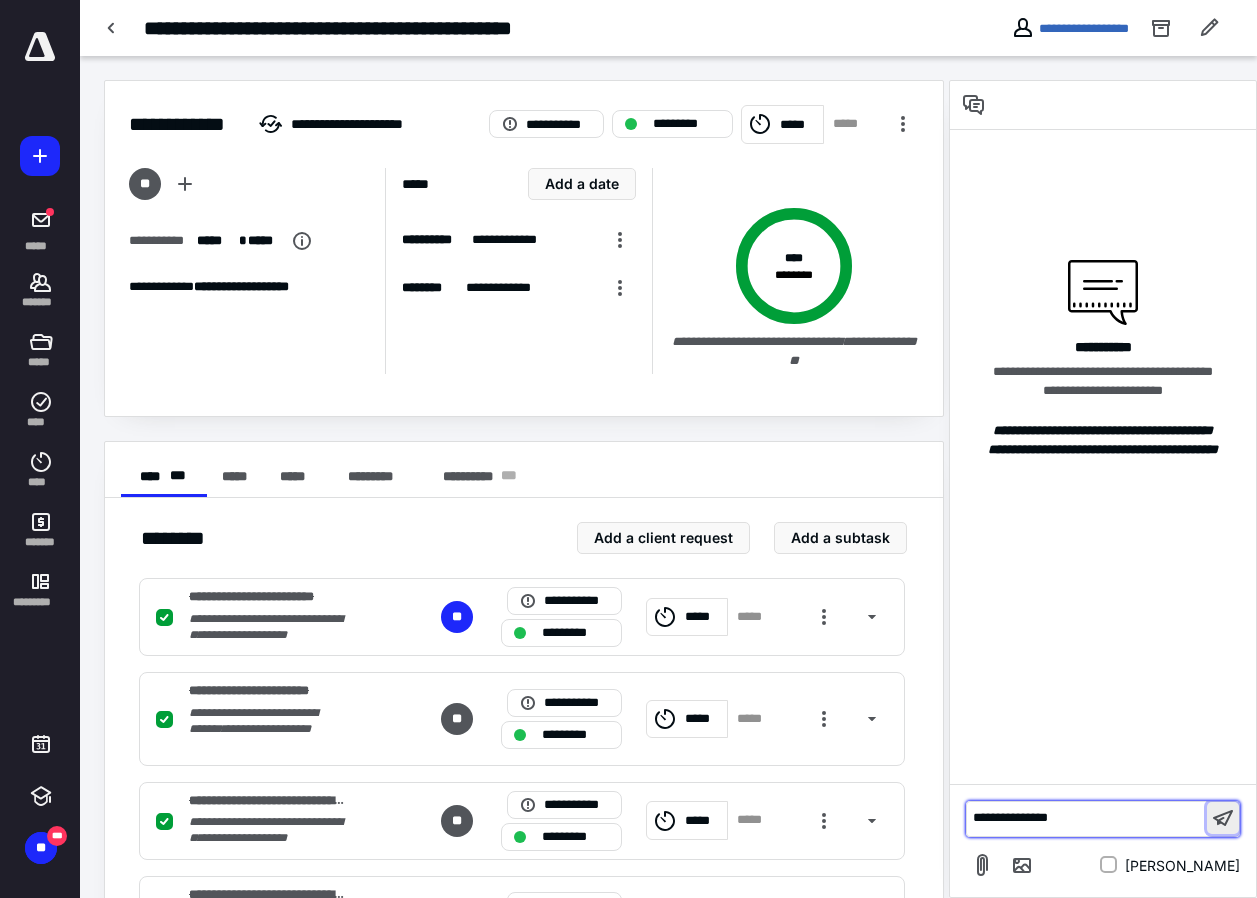 click at bounding box center (1223, 818) 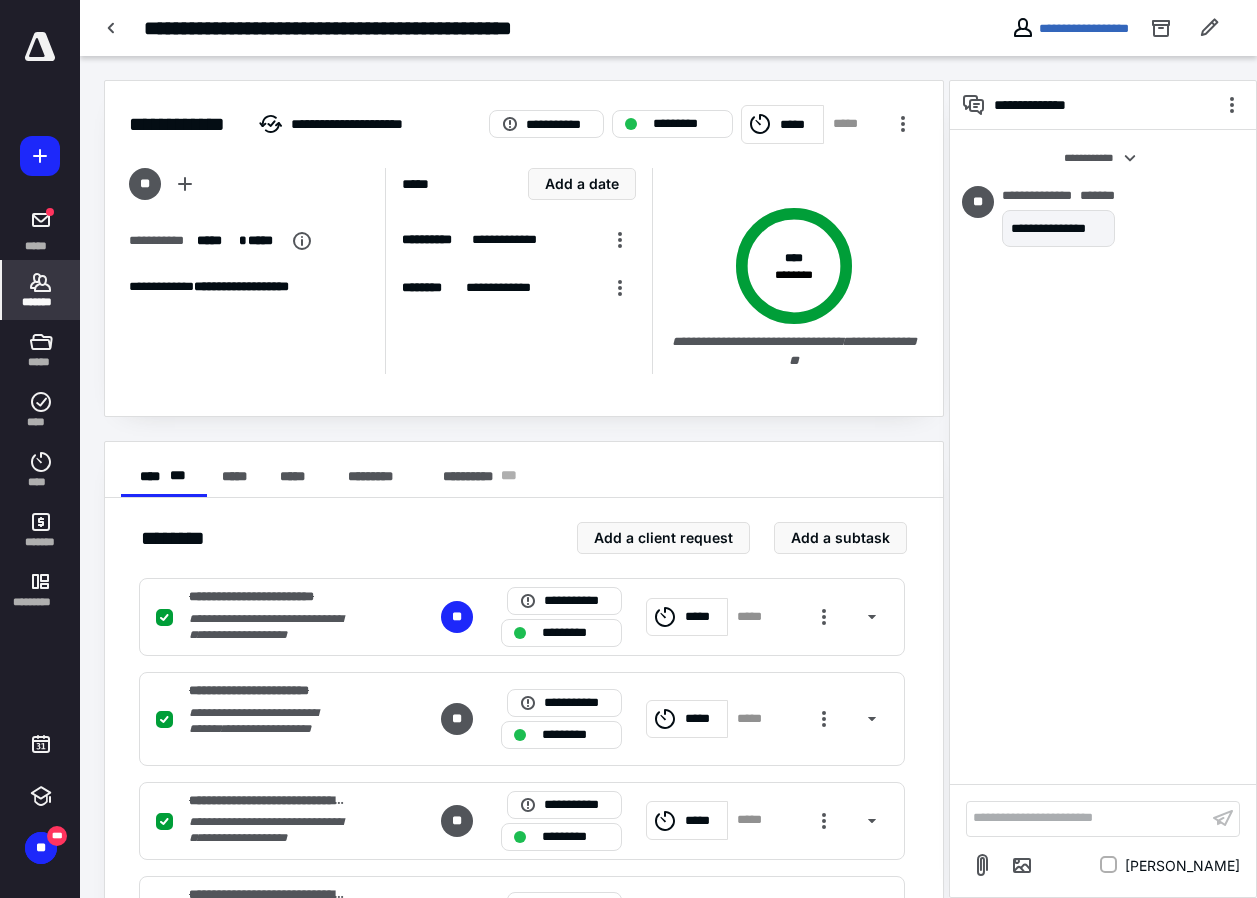 click on "*******" at bounding box center (41, 302) 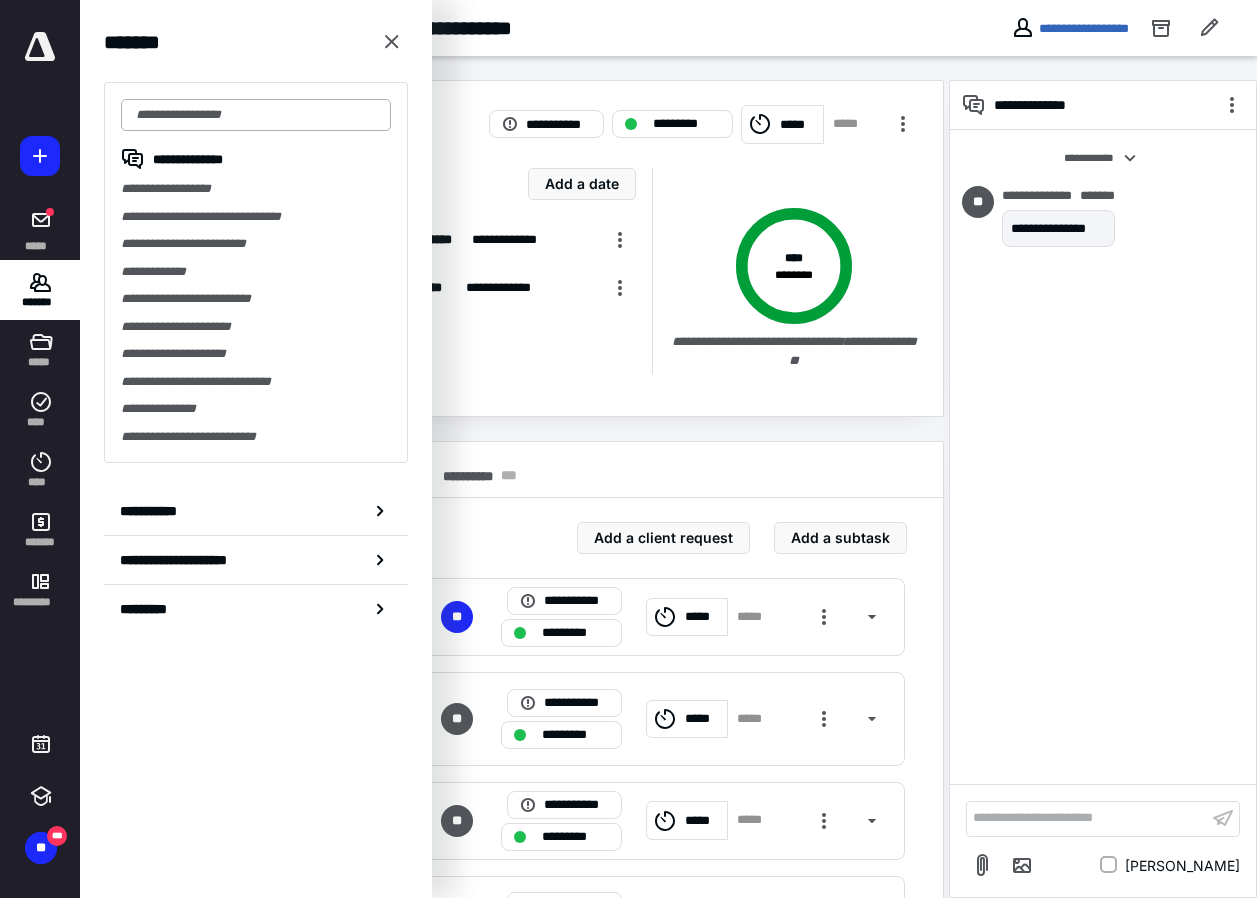 click at bounding box center [256, 115] 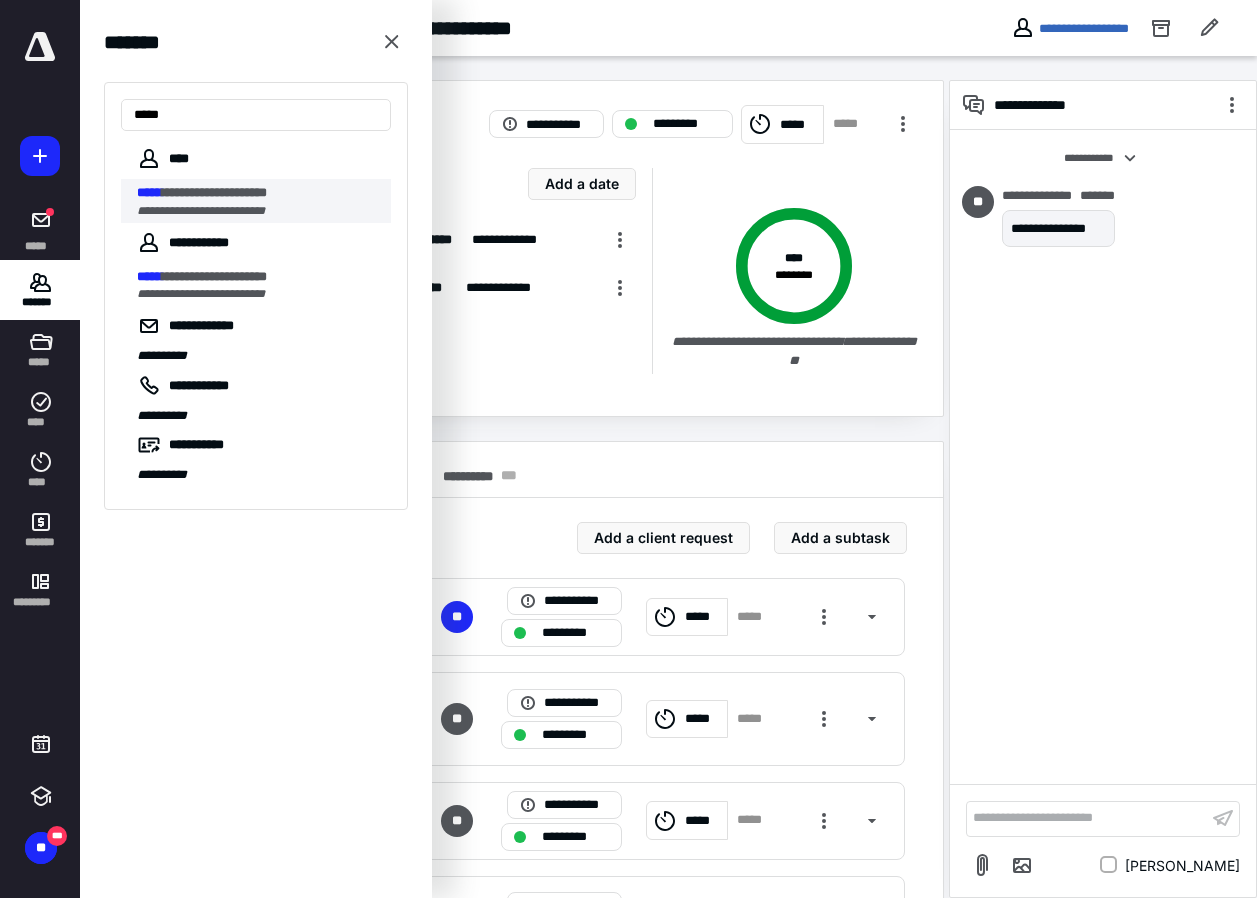 type on "*****" 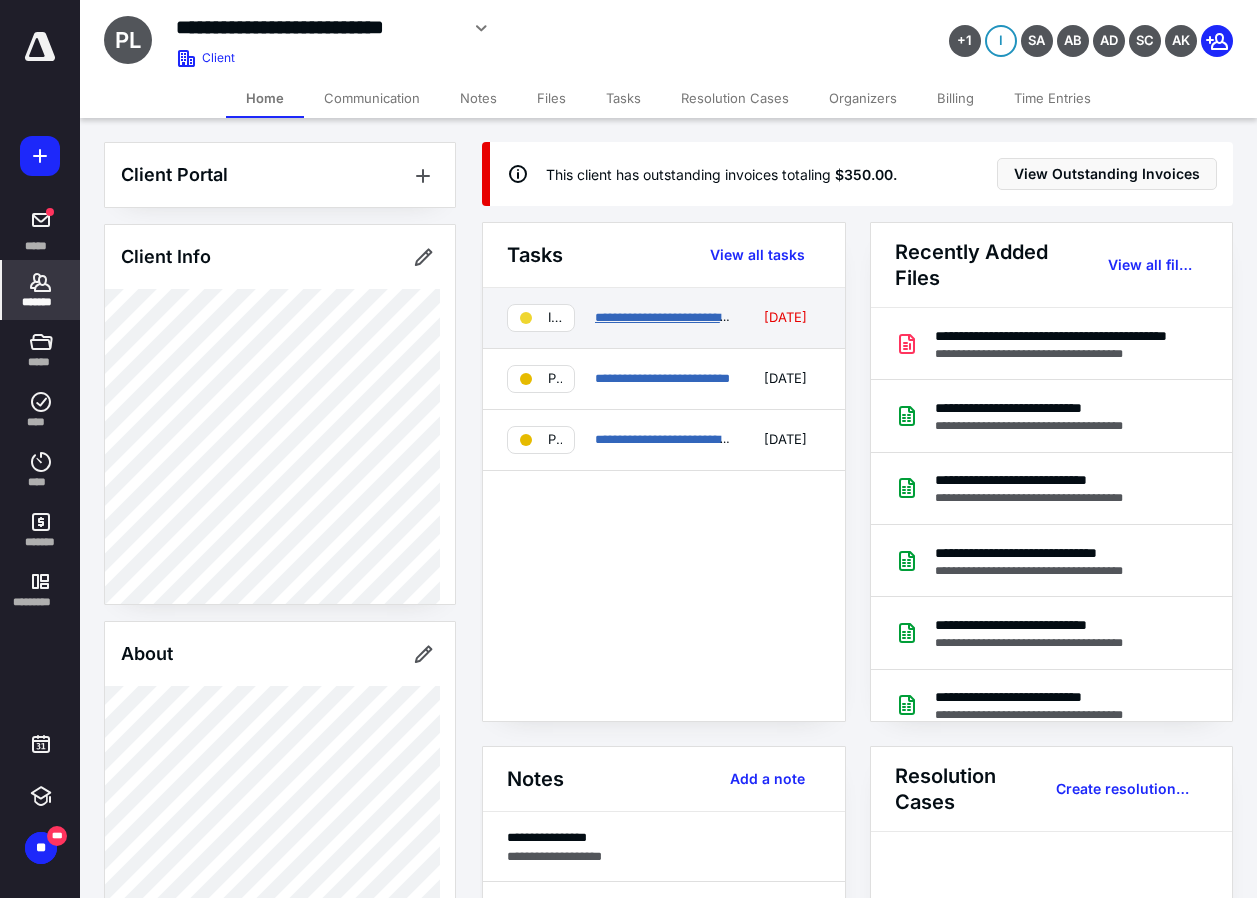 click on "**********" at bounding box center [675, 317] 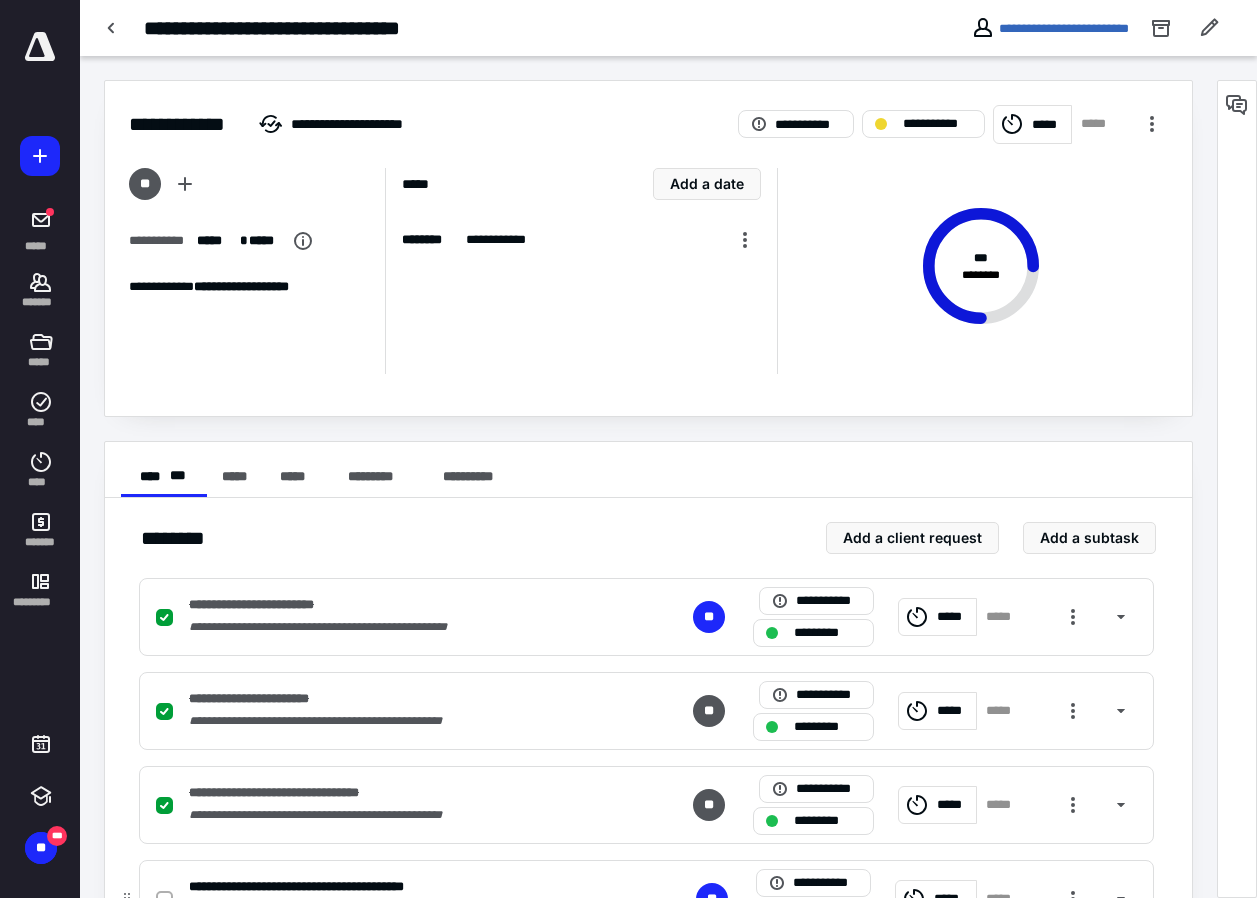 scroll, scrollTop: 89, scrollLeft: 0, axis: vertical 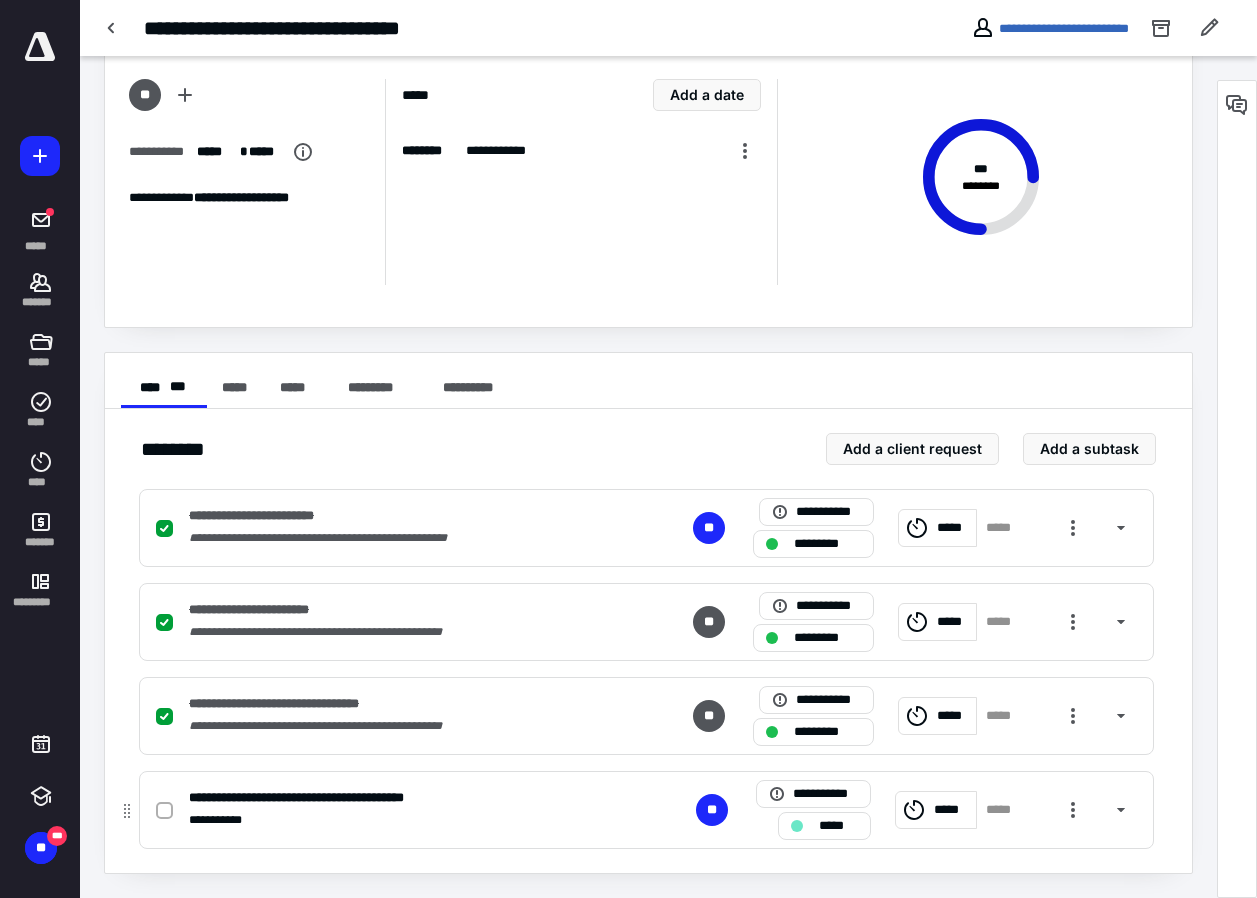 click on "*****" at bounding box center [838, 826] 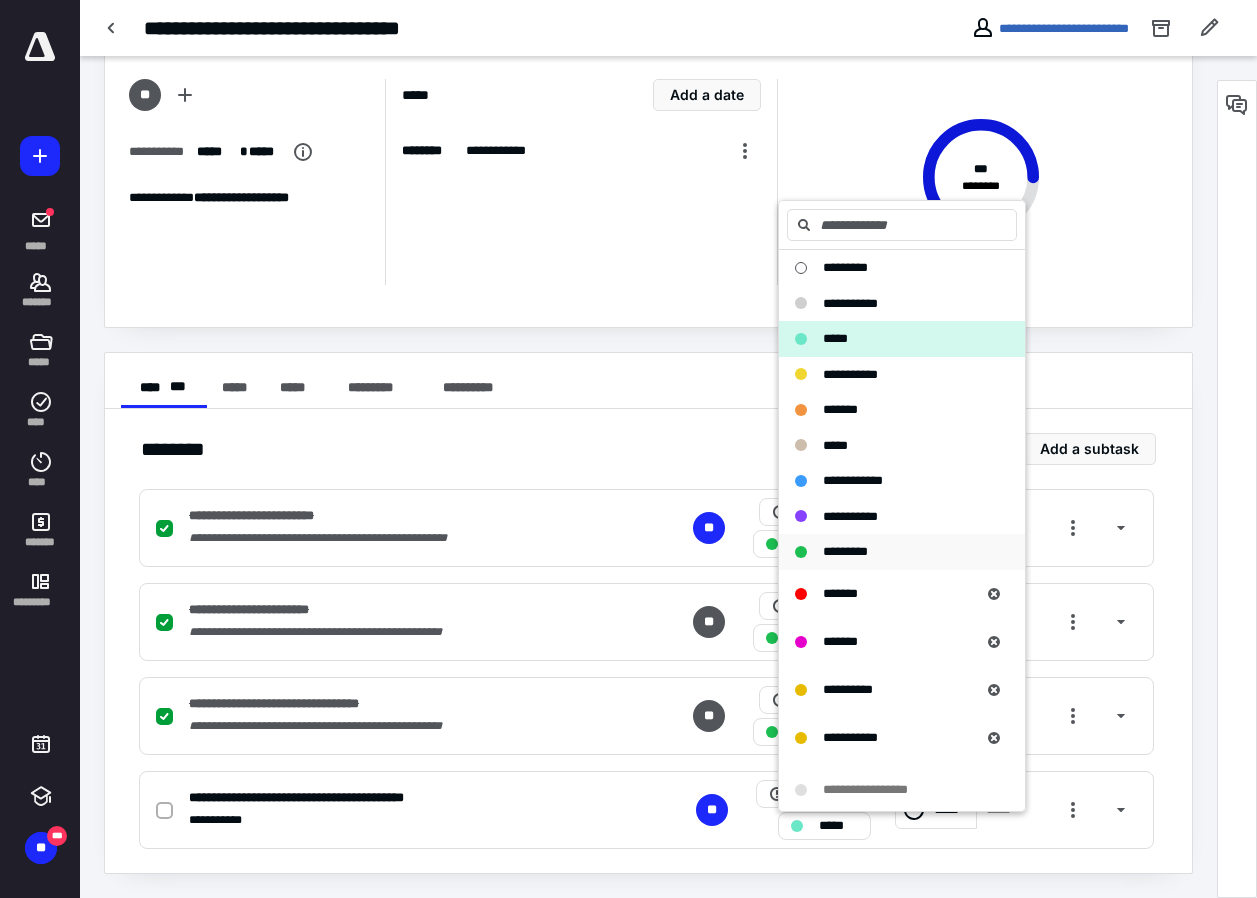 click on "*********" at bounding box center [845, 551] 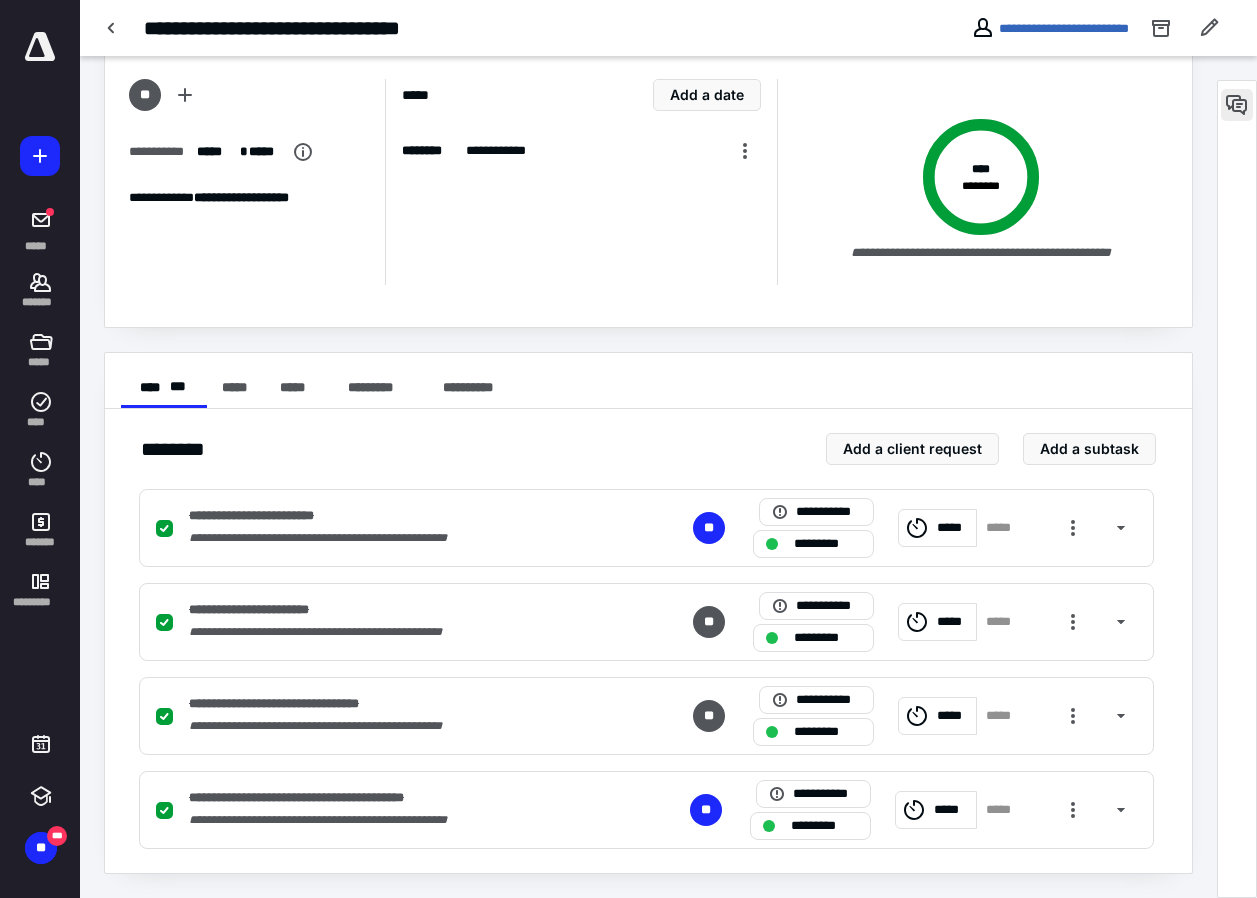 click at bounding box center (1237, 105) 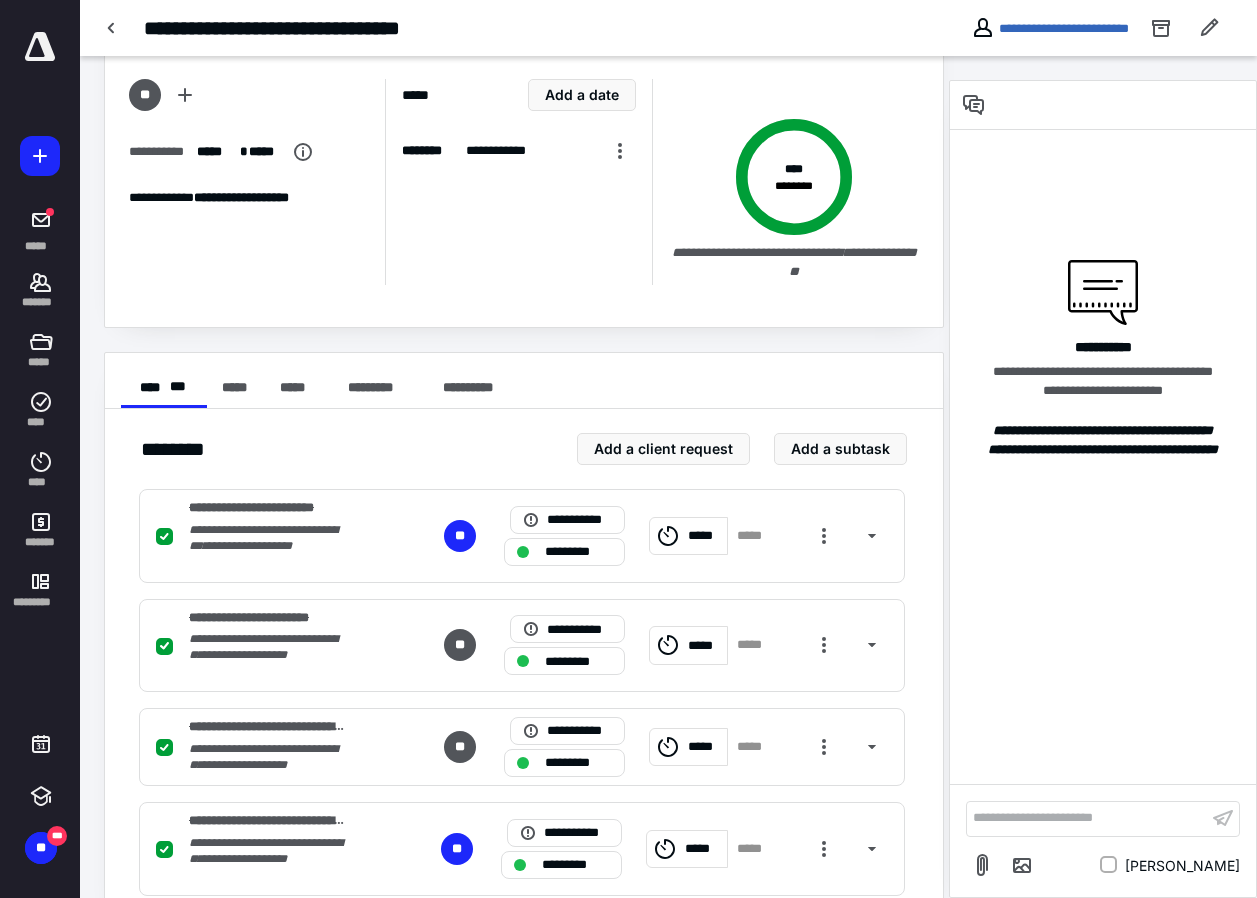 click on "**********" at bounding box center (1087, 818) 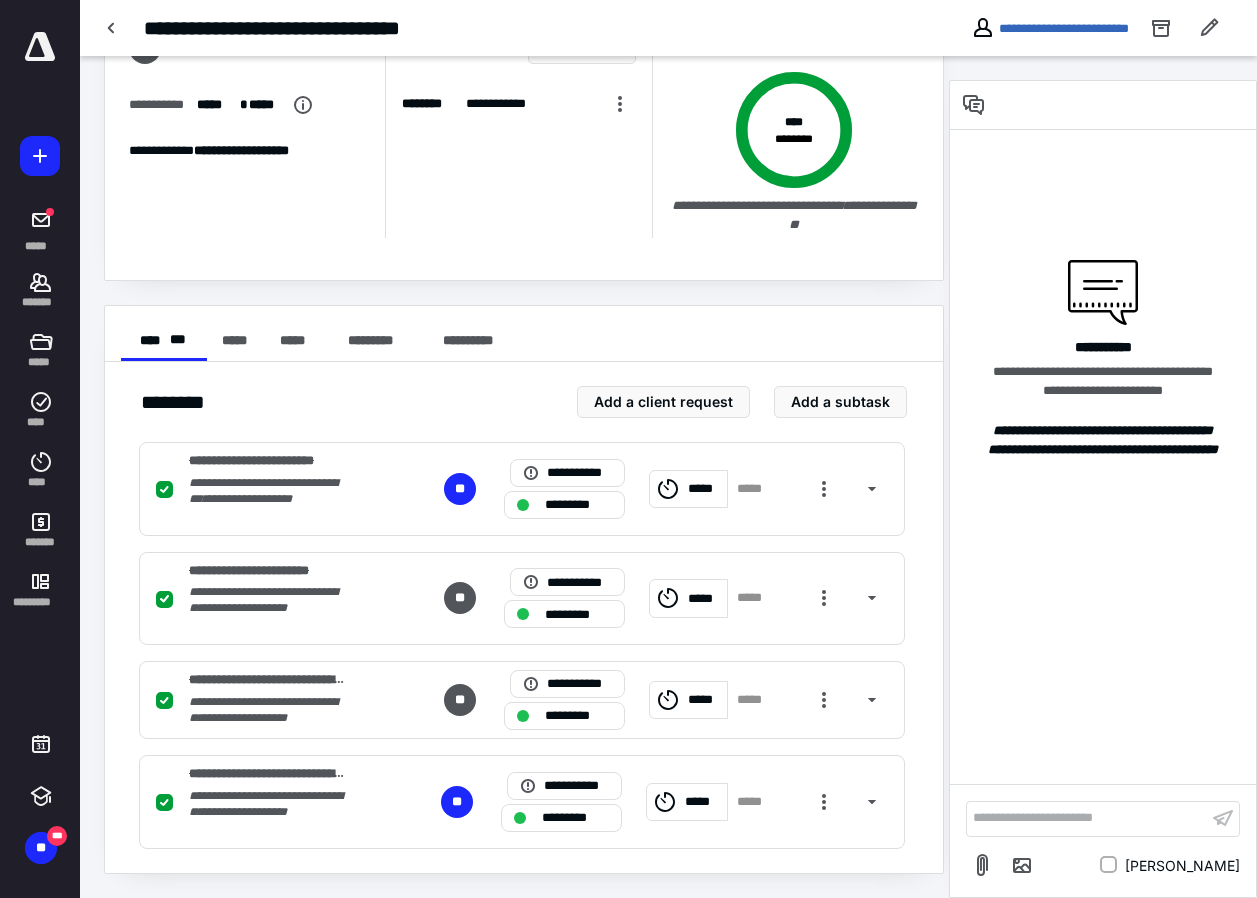 type 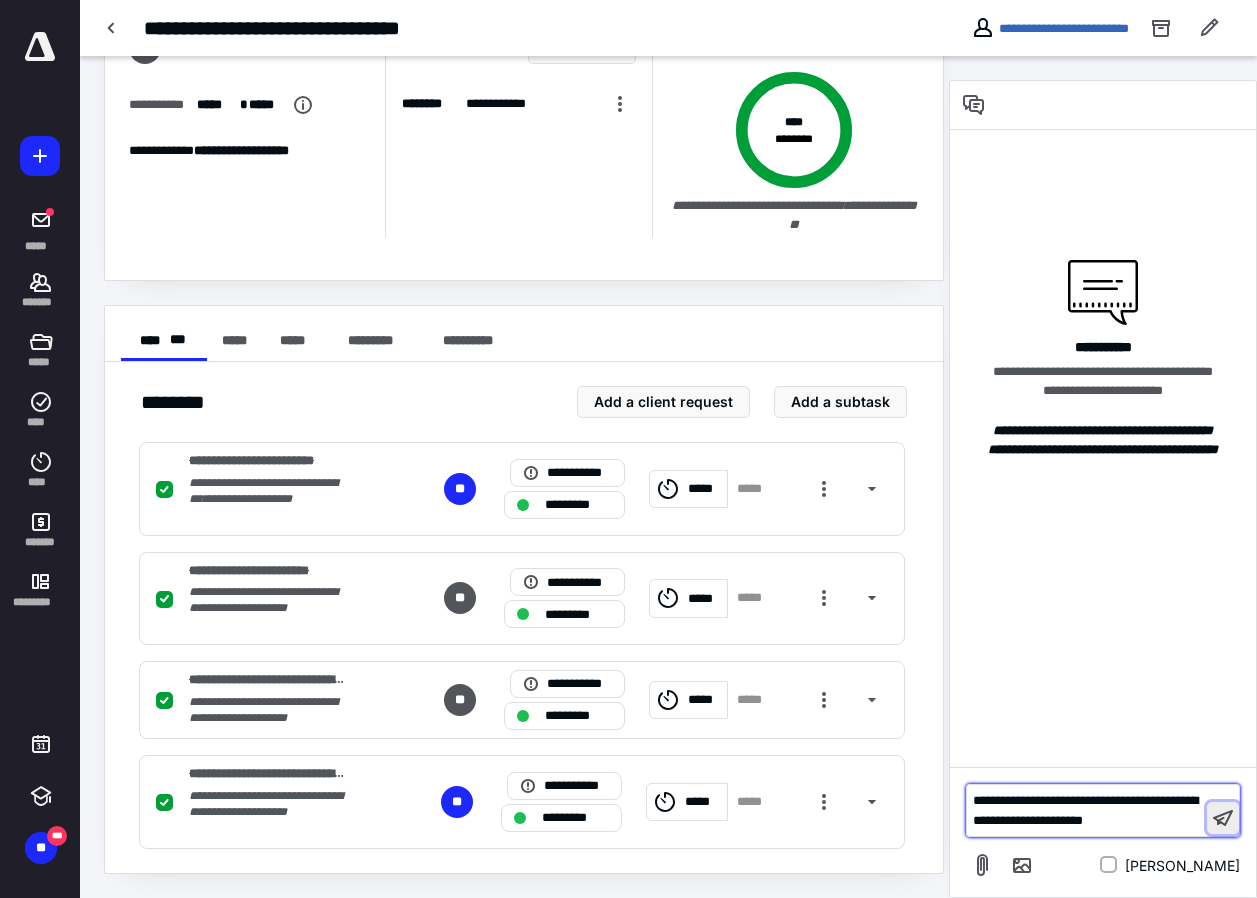 click at bounding box center [1223, 818] 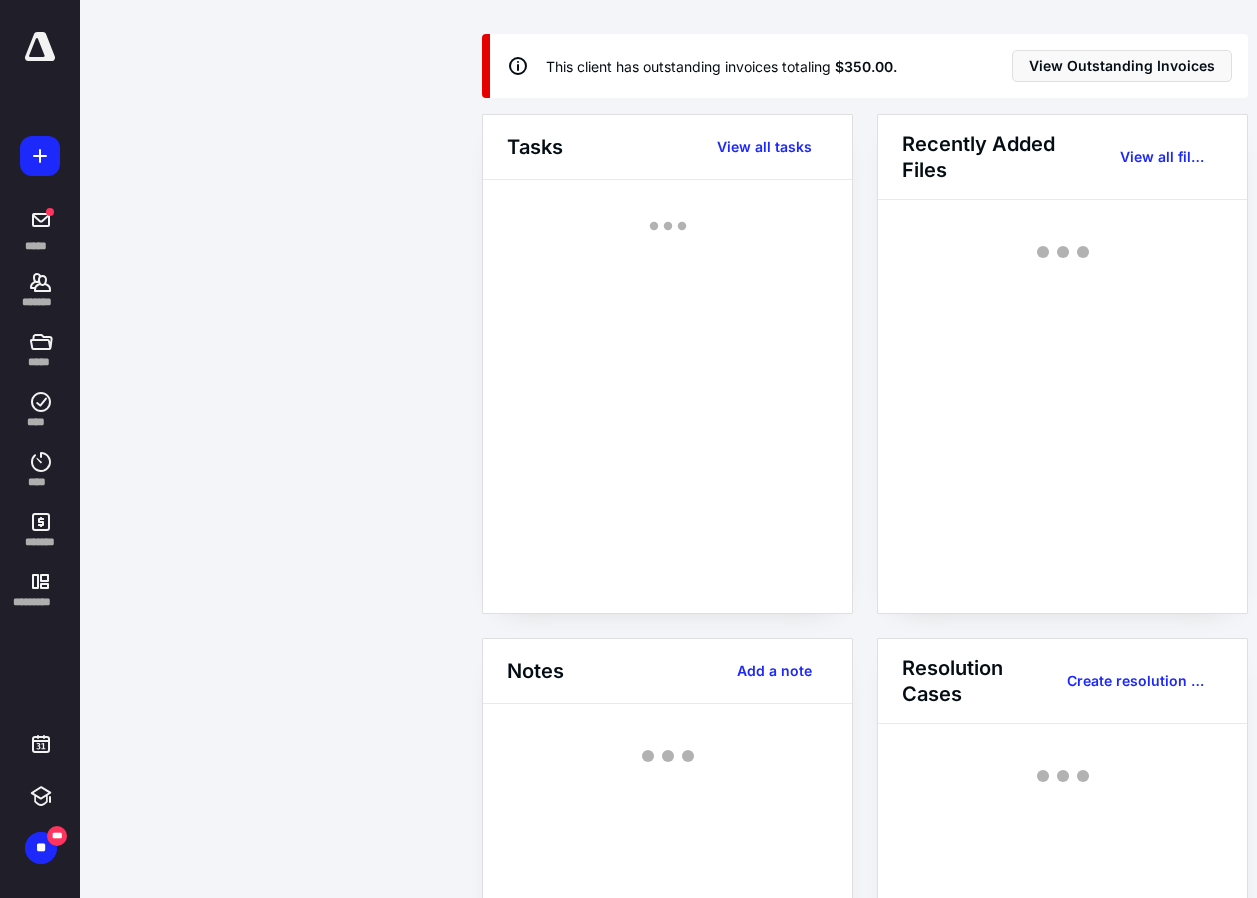scroll, scrollTop: 0, scrollLeft: 0, axis: both 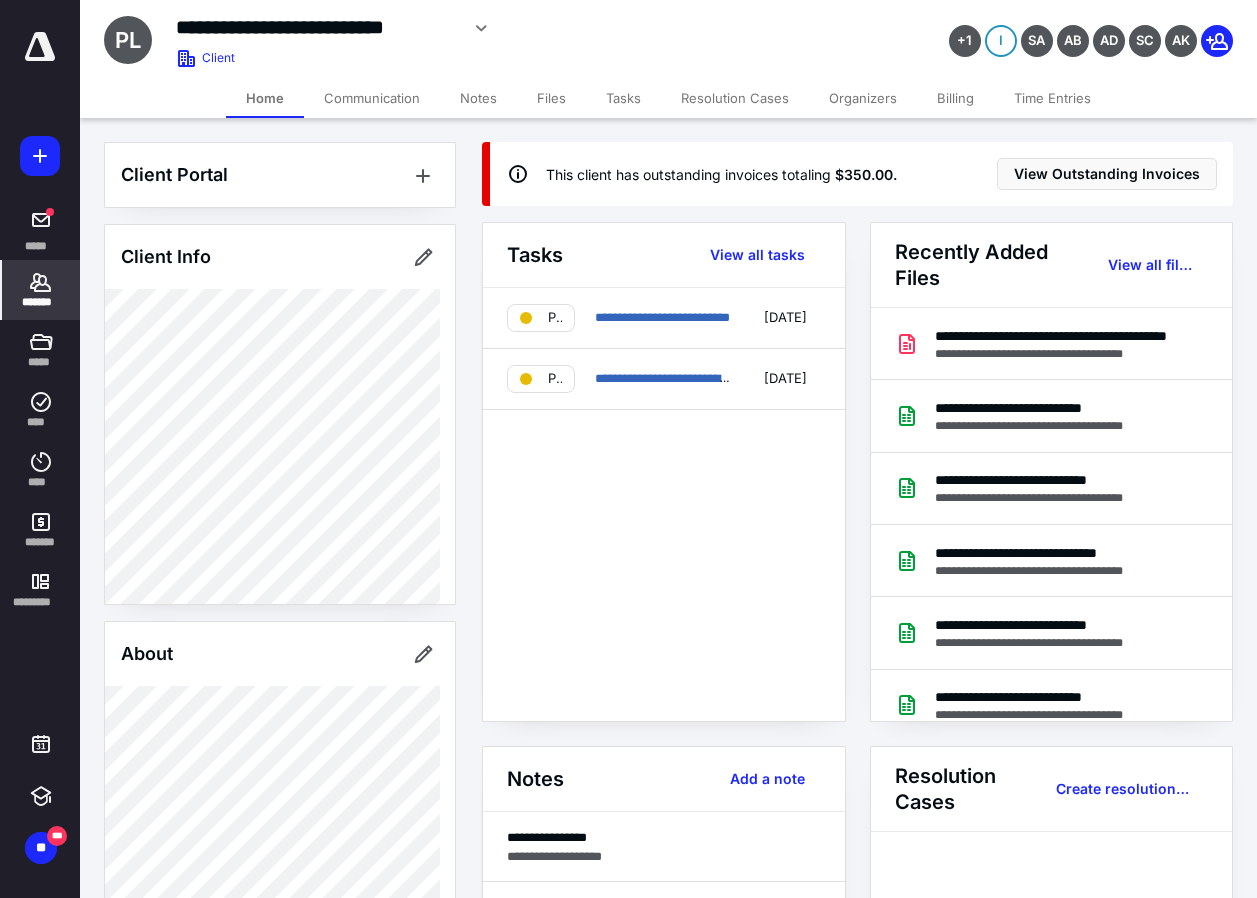 click on "*******" at bounding box center [41, 302] 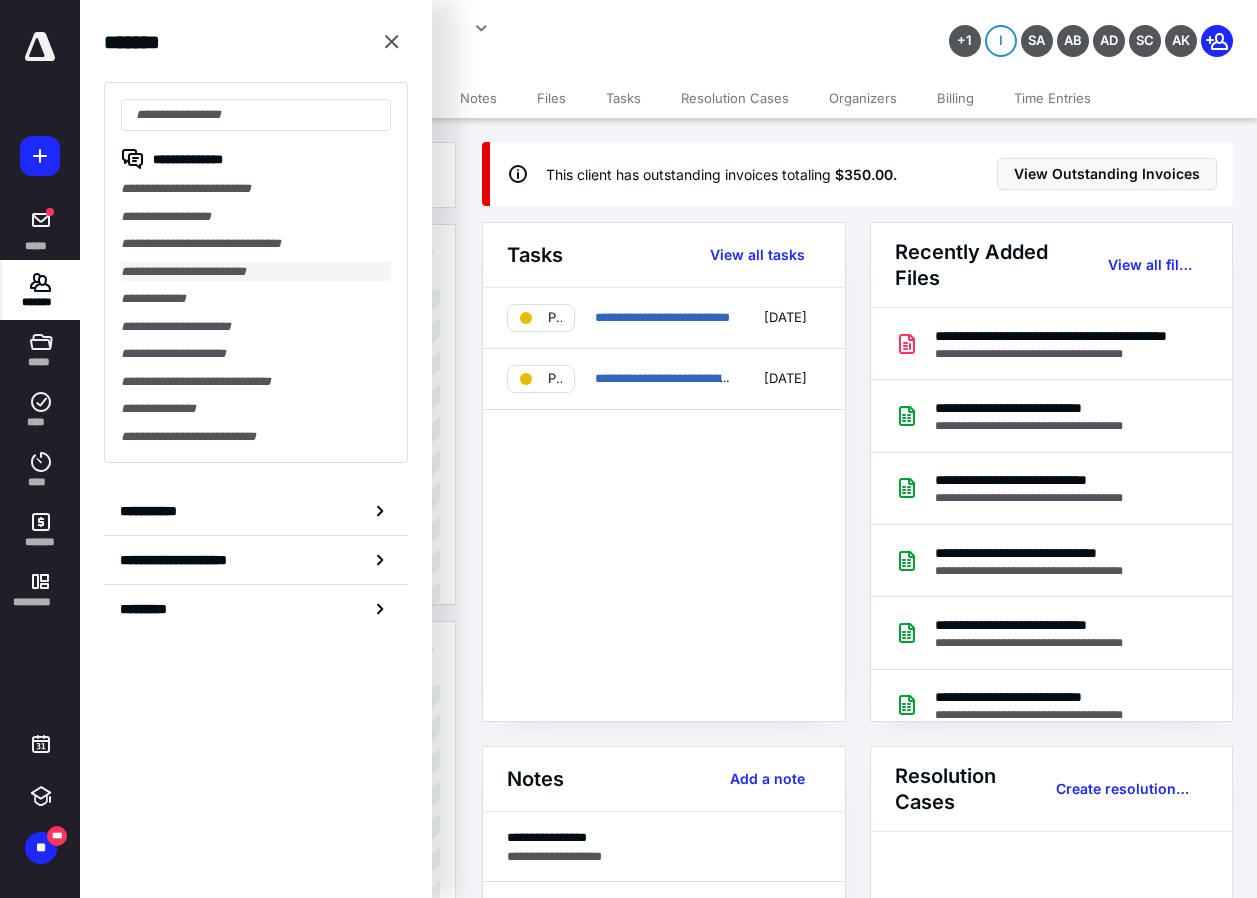 click on "**********" at bounding box center [256, 272] 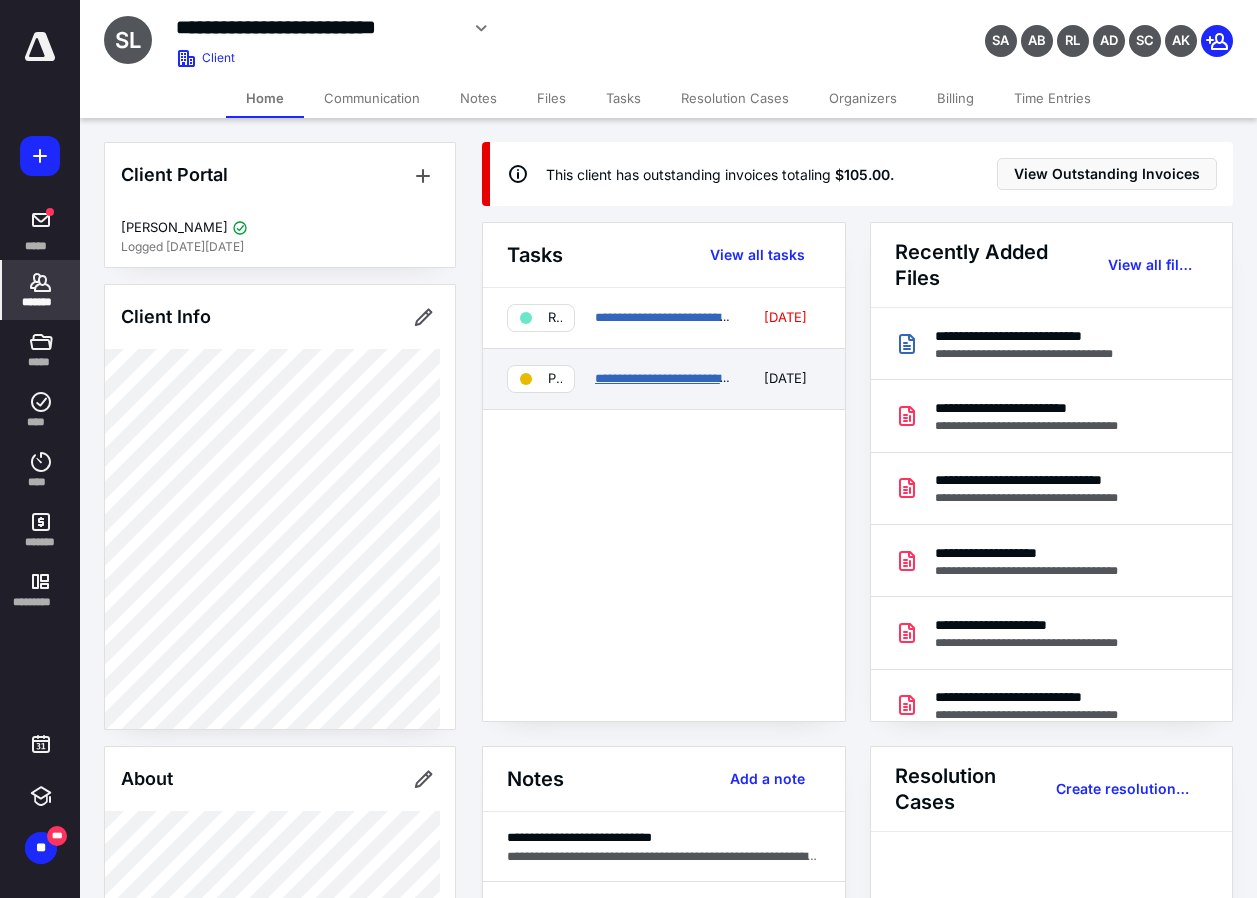 click on "**********" at bounding box center (697, 378) 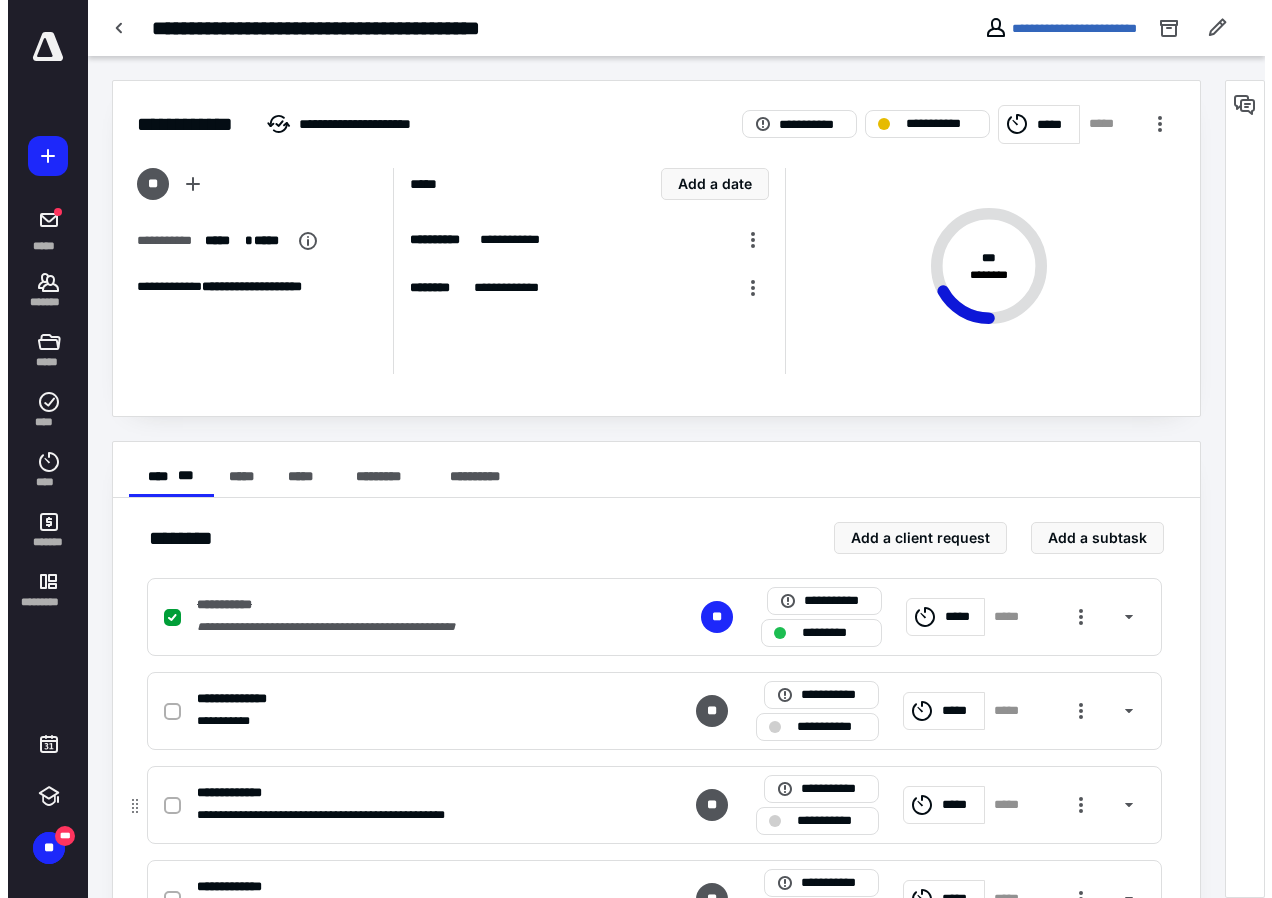 scroll, scrollTop: 277, scrollLeft: 0, axis: vertical 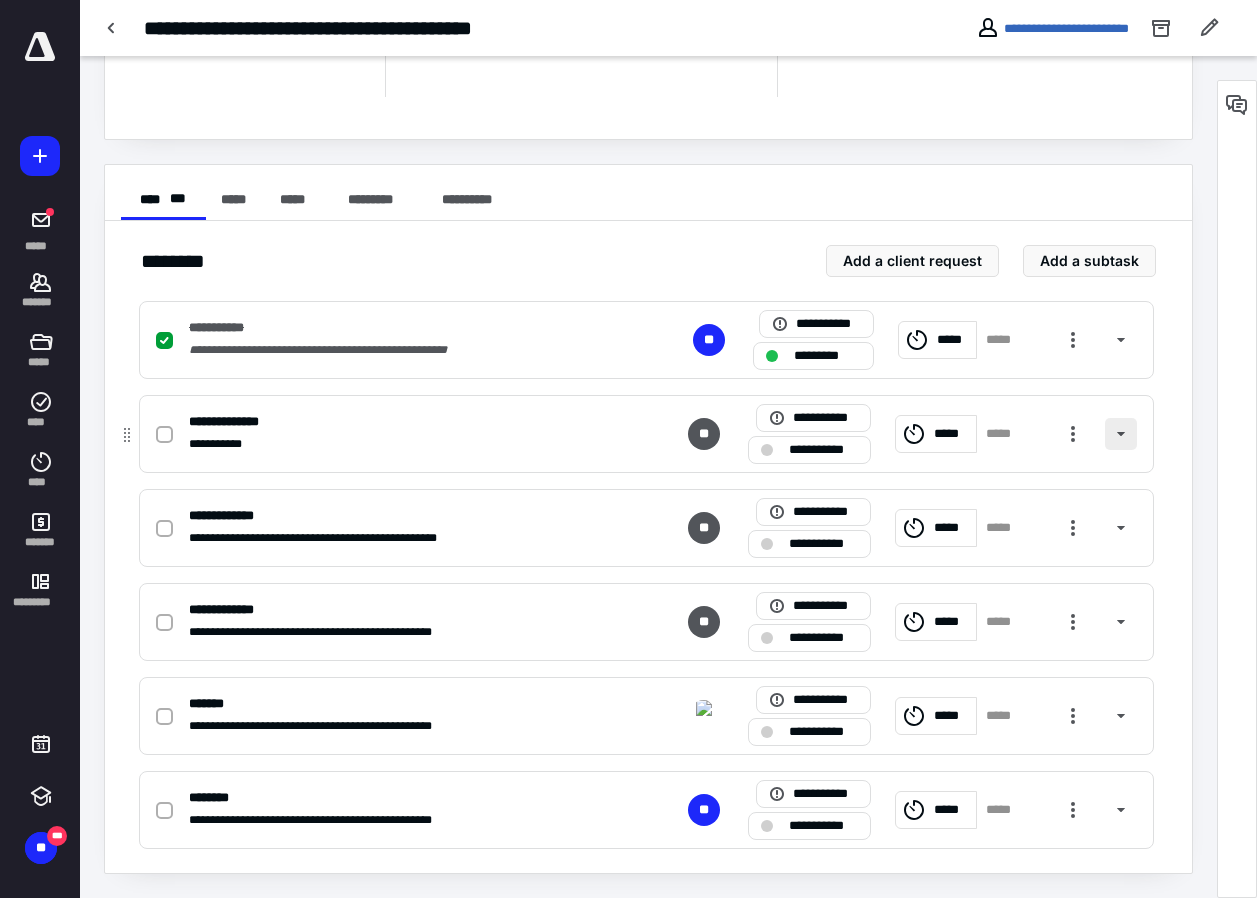 click at bounding box center (1121, 434) 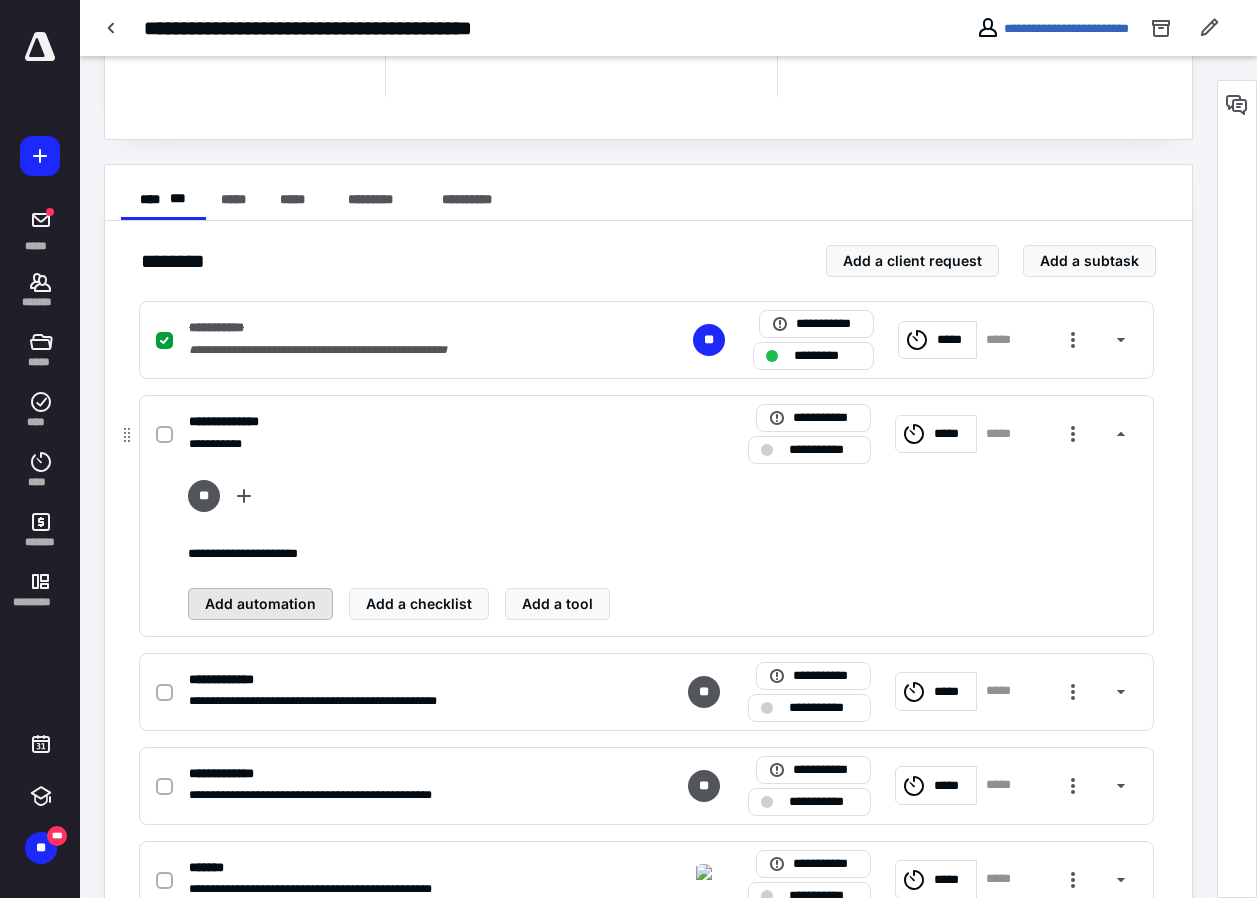 click on "Add automation" at bounding box center [260, 604] 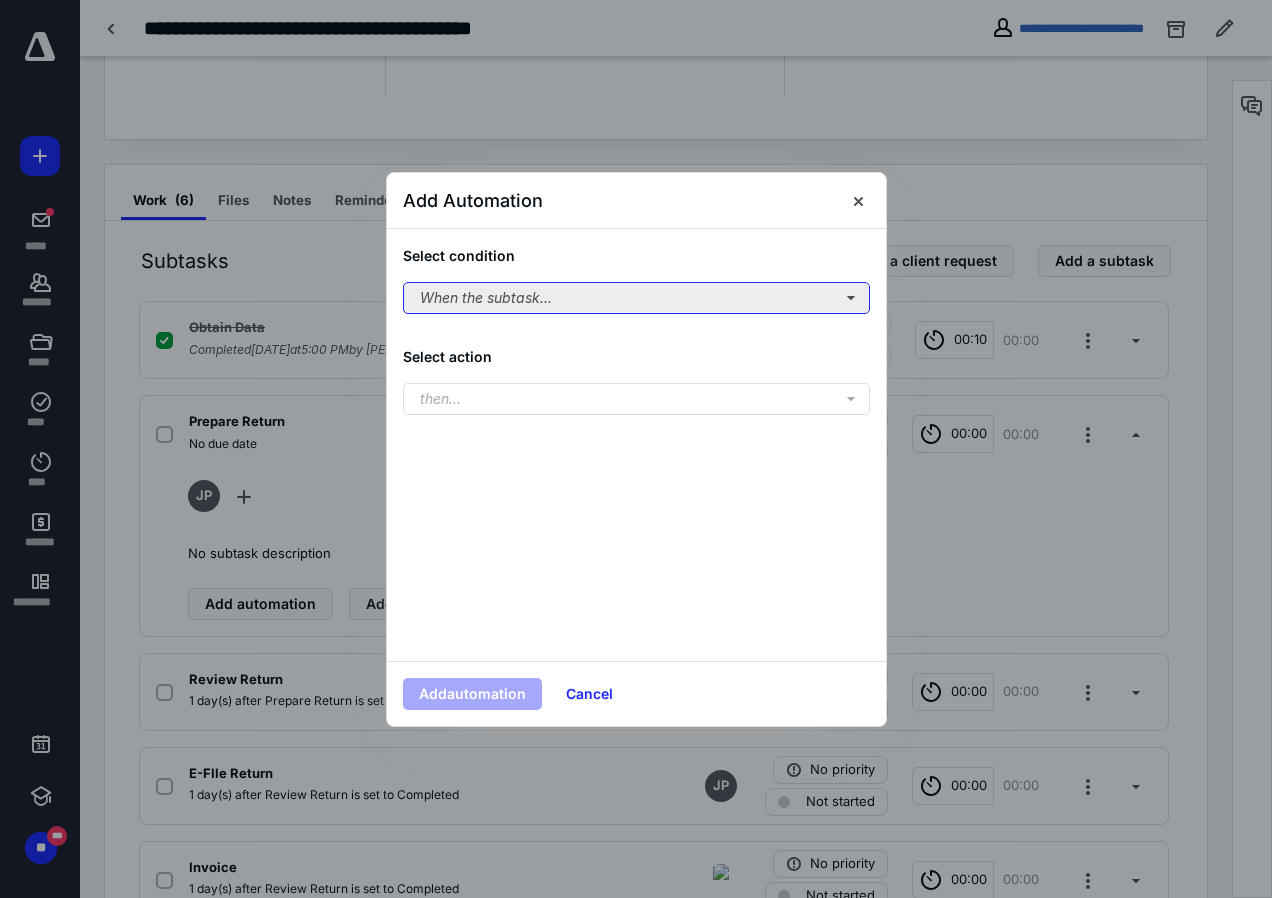 click on "When the subtask..." at bounding box center (636, 298) 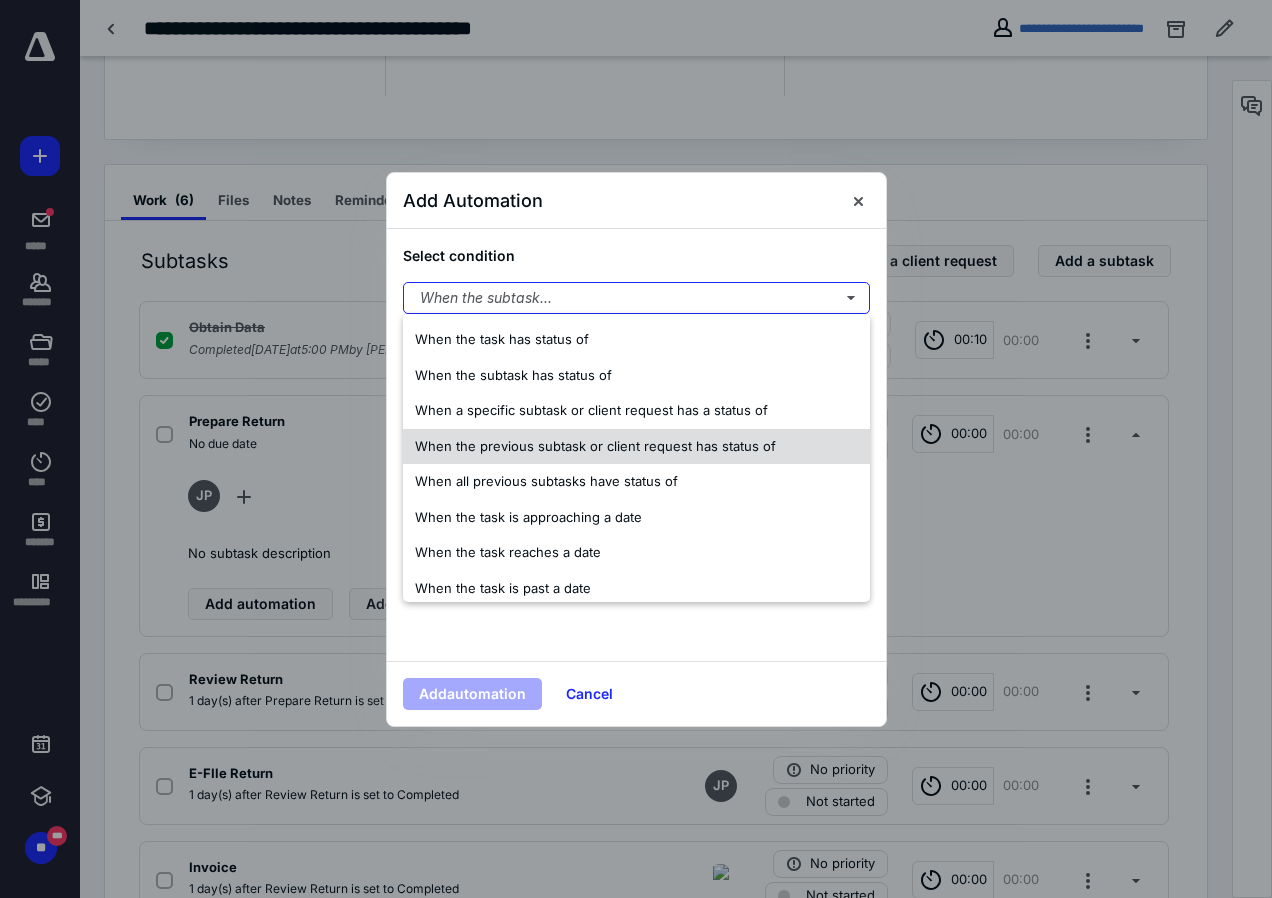 click on "When the previous subtask or client request has status of" at bounding box center (595, 446) 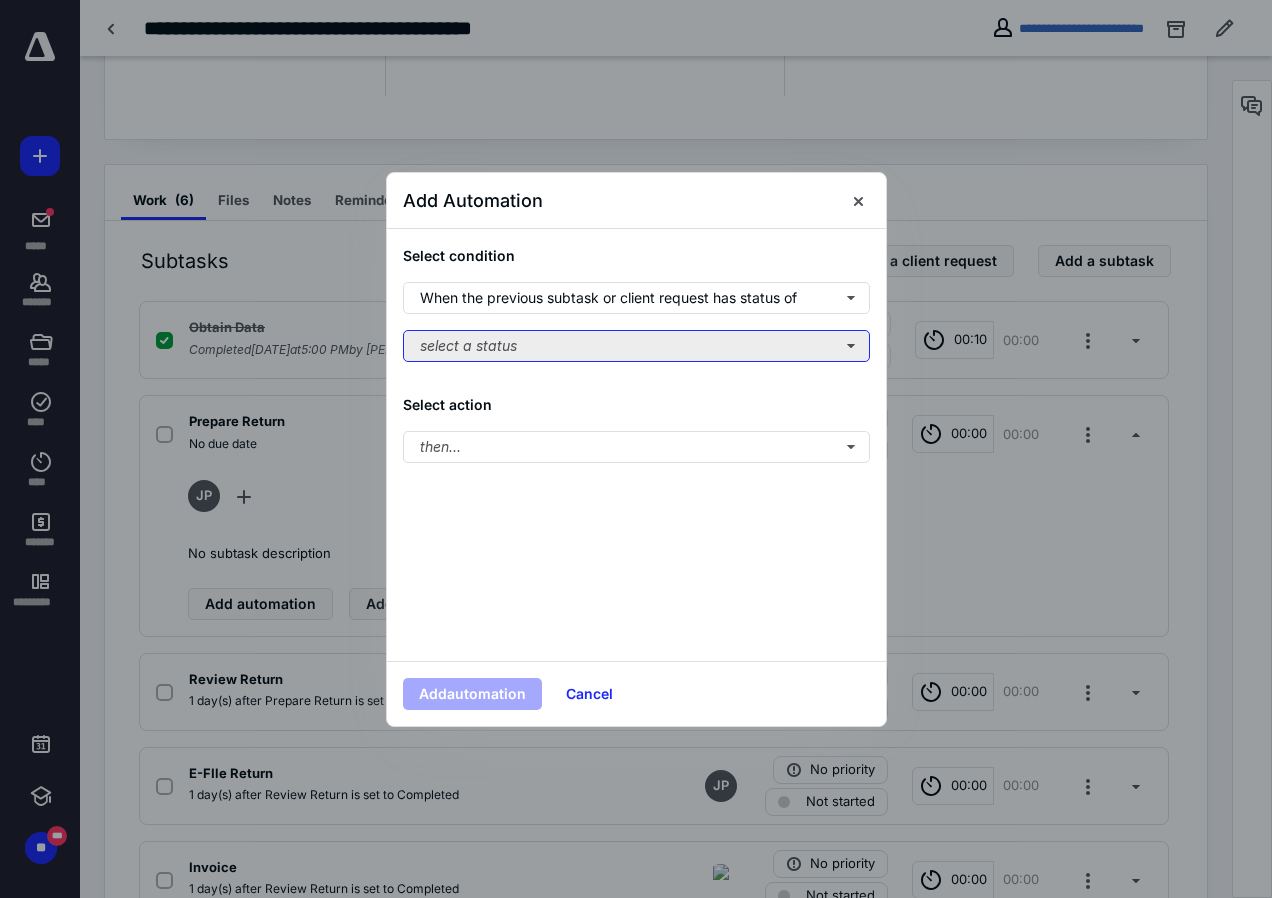 click on "select a status" at bounding box center [636, 346] 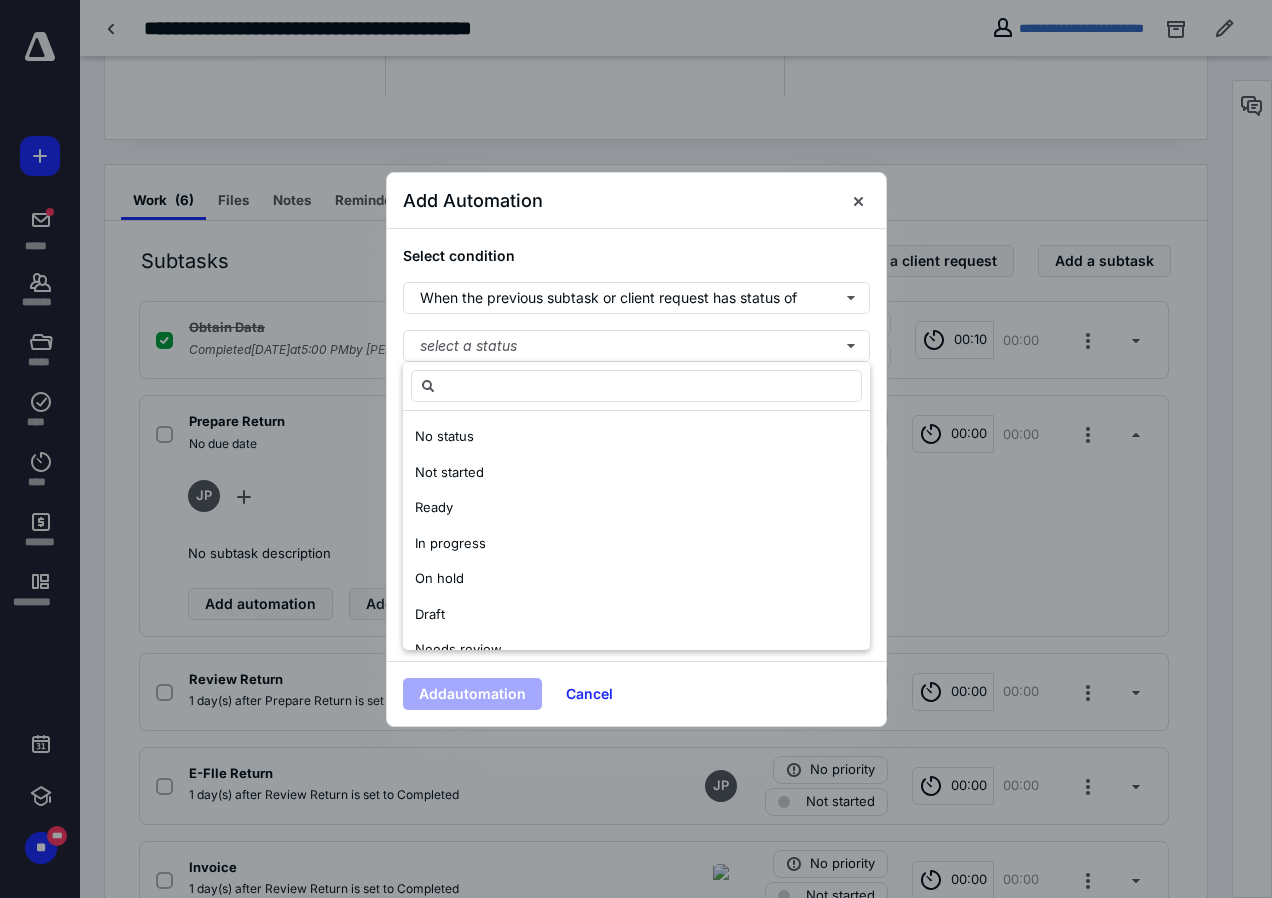 scroll, scrollTop: 100, scrollLeft: 0, axis: vertical 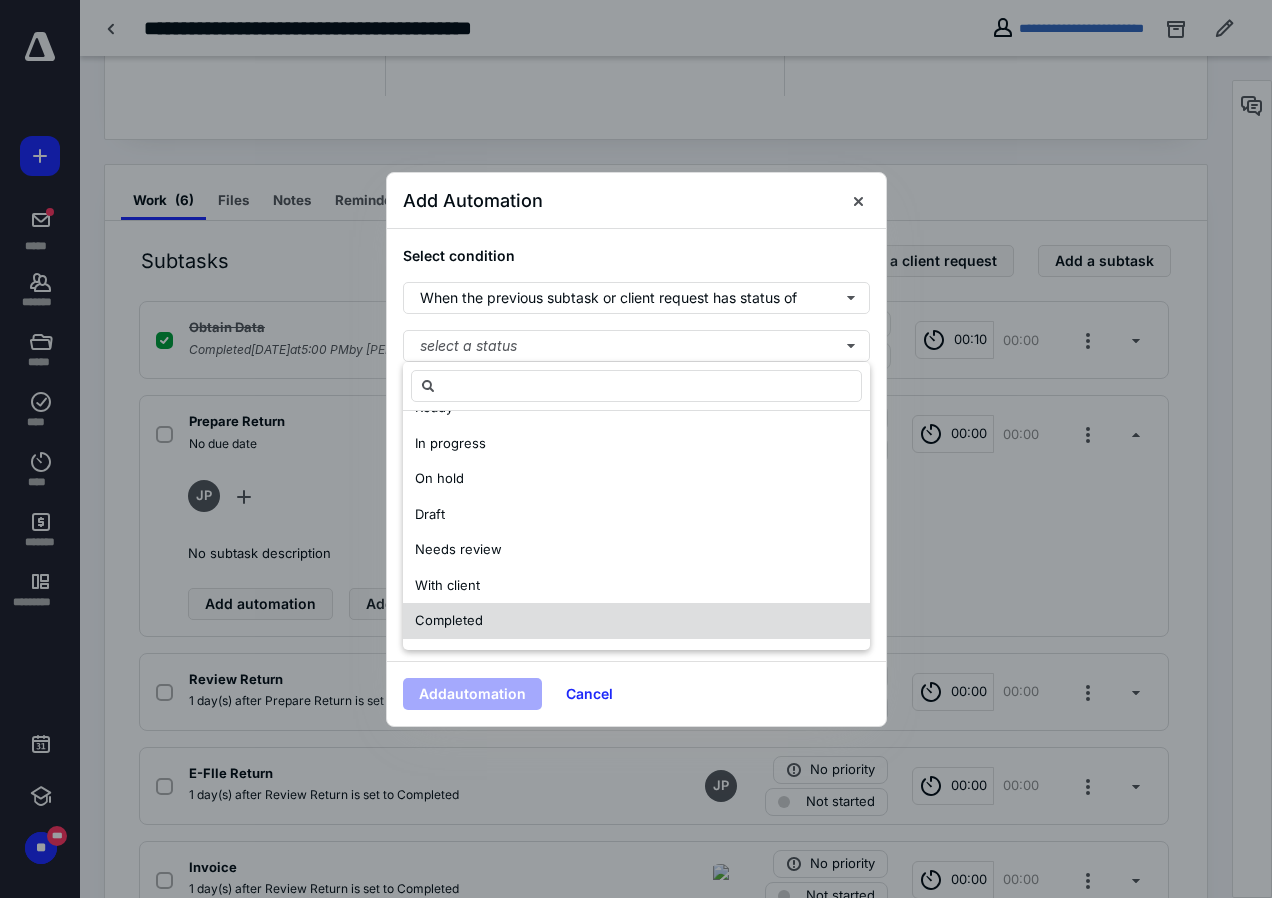 click on "Completed" at bounding box center [449, 620] 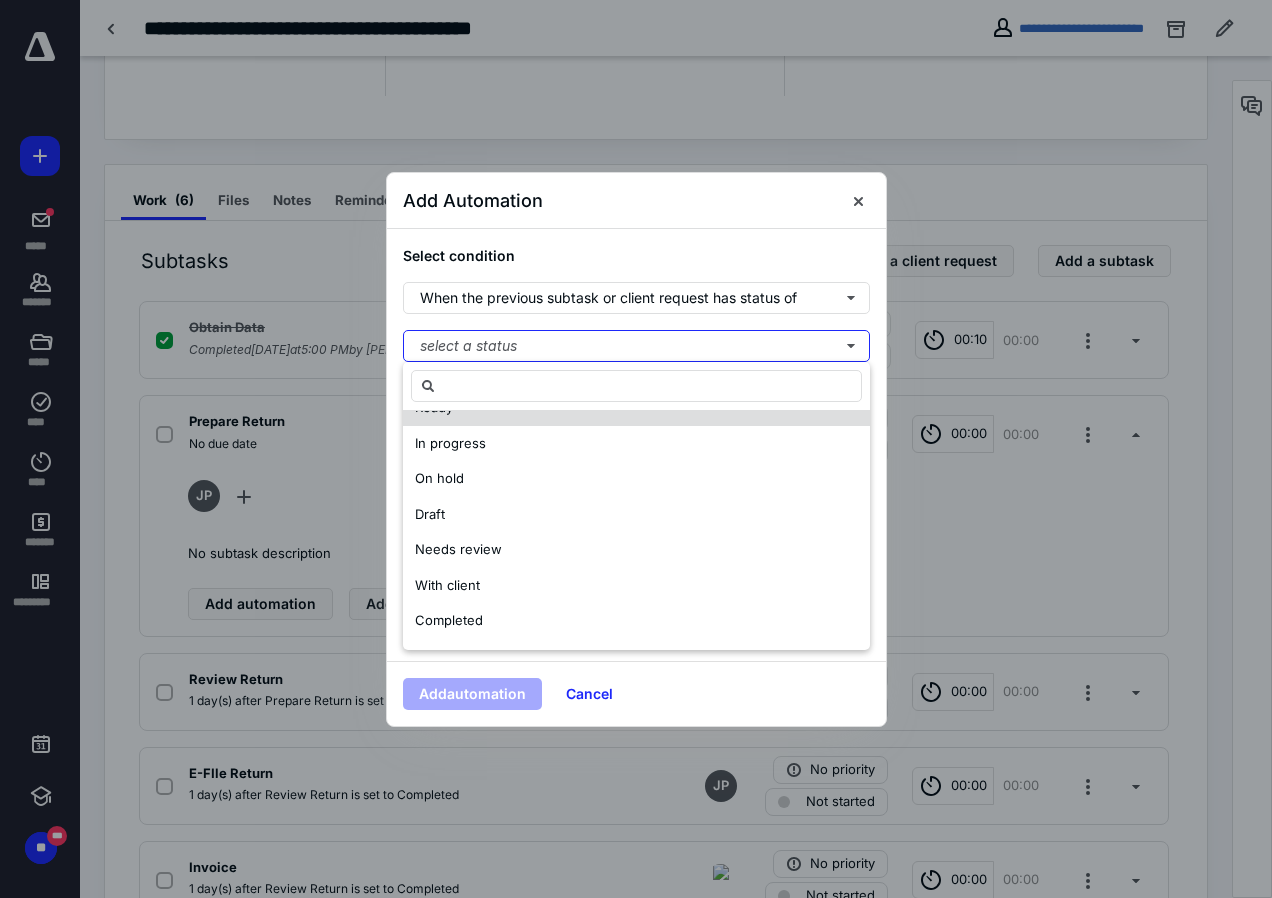 scroll, scrollTop: 0, scrollLeft: 0, axis: both 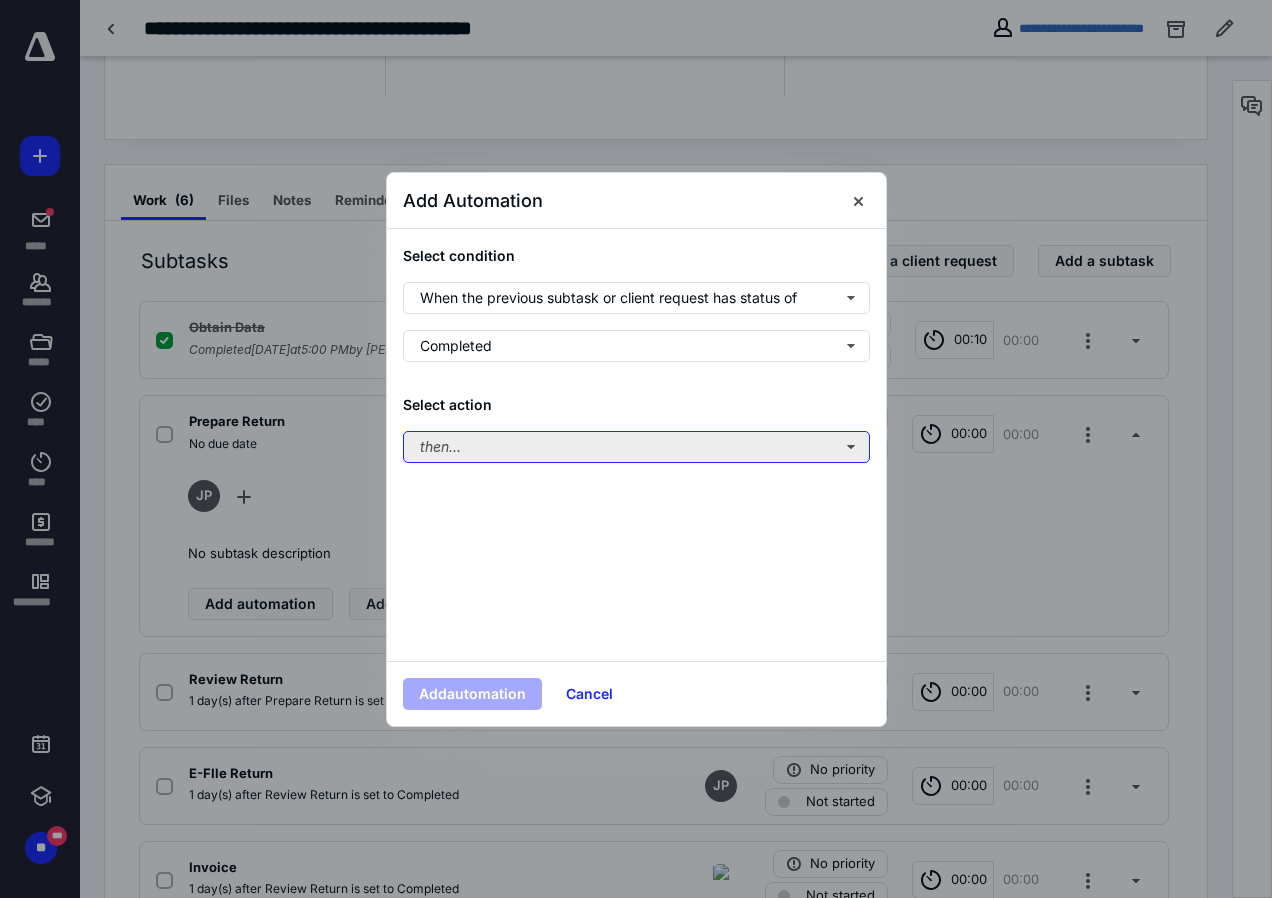 click on "then..." at bounding box center (636, 447) 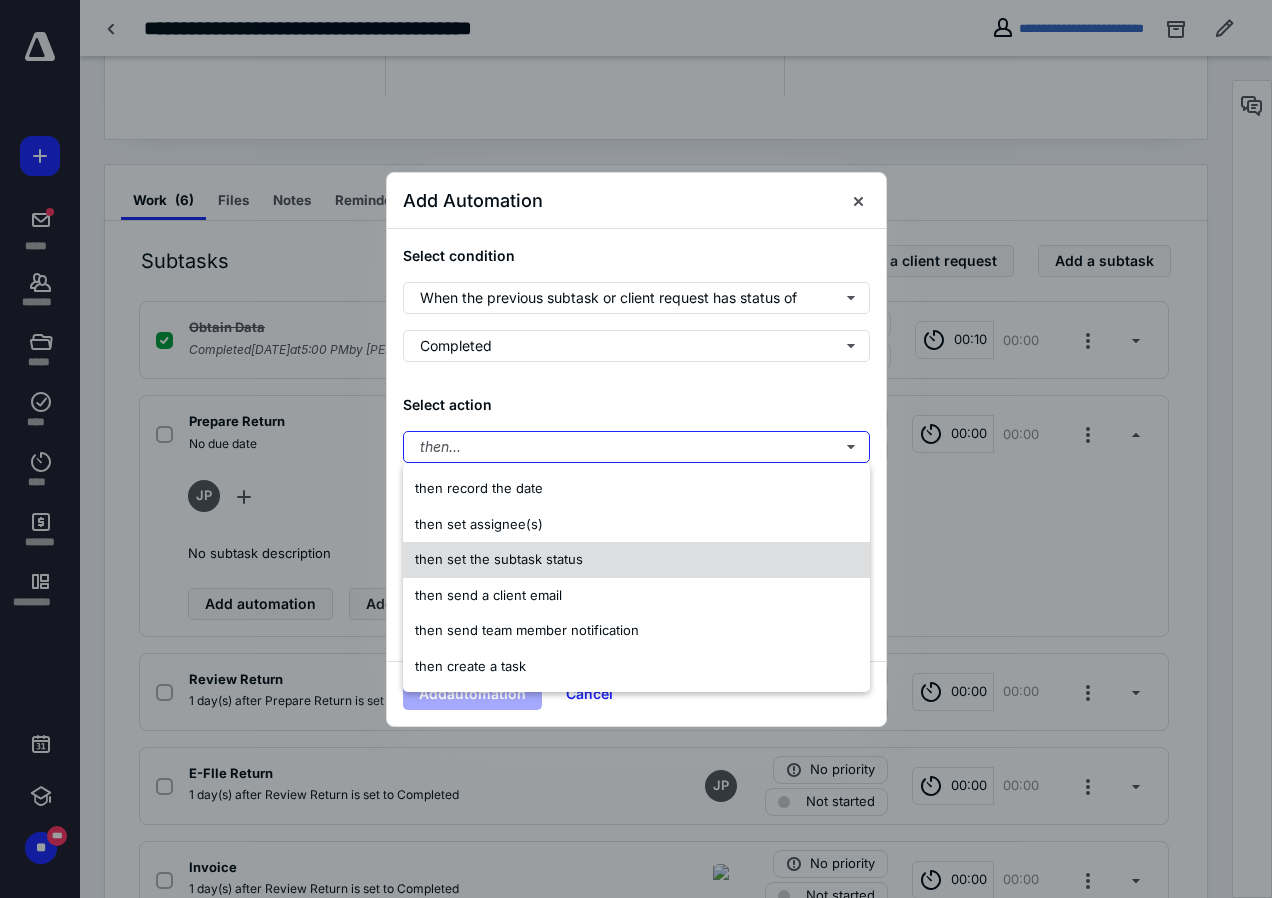 click on "then set the subtask status" at bounding box center (499, 559) 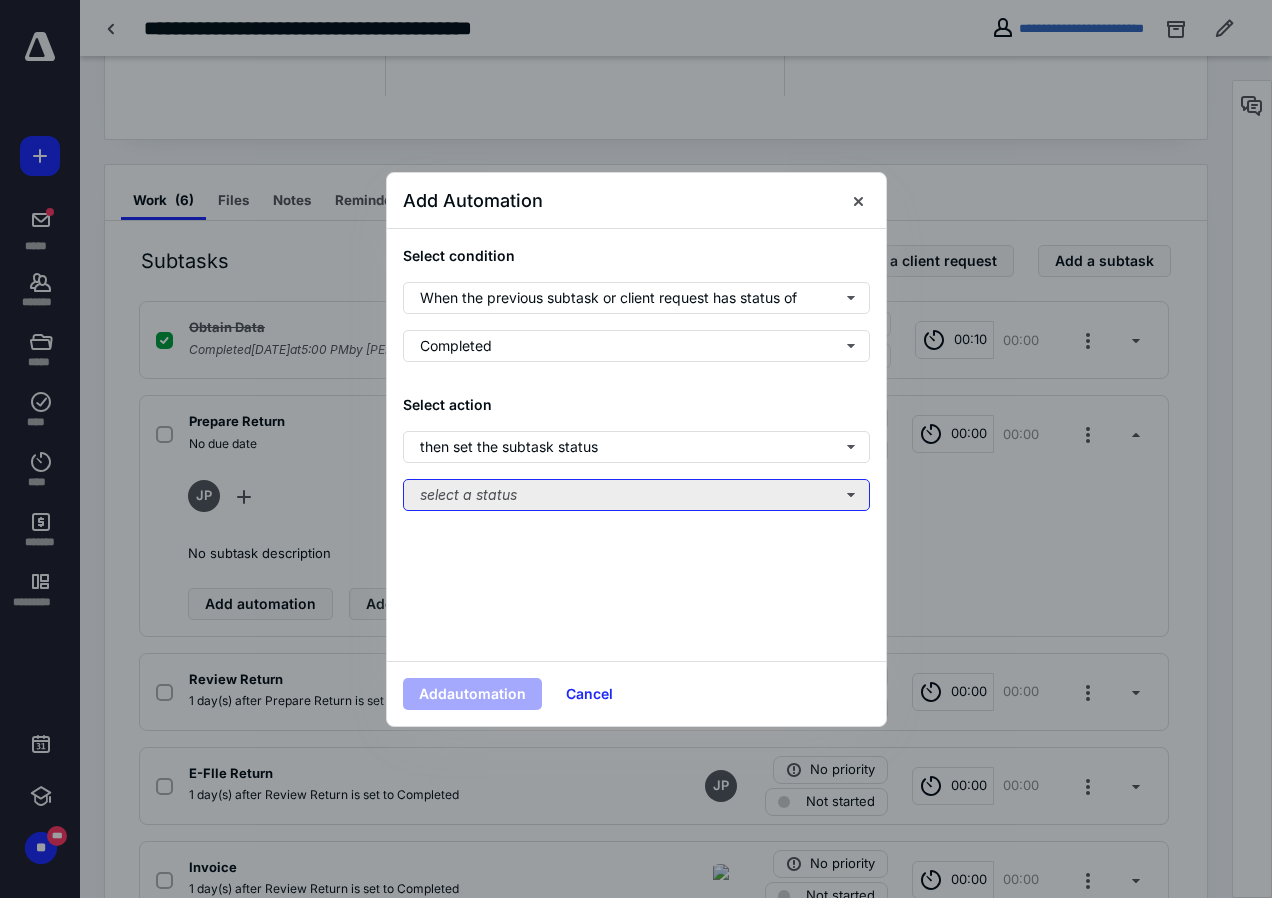 click on "select a status" at bounding box center [636, 495] 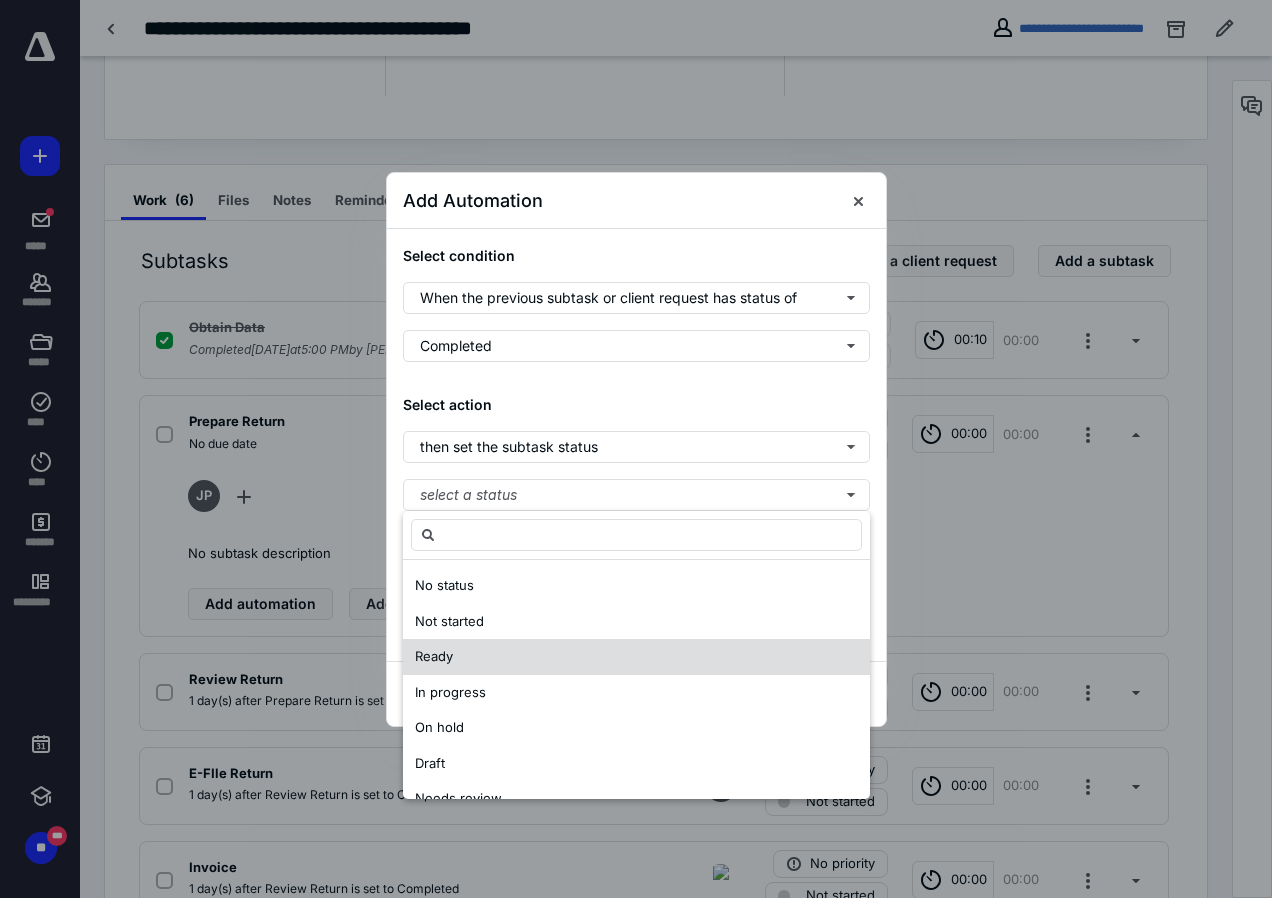 click on "Ready" at bounding box center [434, 656] 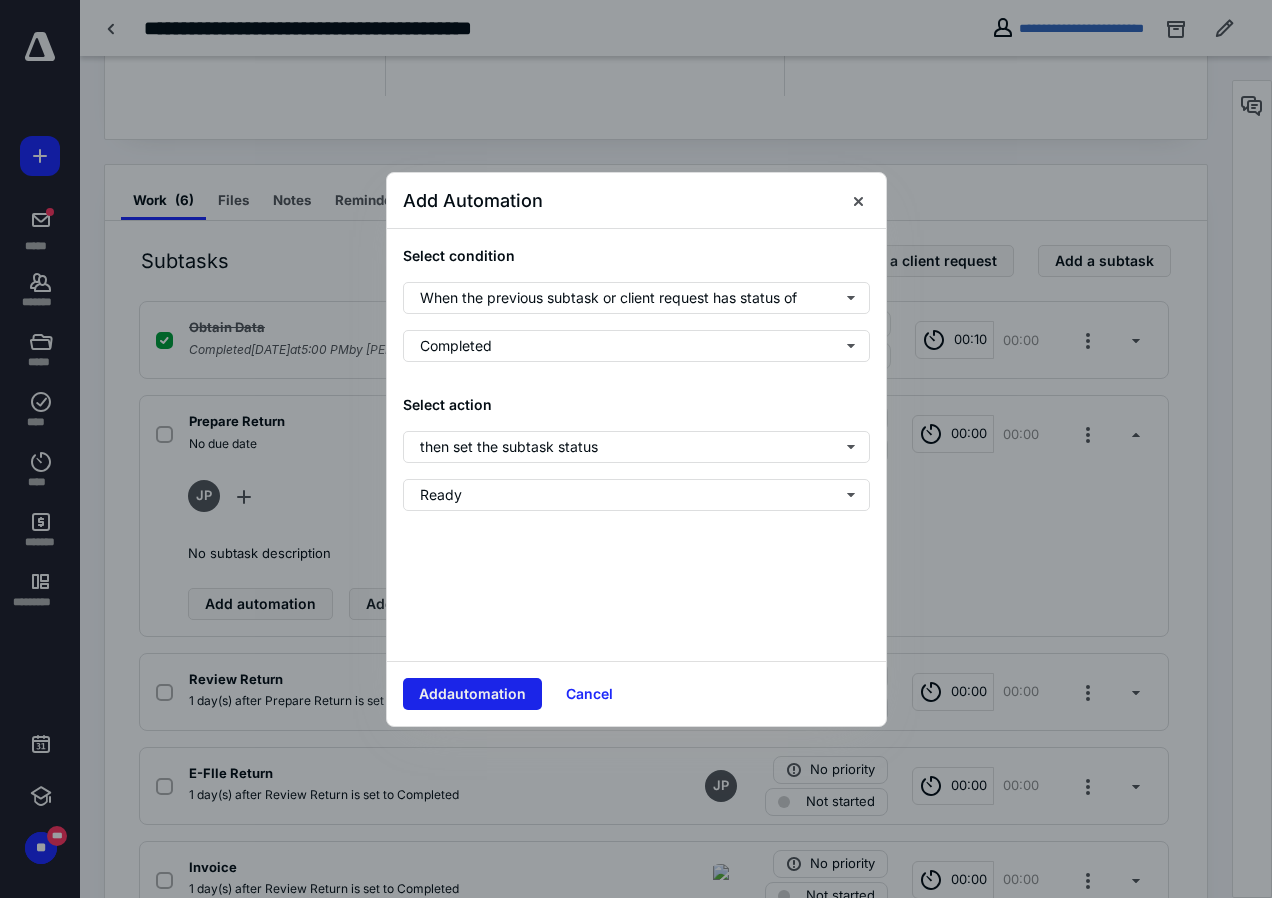 click on "Add  automation" at bounding box center (472, 694) 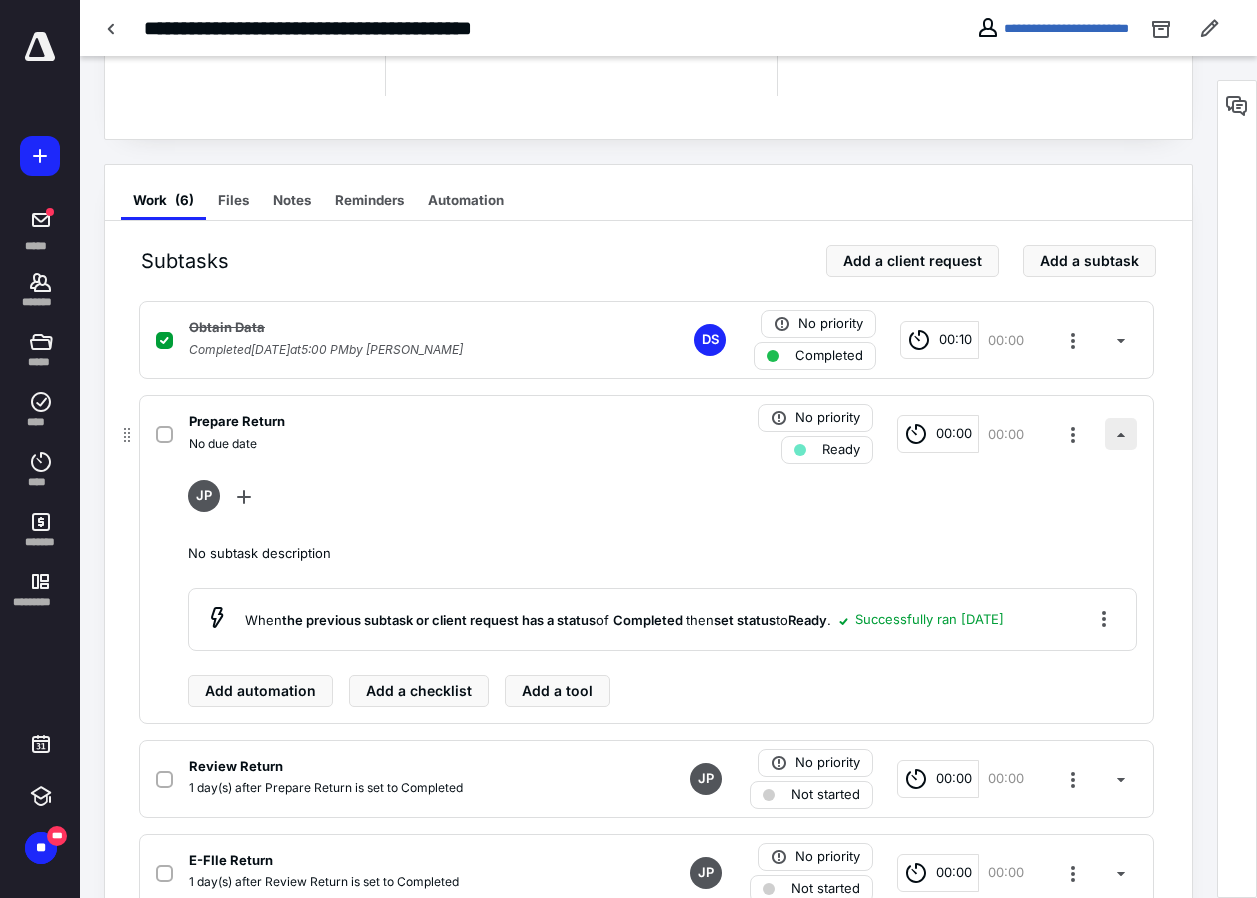 click at bounding box center (1121, 434) 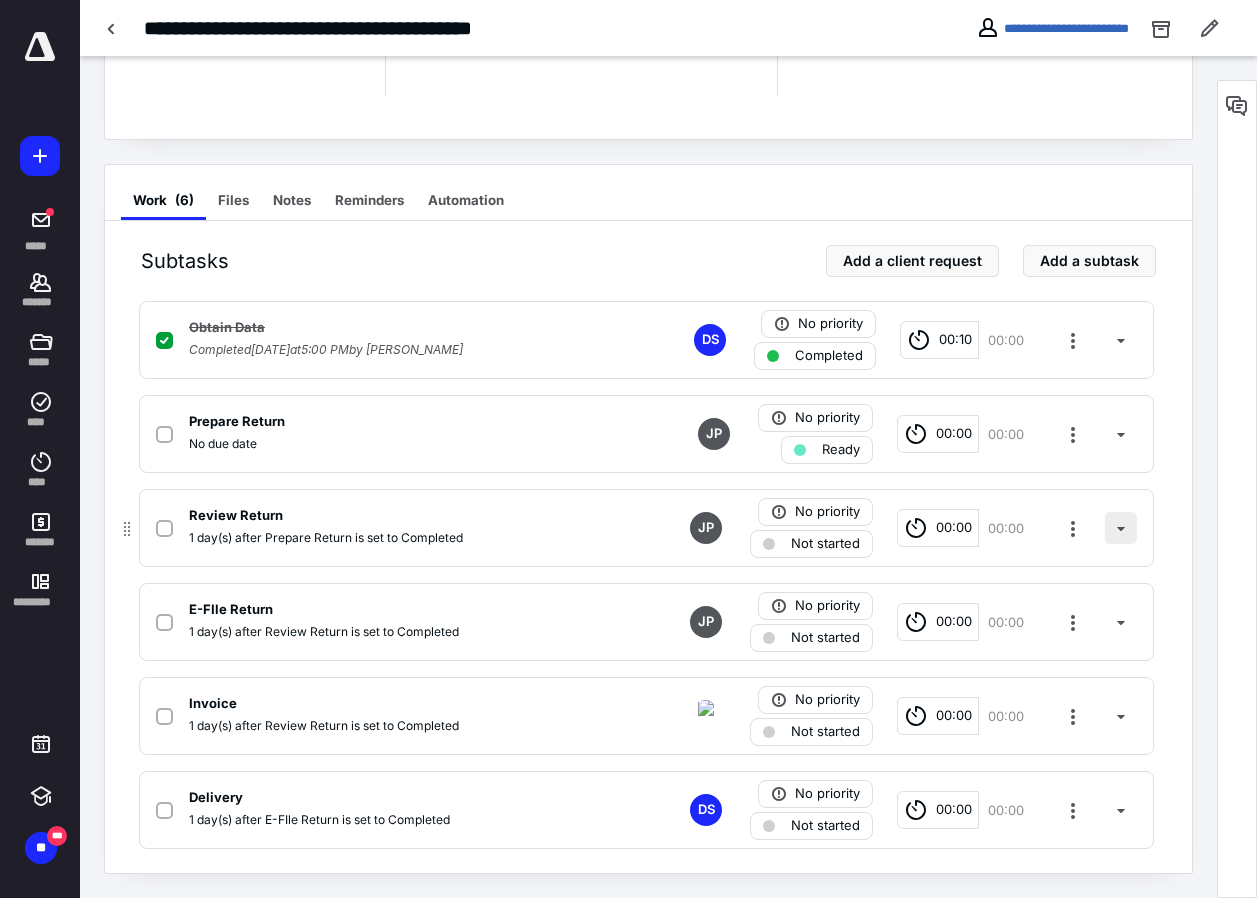click at bounding box center [1121, 528] 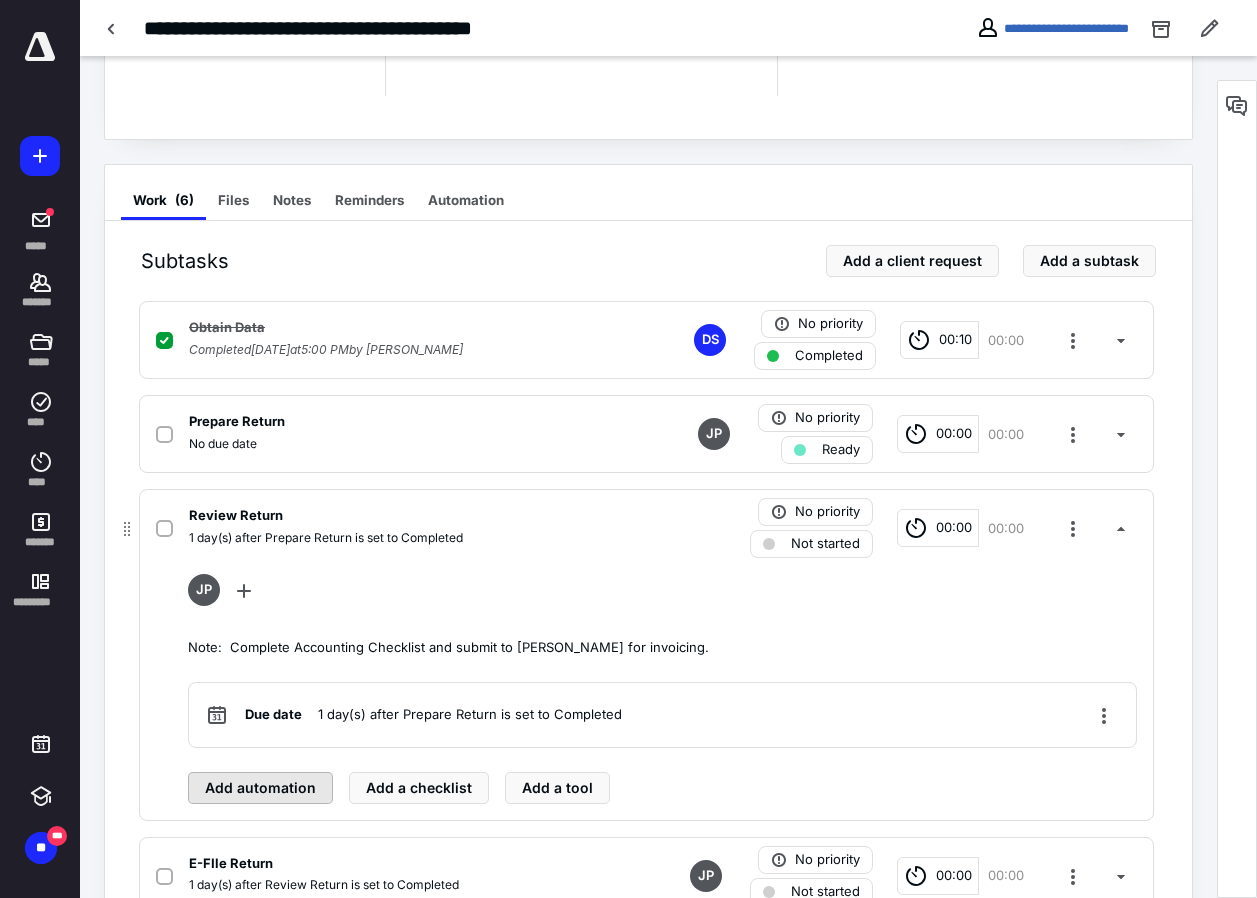 click on "Add automation" at bounding box center [260, 788] 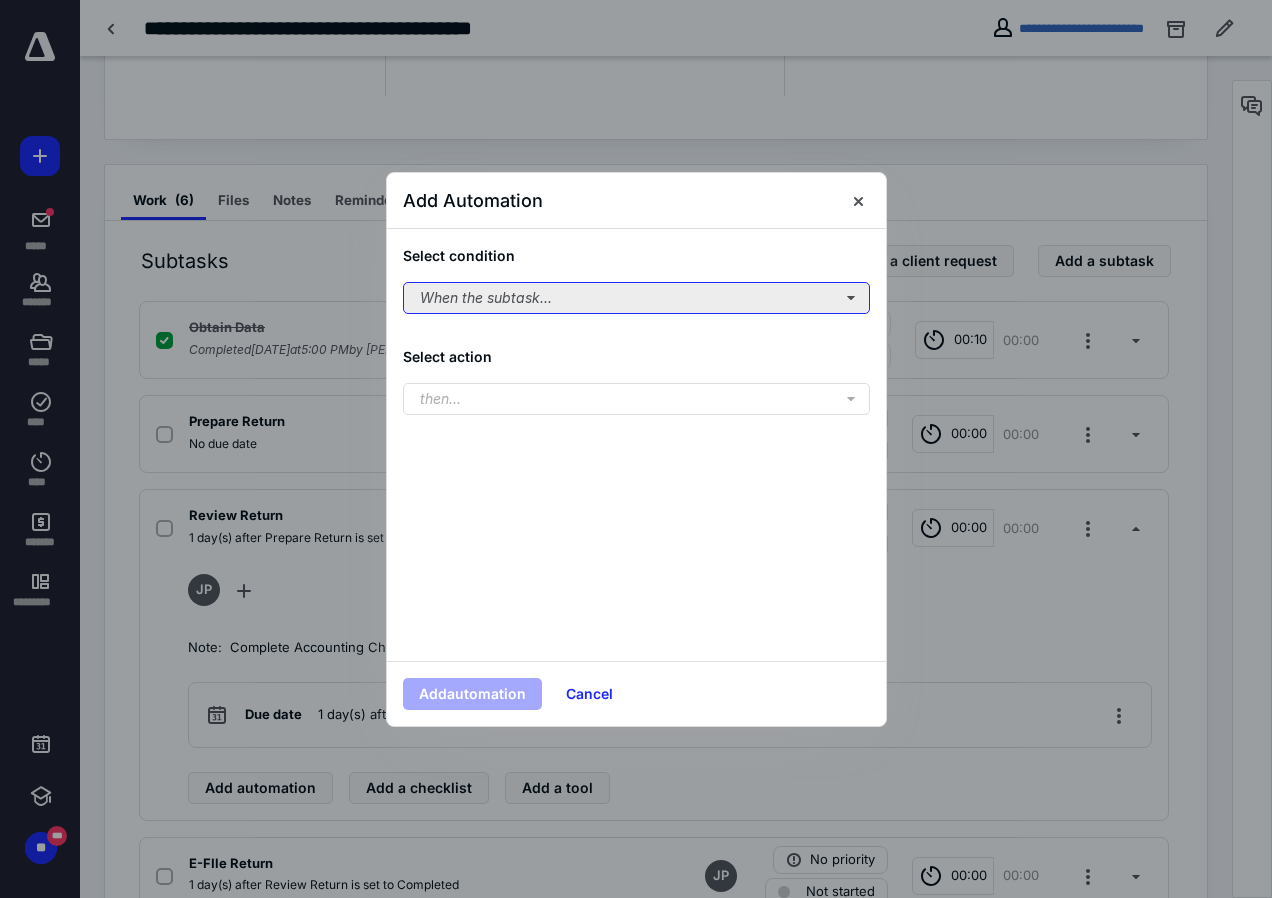 click on "When the subtask..." at bounding box center (636, 298) 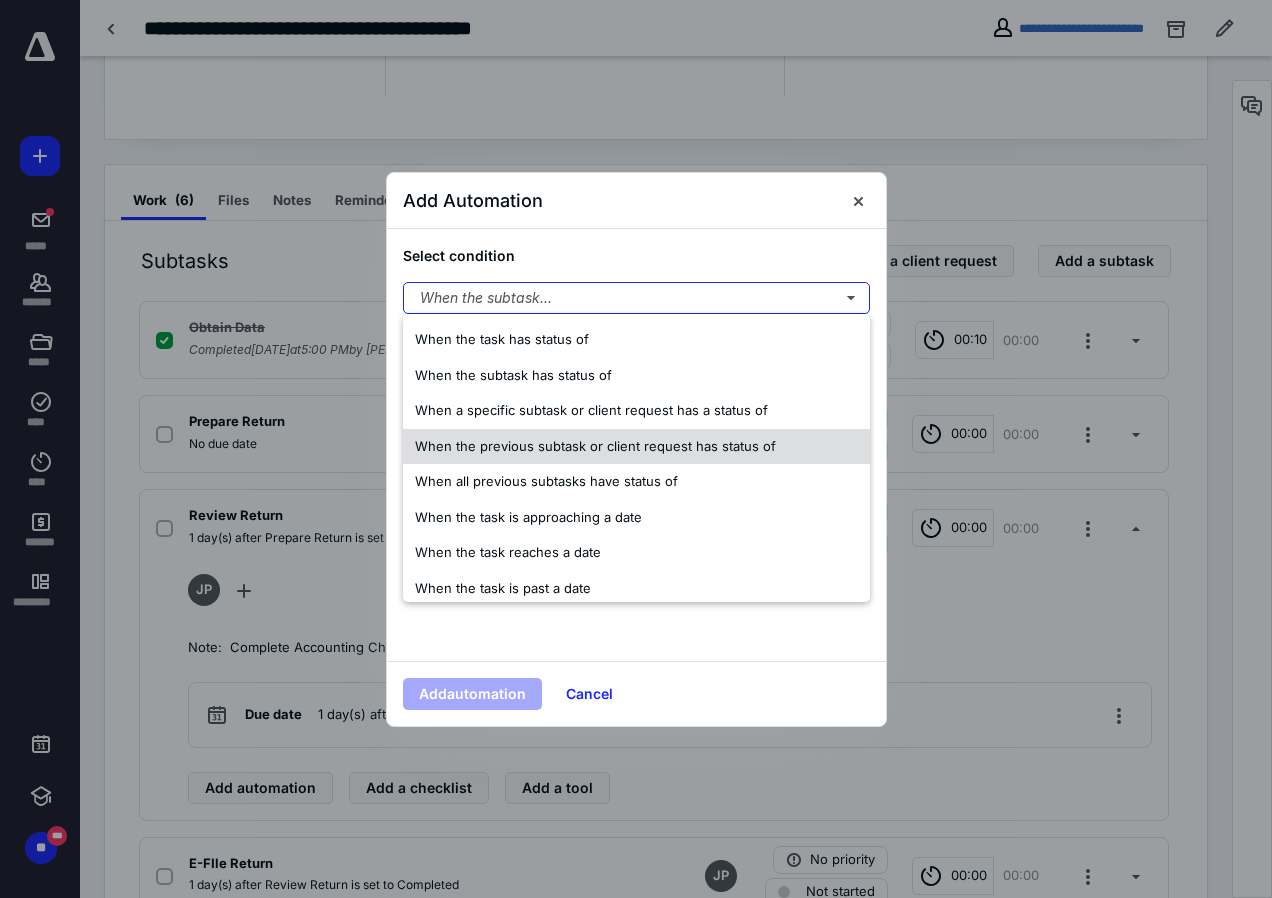 click on "When the previous subtask or client request has status of" at bounding box center (595, 446) 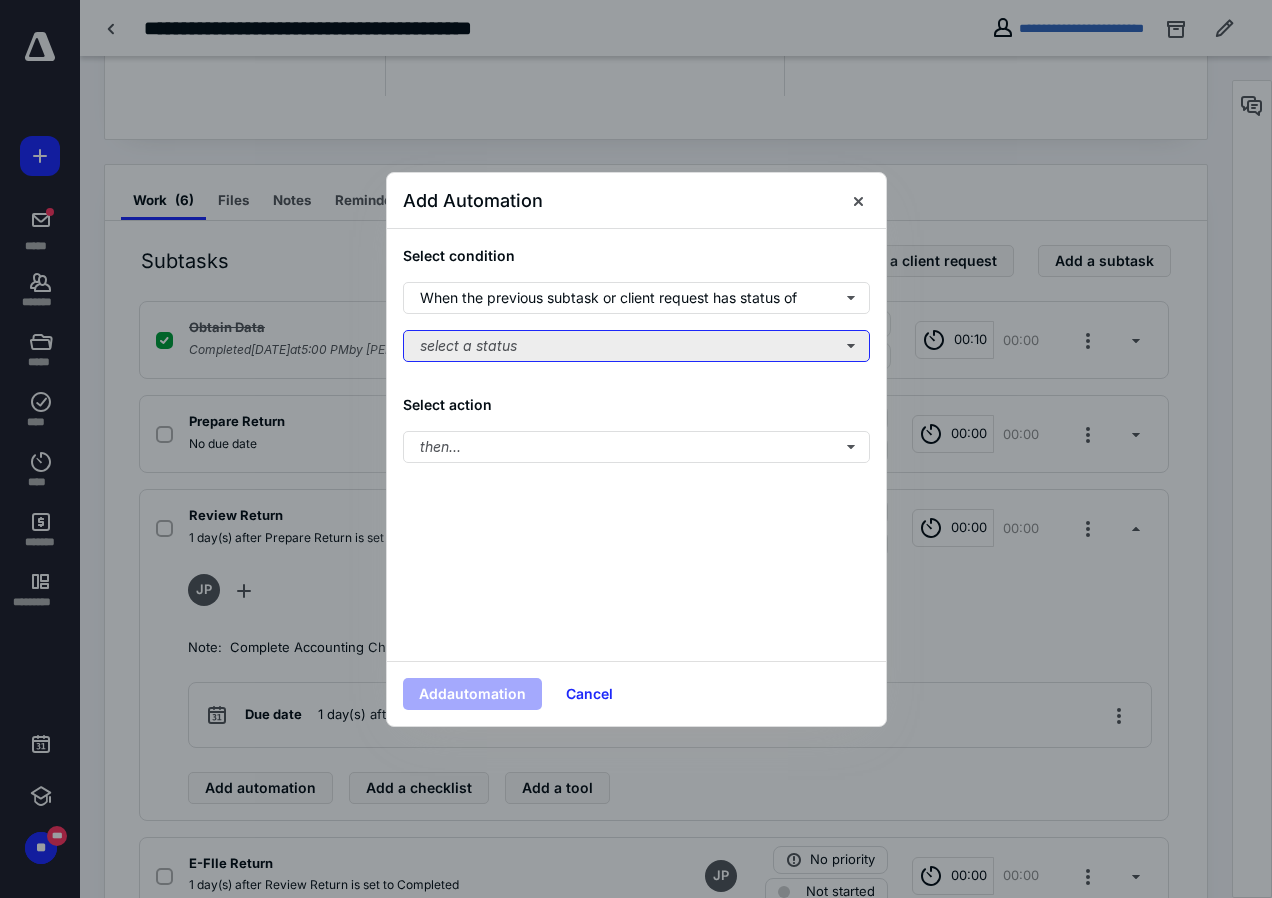 click on "select a status" at bounding box center (636, 346) 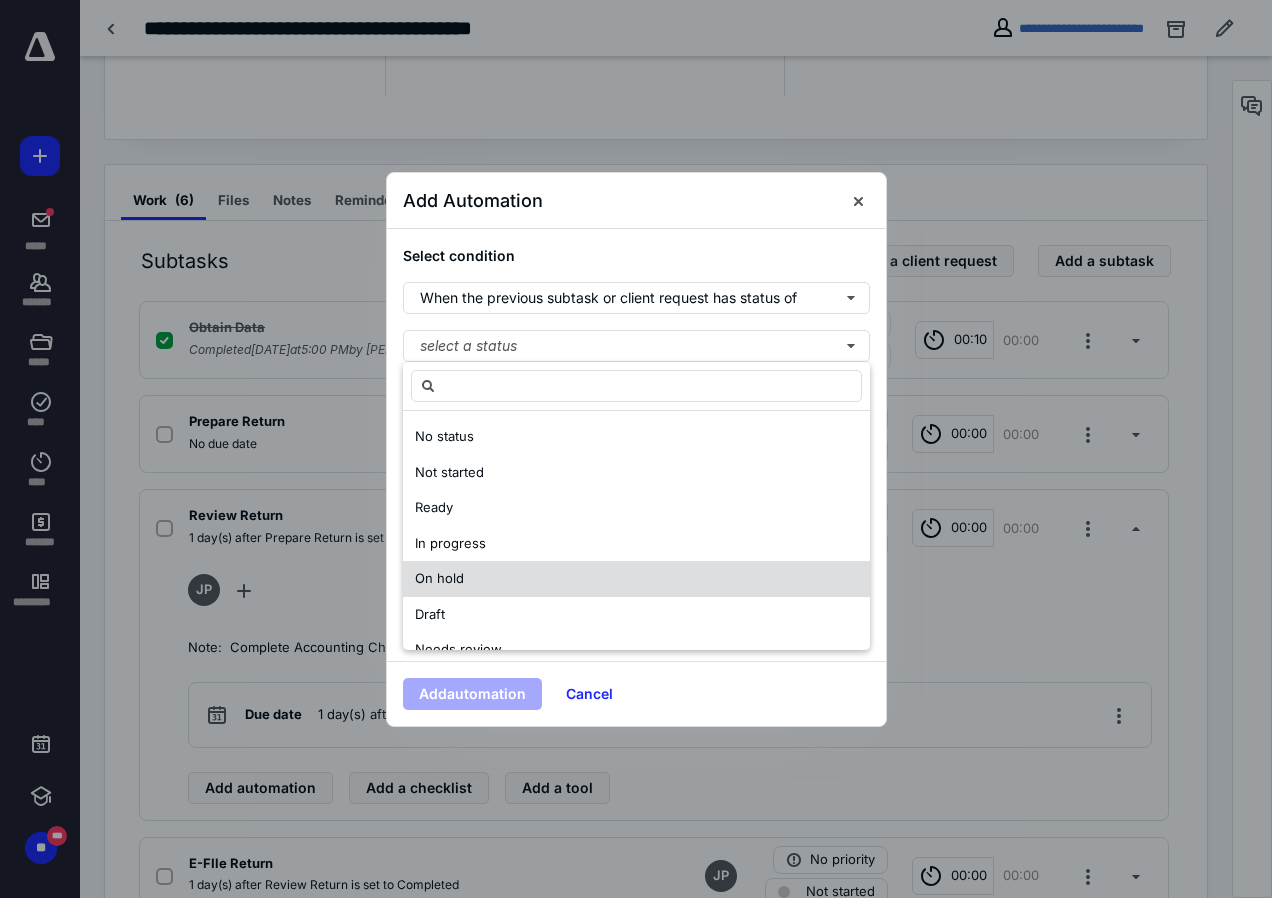 scroll, scrollTop: 100, scrollLeft: 0, axis: vertical 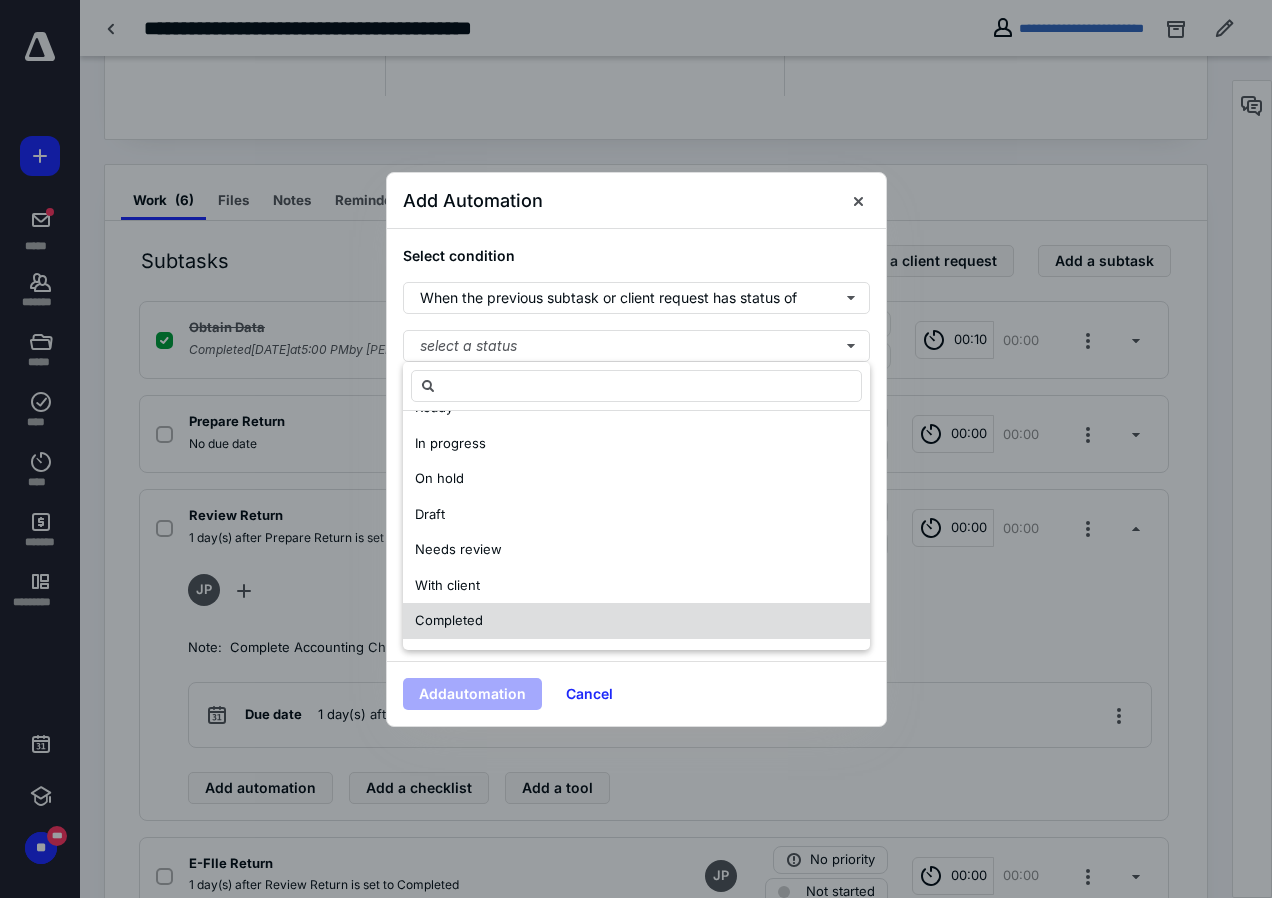 click on "Completed" at bounding box center (449, 620) 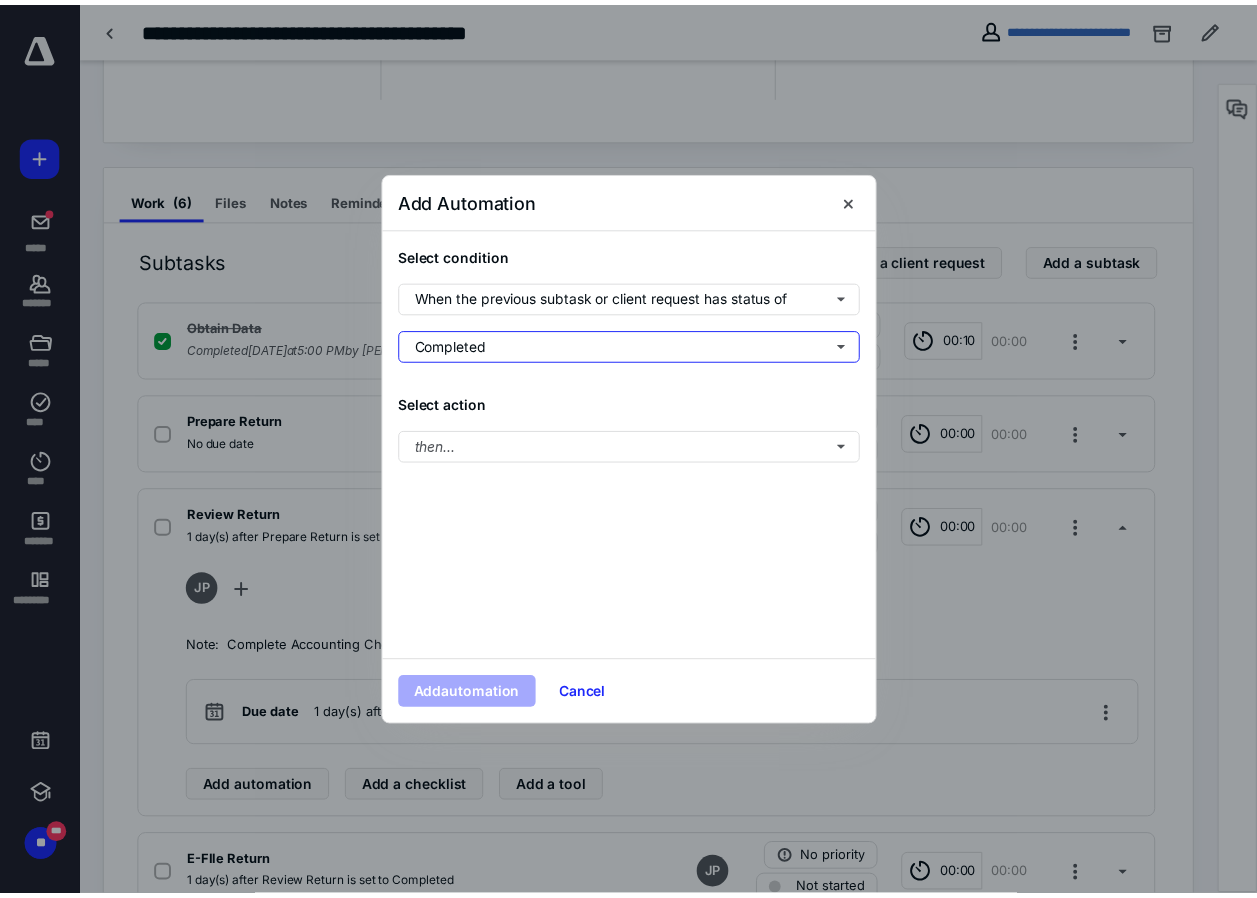 scroll, scrollTop: 0, scrollLeft: 0, axis: both 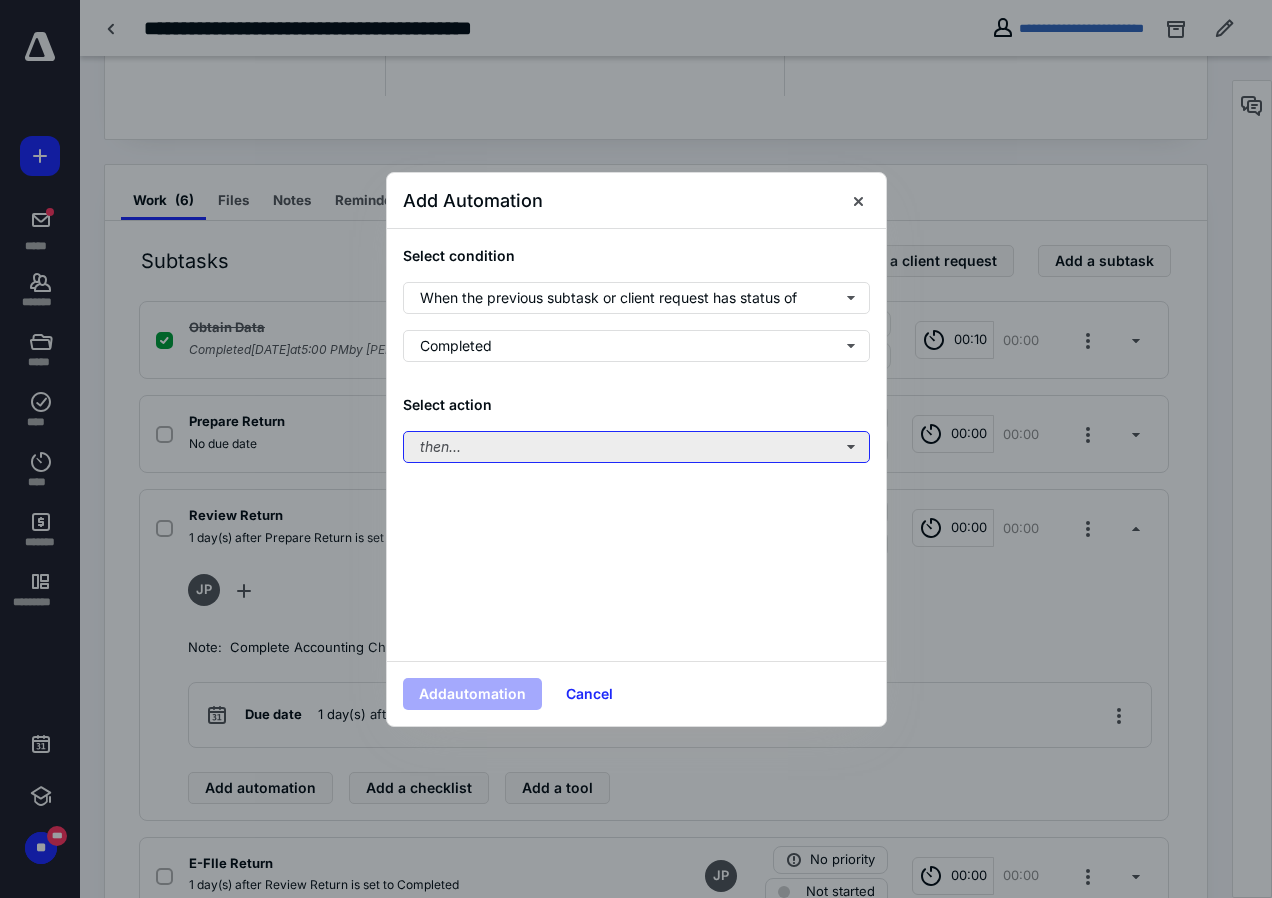 click on "then..." at bounding box center [636, 447] 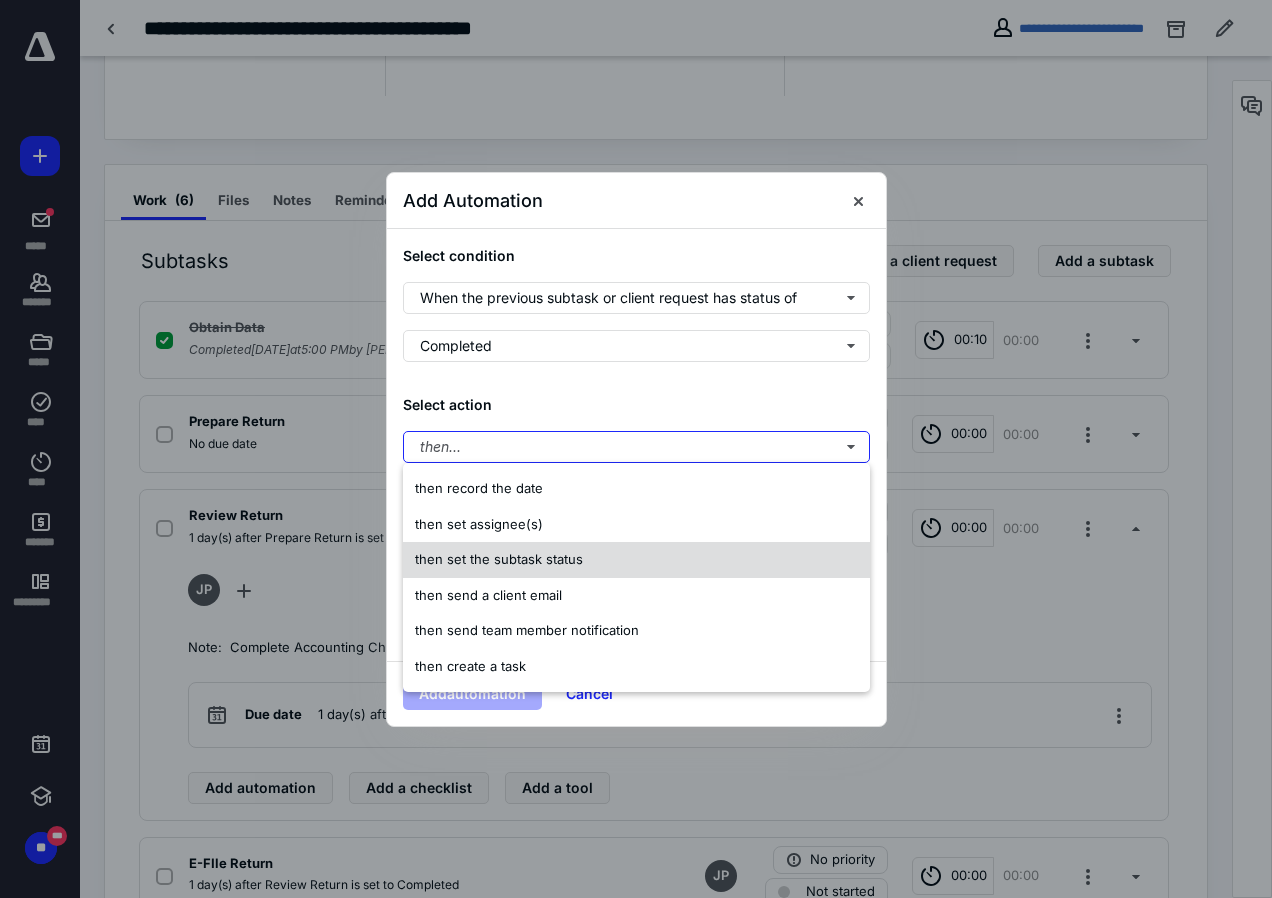 click on "then set the subtask status" at bounding box center (499, 559) 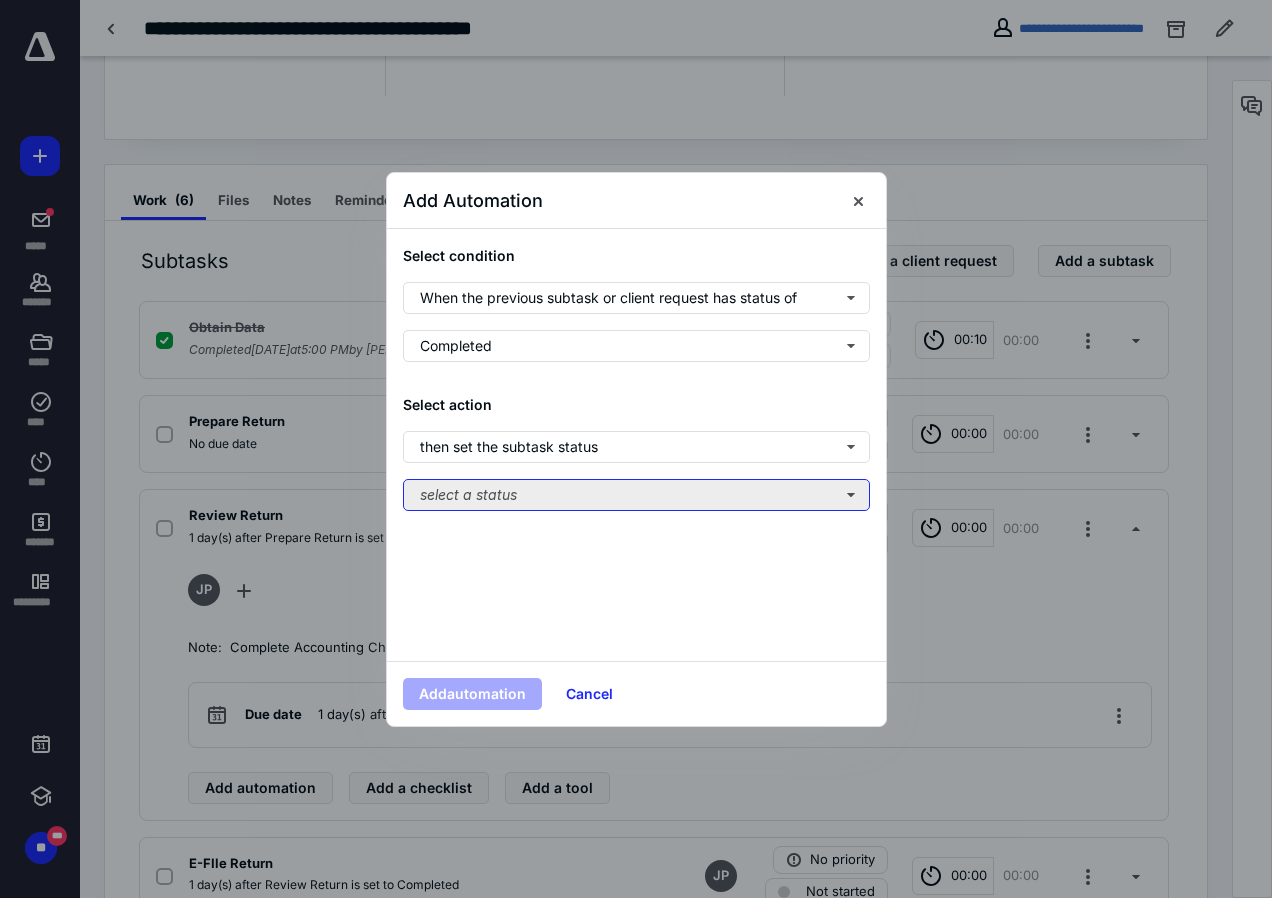 click on "select a status" at bounding box center [636, 495] 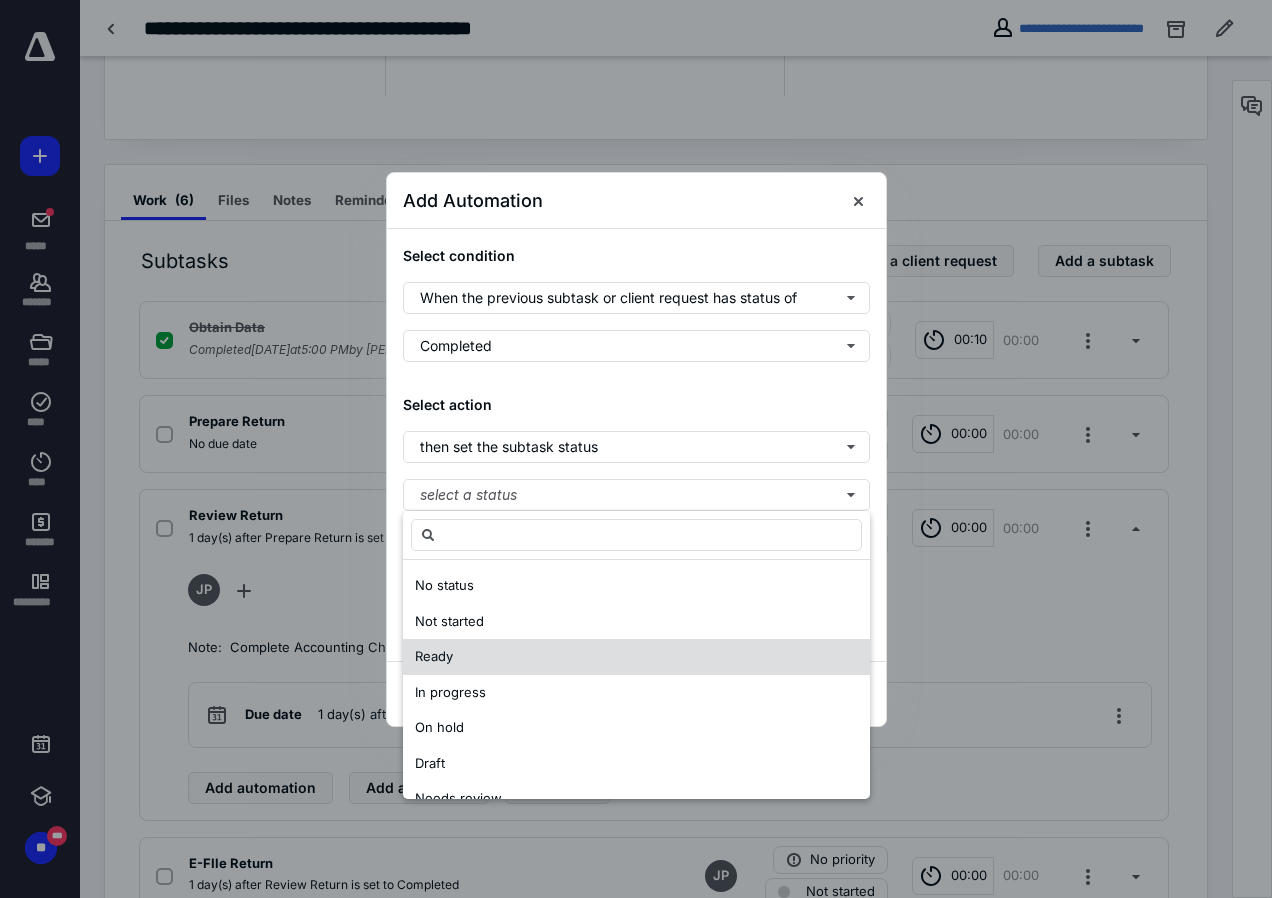 click on "Ready" at bounding box center (434, 656) 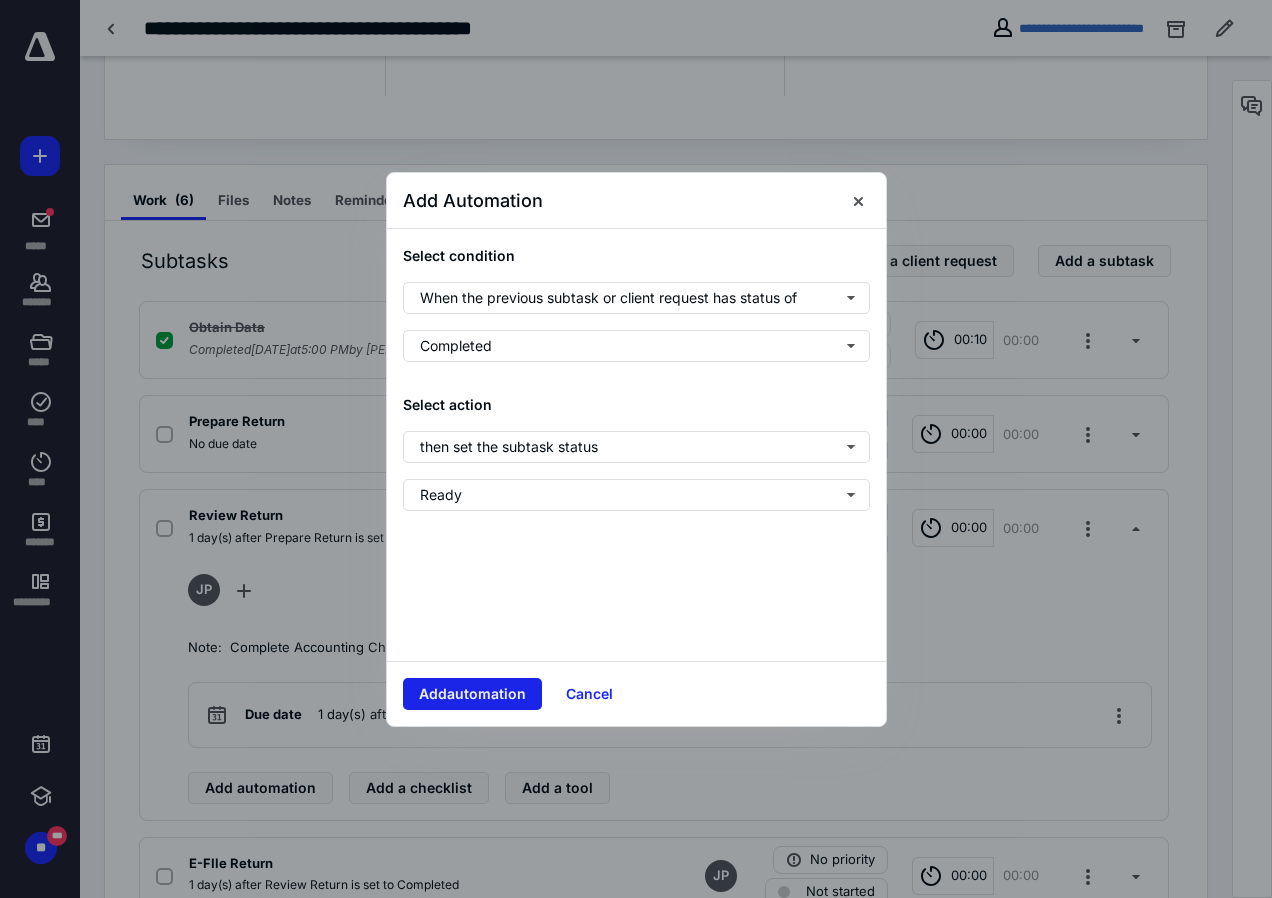 click on "Add  automation" at bounding box center [472, 694] 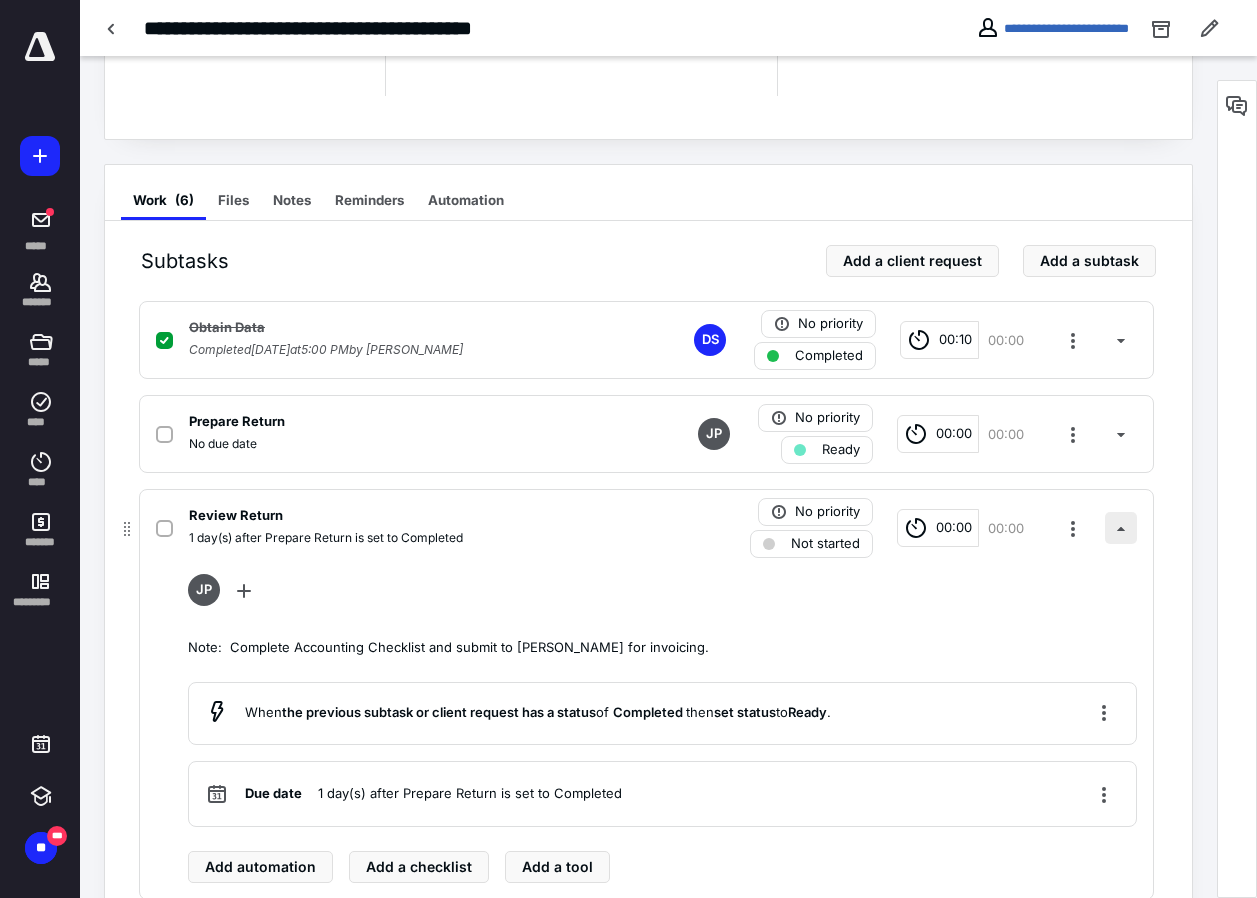 click at bounding box center [1121, 528] 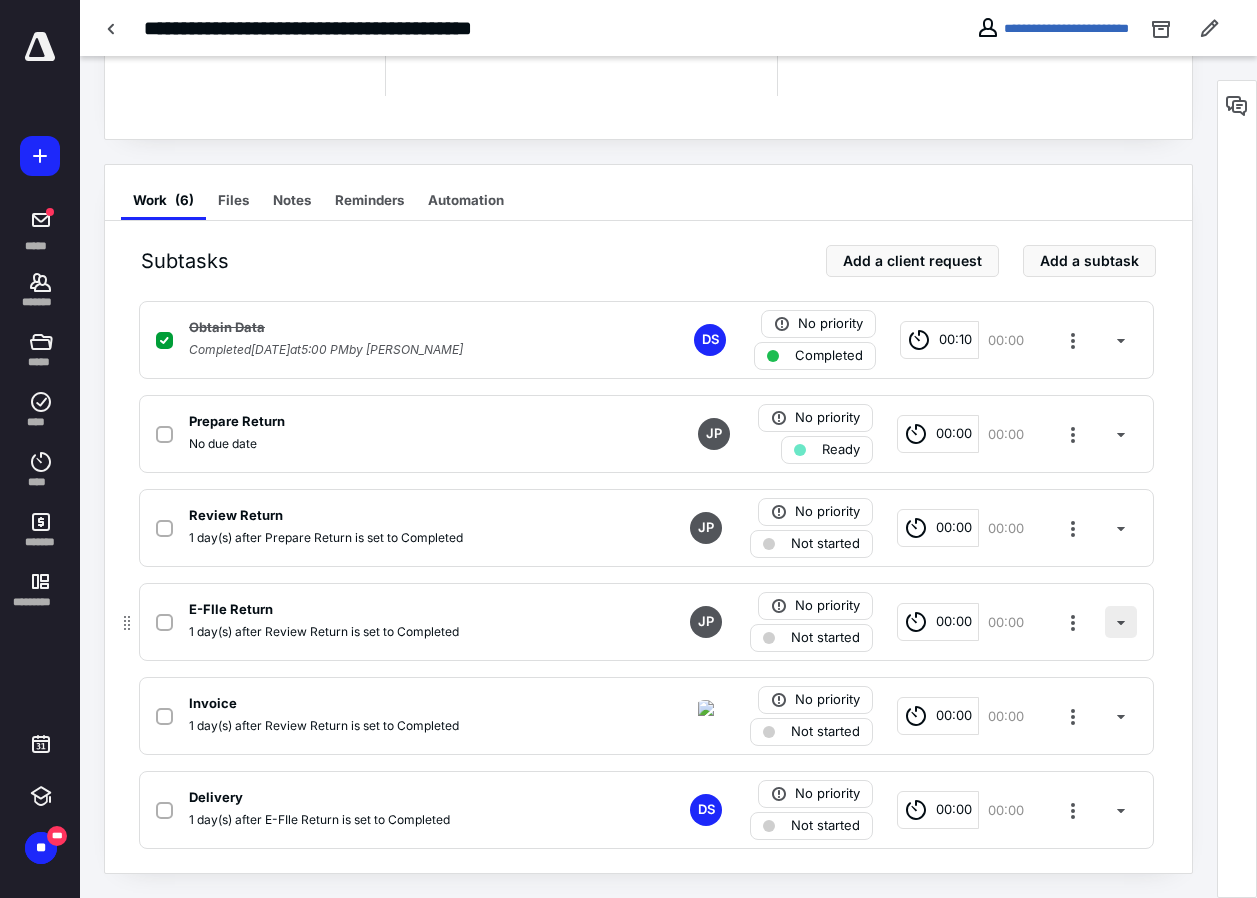 click at bounding box center (1121, 622) 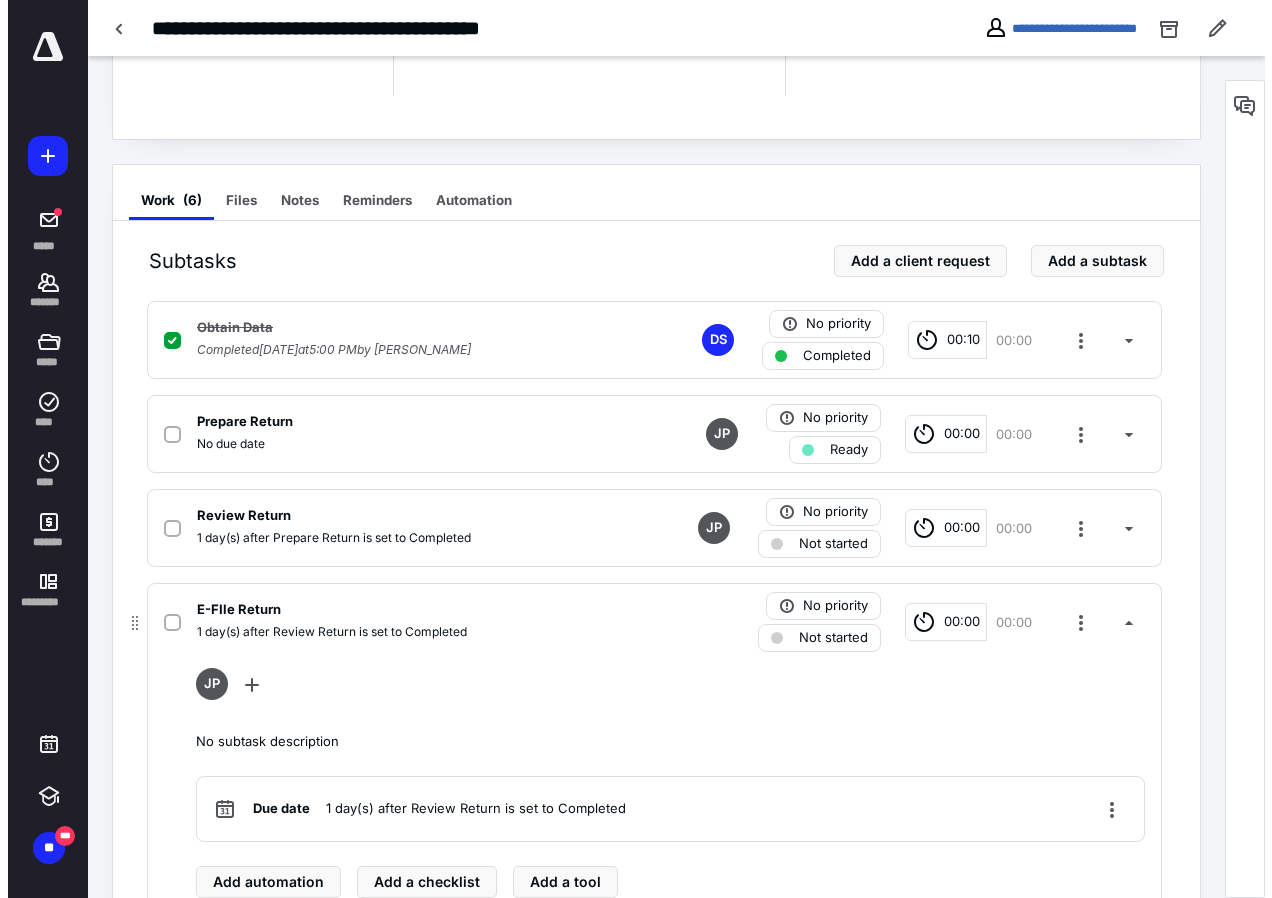 scroll, scrollTop: 377, scrollLeft: 0, axis: vertical 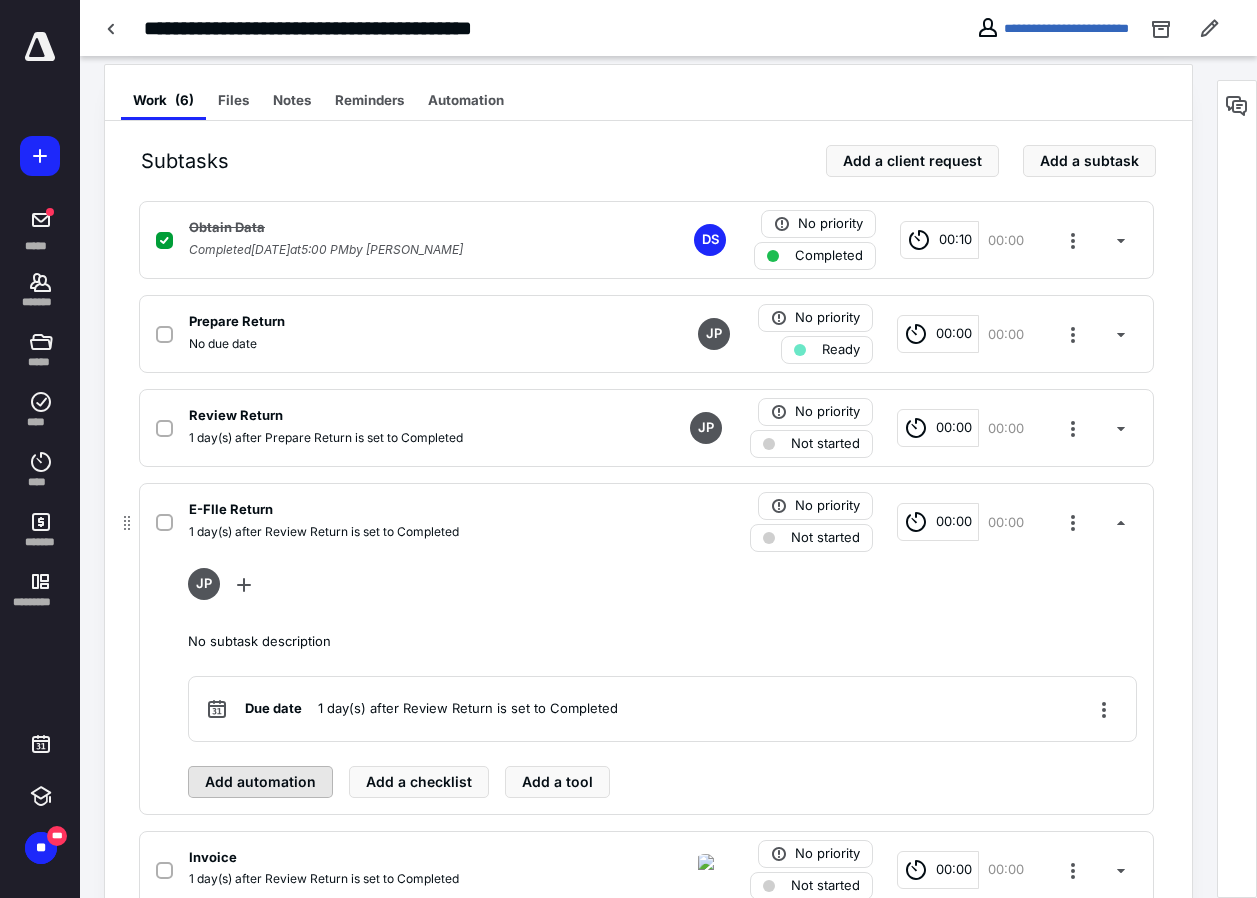 click on "Add automation" at bounding box center [260, 782] 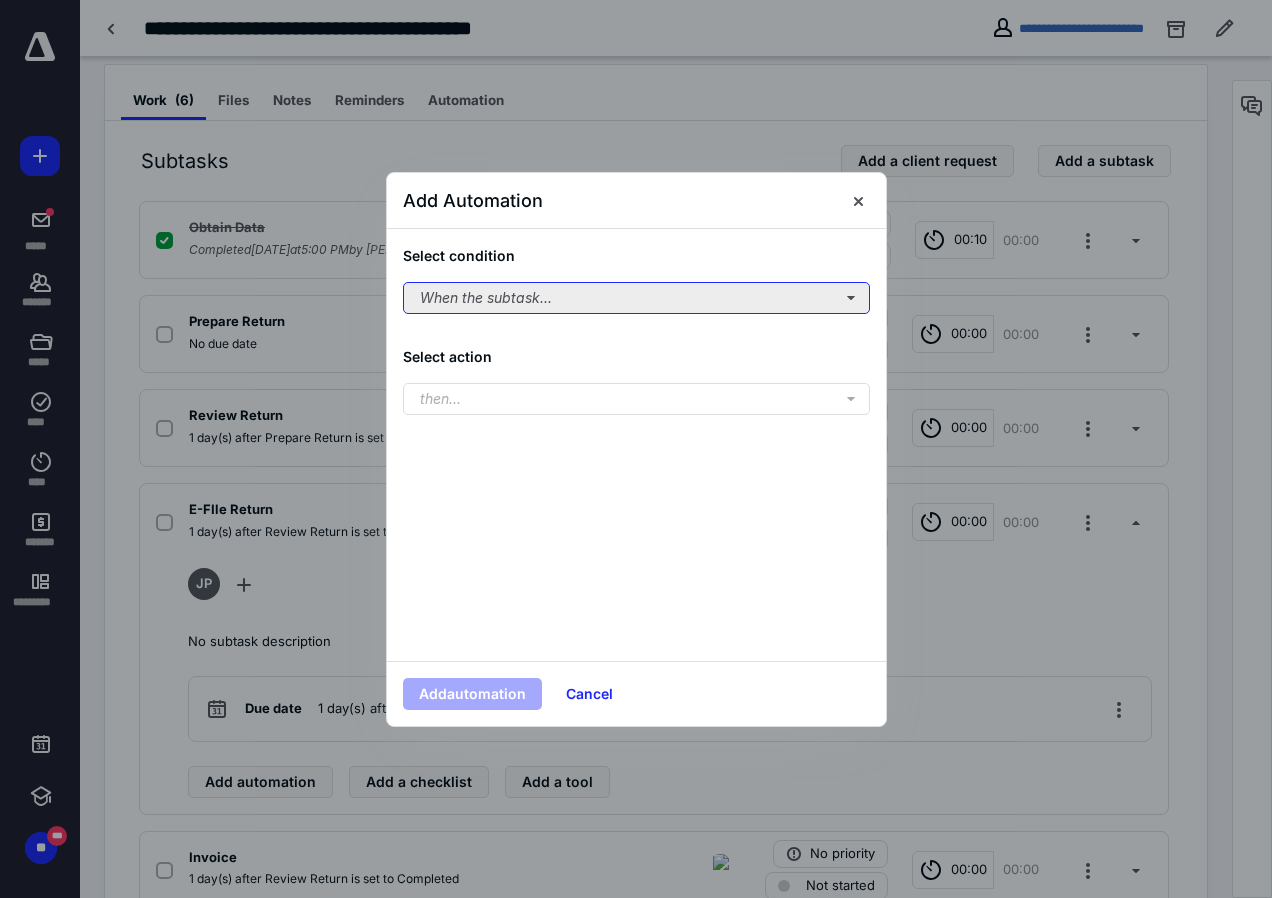 click on "When the subtask..." at bounding box center (636, 298) 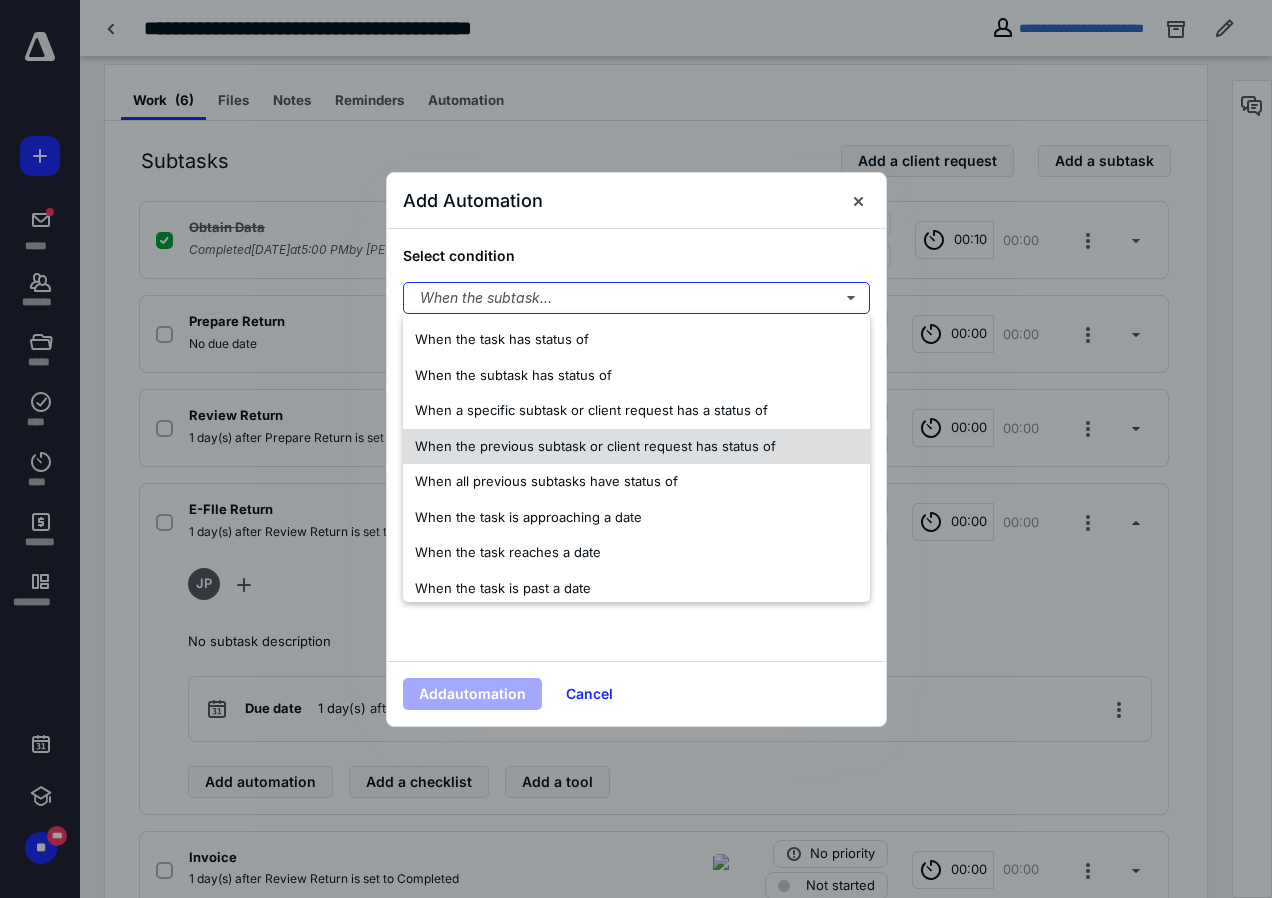 click on "When the previous subtask or client request has status of" at bounding box center (595, 446) 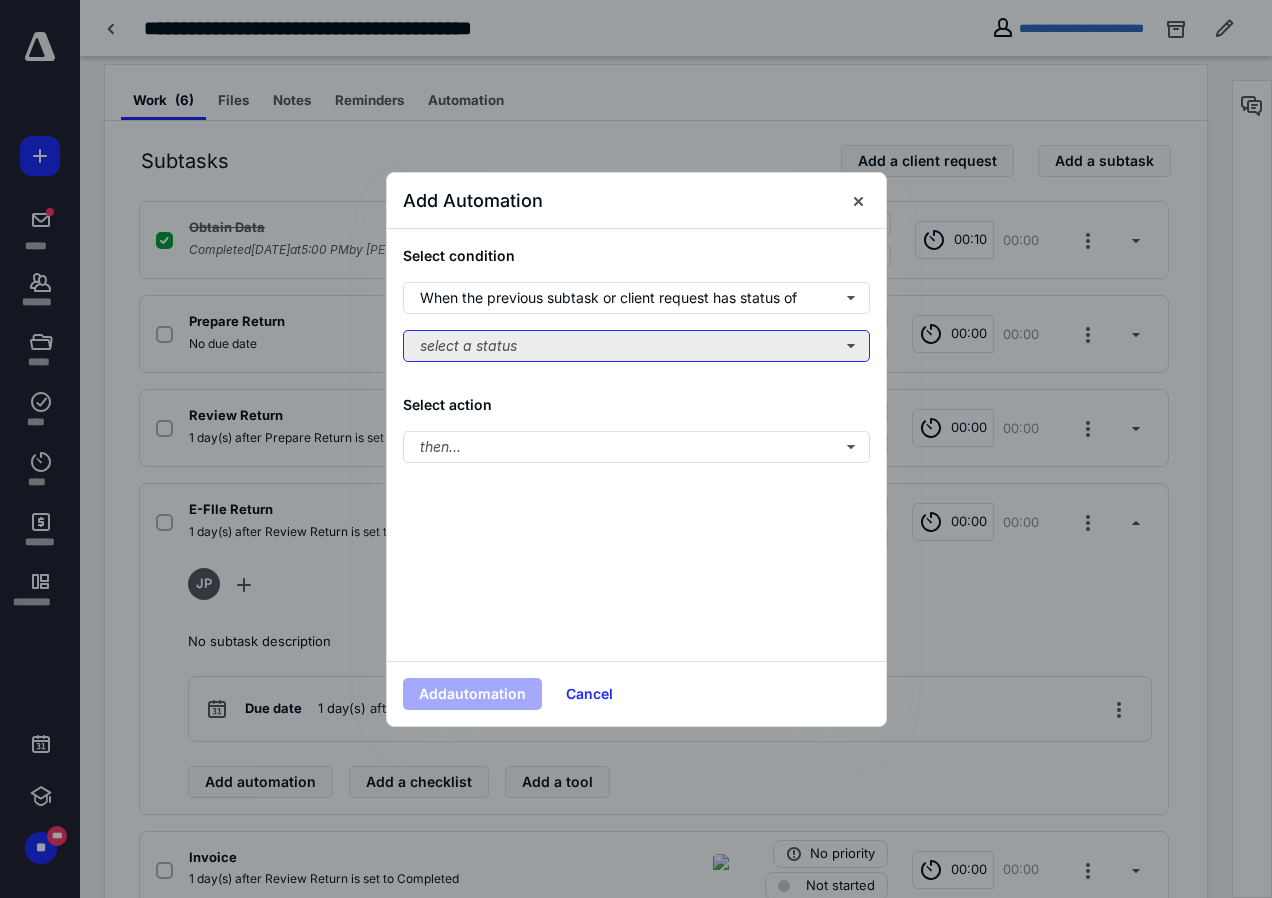 click on "select a status" at bounding box center [636, 346] 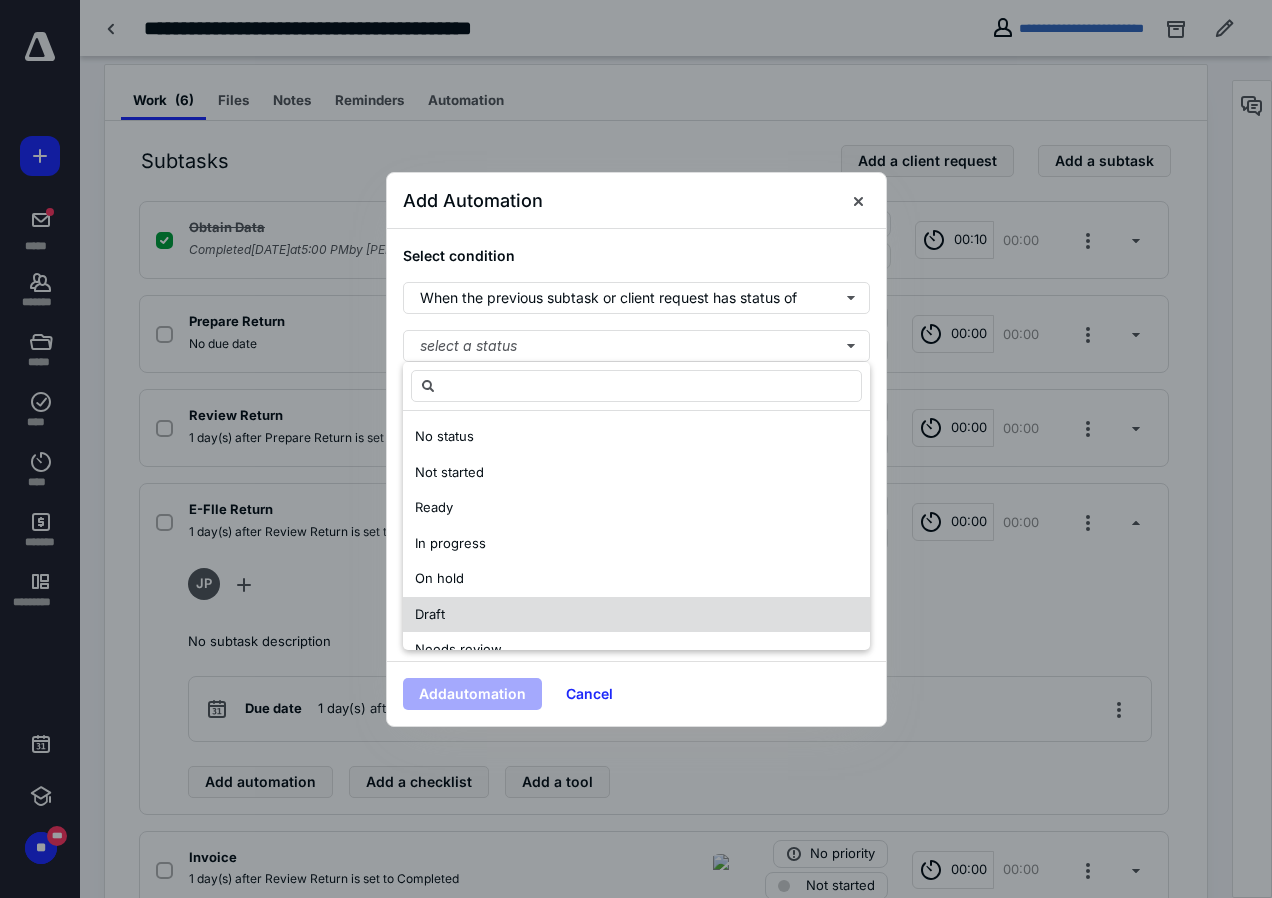 scroll, scrollTop: 100, scrollLeft: 0, axis: vertical 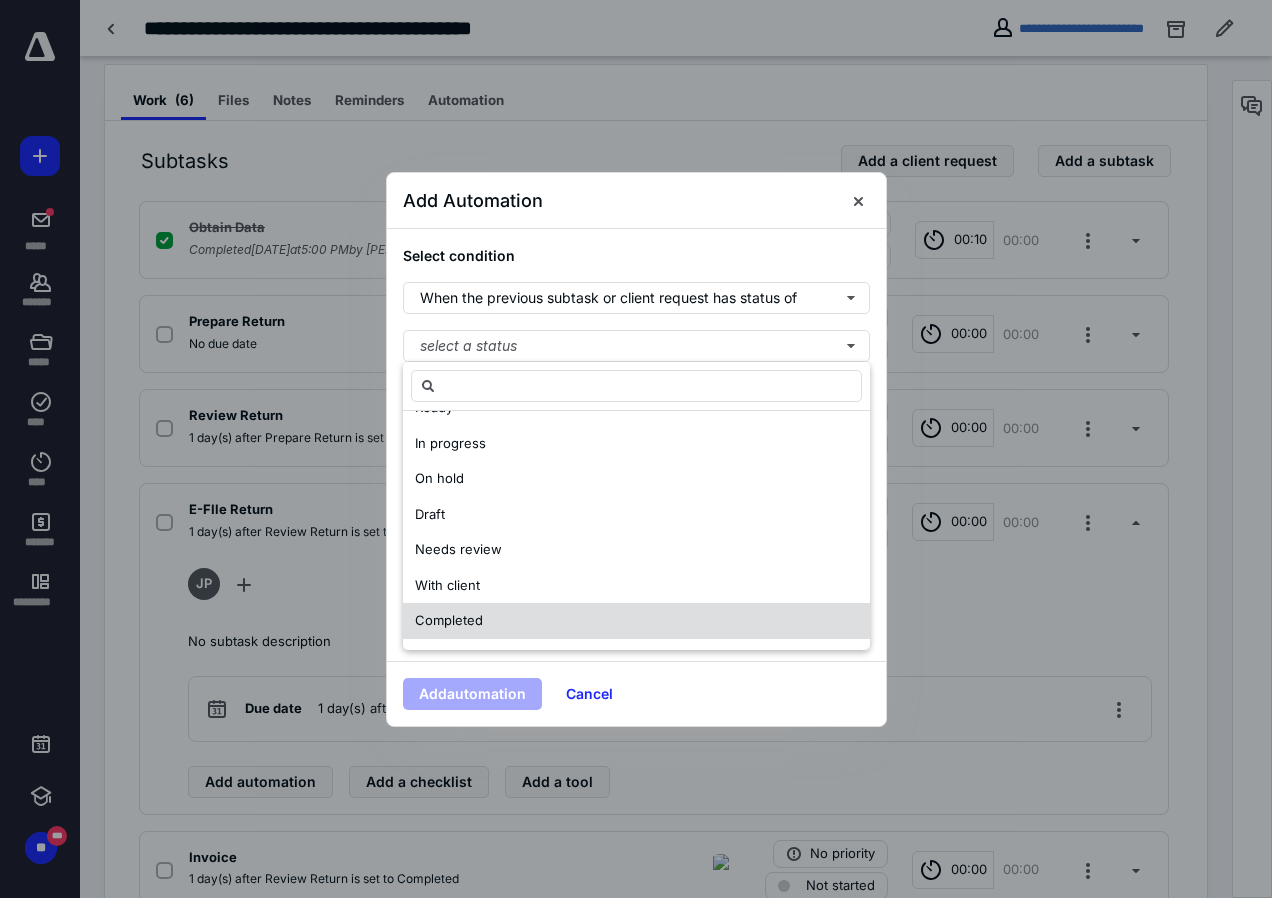 click on "Completed" at bounding box center (449, 620) 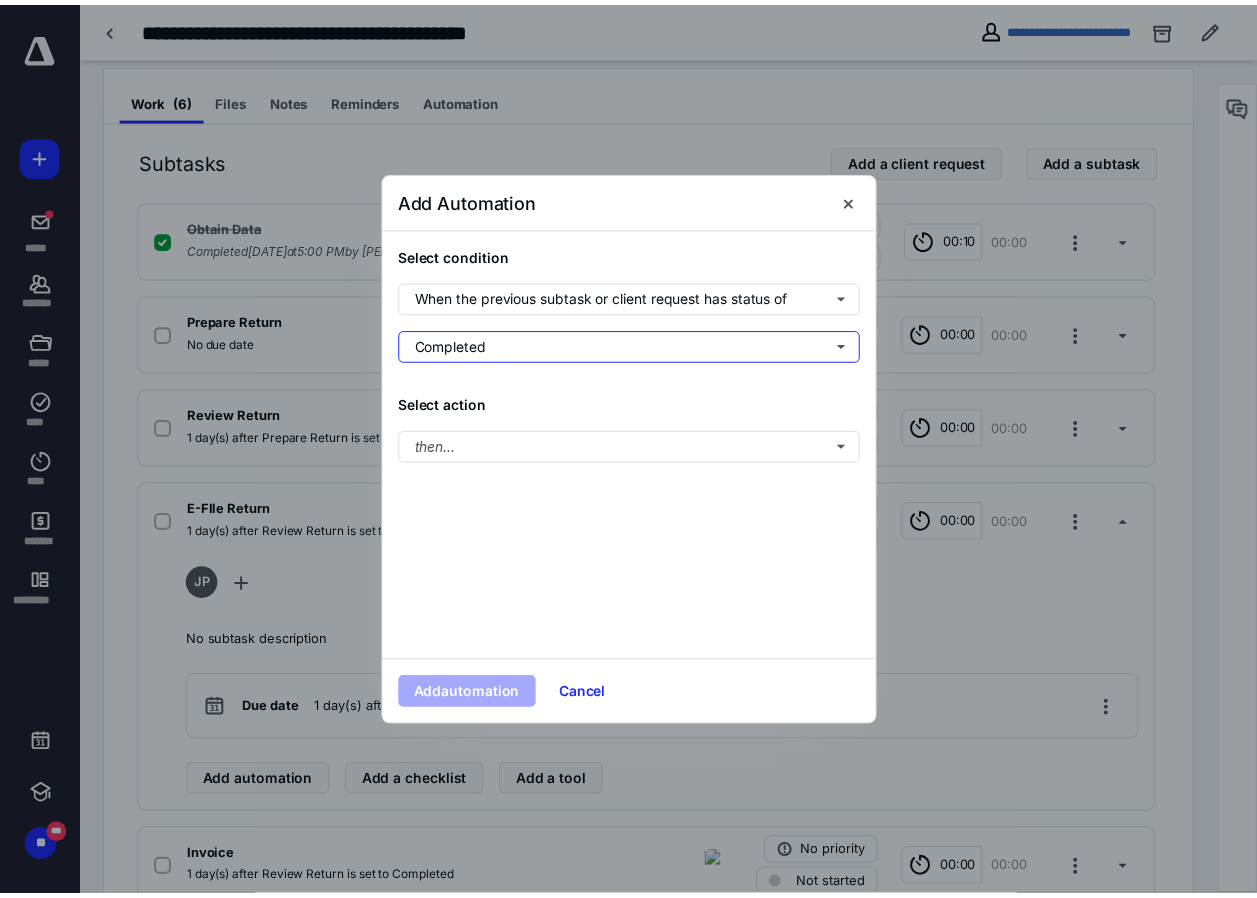 scroll, scrollTop: 0, scrollLeft: 0, axis: both 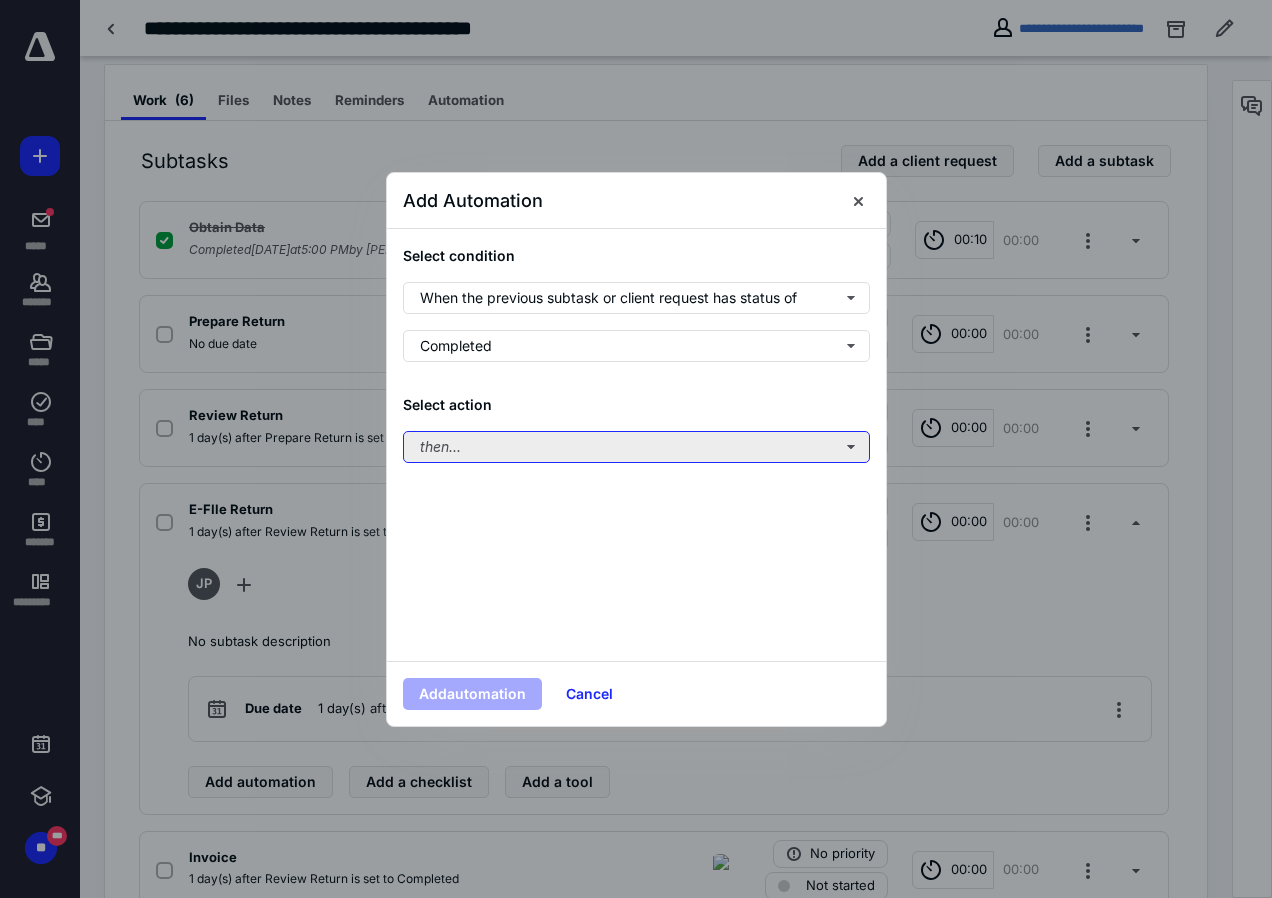 click on "then..." at bounding box center (636, 447) 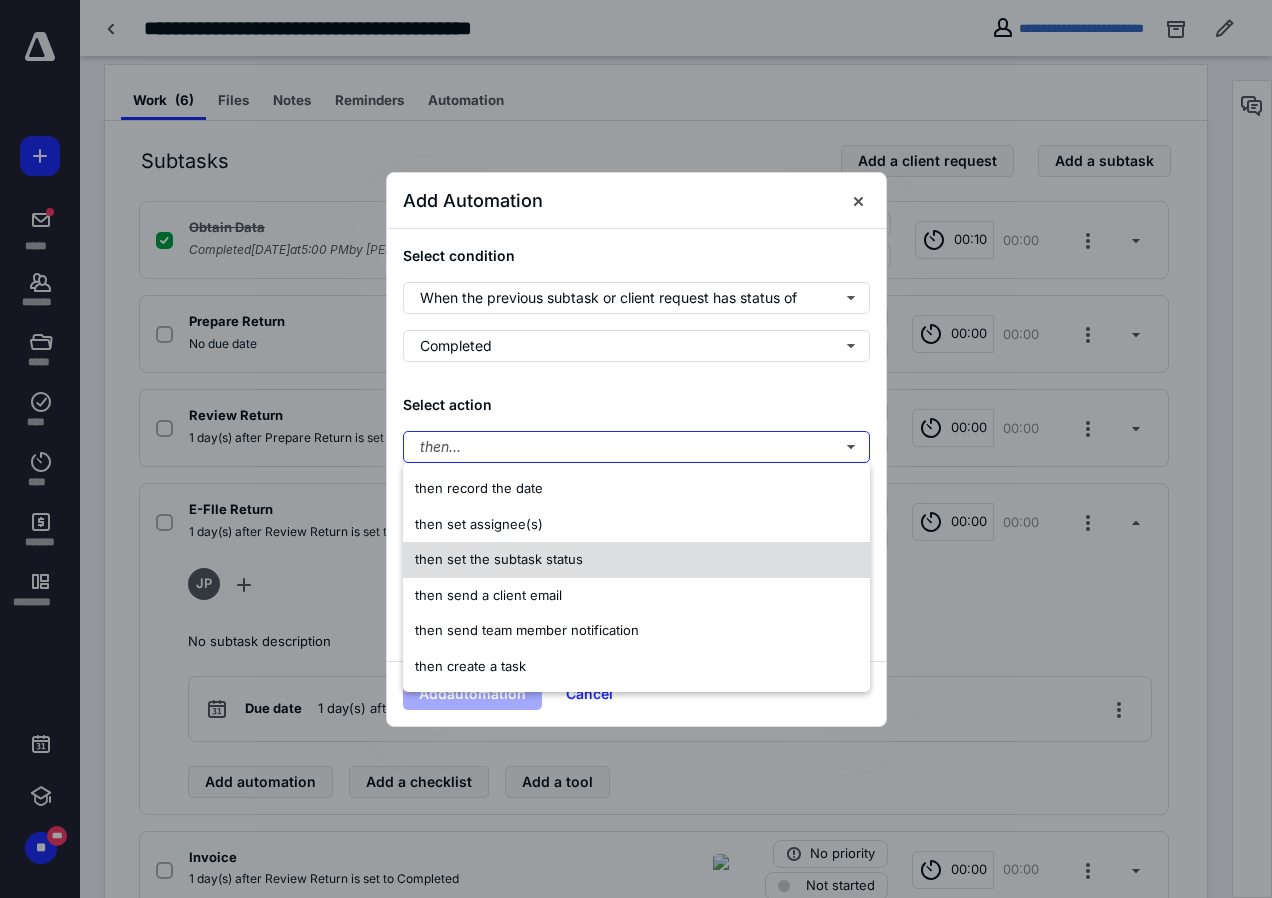 click on "then set the subtask status" at bounding box center (499, 560) 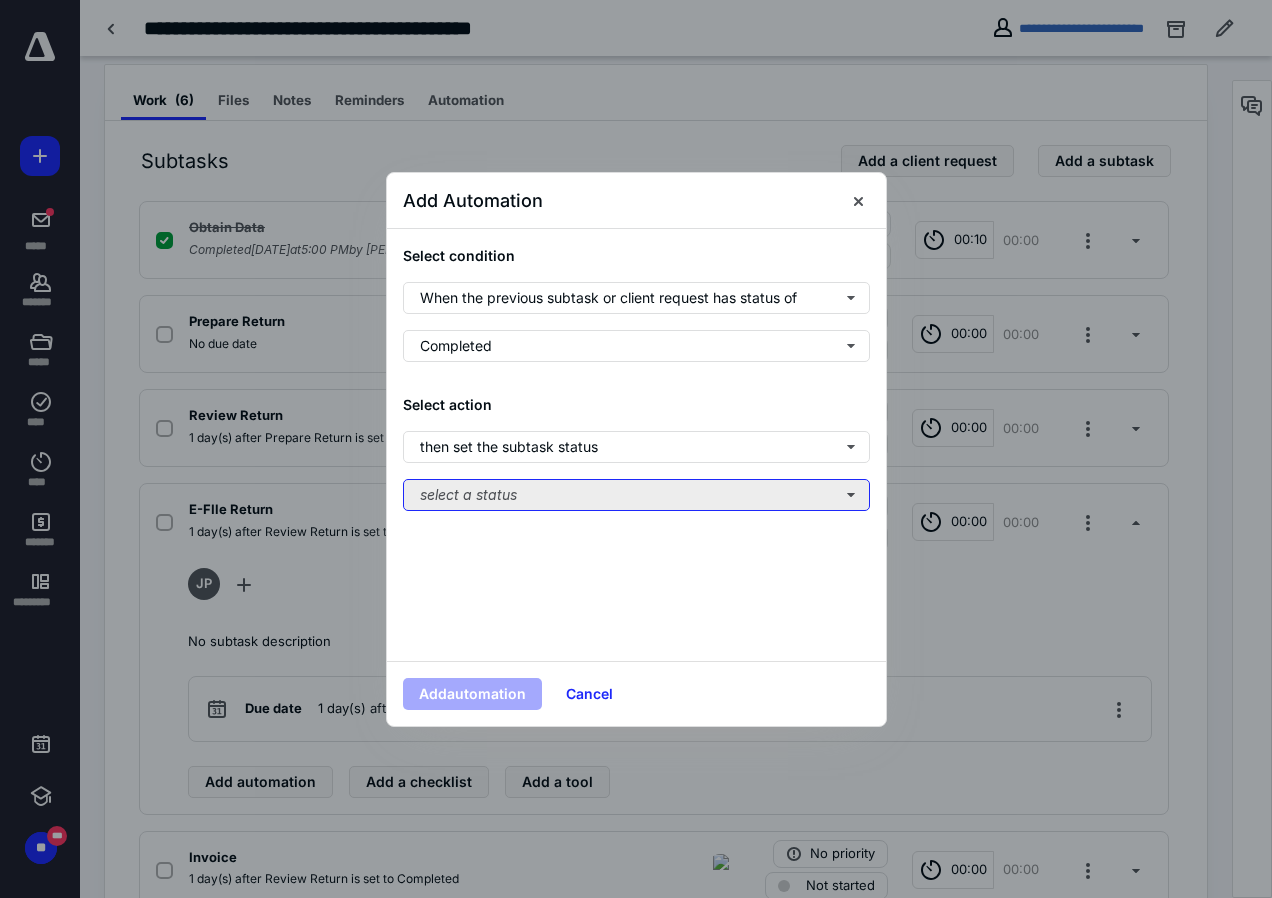 click on "select a status" at bounding box center (636, 495) 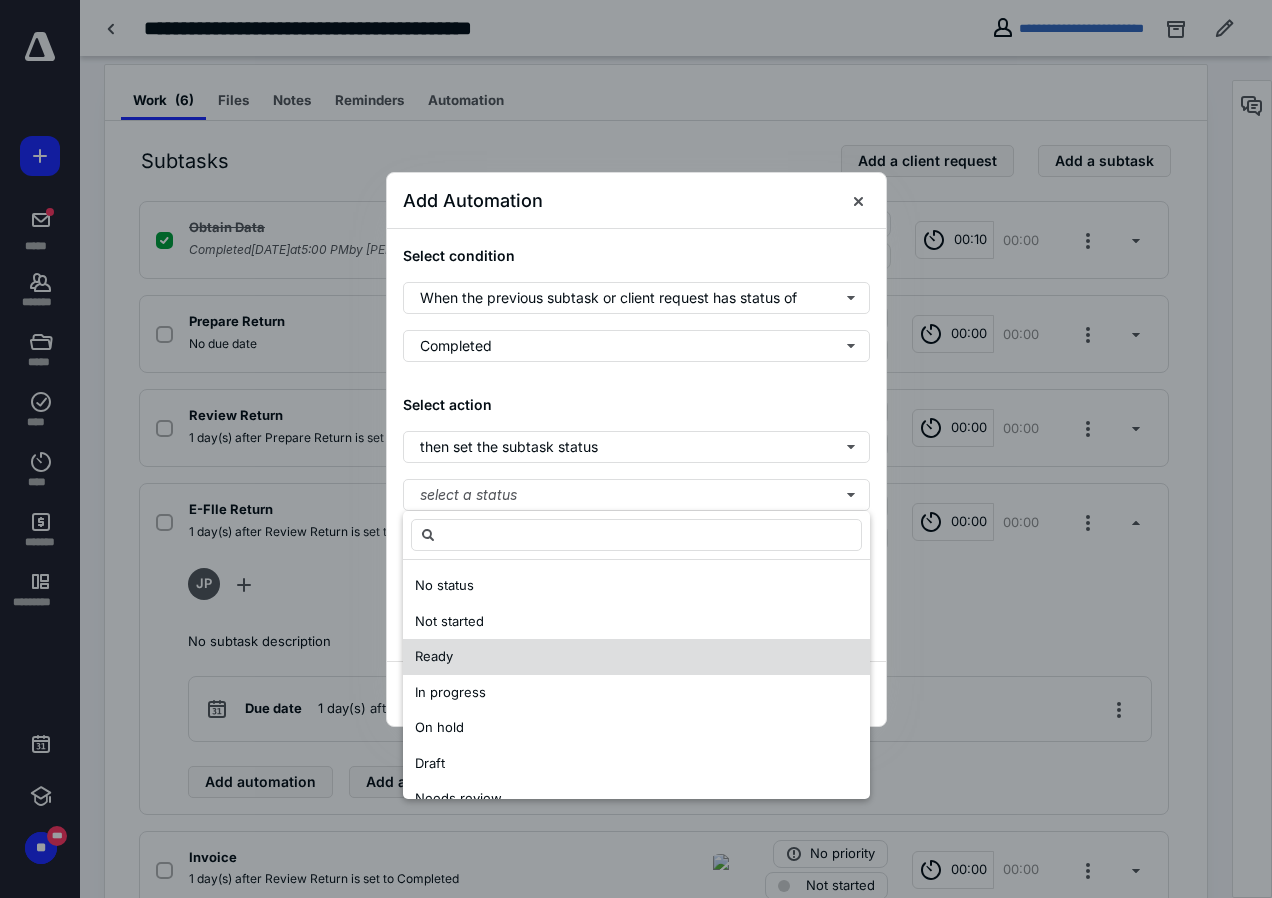 click on "Ready" at bounding box center (434, 656) 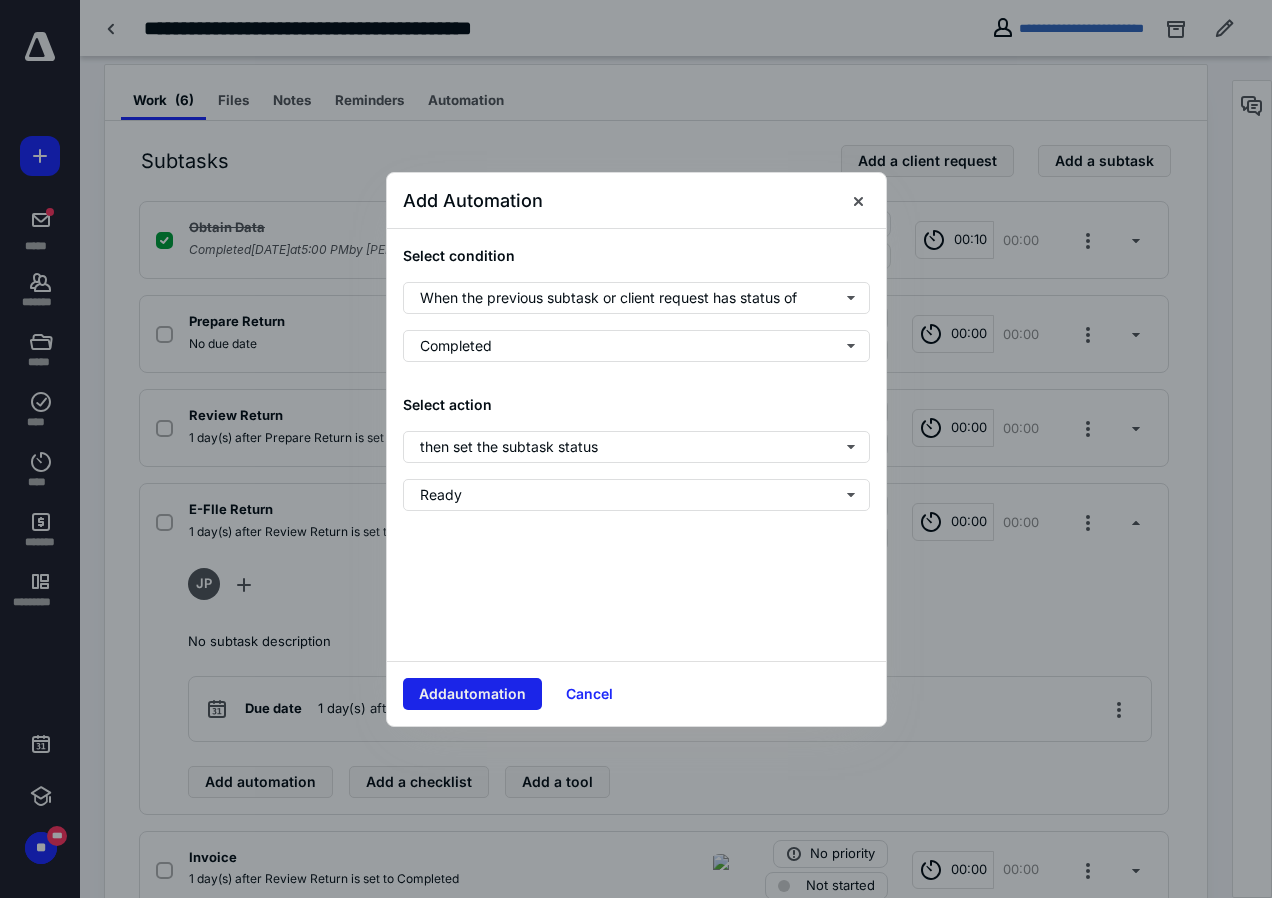 click on "Add  automation" at bounding box center (472, 694) 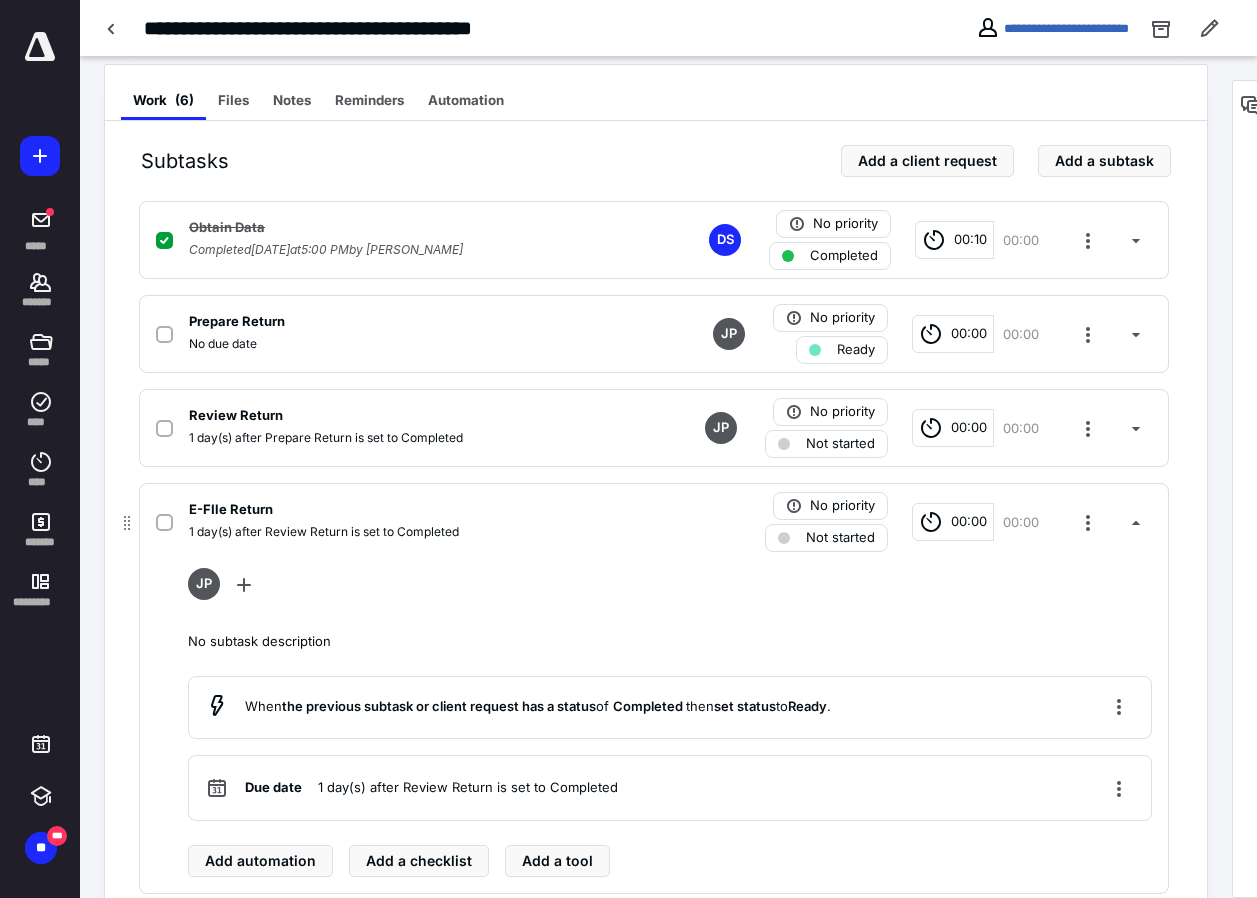 click on "E-FIle Return 1 day(s) after  Review Return is set to Completed No priority Not started 00:00 00:00 JP No subtask description When  the previous subtask or client request has a status  of   Completed   then  set status  to  Ready . Due date 1 day(s) after  Review Return is set to Completed Add automation Add a checklist Add a tool" at bounding box center [654, 688] 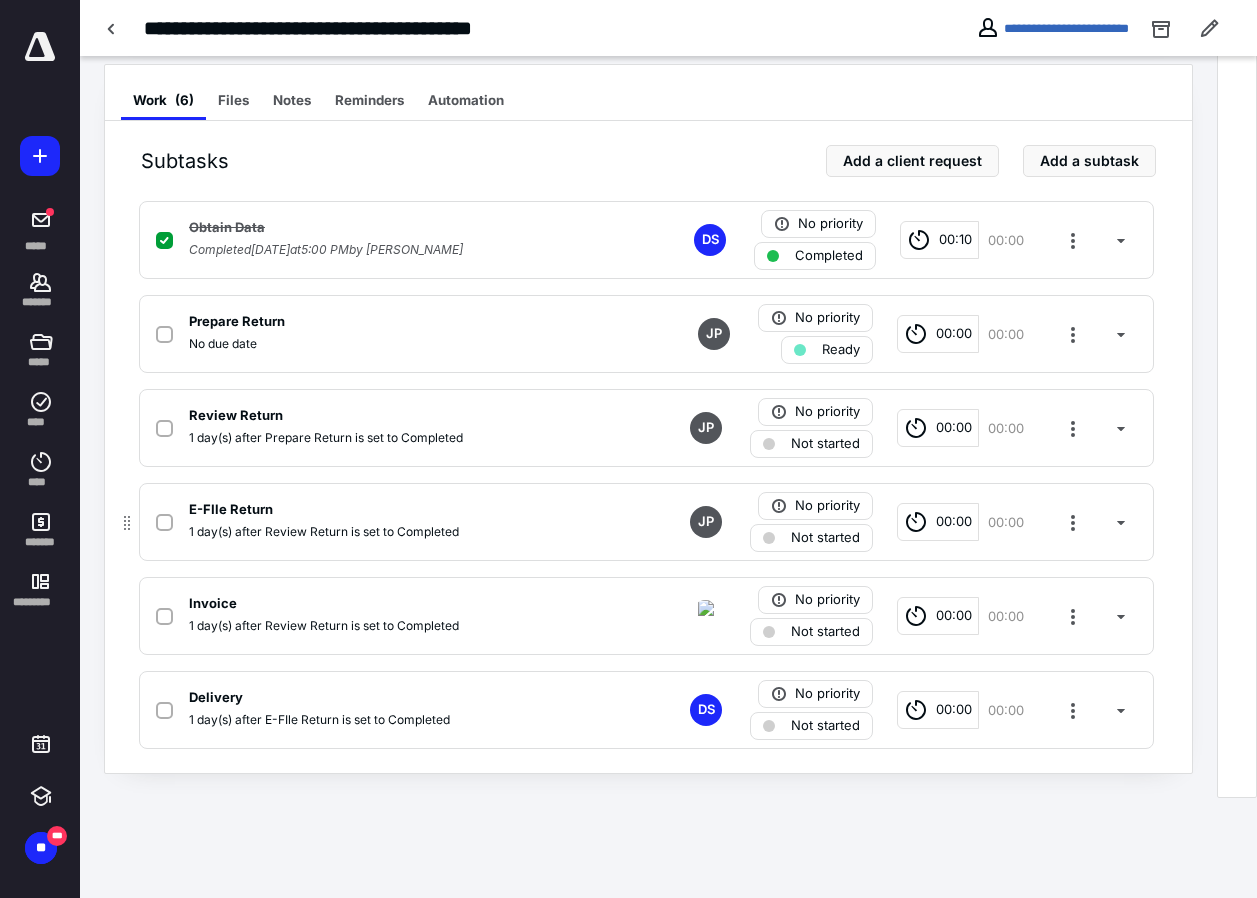 scroll, scrollTop: 277, scrollLeft: 0, axis: vertical 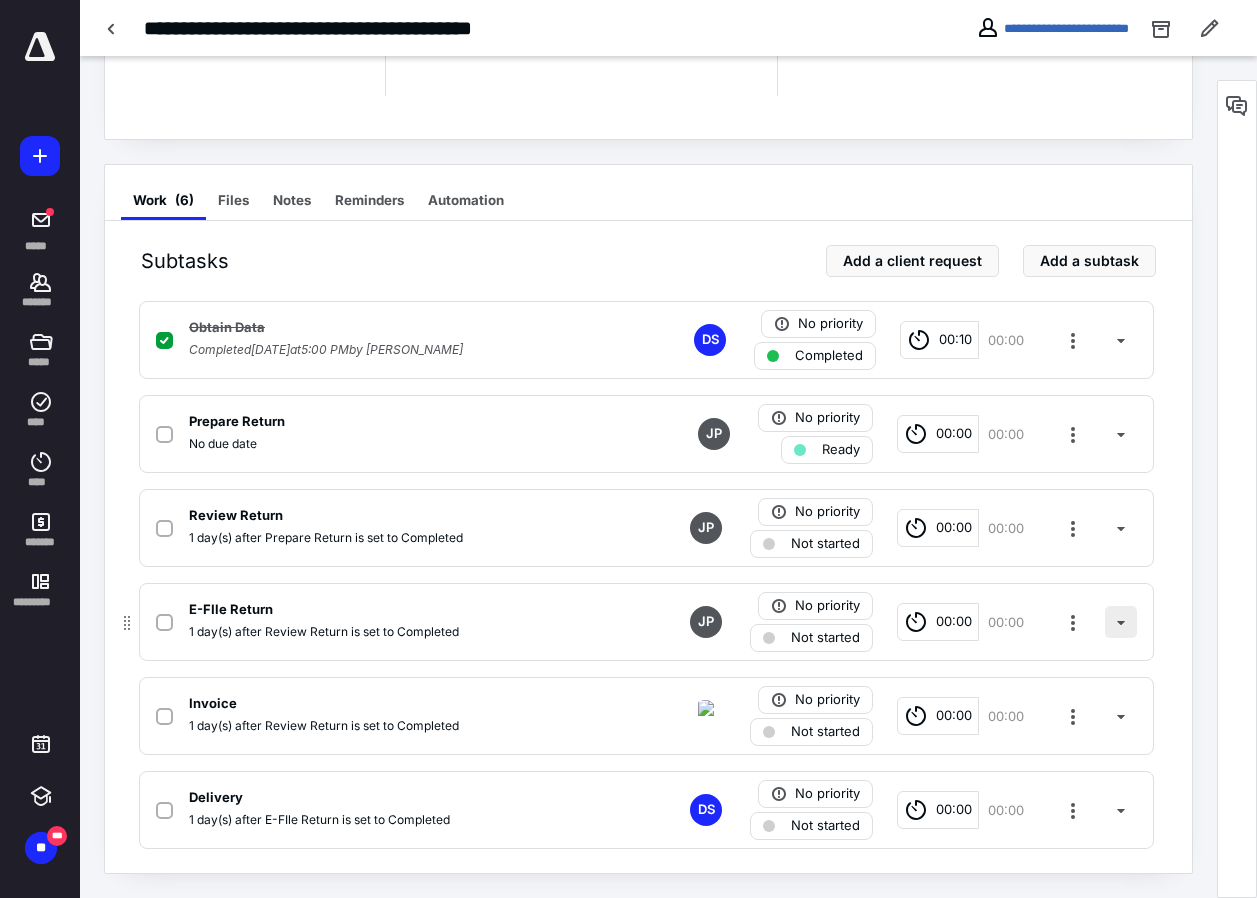 click at bounding box center [1121, 622] 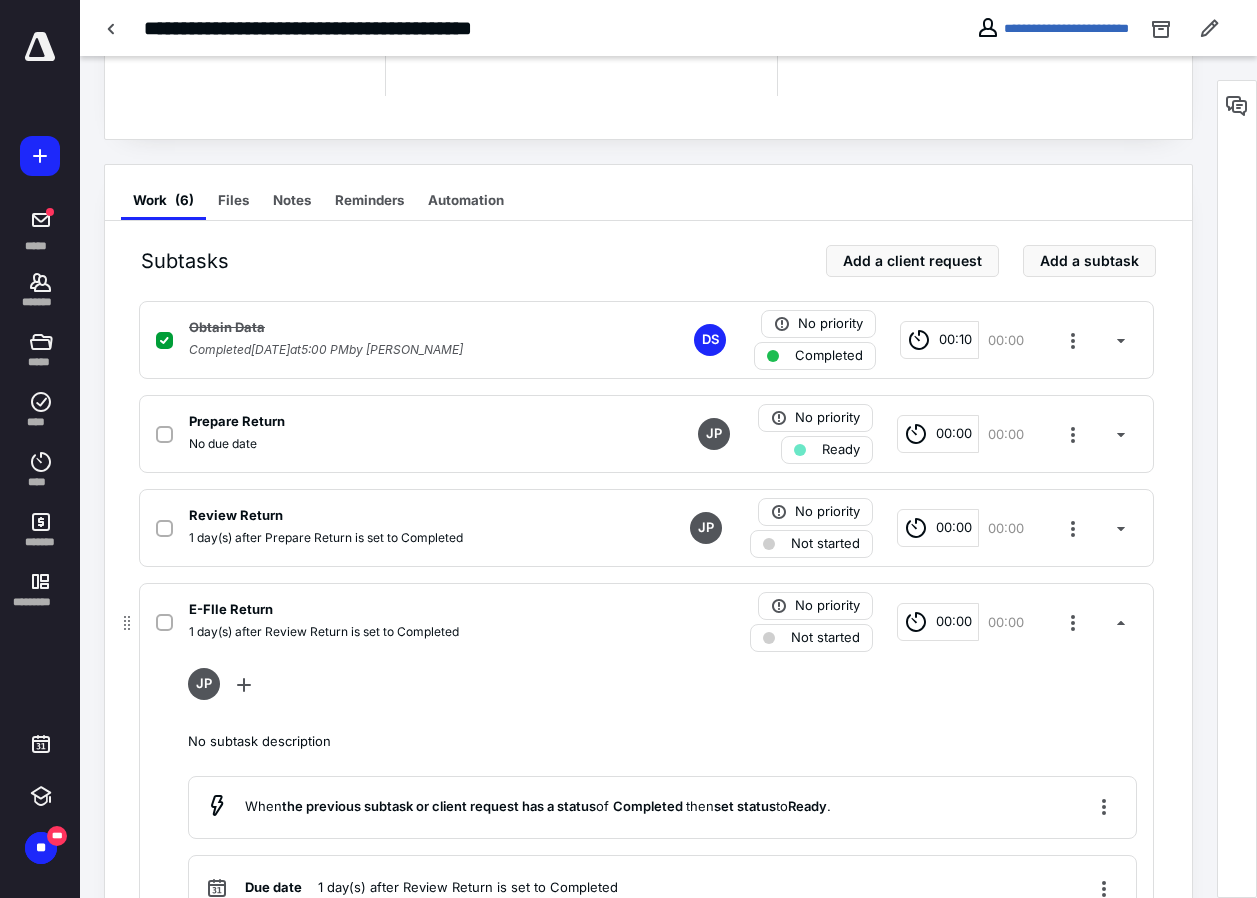 scroll, scrollTop: 477, scrollLeft: 0, axis: vertical 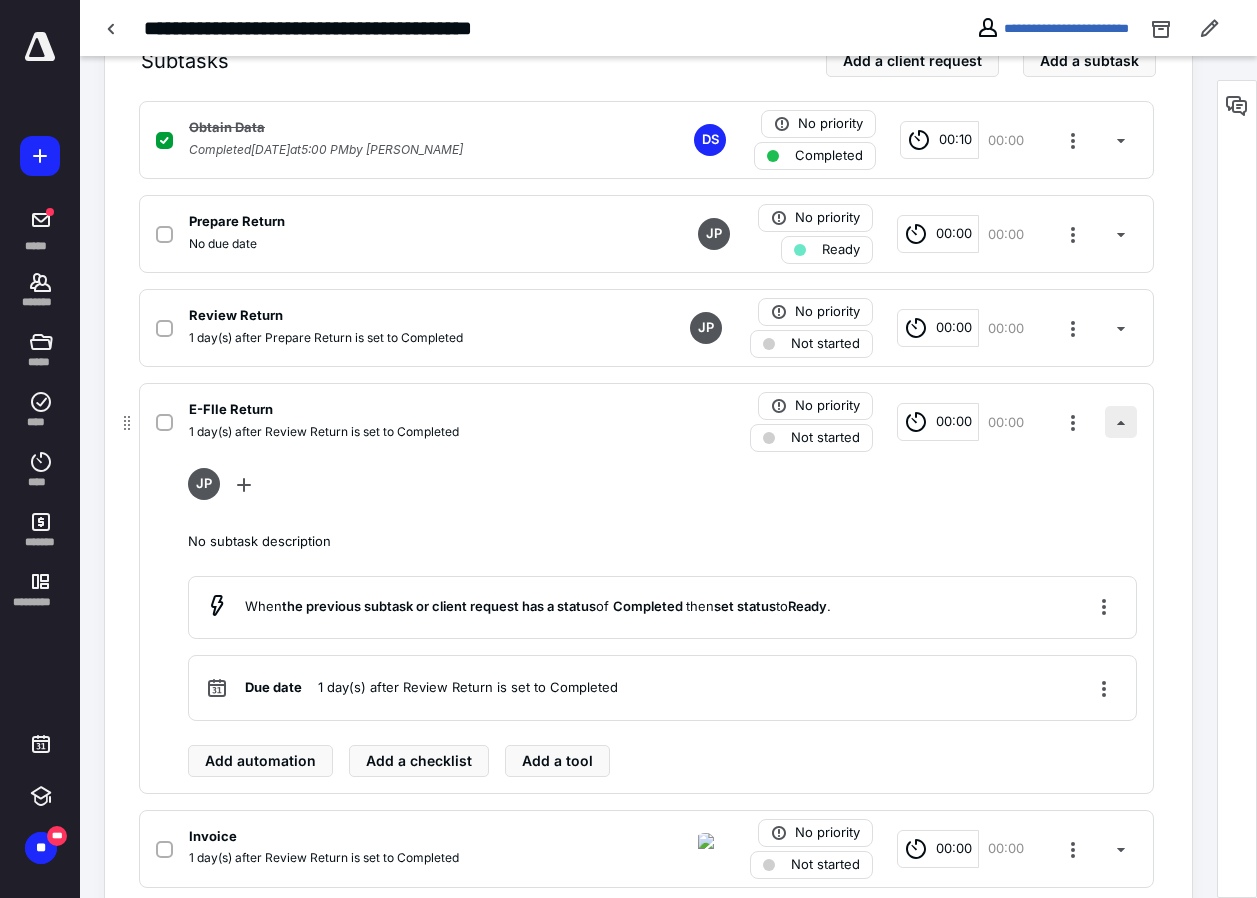 click at bounding box center (1121, 422) 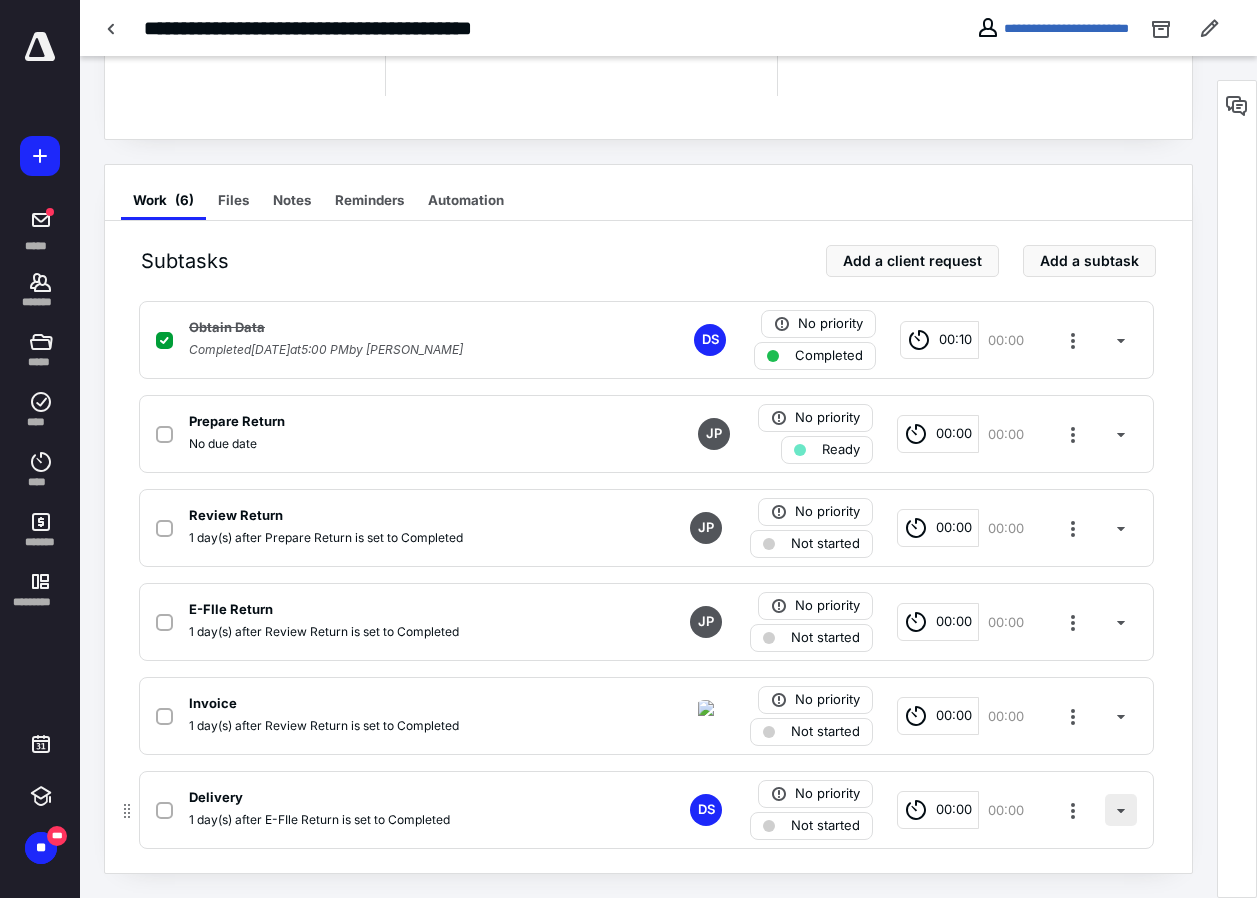 click at bounding box center [1121, 810] 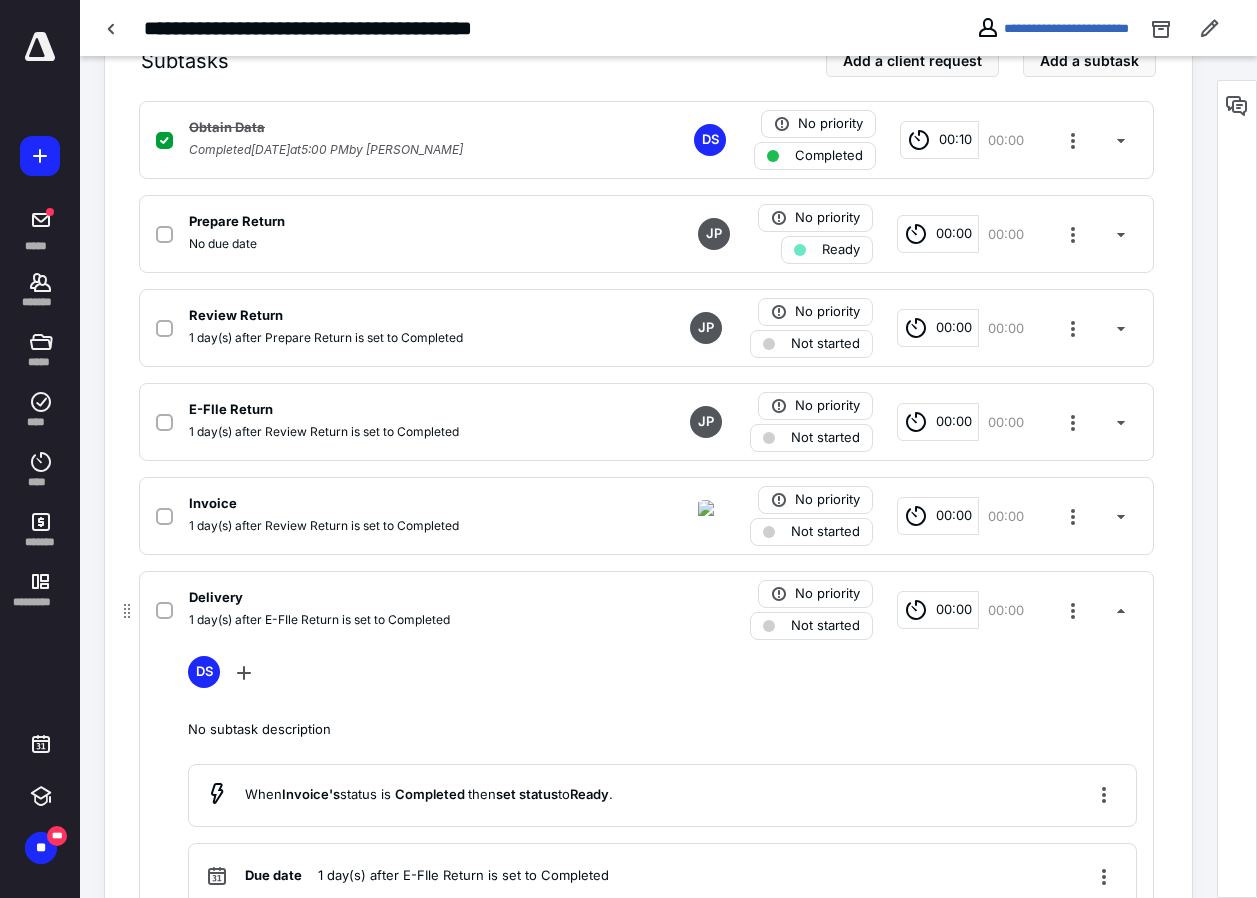 scroll, scrollTop: 610, scrollLeft: 0, axis: vertical 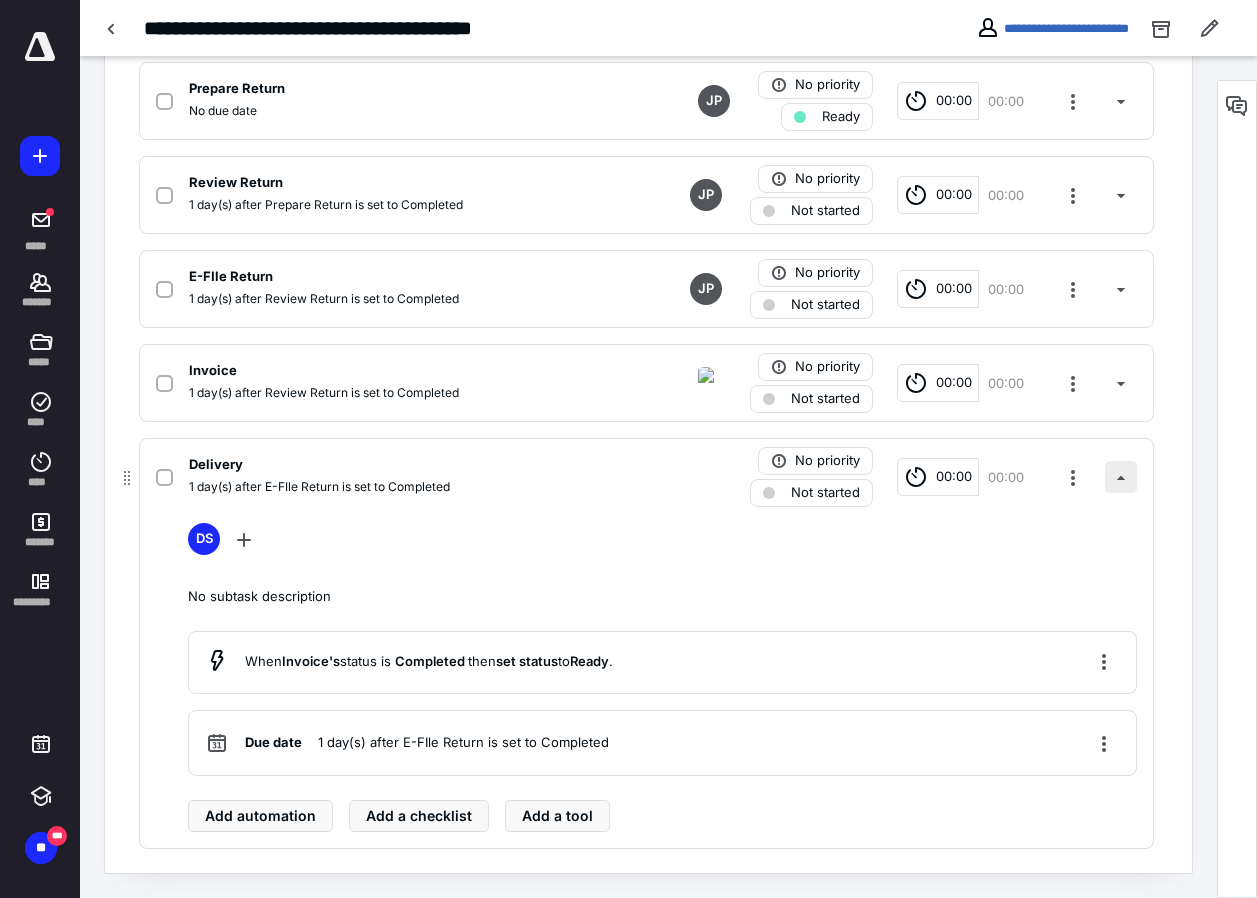 click at bounding box center (1121, 477) 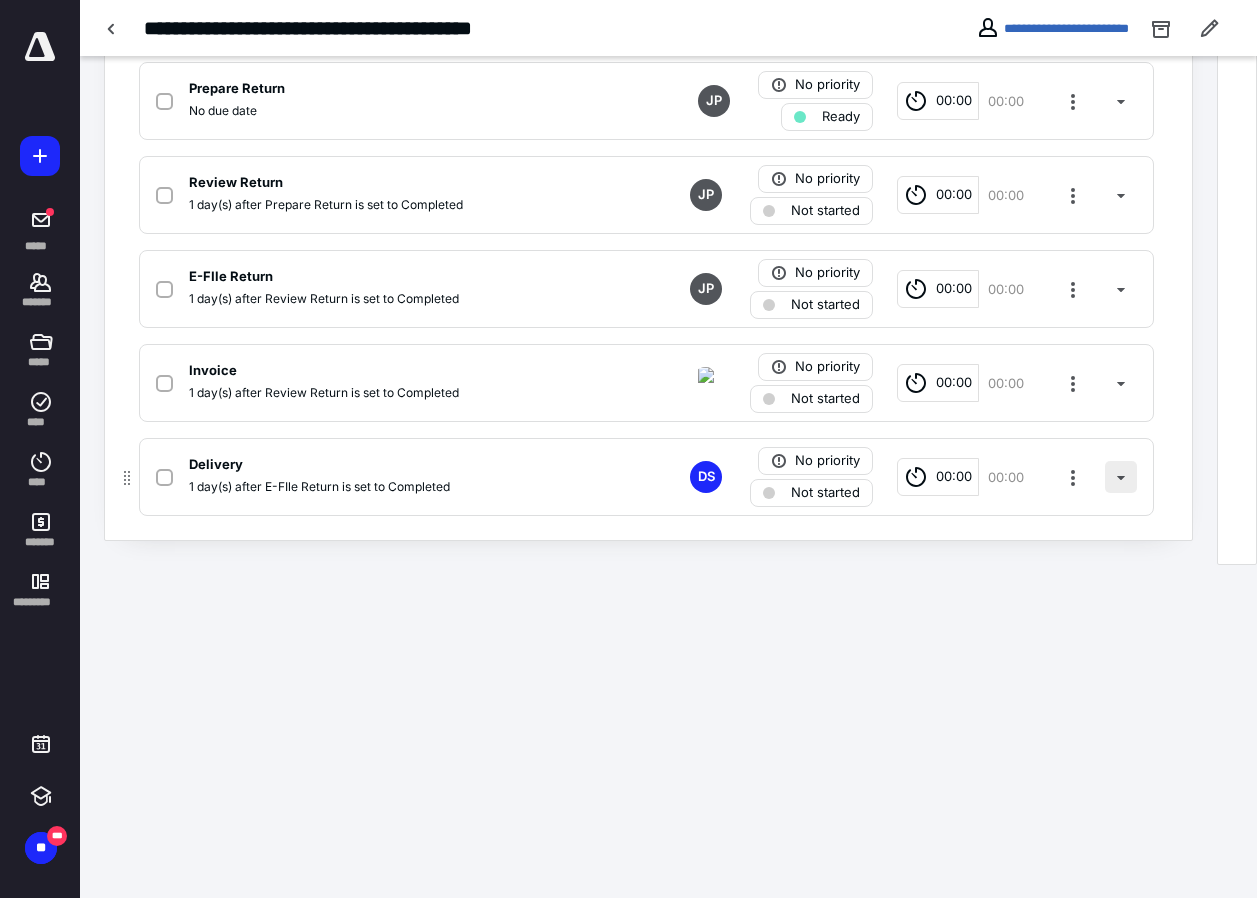 scroll, scrollTop: 277, scrollLeft: 0, axis: vertical 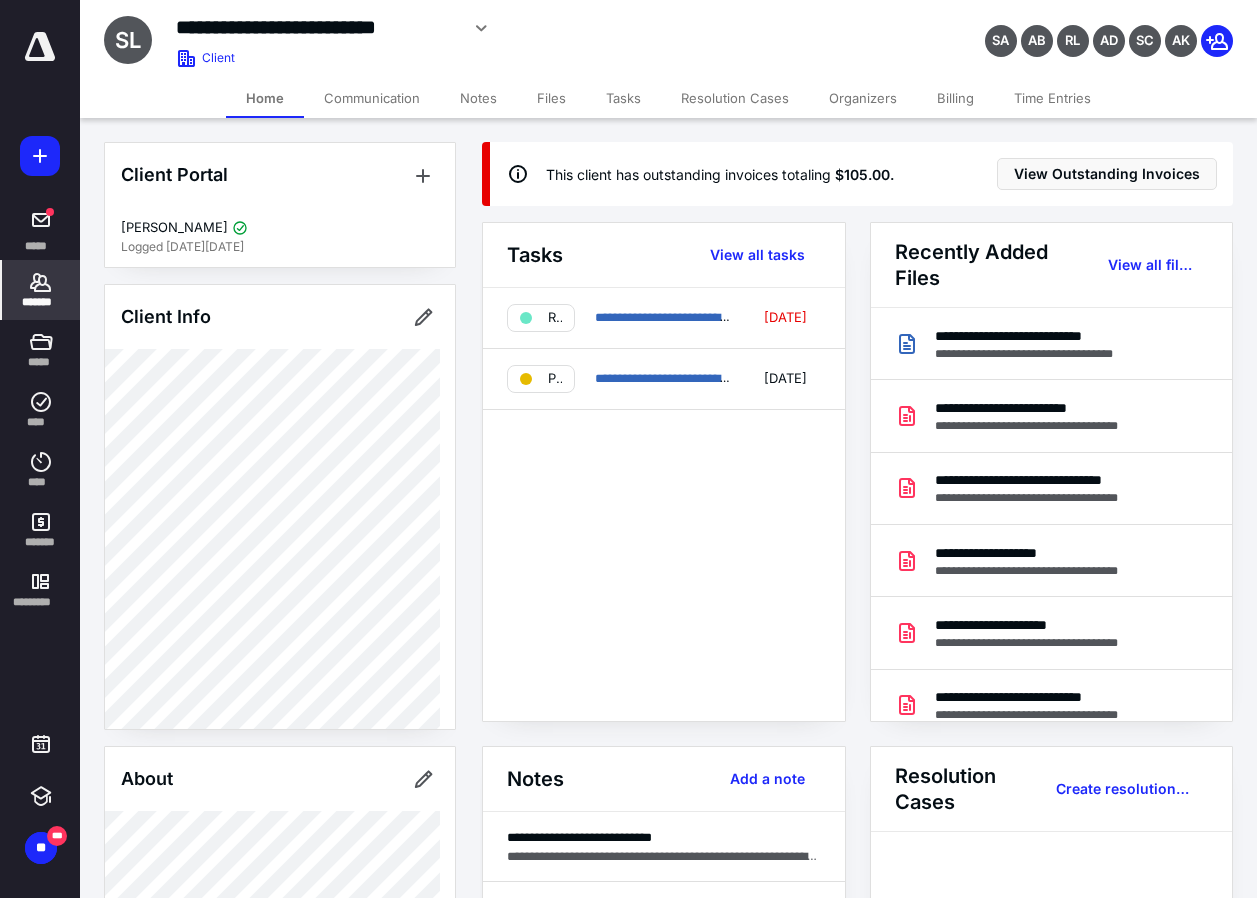 click on "*******" at bounding box center (41, 302) 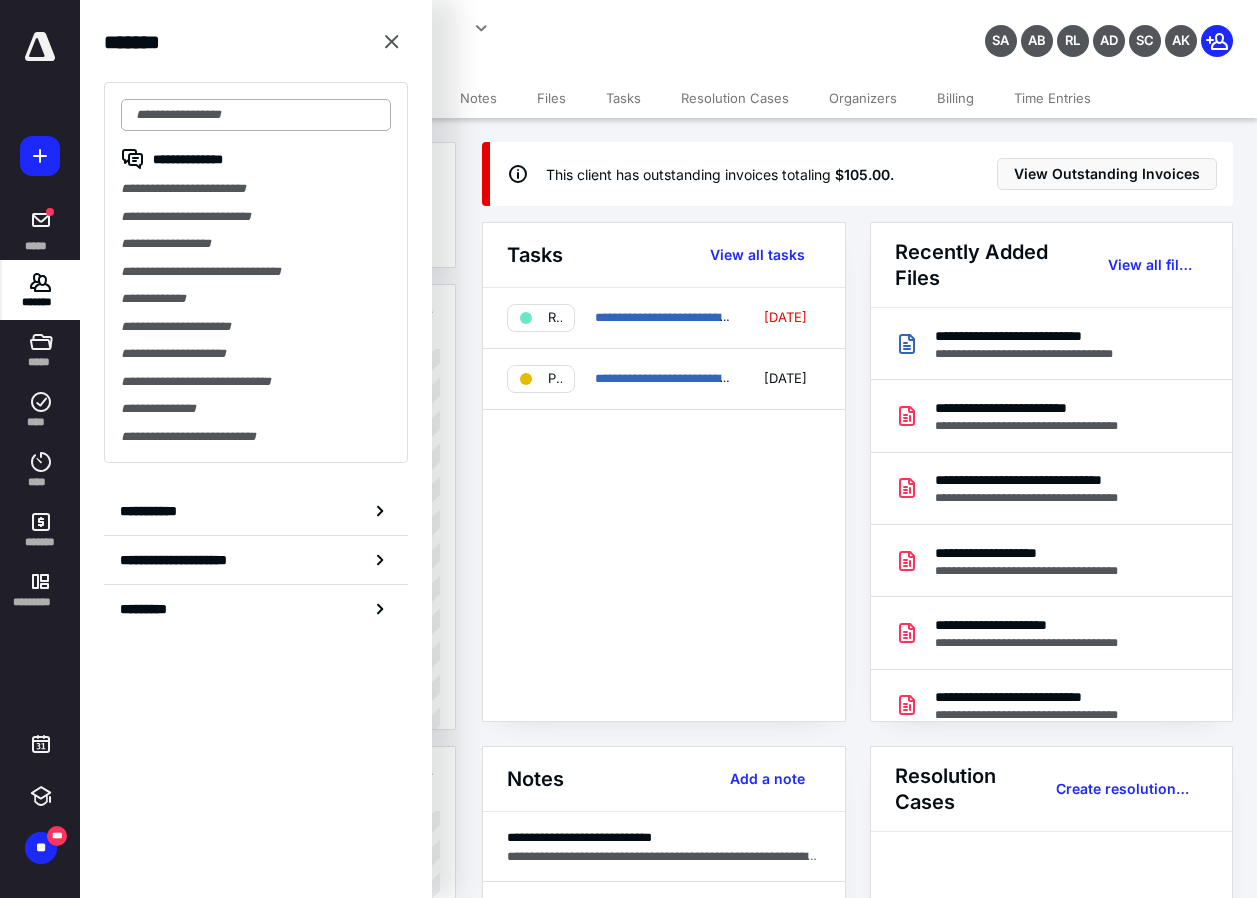 click at bounding box center [256, 115] 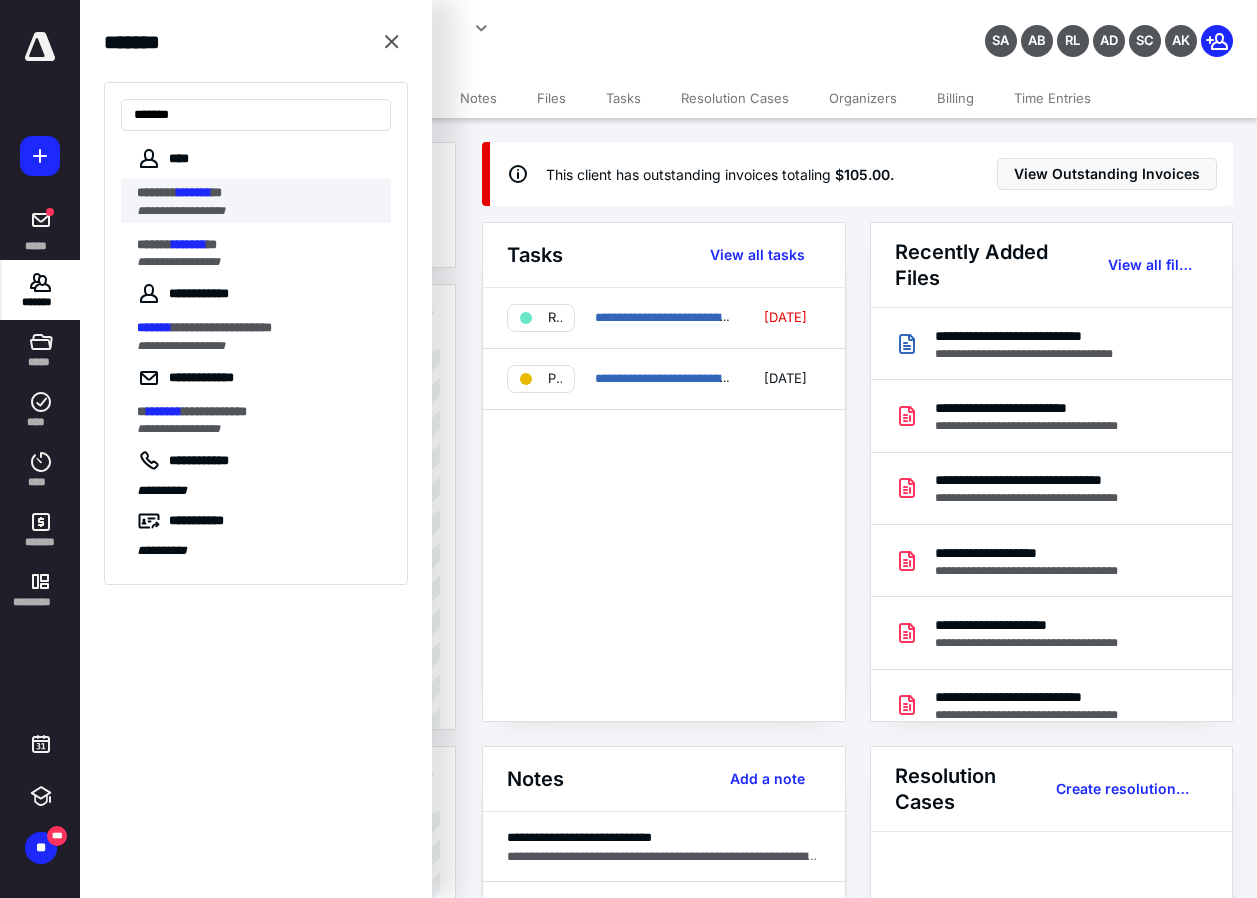 type on "*******" 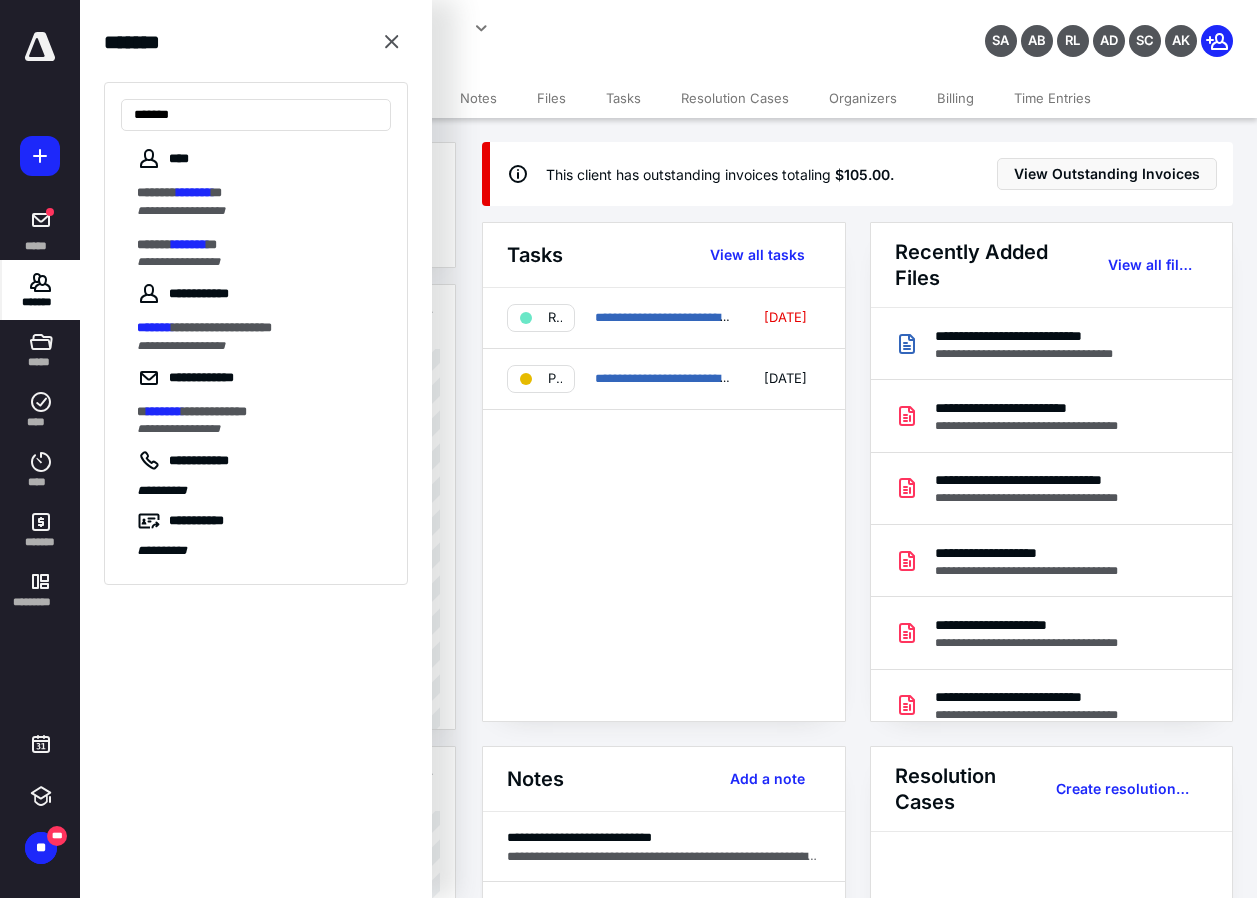 click on "**********" at bounding box center [181, 211] 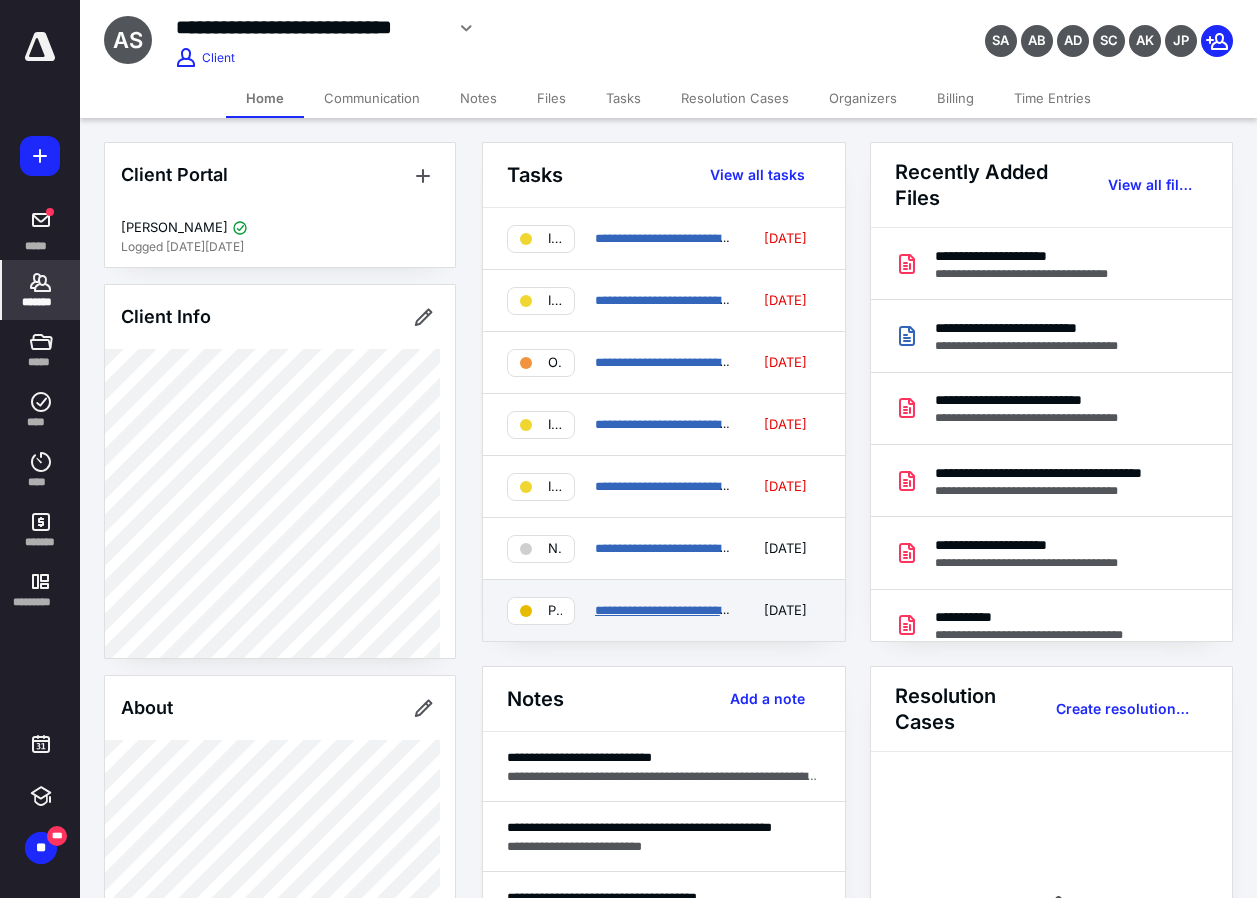 click on "**********" at bounding box center [697, 610] 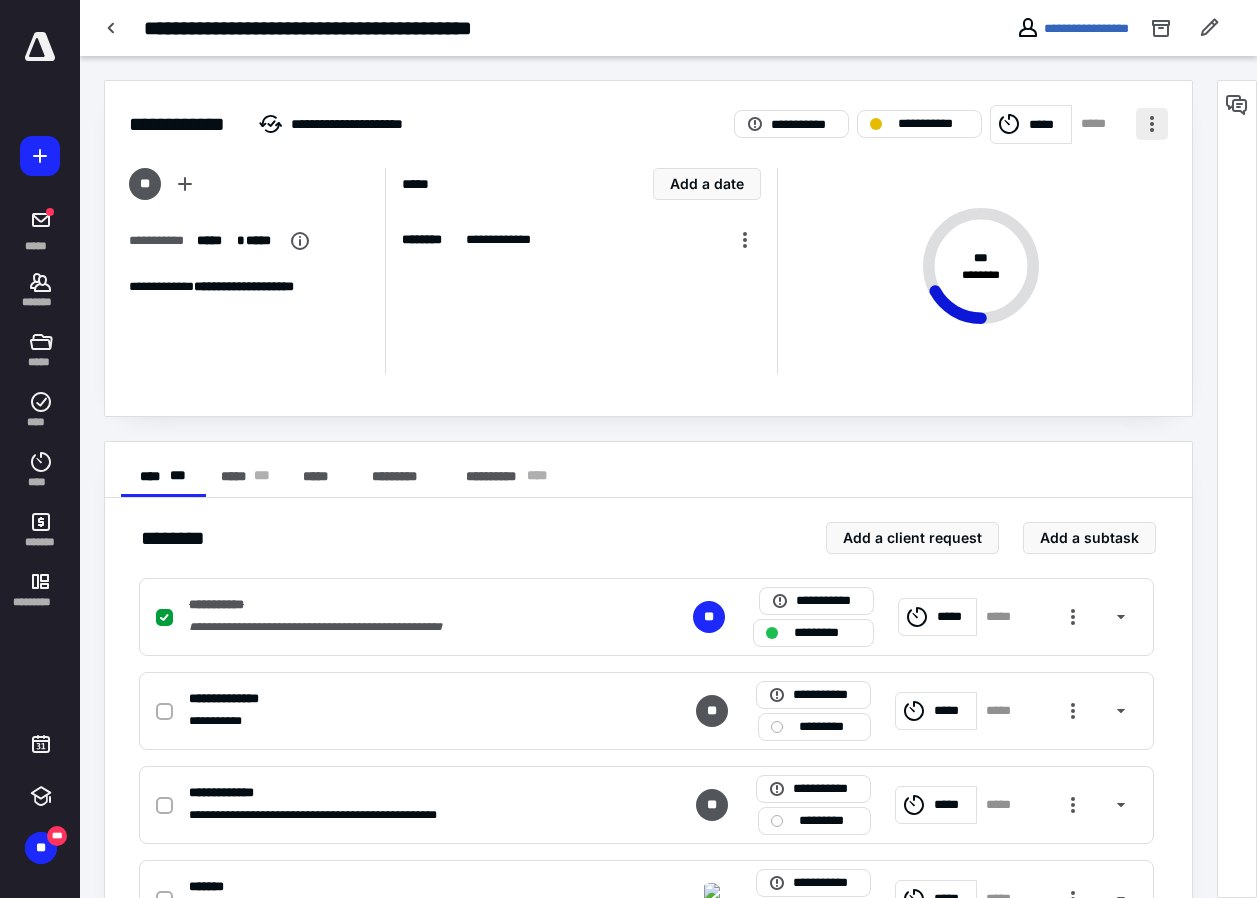 click at bounding box center [1152, 124] 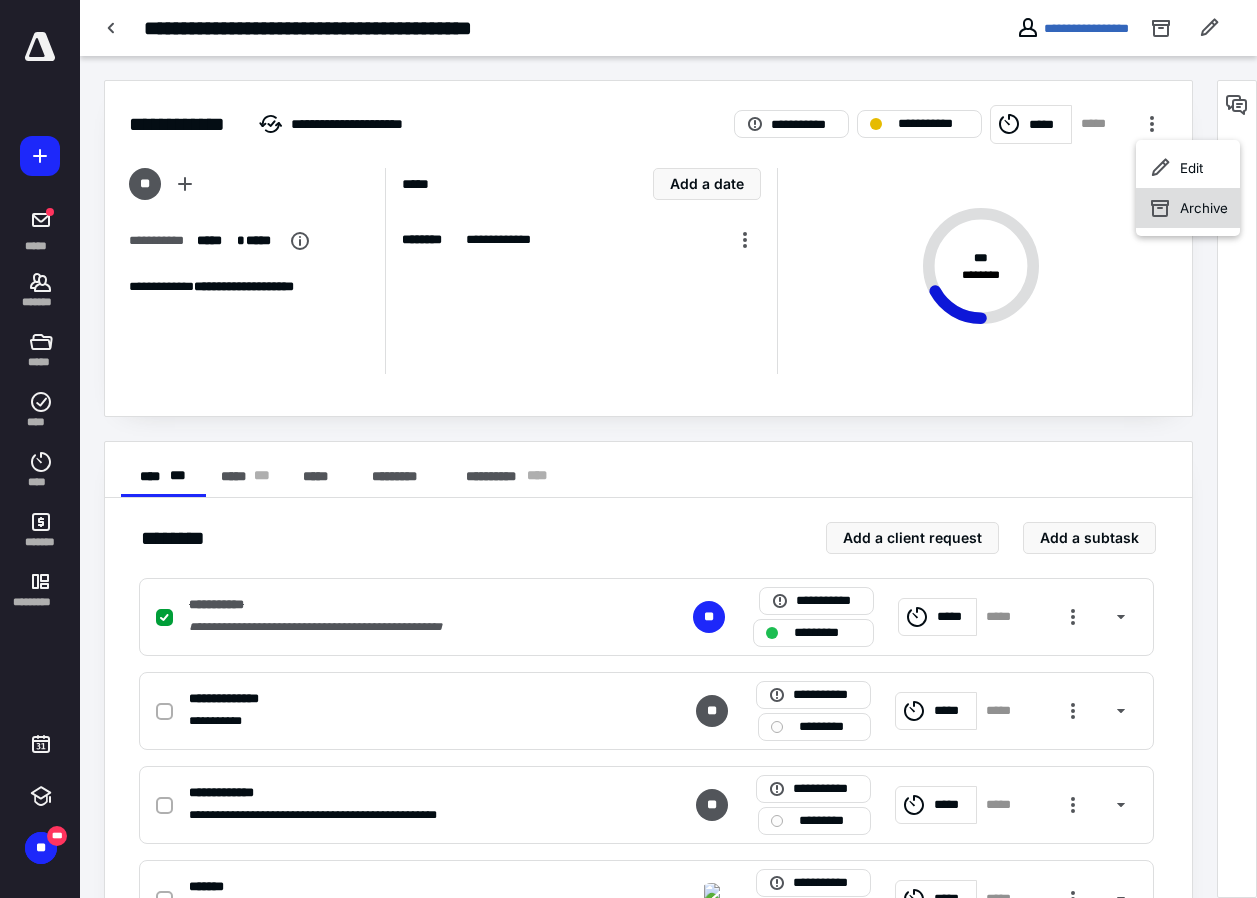 click 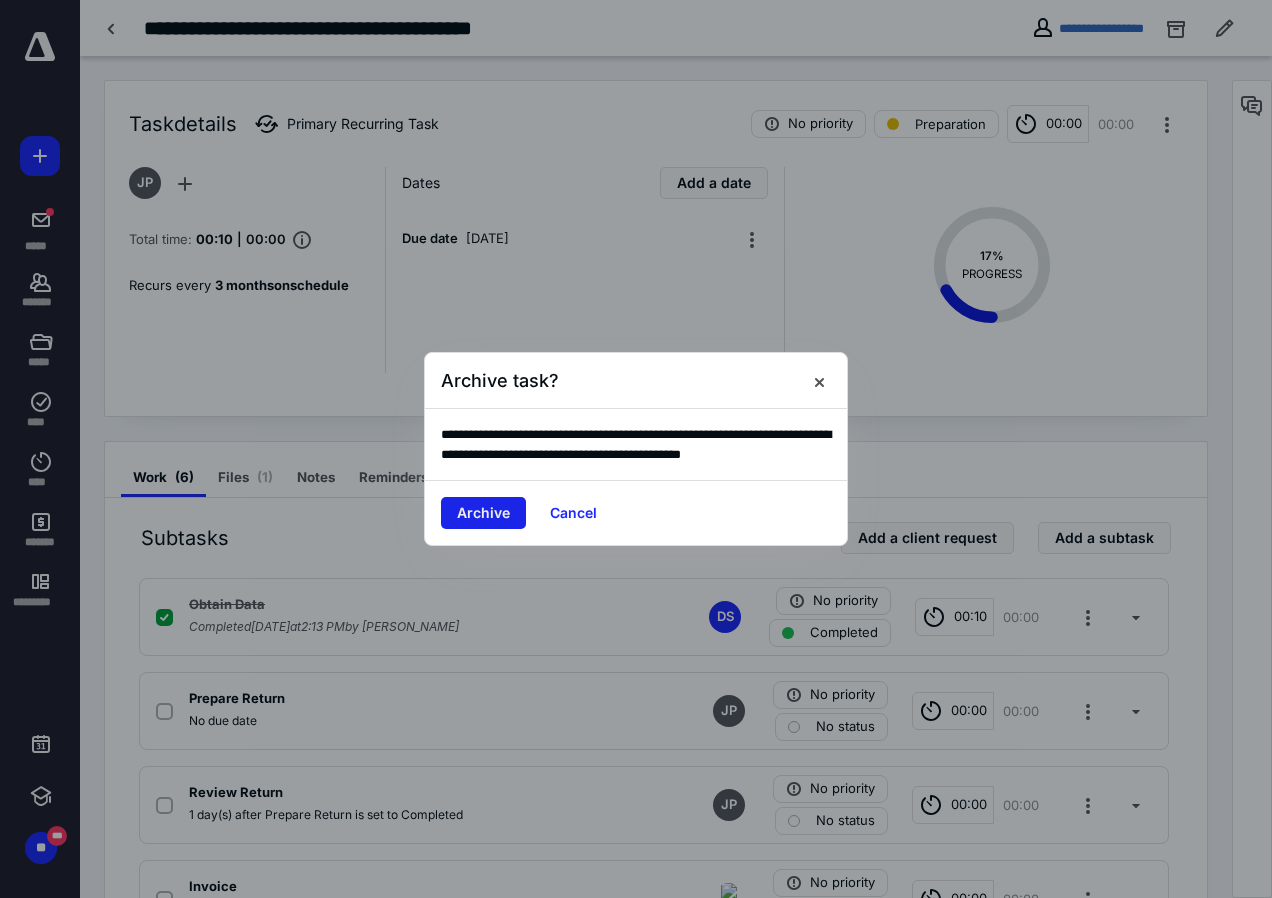 click on "Archive" at bounding box center [483, 513] 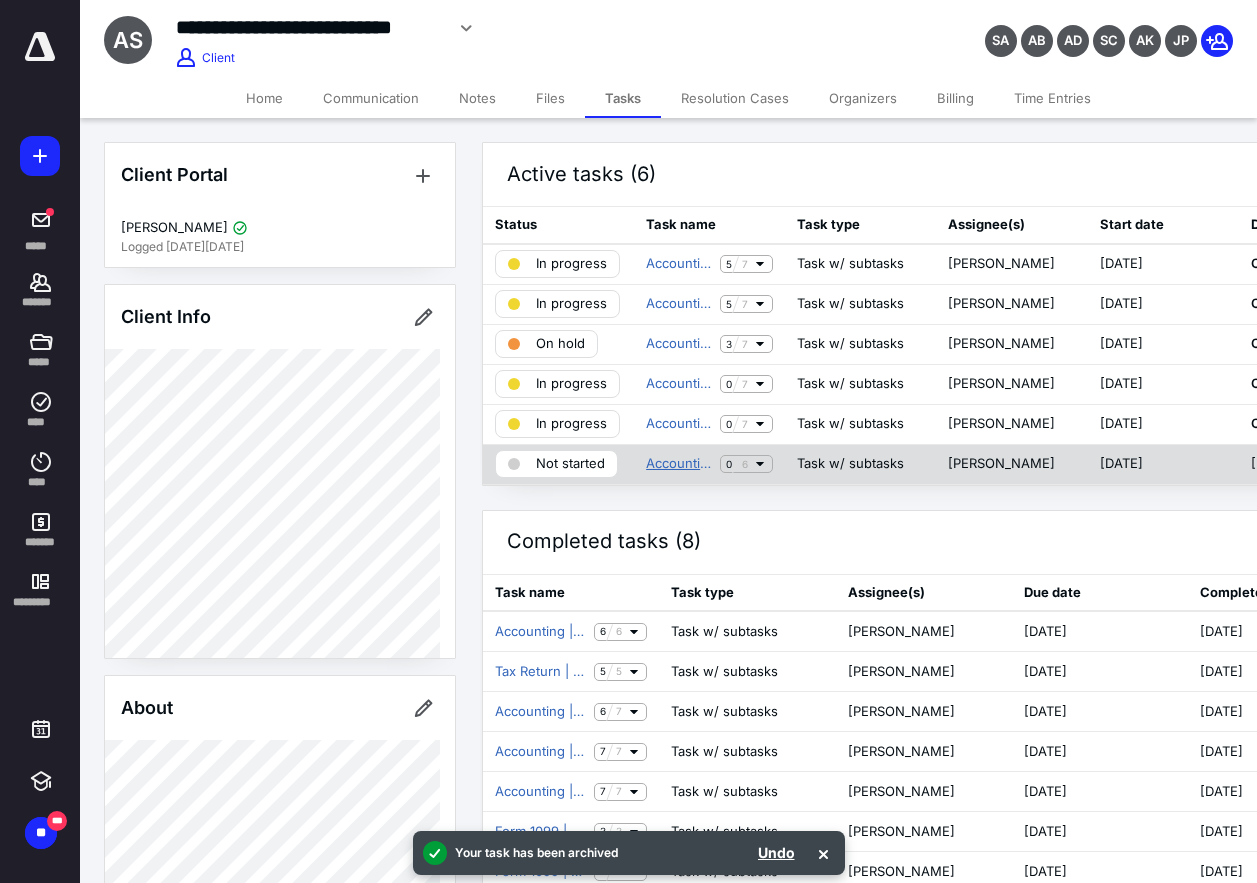 click on "Accounting | Quarterly Payroll Returns Q2" at bounding box center (679, 464) 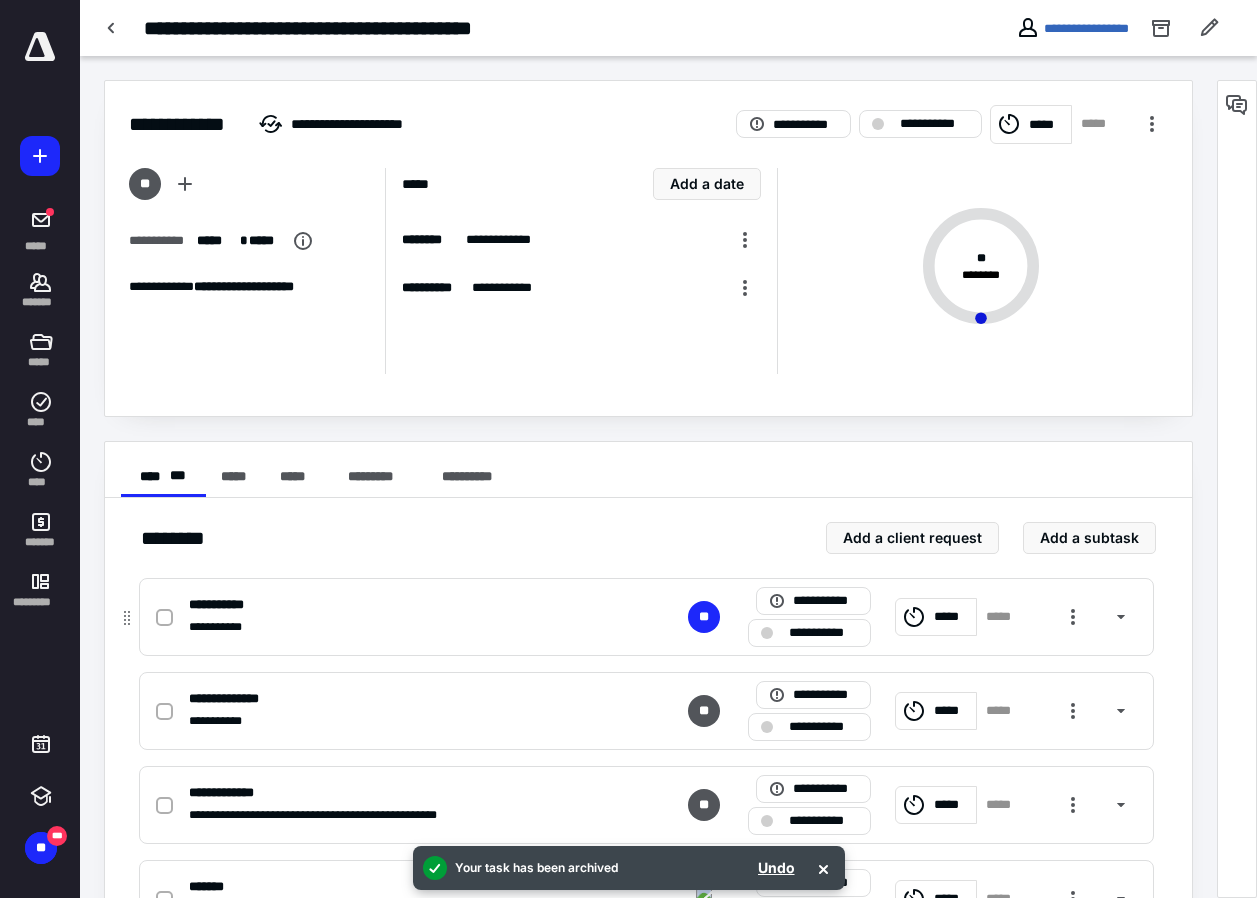 click on "**********" at bounding box center (823, 633) 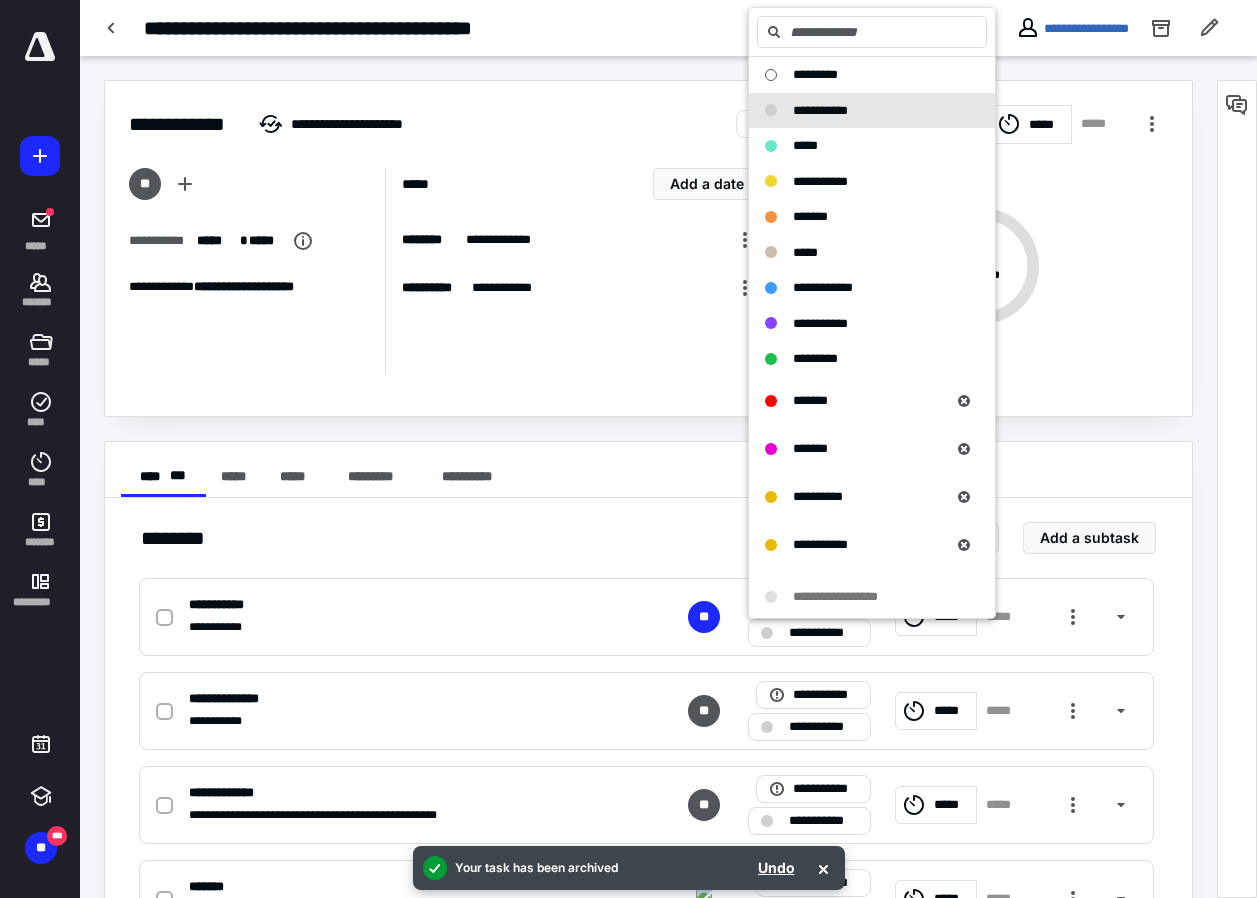 click on "**********" at bounding box center [648, 470] 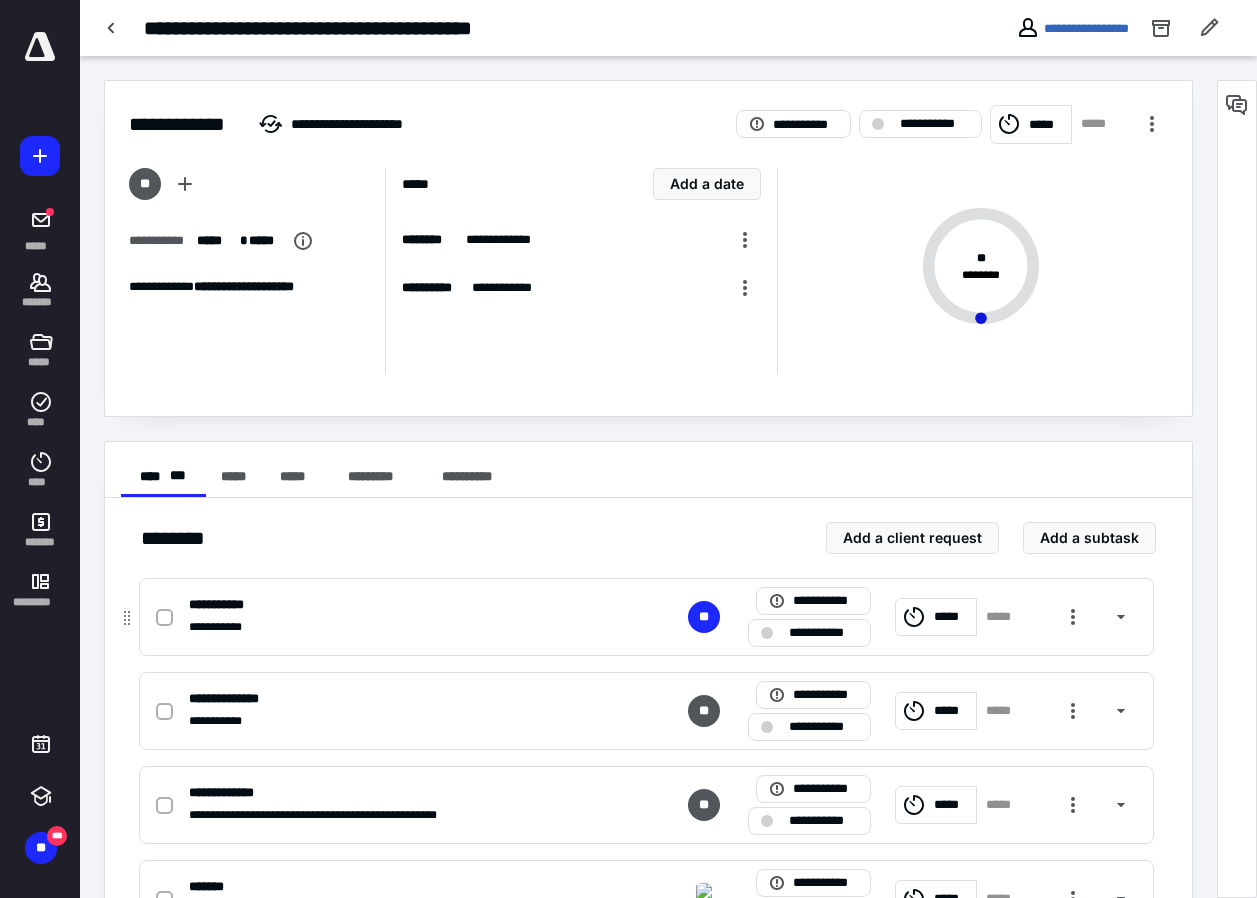 click on "*****" at bounding box center (952, 617) 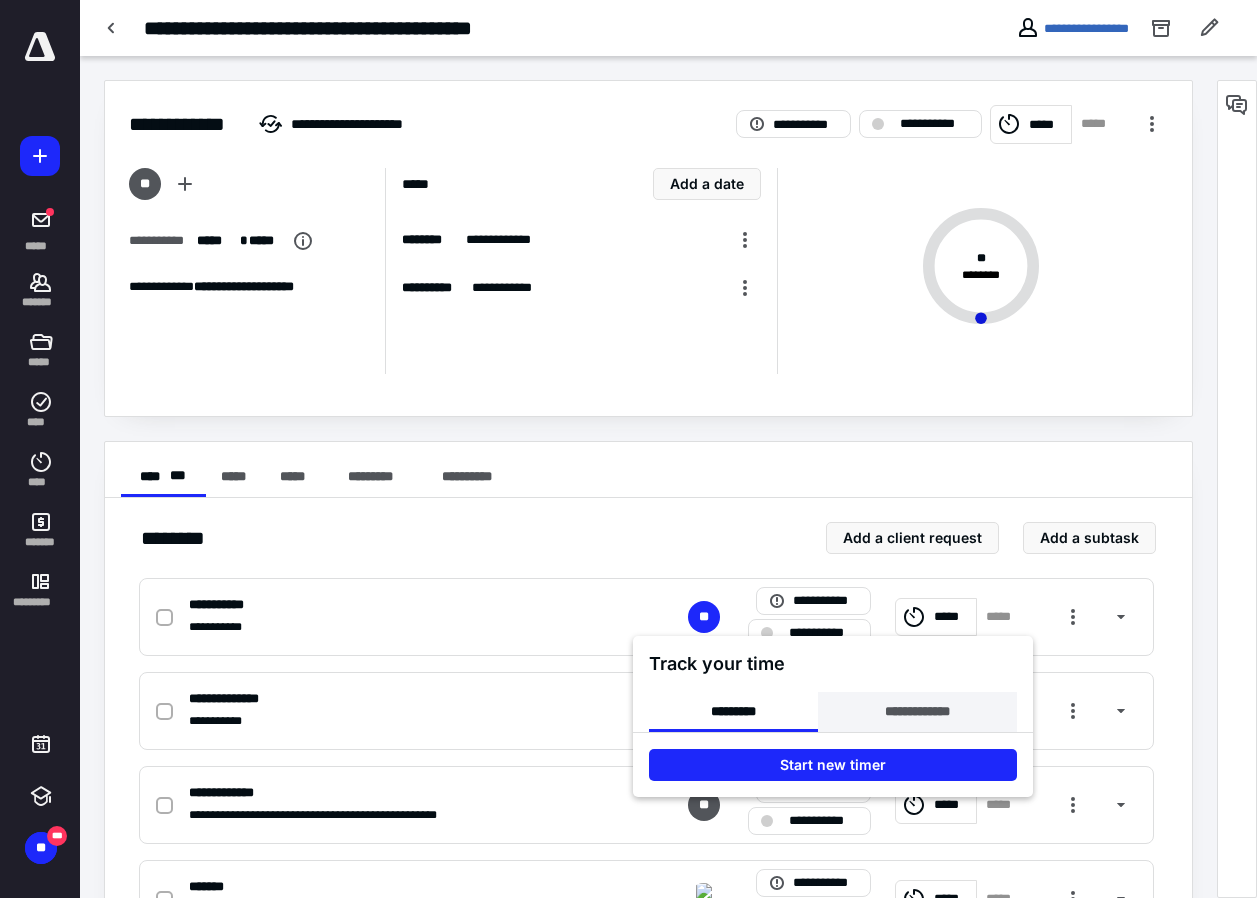 click on "**********" at bounding box center (917, 712) 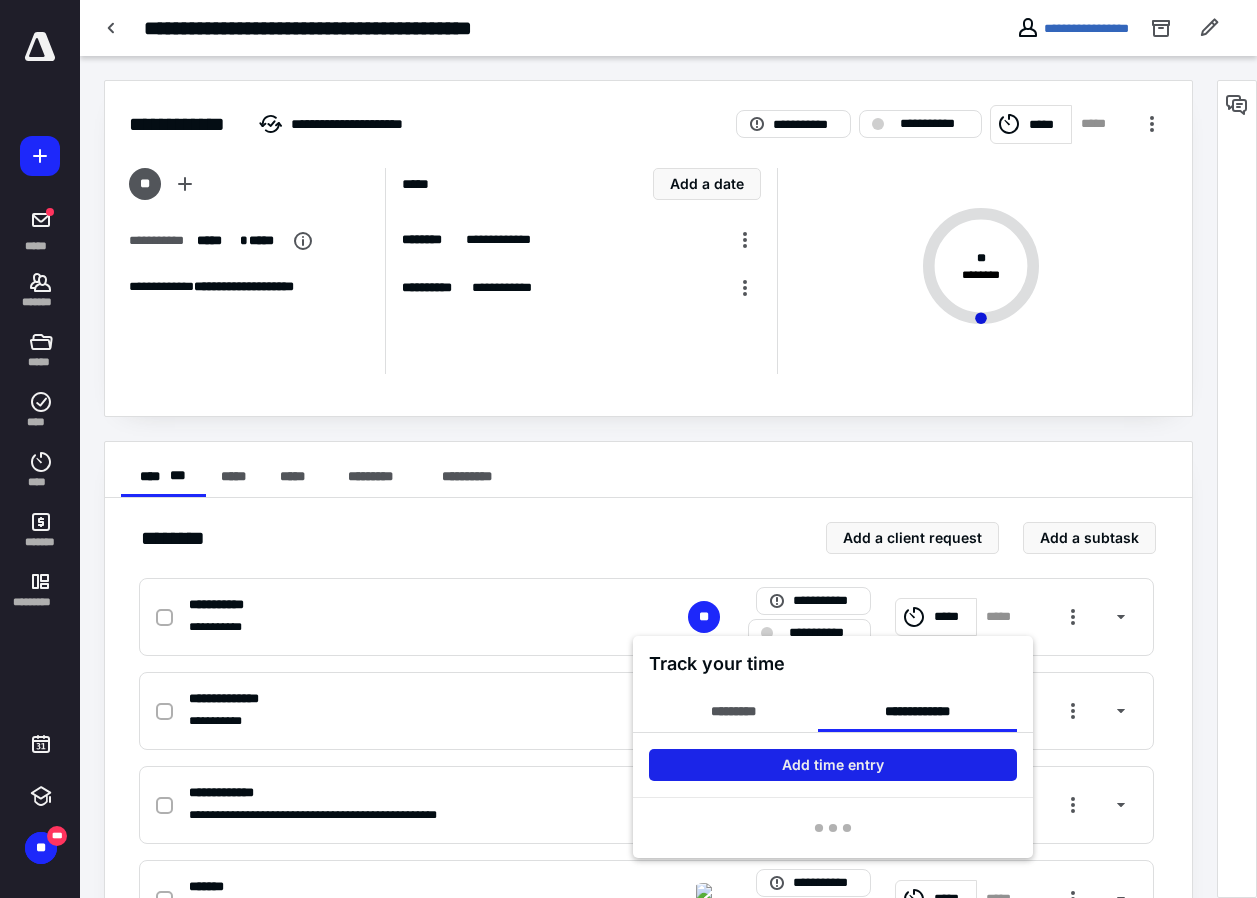 click on "Add time entry" at bounding box center [833, 765] 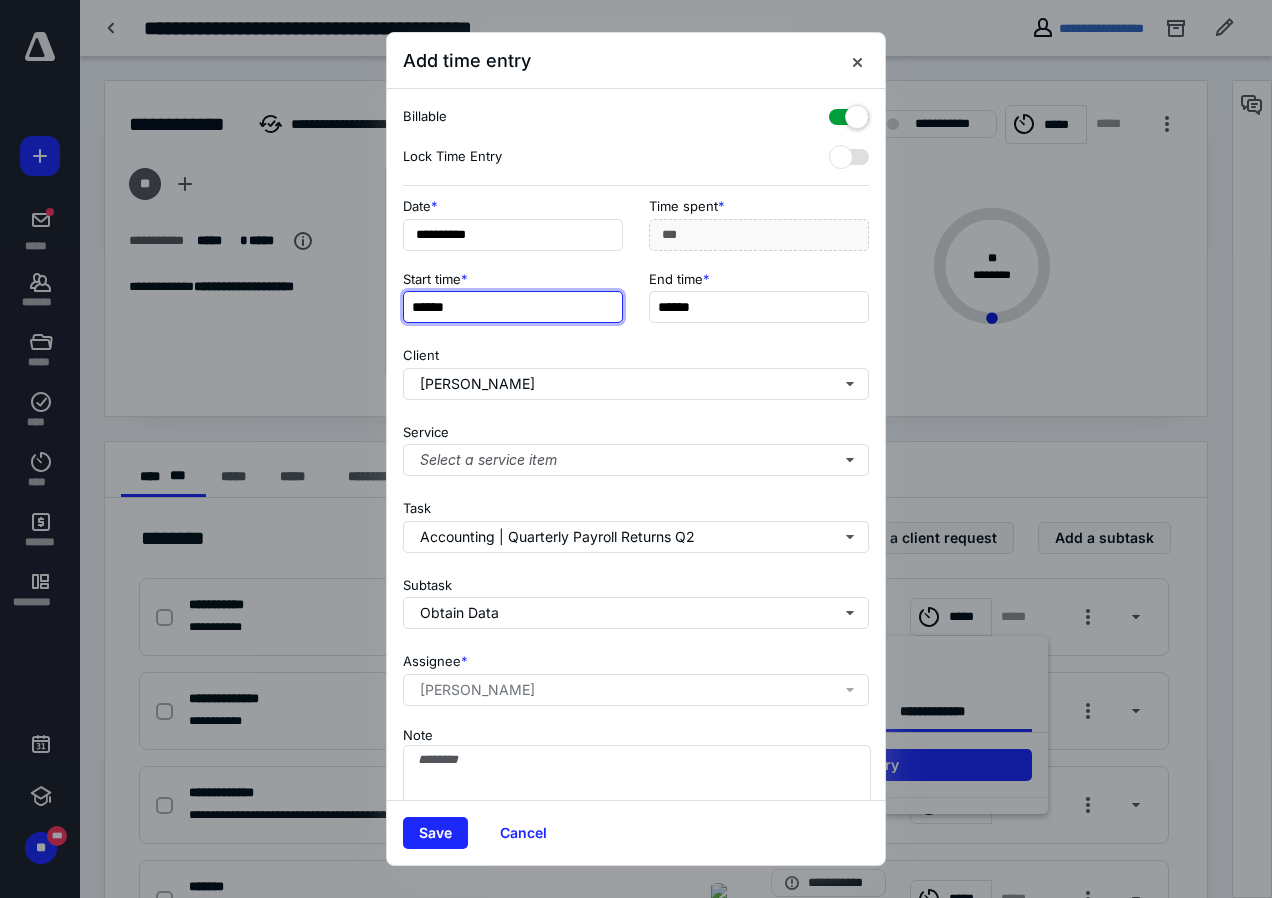 click on "******" at bounding box center (513, 307) 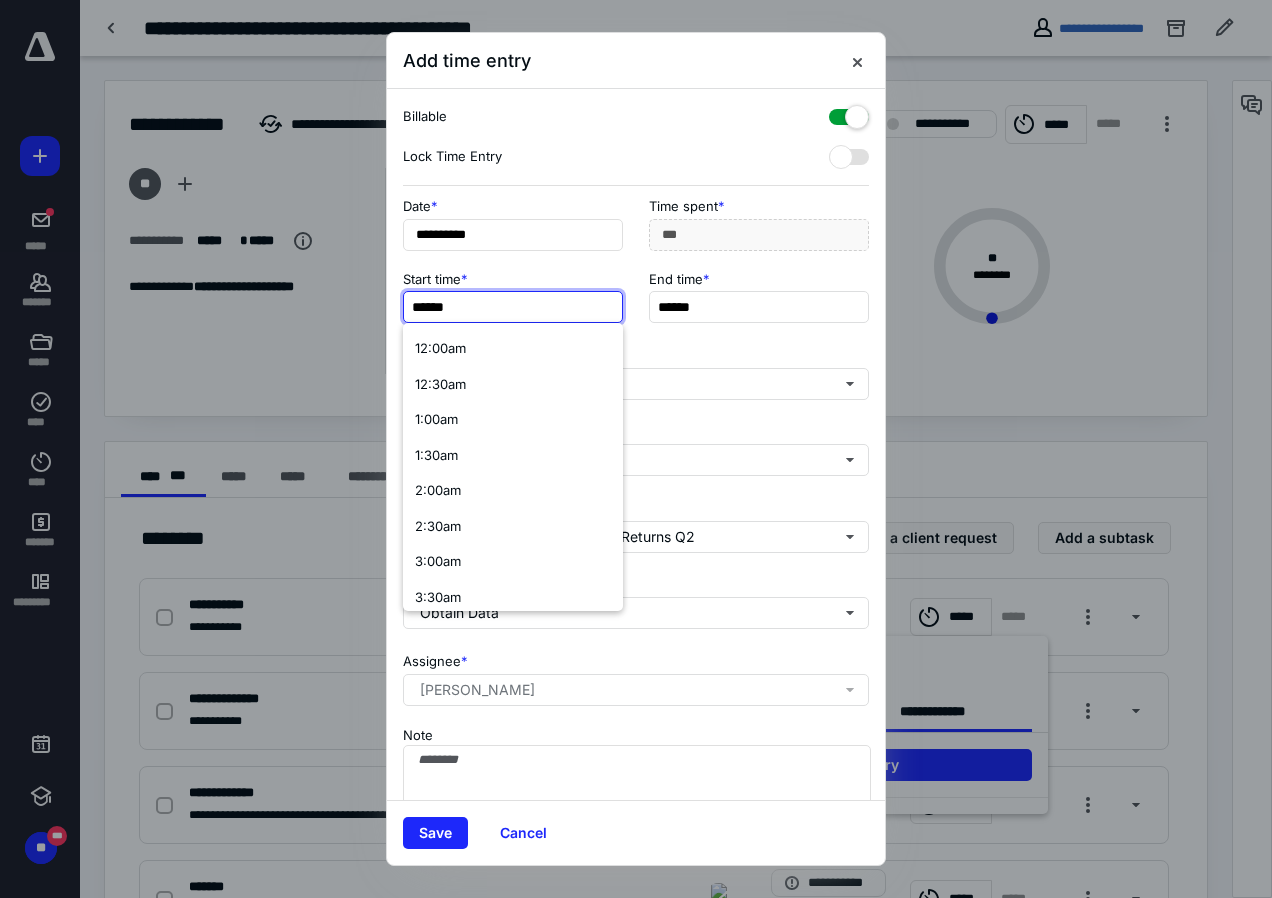 type on "*" 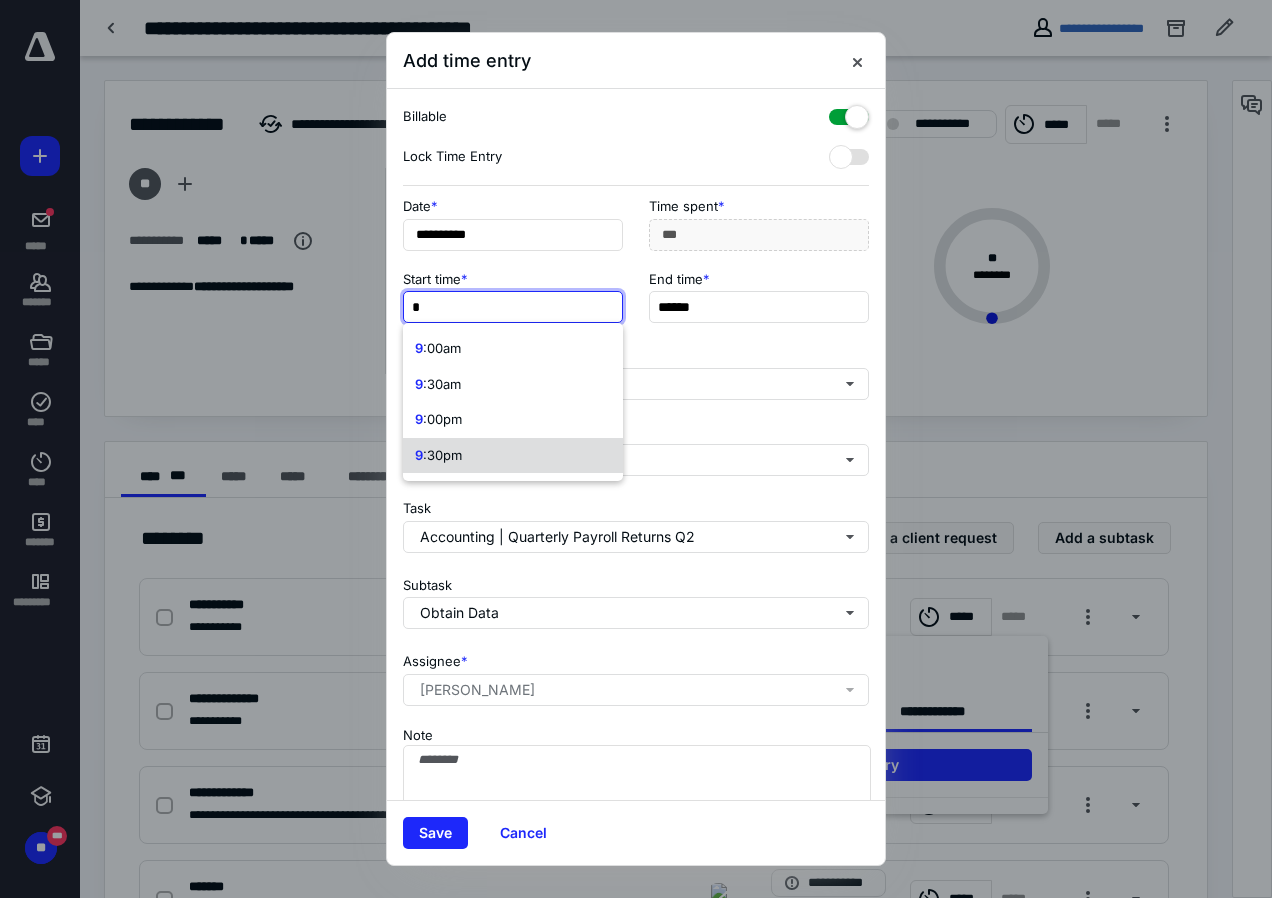 click on ":30pm" at bounding box center (442, 455) 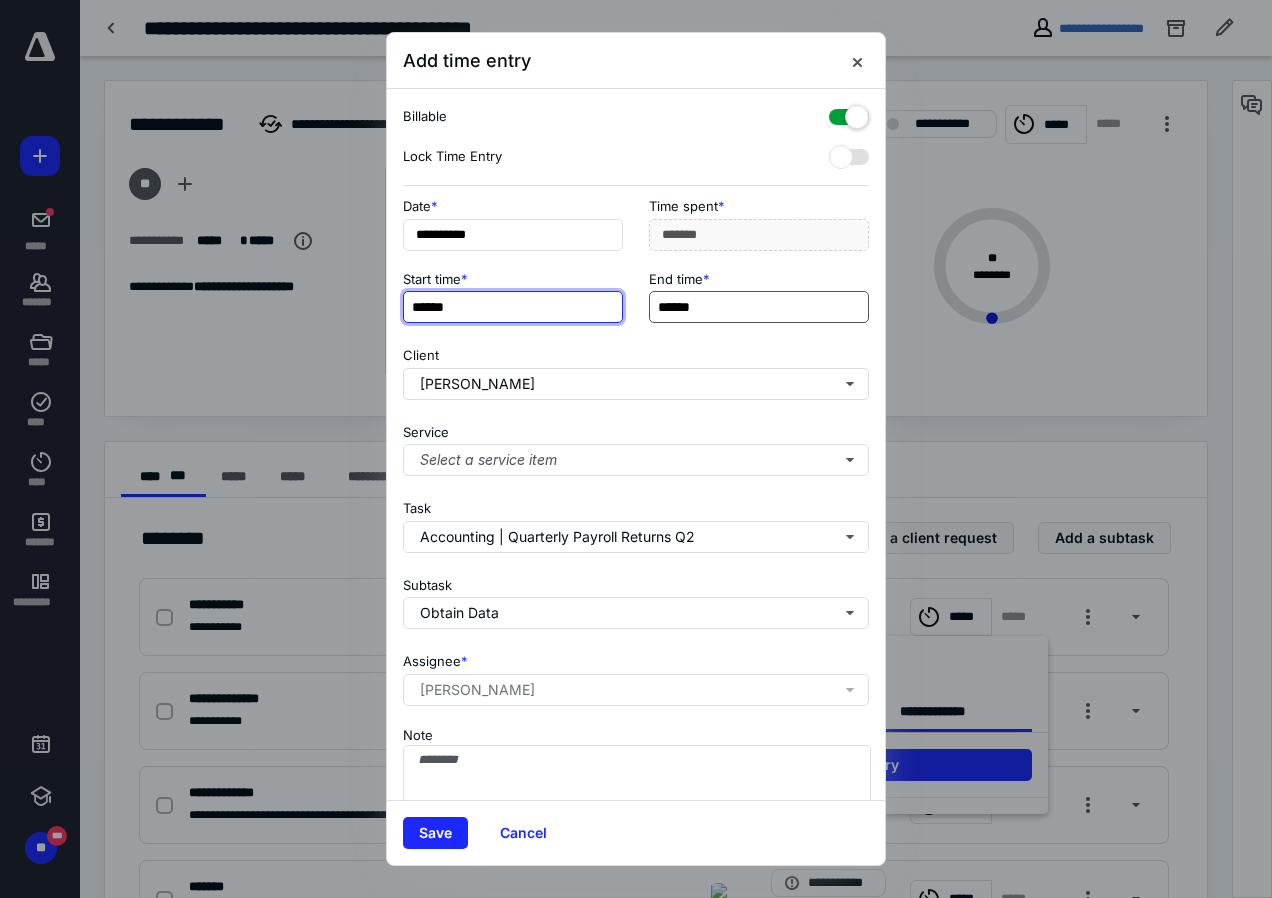 type on "******" 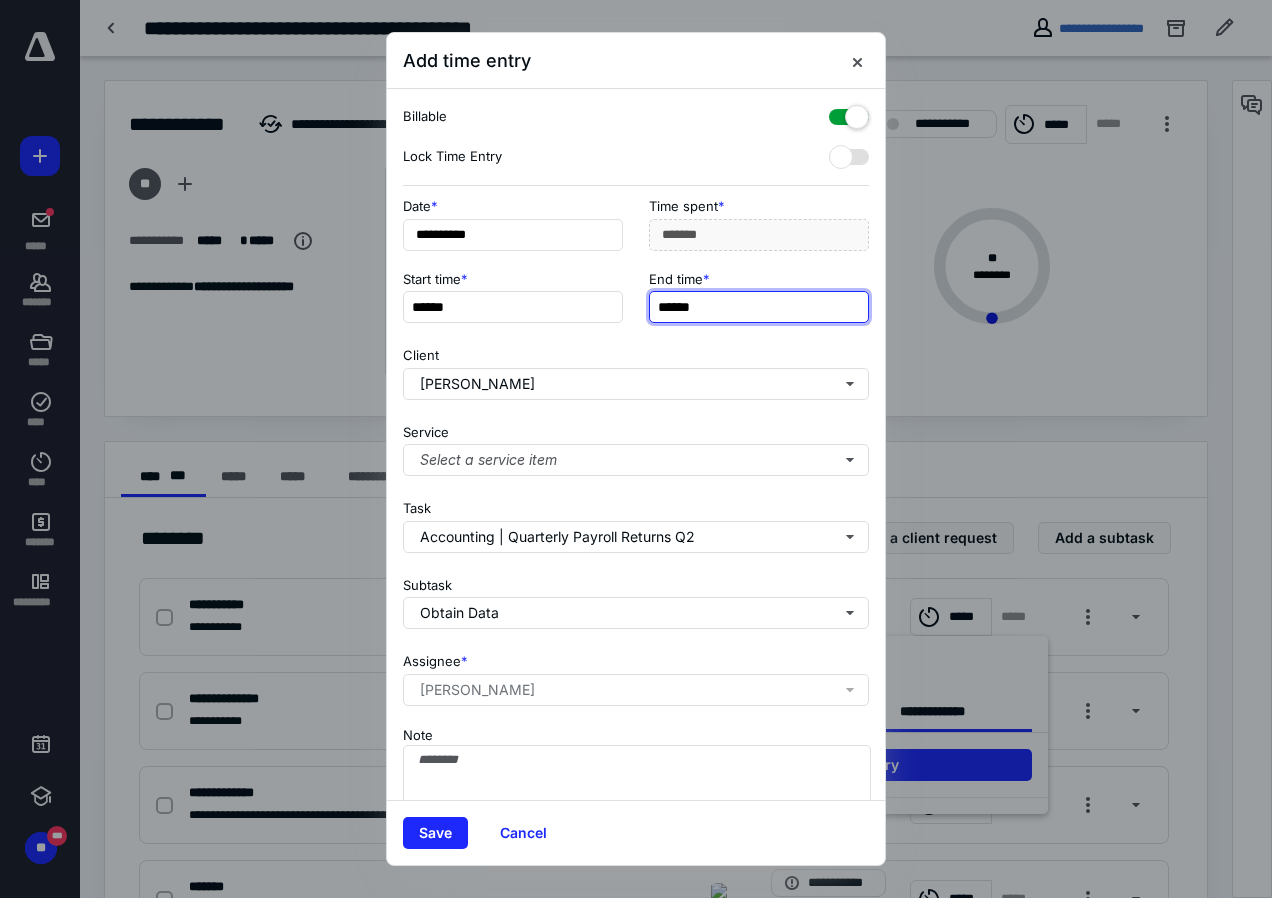 click on "******" at bounding box center (759, 307) 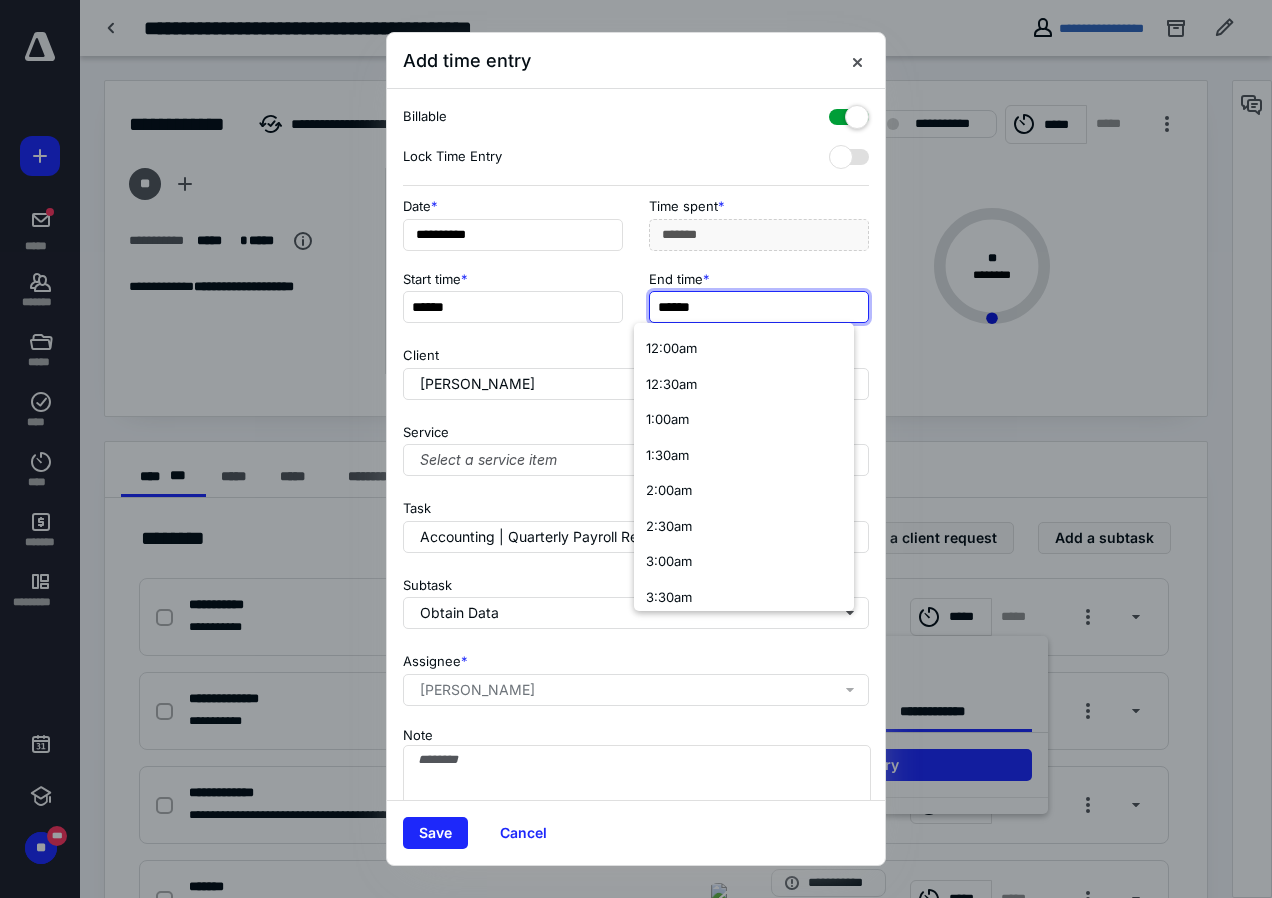 type on "*" 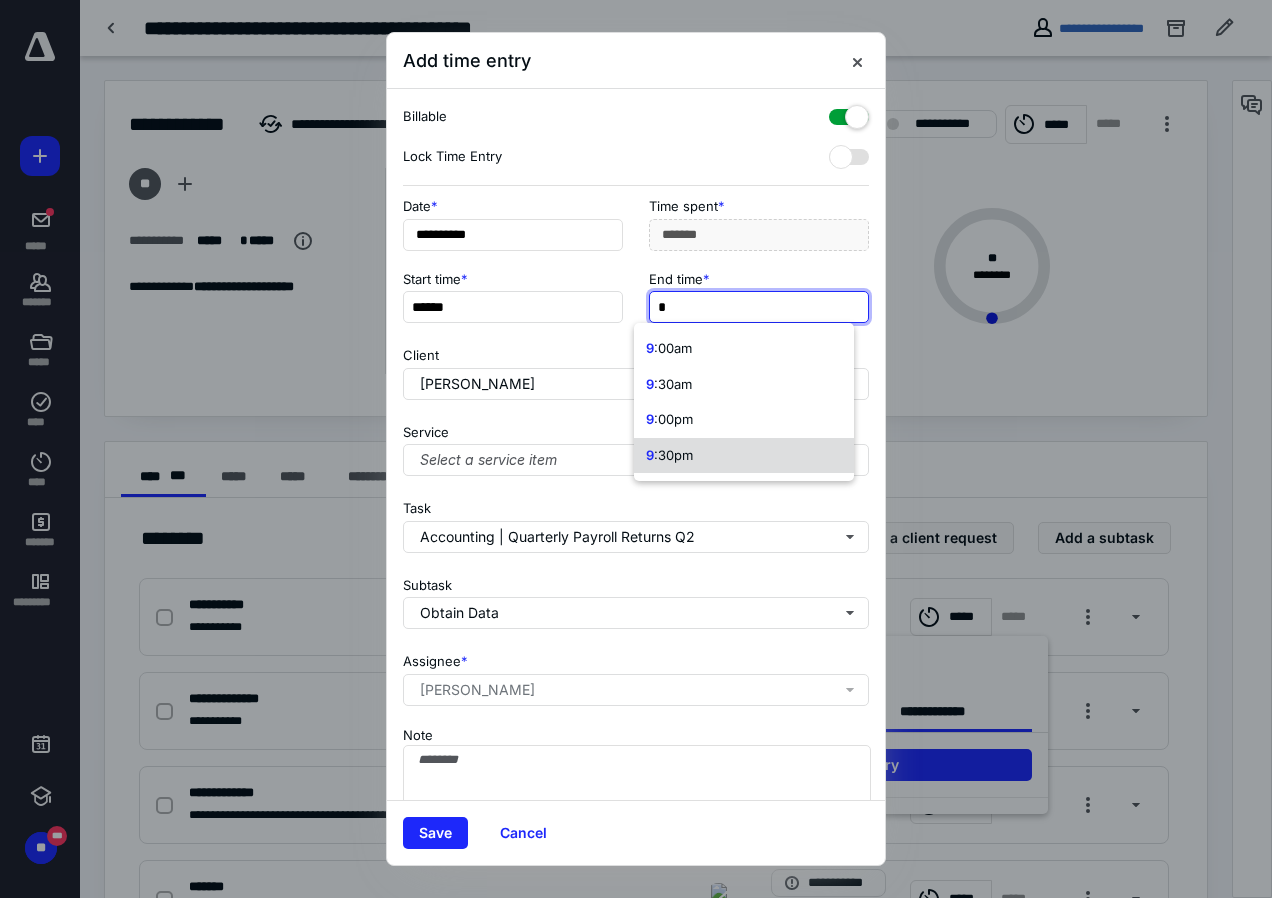 click on ":30pm" at bounding box center (673, 455) 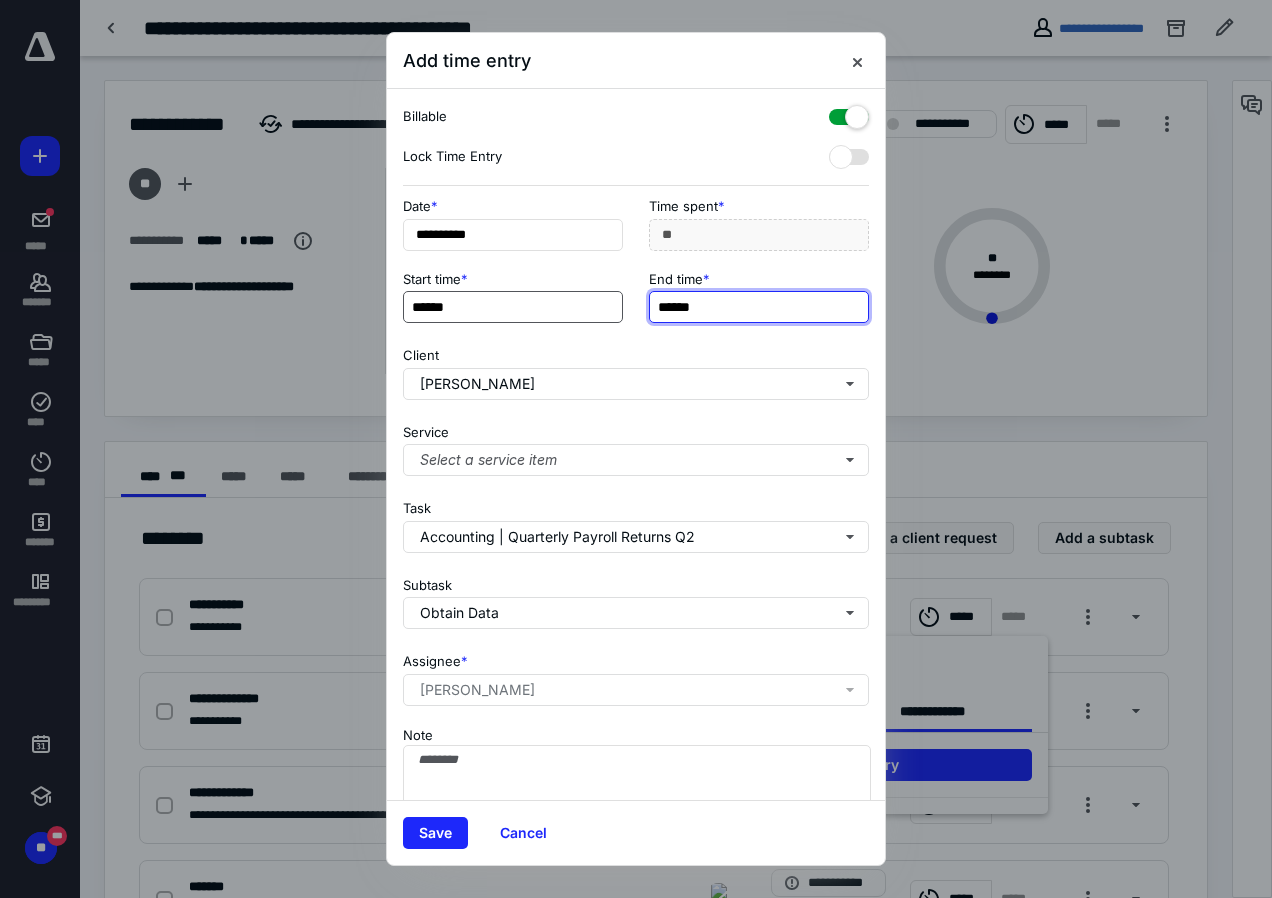 type on "******" 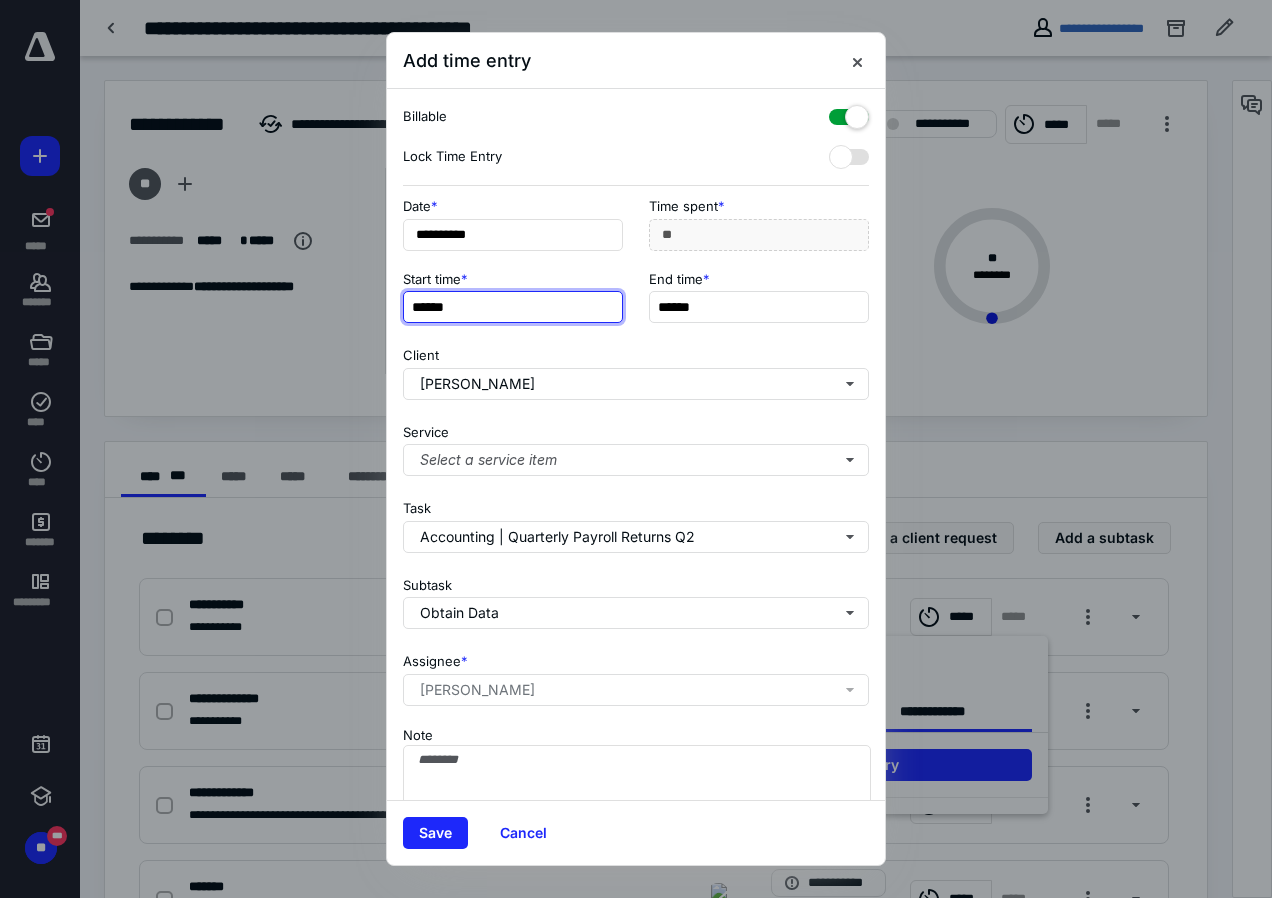 click on "******" at bounding box center (513, 307) 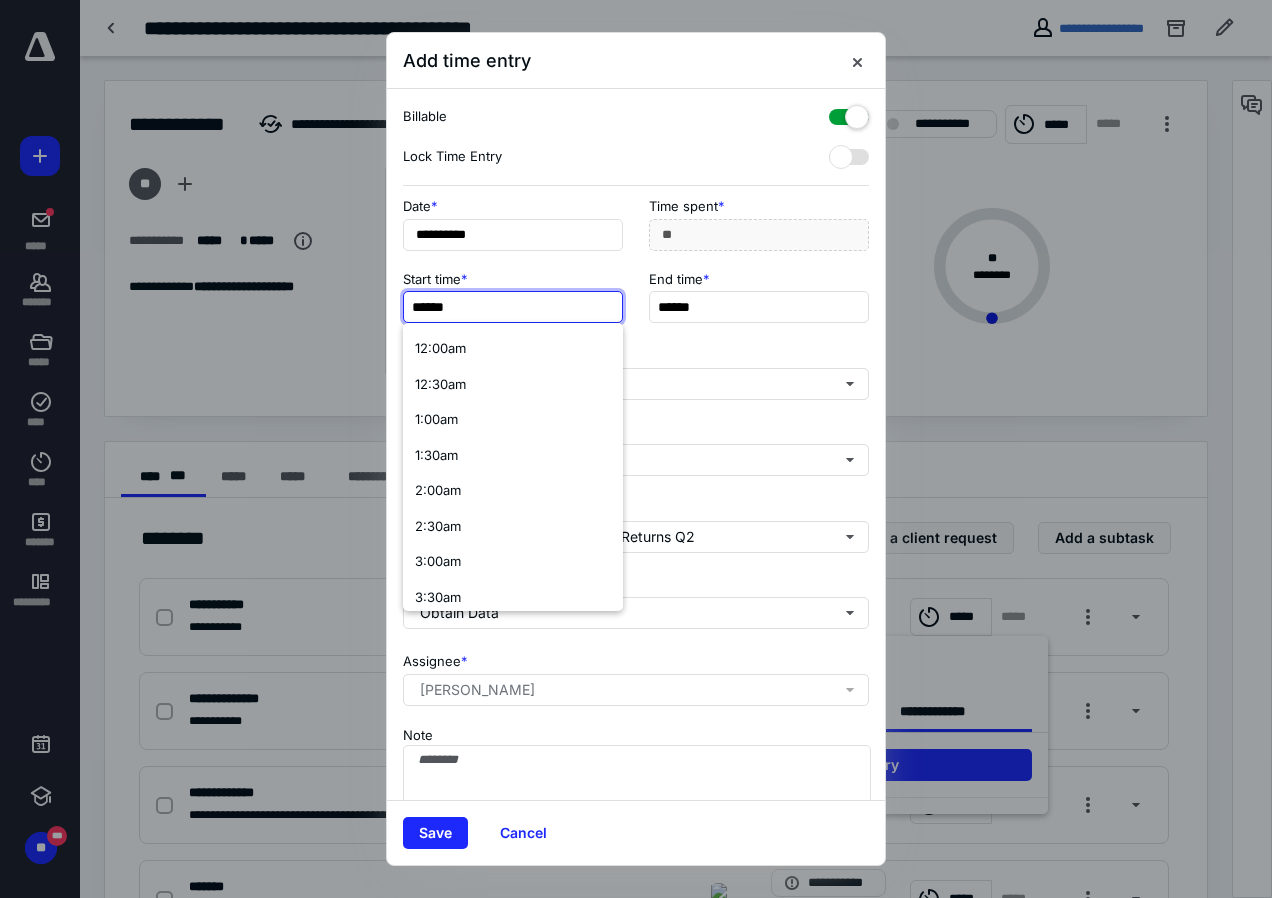 type on "*" 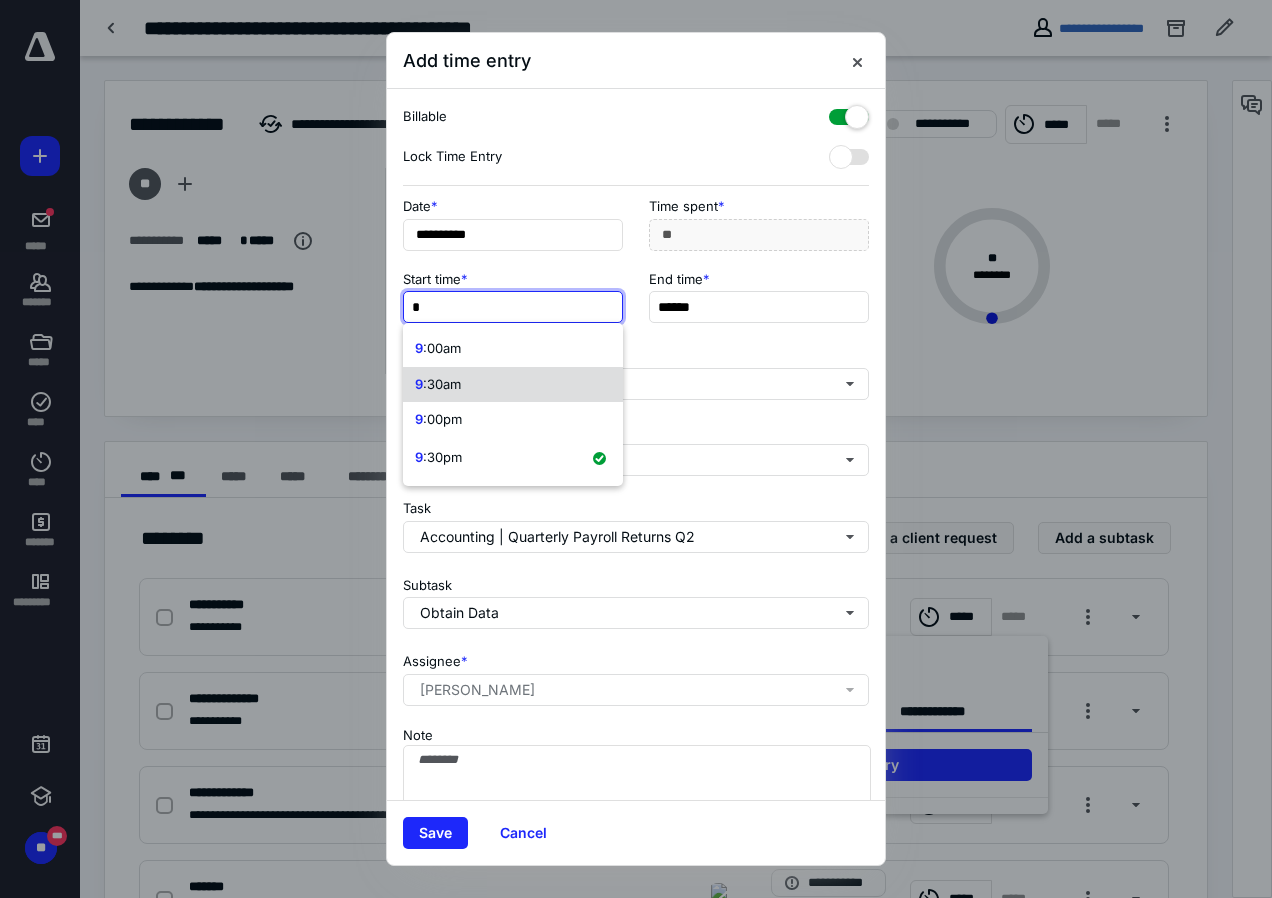 click on ":30am" at bounding box center [442, 384] 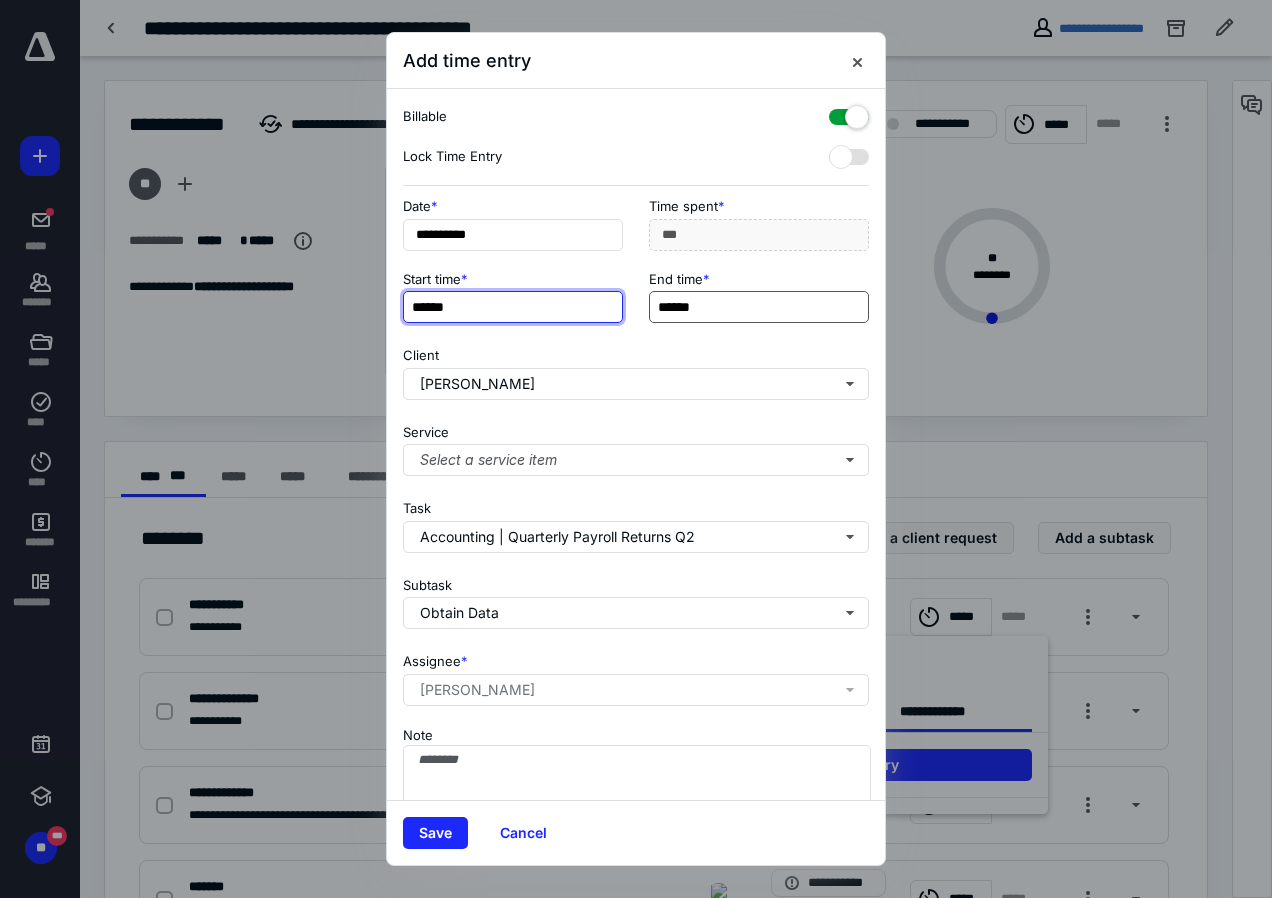 type on "******" 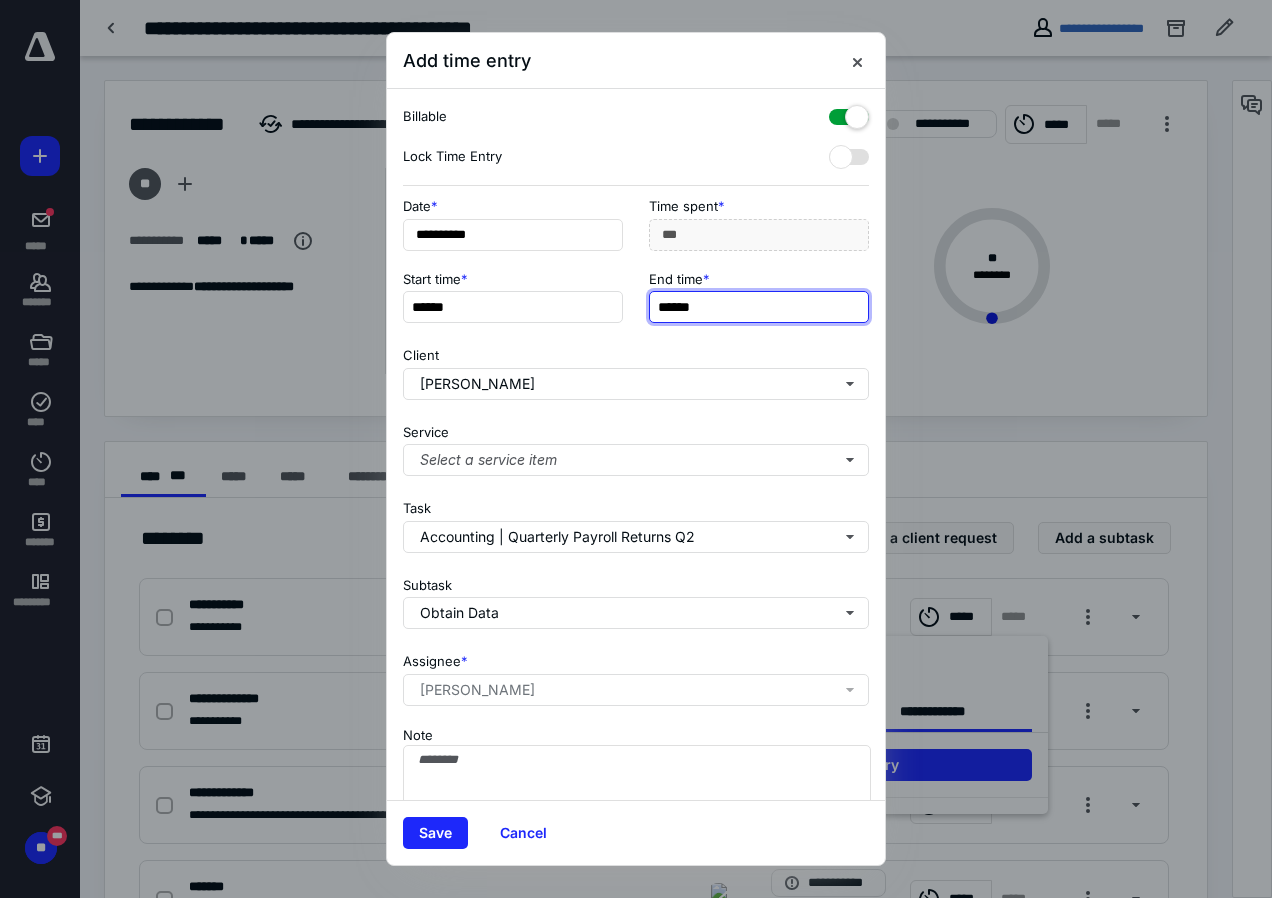 click on "******" at bounding box center [759, 307] 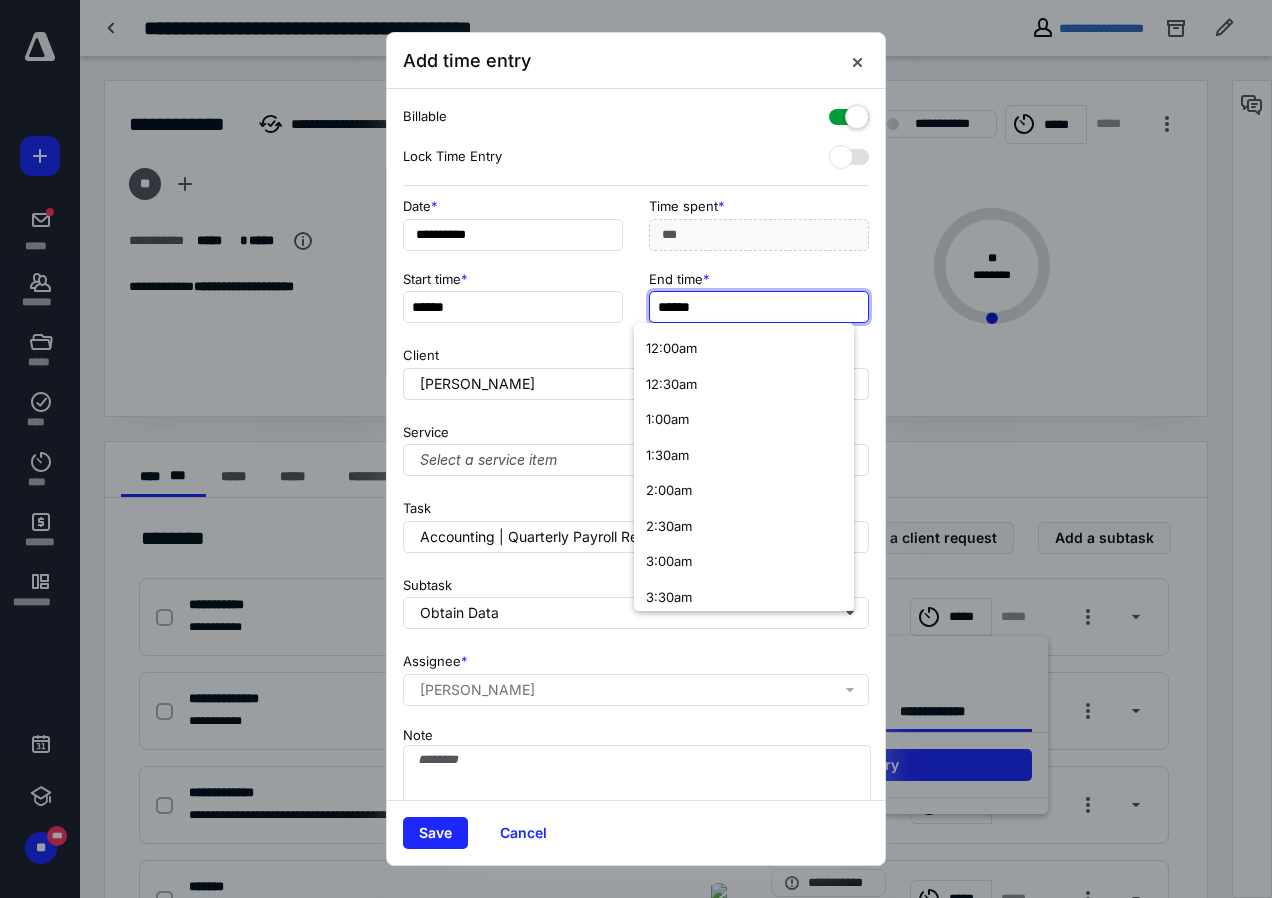 type on "*" 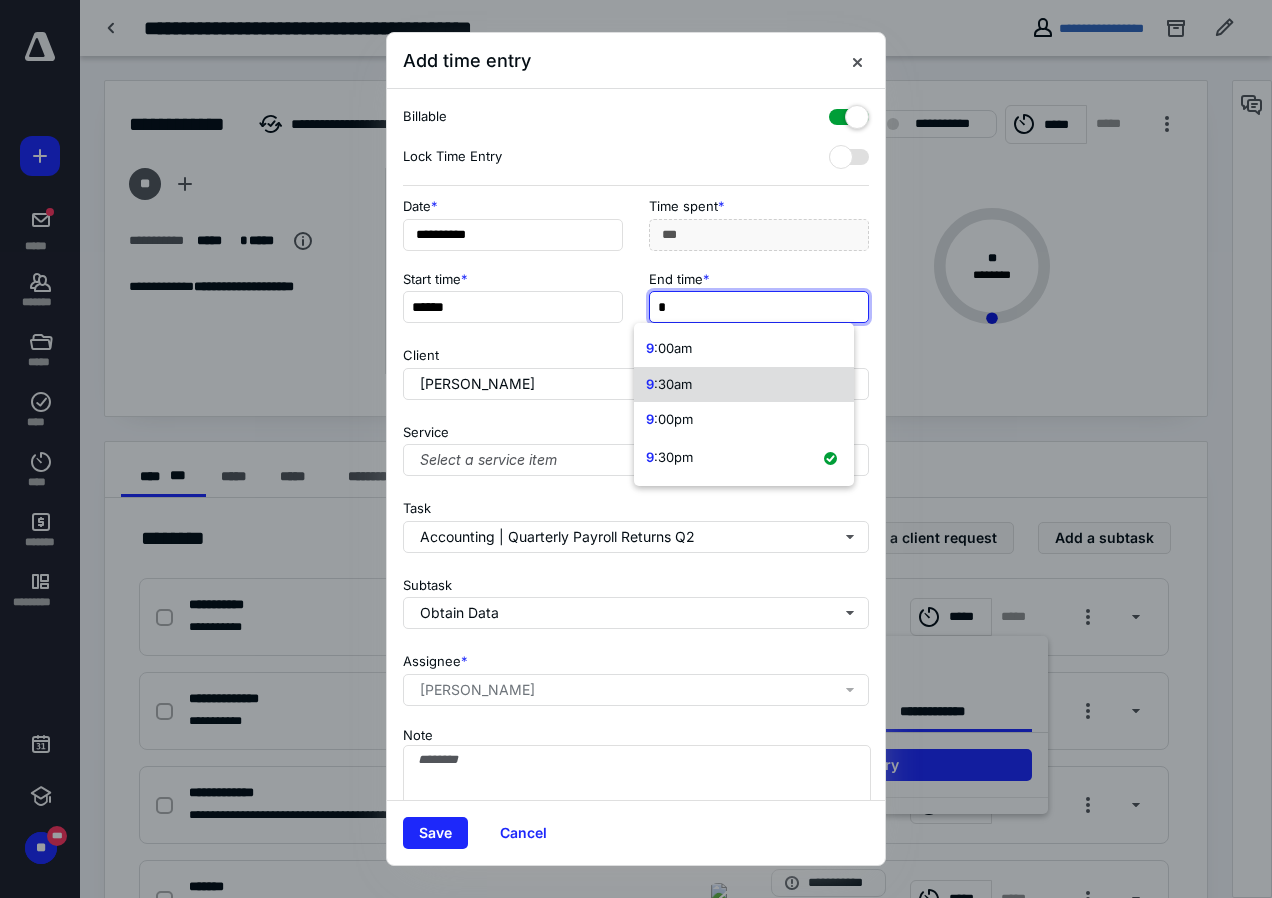 click on ":30am" at bounding box center (673, 384) 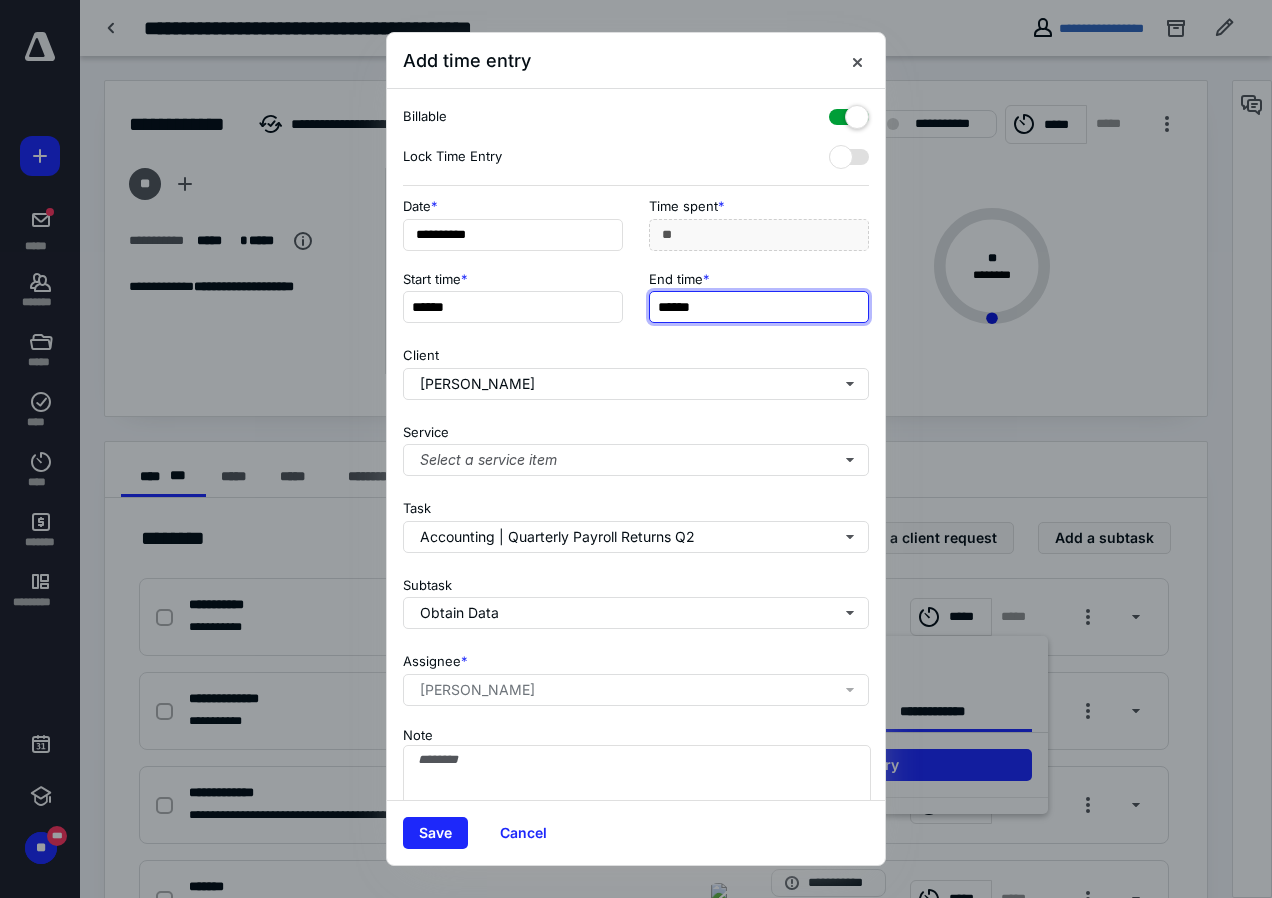 drag, startPoint x: 669, startPoint y: 302, endPoint x: 659, endPoint y: 301, distance: 10.049875 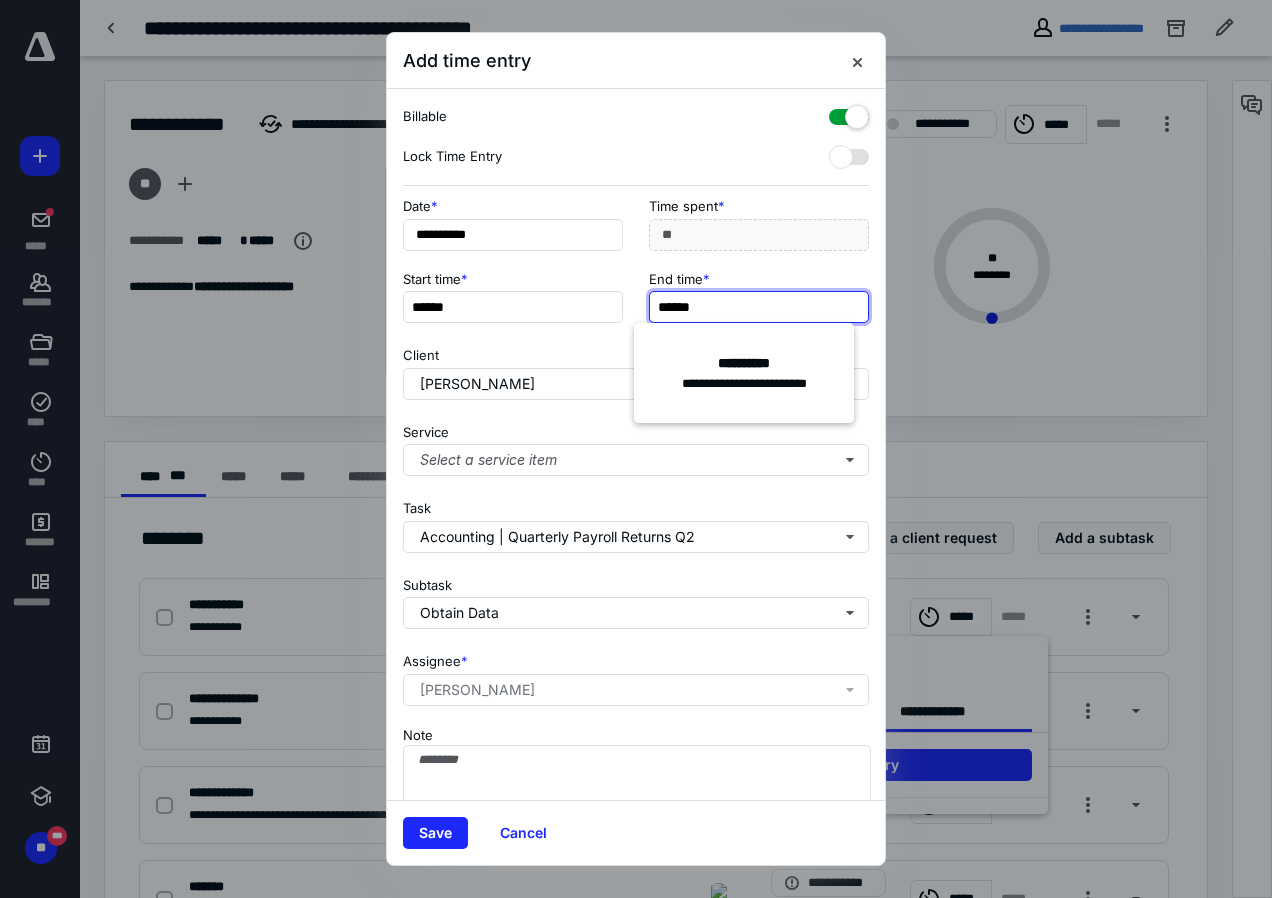 type on "******" 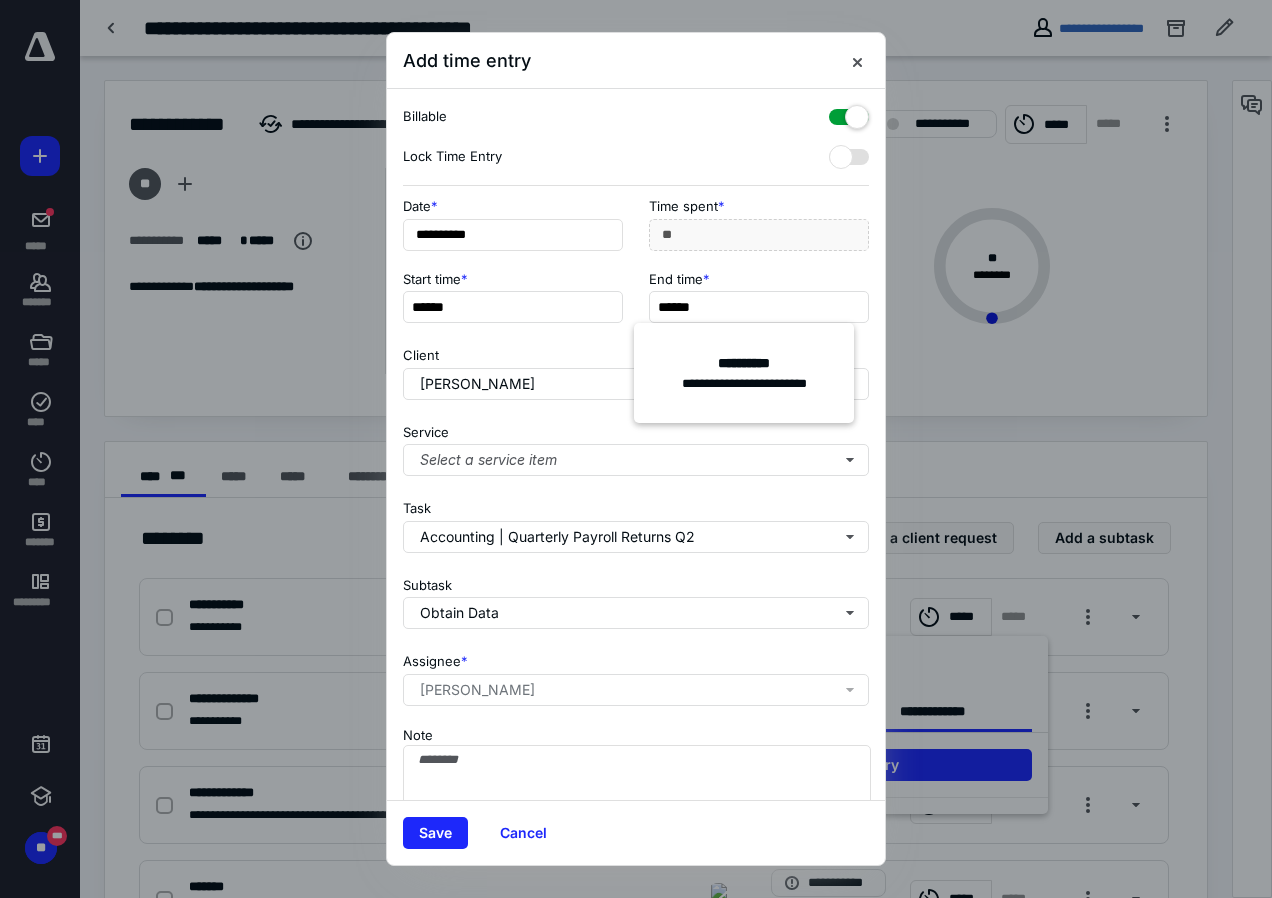 type on "***" 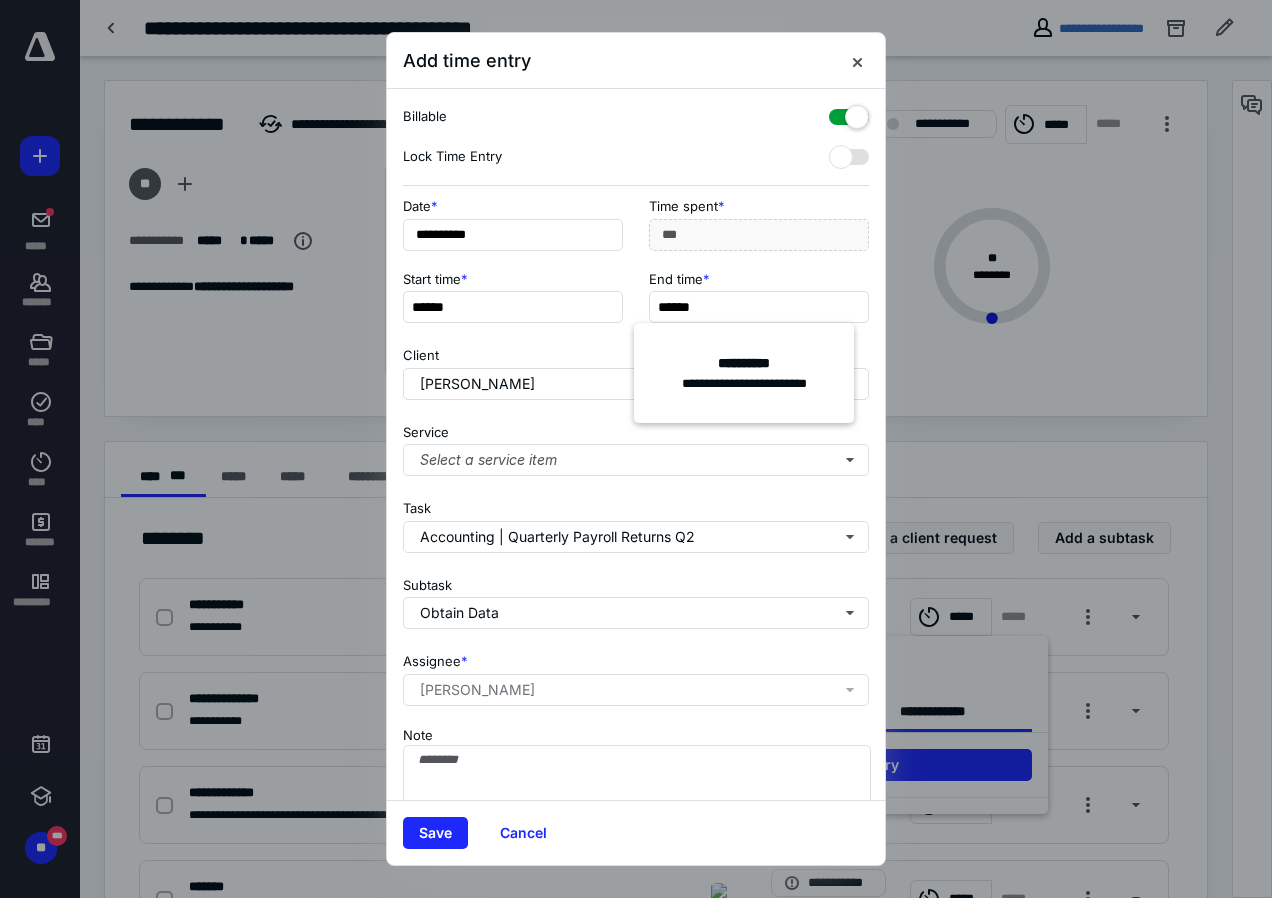 click on "Client Jeffrey Albertson" at bounding box center [636, 369] 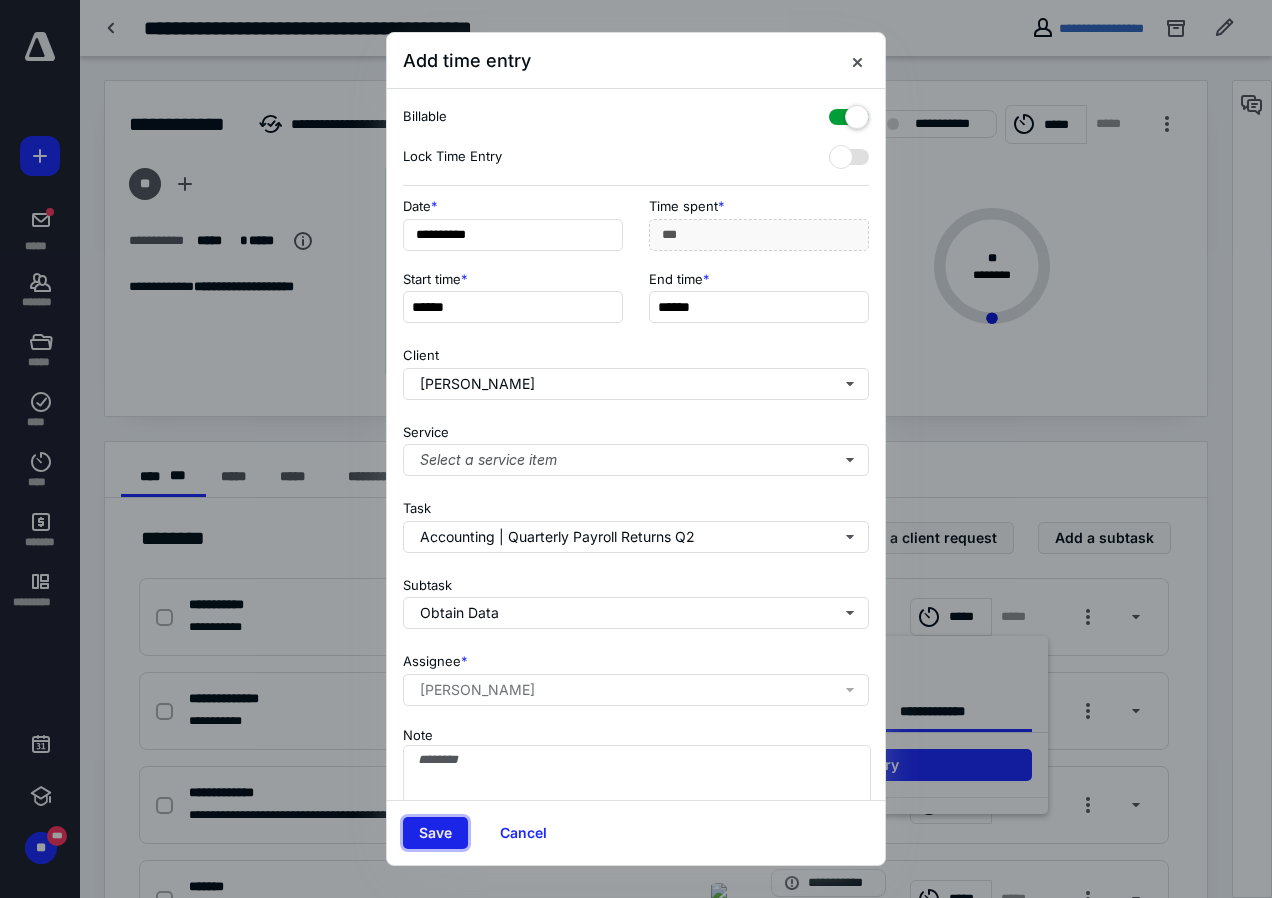 click on "Save" at bounding box center (435, 833) 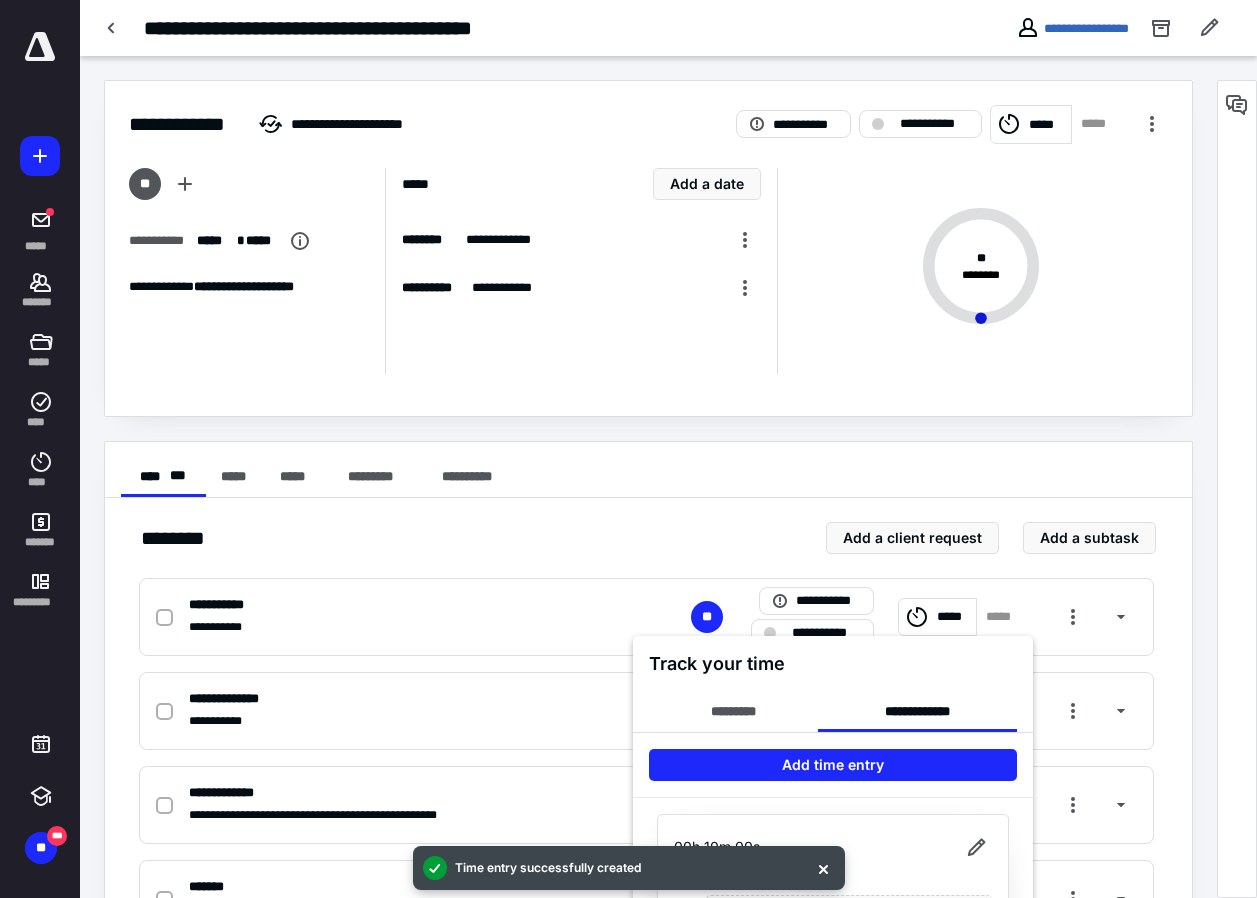 click at bounding box center (628, 449) 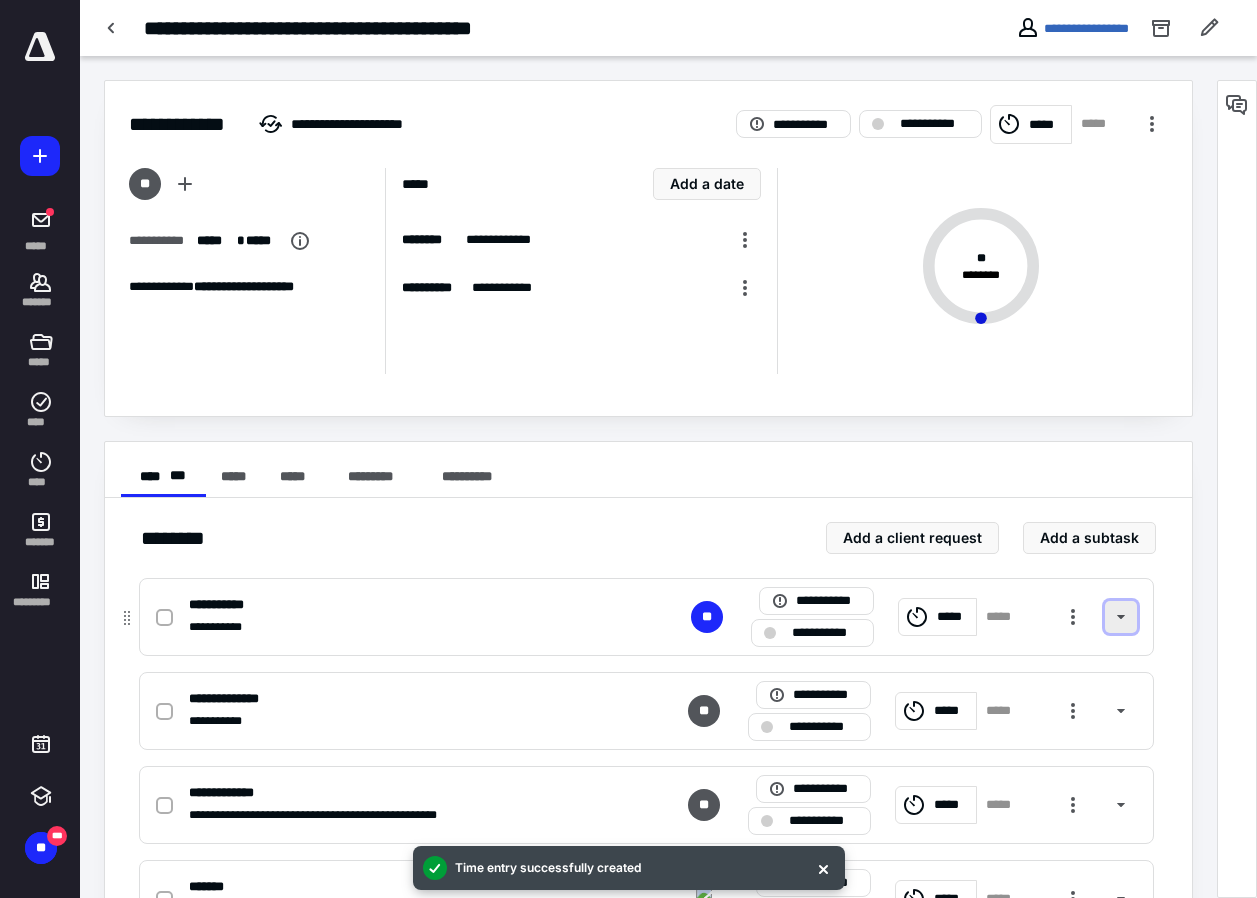 click at bounding box center (1121, 617) 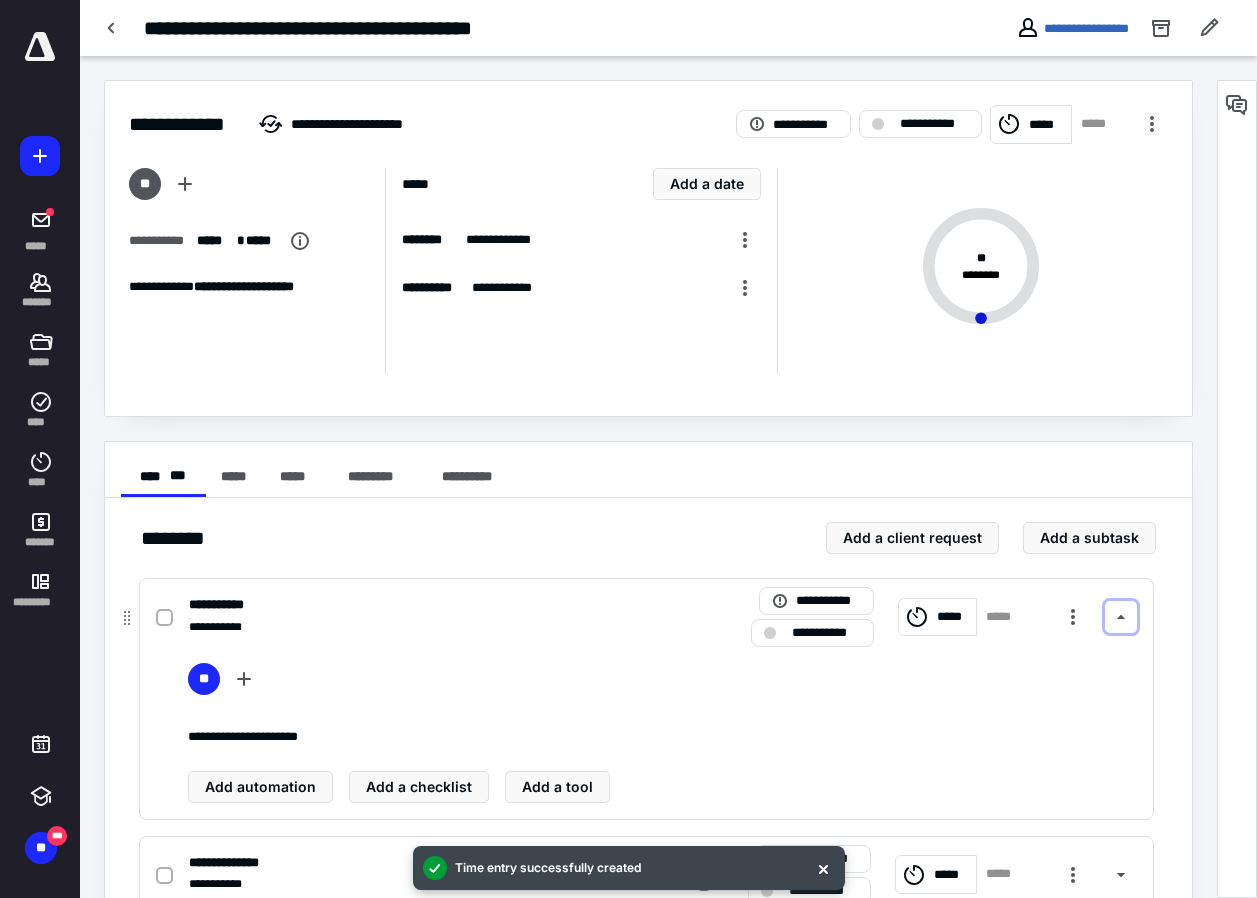 scroll, scrollTop: 100, scrollLeft: 0, axis: vertical 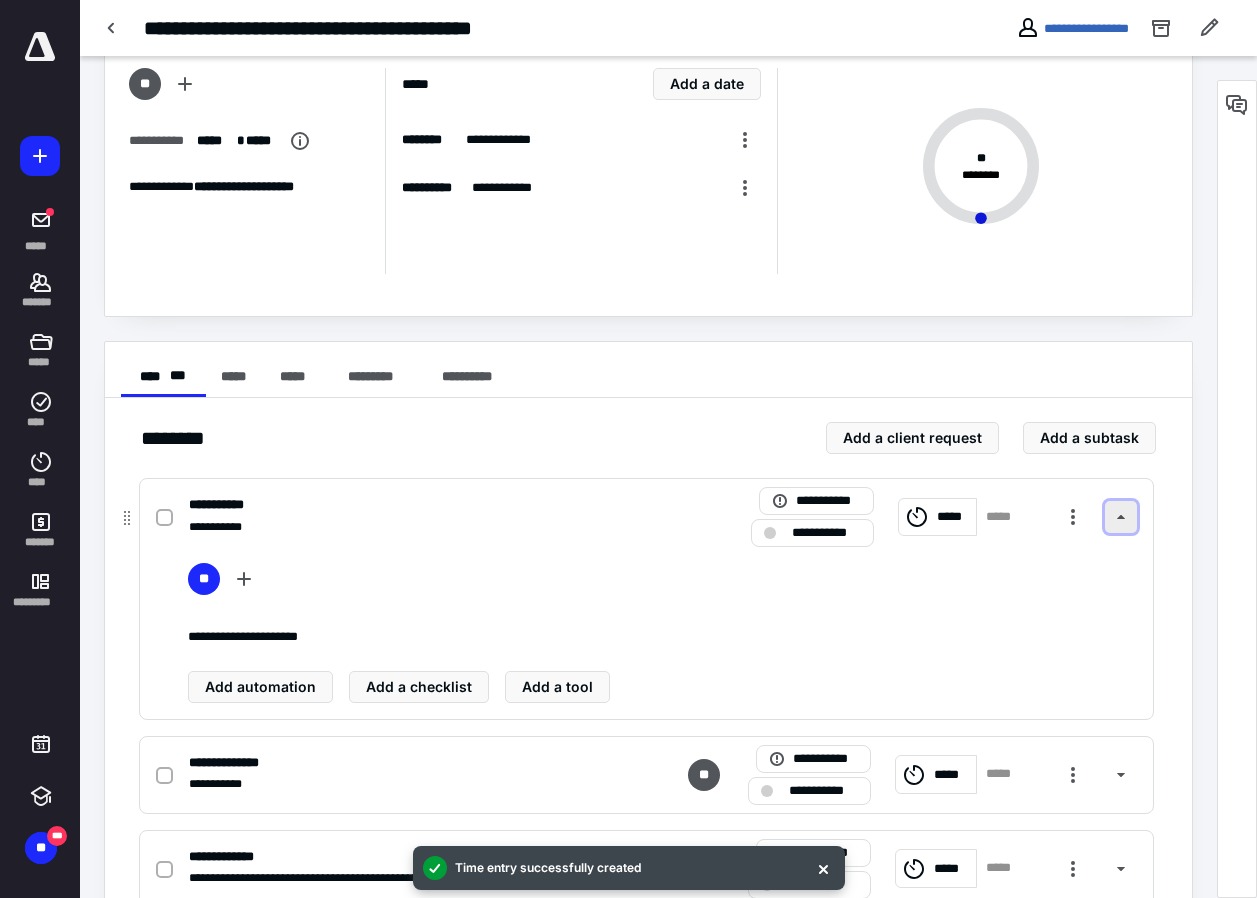 click at bounding box center [1121, 517] 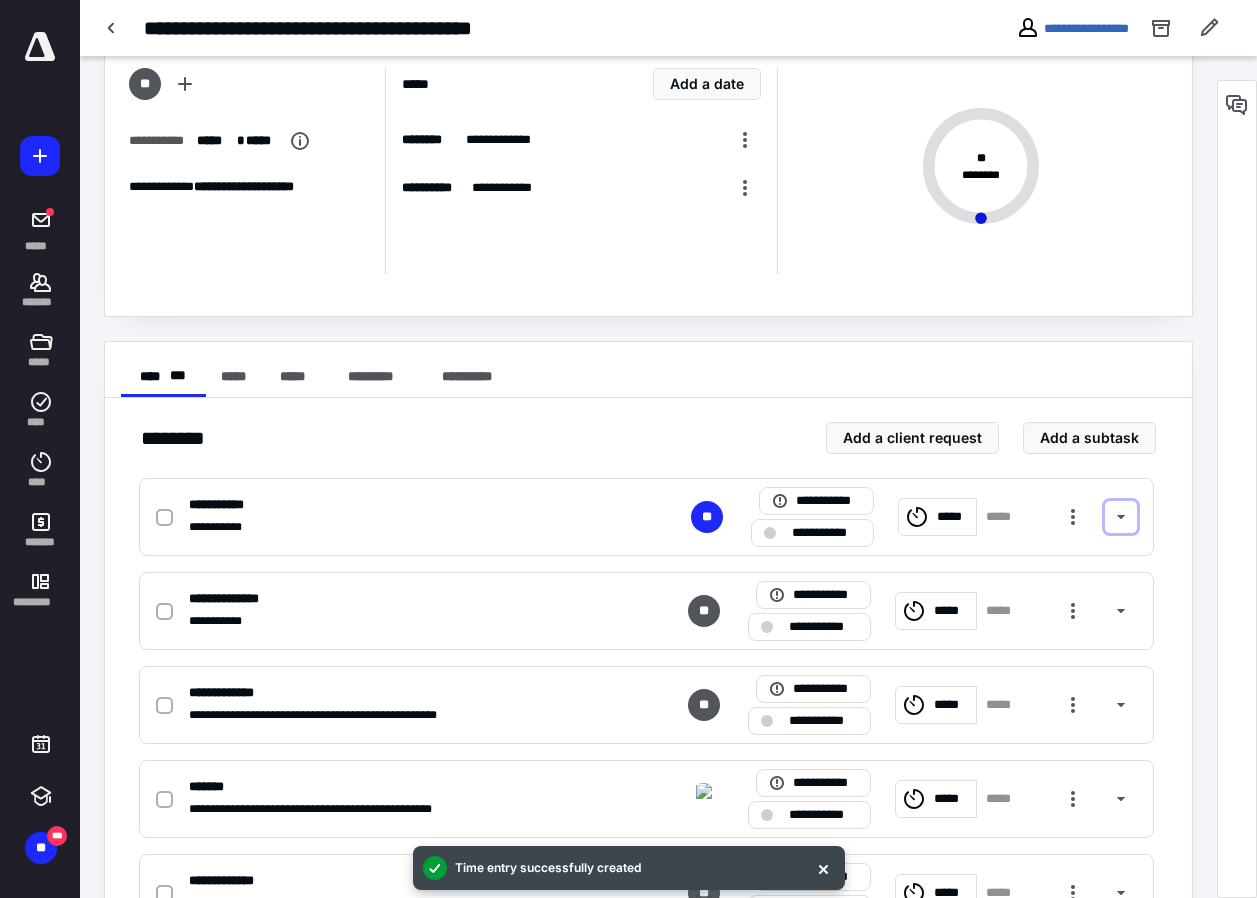 scroll, scrollTop: 0, scrollLeft: 0, axis: both 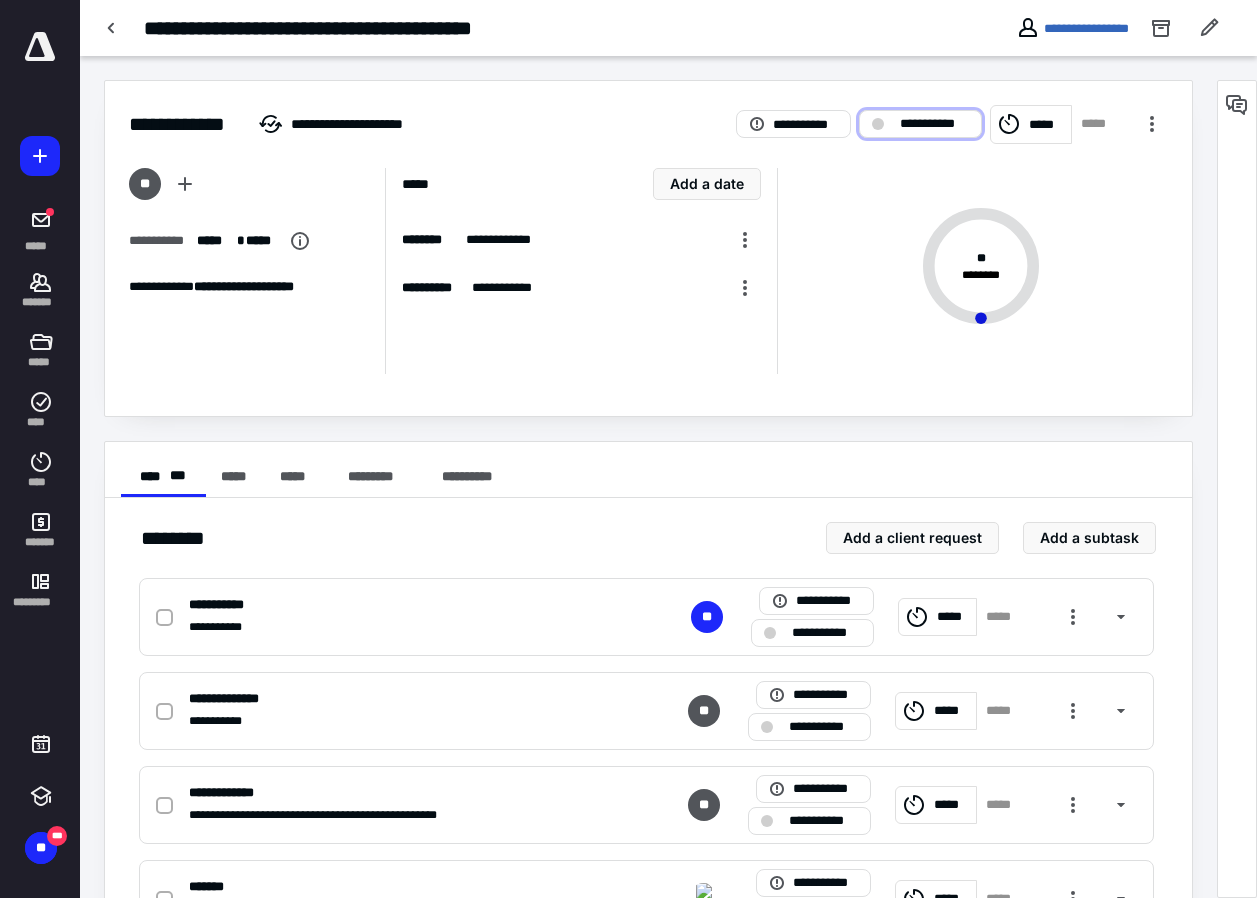 click on "**********" at bounding box center [934, 124] 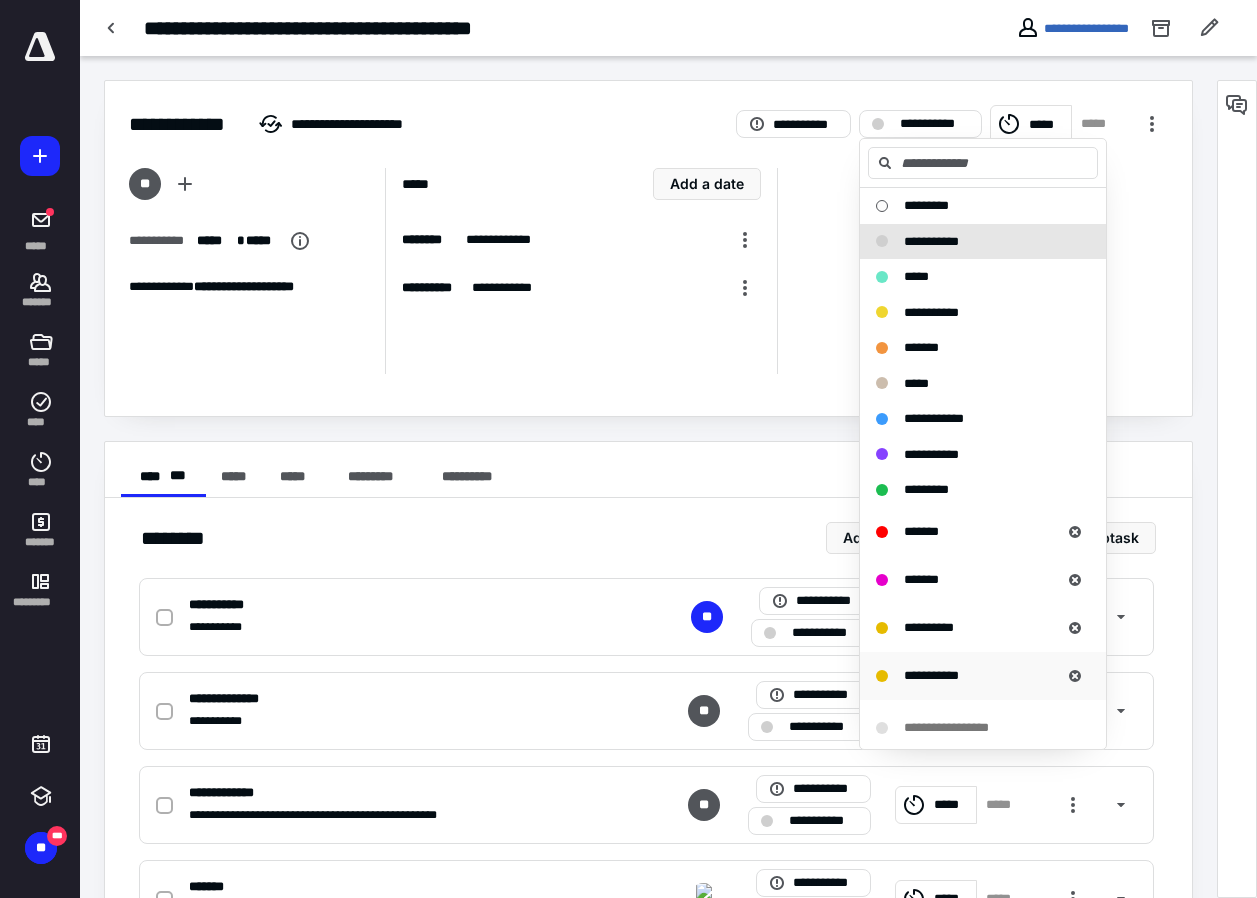 click on "**********" at bounding box center (931, 675) 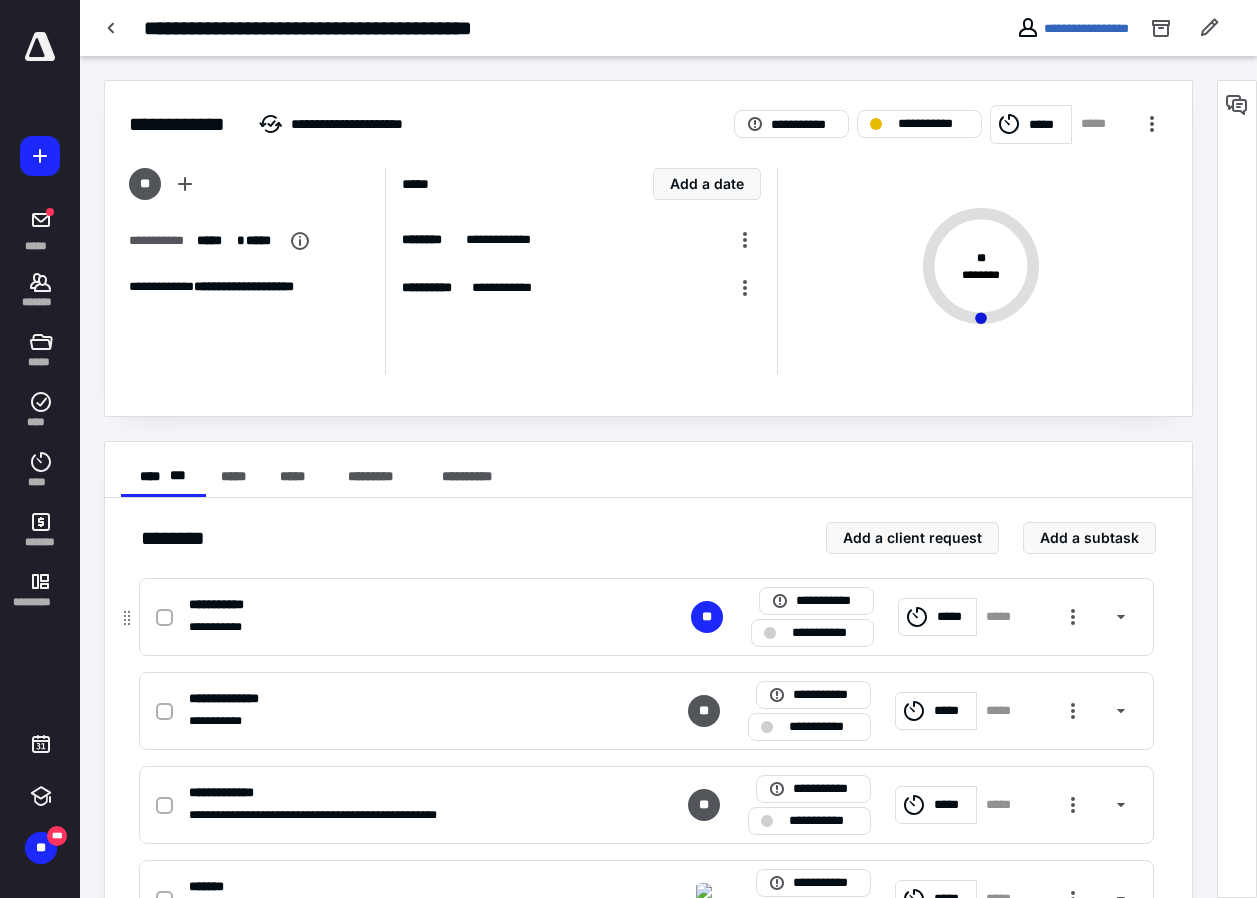 click on "**********" at bounding box center (826, 633) 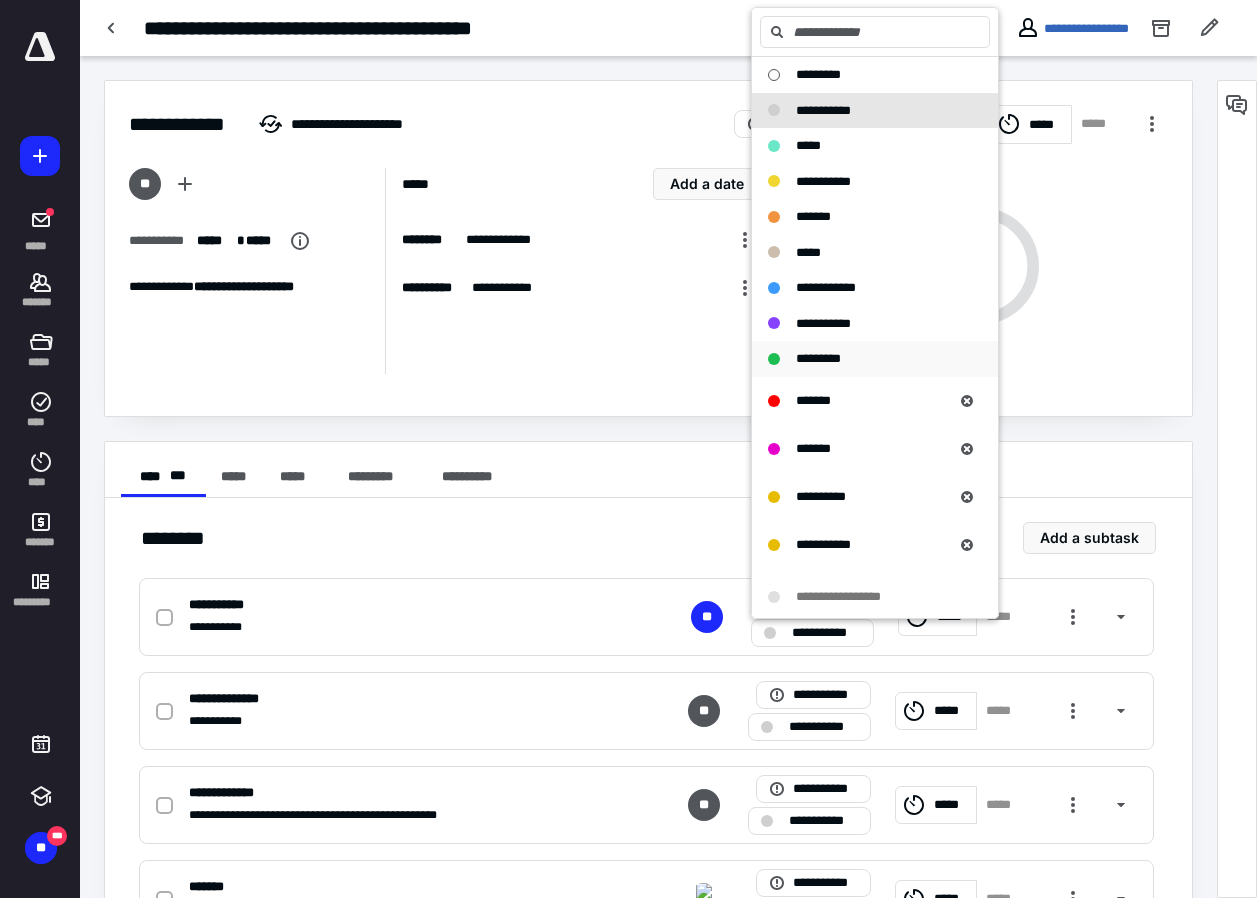 click on "*********" at bounding box center (818, 358) 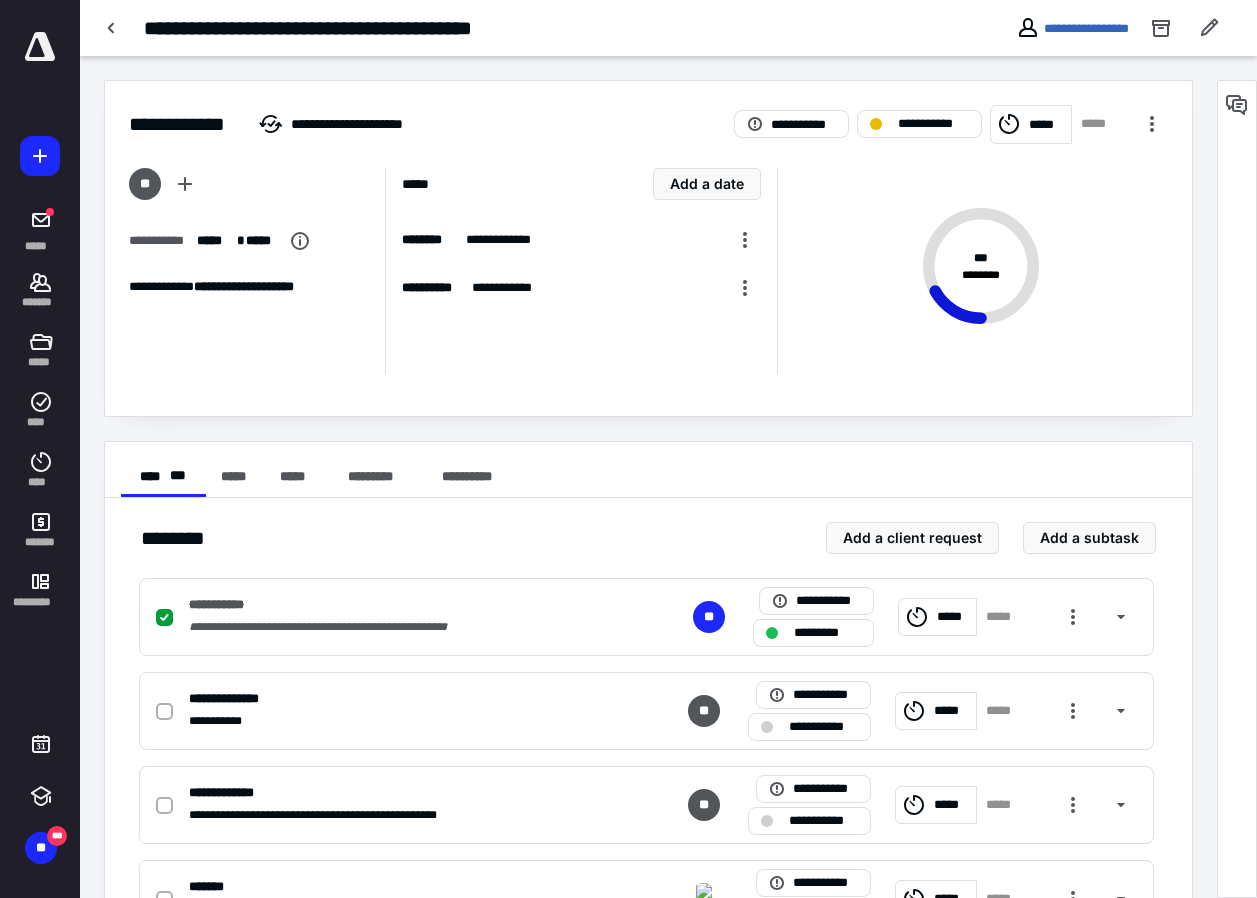 scroll, scrollTop: 100, scrollLeft: 0, axis: vertical 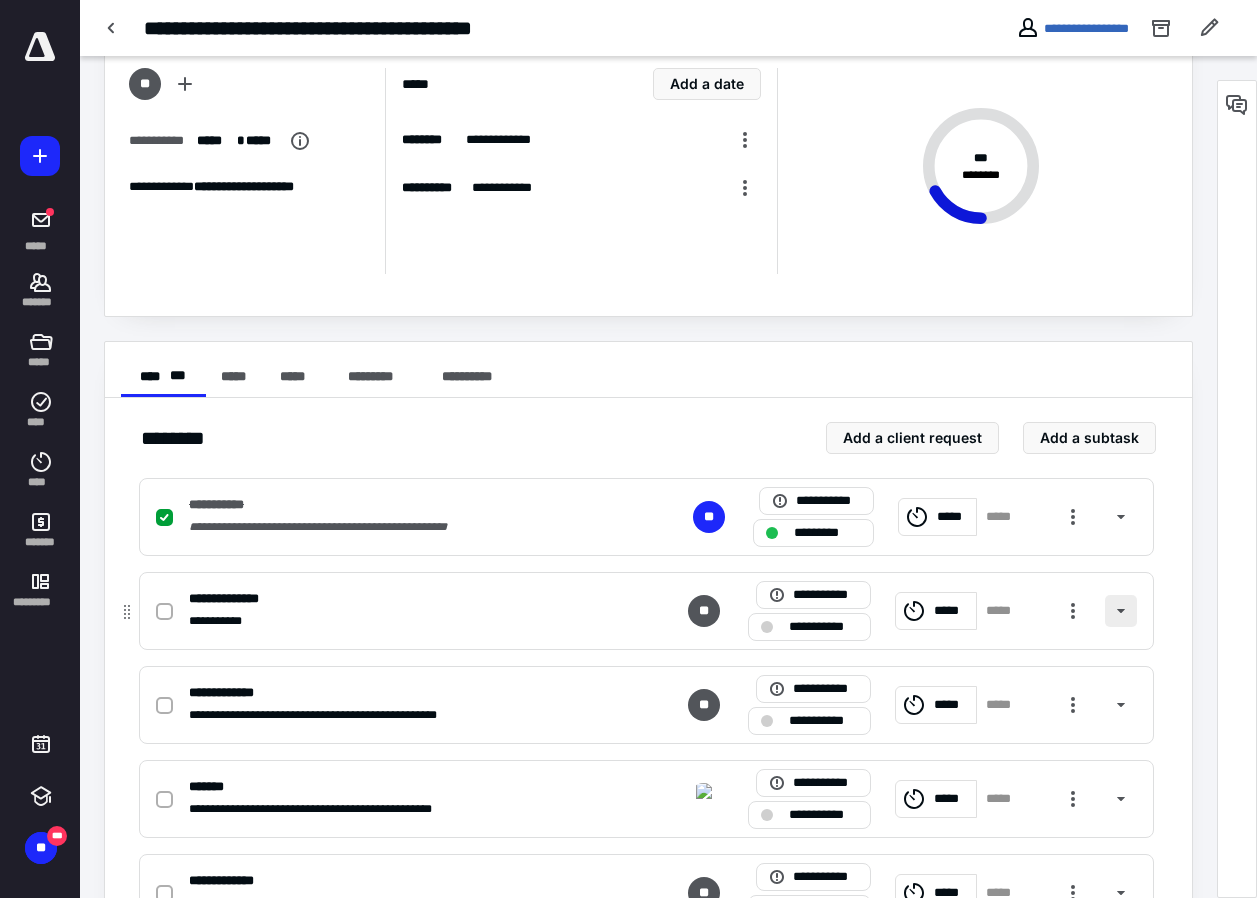 click at bounding box center (1121, 611) 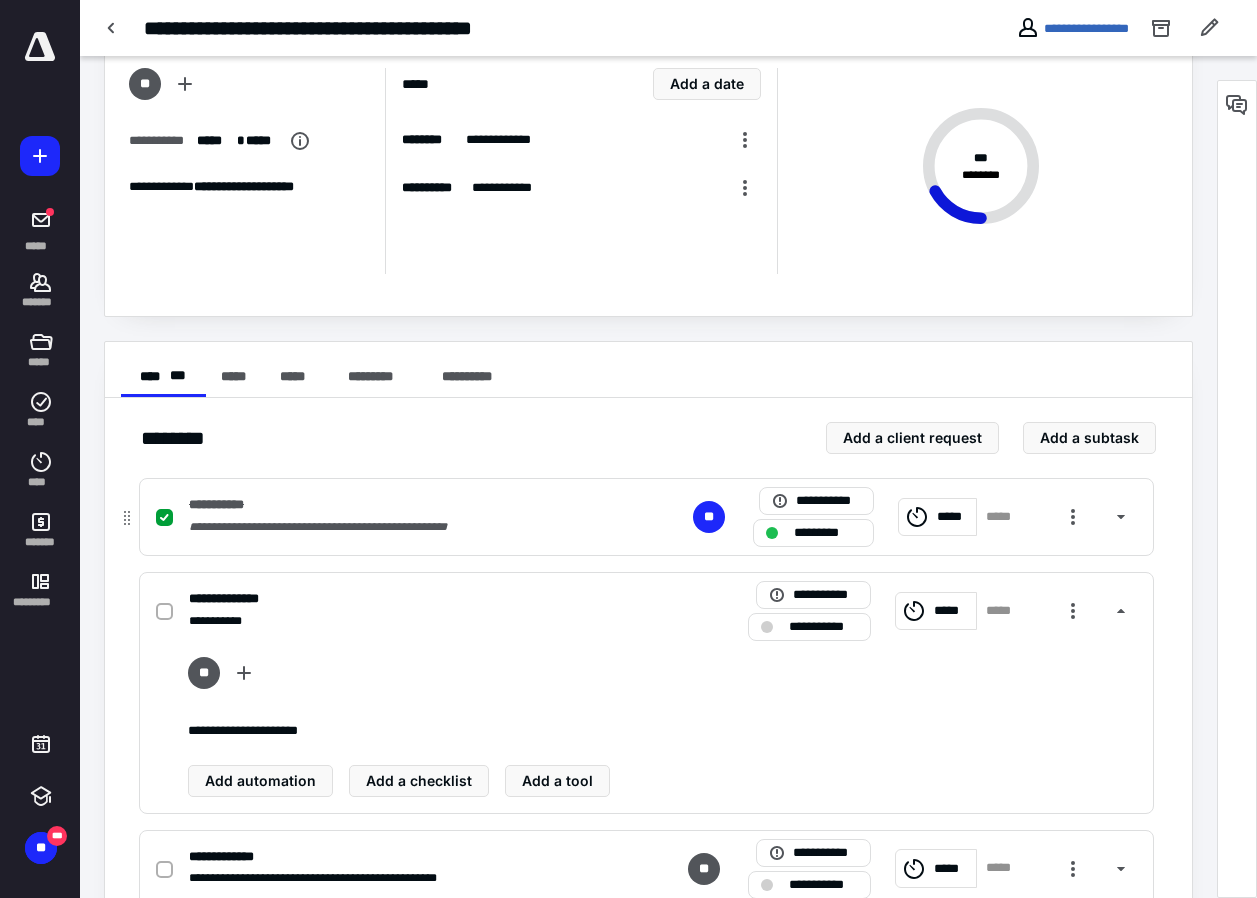 click on "*********" at bounding box center [827, 533] 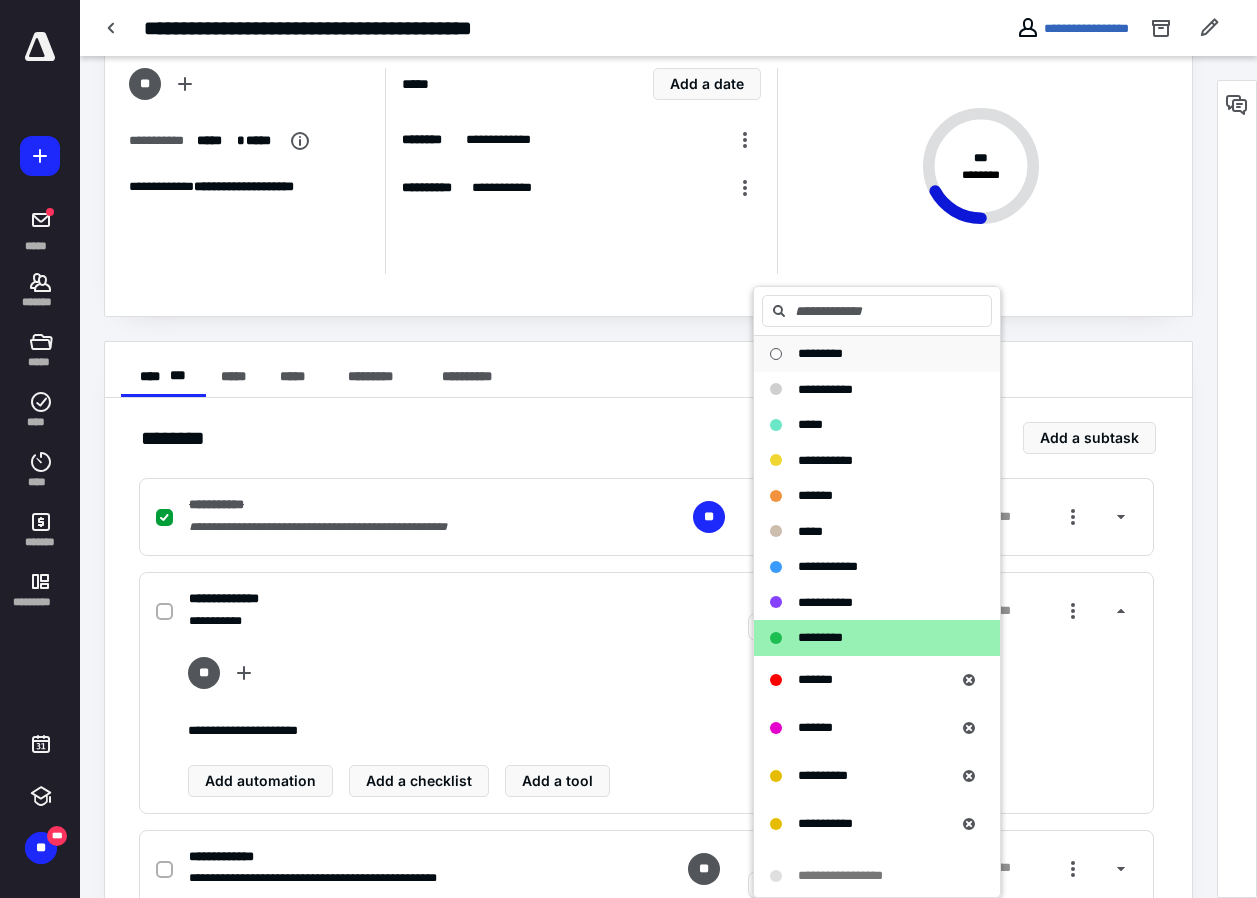 click on "*********" at bounding box center (820, 353) 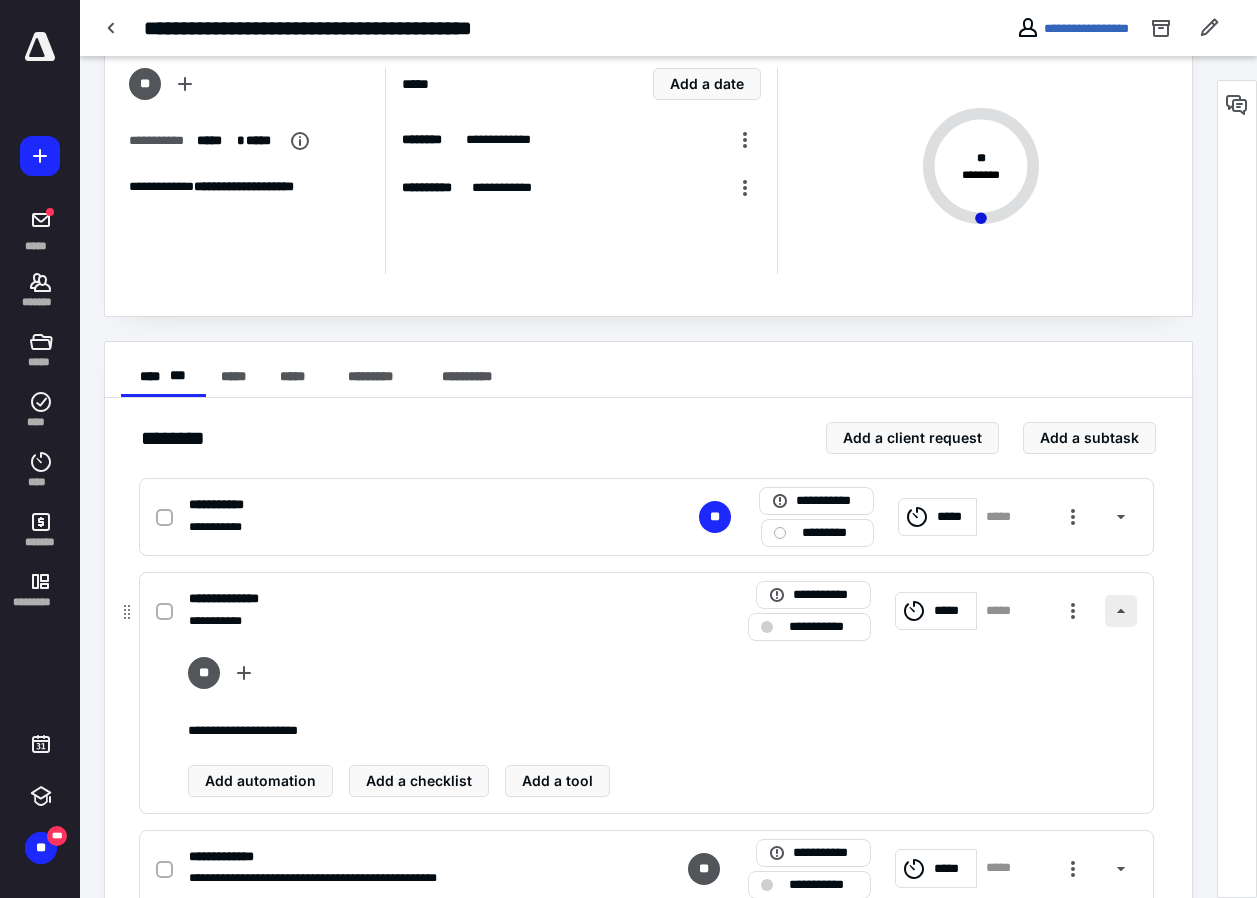 click at bounding box center [1121, 611] 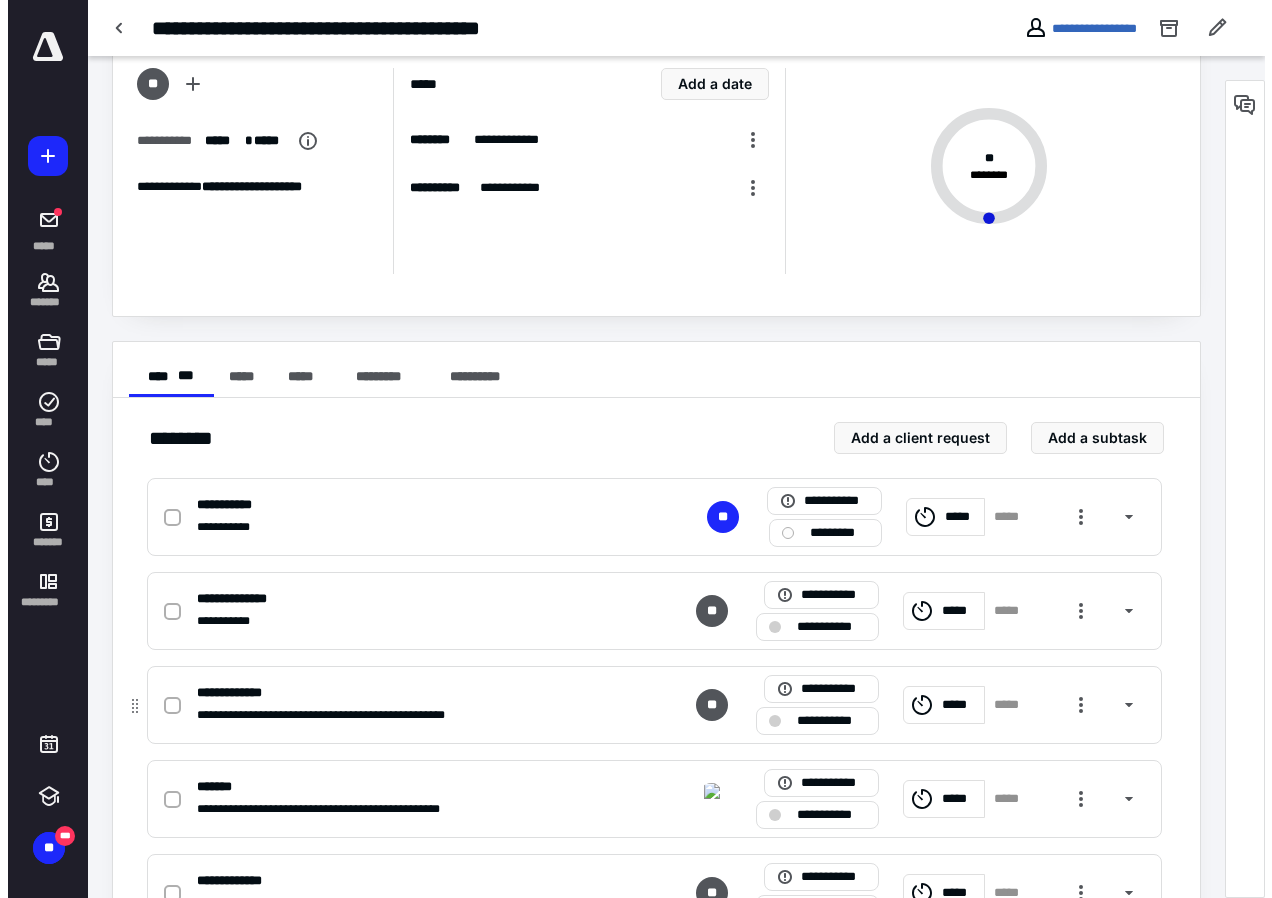 scroll, scrollTop: 200, scrollLeft: 0, axis: vertical 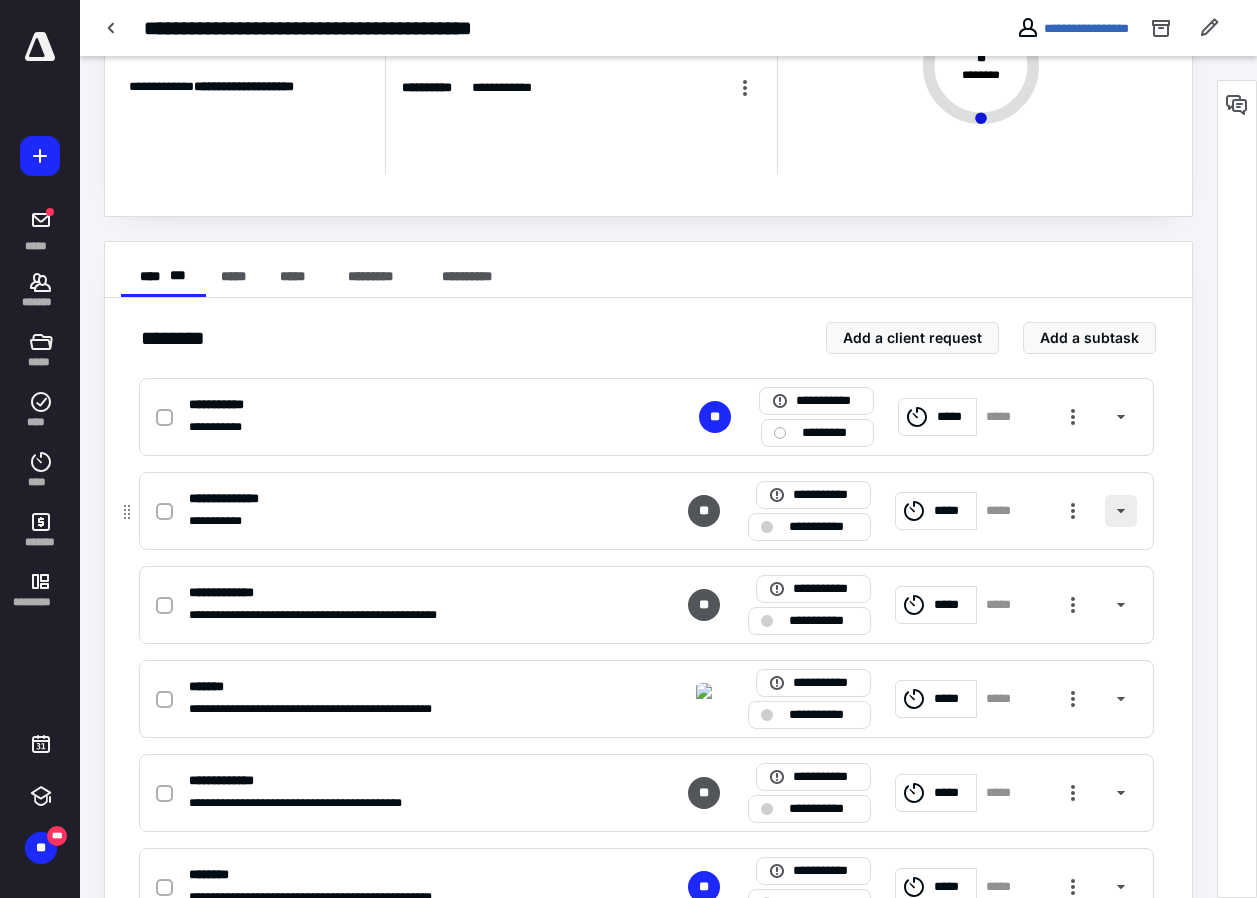 click at bounding box center (1121, 511) 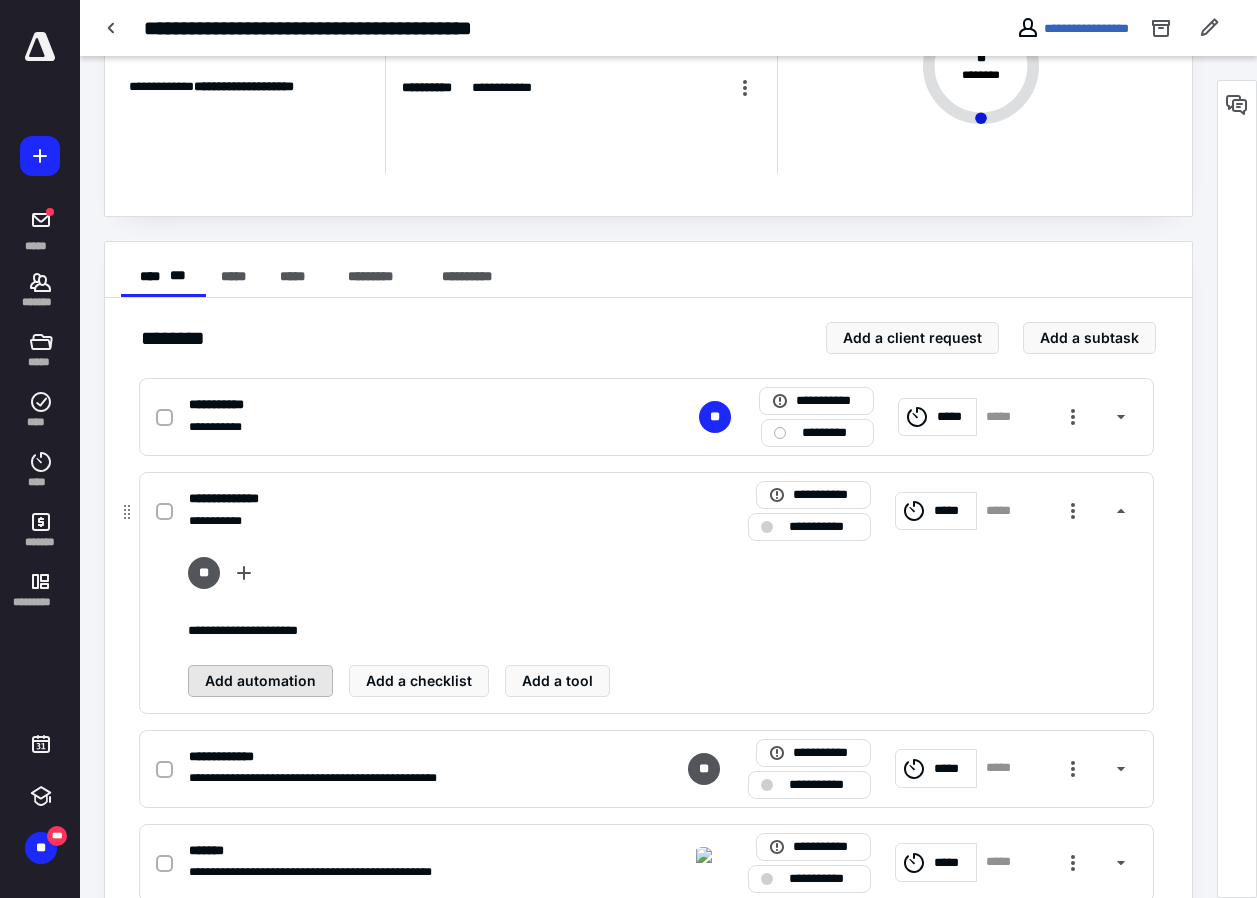 click on "Add automation" at bounding box center [260, 681] 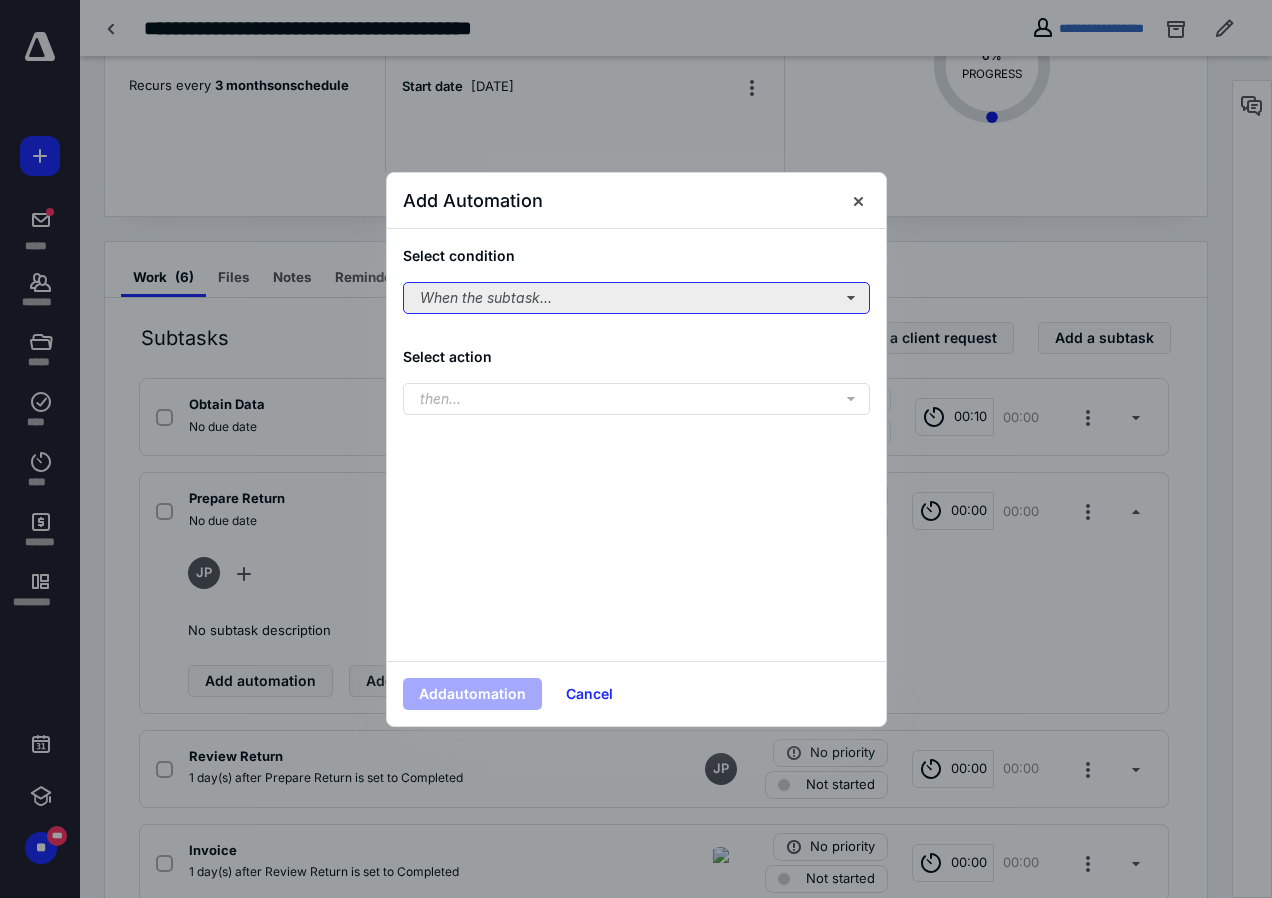 click on "When the subtask..." at bounding box center [636, 298] 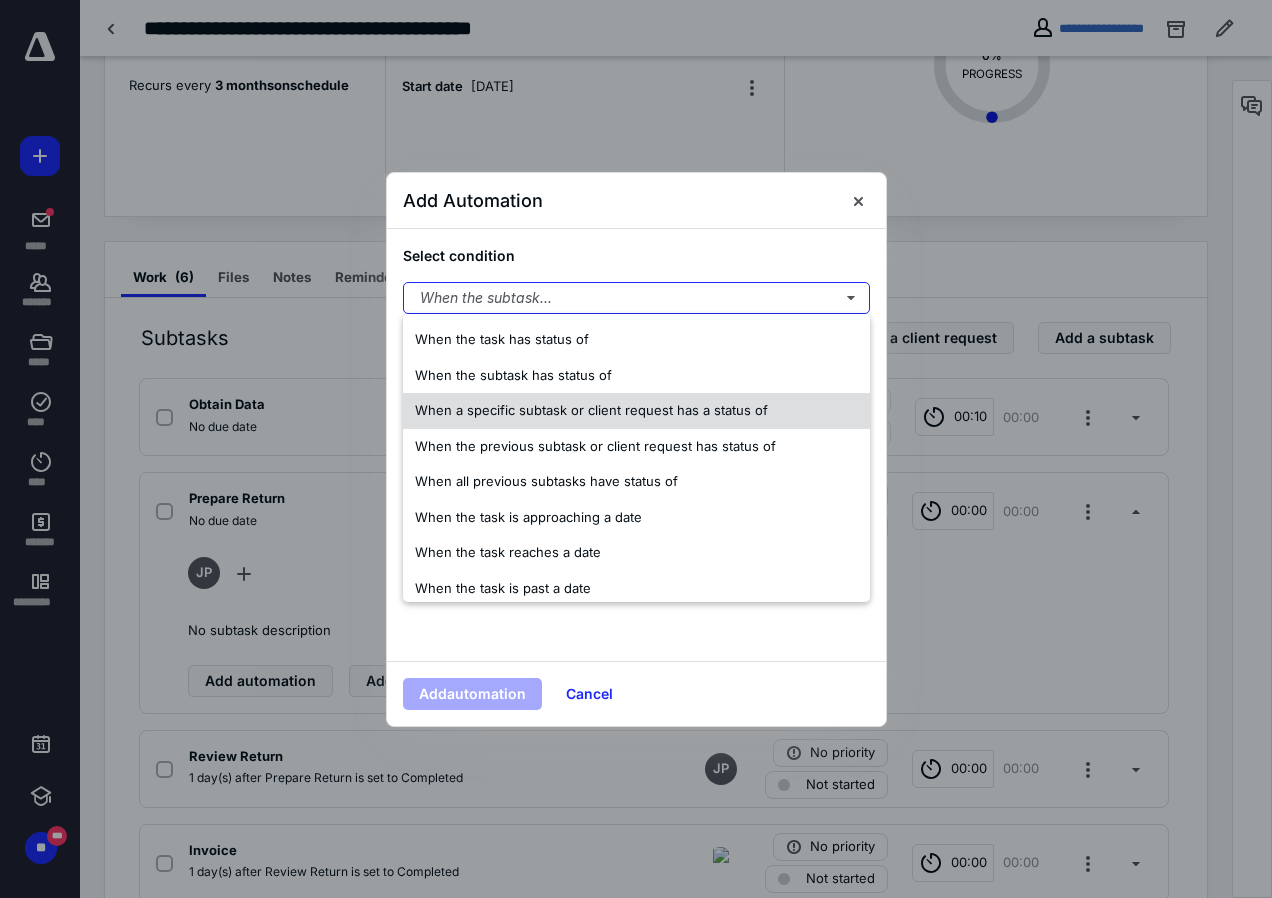 click on "When a specific subtask or client request has a status of" at bounding box center (591, 411) 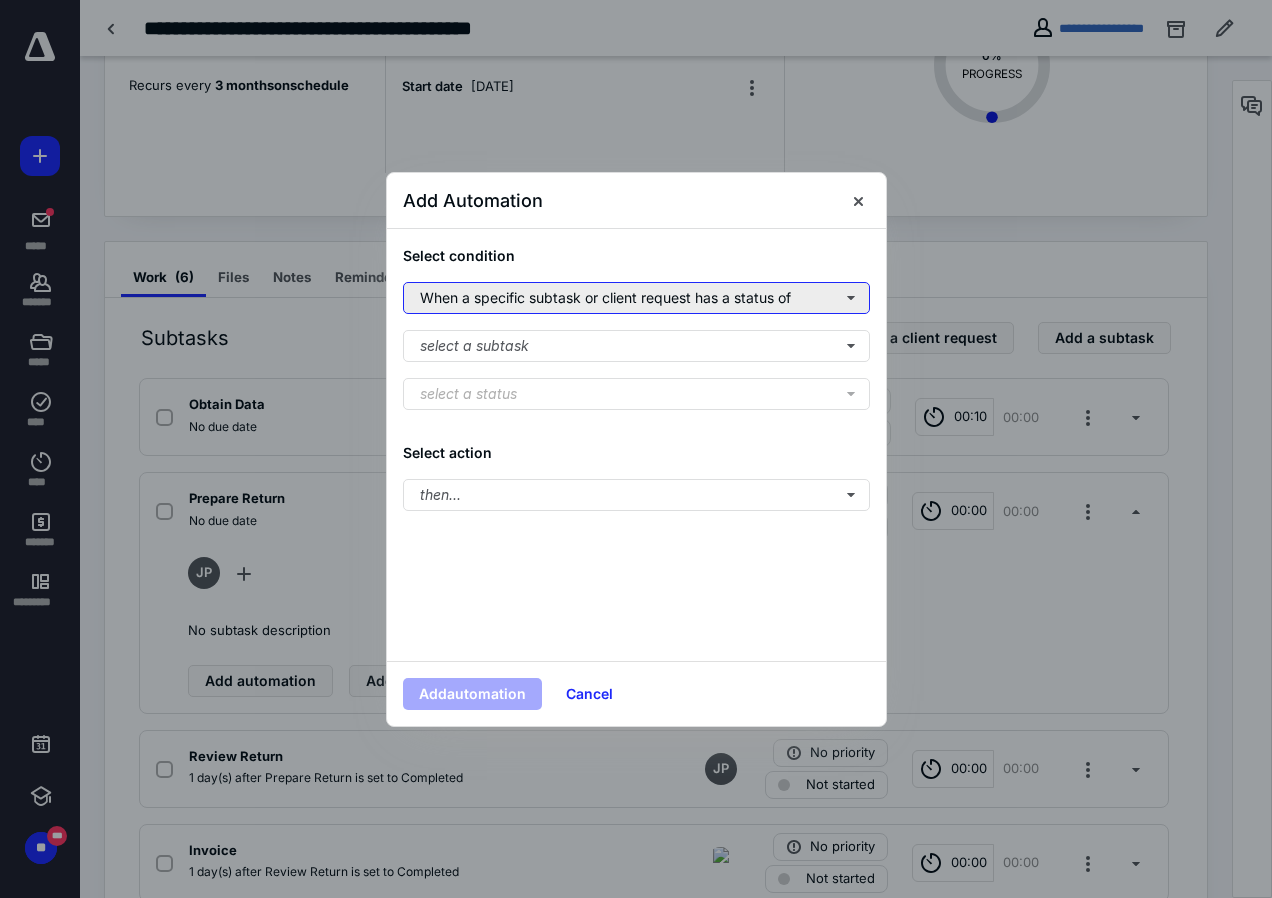 click on "When a specific subtask or client request has a status of" at bounding box center [636, 298] 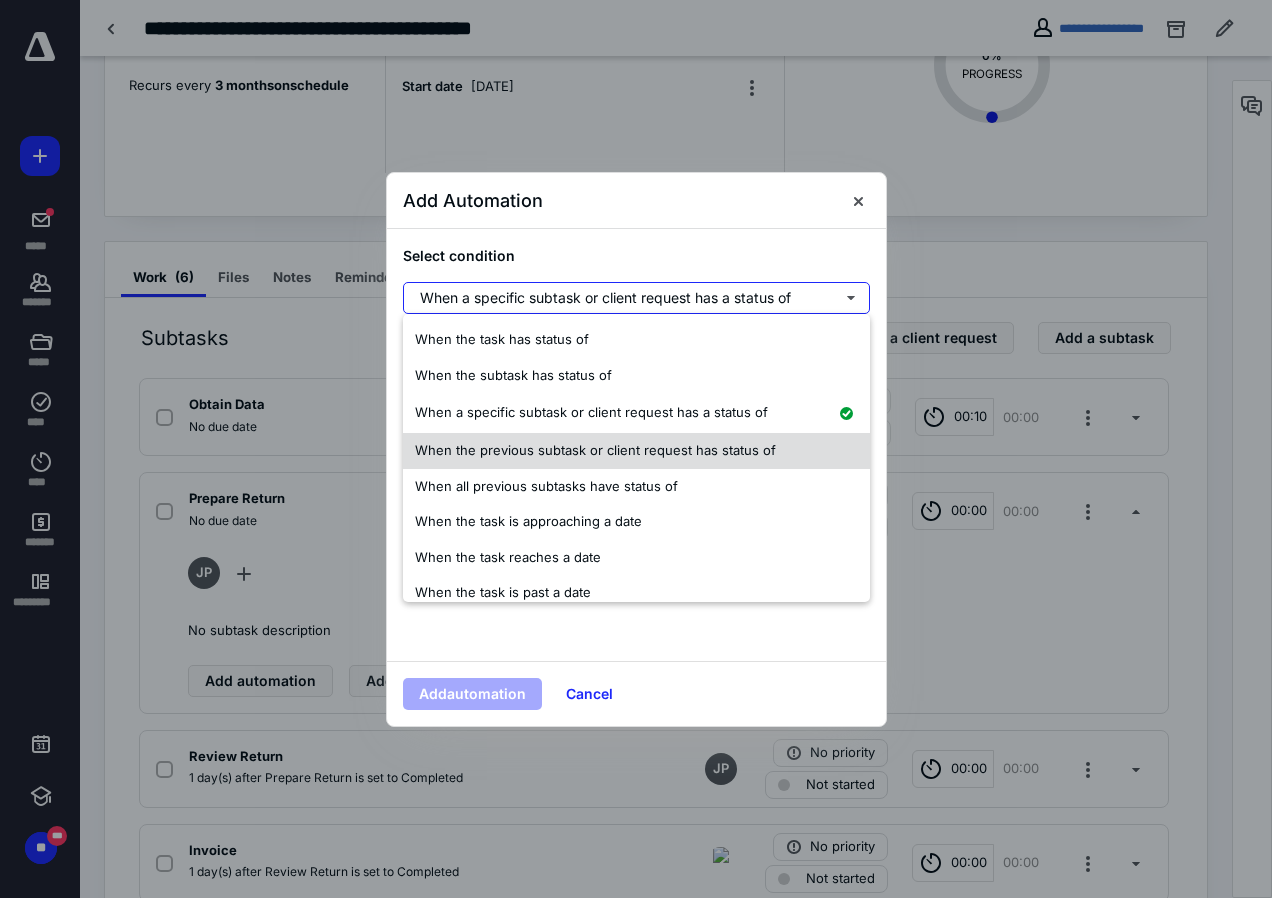 click on "When the previous subtask or client request has status of" at bounding box center (595, 450) 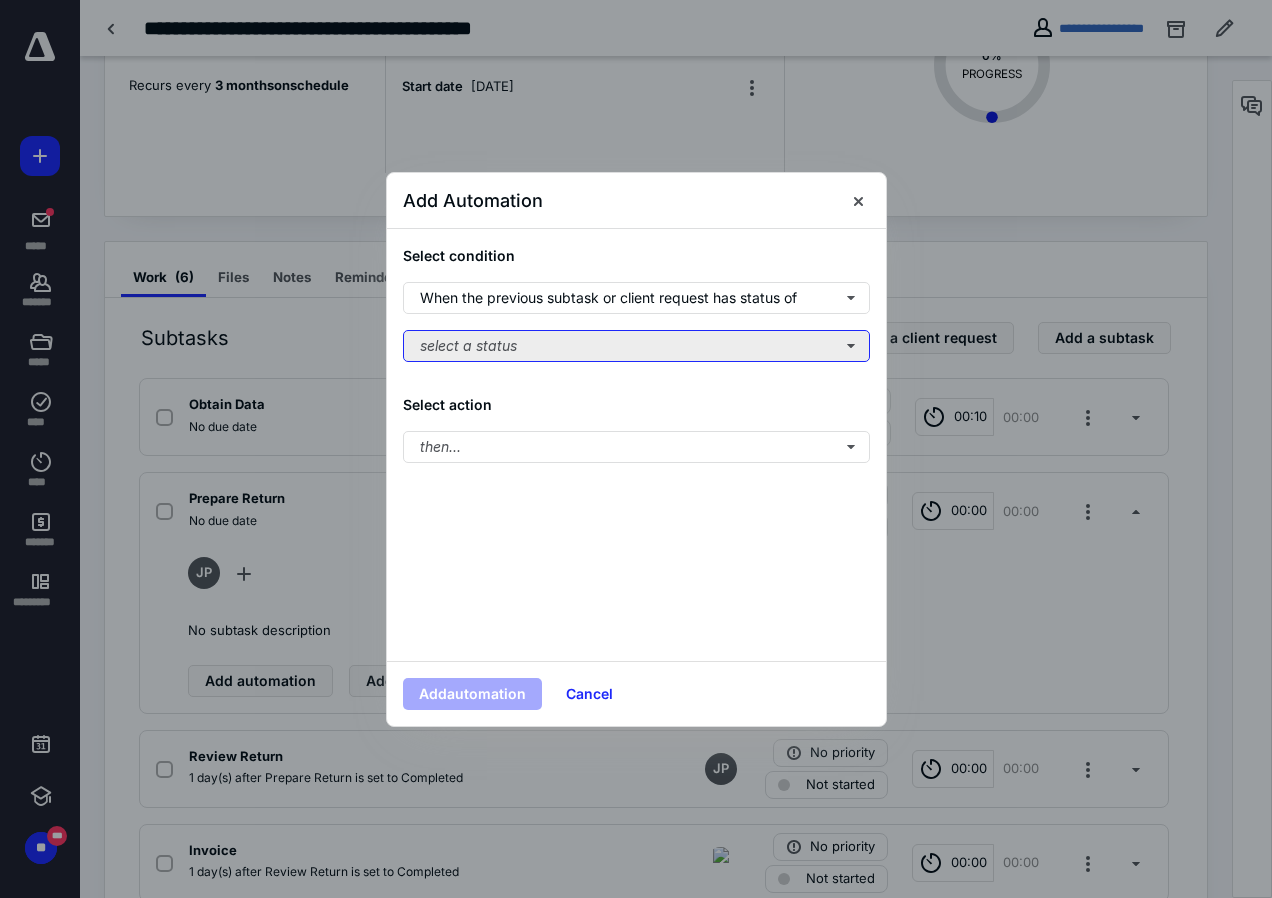 click on "select a status" at bounding box center (636, 346) 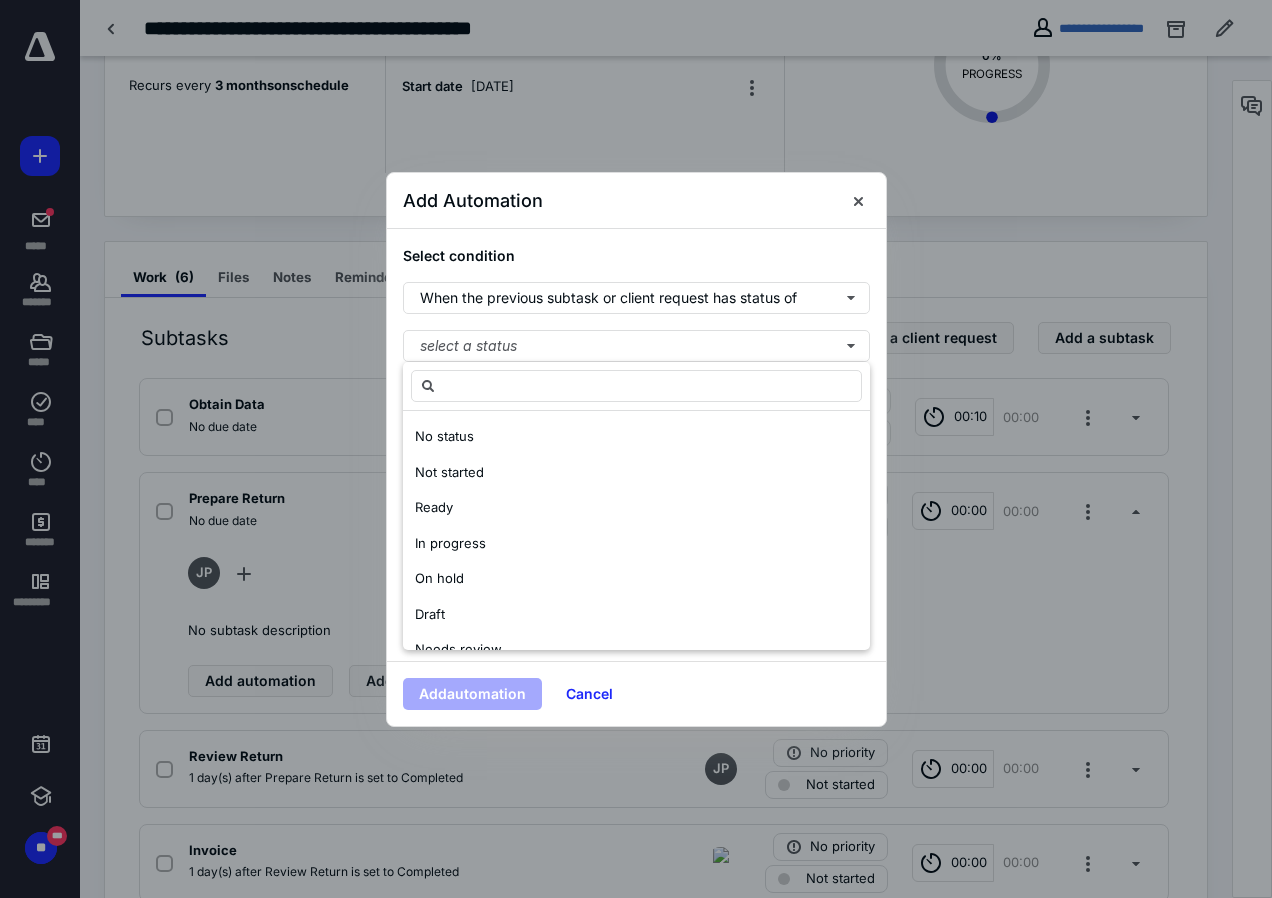 scroll, scrollTop: 200, scrollLeft: 0, axis: vertical 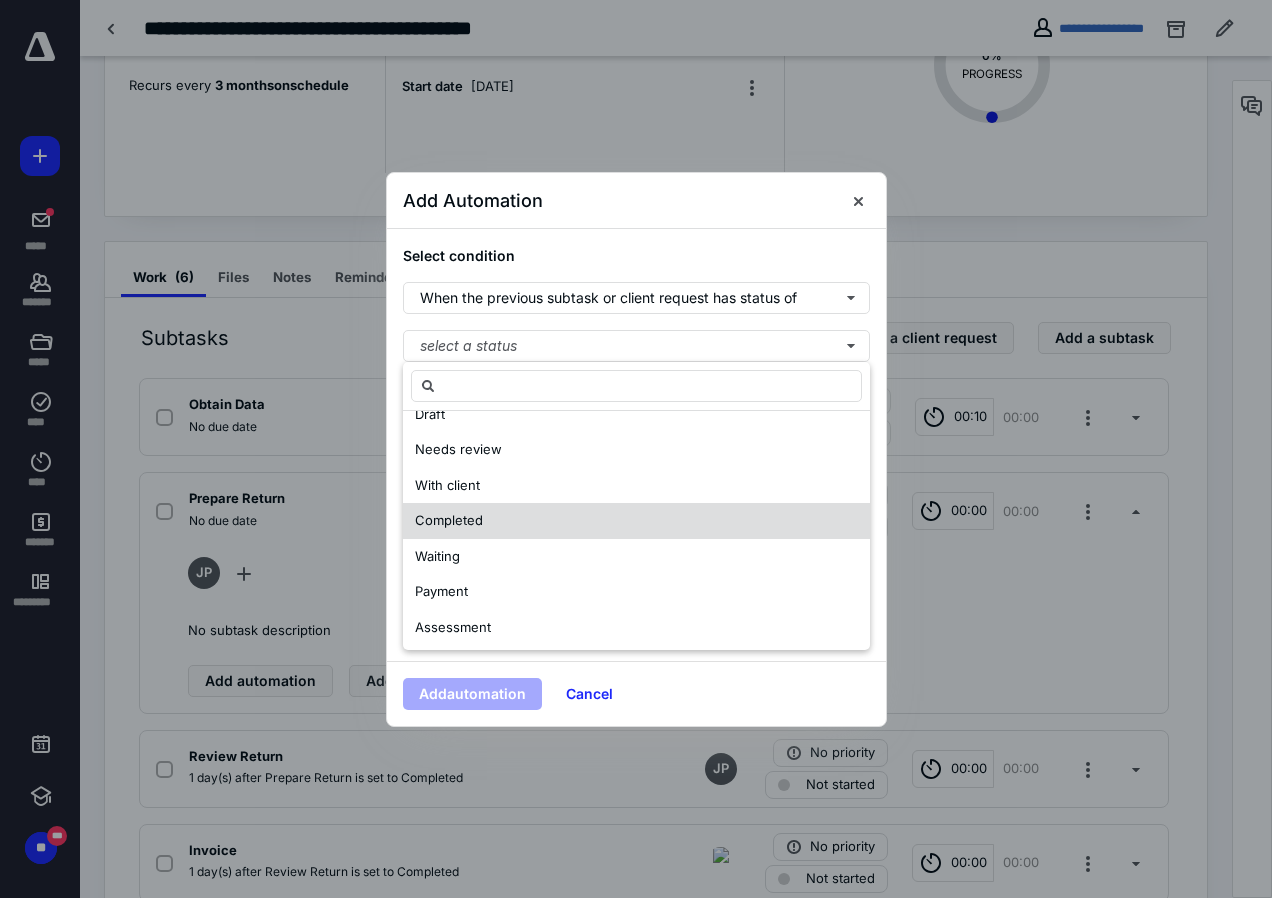 click on "Completed" at bounding box center (449, 520) 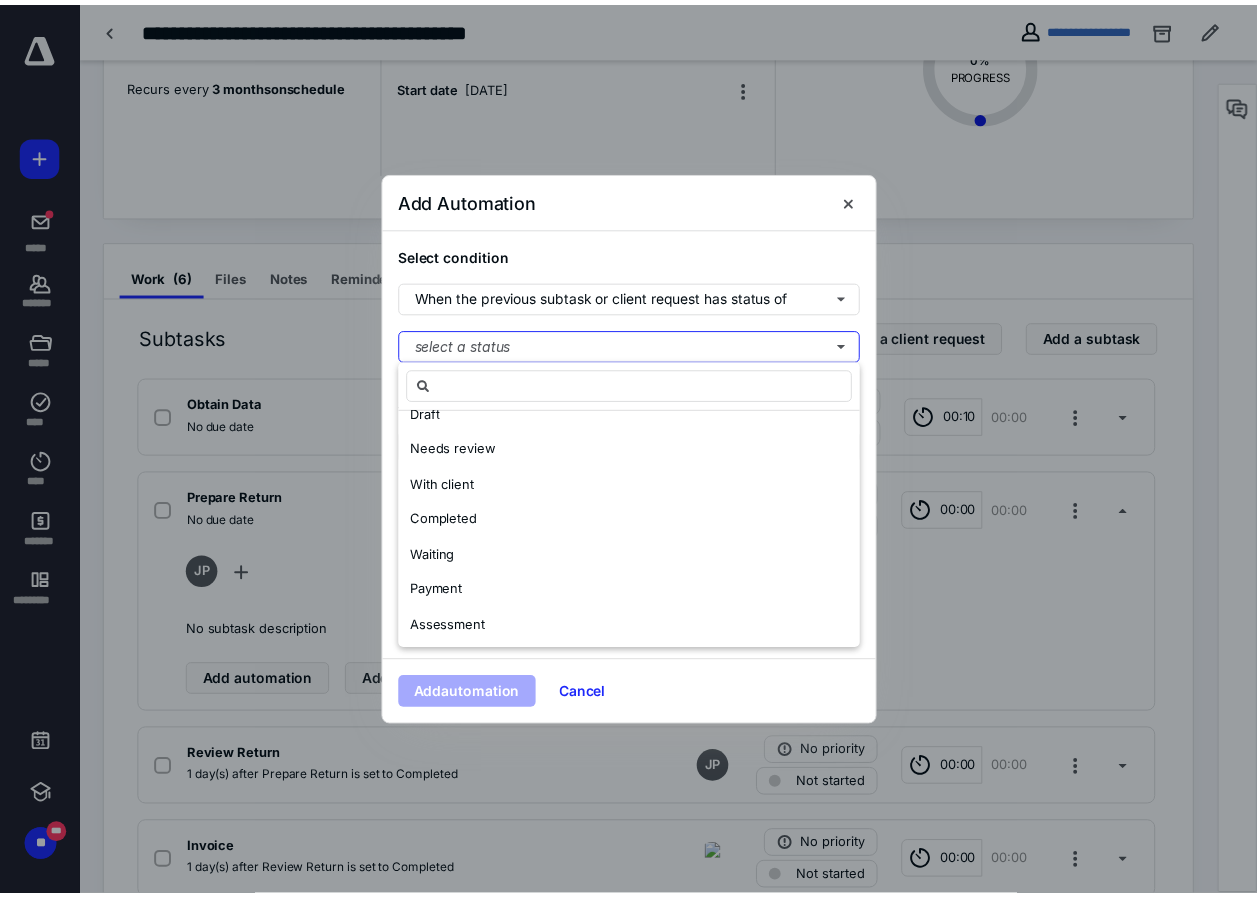 scroll, scrollTop: 0, scrollLeft: 0, axis: both 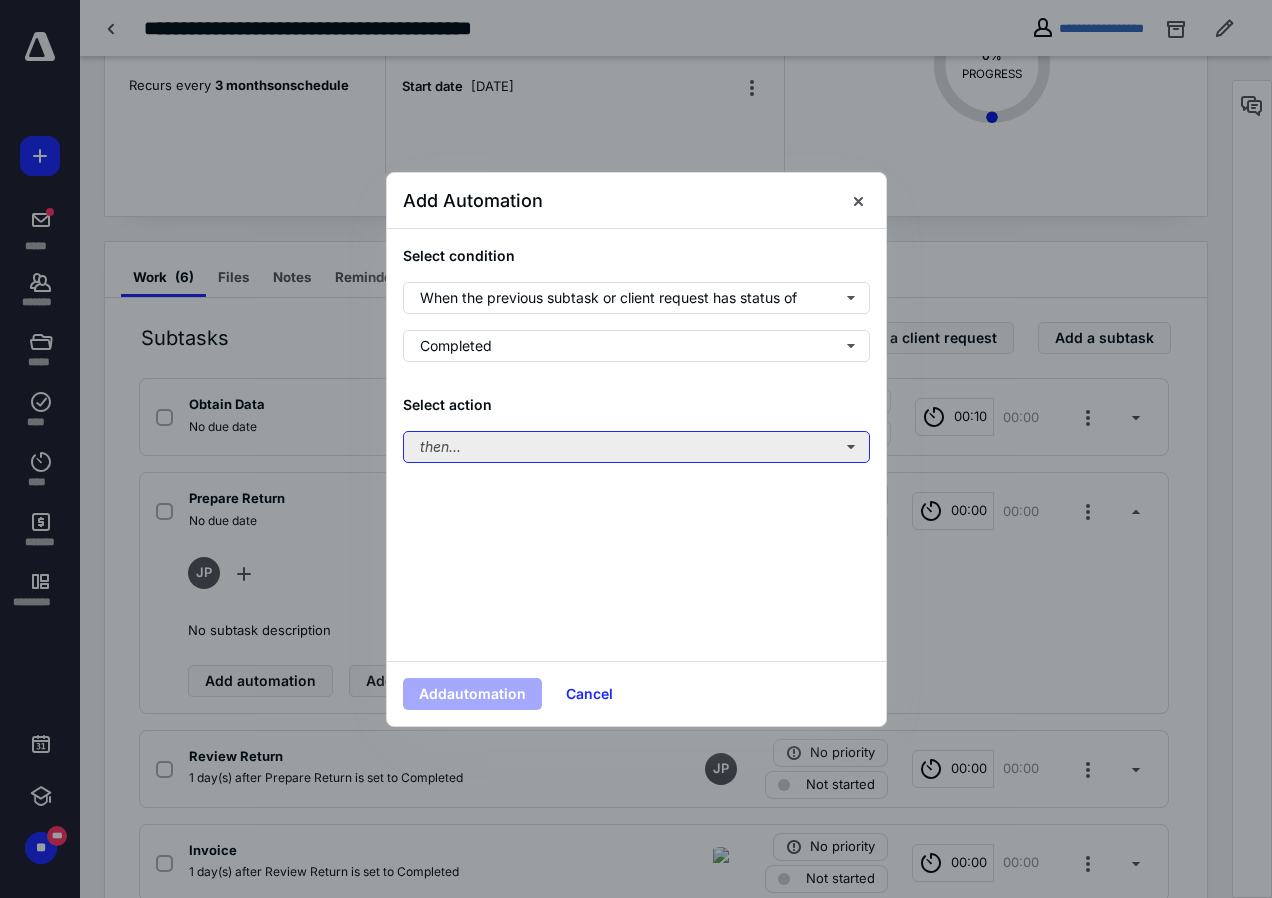 click on "then..." at bounding box center [636, 447] 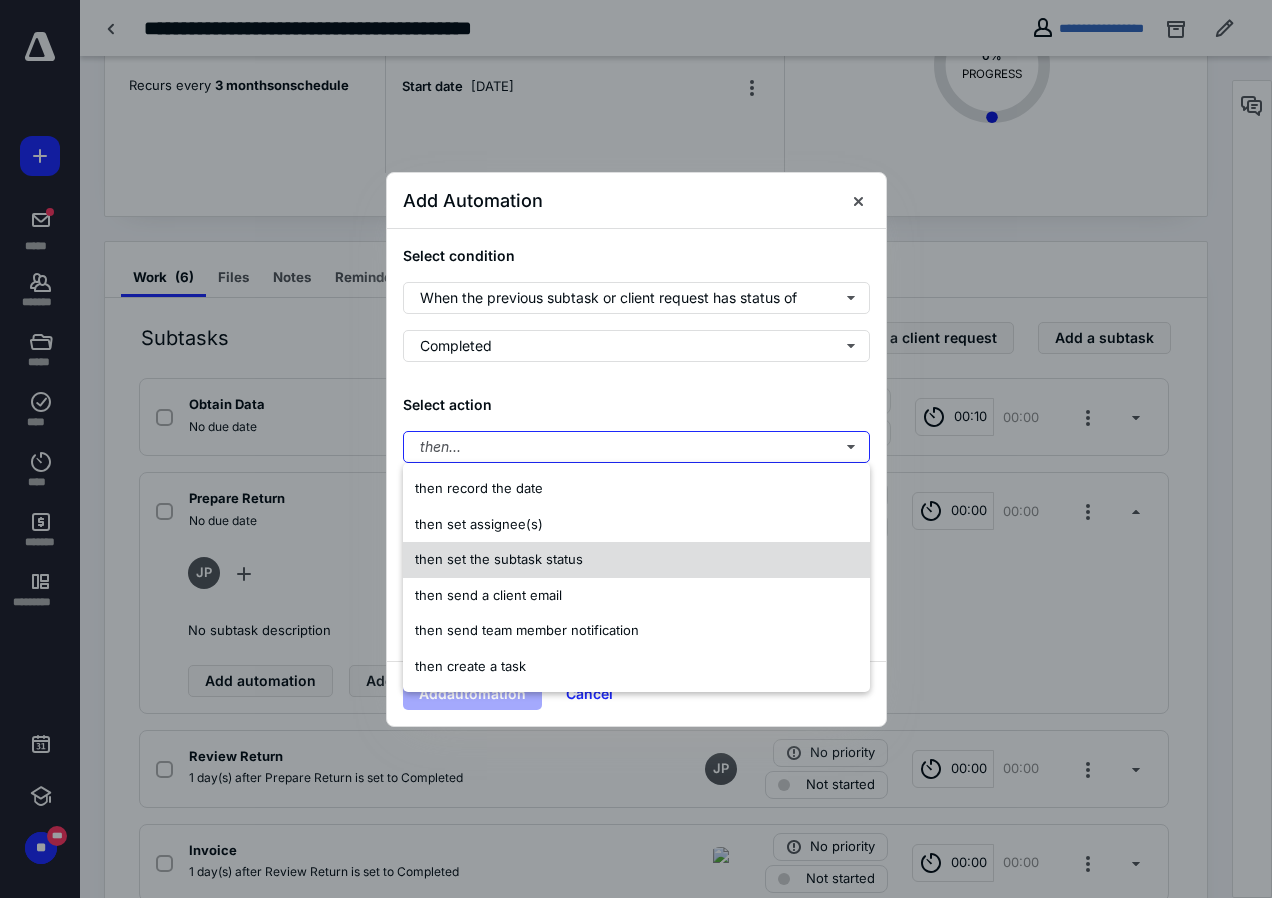click on "then set the subtask status" at bounding box center (499, 559) 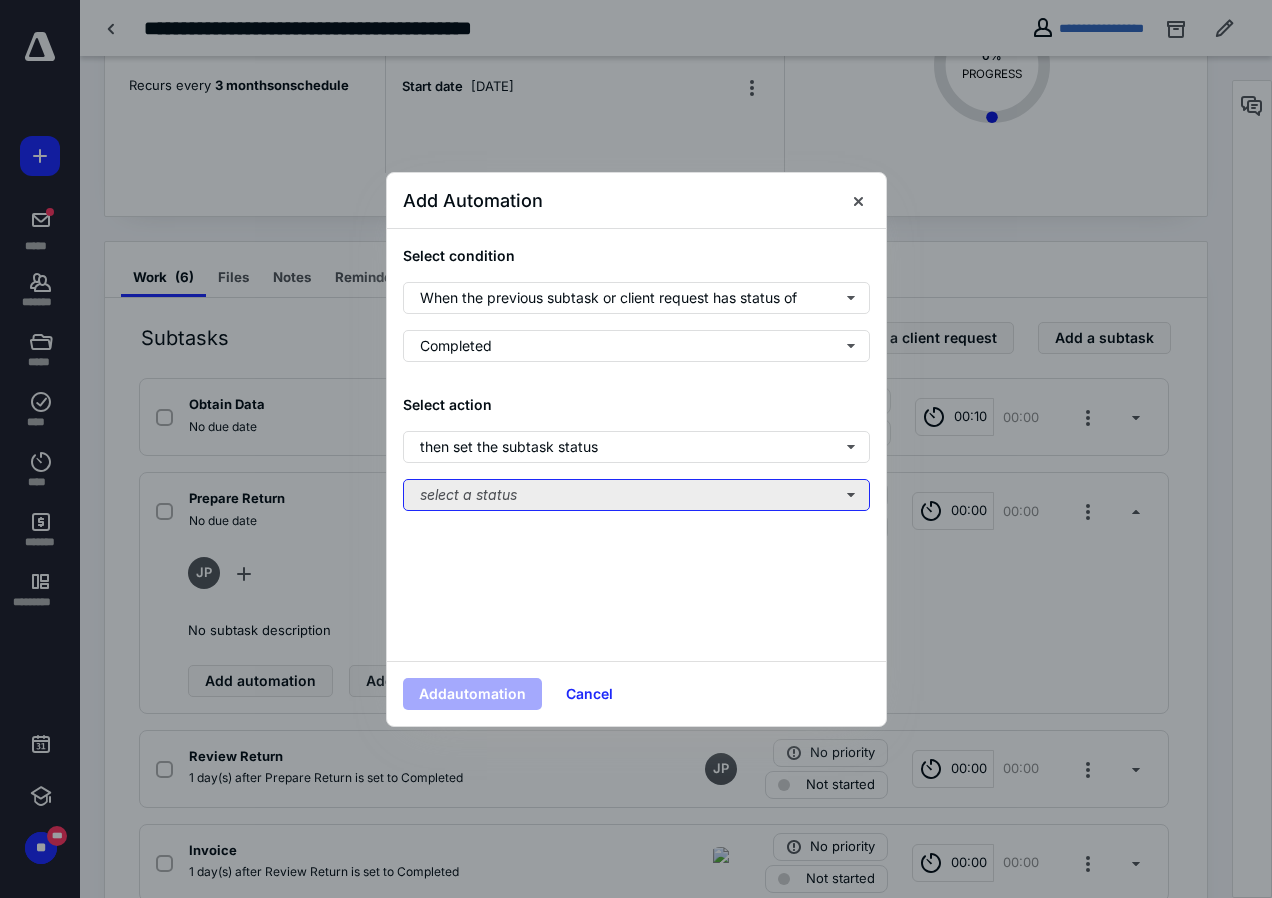 click on "select a status" at bounding box center (636, 495) 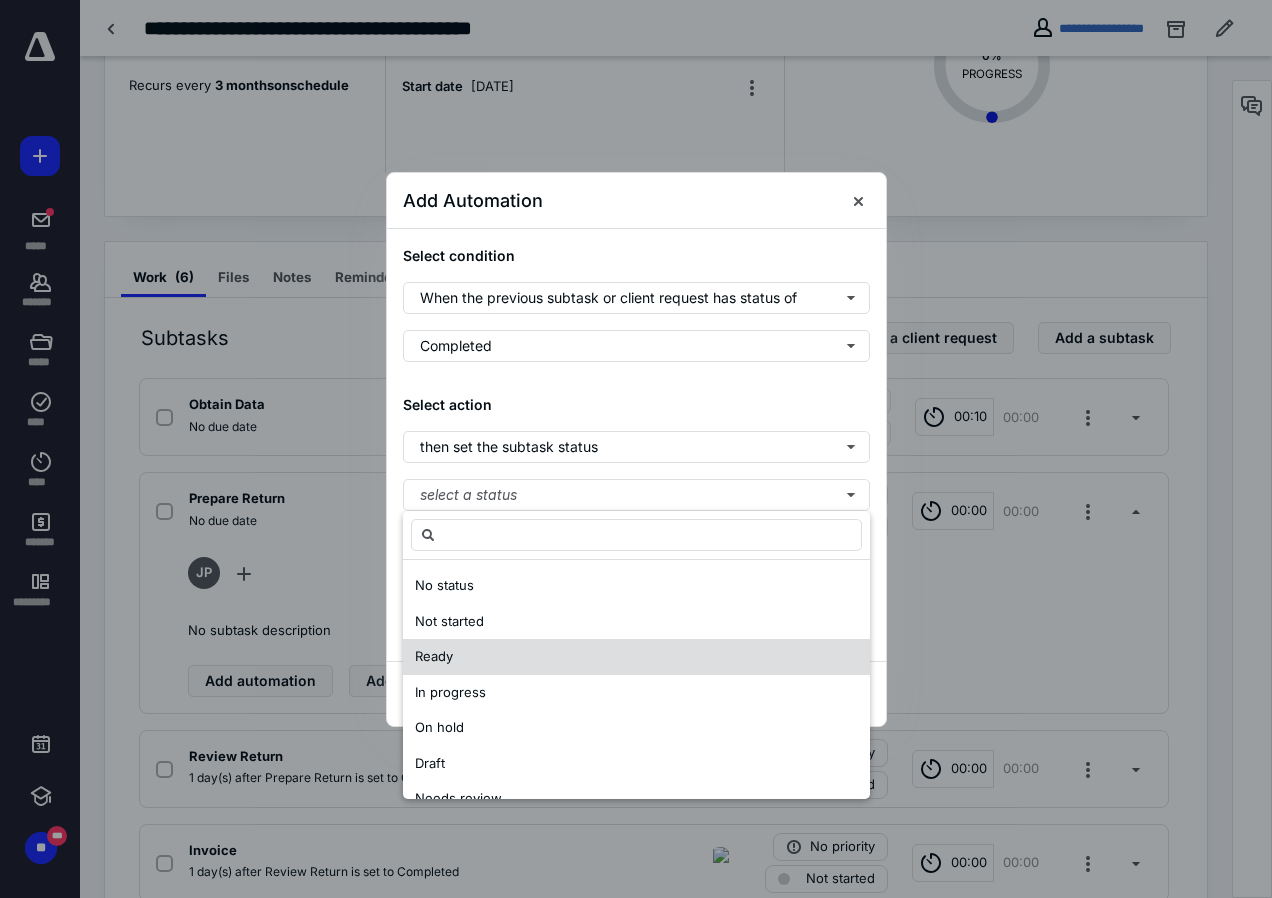 click on "Ready" at bounding box center (434, 656) 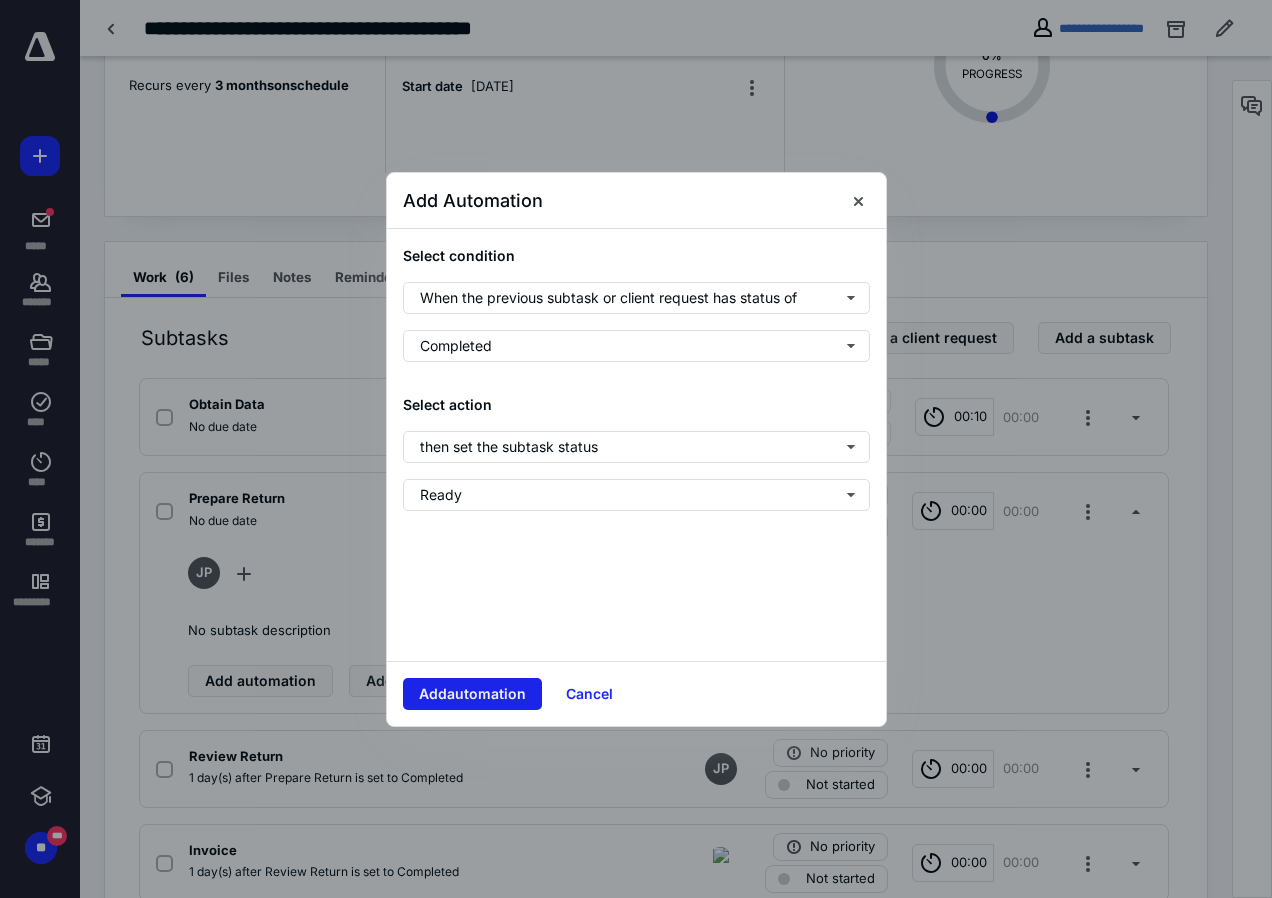 click on "Add  automation" at bounding box center (472, 694) 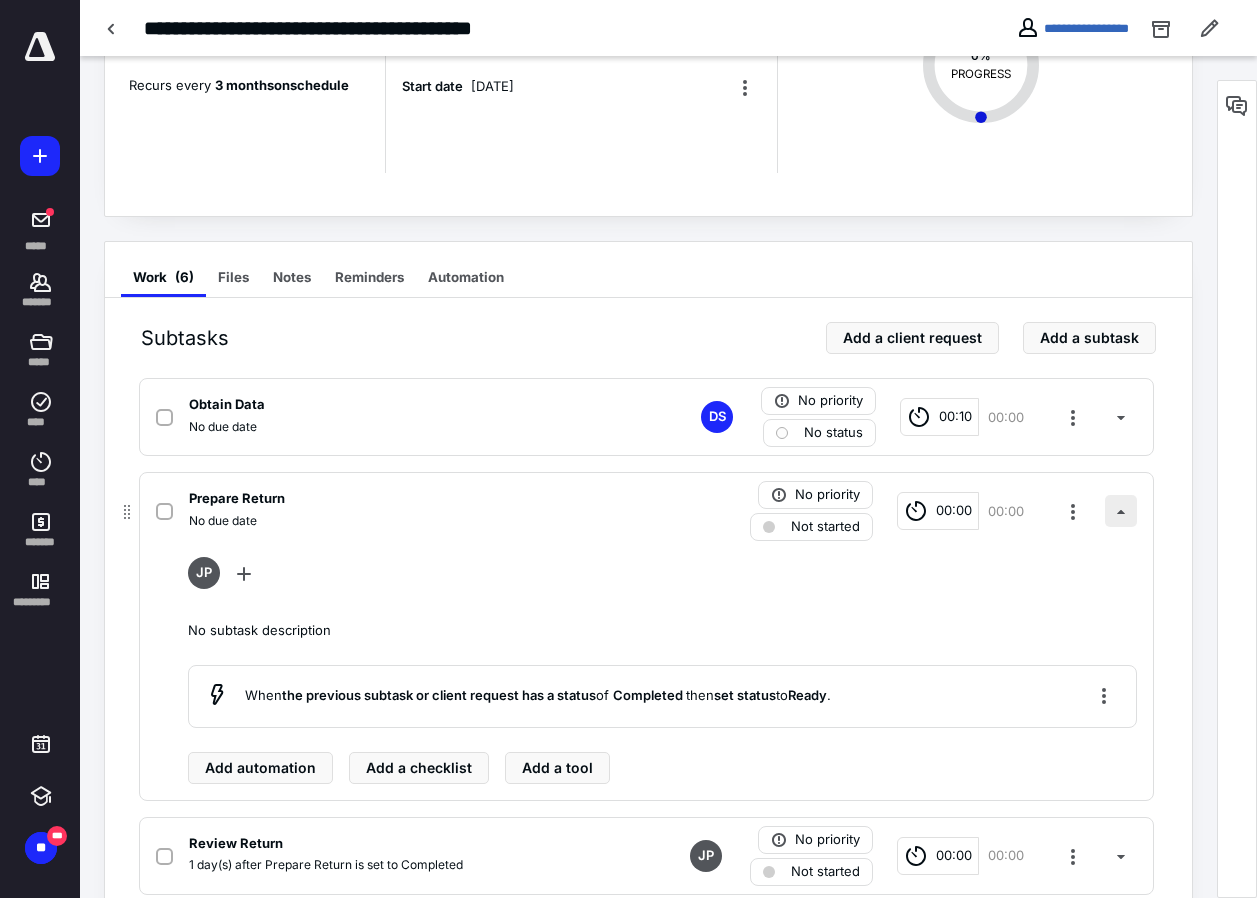 click at bounding box center (1121, 511) 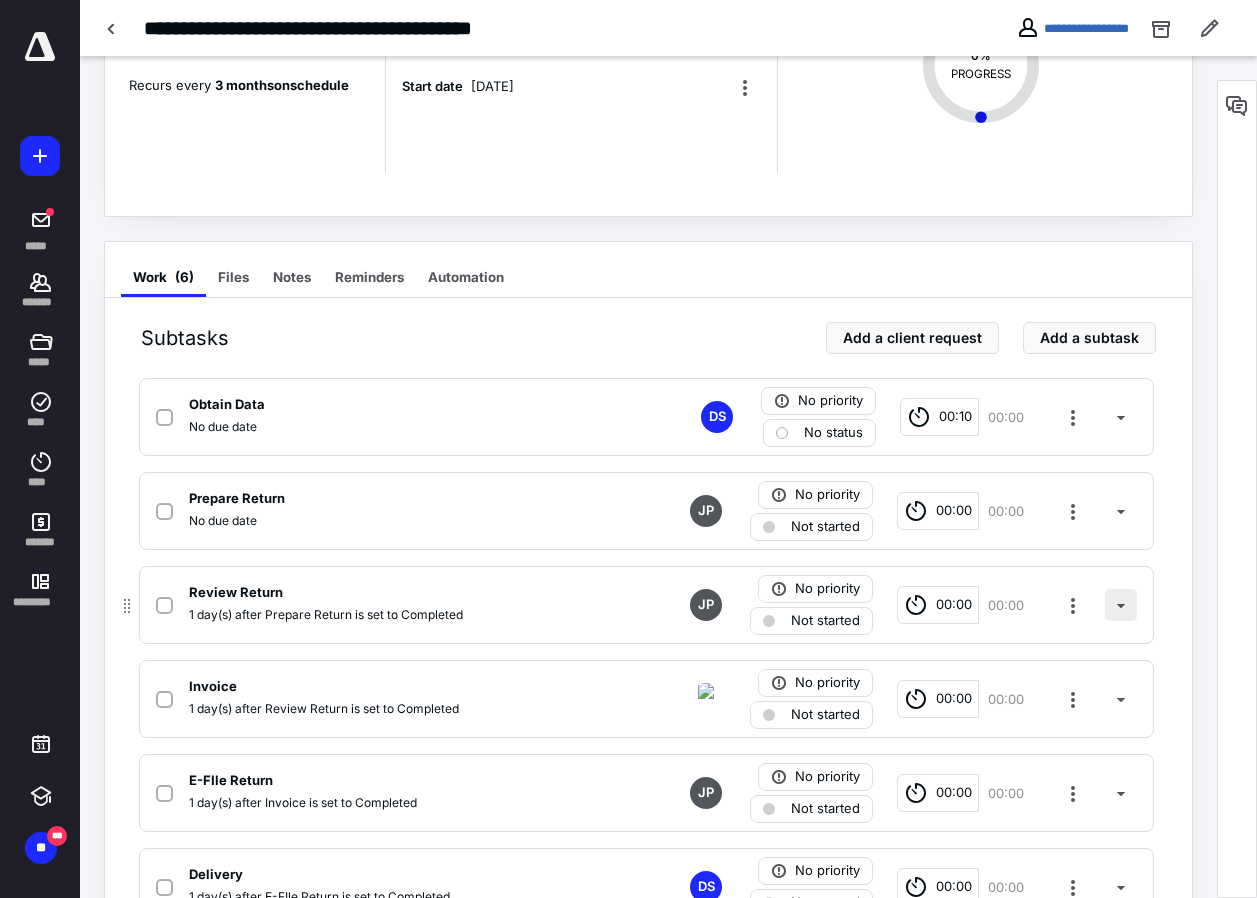 click at bounding box center [1121, 605] 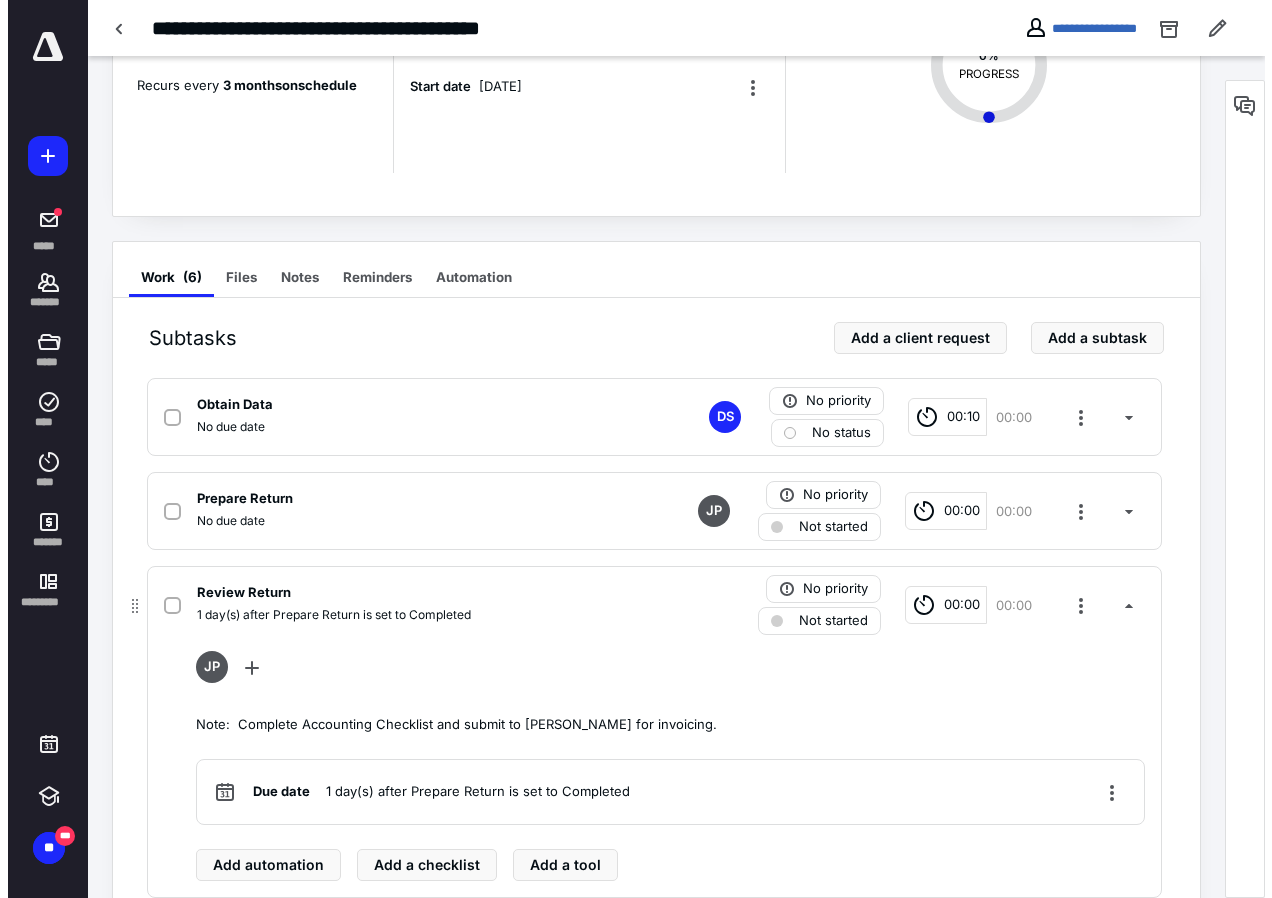 scroll, scrollTop: 300, scrollLeft: 0, axis: vertical 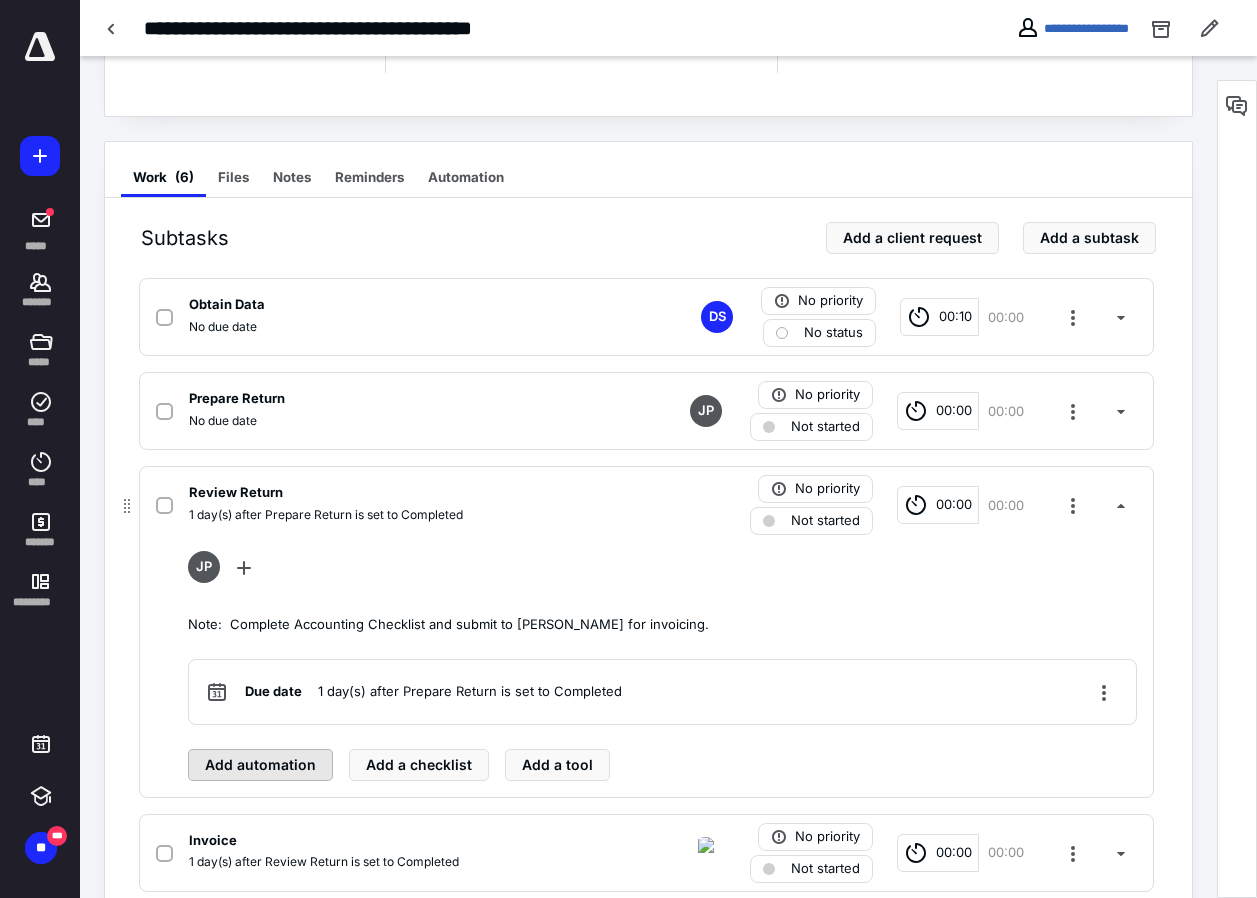 click on "Add automation" at bounding box center [260, 765] 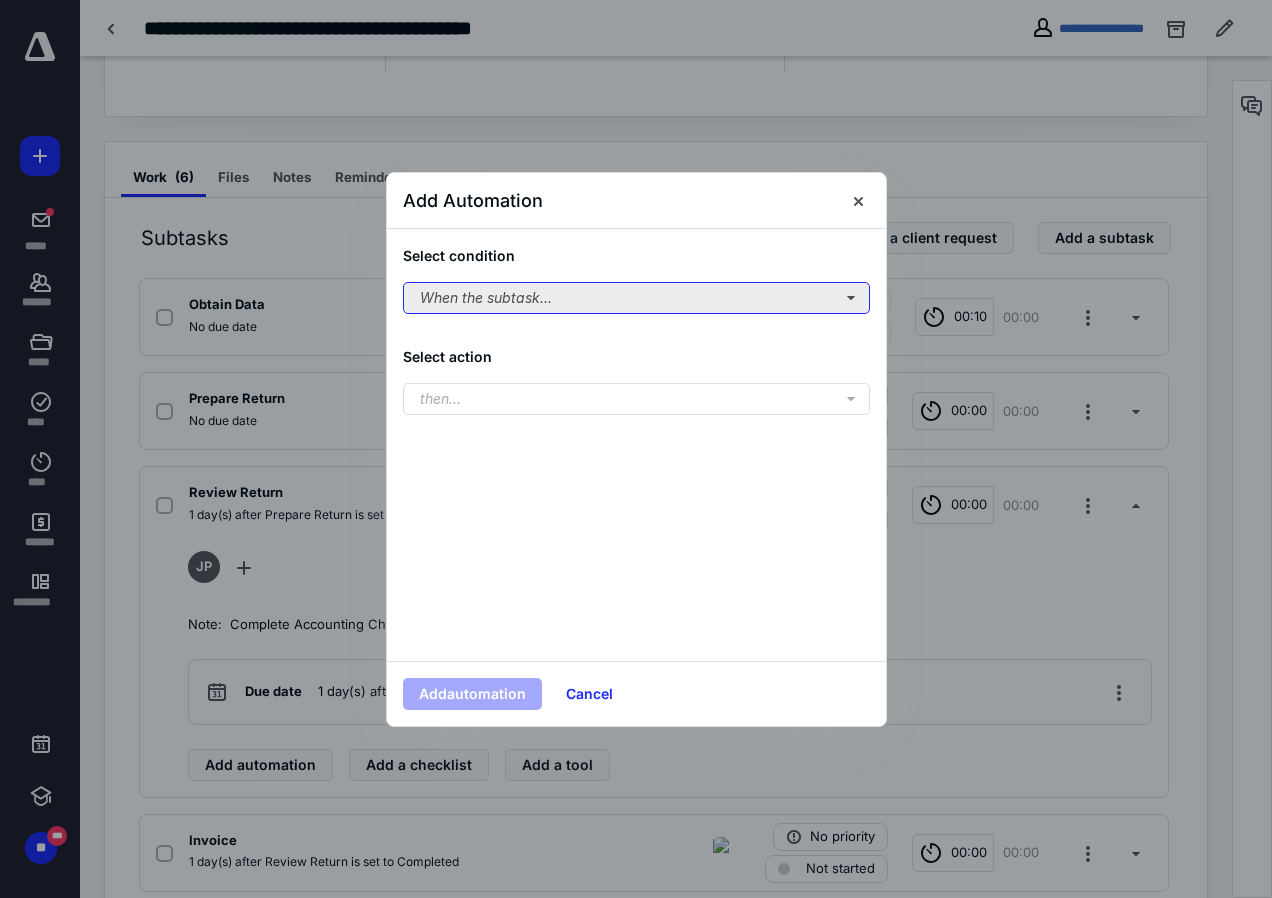 click on "When the subtask..." at bounding box center (636, 298) 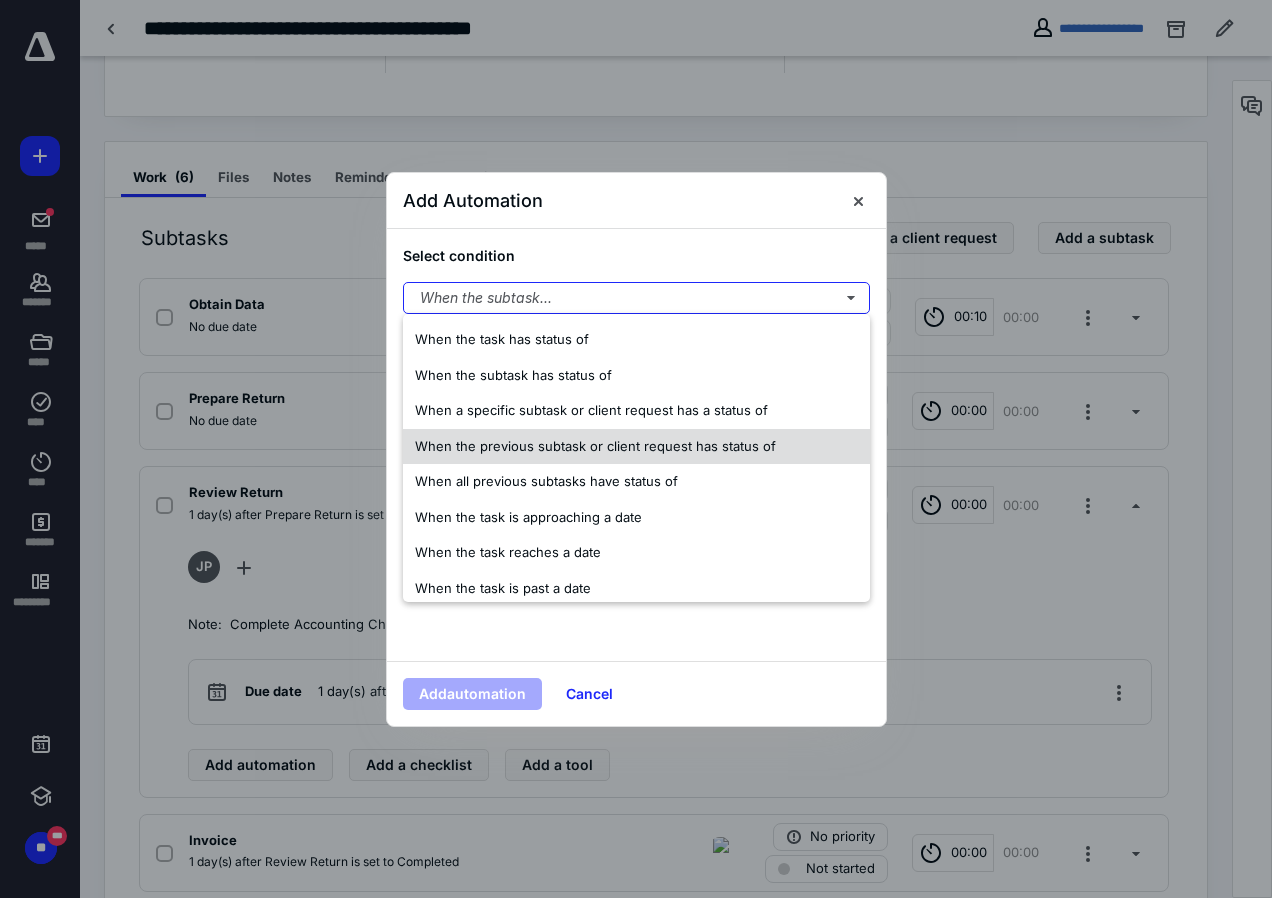 click on "When the previous subtask or client request has status of" at bounding box center (595, 446) 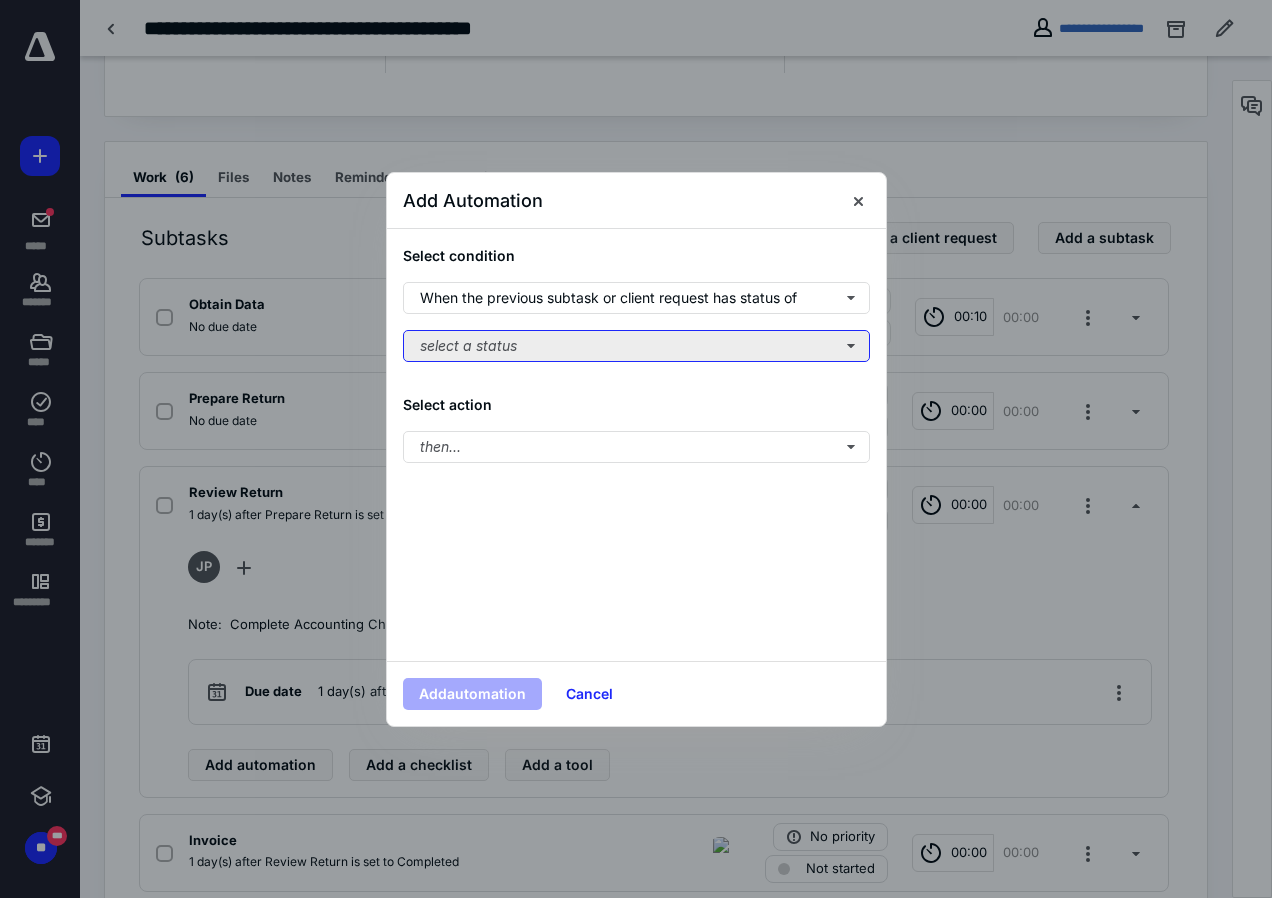 click on "select a status" at bounding box center (636, 346) 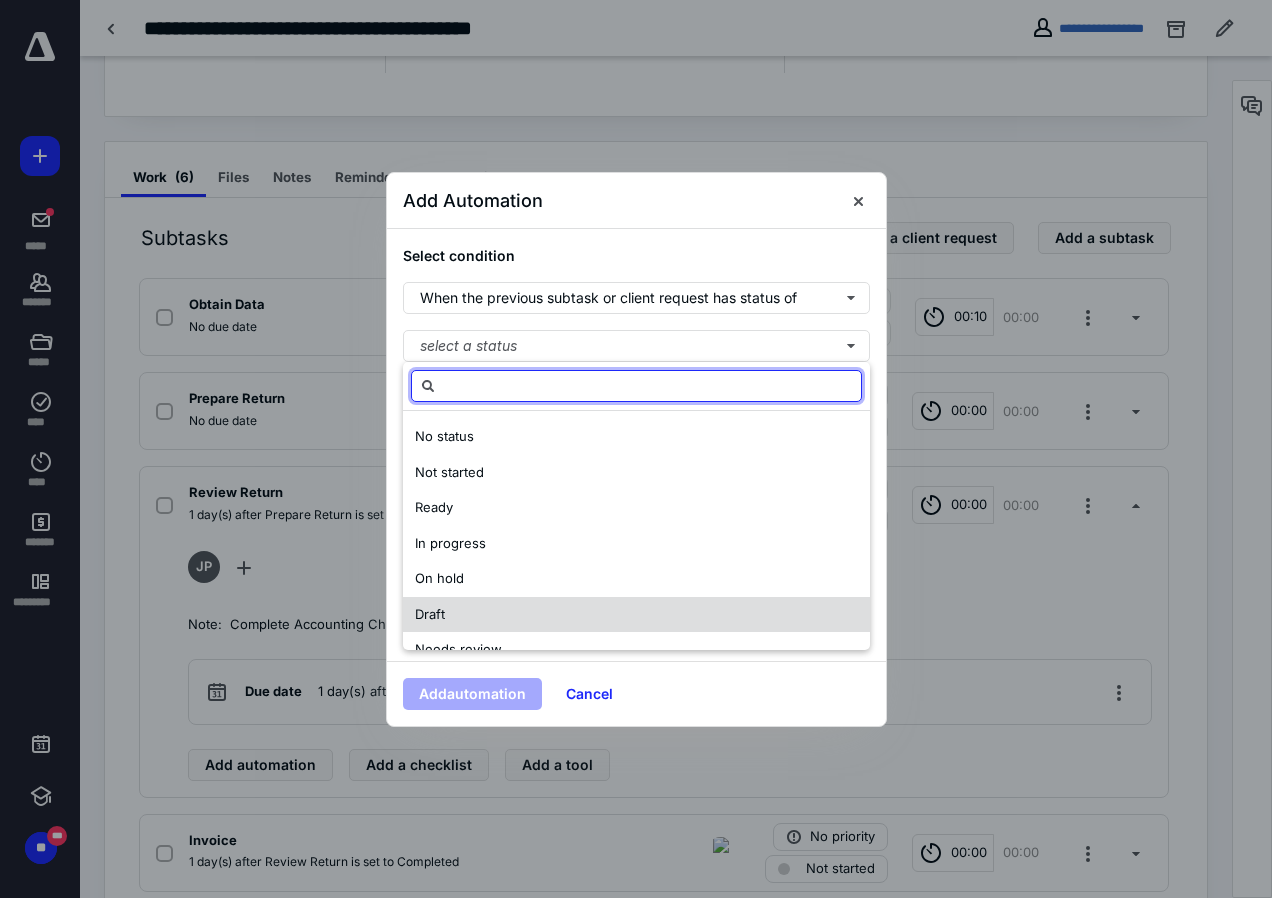 scroll, scrollTop: 100, scrollLeft: 0, axis: vertical 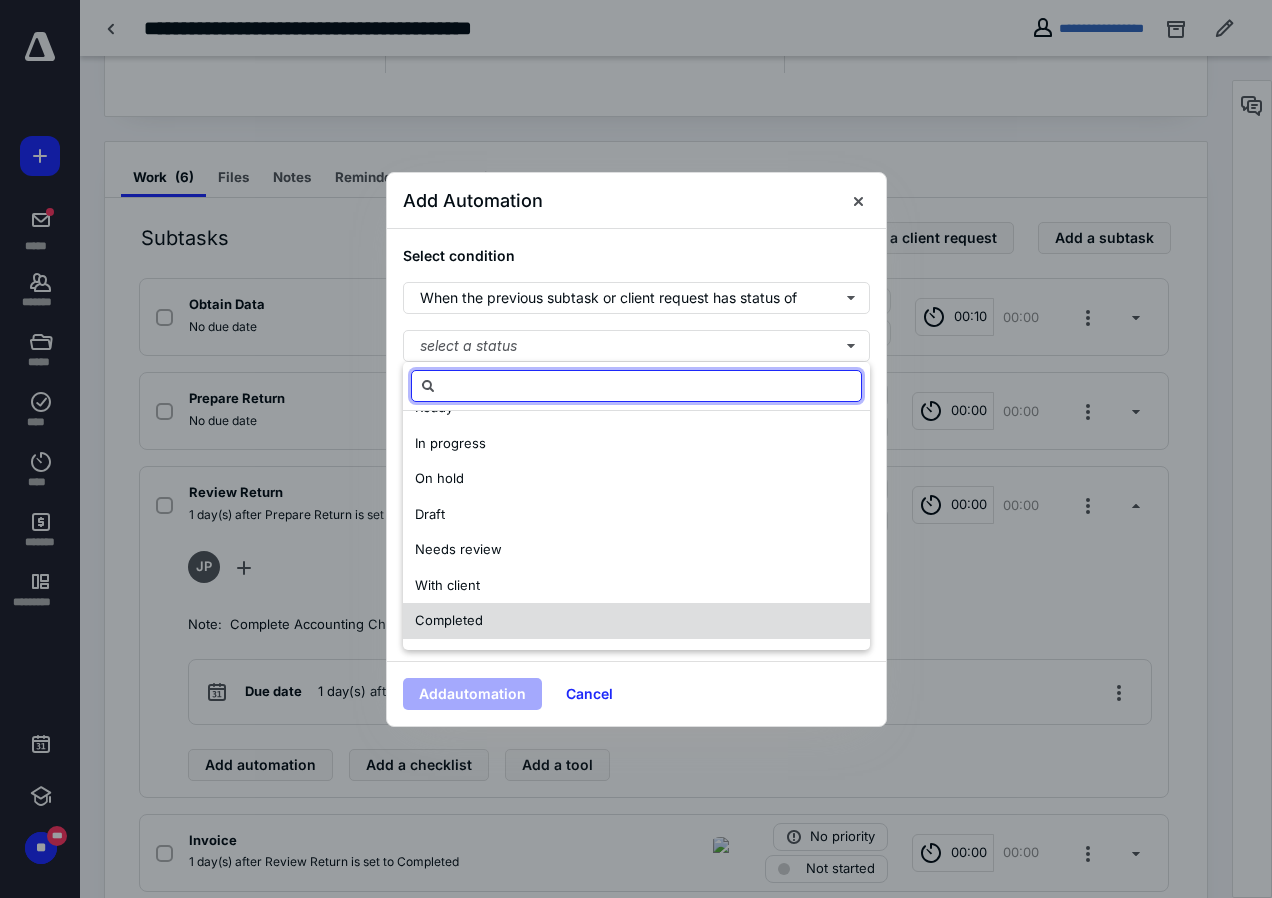 click on "Completed" at bounding box center (636, 621) 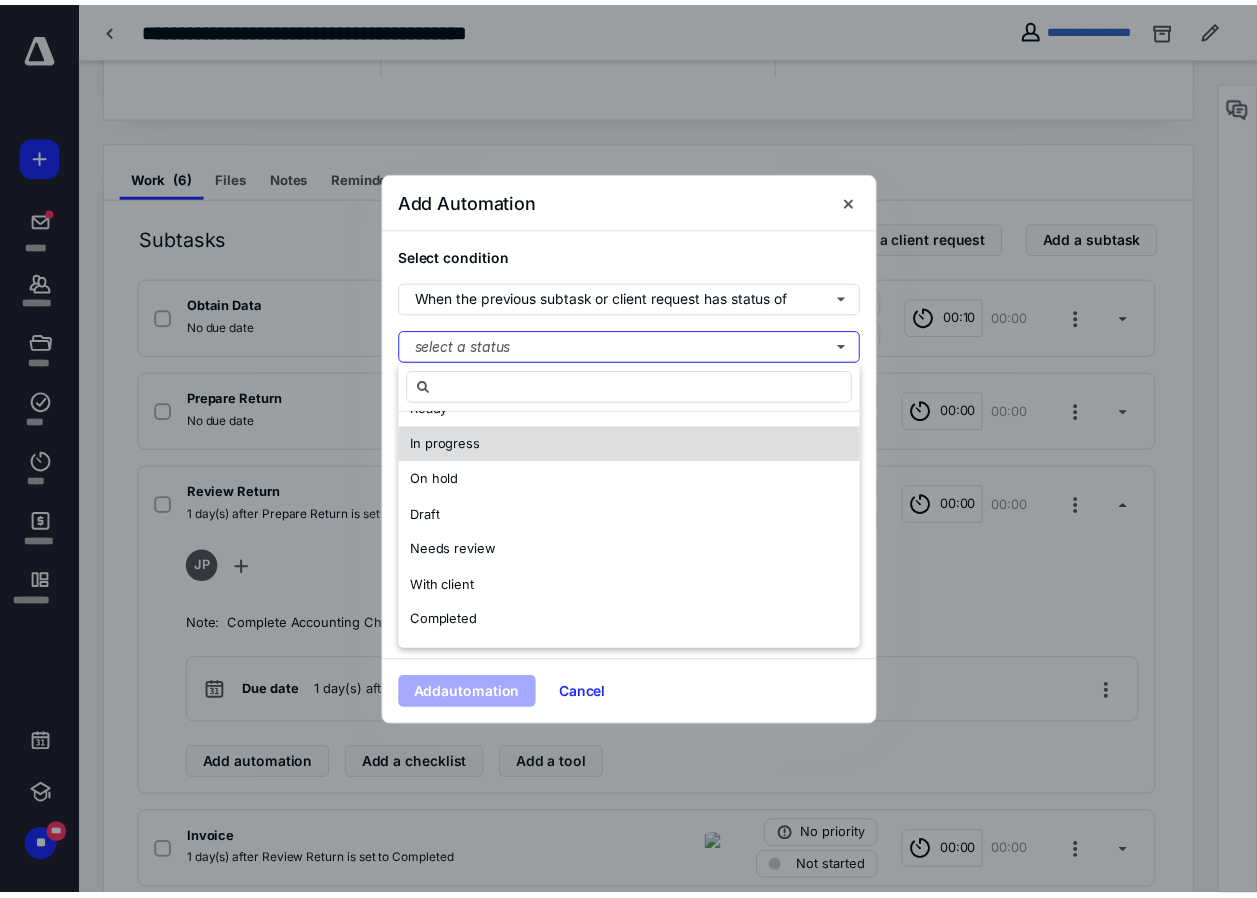 scroll, scrollTop: 0, scrollLeft: 0, axis: both 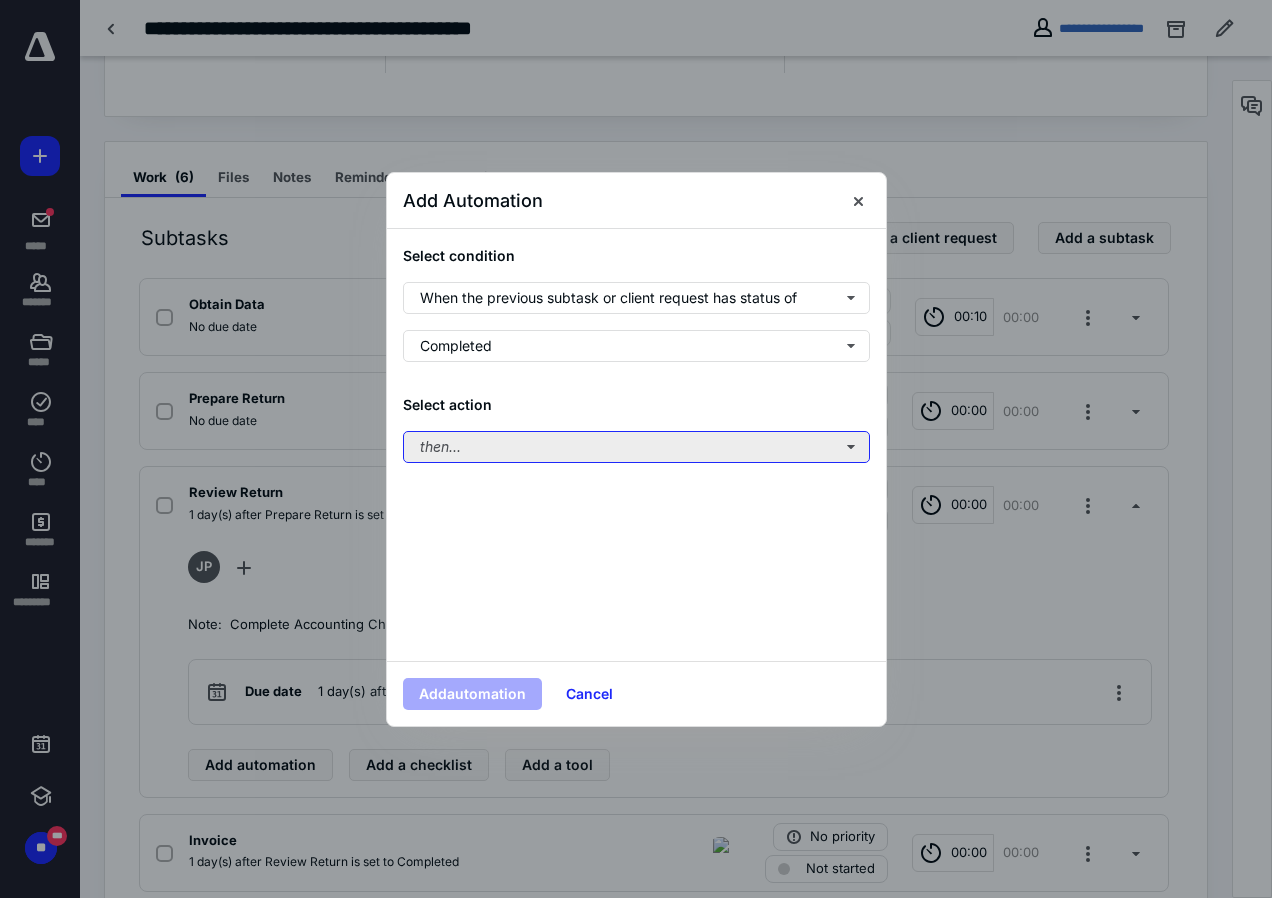 click on "then..." at bounding box center [636, 447] 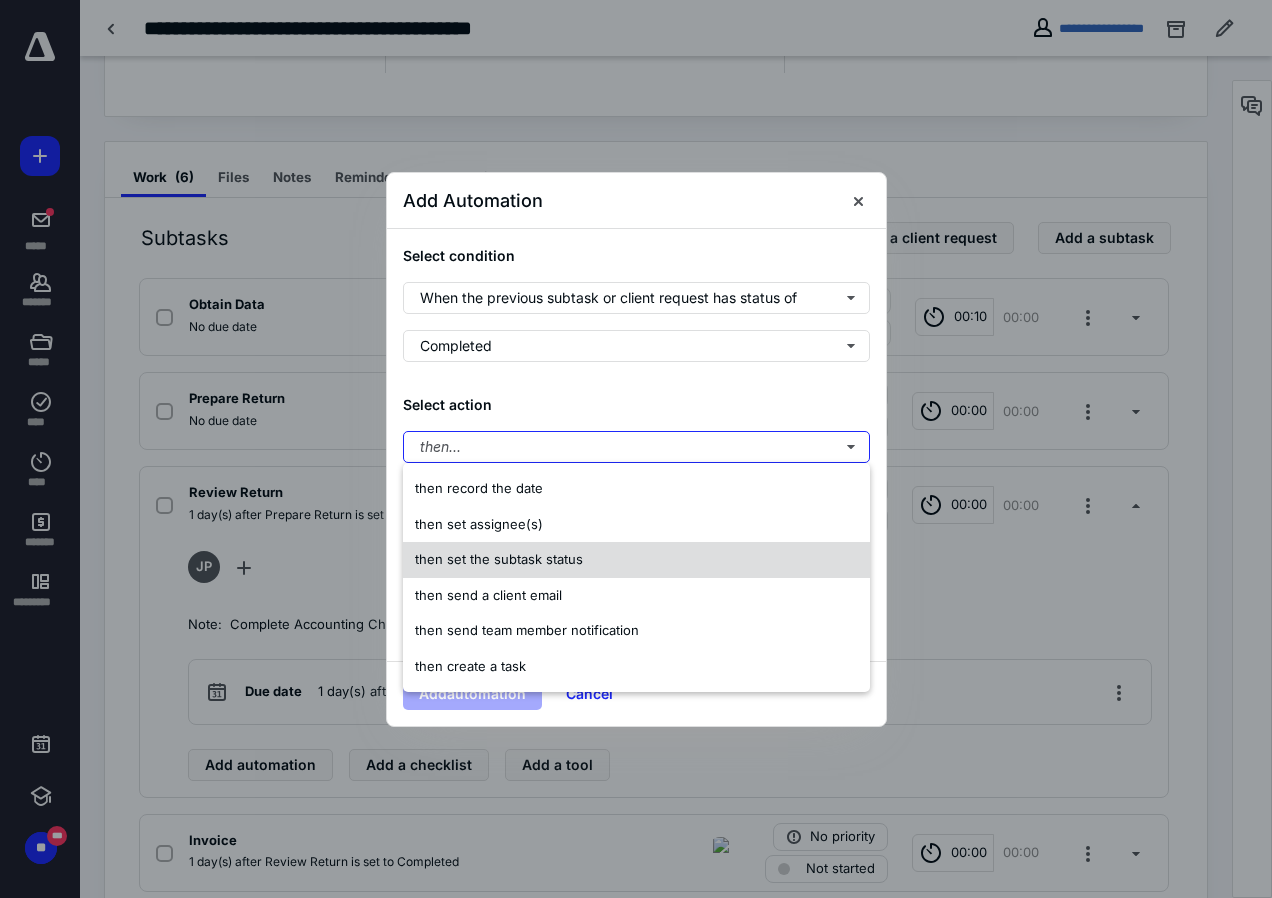 click on "then set the subtask status" at bounding box center [499, 559] 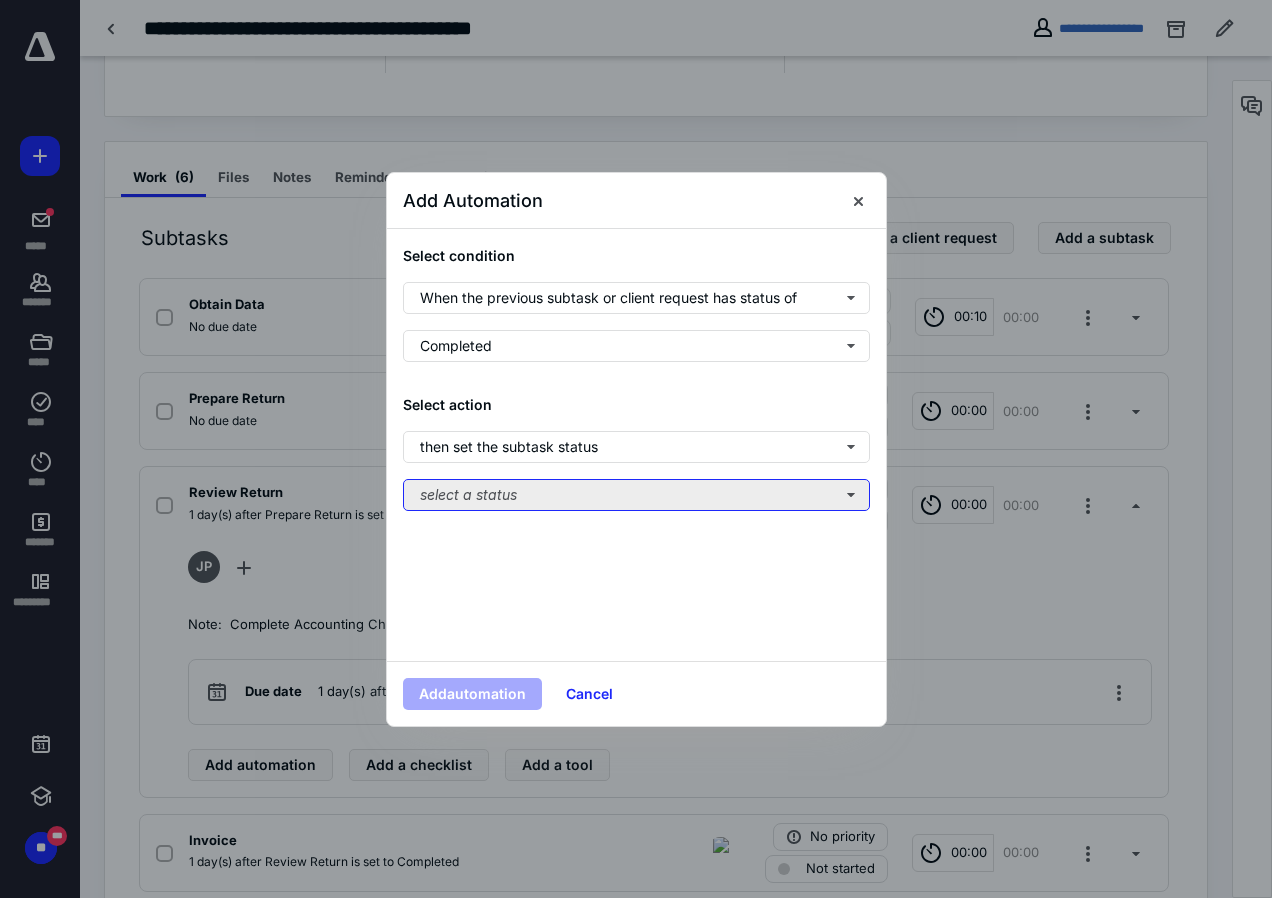 click on "select a status" at bounding box center (636, 495) 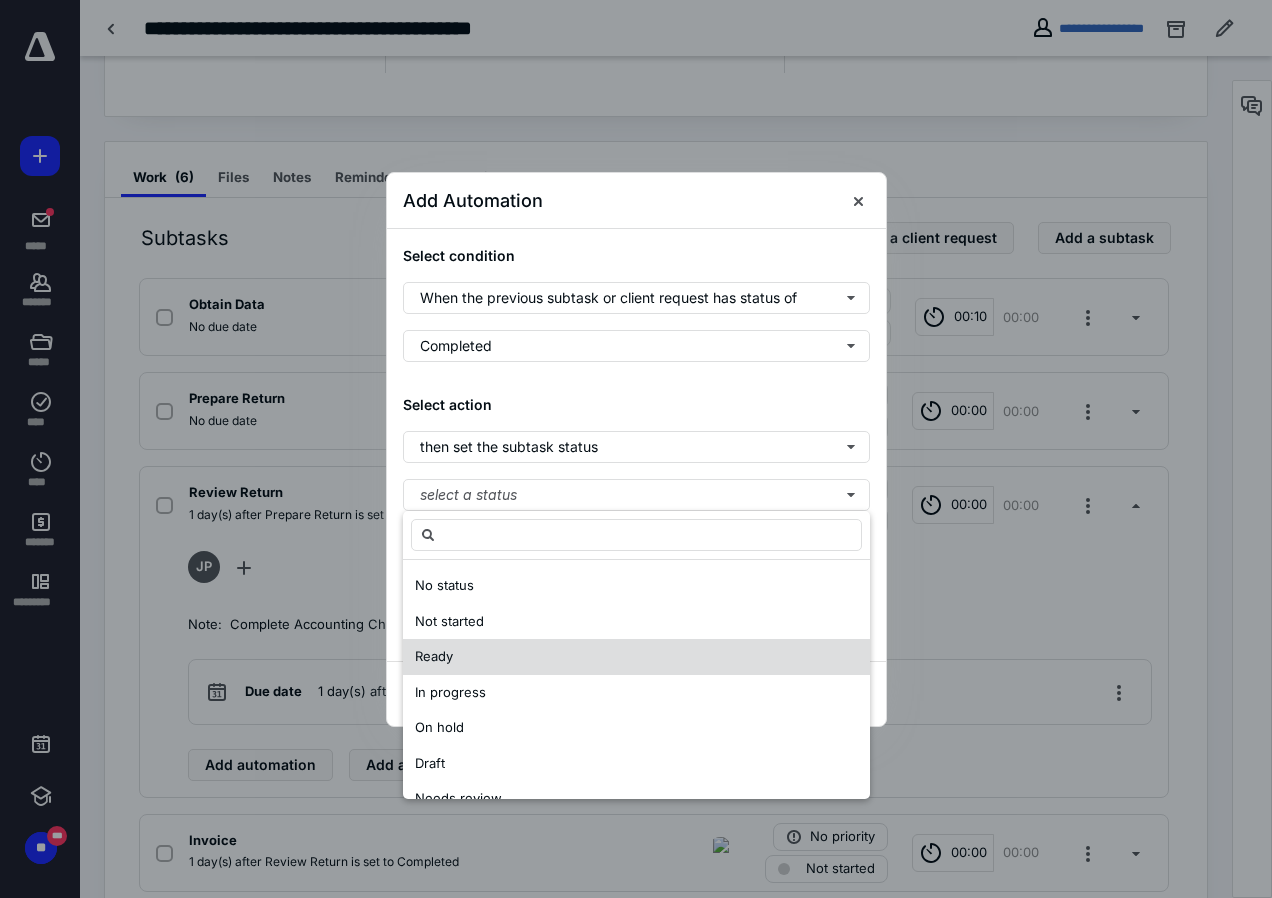 click on "Ready" at bounding box center [434, 656] 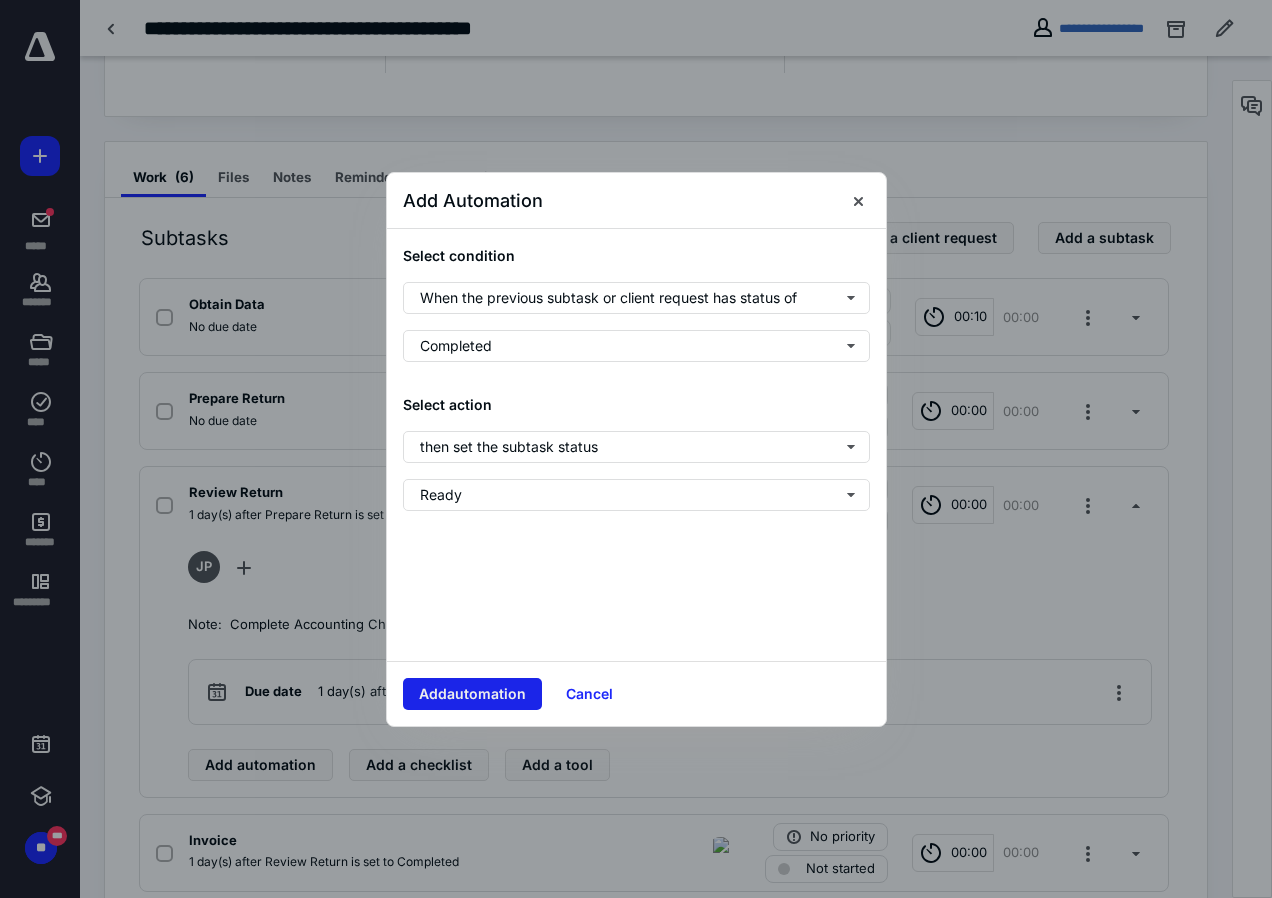 click on "Add  automation" at bounding box center (472, 694) 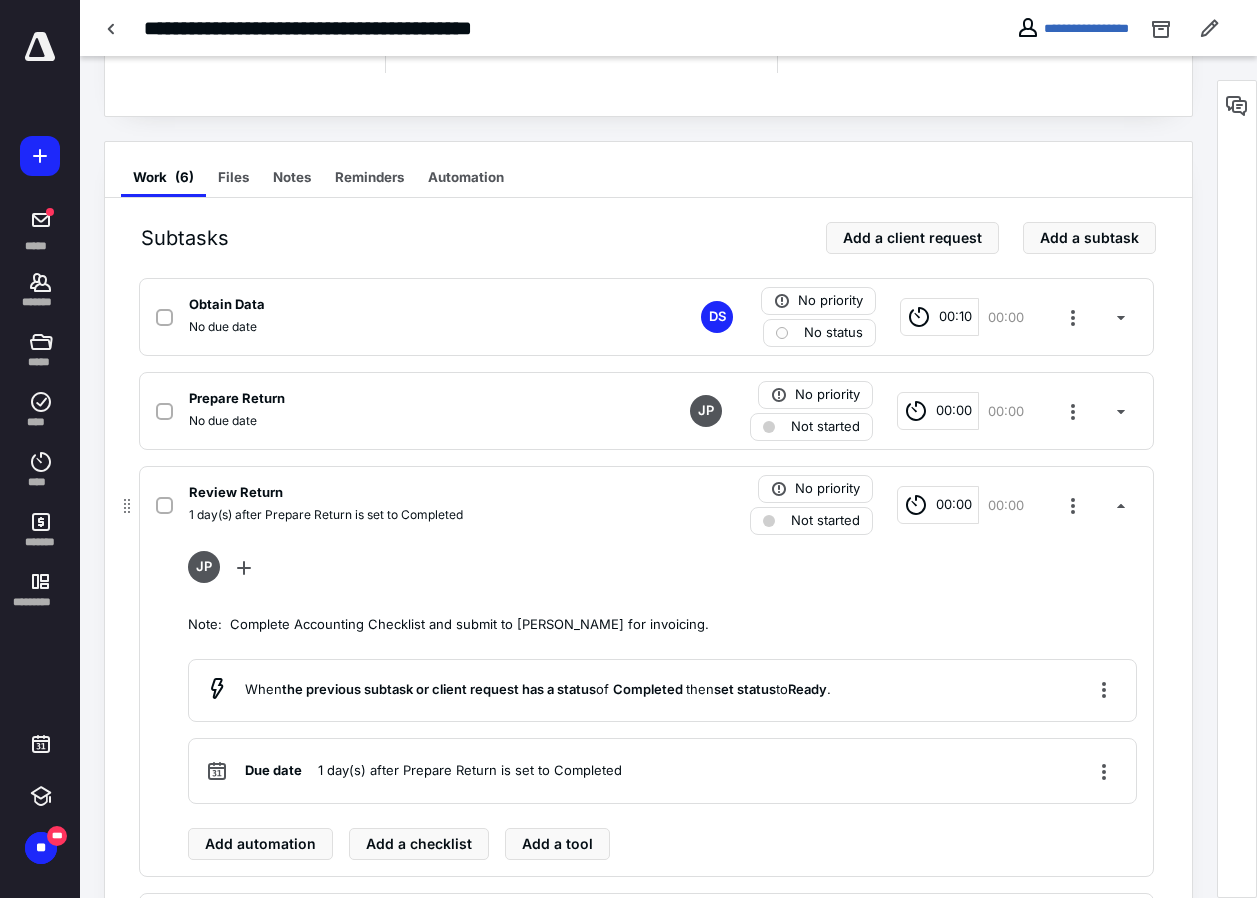 scroll, scrollTop: 500, scrollLeft: 0, axis: vertical 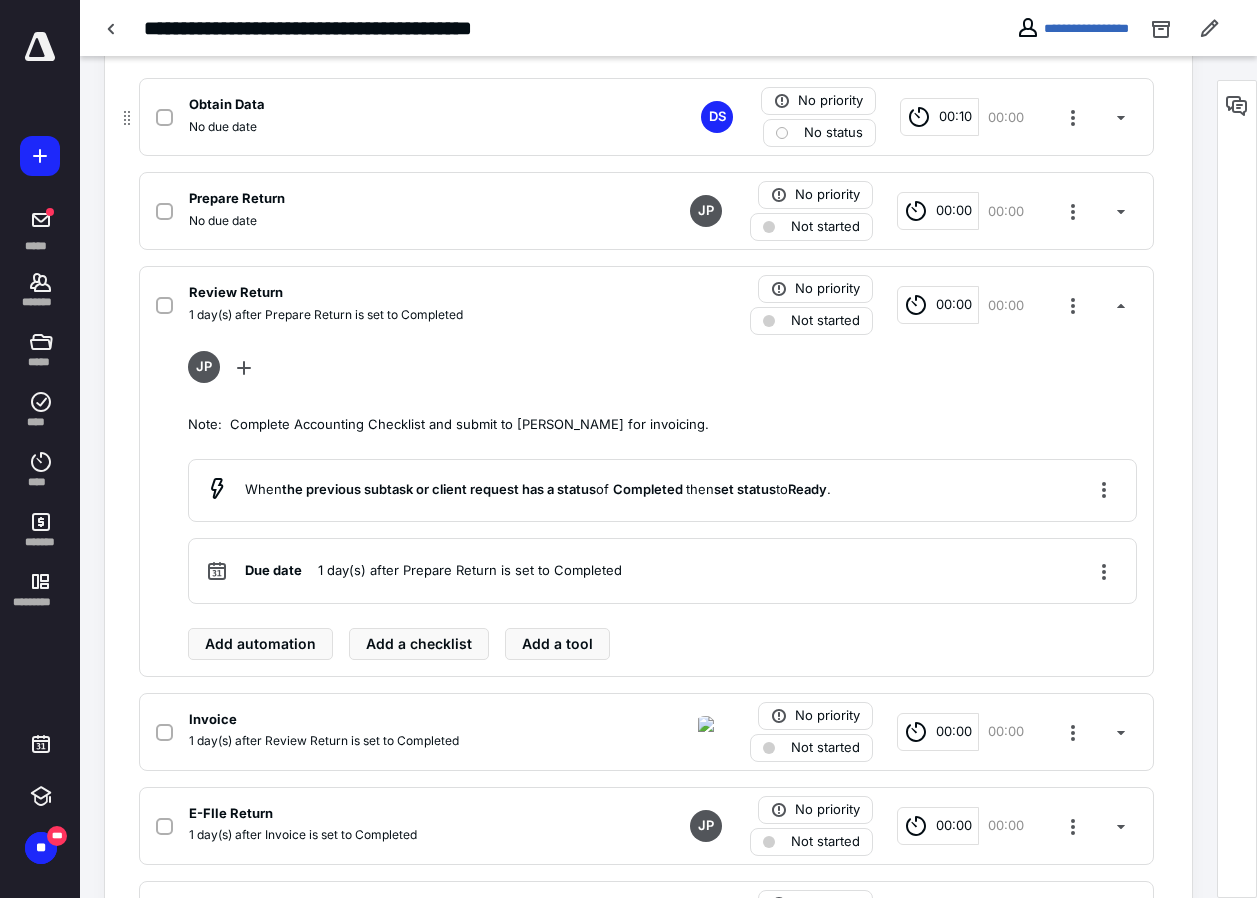 click at bounding box center (1121, 305) 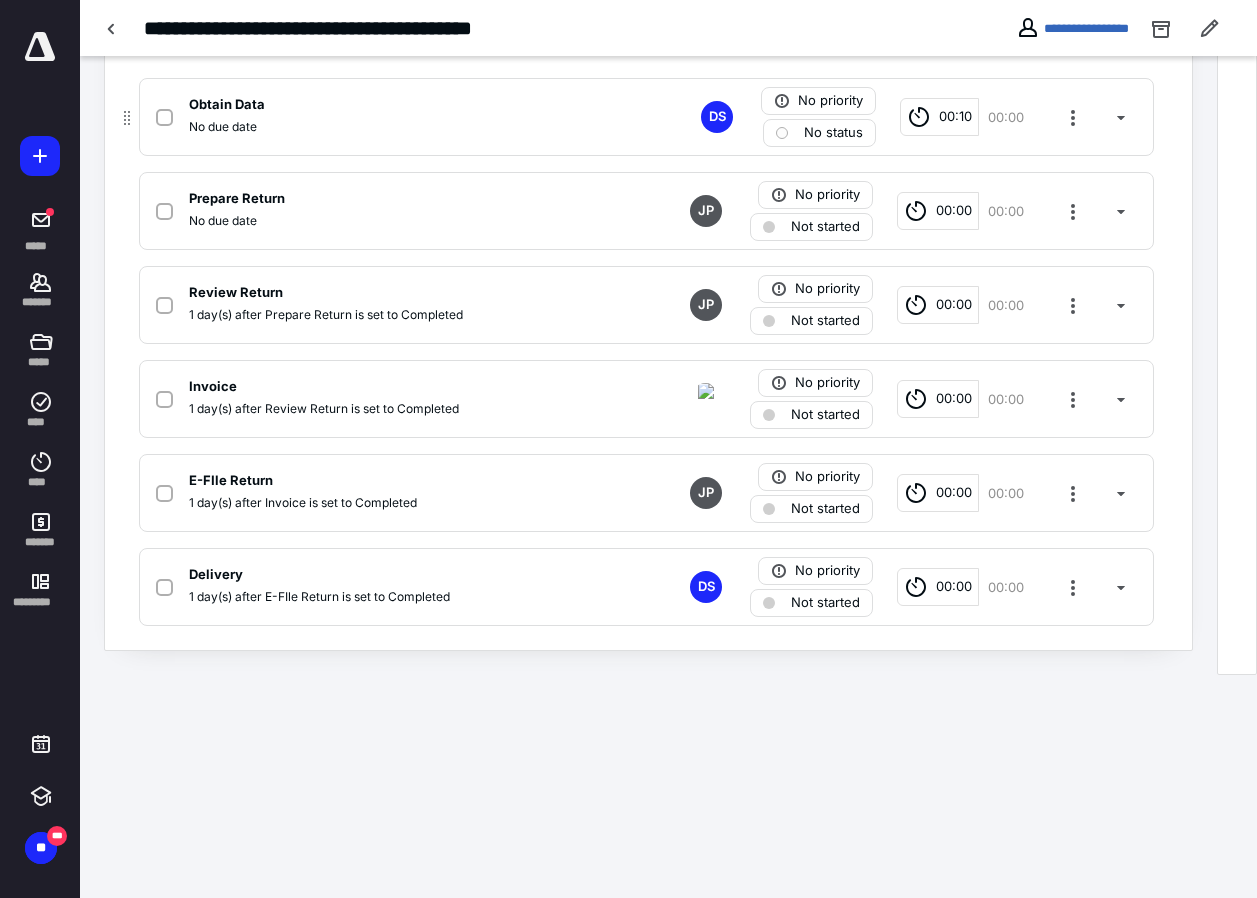 scroll, scrollTop: 277, scrollLeft: 0, axis: vertical 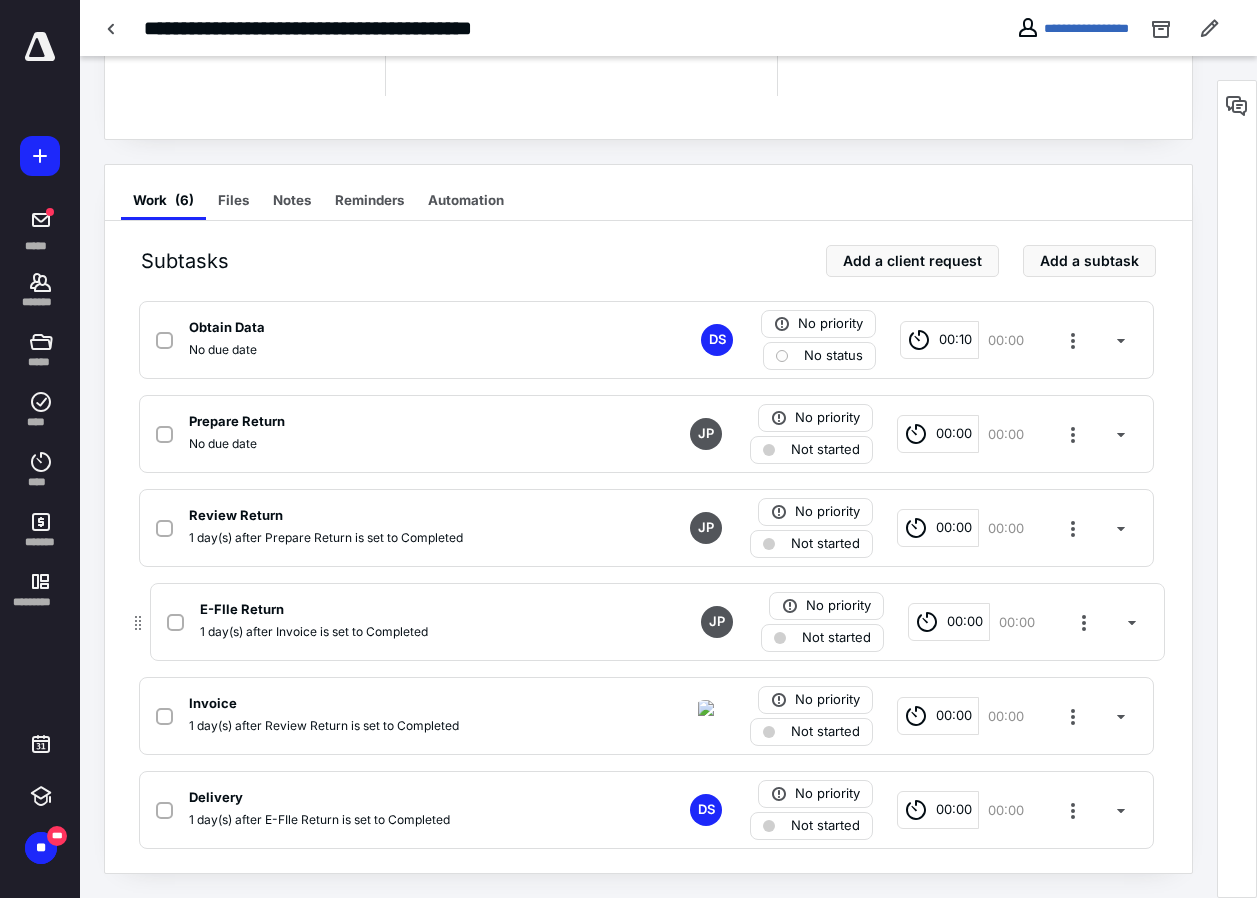 drag, startPoint x: 128, startPoint y: 718, endPoint x: 143, endPoint y: 617, distance: 102.10779 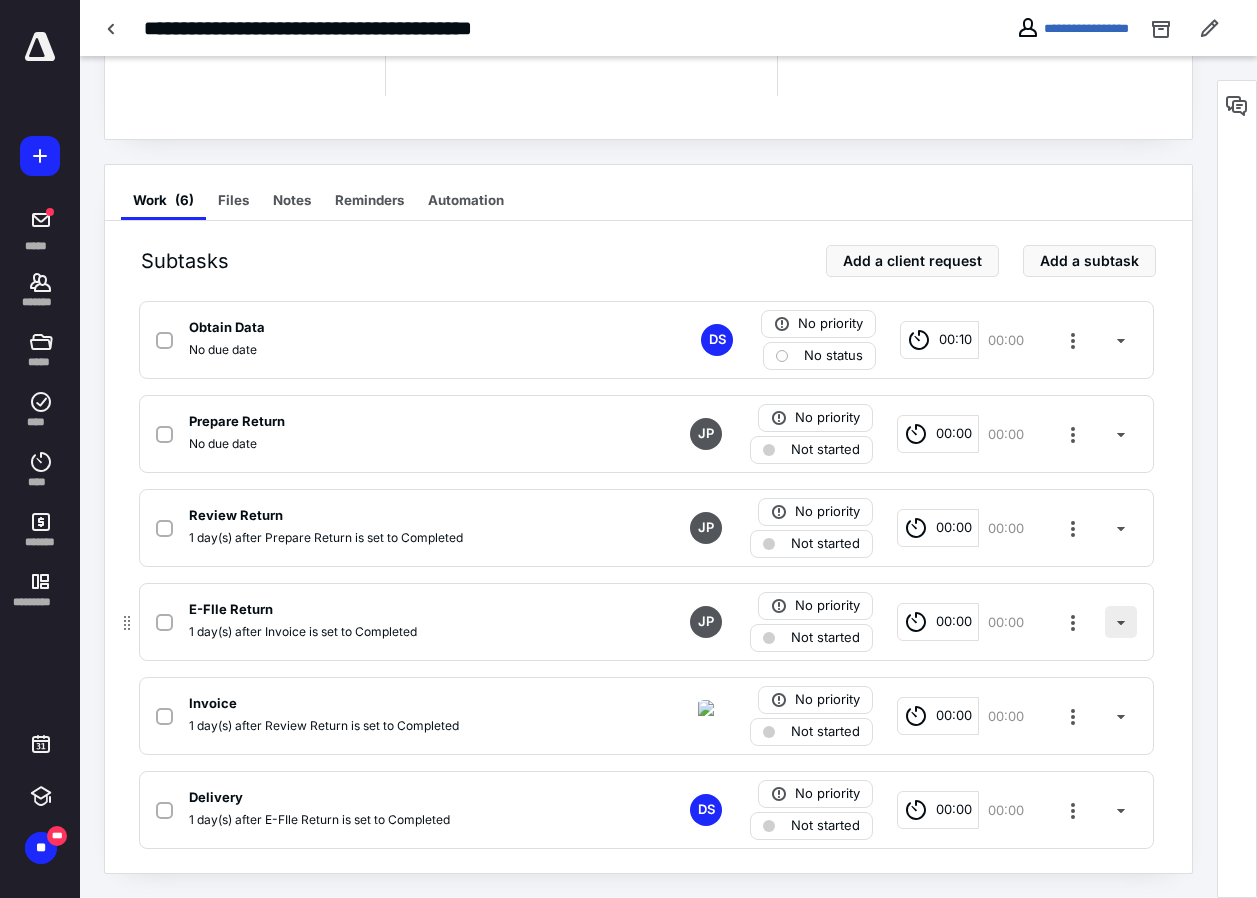 click at bounding box center (1121, 622) 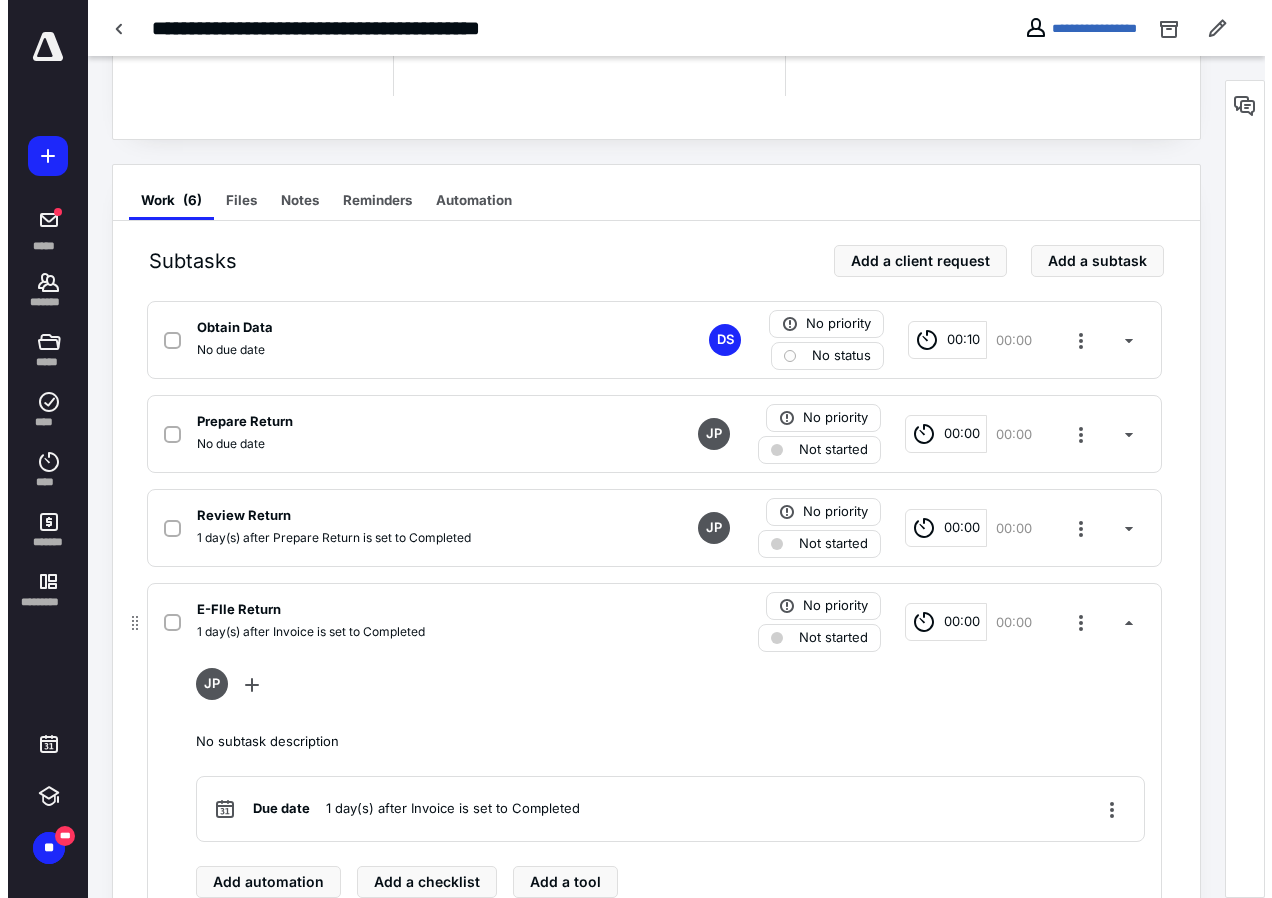 scroll, scrollTop: 377, scrollLeft: 0, axis: vertical 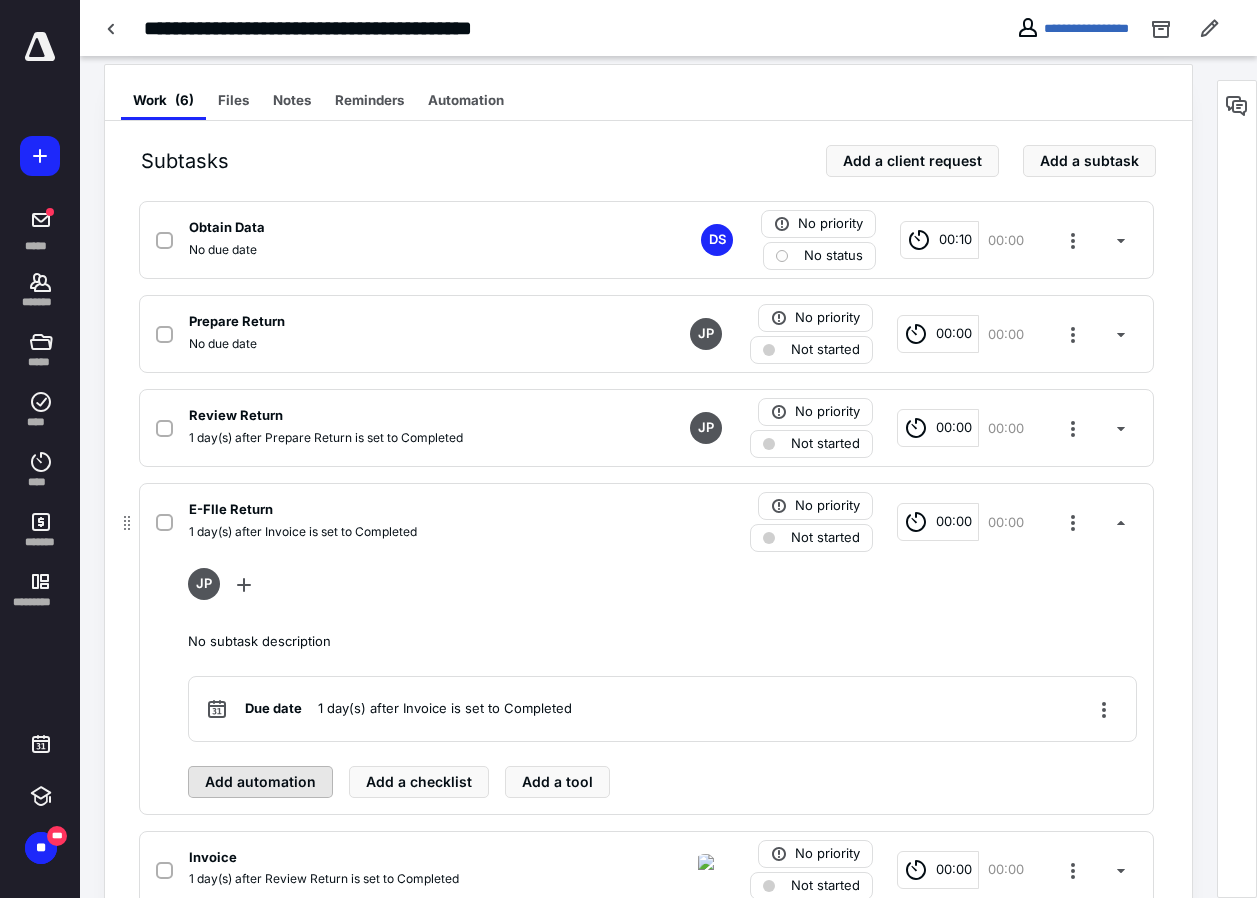 click on "Add automation" at bounding box center [260, 782] 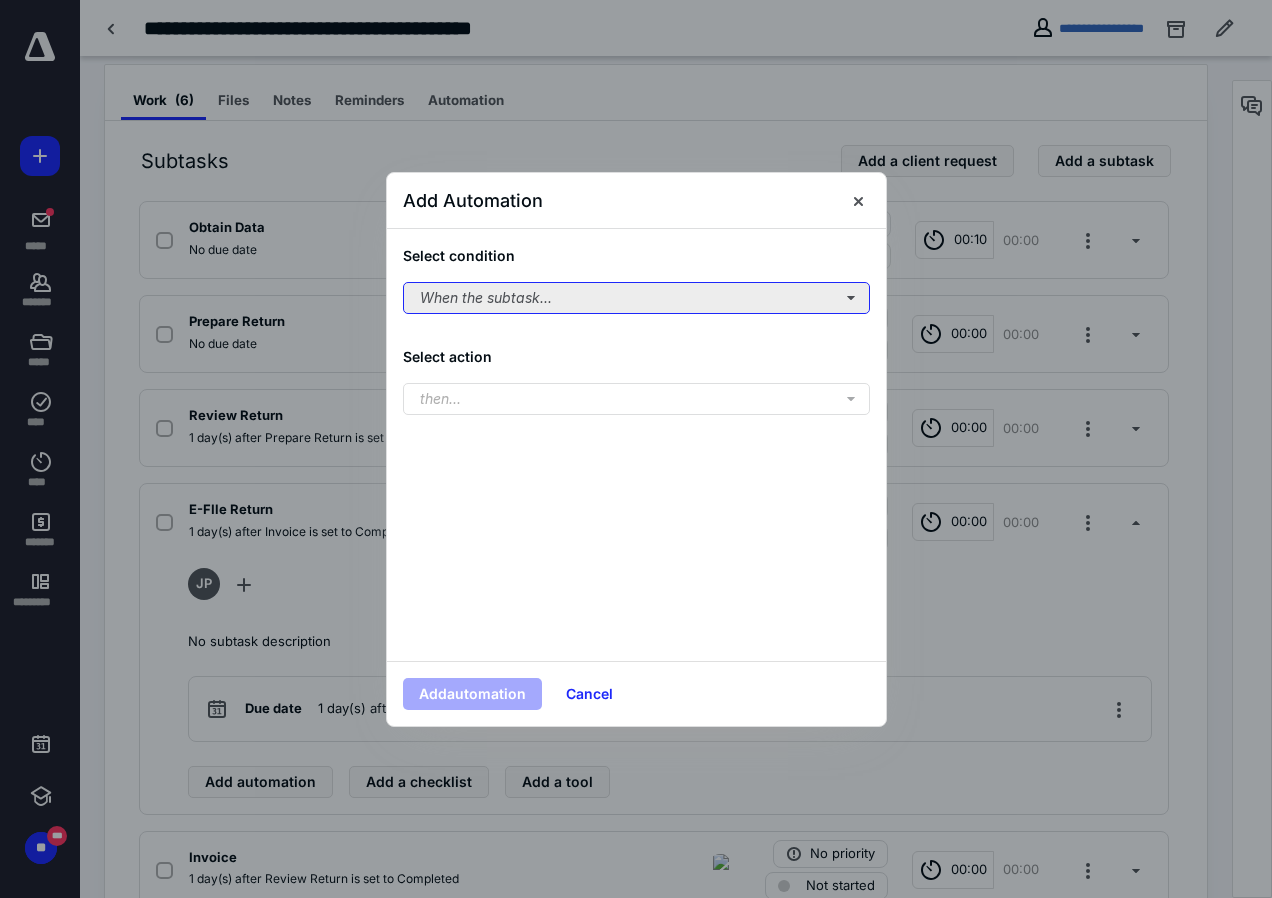 click on "When the subtask..." at bounding box center (636, 298) 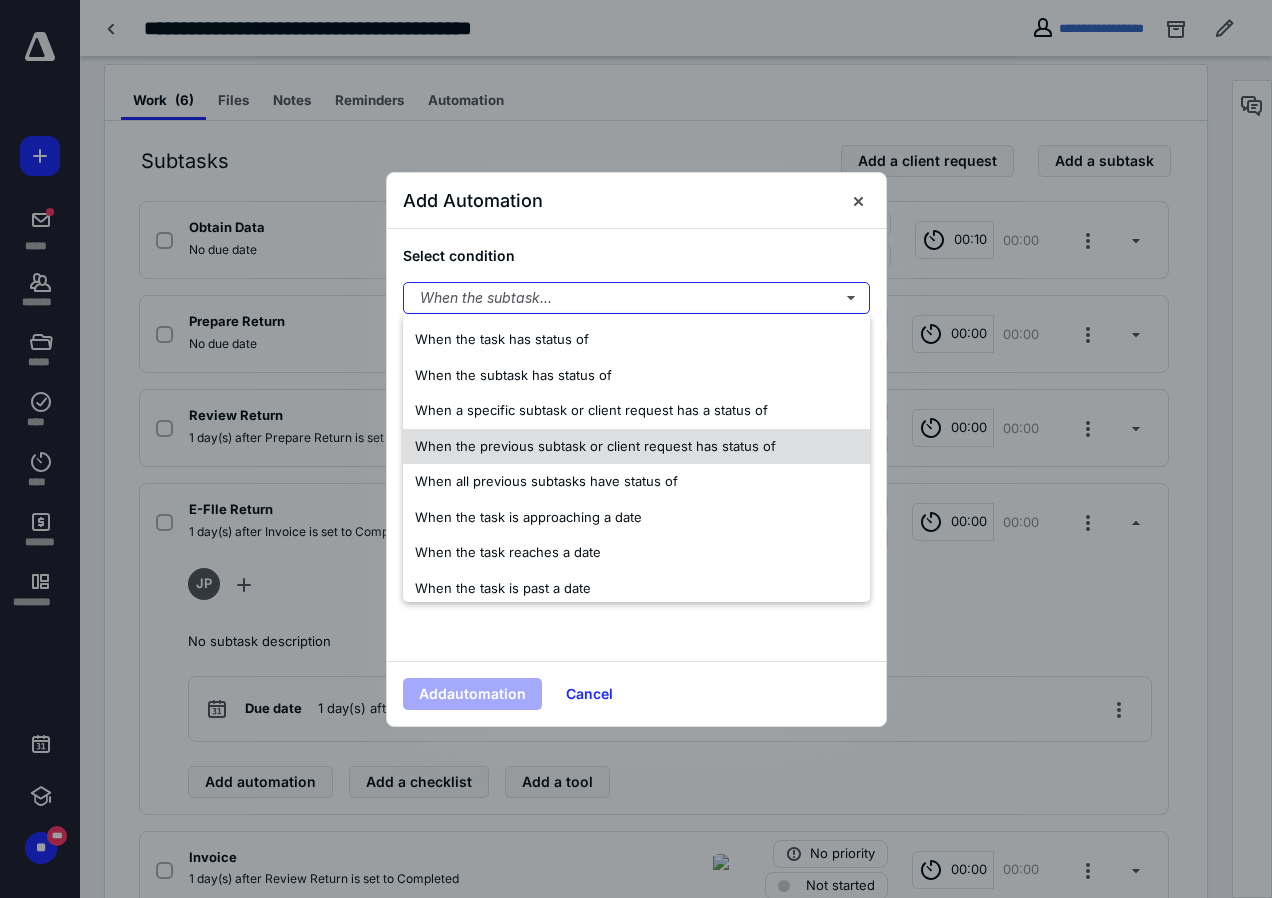 click on "When the previous subtask or client request has status of" at bounding box center (595, 446) 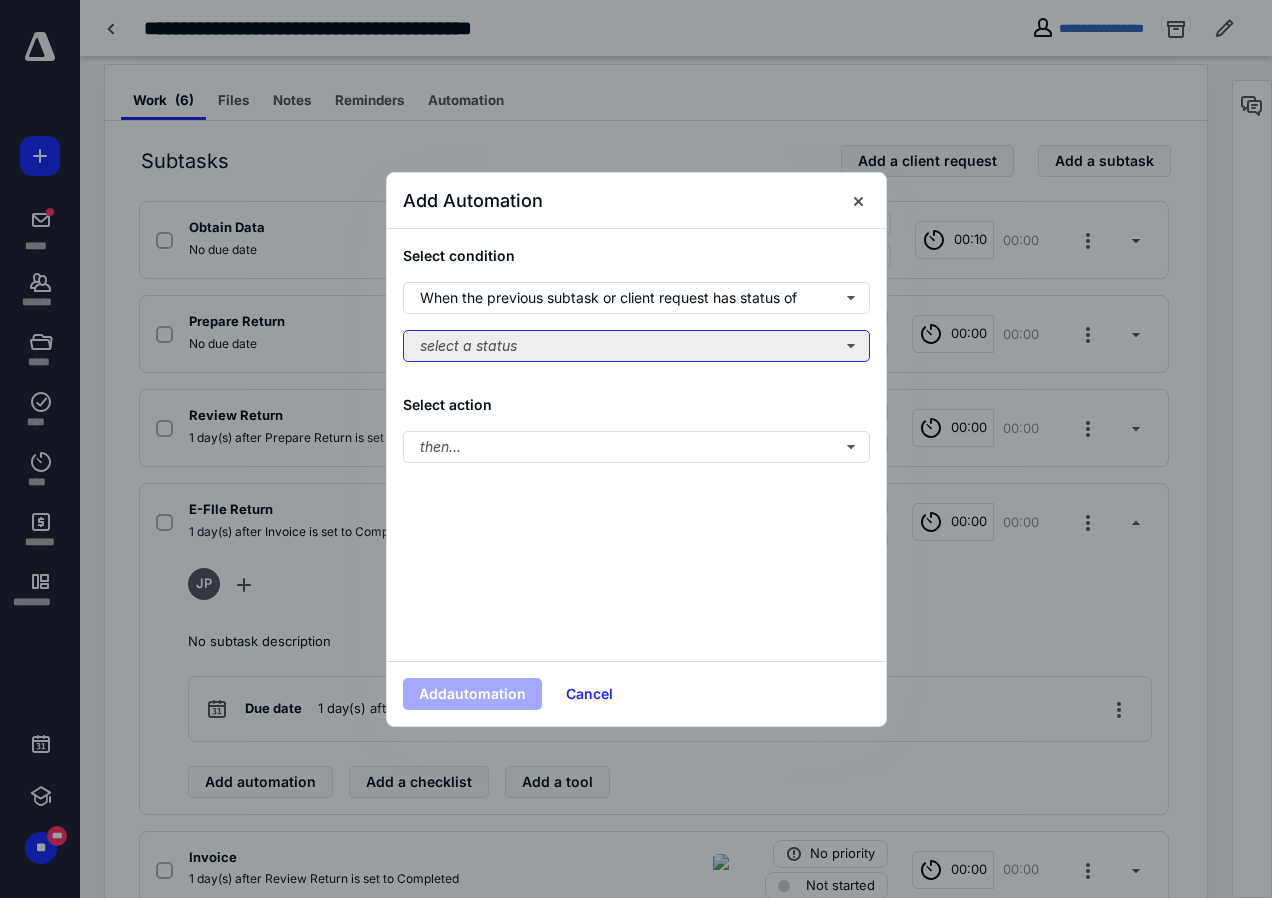 click on "select a status" at bounding box center [636, 346] 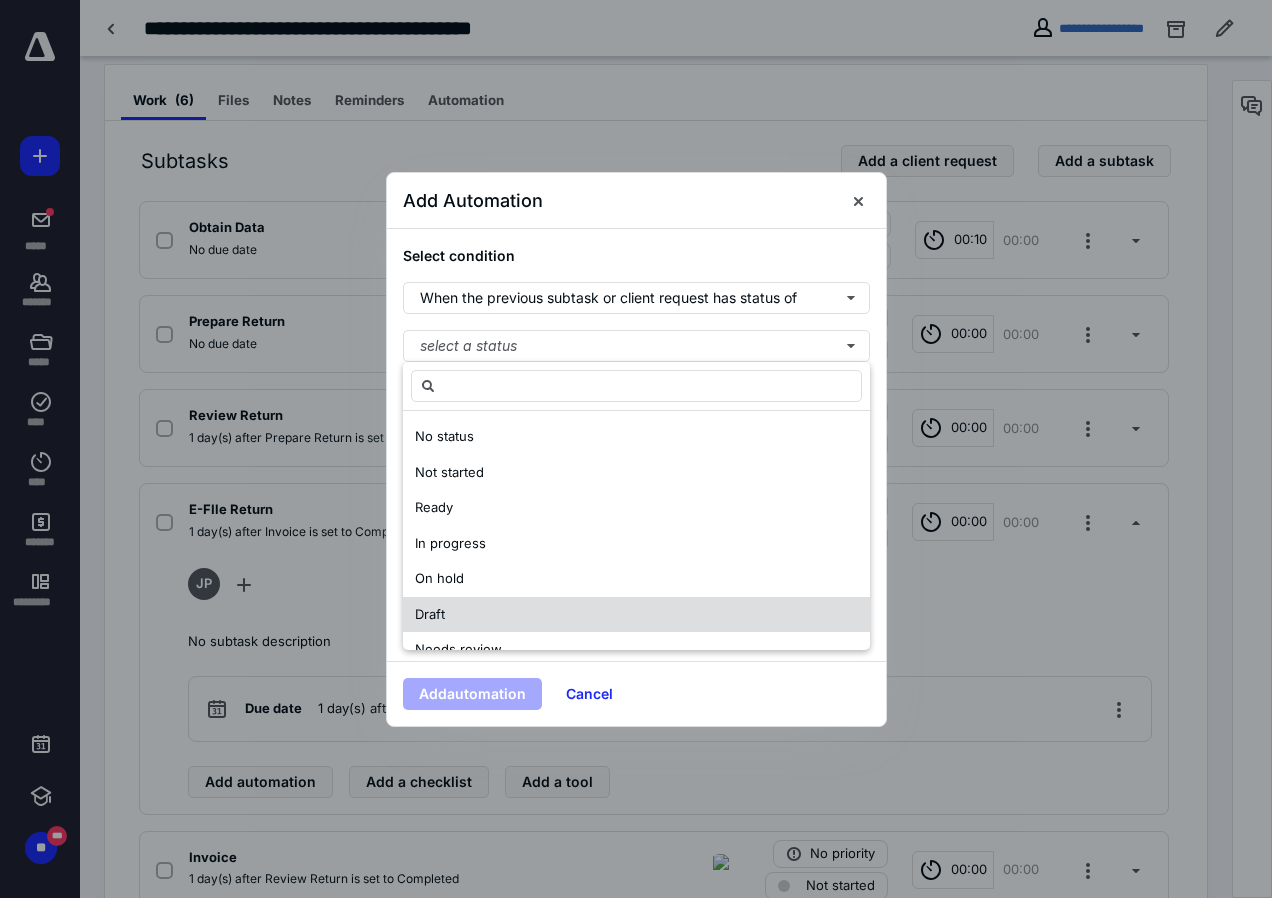 scroll, scrollTop: 100, scrollLeft: 0, axis: vertical 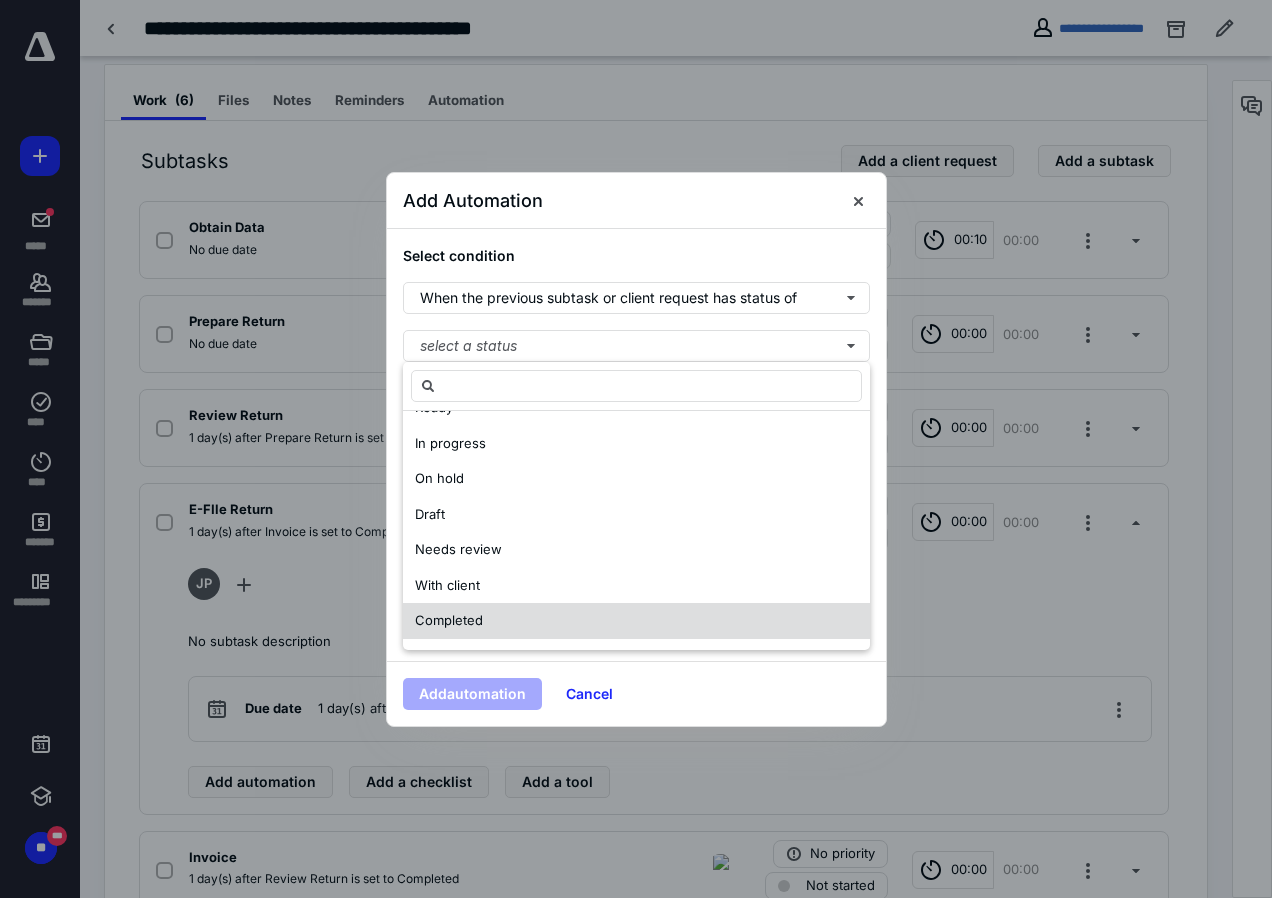 click on "Completed" at bounding box center [449, 620] 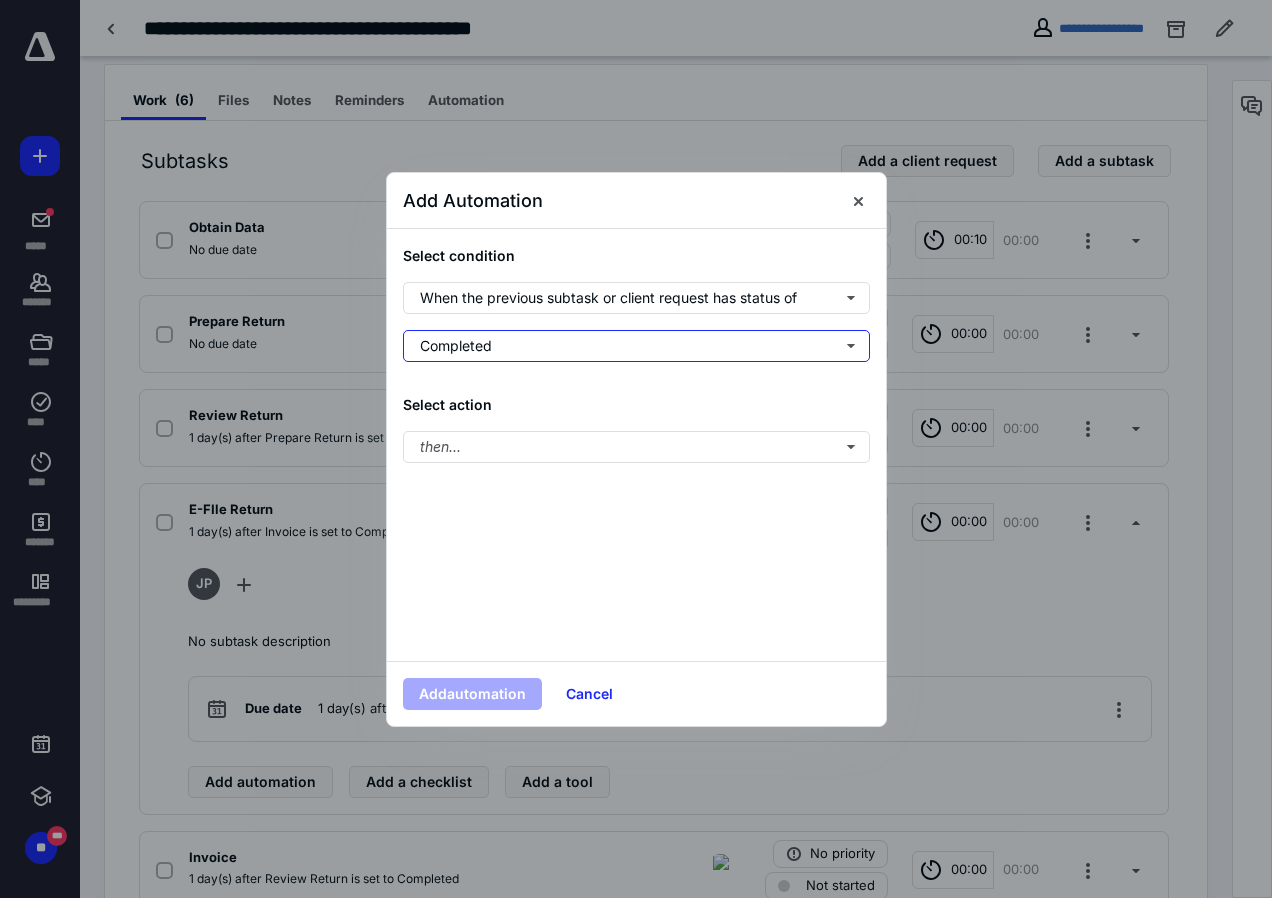 scroll, scrollTop: 0, scrollLeft: 0, axis: both 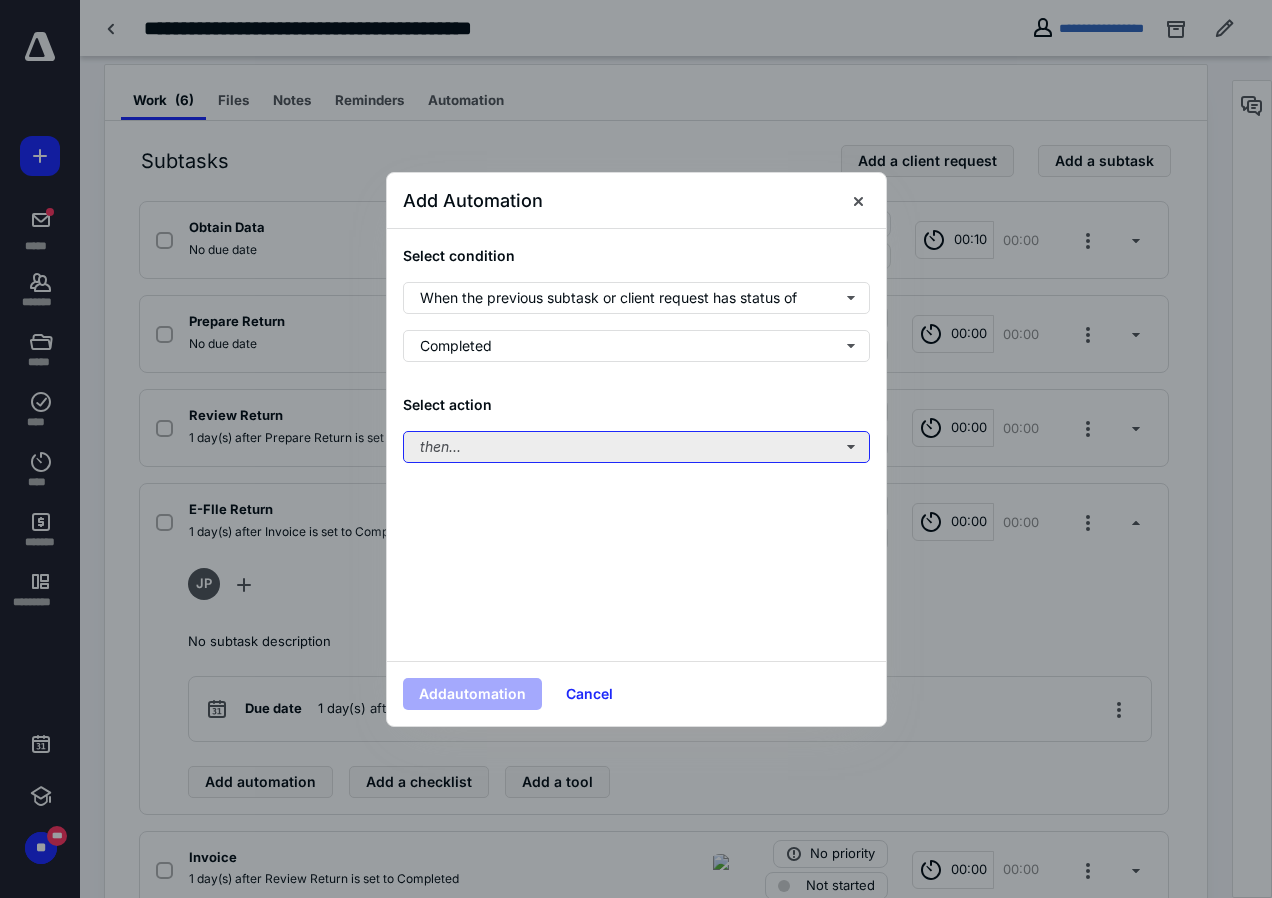 click on "then..." at bounding box center [636, 447] 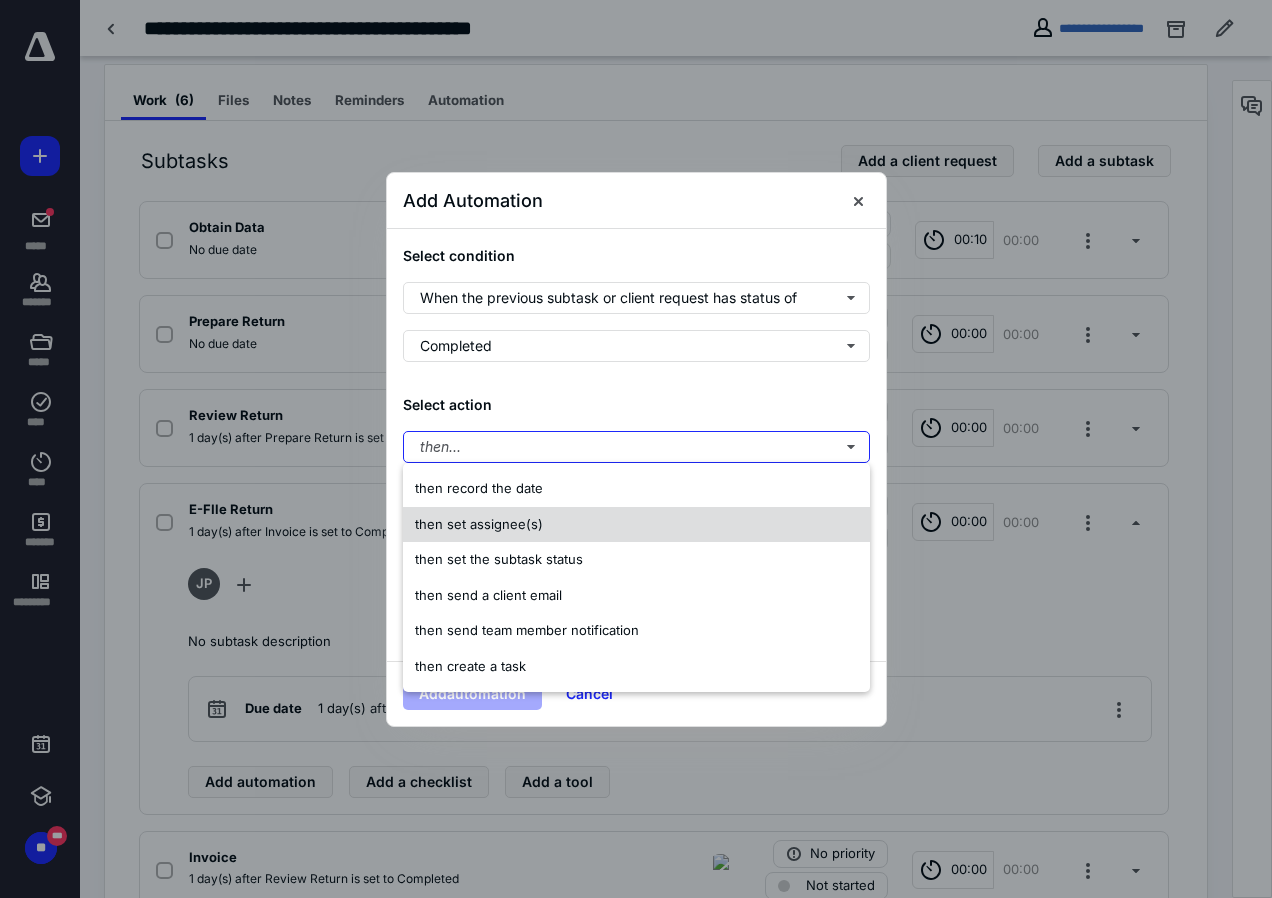 drag, startPoint x: 449, startPoint y: 557, endPoint x: 451, endPoint y: 522, distance: 35.057095 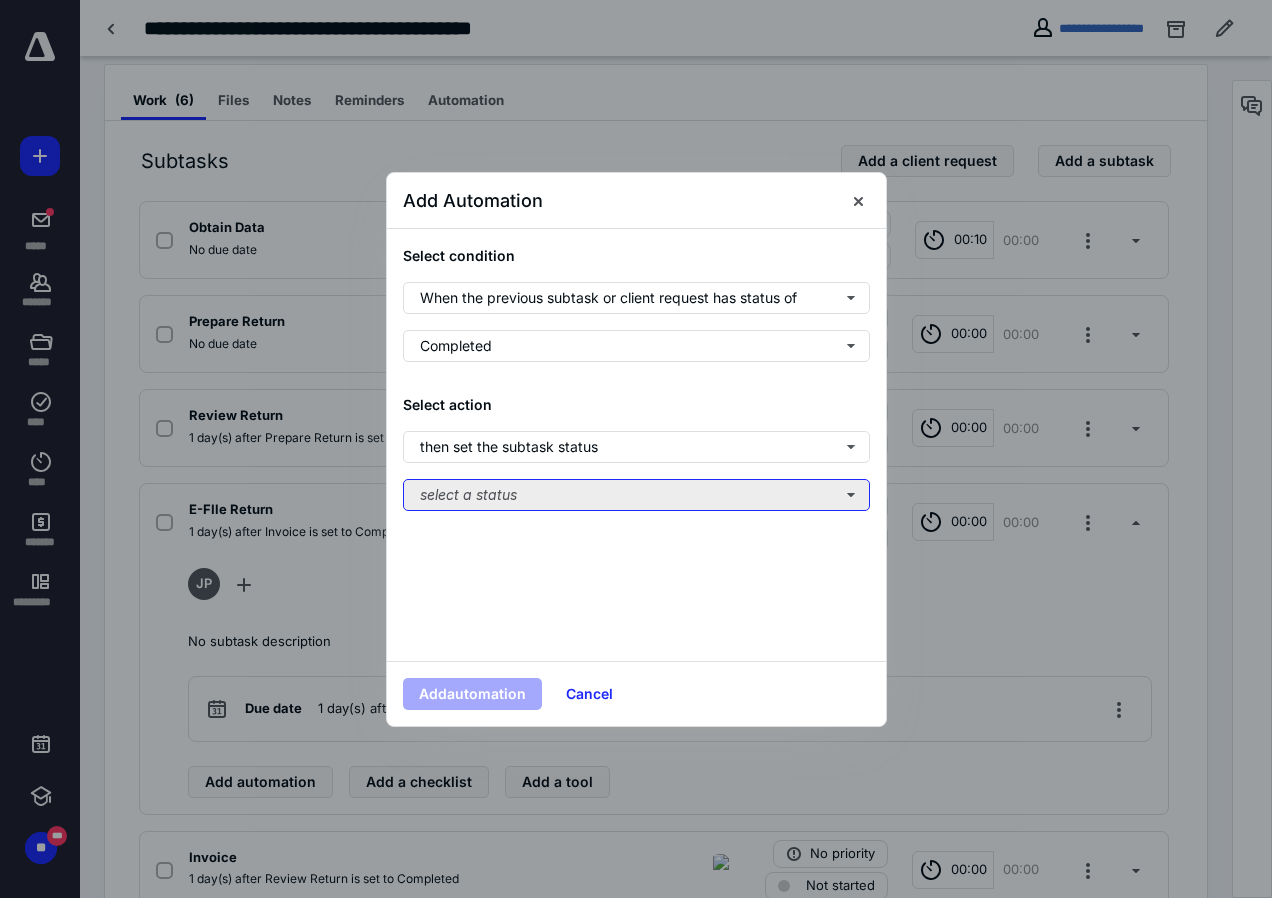 click on "select a status" at bounding box center (636, 495) 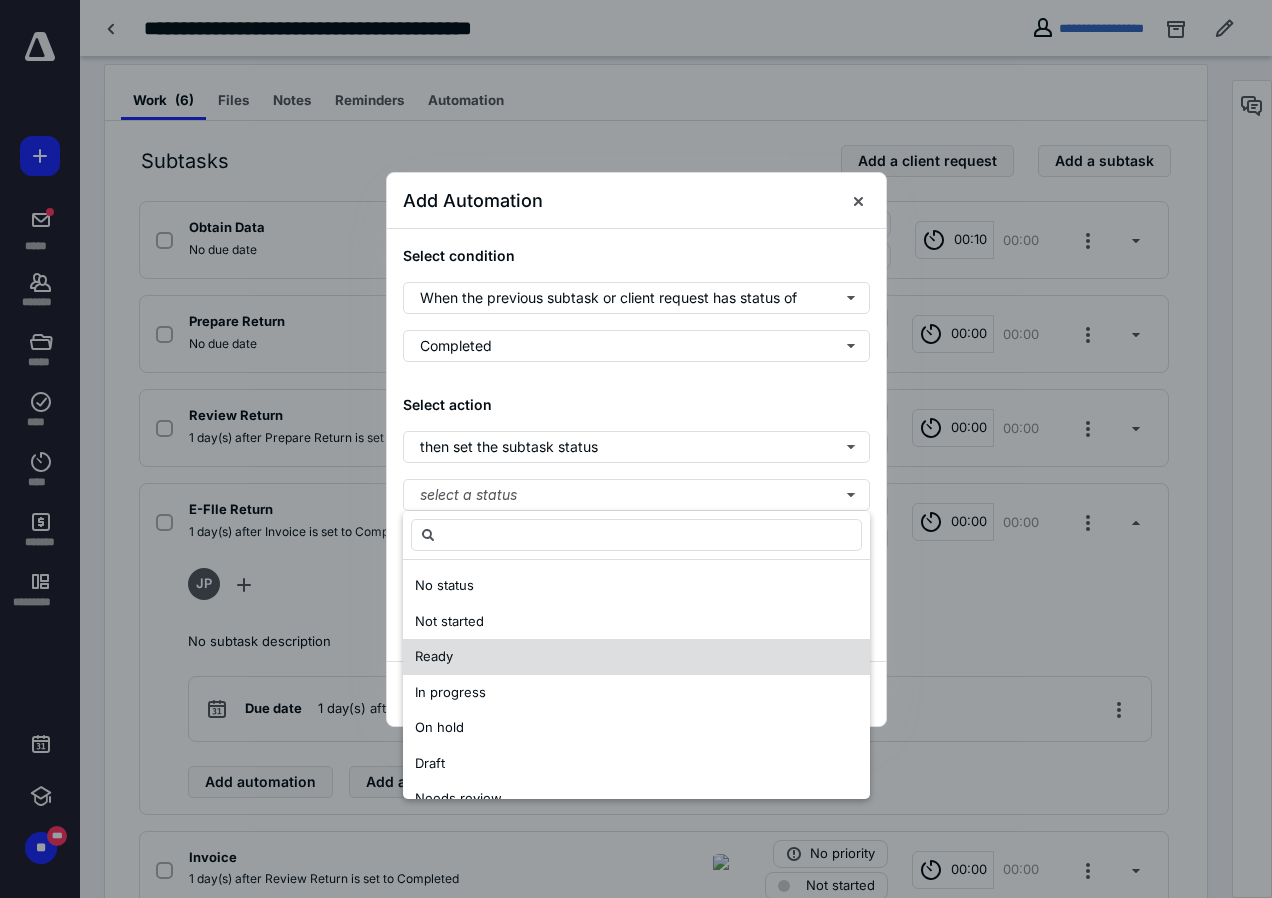 click on "Ready" at bounding box center (434, 656) 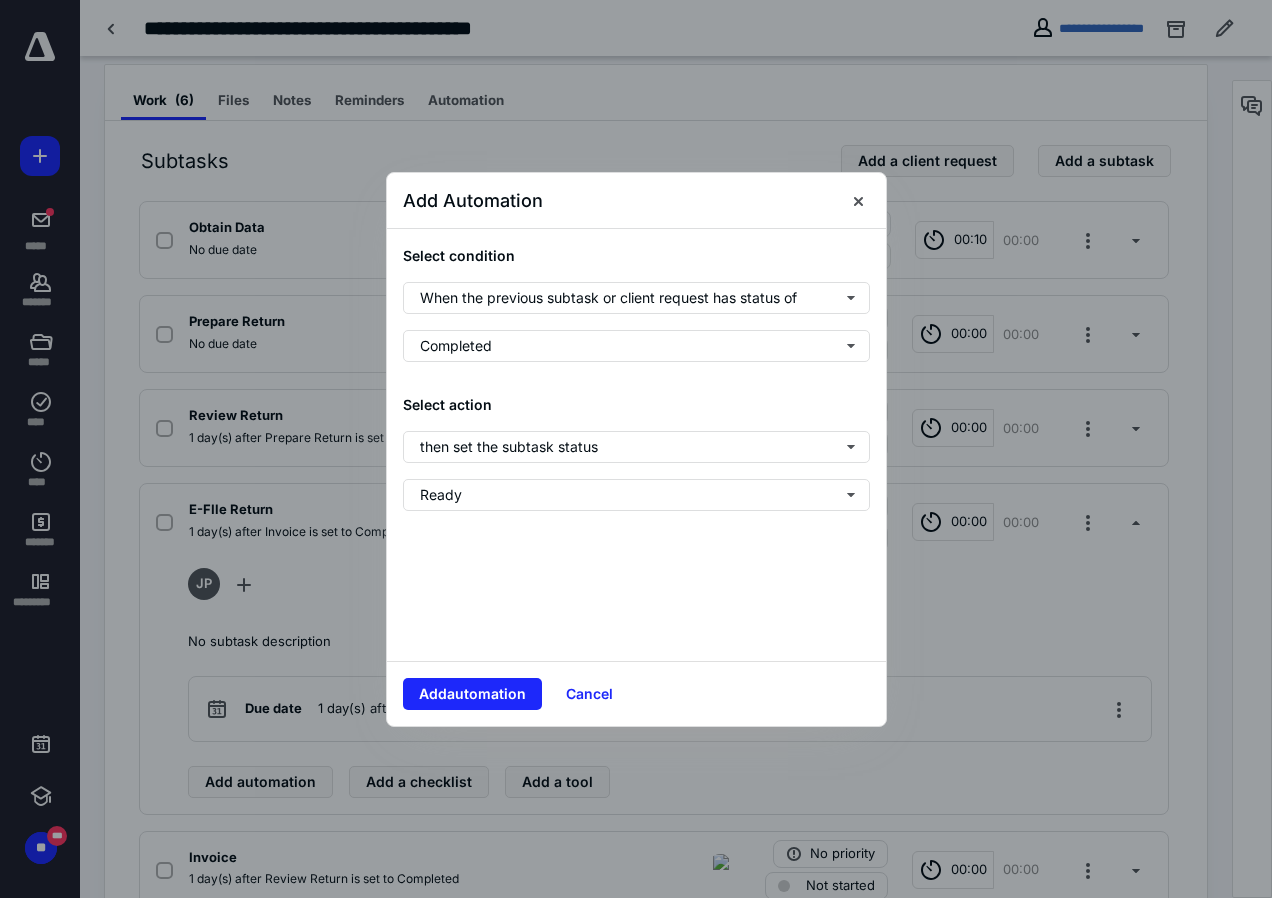 click on "Add  automation Cancel" at bounding box center (636, 693) 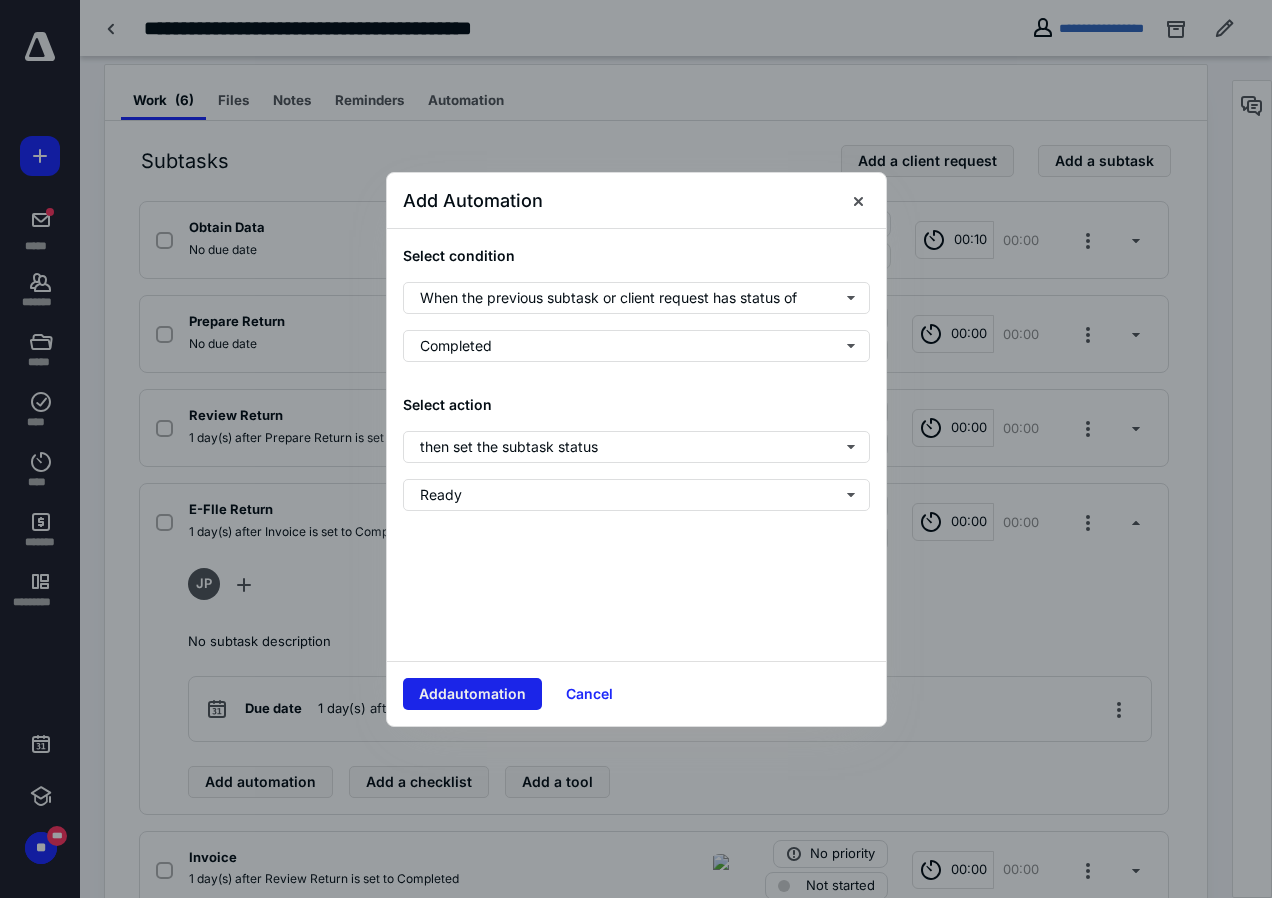 click on "Add  automation" at bounding box center [472, 694] 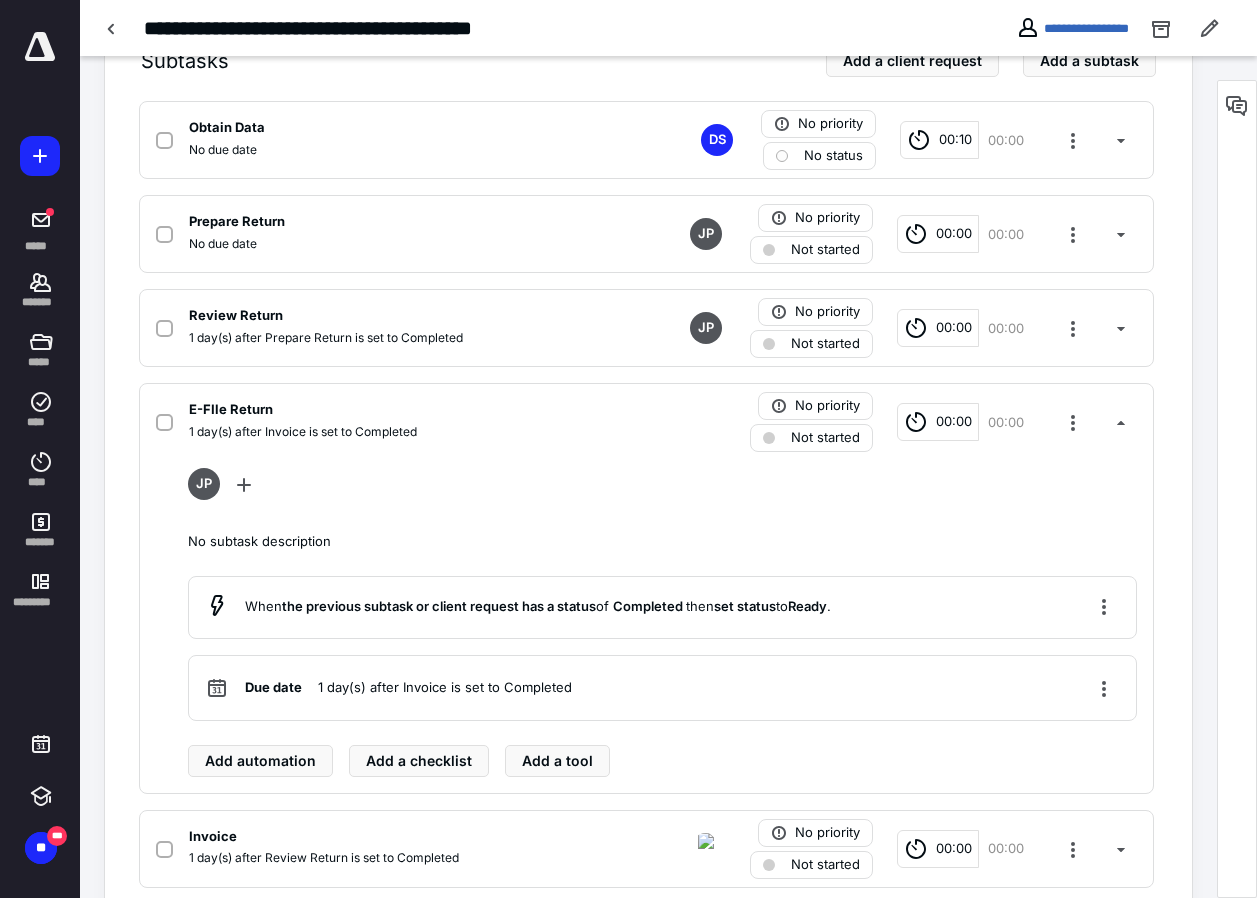 scroll, scrollTop: 577, scrollLeft: 0, axis: vertical 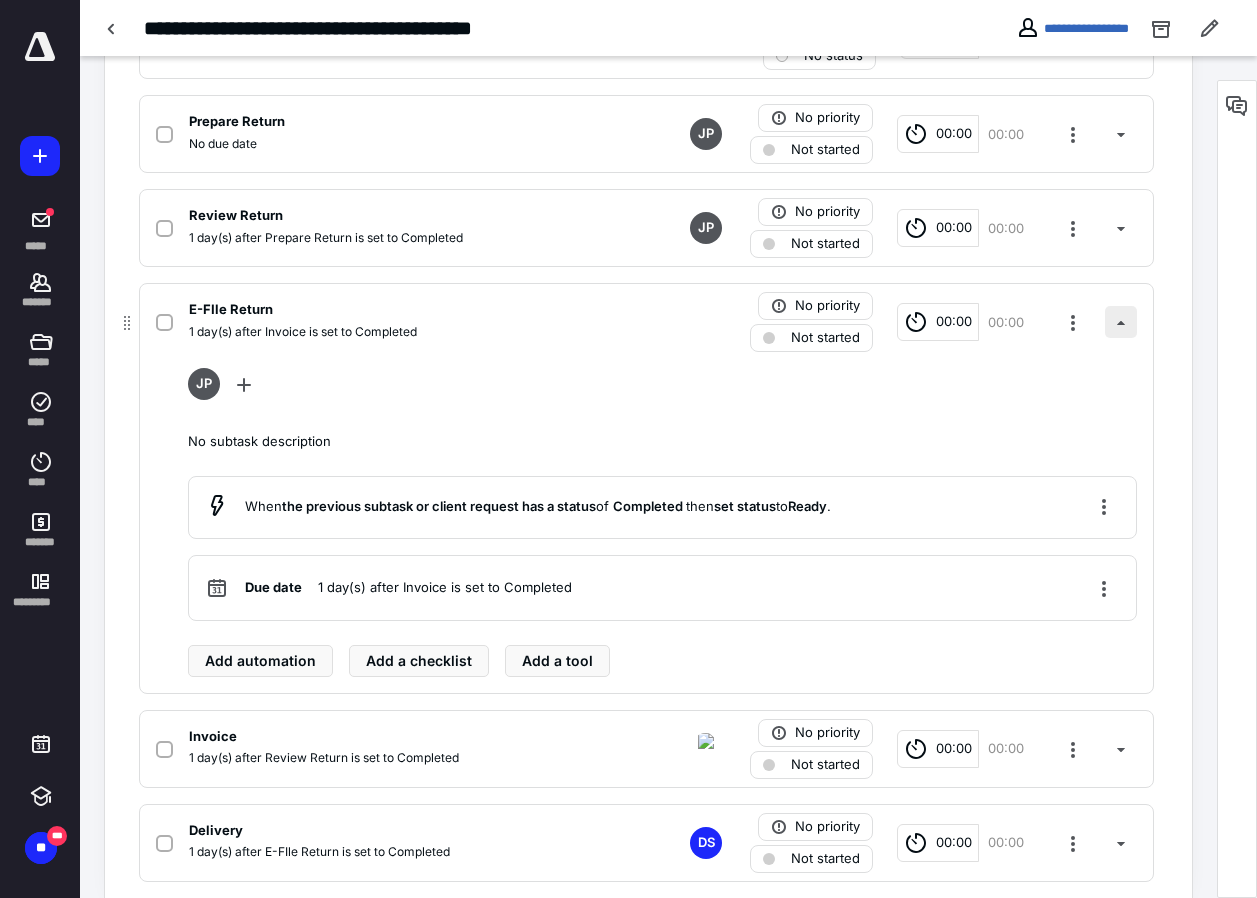 click at bounding box center [1121, 322] 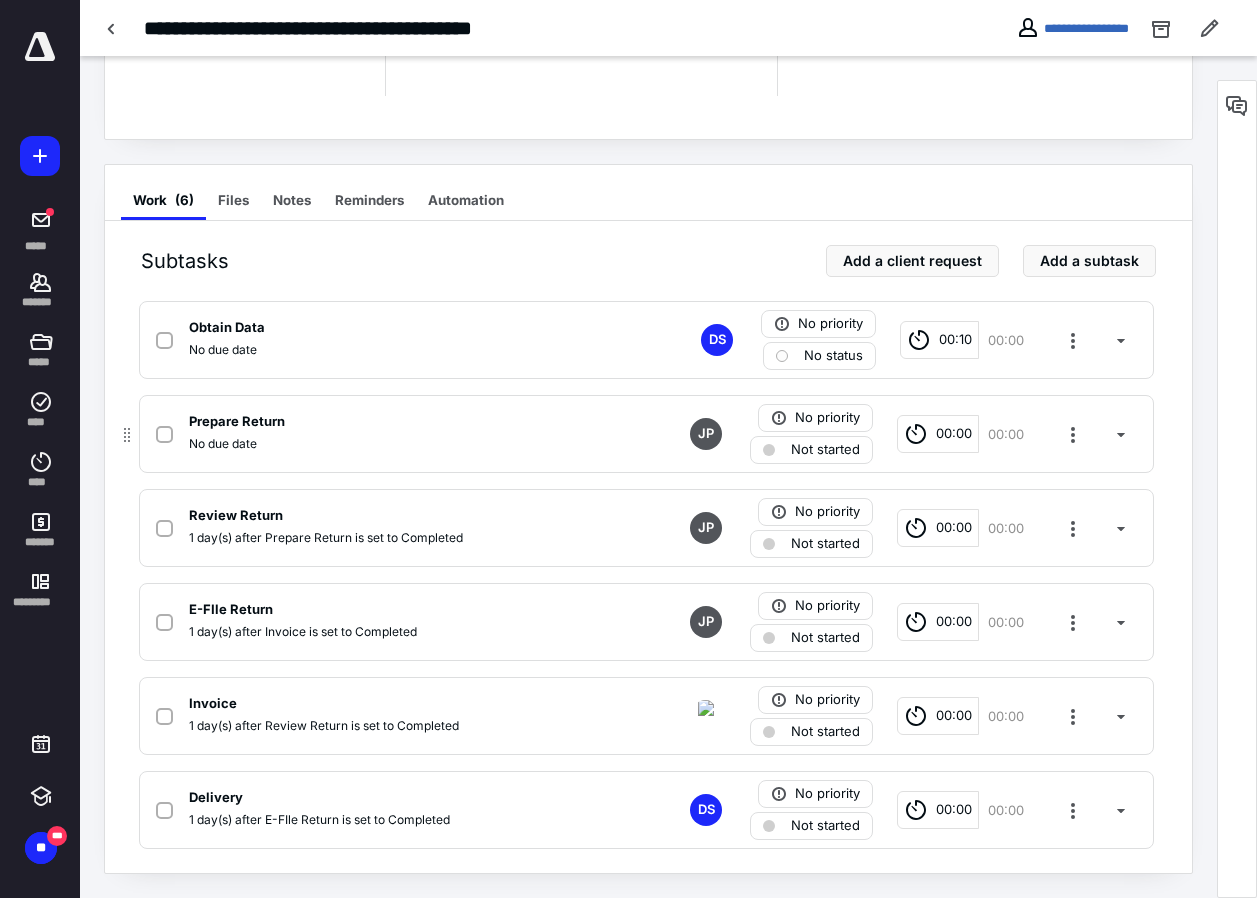 scroll, scrollTop: 277, scrollLeft: 0, axis: vertical 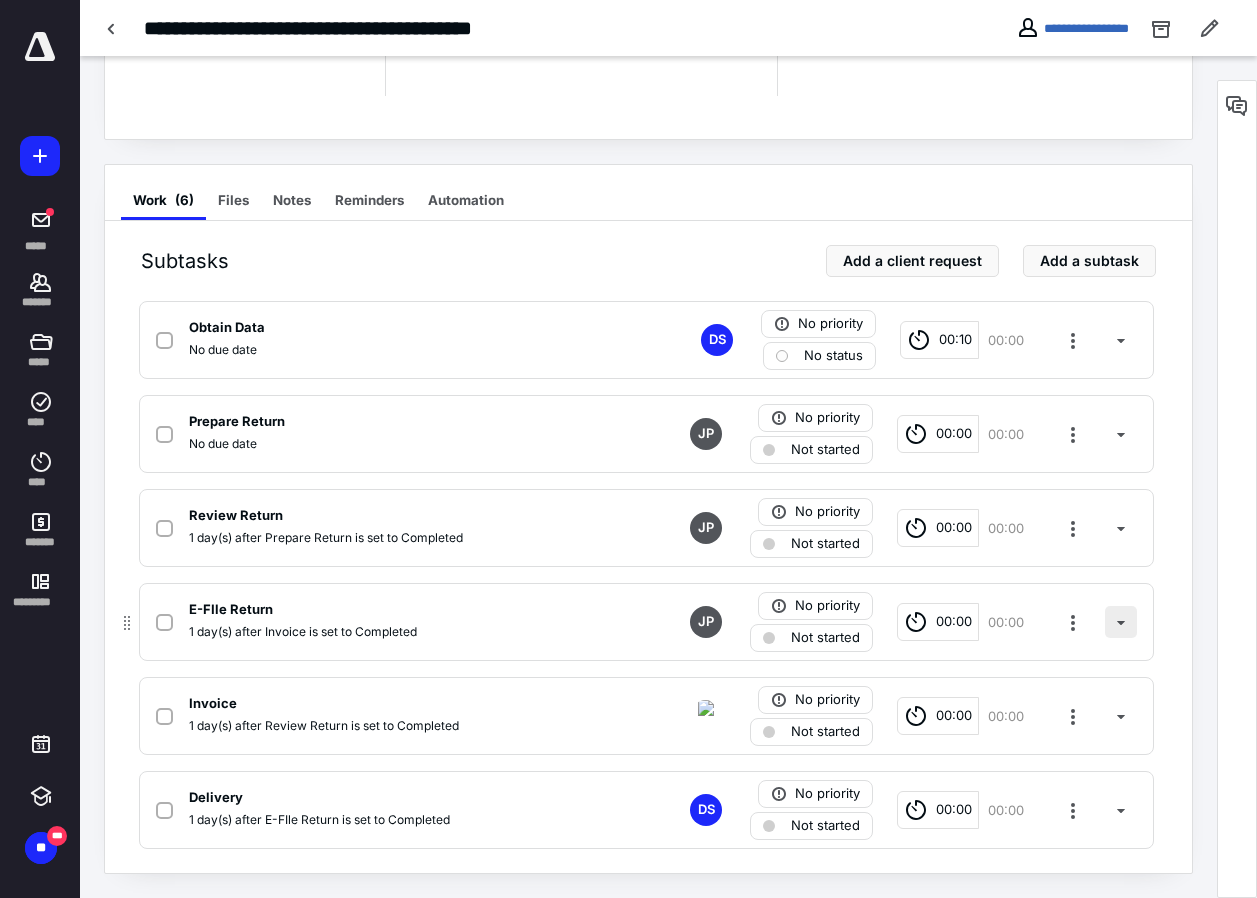 click at bounding box center [1121, 622] 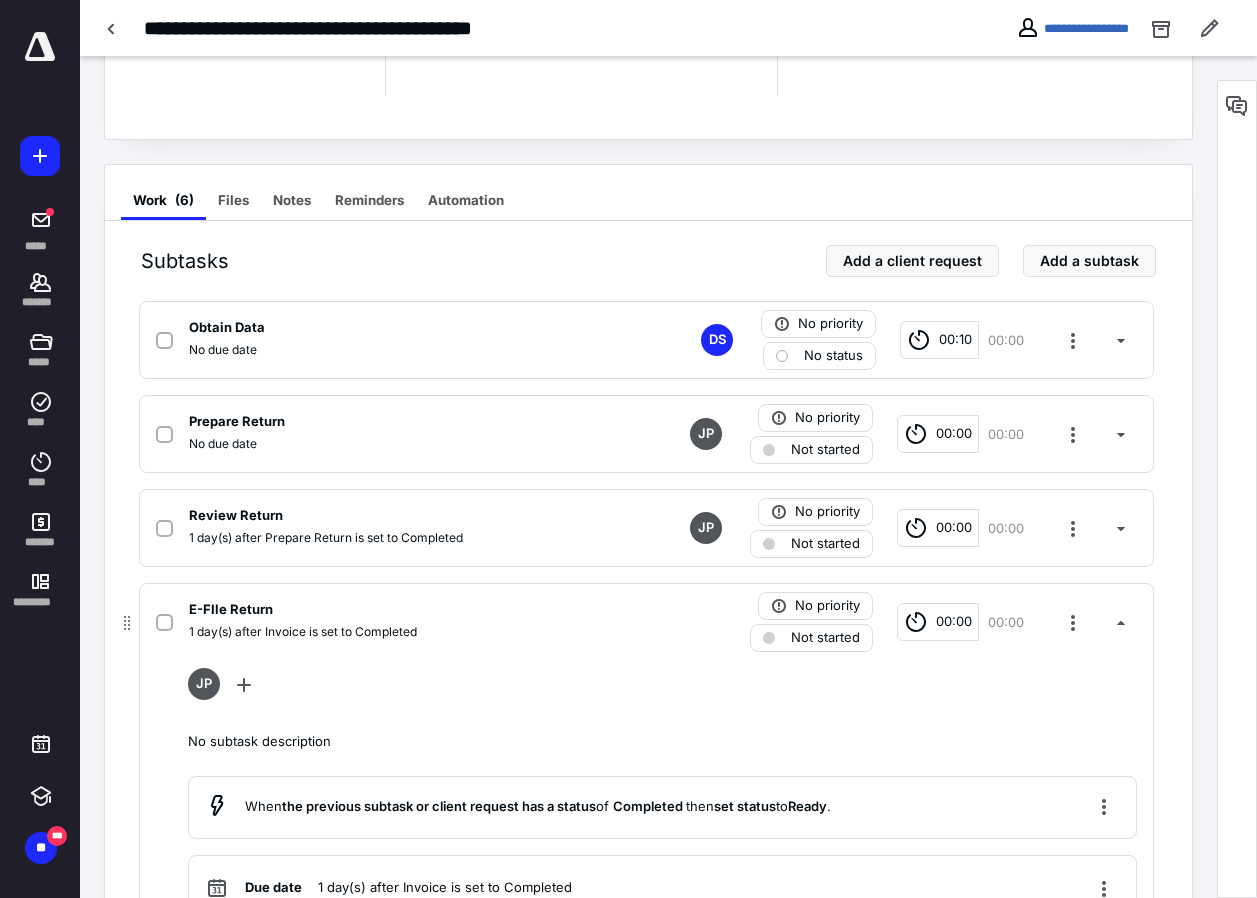 scroll, scrollTop: 577, scrollLeft: 0, axis: vertical 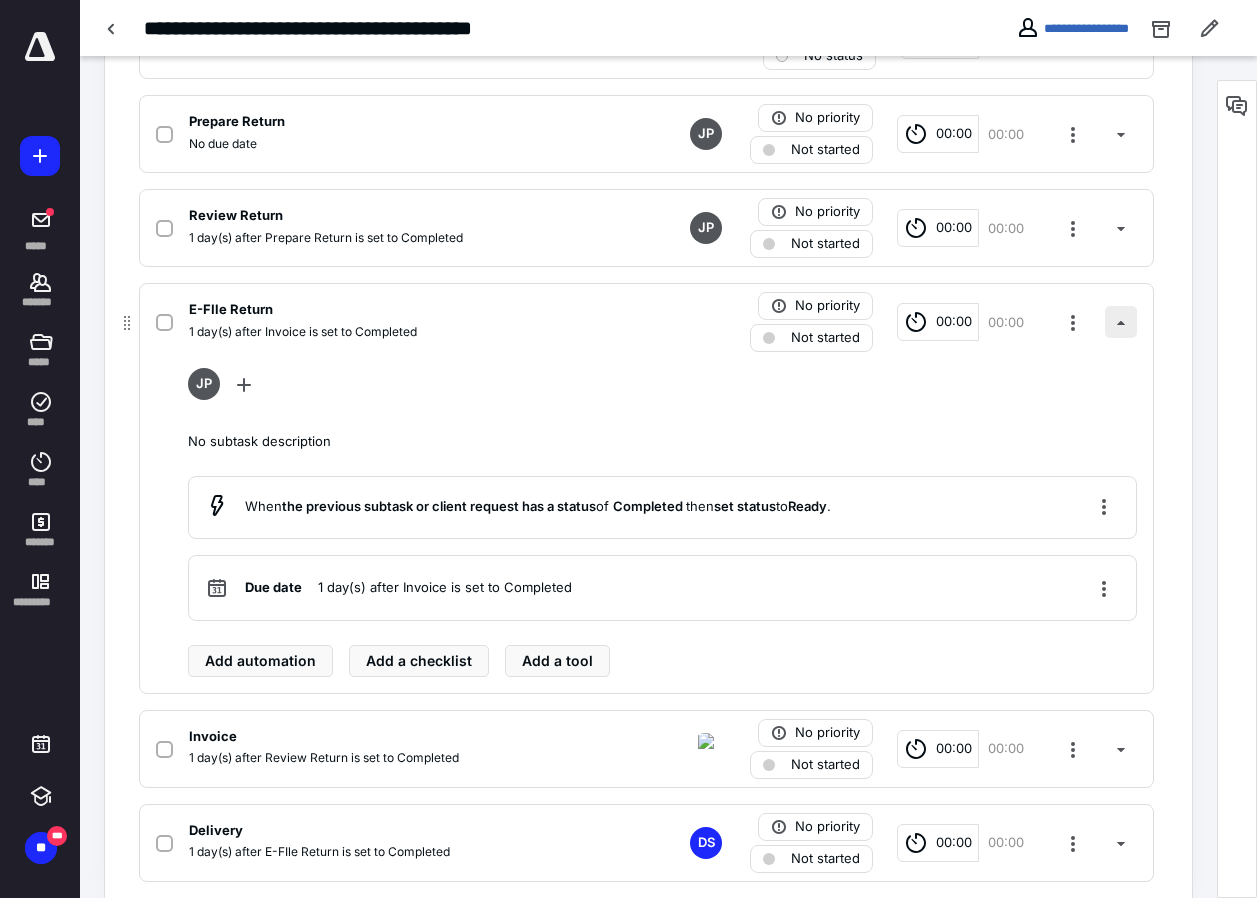 click at bounding box center (1121, 322) 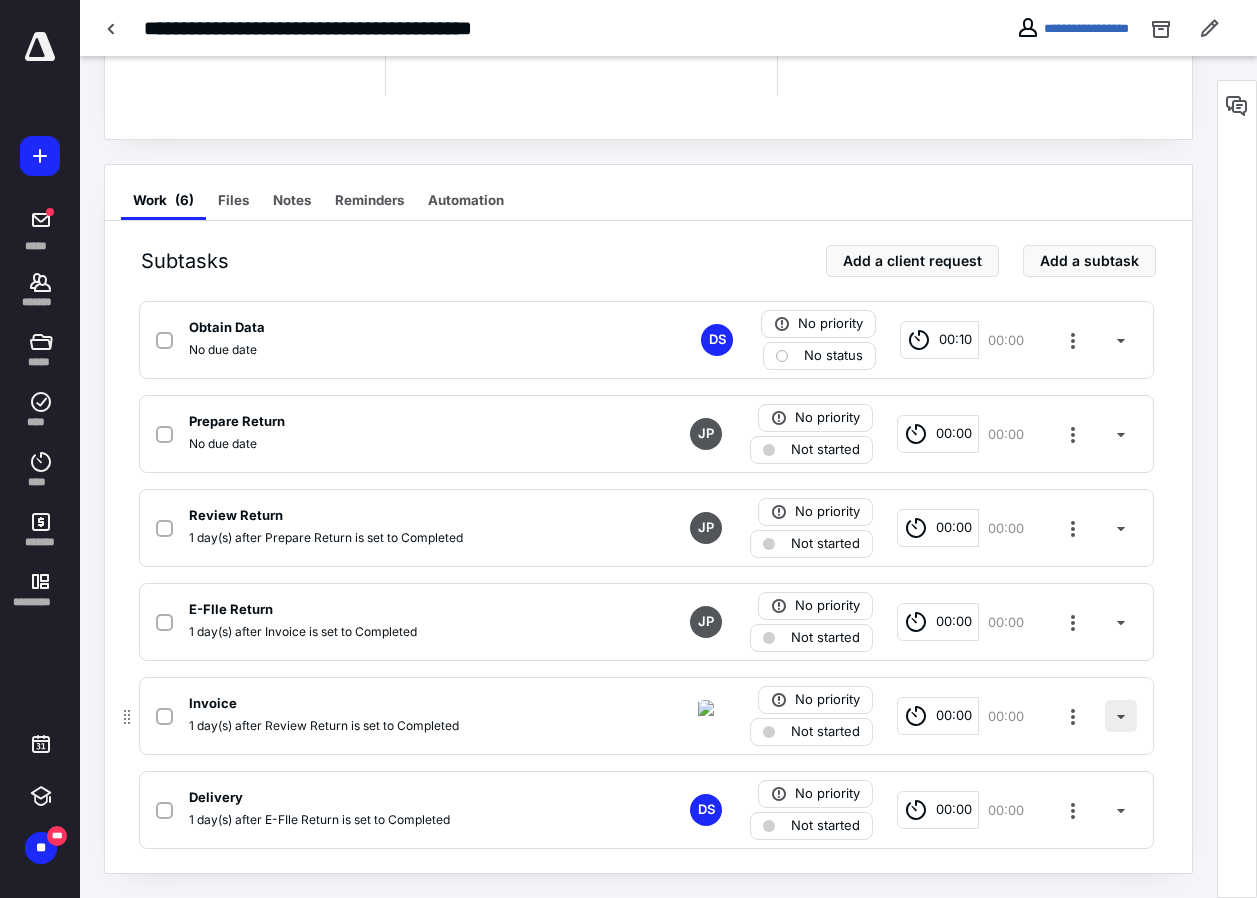 click at bounding box center (1121, 716) 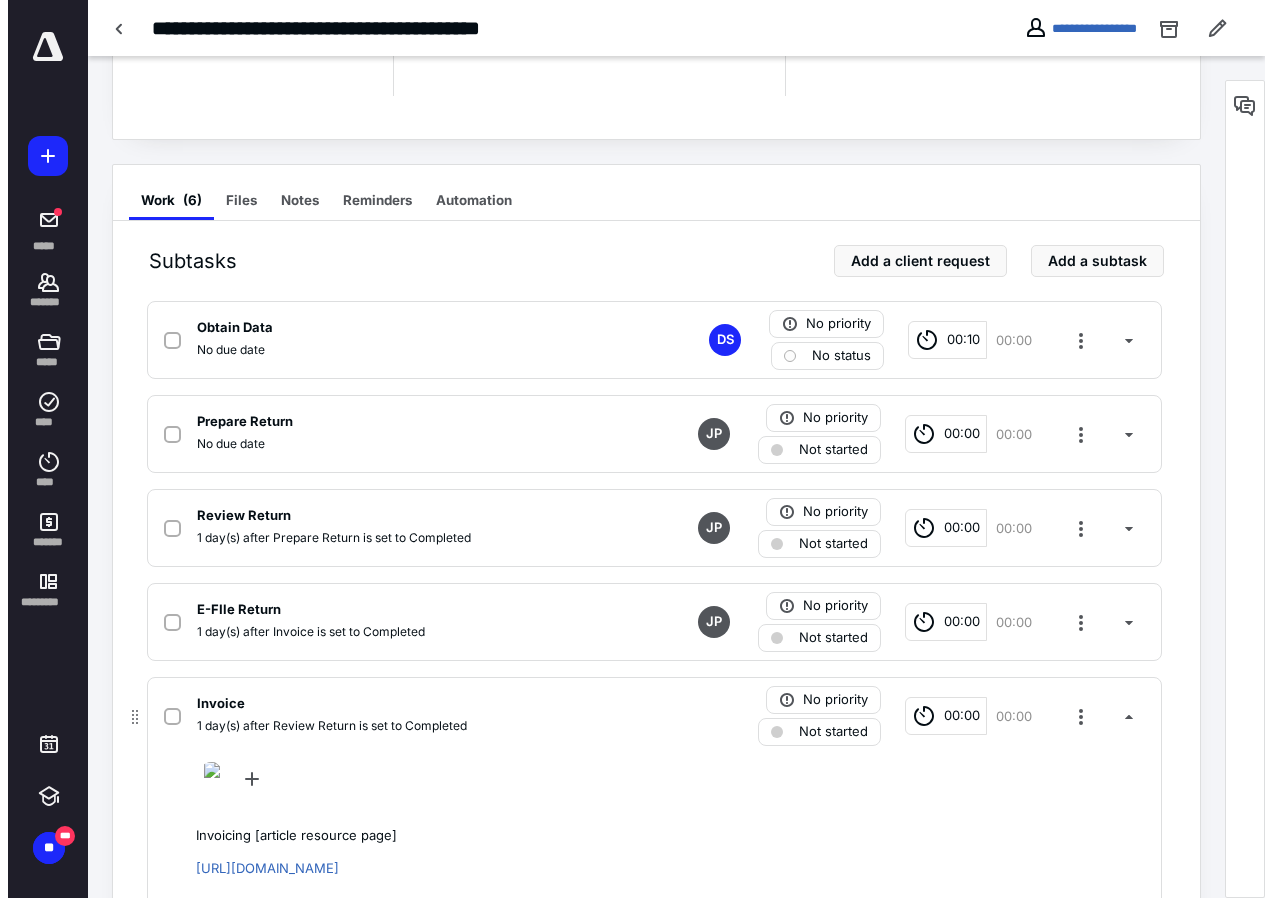 scroll, scrollTop: 477, scrollLeft: 0, axis: vertical 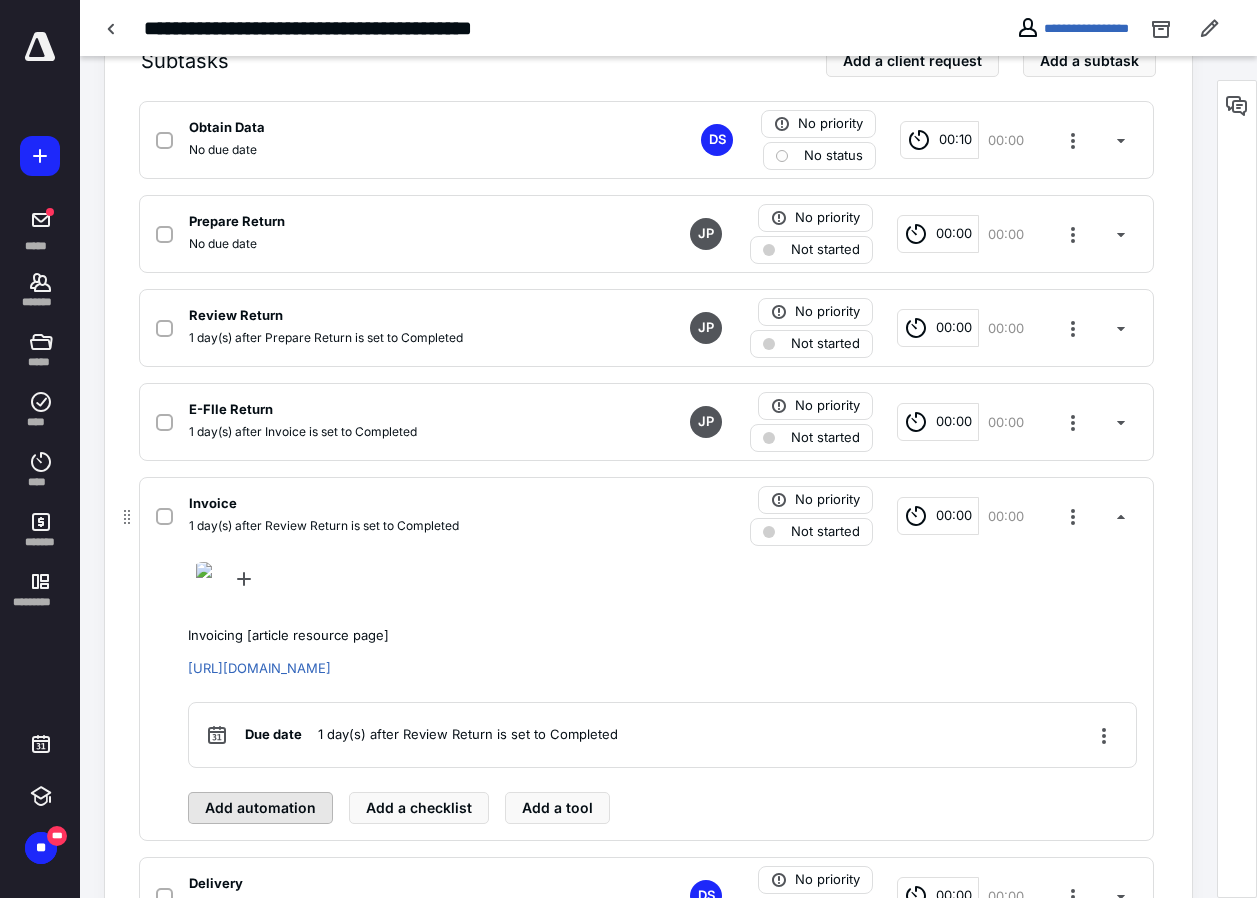 click on "Add automation" at bounding box center (260, 808) 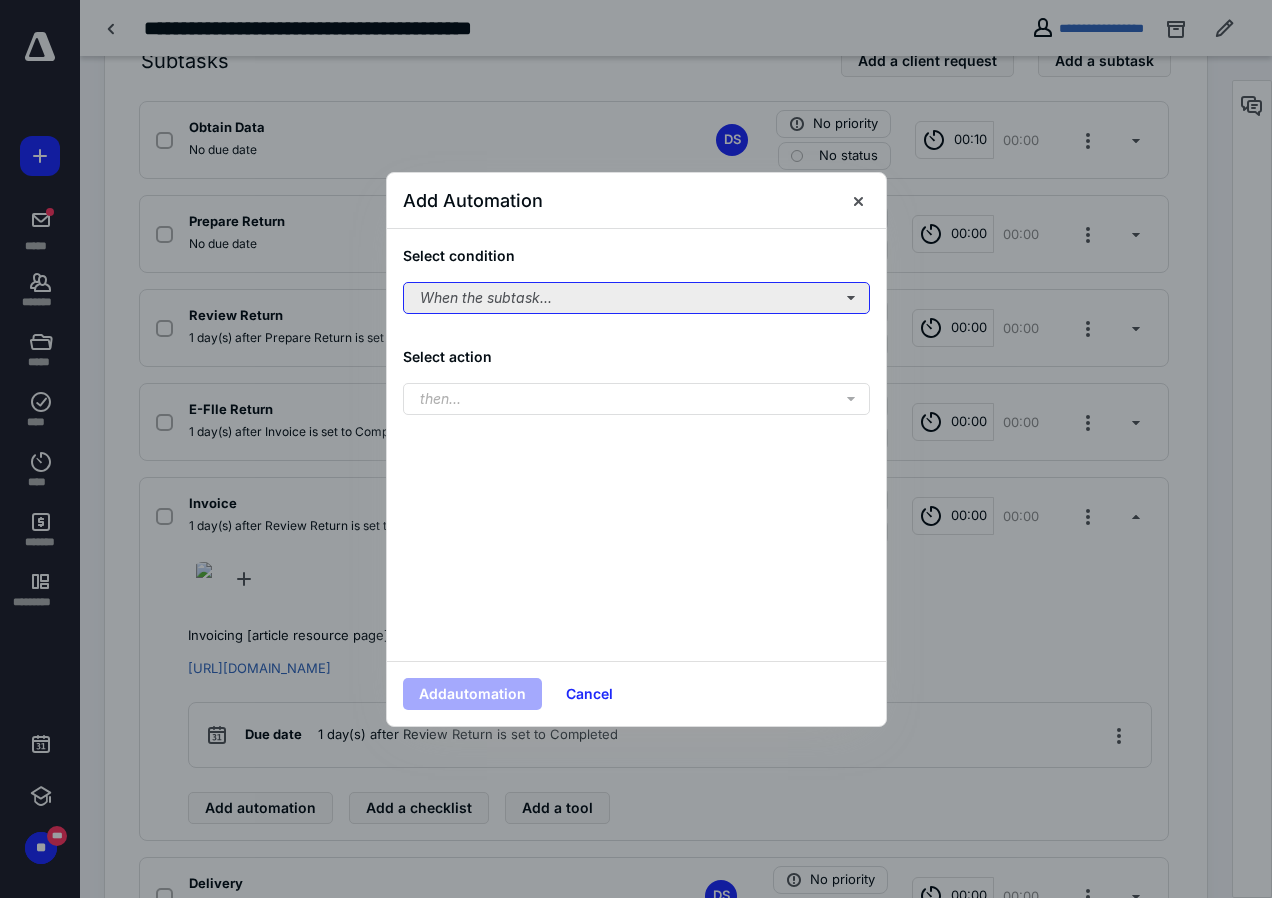 click on "When the subtask..." at bounding box center [636, 298] 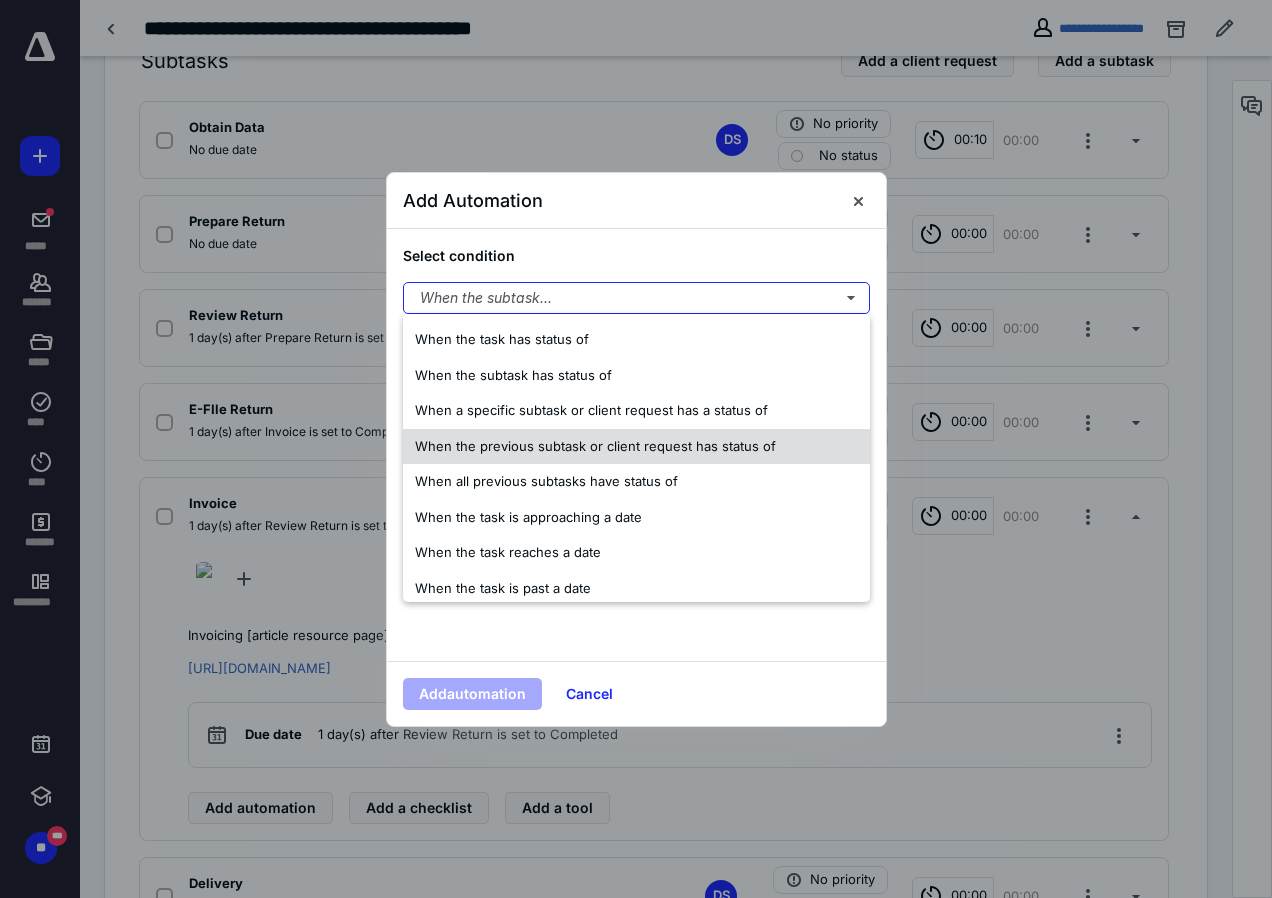 click on "When the previous subtask or client request has status of" at bounding box center (595, 446) 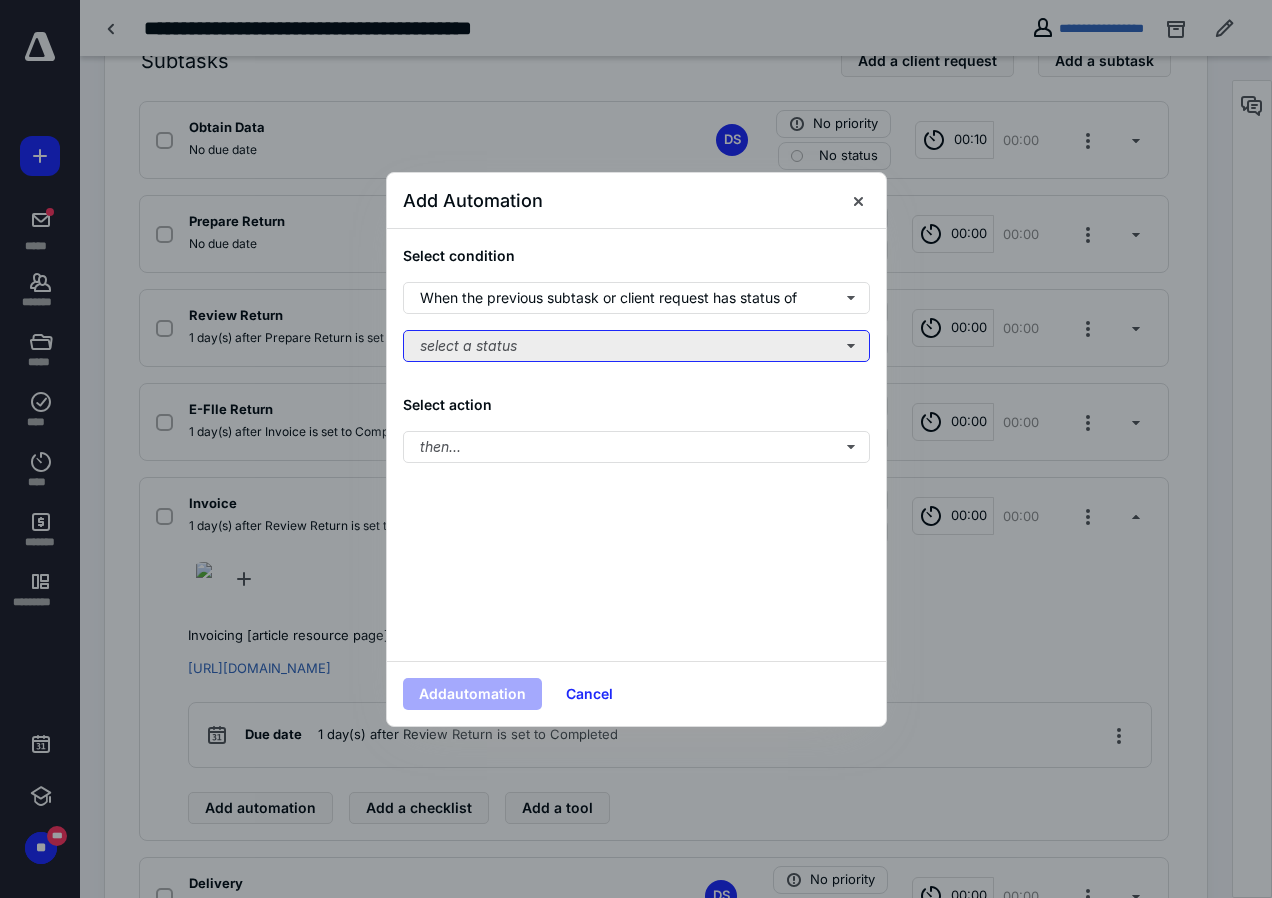 click on "select a status" at bounding box center (636, 346) 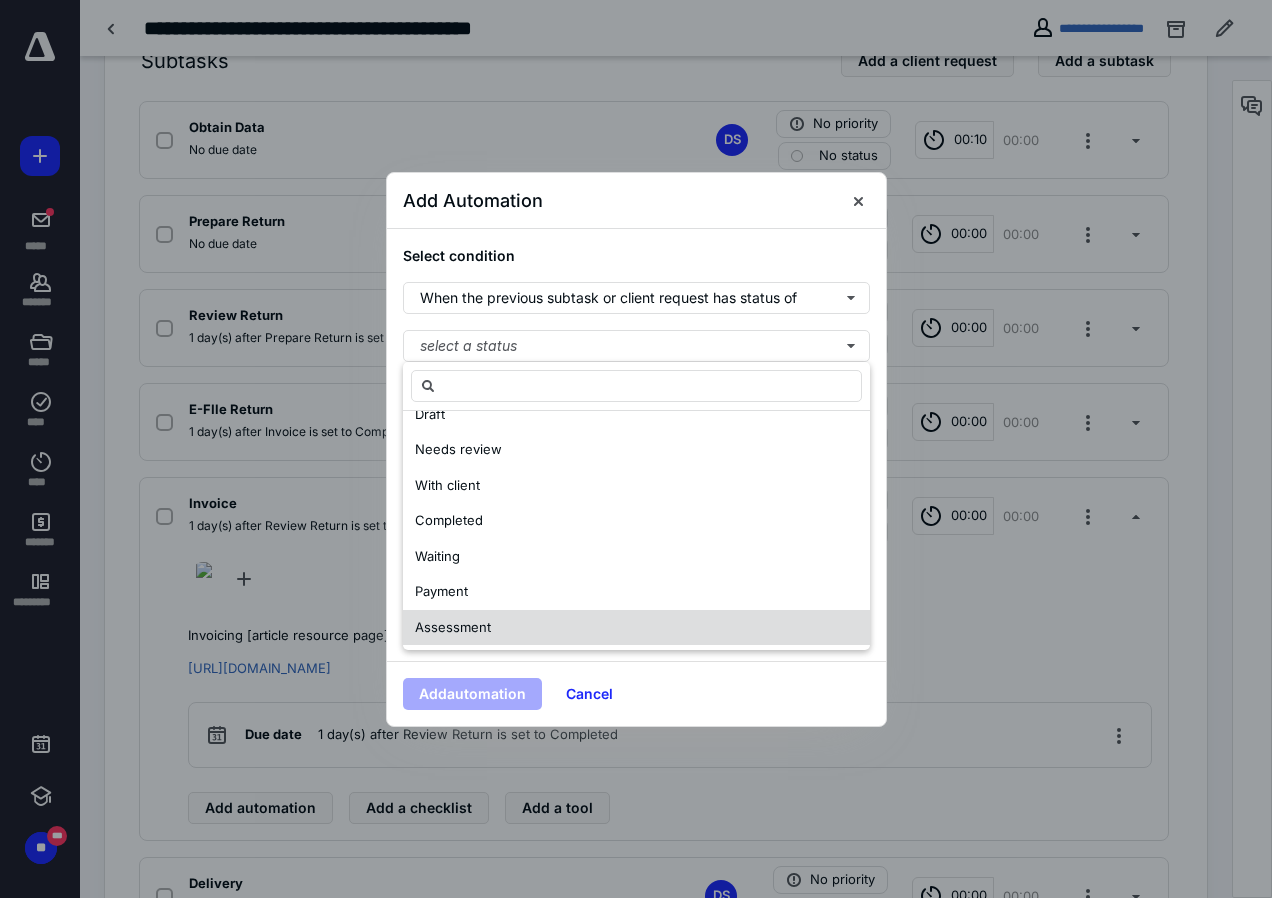 scroll, scrollTop: 300, scrollLeft: 0, axis: vertical 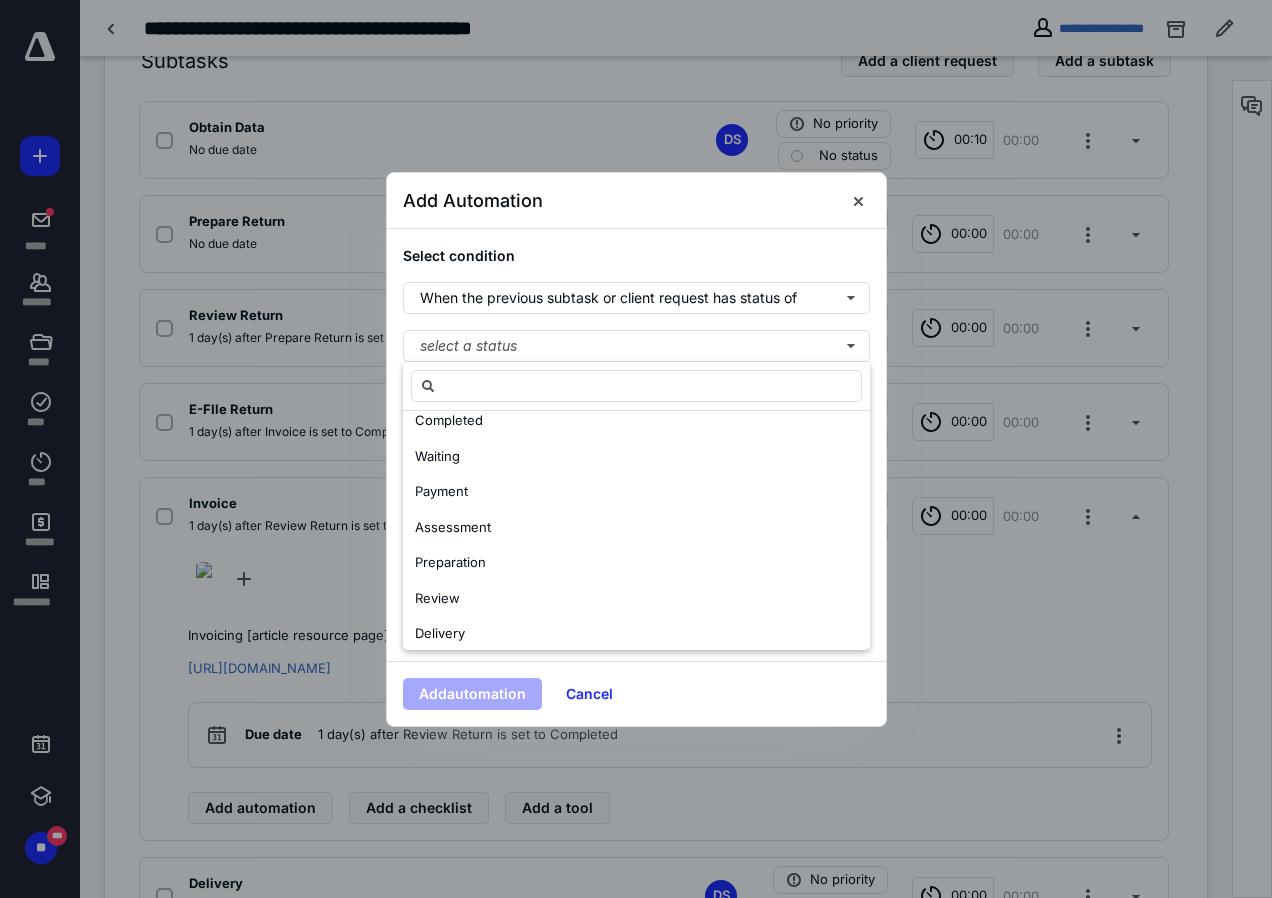 click on "Completed" at bounding box center [449, 420] 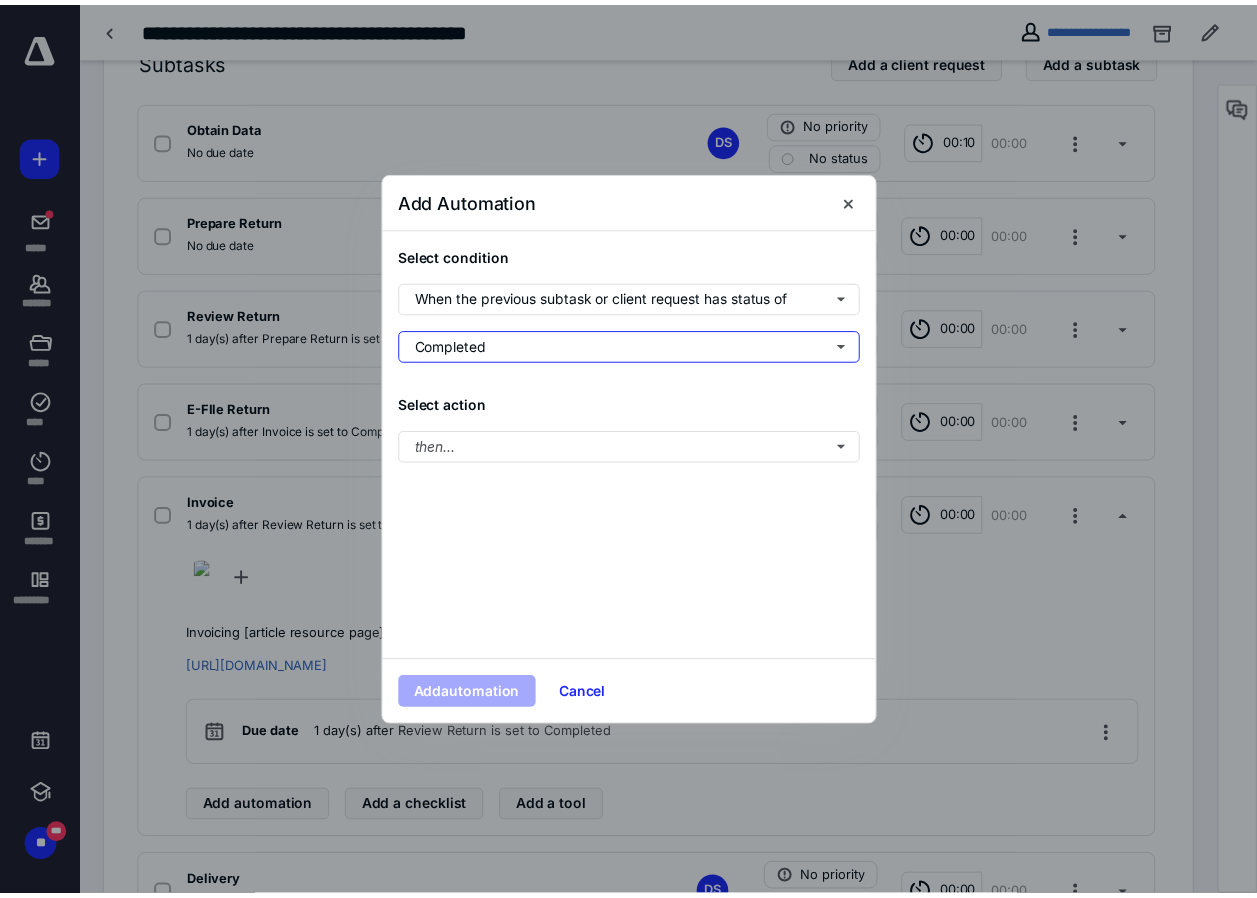 scroll, scrollTop: 0, scrollLeft: 0, axis: both 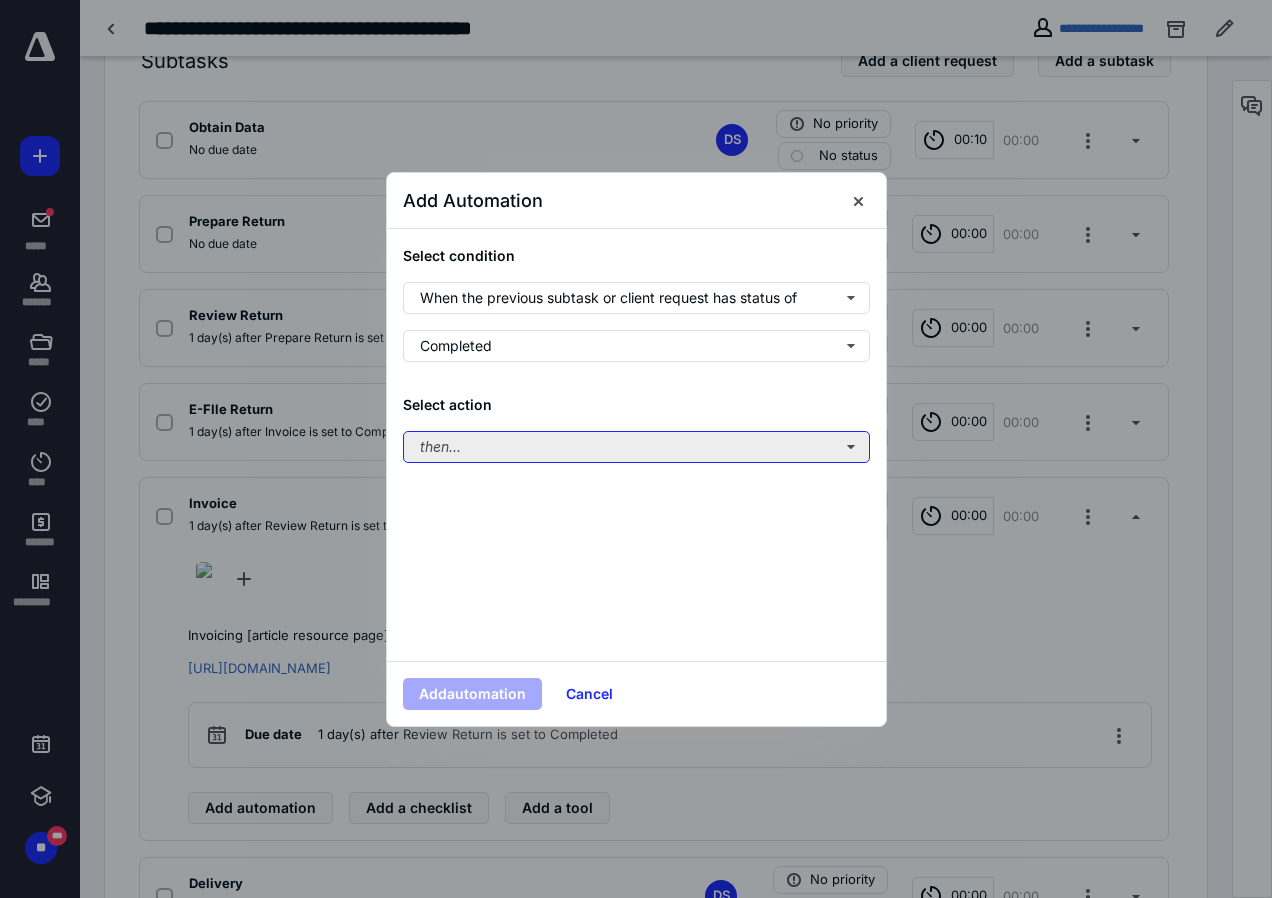 click on "then..." at bounding box center (636, 447) 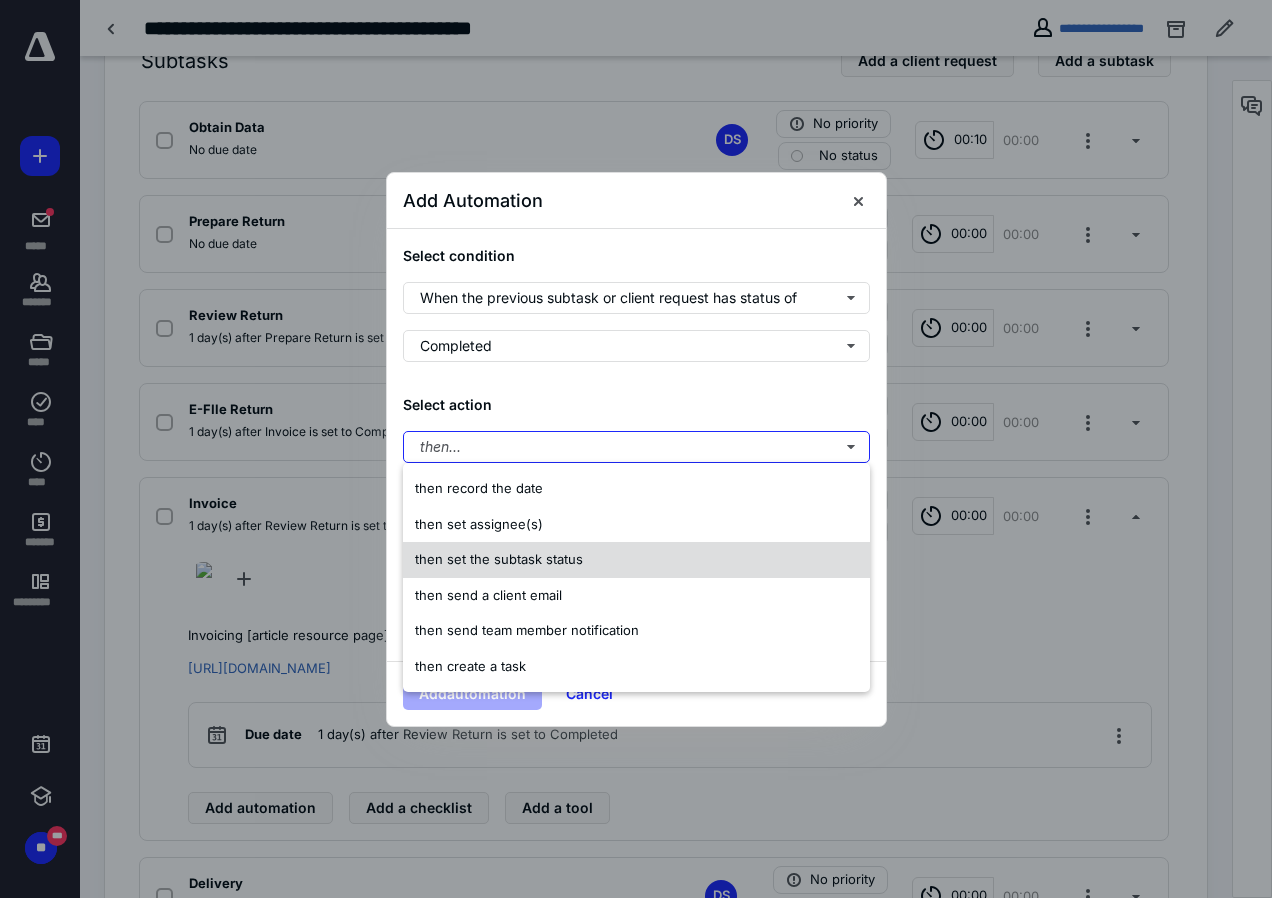 click on "then set the subtask status" at bounding box center (636, 560) 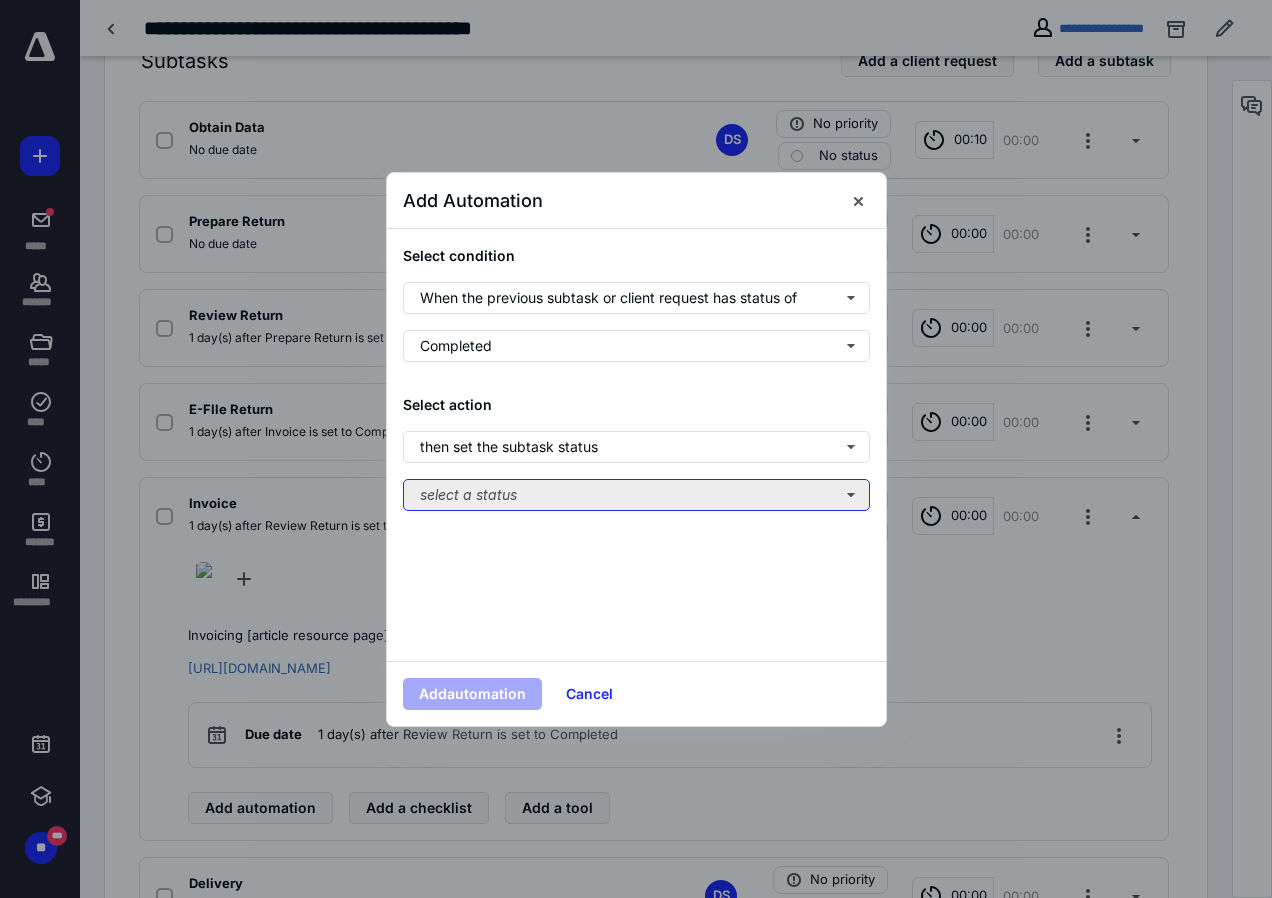 click on "select a status" at bounding box center (636, 495) 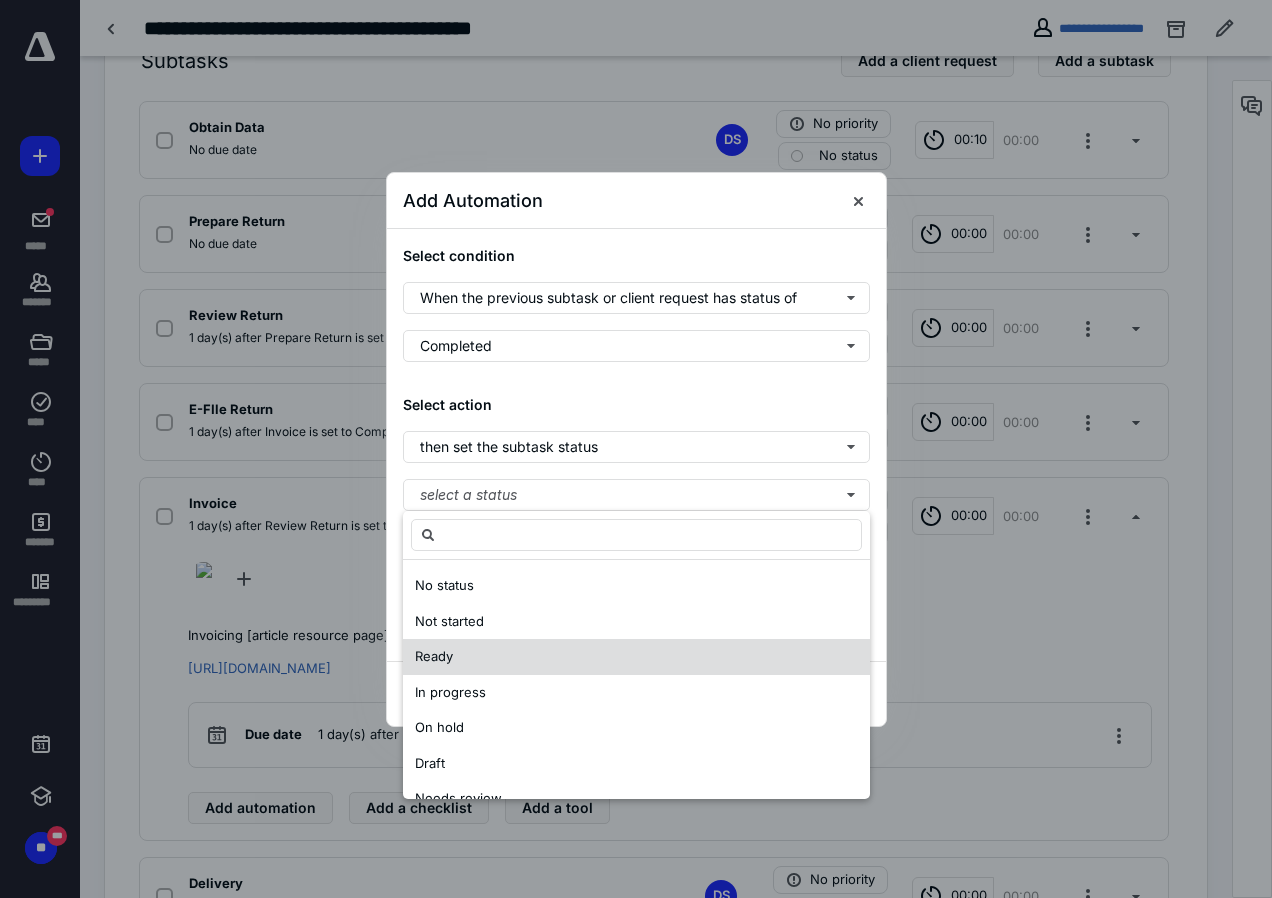 click on "Ready" at bounding box center [434, 656] 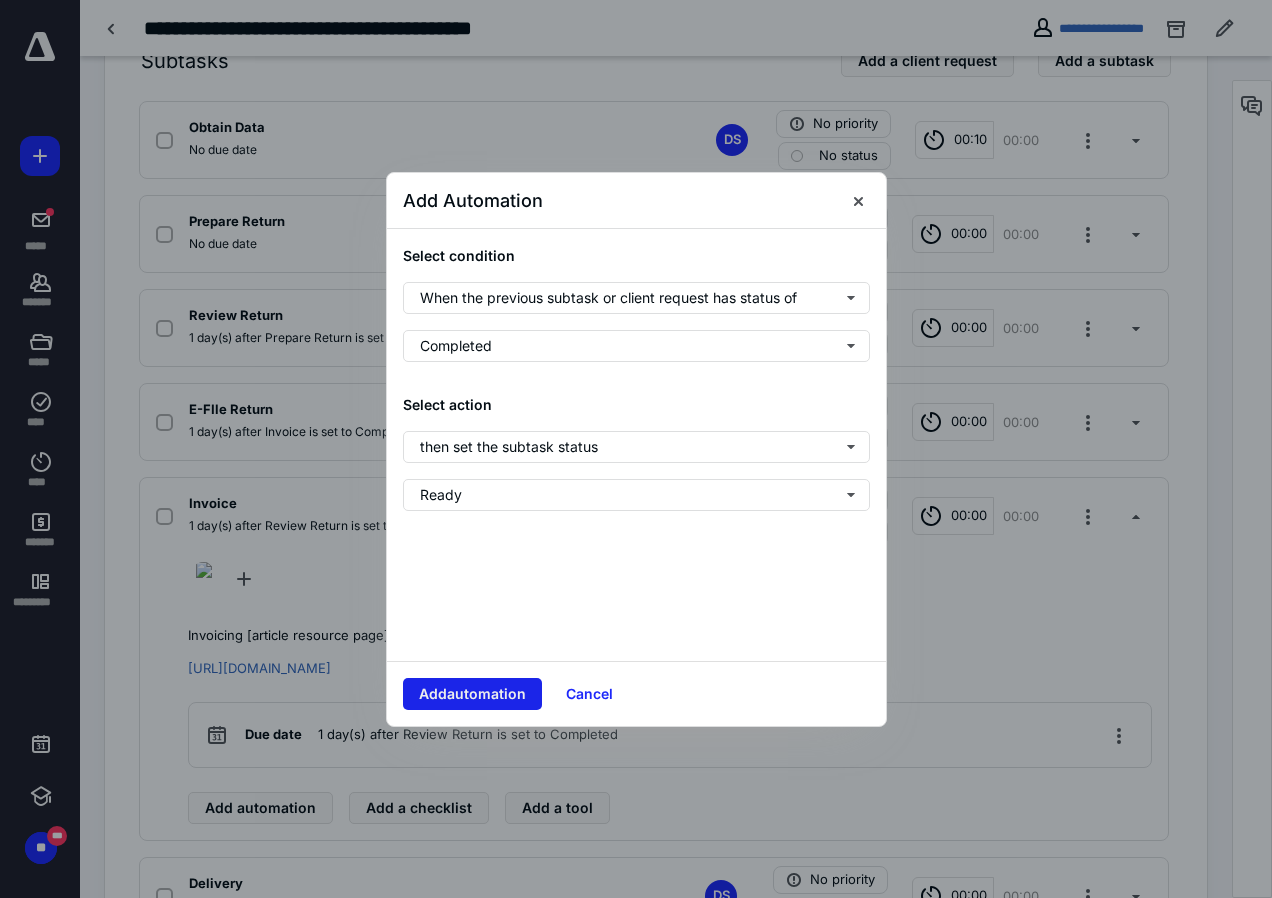 click on "Add  automation" at bounding box center (472, 694) 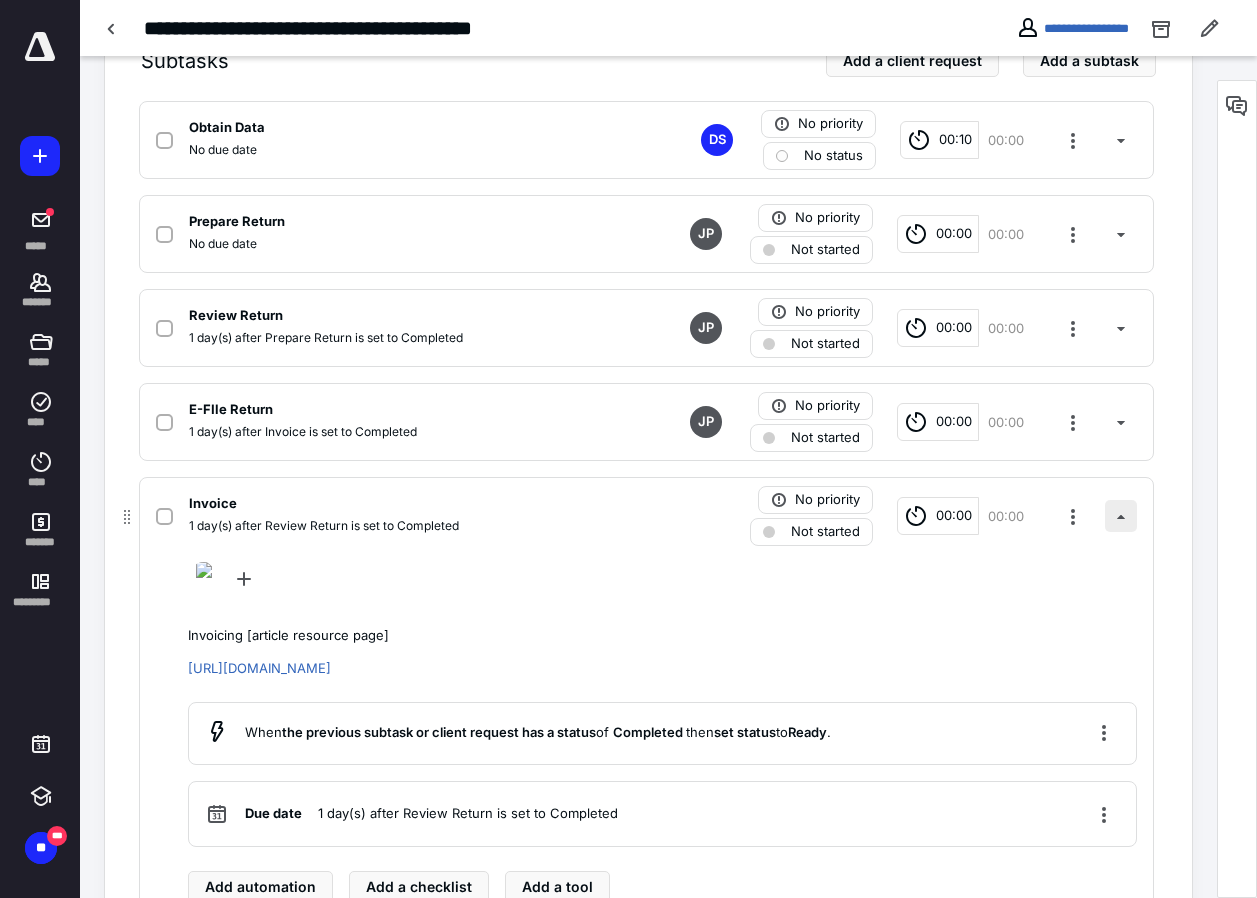click at bounding box center [1121, 516] 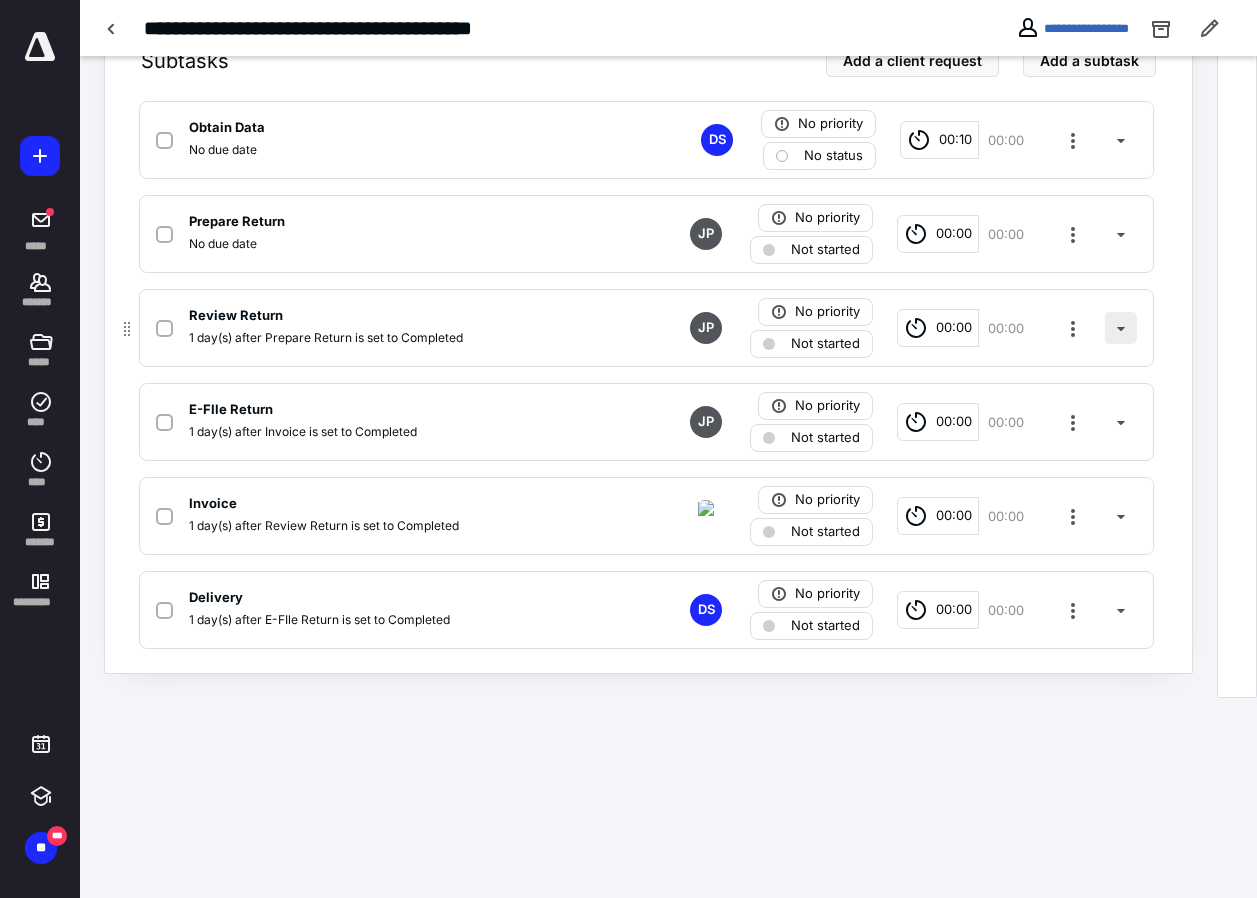 scroll, scrollTop: 277, scrollLeft: 0, axis: vertical 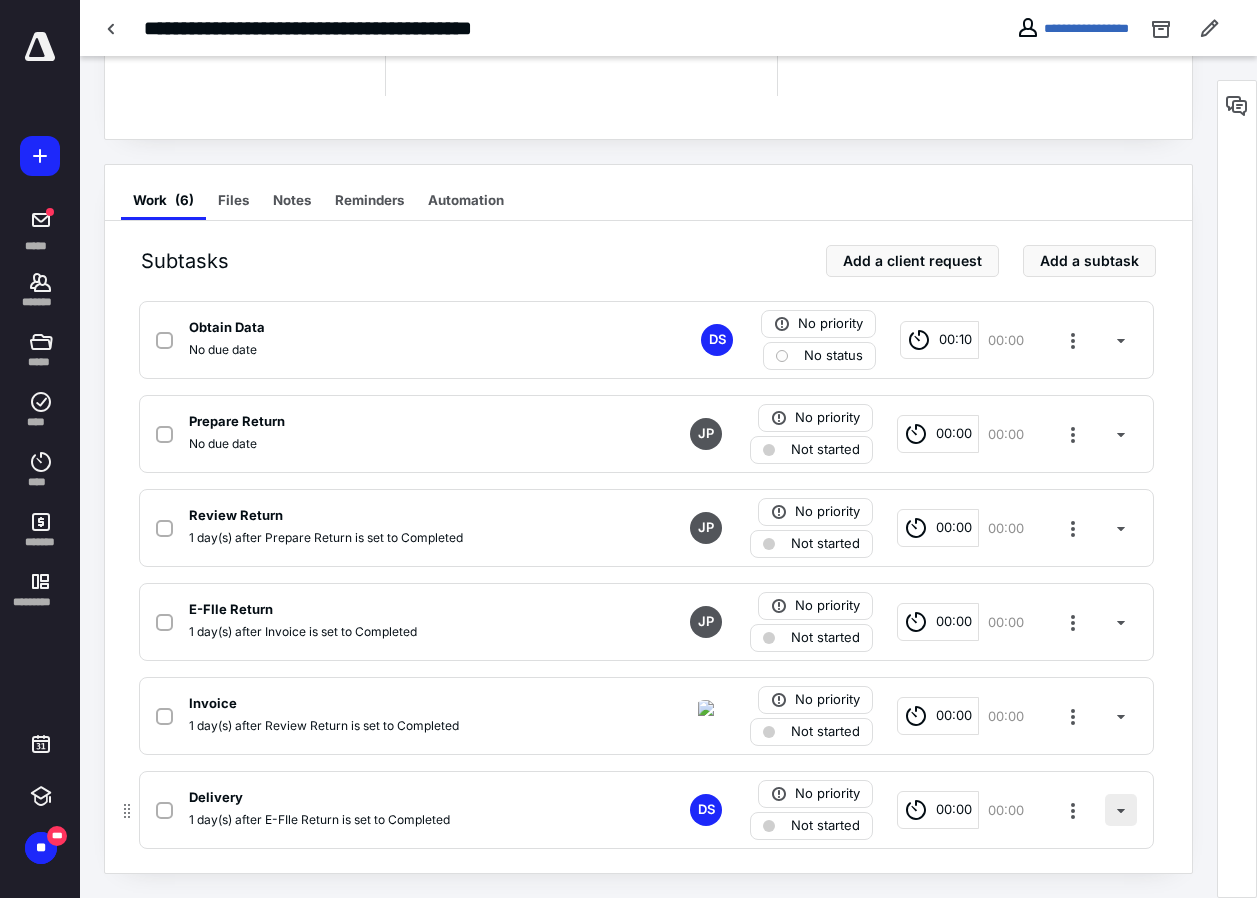 click at bounding box center [1121, 810] 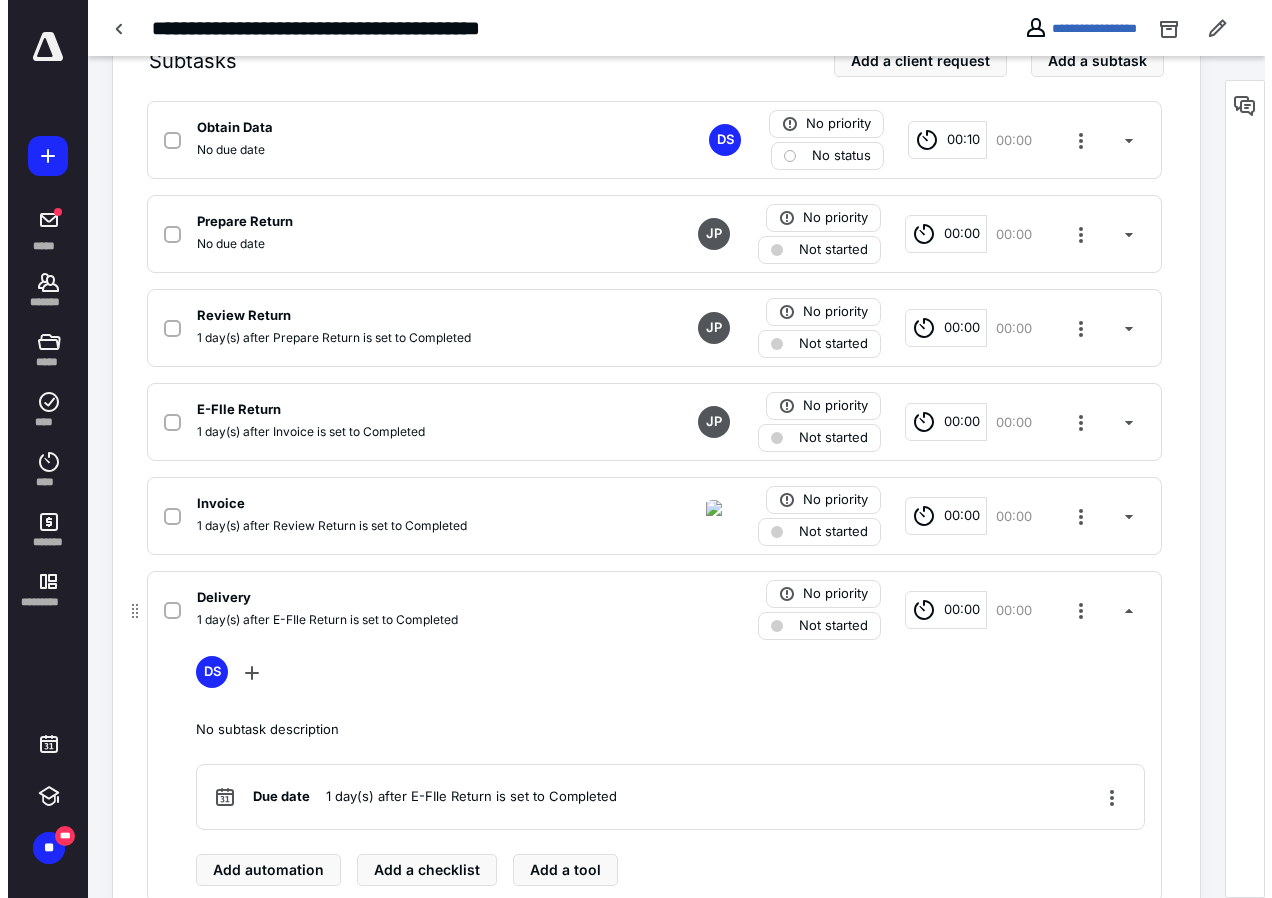 scroll, scrollTop: 531, scrollLeft: 0, axis: vertical 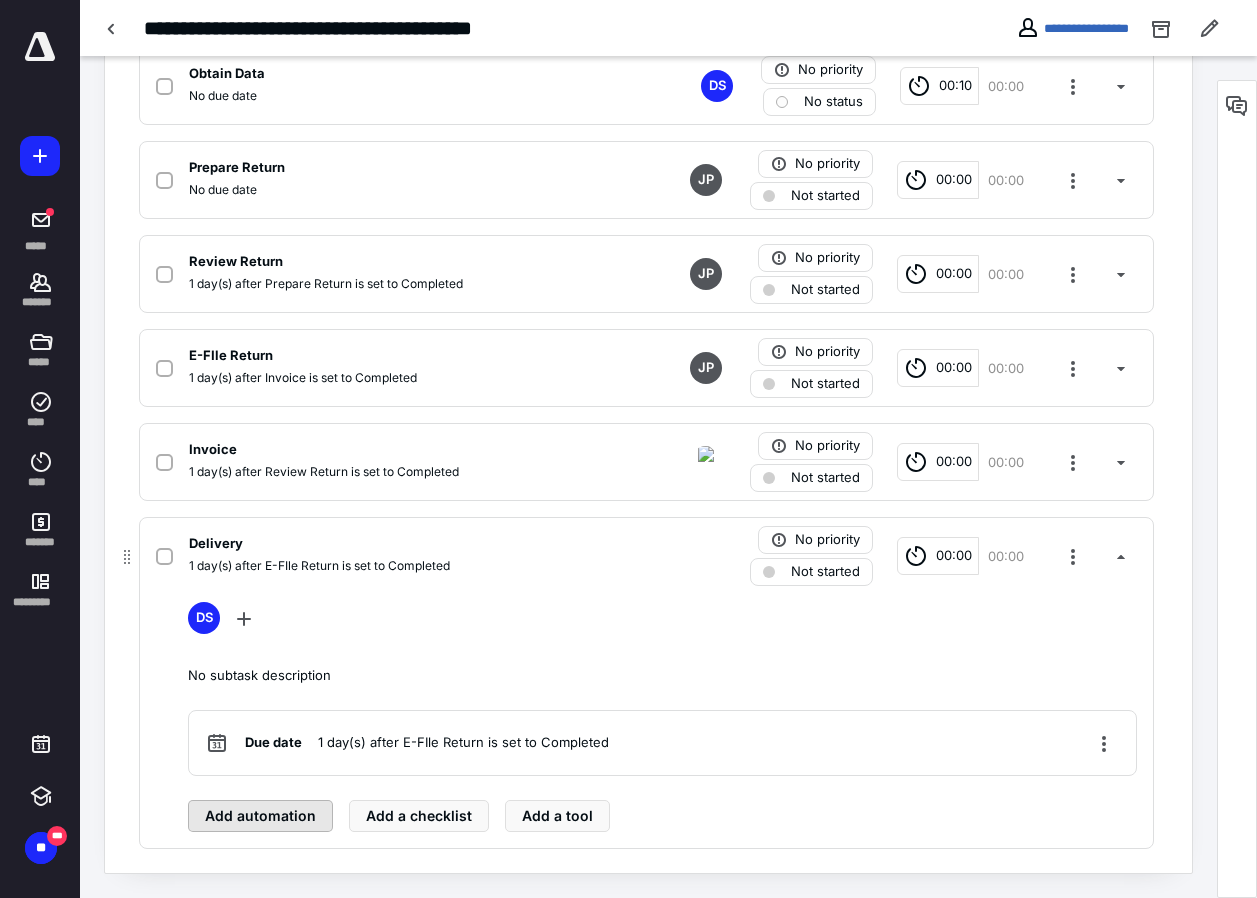 click on "Add automation" at bounding box center [260, 816] 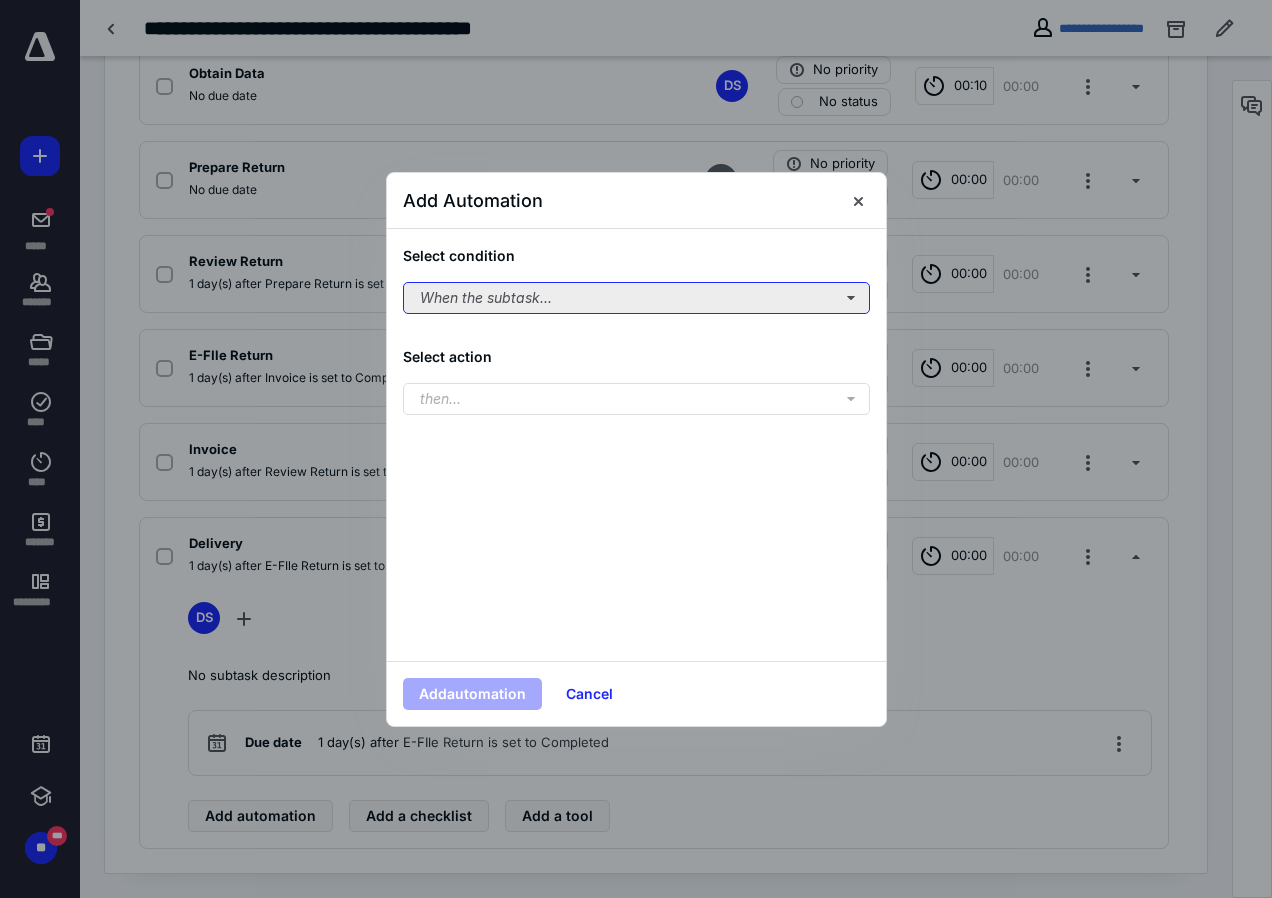 click on "When the subtask..." at bounding box center (636, 298) 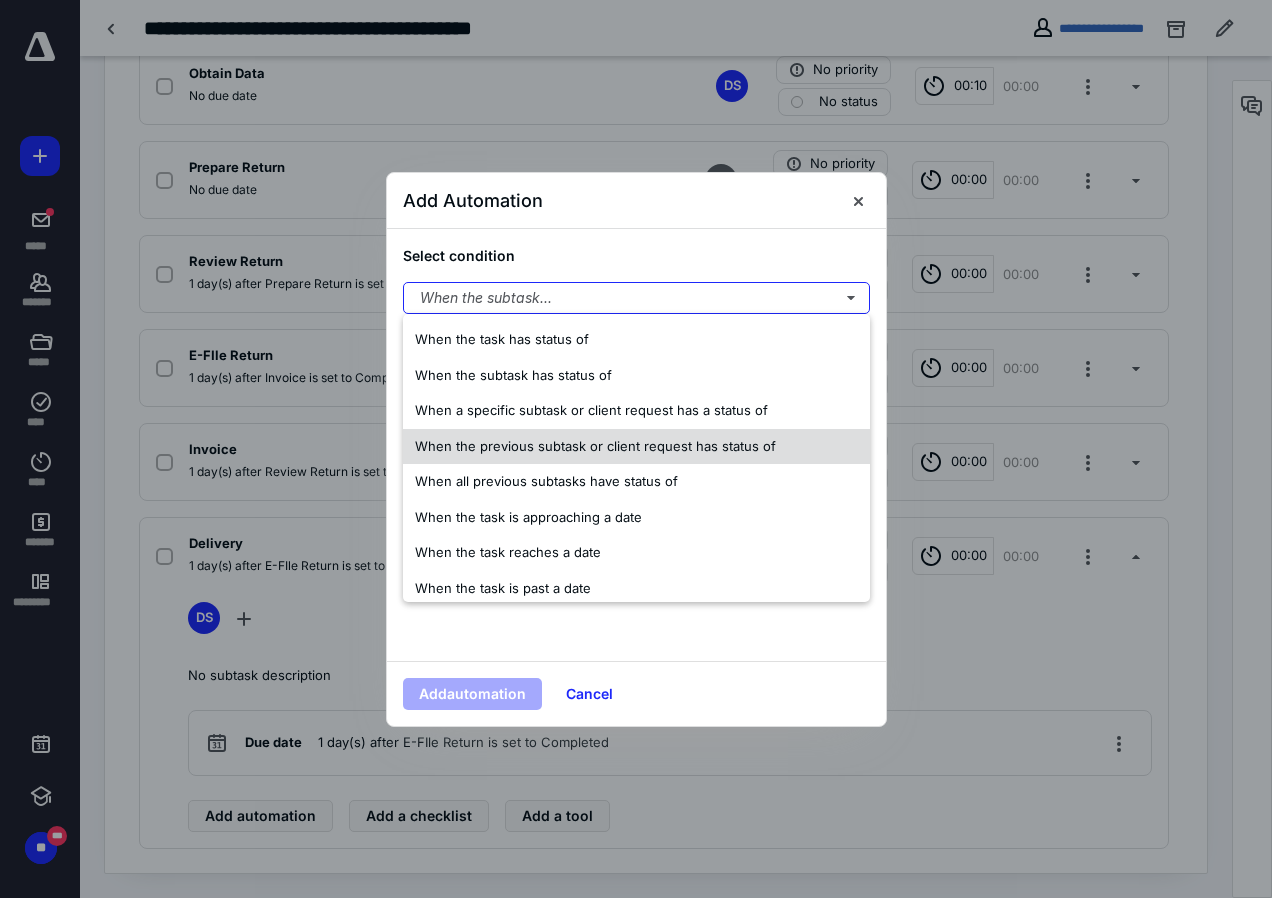 click on "When the previous subtask or client request has status of" at bounding box center [595, 447] 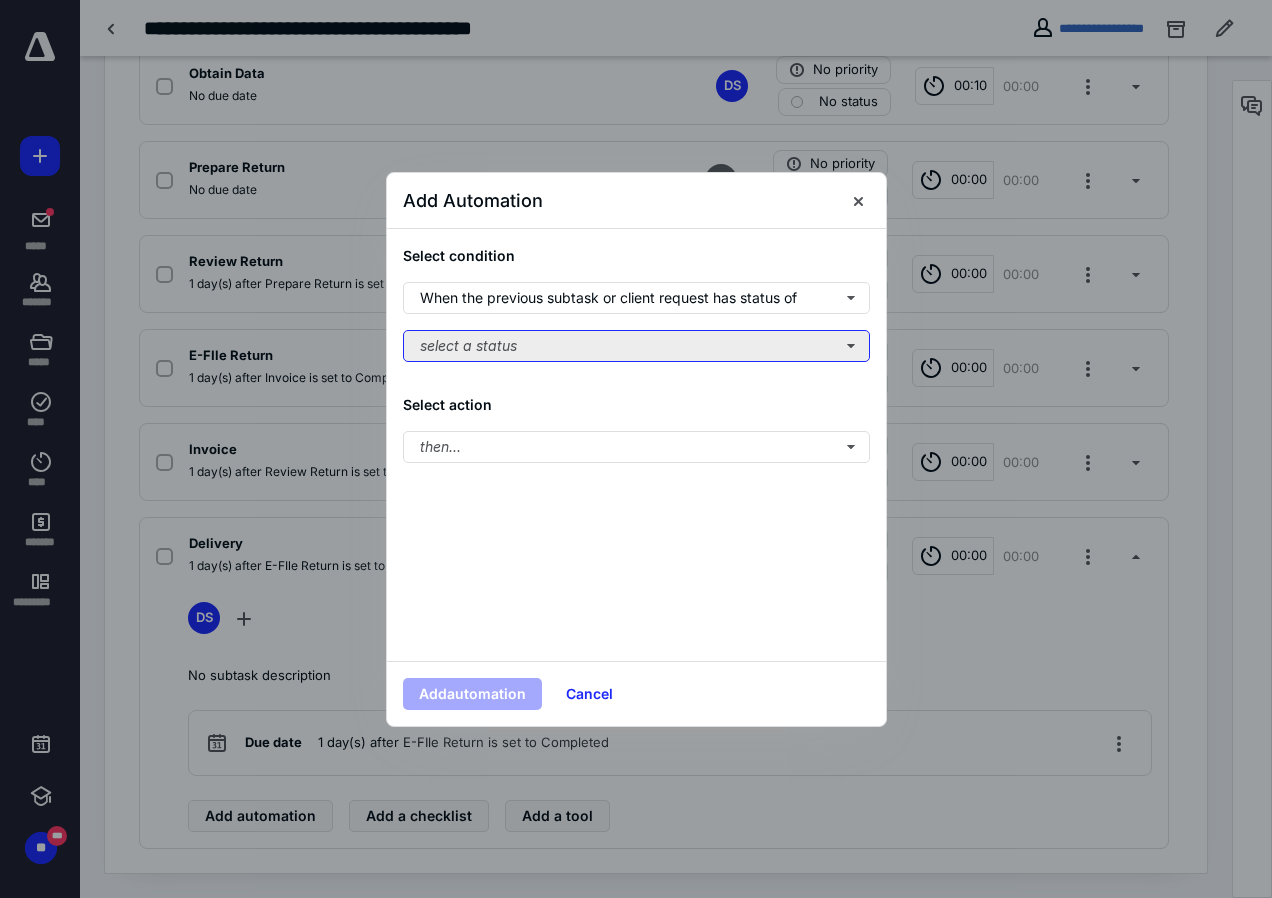 click on "select a status" at bounding box center (636, 346) 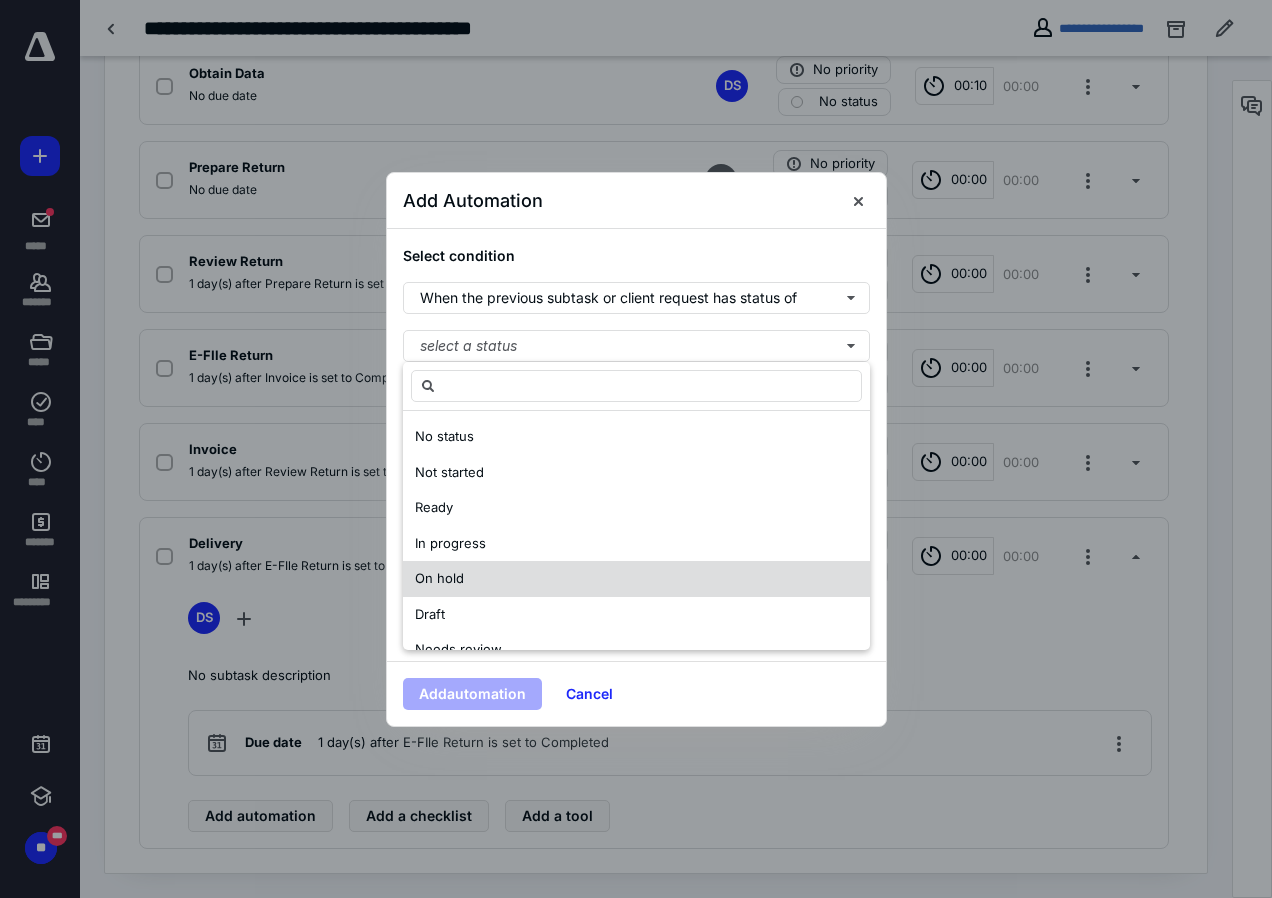 scroll, scrollTop: 200, scrollLeft: 0, axis: vertical 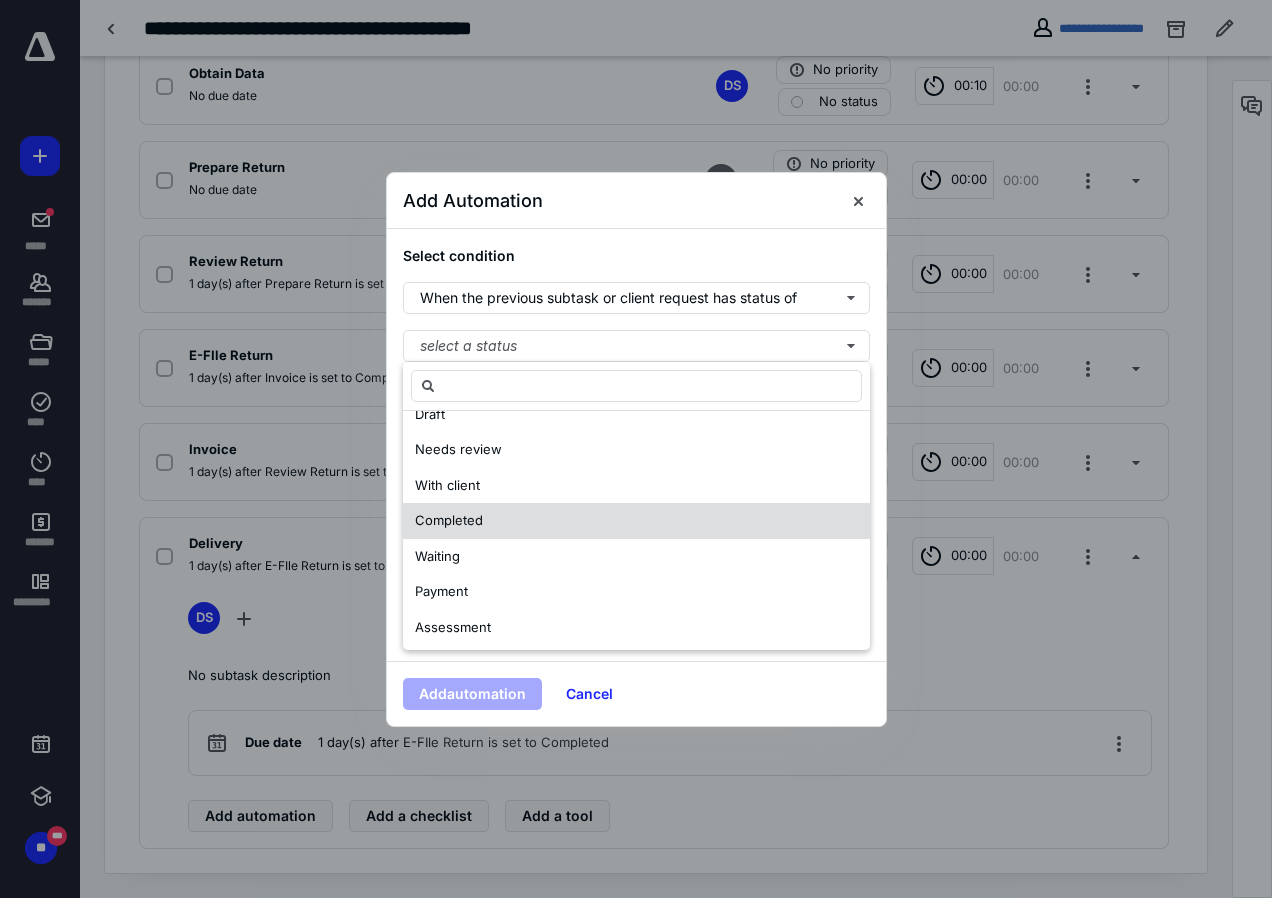 click on "Completed" at bounding box center (449, 520) 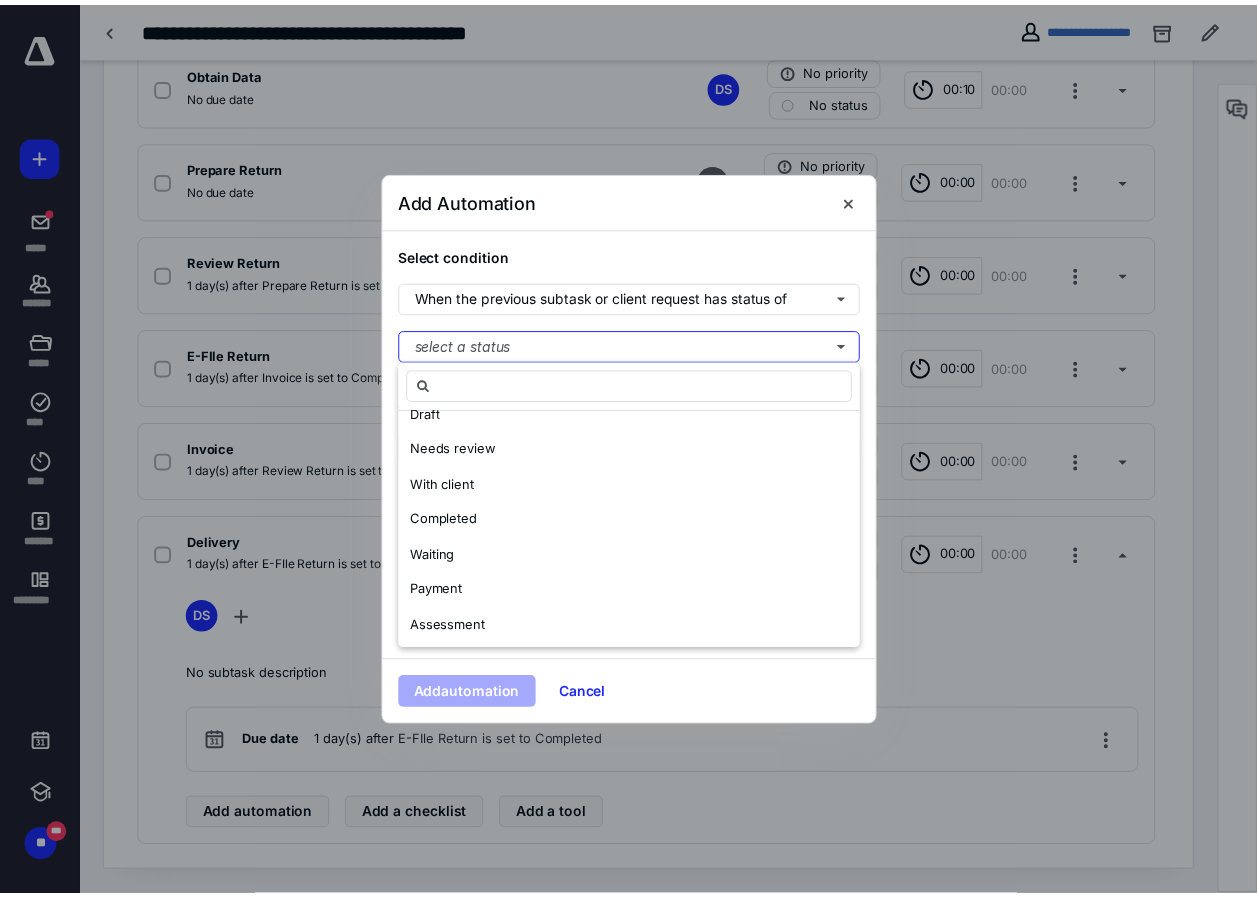 scroll, scrollTop: 0, scrollLeft: 0, axis: both 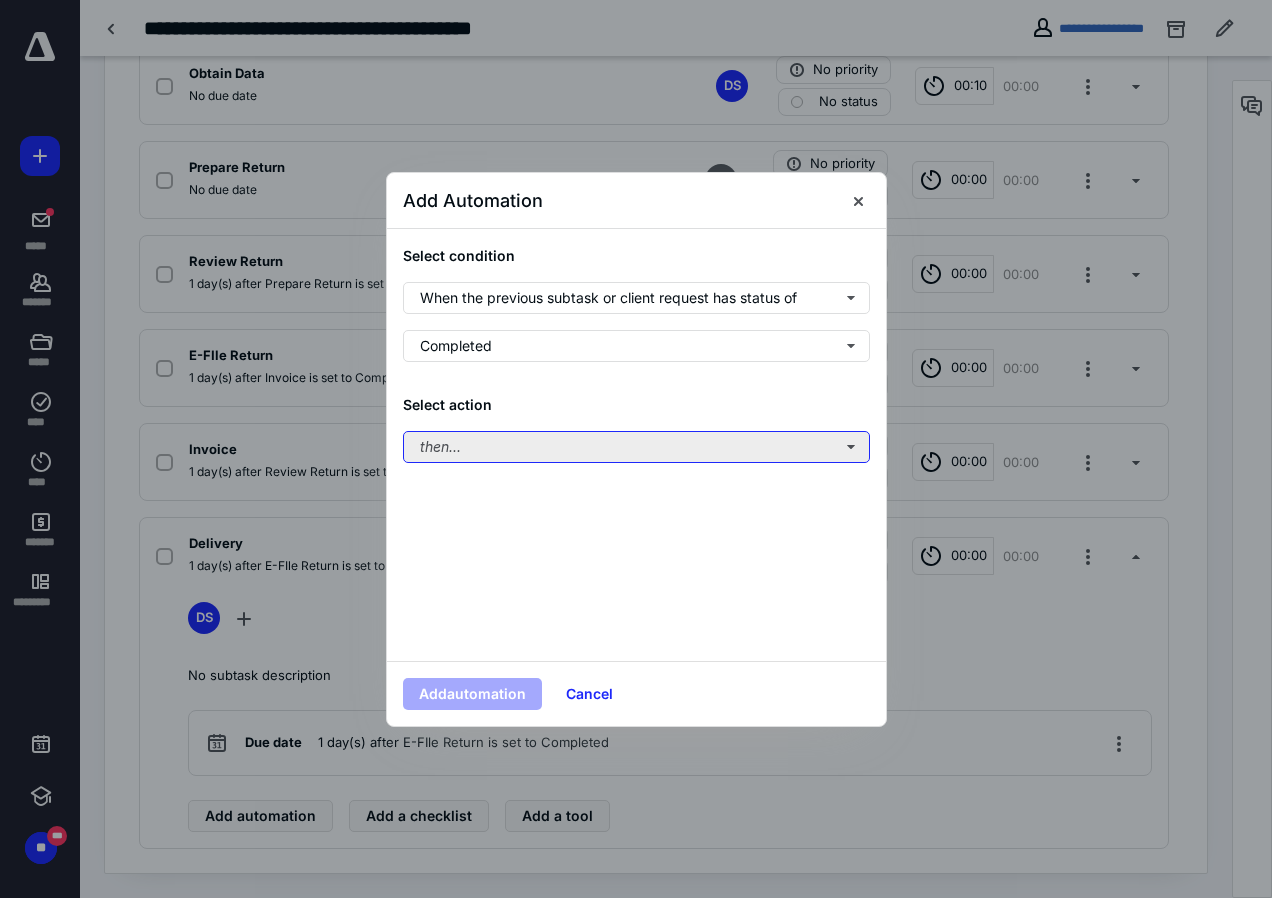 click on "then..." at bounding box center [636, 447] 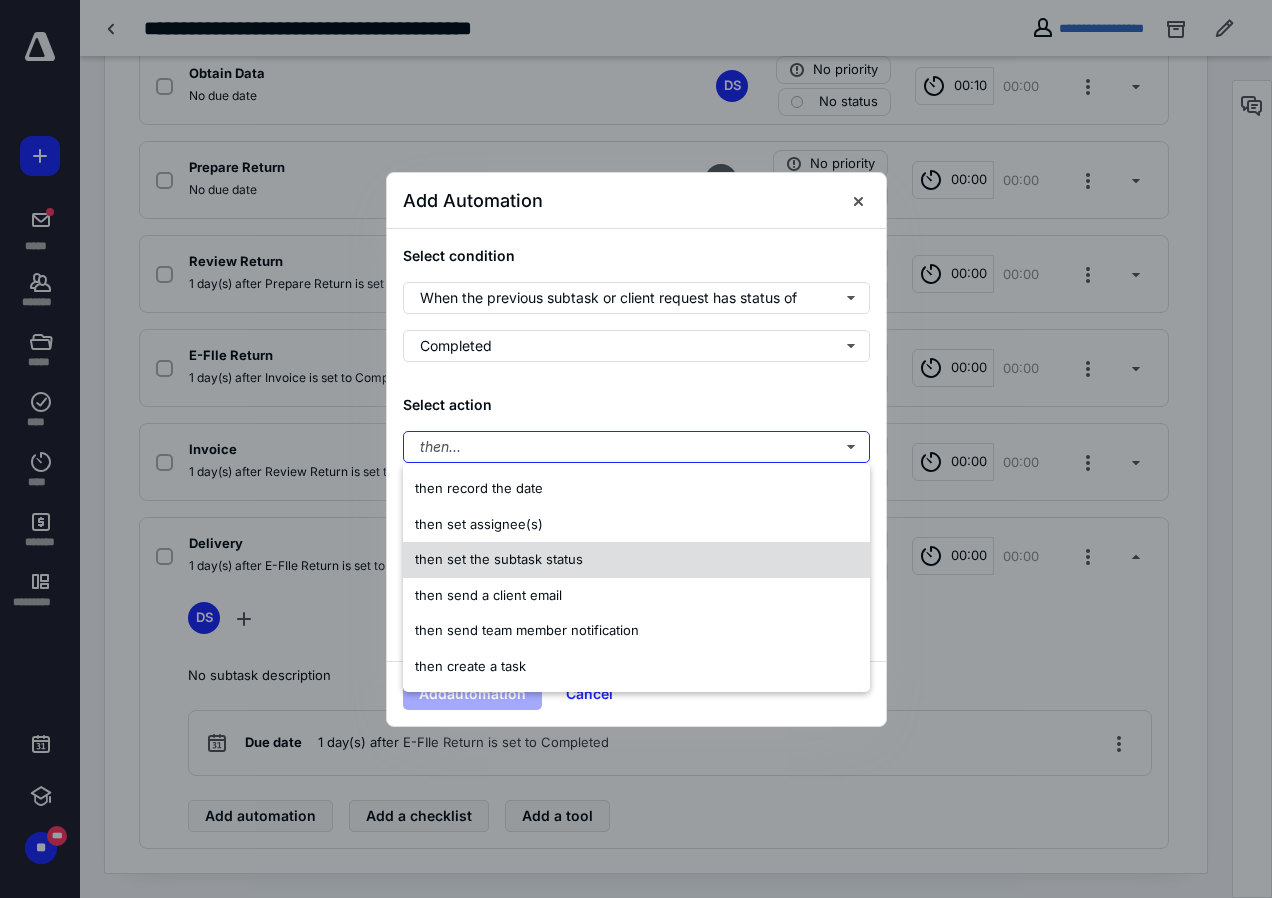 click on "then set the subtask status" at bounding box center [499, 559] 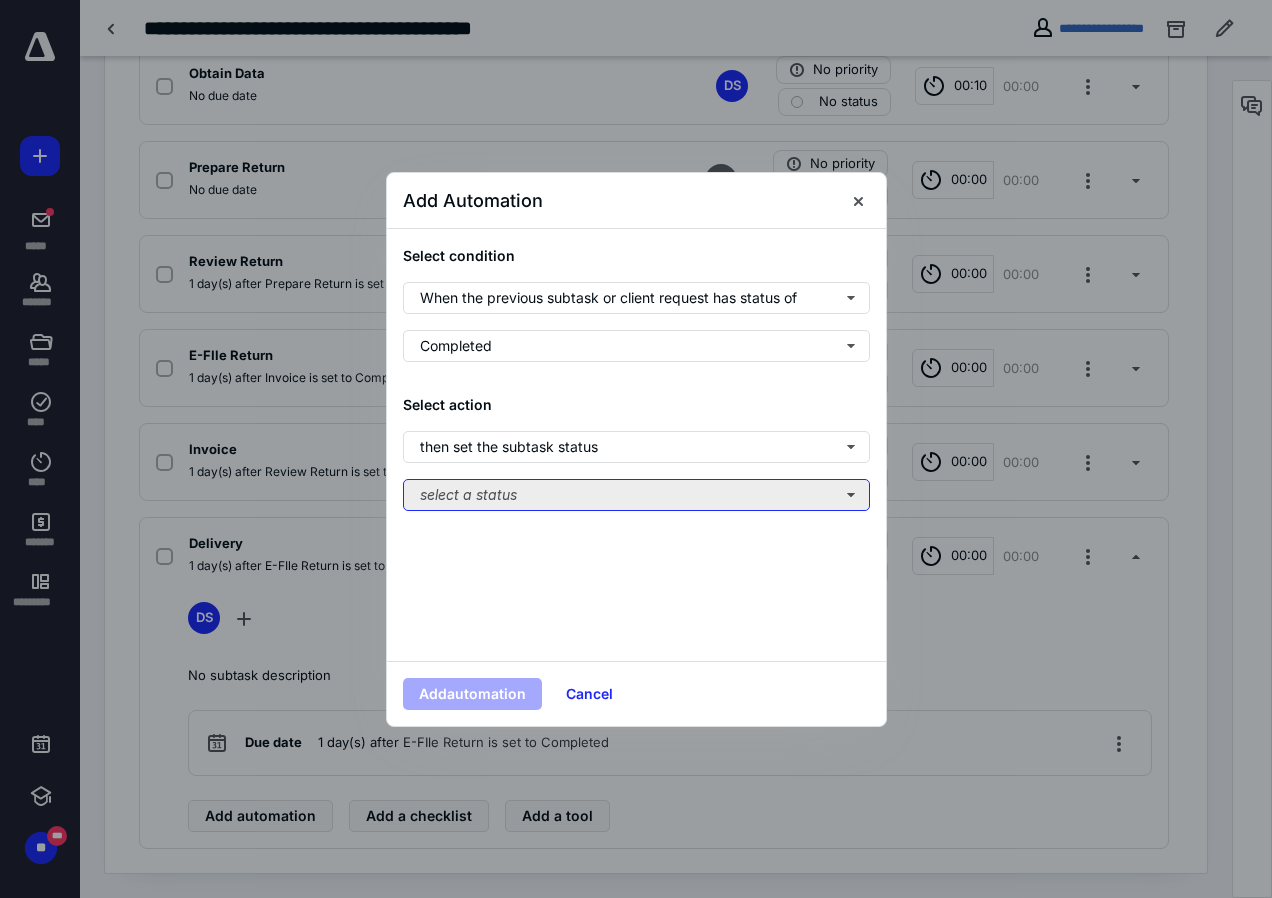 click on "select a status" at bounding box center [636, 495] 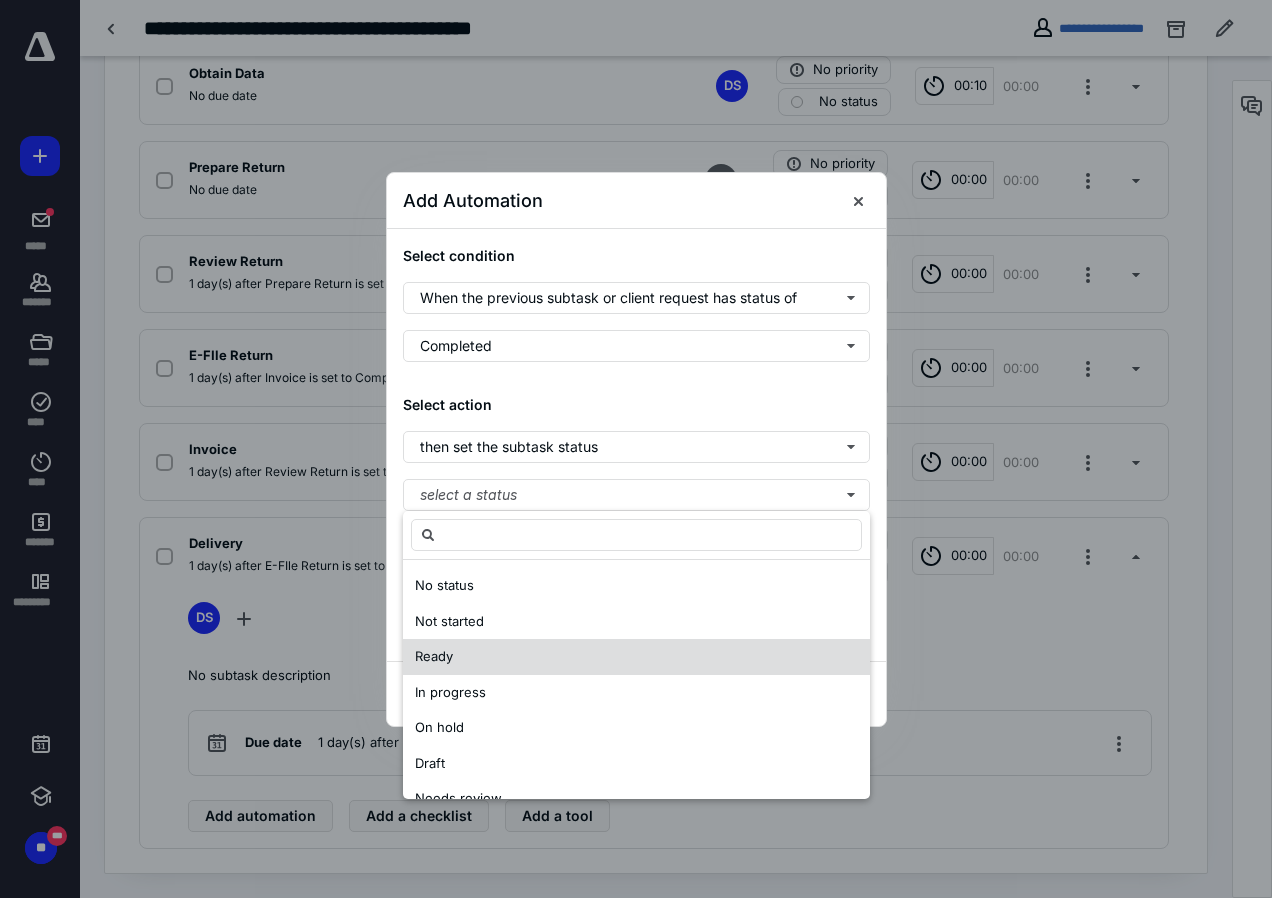 click on "Ready" at bounding box center [434, 656] 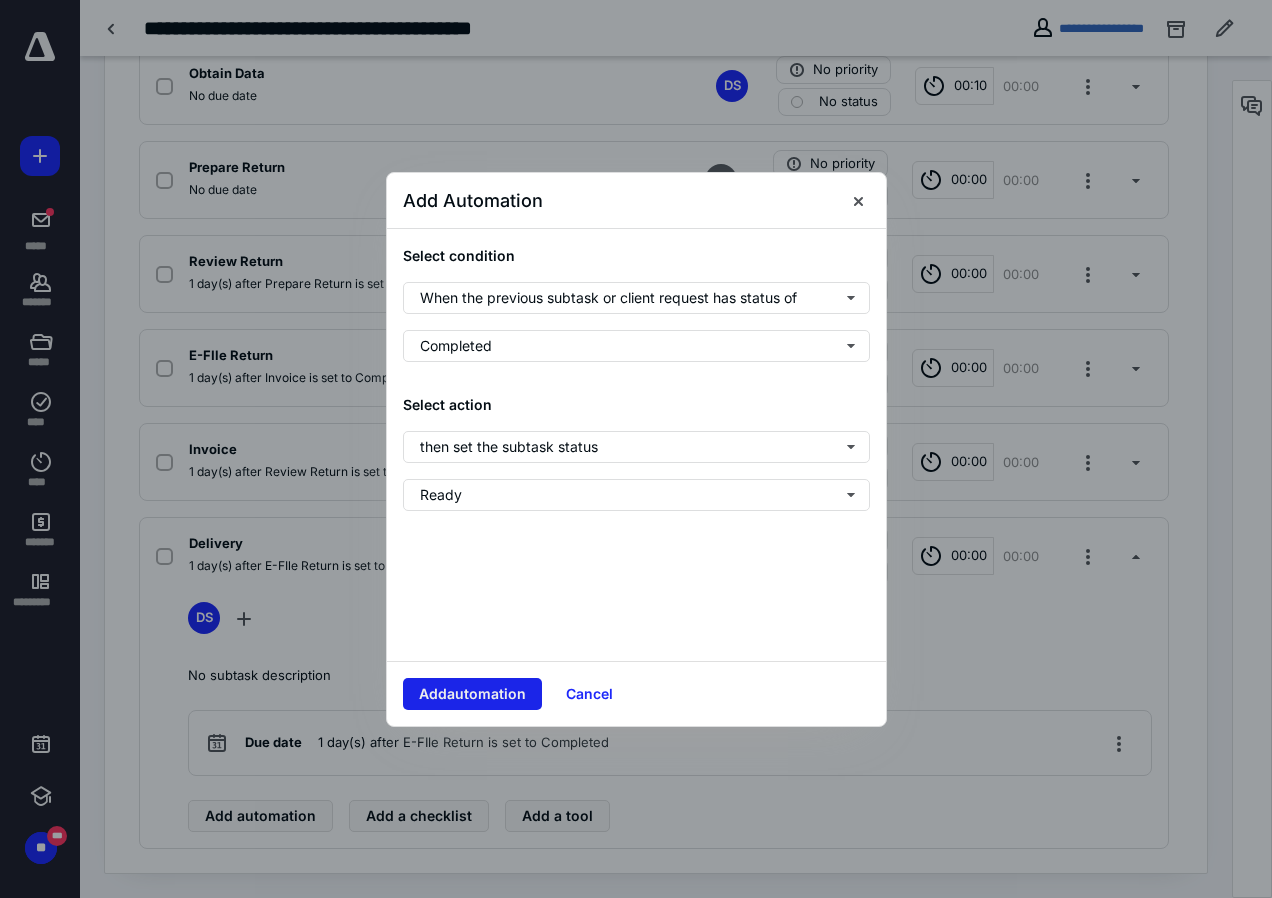 click on "Add  automation" at bounding box center (472, 694) 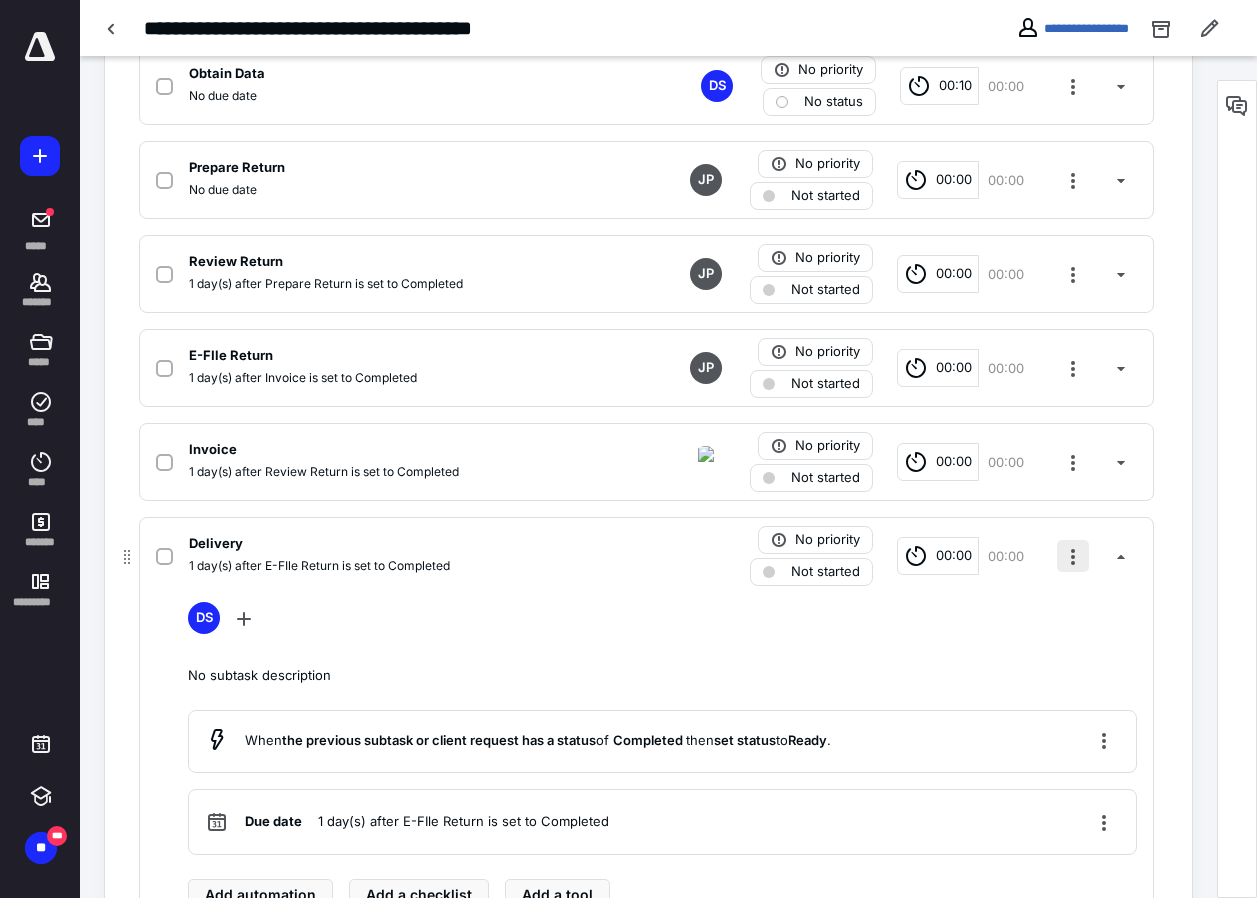 drag, startPoint x: 1091, startPoint y: 562, endPoint x: 1073, endPoint y: 564, distance: 18.110771 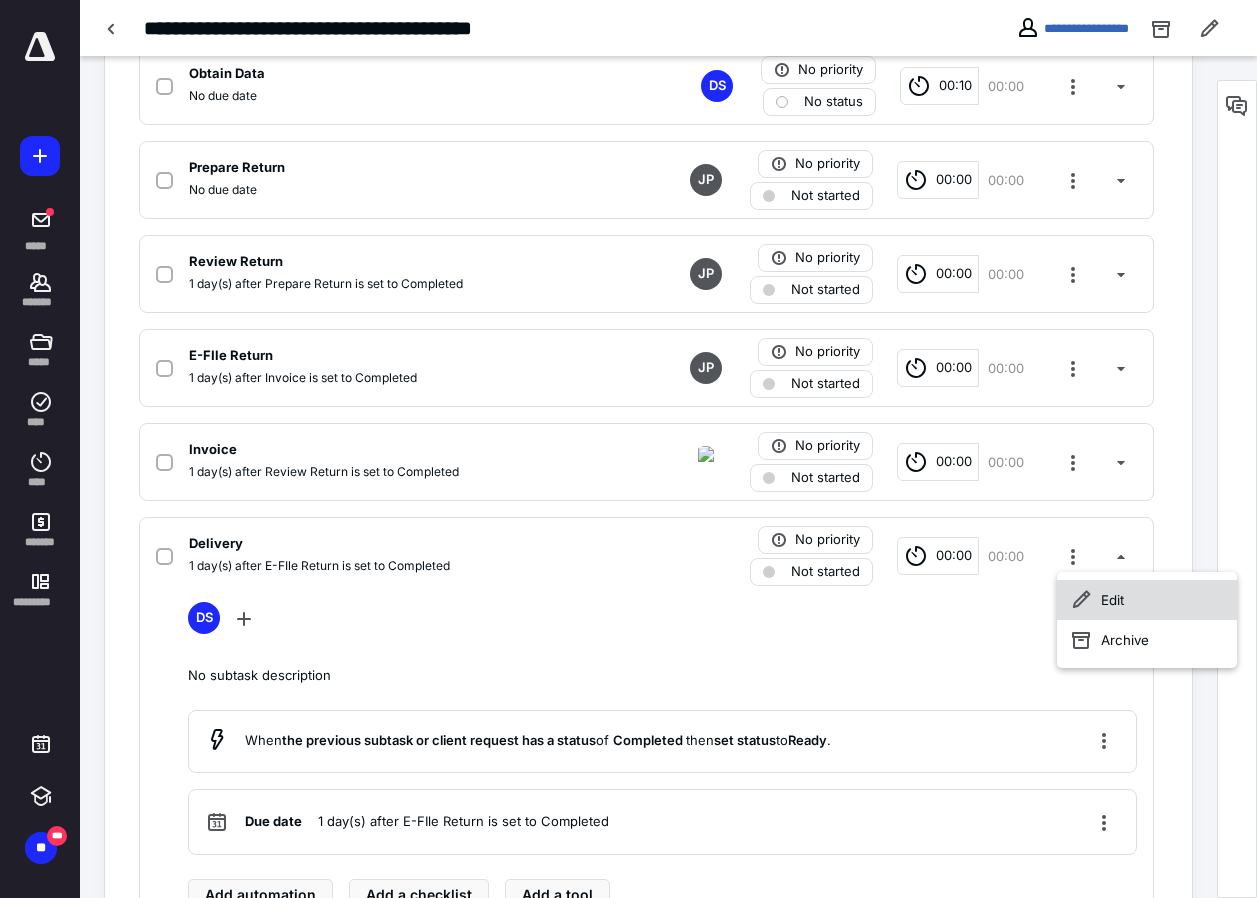 click on "Edit" at bounding box center [1147, 600] 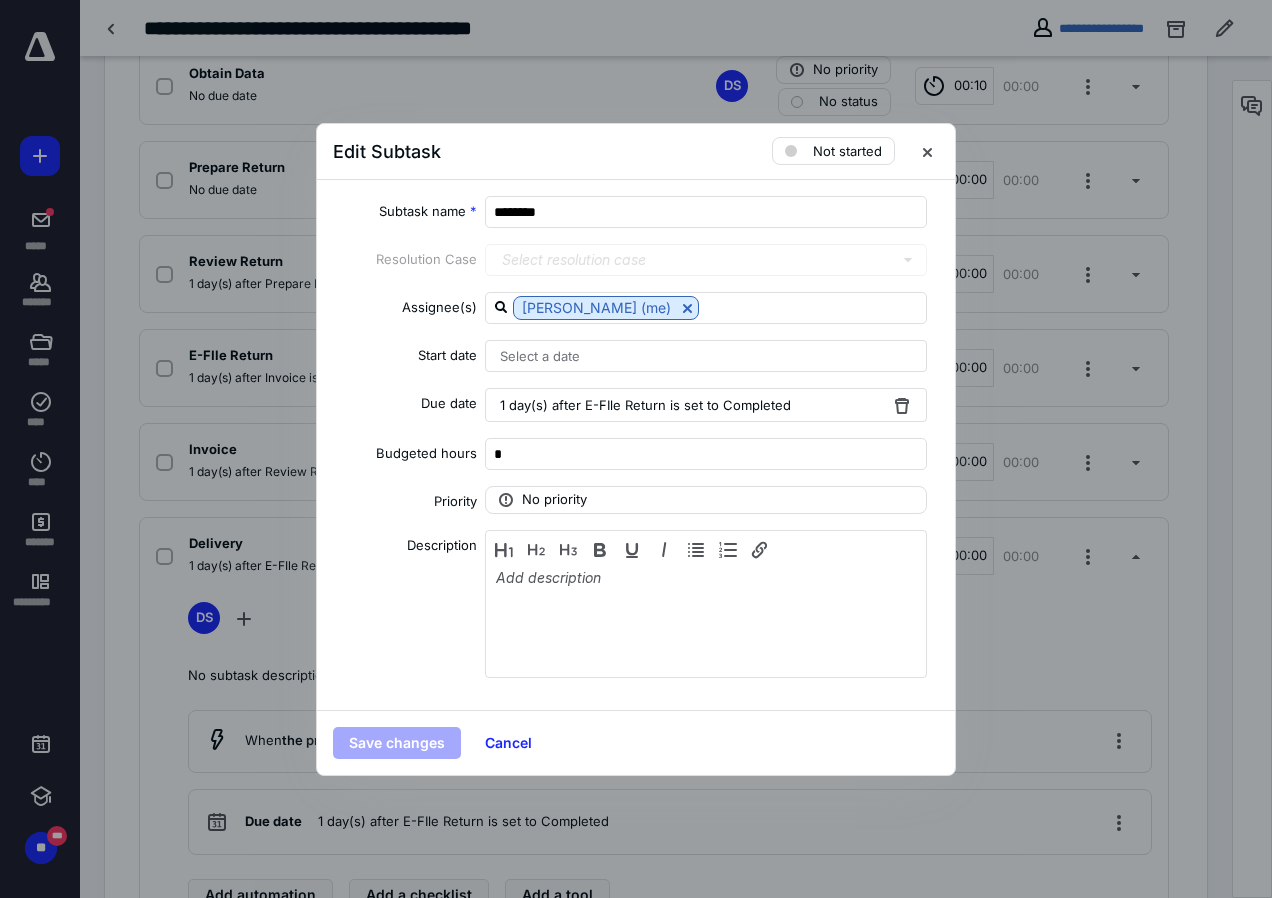 click on "Save changes" at bounding box center [397, 743] 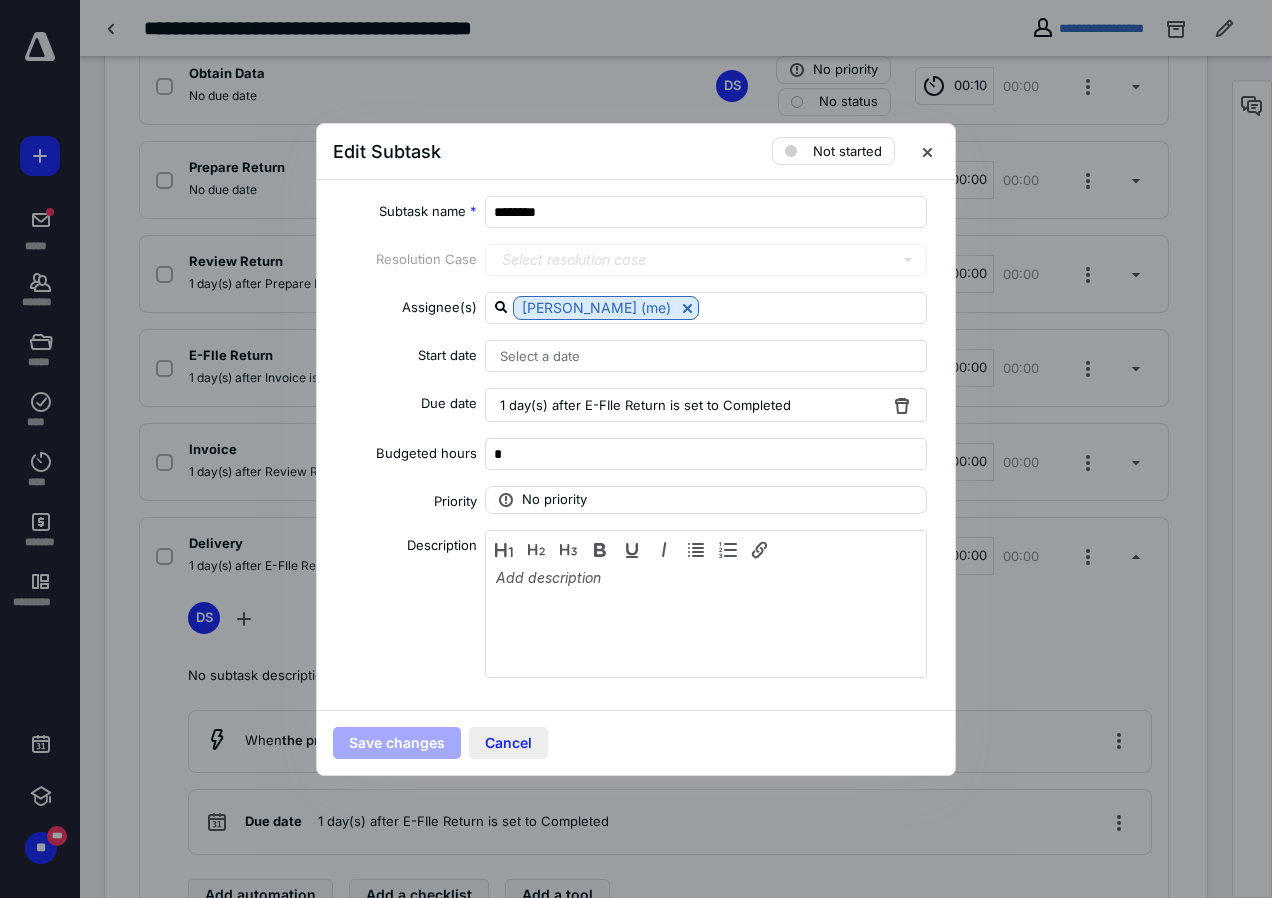 click on "Cancel" at bounding box center [508, 743] 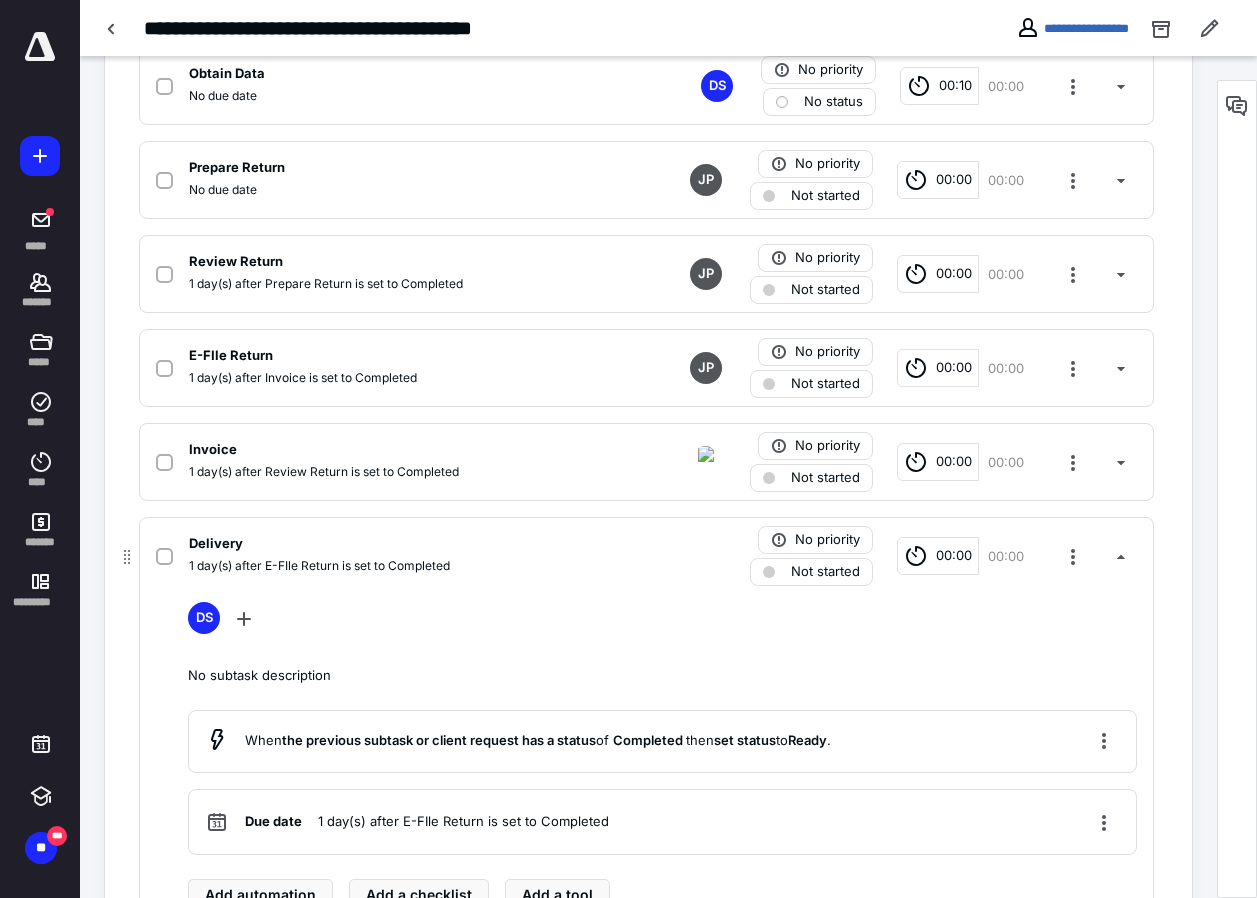 scroll, scrollTop: 610, scrollLeft: 0, axis: vertical 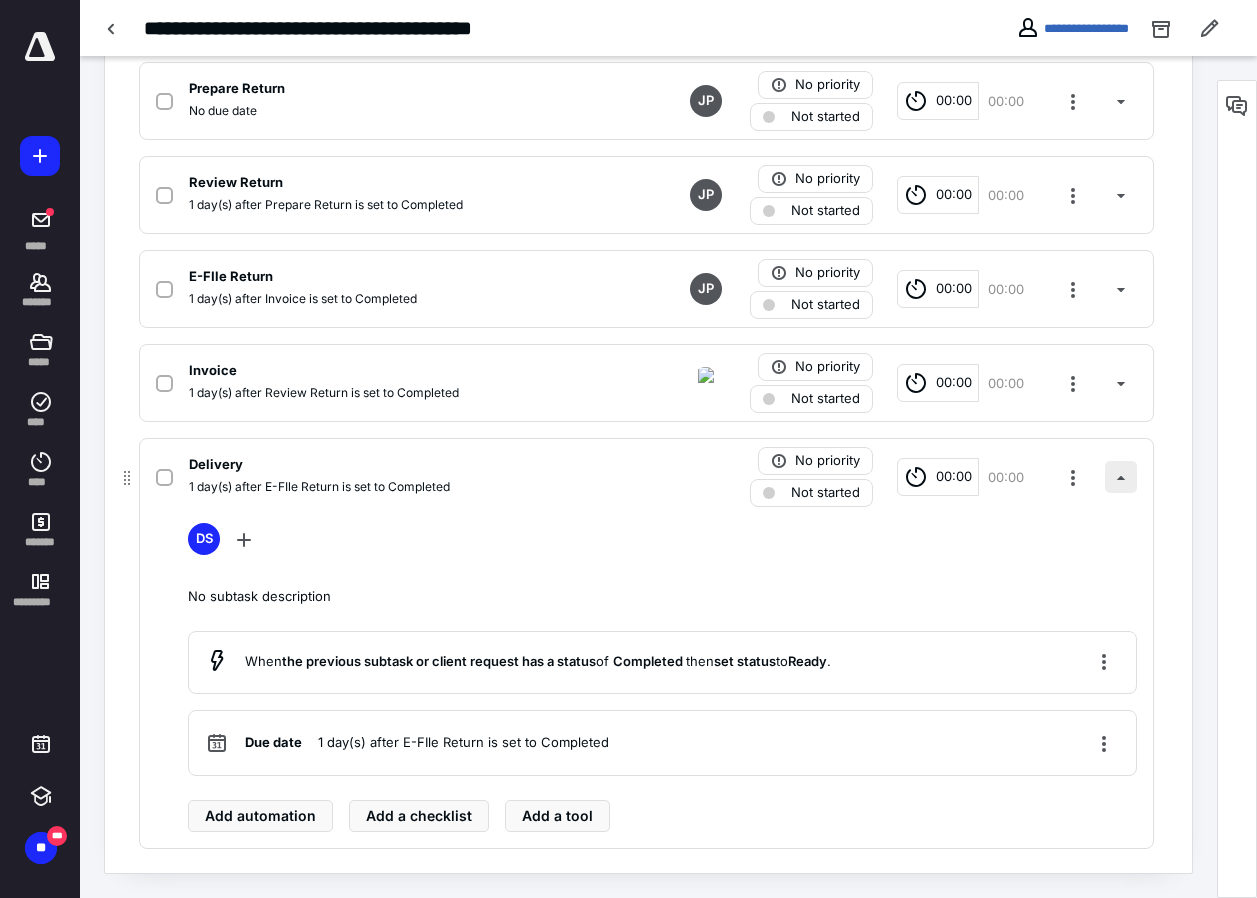 click at bounding box center (1121, 477) 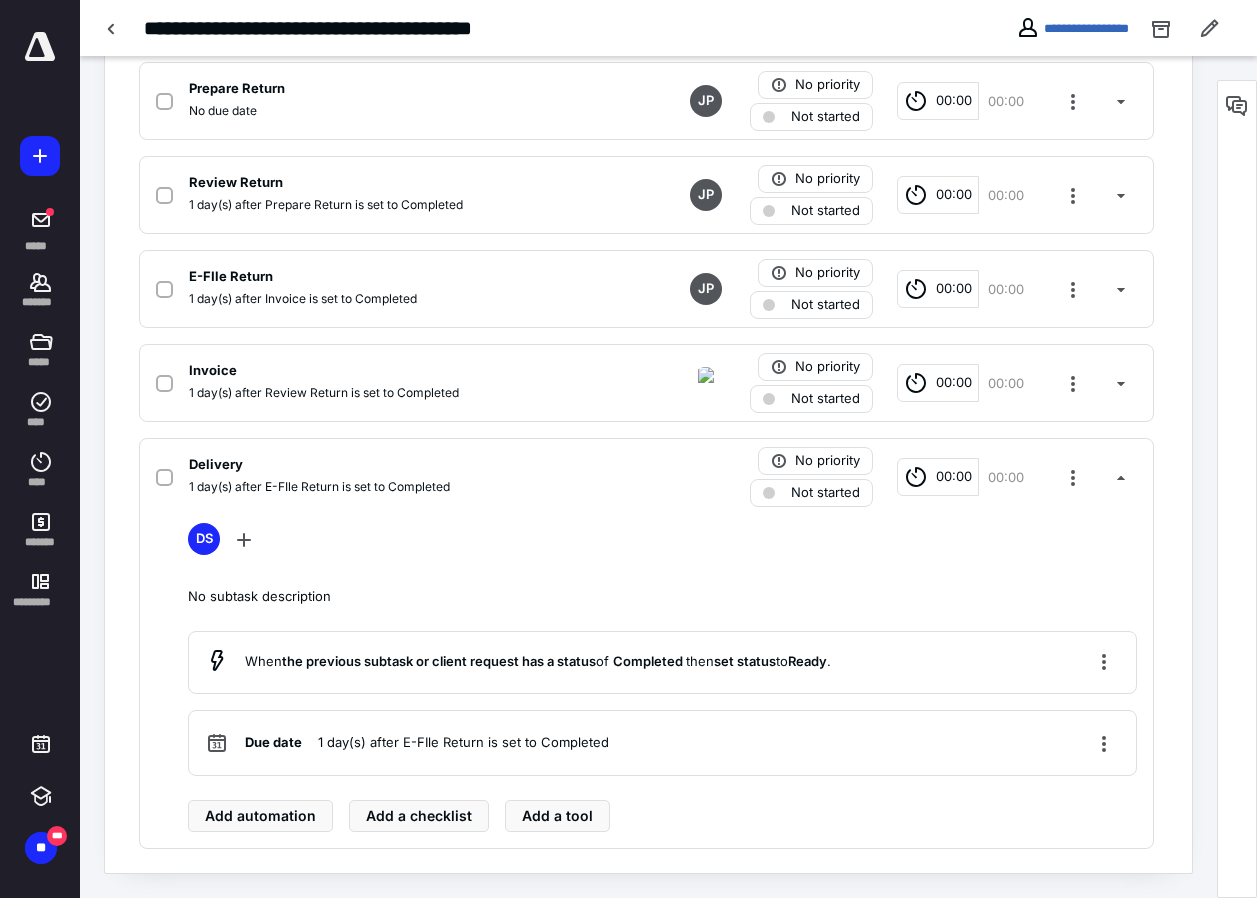 scroll, scrollTop: 277, scrollLeft: 0, axis: vertical 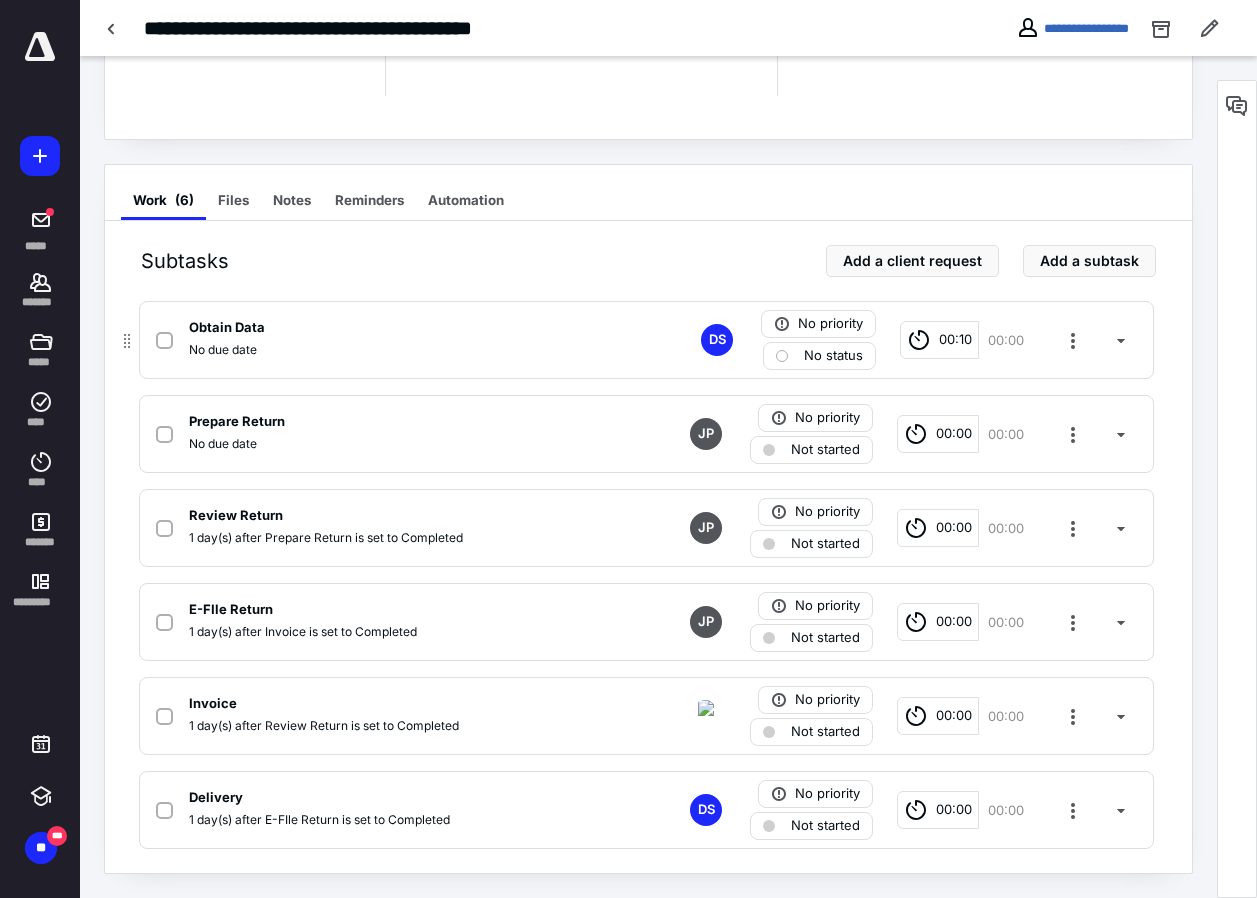 click on "No status" at bounding box center [819, 356] 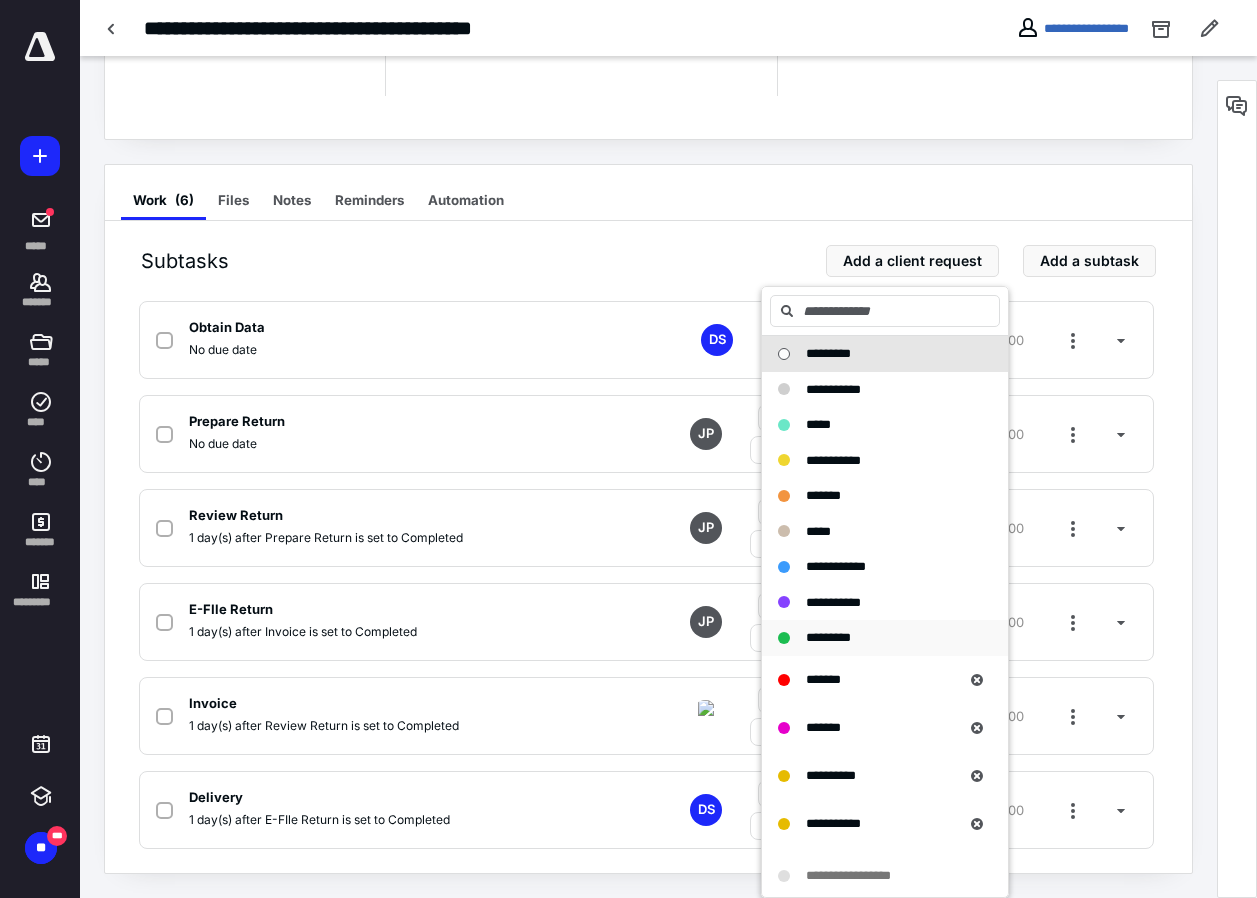 click on "*********" at bounding box center [828, 637] 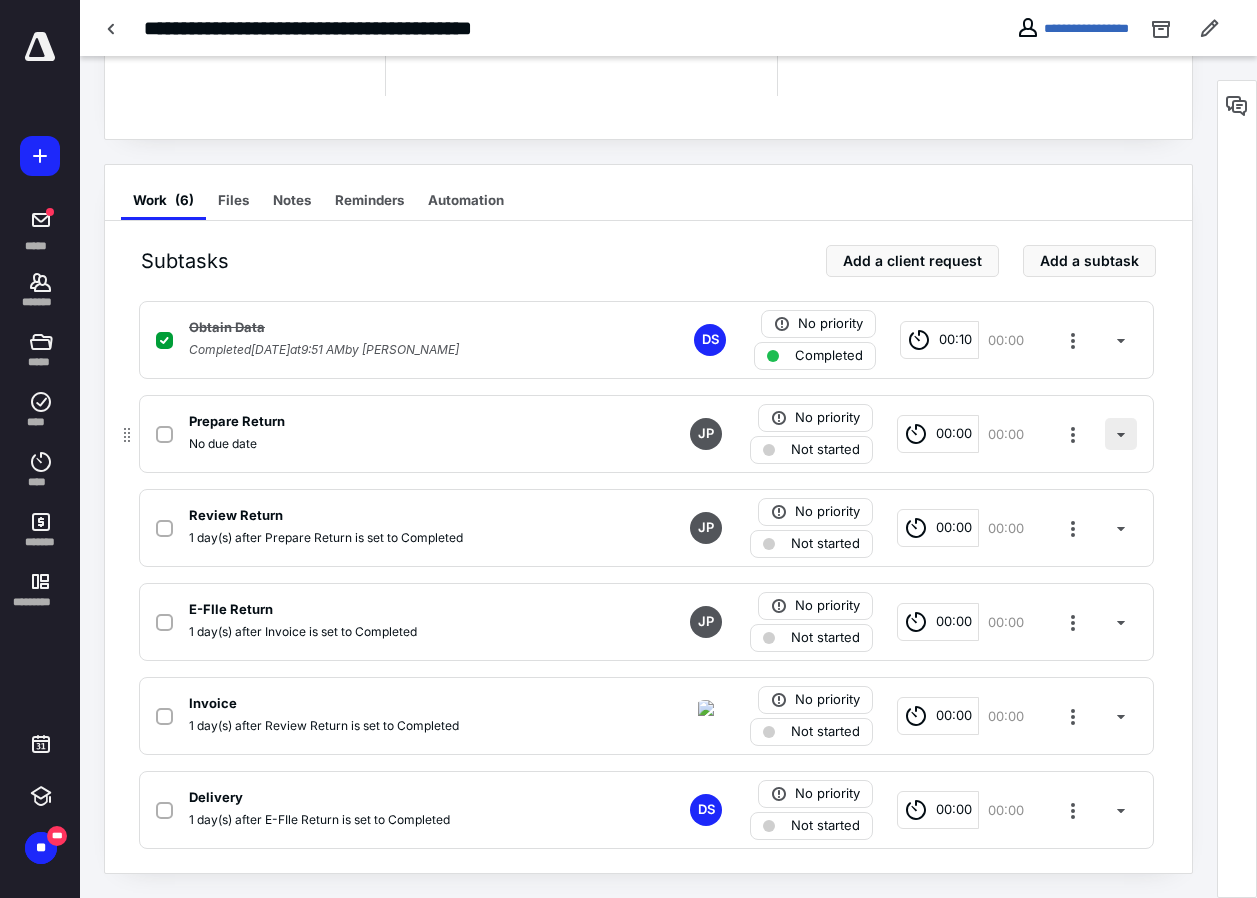 click at bounding box center [1121, 434] 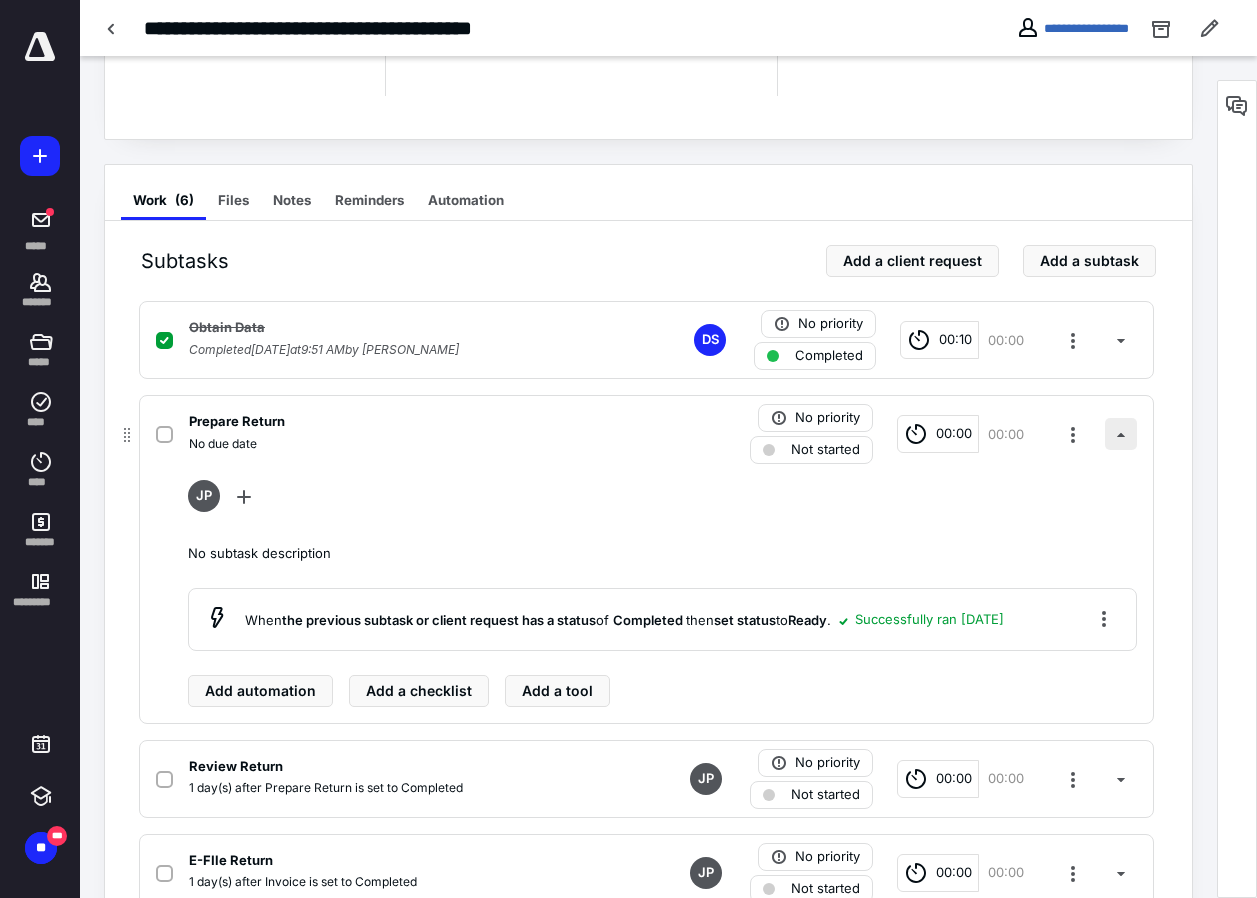 click at bounding box center [1121, 434] 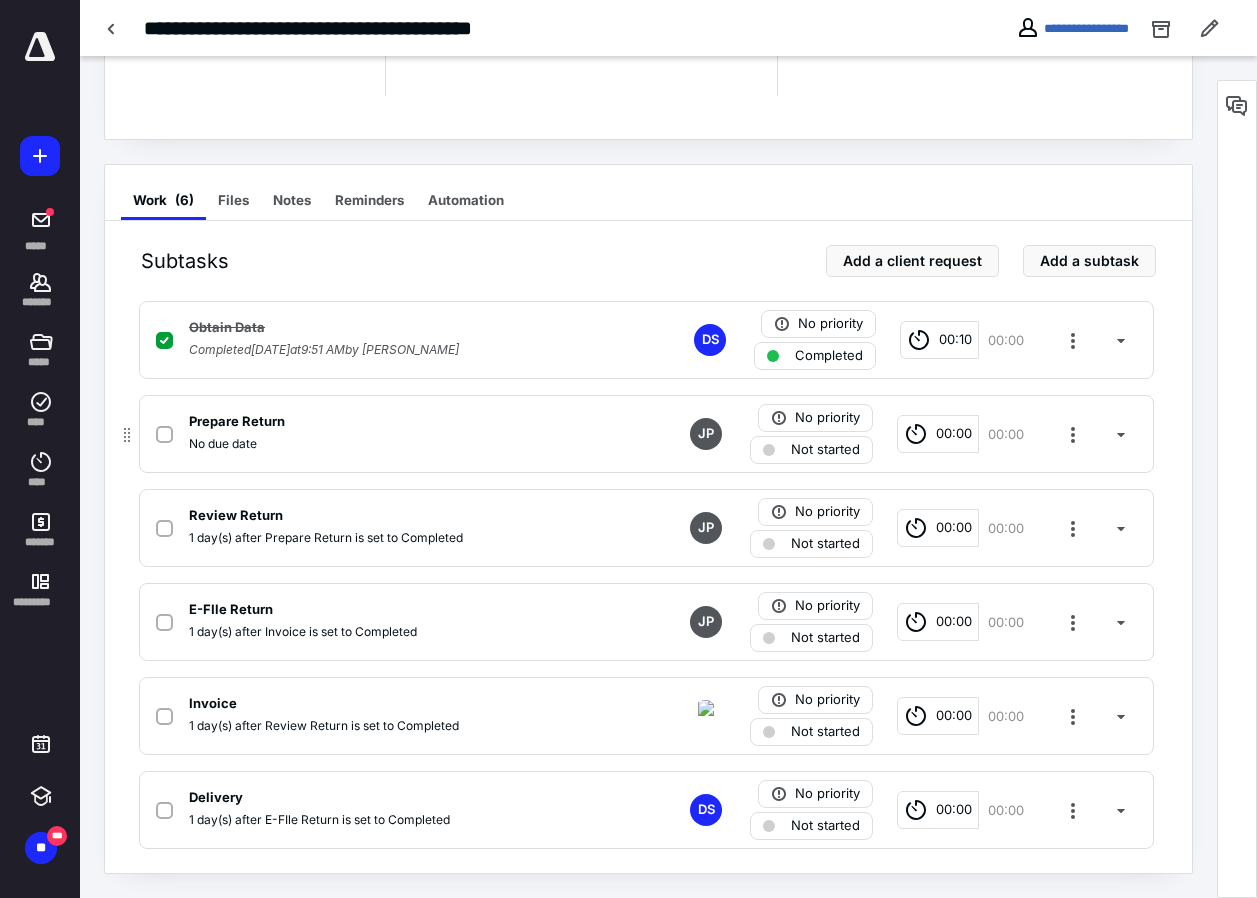 click on "Not started" at bounding box center [825, 450] 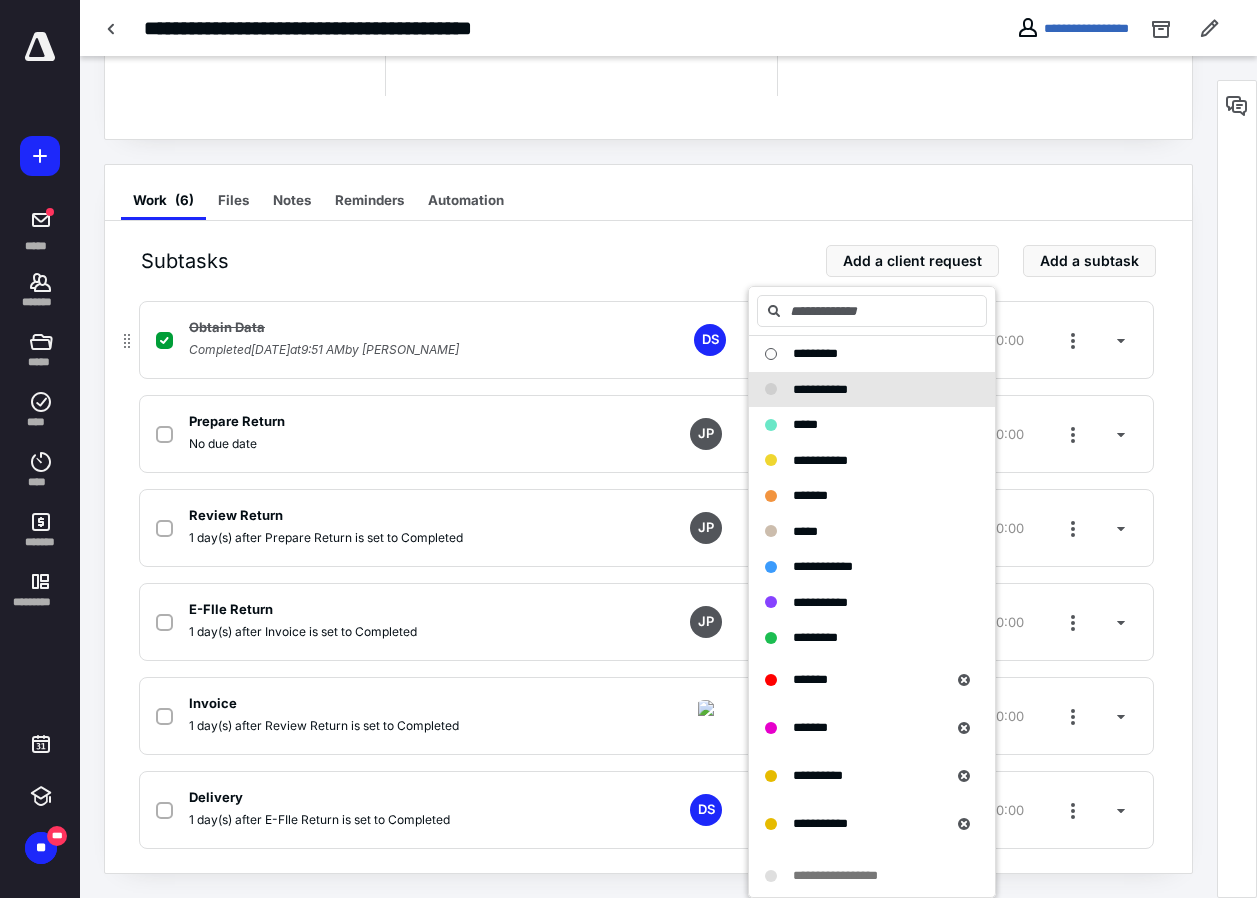 click on "Obtain Data Completed  July 11, 2025  at  9:51 AM  by Diane Simonton DS No priority Completed 00:10 00:00" at bounding box center (646, 340) 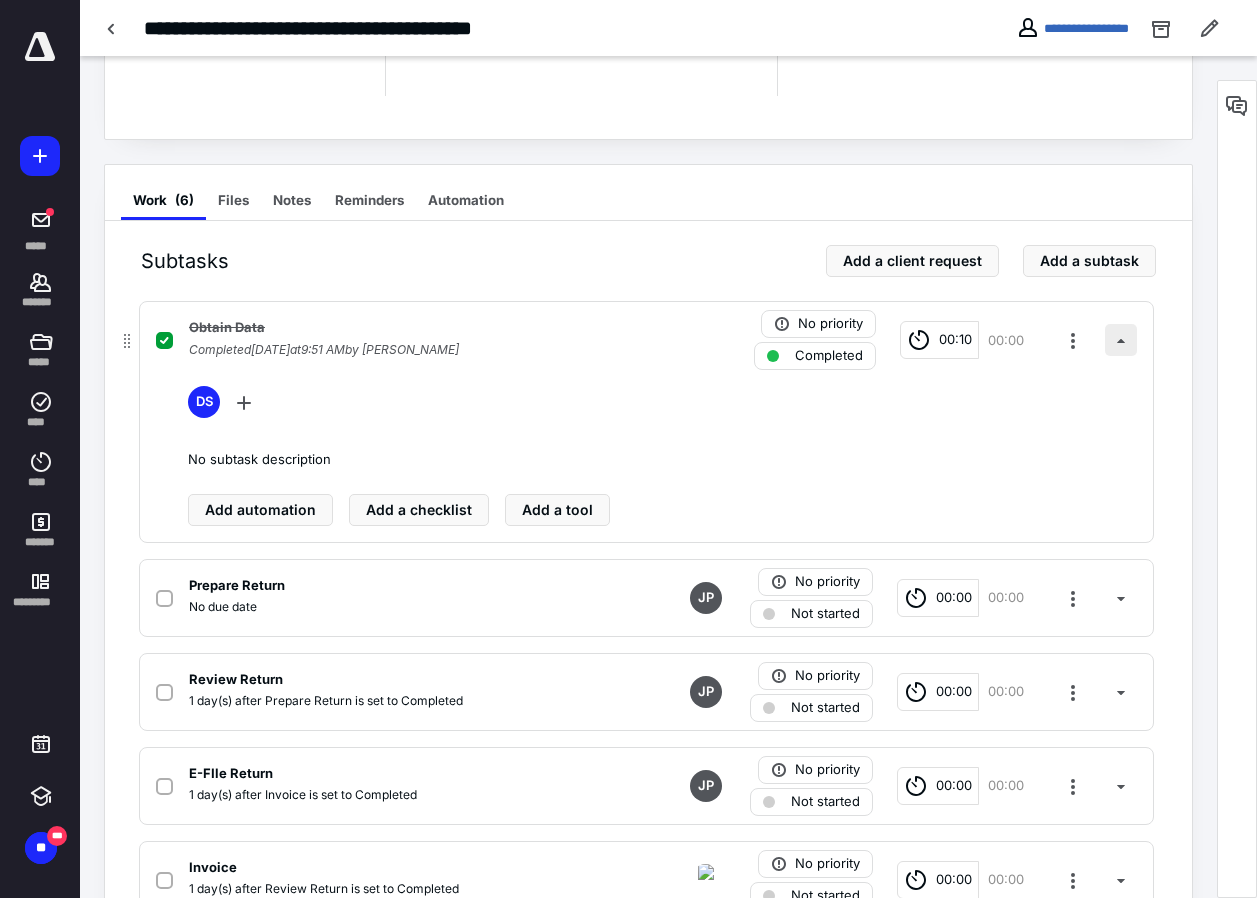 click at bounding box center [1121, 340] 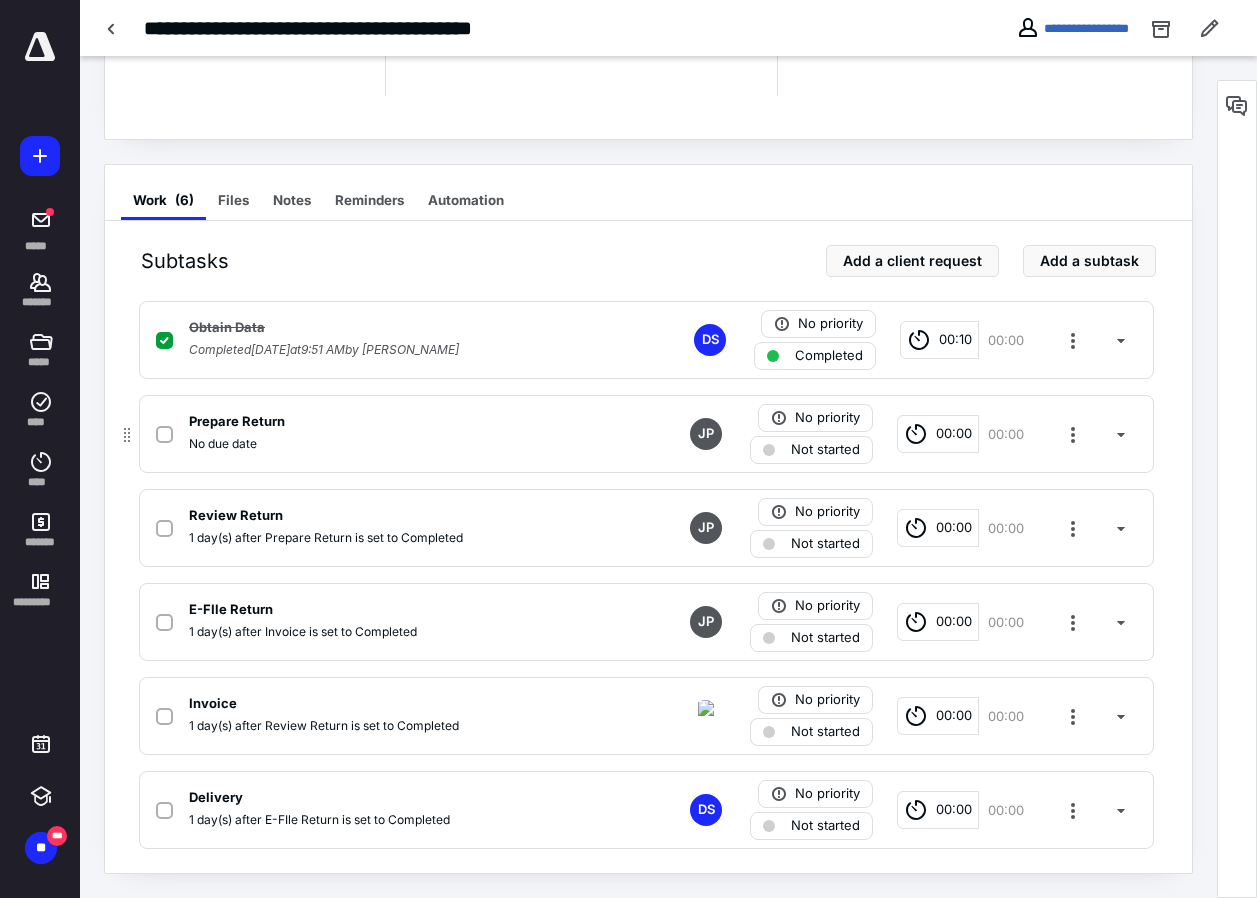 click on "Not started" at bounding box center (825, 450) 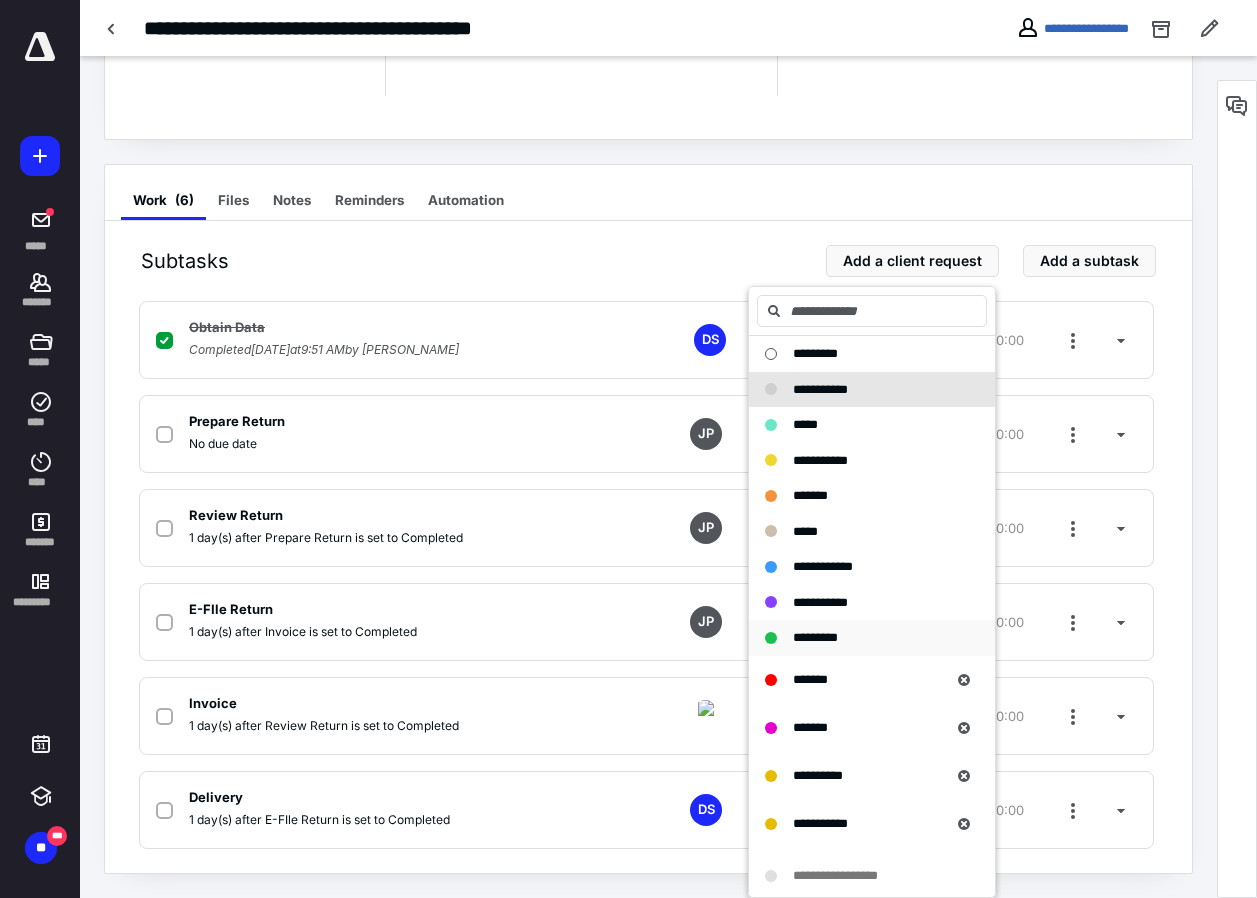 click on "*********" at bounding box center (815, 637) 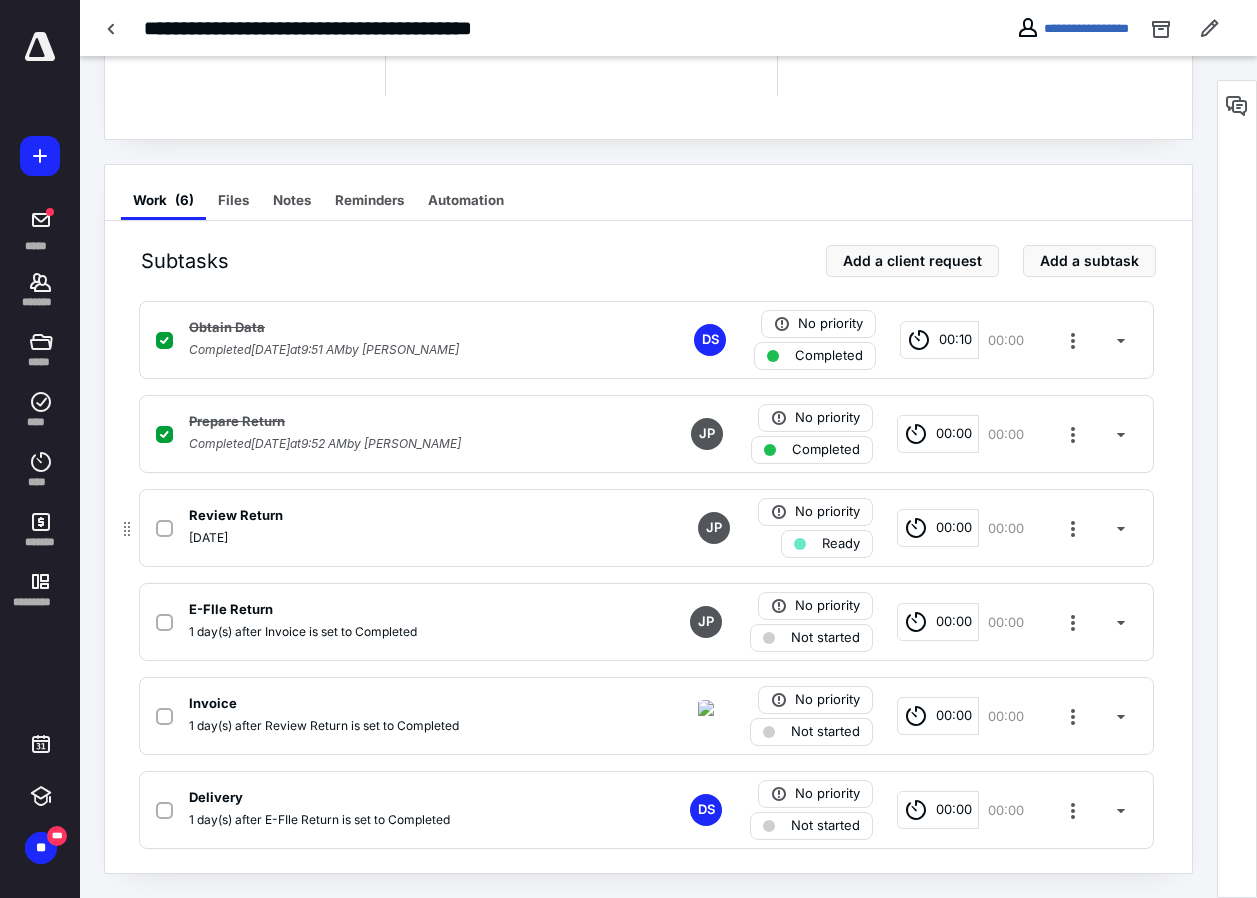 click on "Ready" at bounding box center (841, 544) 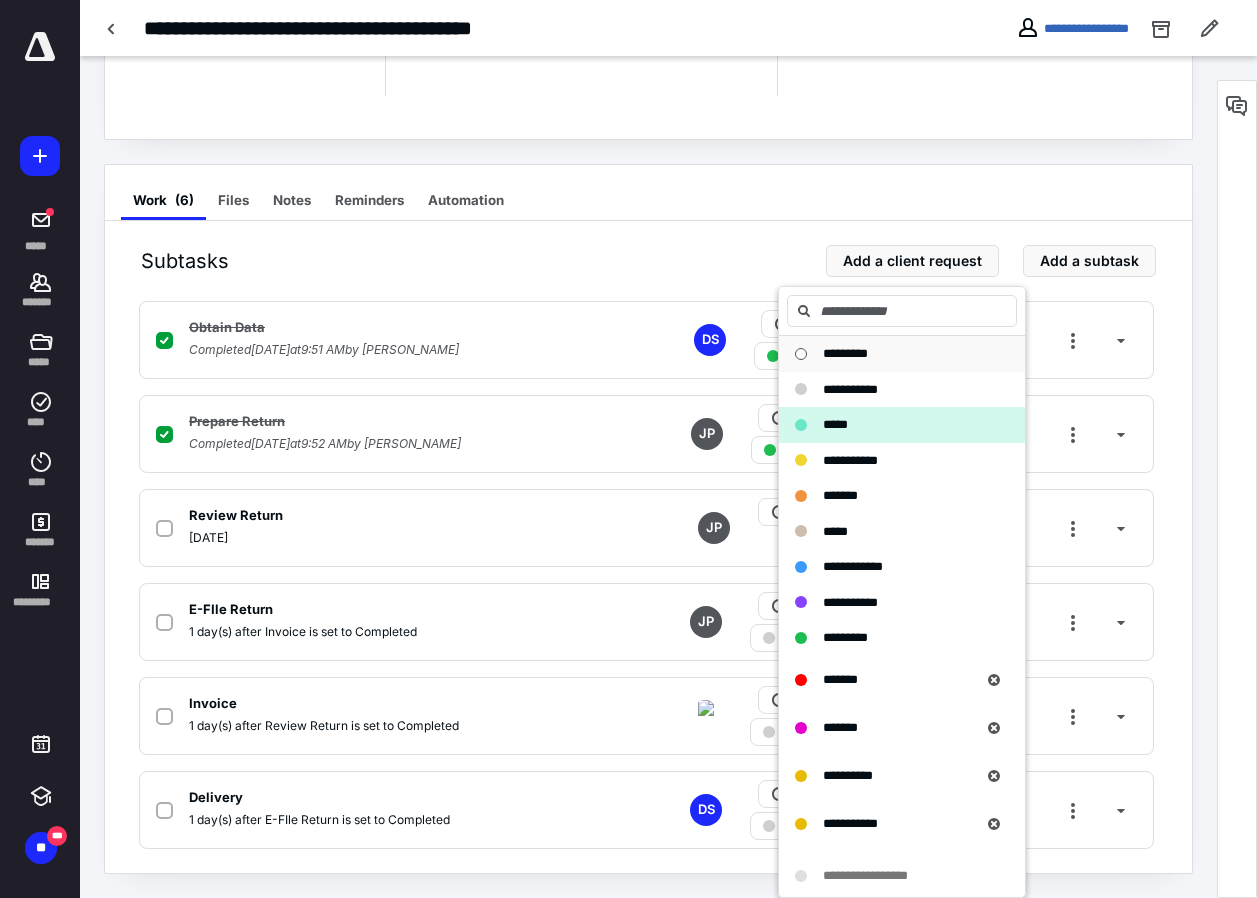 click on "*********" at bounding box center (845, 353) 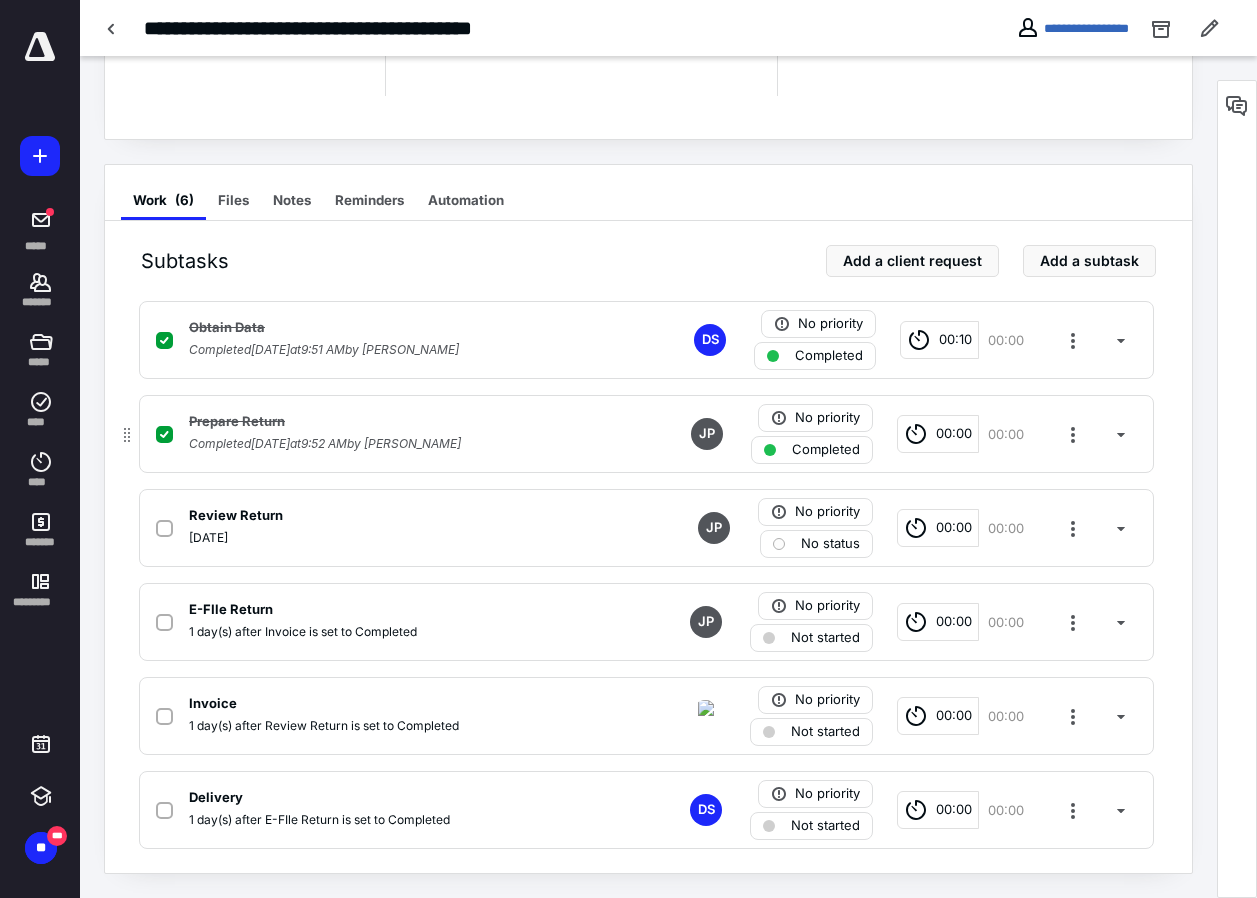 click on "Completed" at bounding box center (826, 450) 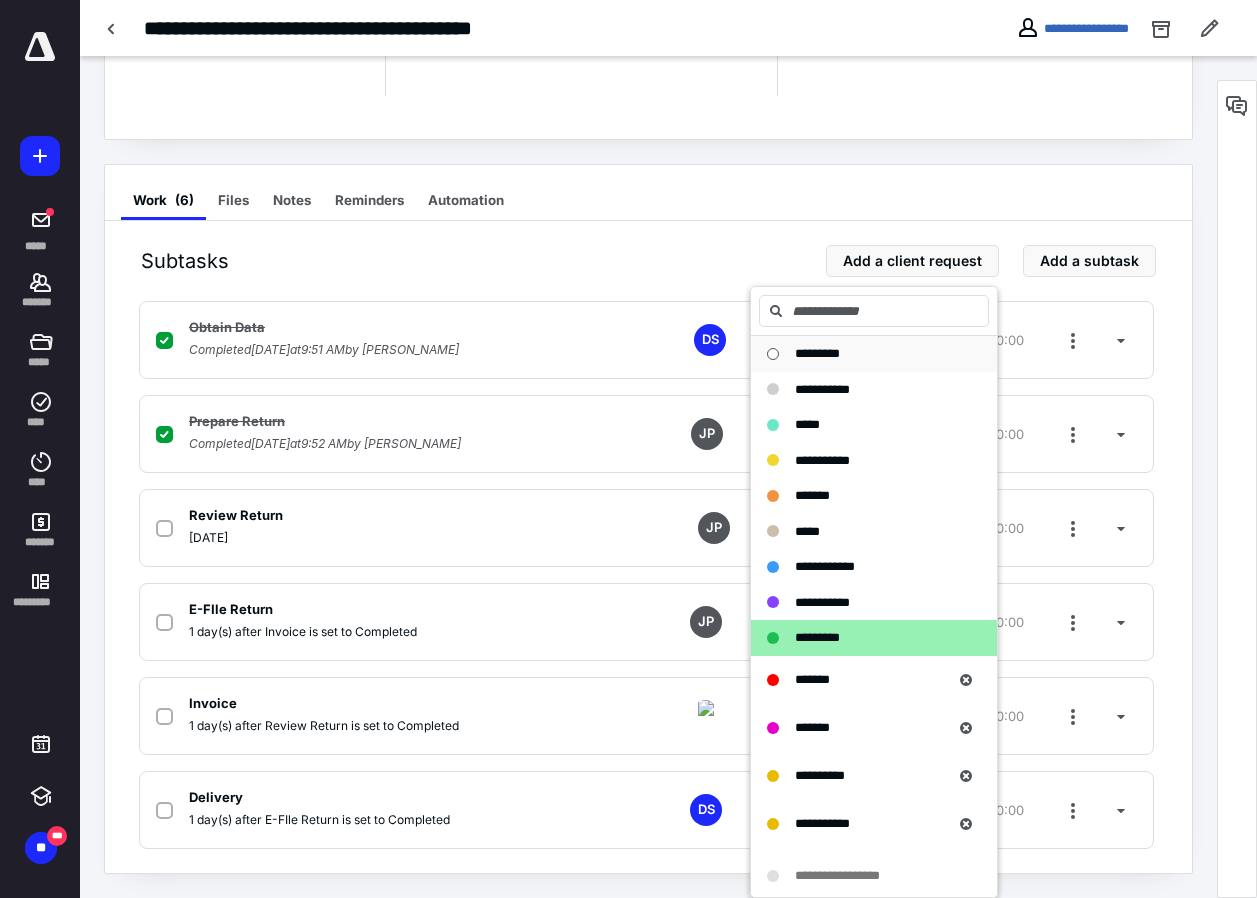 click on "*********" at bounding box center [817, 353] 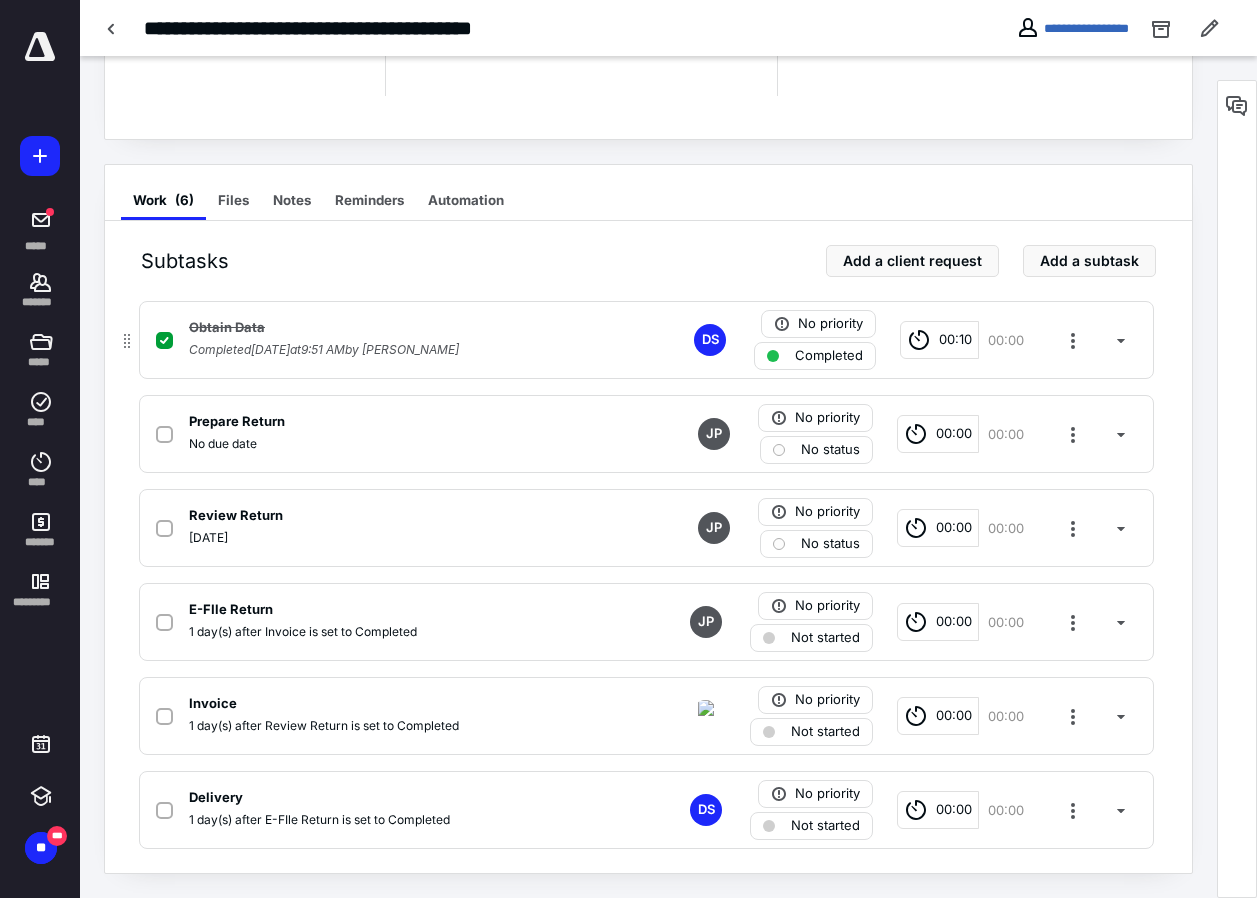 click on "Completed" at bounding box center (829, 356) 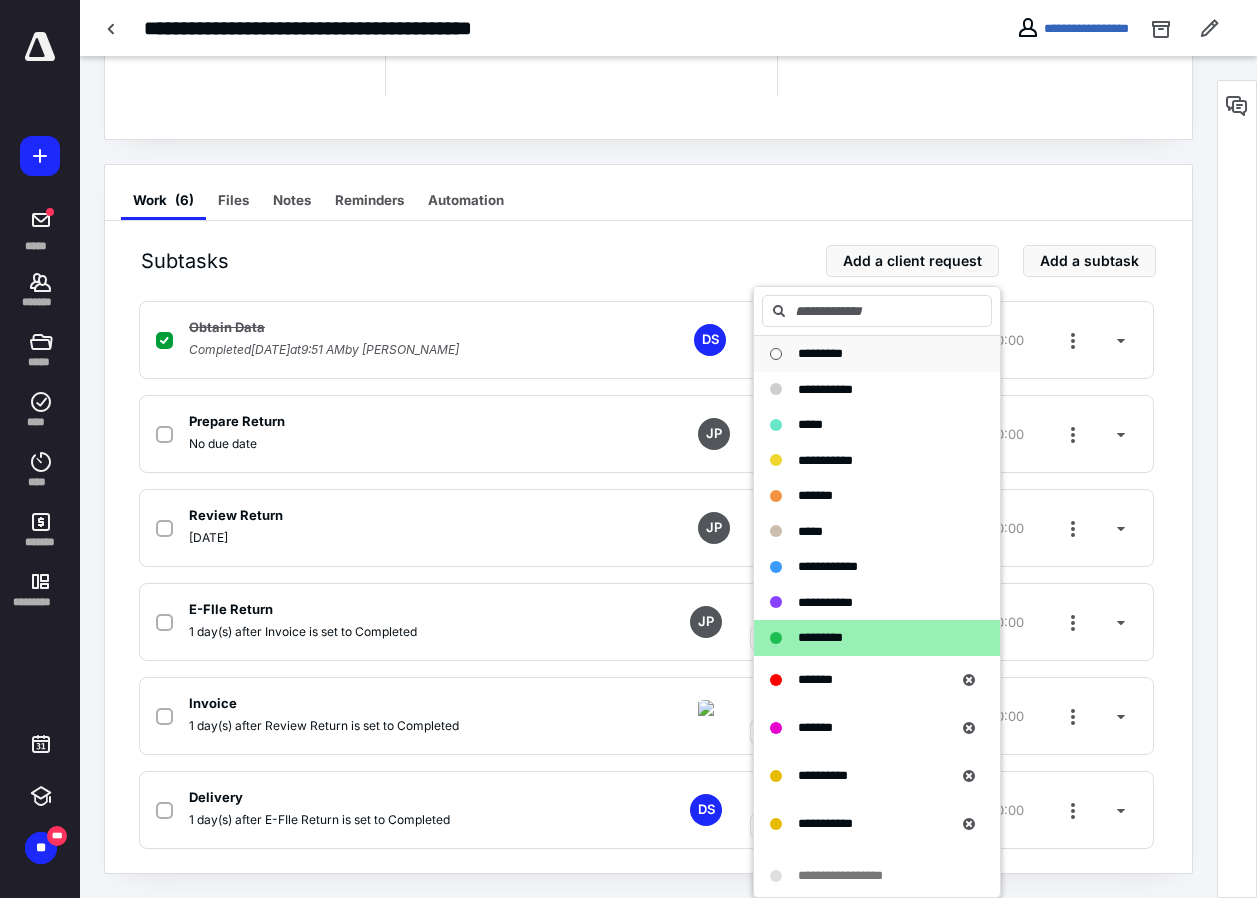 click on "*********" at bounding box center [820, 353] 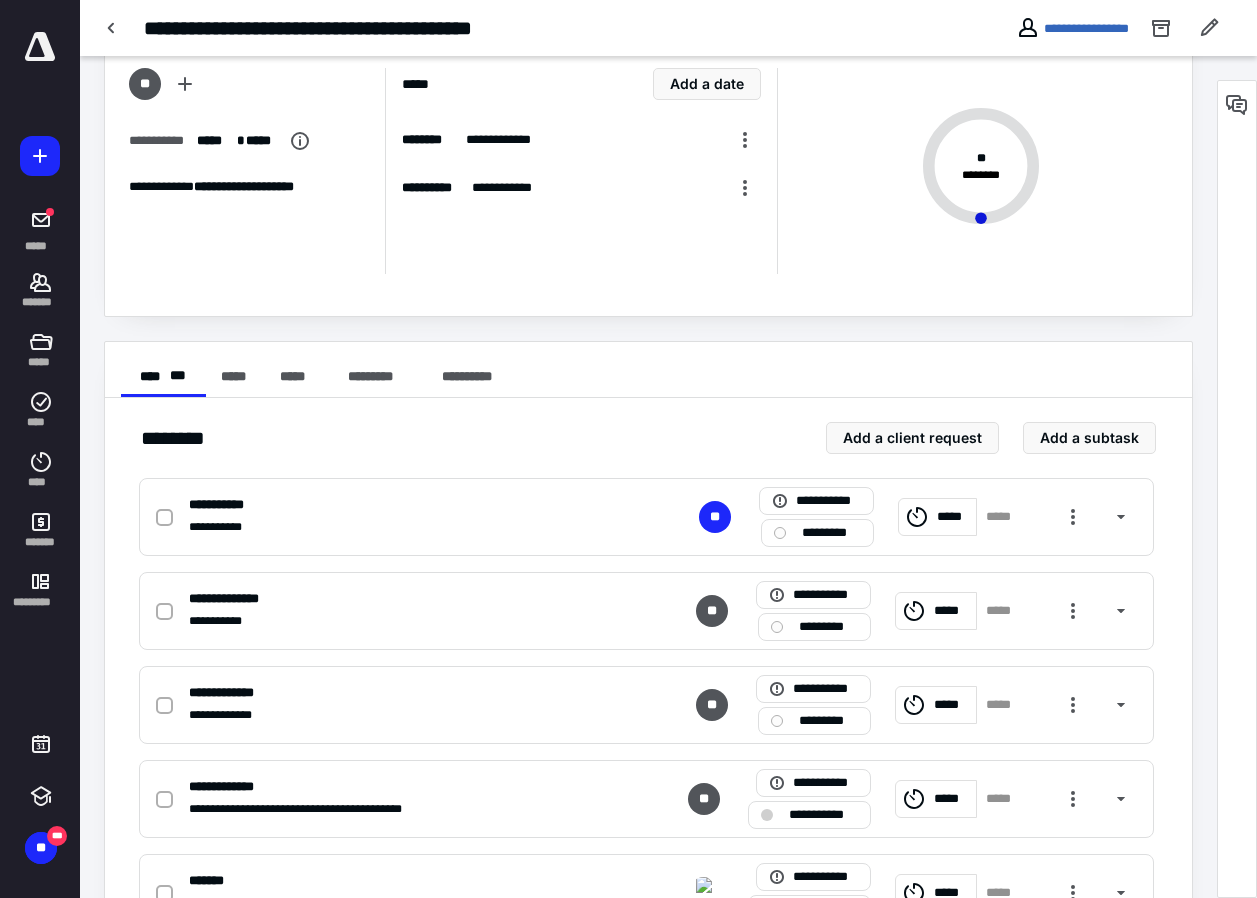 scroll, scrollTop: 200, scrollLeft: 0, axis: vertical 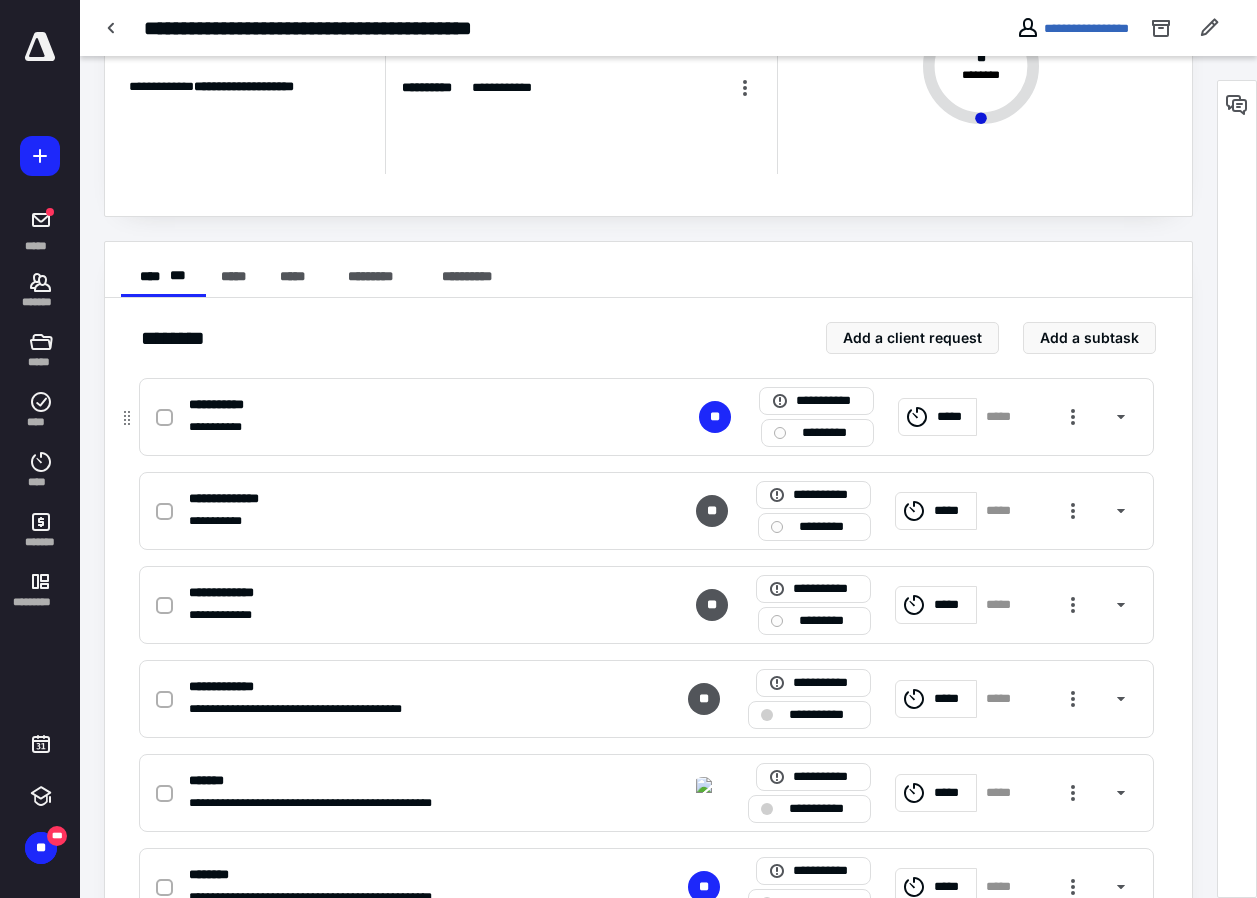 click on "*********" at bounding box center (817, 433) 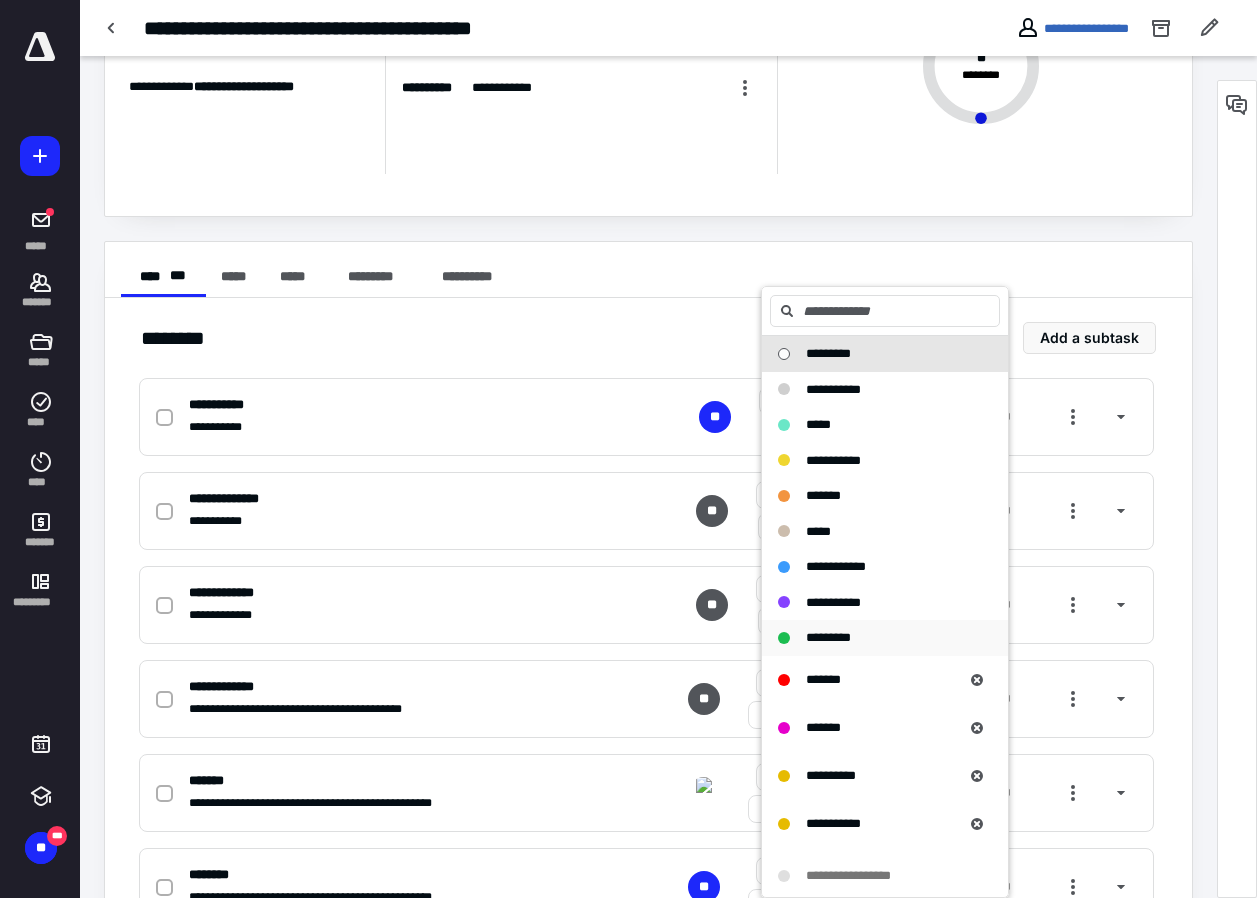 click on "*********" at bounding box center (828, 637) 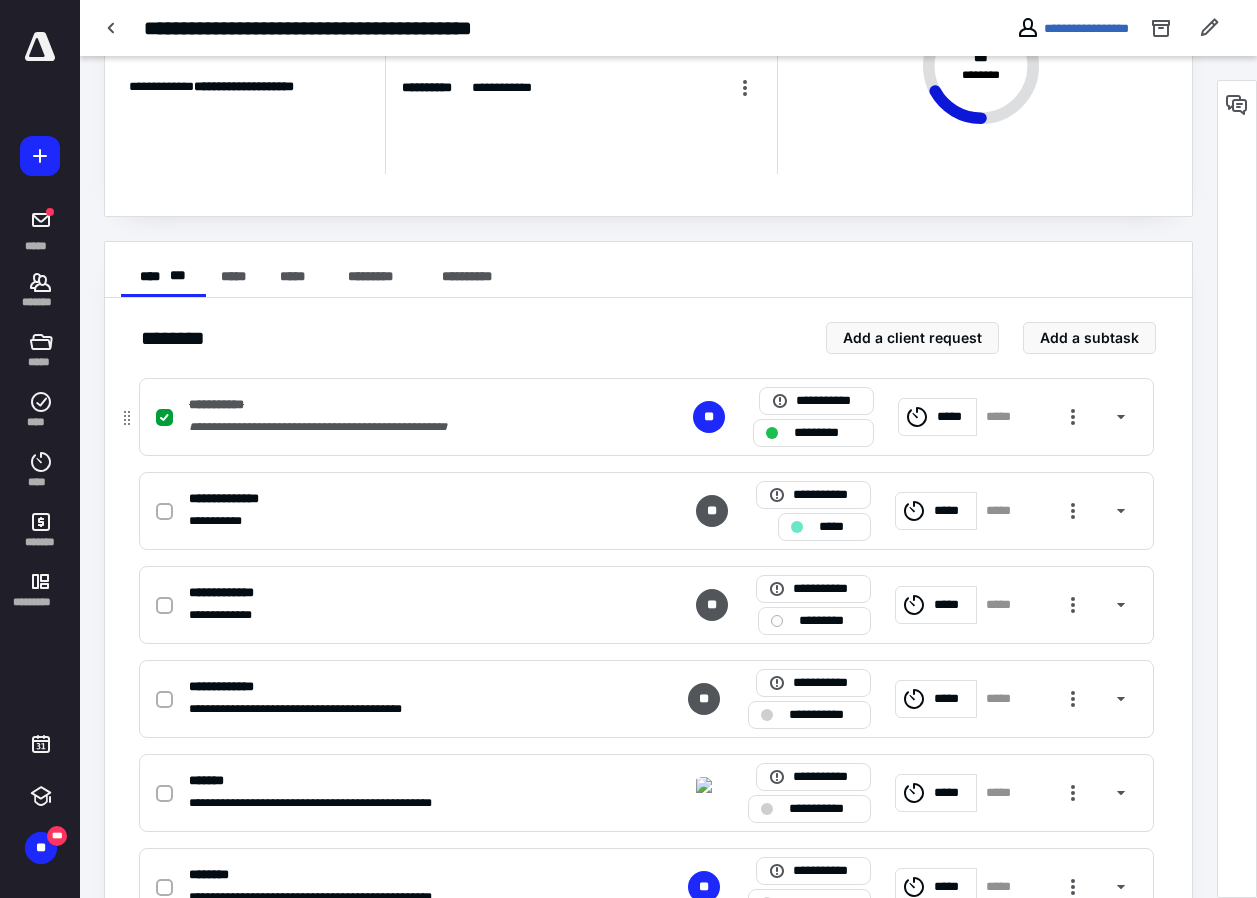 scroll, scrollTop: 0, scrollLeft: 0, axis: both 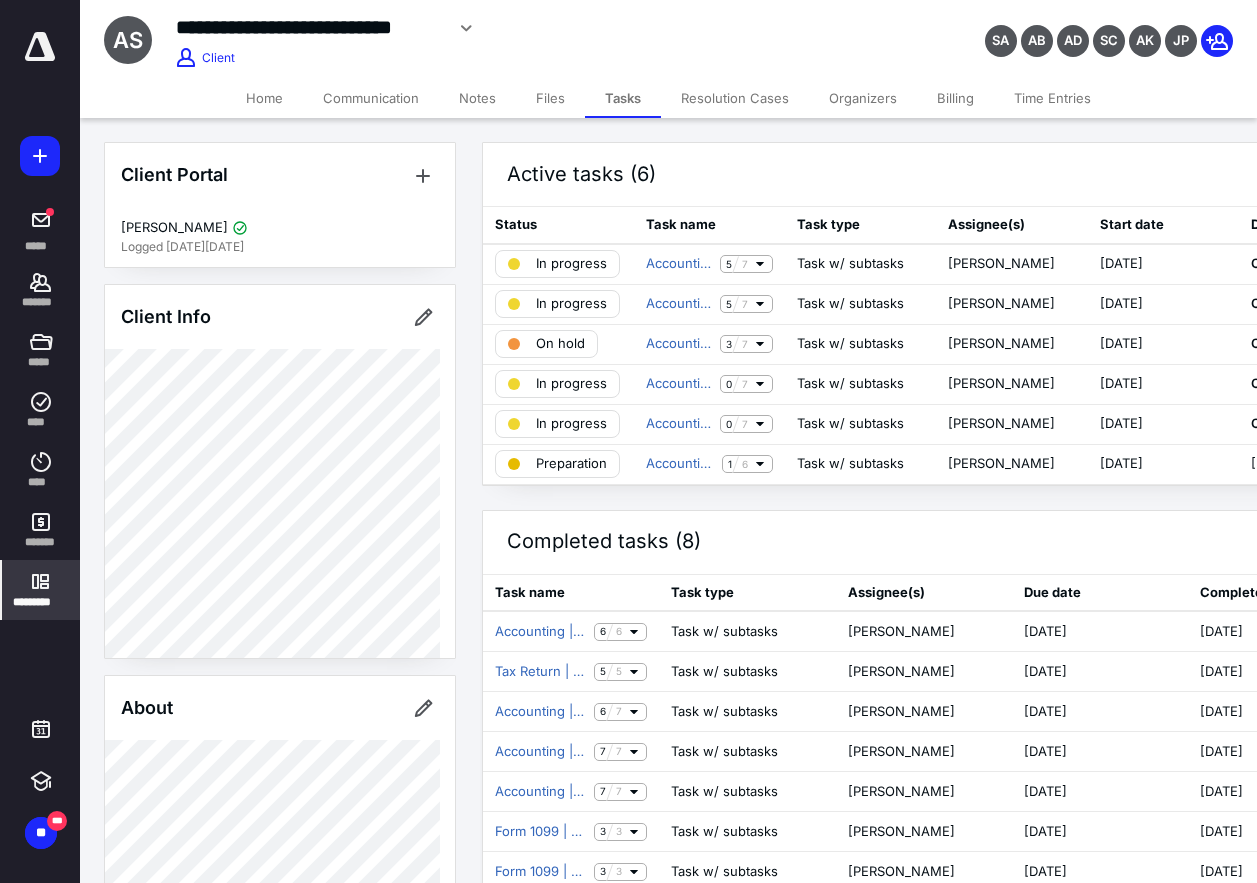 click 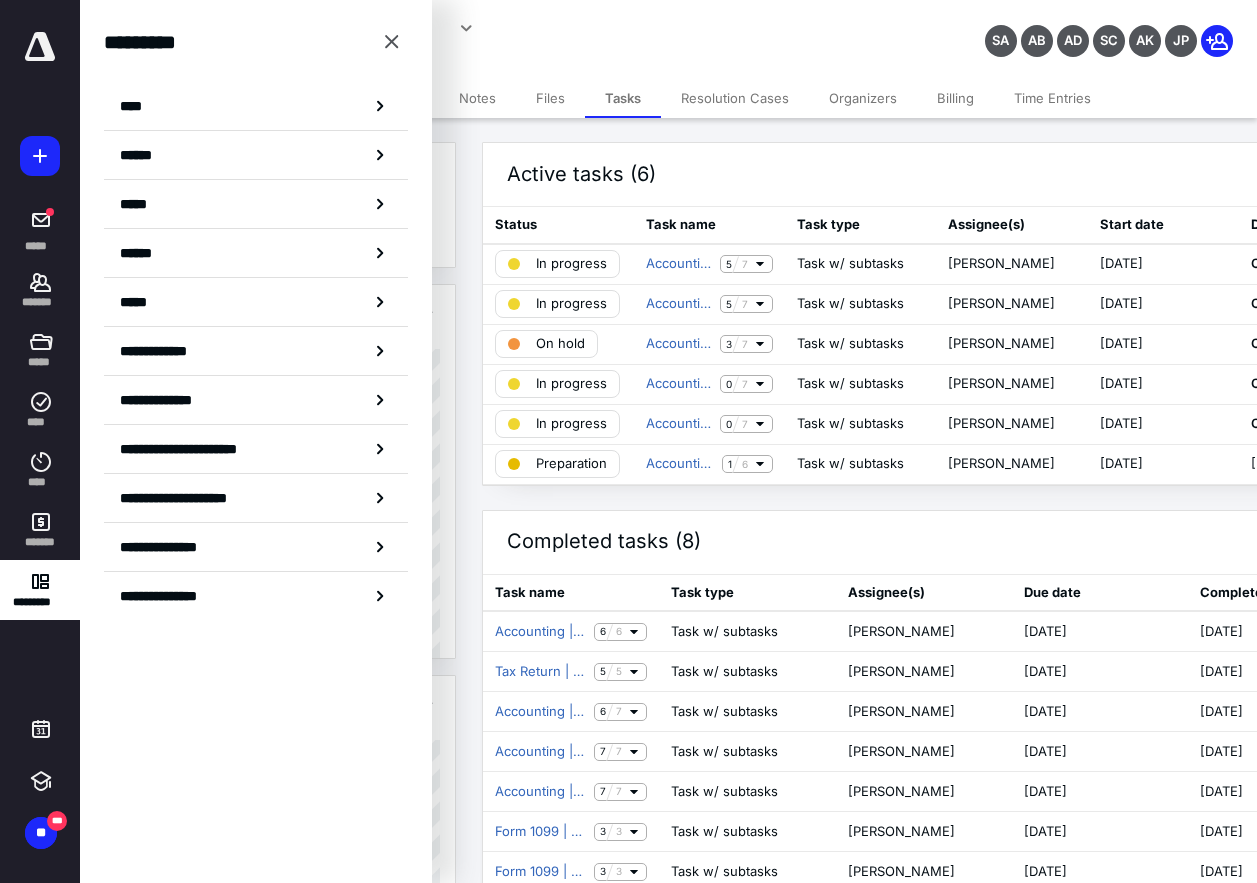 click on "****" at bounding box center [136, 106] 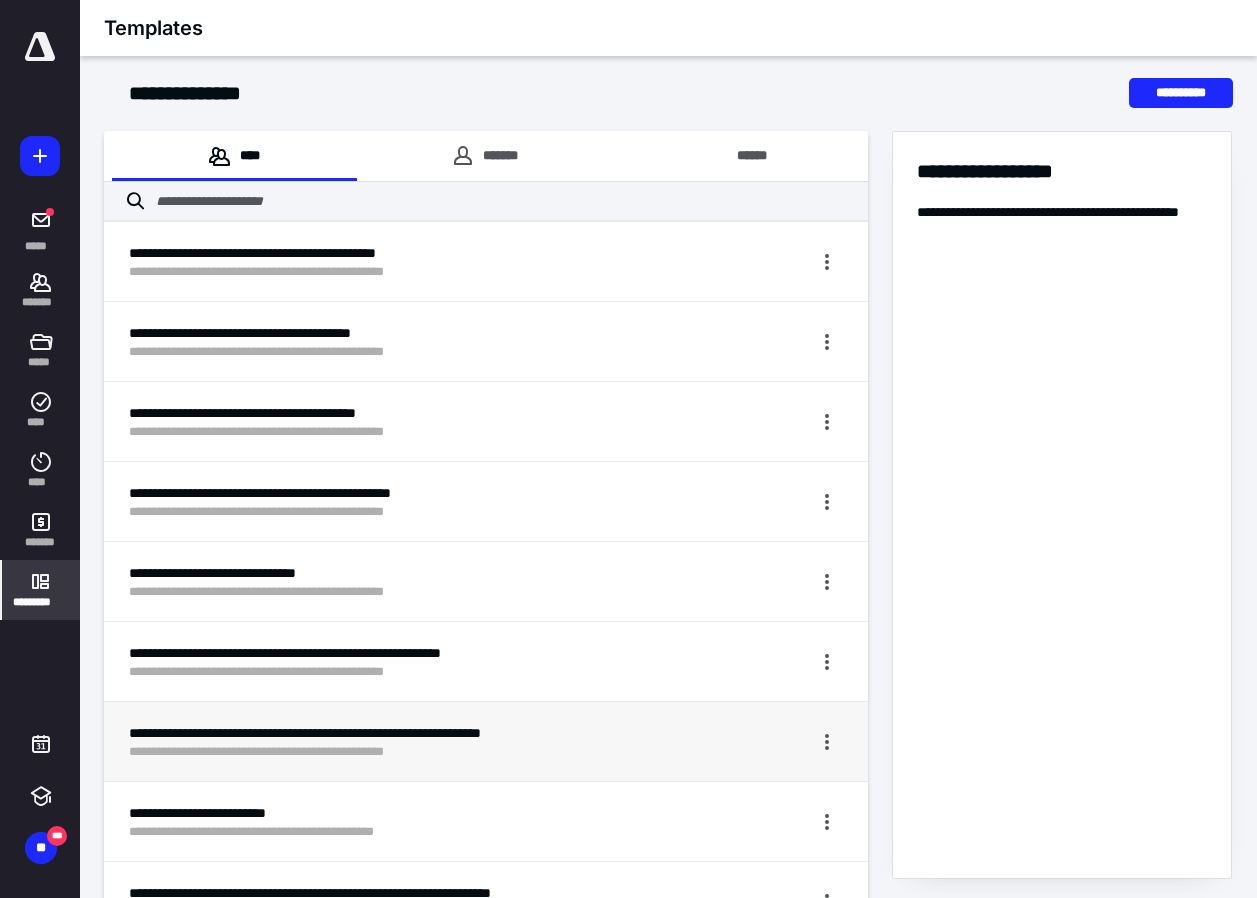 scroll, scrollTop: 600, scrollLeft: 0, axis: vertical 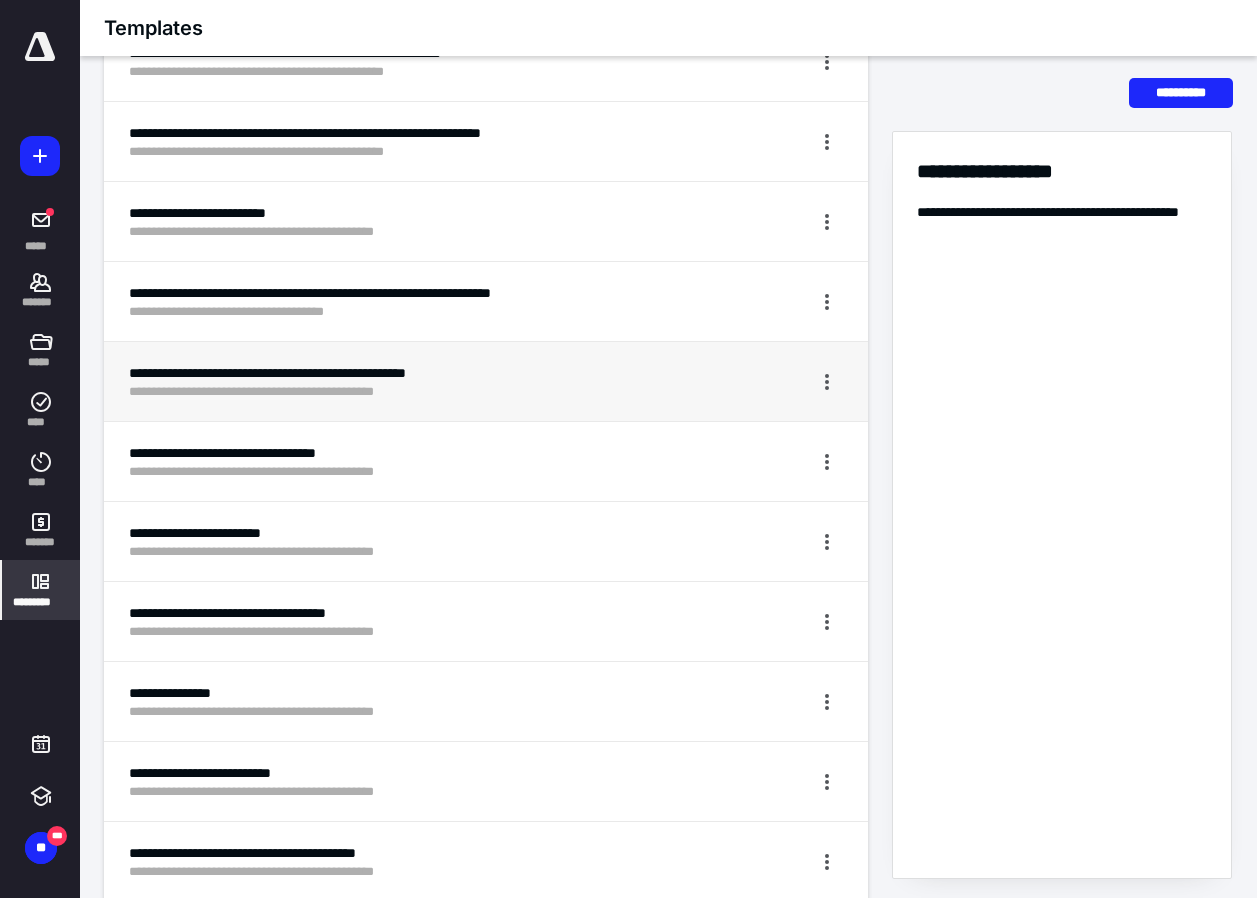 click on "**********" at bounding box center [411, 392] 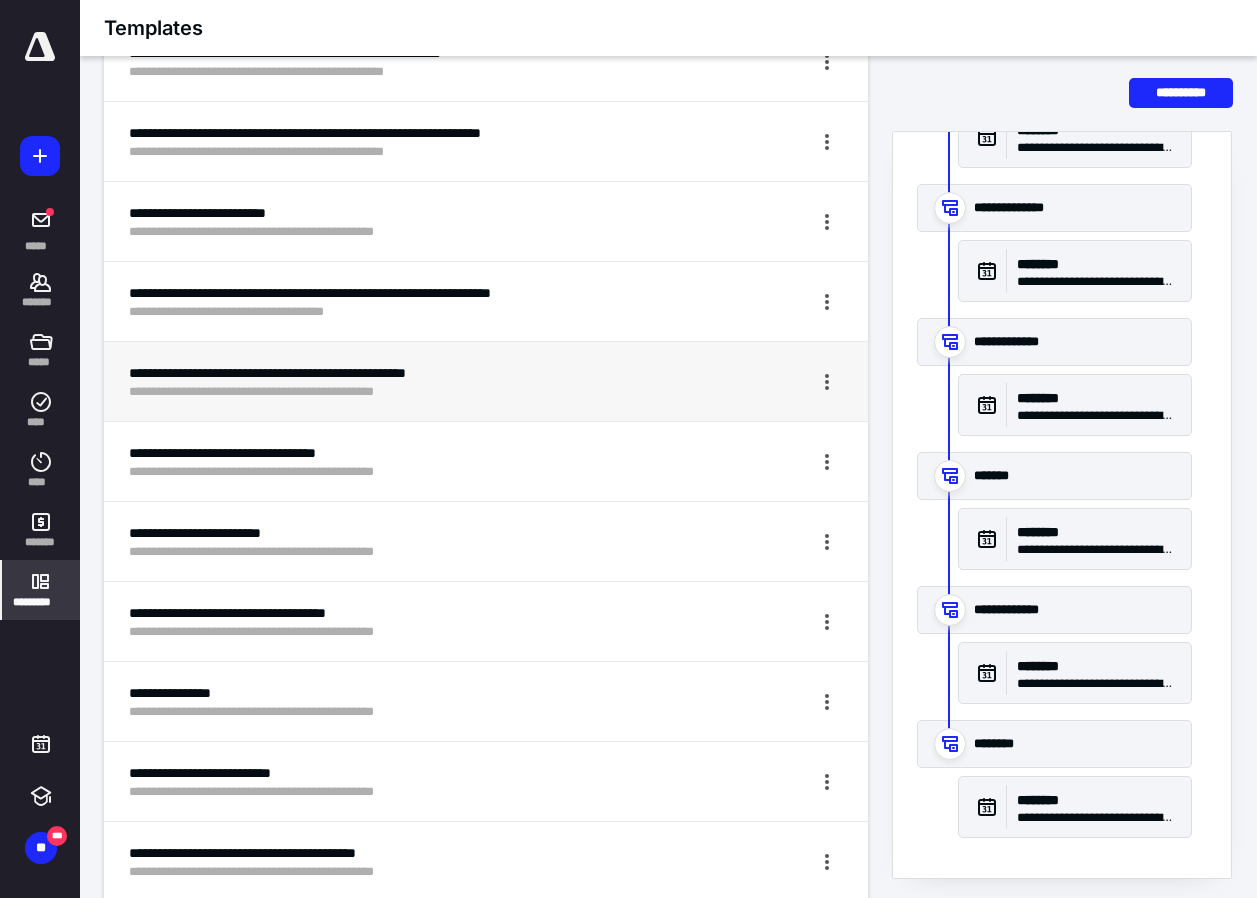 scroll, scrollTop: 720, scrollLeft: 0, axis: vertical 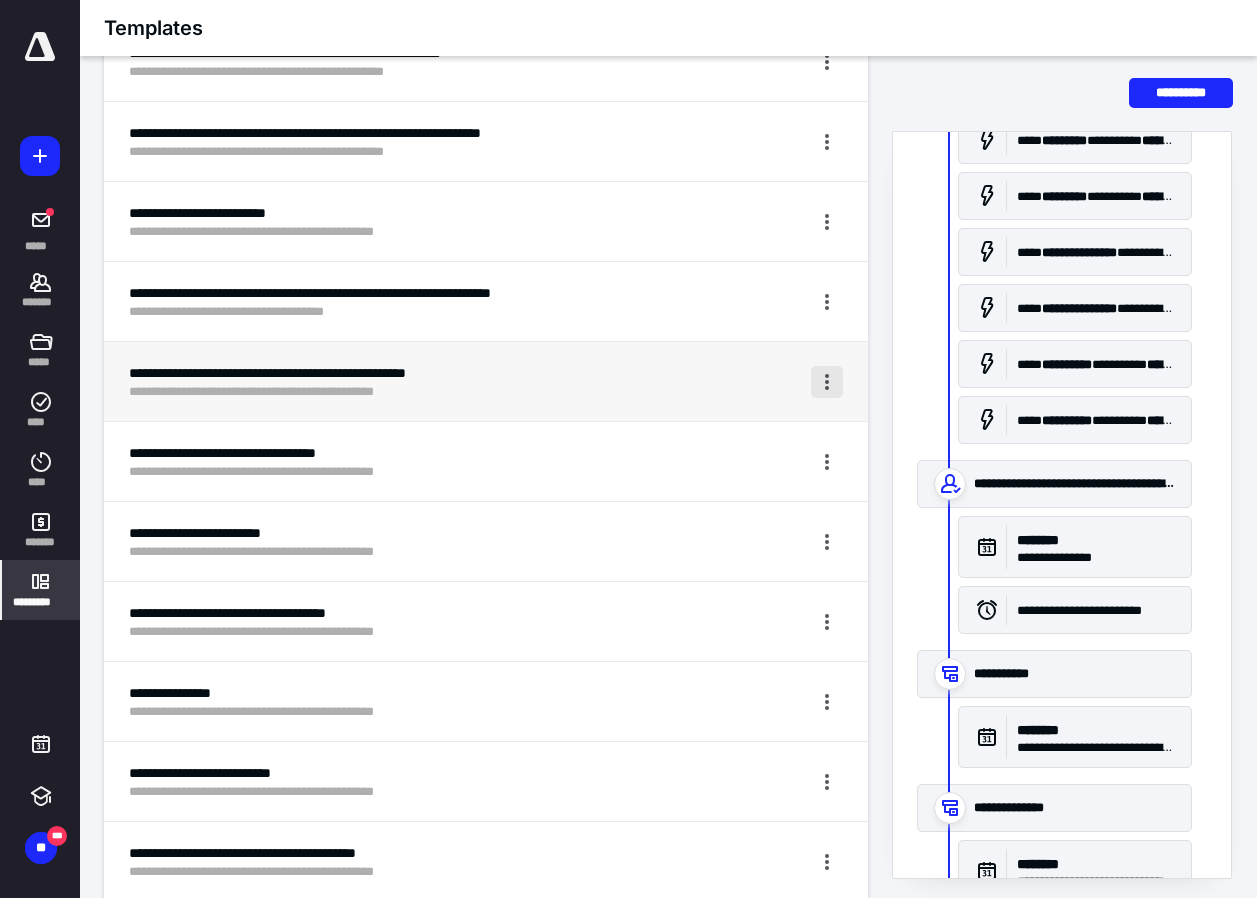 click at bounding box center [827, 382] 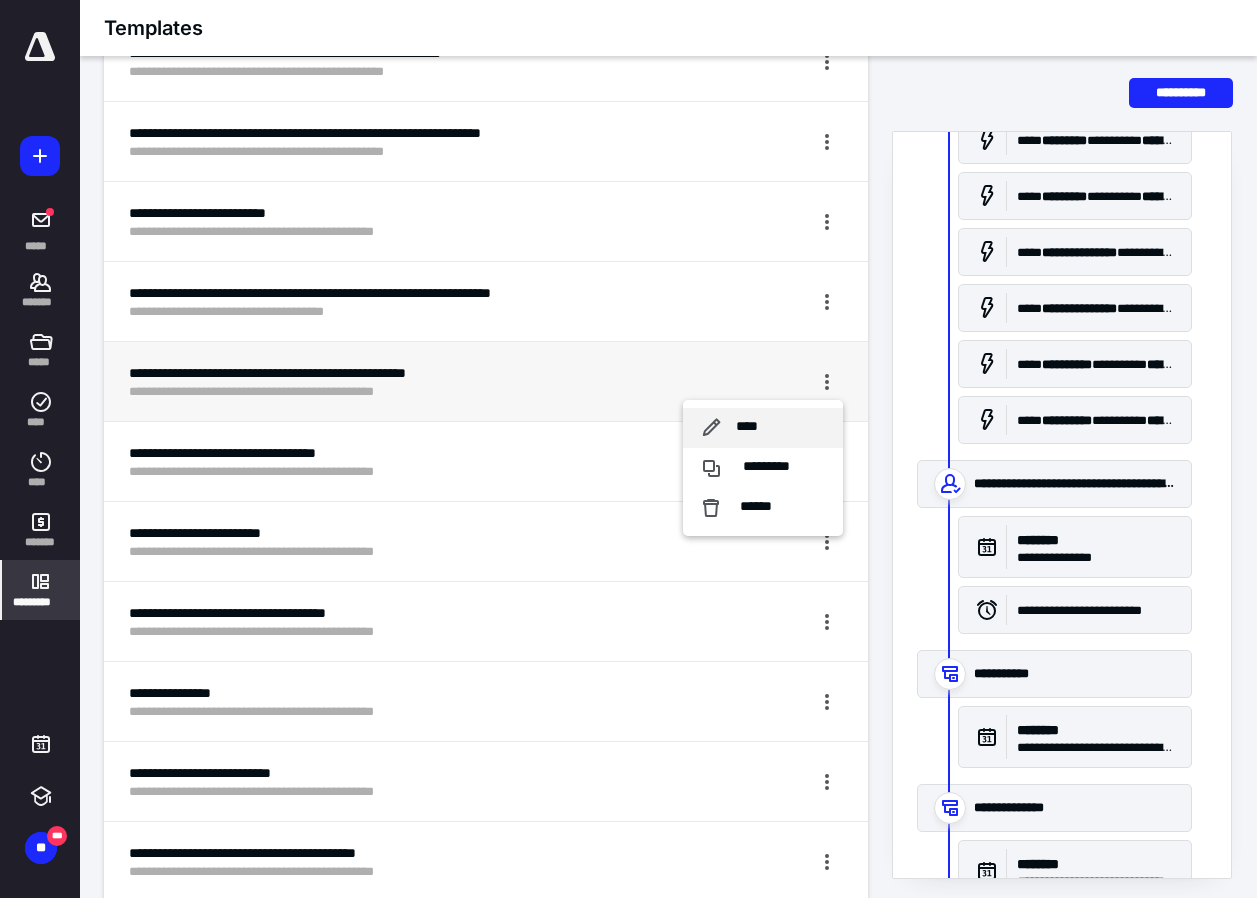 click on "****" at bounding box center (747, 427) 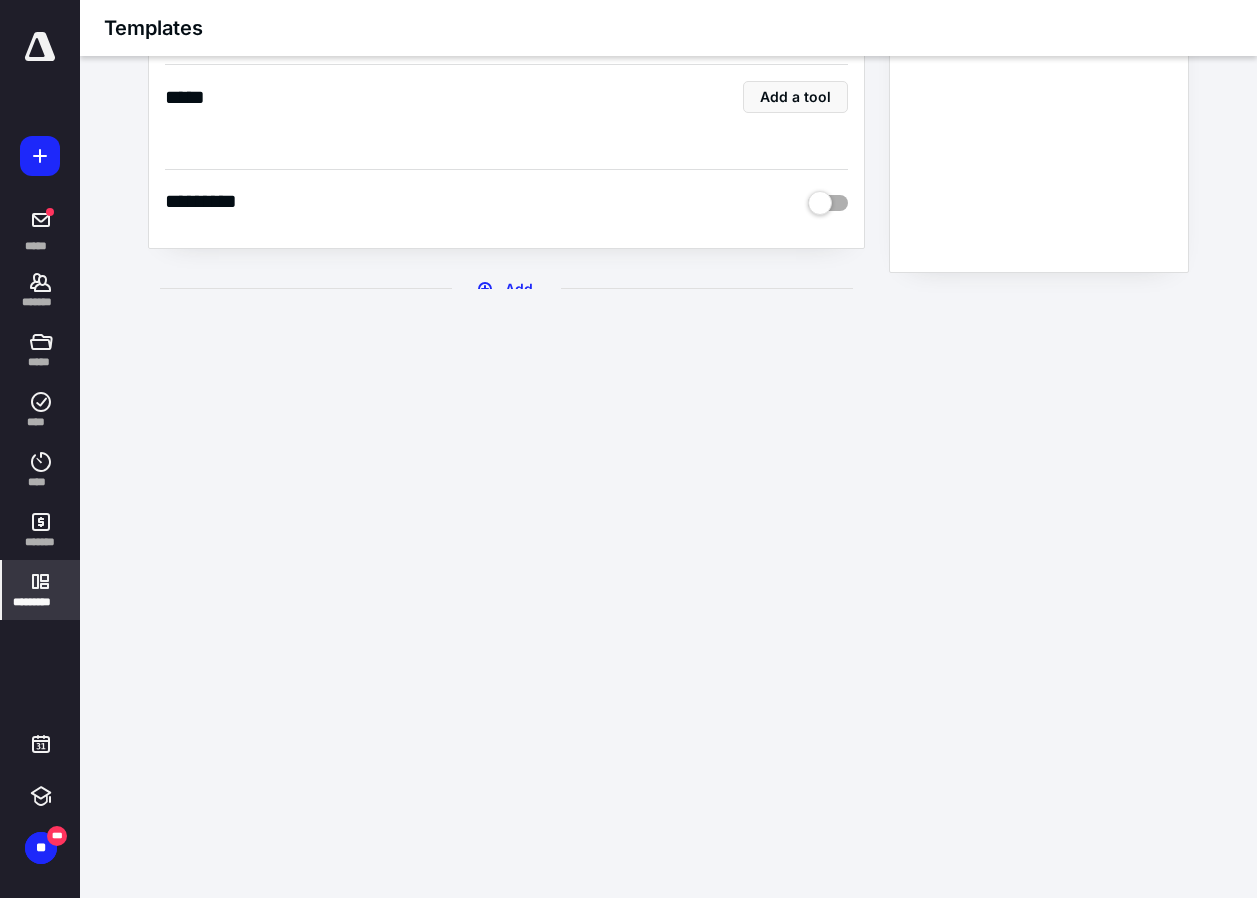 scroll, scrollTop: 15, scrollLeft: 0, axis: vertical 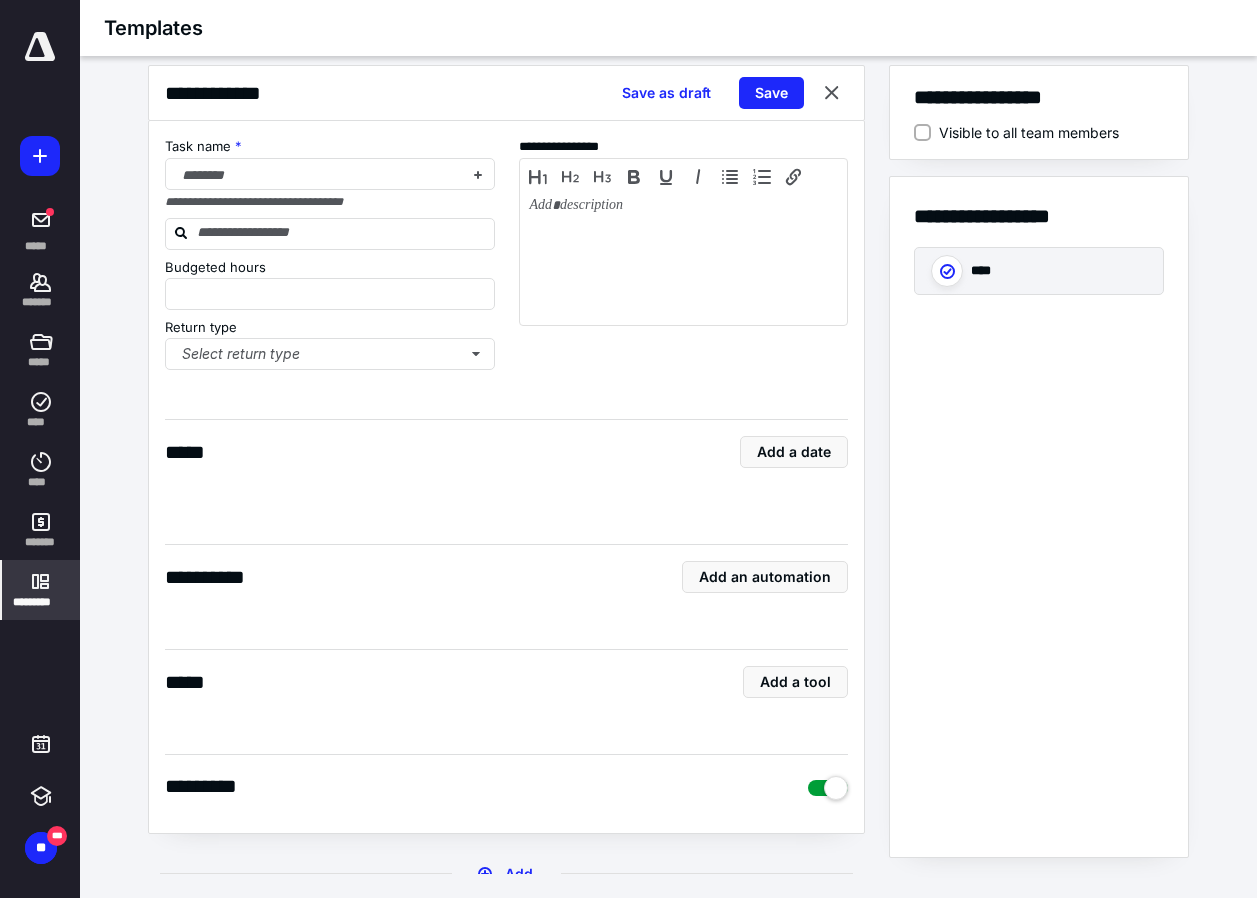 type on "*" 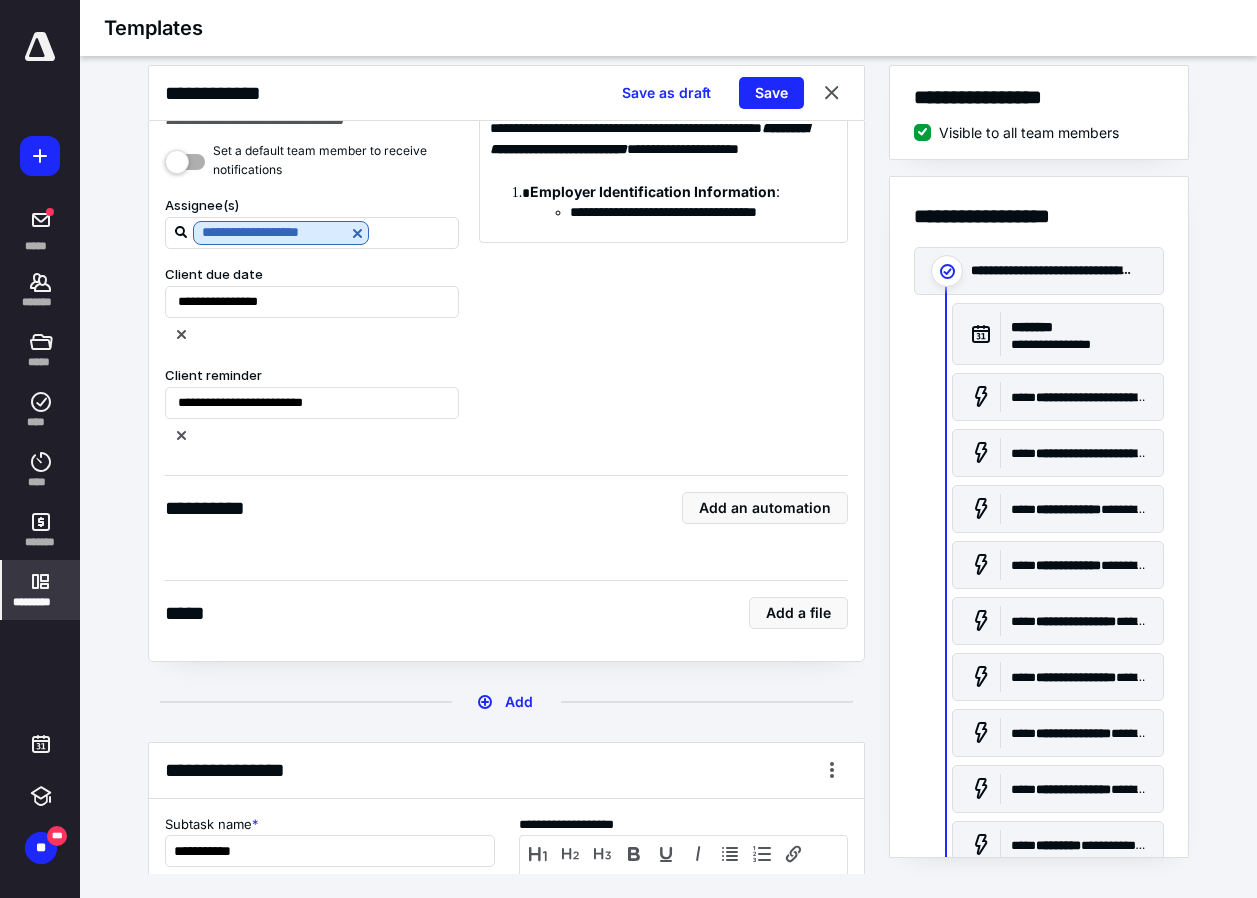 scroll, scrollTop: 2100, scrollLeft: 0, axis: vertical 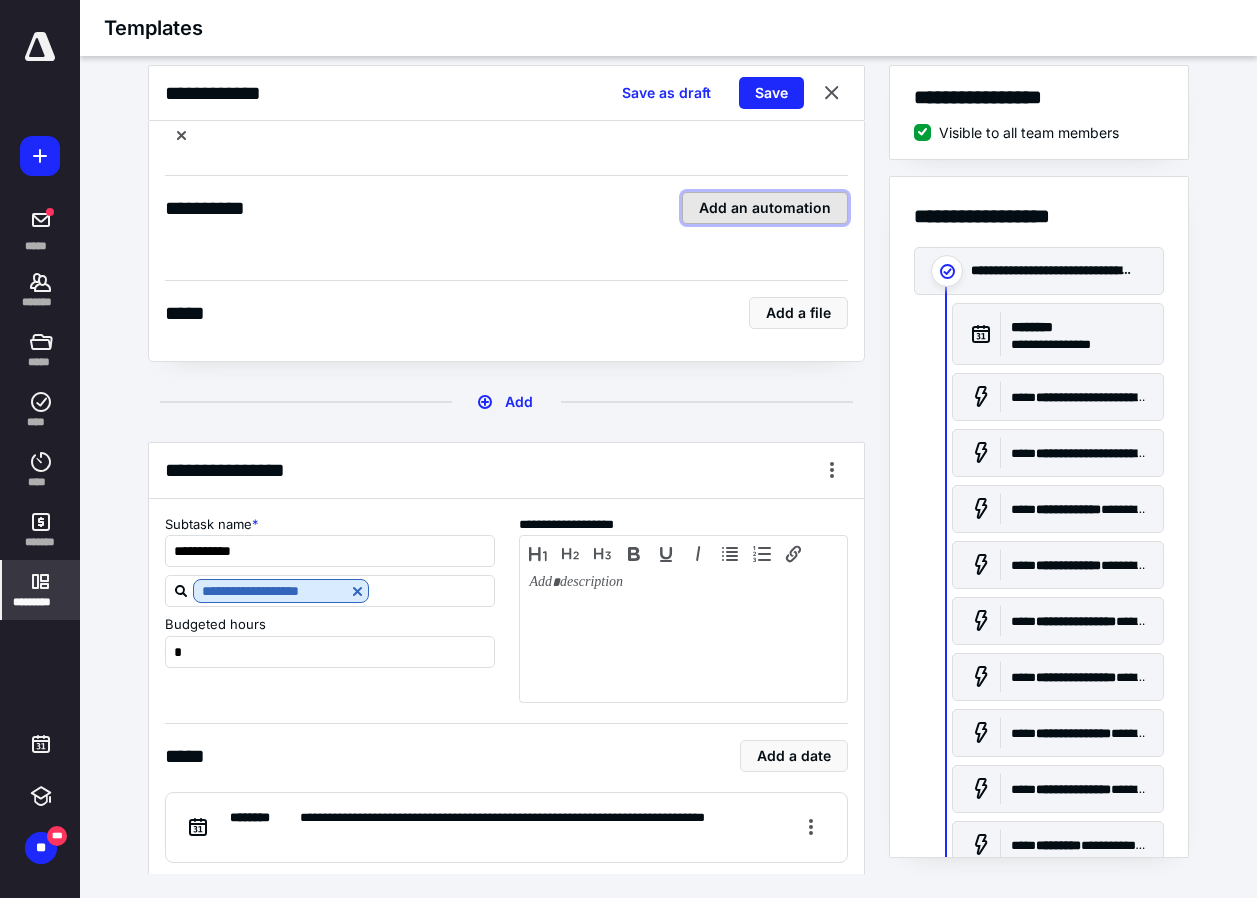 type 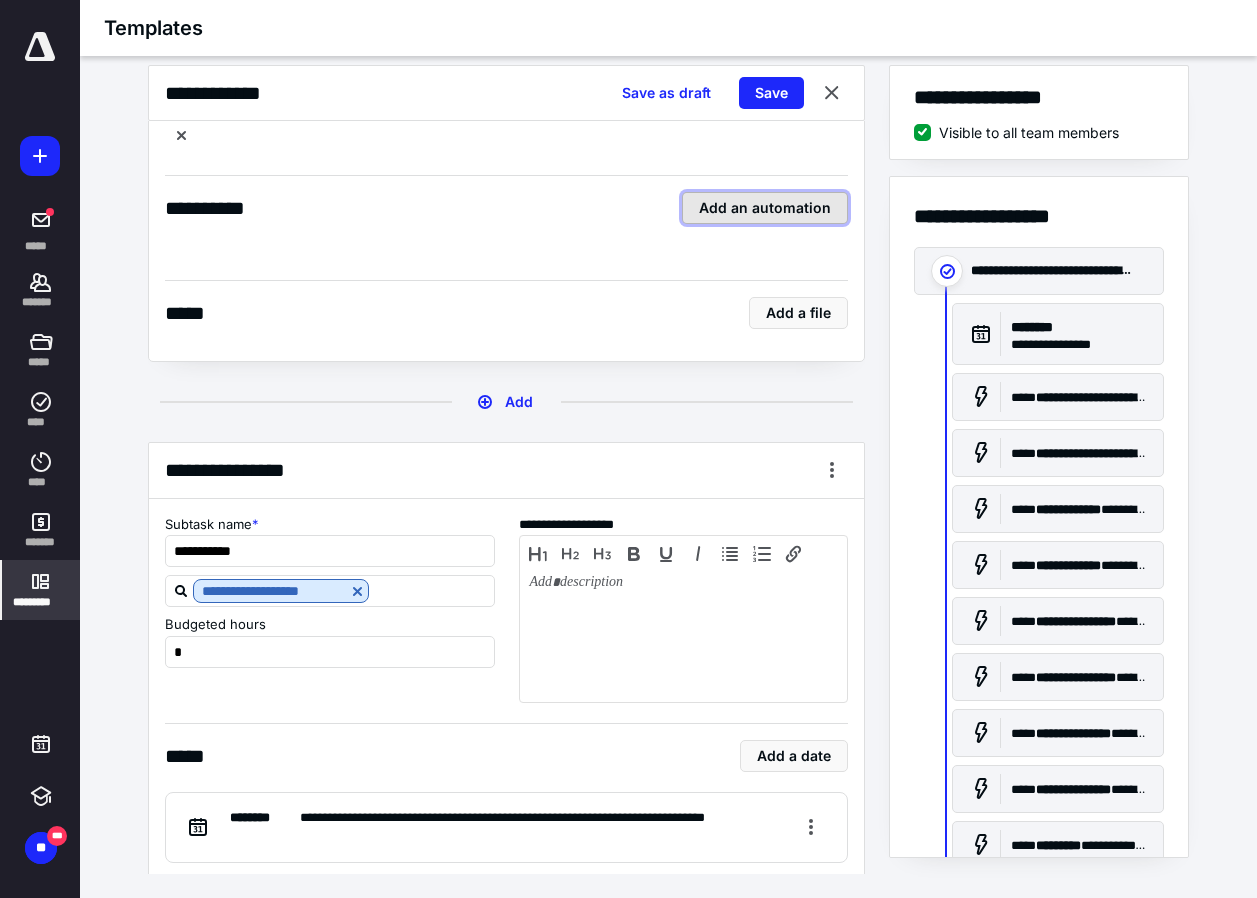click on "Add an automation" at bounding box center (765, 208) 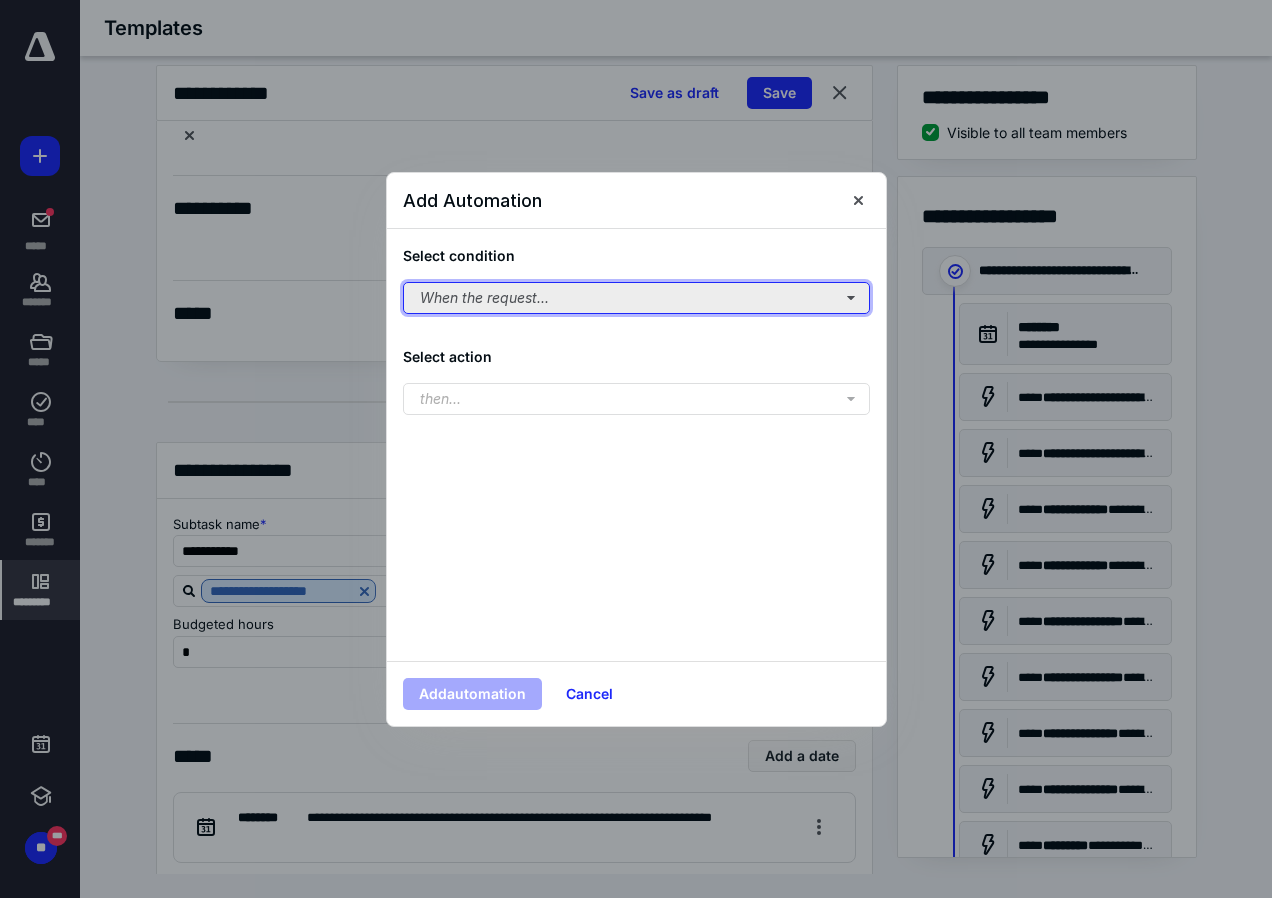 click on "When the request..." at bounding box center (636, 298) 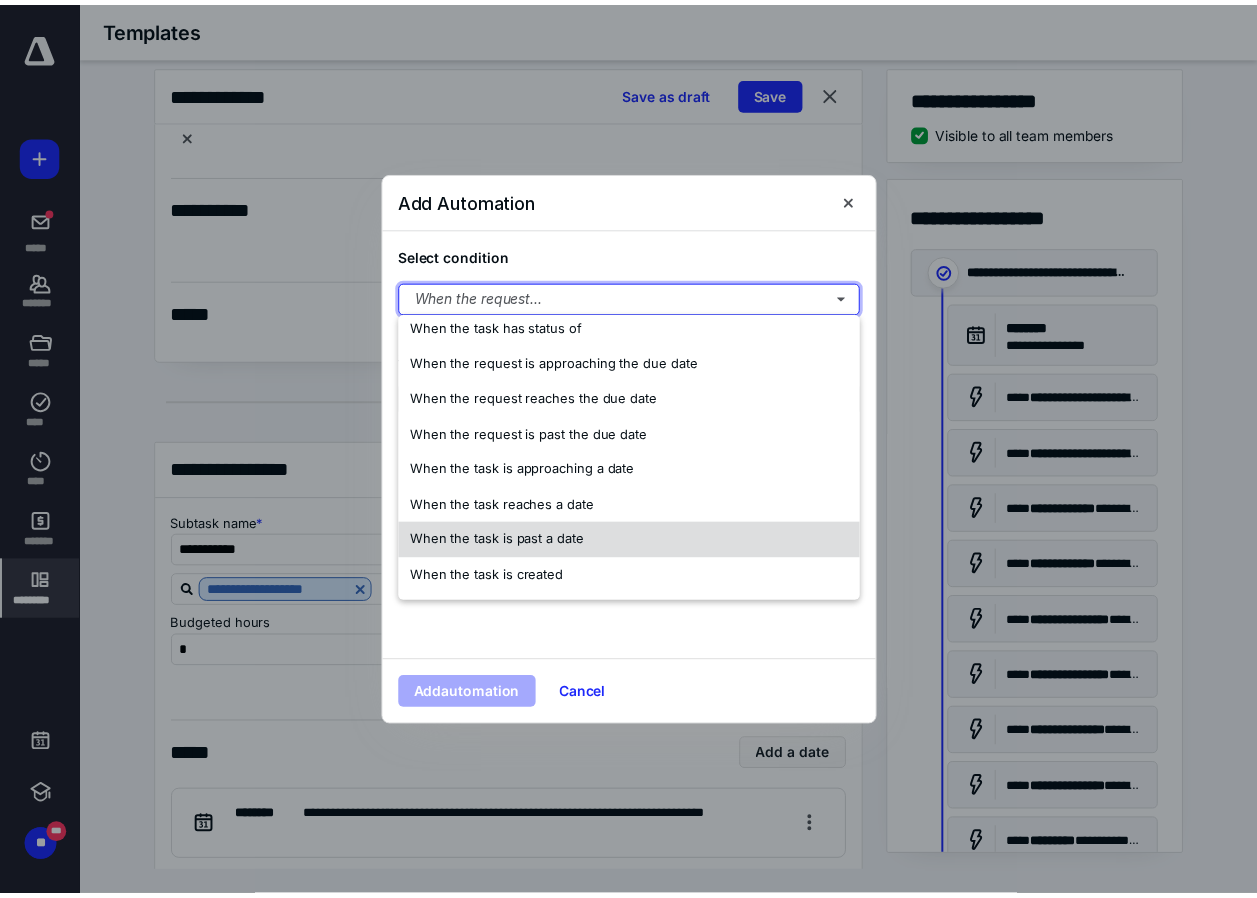 scroll, scrollTop: 0, scrollLeft: 0, axis: both 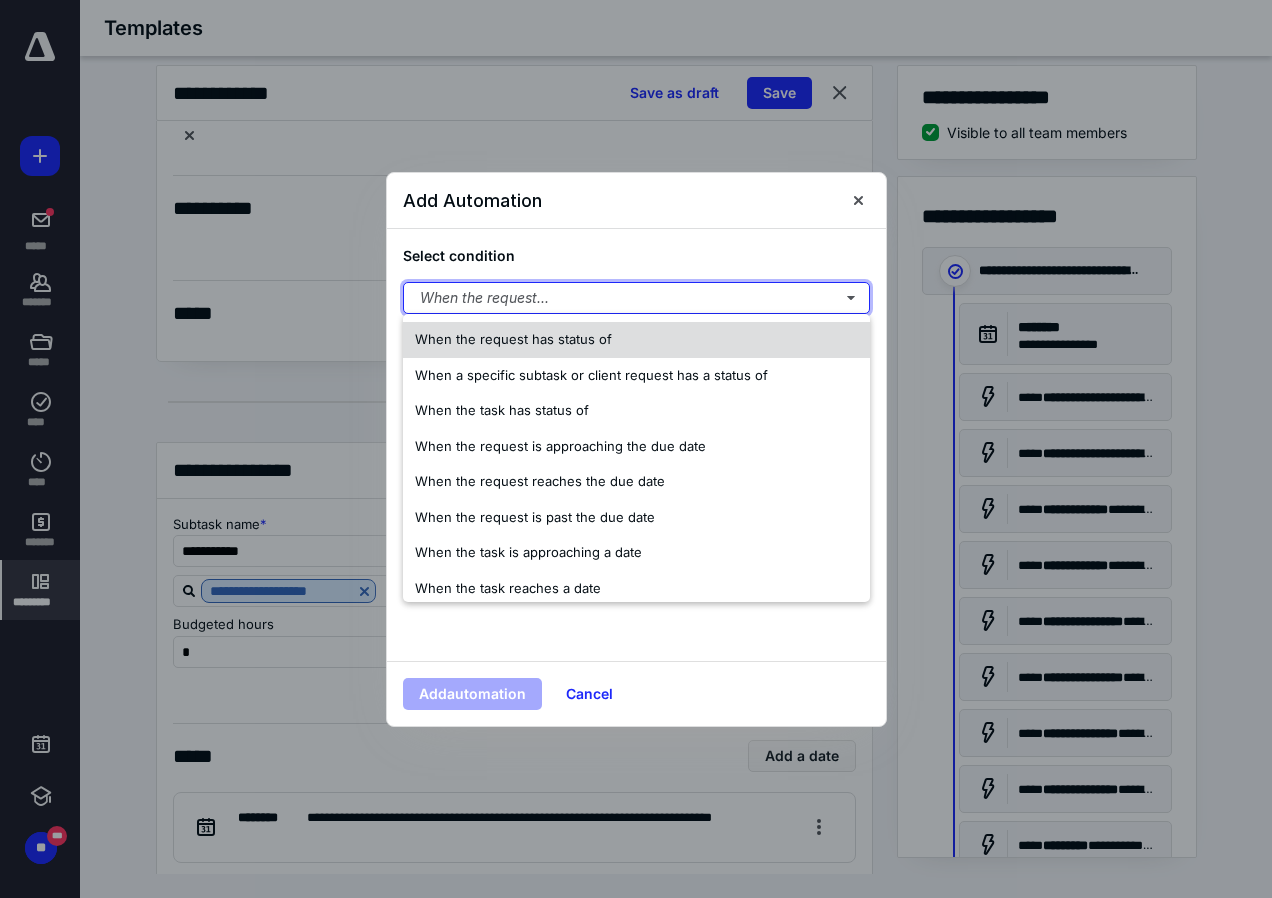 click on "When the request has status of" at bounding box center [513, 339] 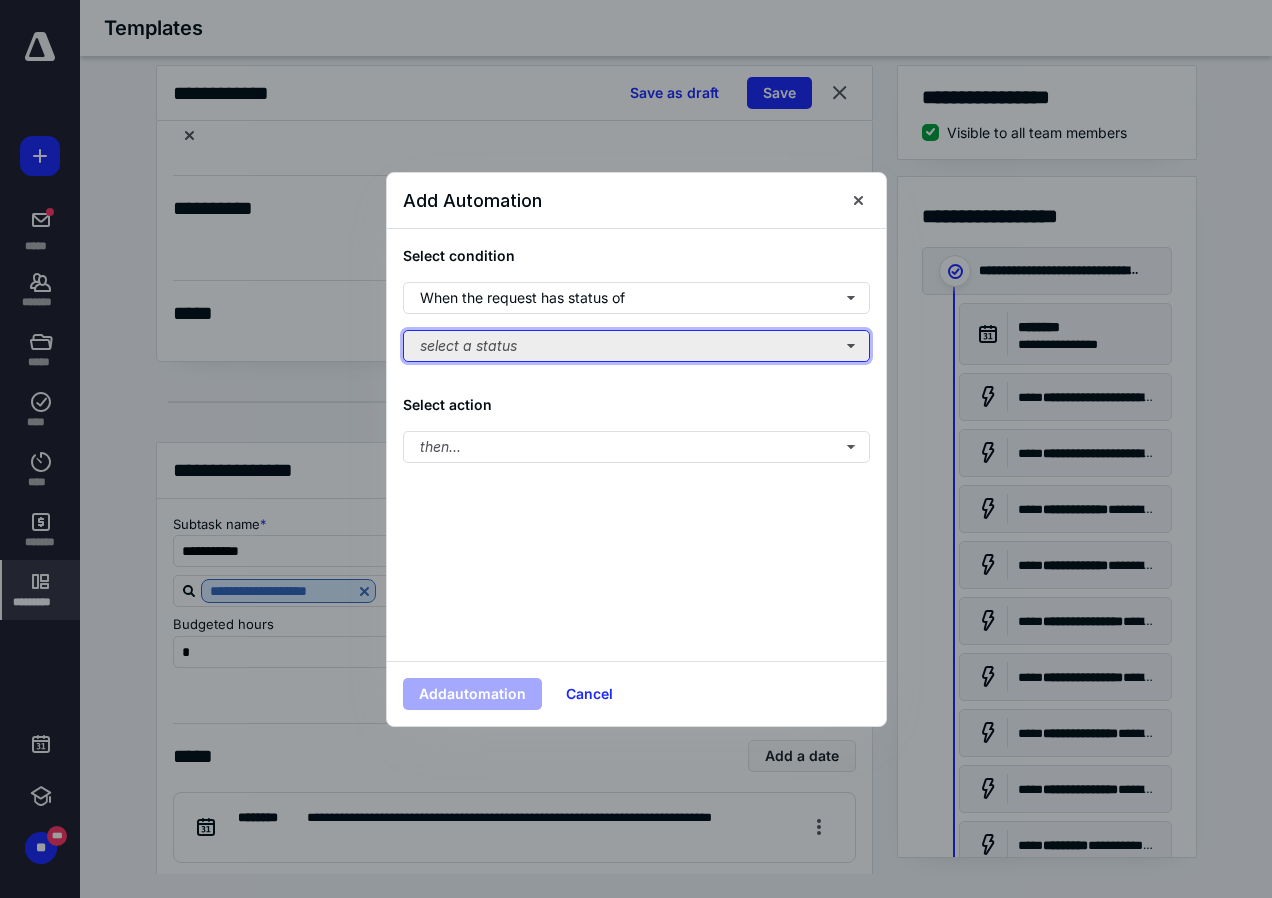 type 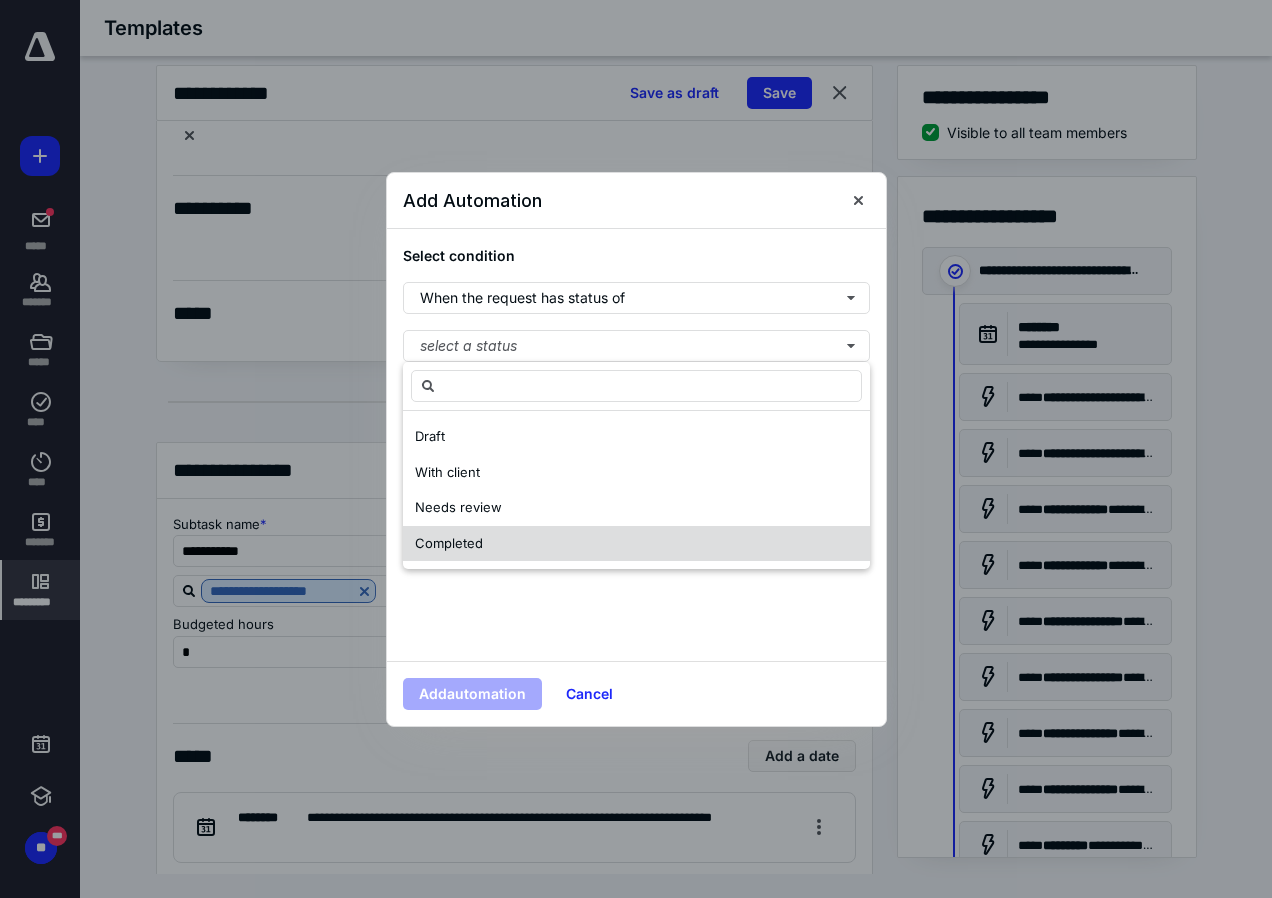 click on "Completed" at bounding box center [449, 543] 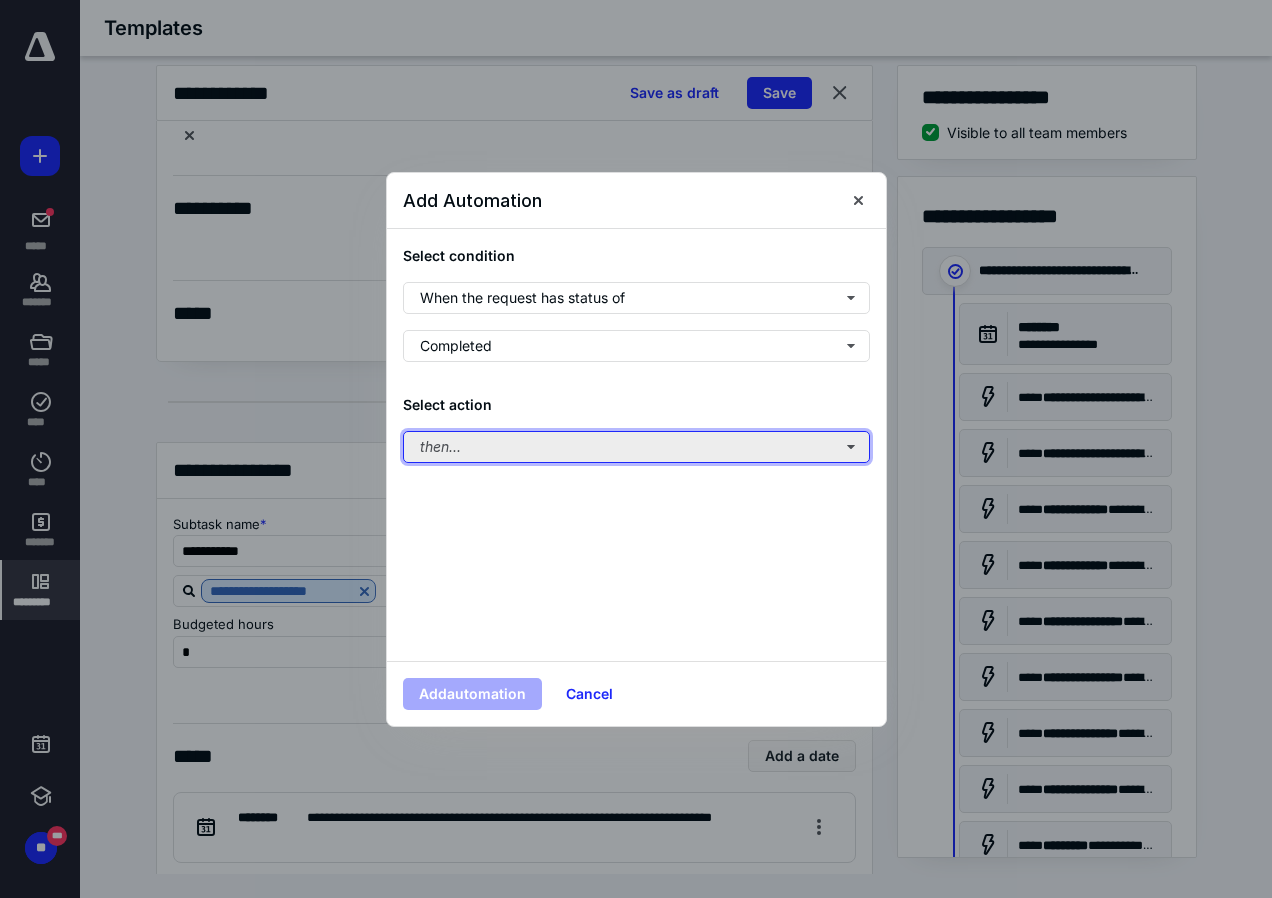 type 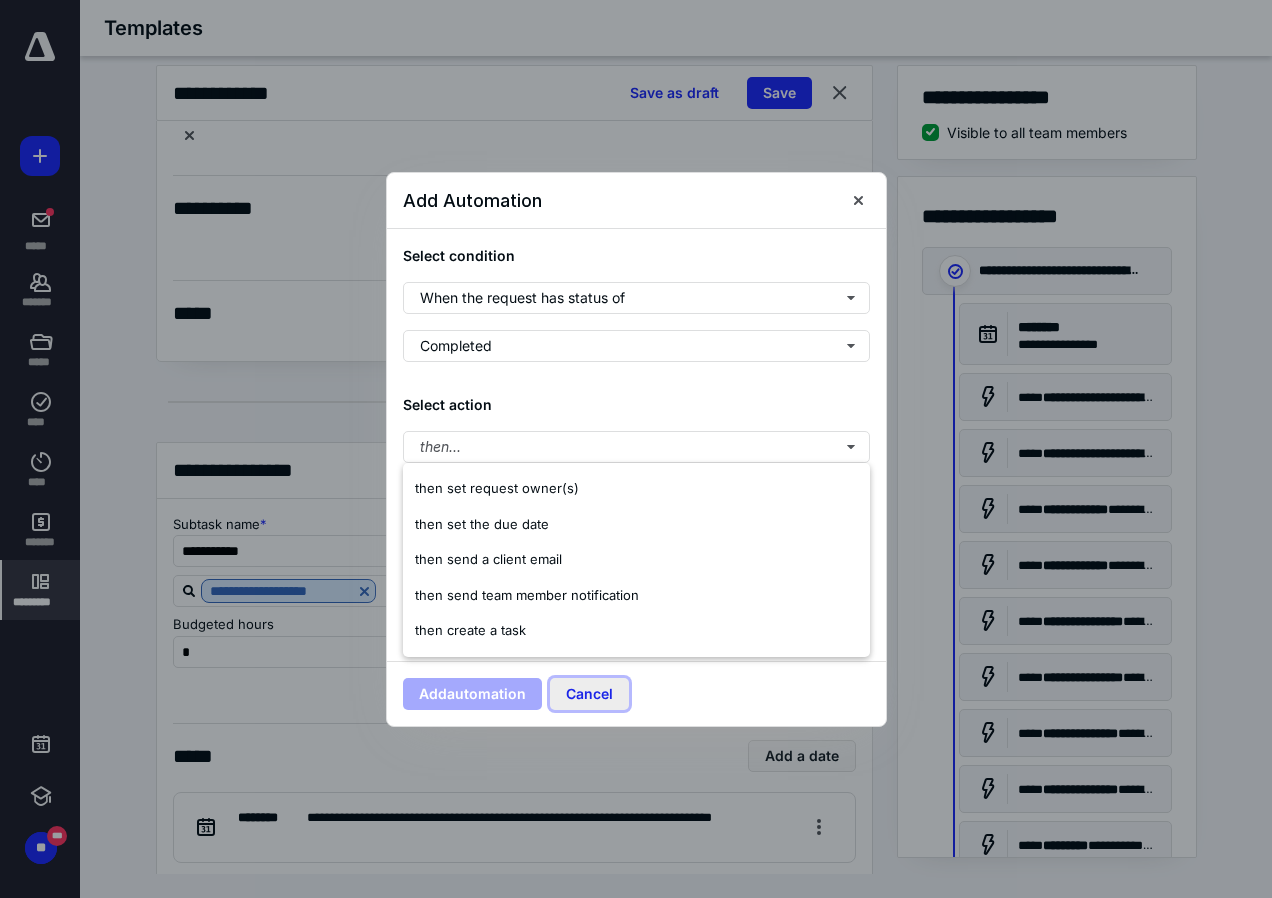 type 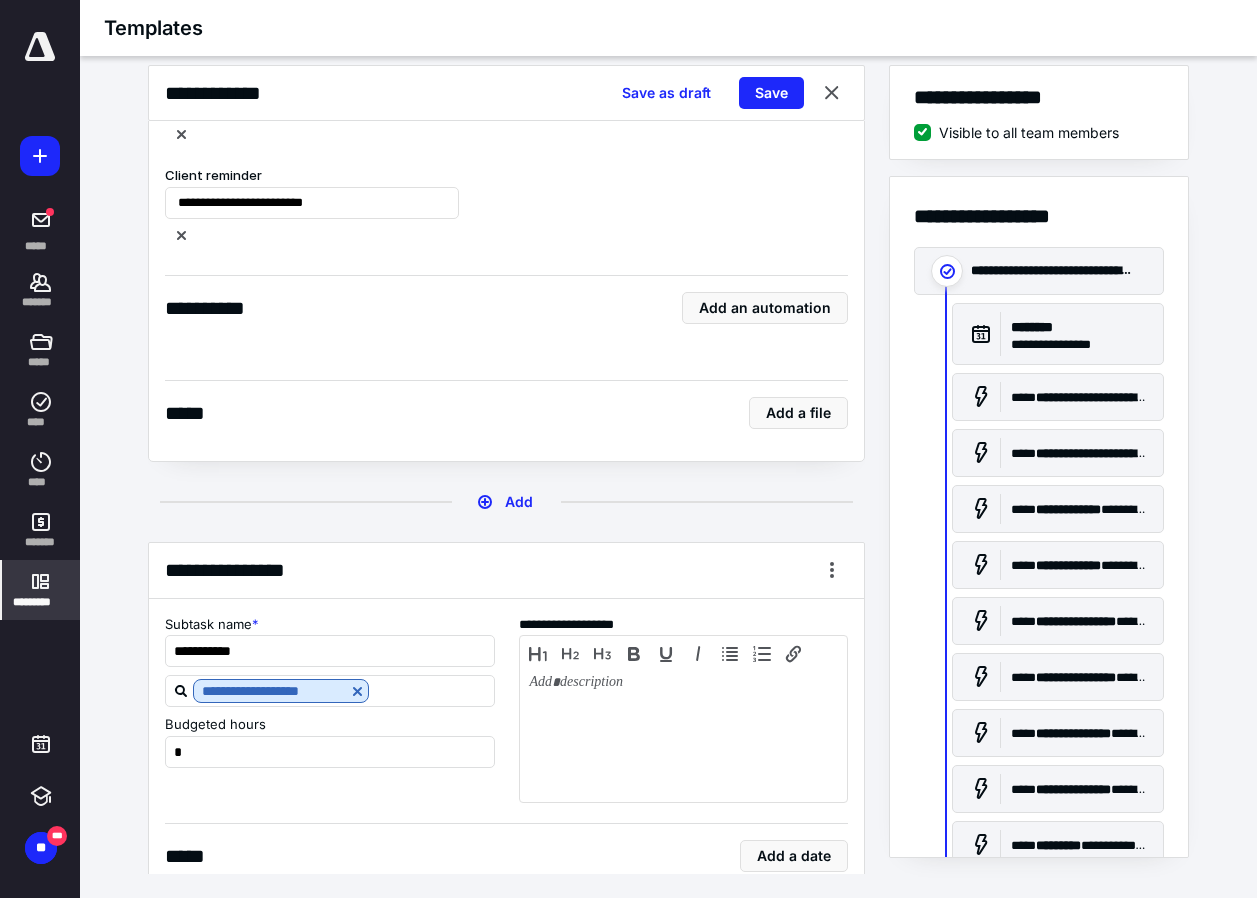 scroll, scrollTop: 2200, scrollLeft: 0, axis: vertical 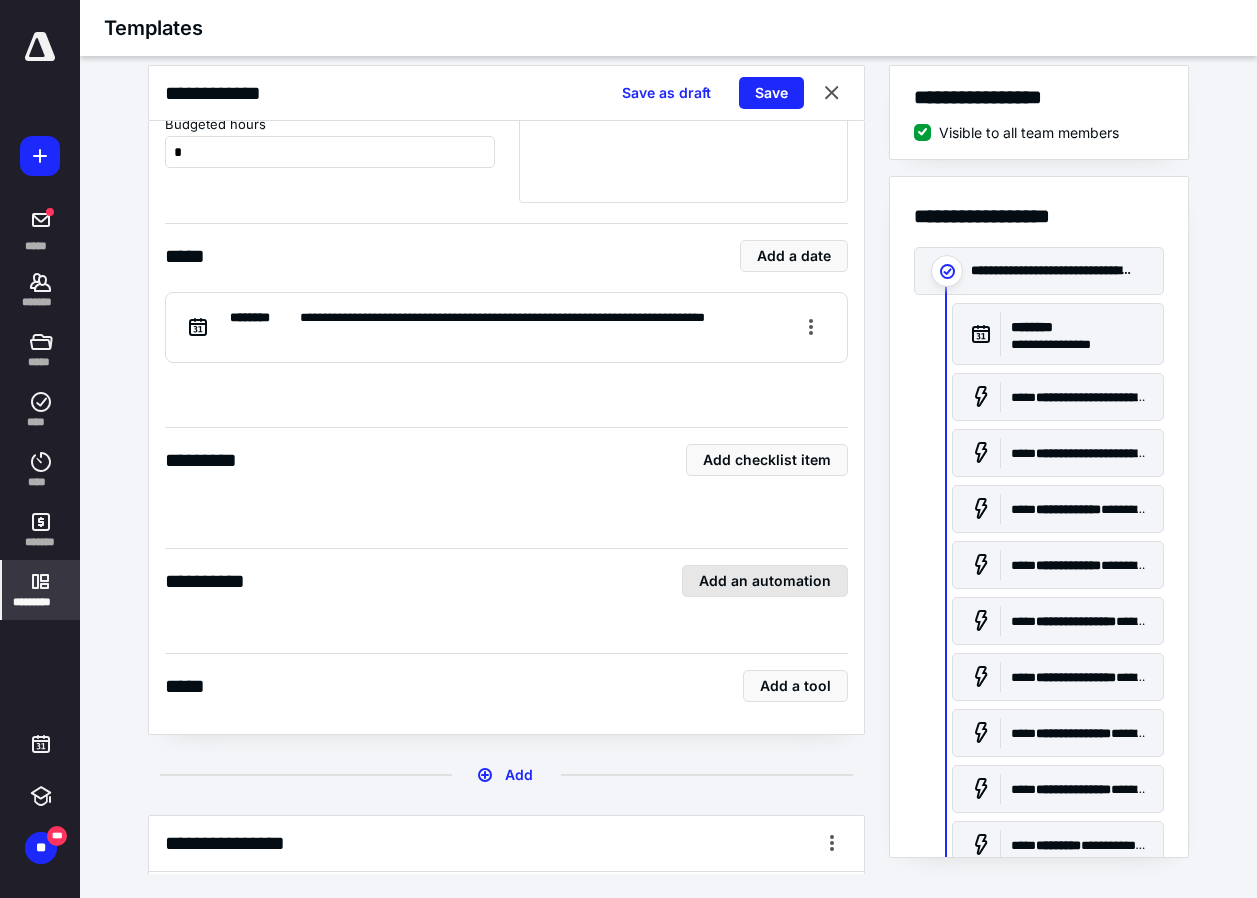 type 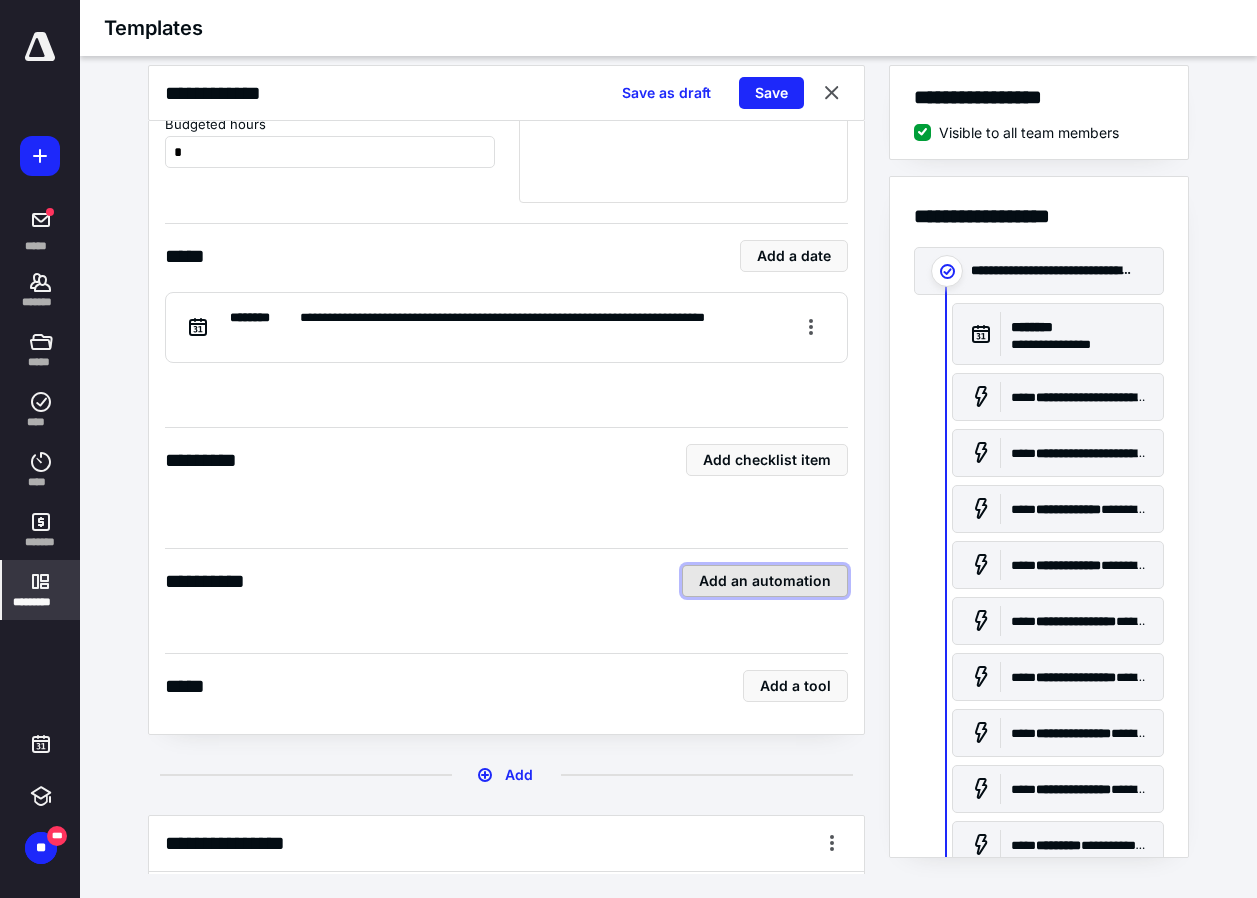click on "Add an automation" at bounding box center [765, 581] 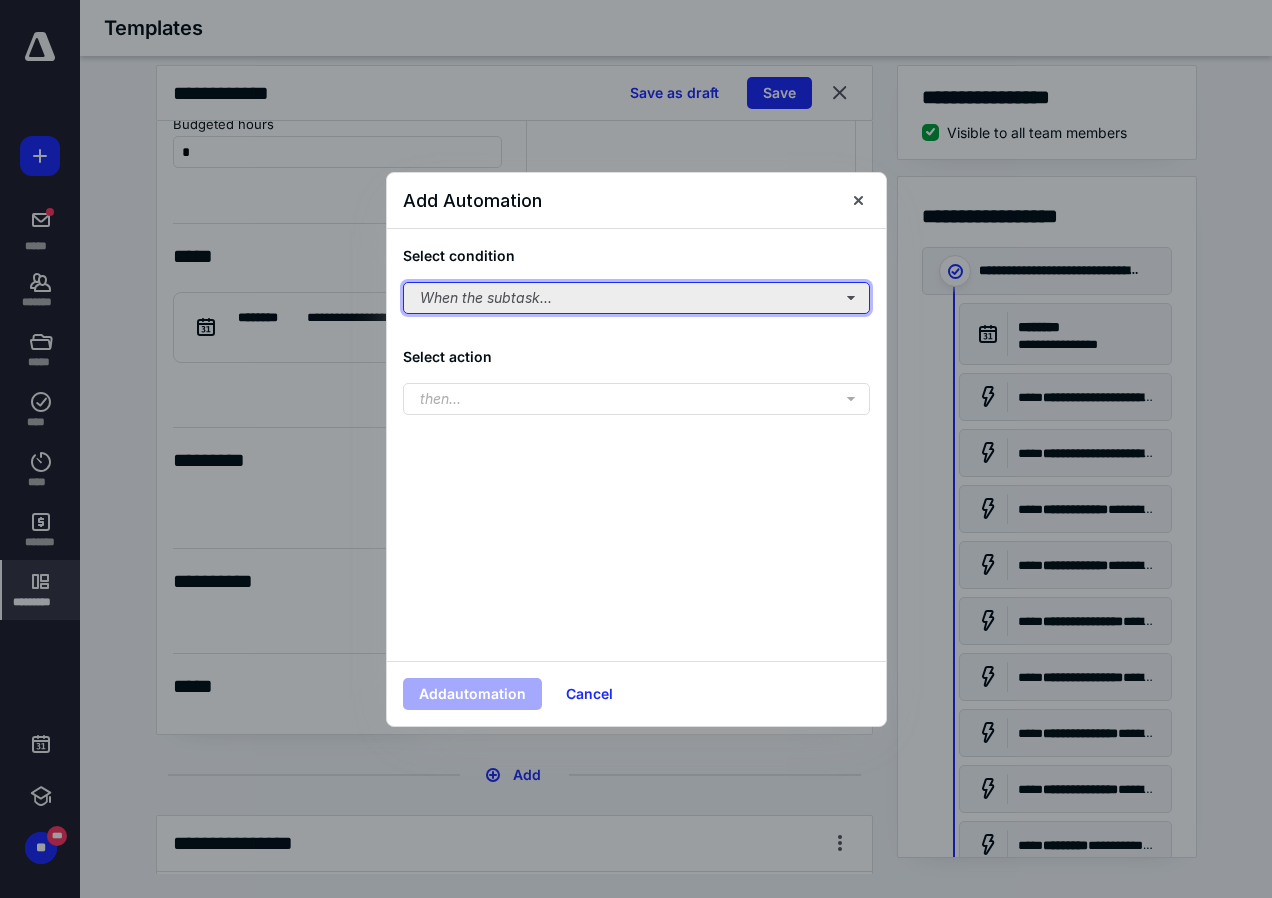 type 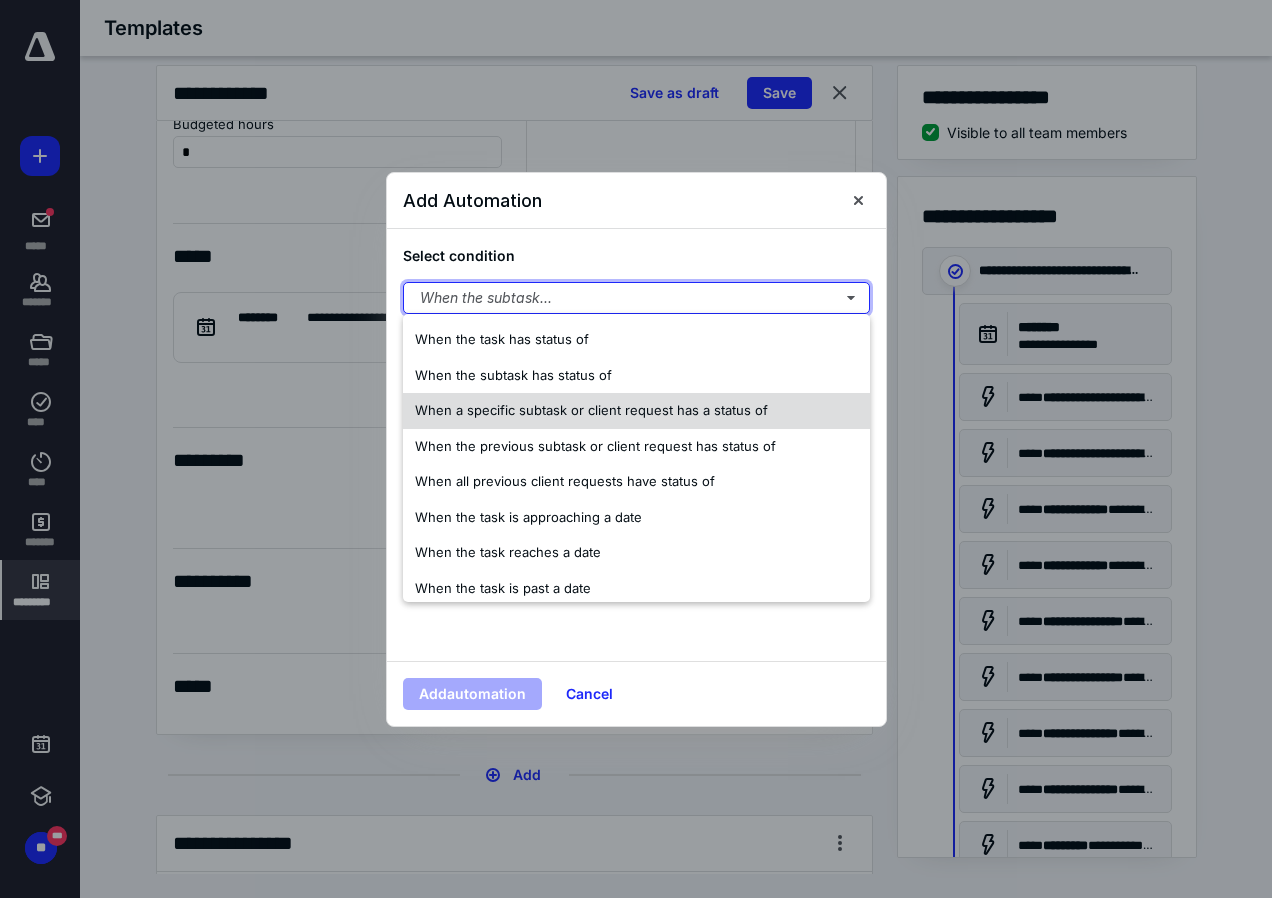 click on "When a specific subtask or client request has a status of" at bounding box center [591, 410] 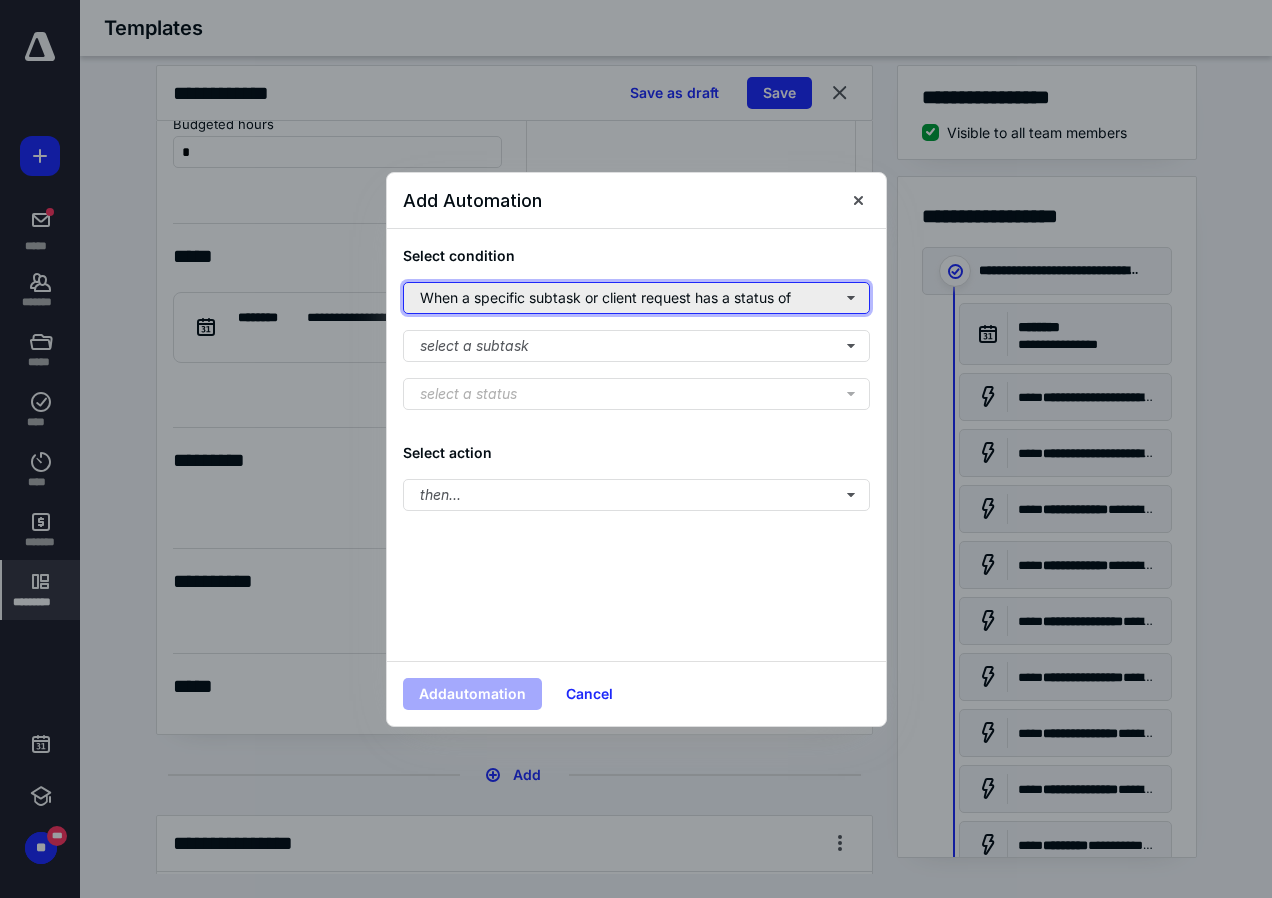 click on "When a specific subtask or client request has a status of" at bounding box center (636, 298) 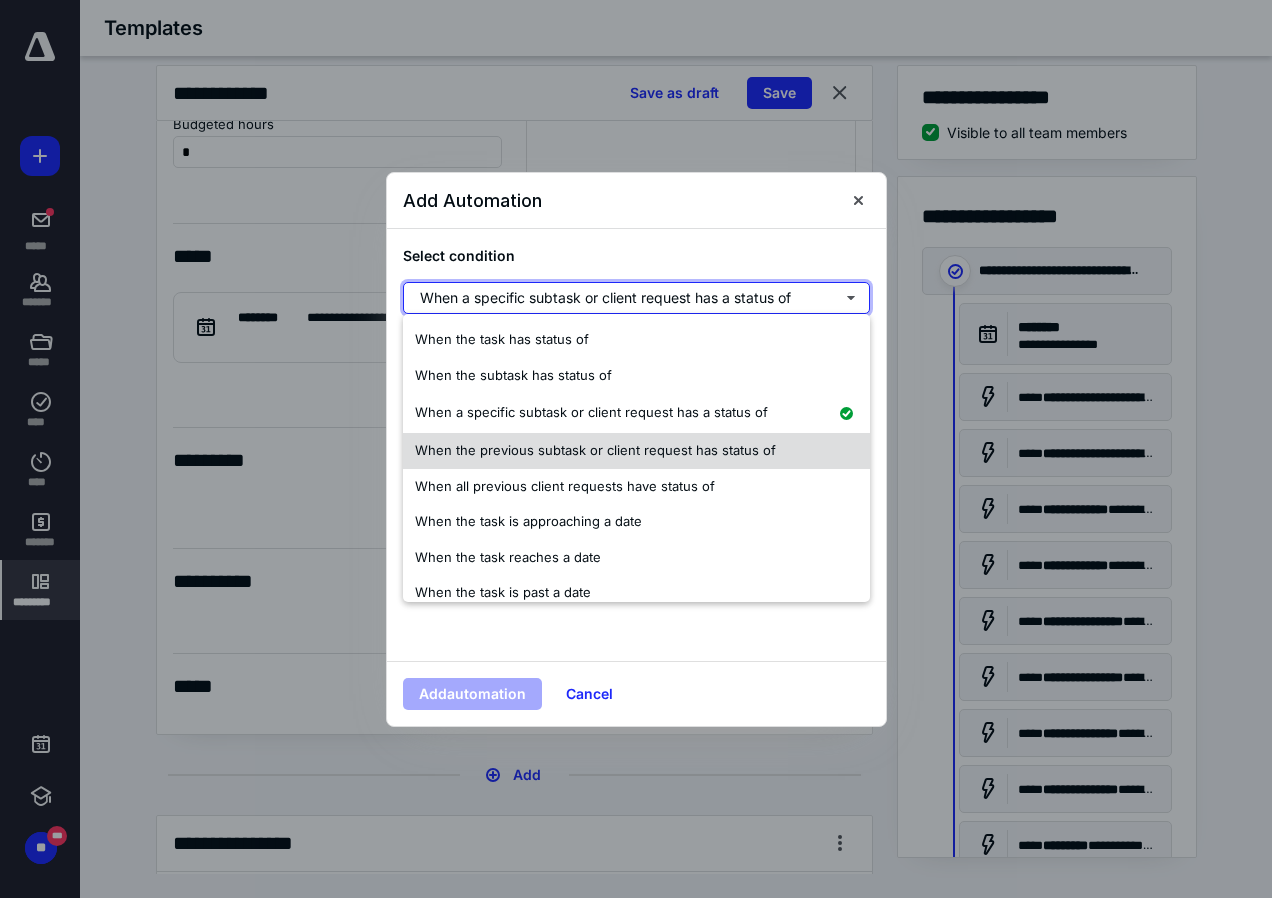 click on "When the previous subtask or client request has status of" at bounding box center (595, 450) 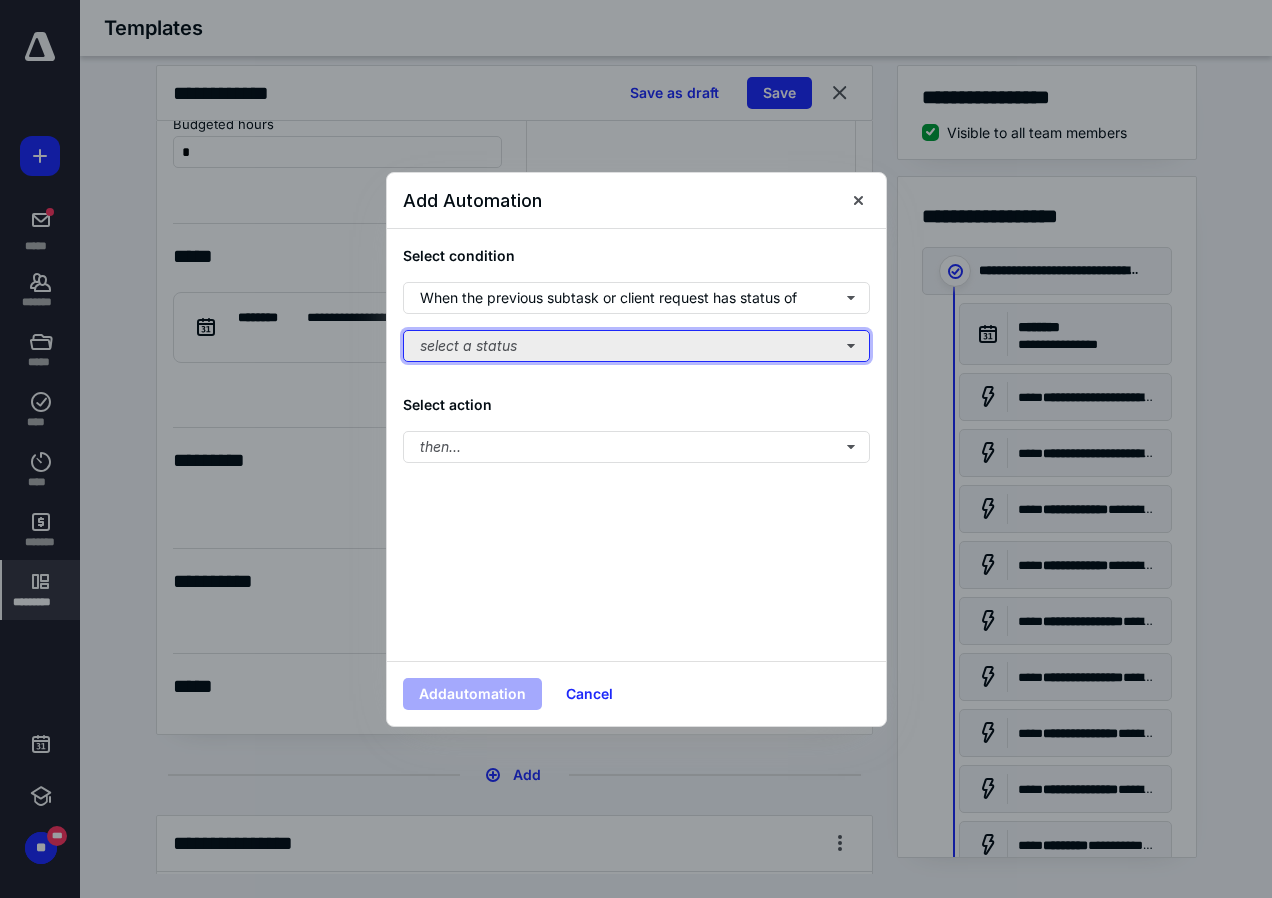 type 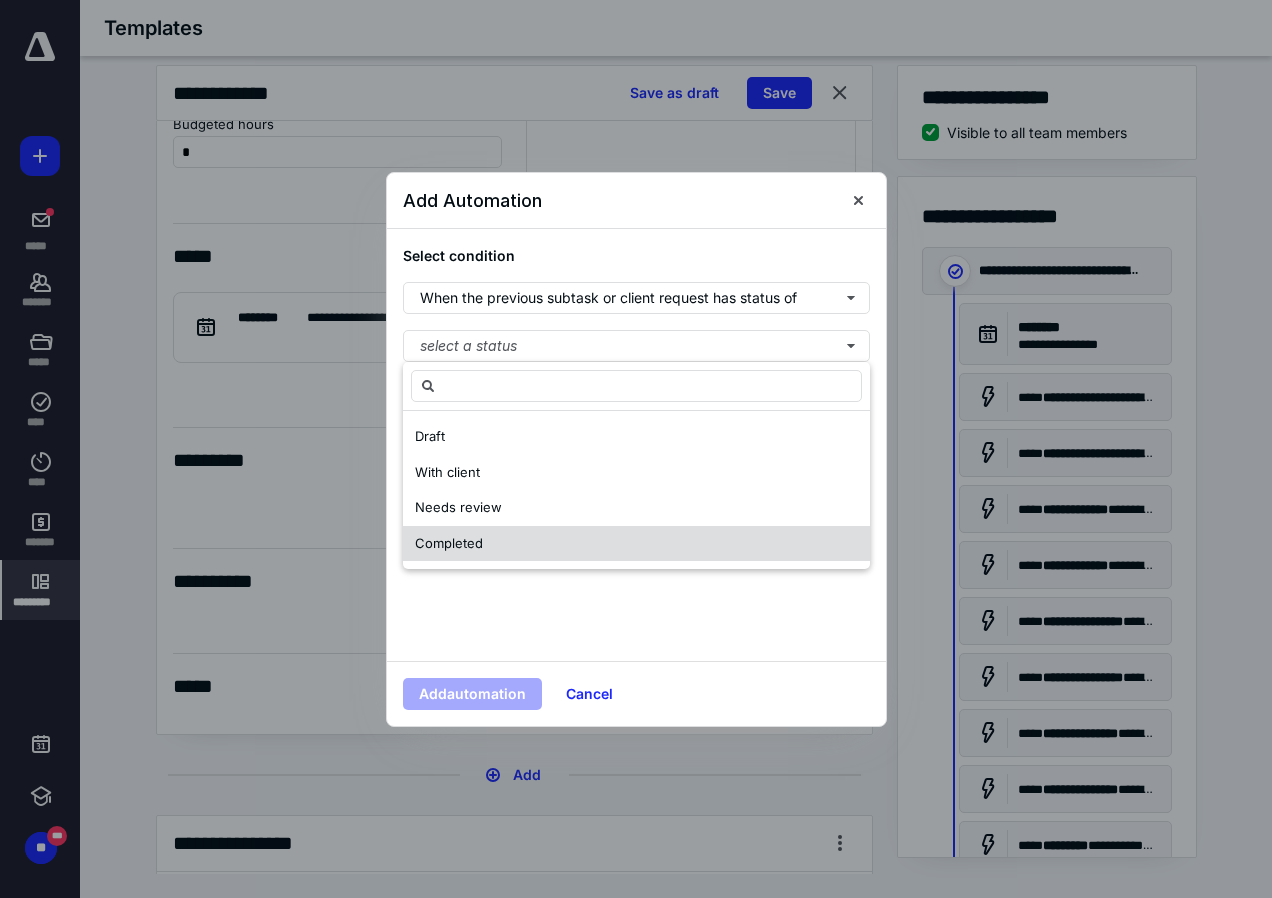 click on "Completed" at bounding box center (449, 543) 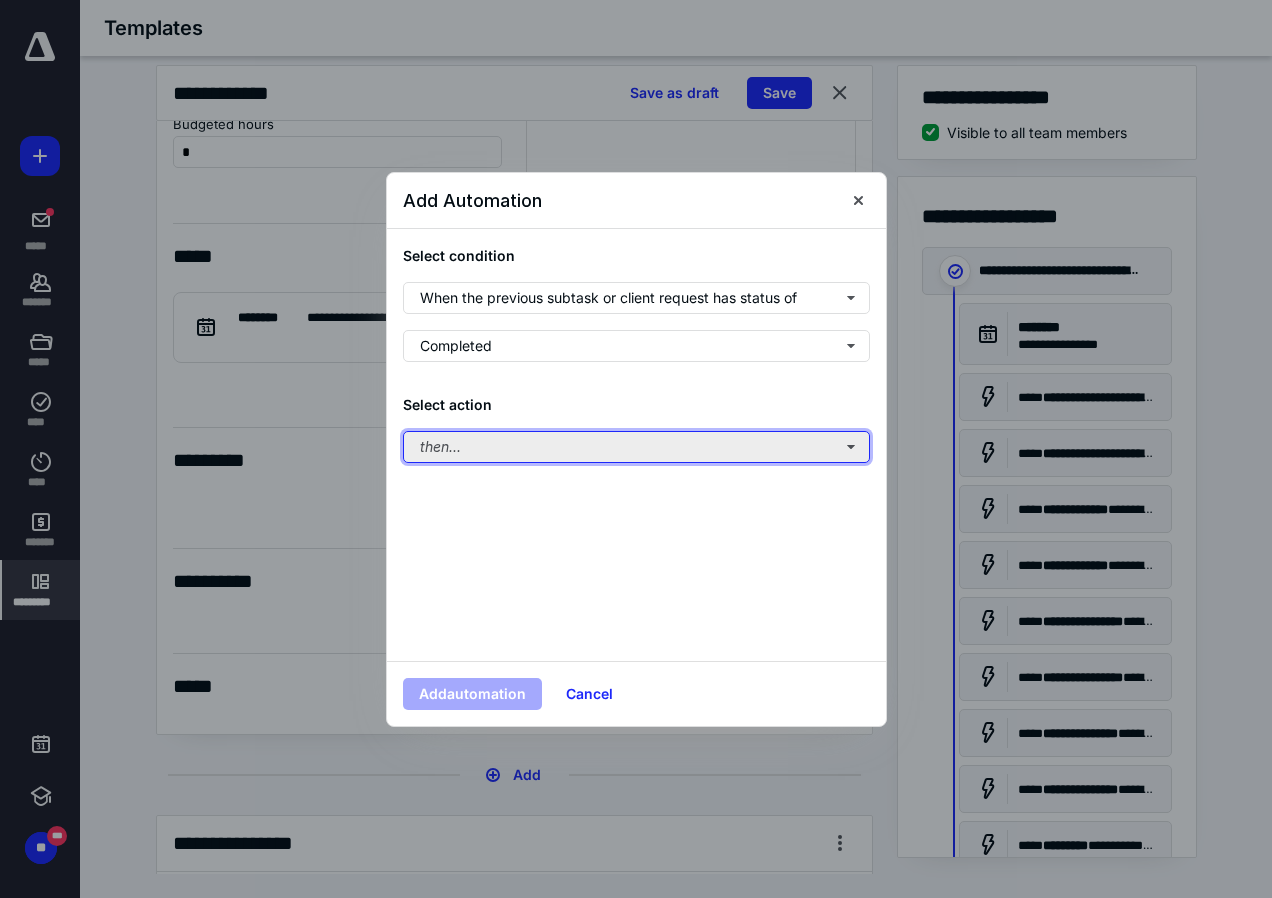 type 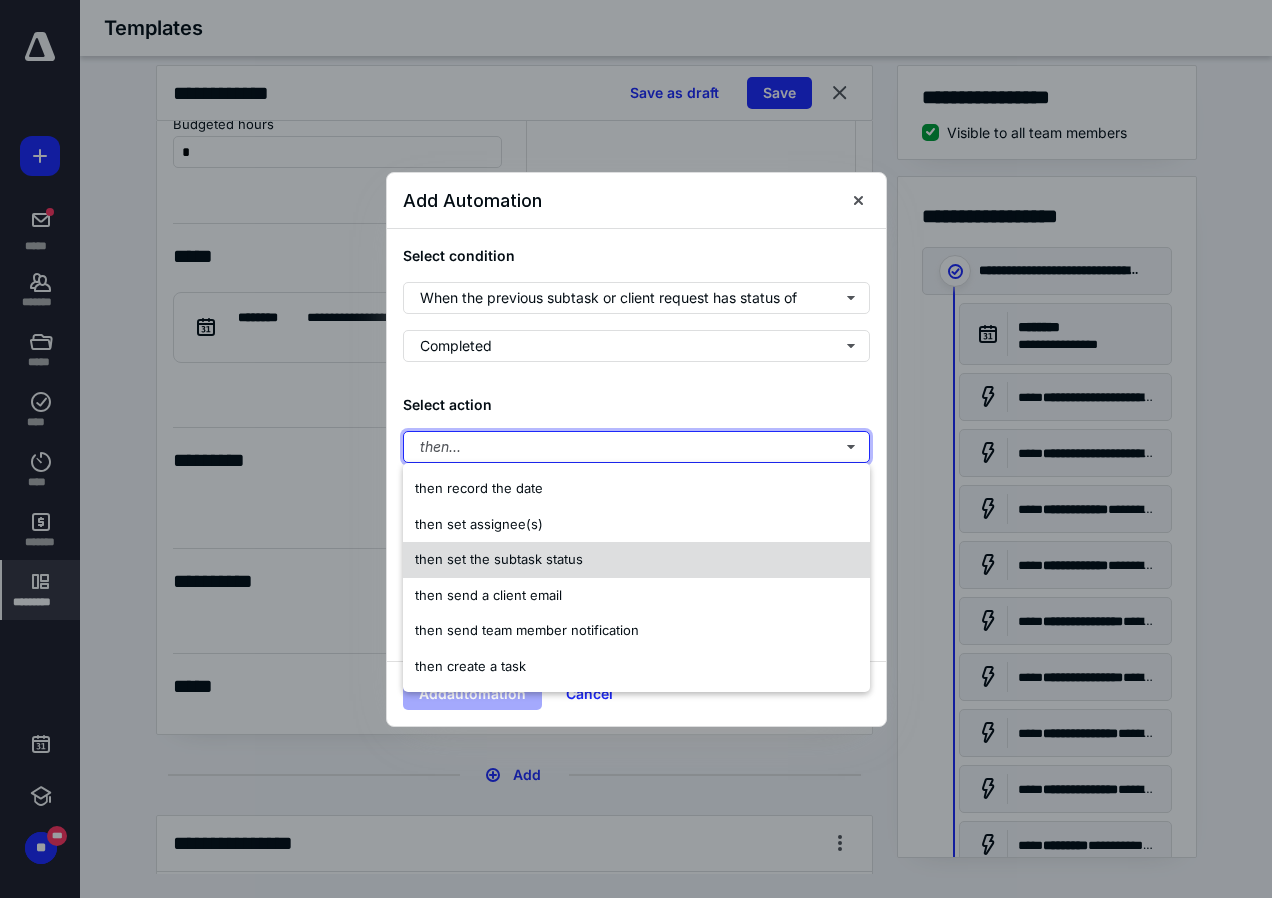 click on "then set the subtask status" at bounding box center (499, 559) 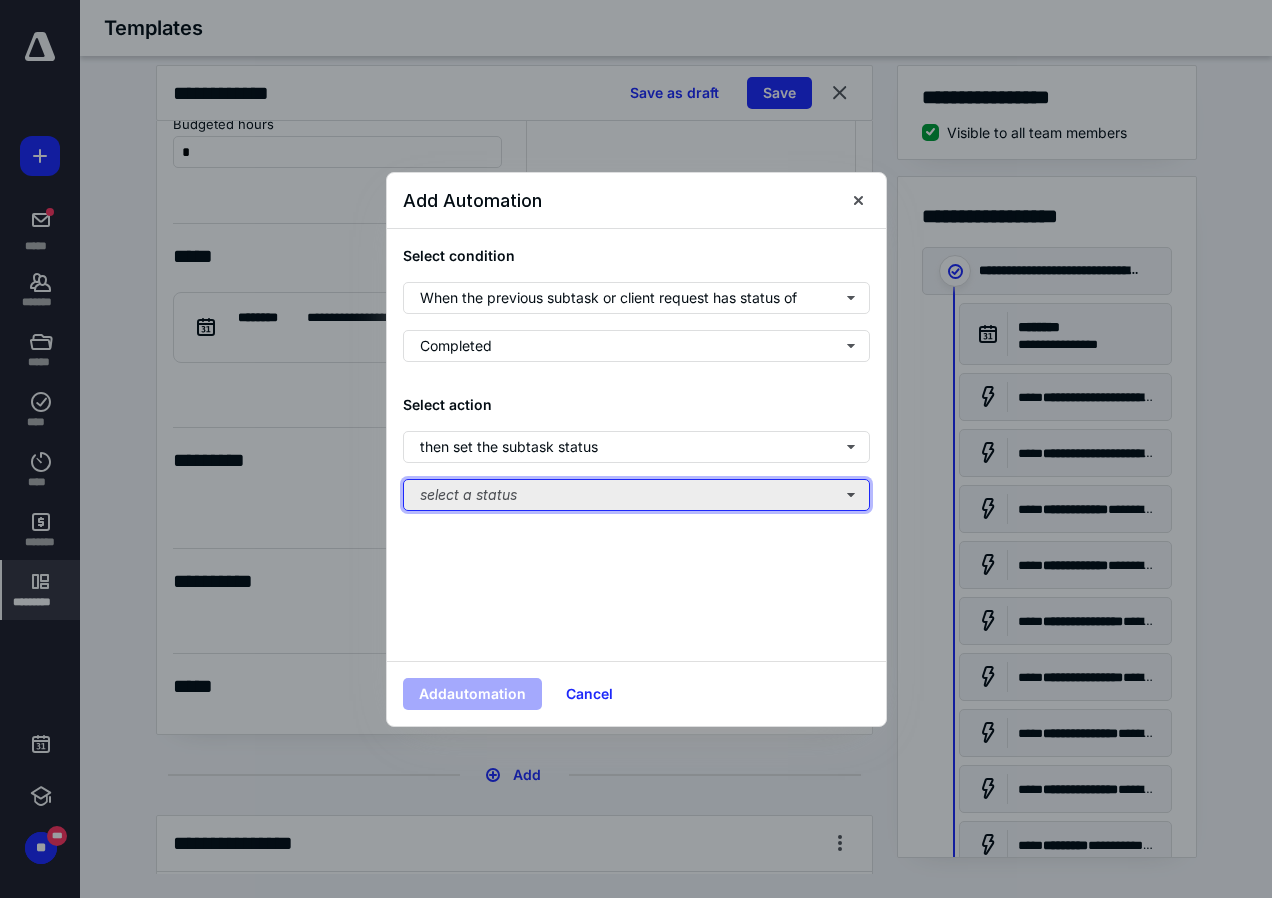type 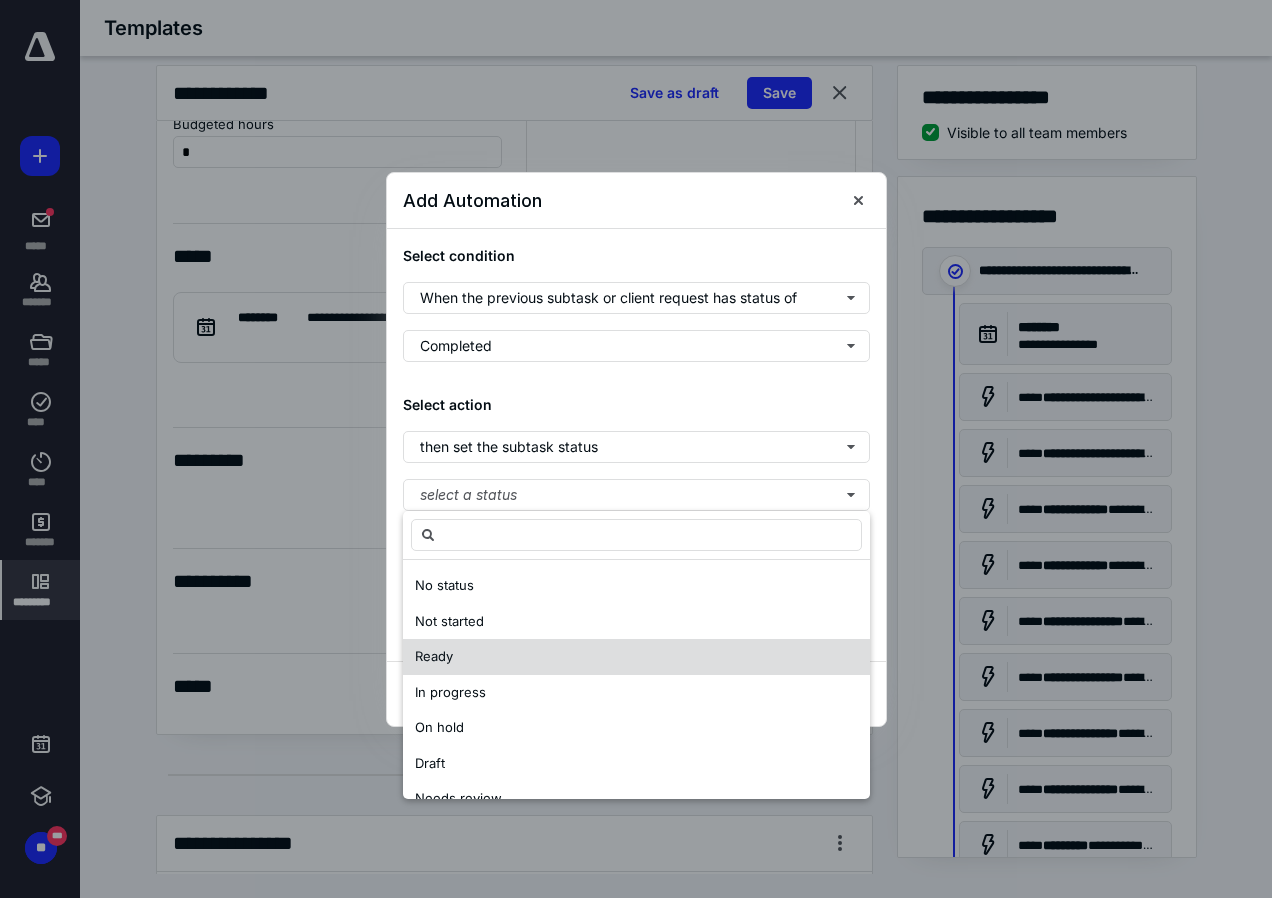 click on "Ready" at bounding box center (434, 656) 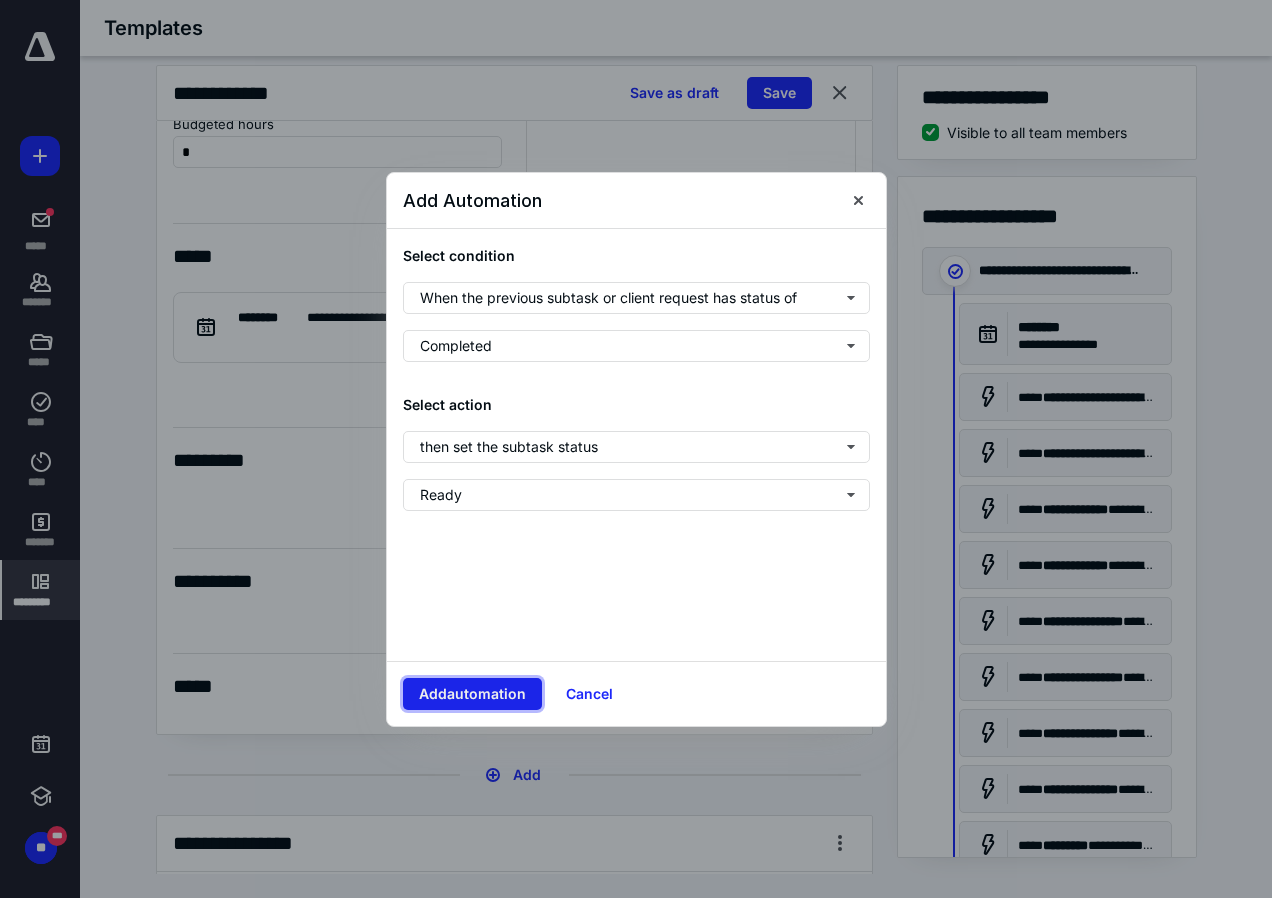 type 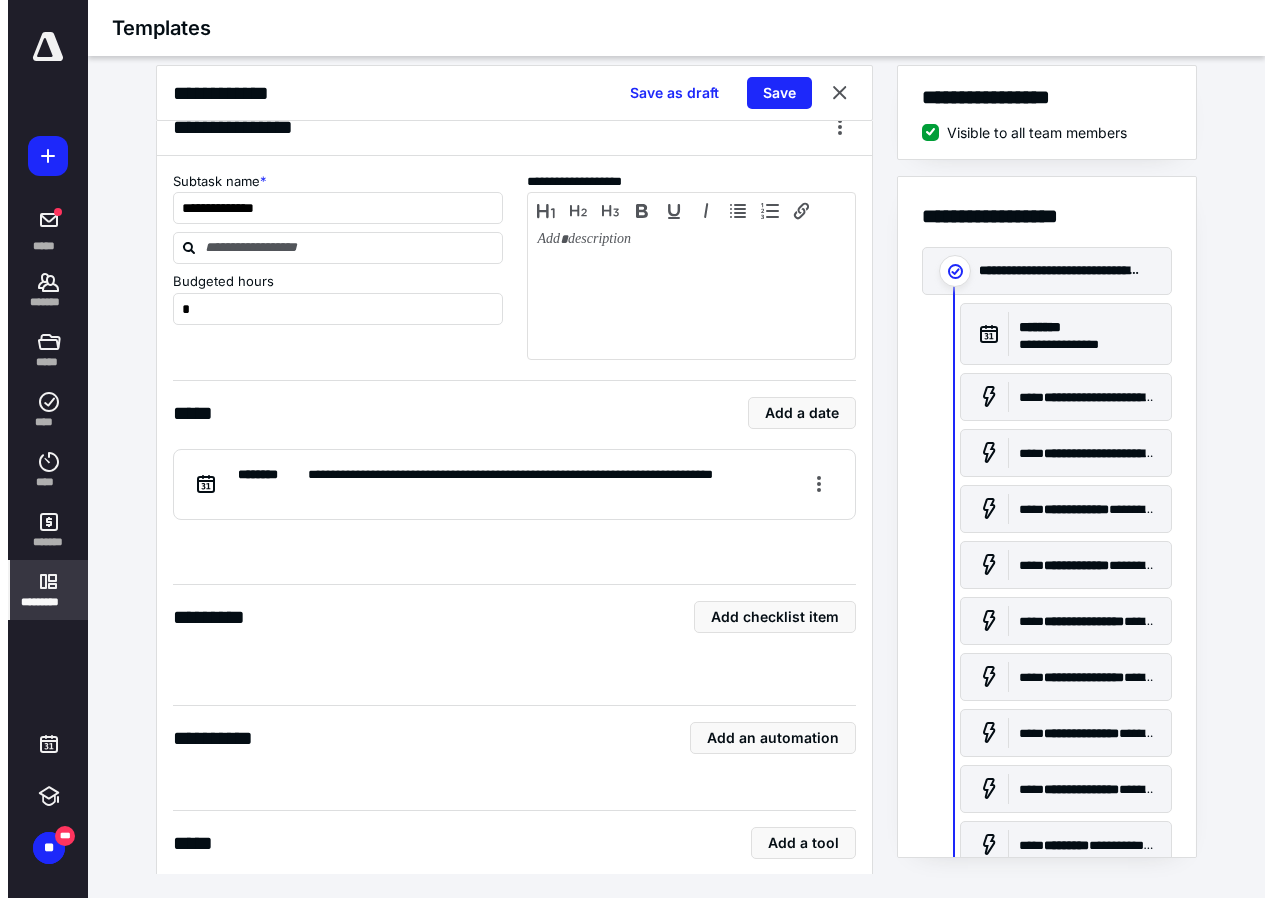scroll, scrollTop: 4000, scrollLeft: 0, axis: vertical 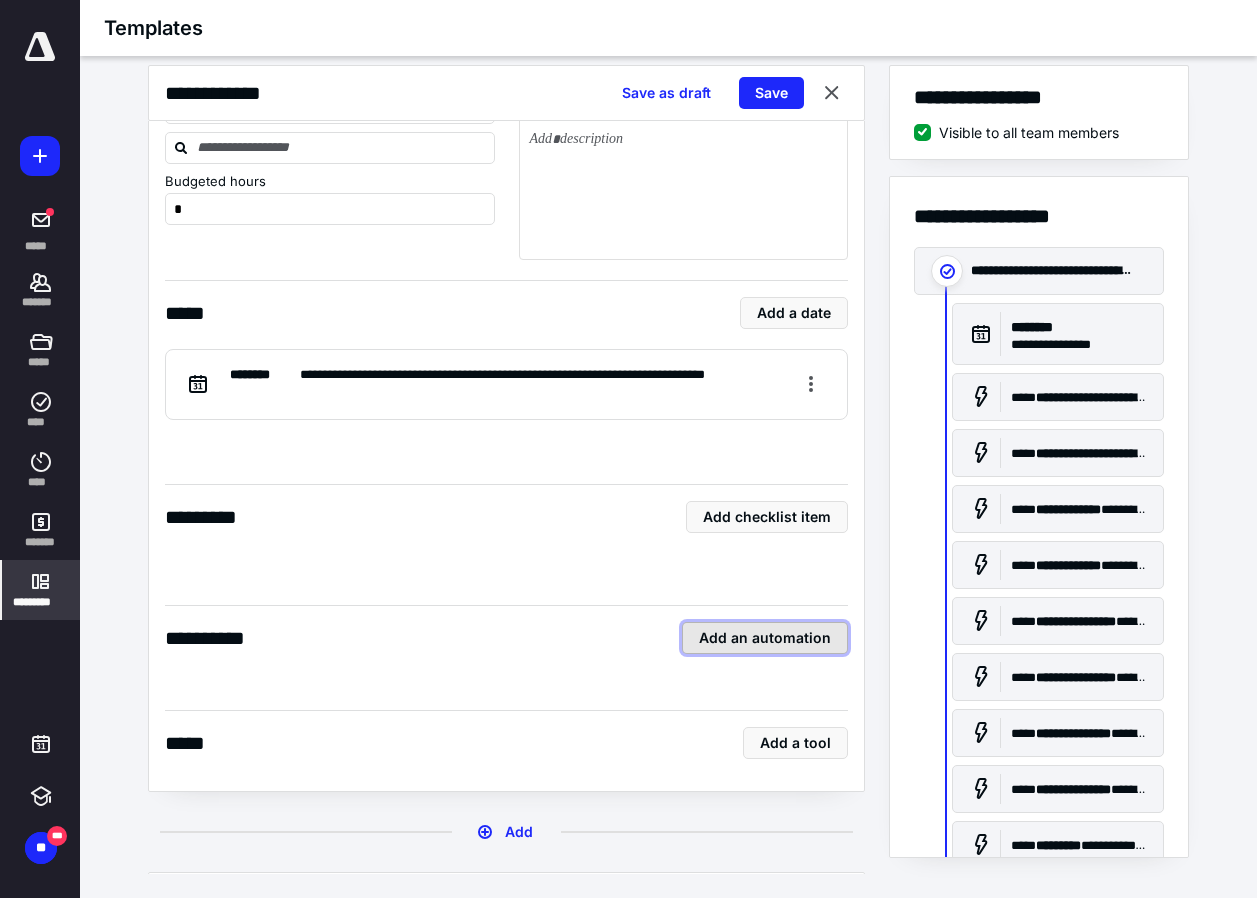 type 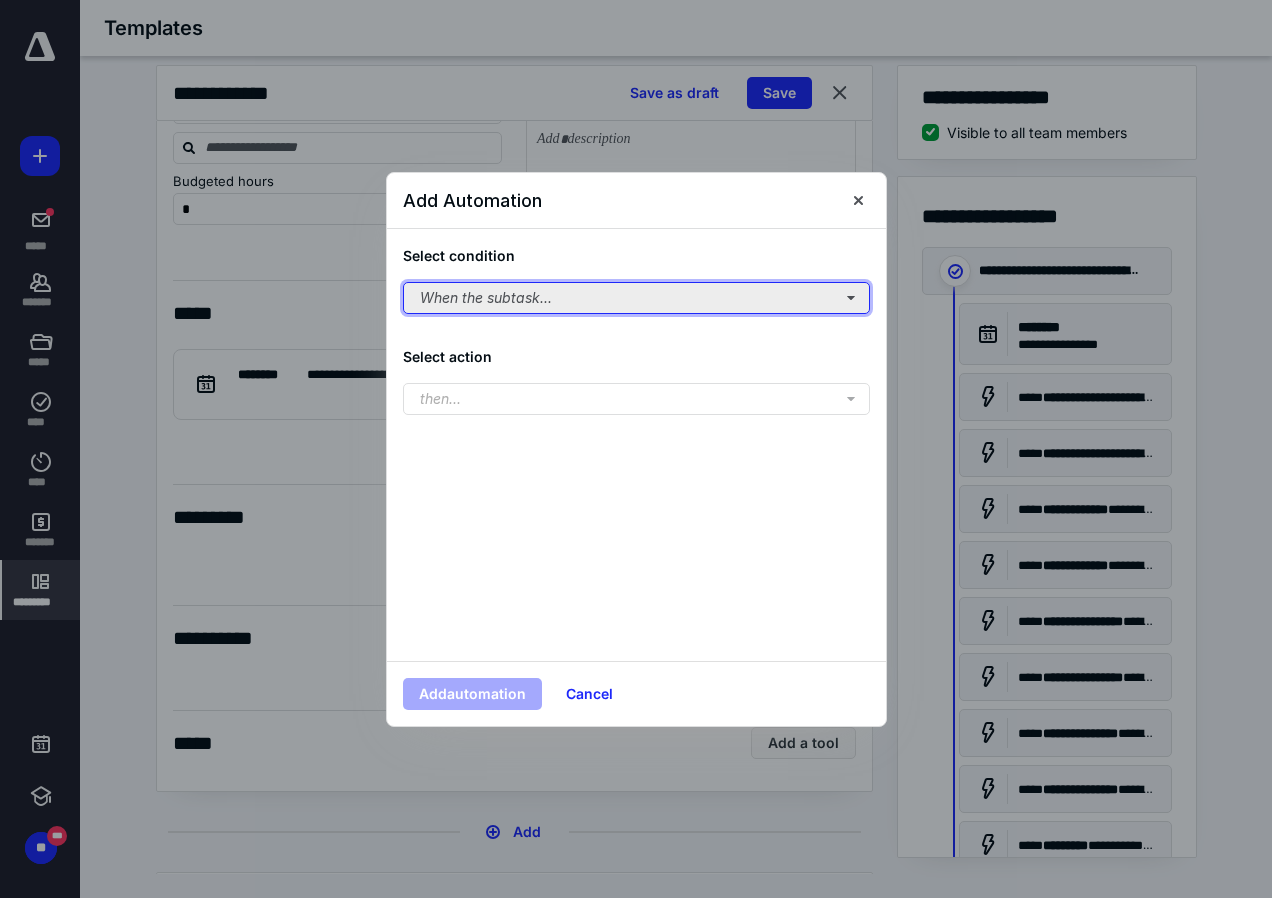 type 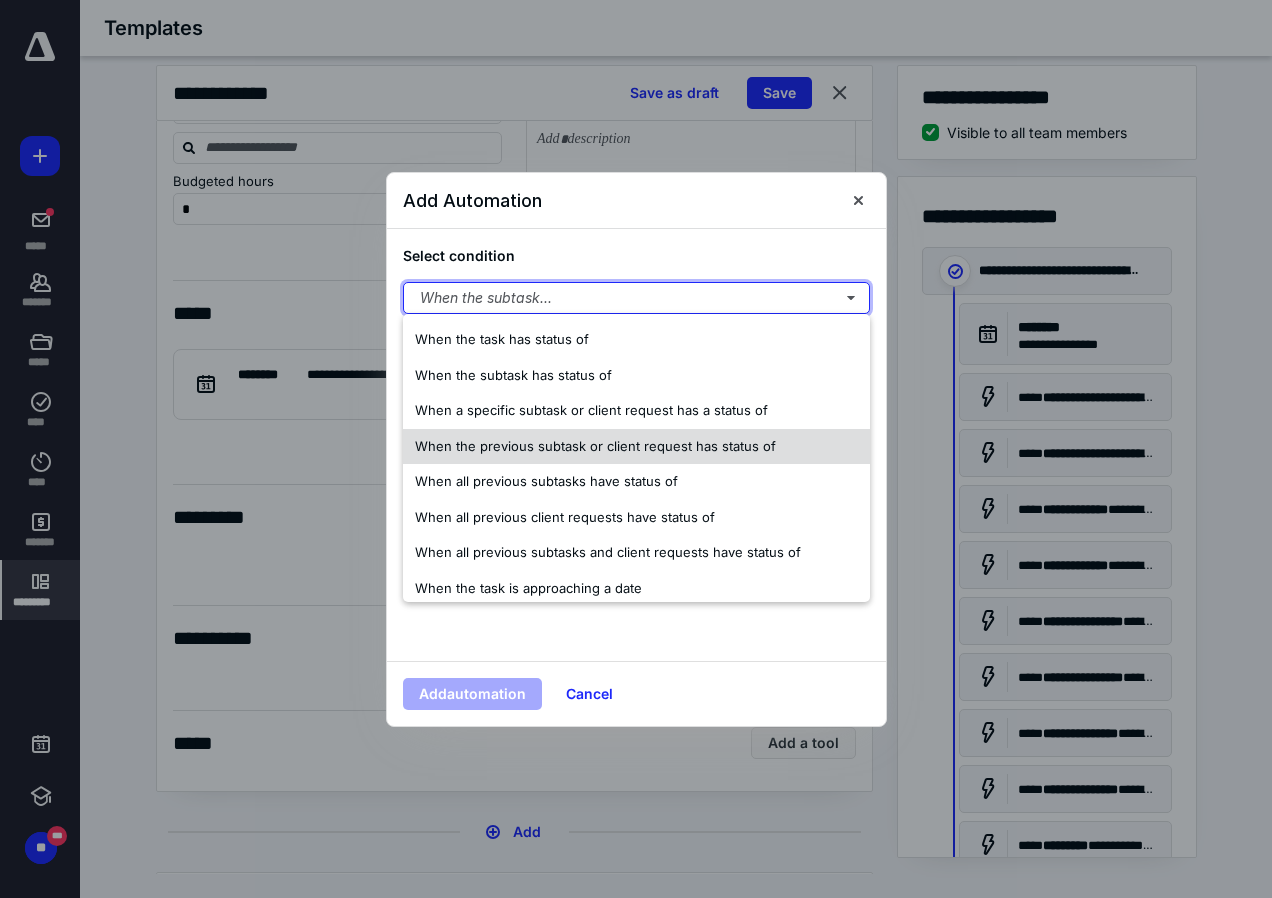 click on "When the previous subtask or client request has status of" at bounding box center (595, 446) 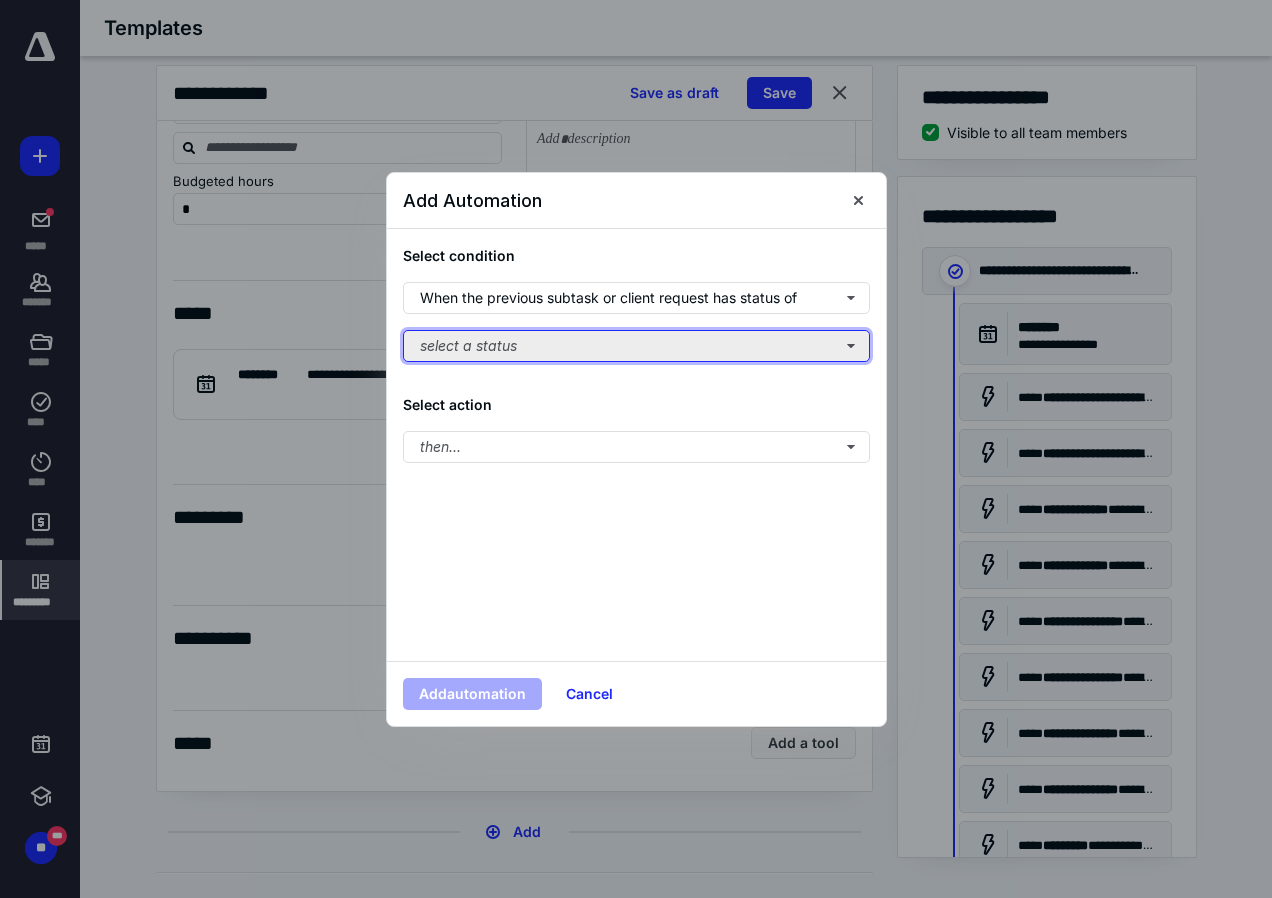 type 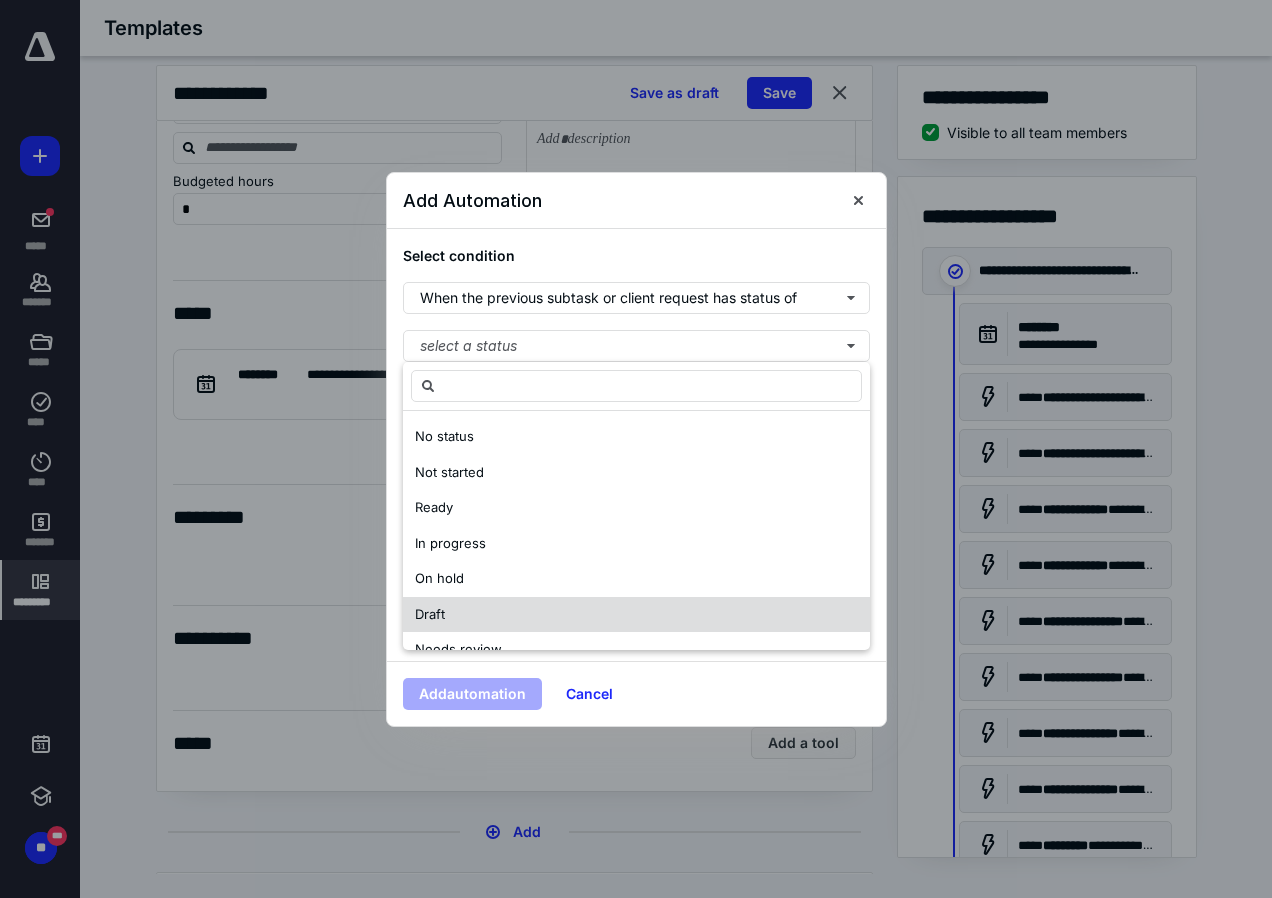 scroll, scrollTop: 100, scrollLeft: 0, axis: vertical 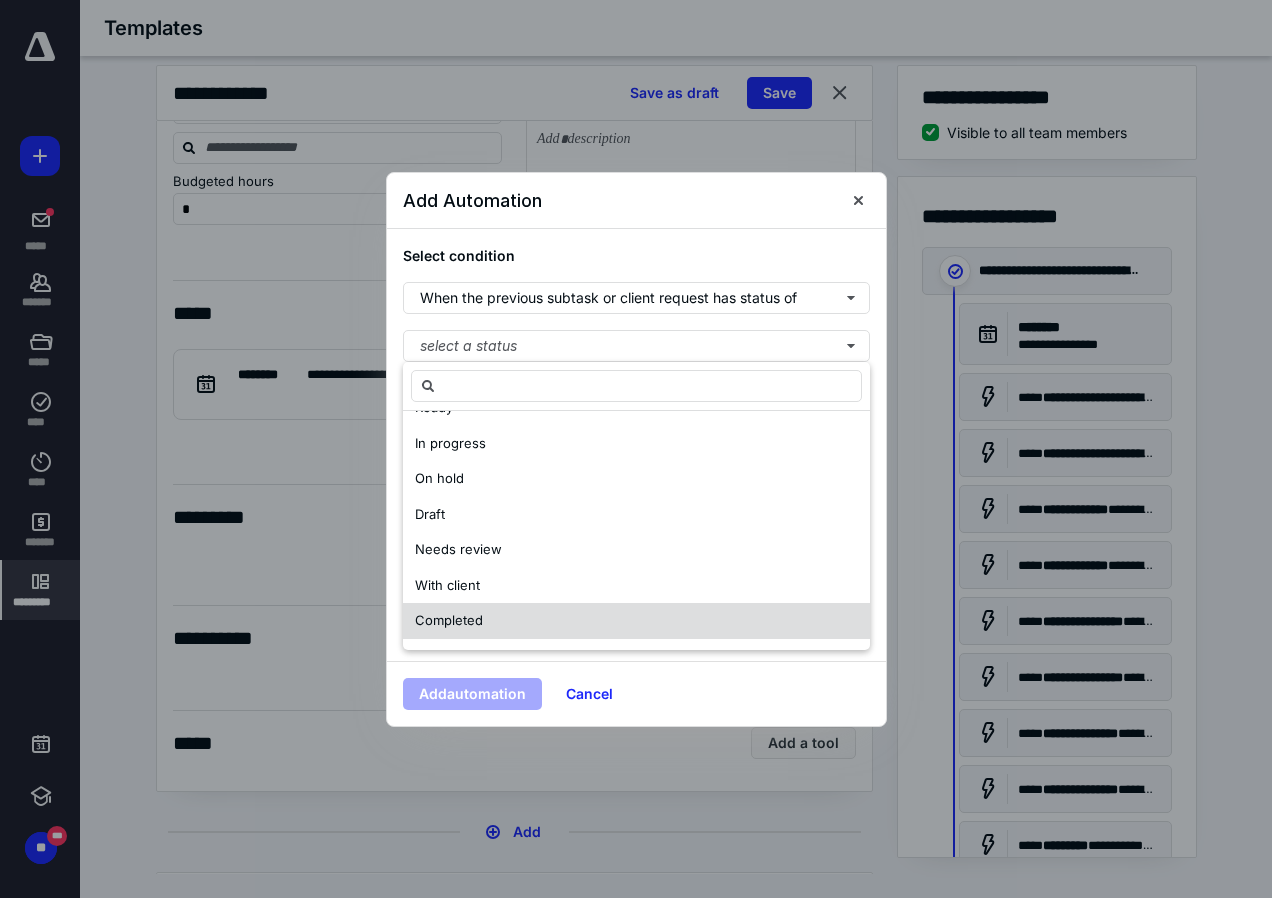 drag, startPoint x: 457, startPoint y: 618, endPoint x: 441, endPoint y: 532, distance: 87.47571 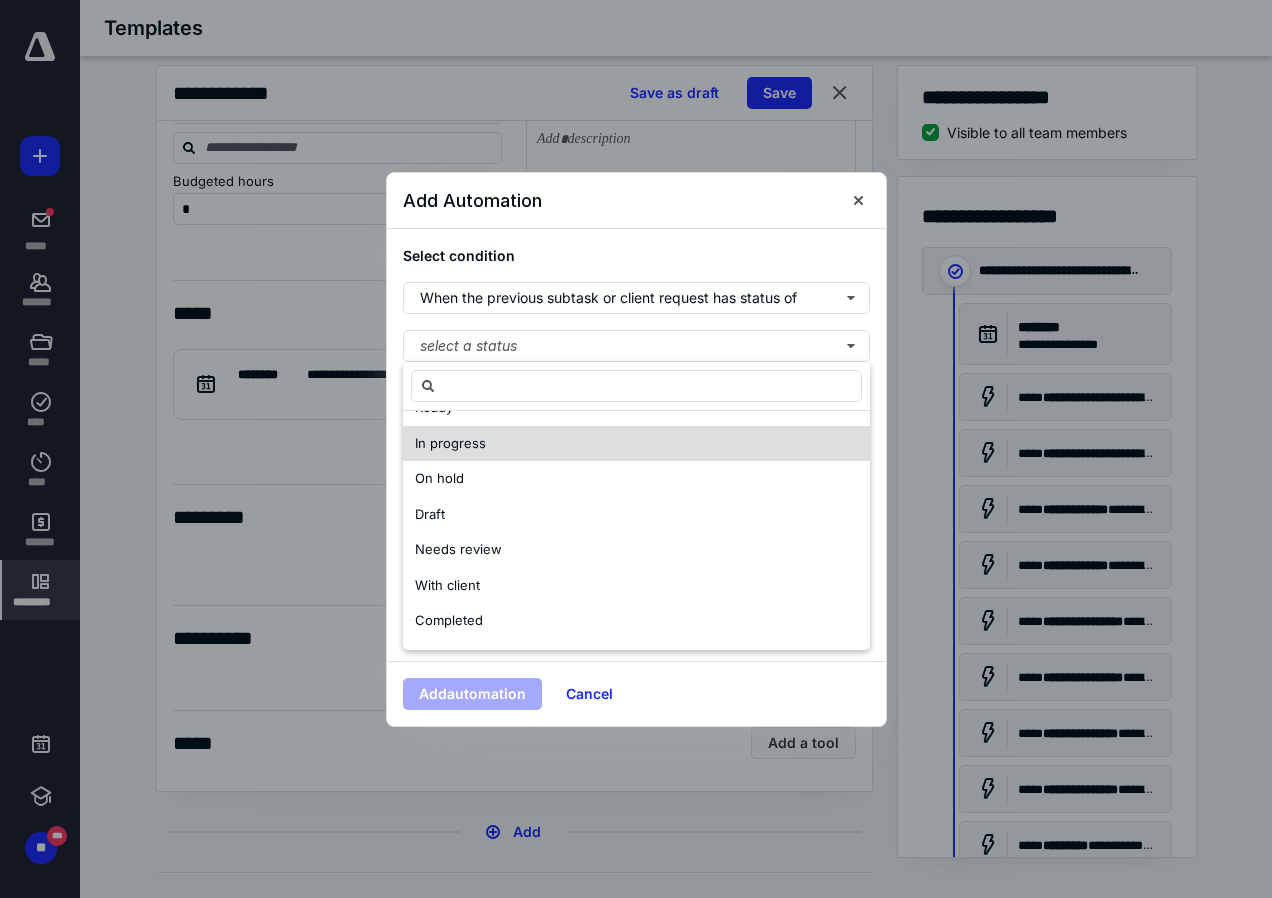 click on "Completed" at bounding box center [449, 620] 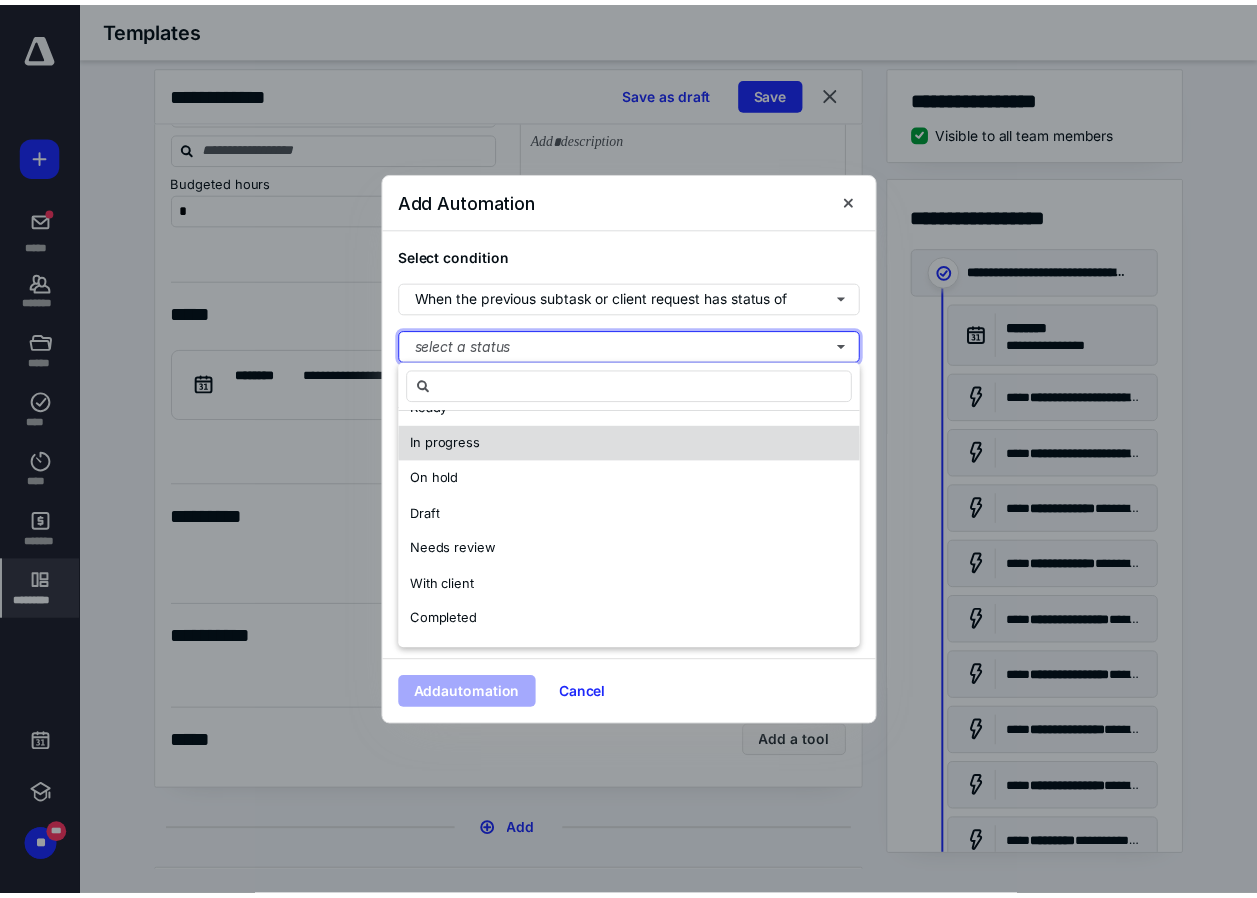 scroll, scrollTop: 0, scrollLeft: 0, axis: both 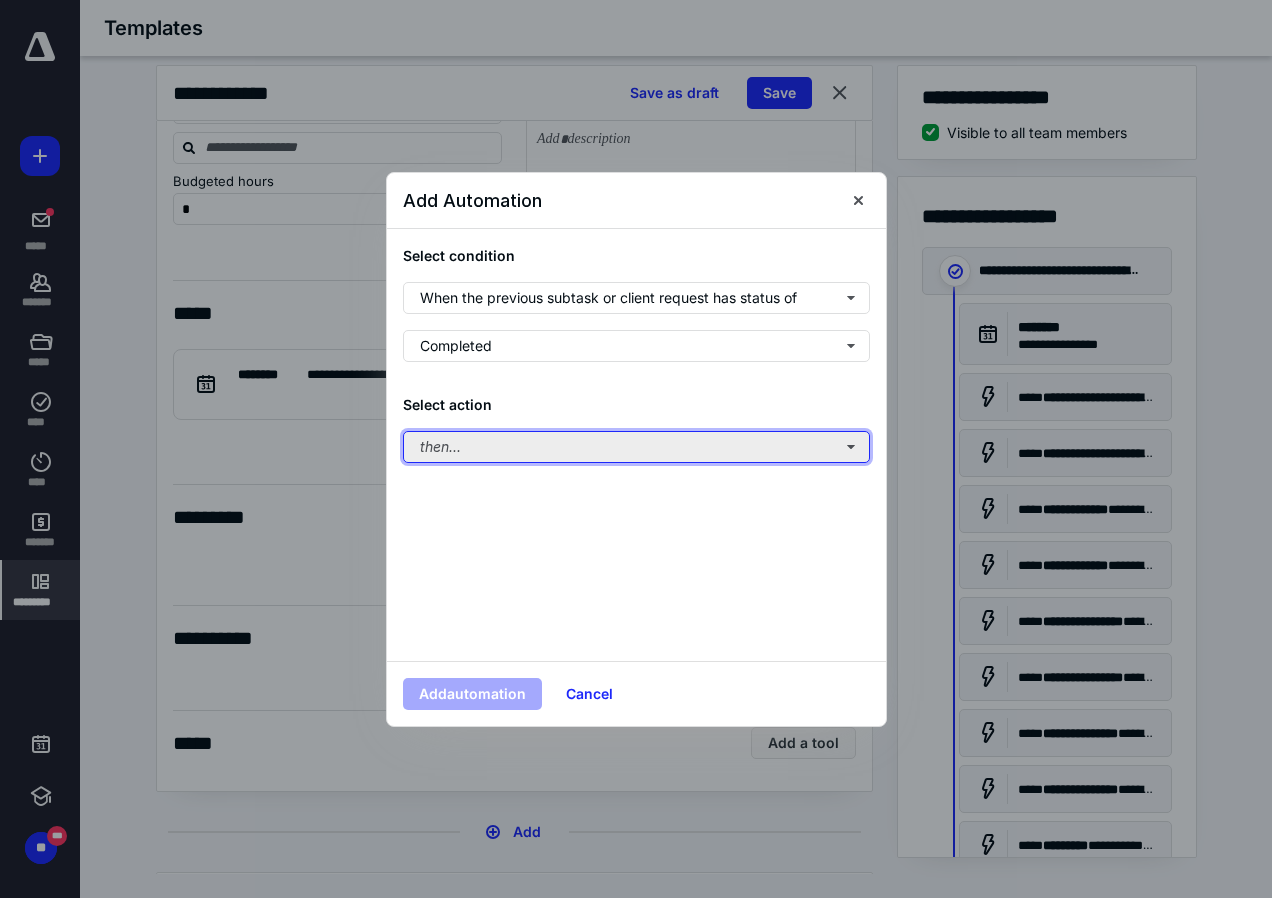 type 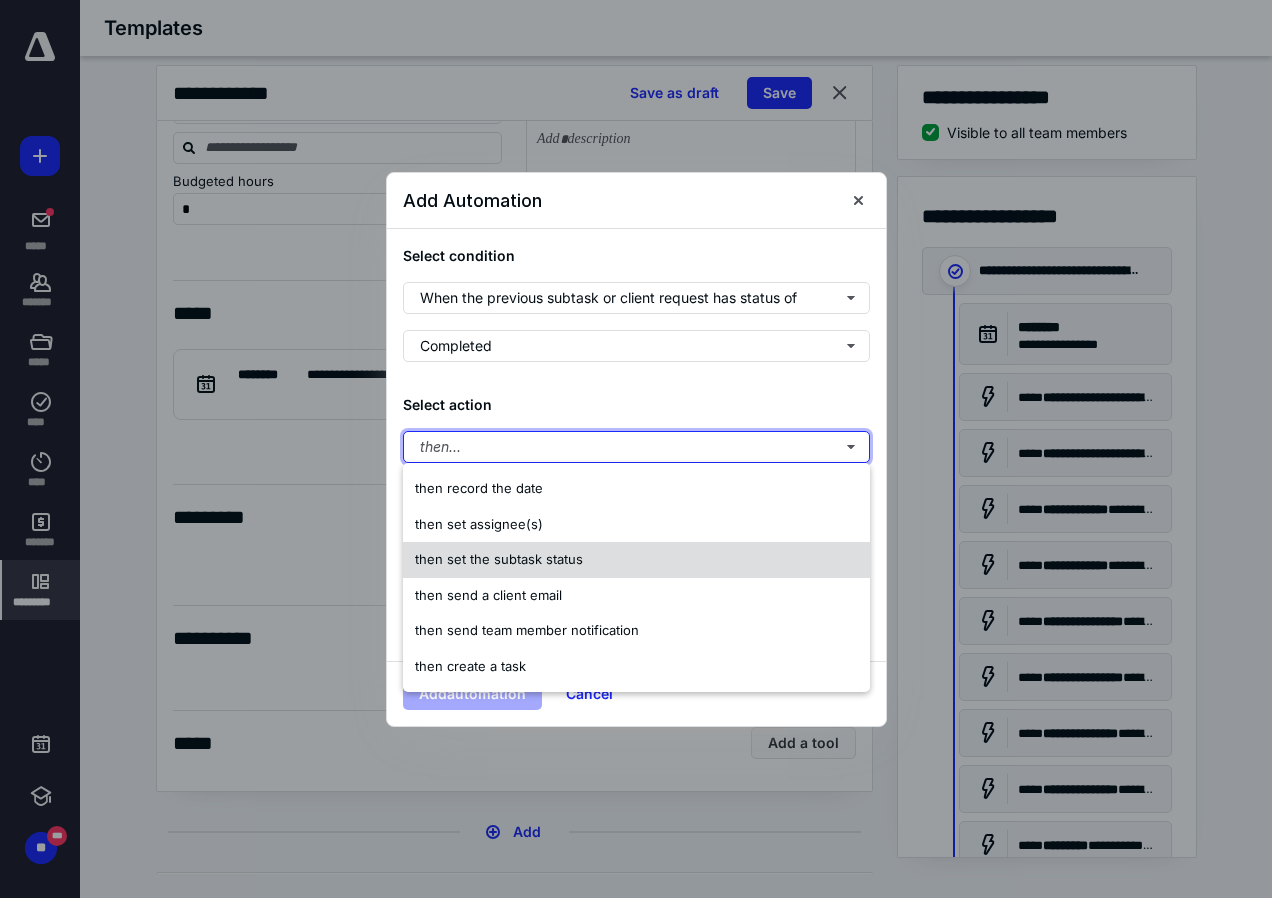 click on "then set the subtask status" at bounding box center [499, 559] 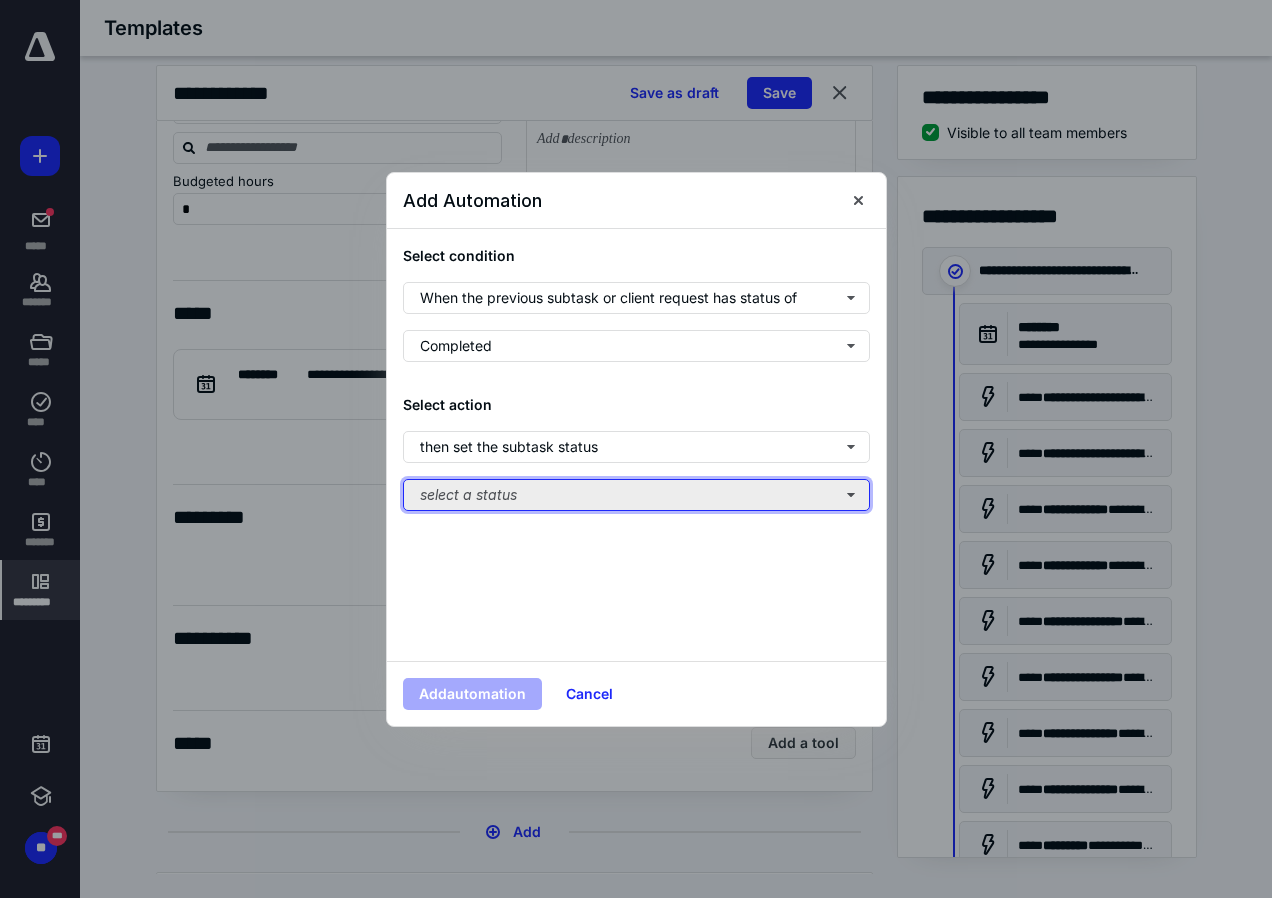 type 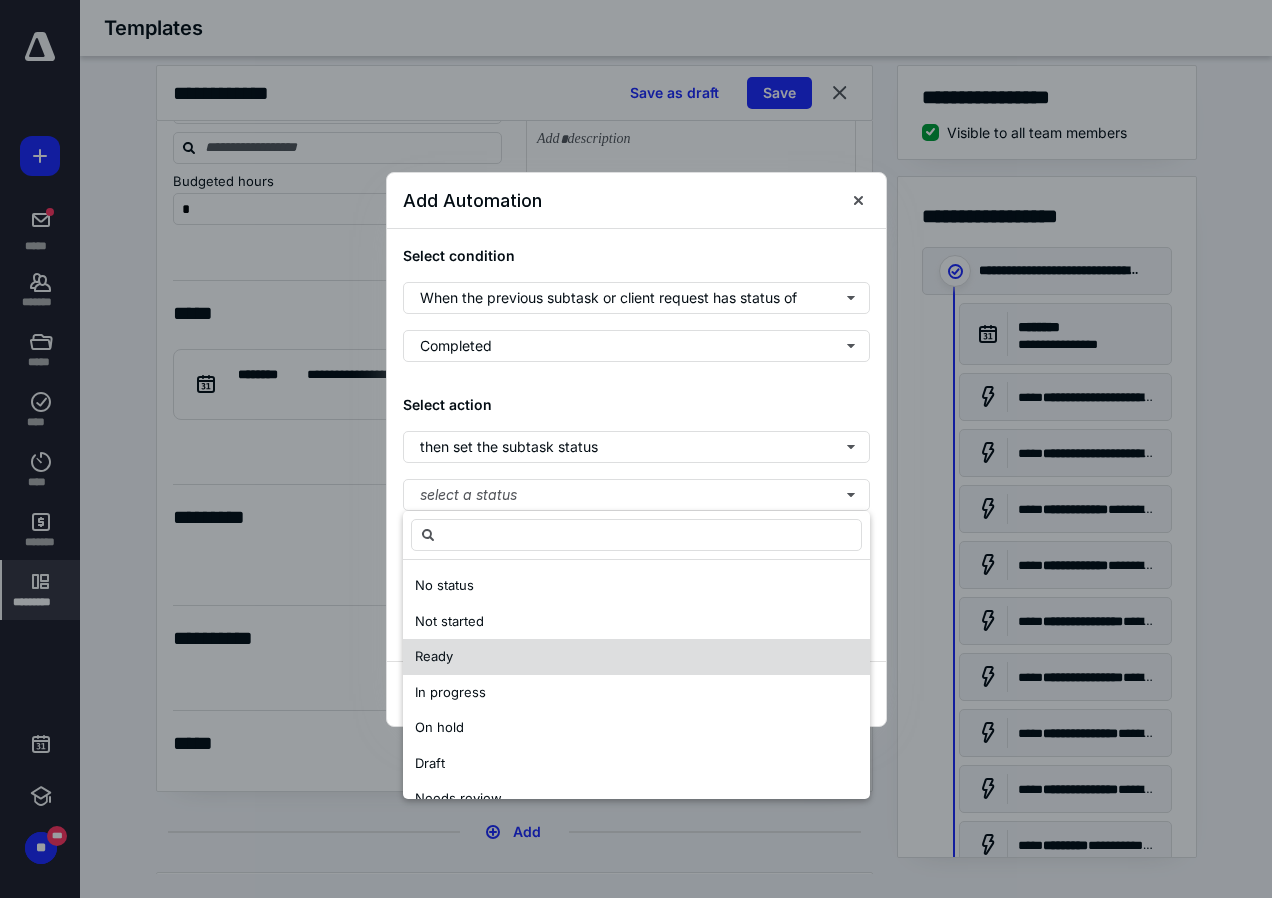 click on "Ready" at bounding box center (434, 656) 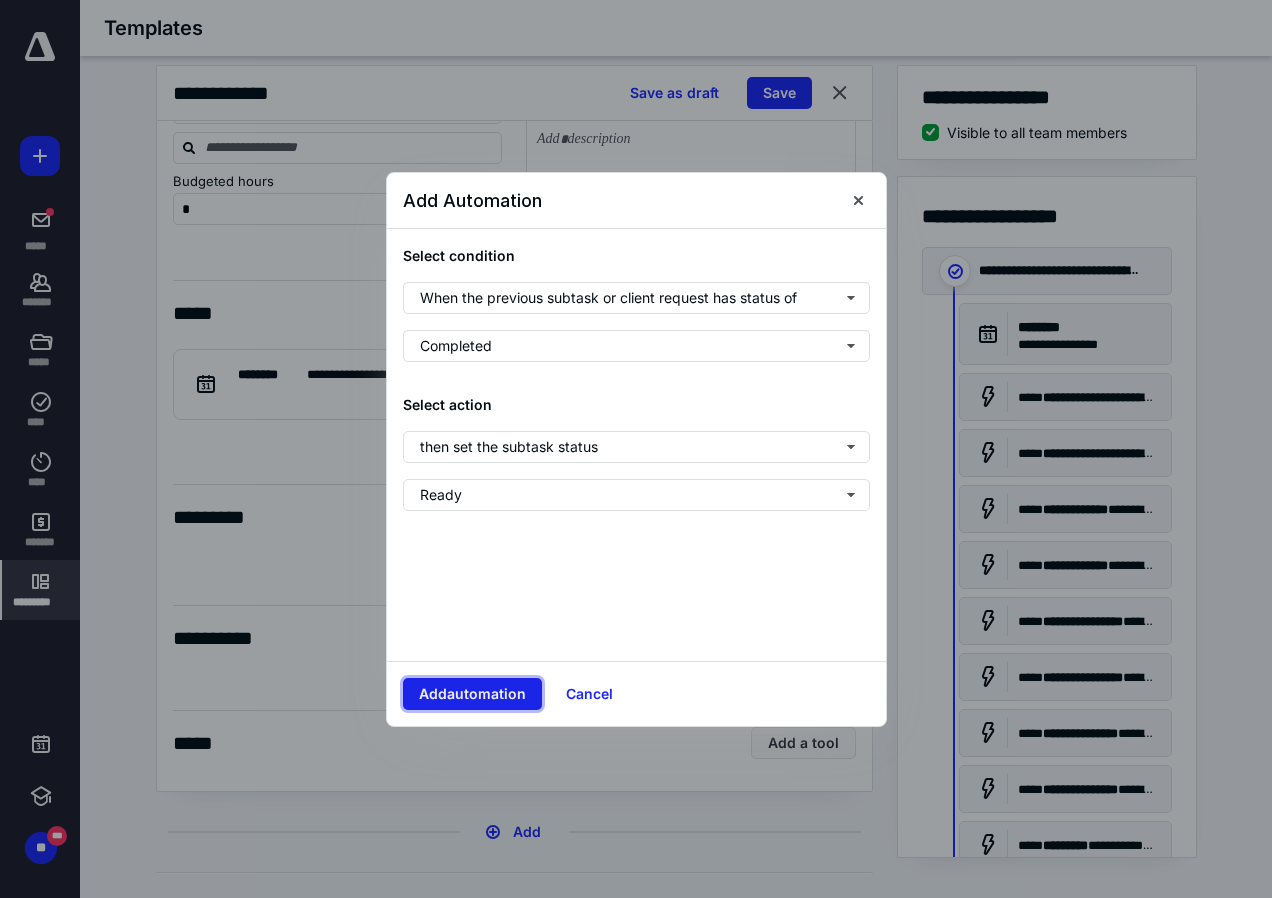 type 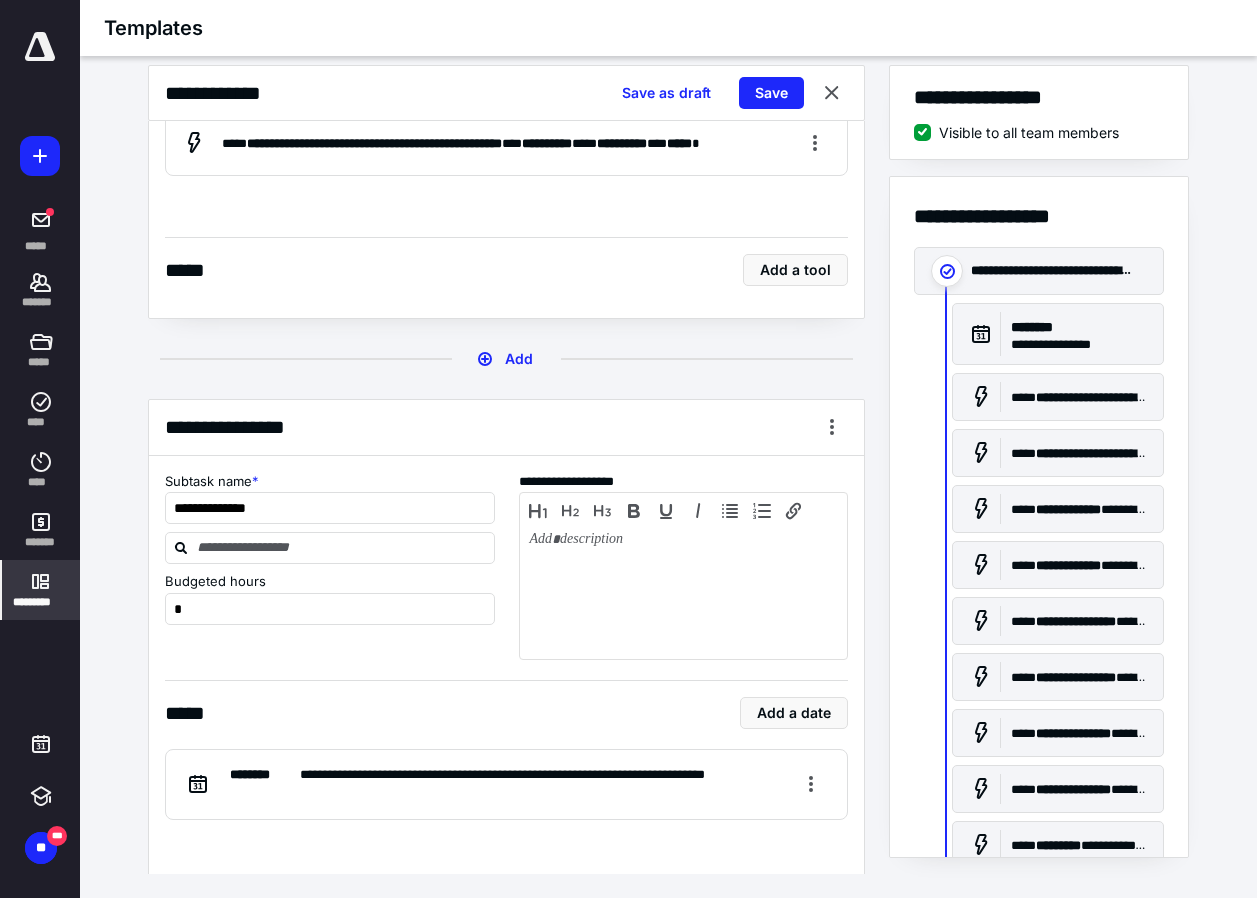 scroll, scrollTop: 3700, scrollLeft: 0, axis: vertical 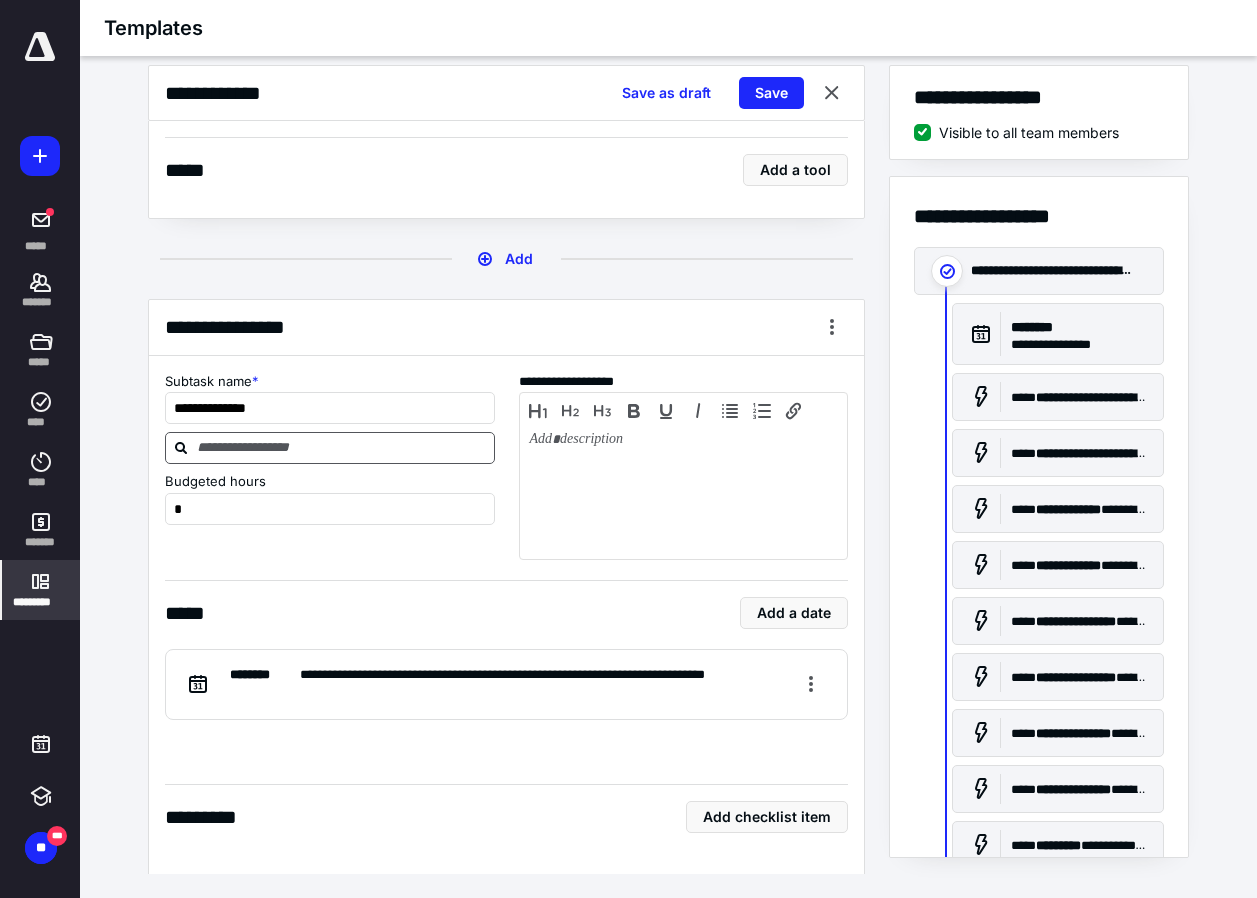 click at bounding box center (342, 447) 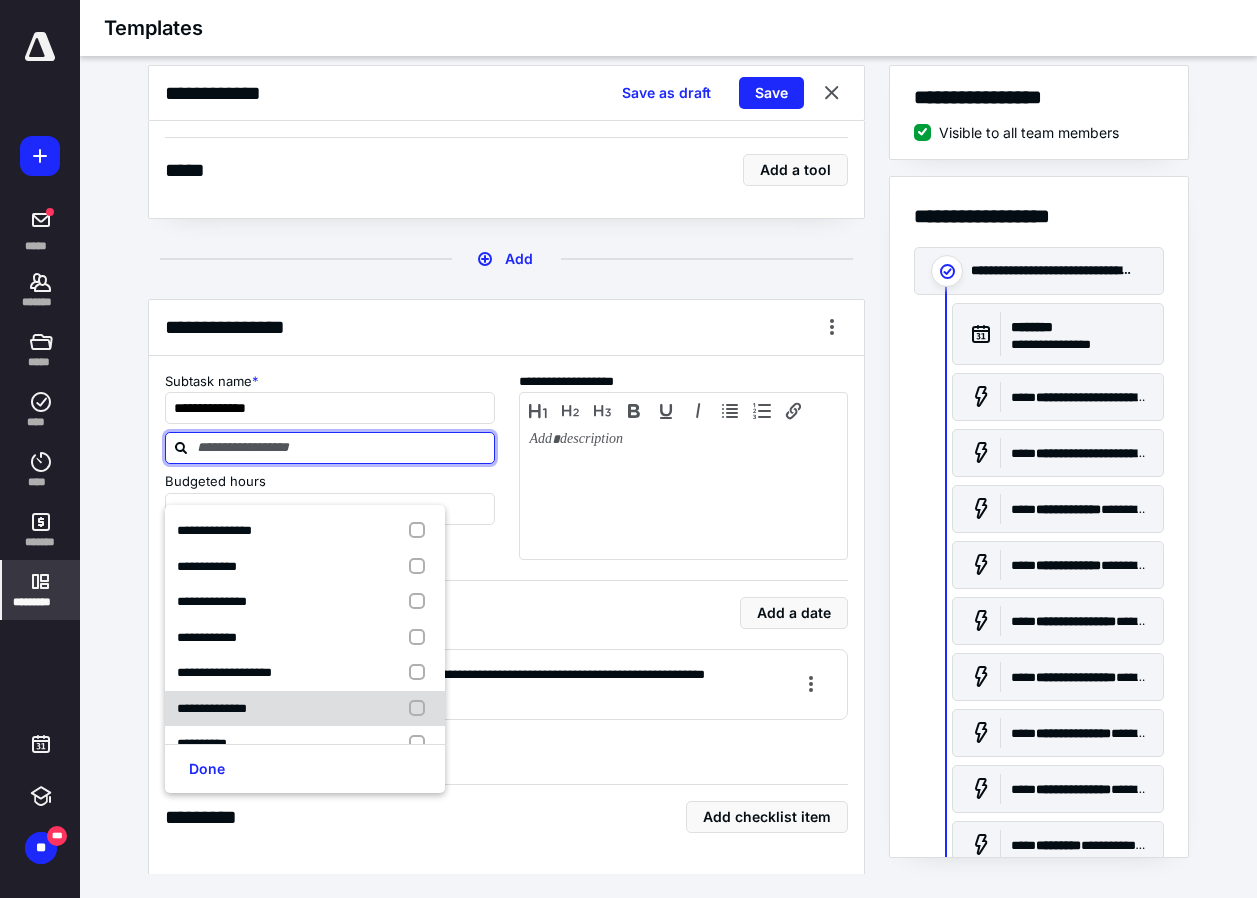 click on "**********" at bounding box center (212, 708) 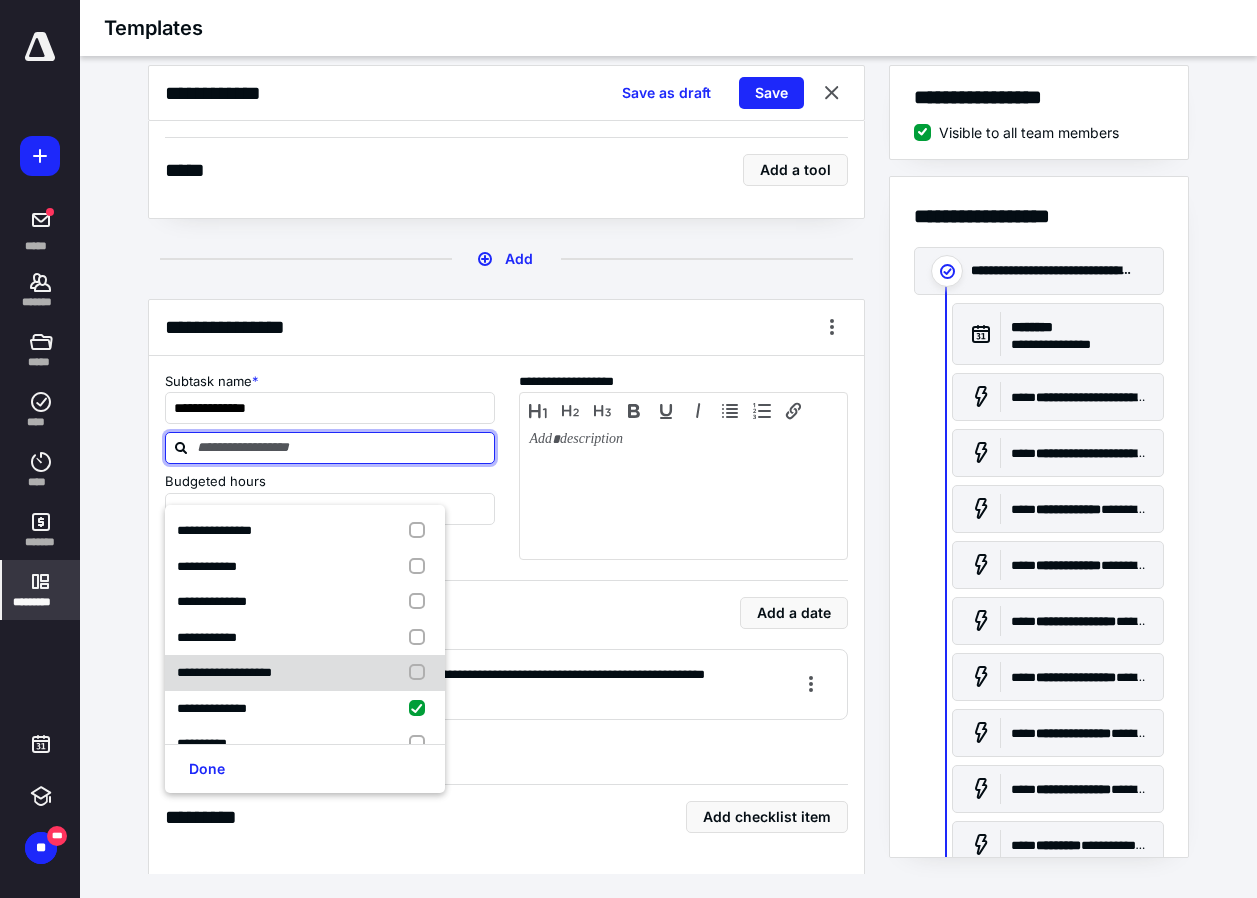 checkbox on "true" 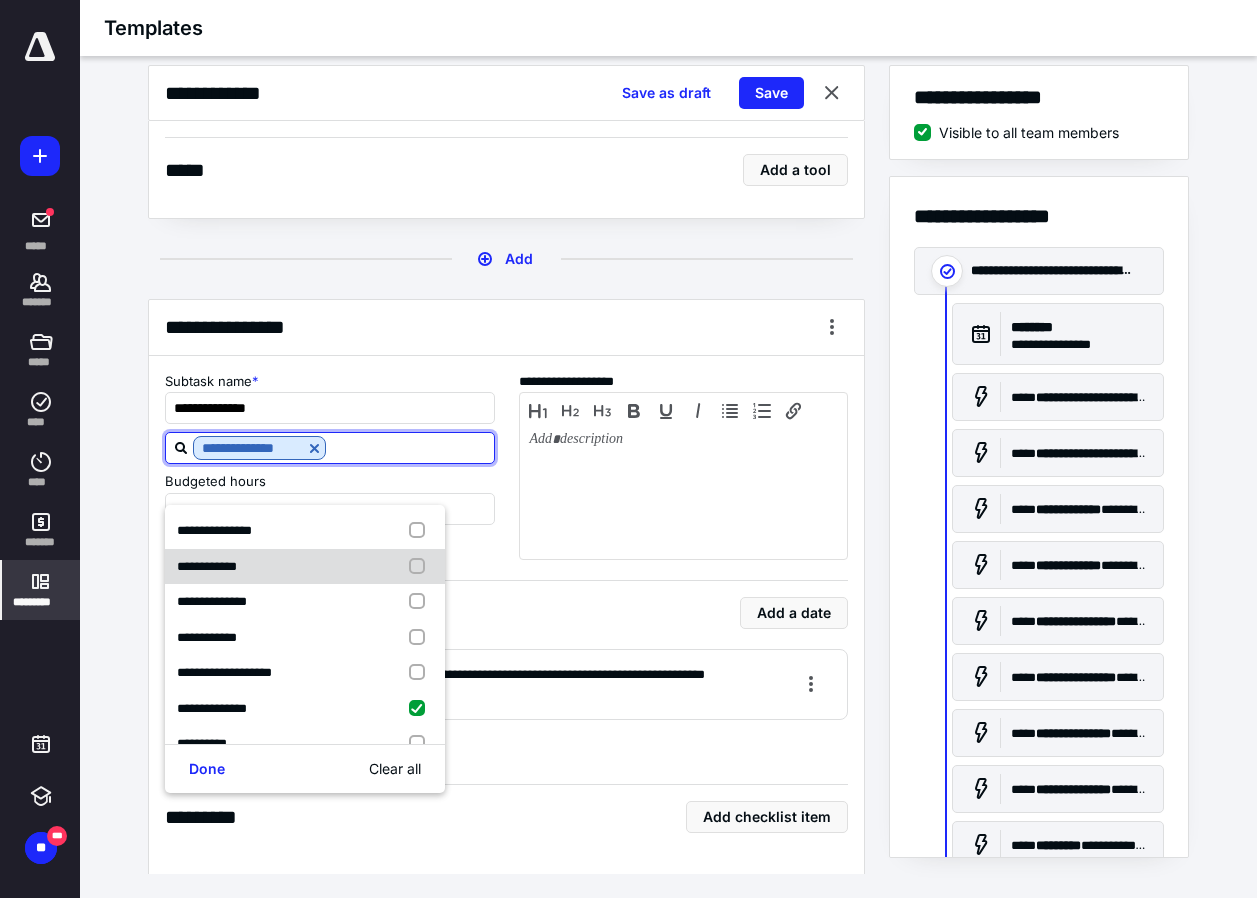 click on "**********" at bounding box center [207, 566] 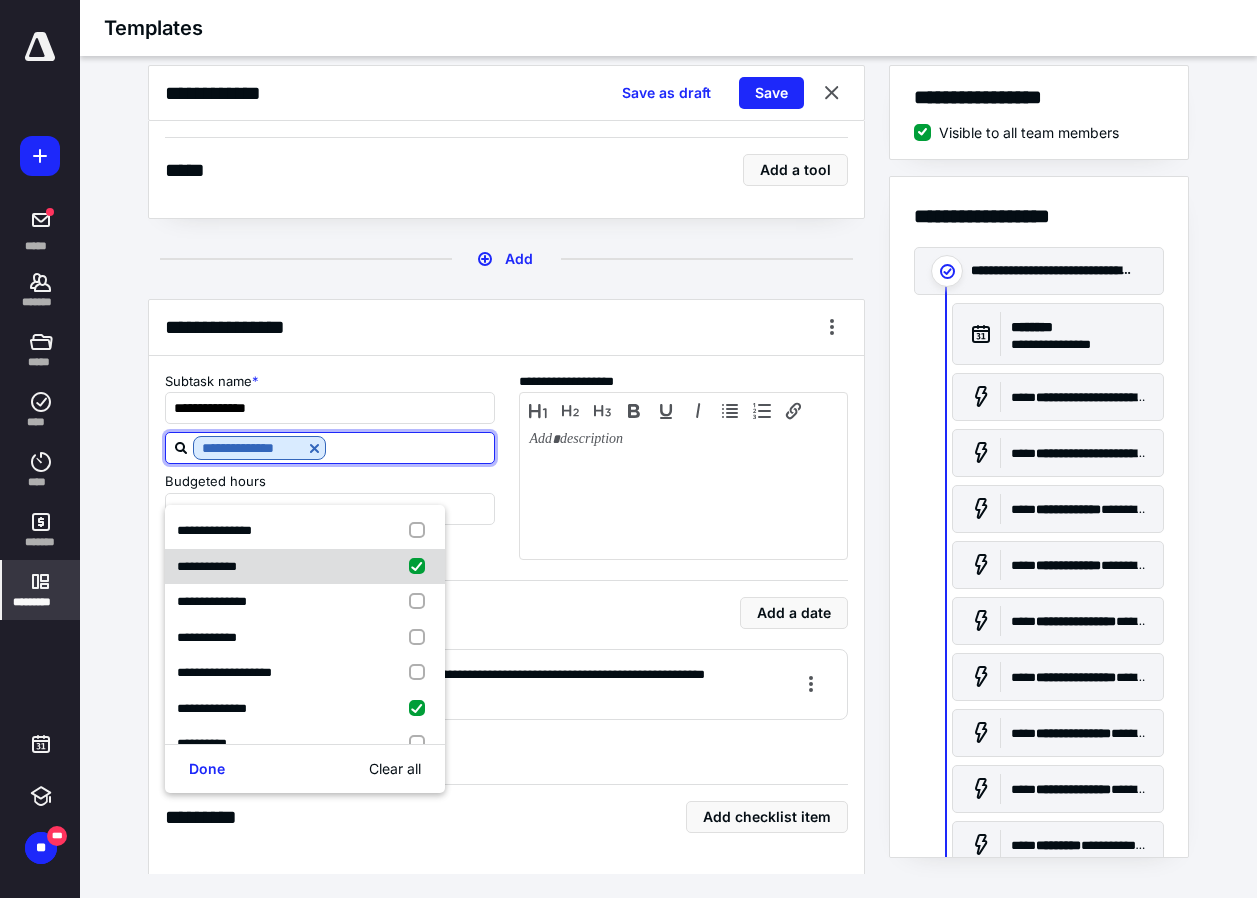 checkbox on "true" 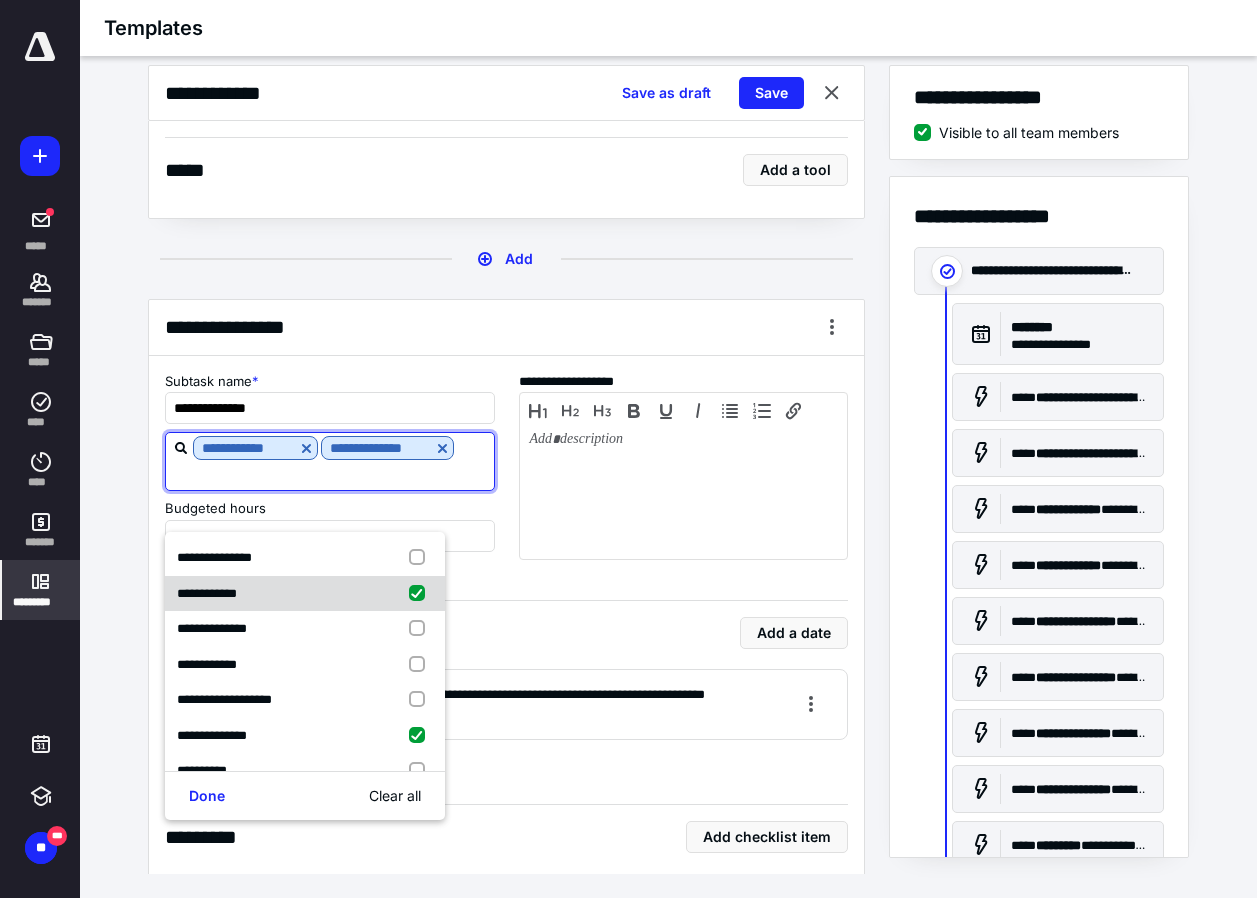 scroll, scrollTop: 100, scrollLeft: 0, axis: vertical 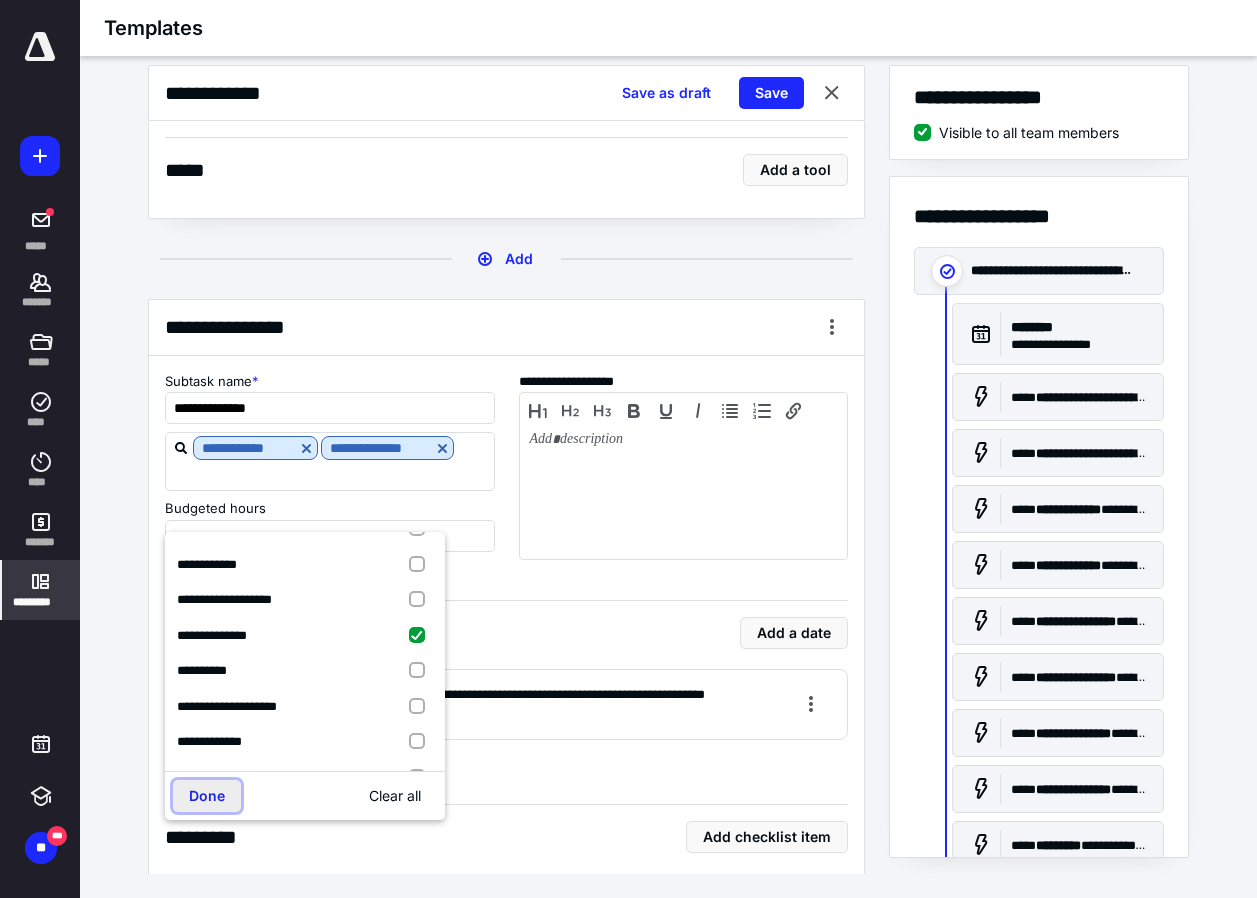 type 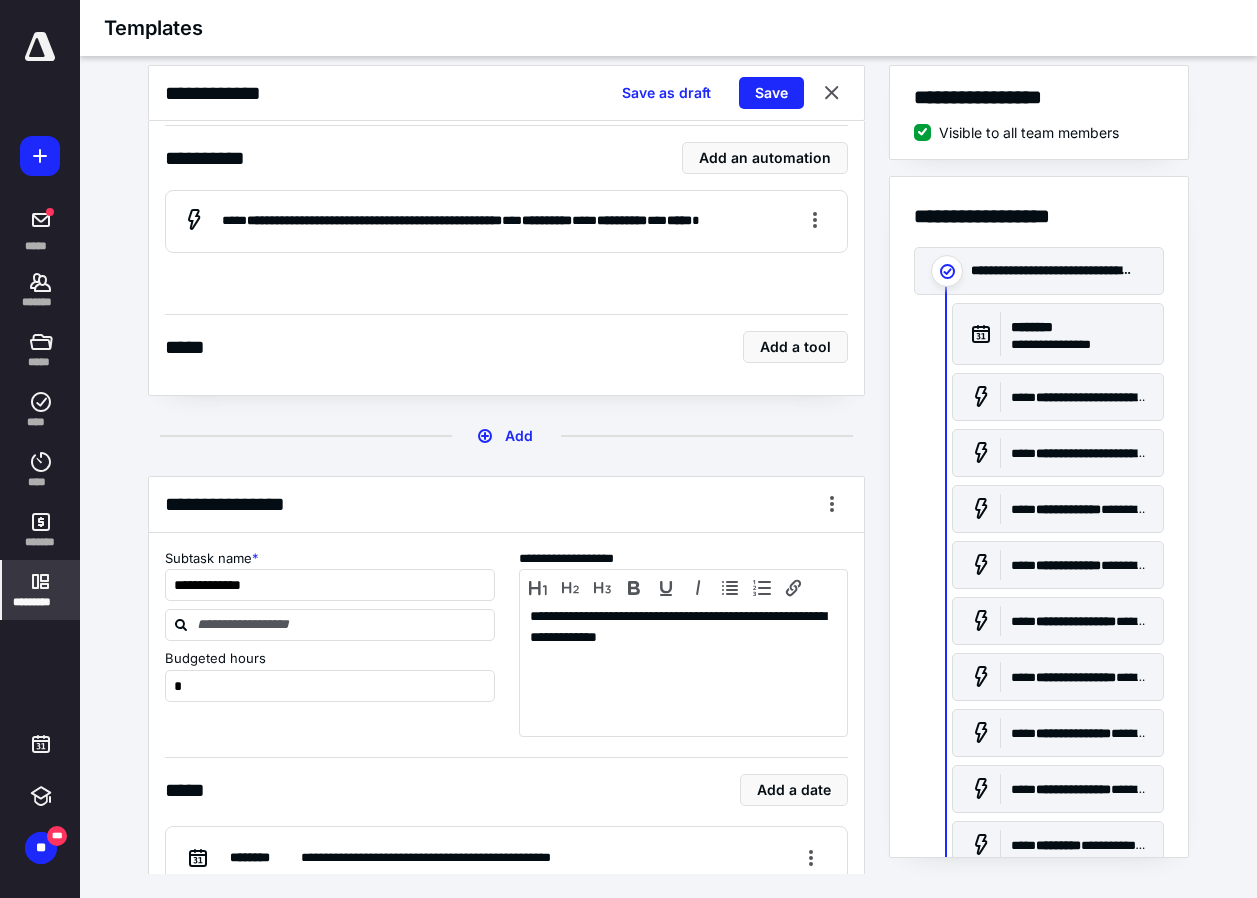 scroll, scrollTop: 4600, scrollLeft: 0, axis: vertical 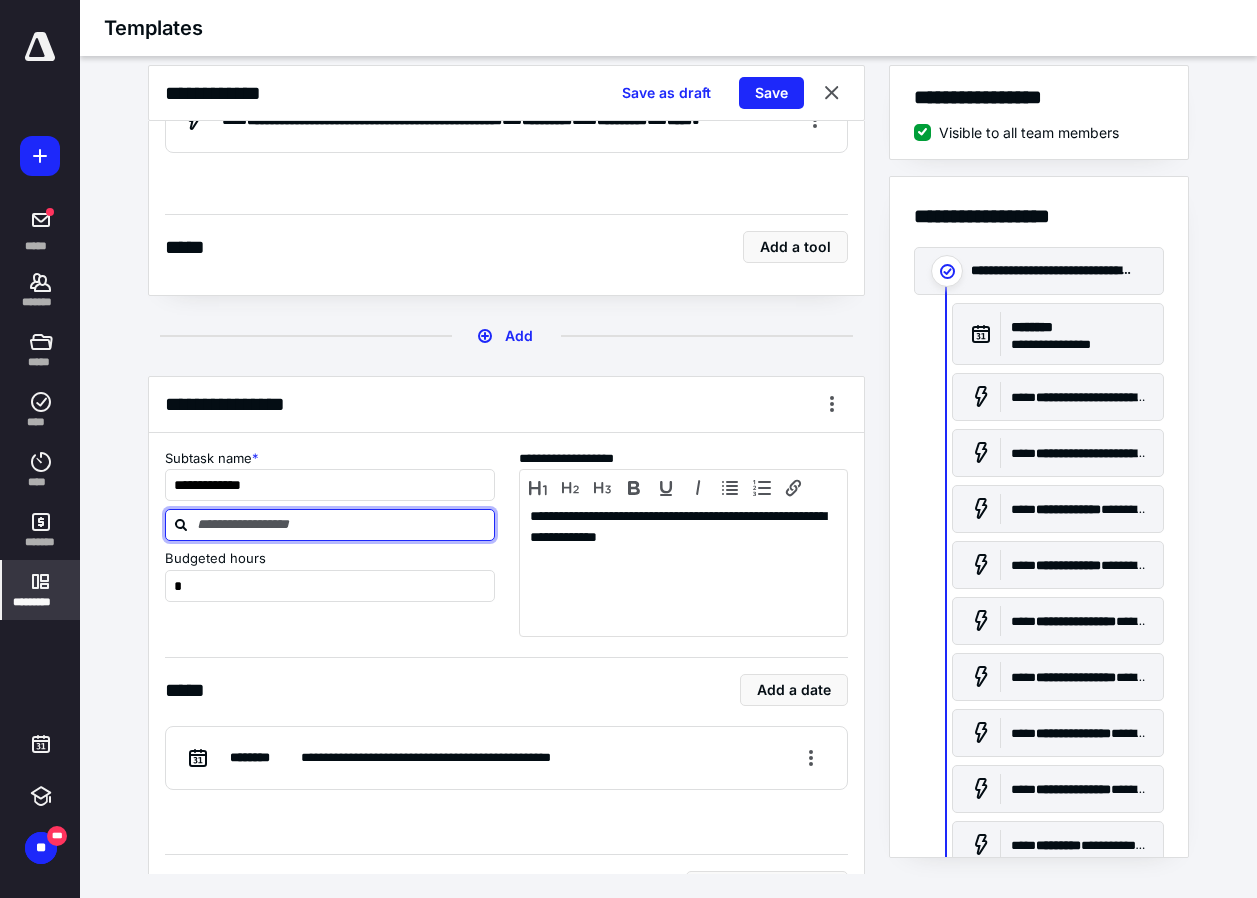 click at bounding box center [342, 524] 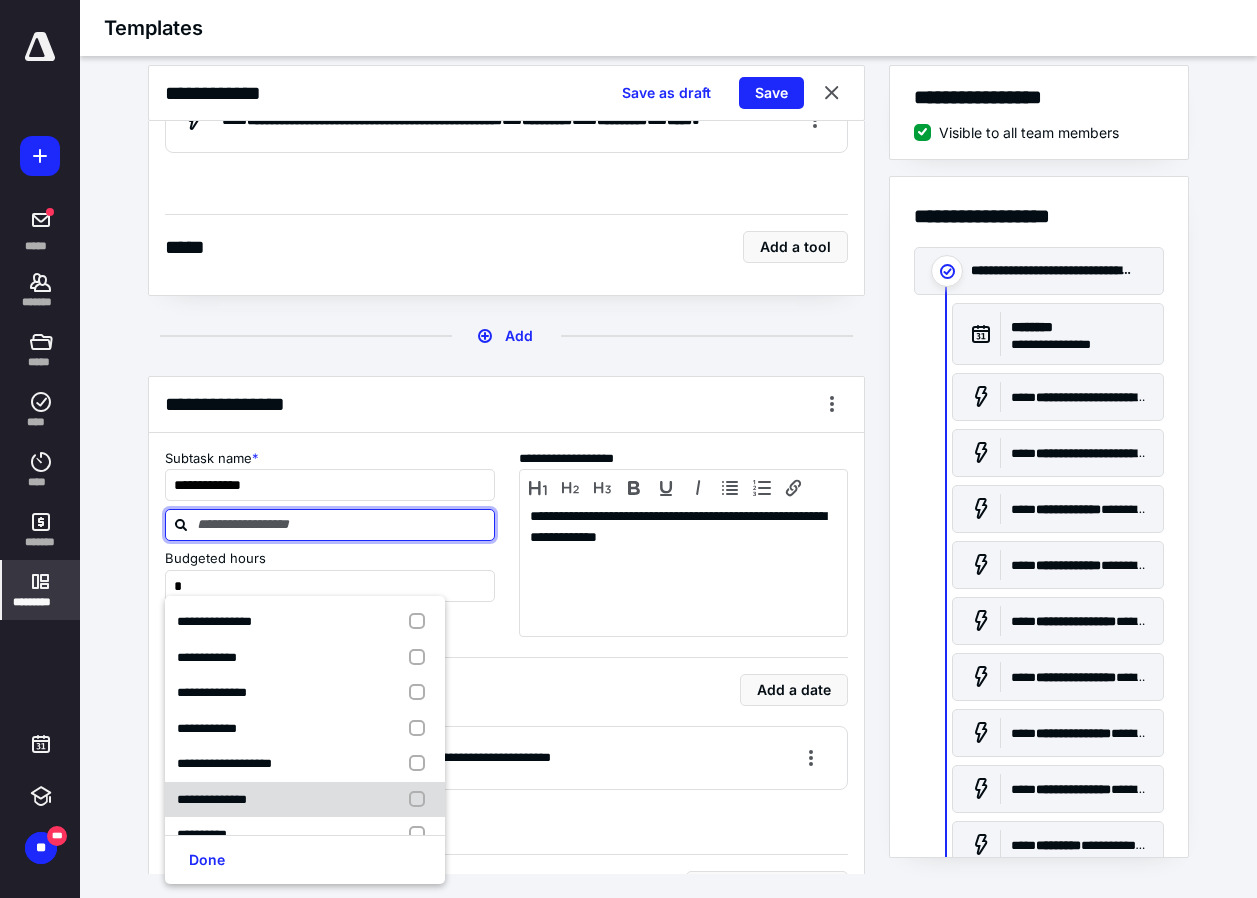 click on "**********" at bounding box center [212, 799] 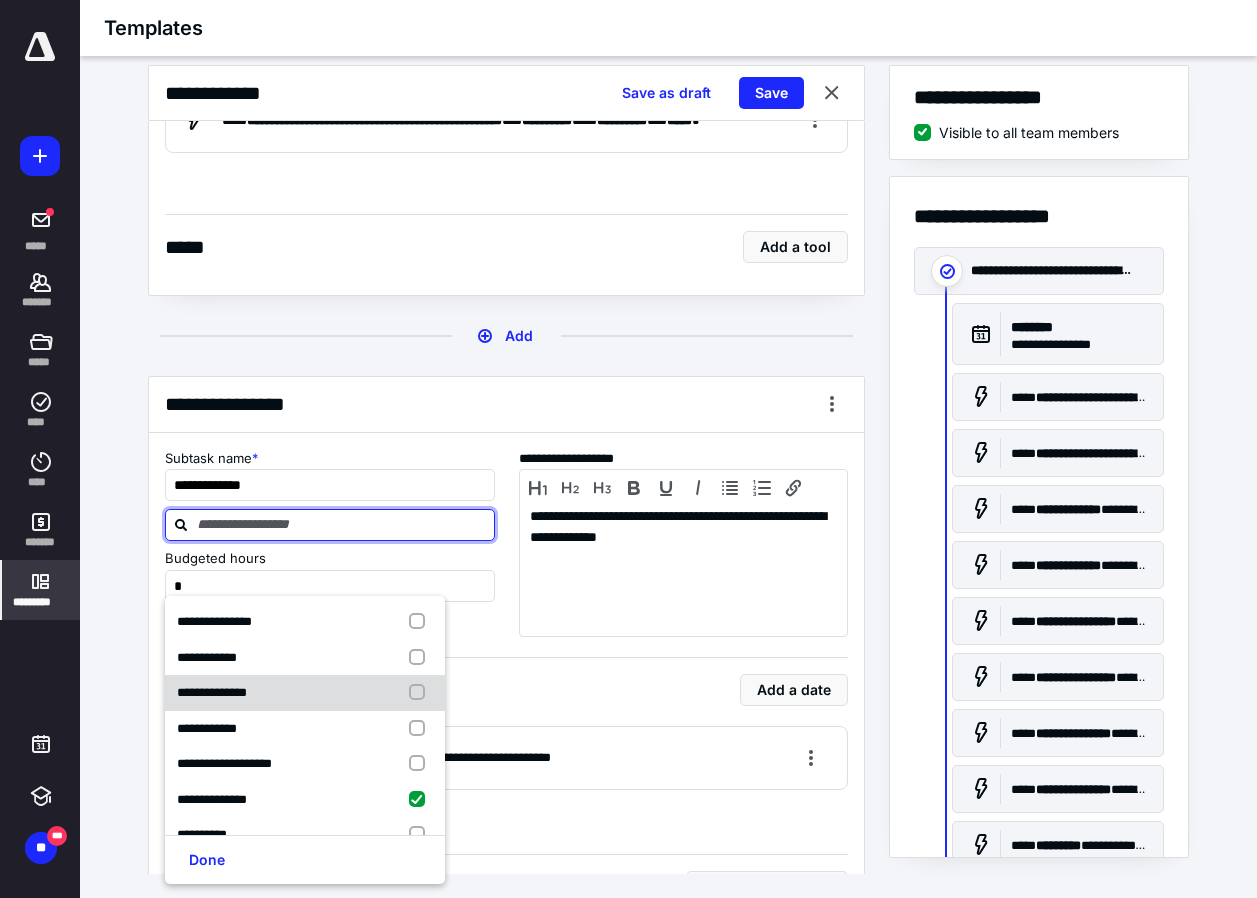 checkbox on "true" 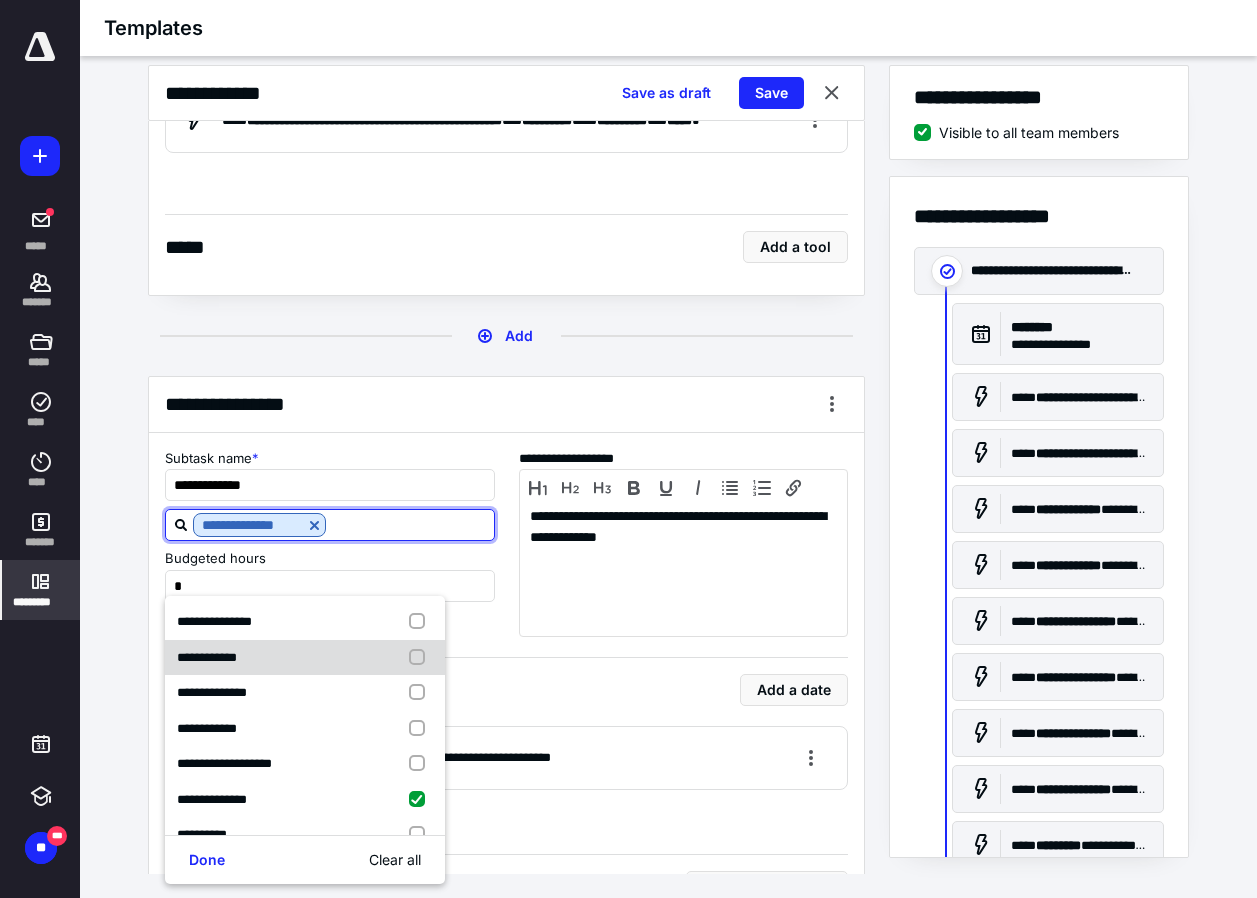 click on "**********" at bounding box center [207, 657] 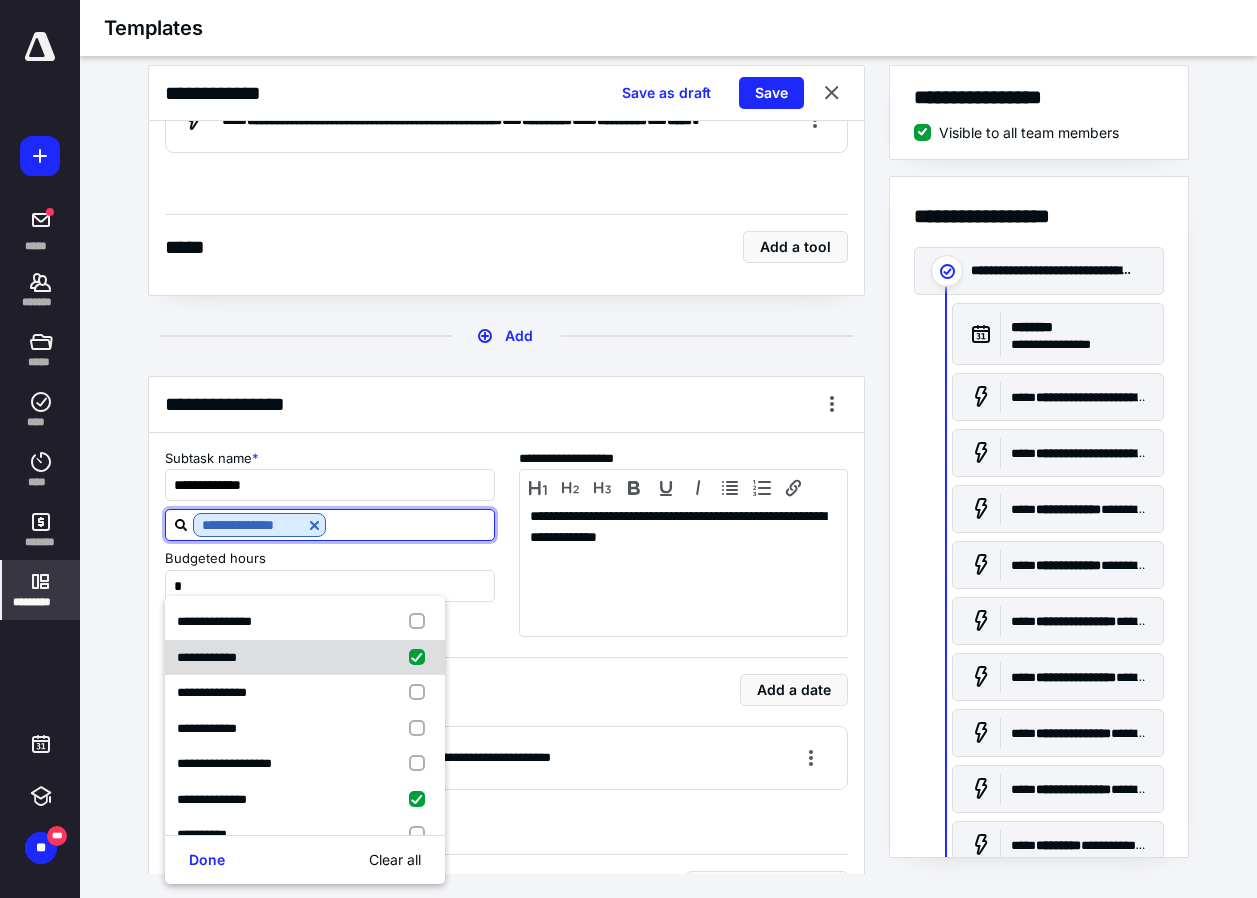 checkbox on "true" 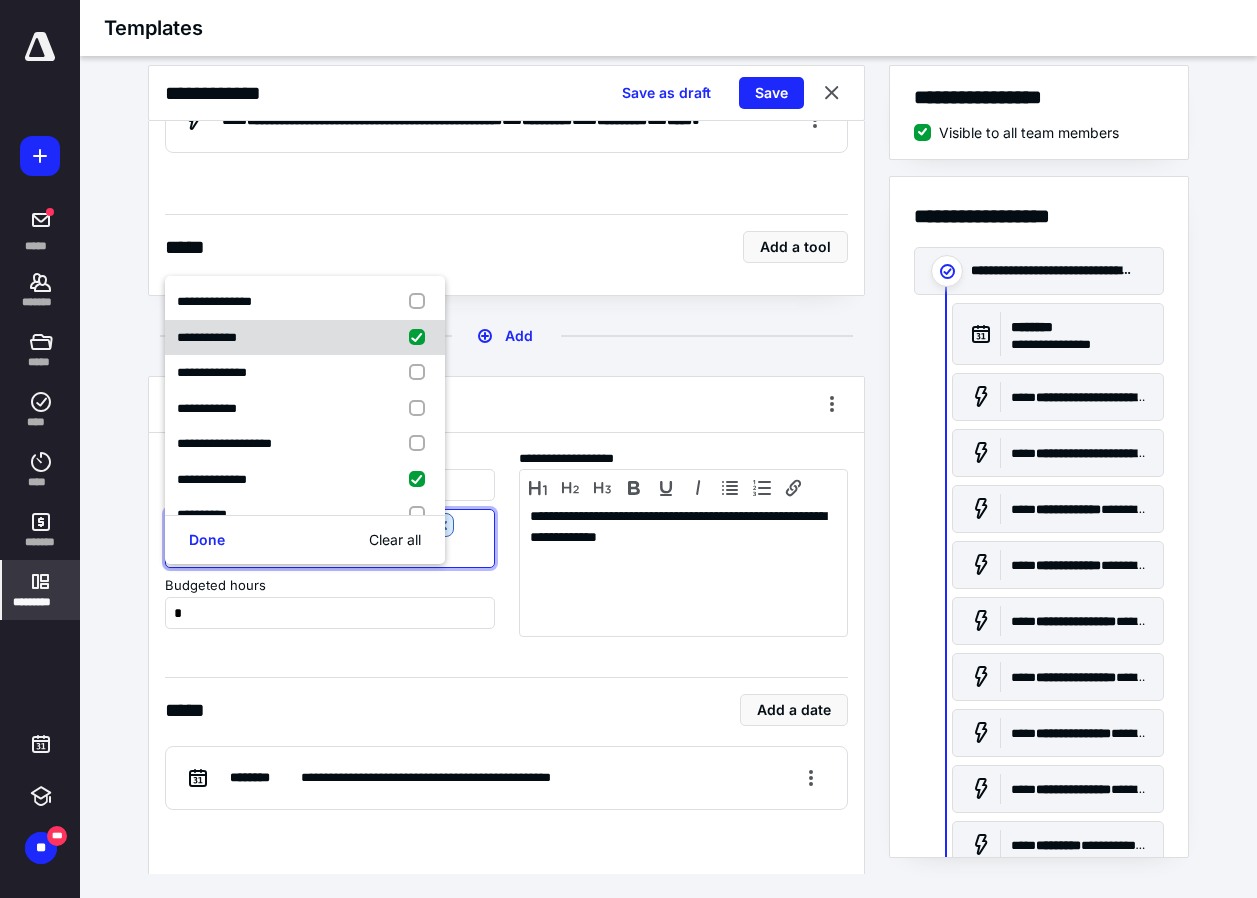 scroll, scrollTop: 4700, scrollLeft: 0, axis: vertical 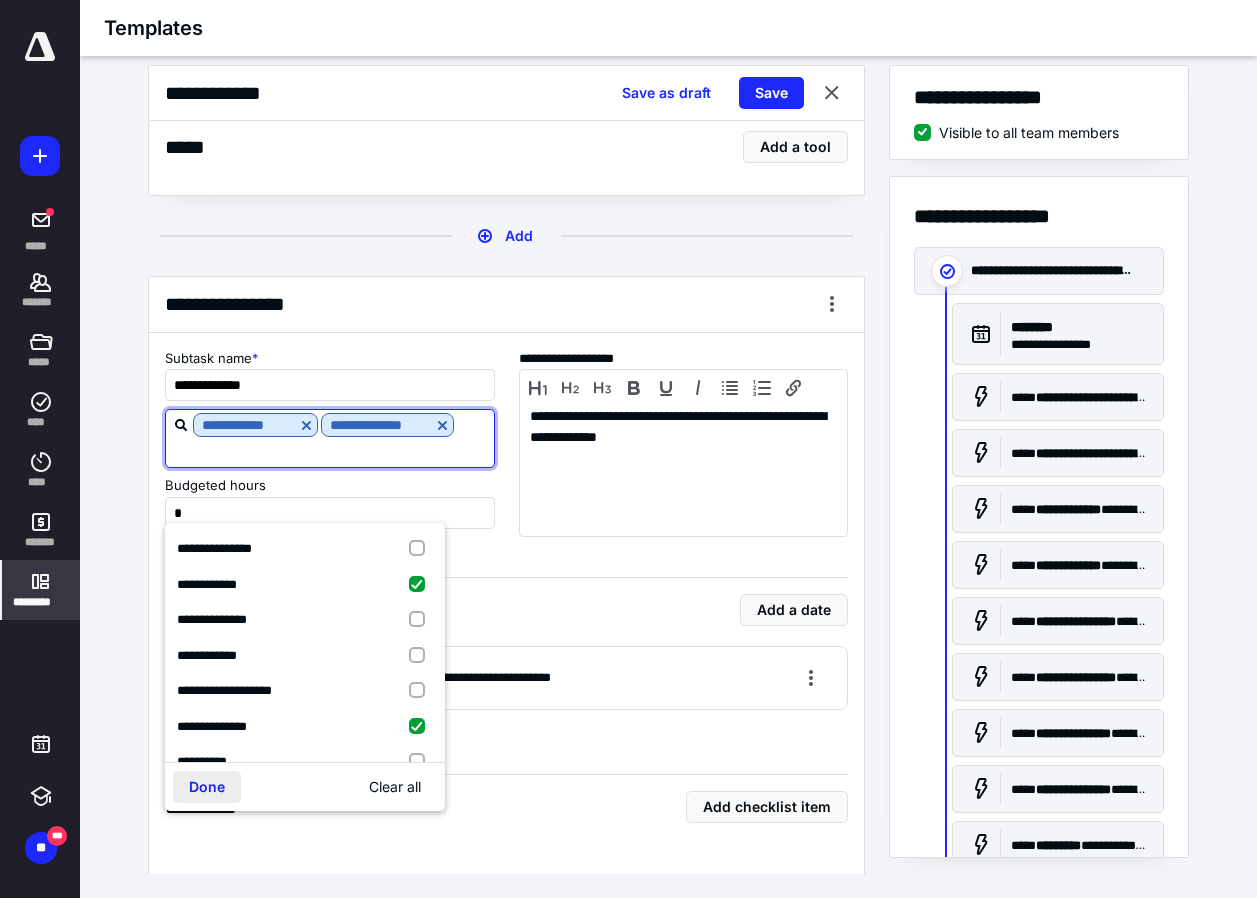 type 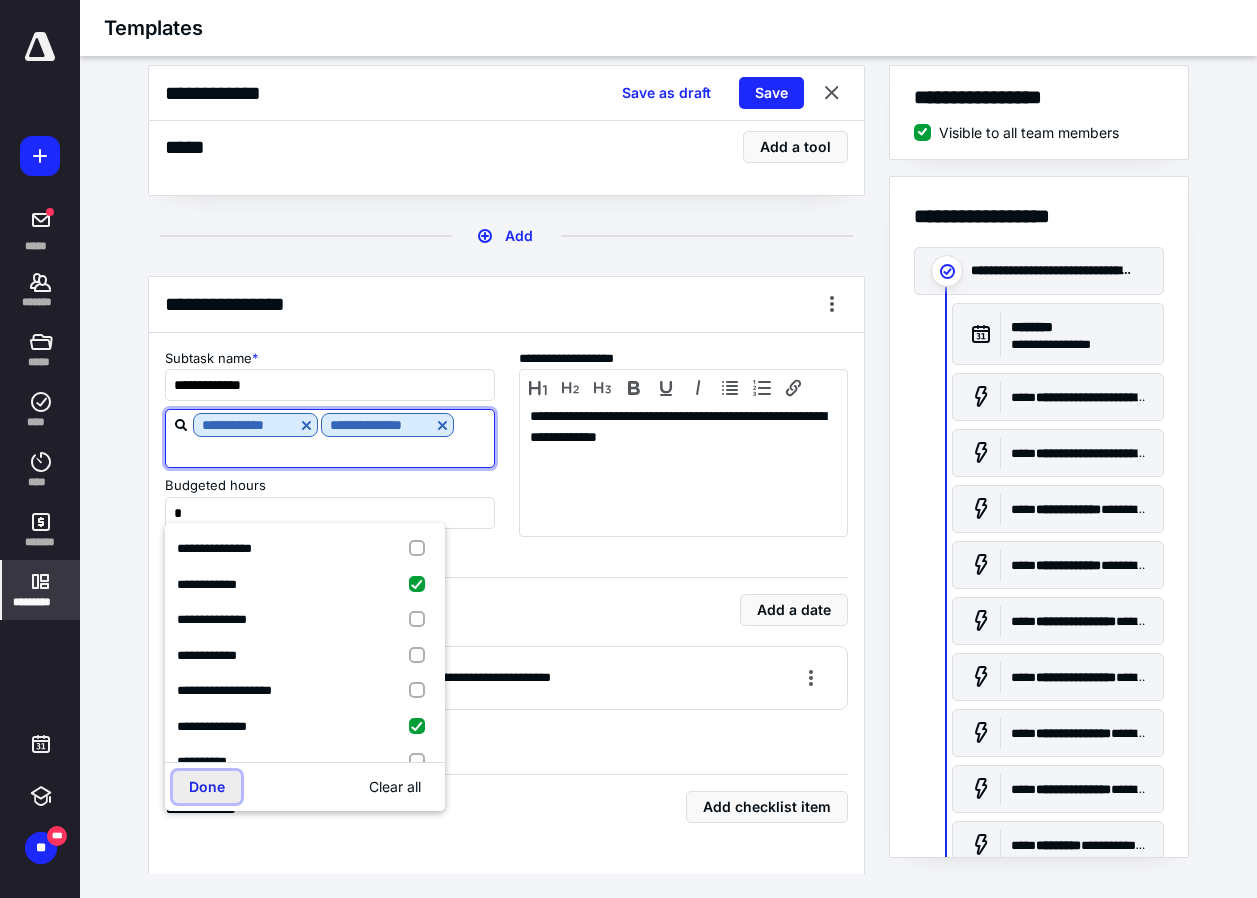click on "Done" at bounding box center (207, 787) 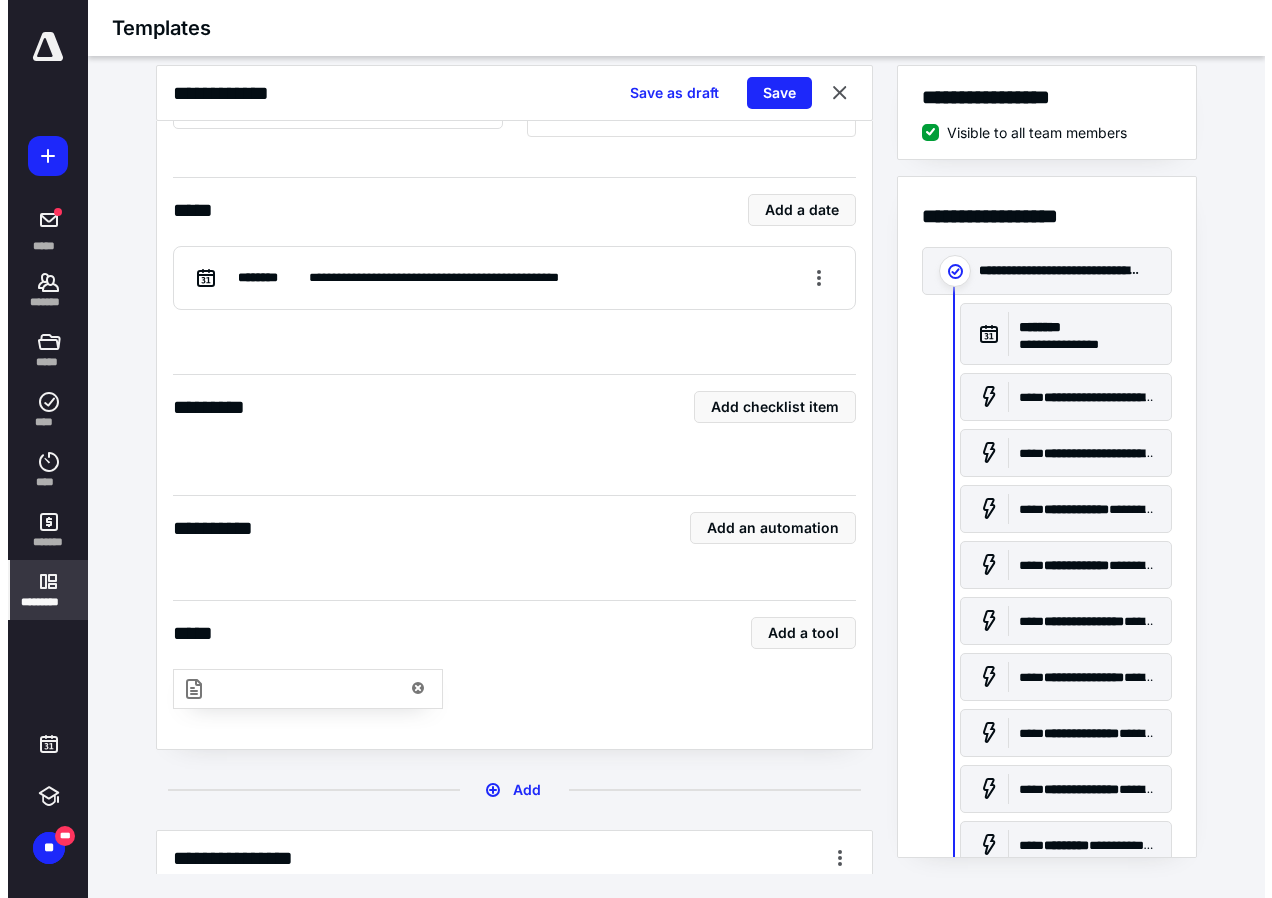 scroll, scrollTop: 5200, scrollLeft: 0, axis: vertical 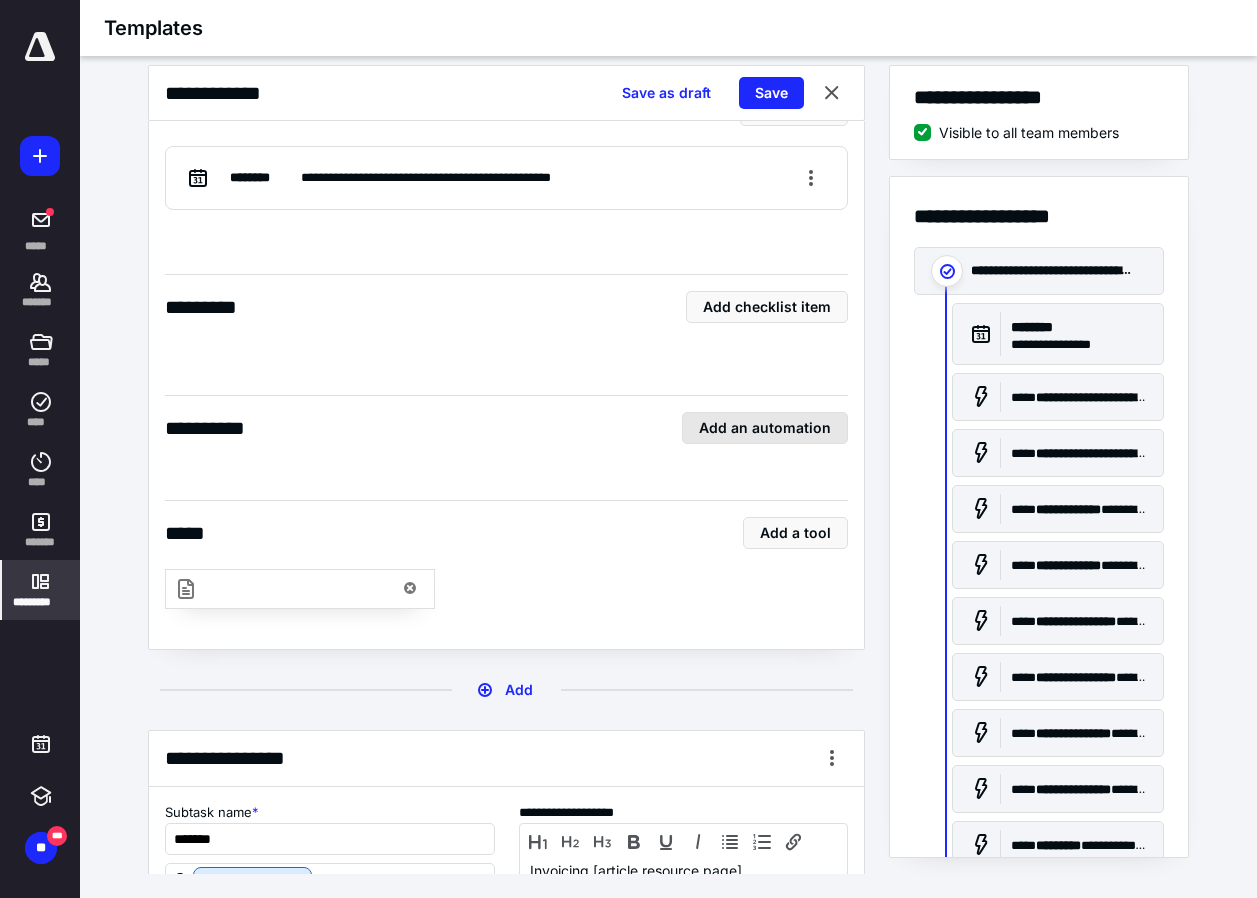 type 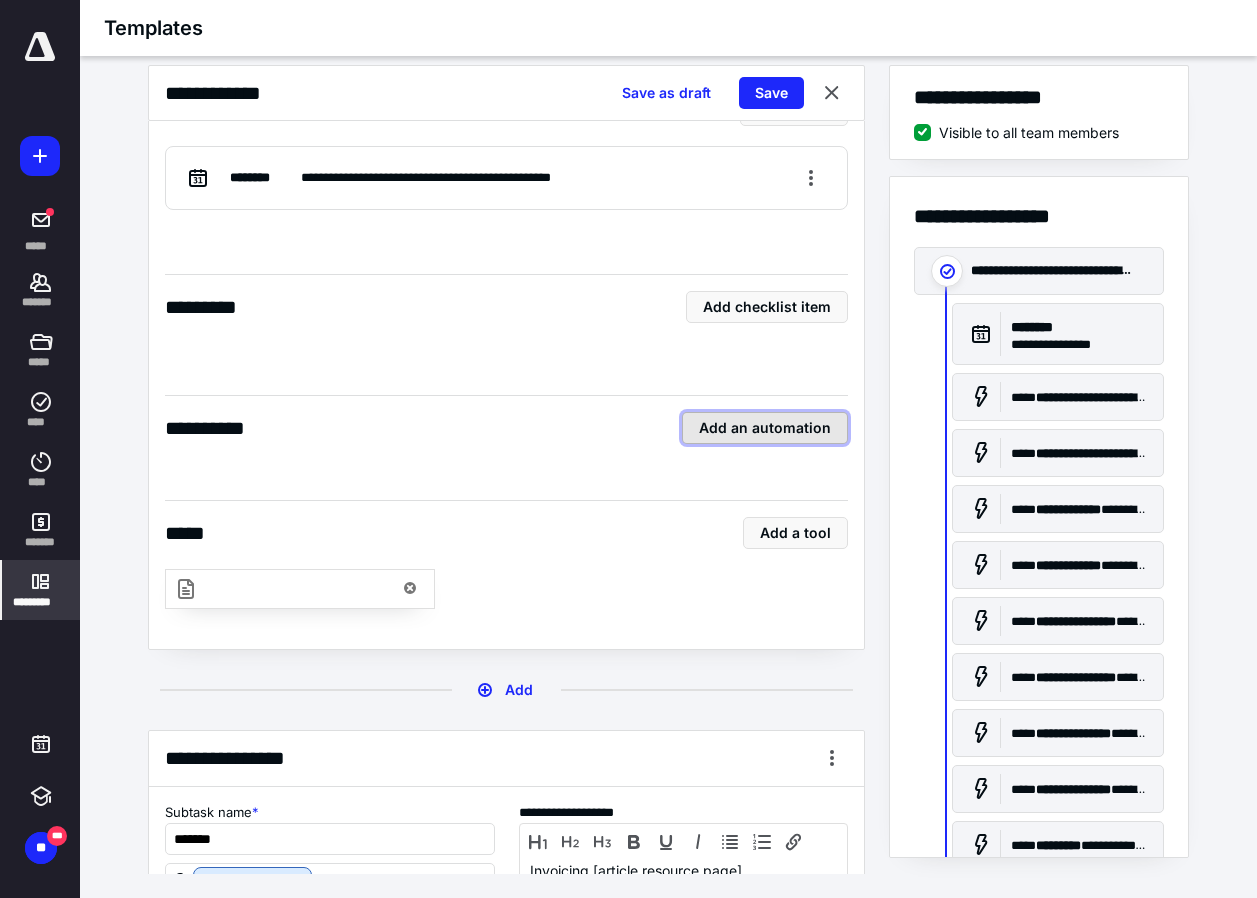 click on "Add an automation" at bounding box center (765, 428) 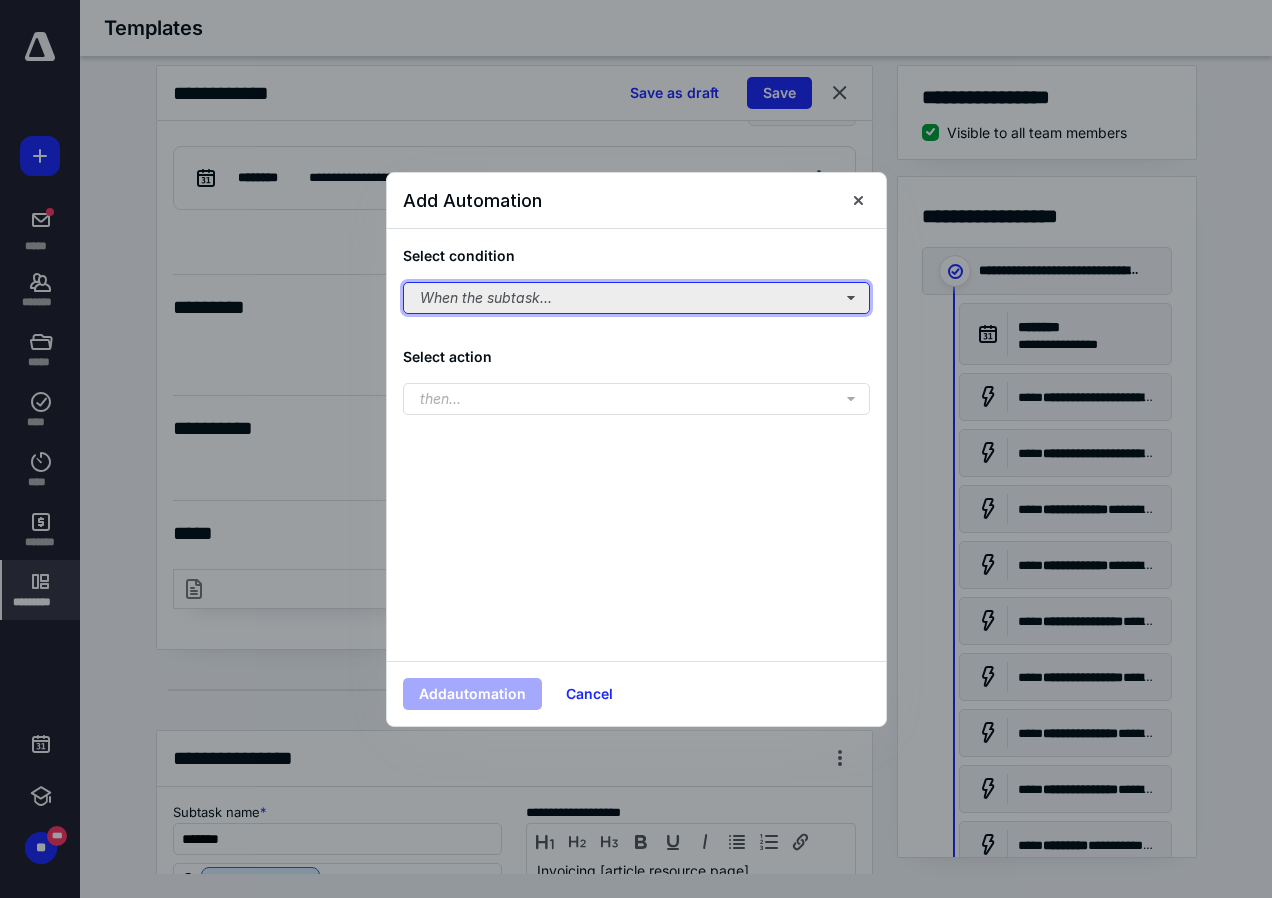 type 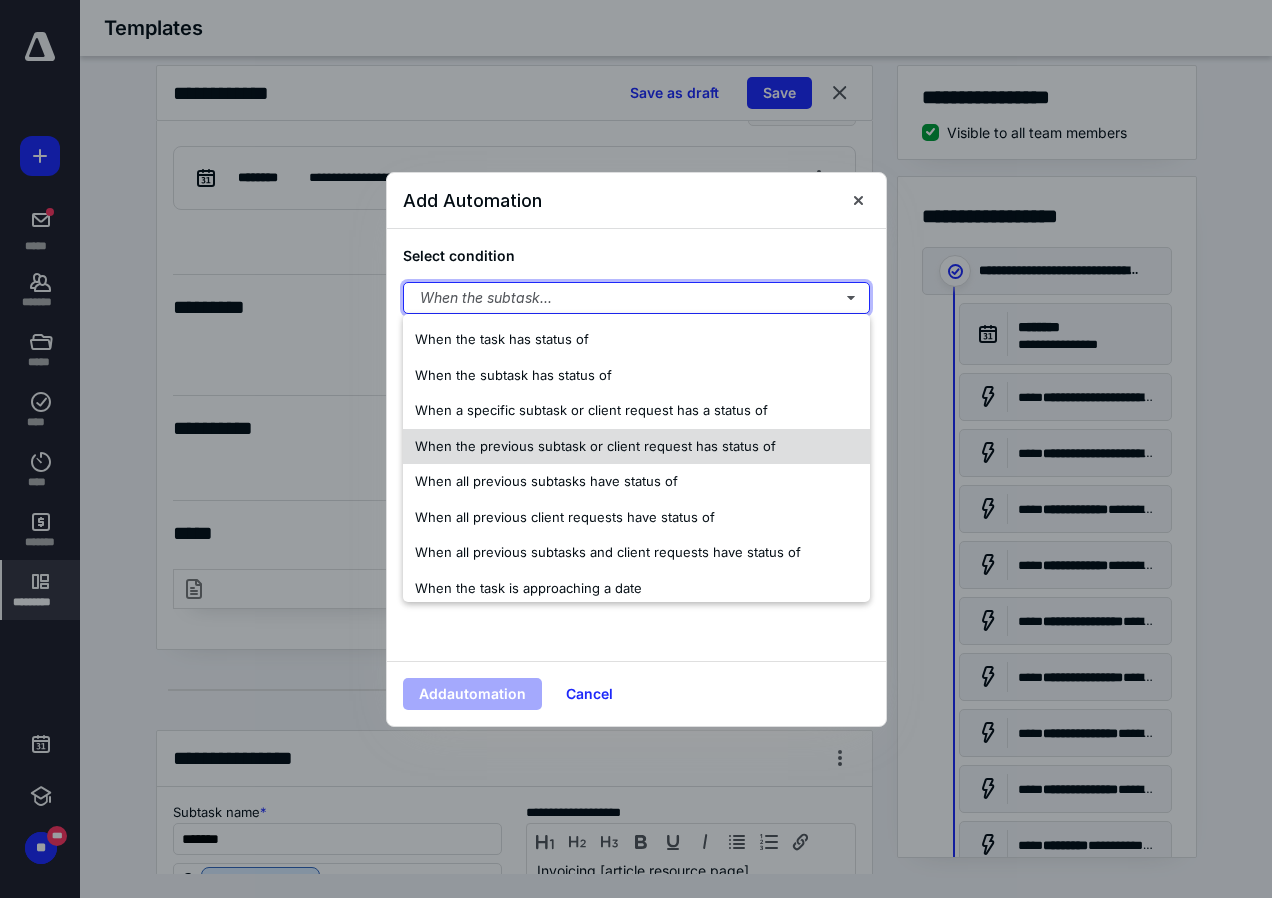 click on "When the previous subtask or client request has status of" at bounding box center [595, 446] 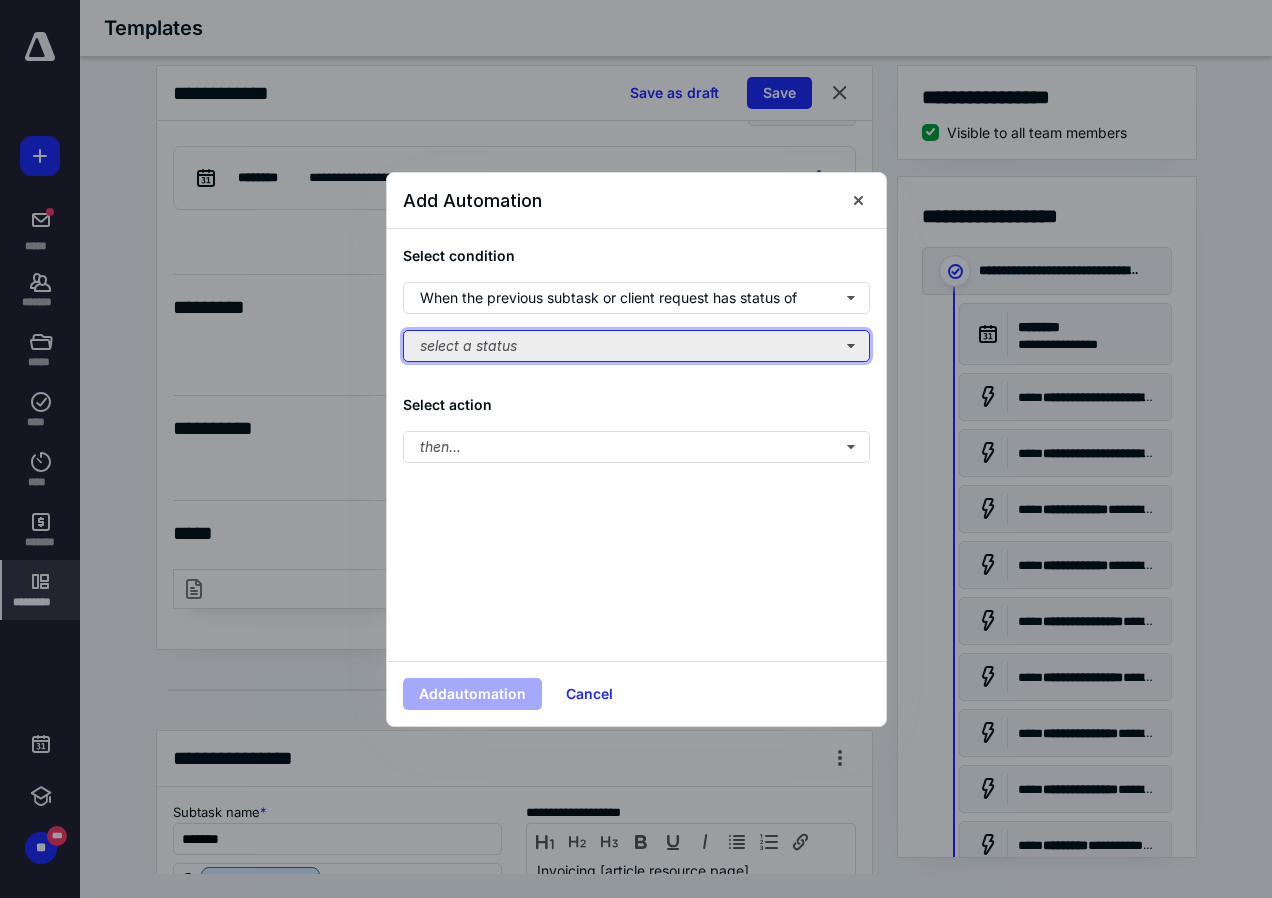 type 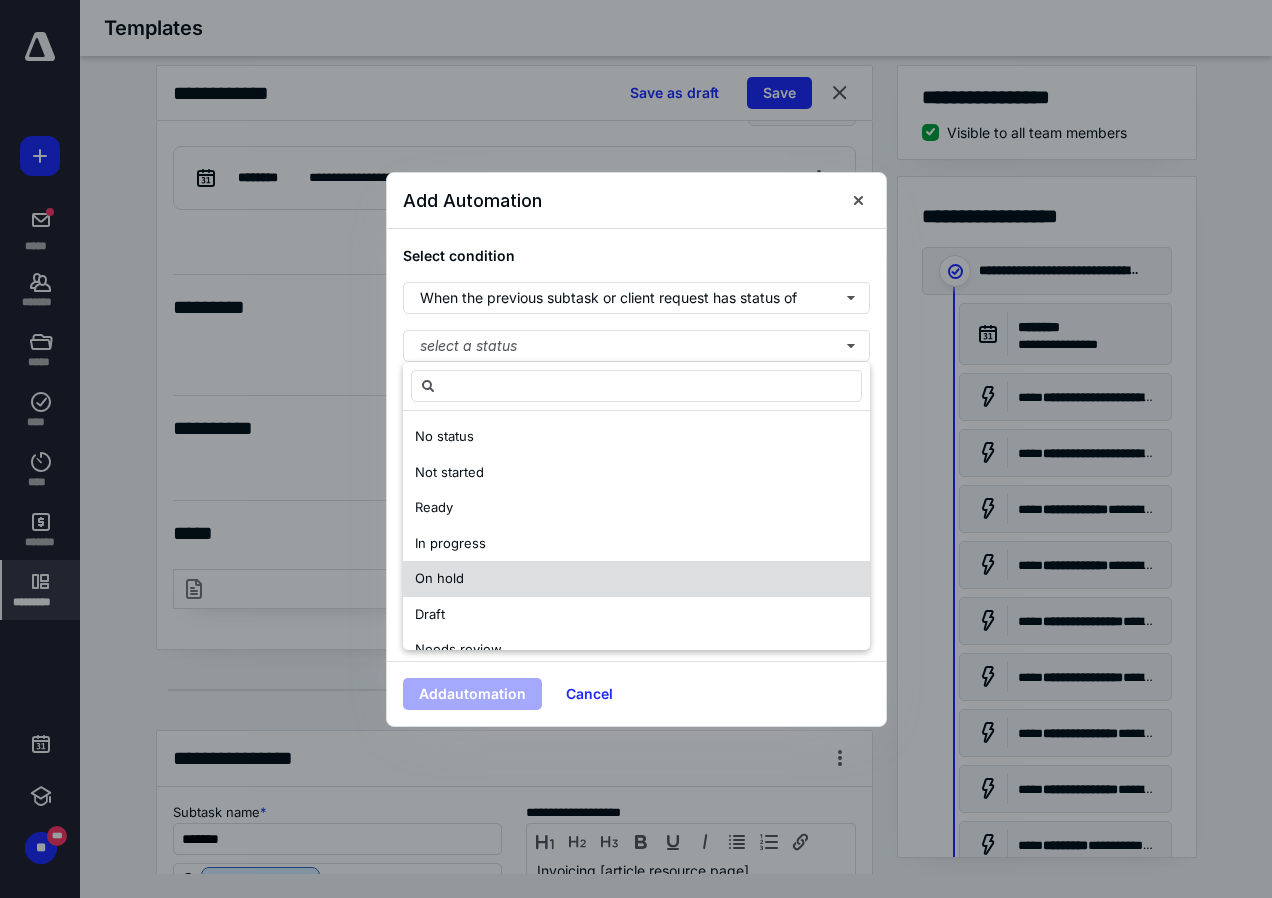 scroll, scrollTop: 100, scrollLeft: 0, axis: vertical 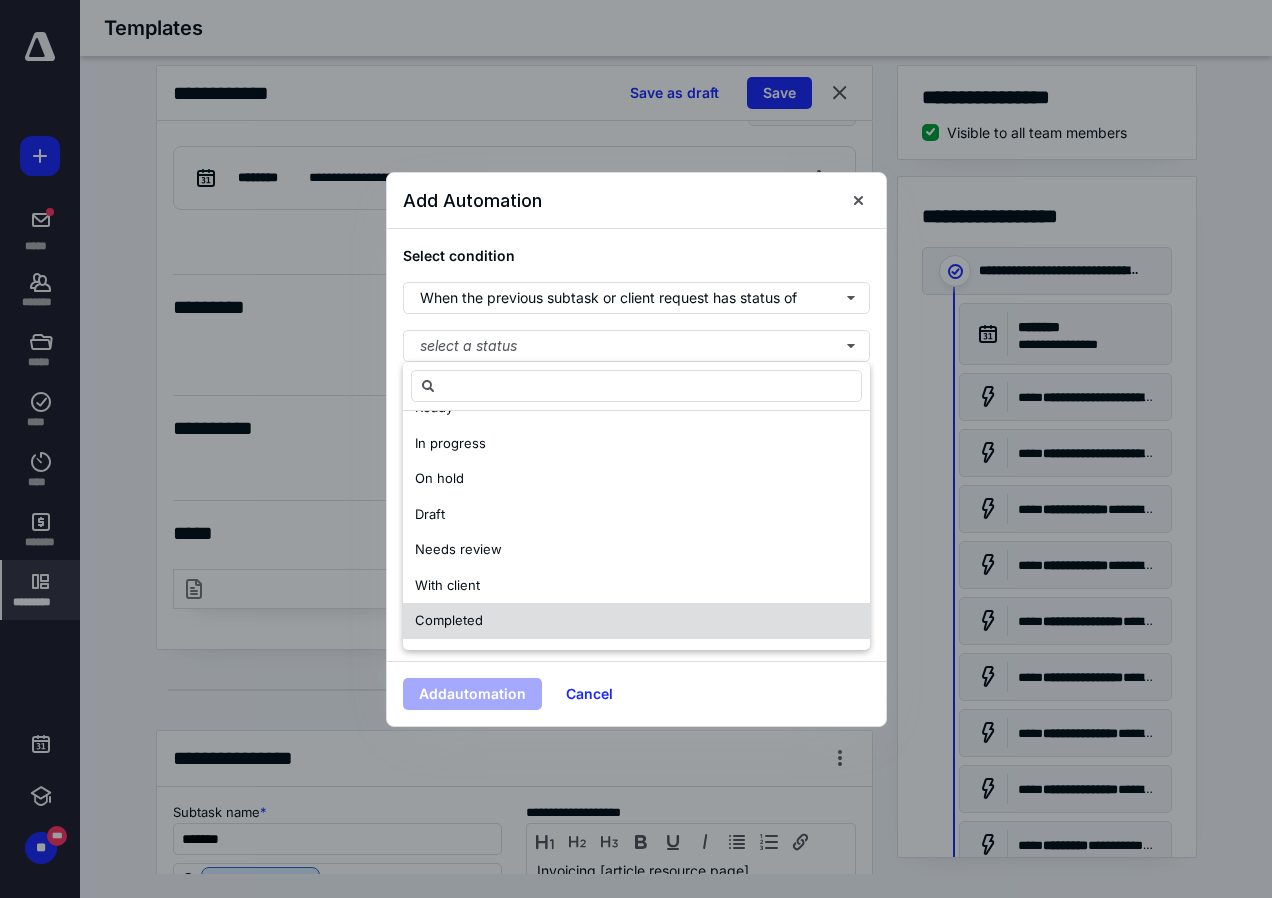 click on "Completed" at bounding box center (449, 620) 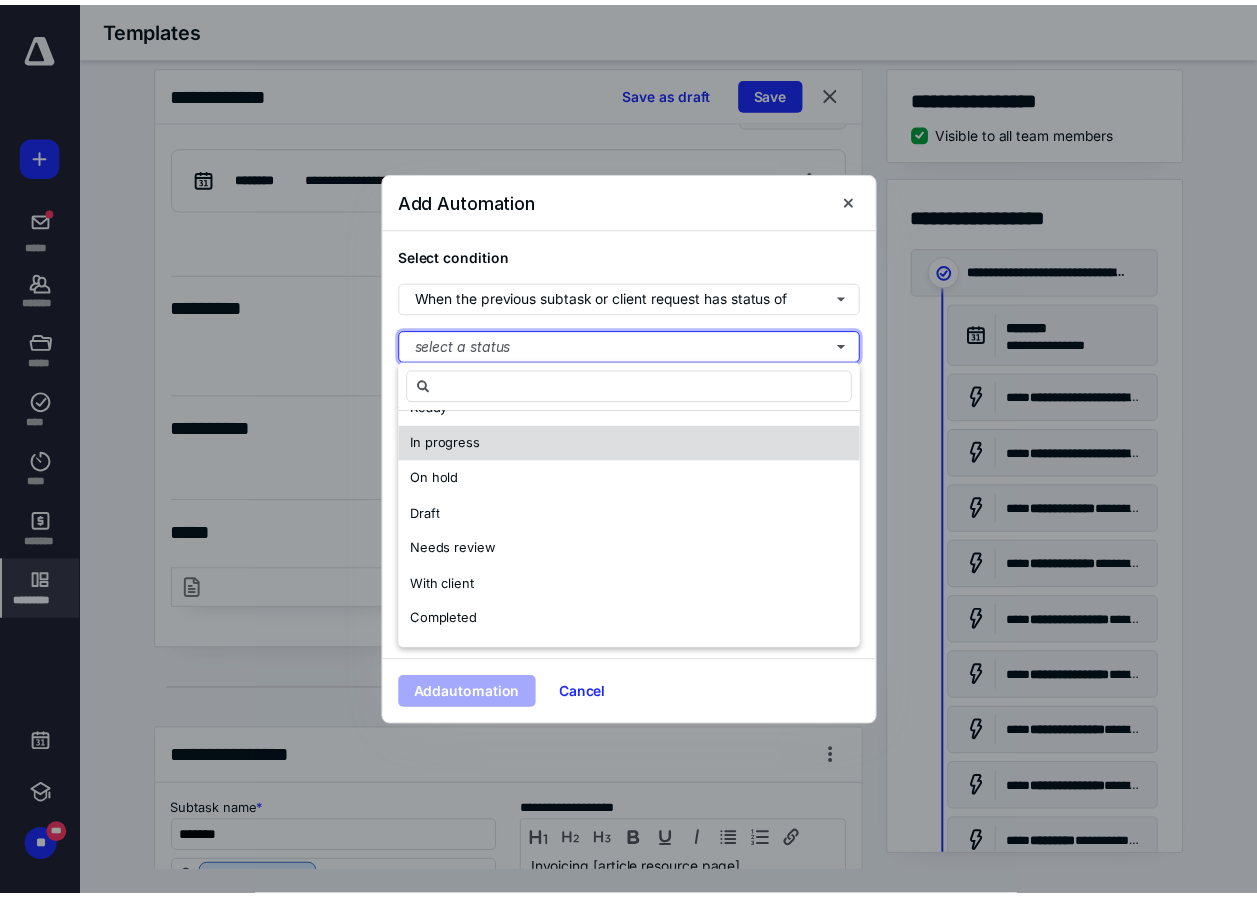 scroll, scrollTop: 0, scrollLeft: 0, axis: both 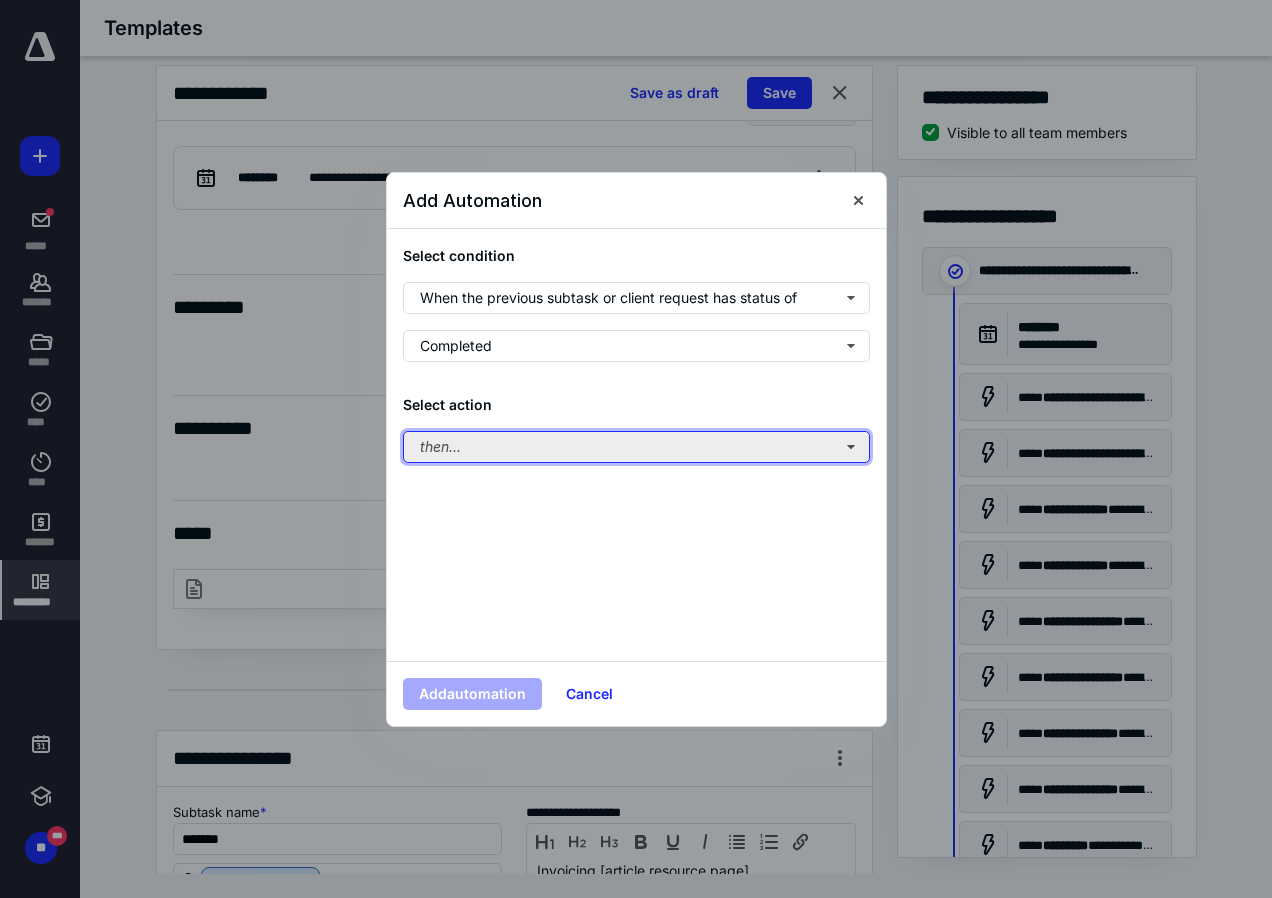type 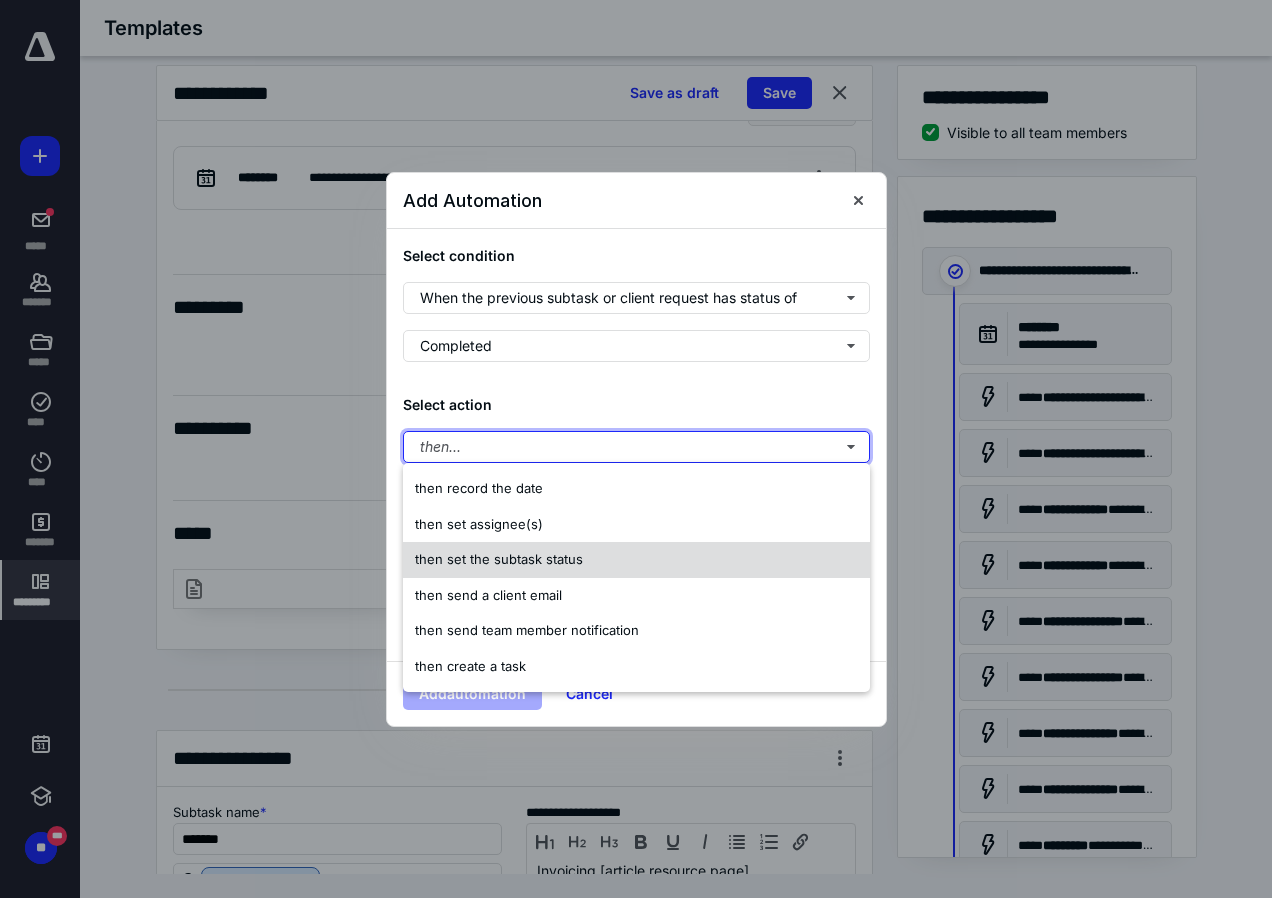 click on "then set the subtask status" at bounding box center (499, 560) 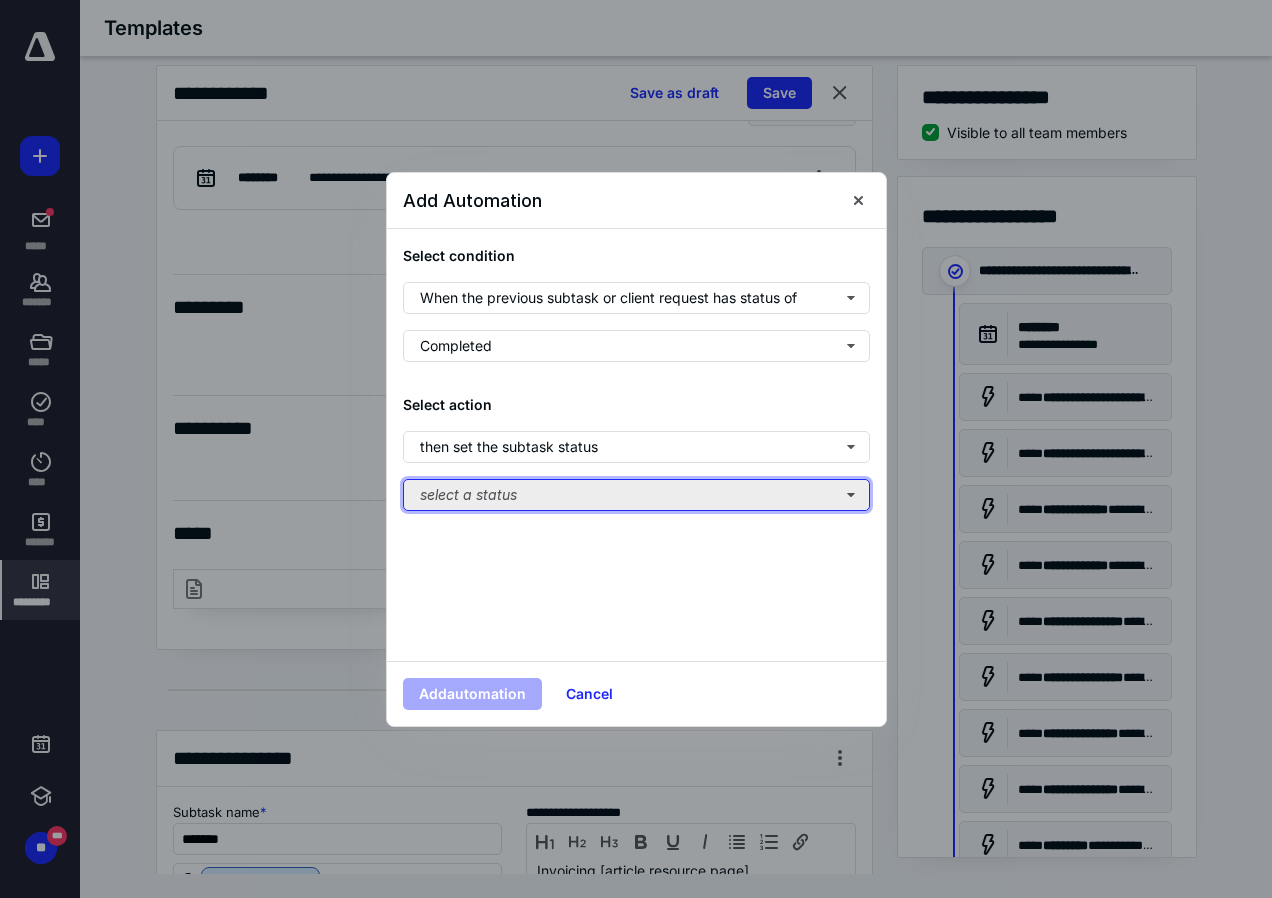 type 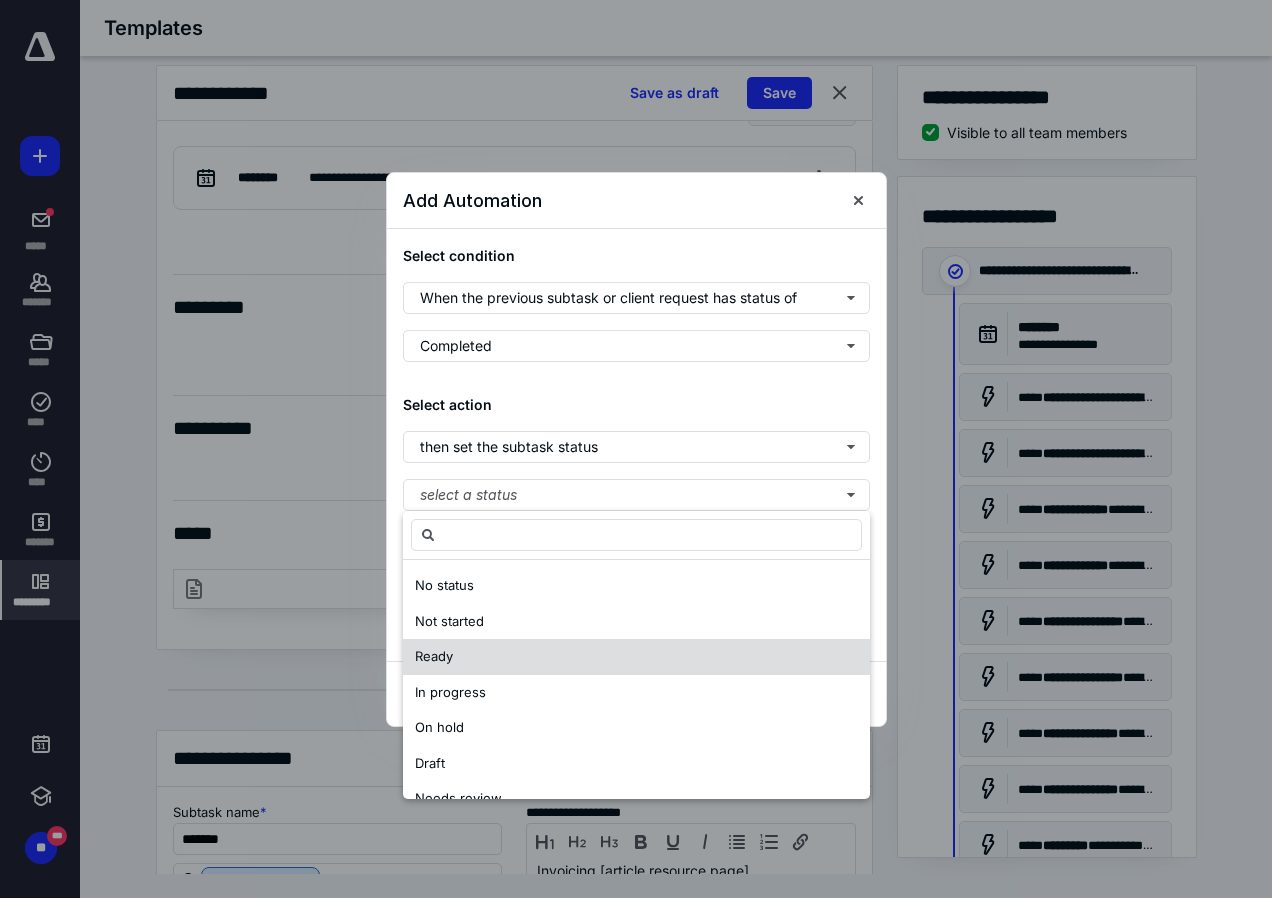 click on "Ready" at bounding box center [434, 656] 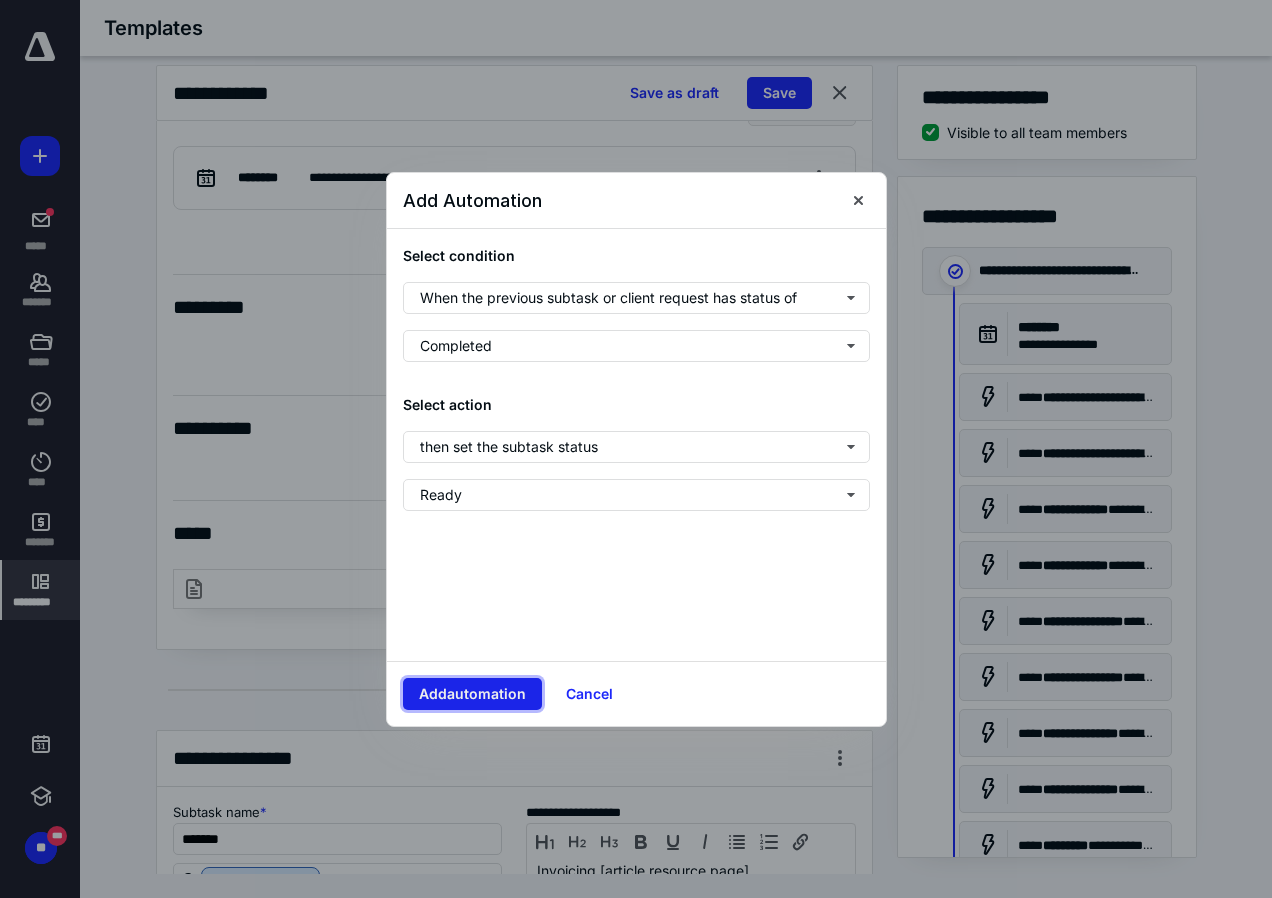 type 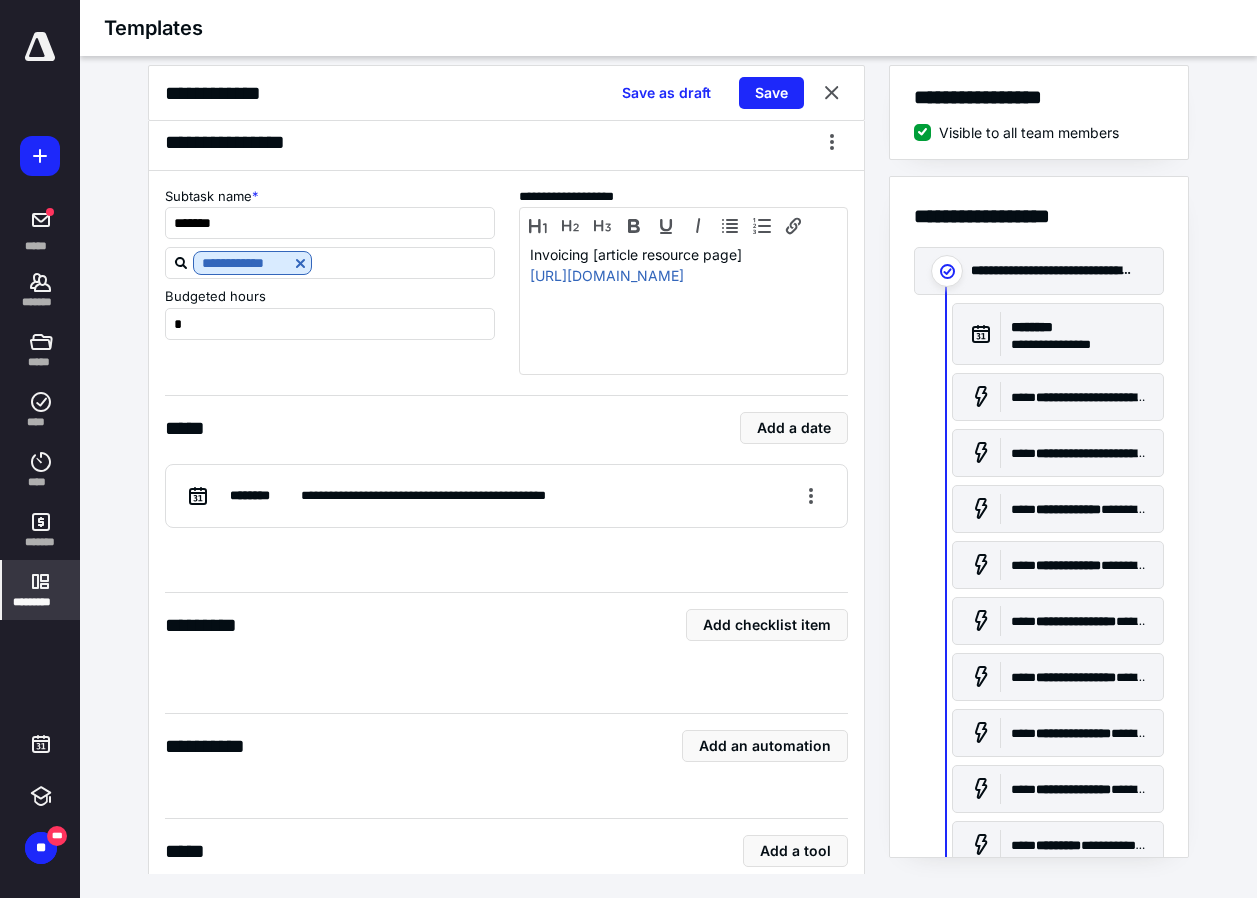 scroll, scrollTop: 6300, scrollLeft: 0, axis: vertical 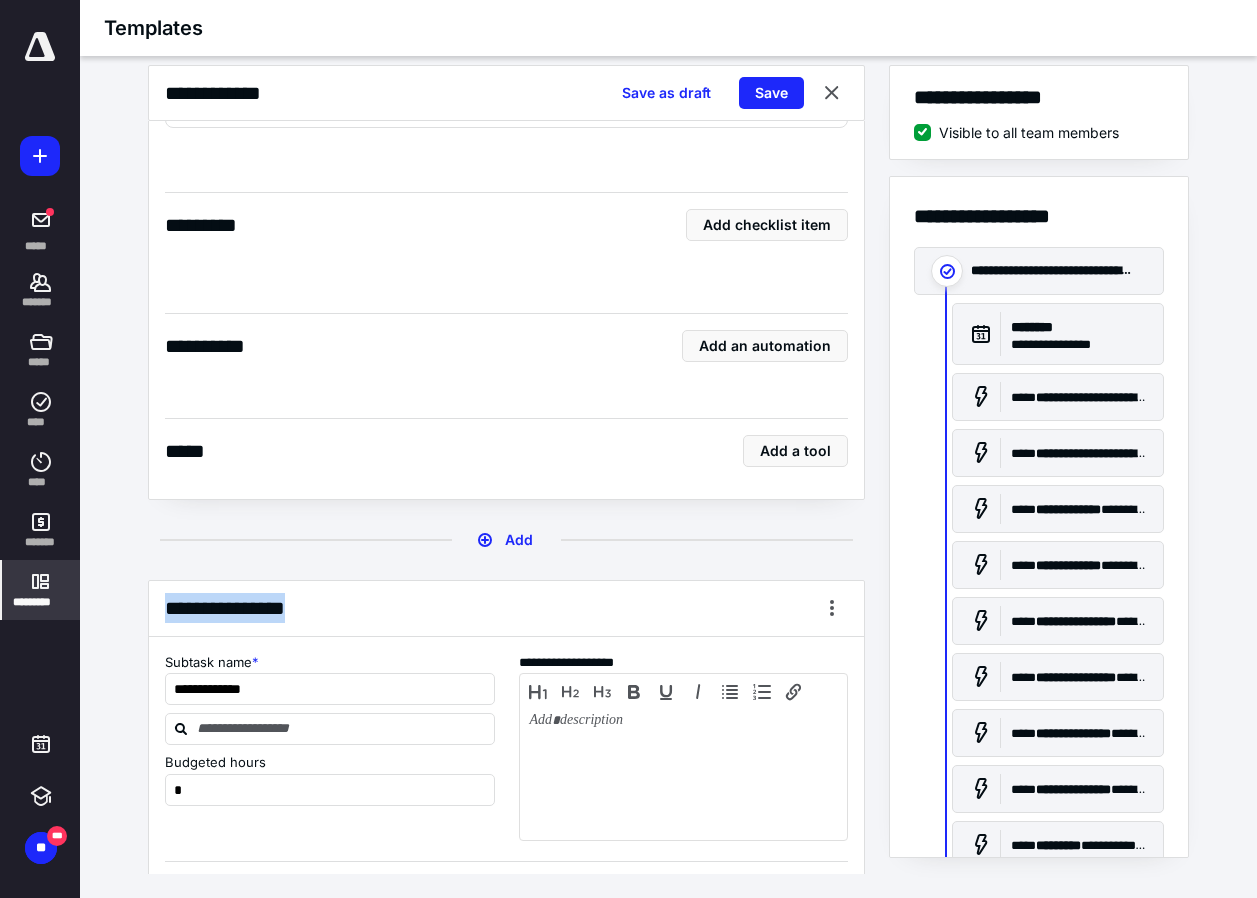 drag, startPoint x: 366, startPoint y: 683, endPoint x: 327, endPoint y: 468, distance: 218.50858 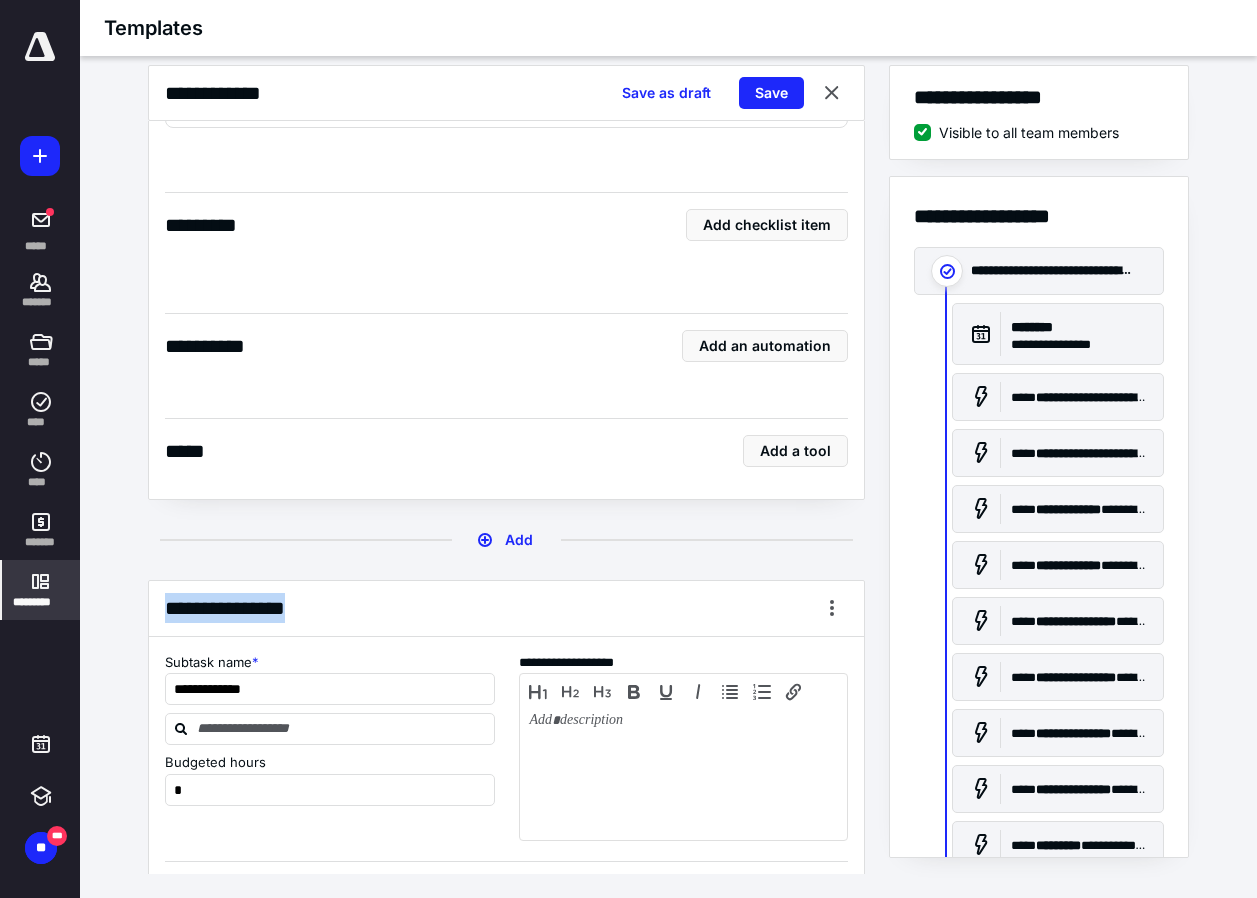 click on "**********" at bounding box center [506, 497] 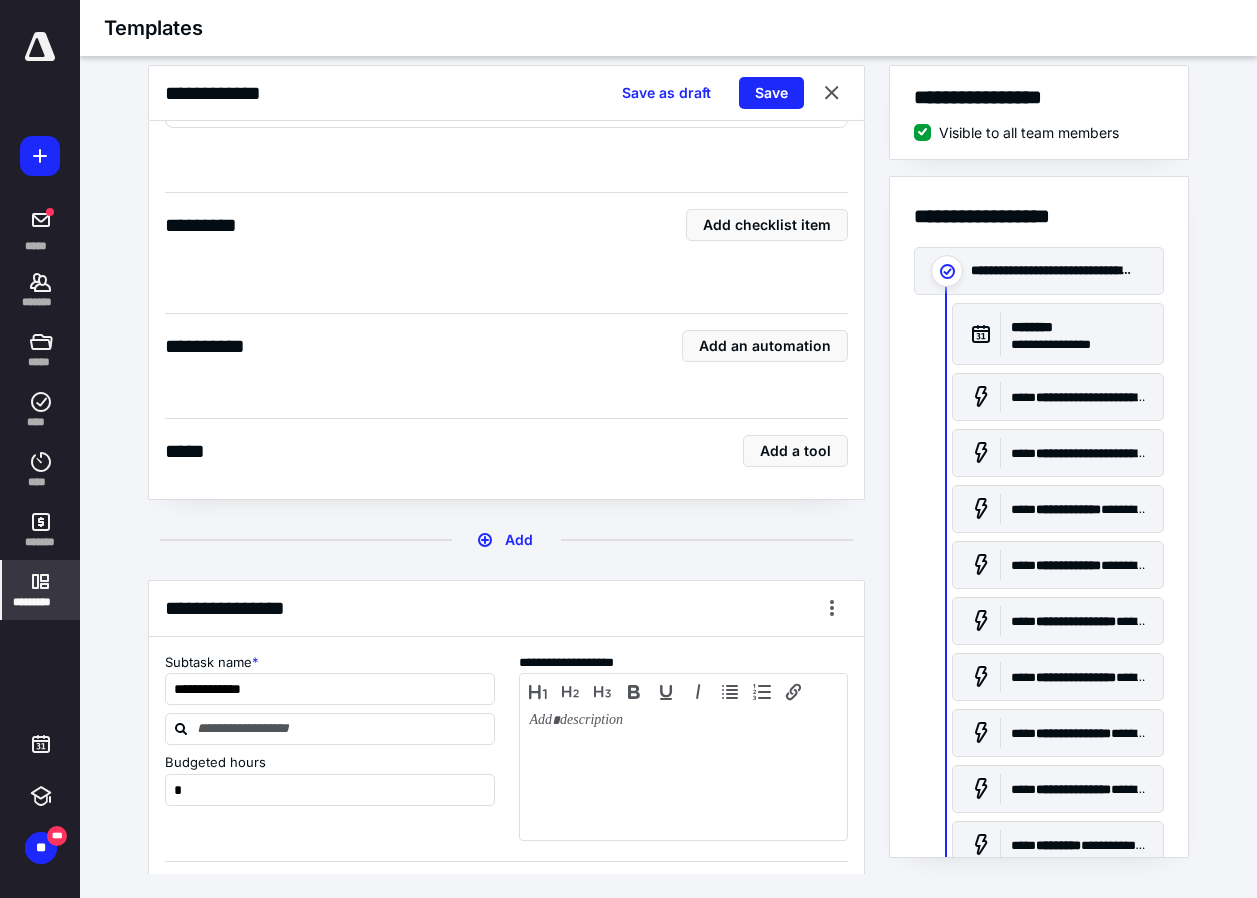 drag, startPoint x: 468, startPoint y: 683, endPoint x: 422, endPoint y: 690, distance: 46.52956 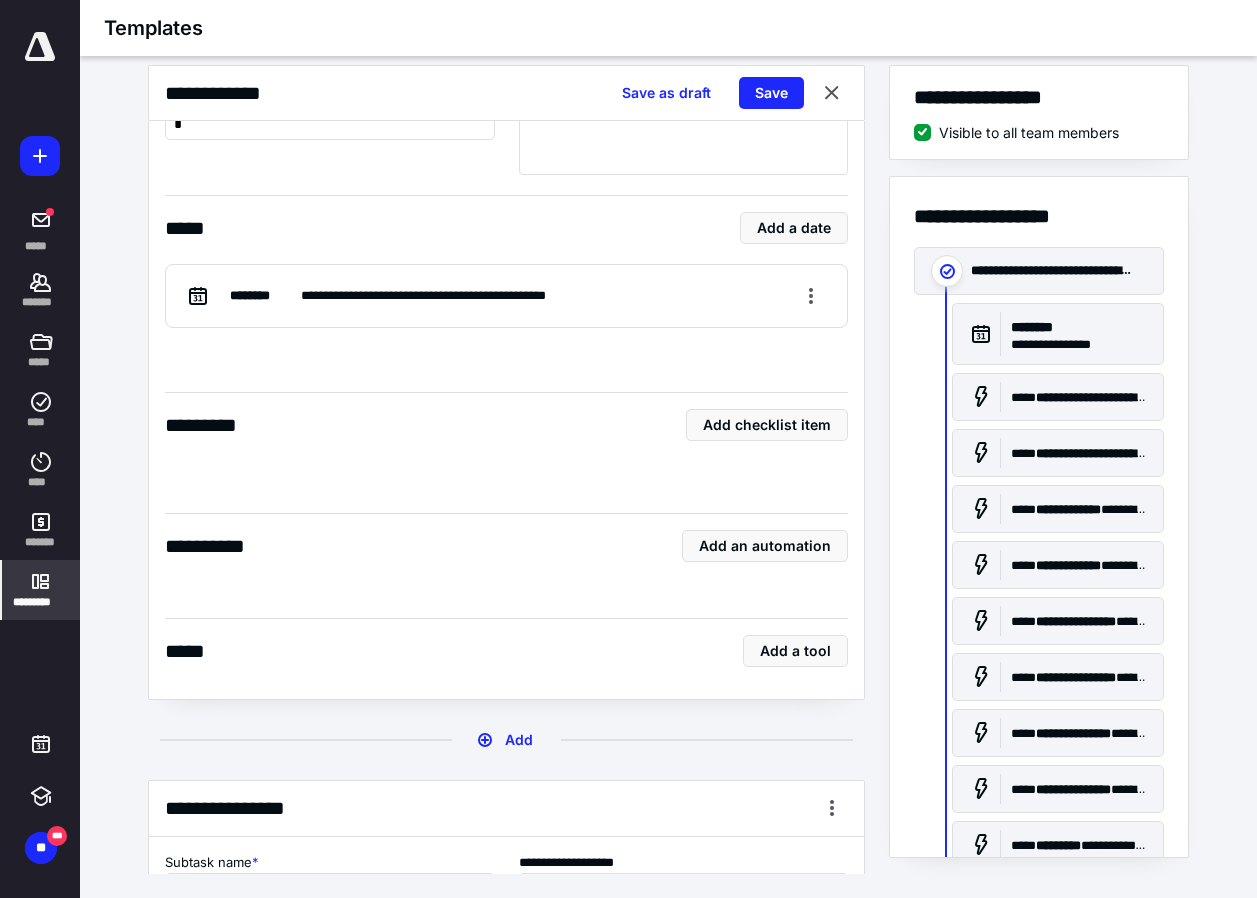 scroll, scrollTop: 5900, scrollLeft: 0, axis: vertical 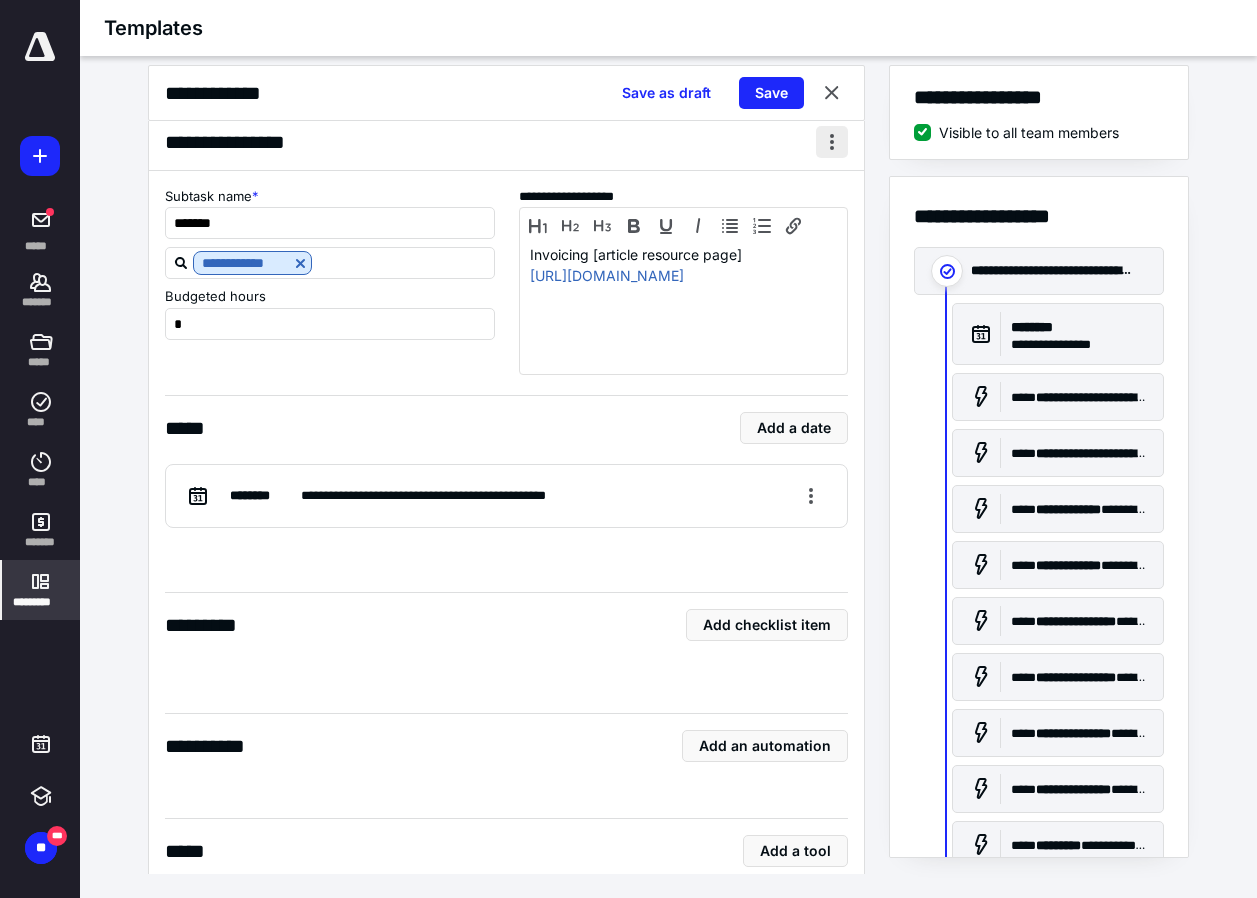 click at bounding box center [832, 142] 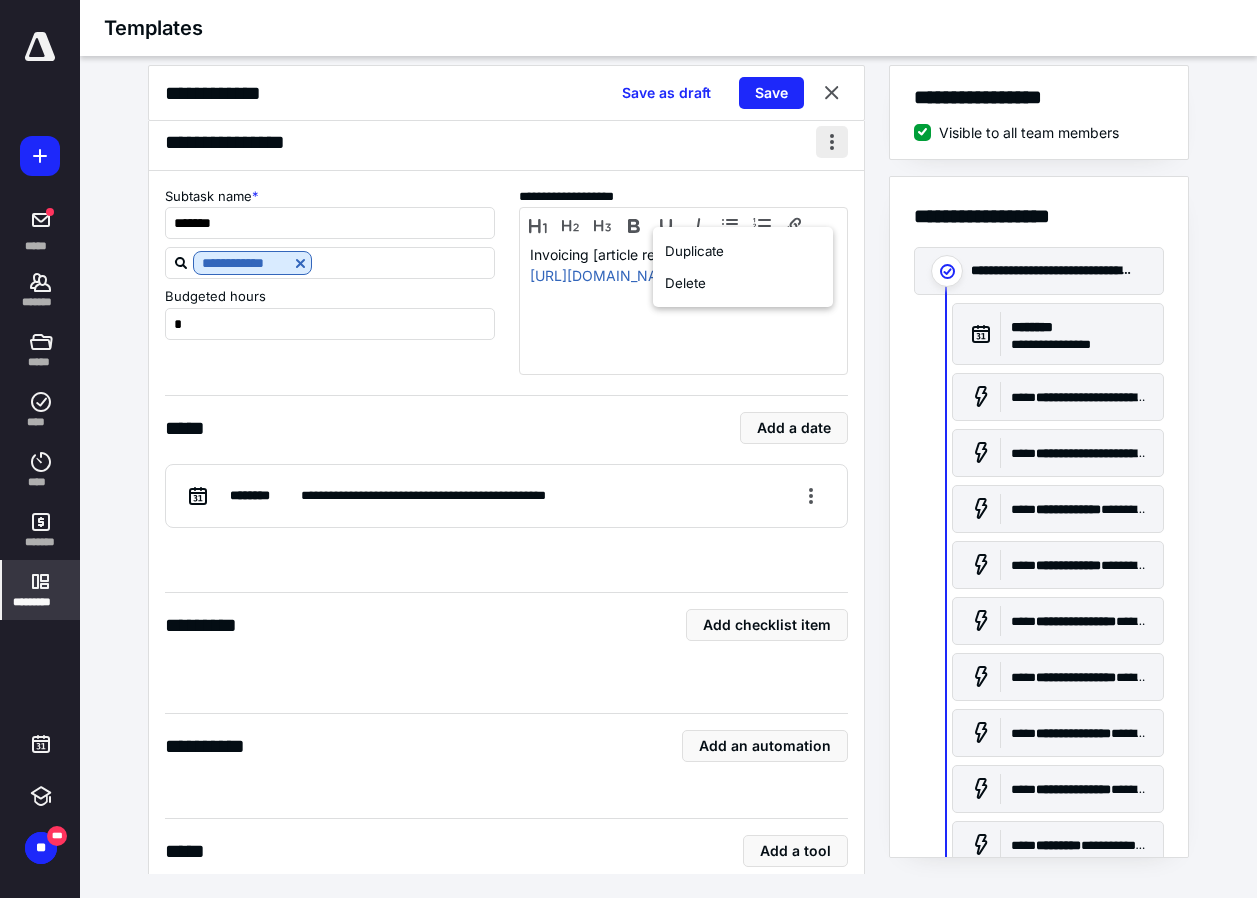 click at bounding box center (832, 142) 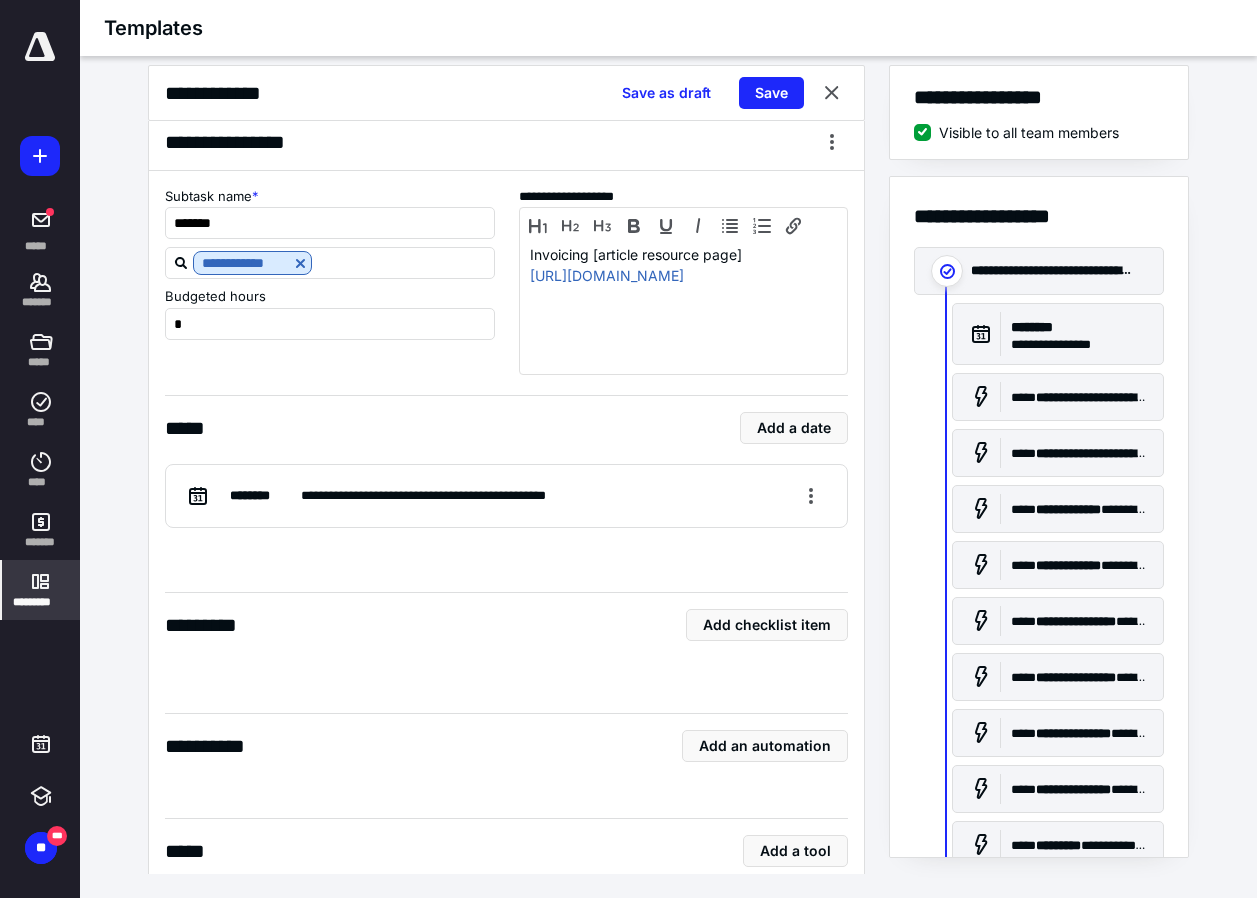 drag, startPoint x: 464, startPoint y: 211, endPoint x: 441, endPoint y: 206, distance: 23.537205 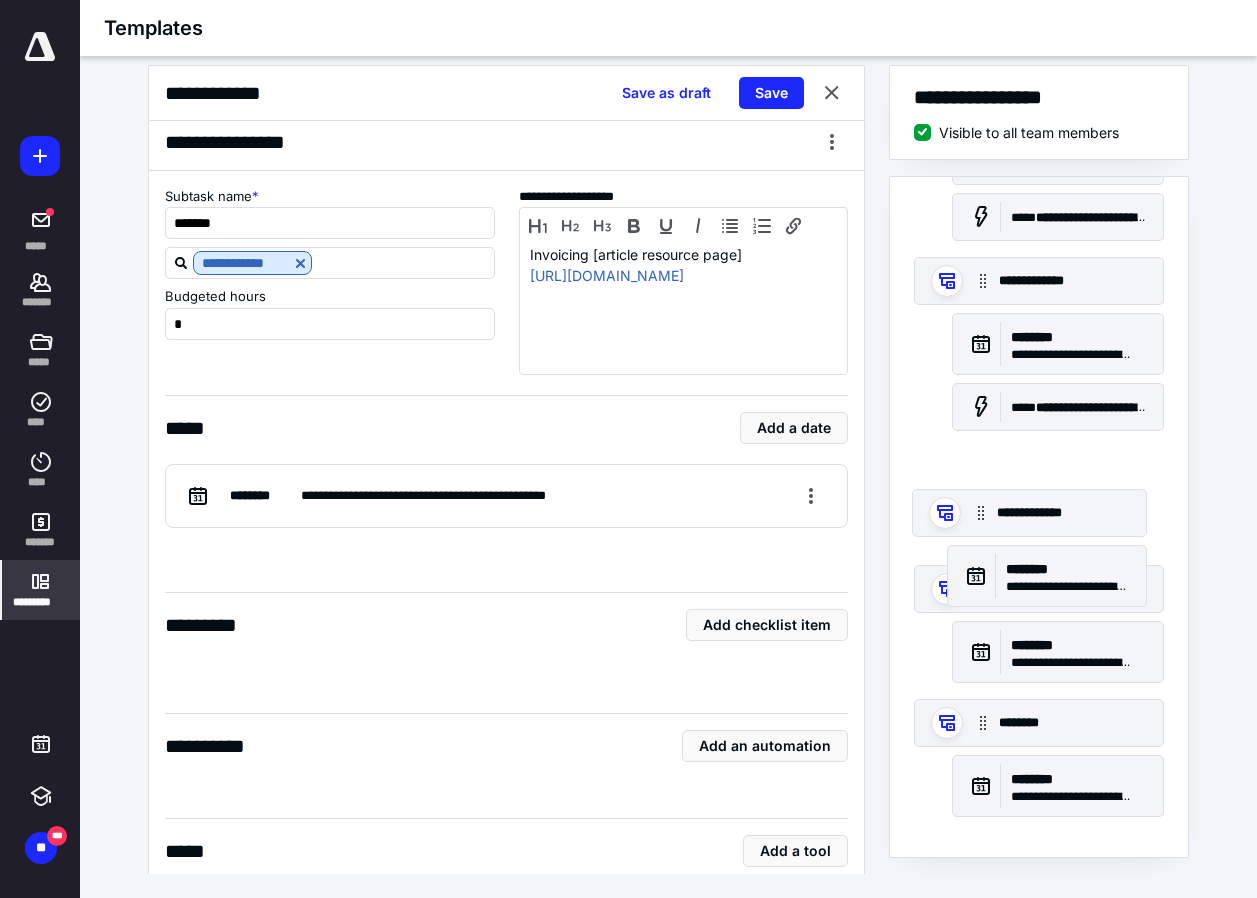 scroll, scrollTop: 1478, scrollLeft: 0, axis: vertical 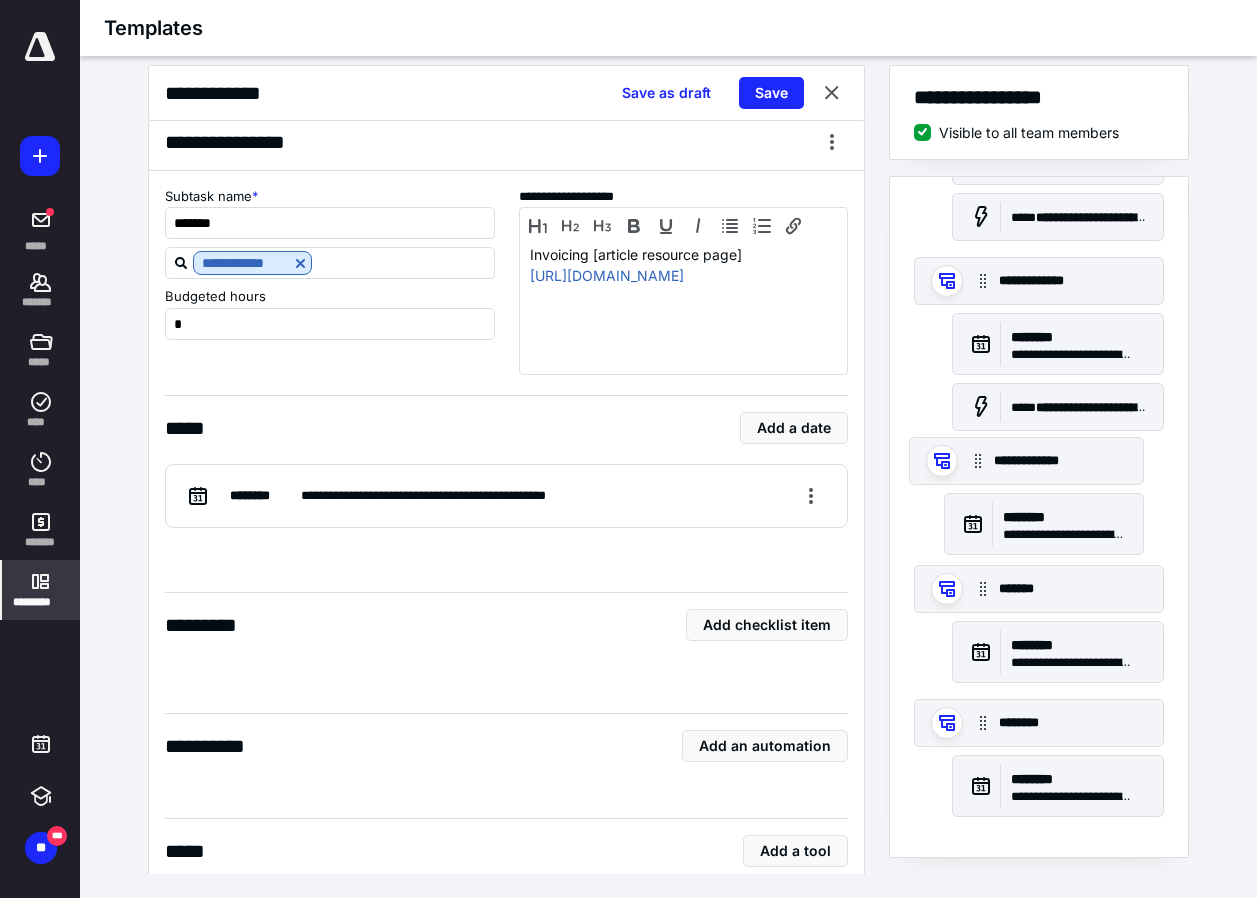 drag, startPoint x: 950, startPoint y: 584, endPoint x: 948, endPoint y: 443, distance: 141.01419 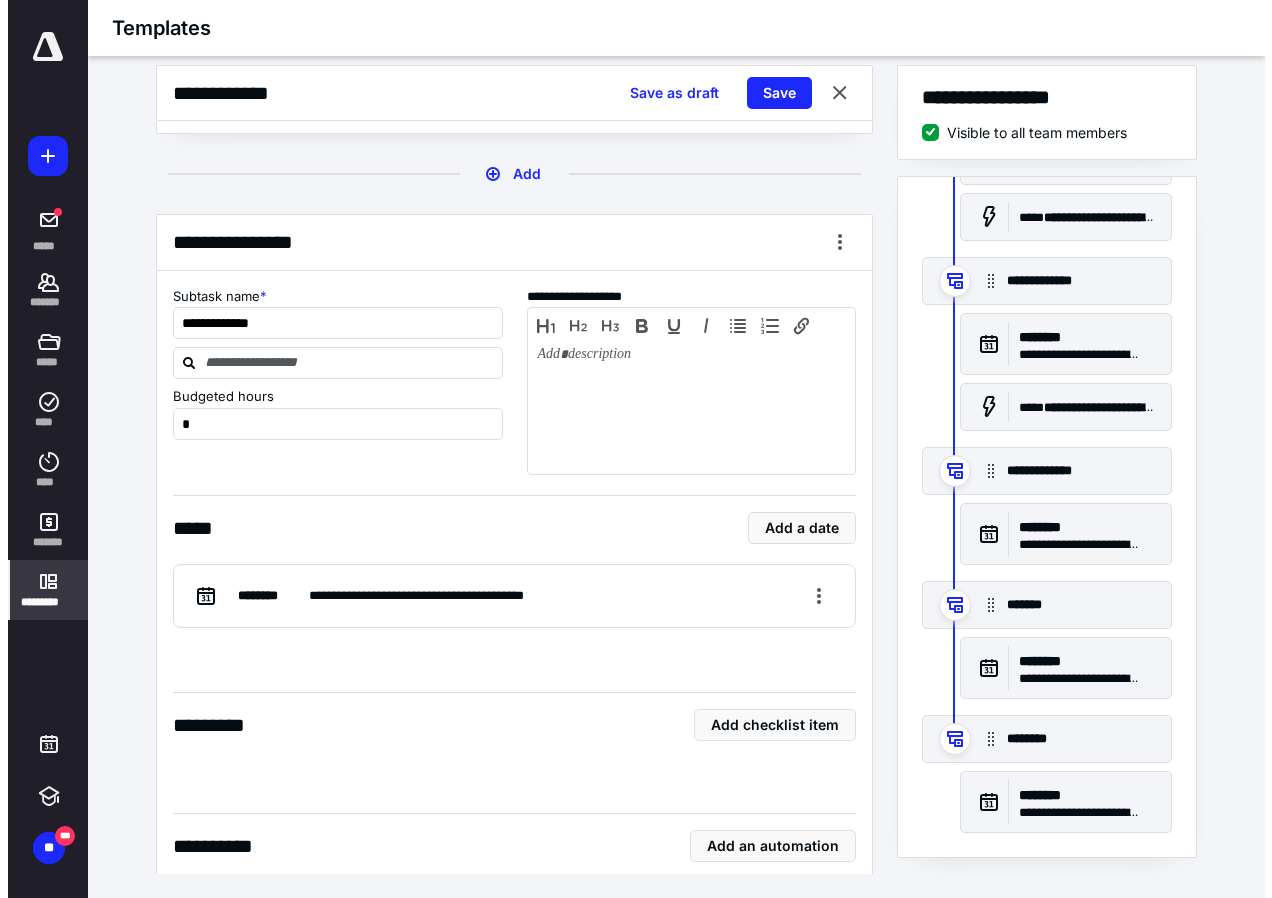 scroll, scrollTop: 5900, scrollLeft: 0, axis: vertical 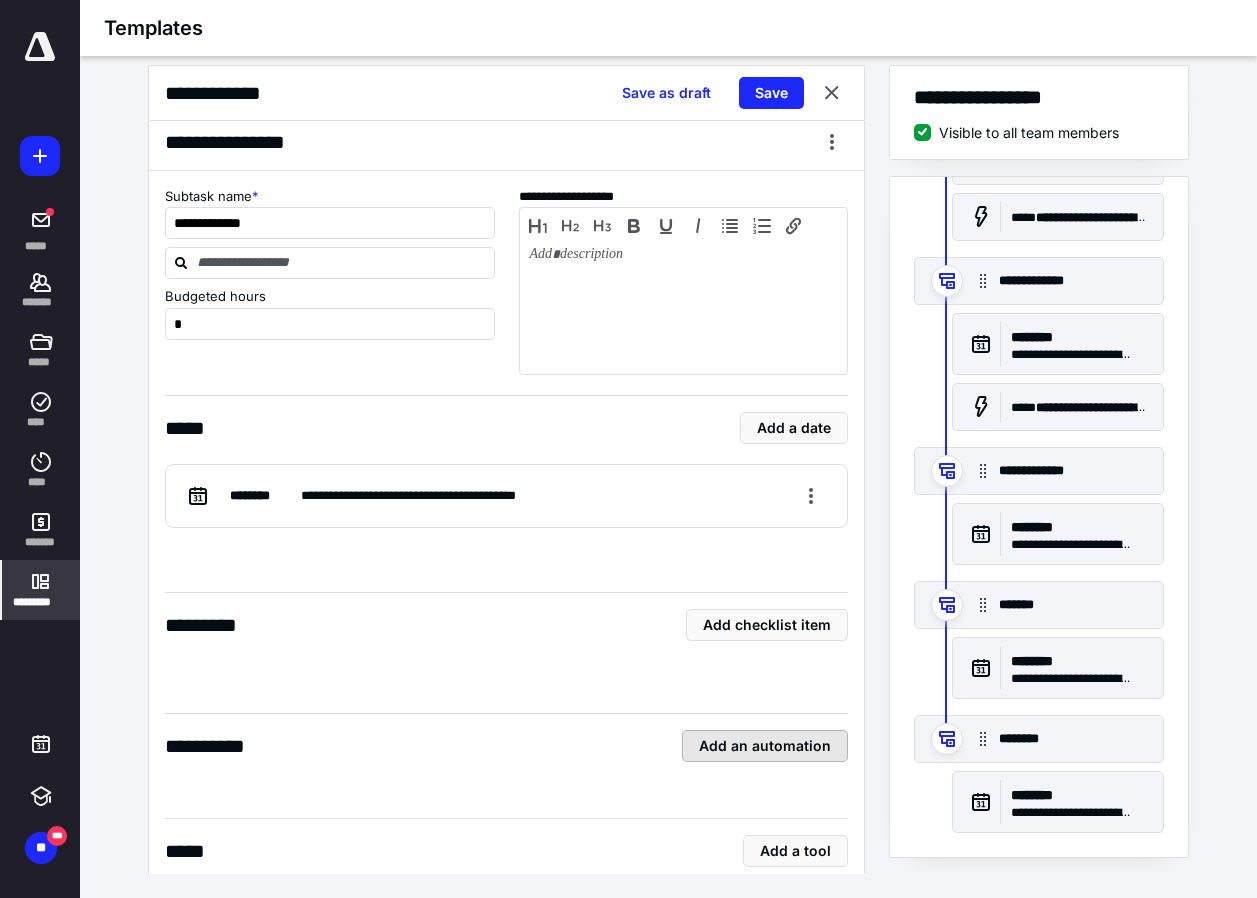 click on "Add an automation" at bounding box center [765, 746] 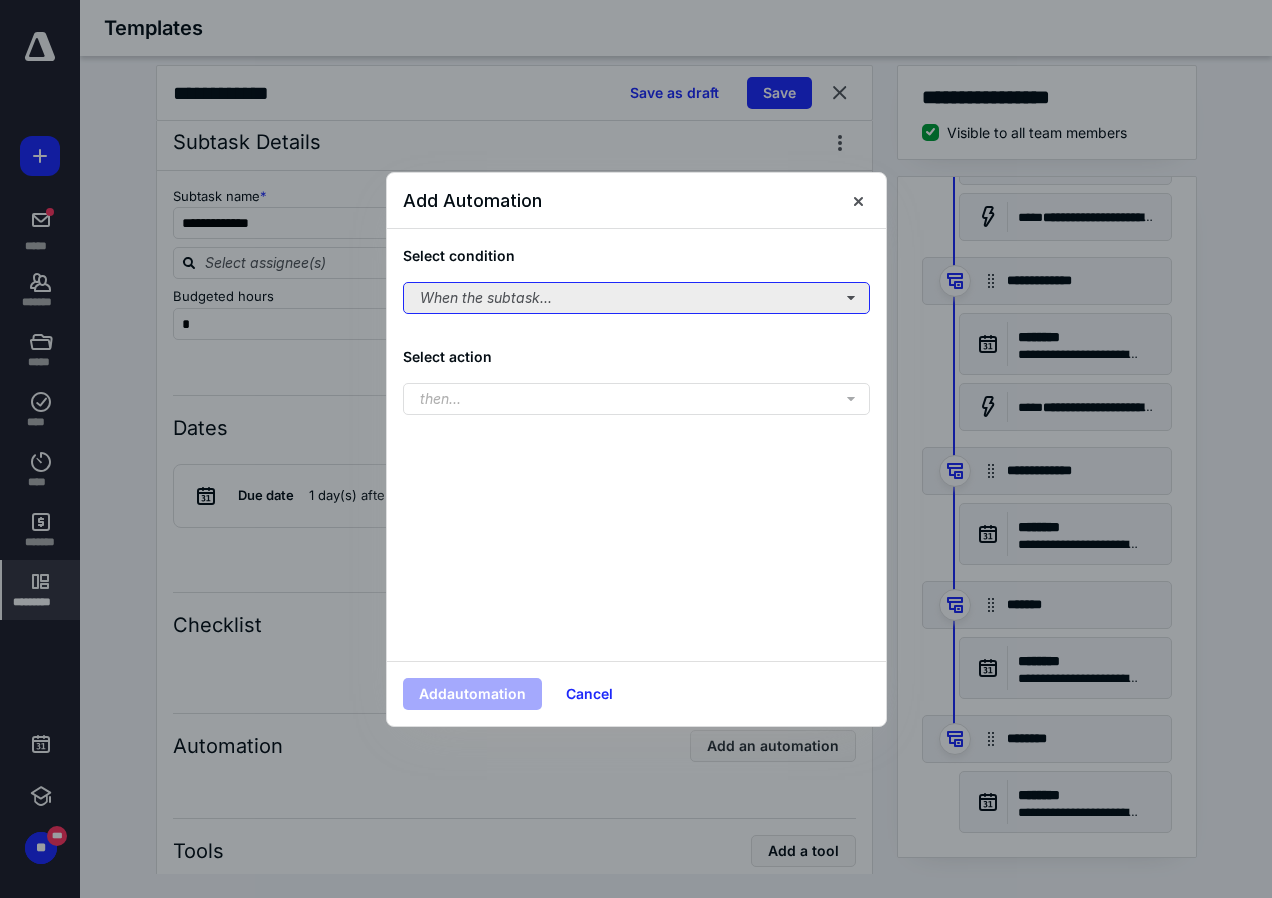 click on "When the subtask..." at bounding box center (636, 298) 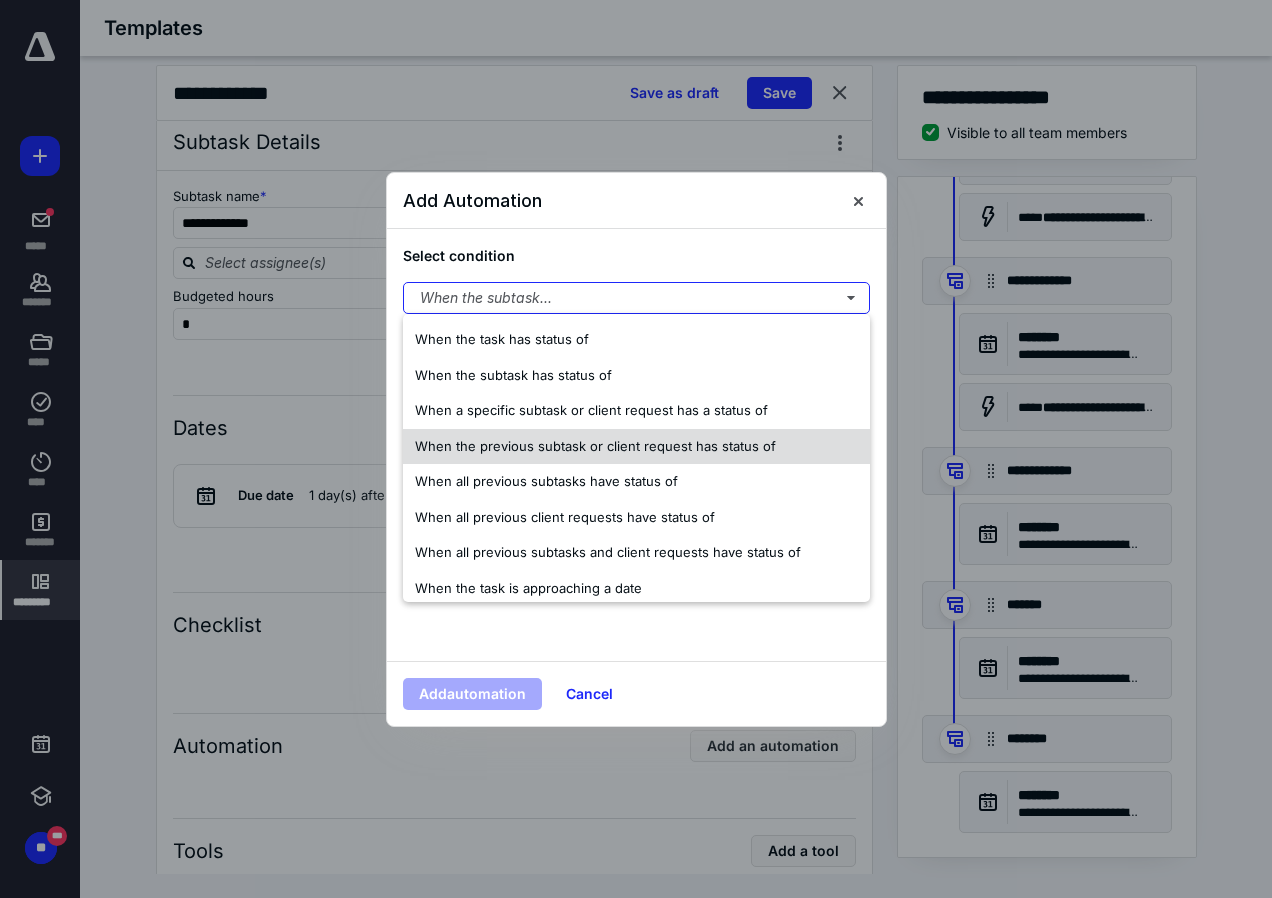 click on "When the previous subtask or client request has status of" at bounding box center (595, 446) 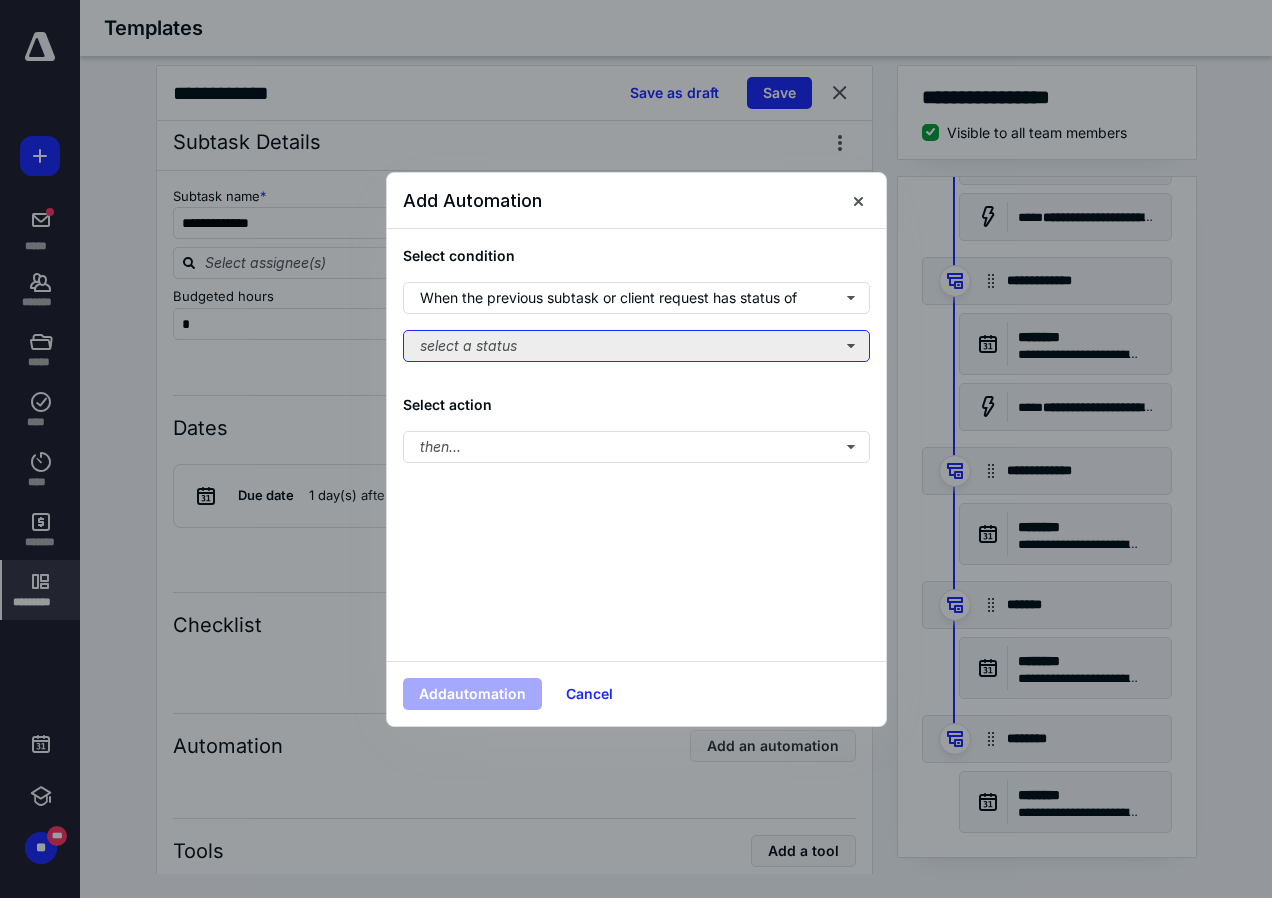click on "select a status" at bounding box center [636, 346] 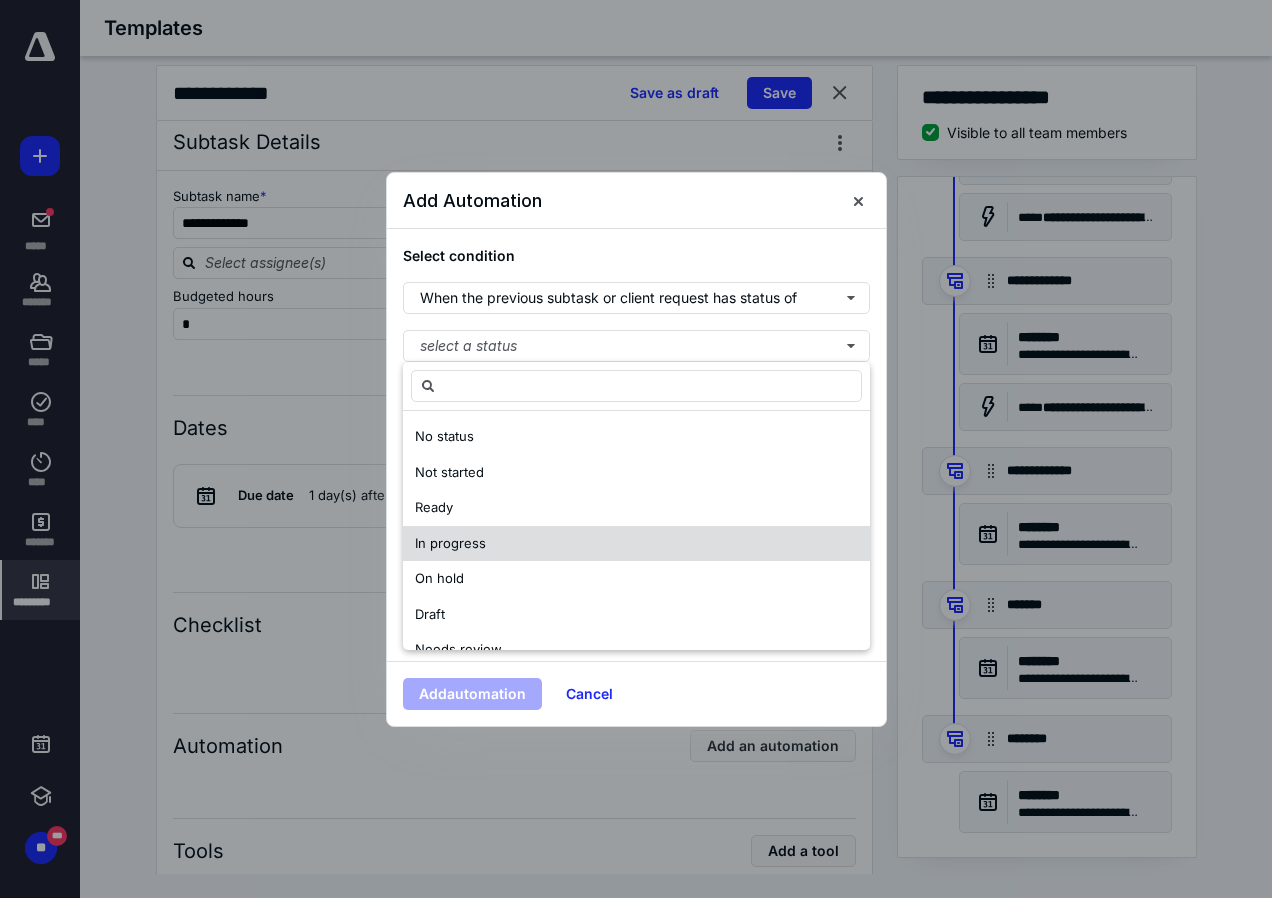 scroll, scrollTop: 200, scrollLeft: 0, axis: vertical 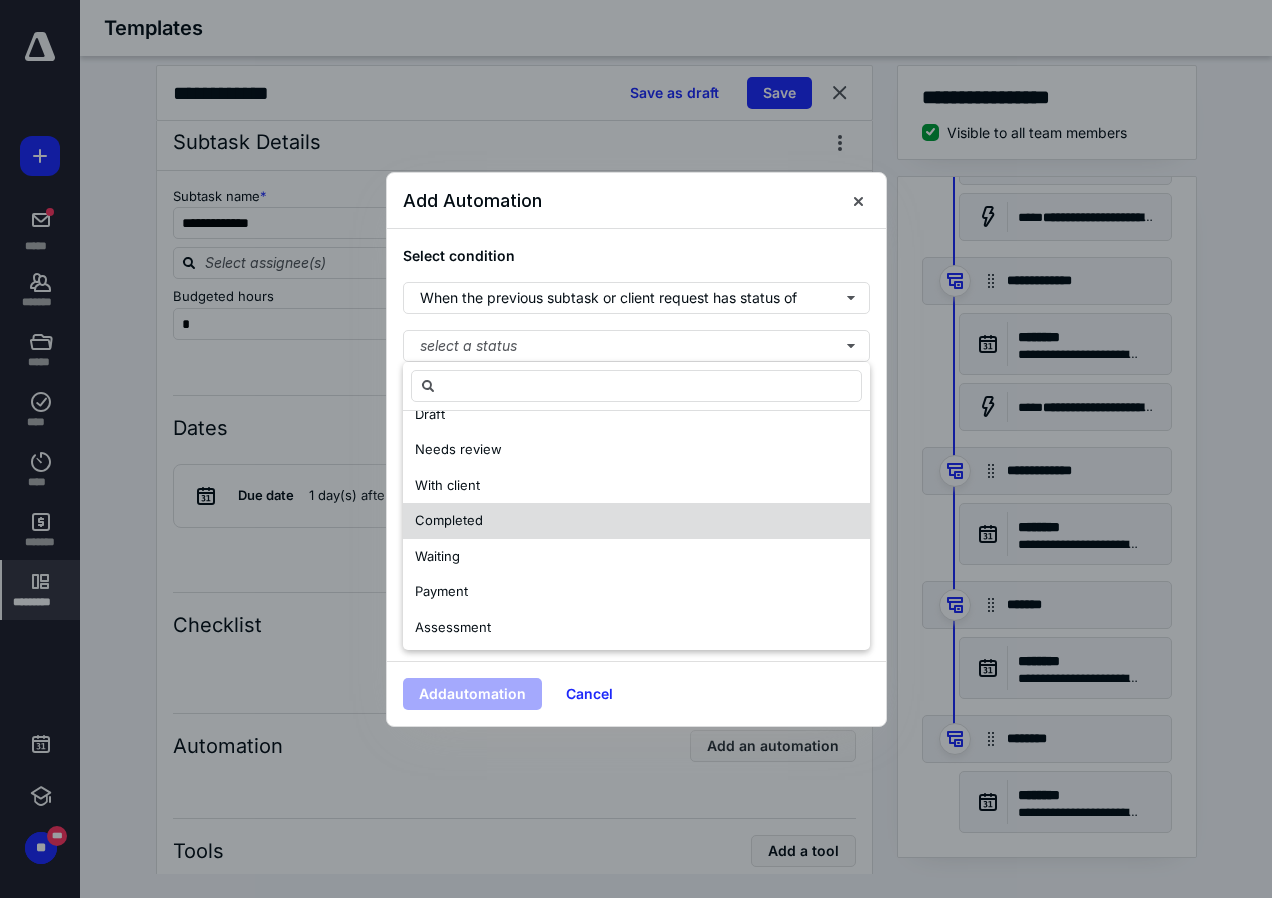 click on "Completed" at bounding box center [449, 520] 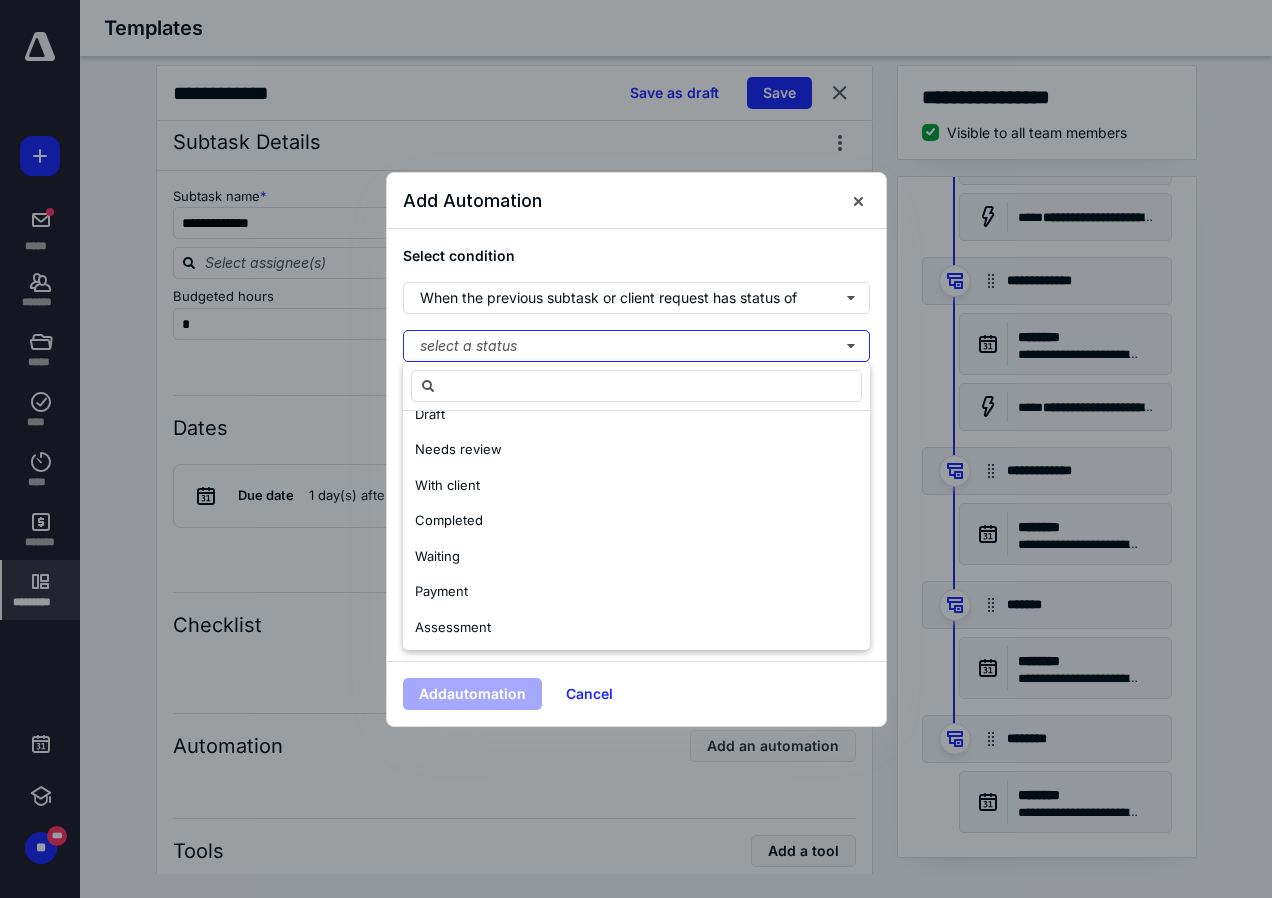 scroll, scrollTop: 0, scrollLeft: 0, axis: both 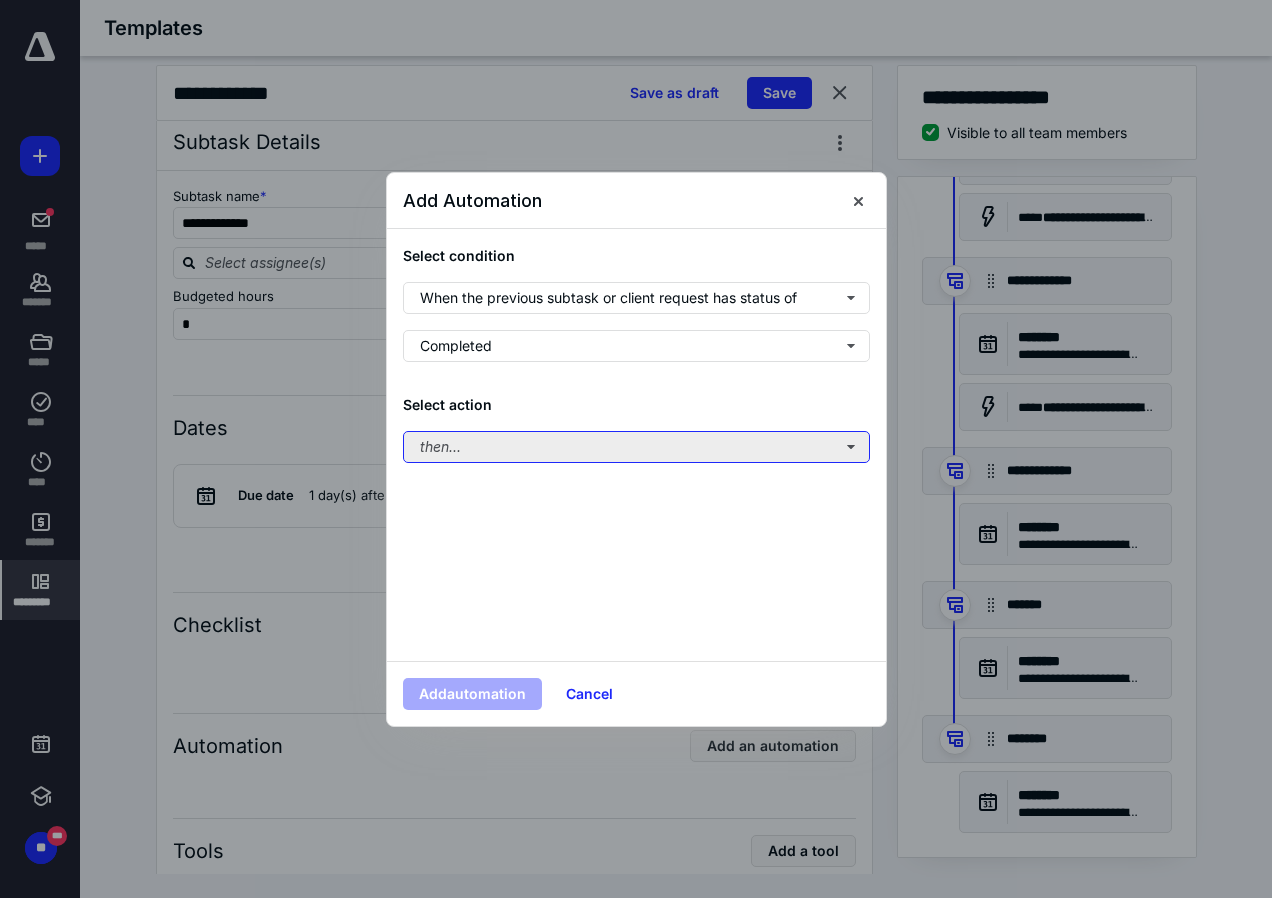click on "then..." at bounding box center [636, 447] 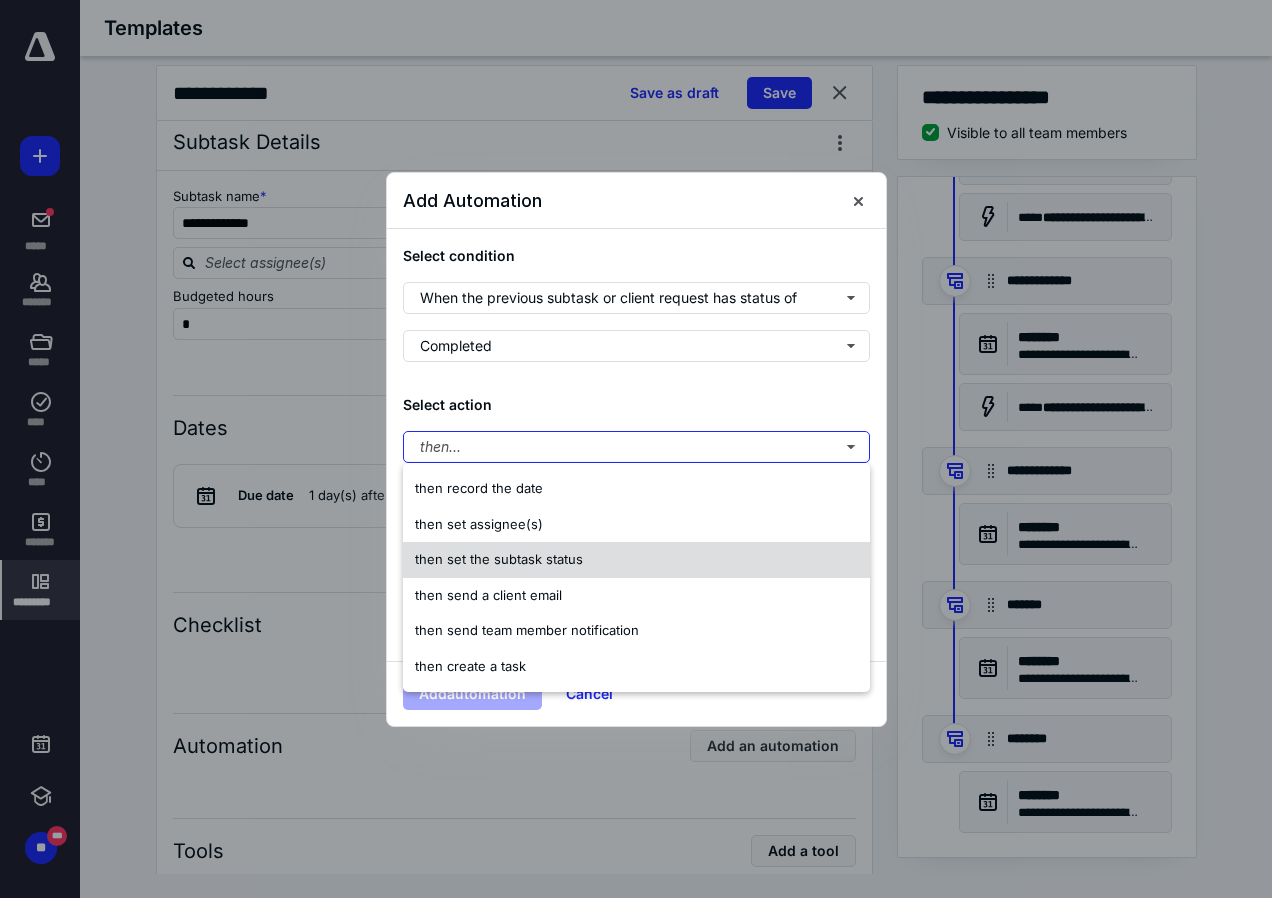 click on "then set the subtask status" at bounding box center [499, 559] 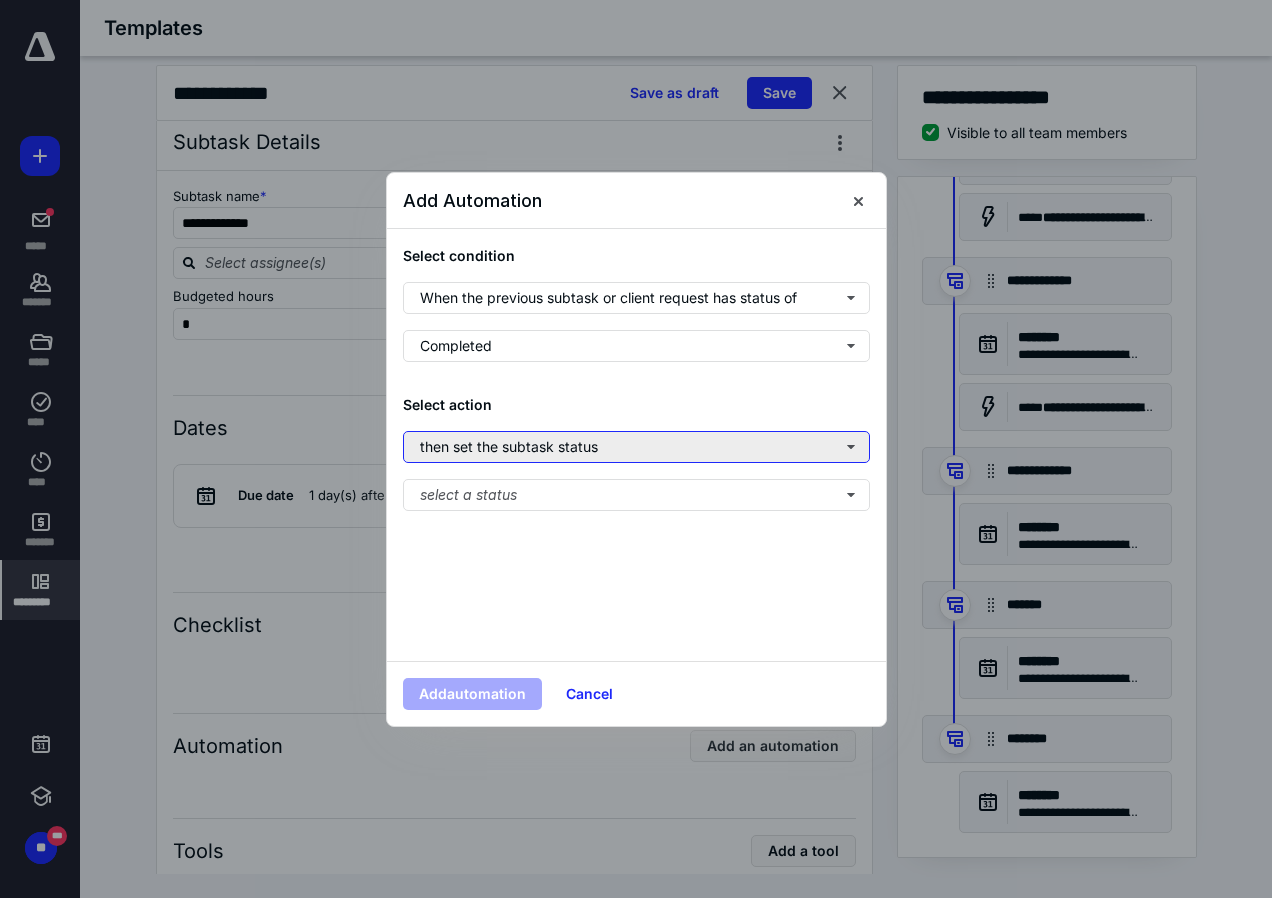 click on "then set the subtask status" at bounding box center (636, 447) 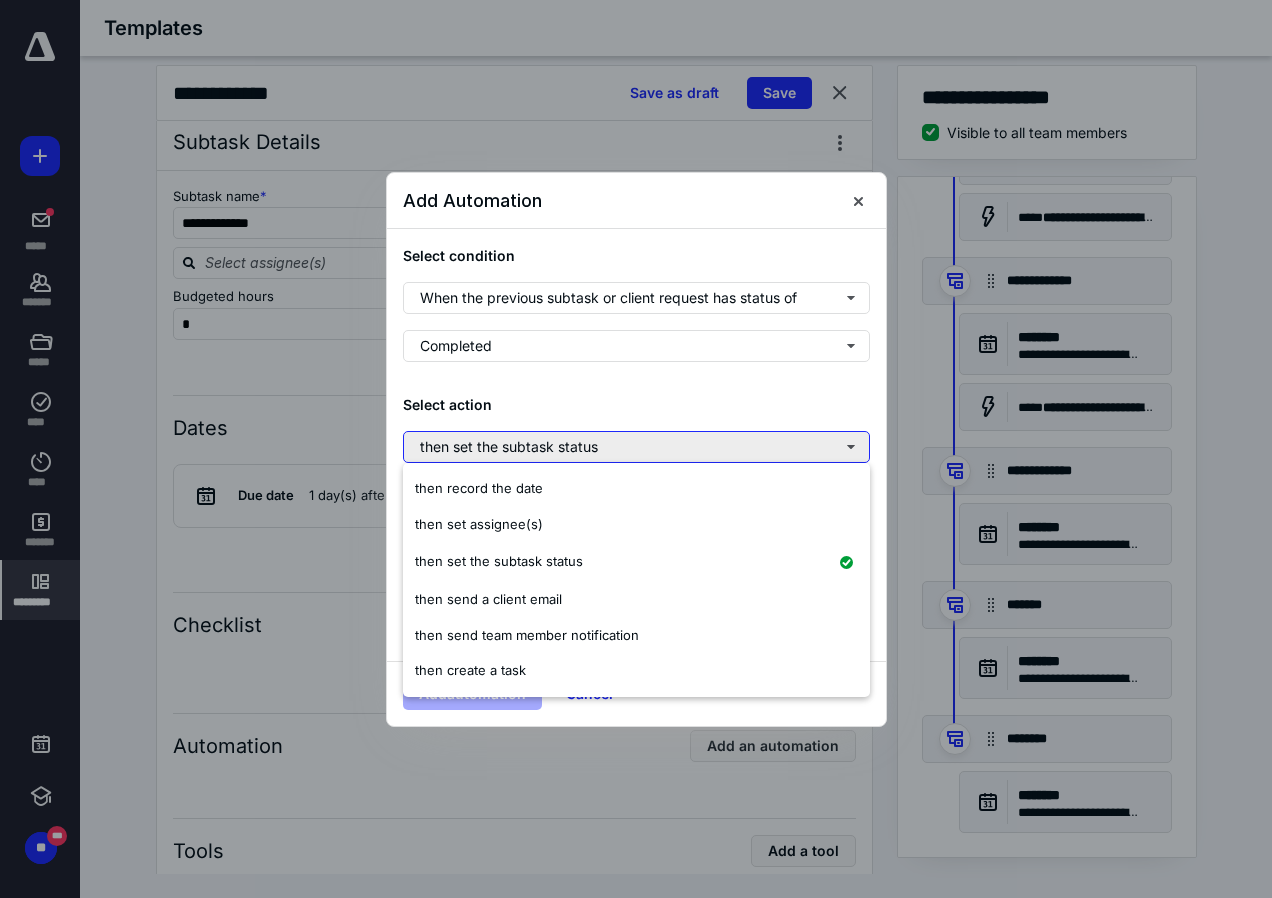 click on "then set the subtask status" at bounding box center [636, 447] 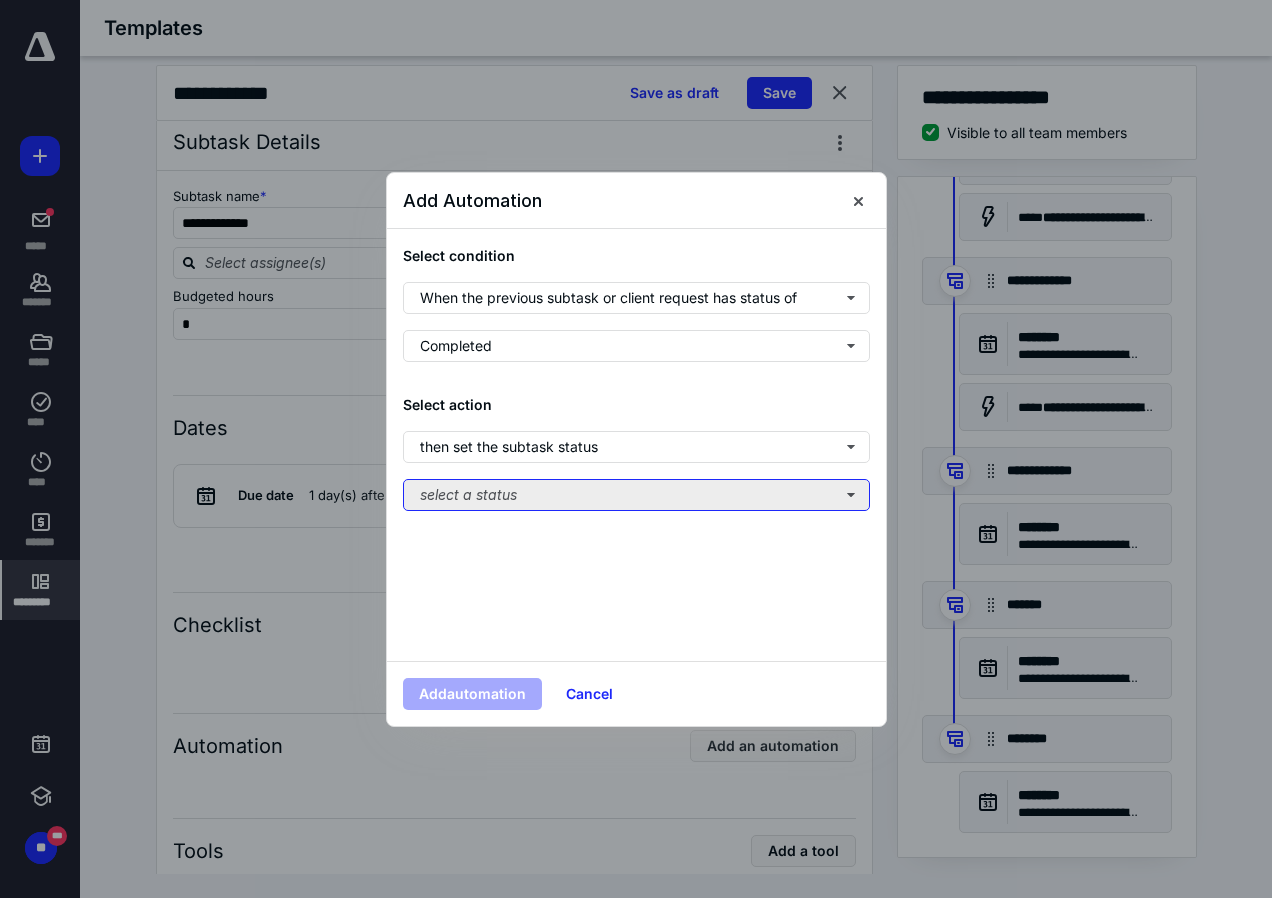 click on "select a status" at bounding box center [636, 495] 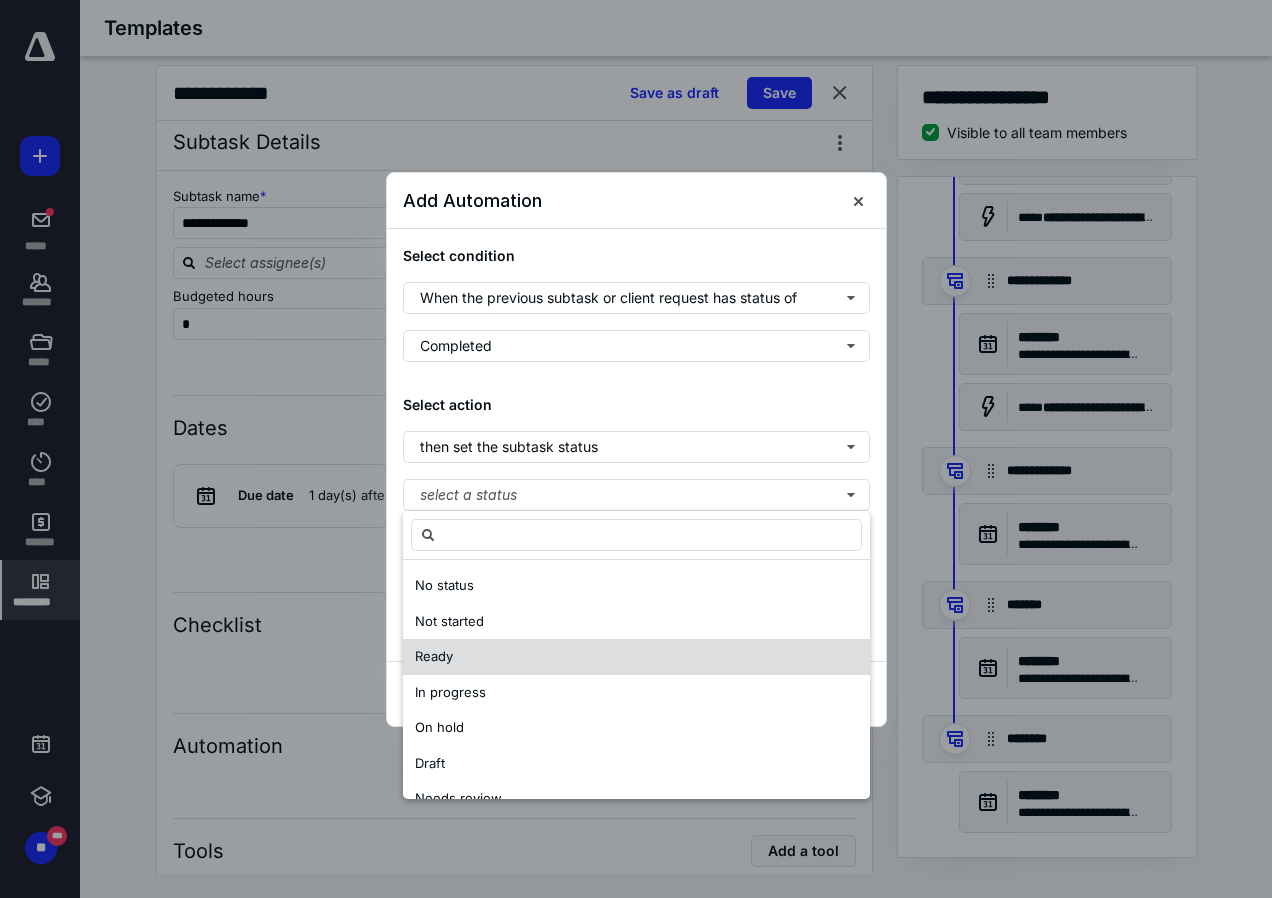 click on "Ready" at bounding box center [434, 656] 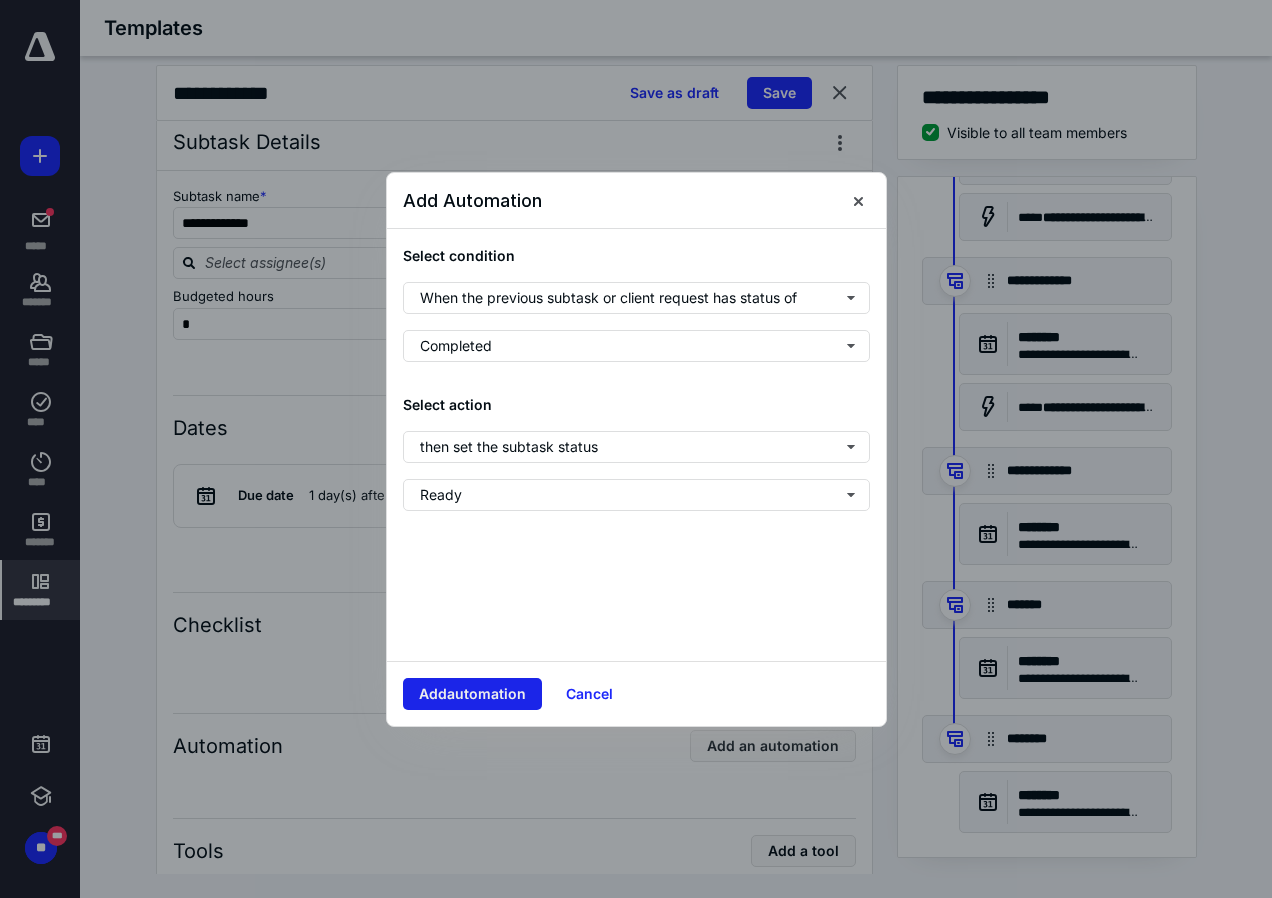 click on "Add  automation" at bounding box center (472, 694) 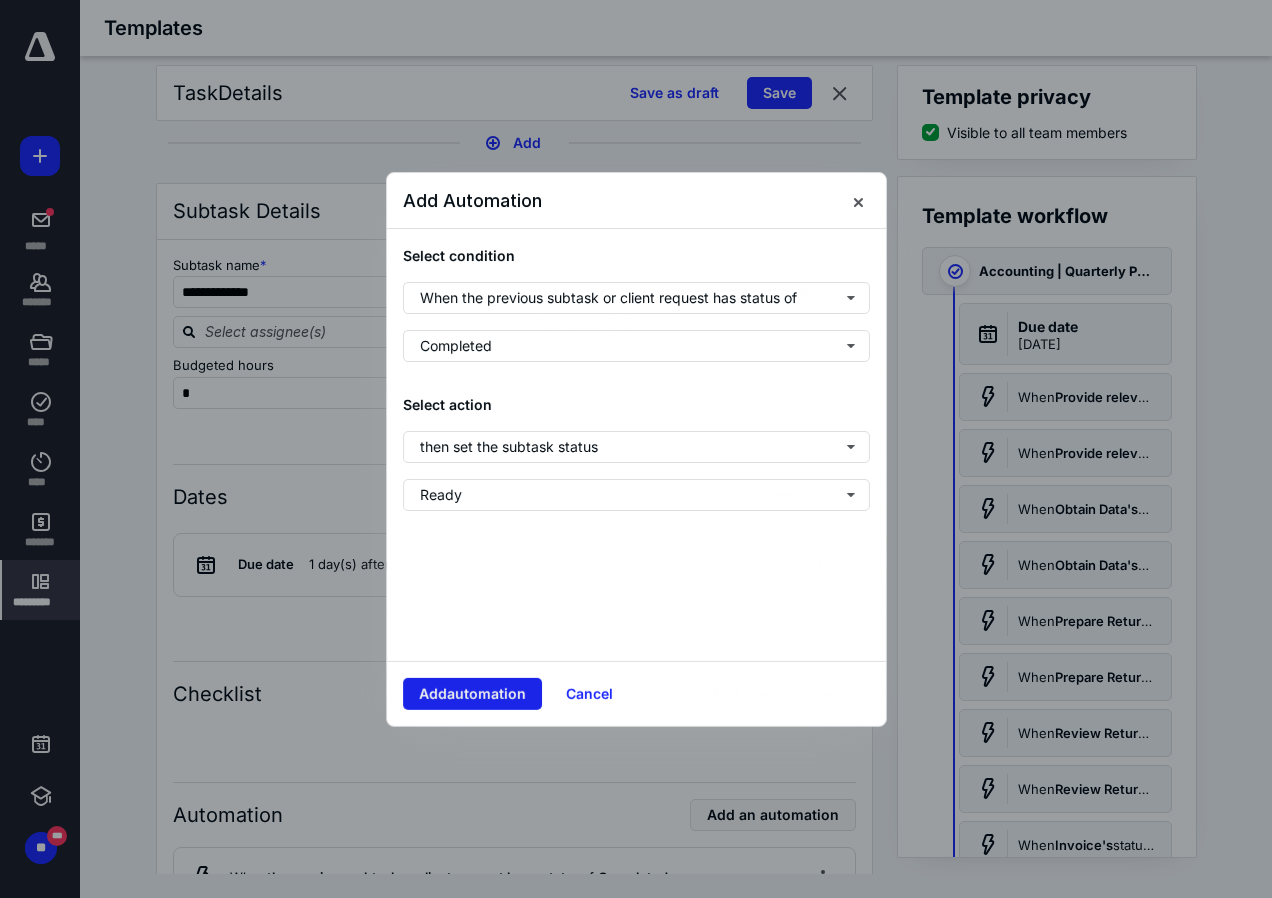 scroll, scrollTop: 1514, scrollLeft: 0, axis: vertical 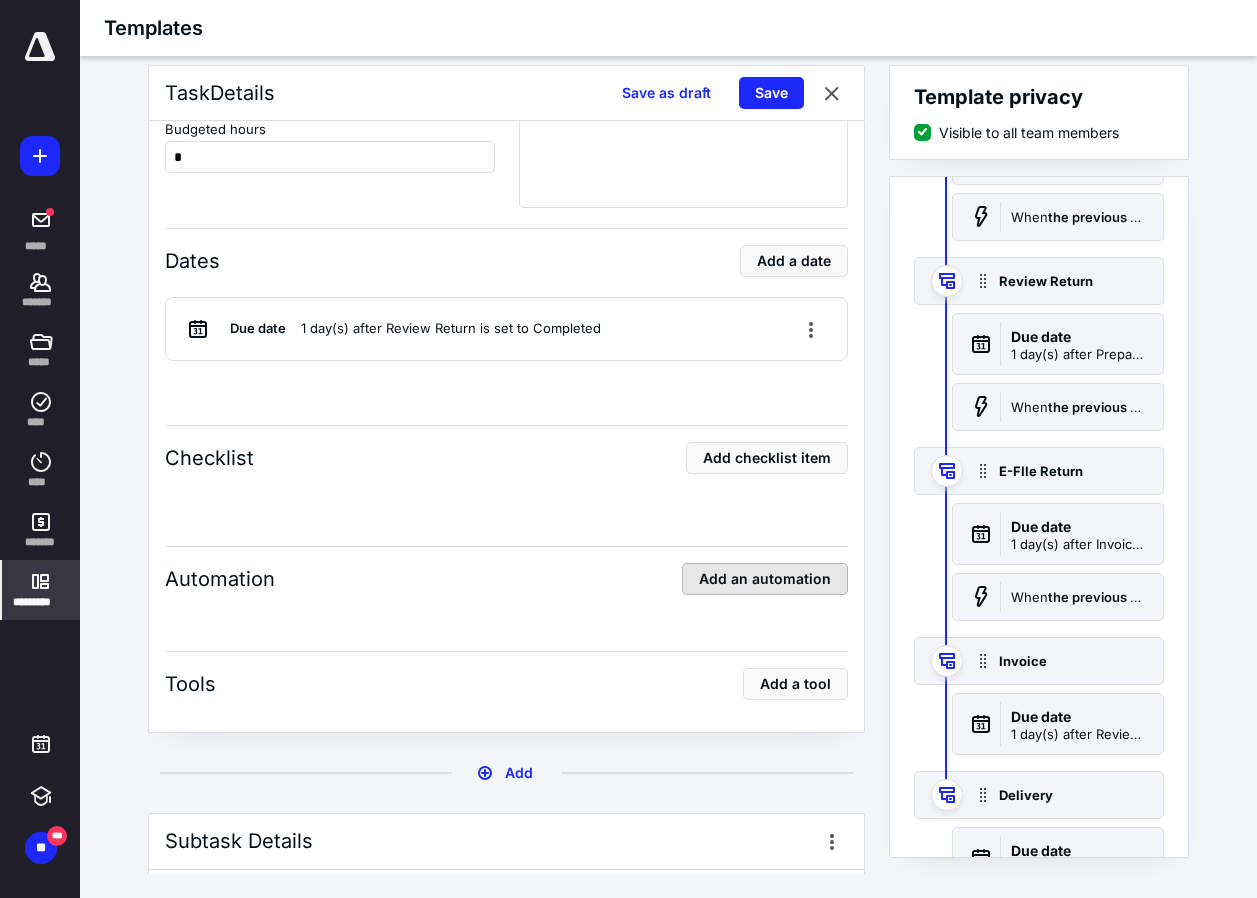 click on "Add an automation" at bounding box center (765, 579) 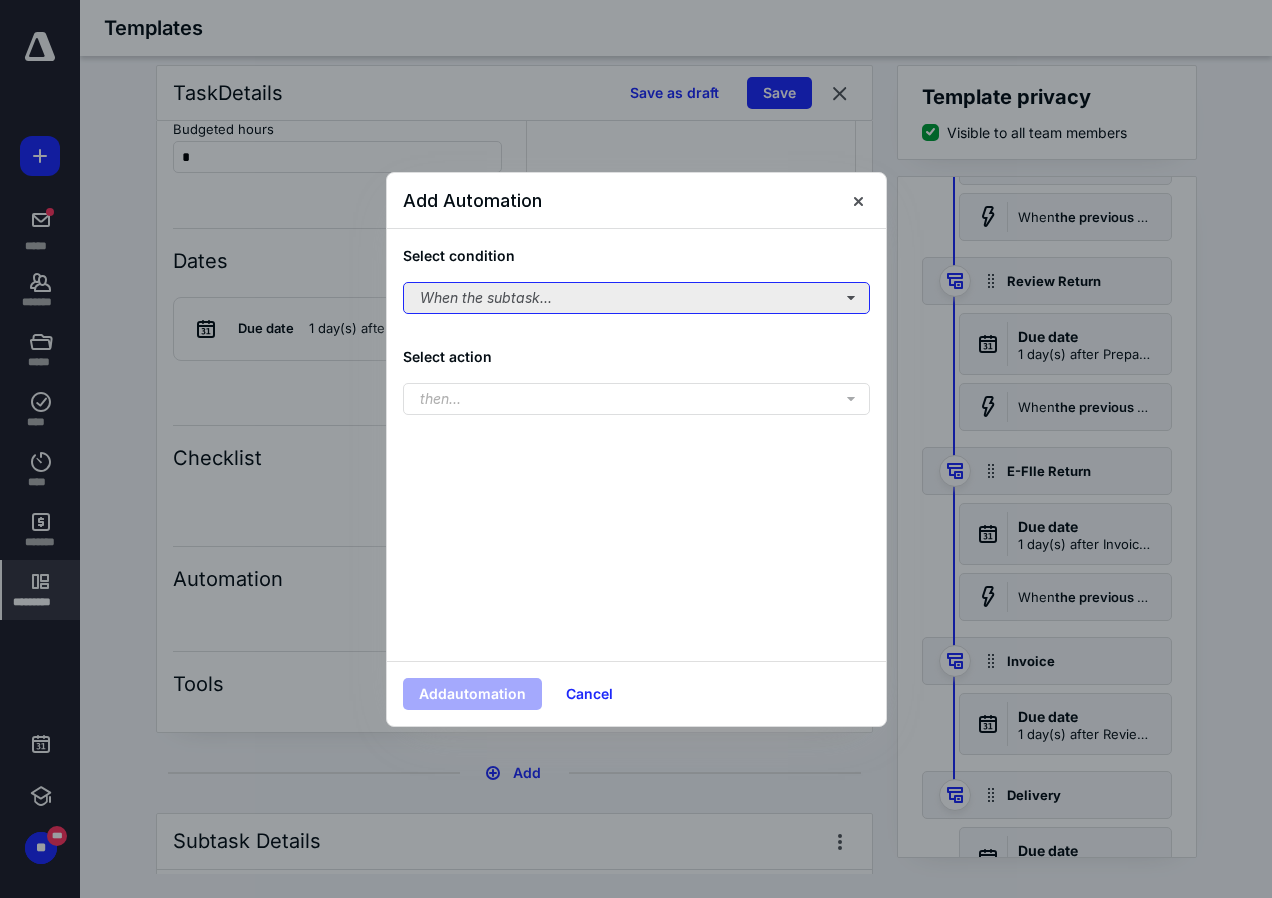 click on "When the subtask..." at bounding box center (636, 298) 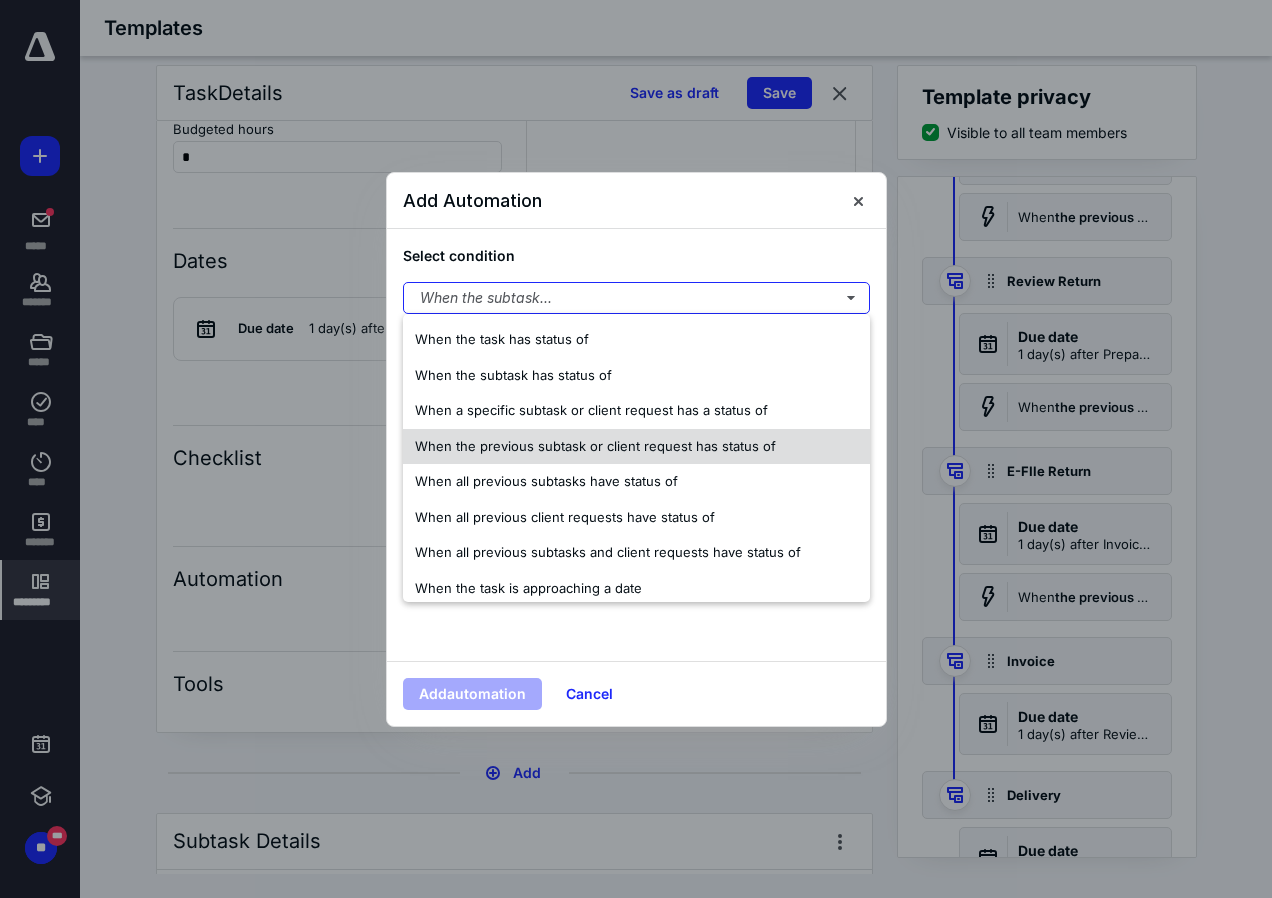 click on "When the previous subtask or client request has status of" at bounding box center (595, 446) 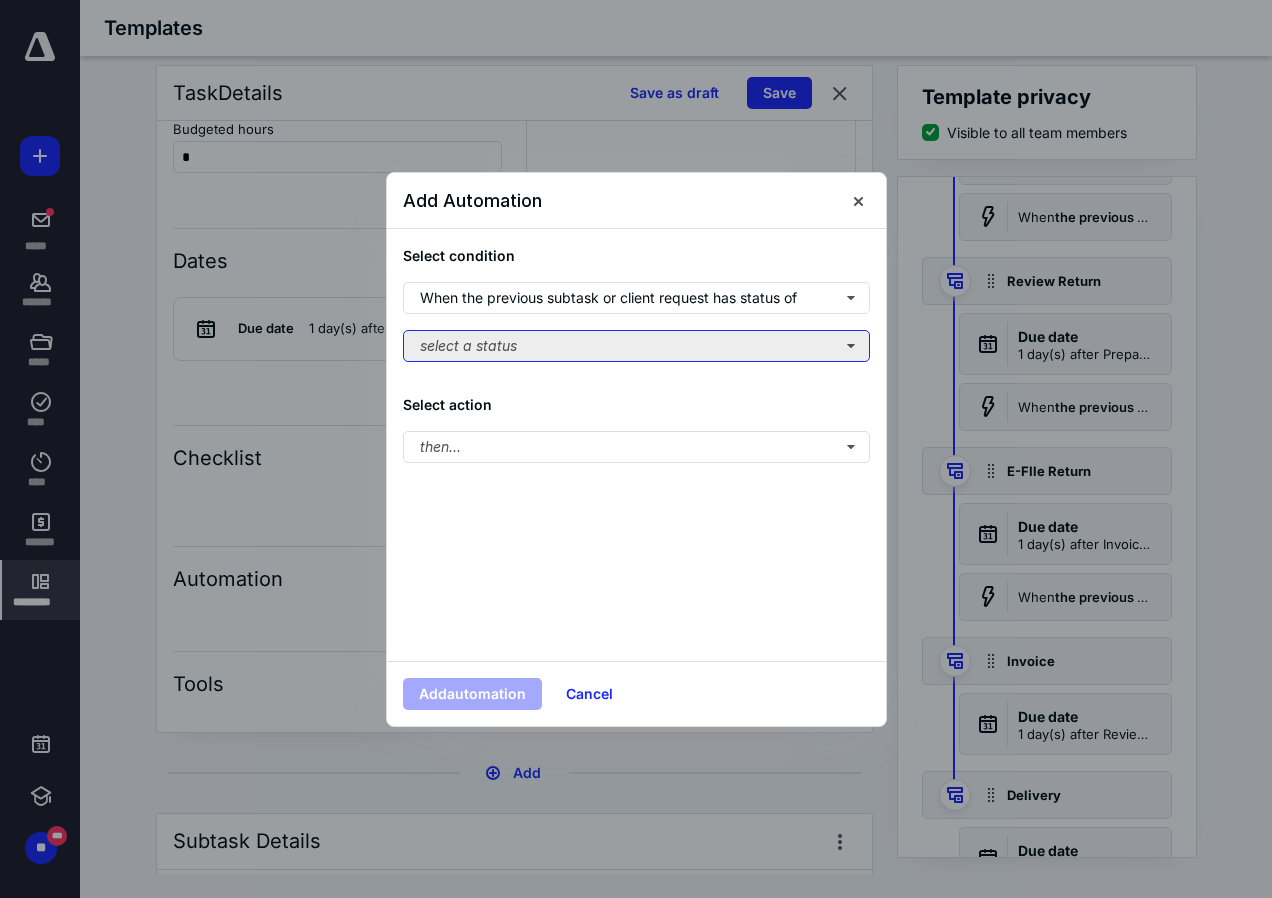 click on "select a status" at bounding box center [636, 346] 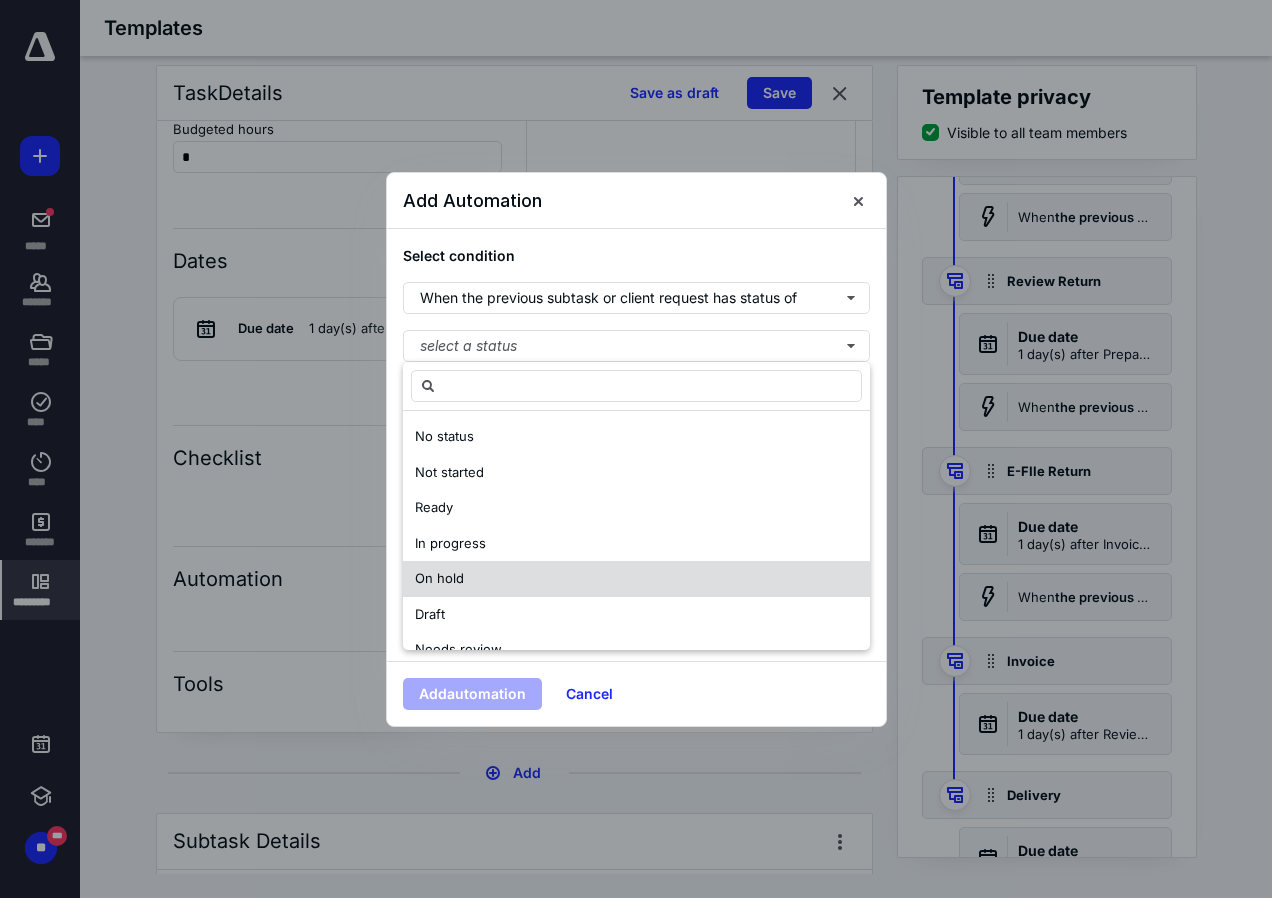 scroll, scrollTop: 100, scrollLeft: 0, axis: vertical 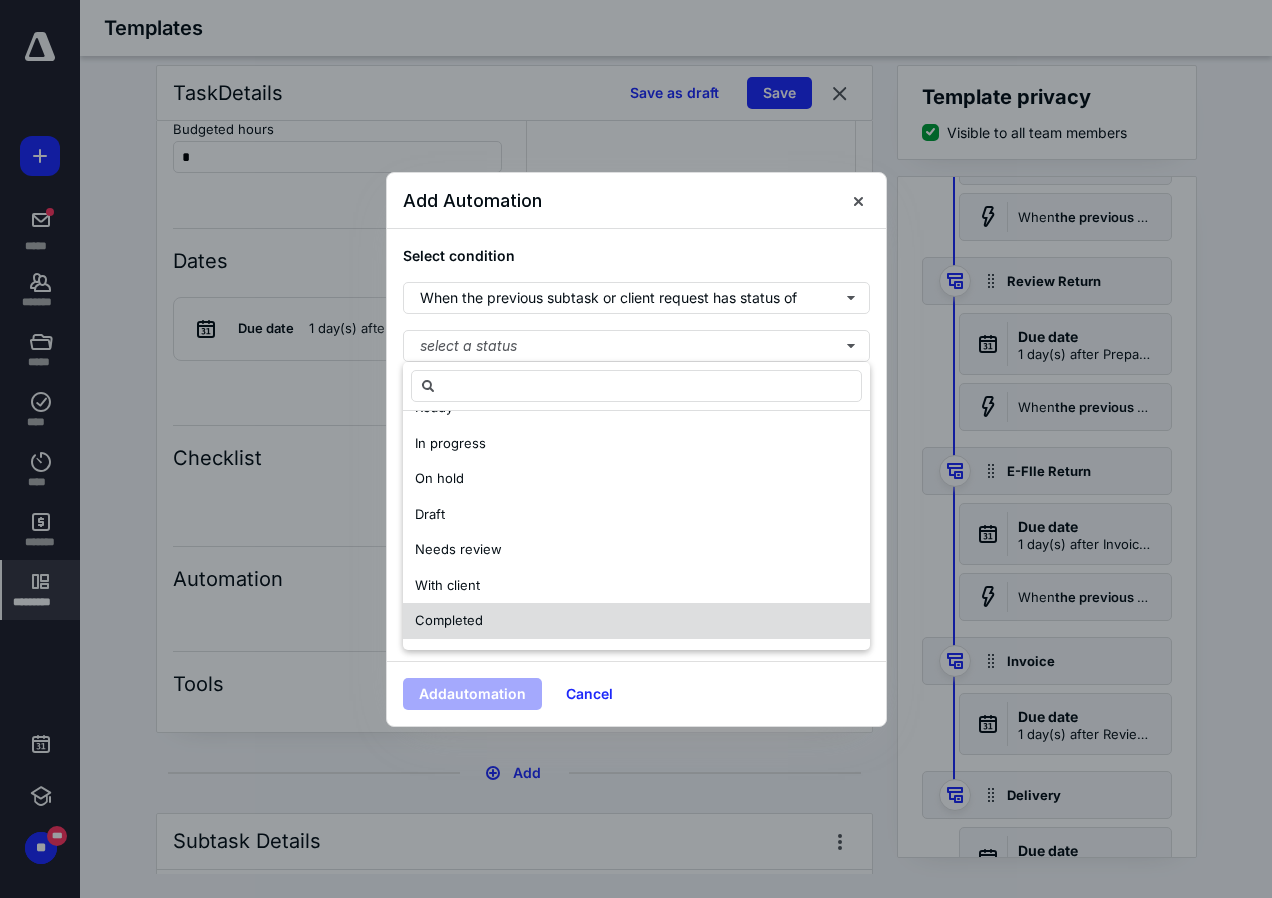 click on "Completed" at bounding box center (449, 620) 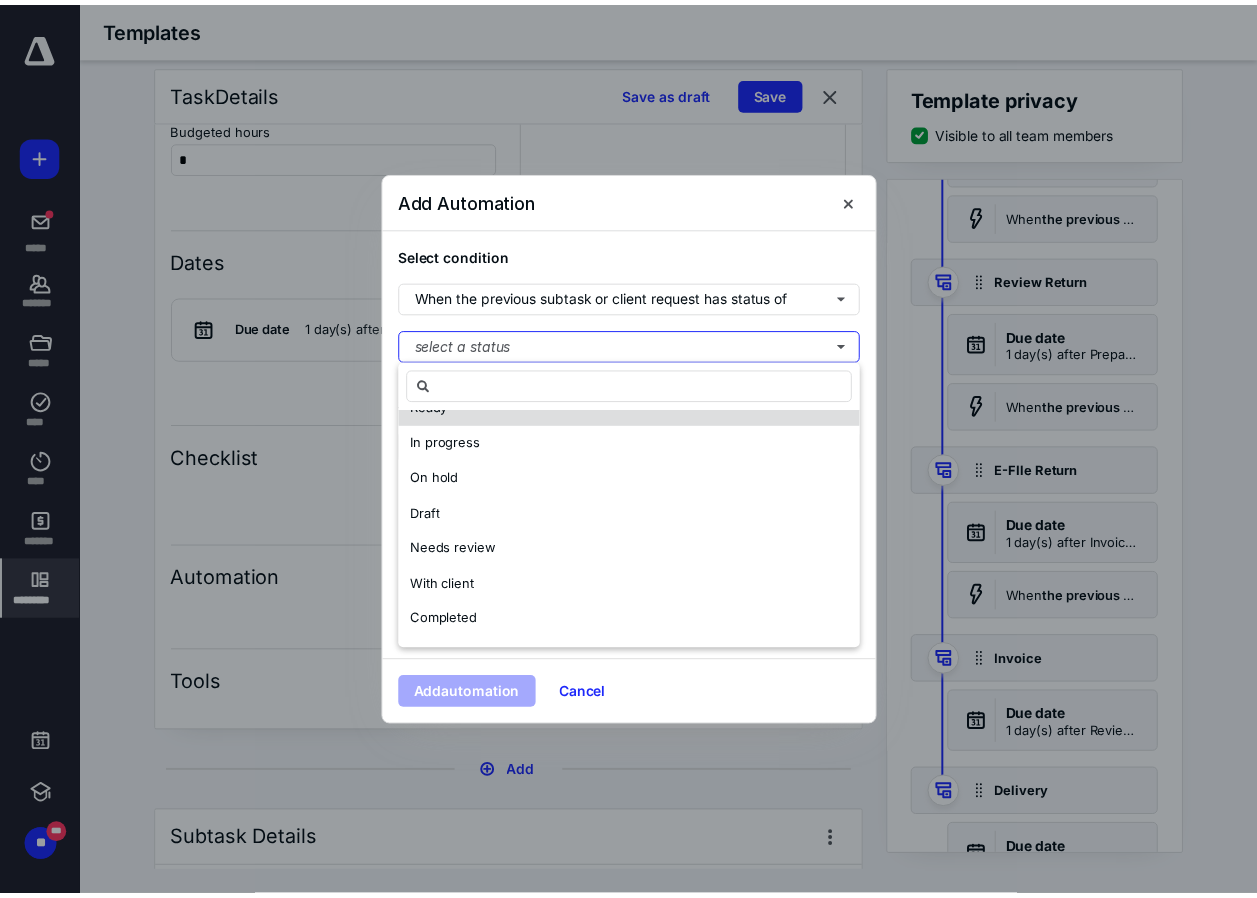 scroll, scrollTop: 0, scrollLeft: 0, axis: both 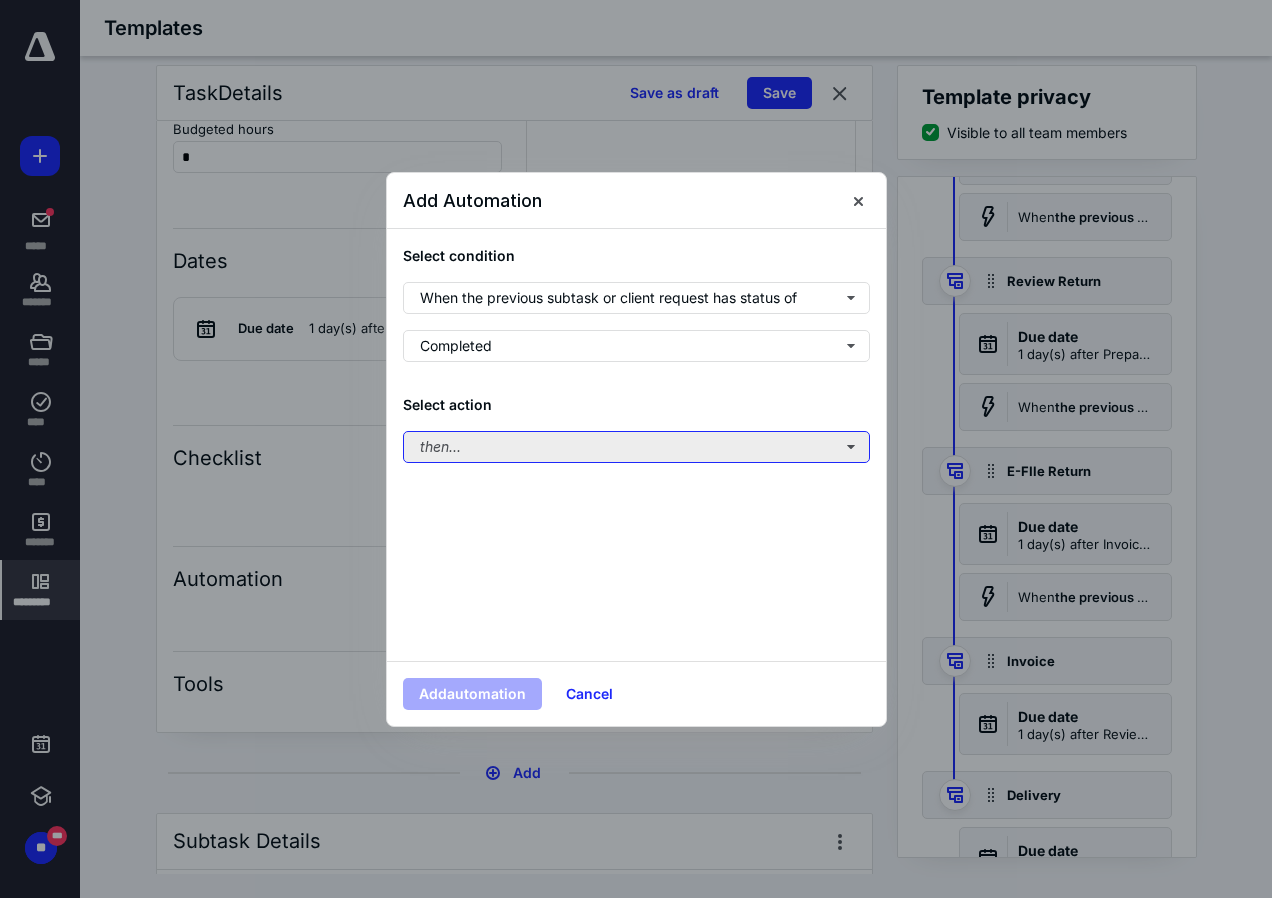 click on "then..." at bounding box center (636, 447) 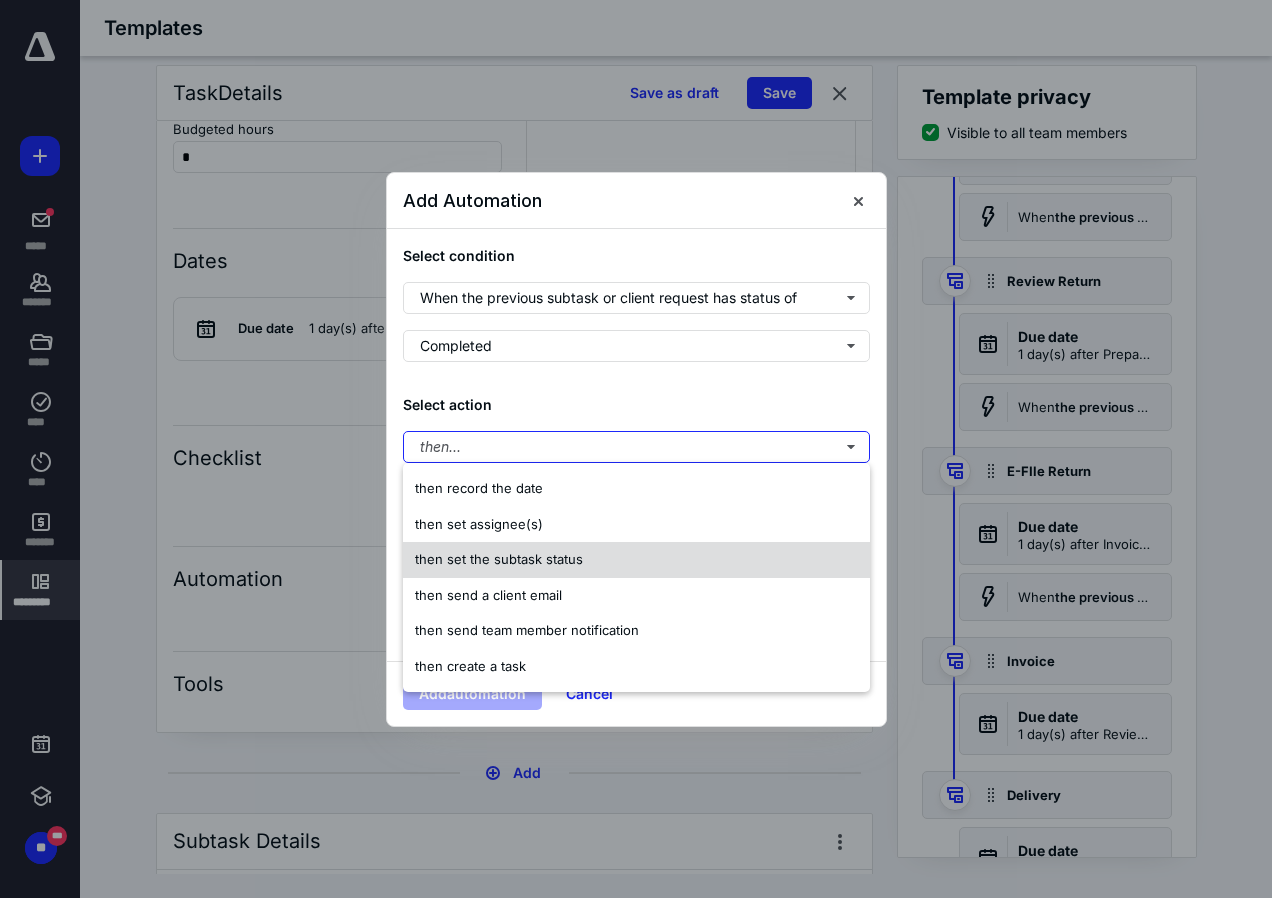 click on "then set the subtask status" at bounding box center [499, 559] 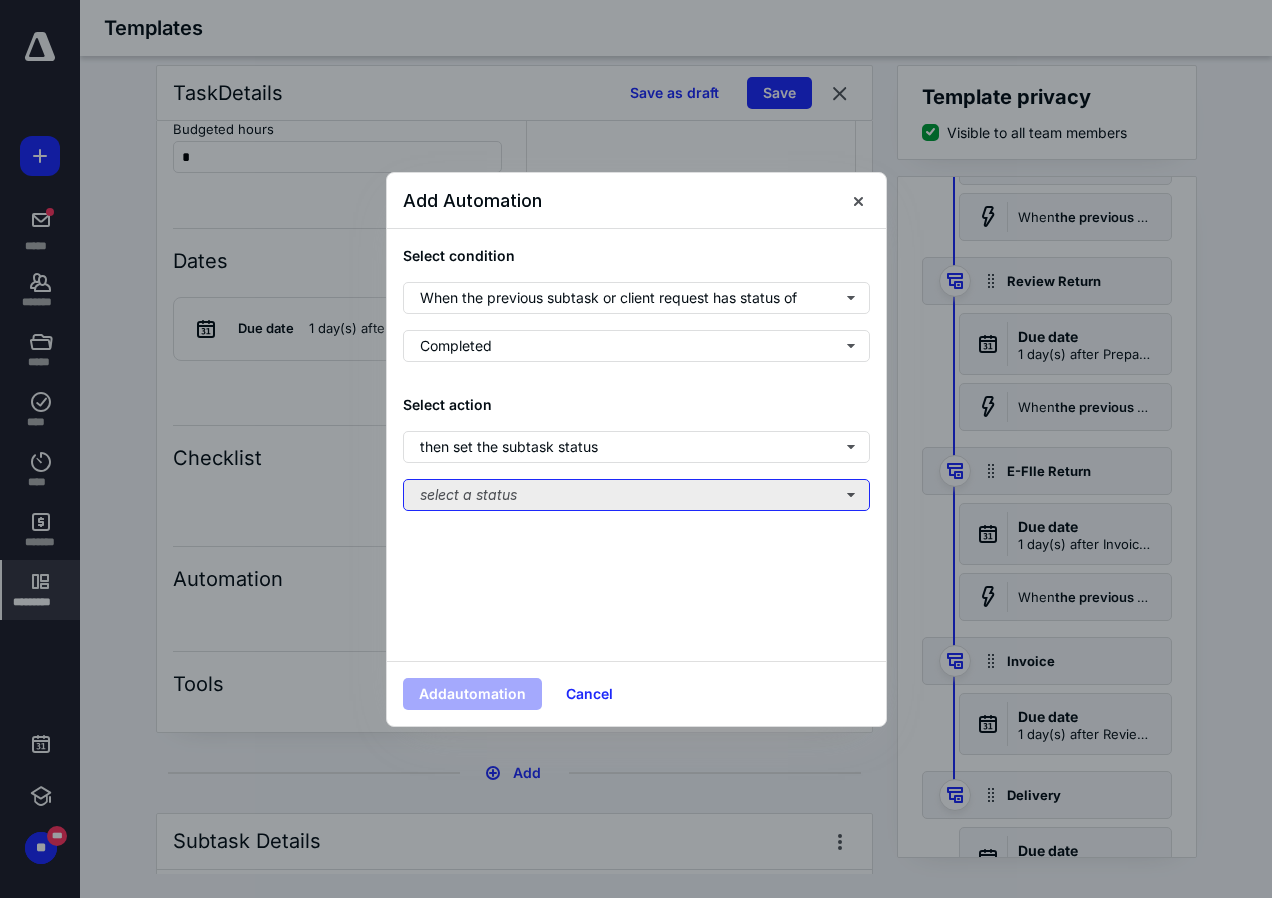 click on "select a status" at bounding box center (636, 495) 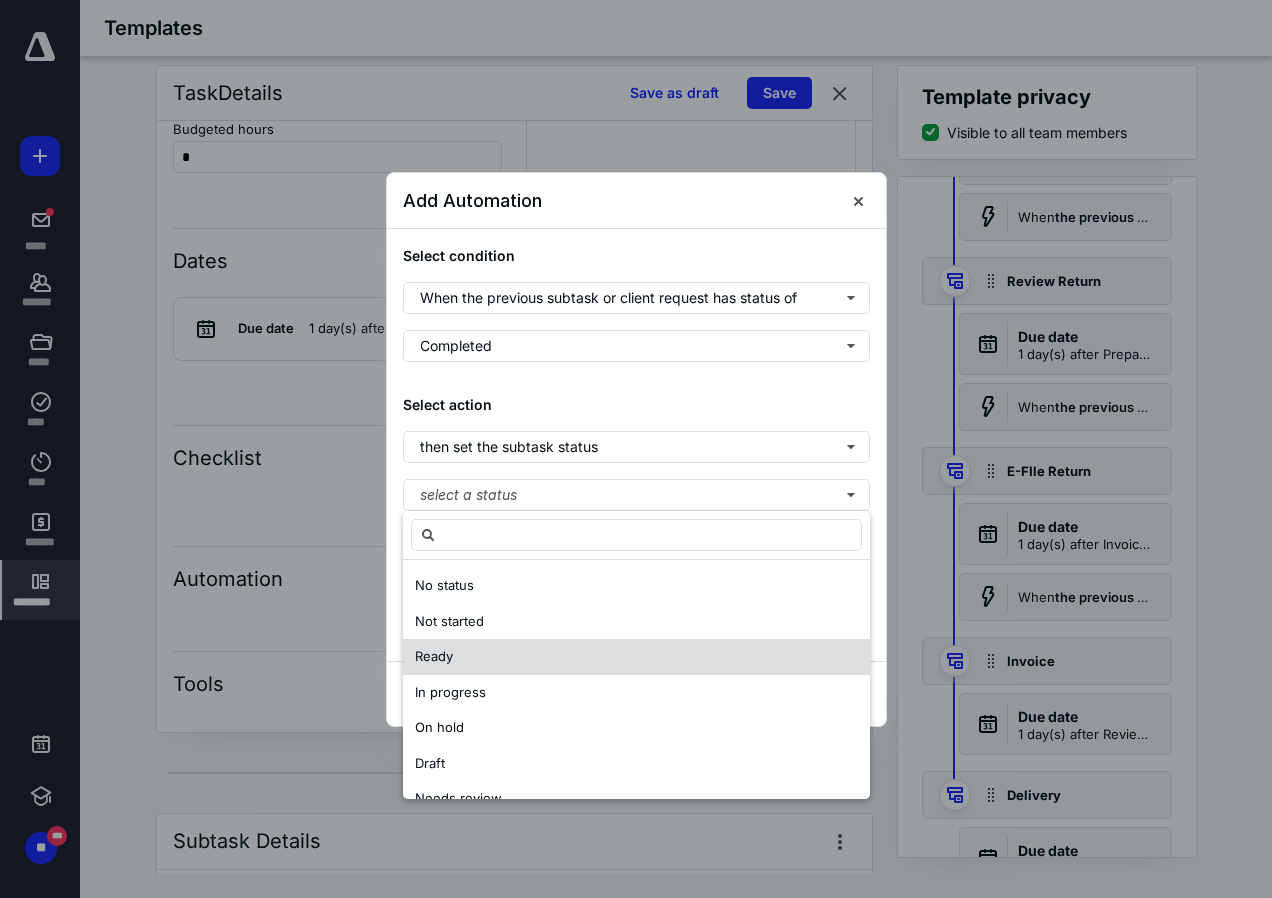 click on "Ready" at bounding box center [434, 656] 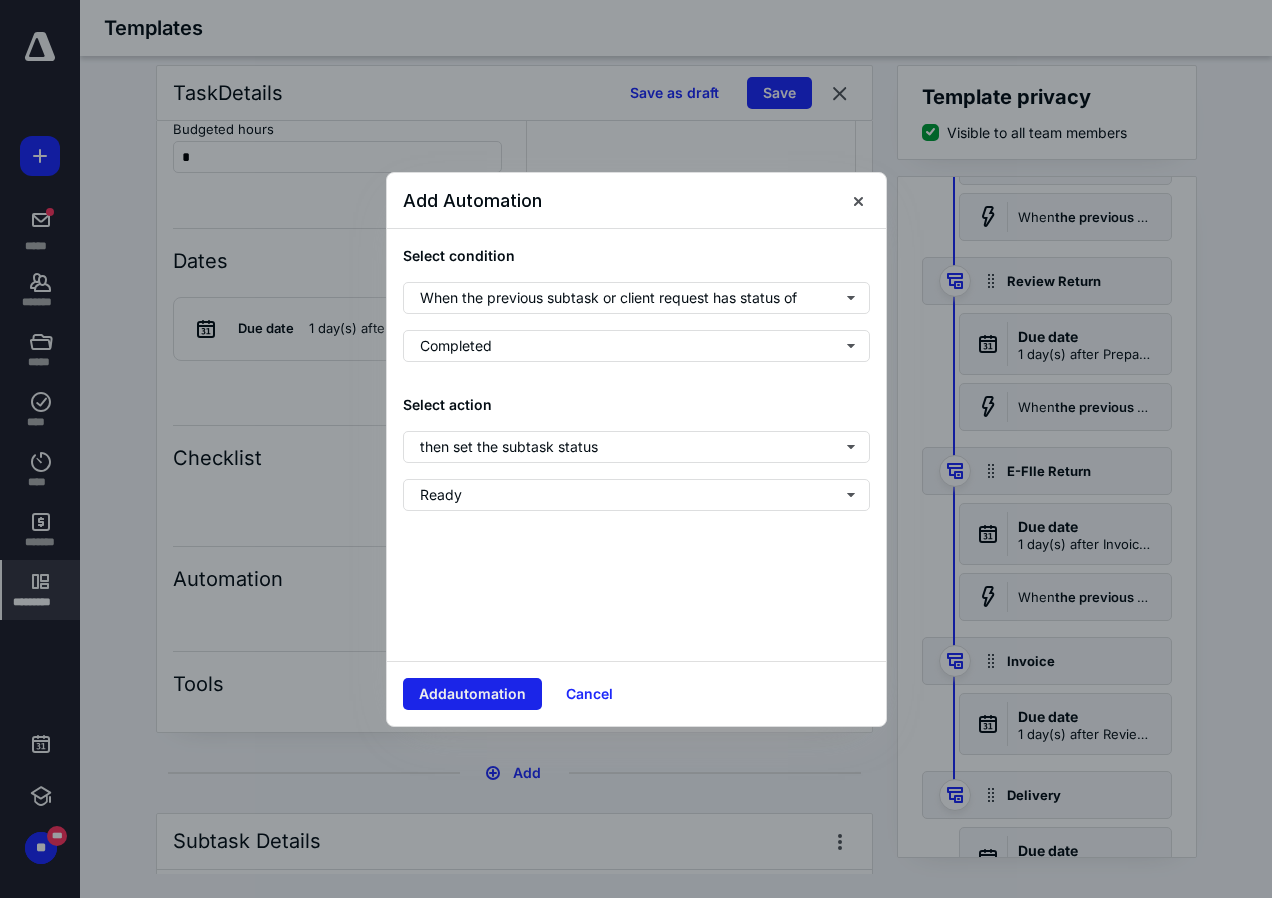 click on "Add  automation" at bounding box center [472, 694] 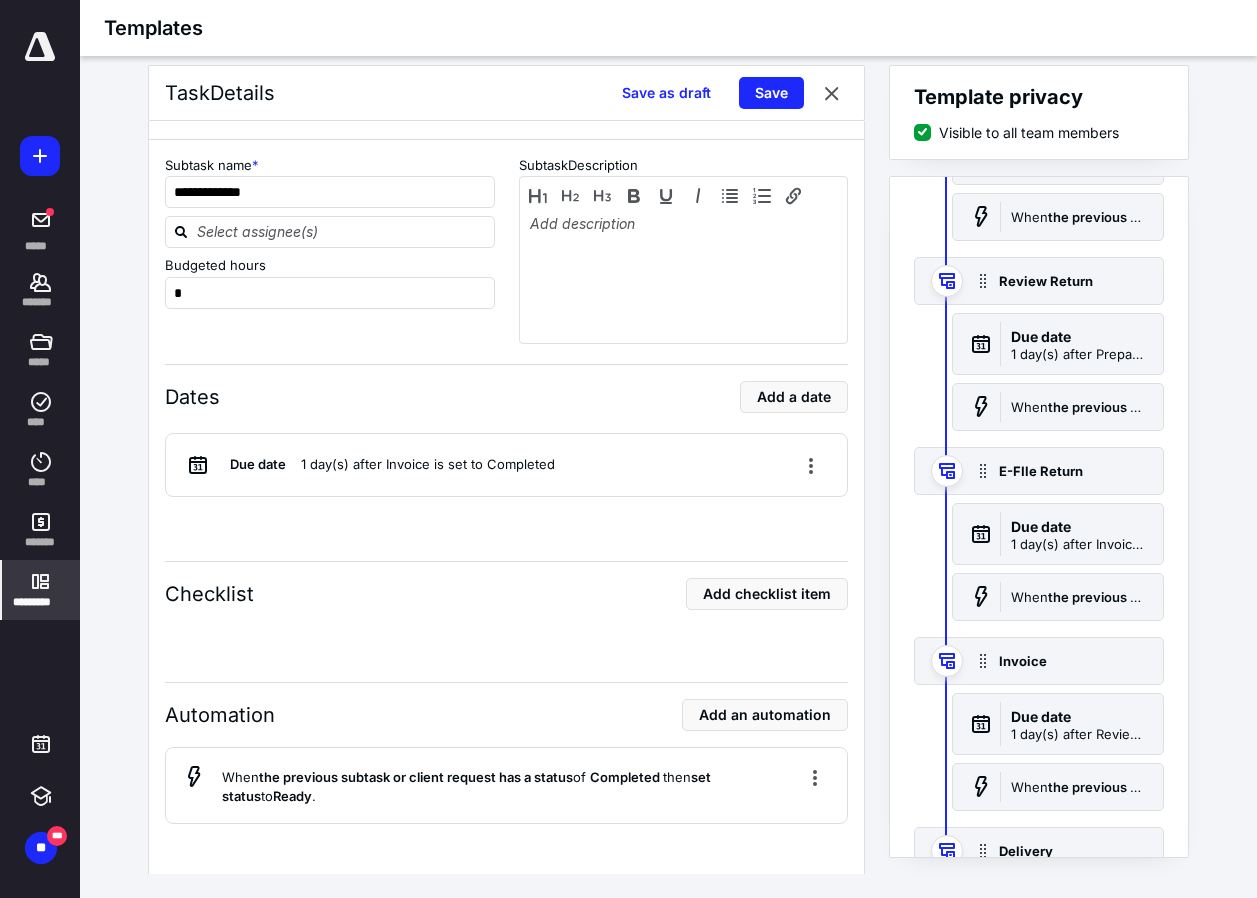 scroll, scrollTop: 5900, scrollLeft: 0, axis: vertical 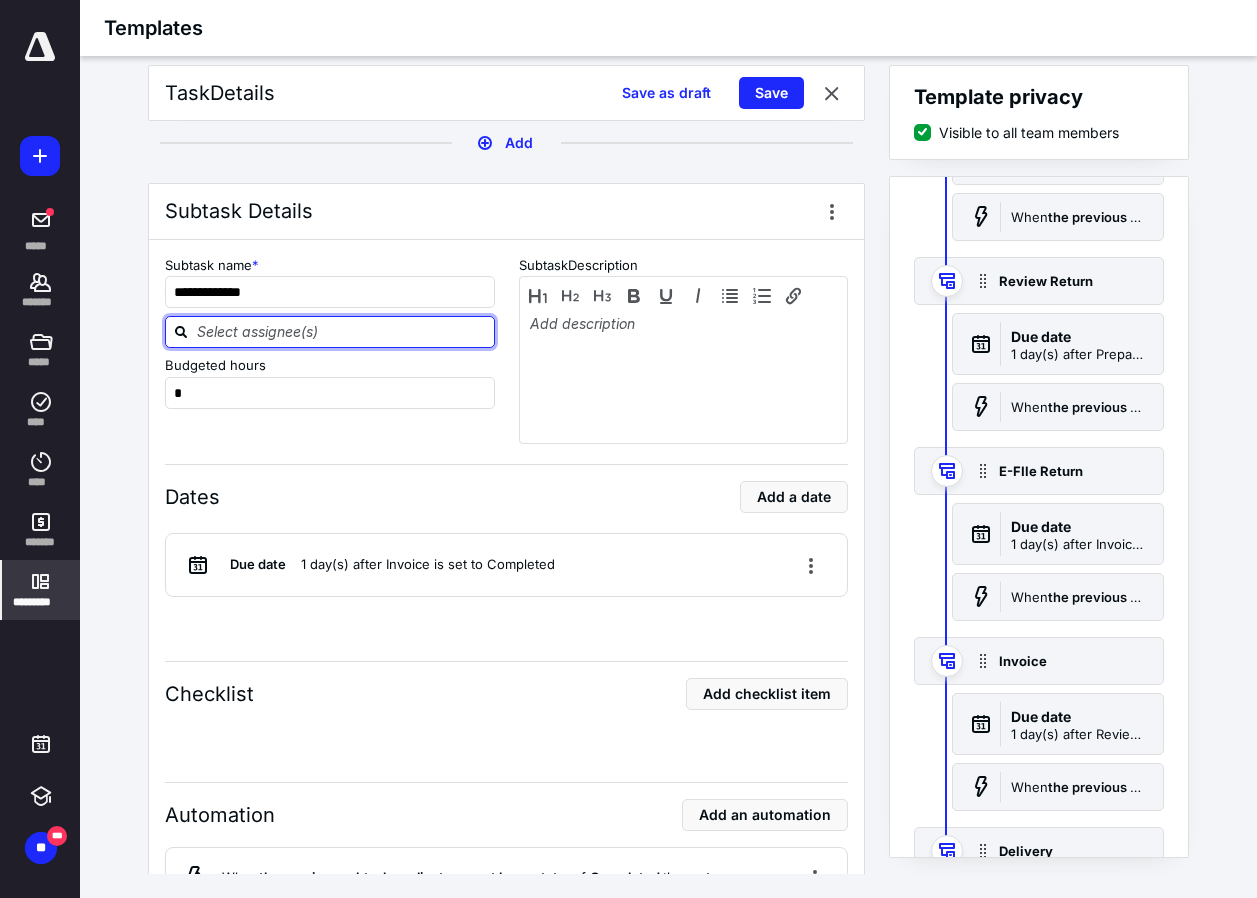 click at bounding box center (342, 331) 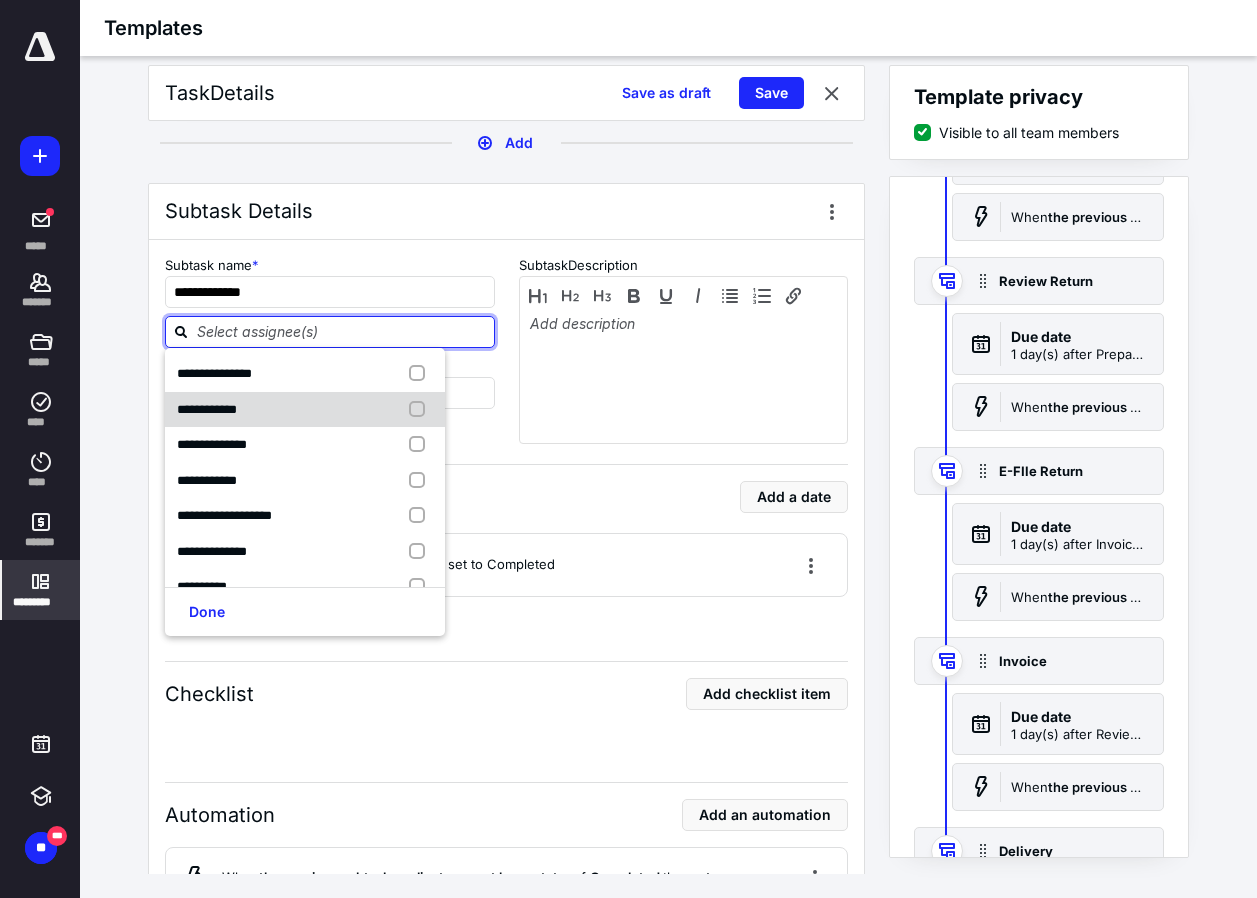 click on "**********" at bounding box center [207, 409] 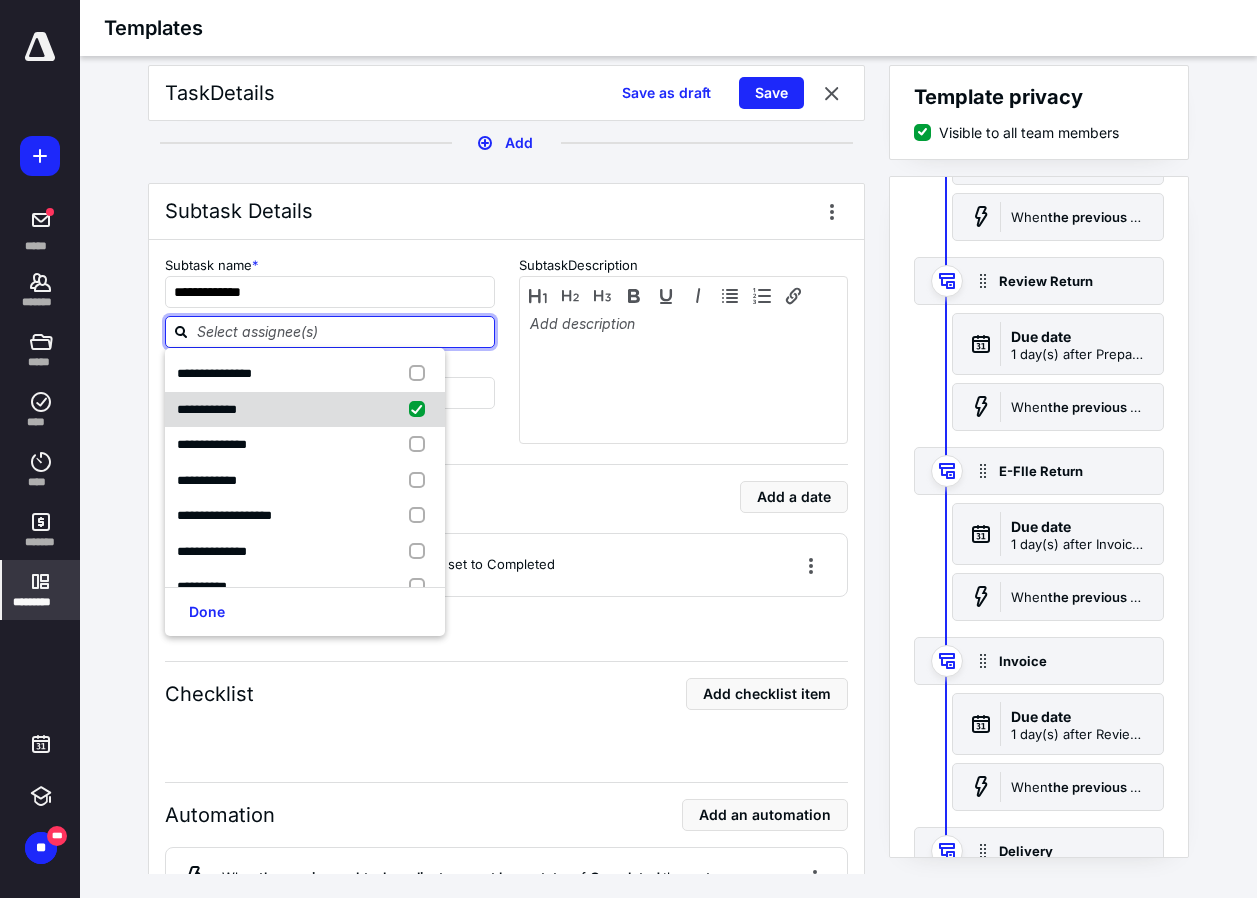 checkbox on "true" 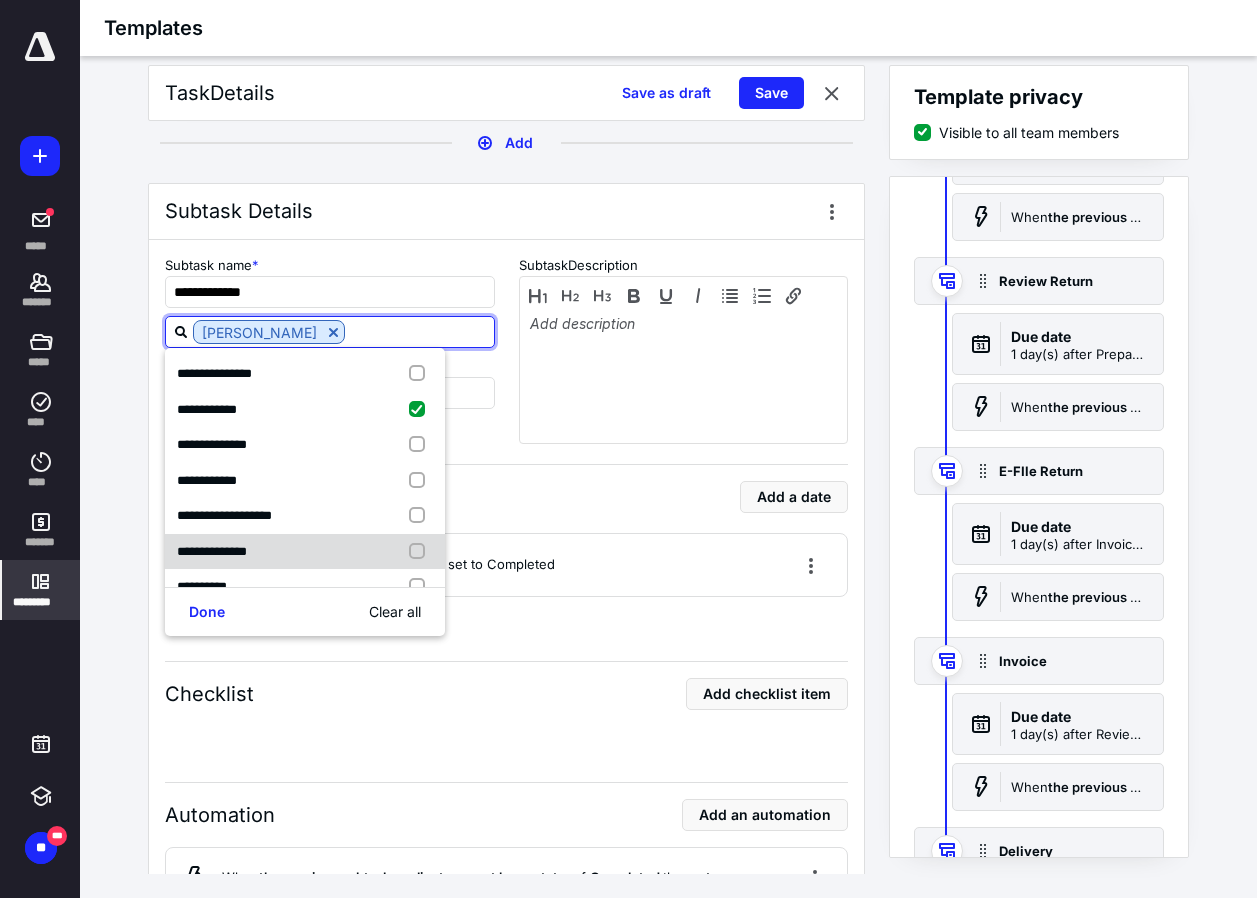 click on "**********" at bounding box center [212, 552] 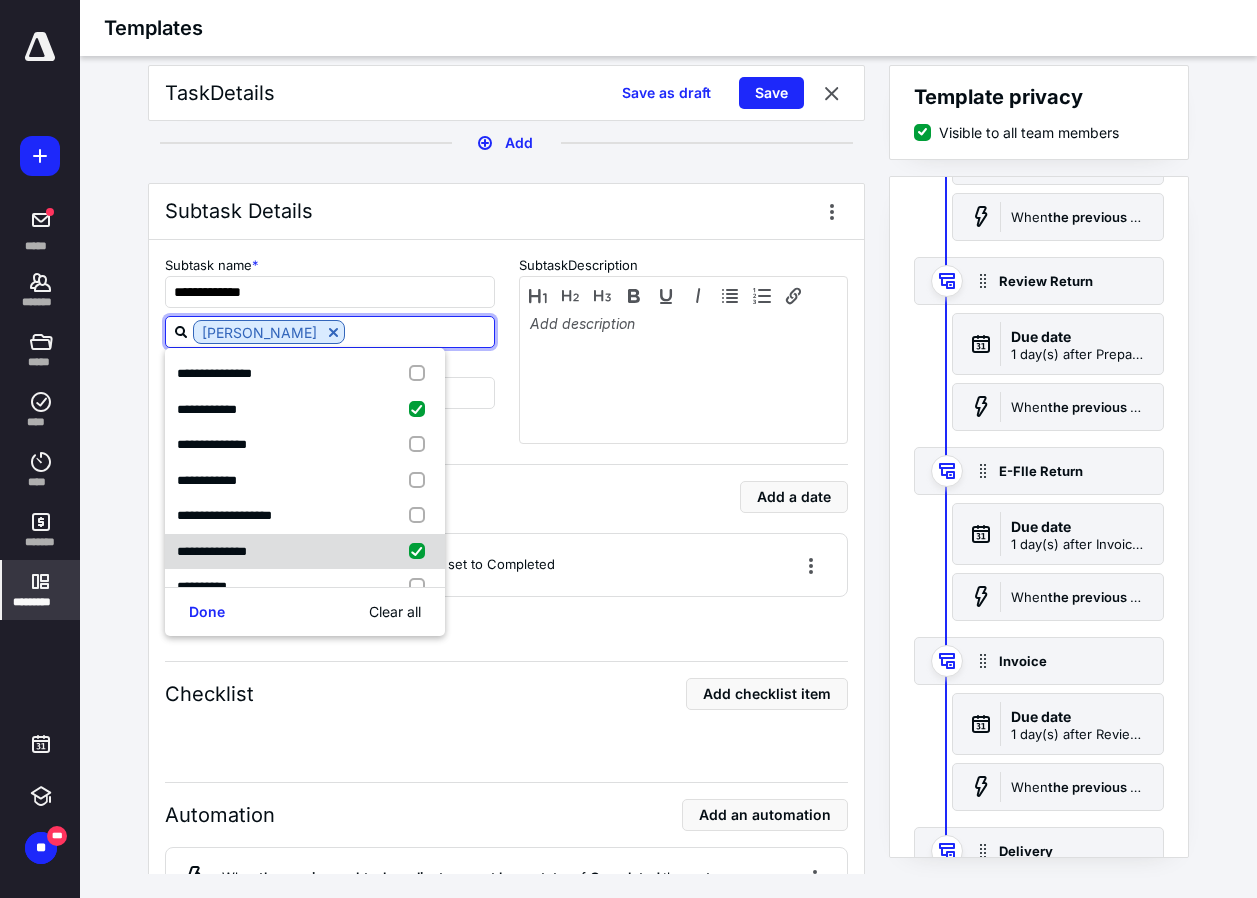 checkbox on "true" 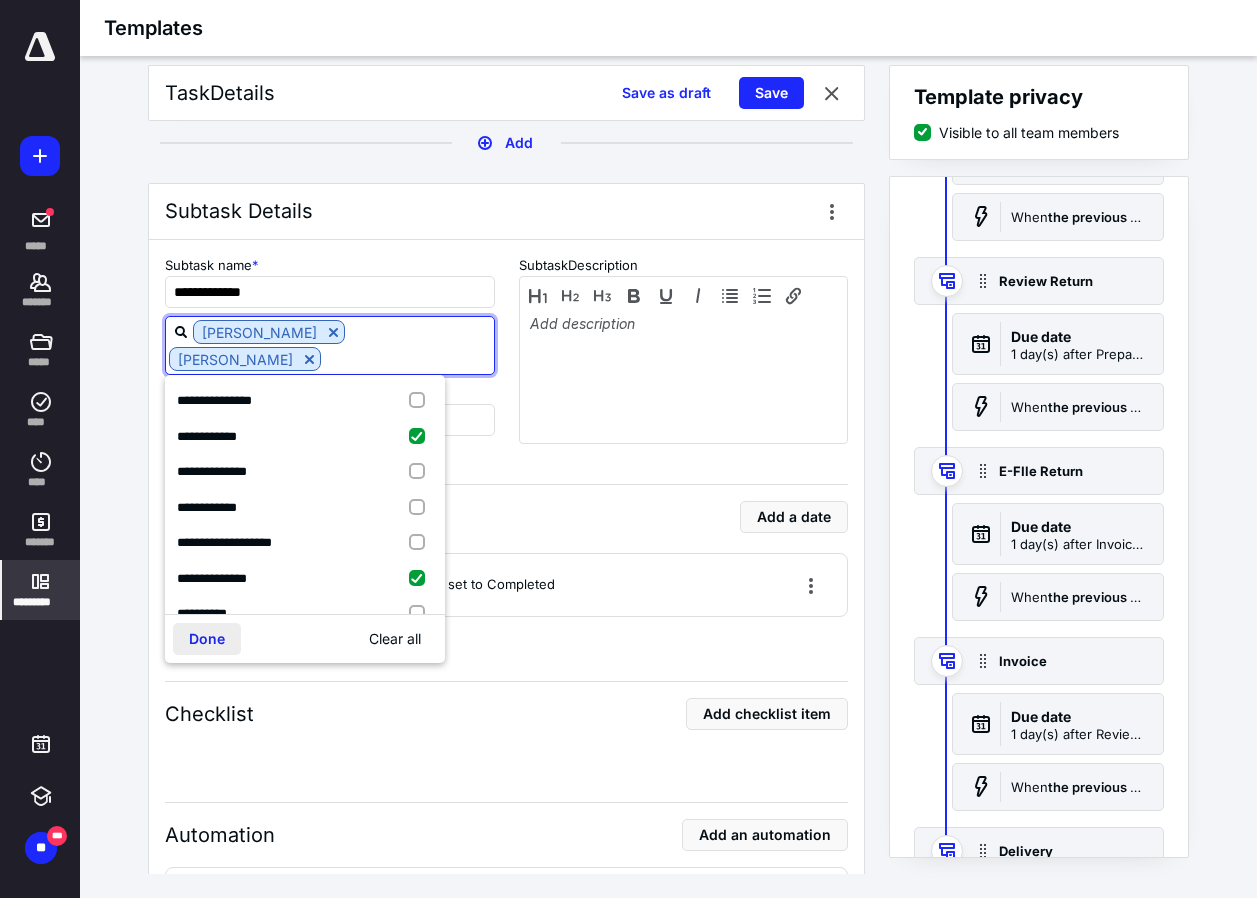 click on "Done" at bounding box center (207, 639) 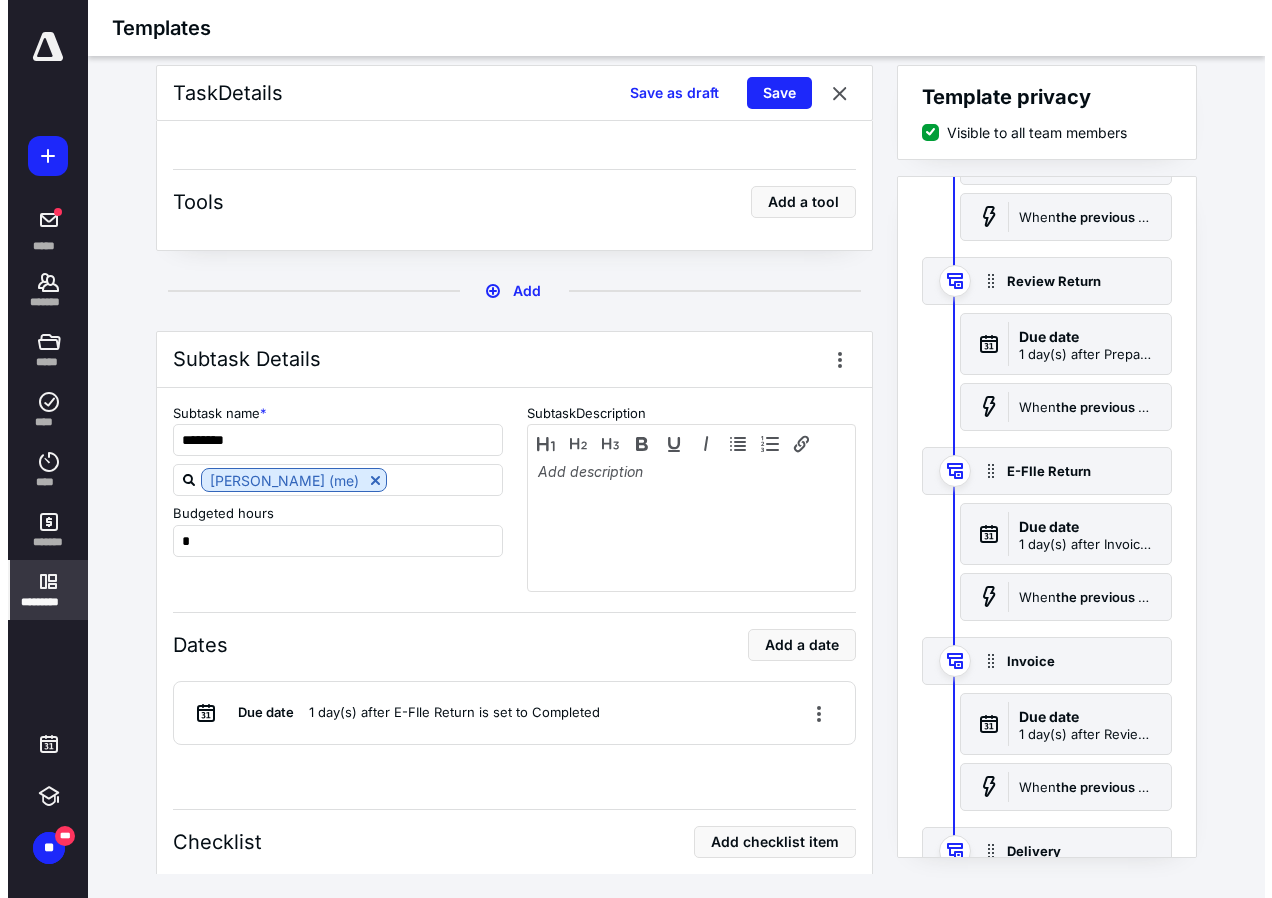 scroll, scrollTop: 8000, scrollLeft: 0, axis: vertical 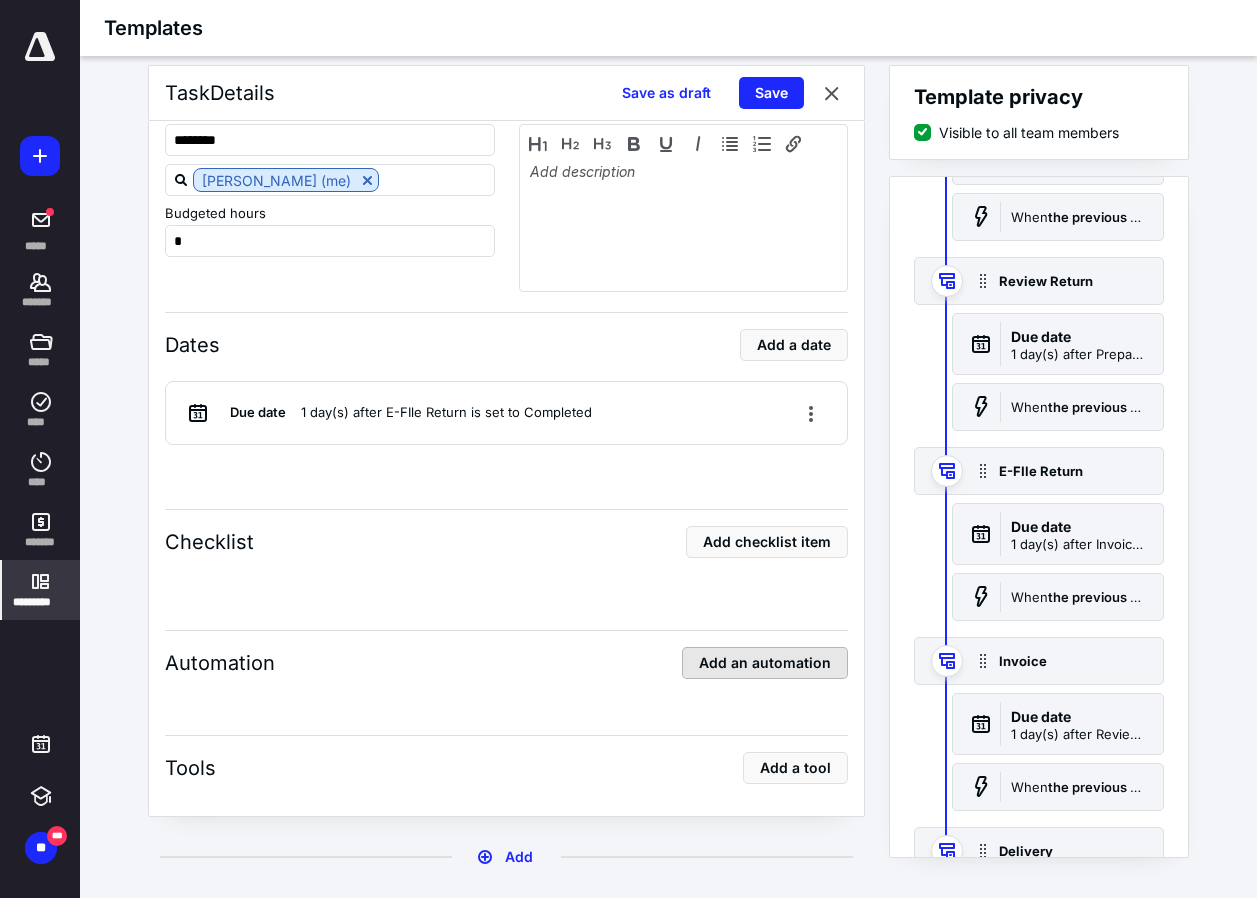 click on "Add an automation" at bounding box center (765, 663) 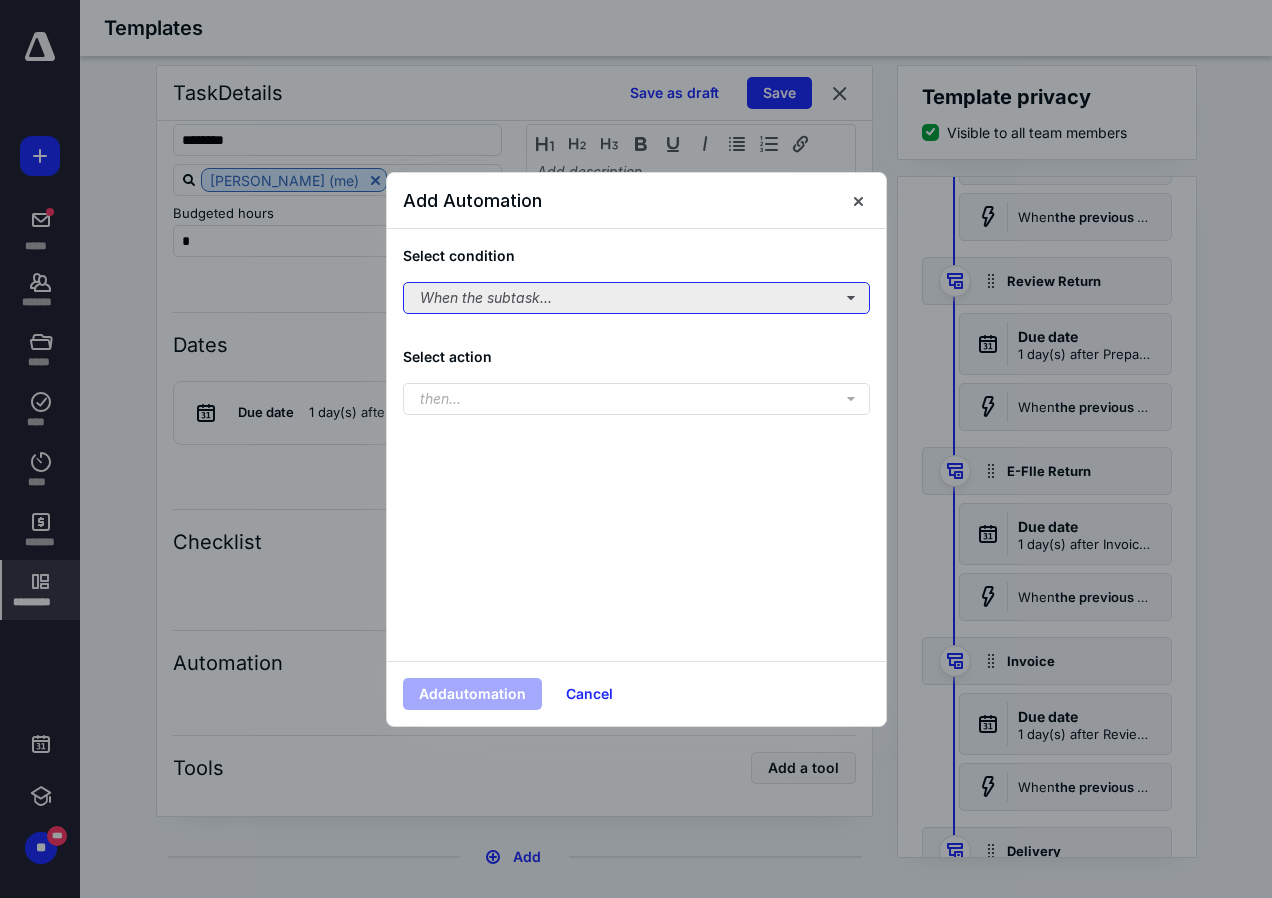click on "When the subtask..." at bounding box center [636, 298] 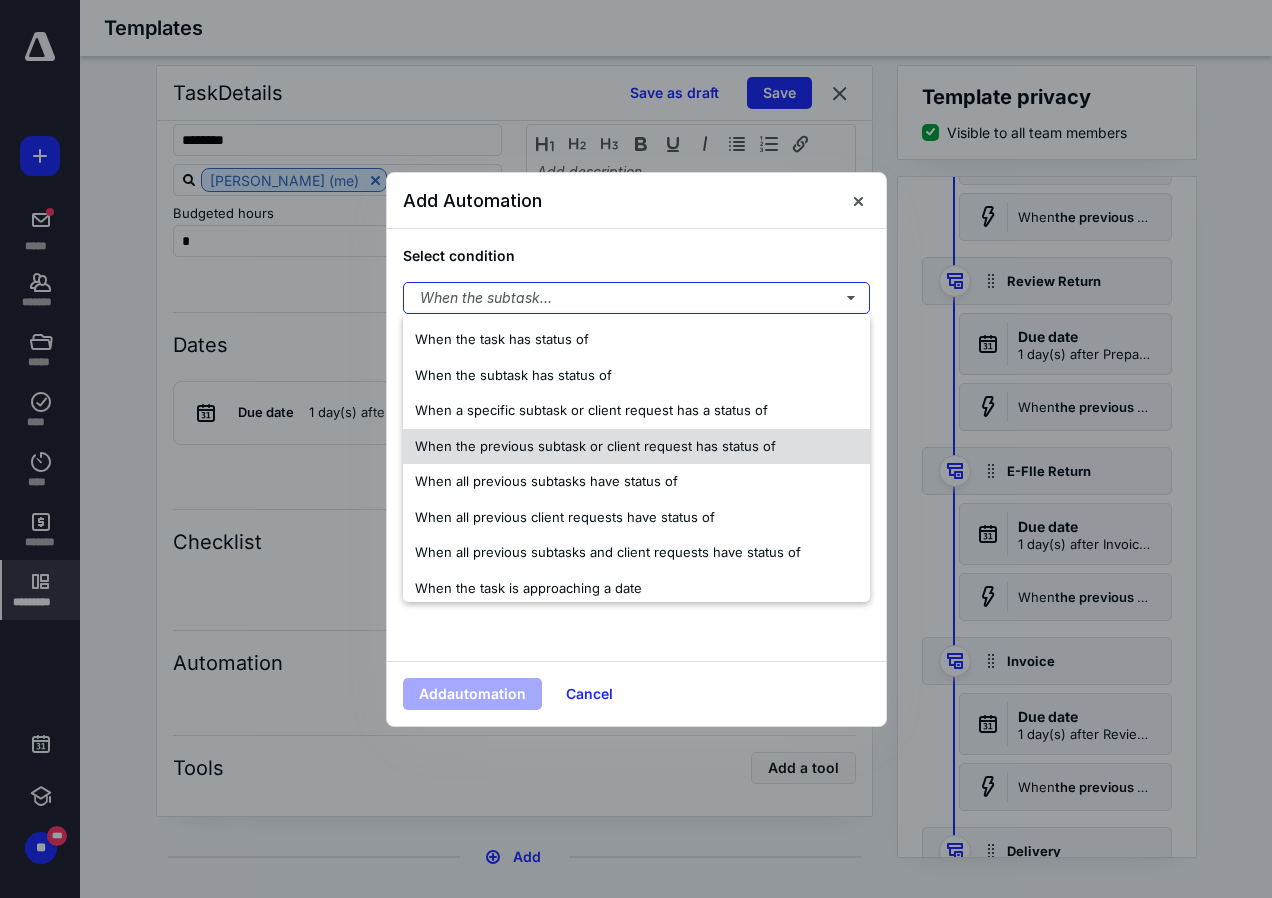 click on "When the previous subtask or client request has status of" at bounding box center [595, 446] 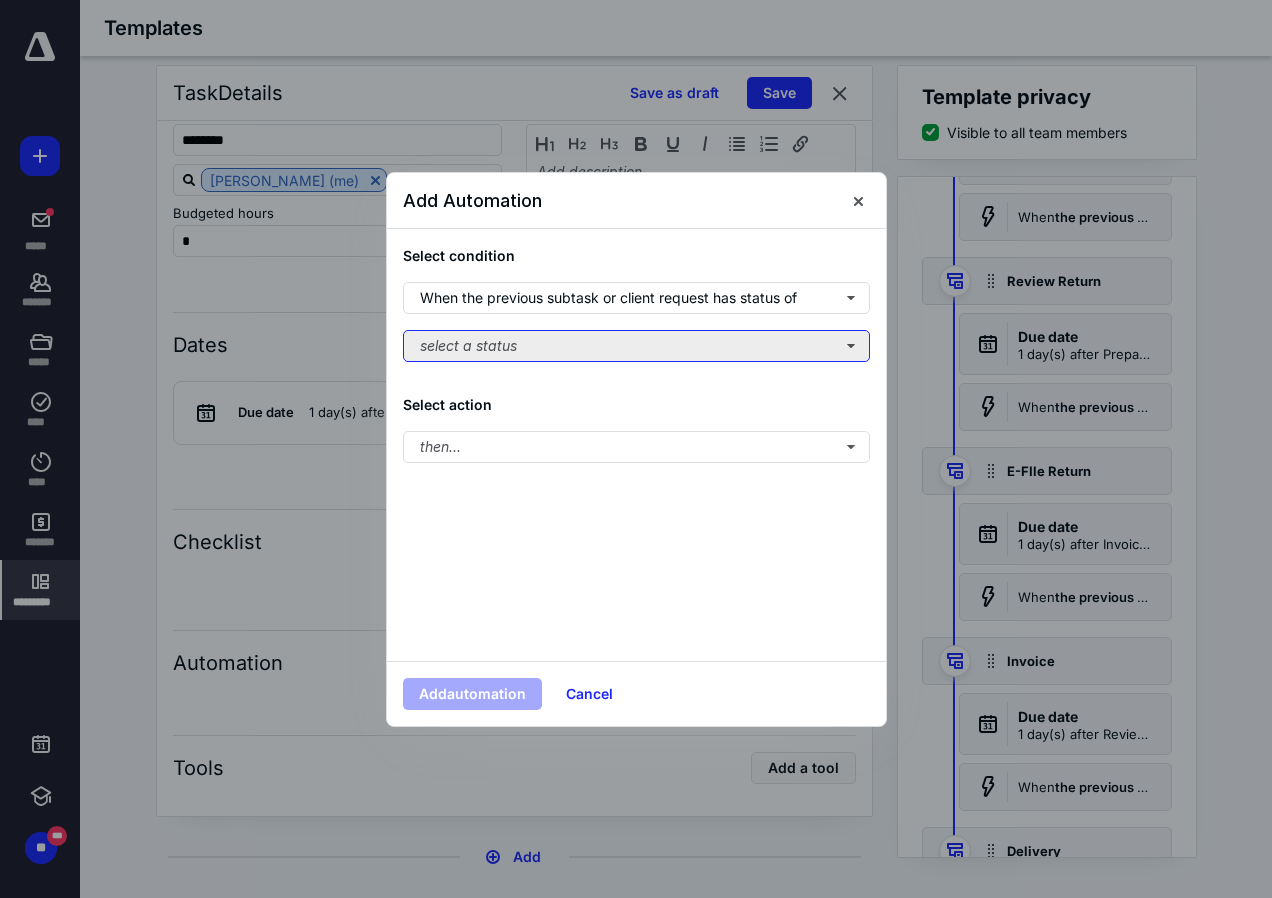 click on "select a status" at bounding box center [636, 346] 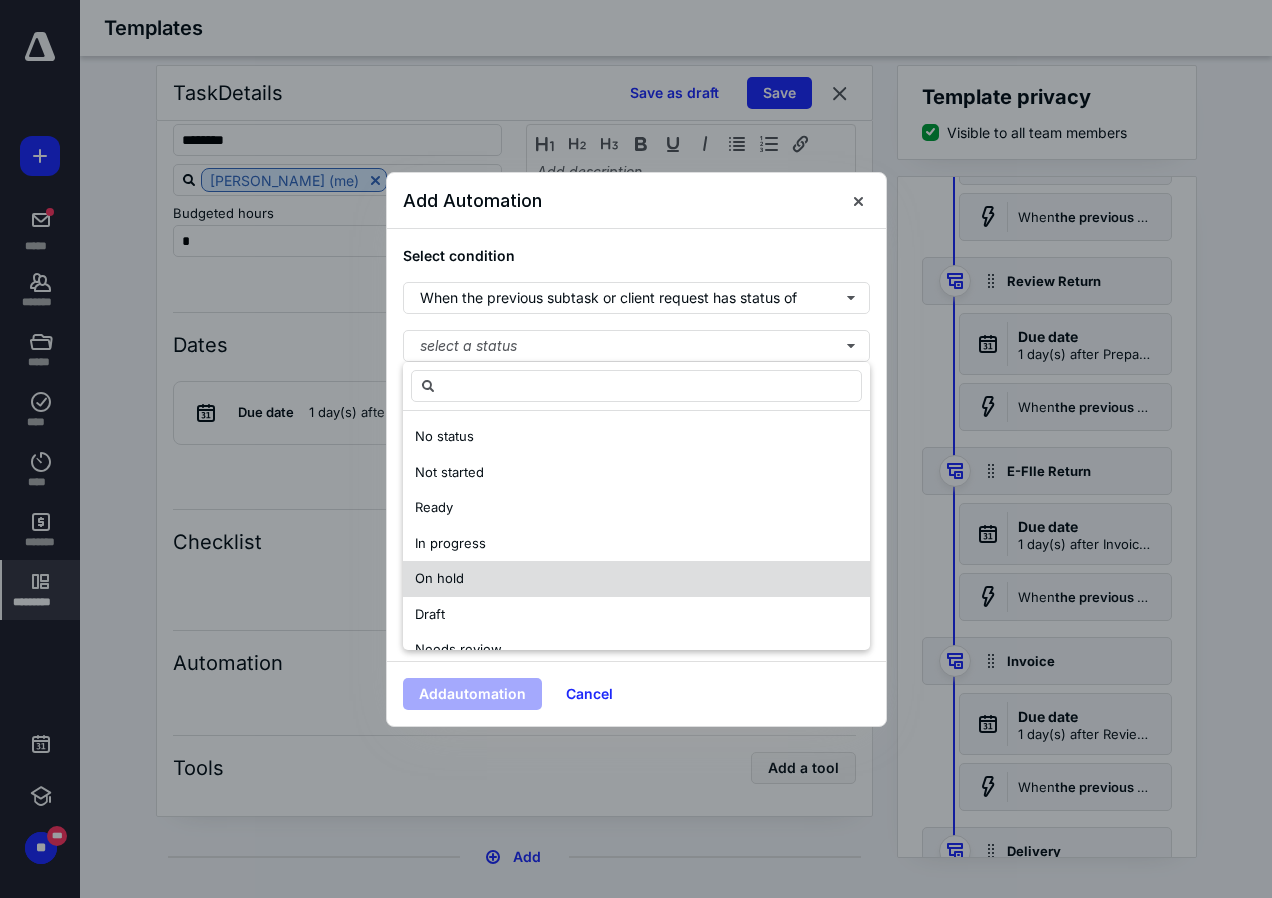 scroll, scrollTop: 200, scrollLeft: 0, axis: vertical 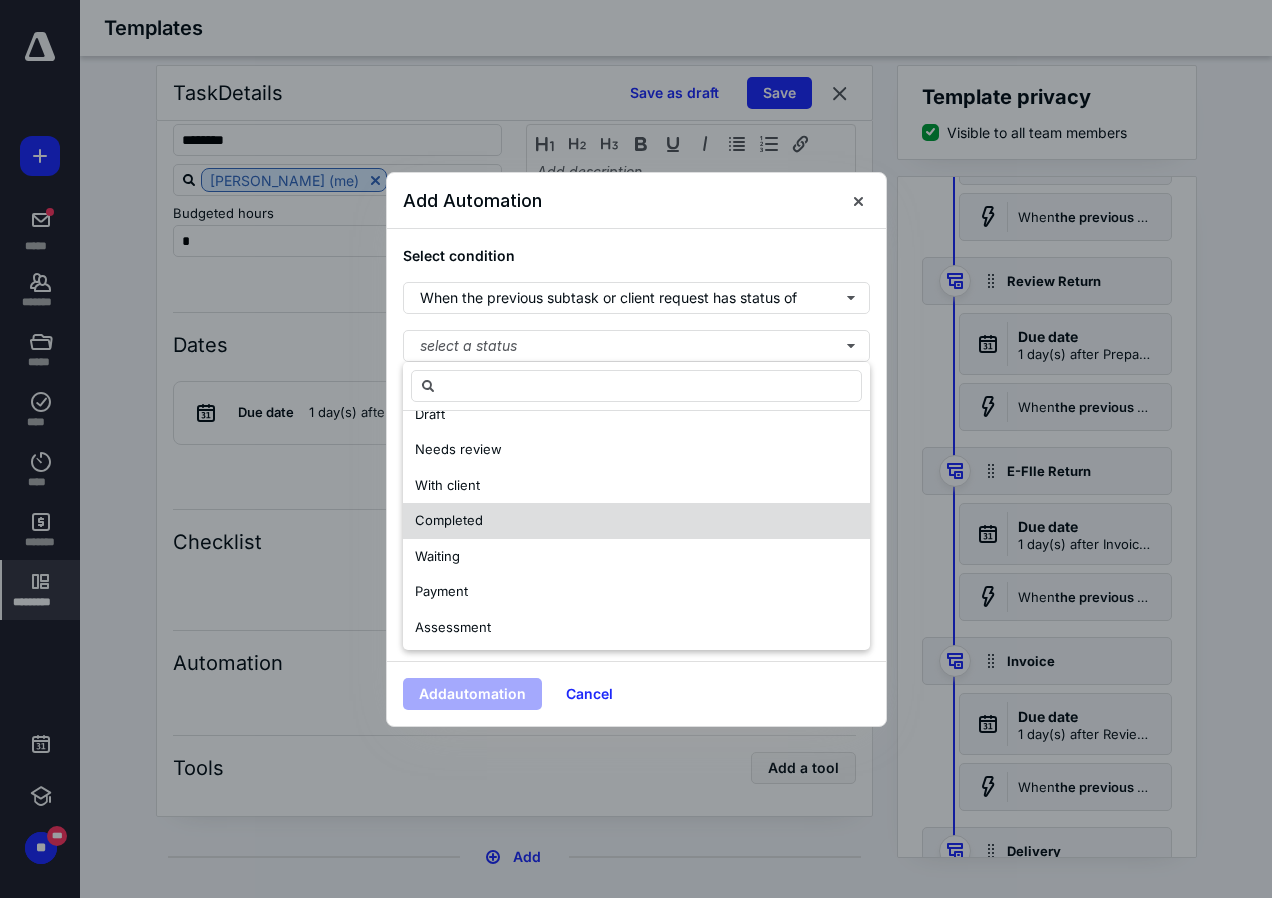 click on "Completed" at bounding box center [449, 520] 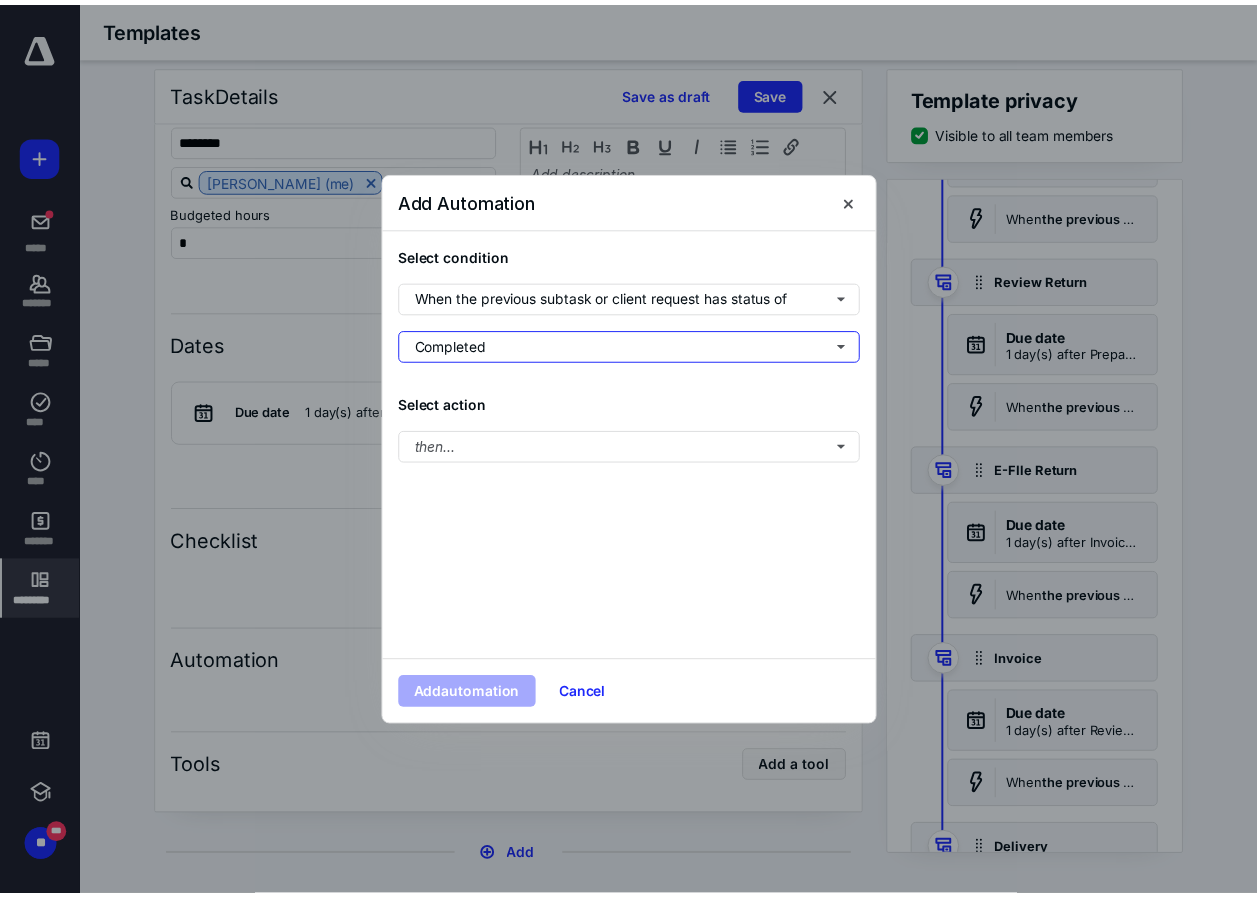 scroll, scrollTop: 0, scrollLeft: 0, axis: both 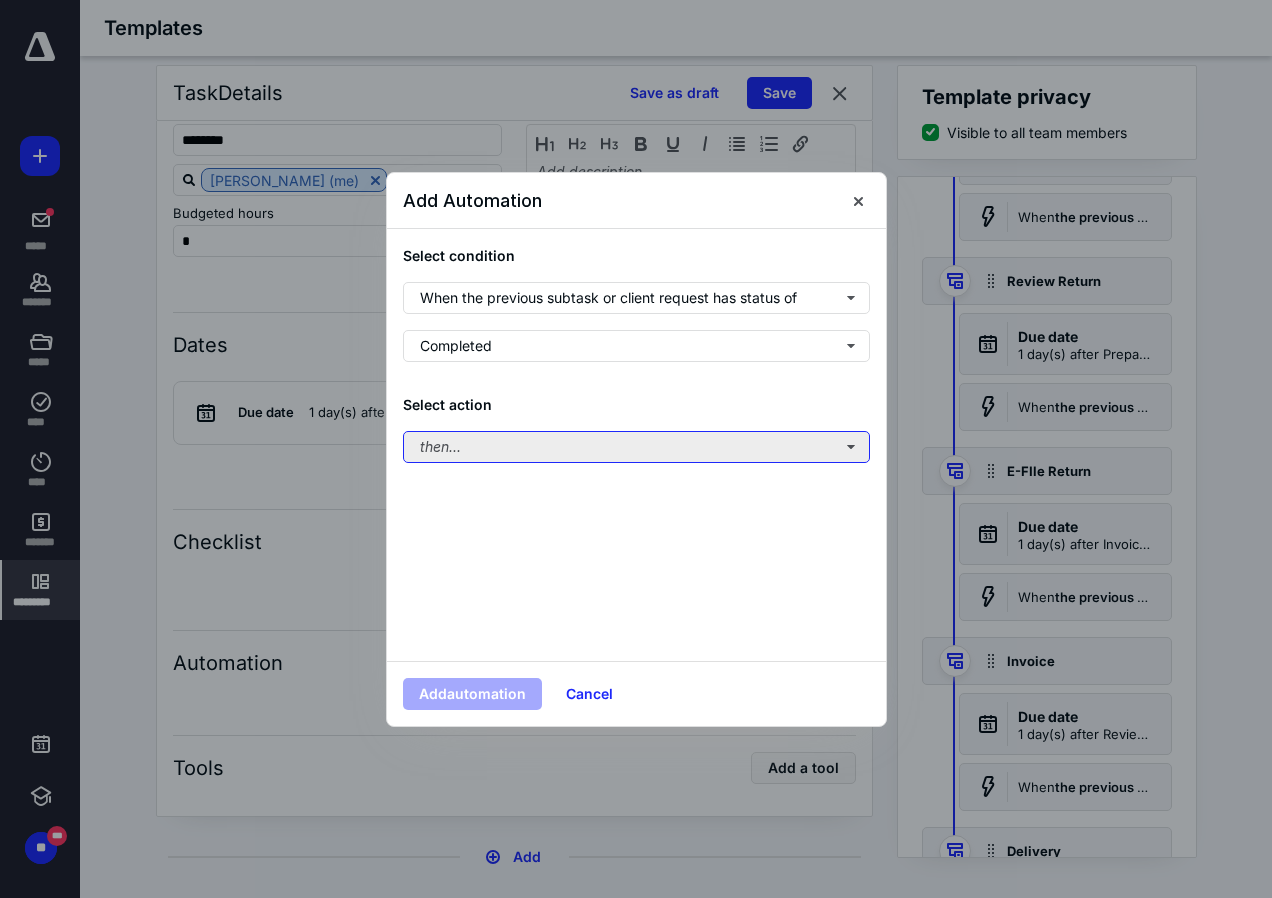 click on "then..." at bounding box center [636, 447] 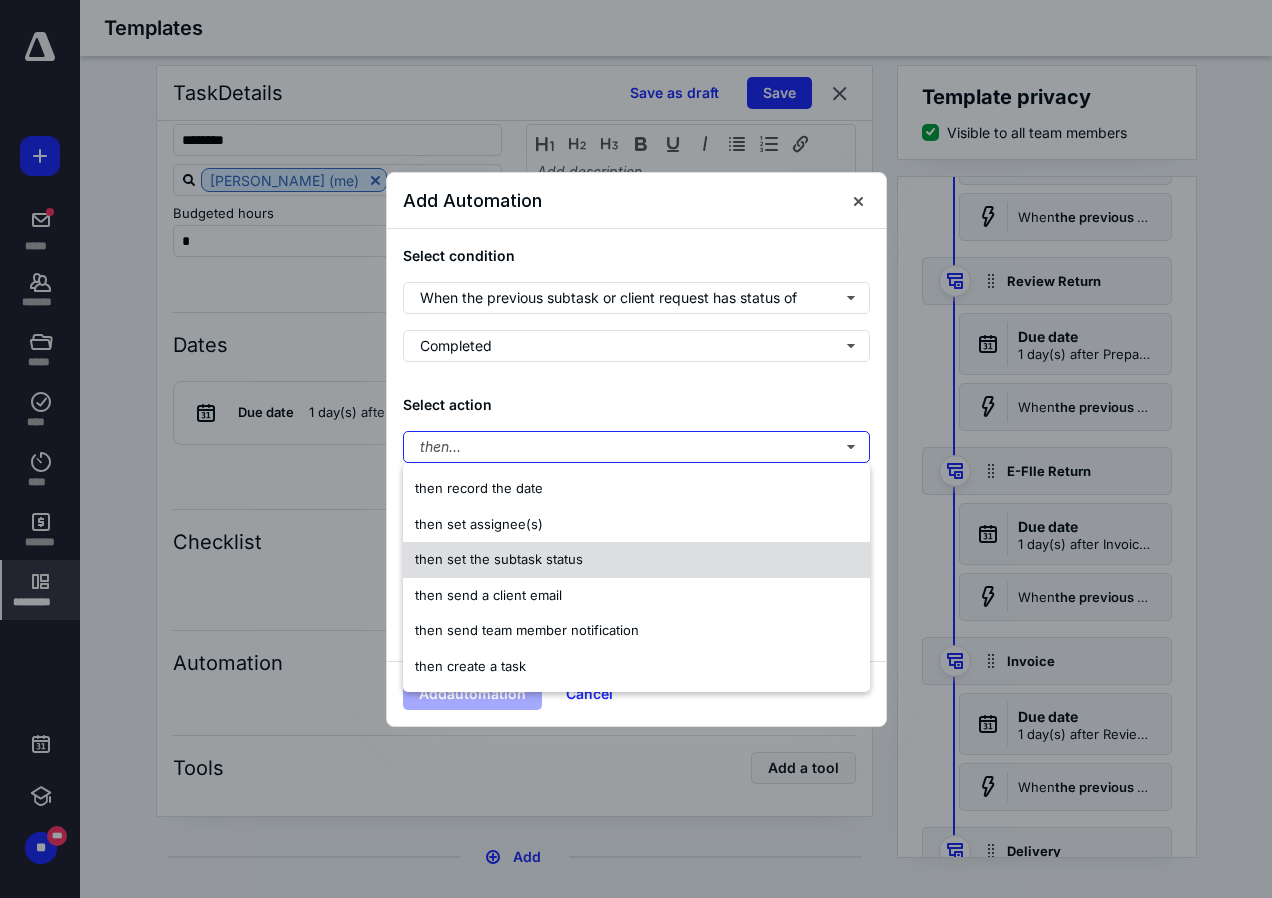 click on "then set the subtask status" at bounding box center [499, 559] 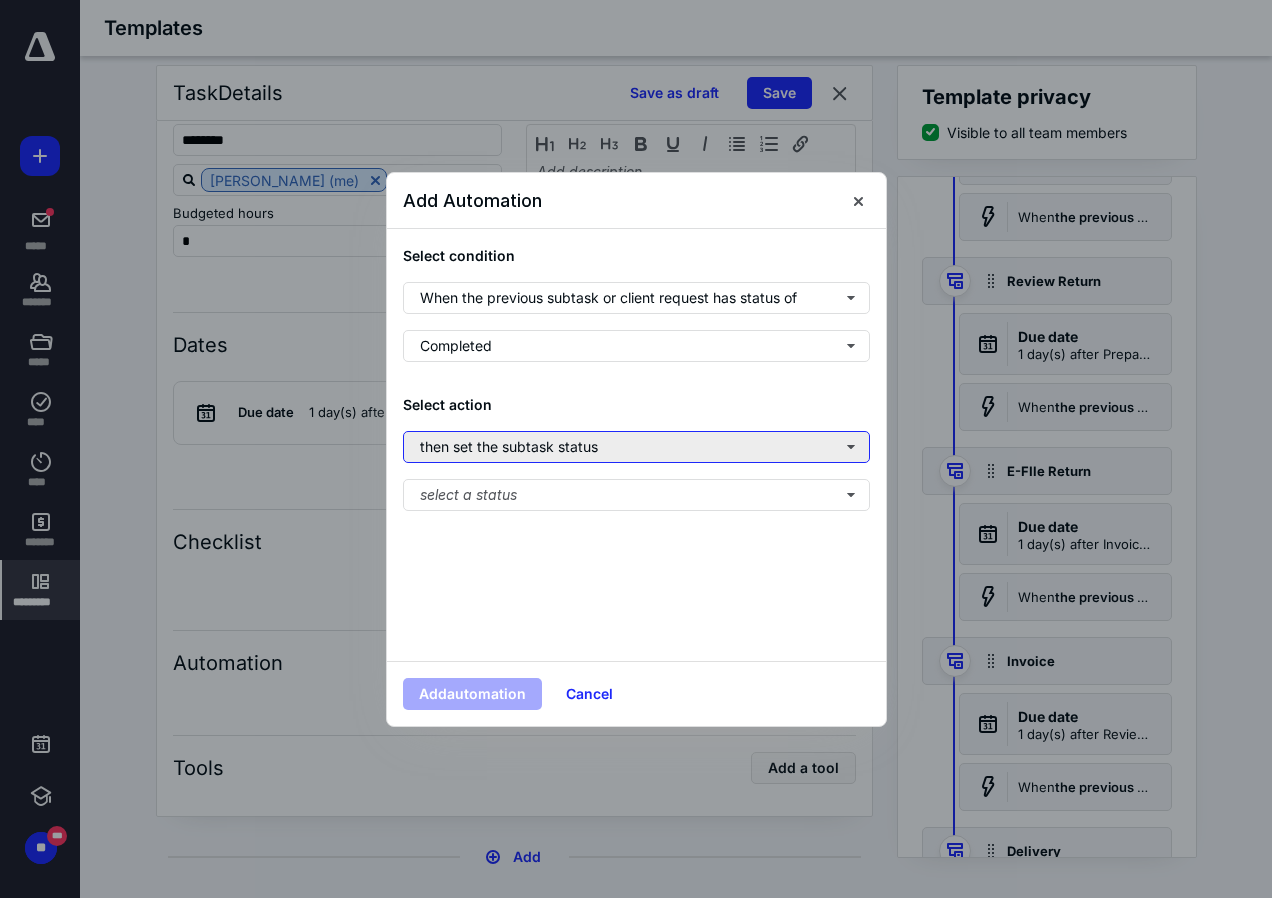 drag, startPoint x: 468, startPoint y: 454, endPoint x: 459, endPoint y: 461, distance: 11.401754 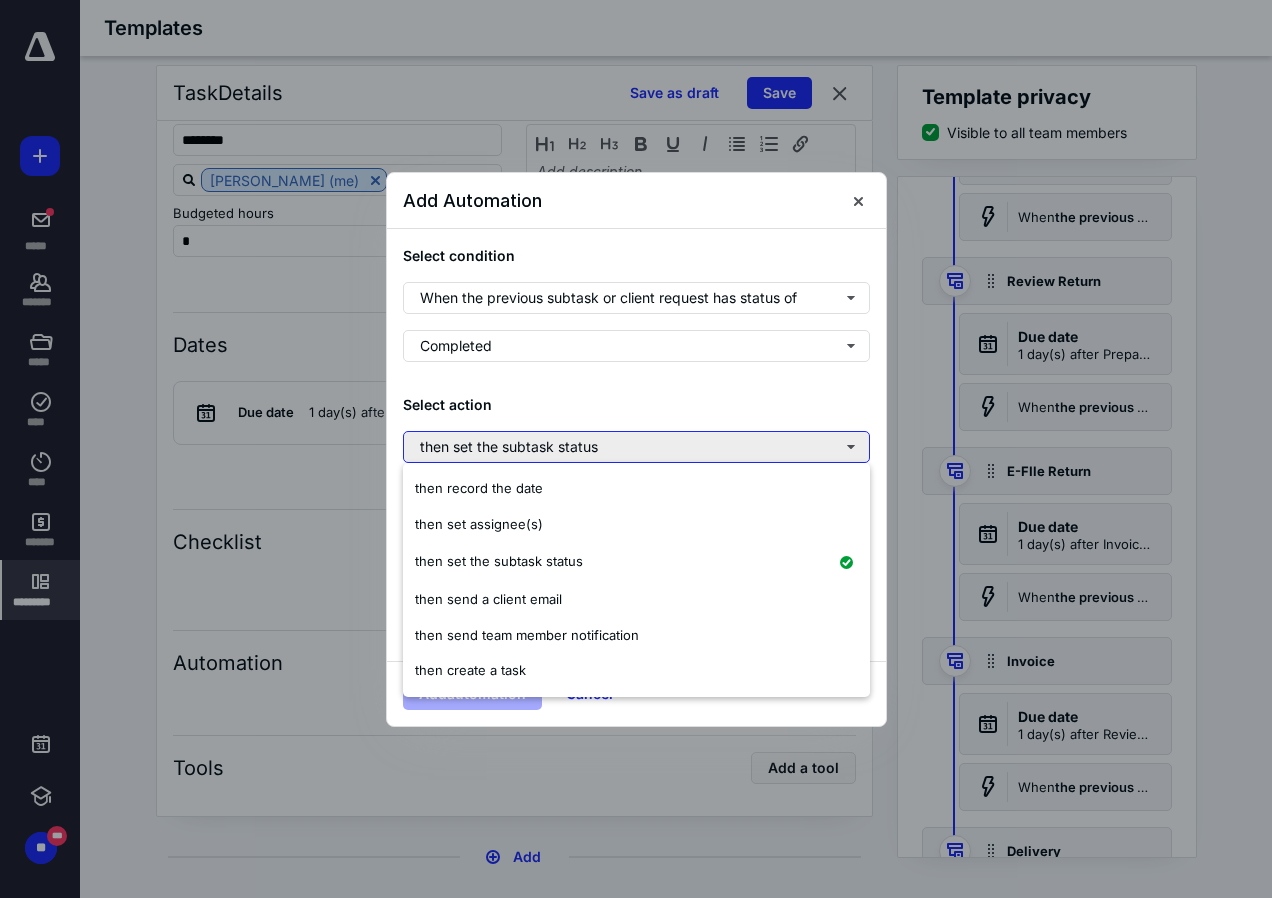 click on "then set the subtask status" at bounding box center [636, 447] 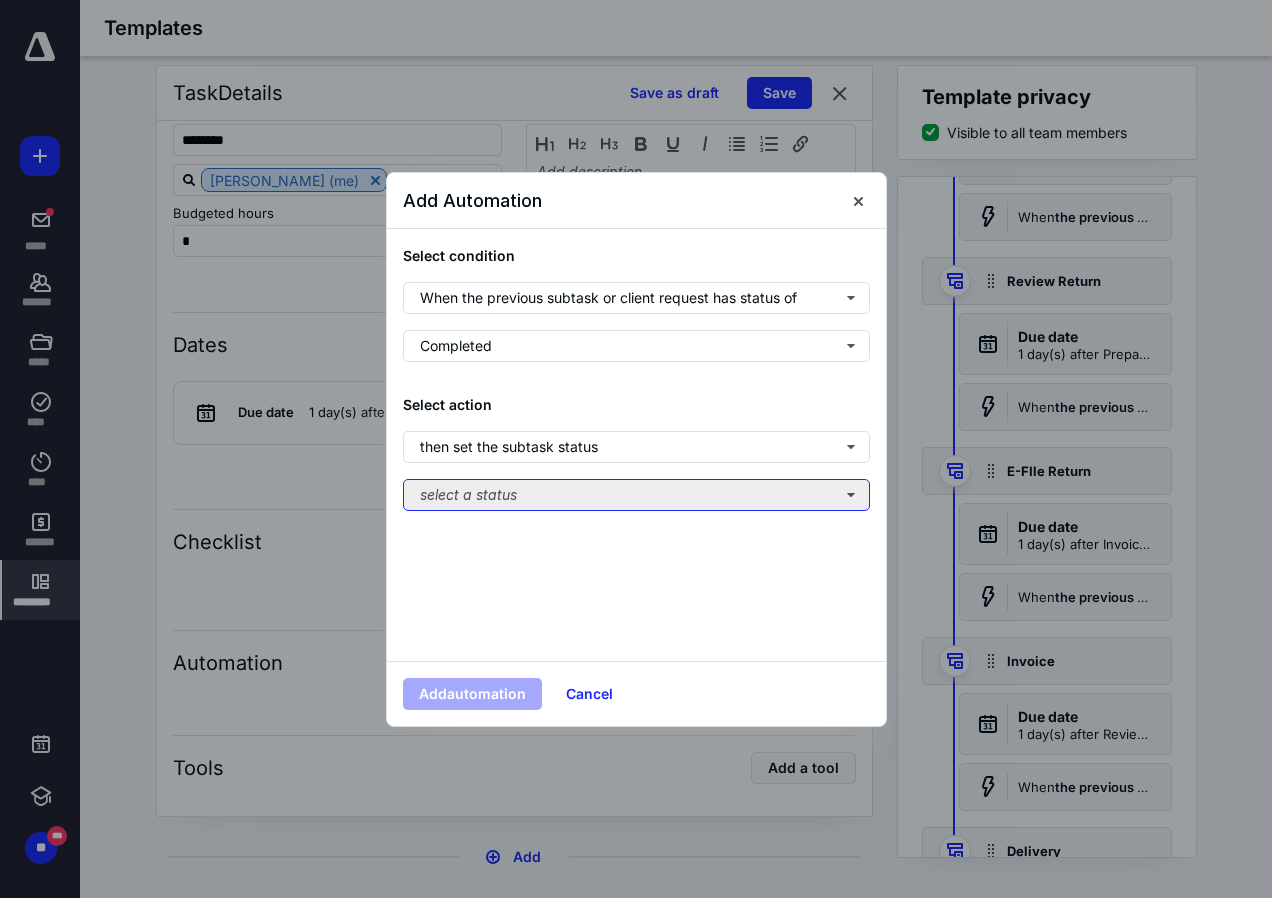 click on "select a status" at bounding box center [636, 495] 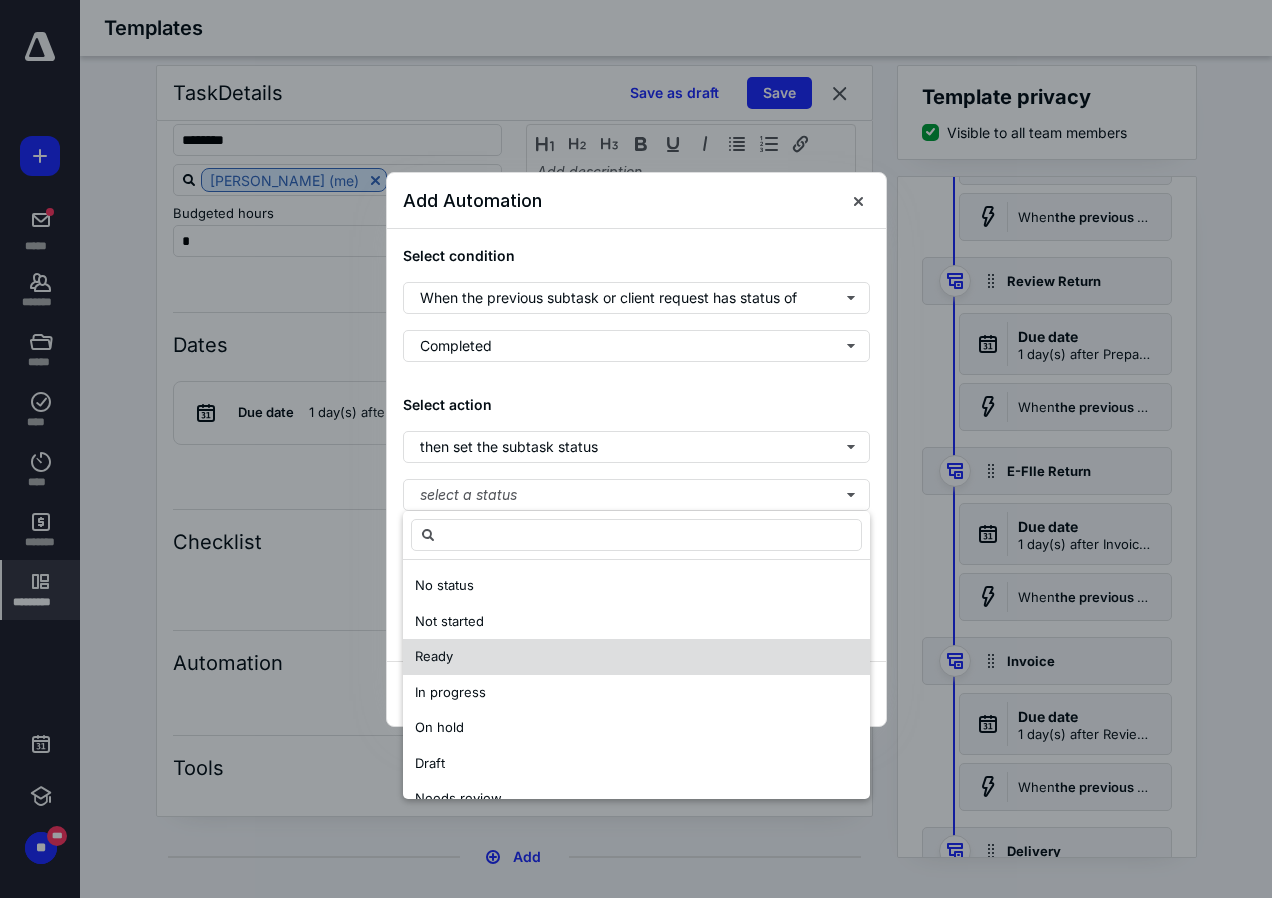 click on "Ready" at bounding box center (434, 656) 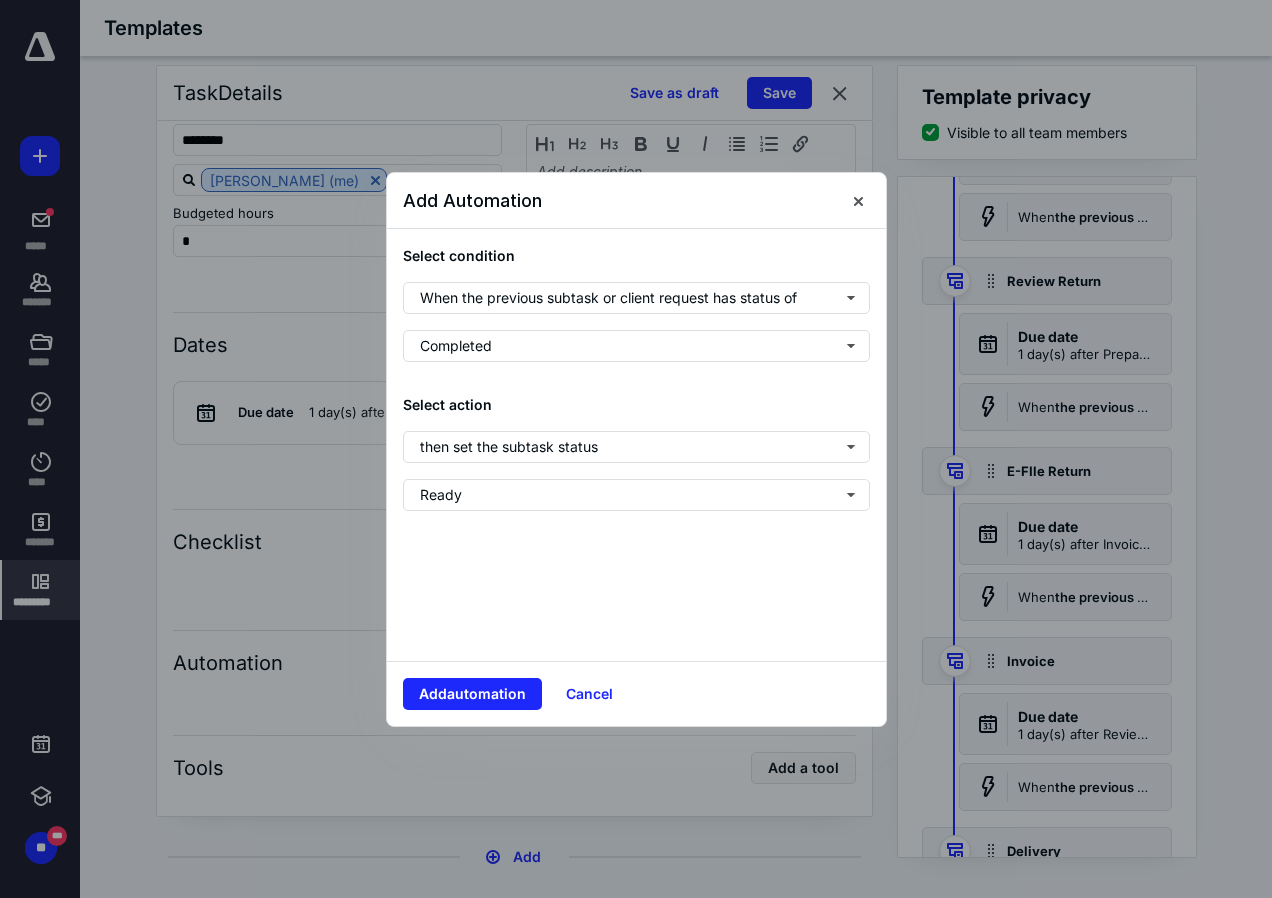 click on "Add  automation Cancel" at bounding box center [636, 693] 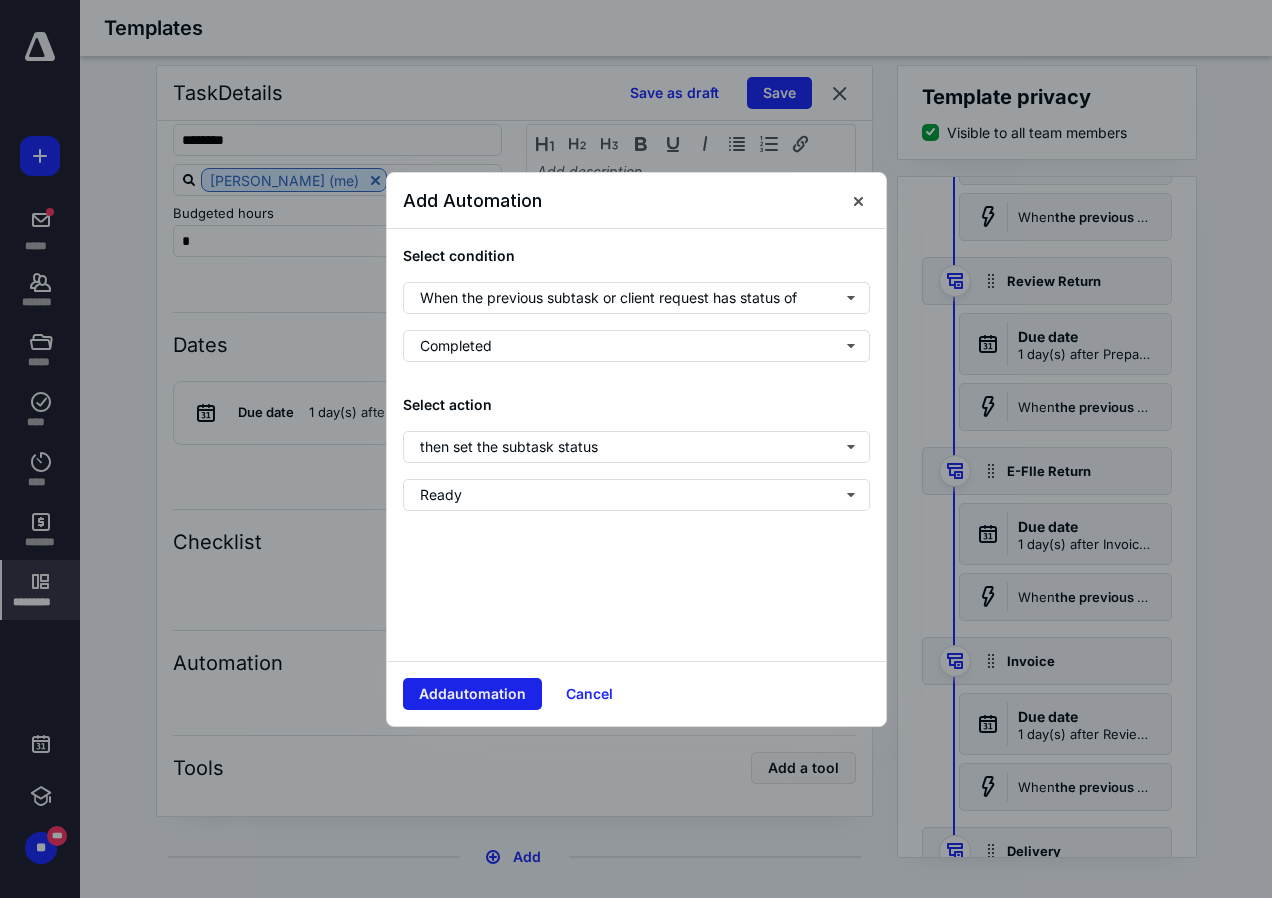 click on "Add  automation" at bounding box center [472, 694] 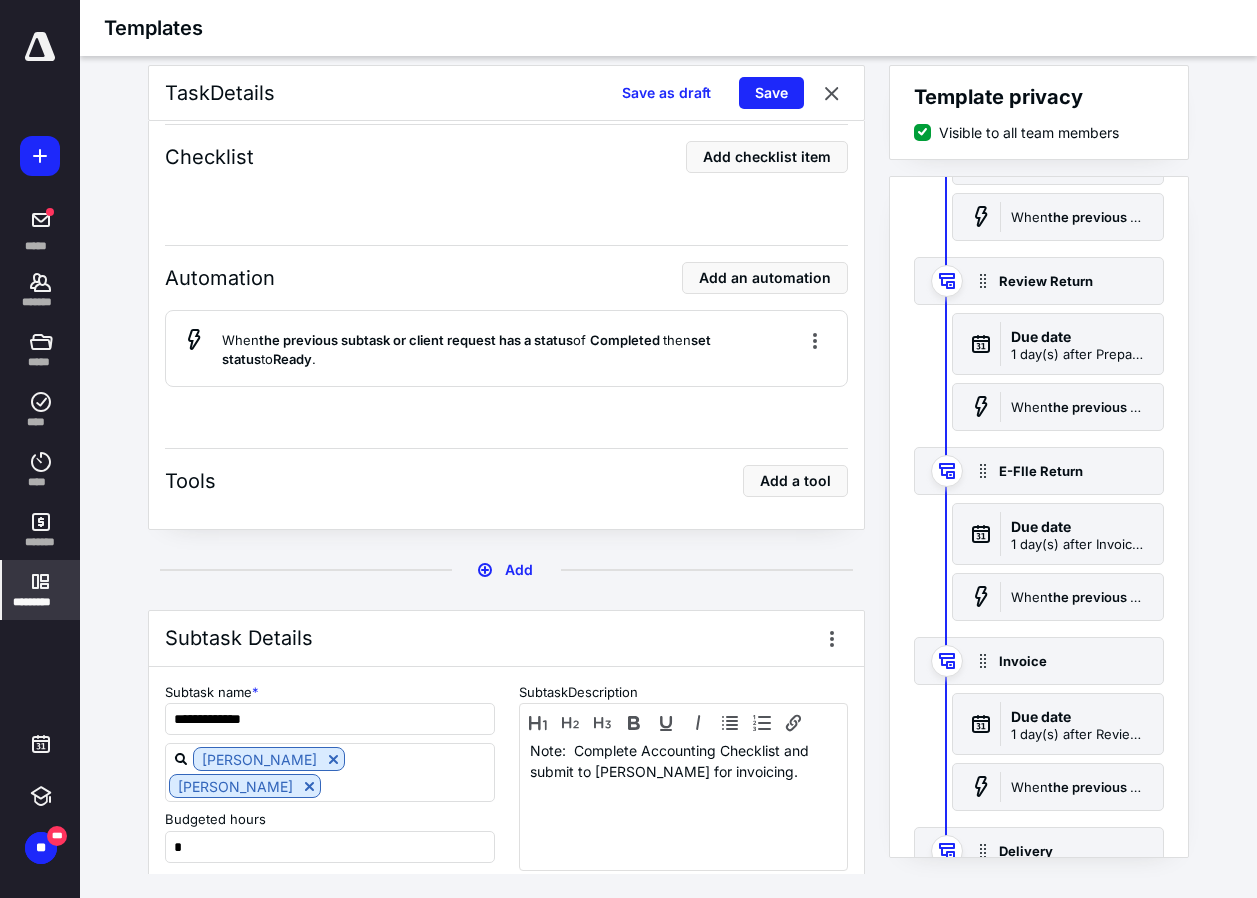 scroll, scrollTop: 3721, scrollLeft: 0, axis: vertical 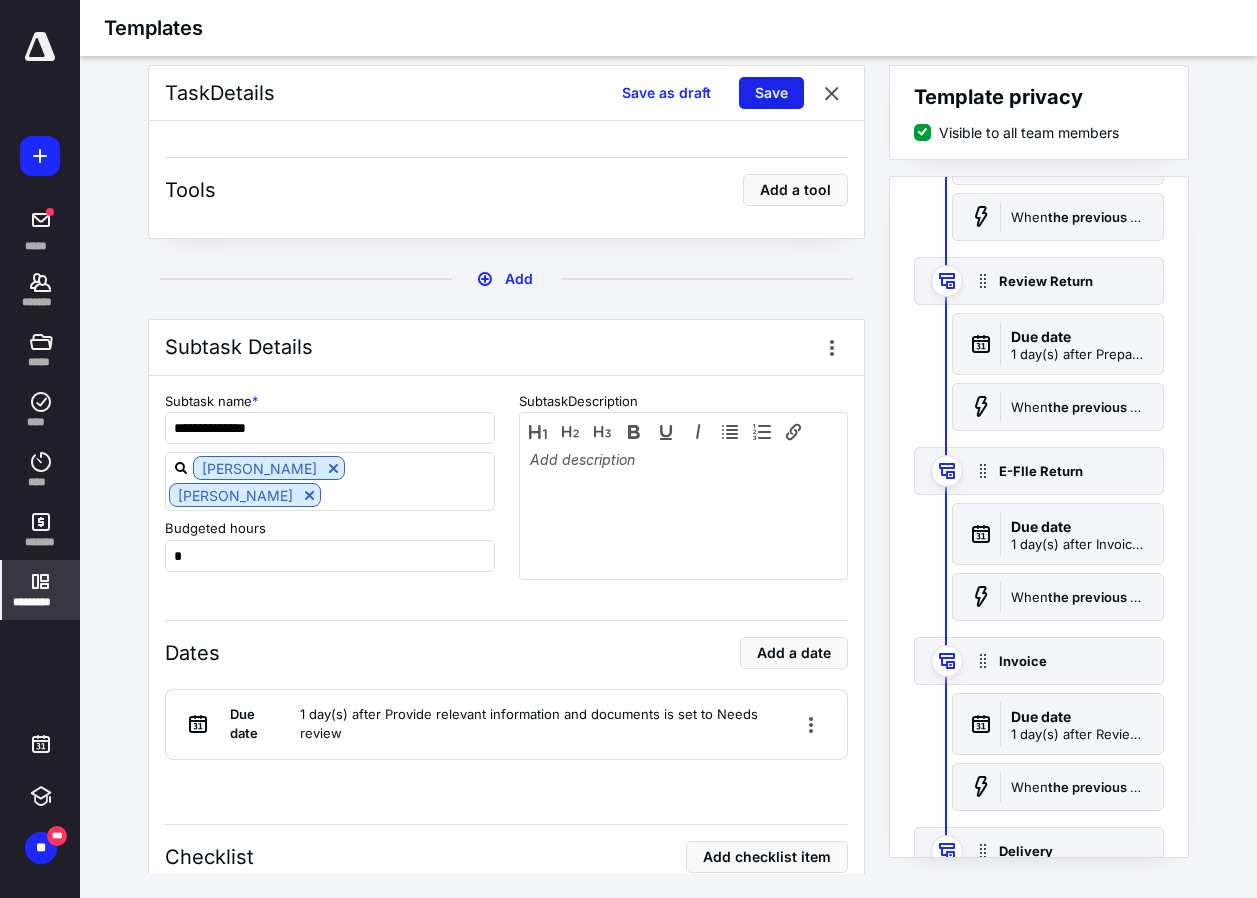 click on "Save" at bounding box center [771, 93] 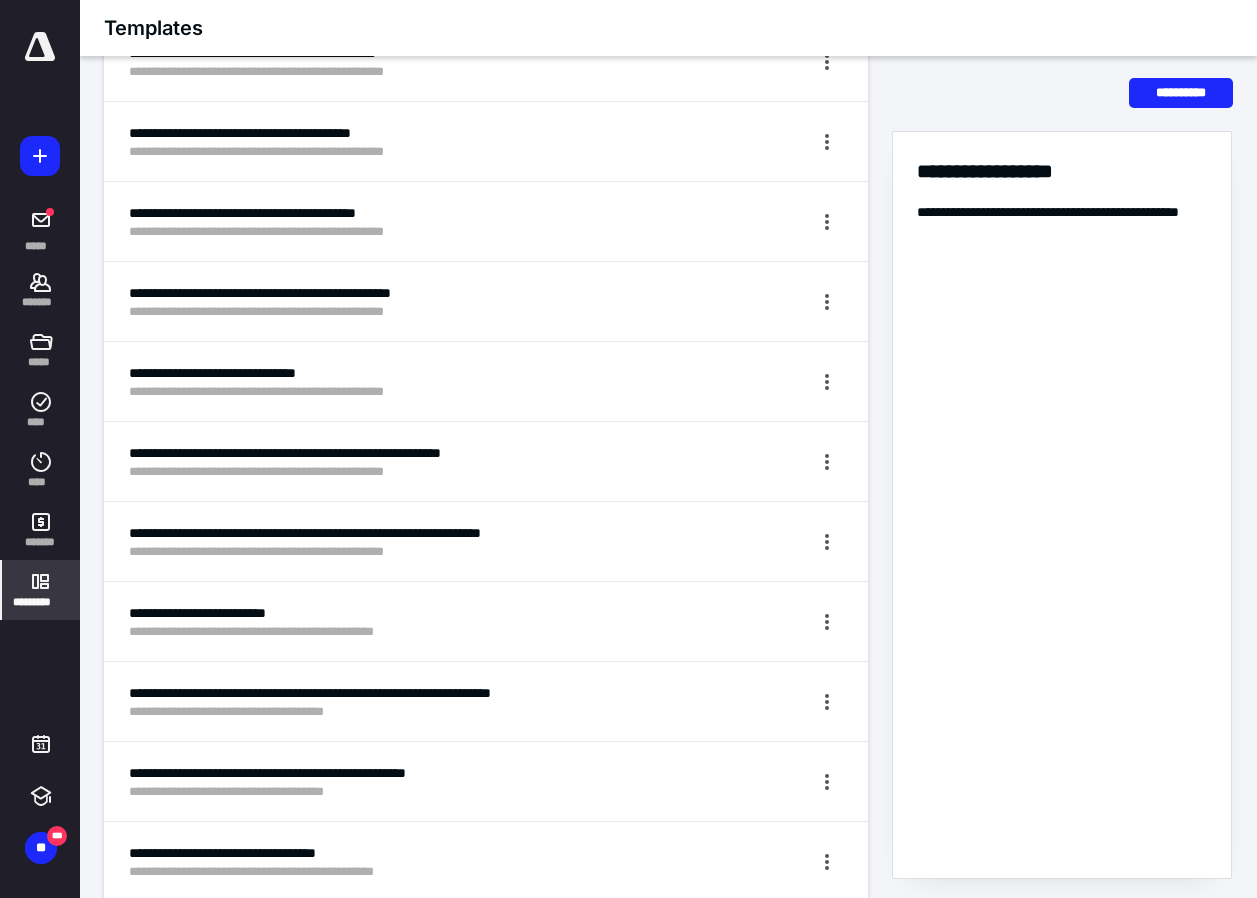 scroll, scrollTop: 400, scrollLeft: 0, axis: vertical 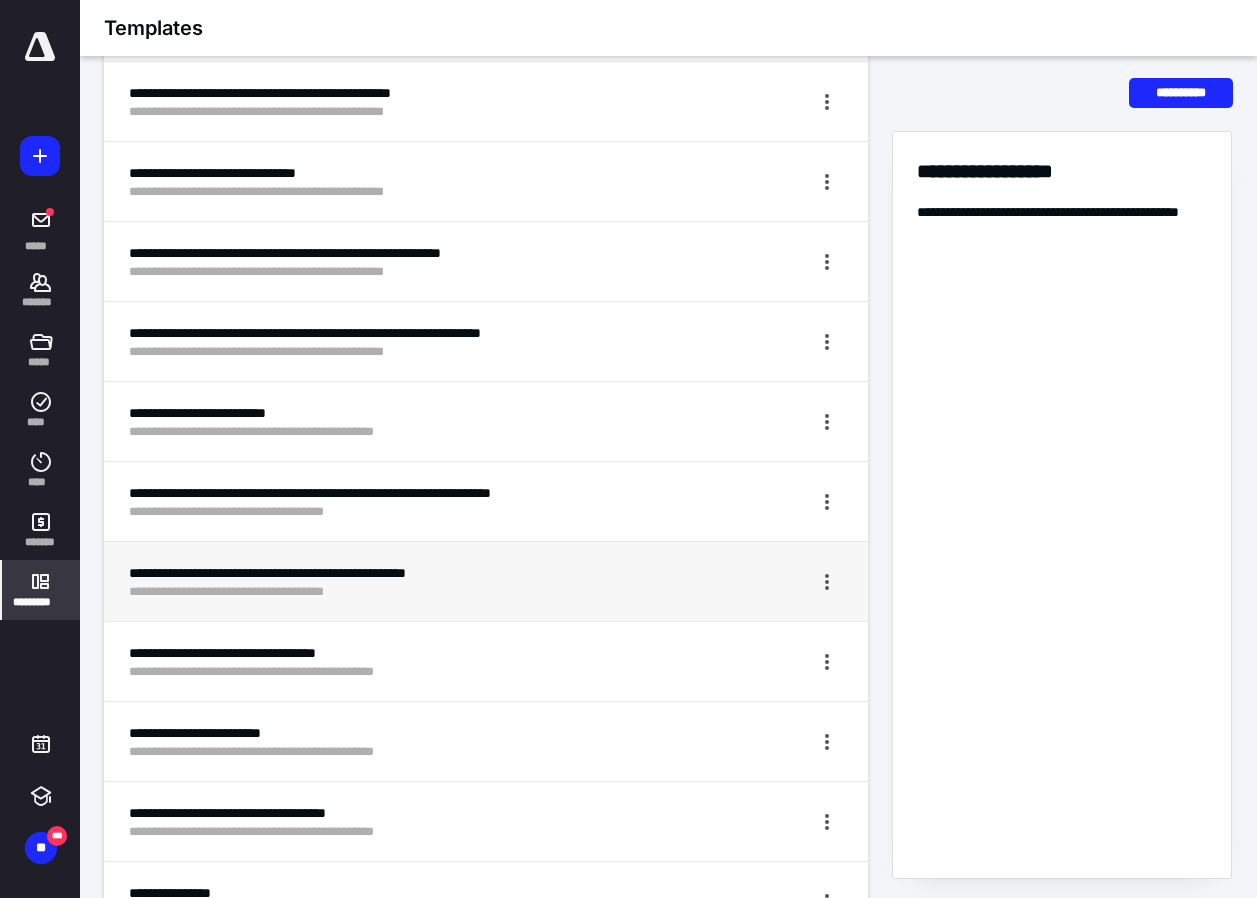 click on "**********" at bounding box center (411, 573) 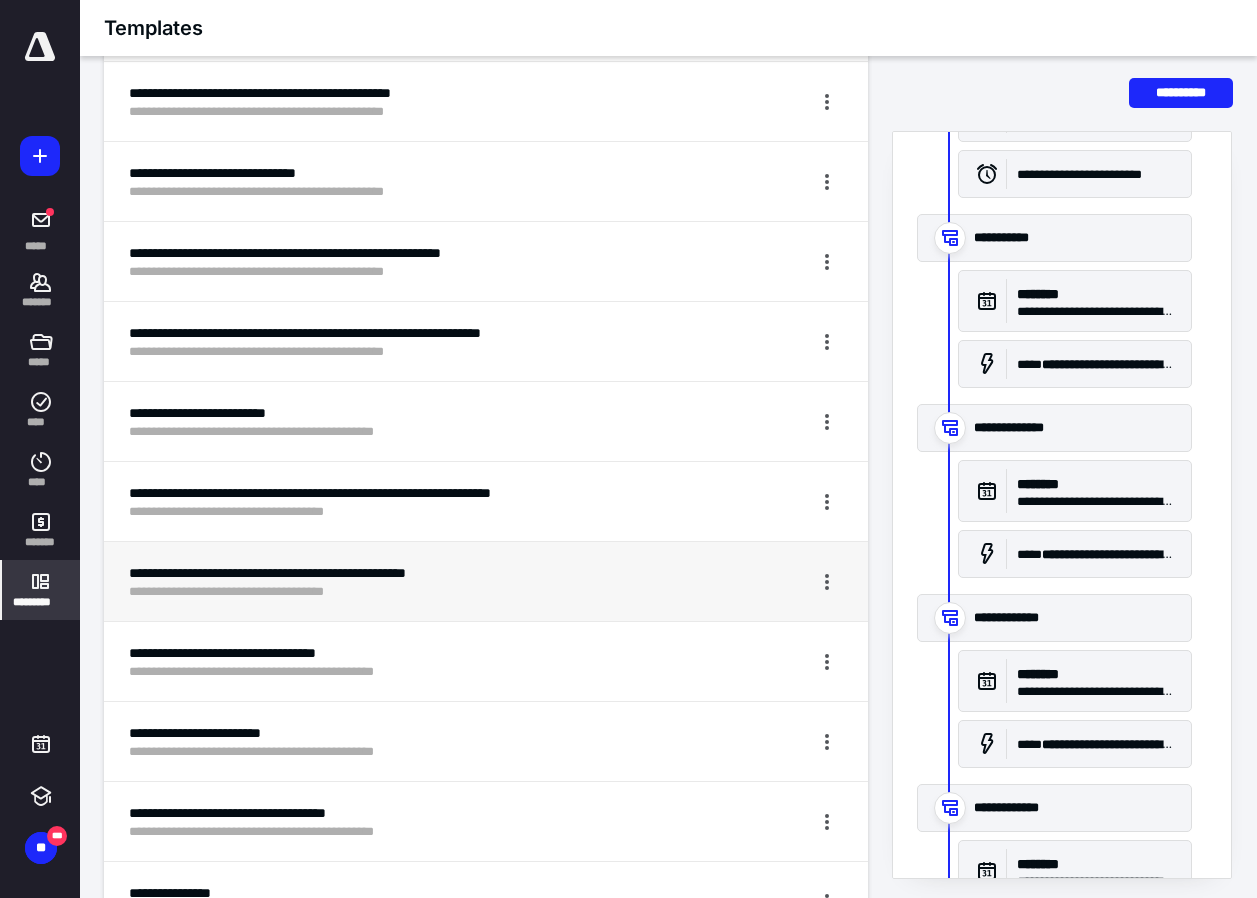 scroll, scrollTop: 456, scrollLeft: 0, axis: vertical 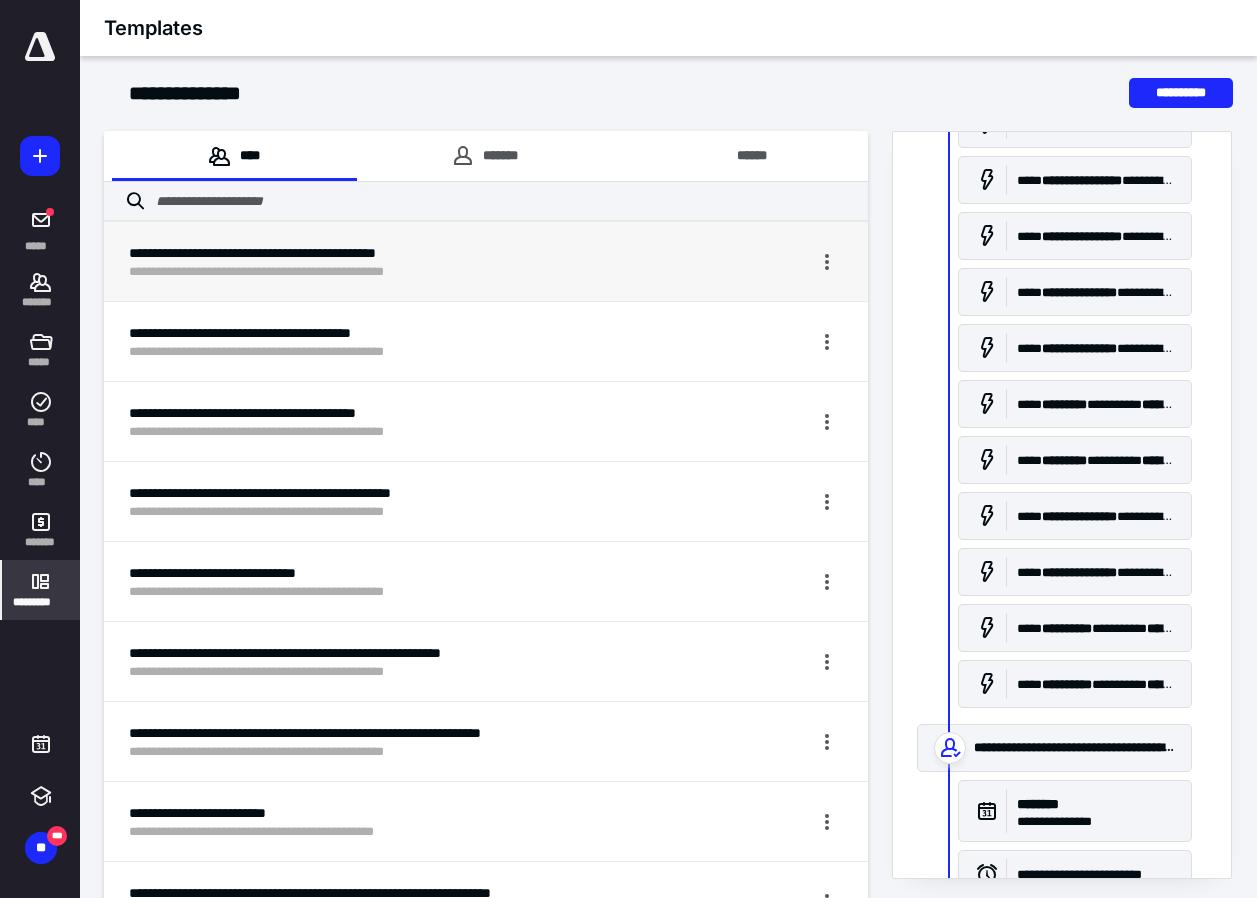 click on "**********" at bounding box center [411, 253] 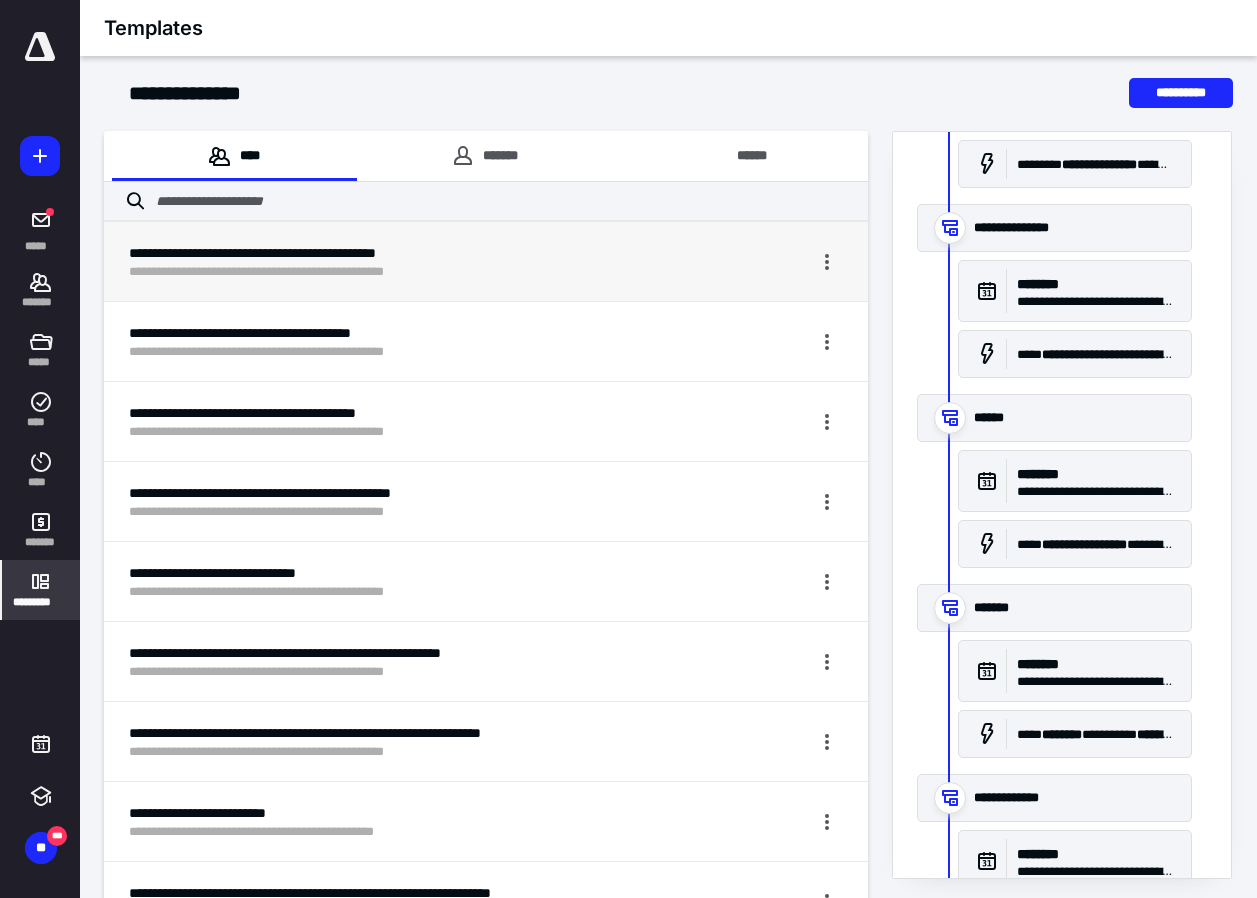 scroll, scrollTop: 1098, scrollLeft: 0, axis: vertical 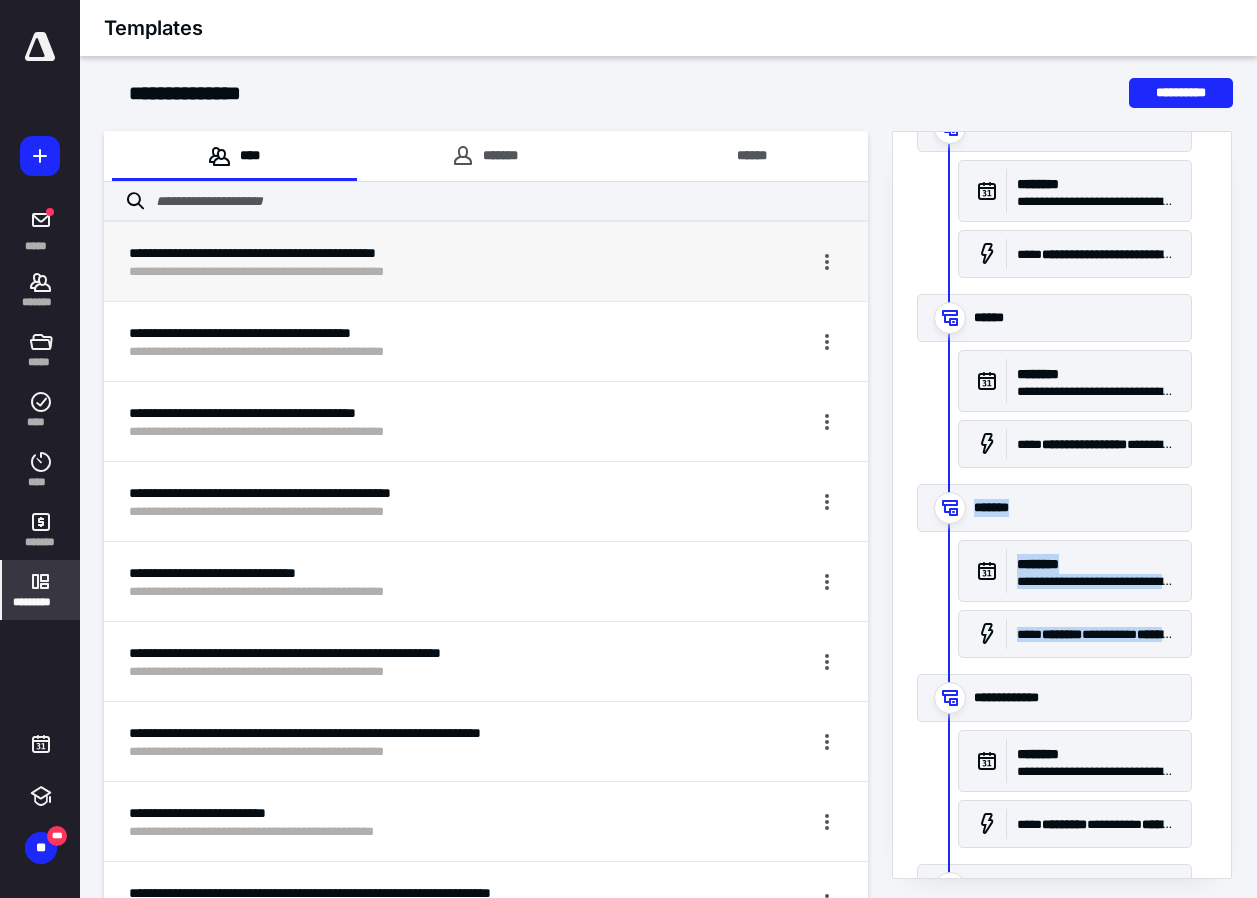 drag, startPoint x: 940, startPoint y: 696, endPoint x: 919, endPoint y: 506, distance: 191.157 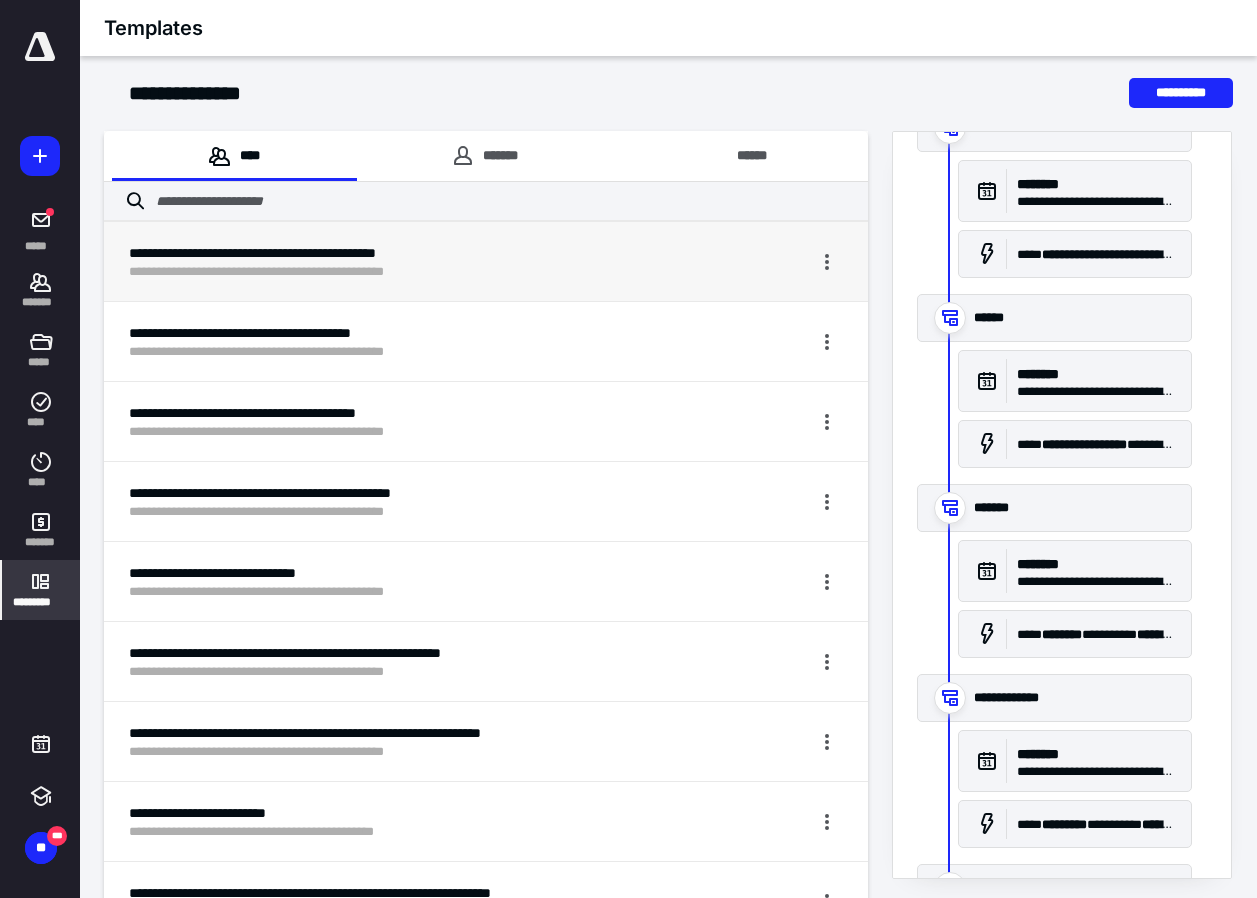 click on "**********" at bounding box center [1054, 476] 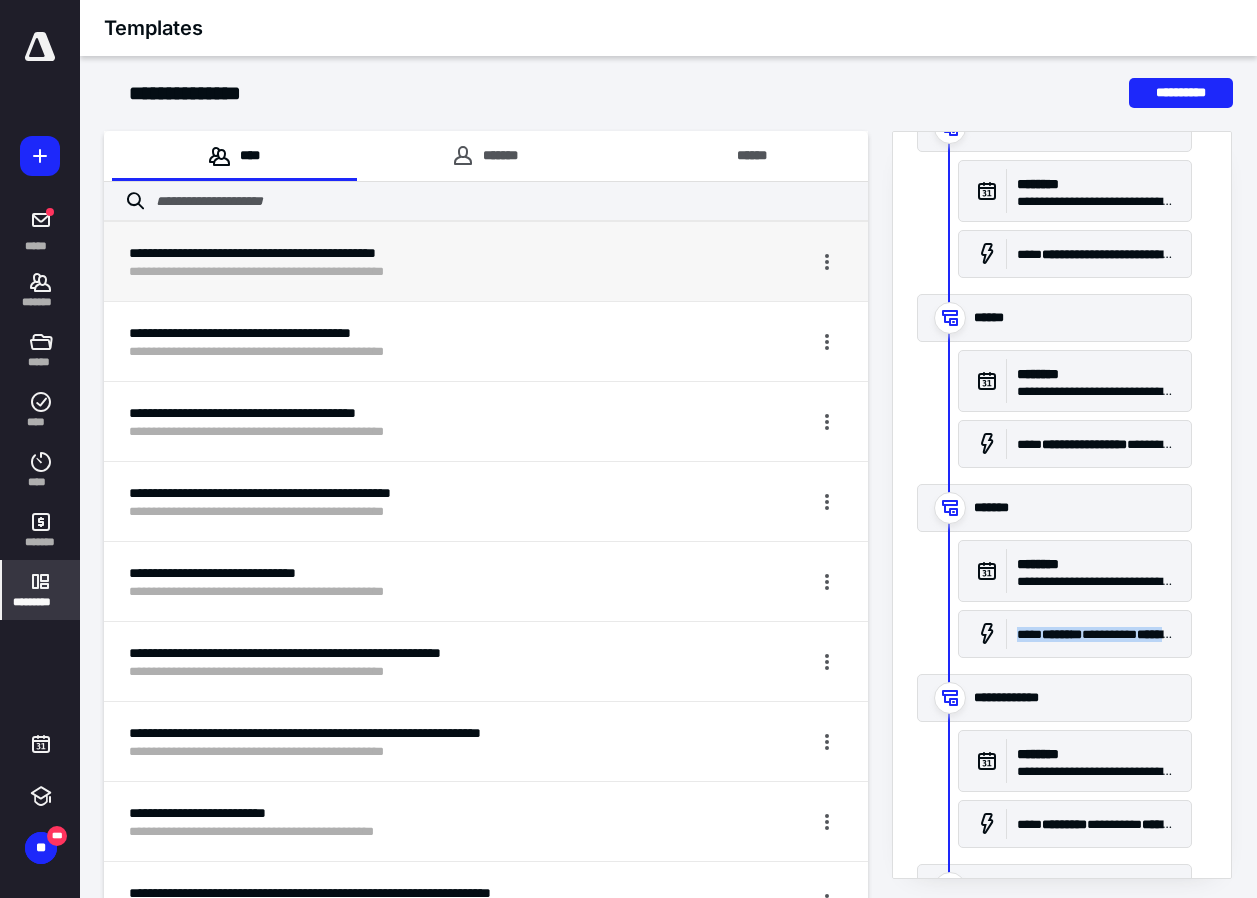 drag, startPoint x: 948, startPoint y: 698, endPoint x: 941, endPoint y: 663, distance: 35.69314 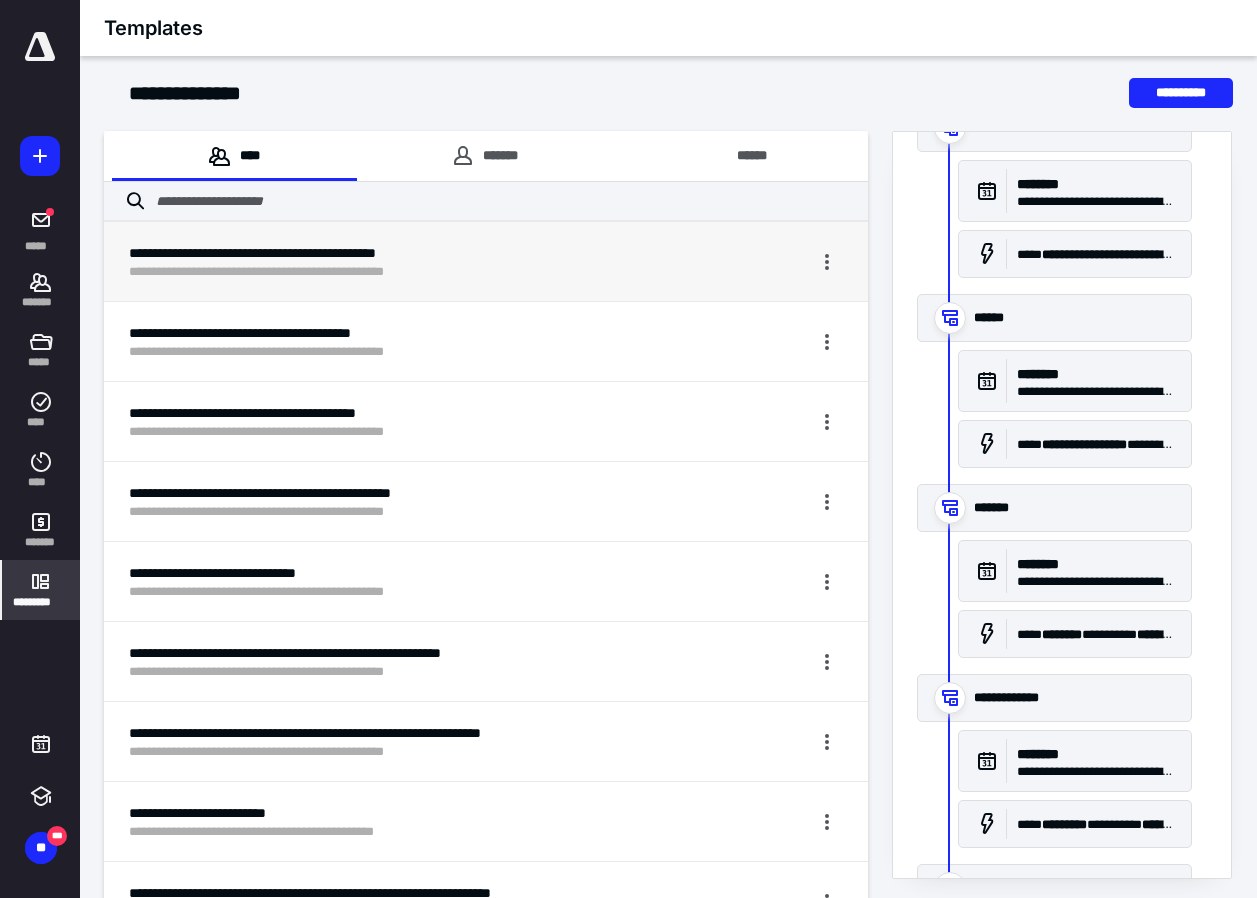 click on "**********" at bounding box center (1074, 698) 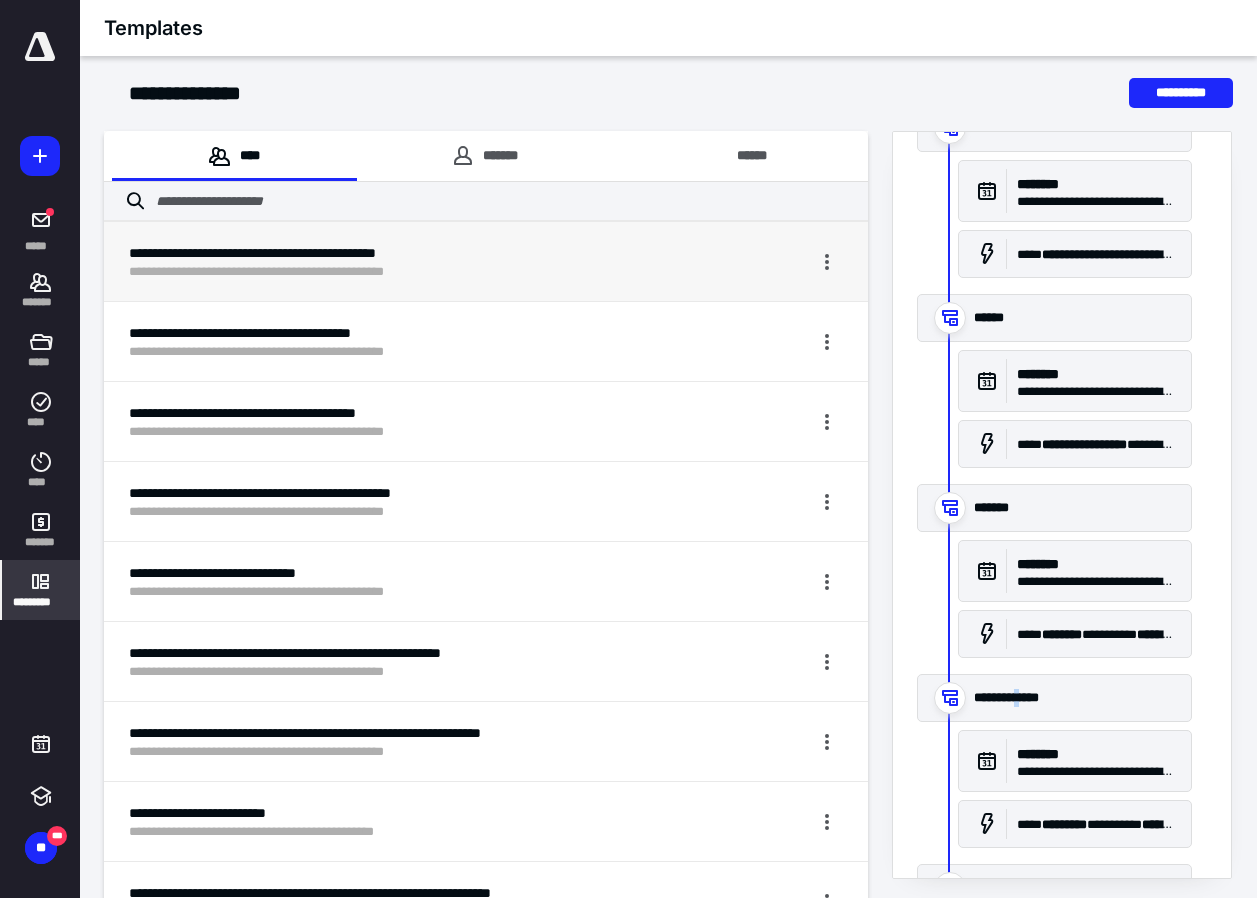 drag, startPoint x: 1016, startPoint y: 699, endPoint x: 1013, endPoint y: 663, distance: 36.124783 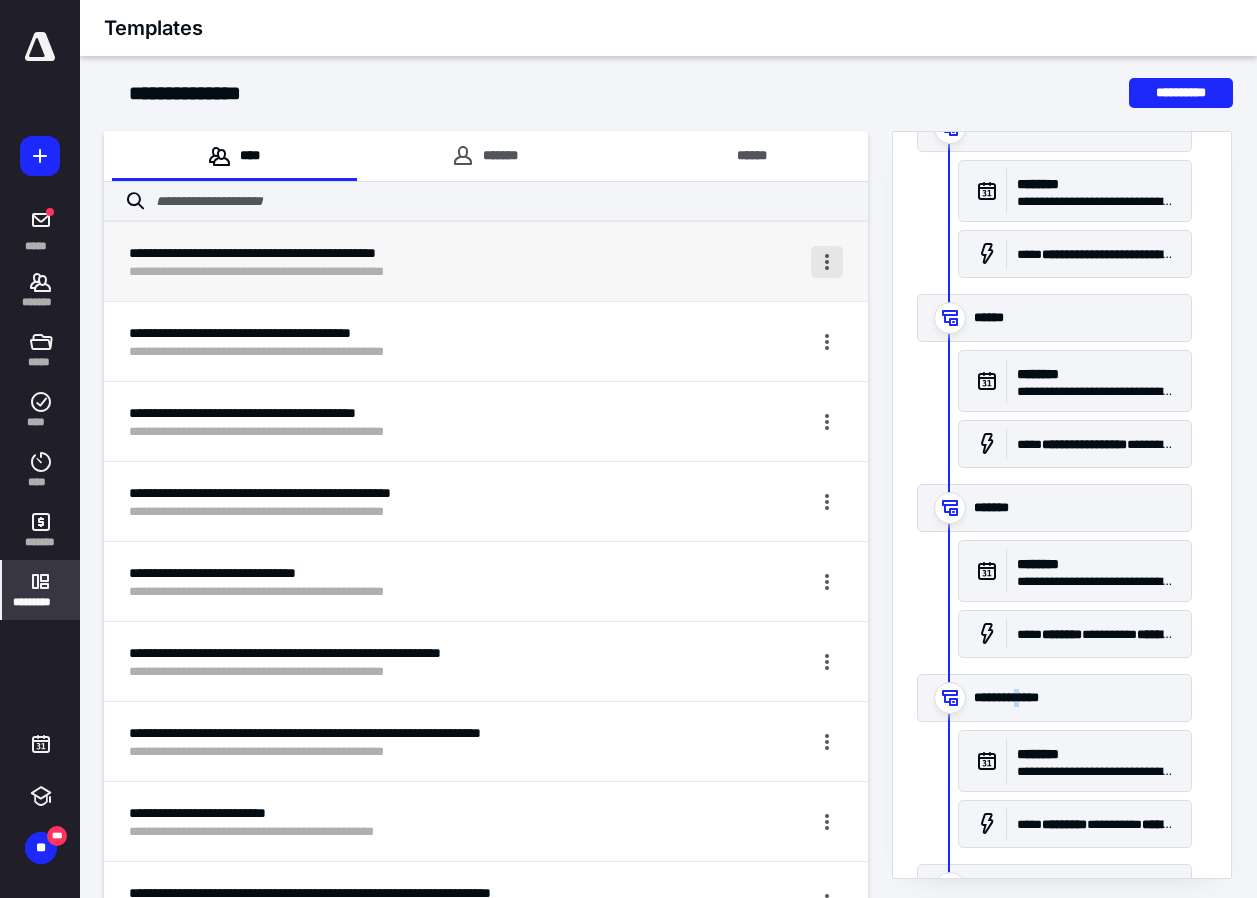 click at bounding box center [827, 262] 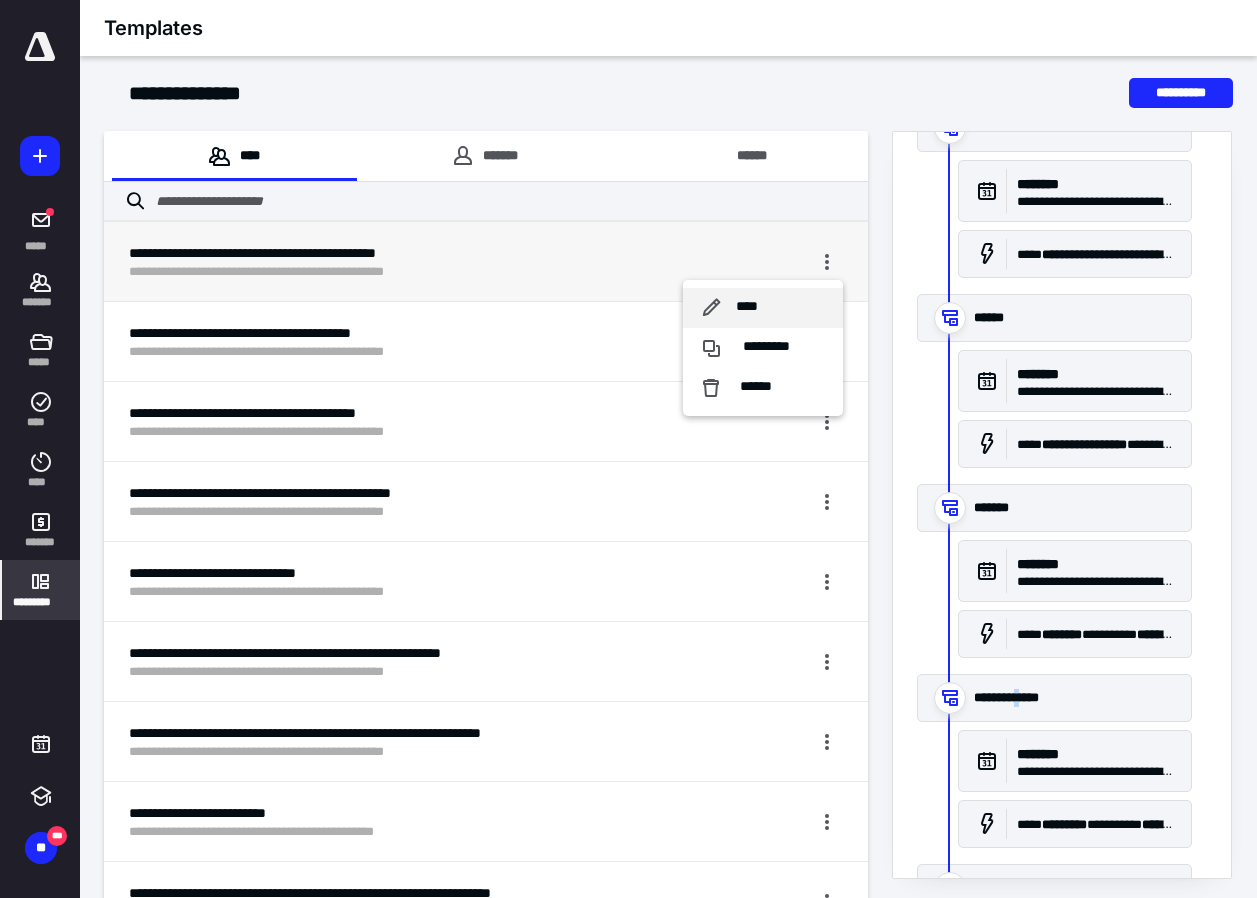 click on "****" at bounding box center [747, 307] 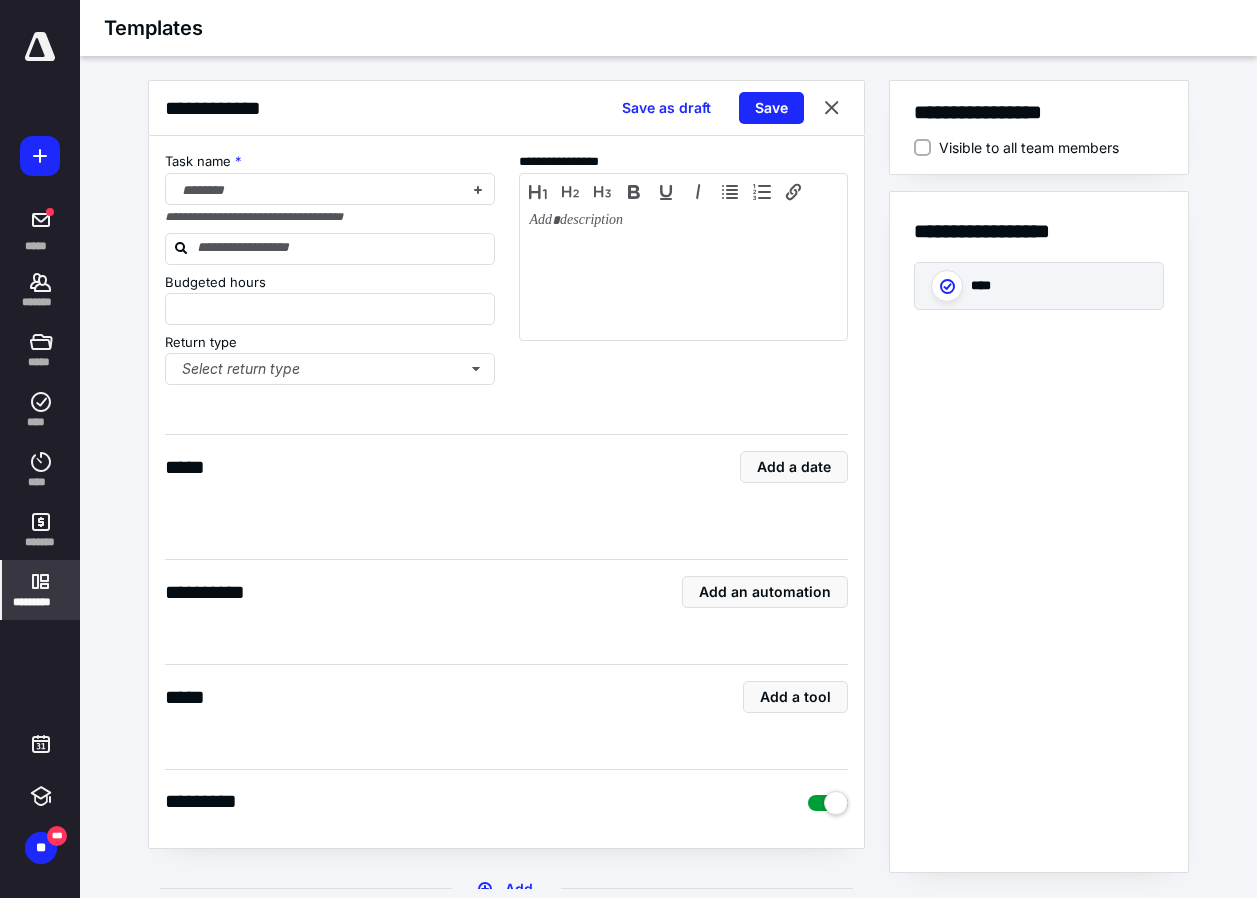type on "*" 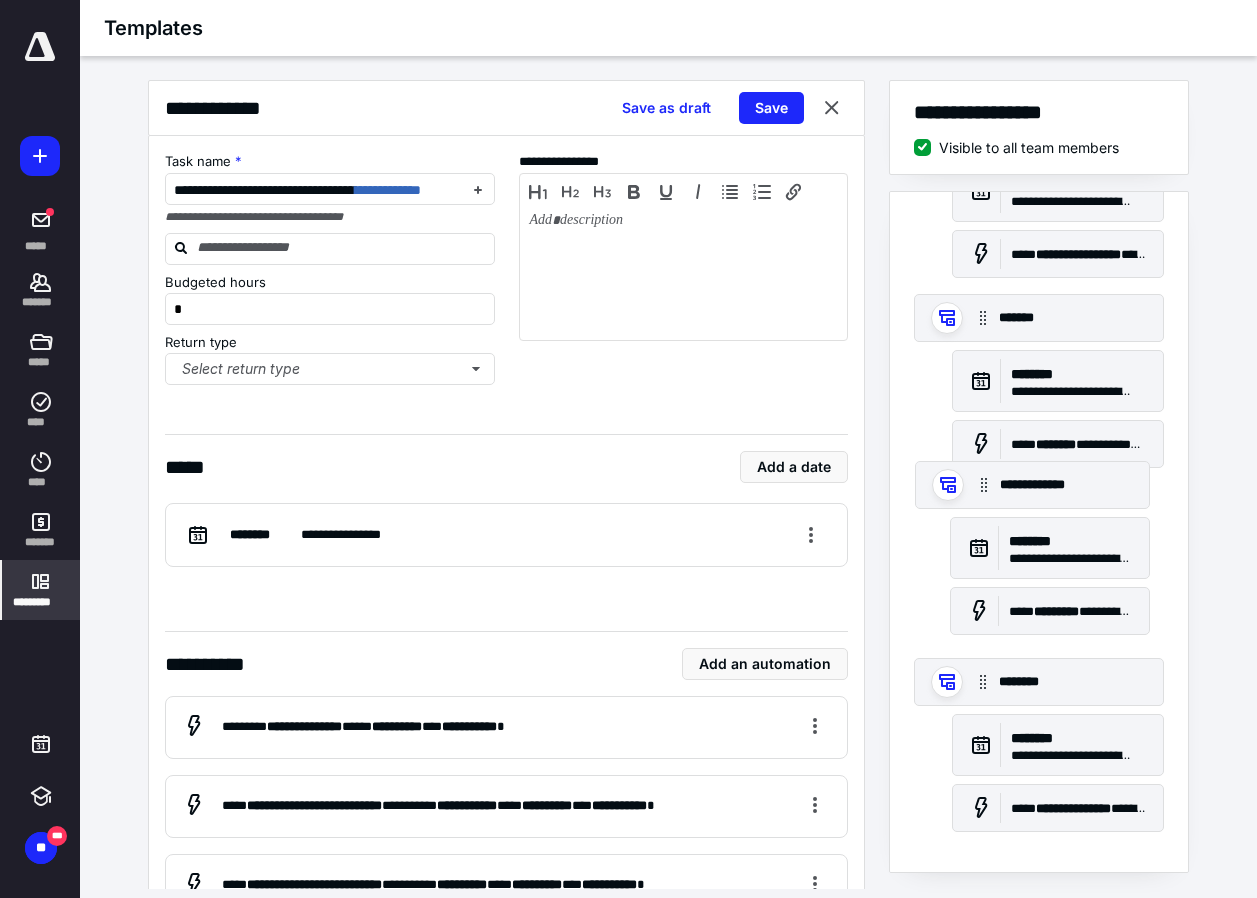 scroll, scrollTop: 1288, scrollLeft: 0, axis: vertical 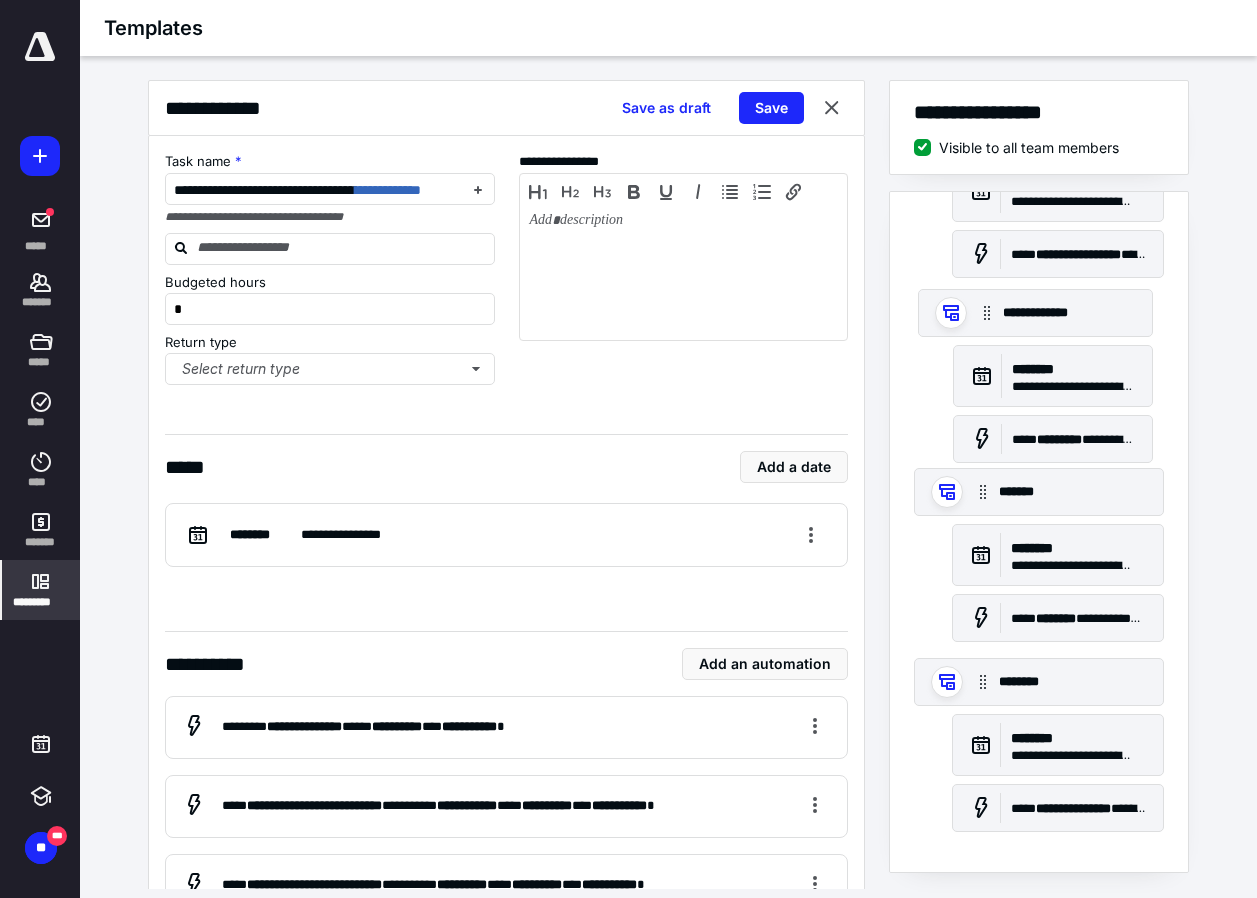 drag, startPoint x: 943, startPoint y: 490, endPoint x: 952, endPoint y: 310, distance: 180.22485 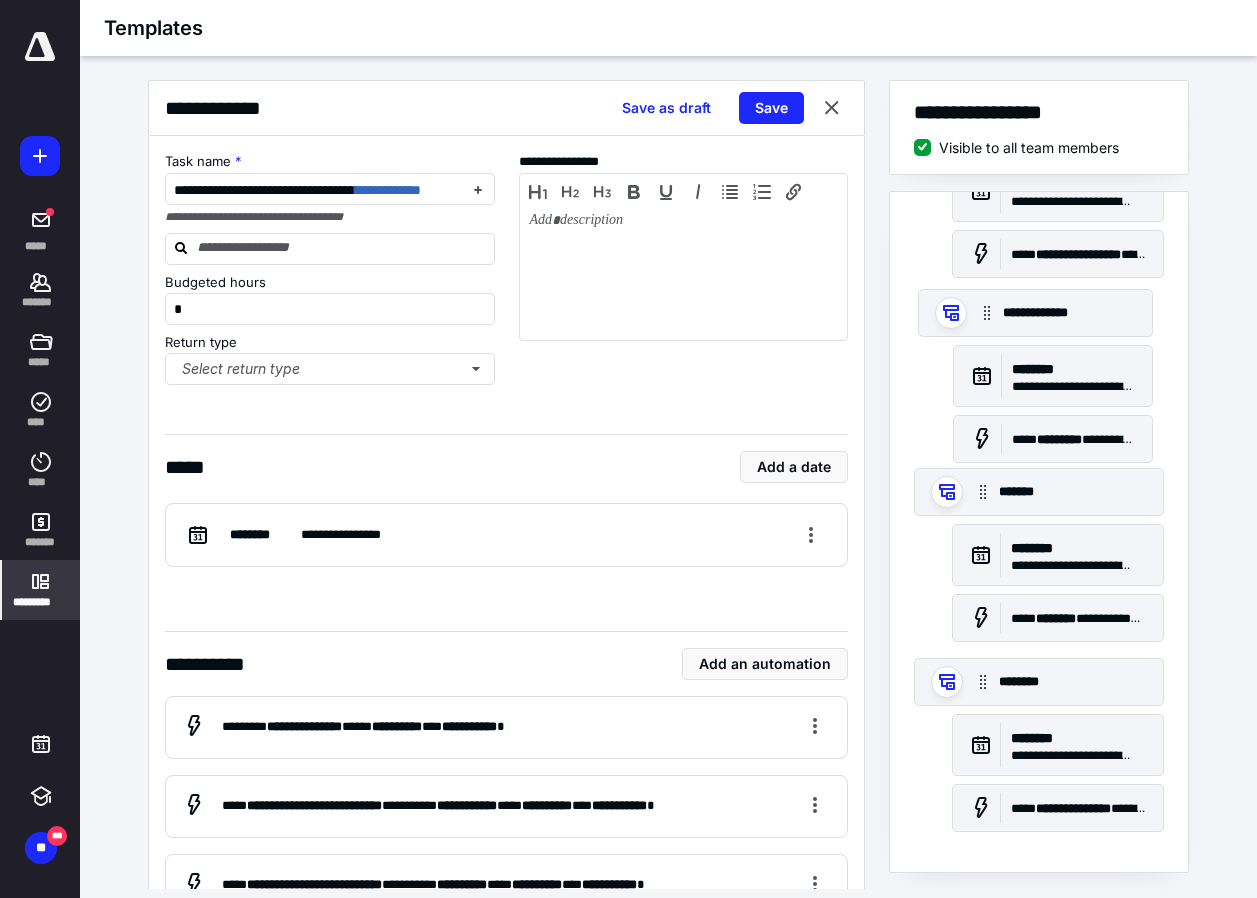 click on "**********" at bounding box center (1039, 286) 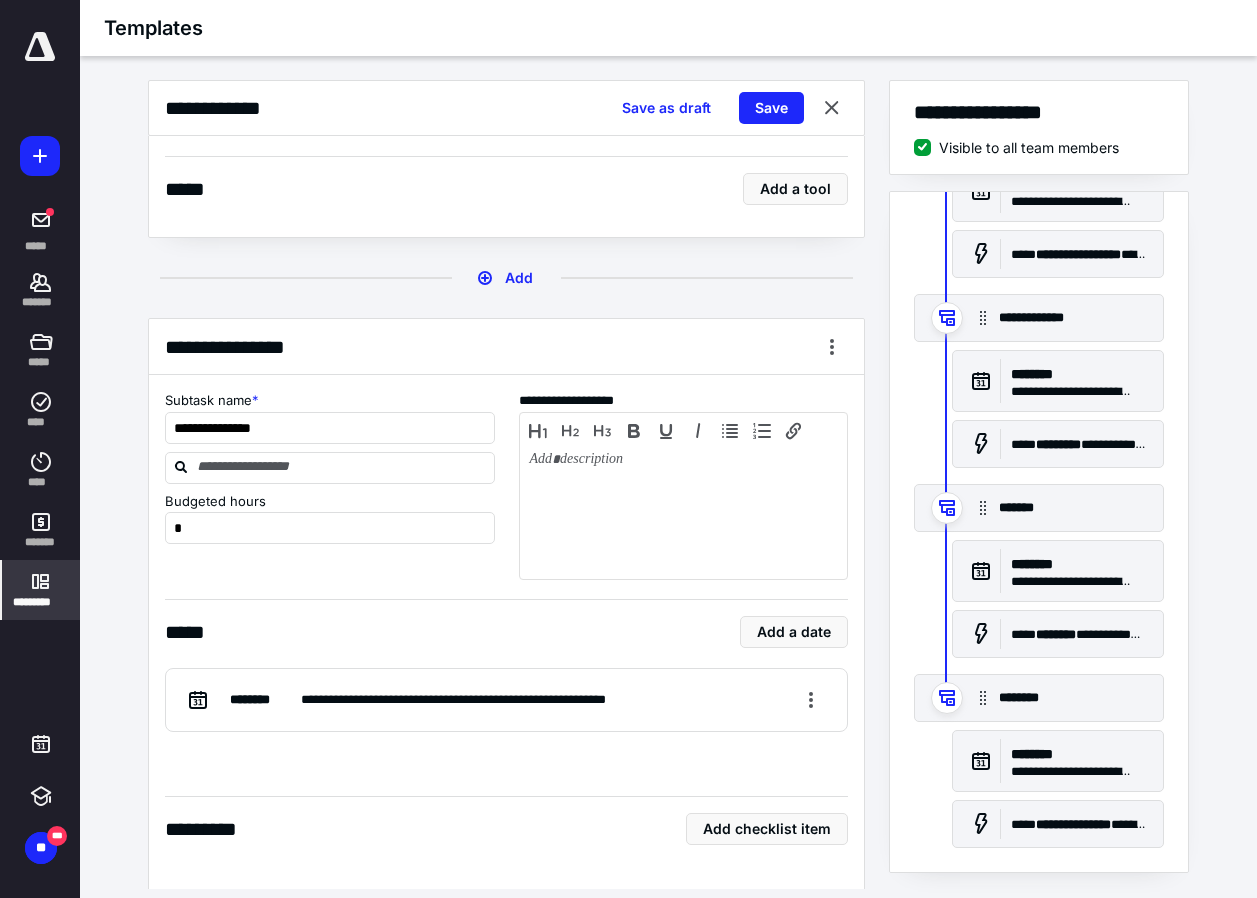 scroll, scrollTop: 2800, scrollLeft: 0, axis: vertical 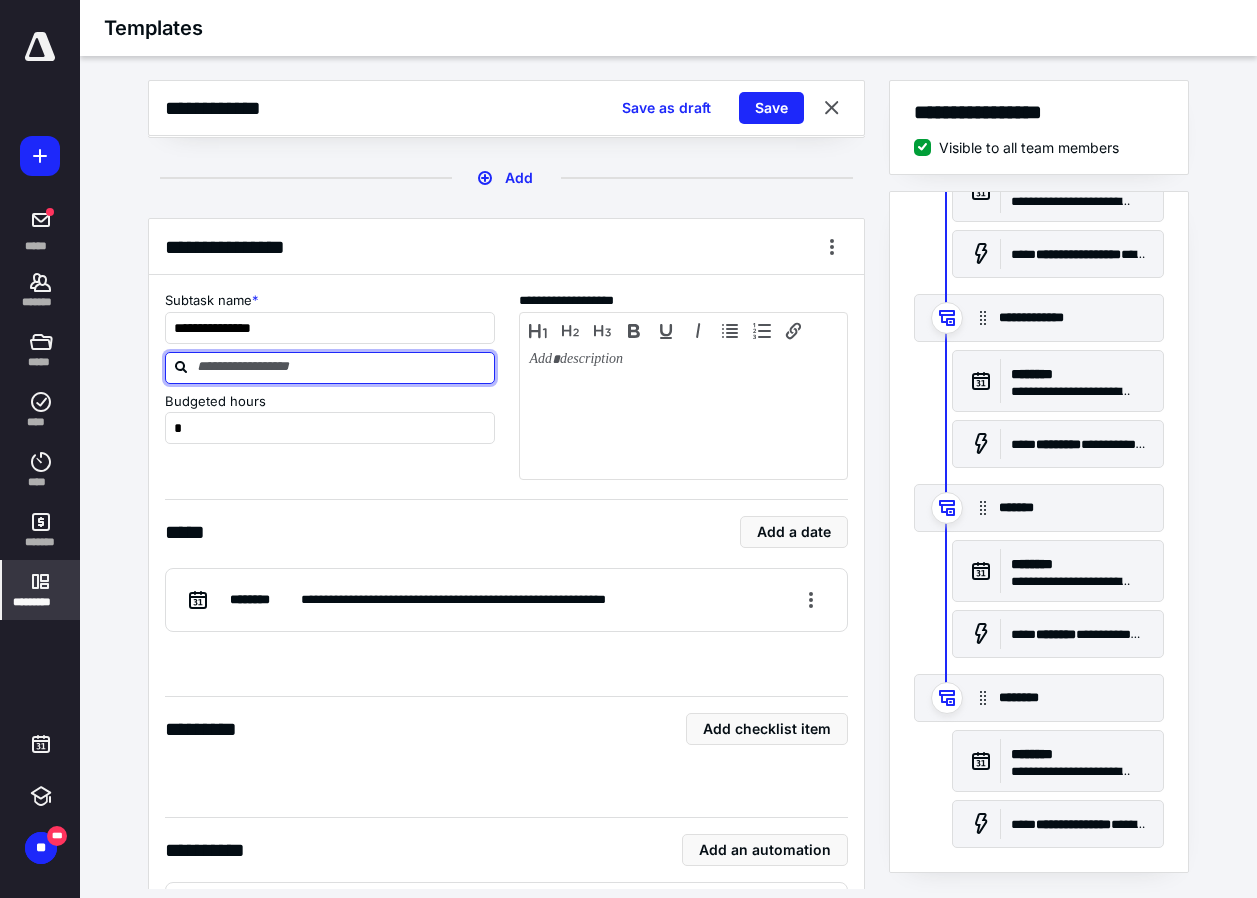 click at bounding box center [342, 367] 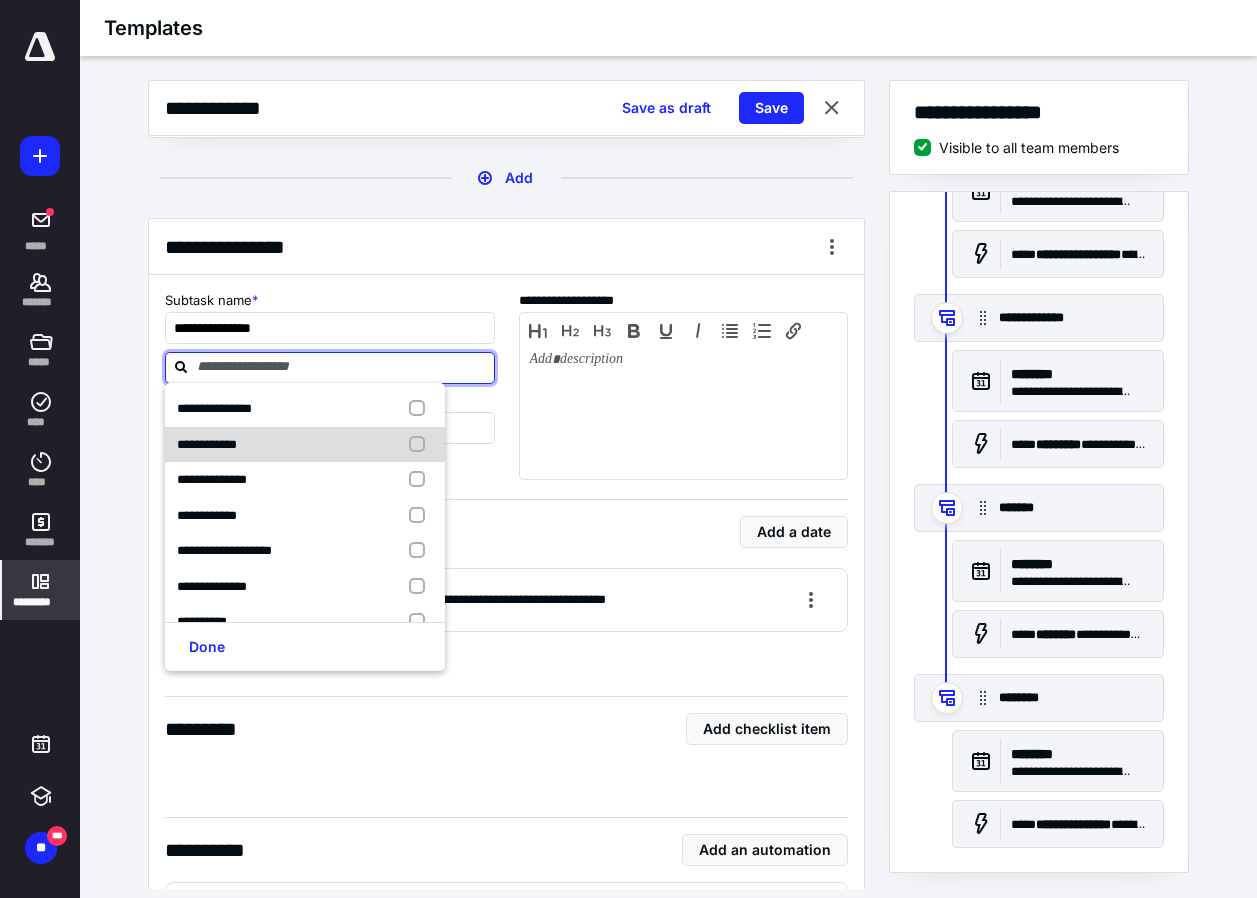 click on "**********" at bounding box center [207, 444] 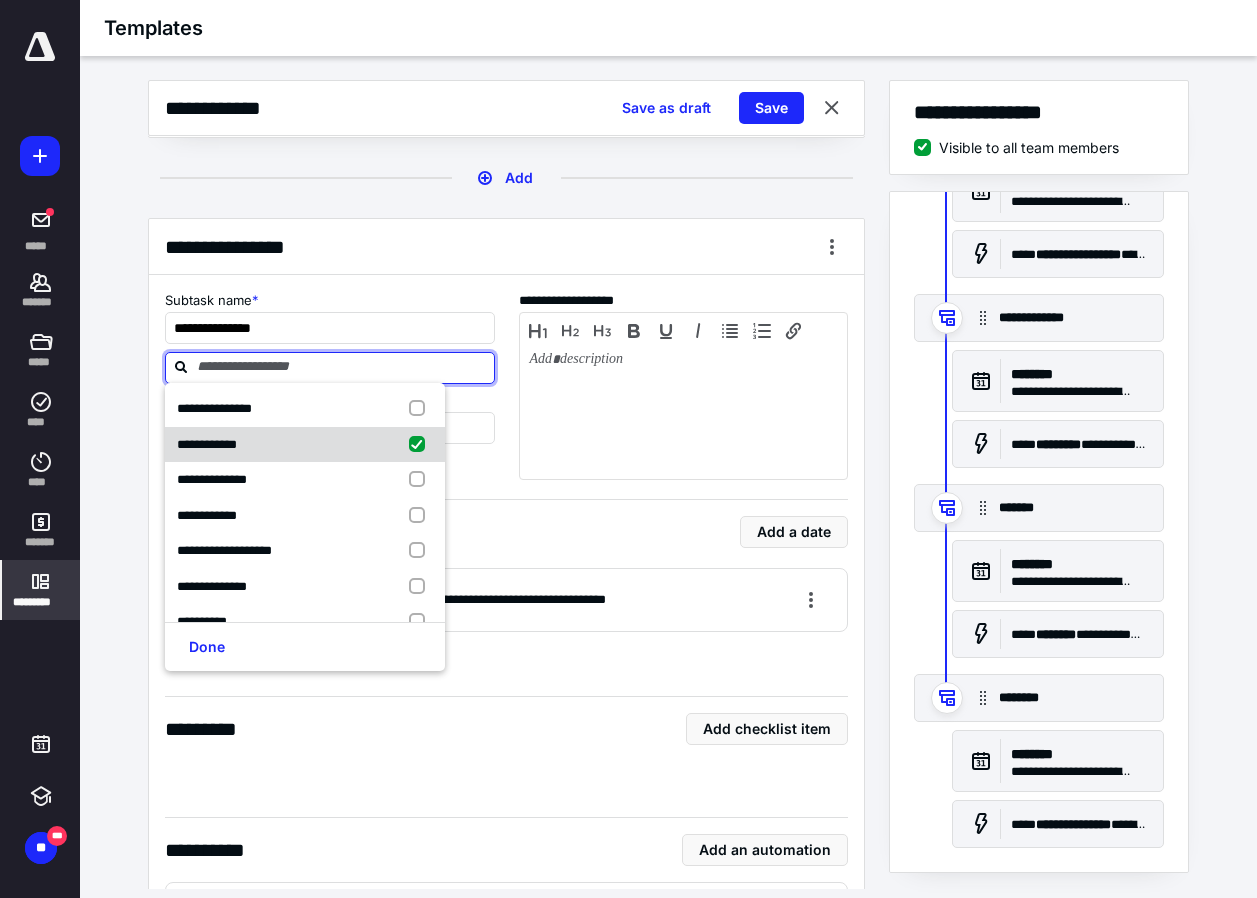 checkbox on "true" 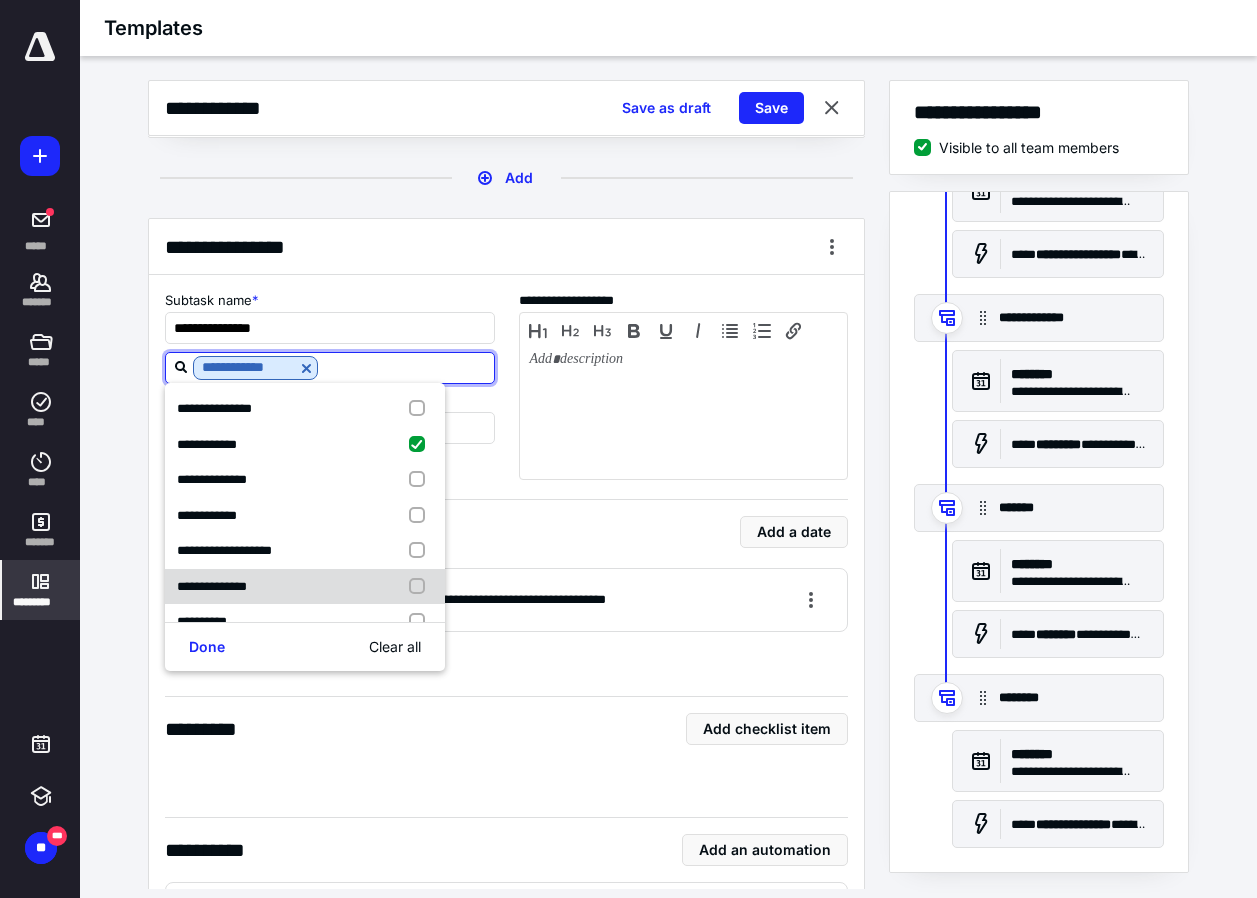 click on "**********" at bounding box center [305, 587] 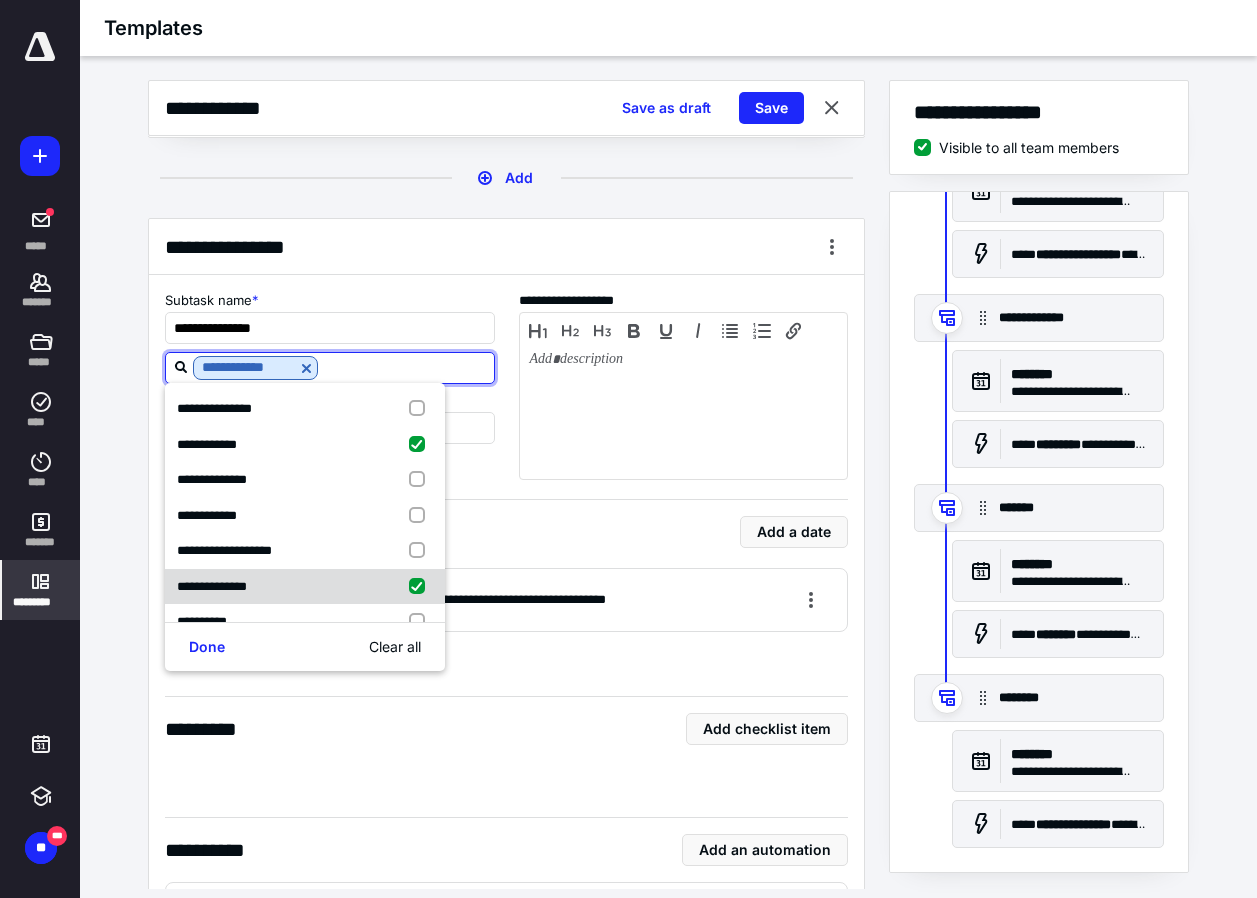 checkbox on "true" 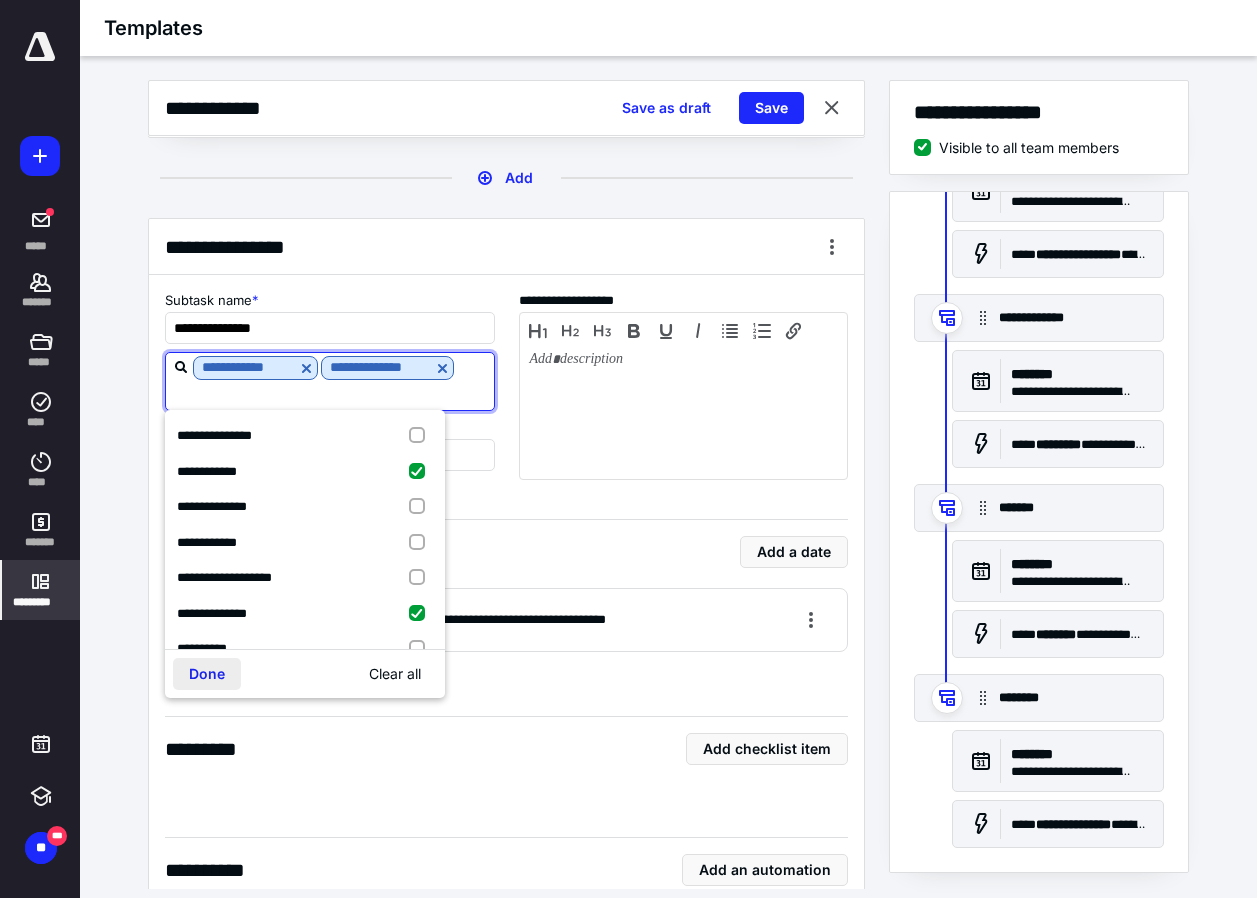 click on "Done" at bounding box center [207, 674] 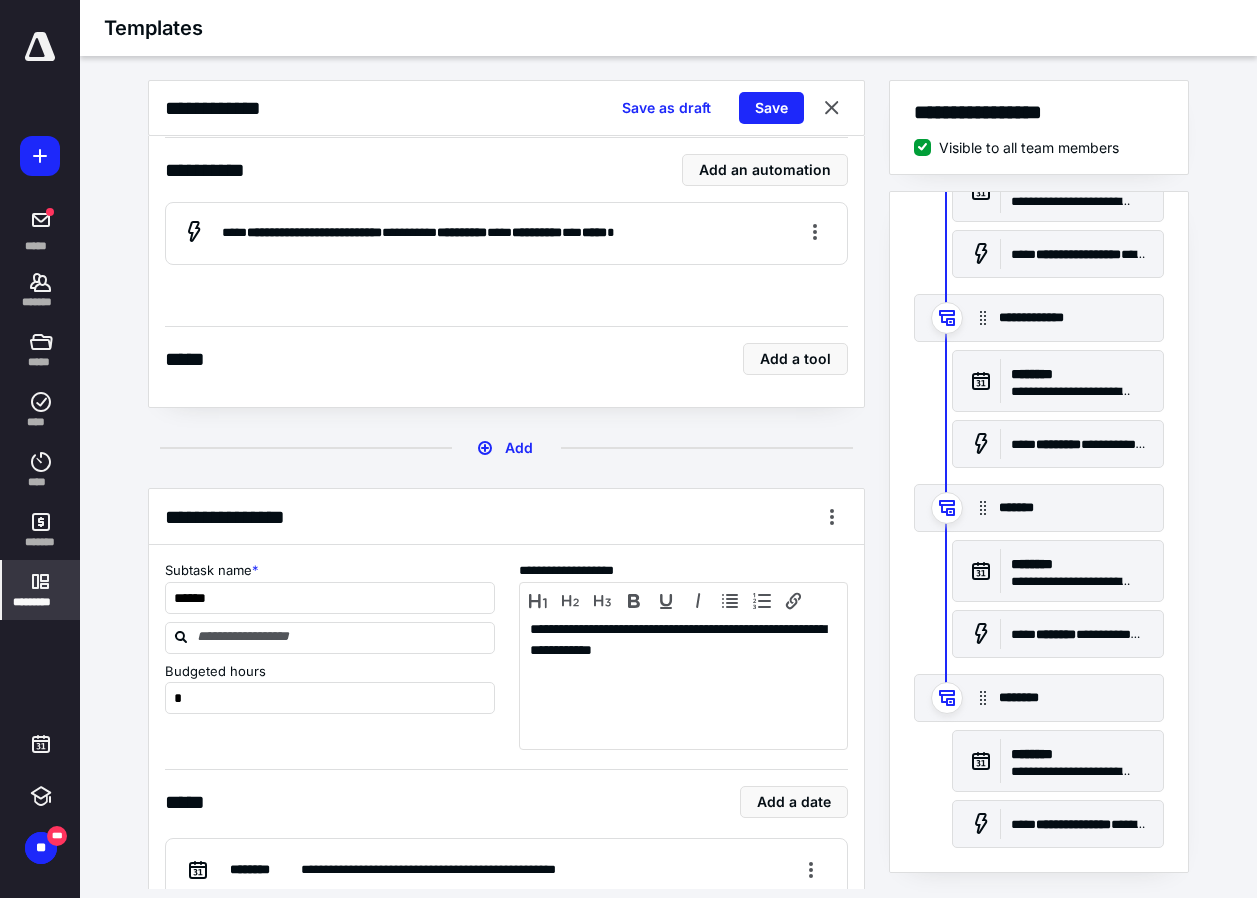 scroll, scrollTop: 3600, scrollLeft: 0, axis: vertical 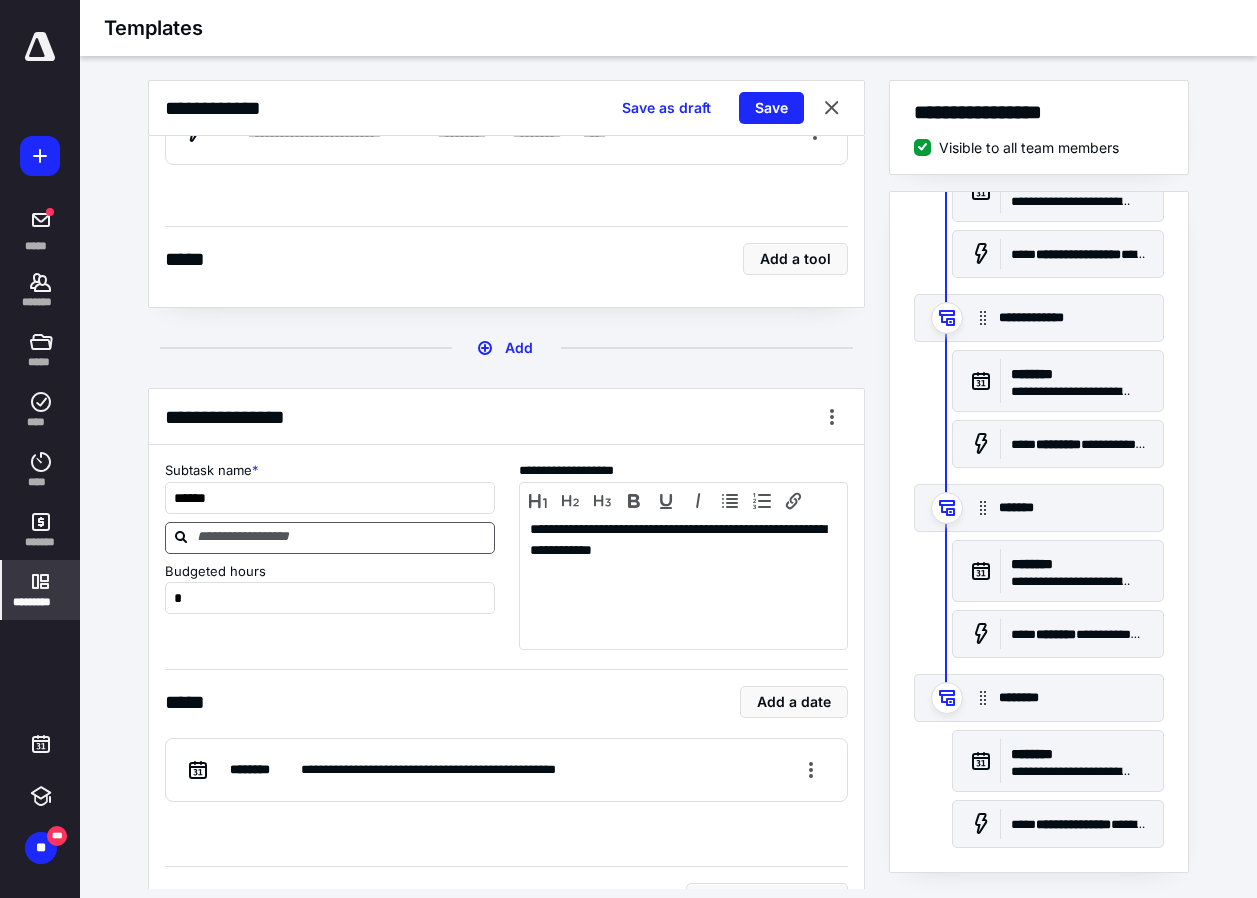 click at bounding box center (342, 537) 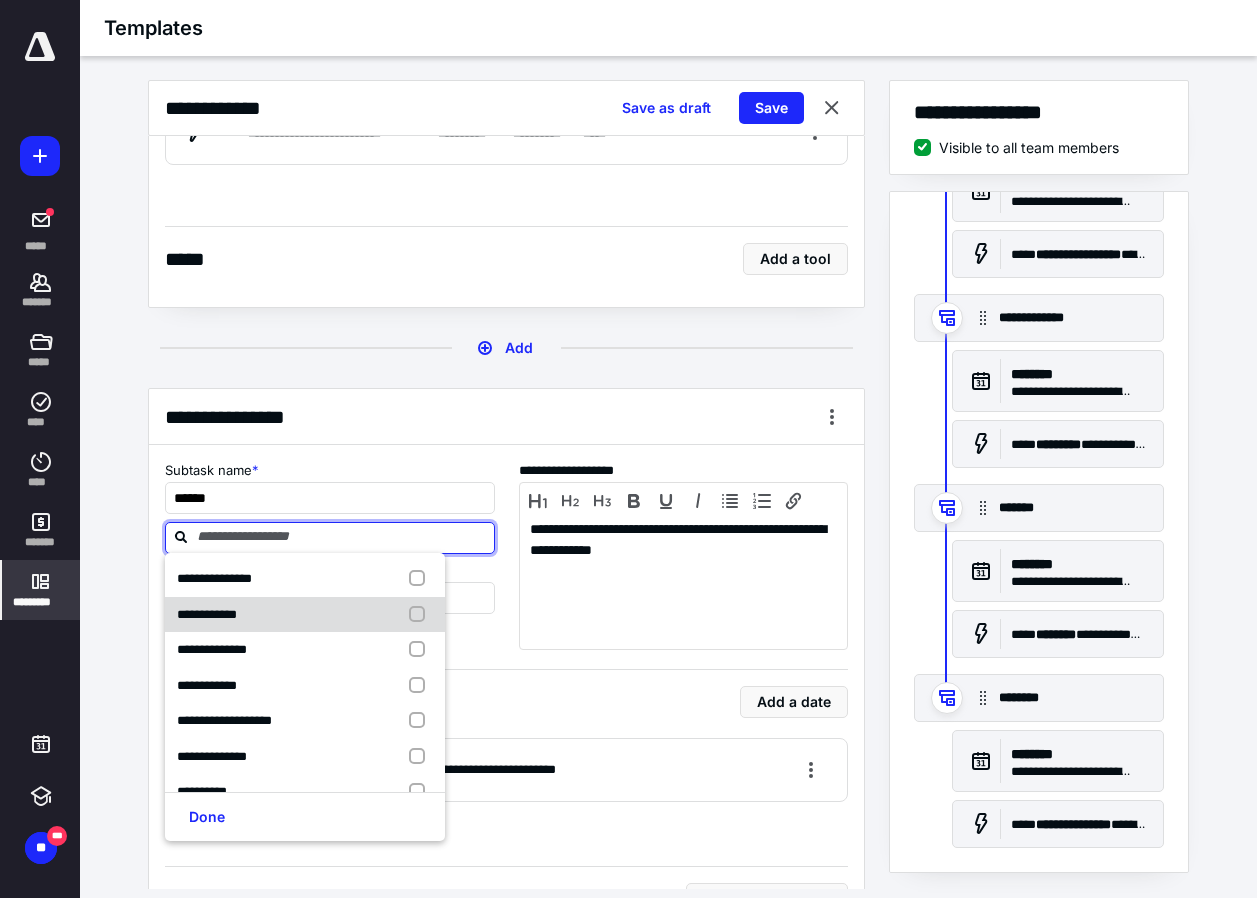 click on "**********" at bounding box center [207, 614] 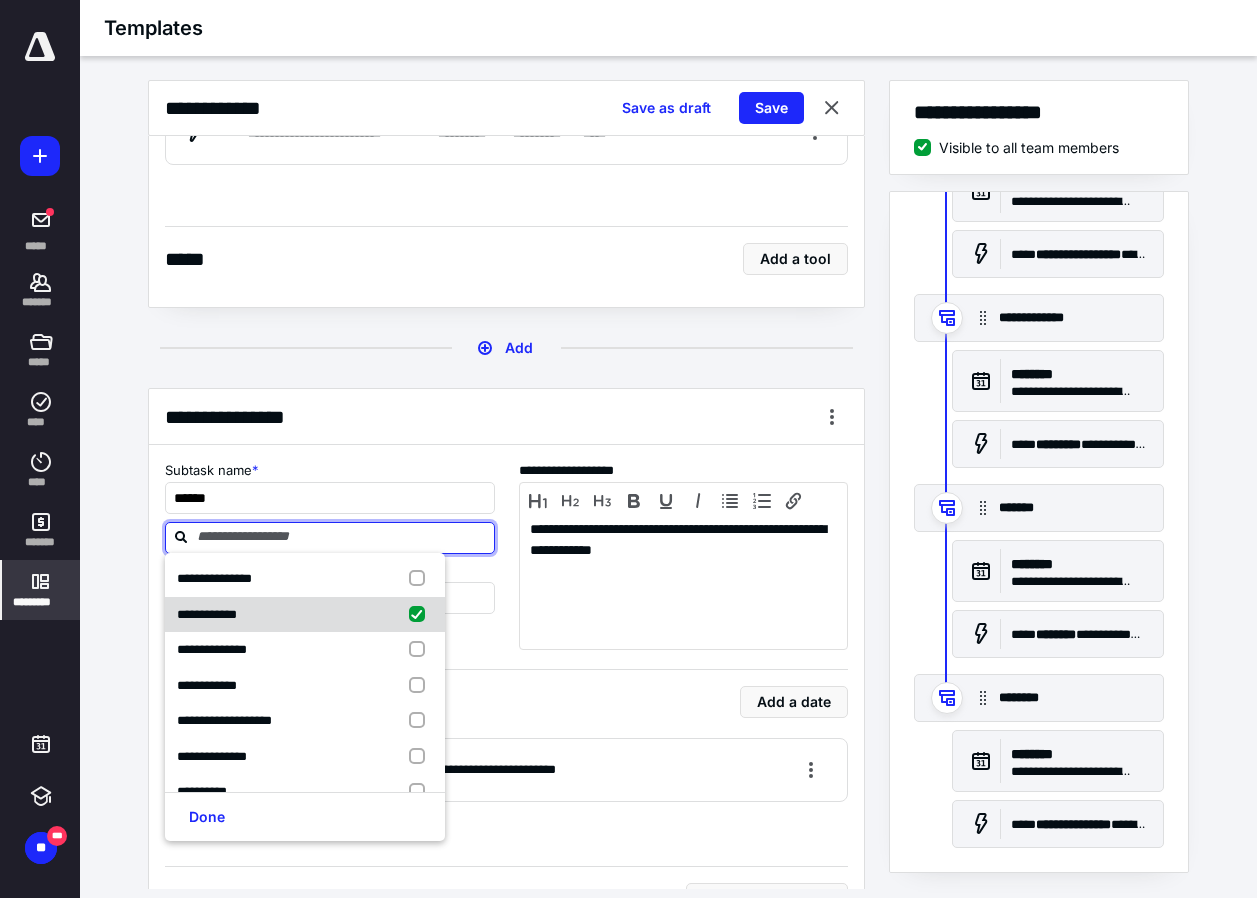 checkbox on "true" 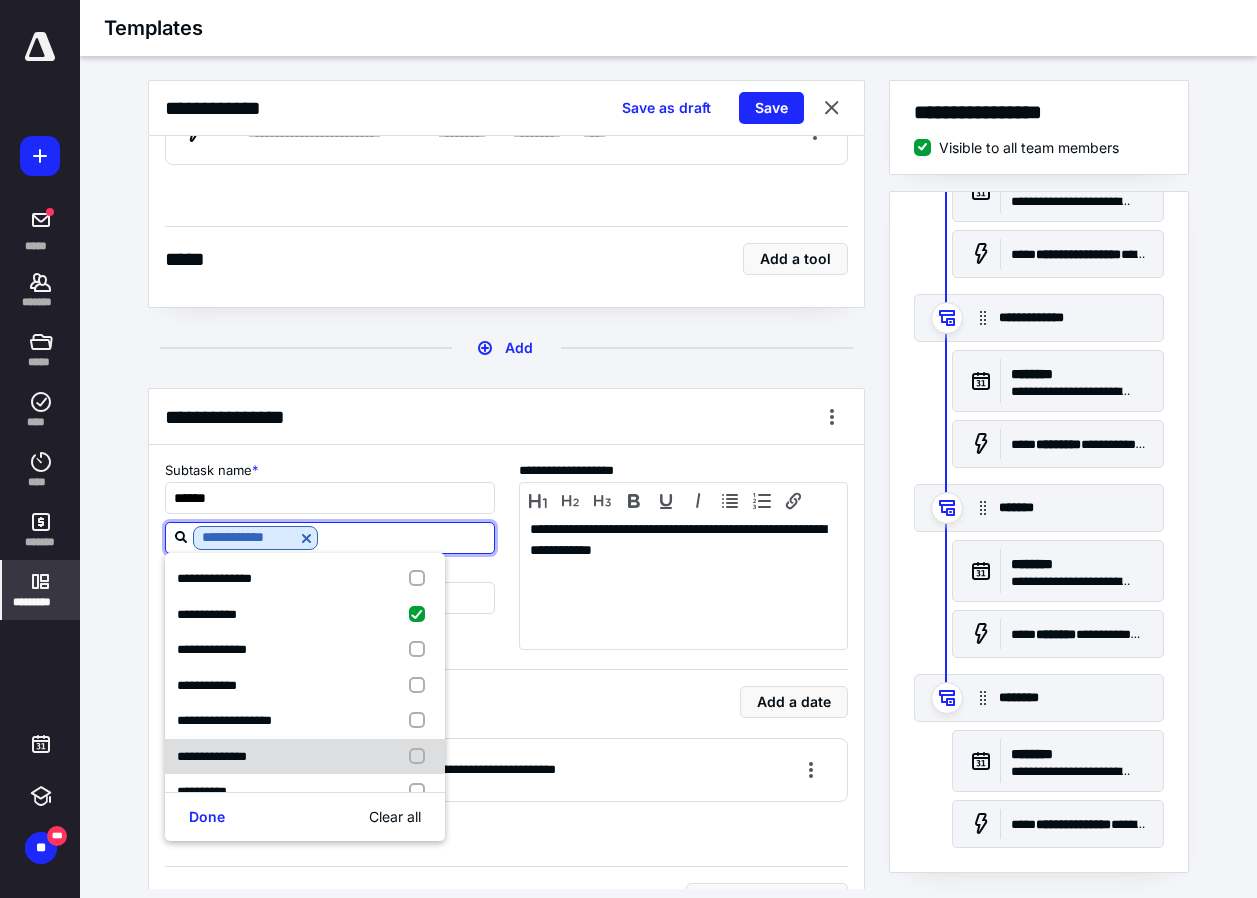 drag, startPoint x: 224, startPoint y: 749, endPoint x: 224, endPoint y: 779, distance: 30 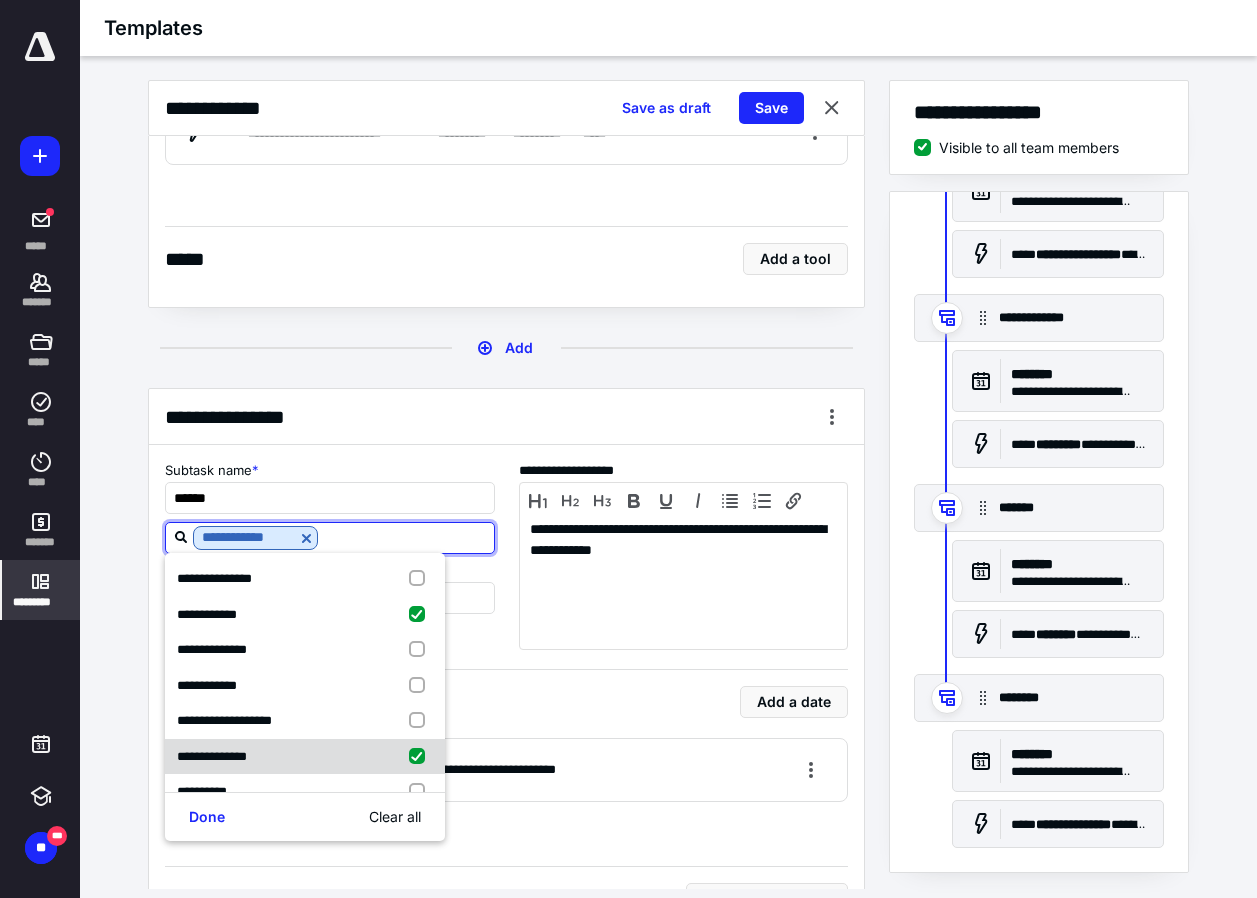 checkbox on "true" 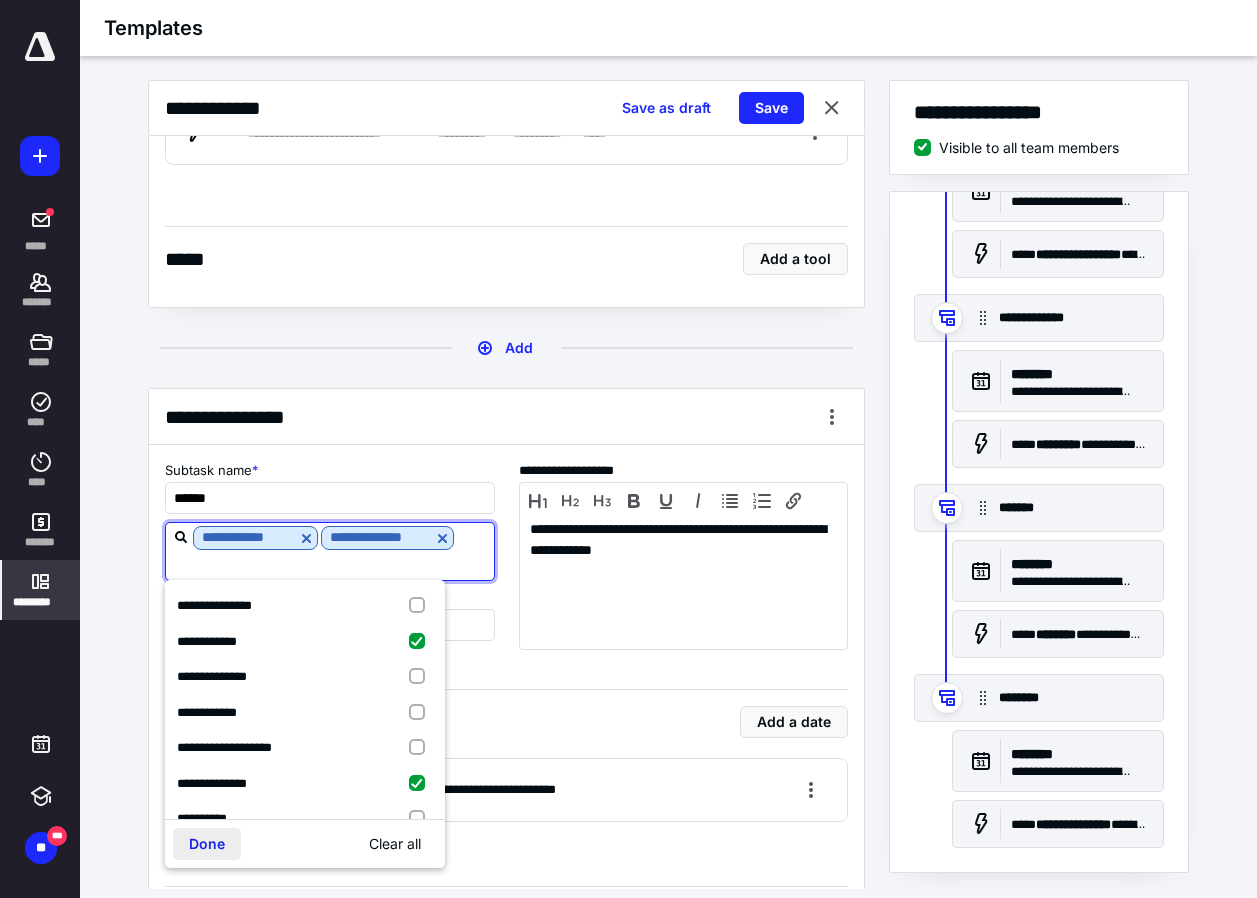 click on "Done" at bounding box center [207, 844] 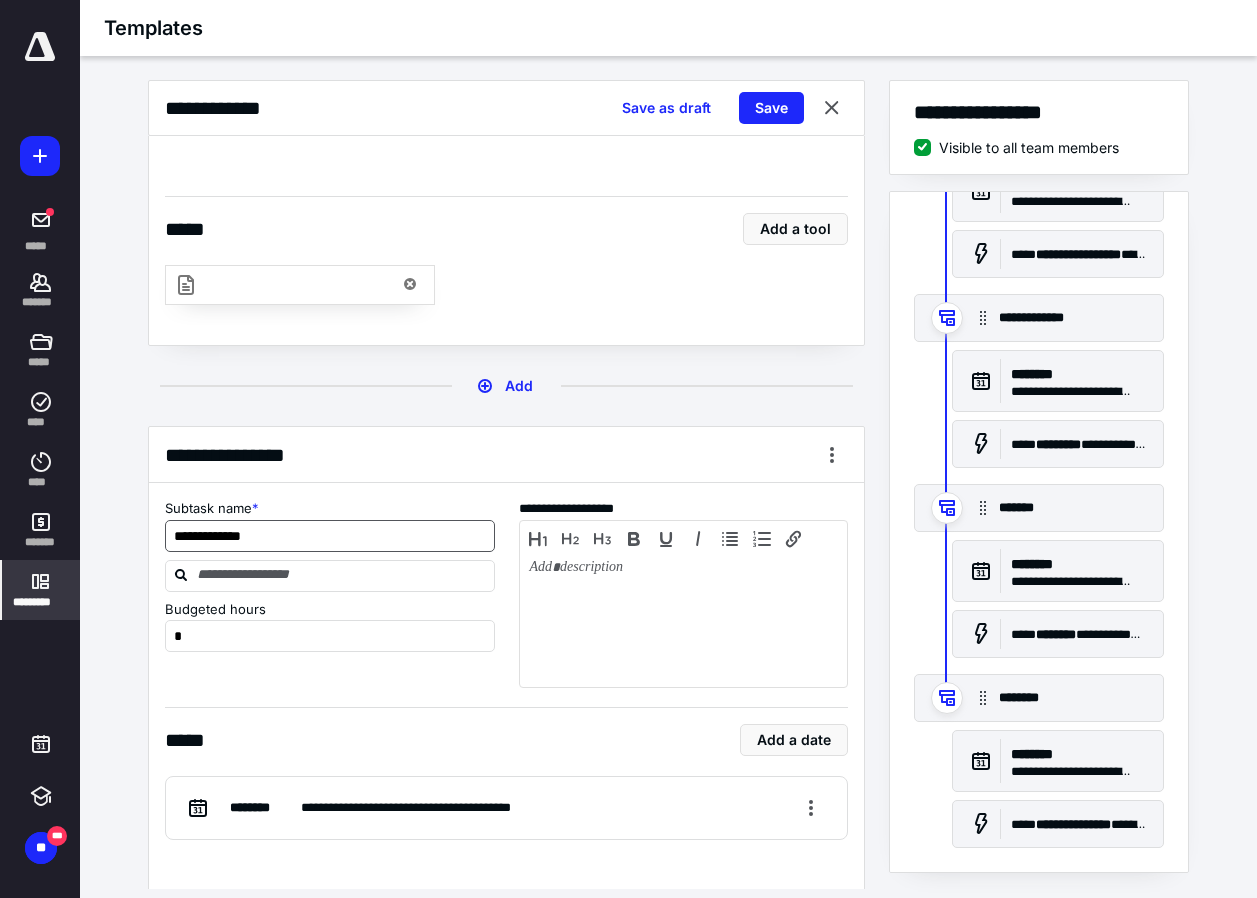scroll, scrollTop: 4700, scrollLeft: 0, axis: vertical 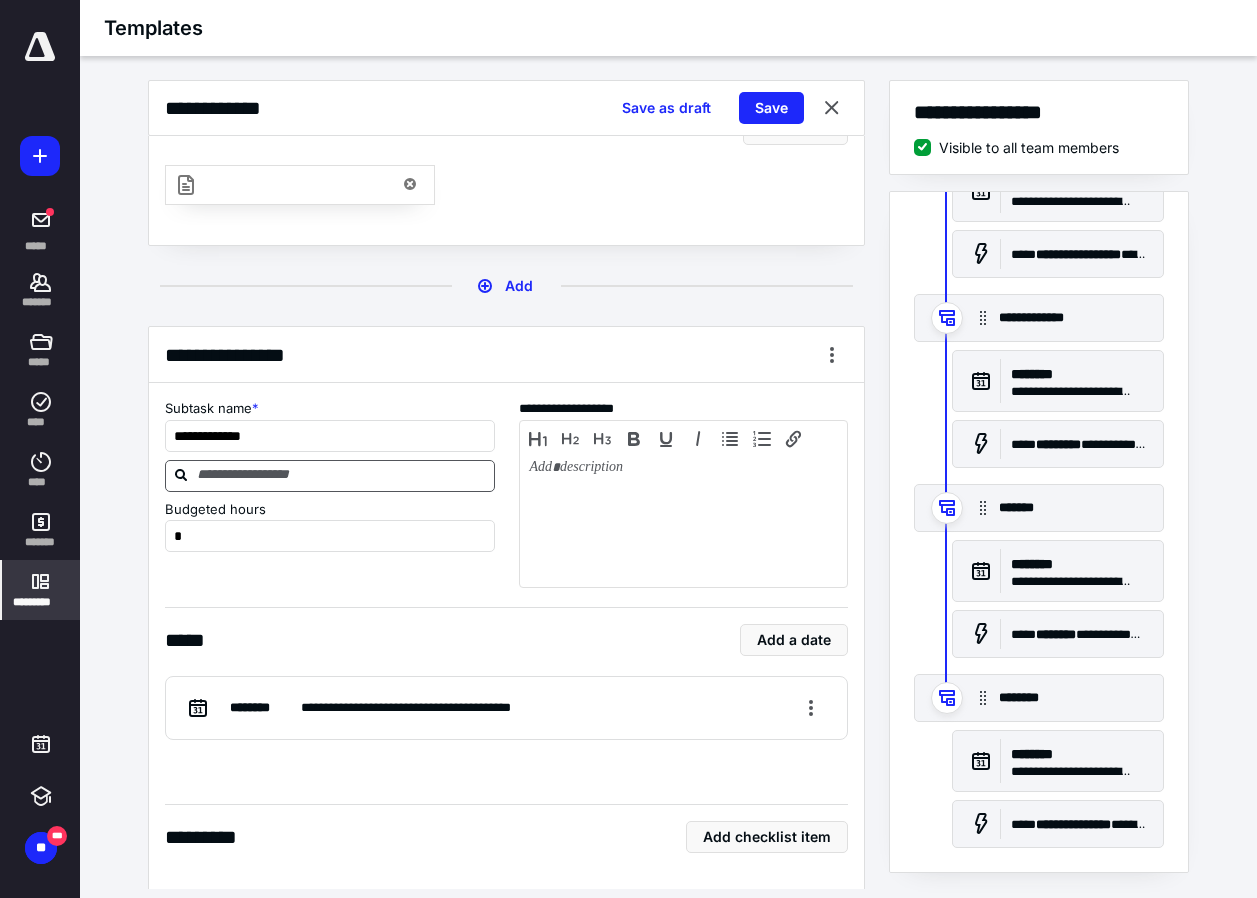 click at bounding box center (342, 475) 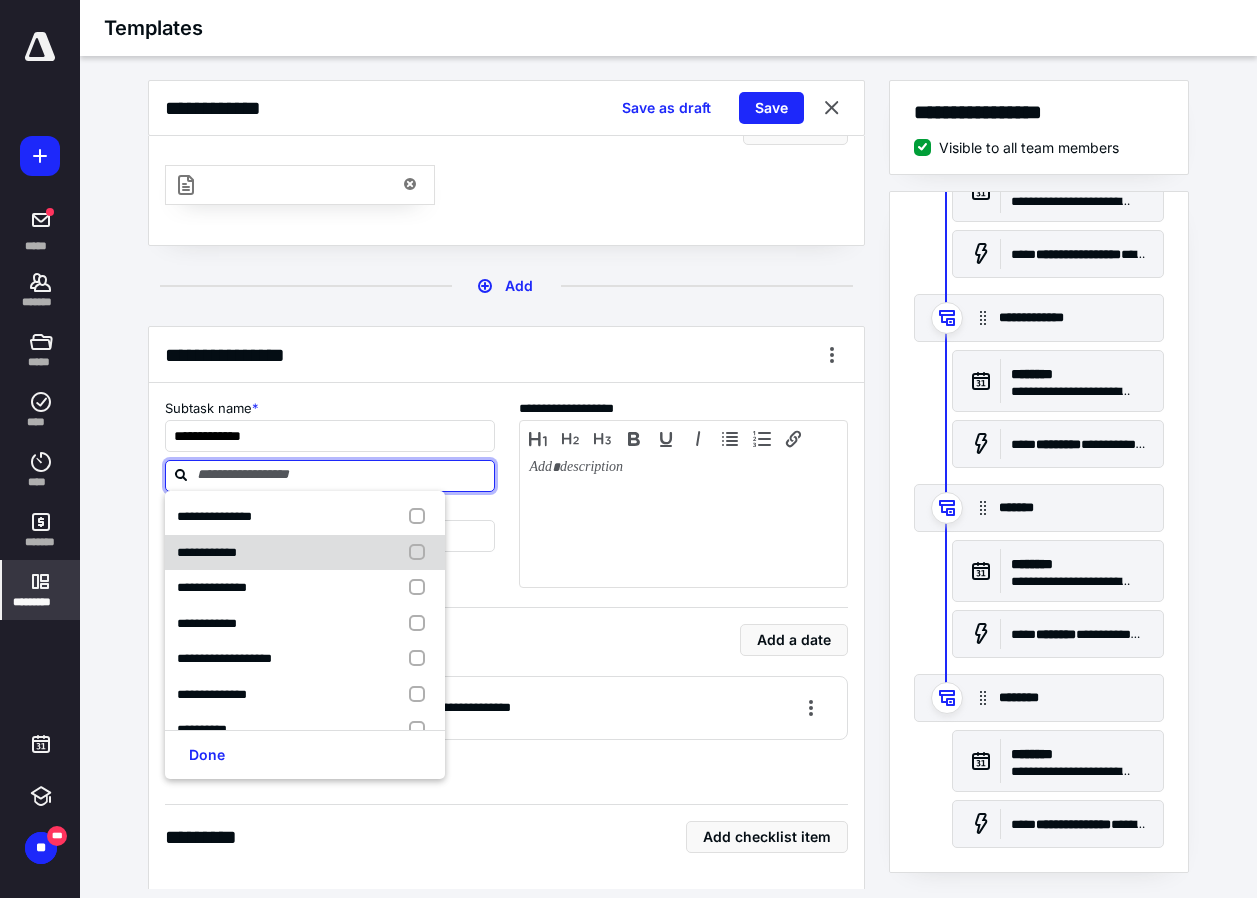 click on "**********" at bounding box center (207, 552) 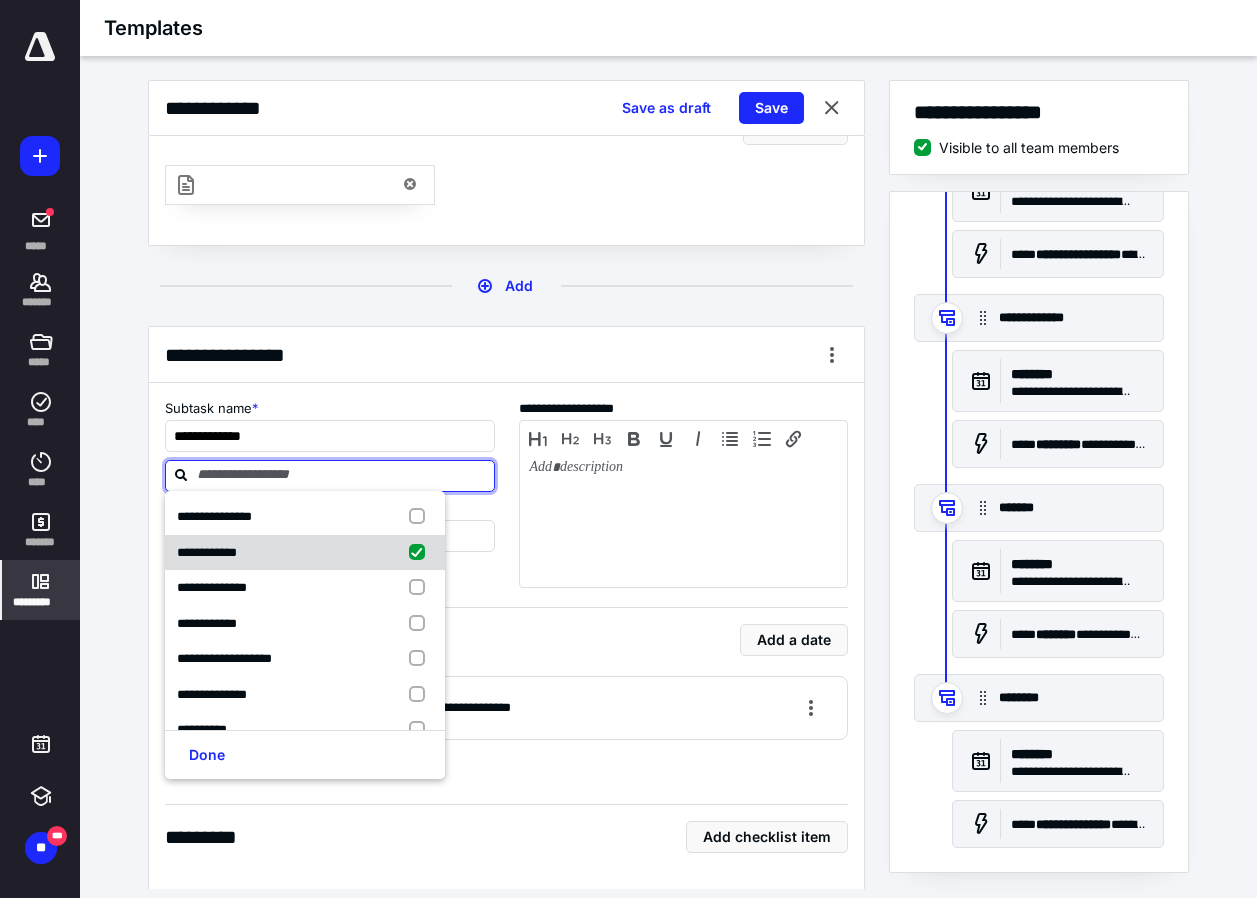 checkbox on "true" 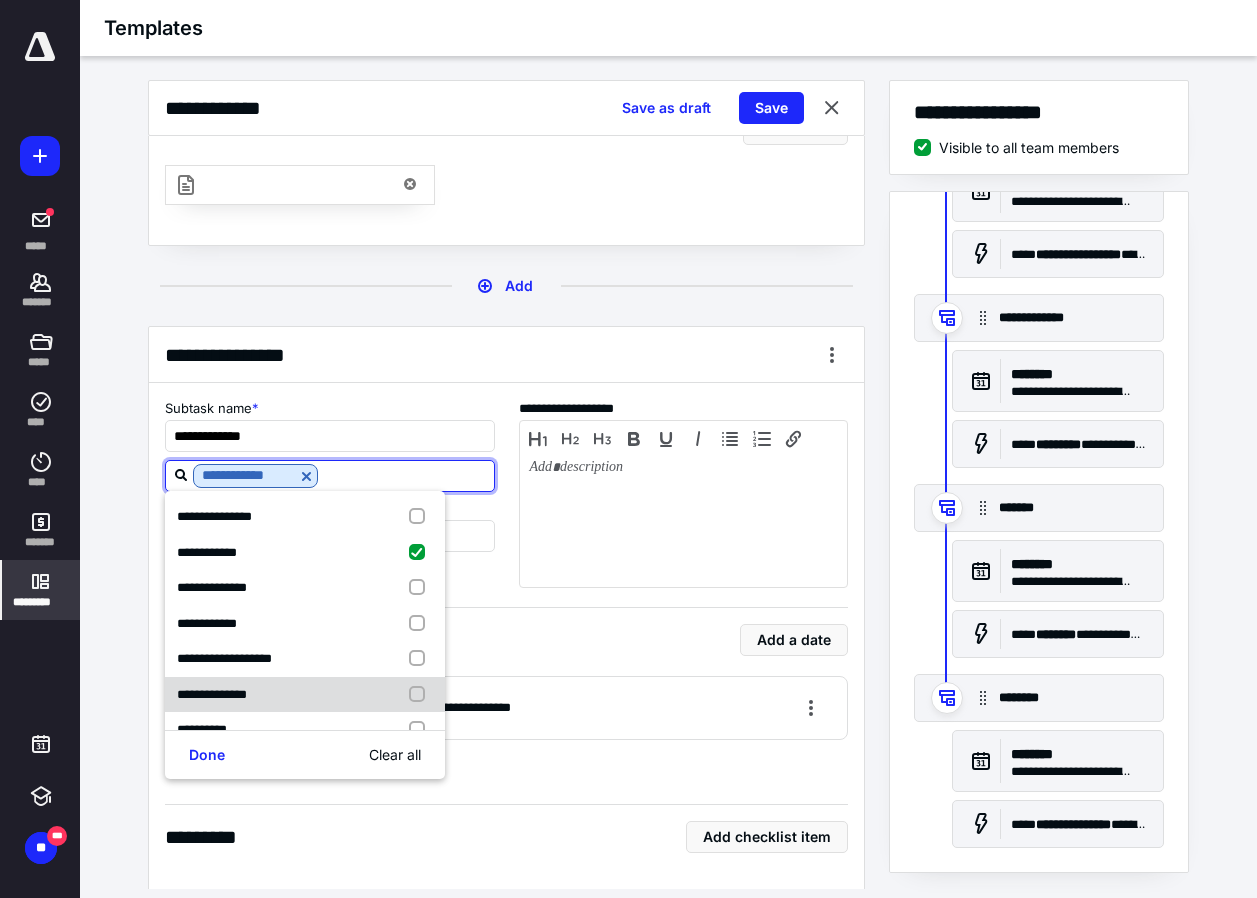 click on "**********" at bounding box center (212, 694) 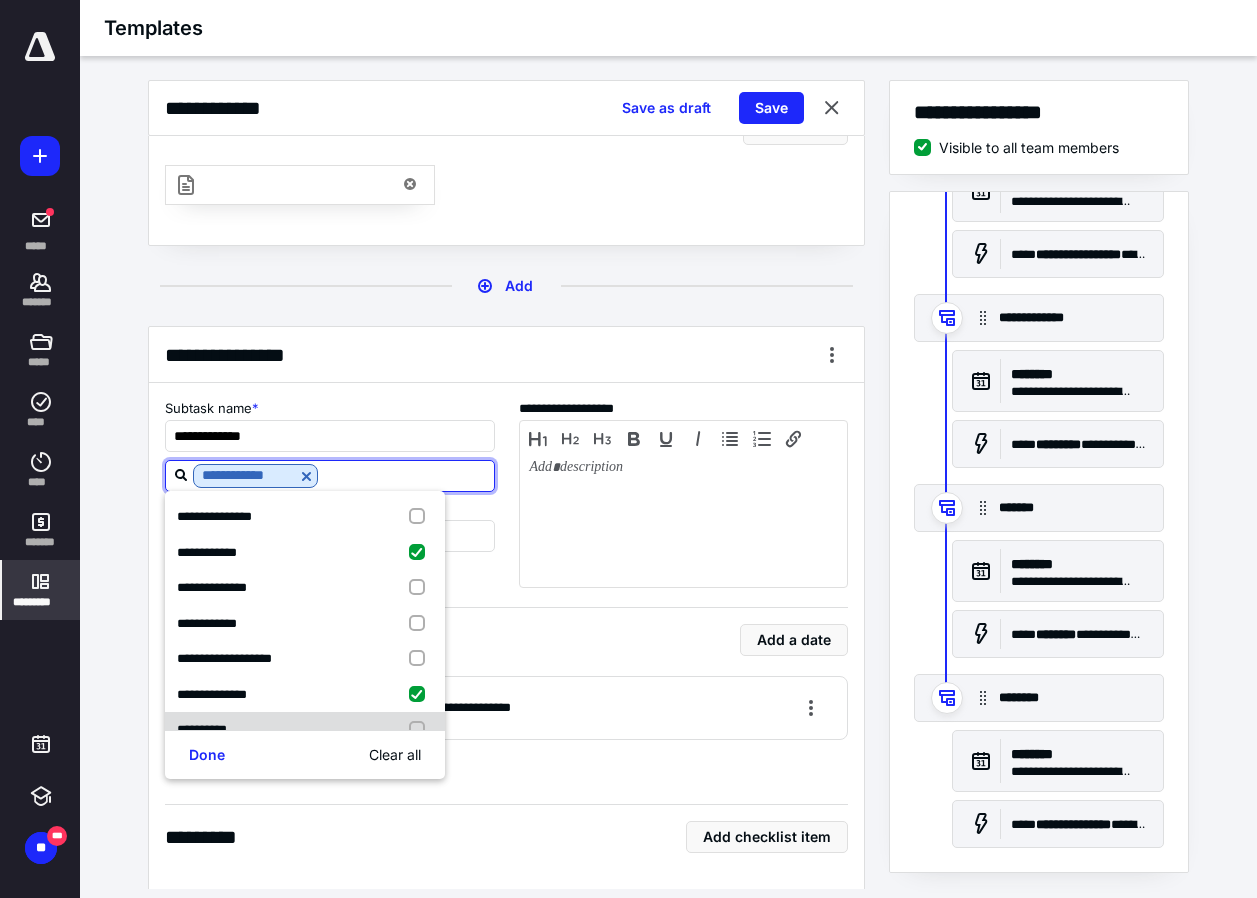 checkbox on "true" 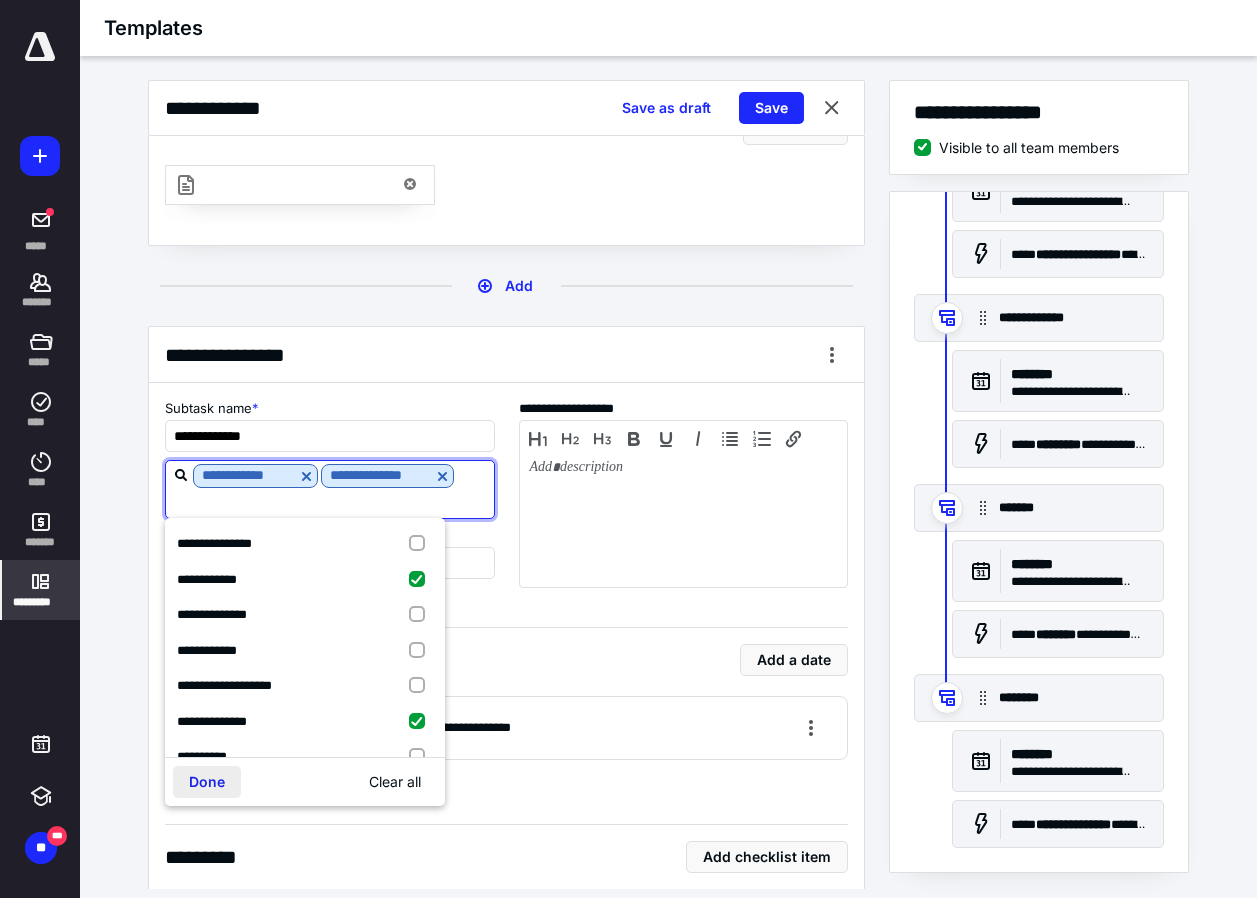 click on "Done" at bounding box center [207, 782] 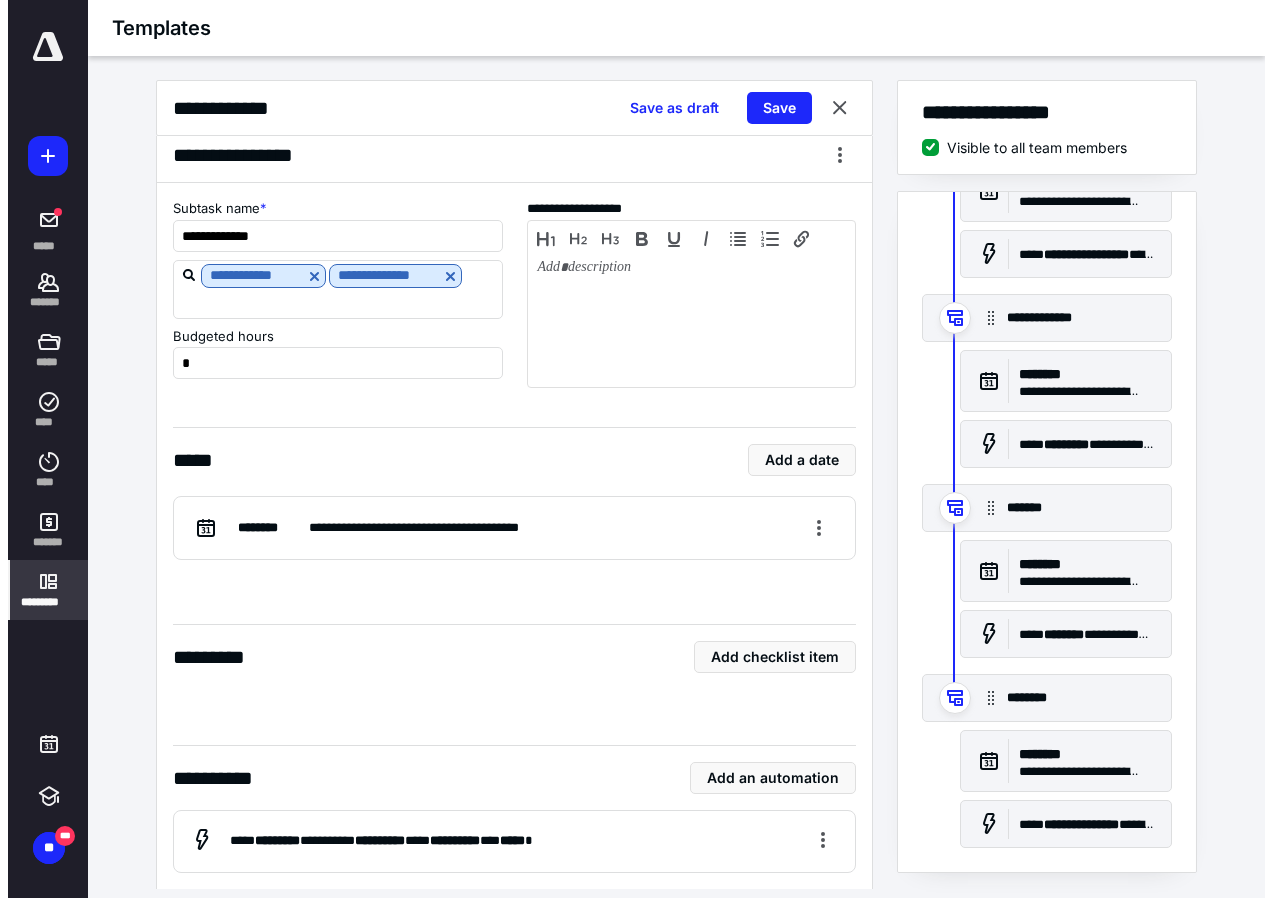 scroll, scrollTop: 5000, scrollLeft: 0, axis: vertical 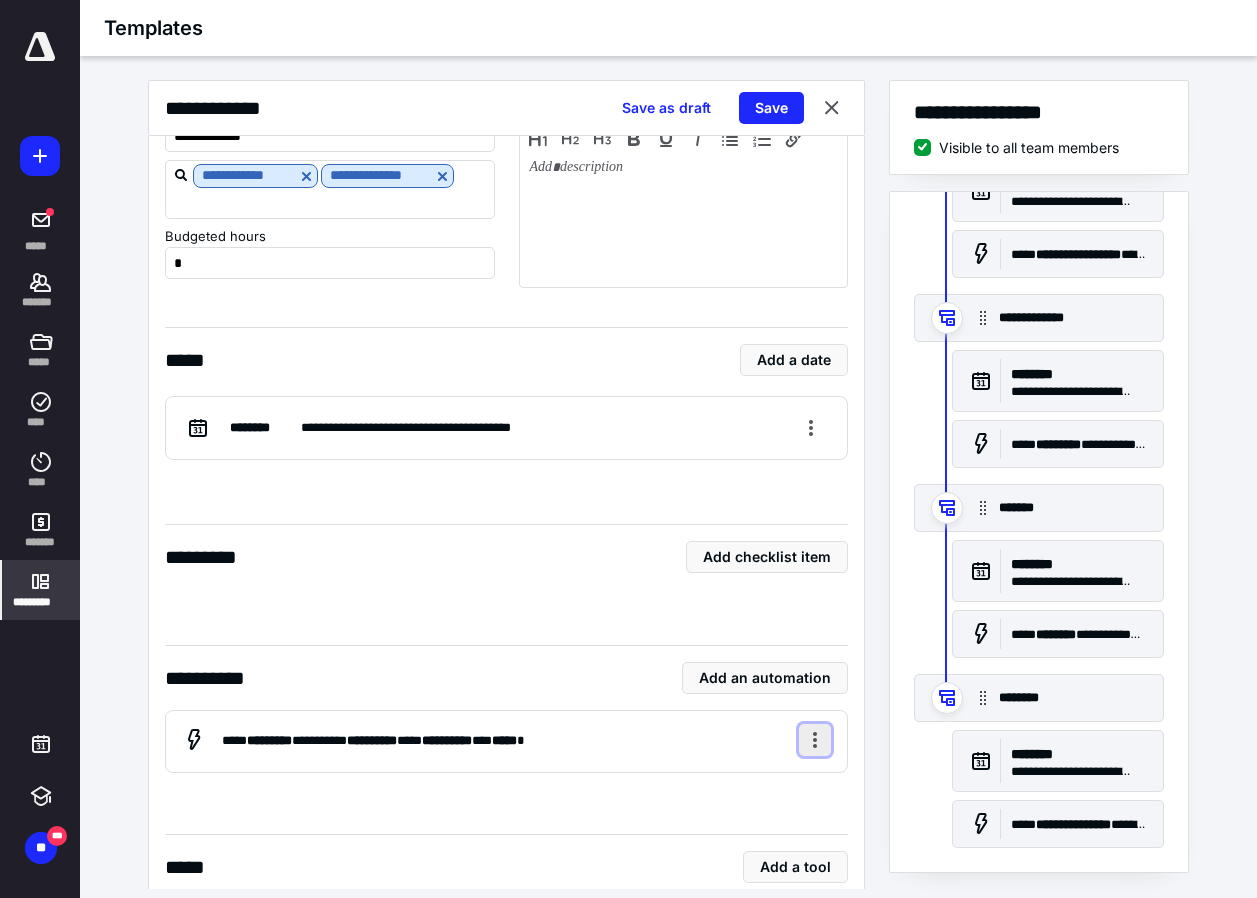 click at bounding box center (815, 740) 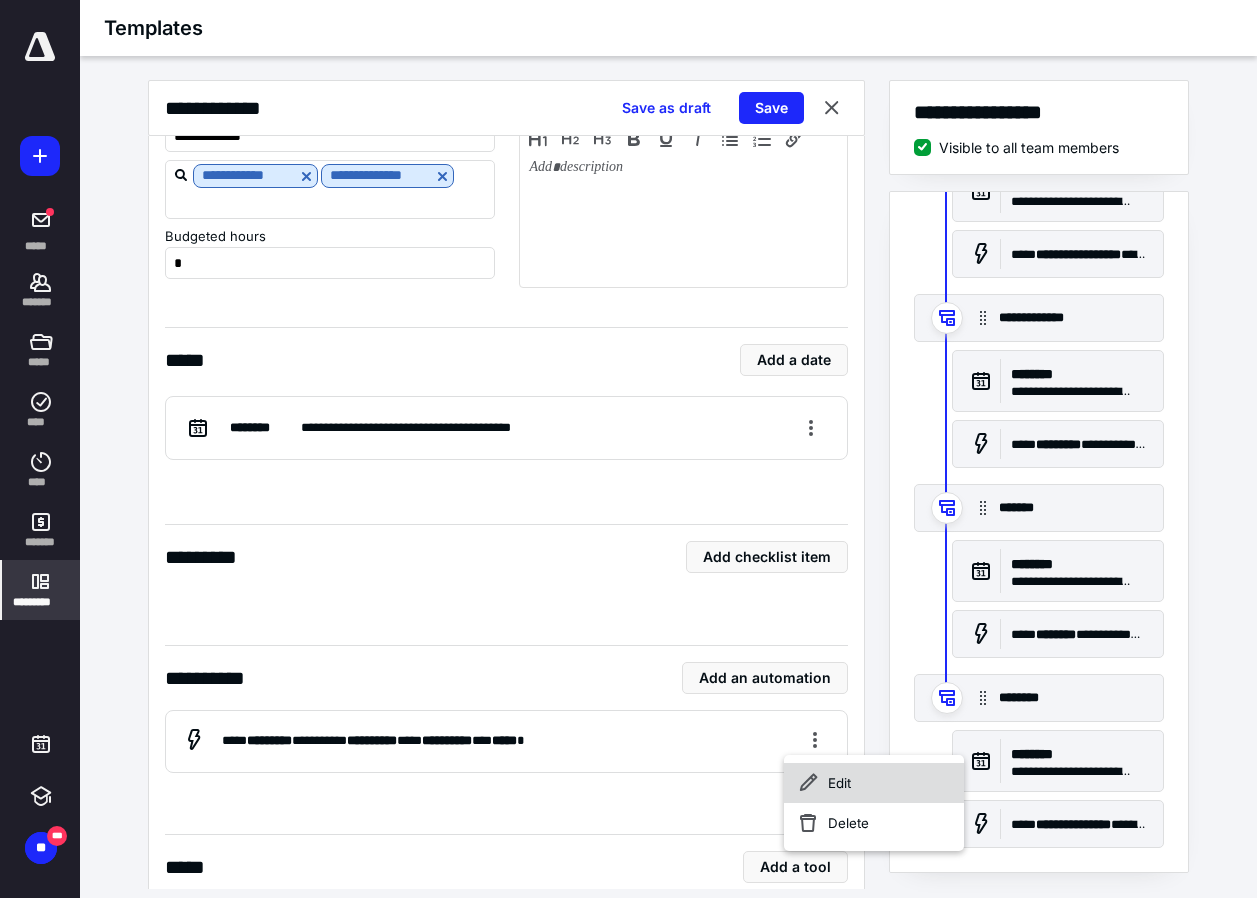 click on "Edit" at bounding box center (874, 783) 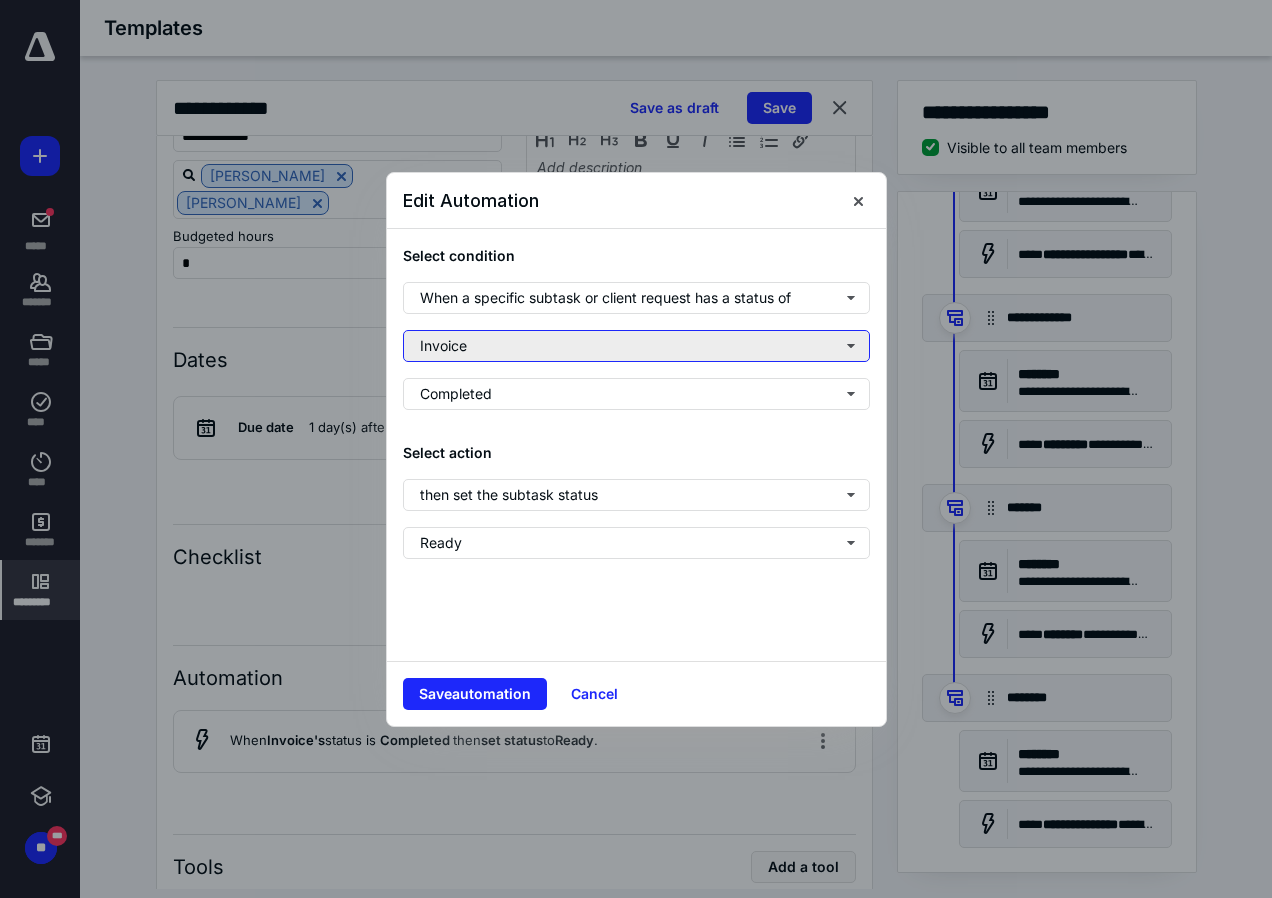 click on "Invoice" at bounding box center [636, 346] 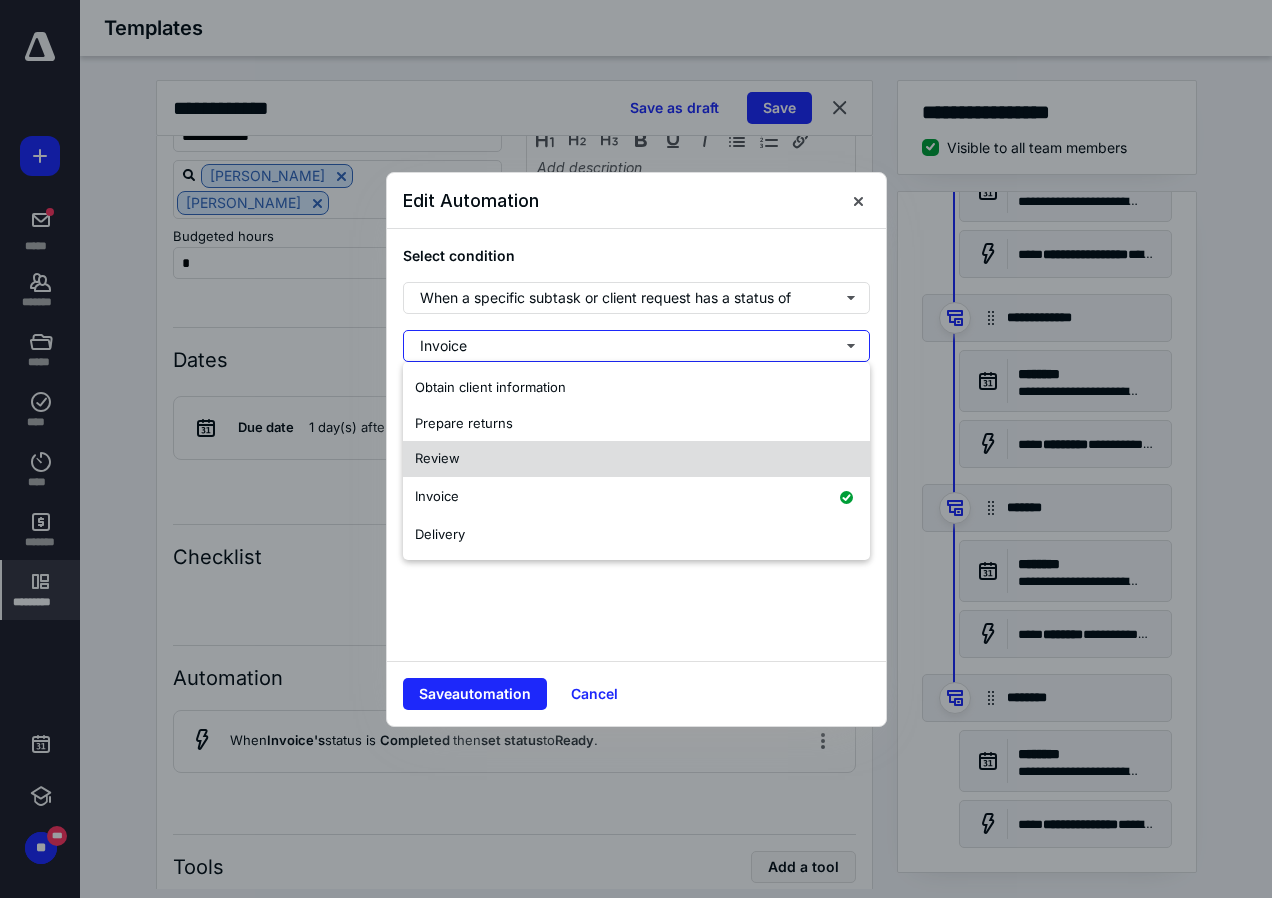 click on "Review" at bounding box center [437, 458] 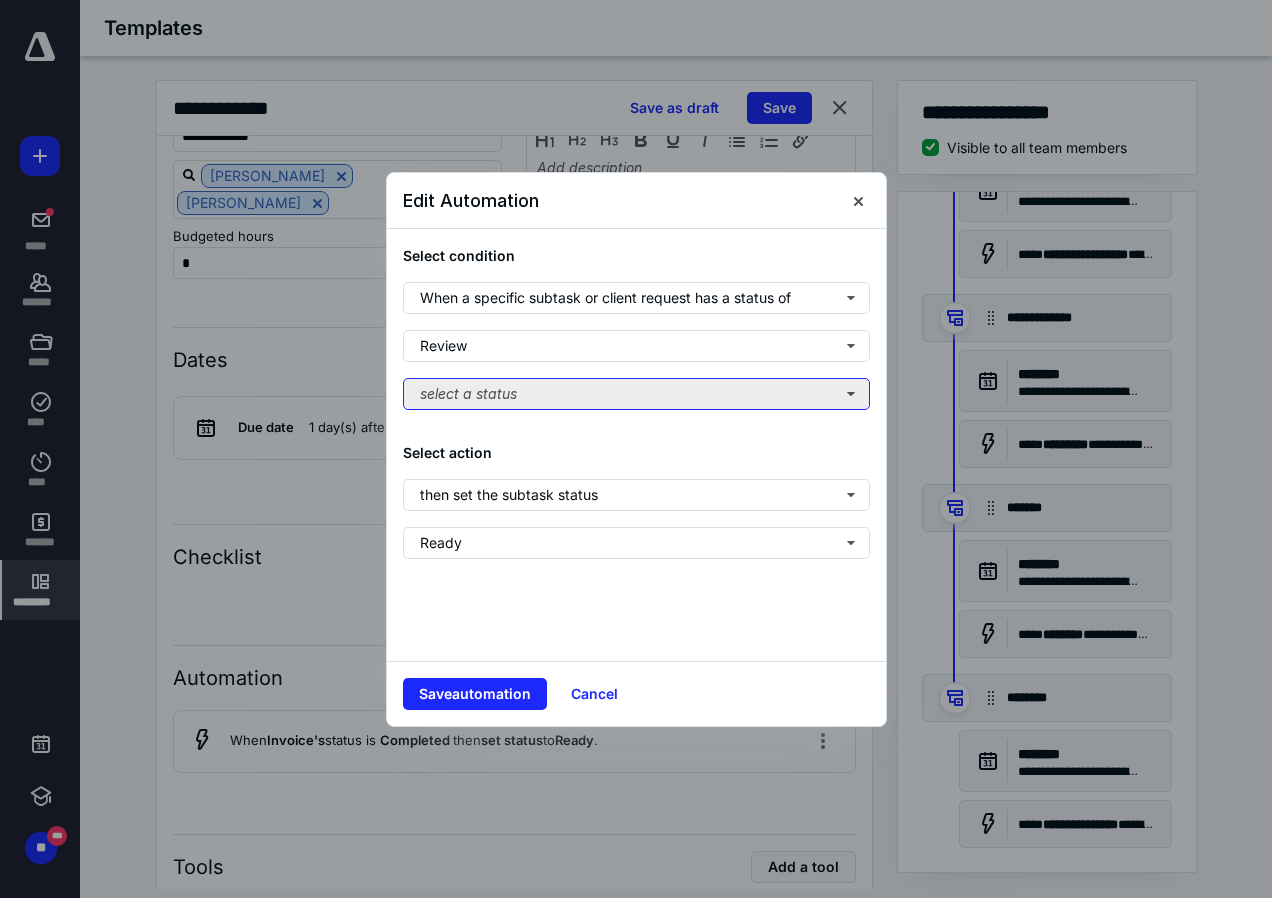 click on "select a status" at bounding box center (636, 394) 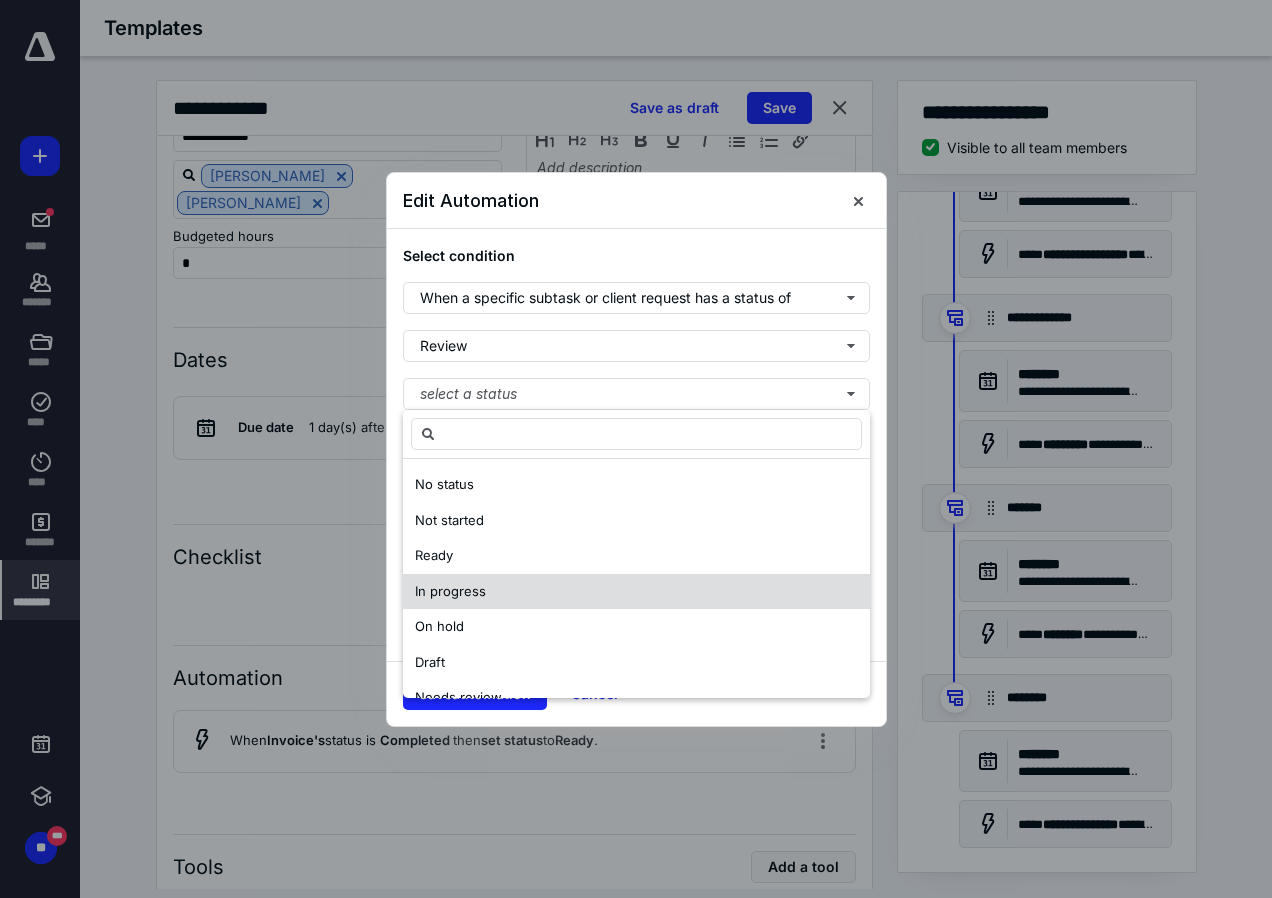scroll, scrollTop: 100, scrollLeft: 0, axis: vertical 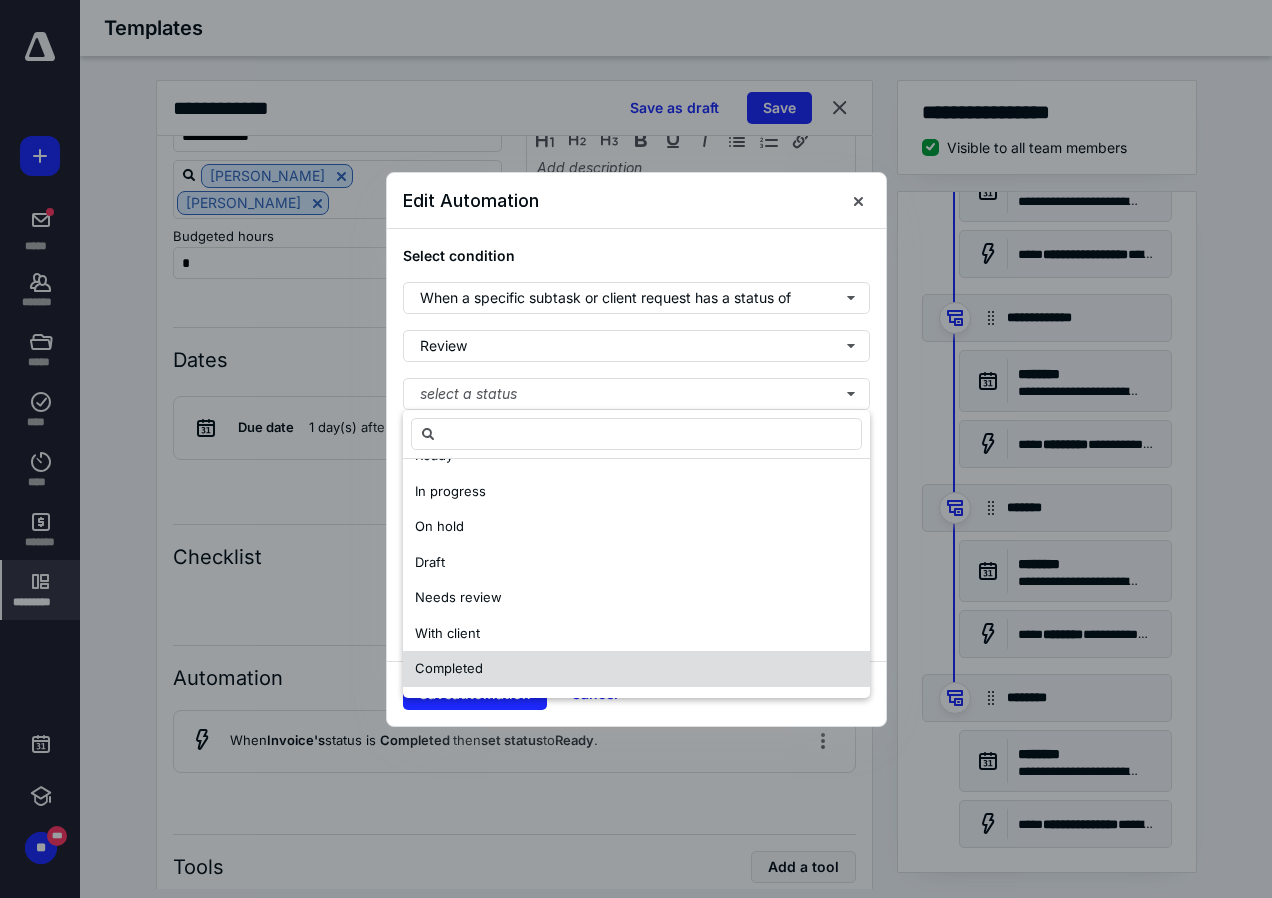 click on "Completed" at bounding box center (449, 668) 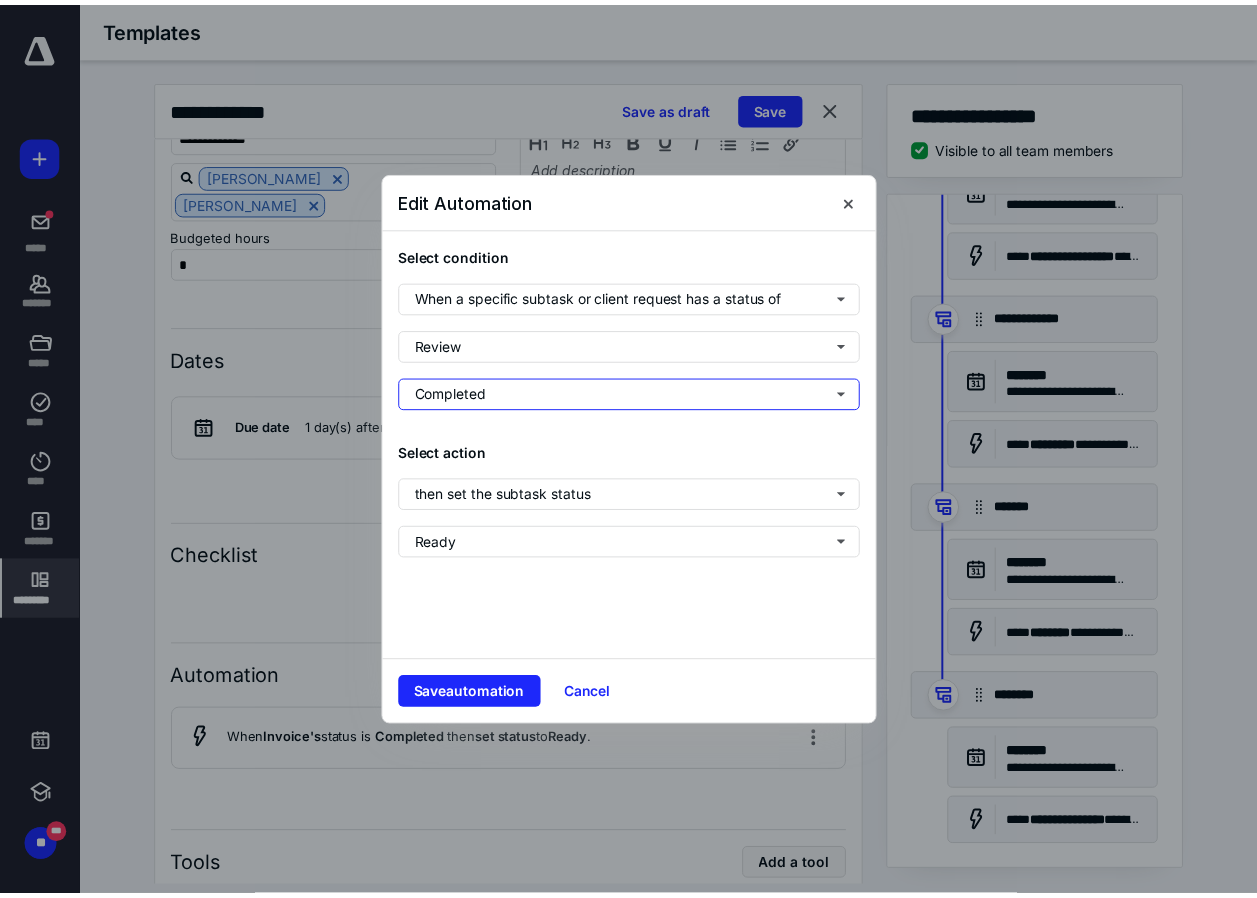 scroll, scrollTop: 0, scrollLeft: 0, axis: both 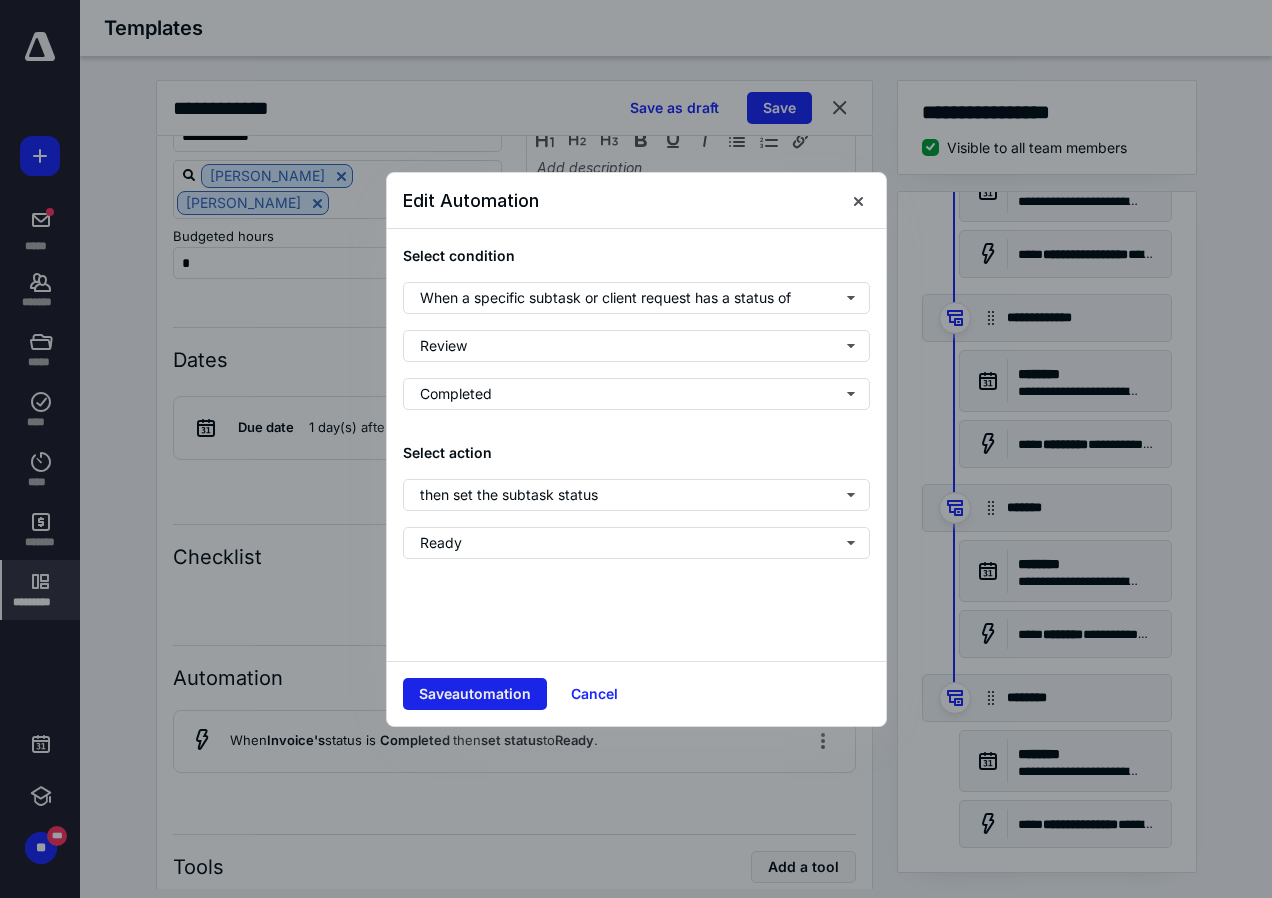 click on "Save  automation" at bounding box center (475, 694) 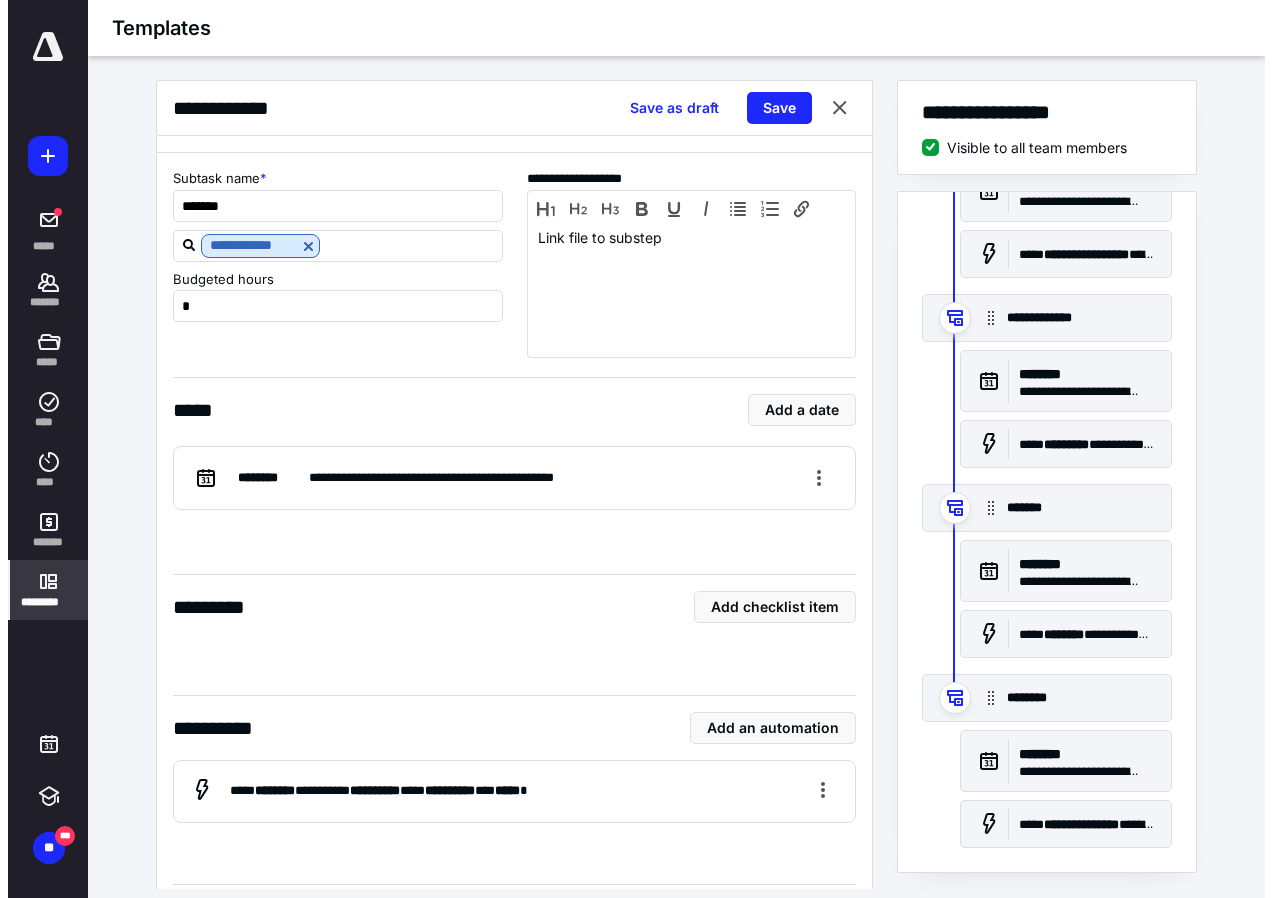 scroll, scrollTop: 6000, scrollLeft: 0, axis: vertical 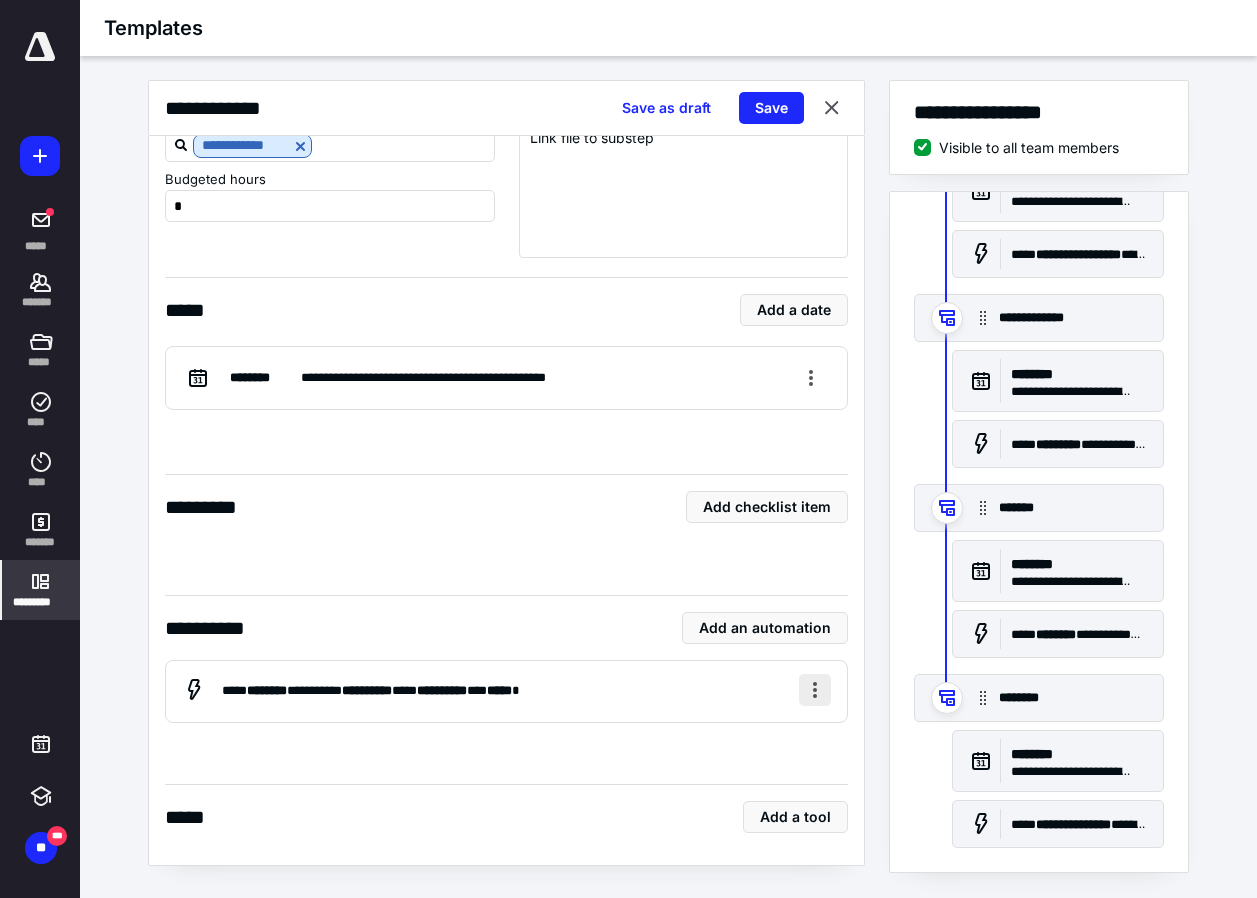 click at bounding box center [815, 690] 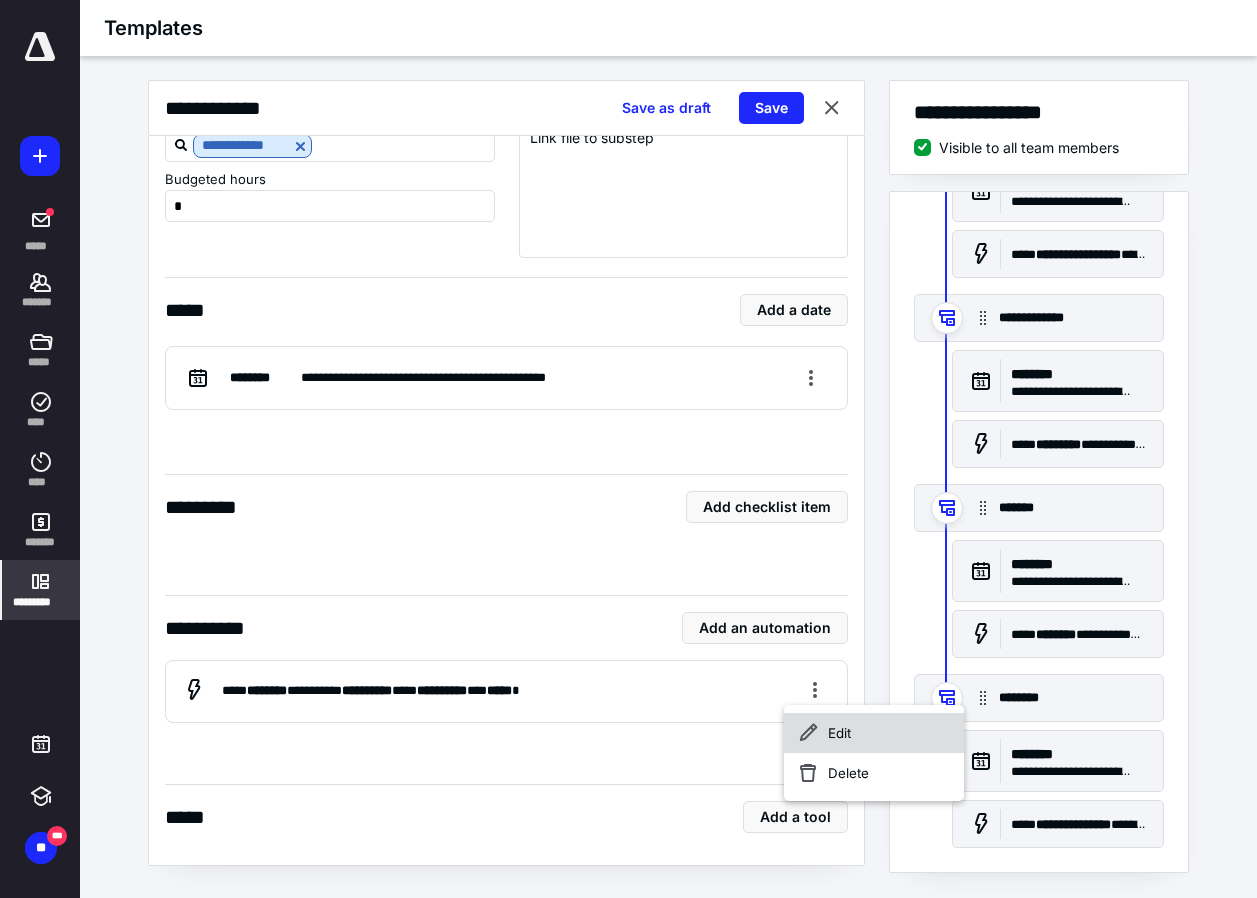 click on "Edit" at bounding box center (874, 733) 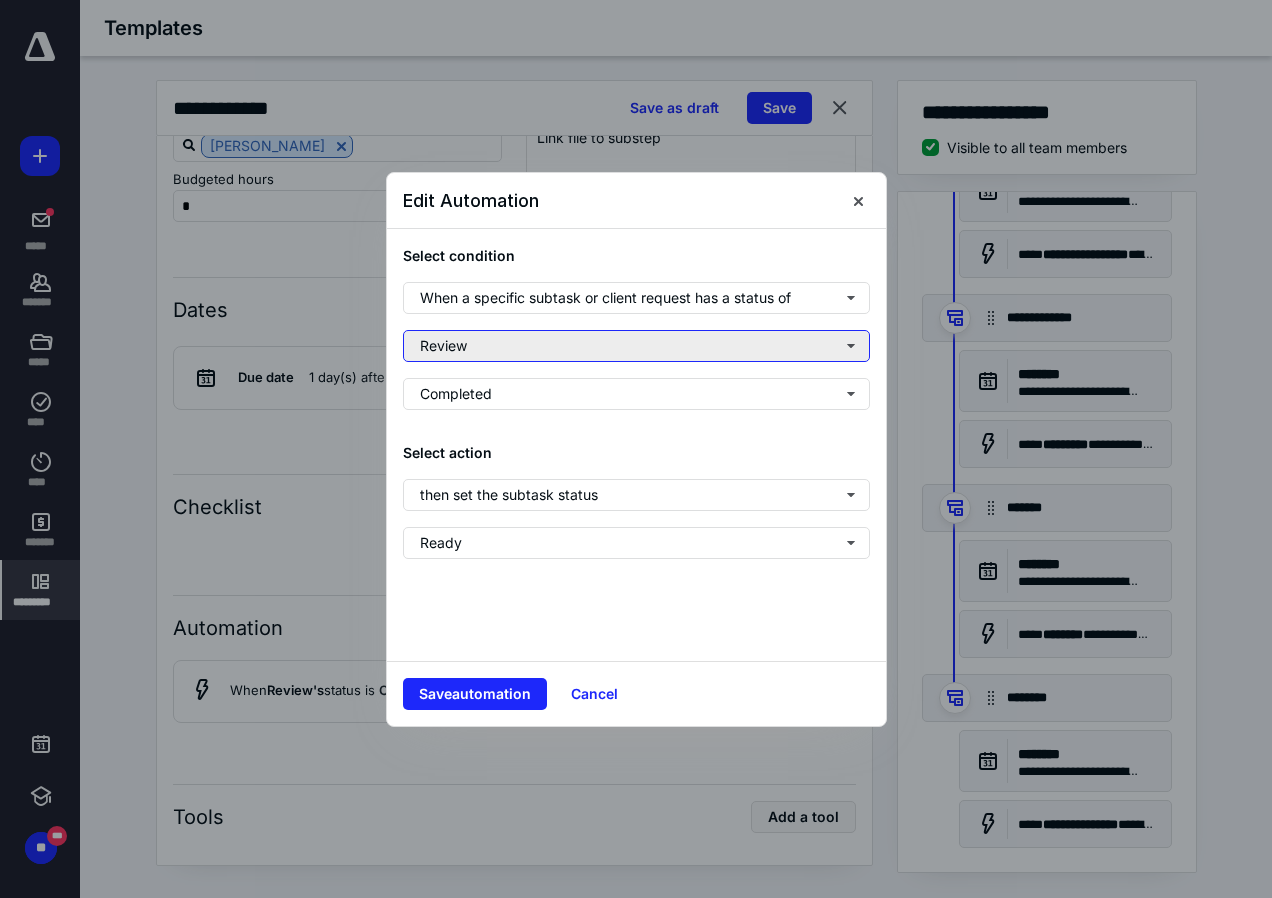 click on "Review" at bounding box center [636, 346] 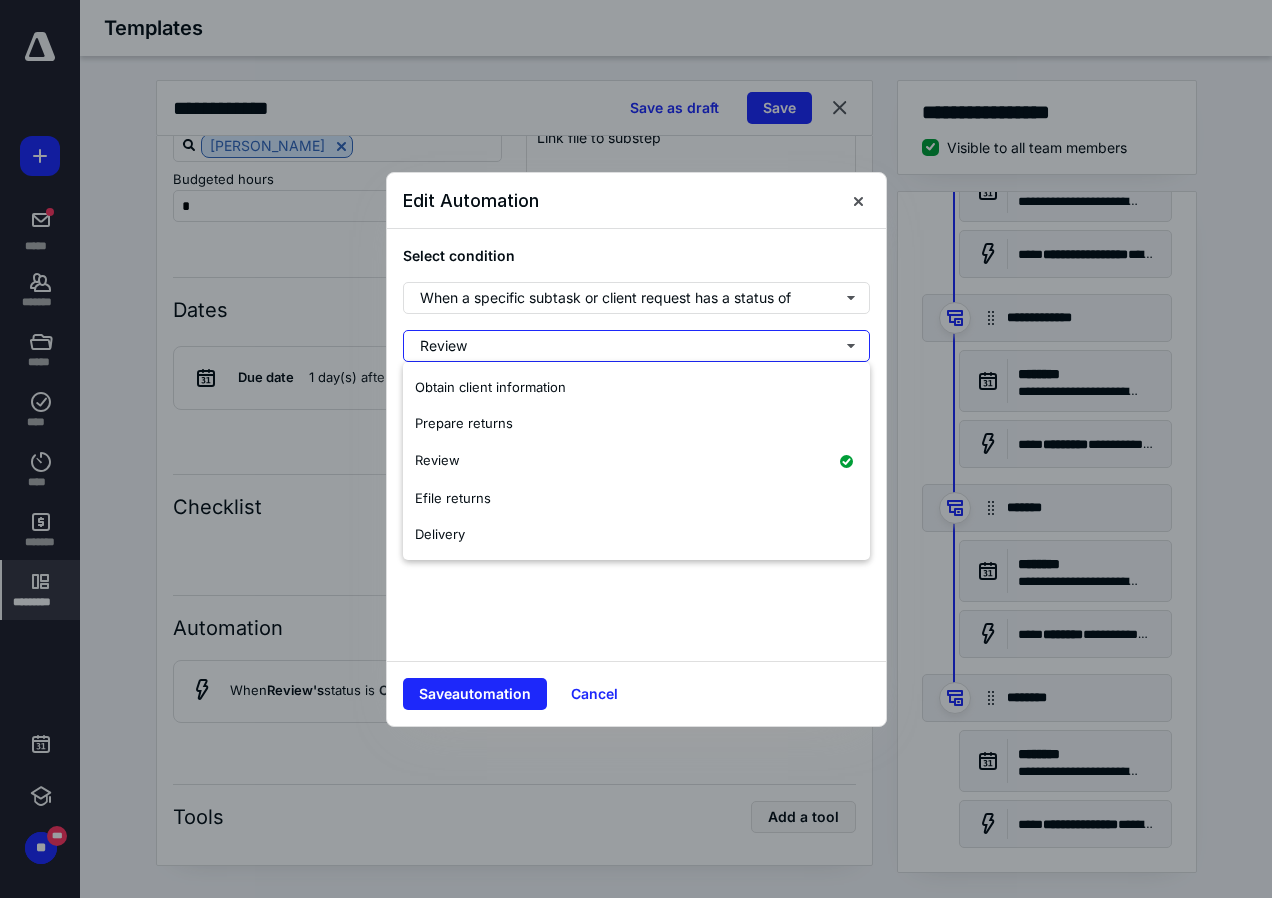 type 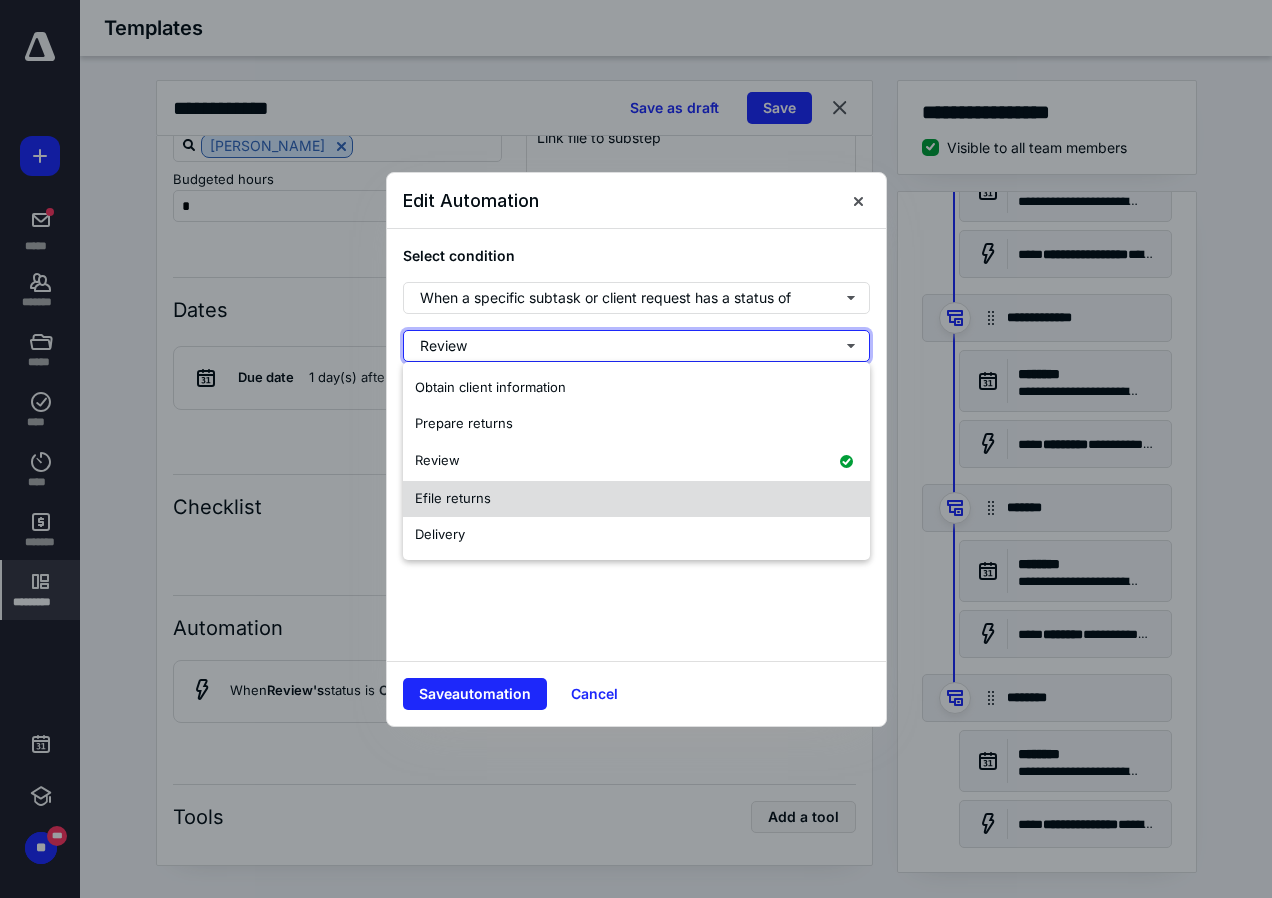 click on "Efile returns" at bounding box center (453, 498) 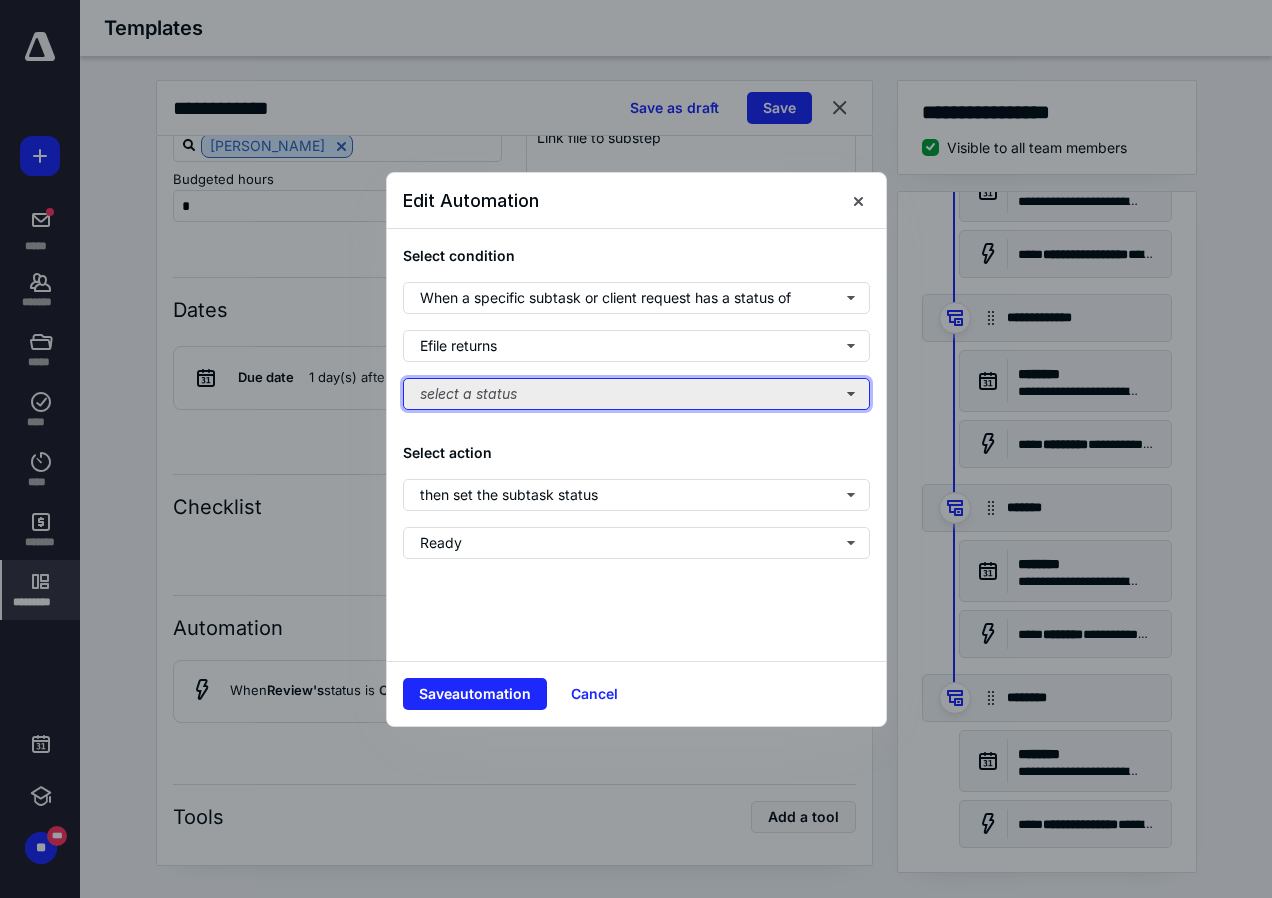 type 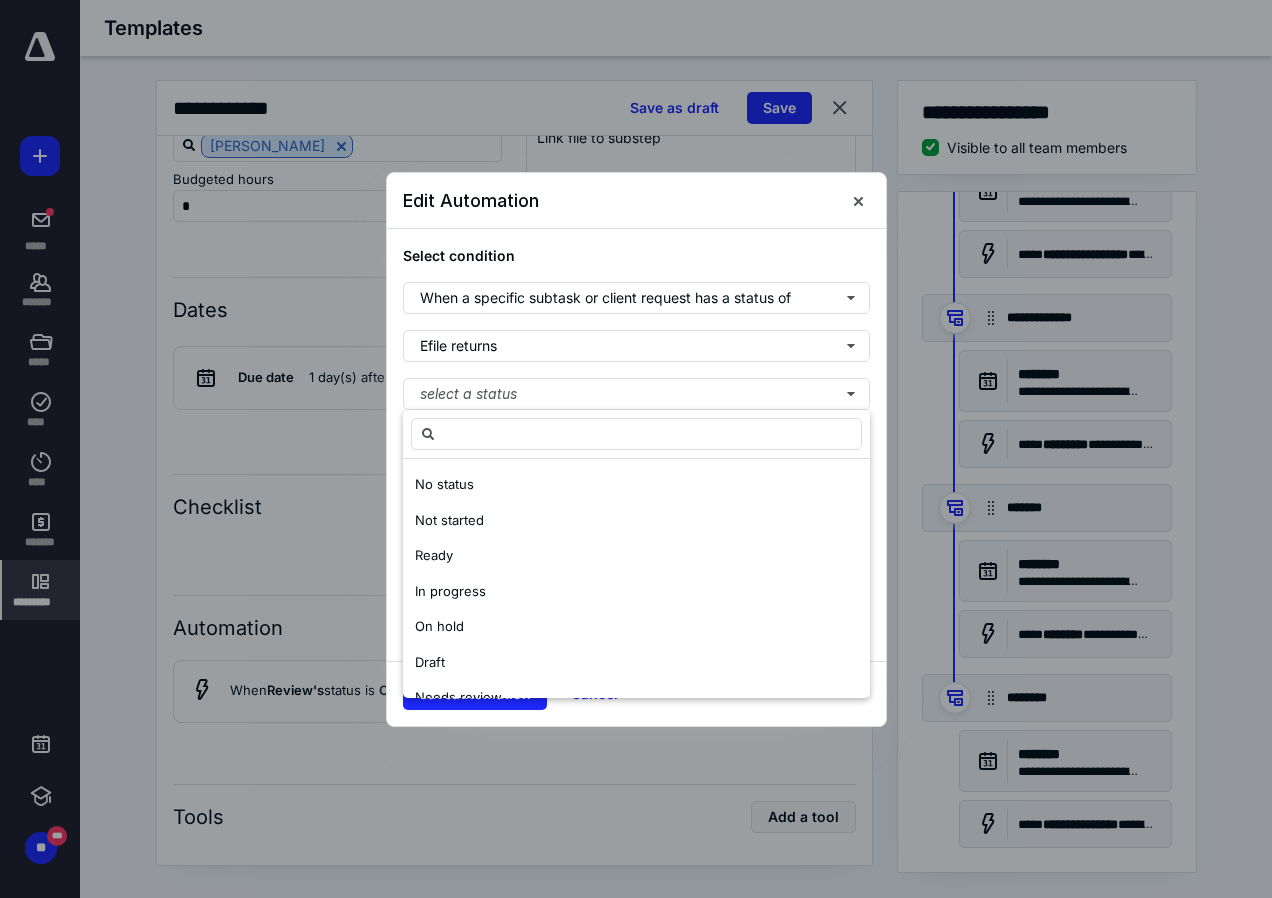 scroll, scrollTop: 100, scrollLeft: 0, axis: vertical 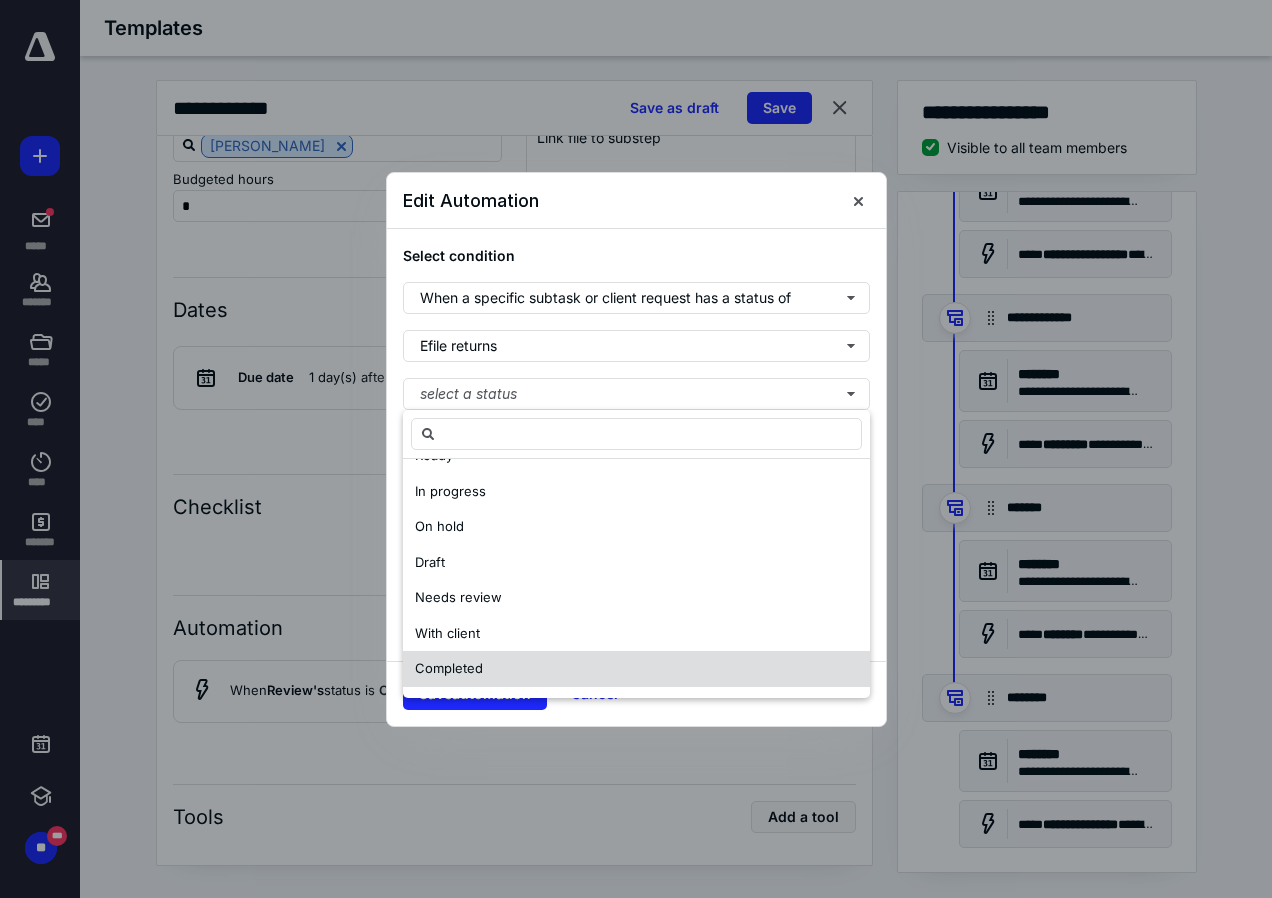 click on "Completed" at bounding box center [449, 668] 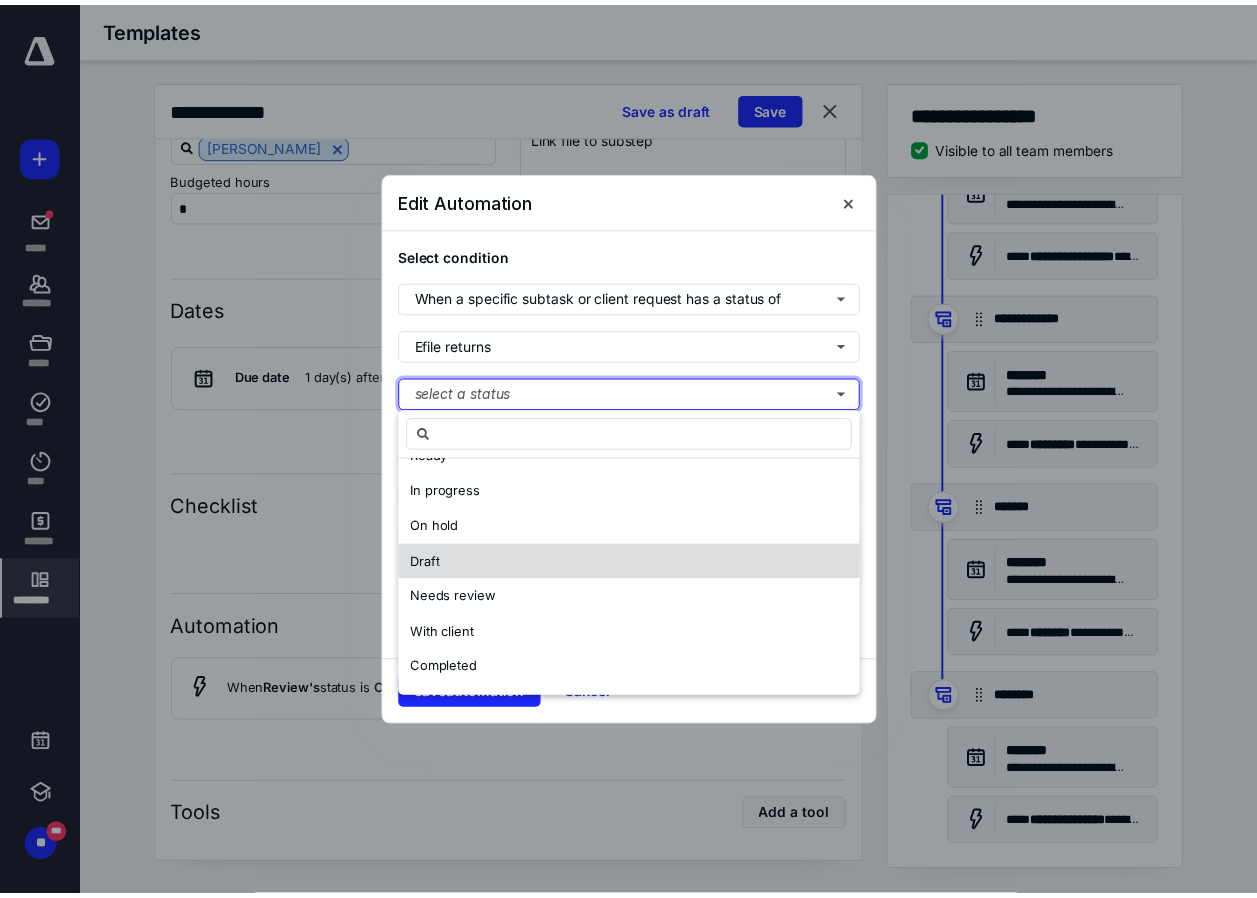 scroll, scrollTop: 0, scrollLeft: 0, axis: both 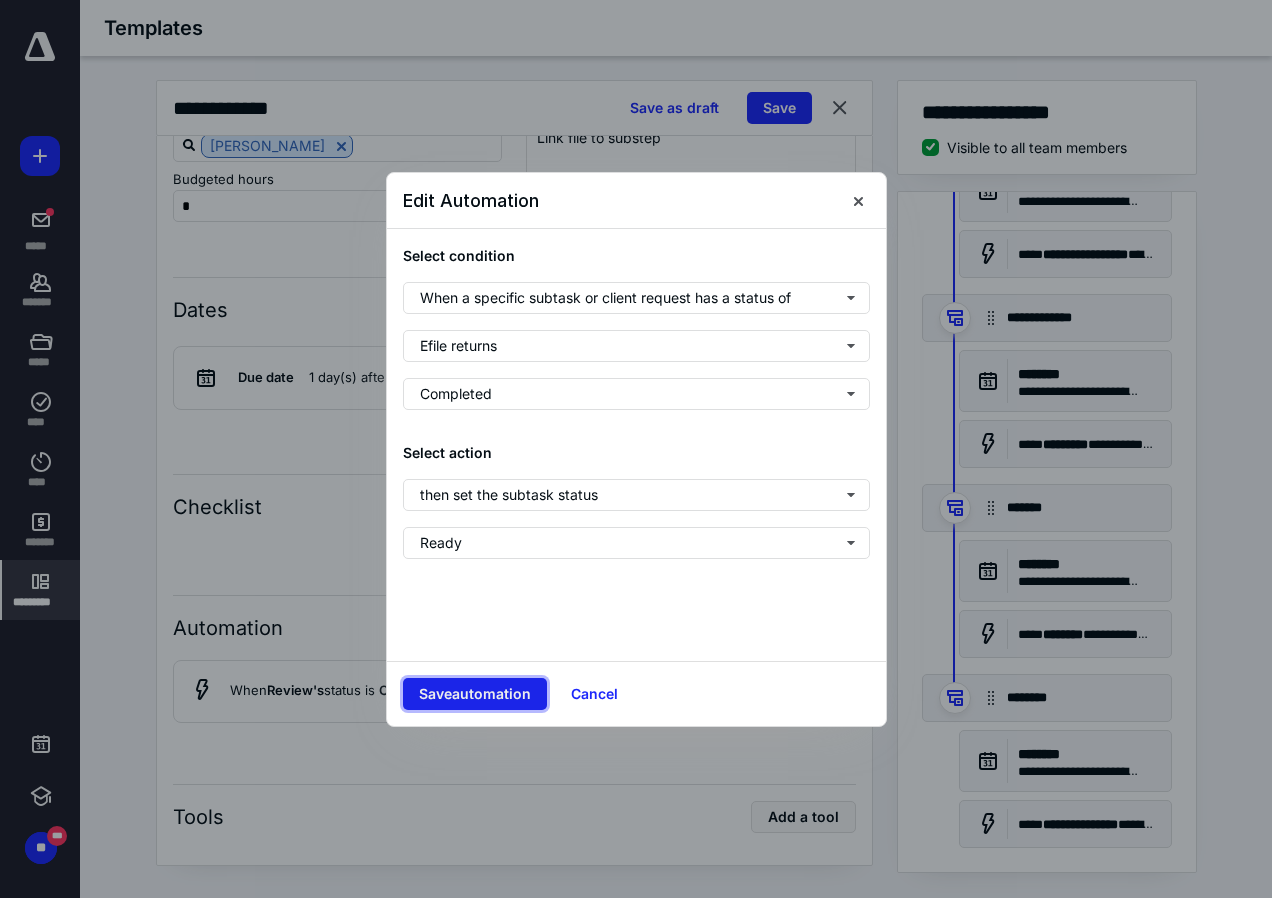type 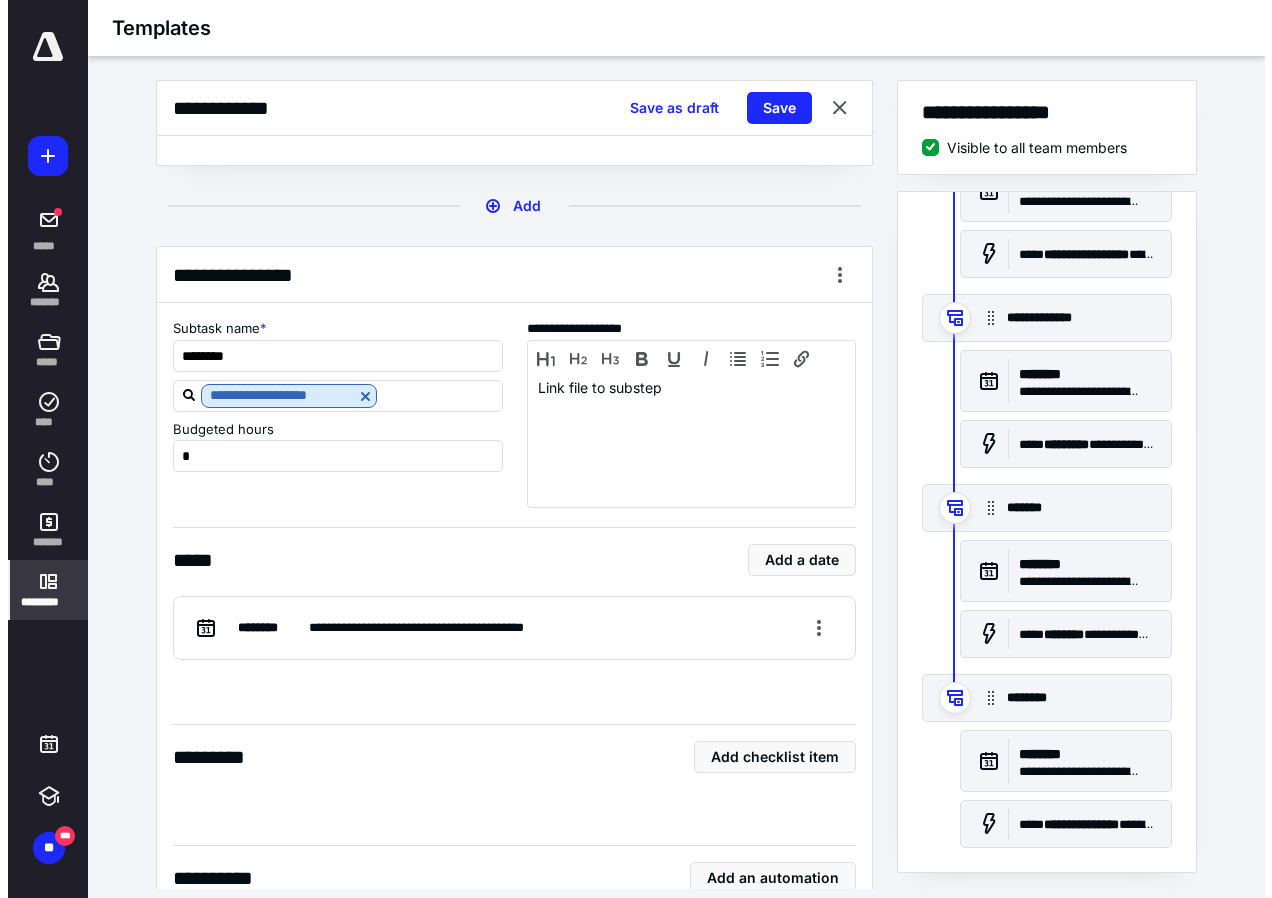 scroll, scrollTop: 7000, scrollLeft: 0, axis: vertical 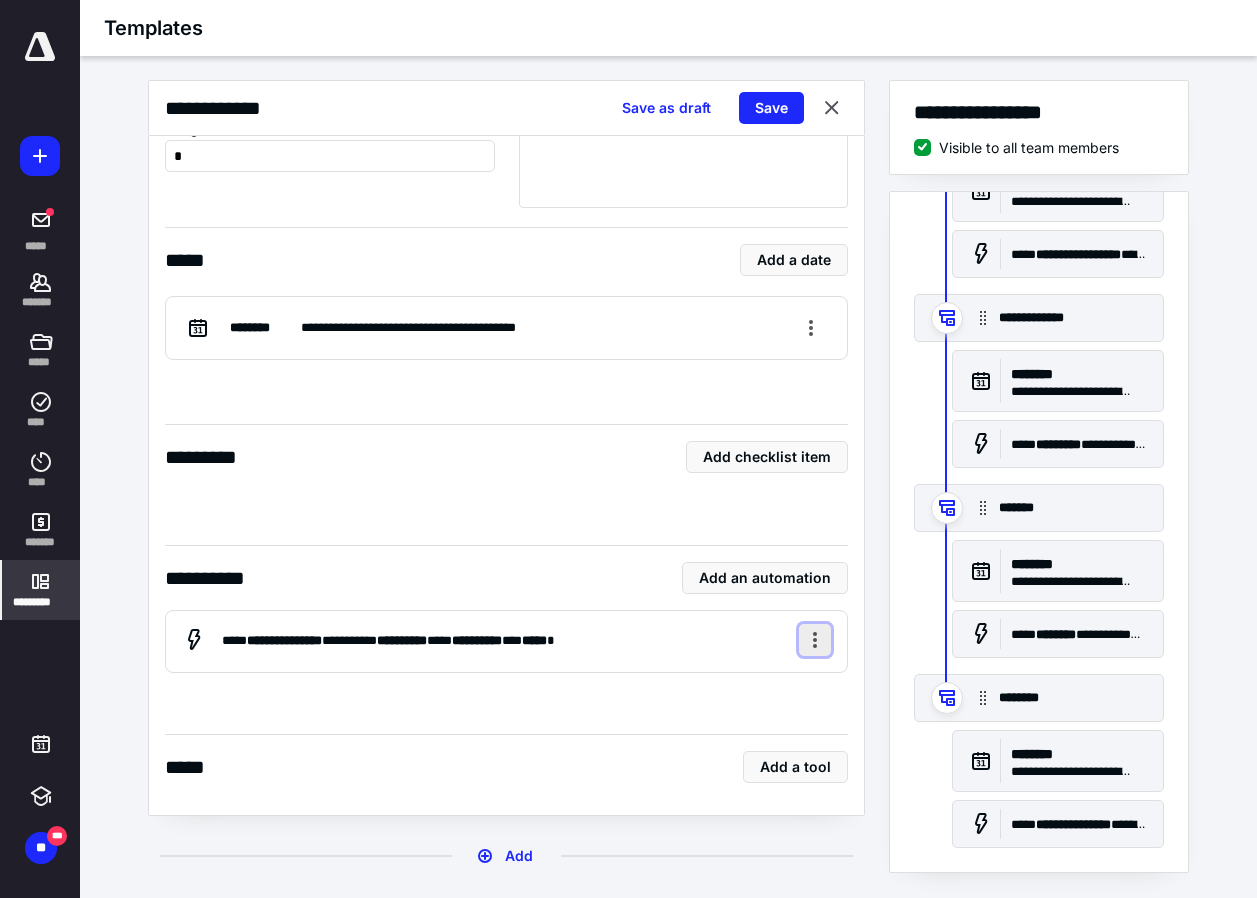 click at bounding box center [815, 640] 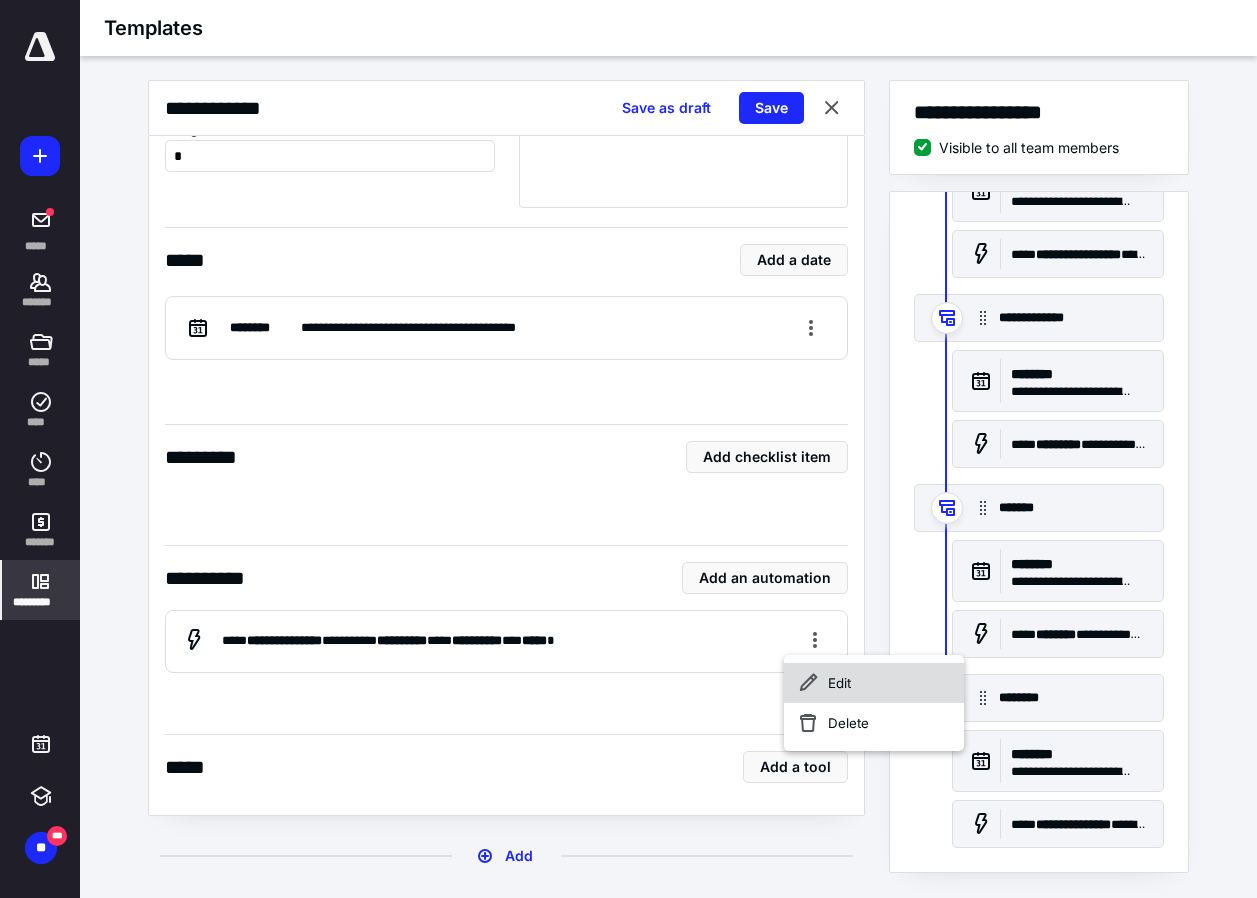 click on "Edit" at bounding box center [874, 683] 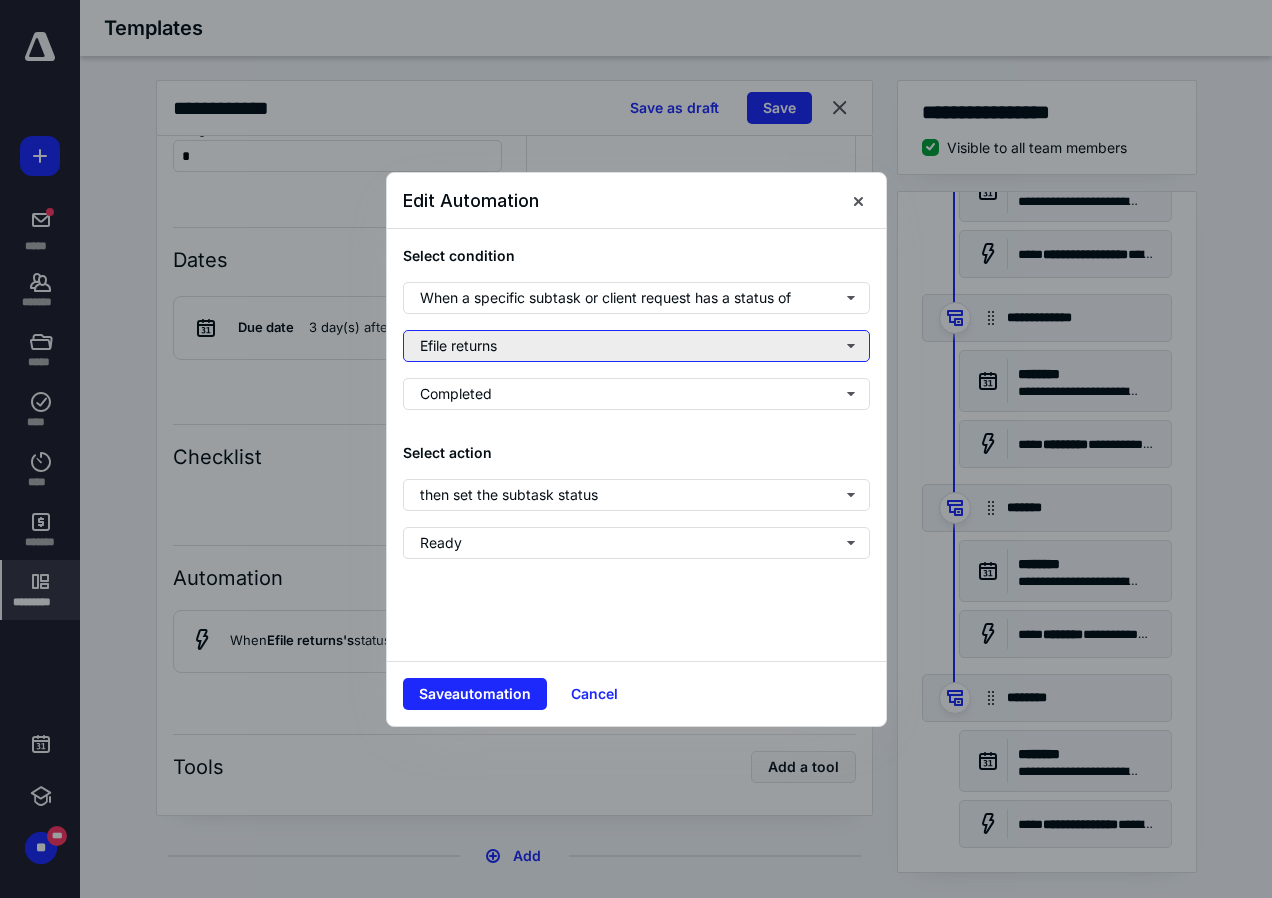 click on "Efile returns" at bounding box center [636, 346] 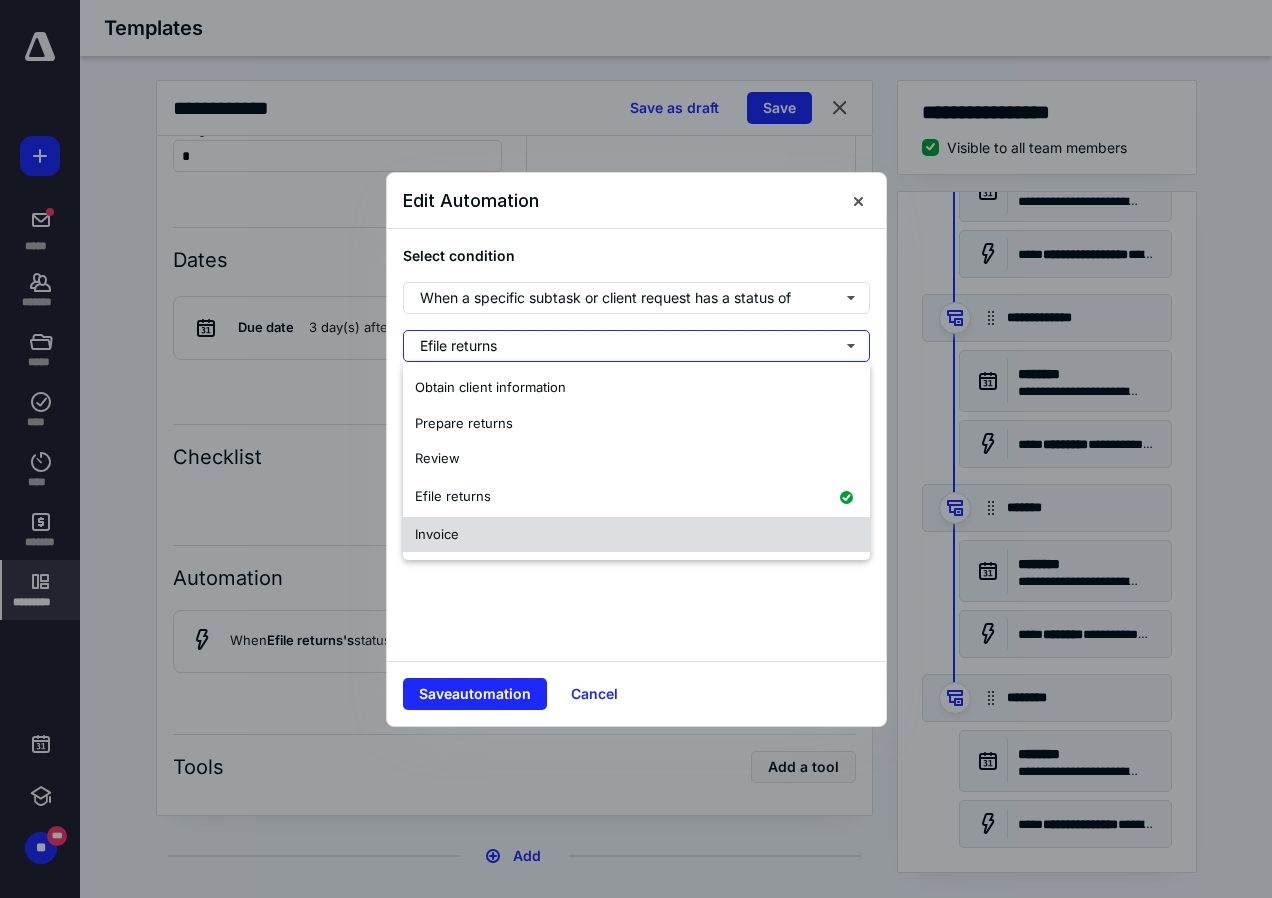 click on "Invoice" at bounding box center (437, 534) 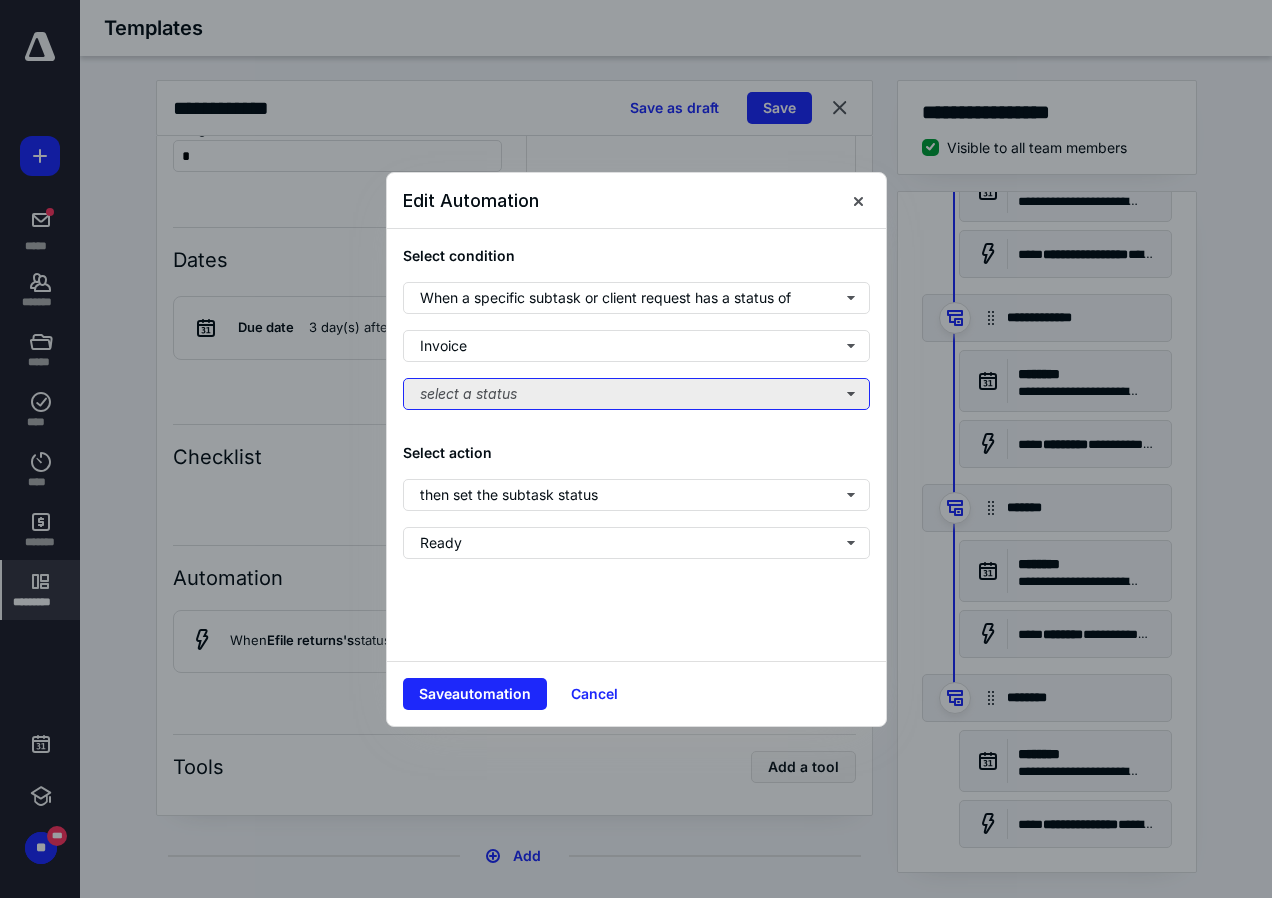 click on "select a status" at bounding box center [636, 394] 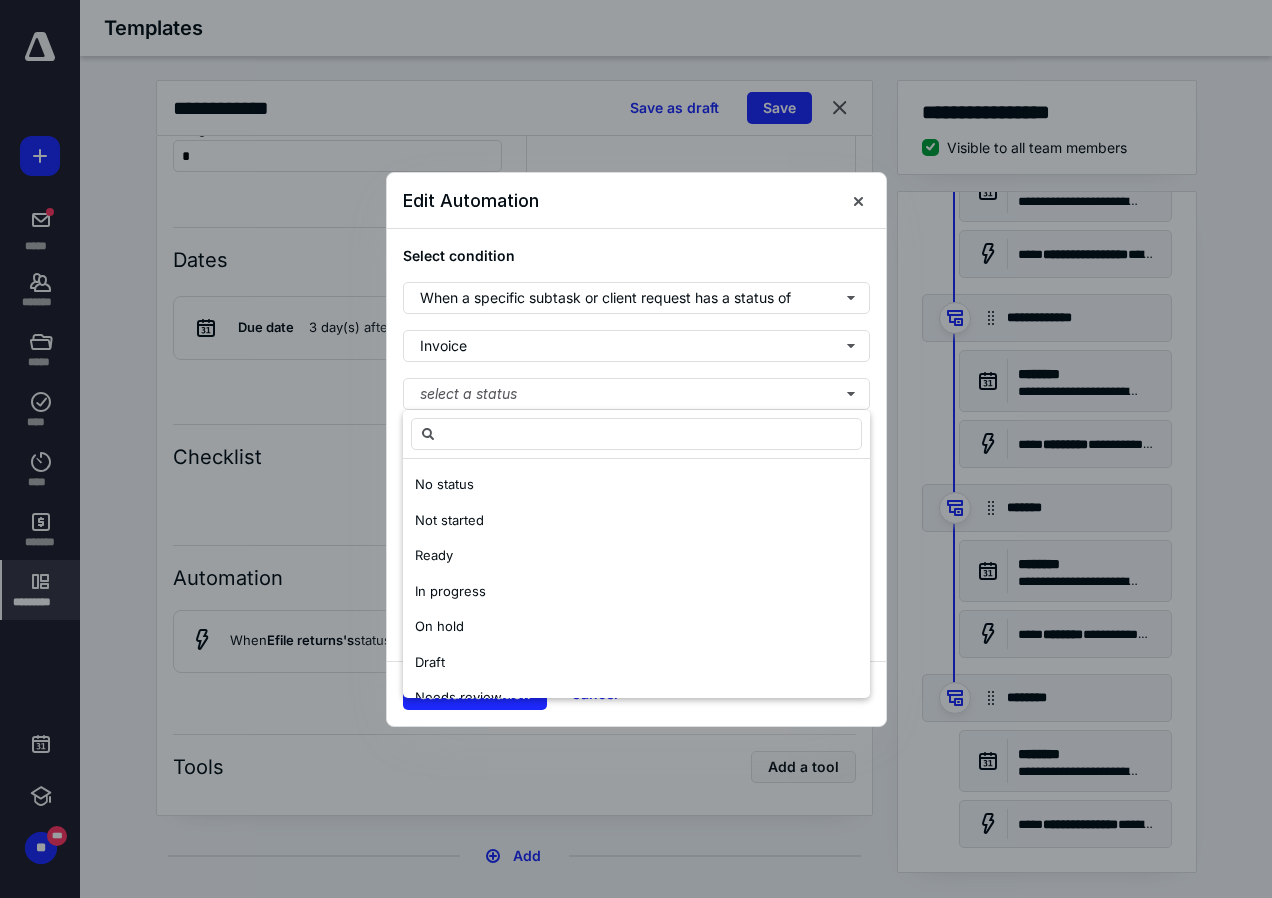 scroll, scrollTop: 200, scrollLeft: 0, axis: vertical 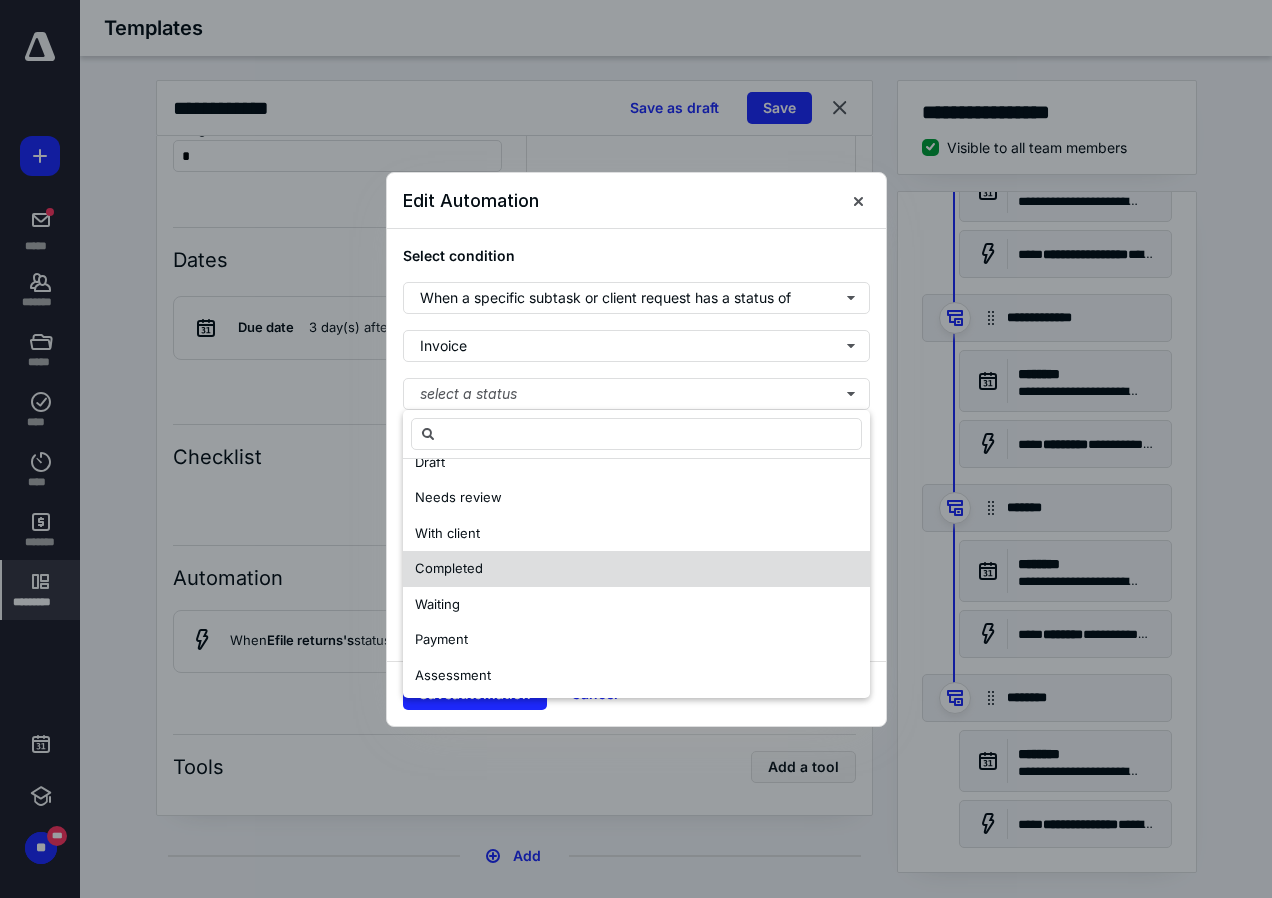click on "Completed" at bounding box center (449, 568) 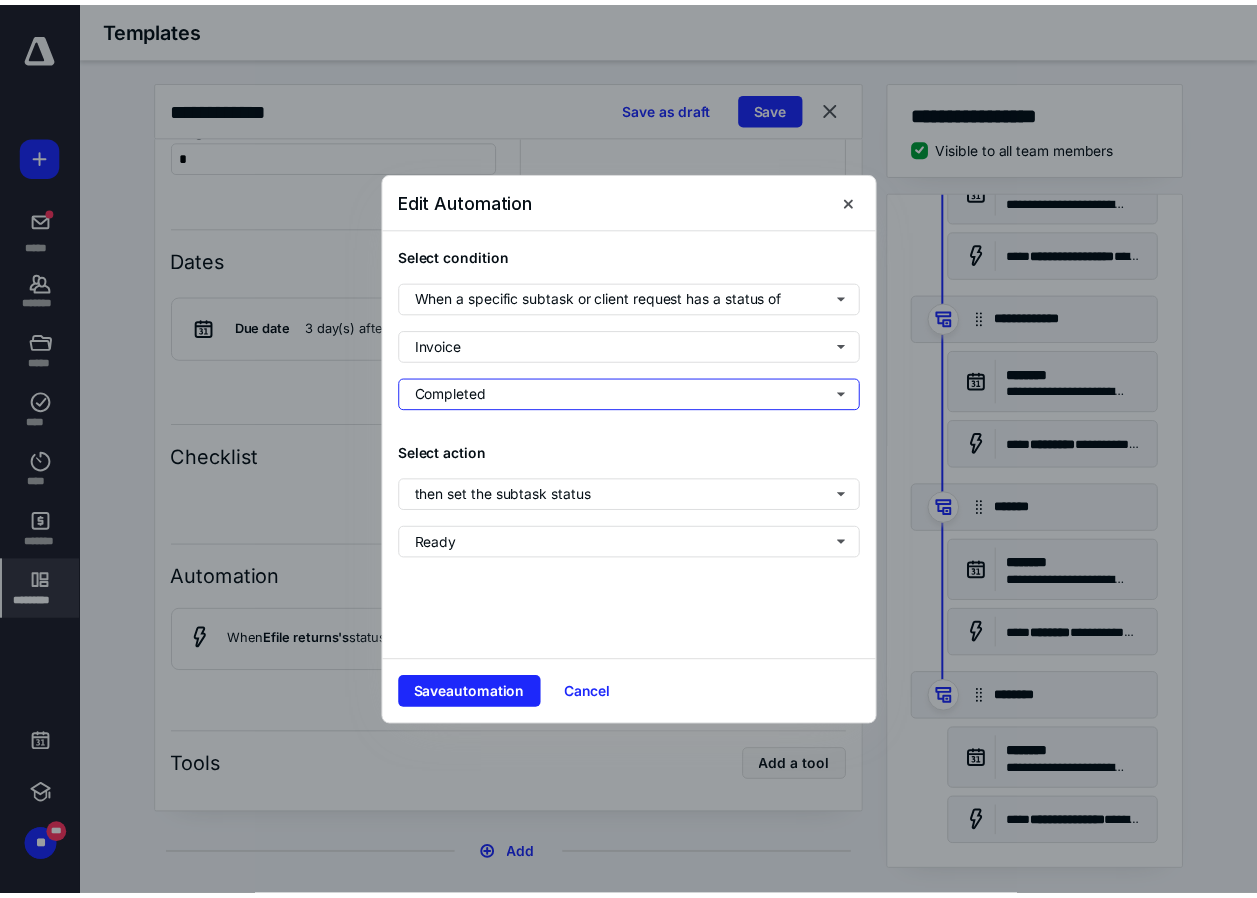 scroll, scrollTop: 0, scrollLeft: 0, axis: both 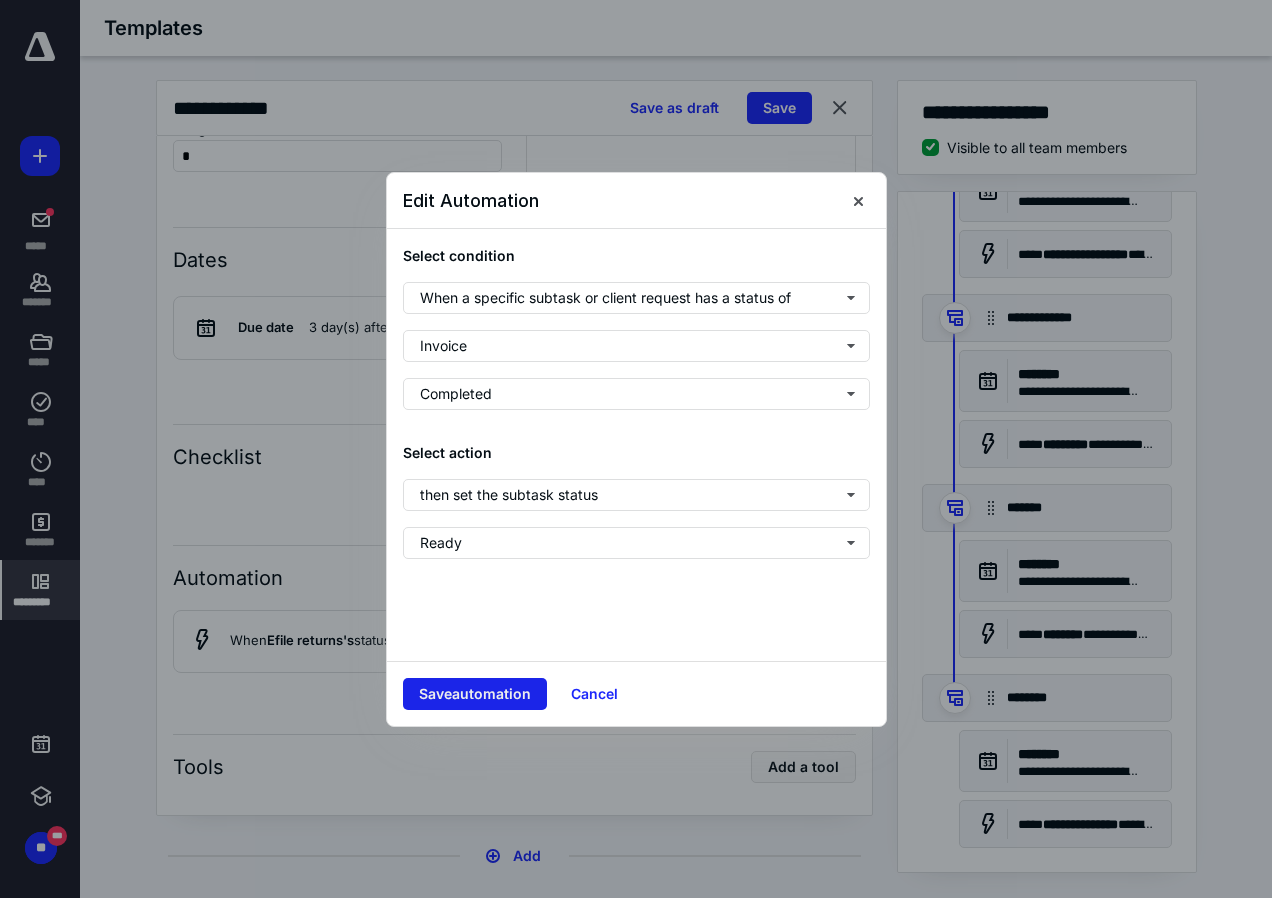 click on "Save  automation" at bounding box center (475, 694) 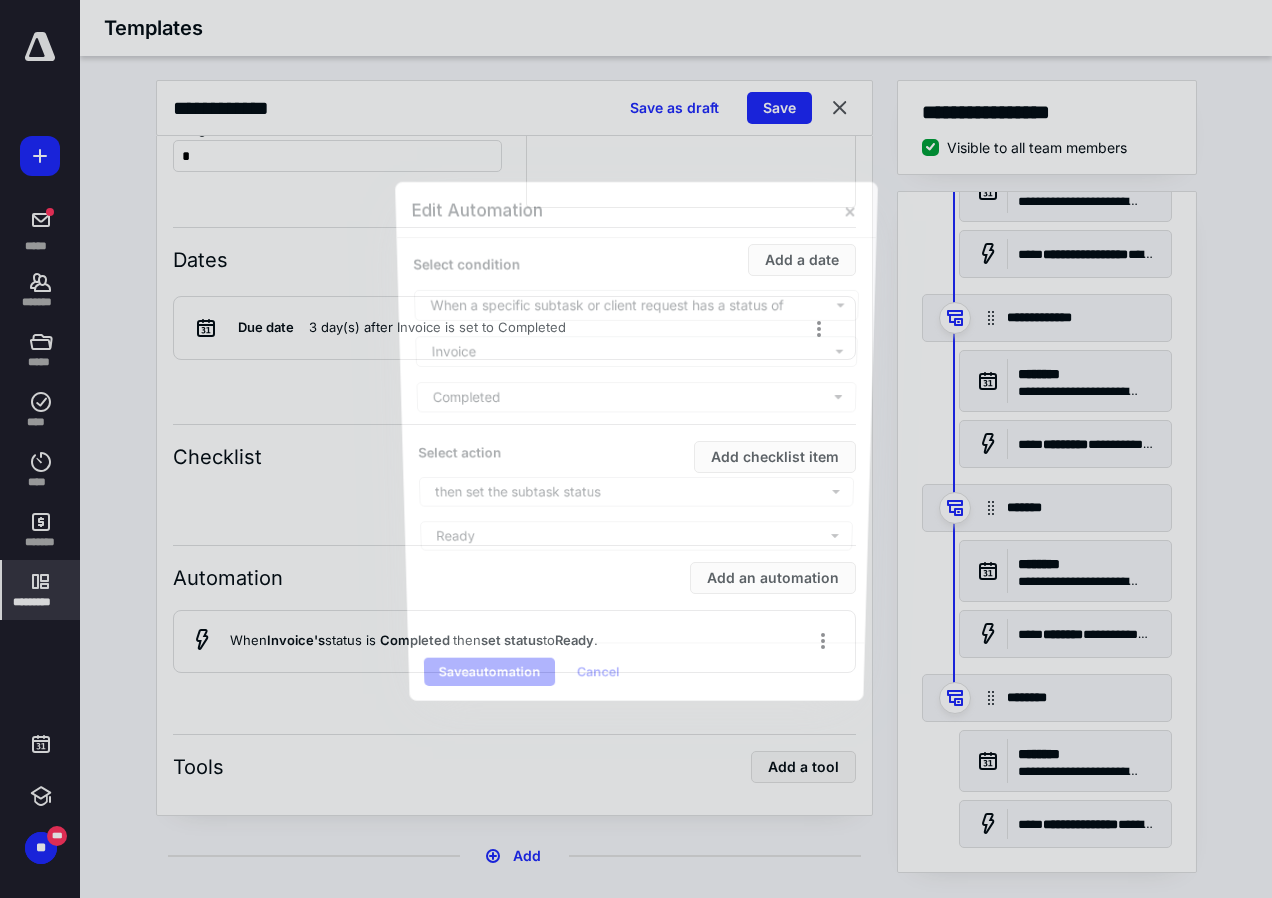 type 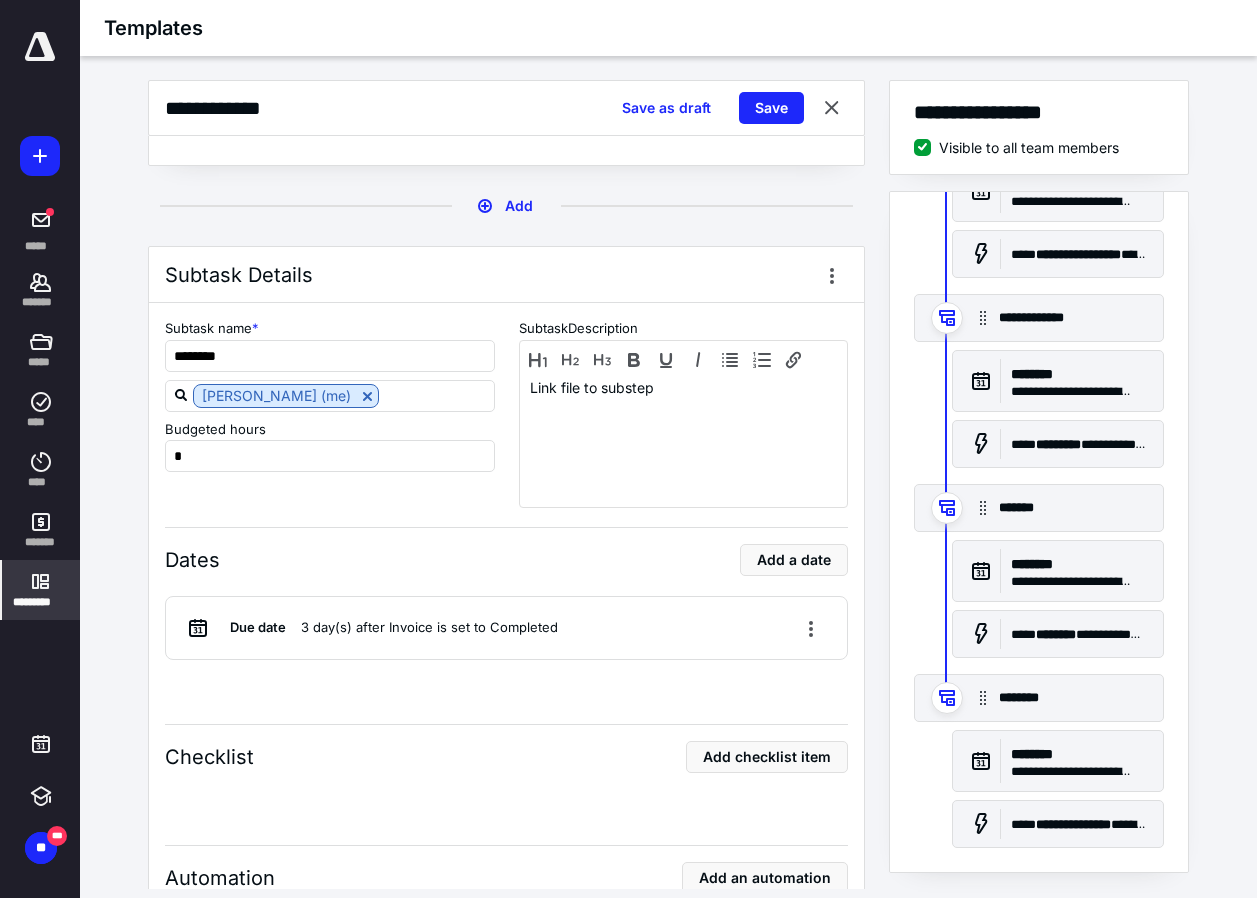scroll, scrollTop: 7006, scrollLeft: 0, axis: vertical 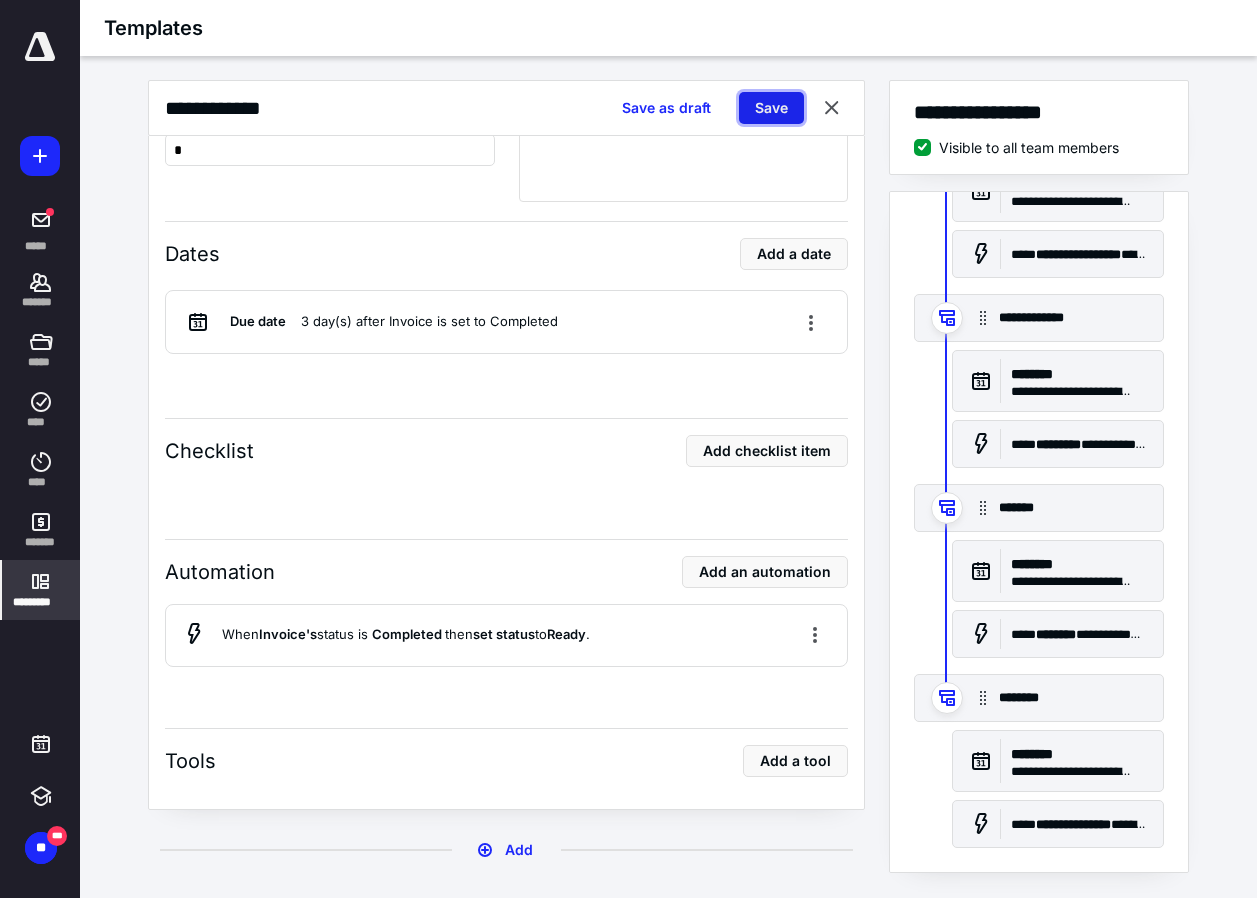 click on "Save" at bounding box center [771, 108] 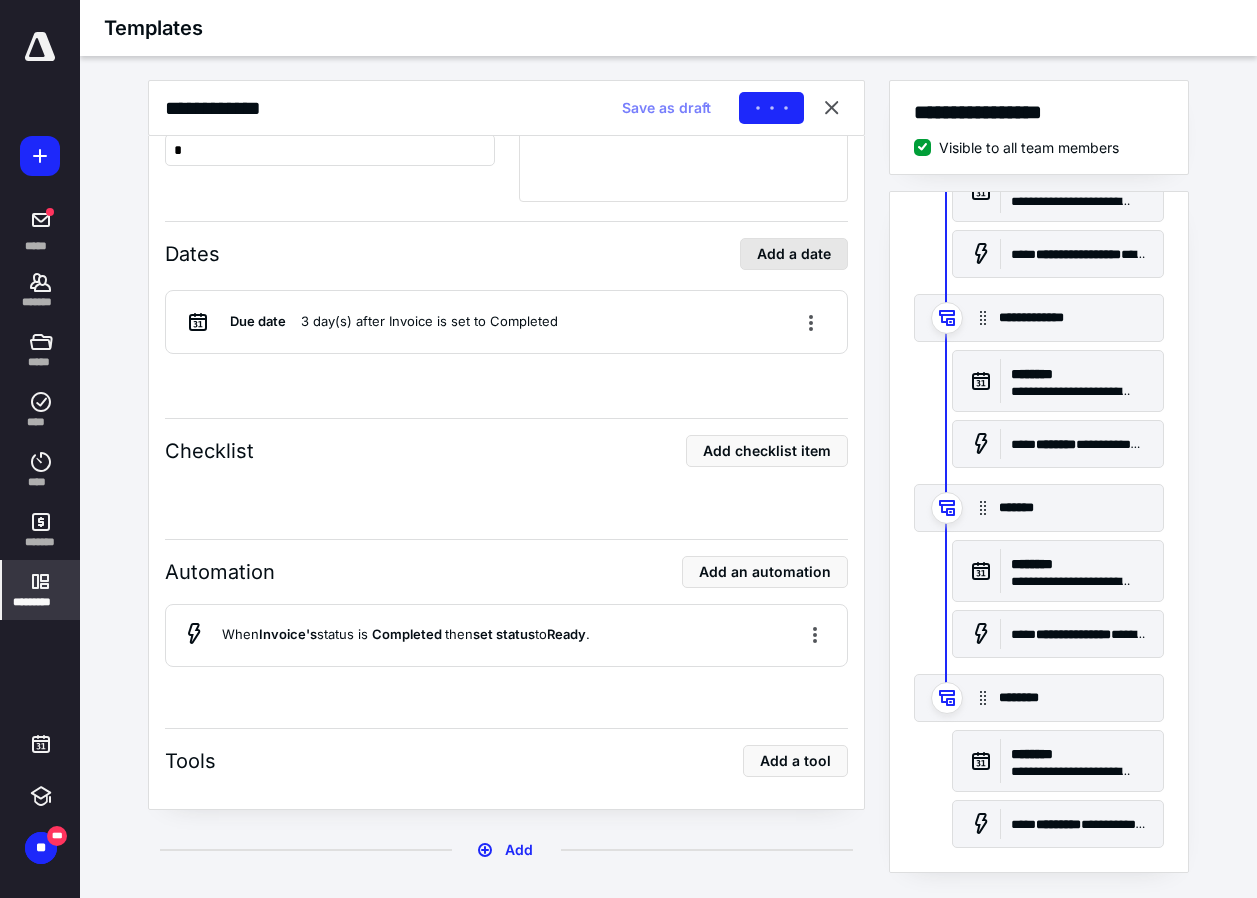 type 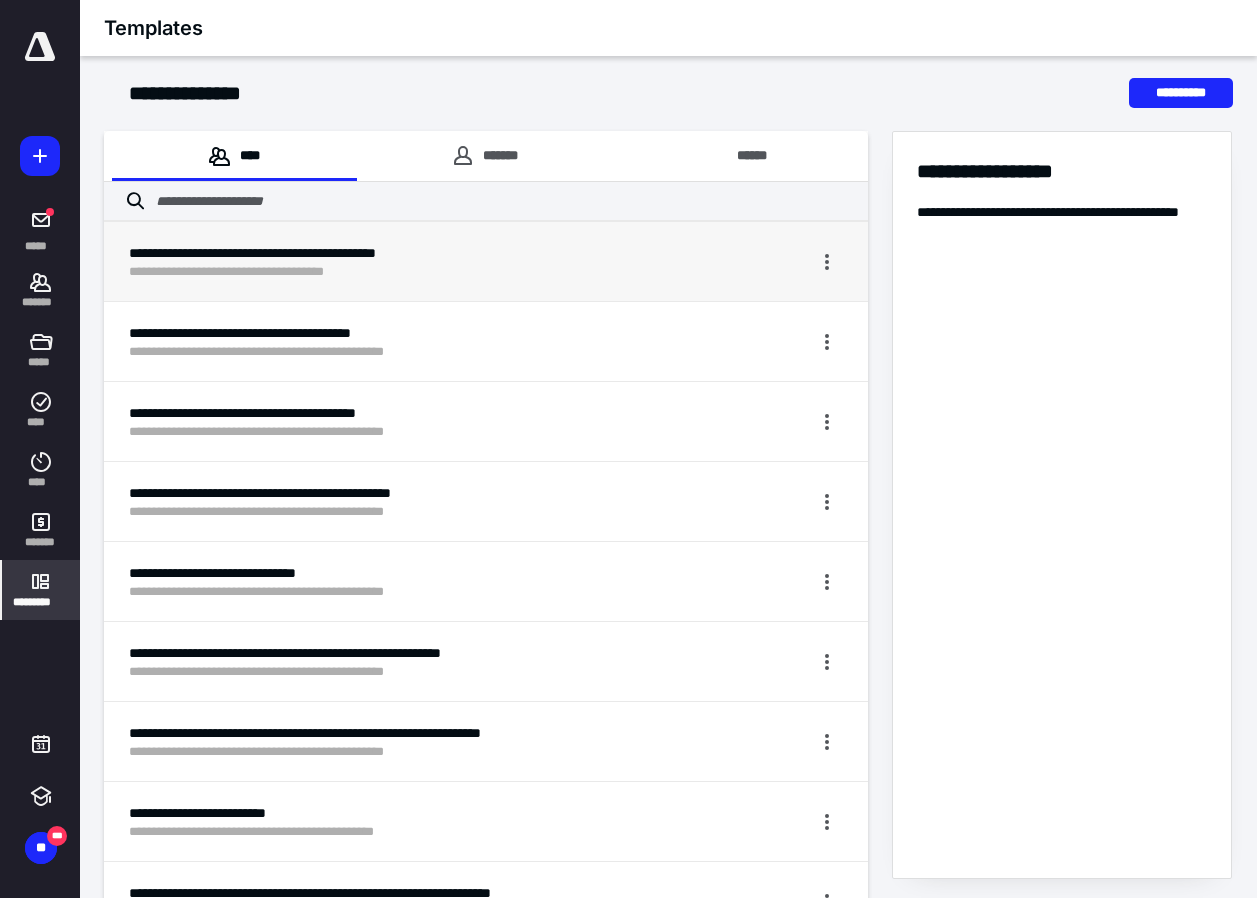 scroll, scrollTop: 100, scrollLeft: 0, axis: vertical 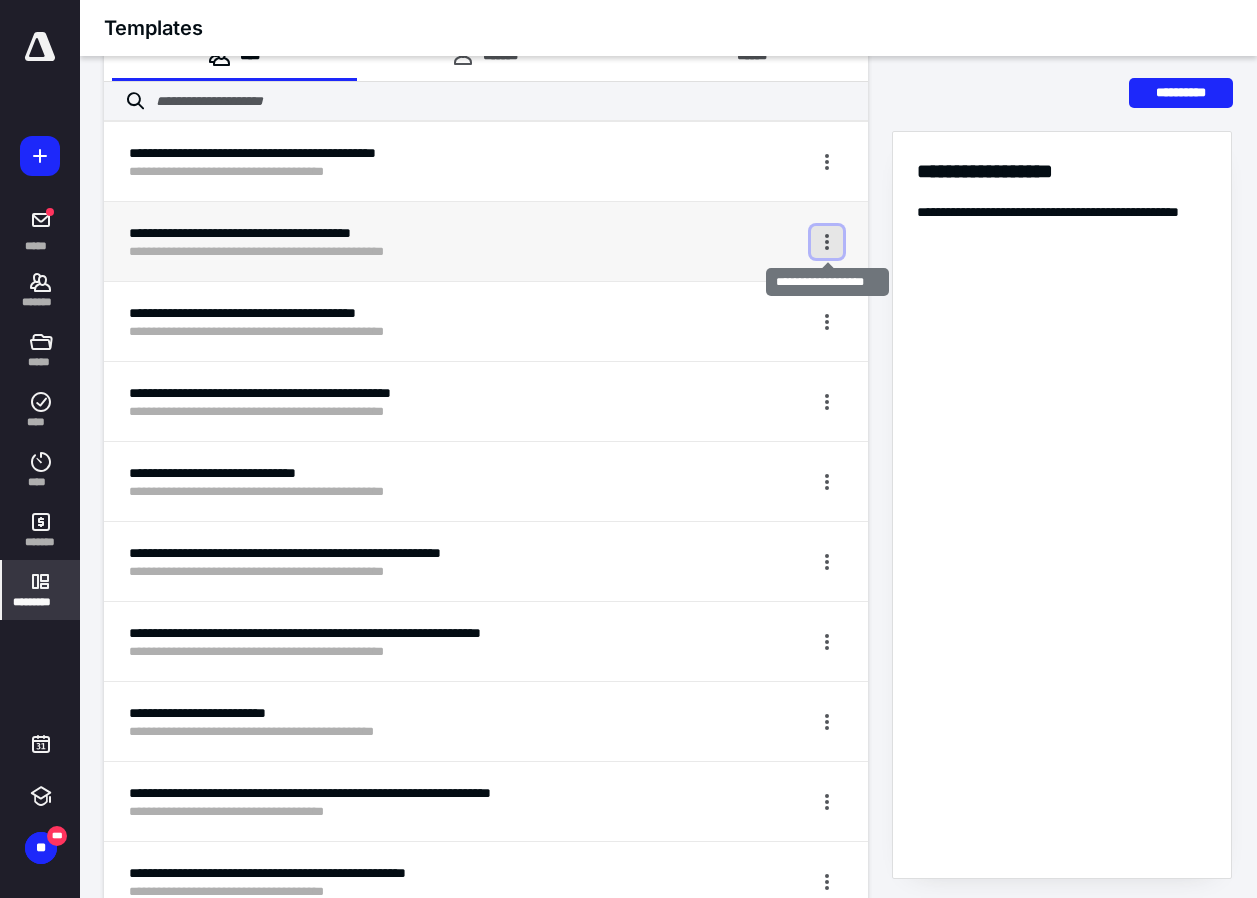 click at bounding box center [827, 242] 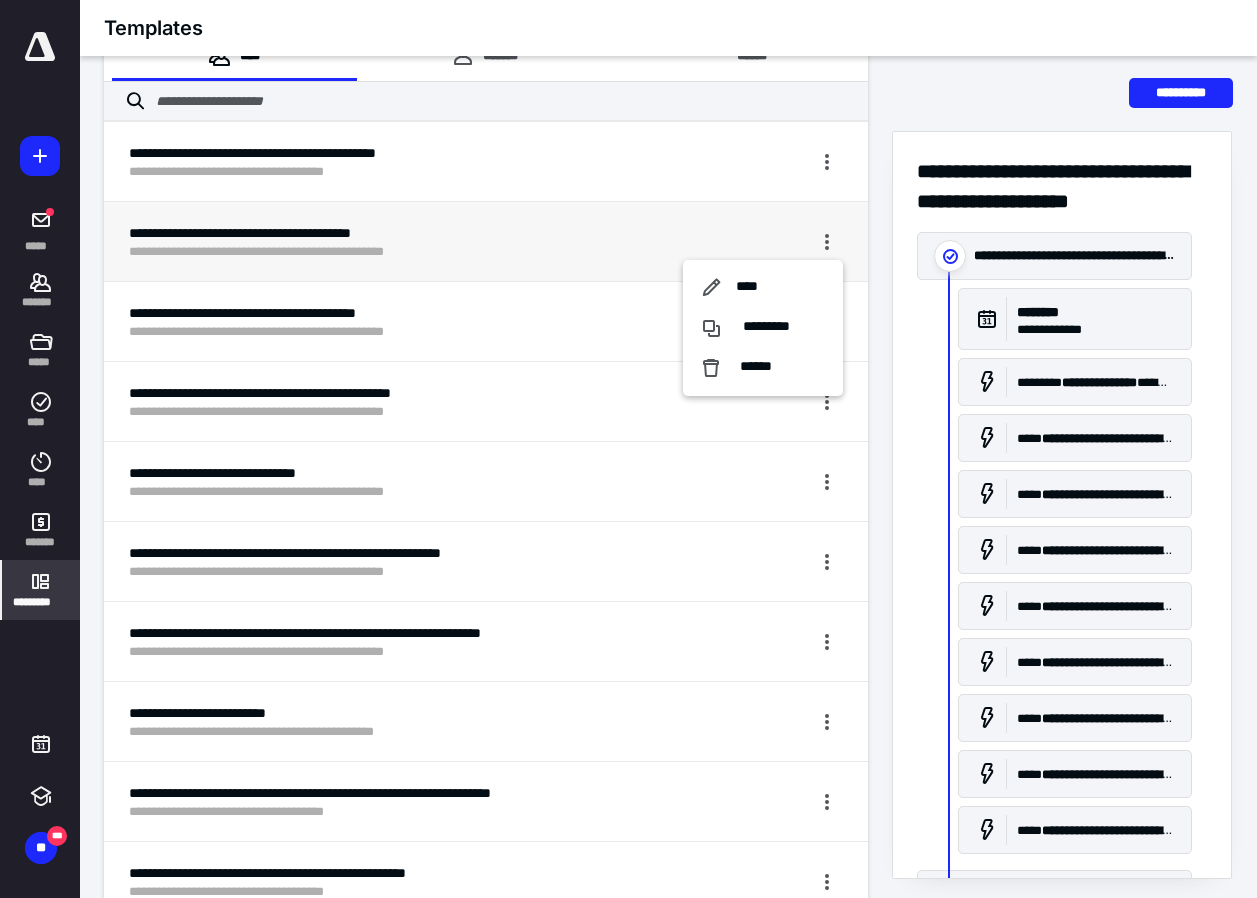 click on "**** ********* ******" at bounding box center [768, 241] 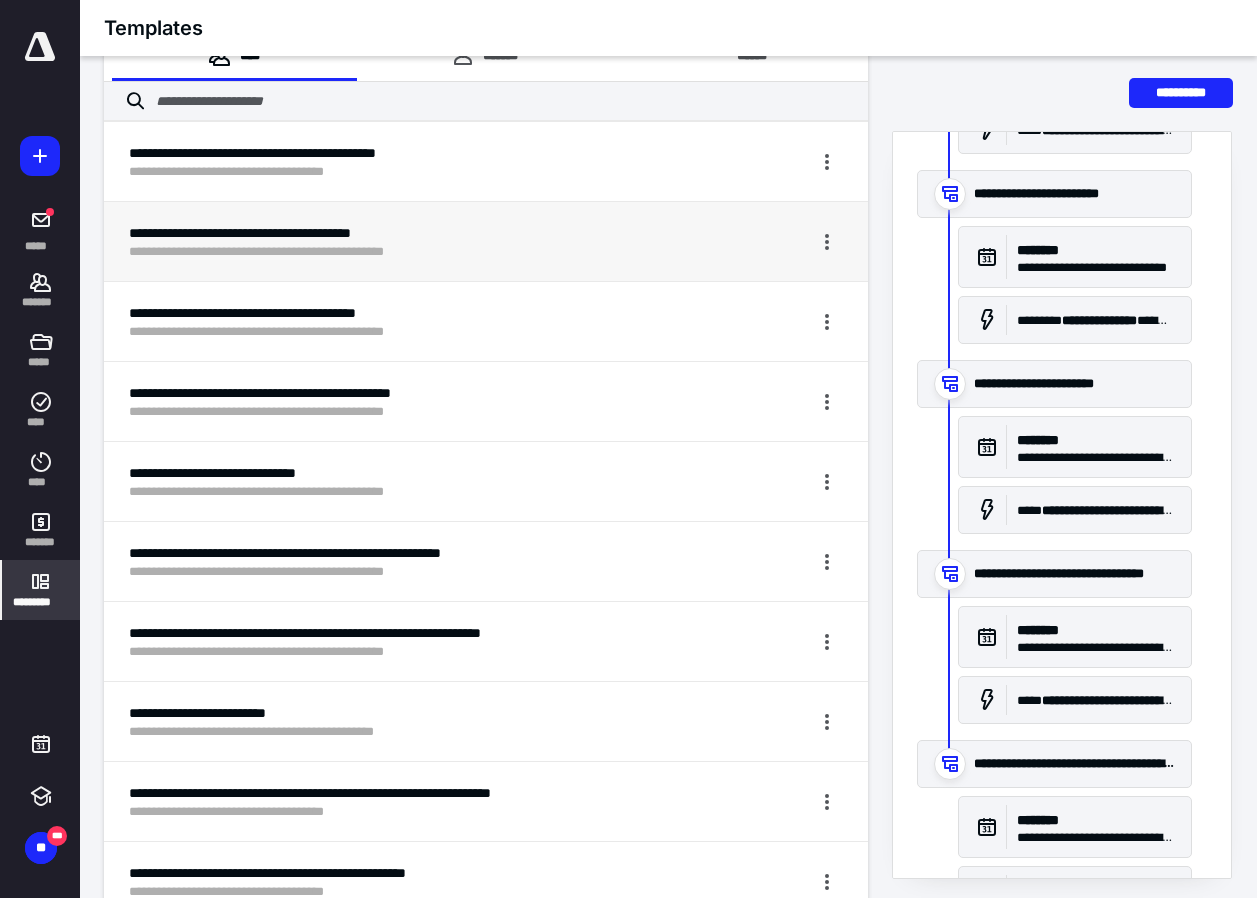 scroll, scrollTop: 776, scrollLeft: 0, axis: vertical 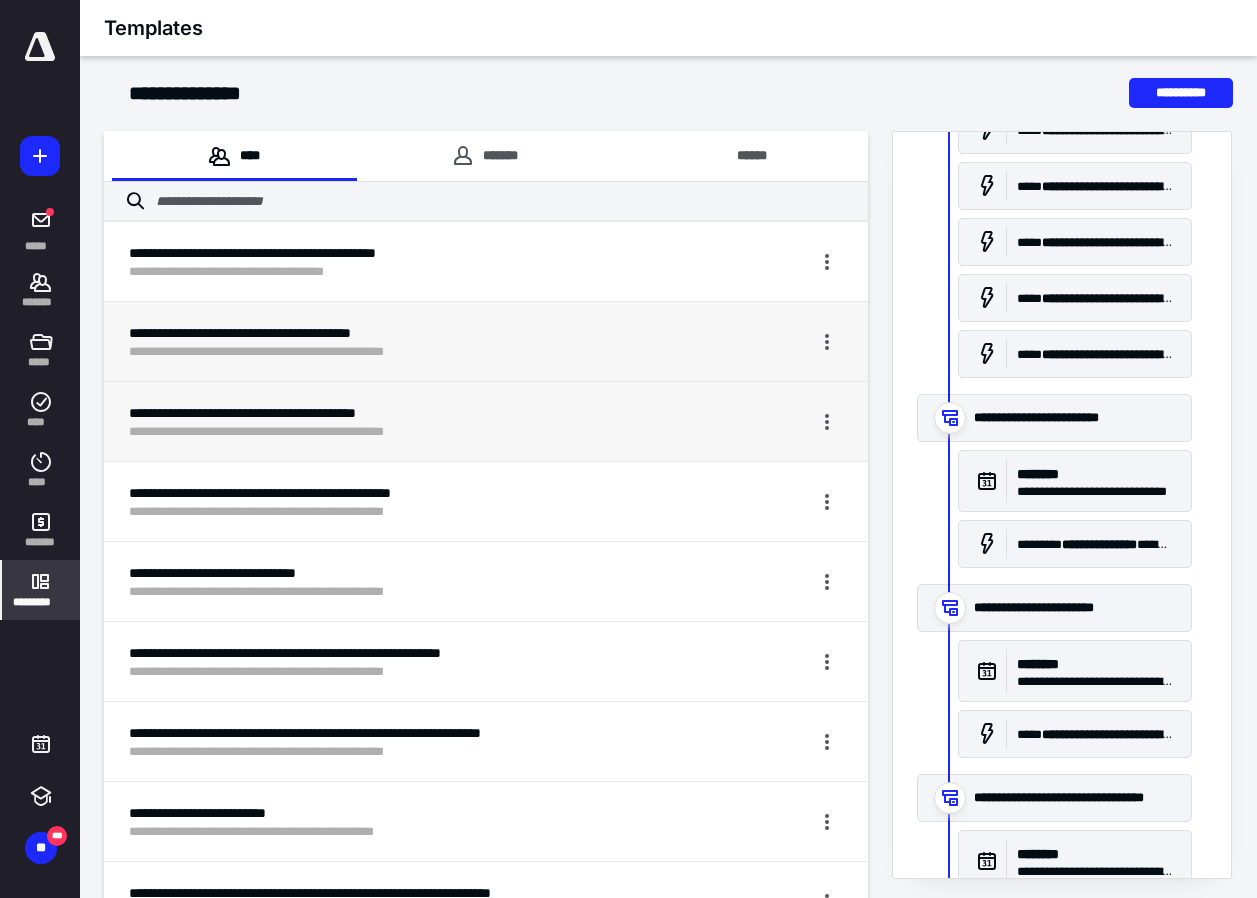 click on "**********" at bounding box center (411, 413) 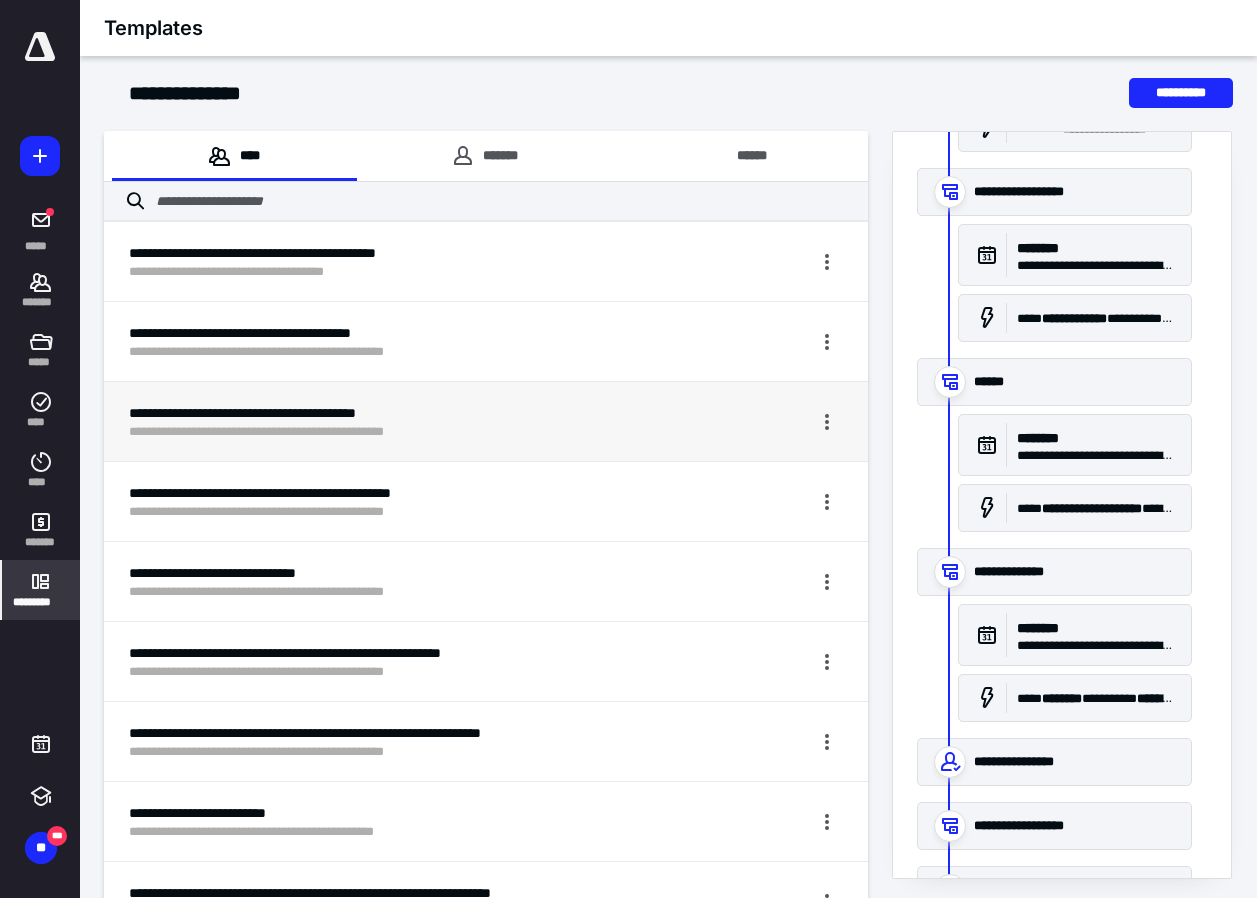 scroll, scrollTop: 1566, scrollLeft: 0, axis: vertical 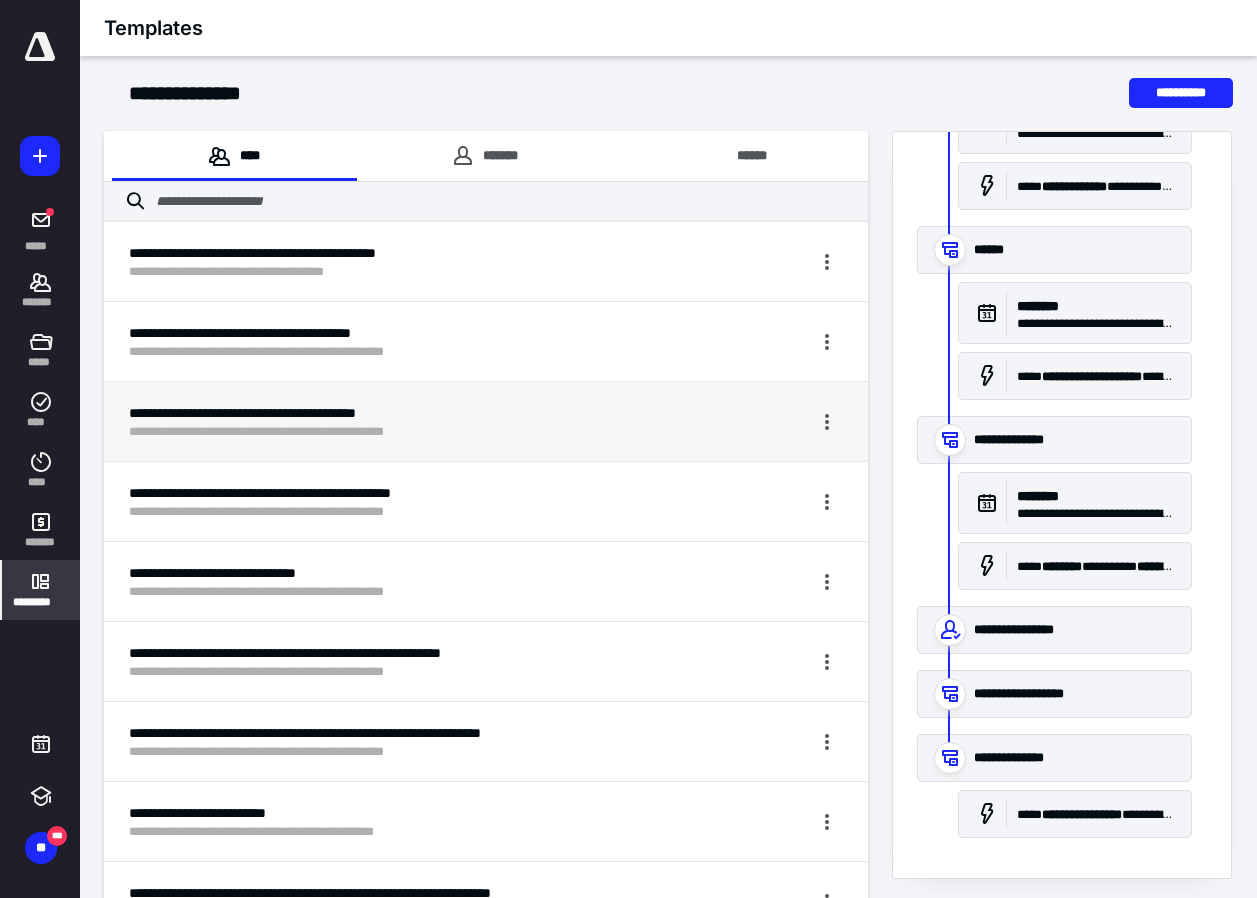 click on "**********" at bounding box center [411, 413] 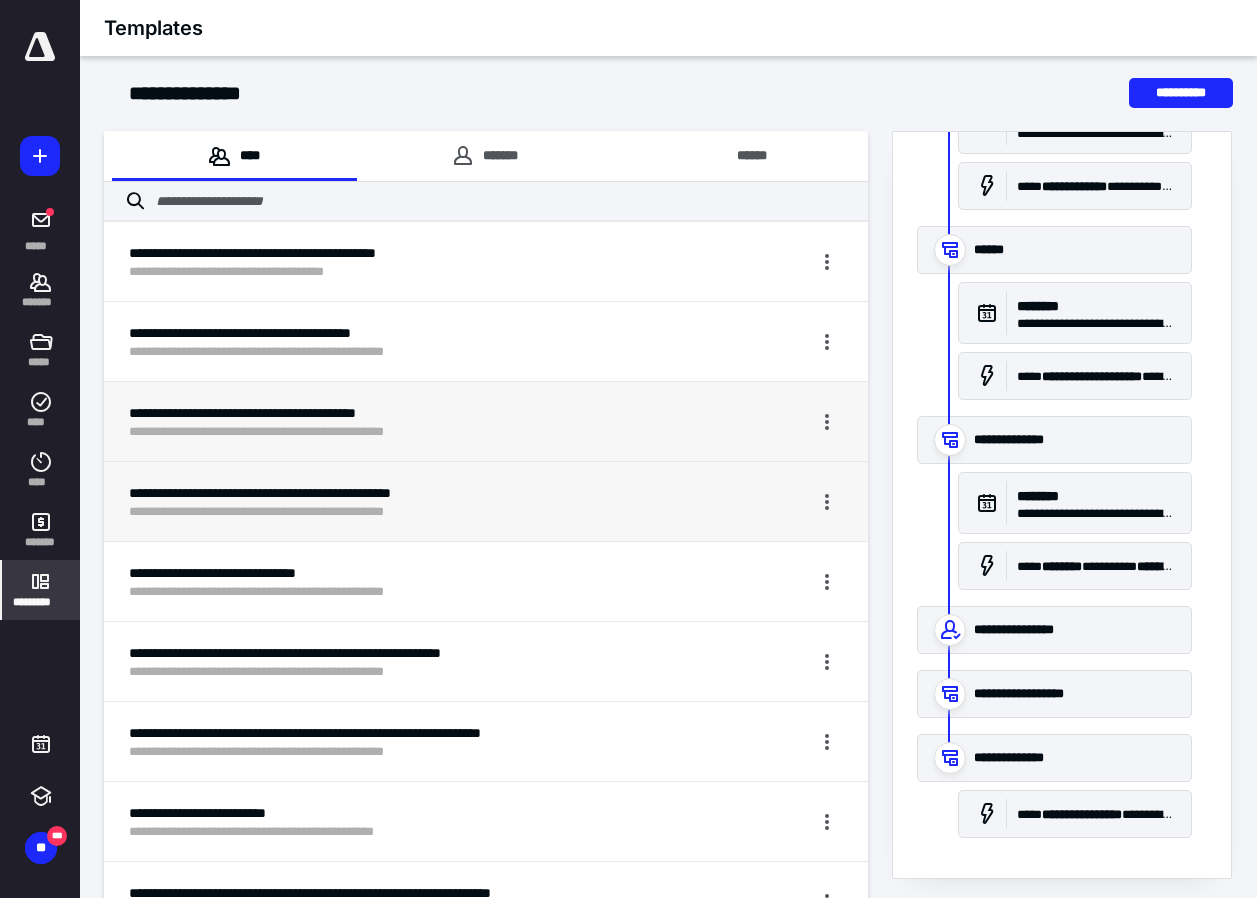 click on "**********" at bounding box center [411, 493] 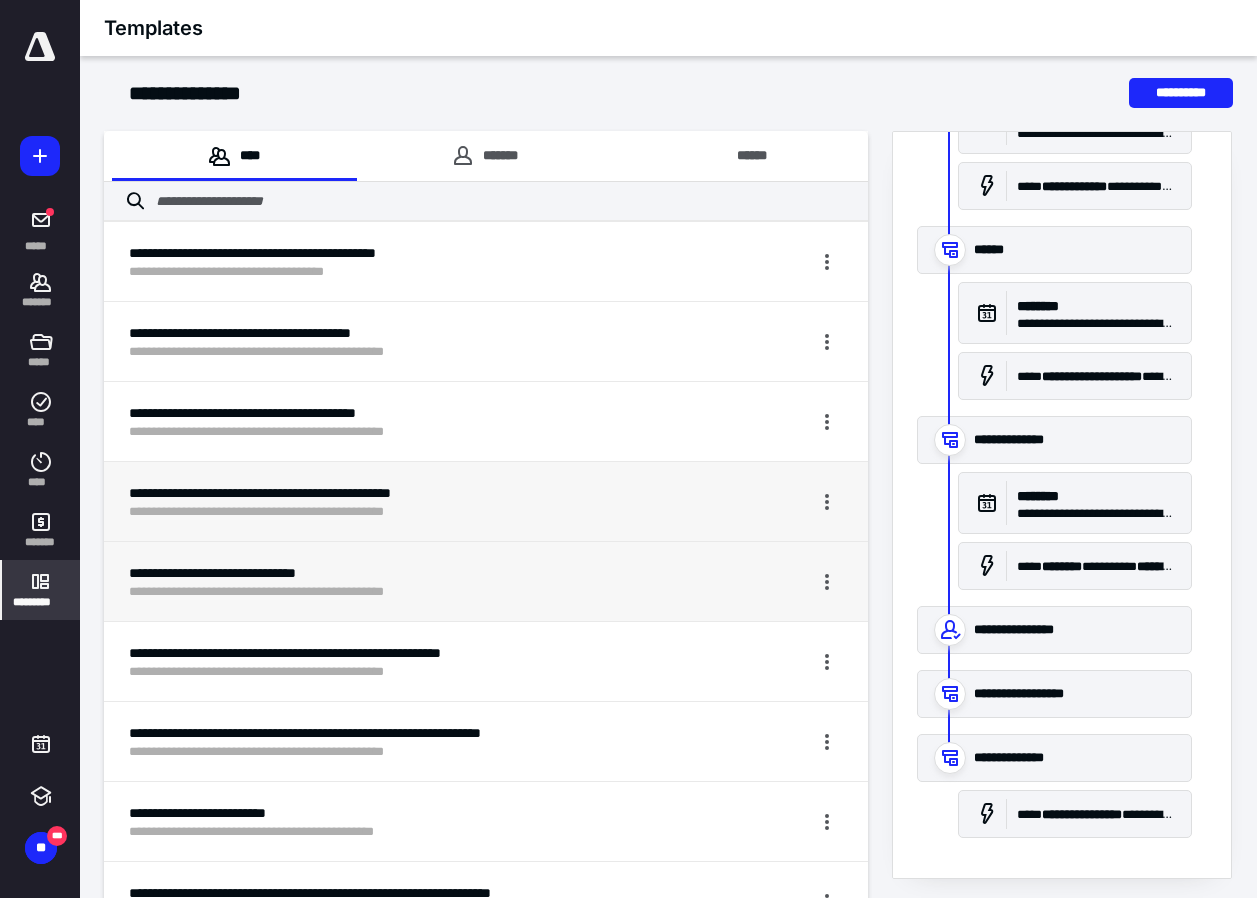 click on "**********" at bounding box center (411, 592) 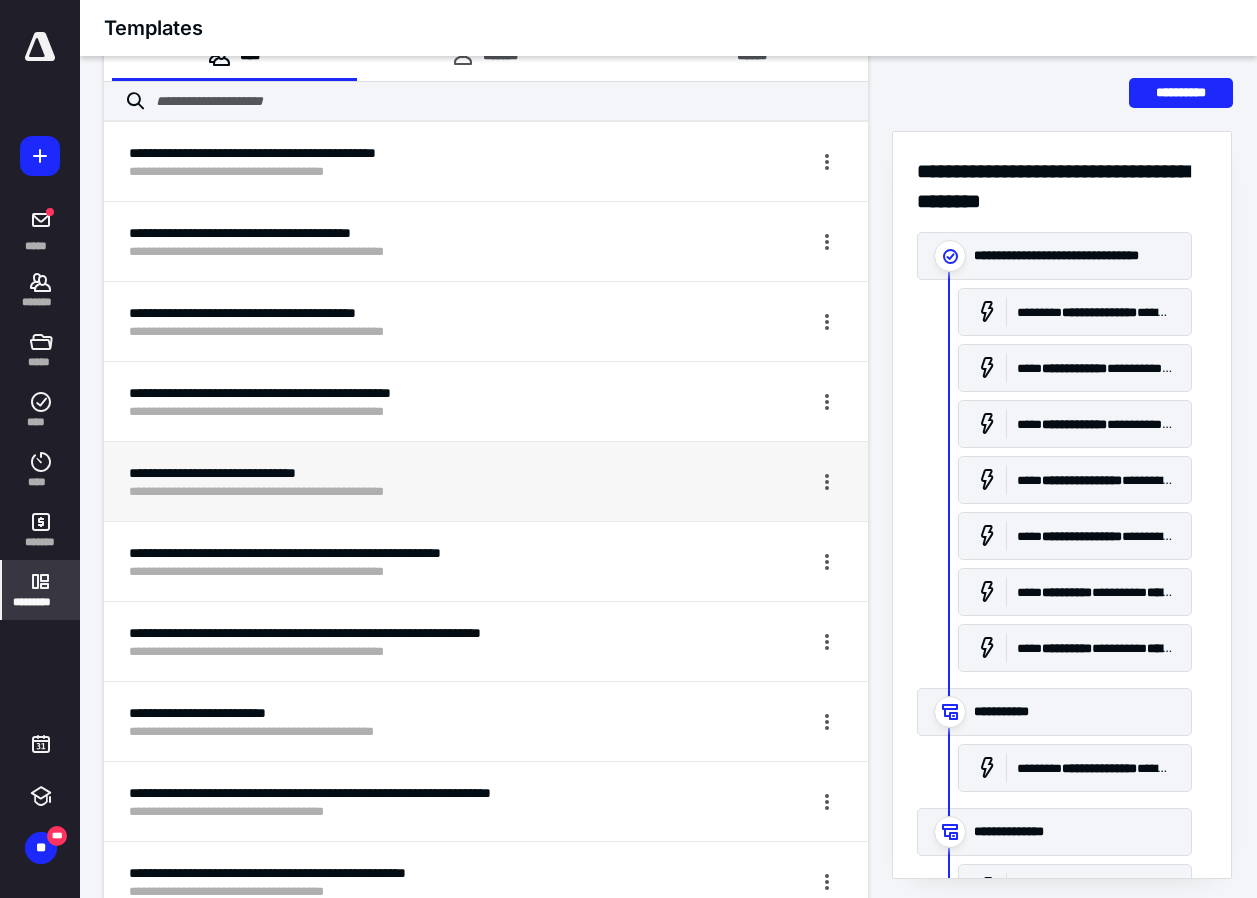 scroll, scrollTop: 300, scrollLeft: 0, axis: vertical 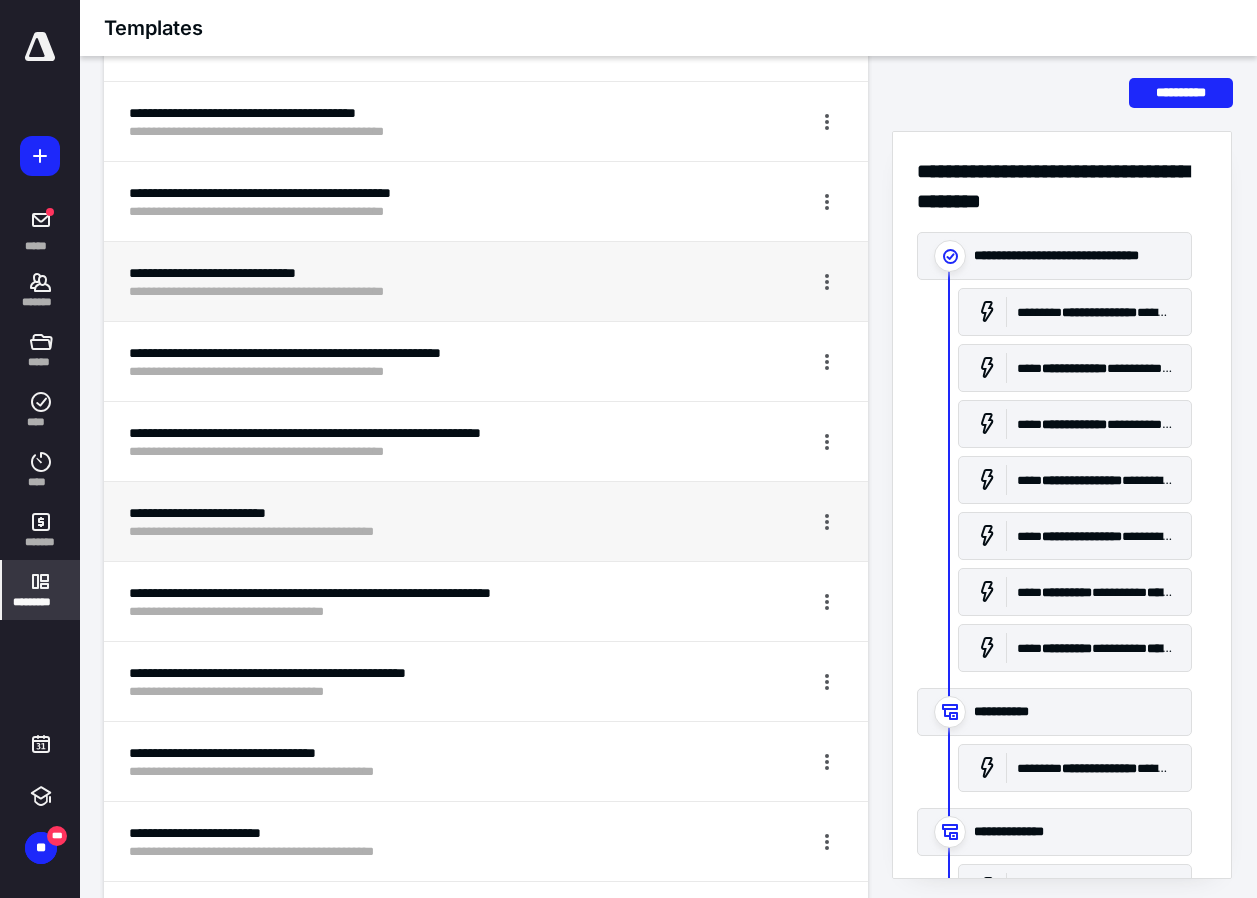 click on "**********" at bounding box center [411, 513] 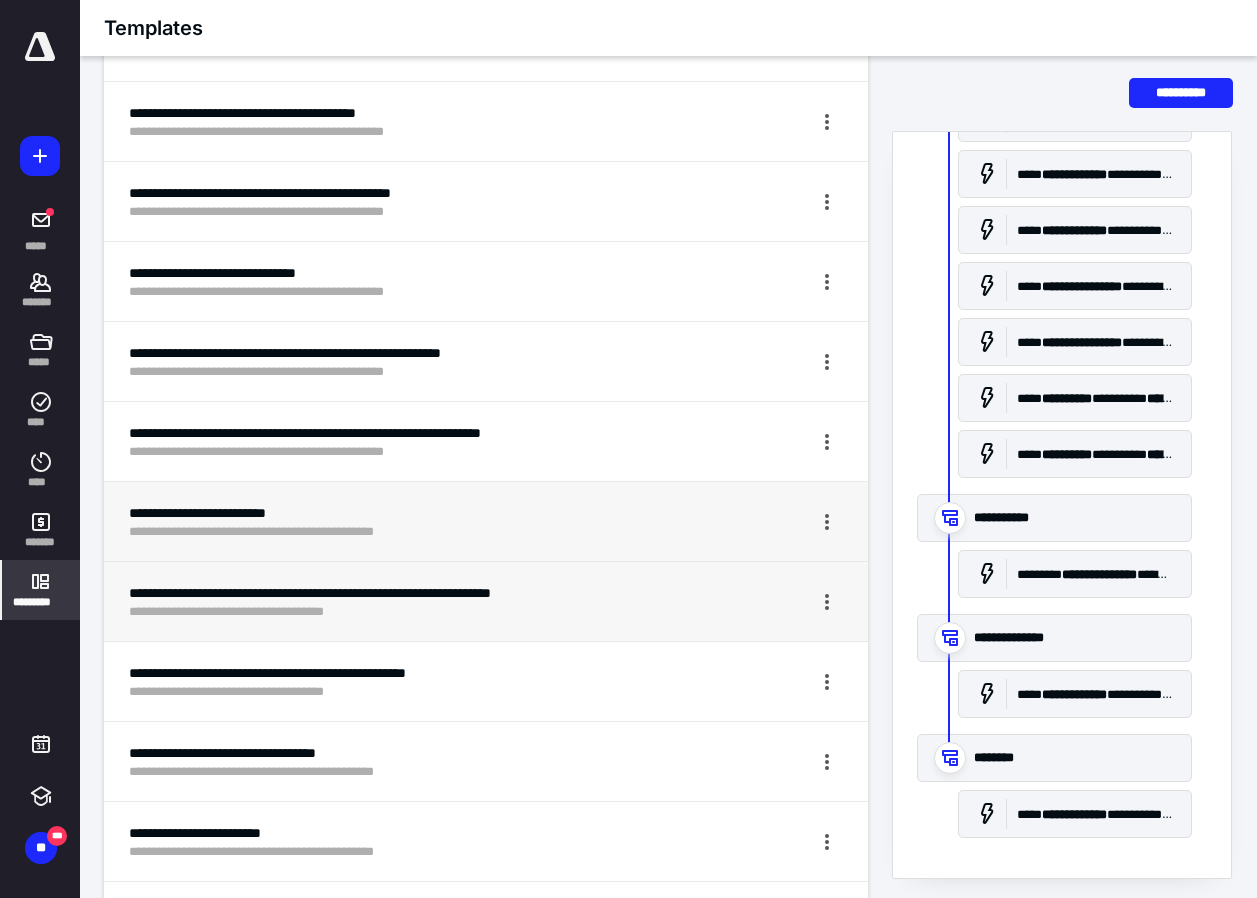scroll, scrollTop: 0, scrollLeft: 0, axis: both 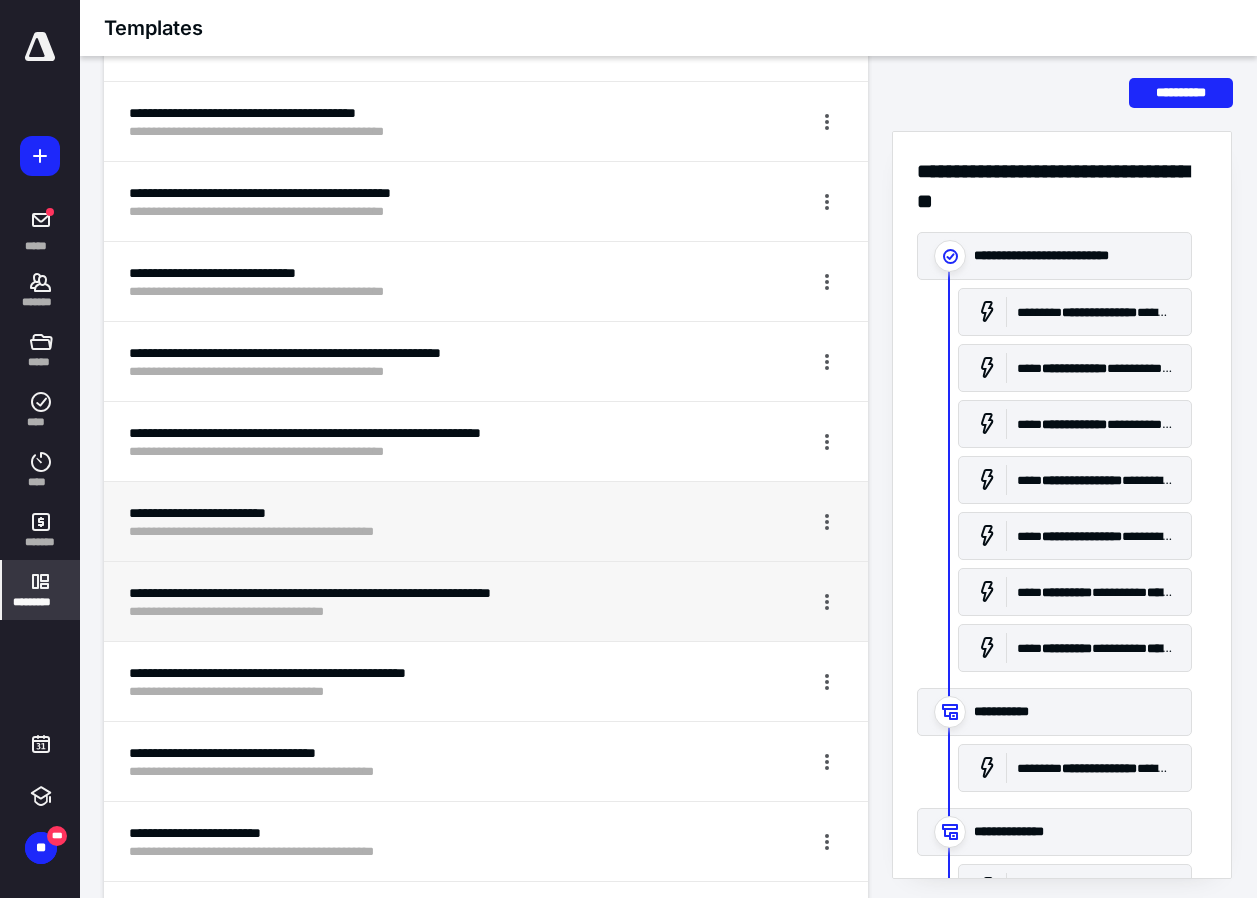 click on "**********" at bounding box center (411, 593) 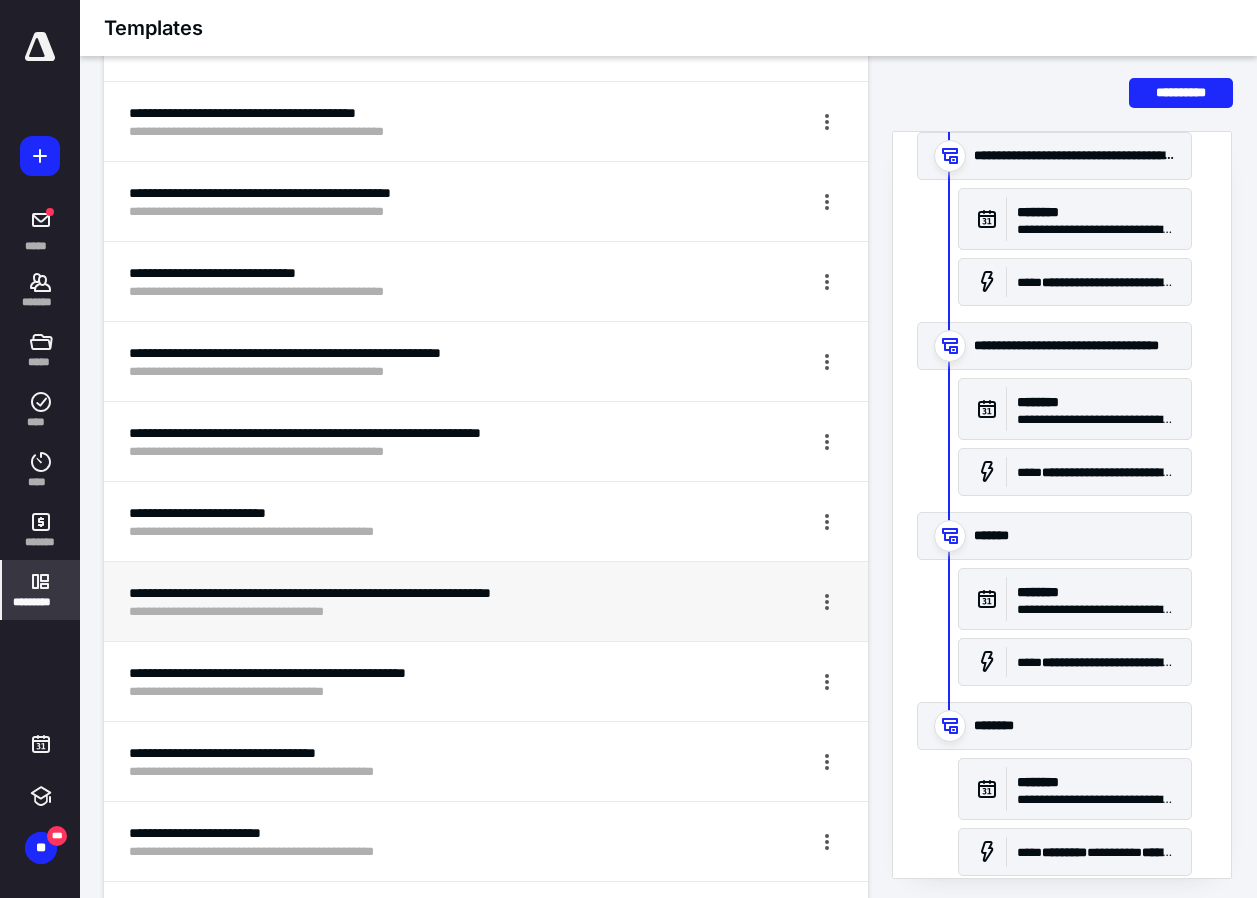 scroll, scrollTop: 1138, scrollLeft: 0, axis: vertical 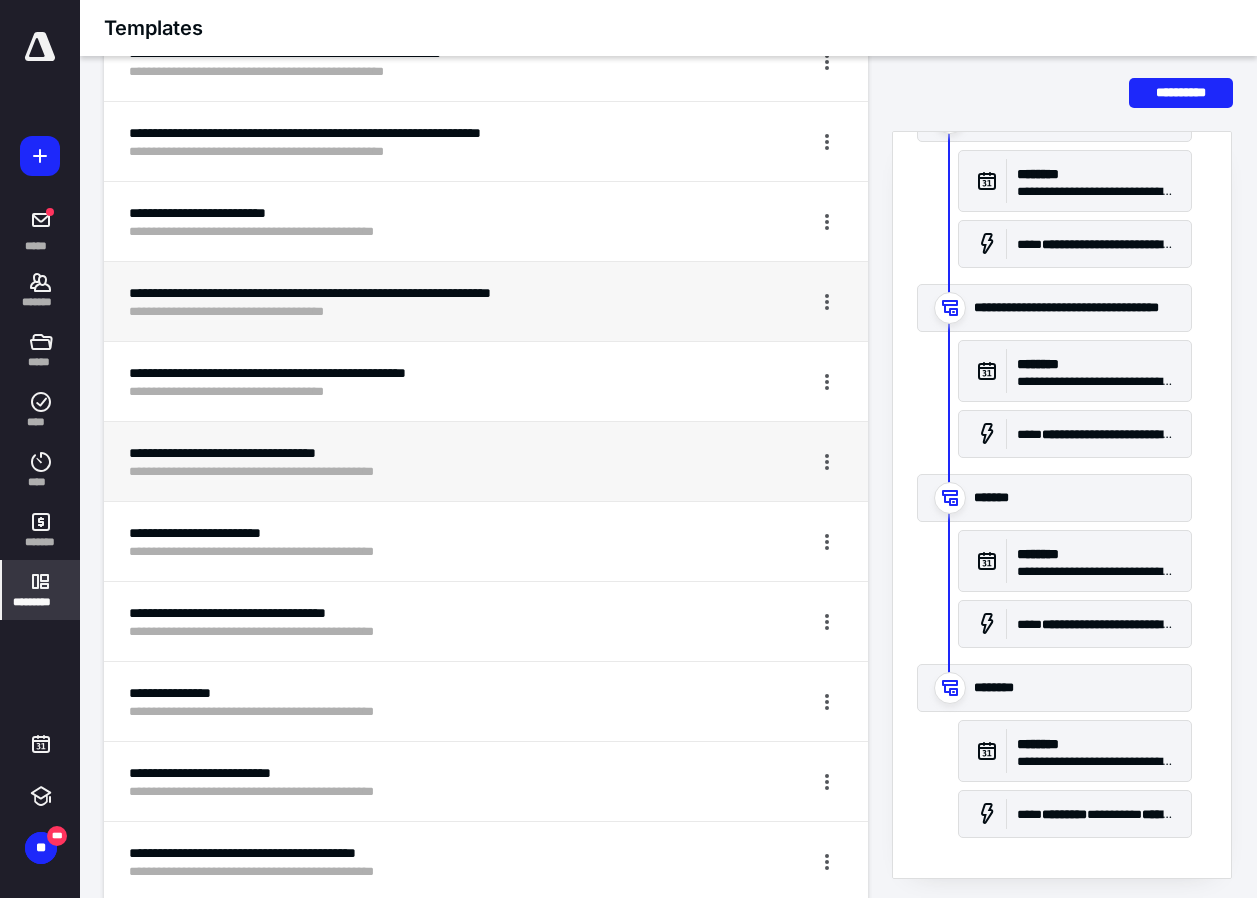 click on "**********" at bounding box center (411, 453) 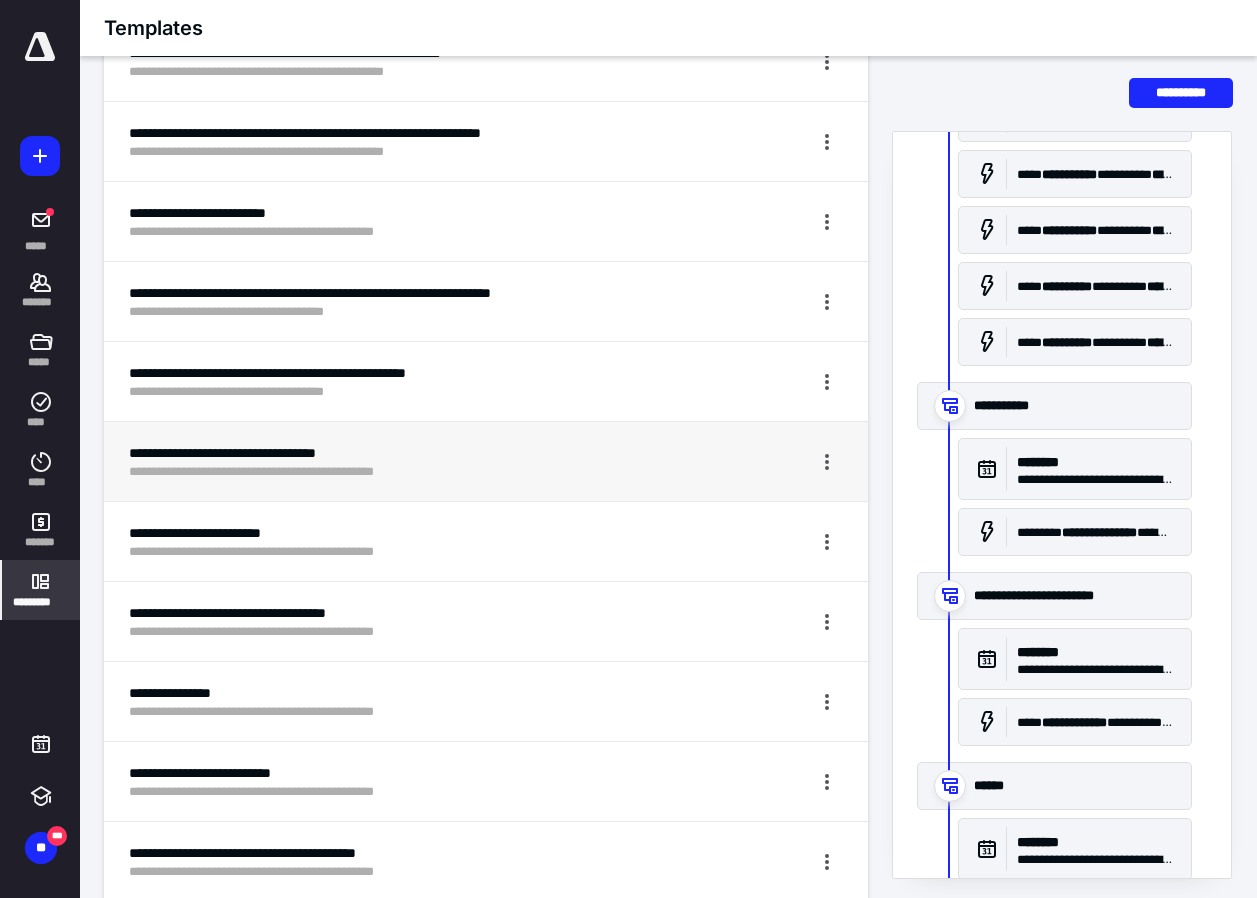 scroll, scrollTop: 800, scrollLeft: 0, axis: vertical 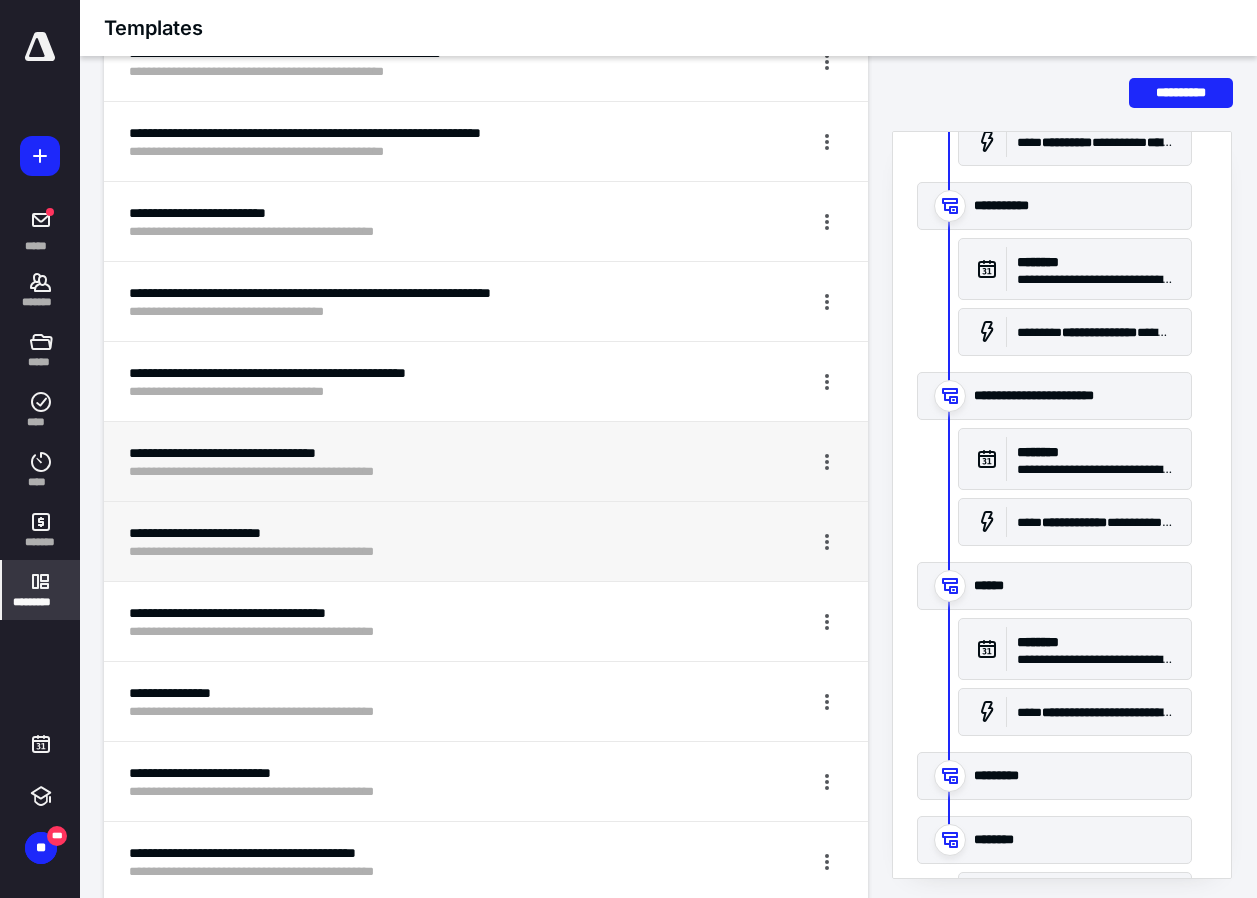 click on "**********" at bounding box center [411, 552] 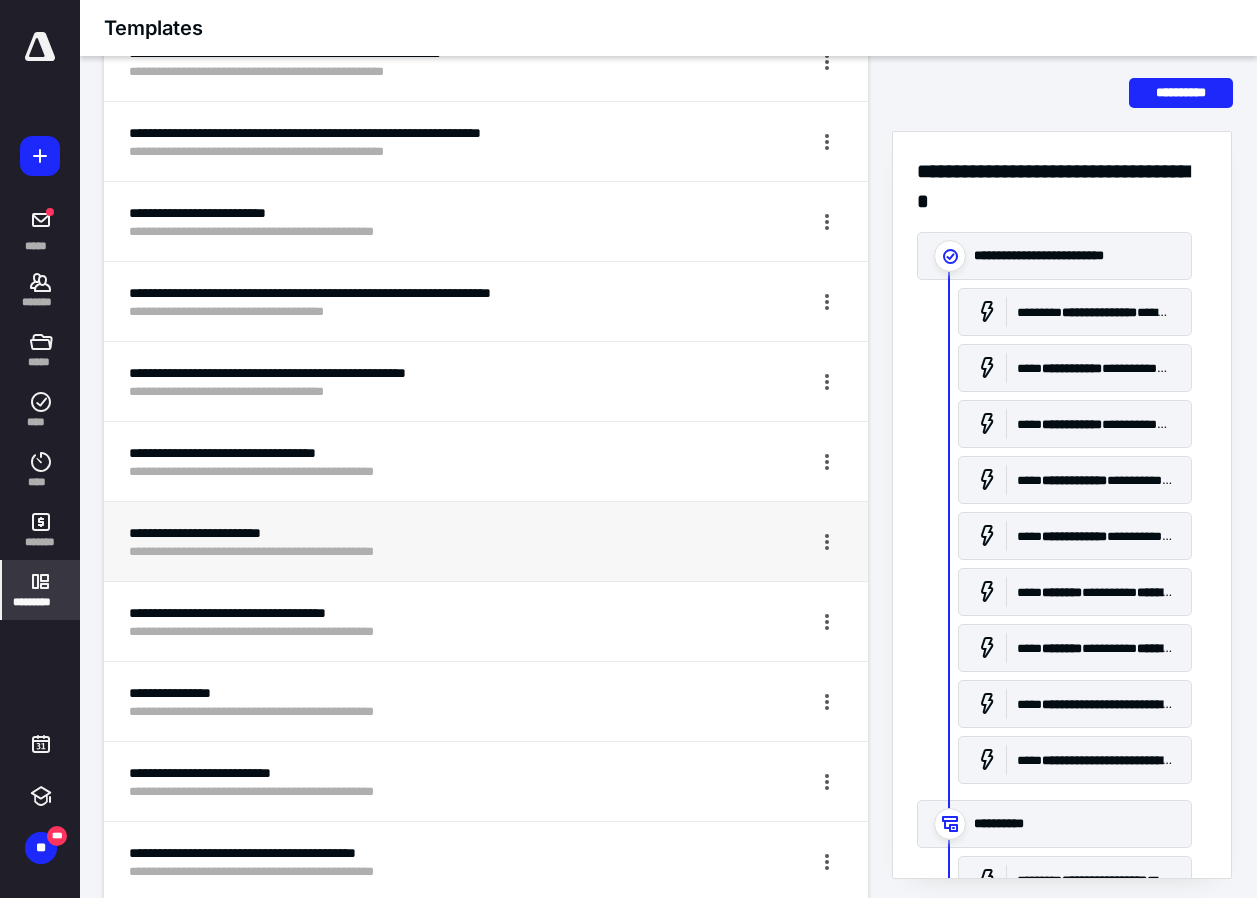scroll, scrollTop: 482, scrollLeft: 0, axis: vertical 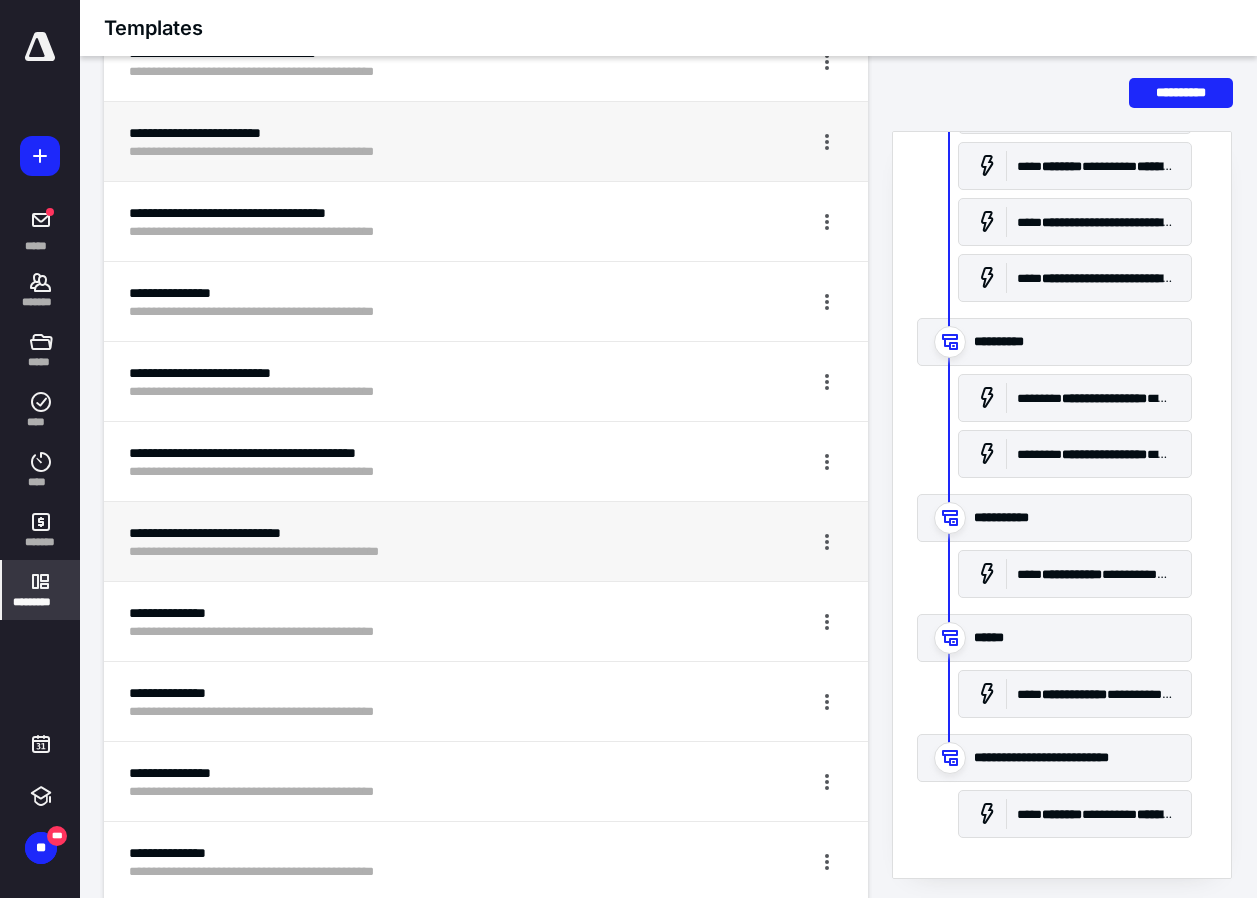 click on "**********" at bounding box center [411, 533] 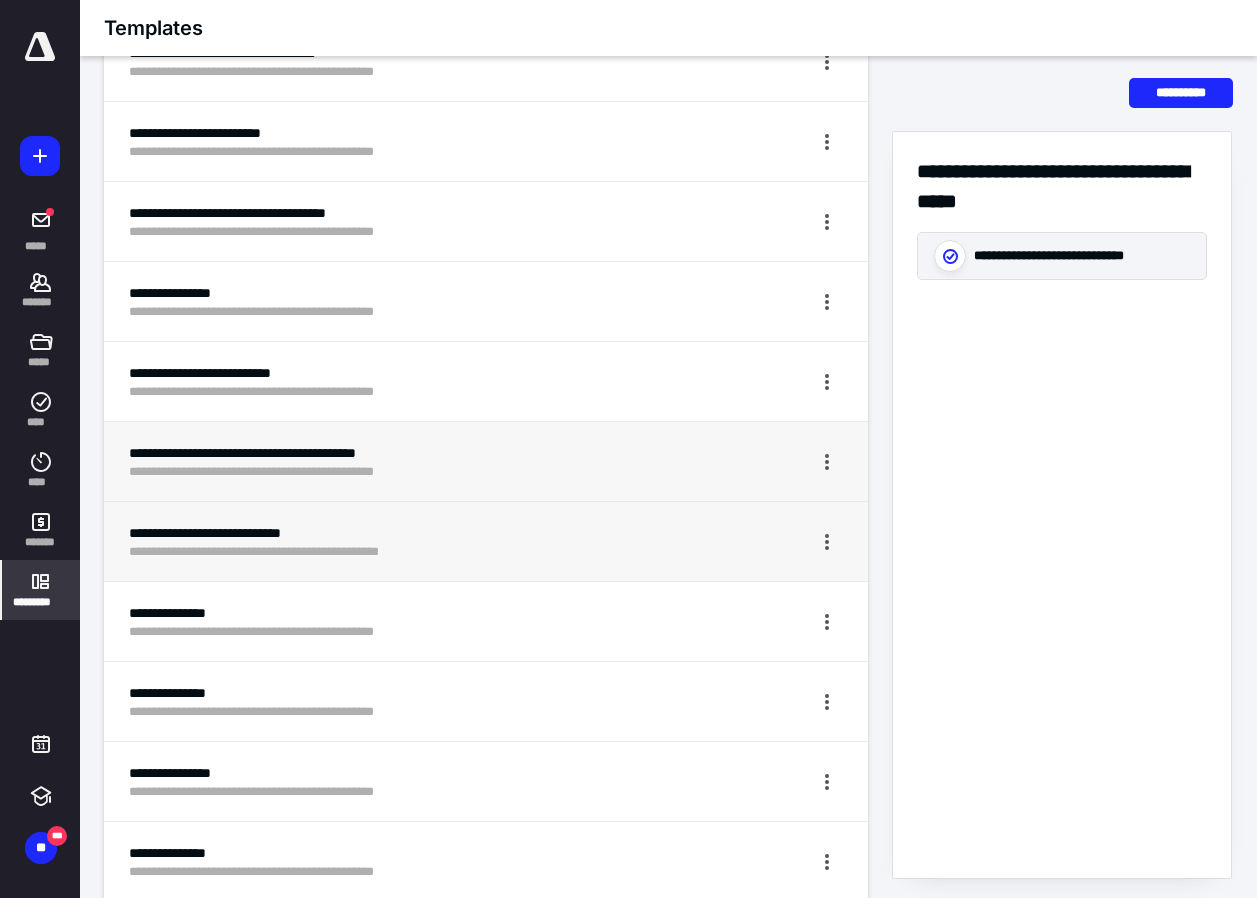 click on "**********" at bounding box center (411, 472) 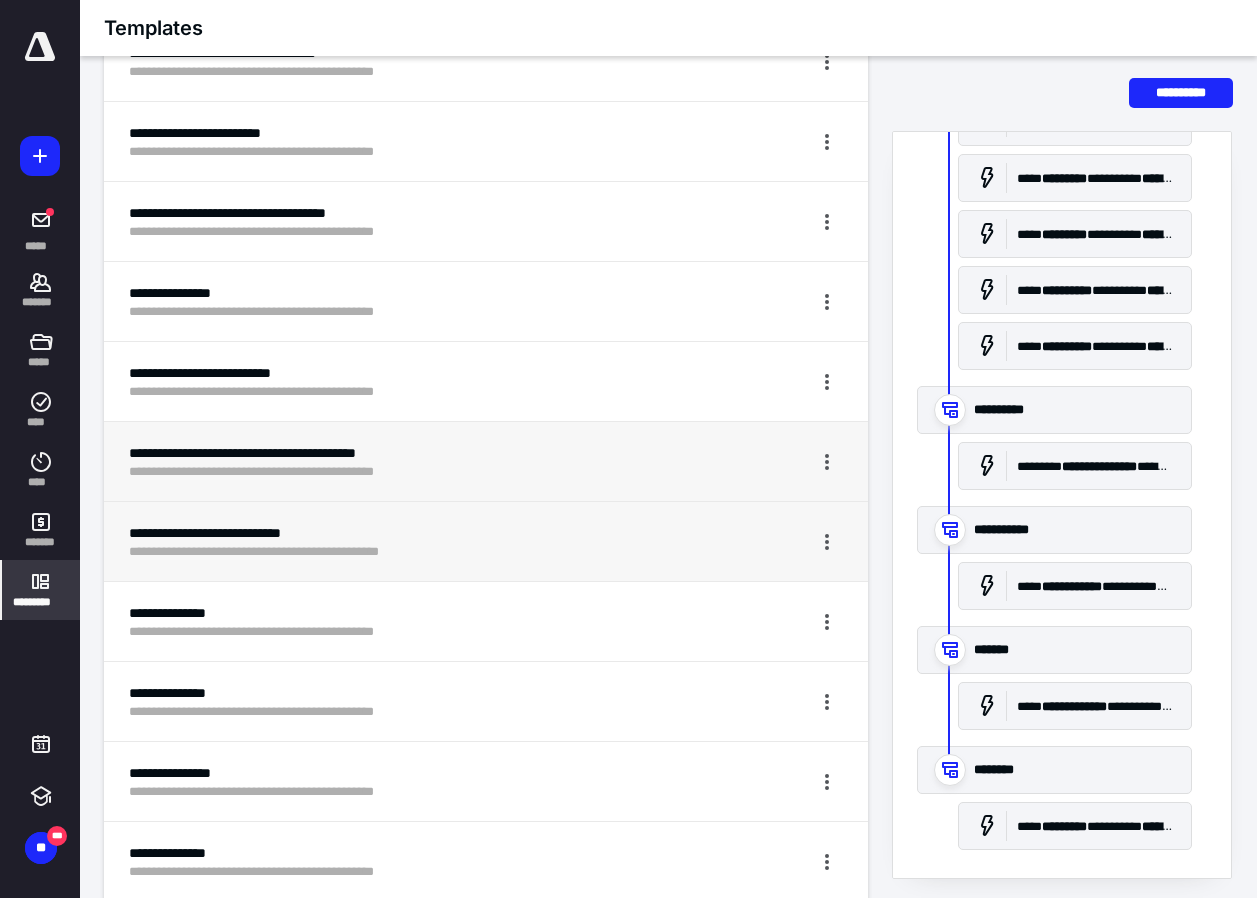 scroll, scrollTop: 512, scrollLeft: 0, axis: vertical 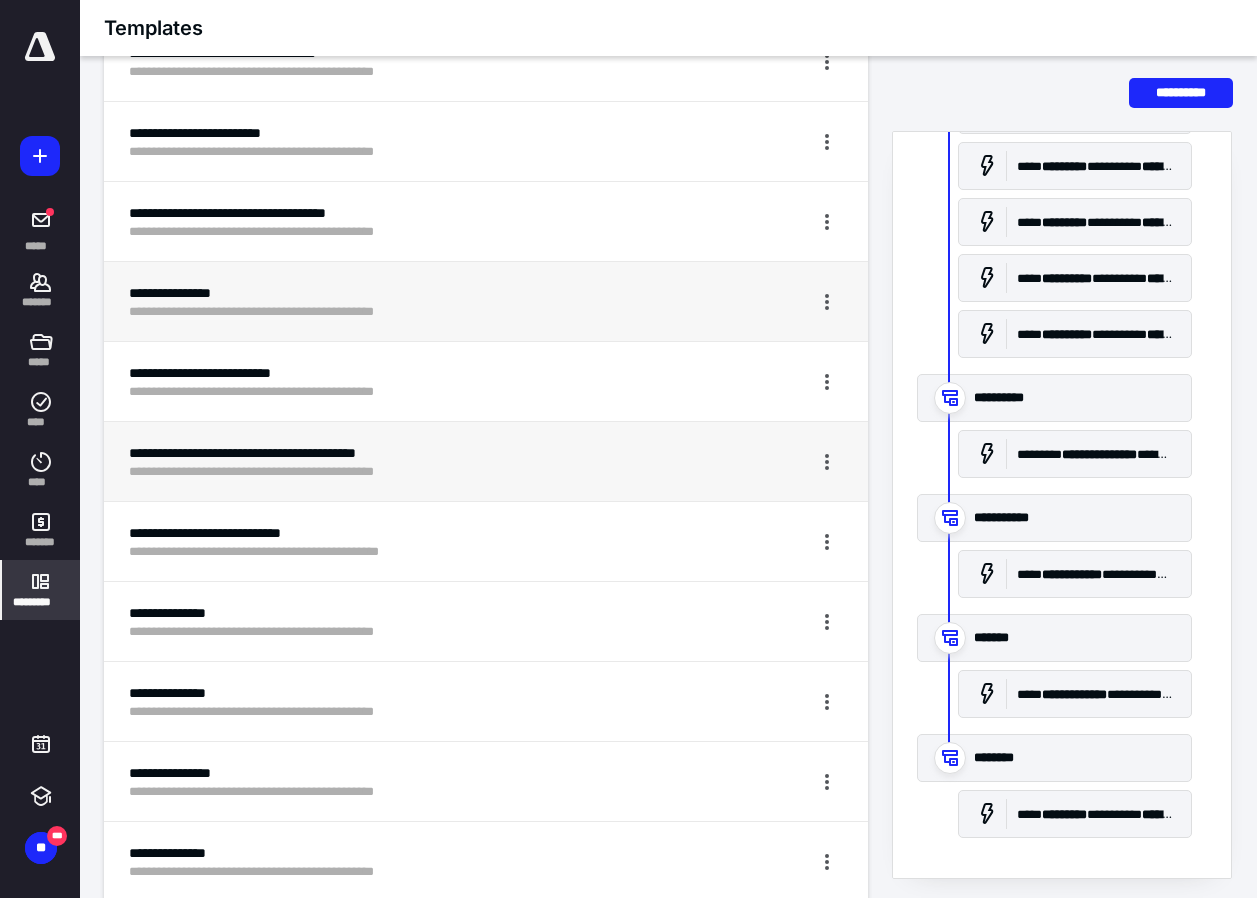 click on "**********" at bounding box center [411, 312] 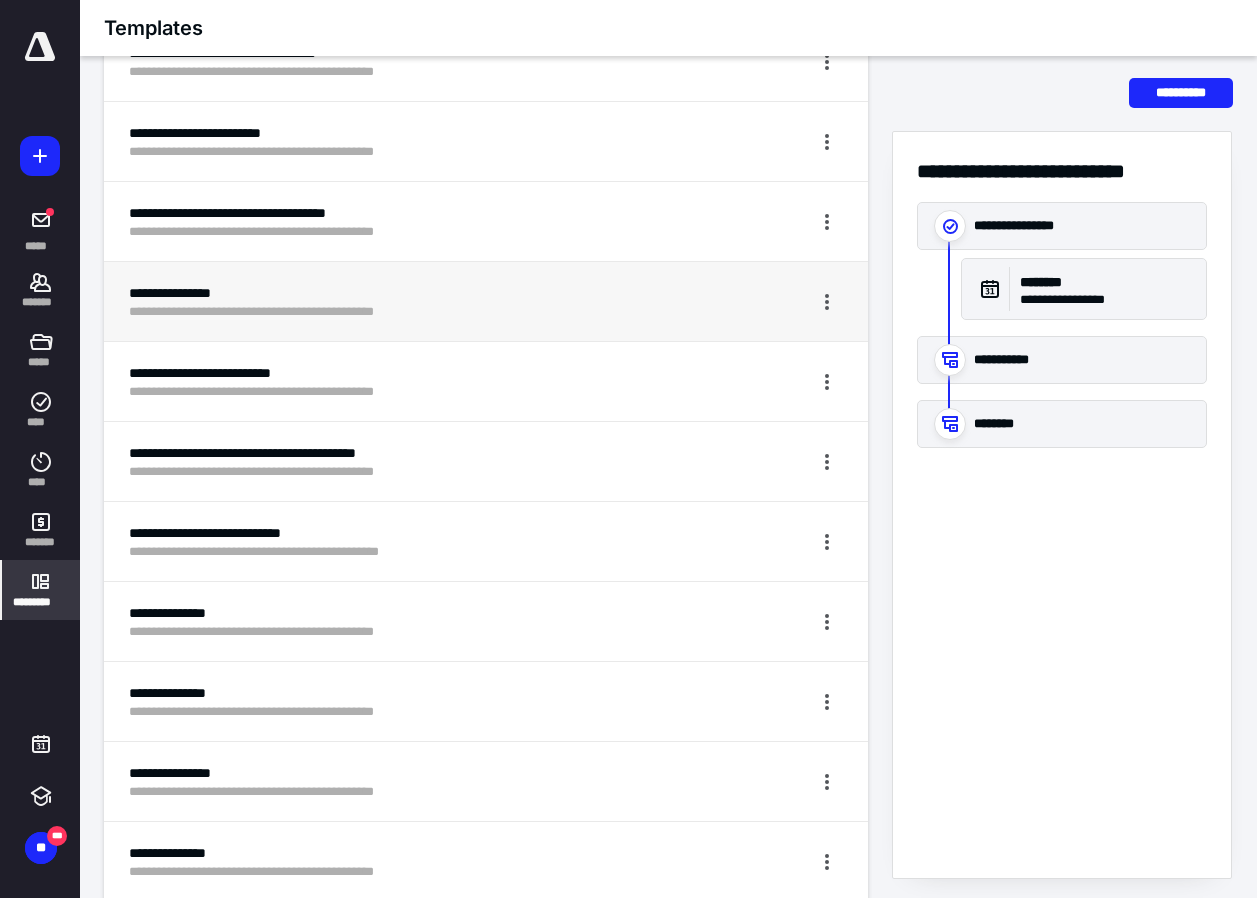 scroll, scrollTop: 0, scrollLeft: 0, axis: both 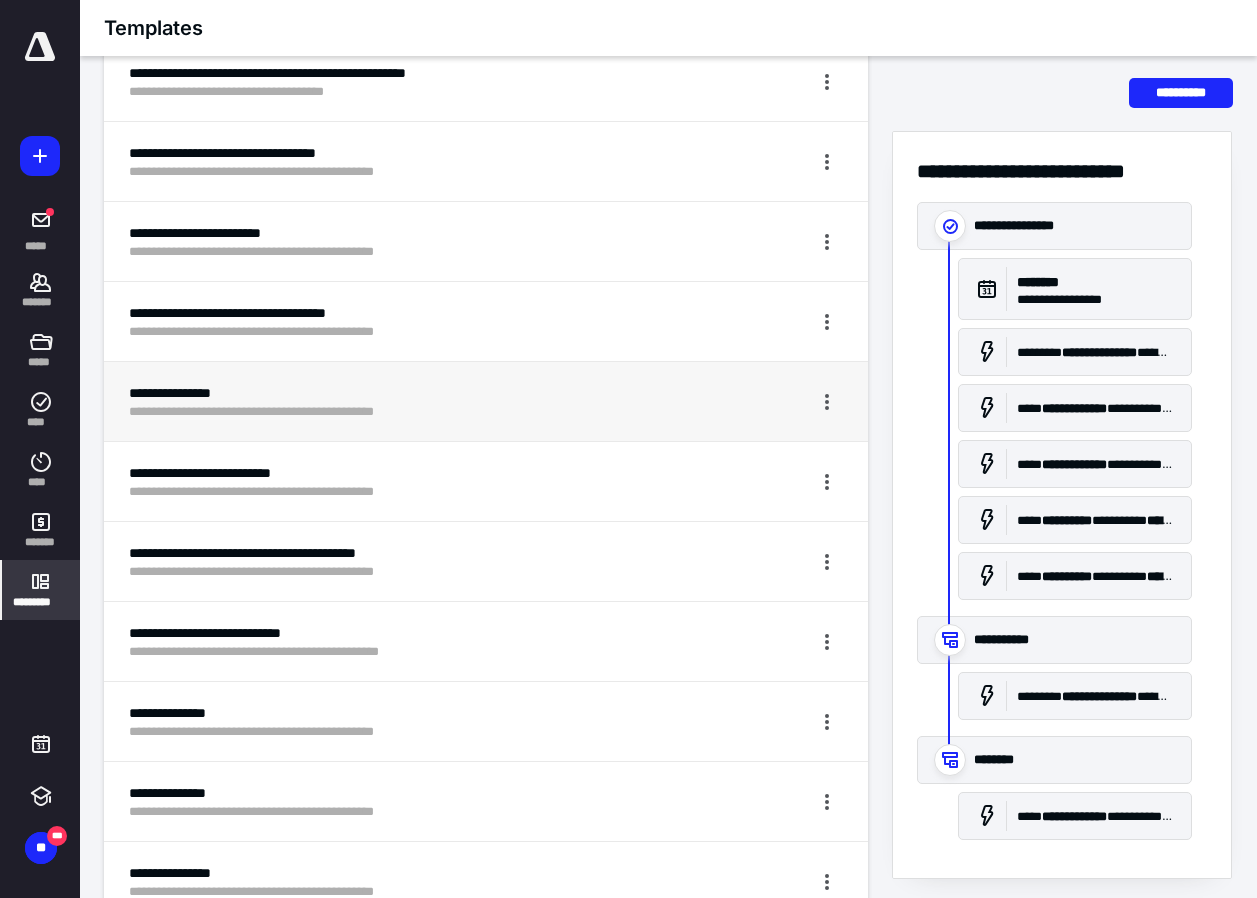 click on "**********" at bounding box center (411, 313) 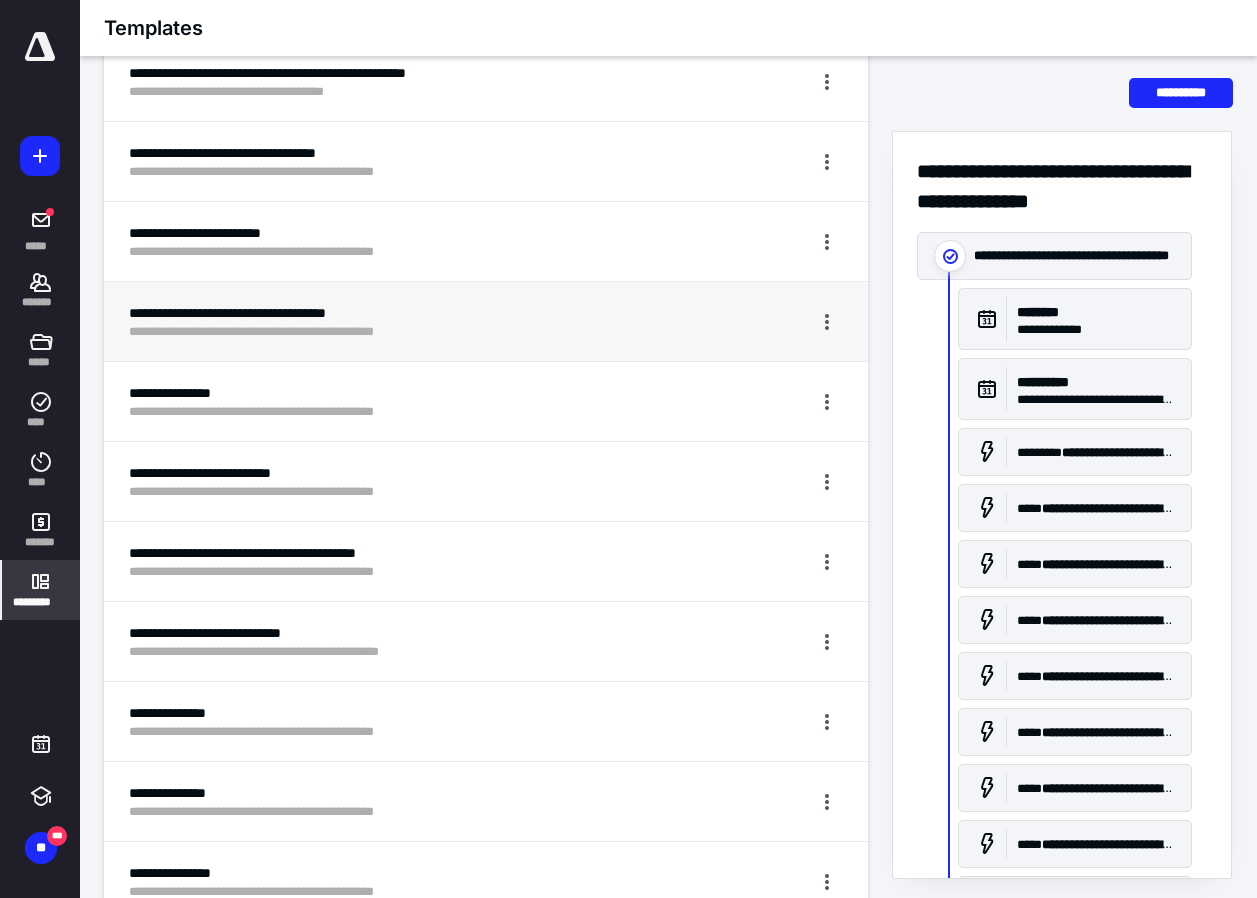 scroll, scrollTop: 500, scrollLeft: 0, axis: vertical 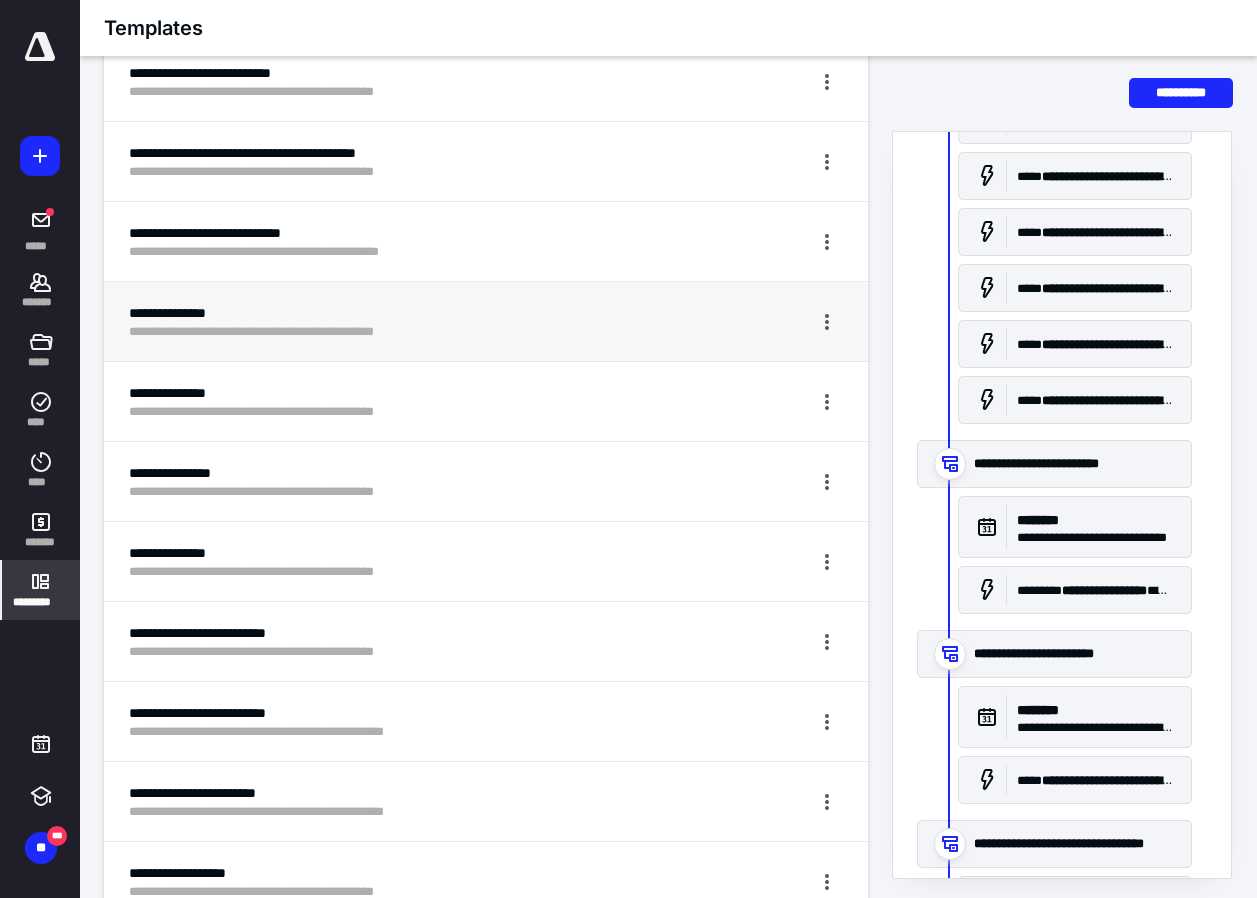 click on "**********" at bounding box center (411, 313) 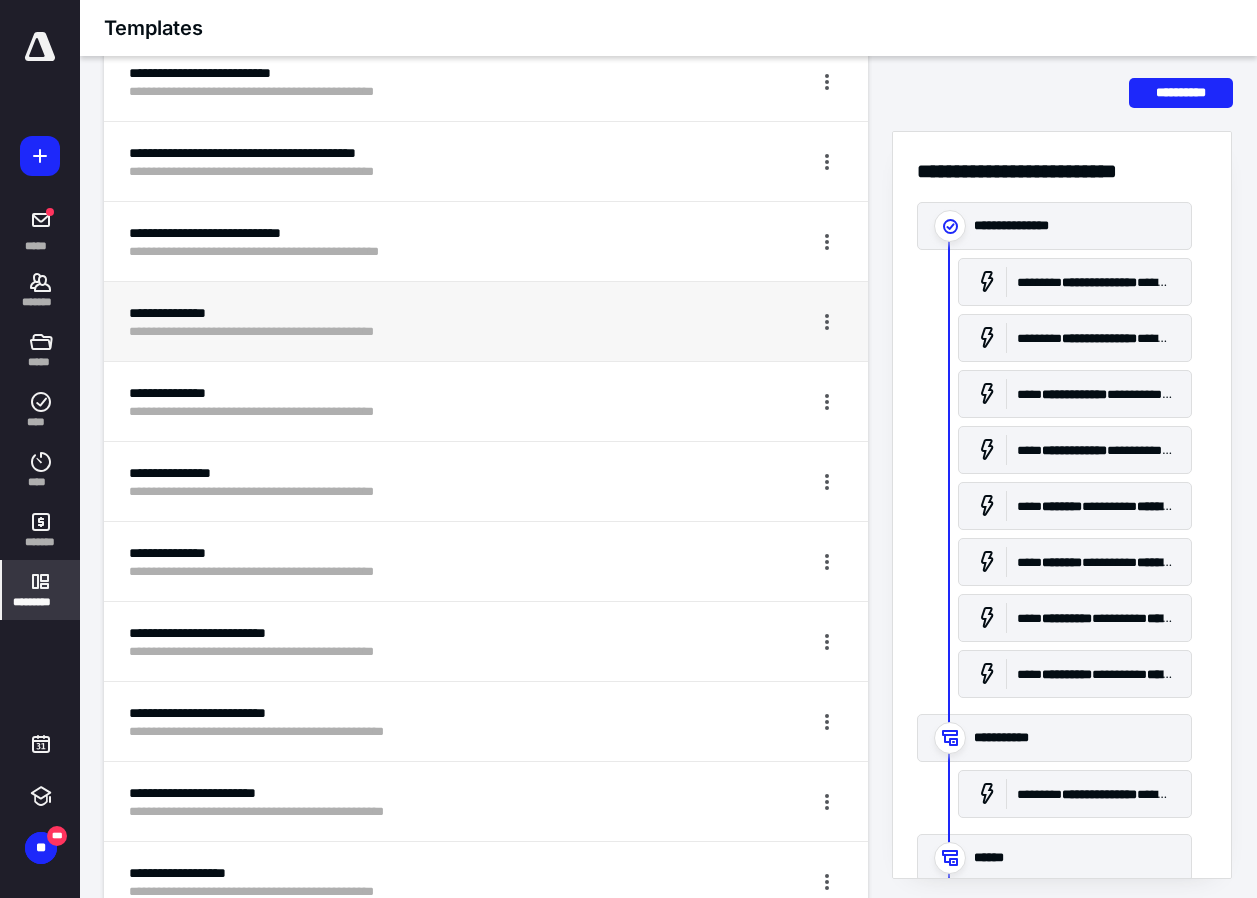 scroll, scrollTop: 220, scrollLeft: 0, axis: vertical 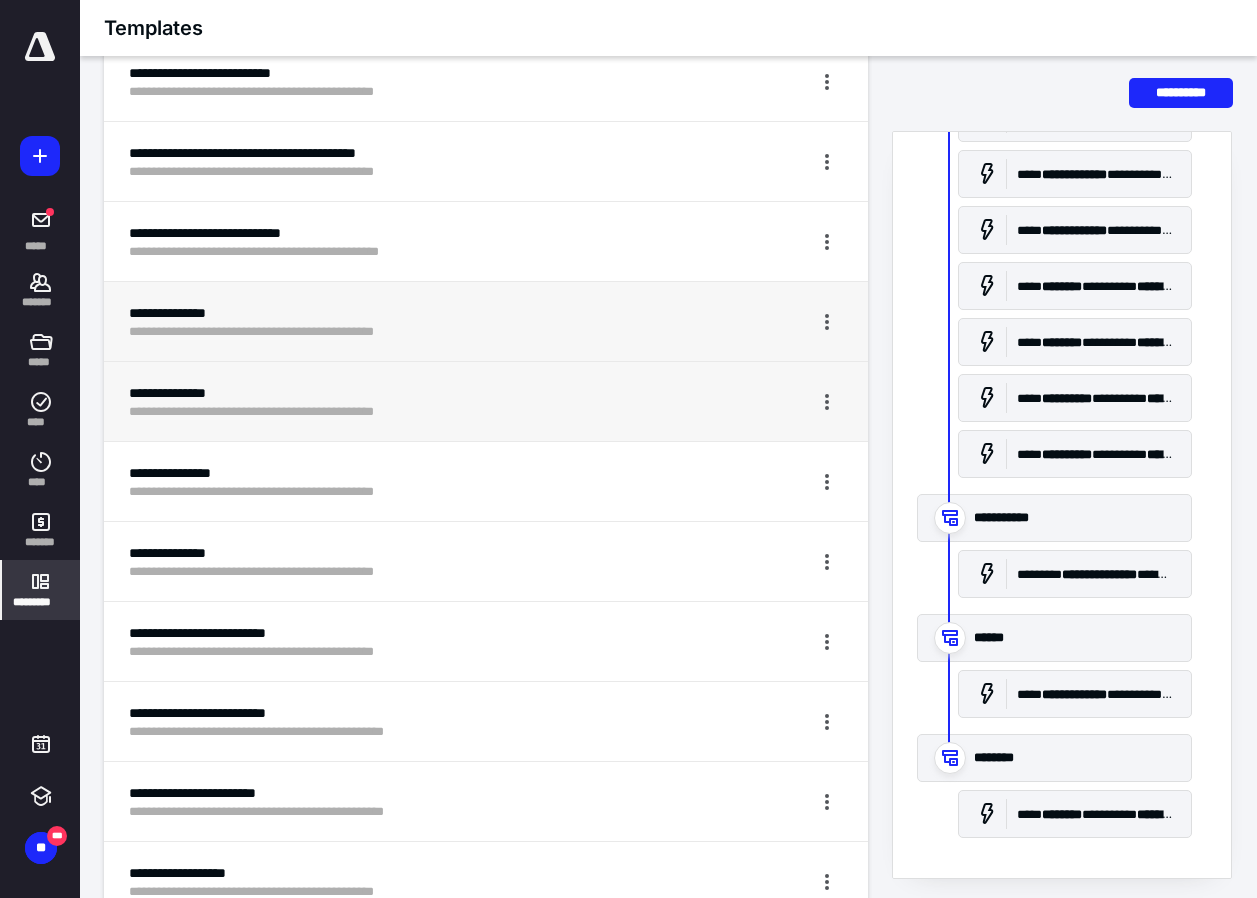 click on "**********" at bounding box center (411, 393) 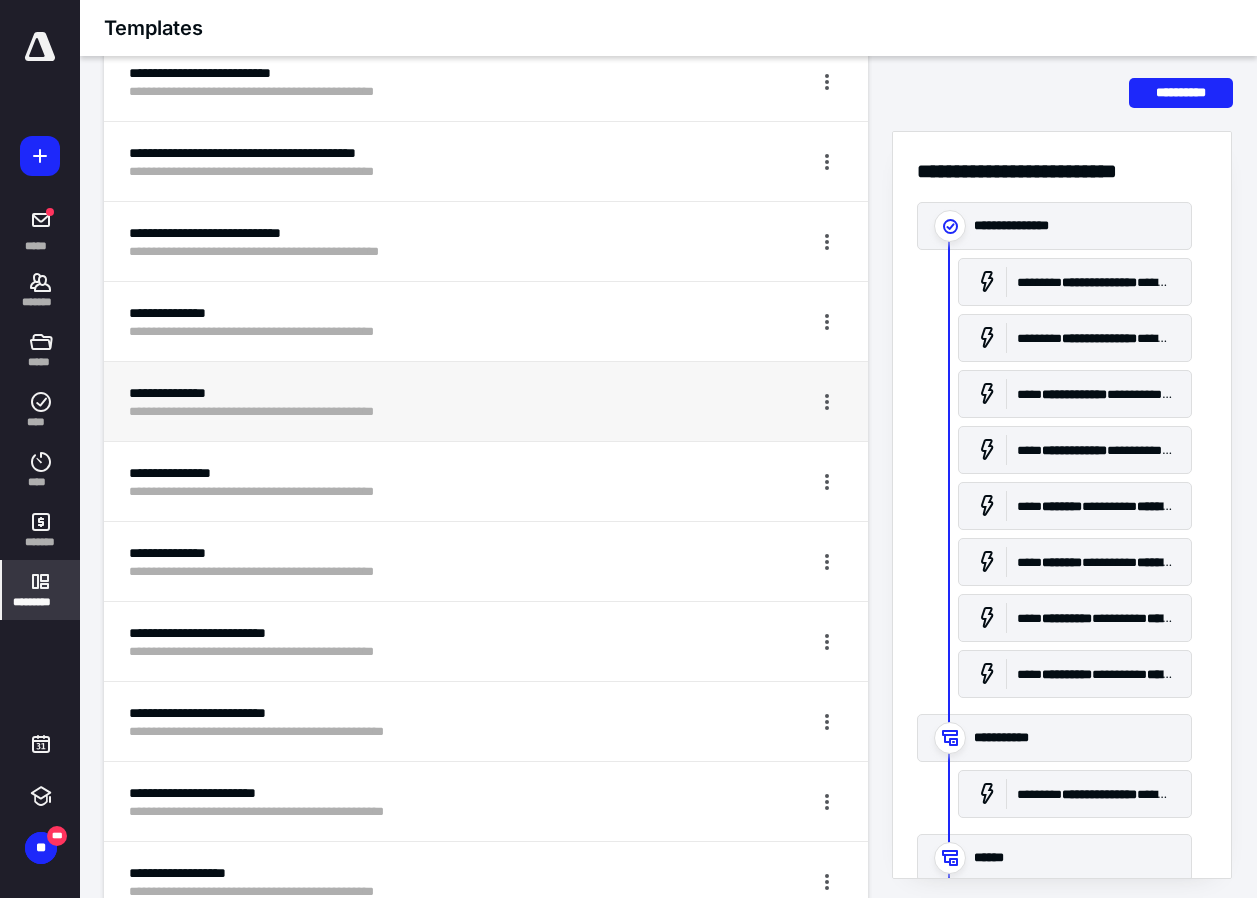 scroll, scrollTop: 220, scrollLeft: 0, axis: vertical 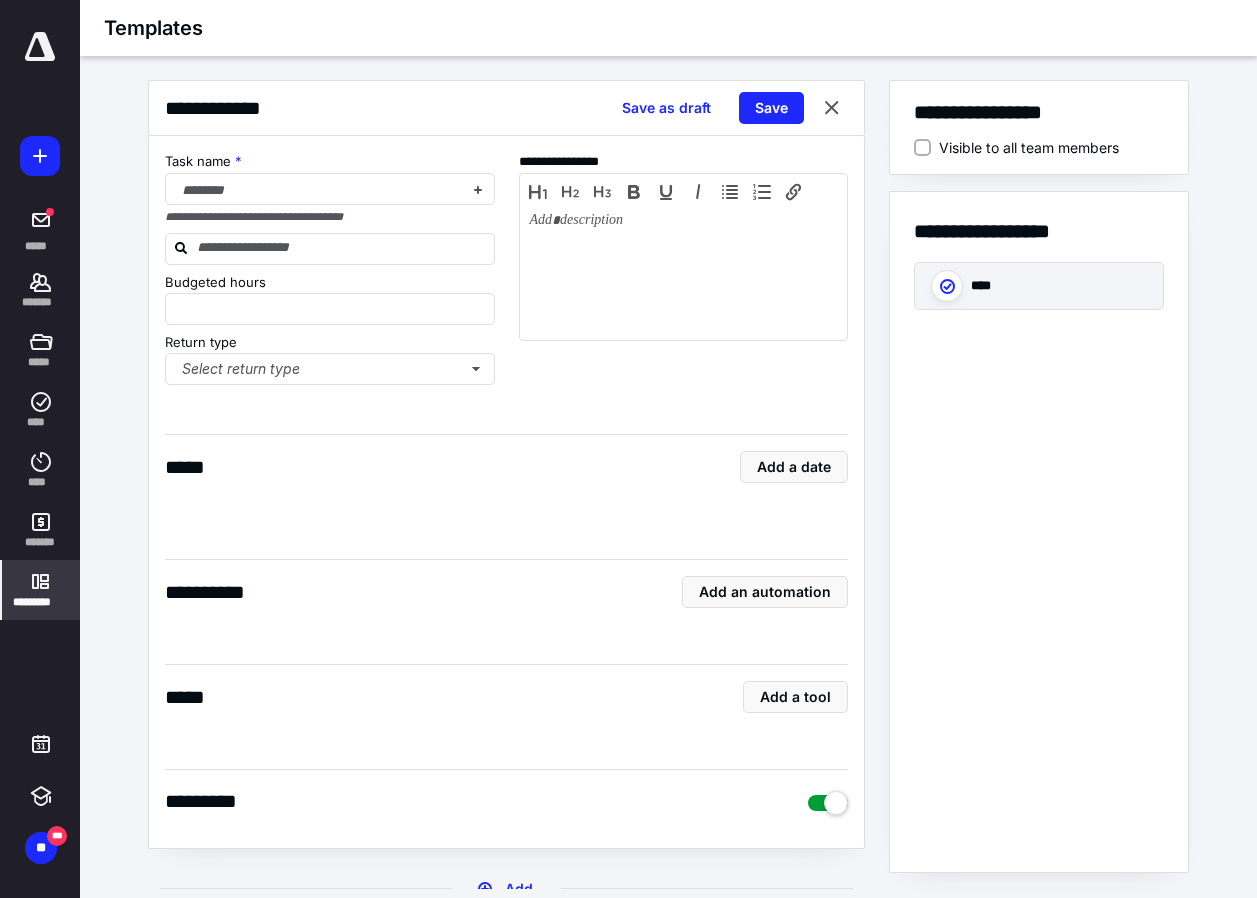 type on "*" 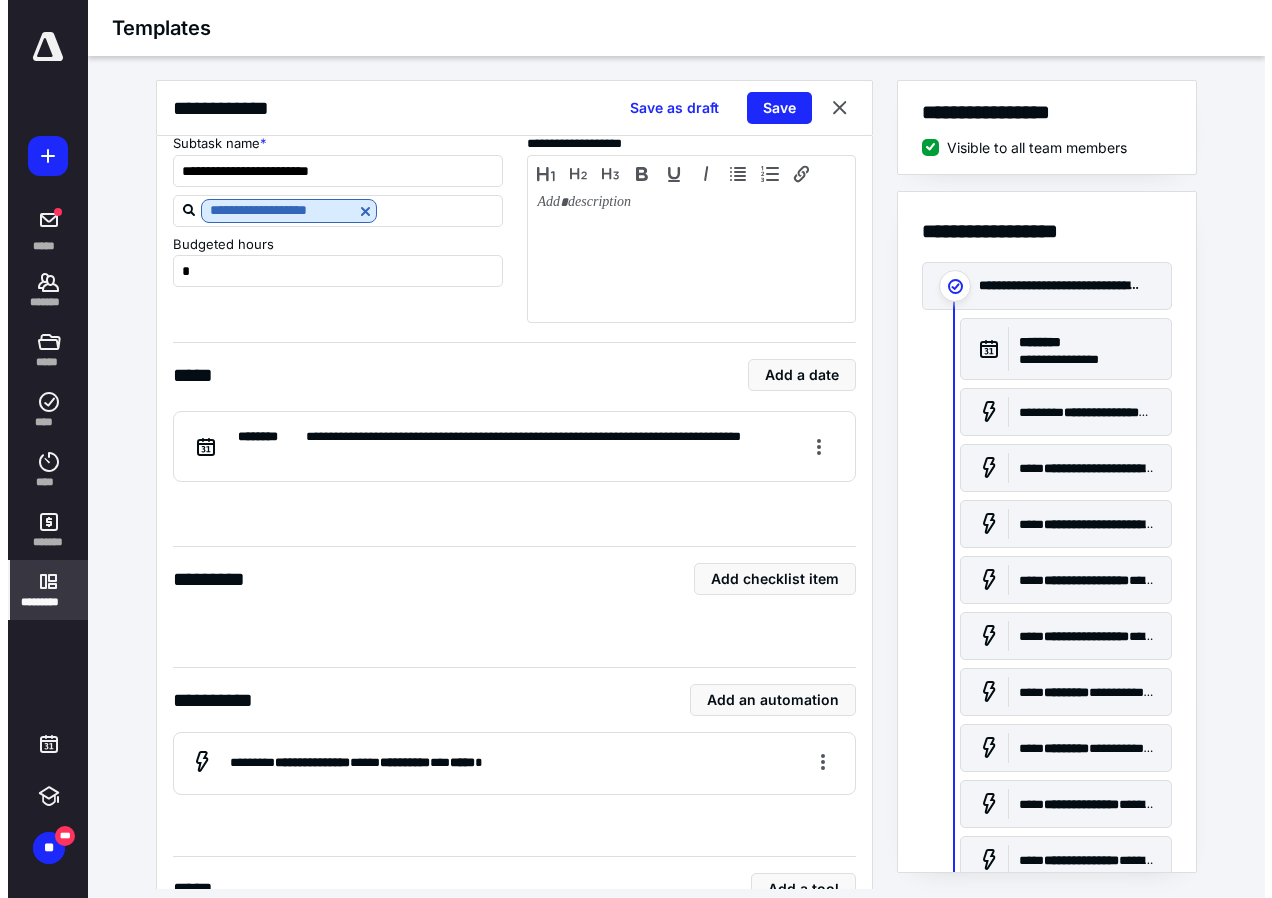 scroll, scrollTop: 1800, scrollLeft: 0, axis: vertical 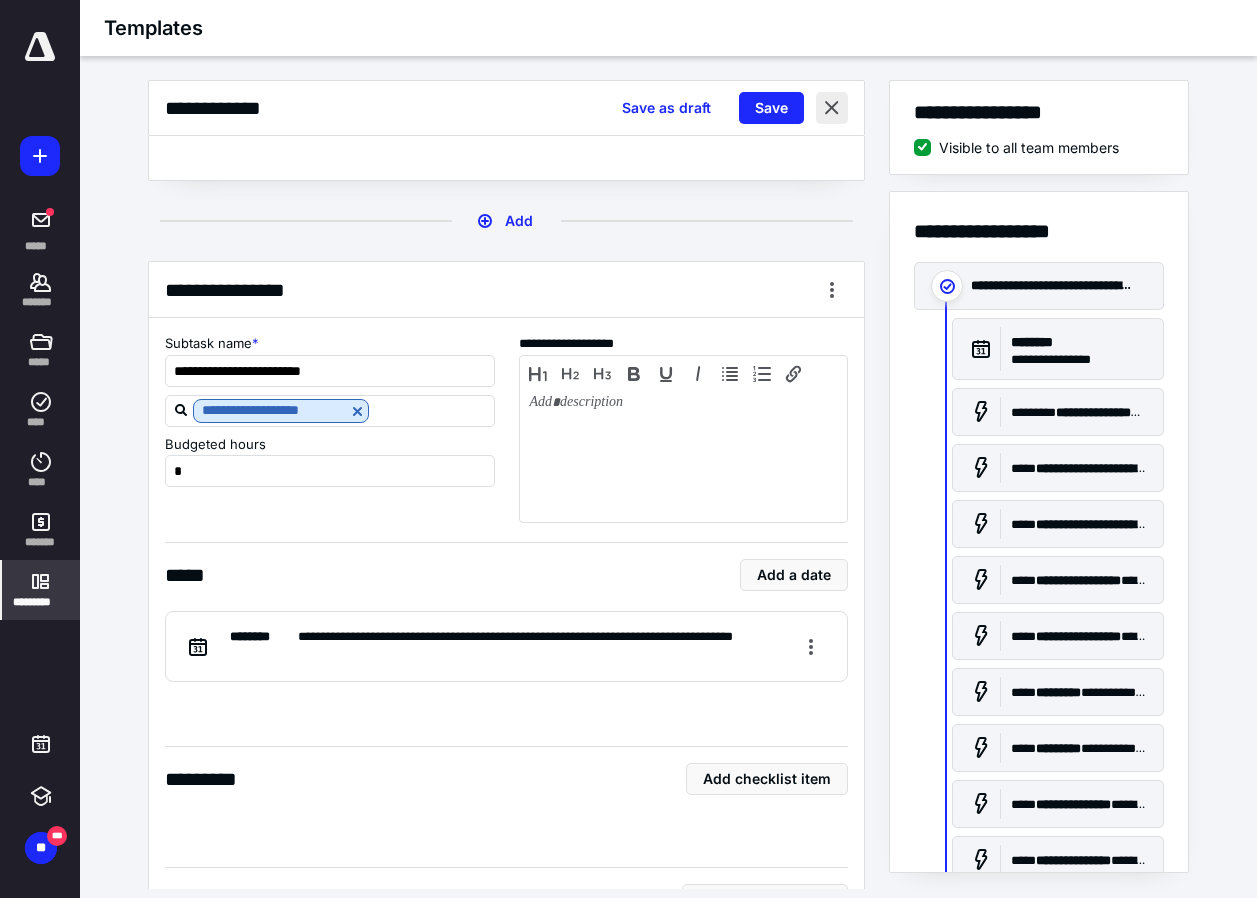 click at bounding box center (832, 108) 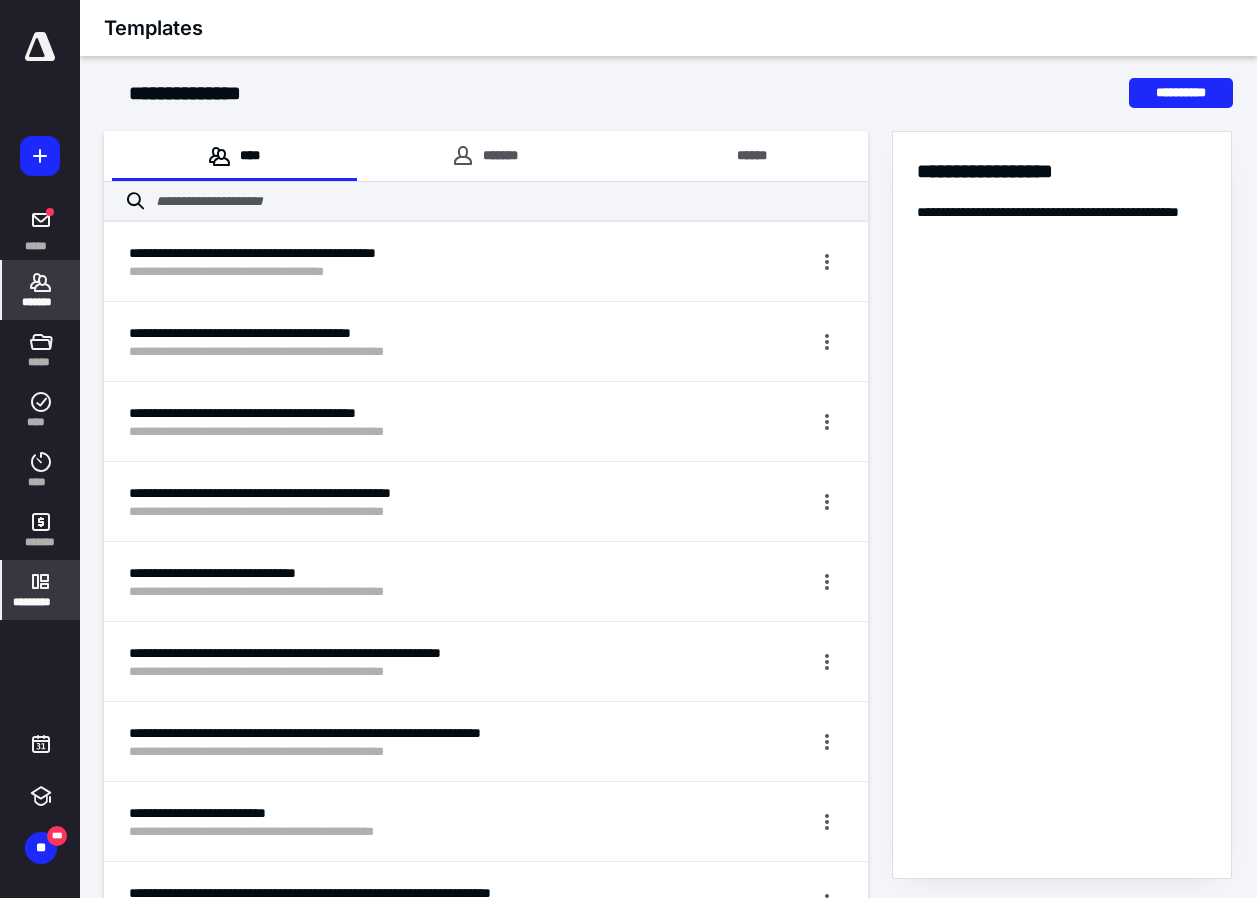 click 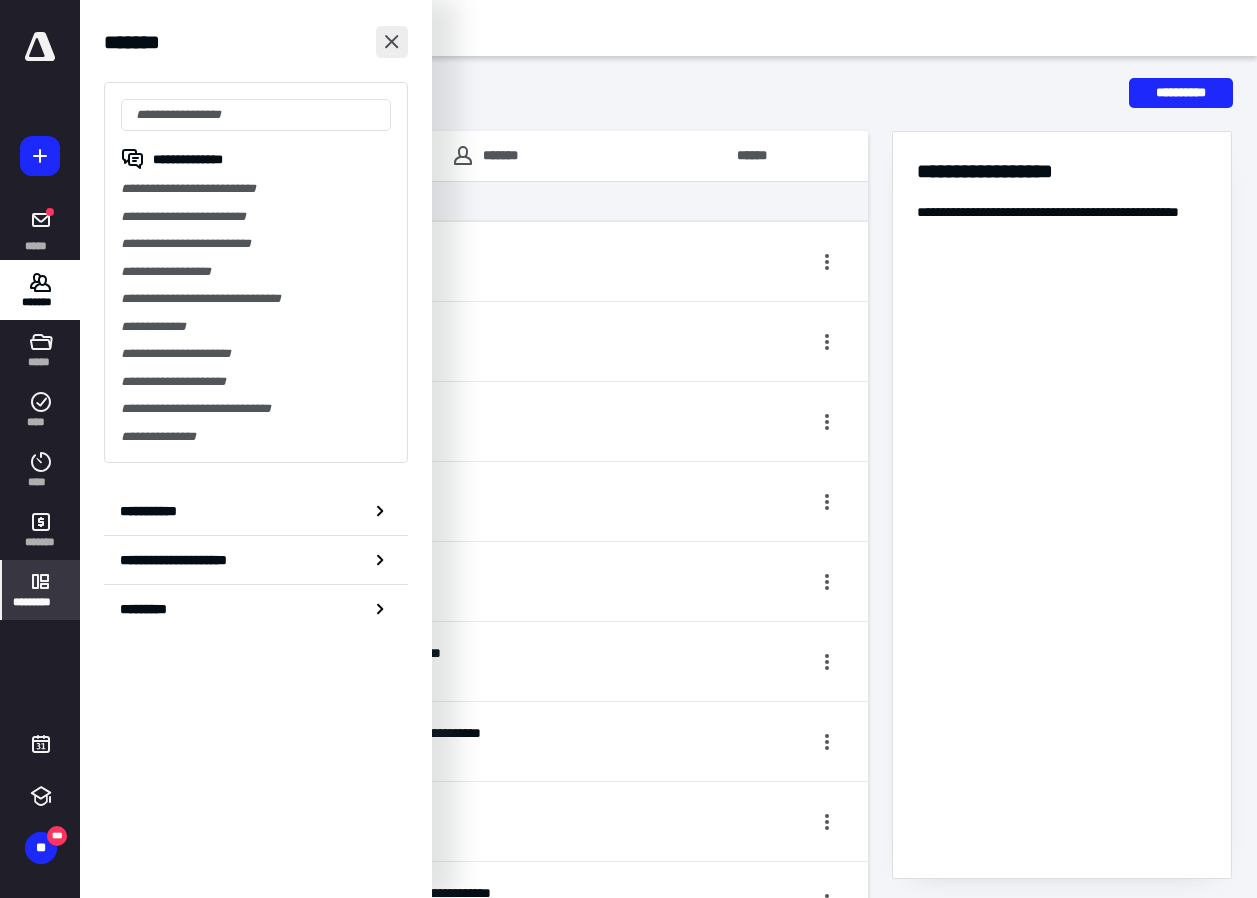 click at bounding box center [392, 42] 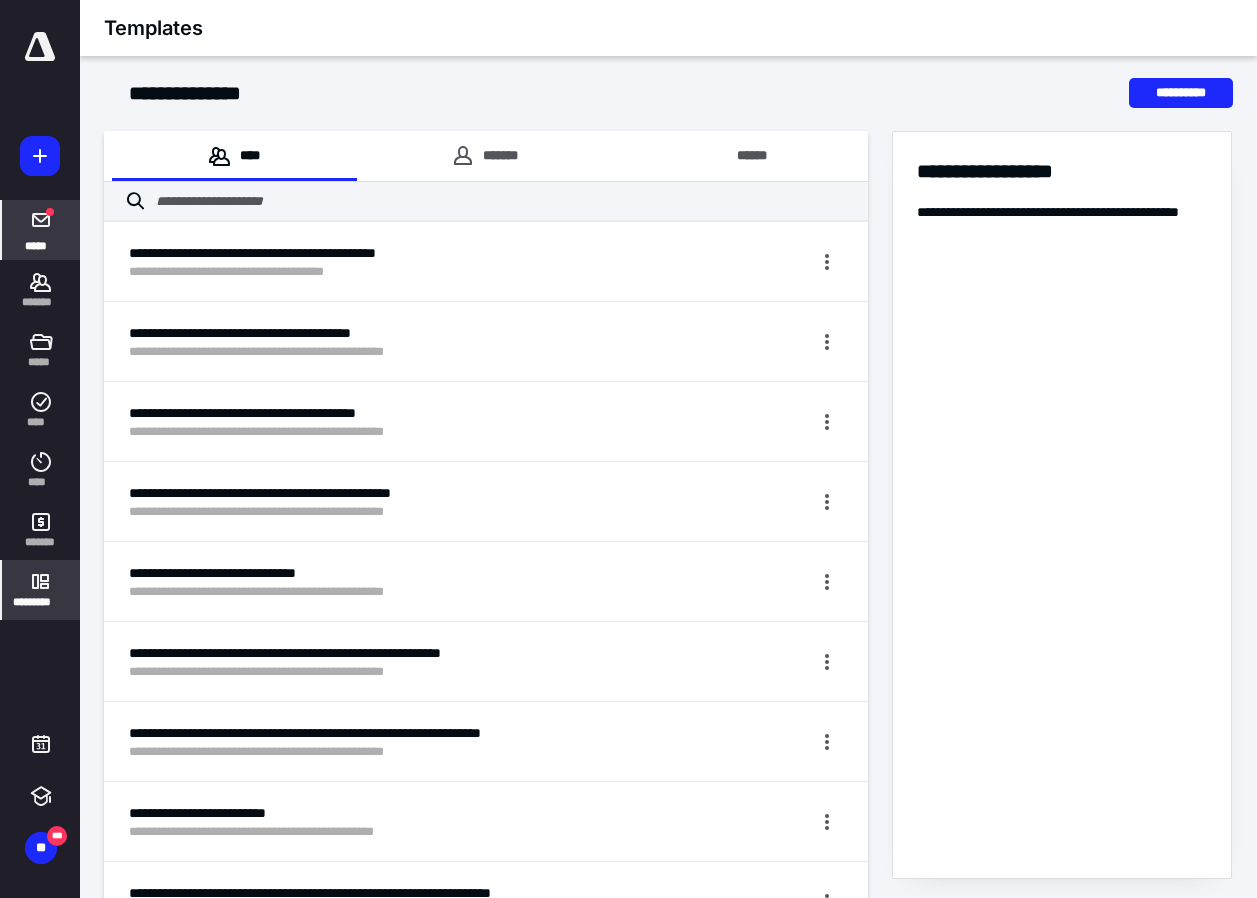 click on "*****" at bounding box center (36, 245) 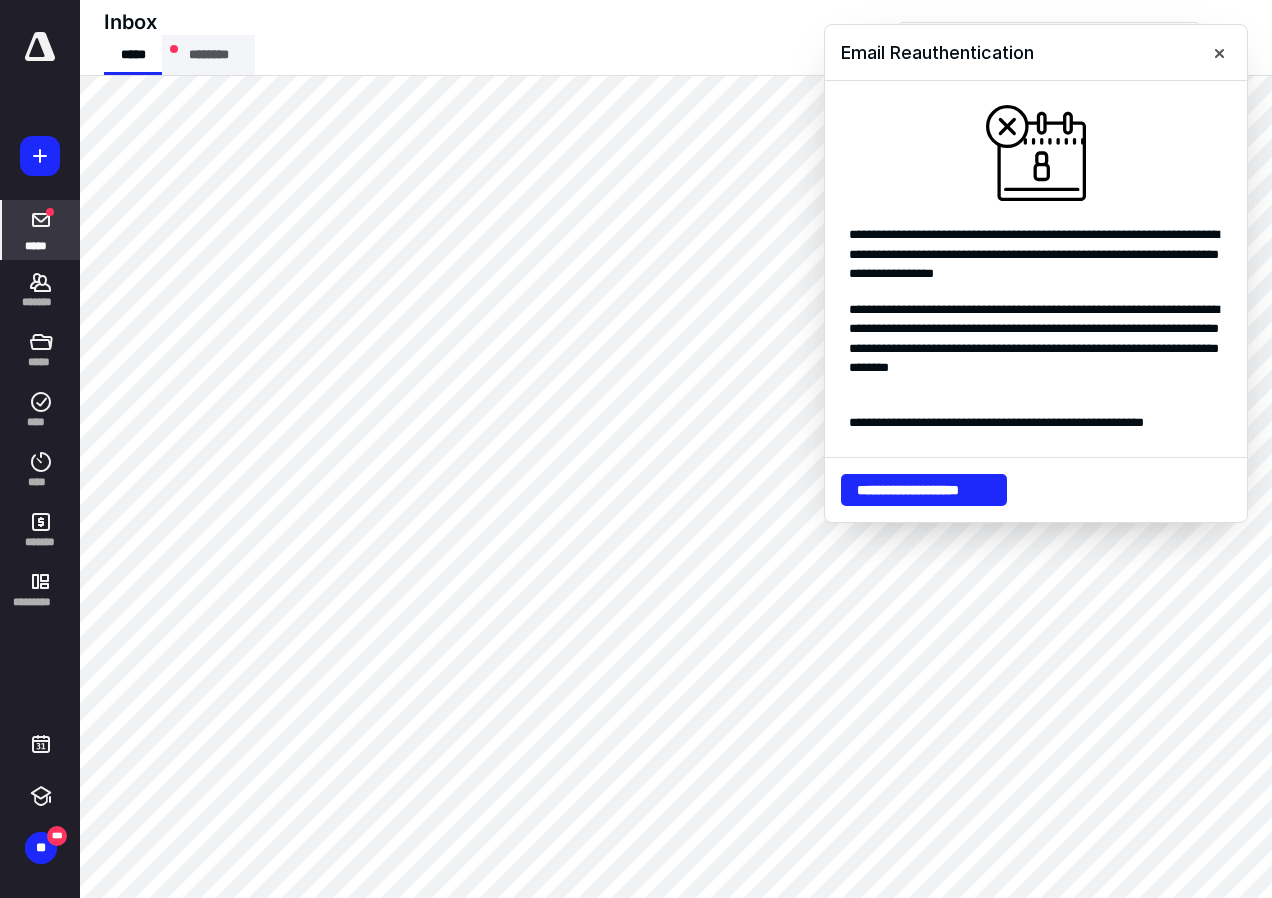 click on "********" at bounding box center (208, 55) 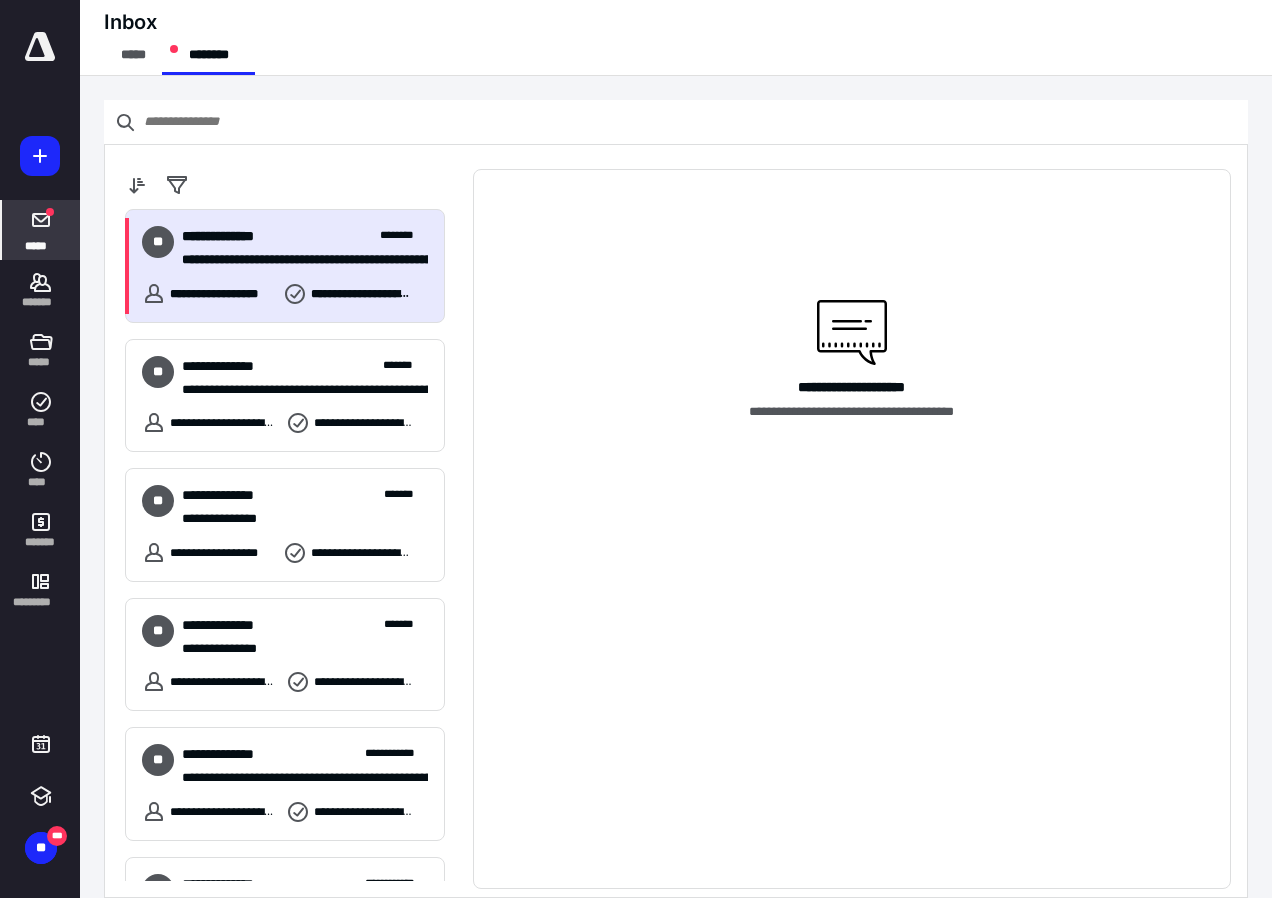 click on "**********" at bounding box center (231, 236) 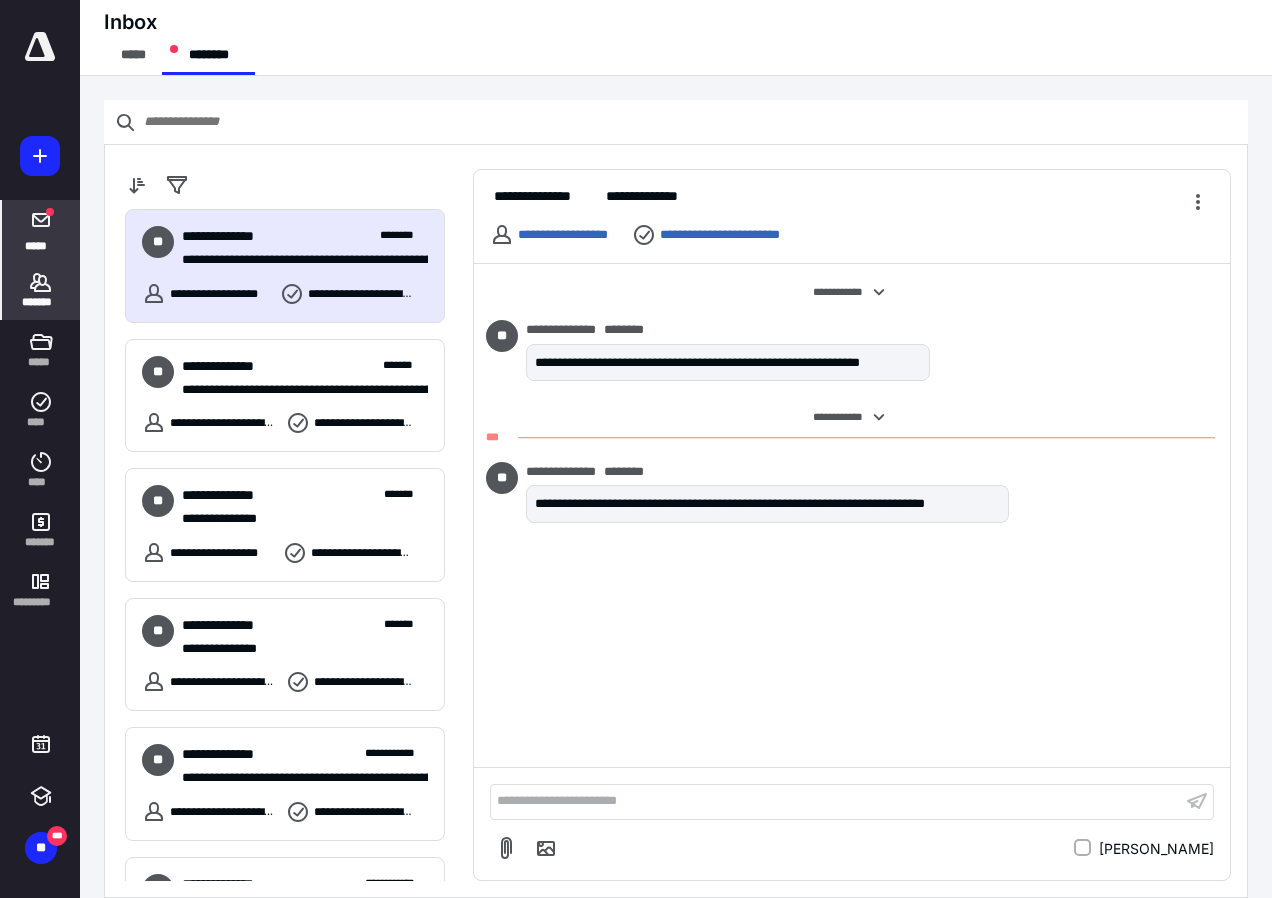 click on "*******" at bounding box center (41, 302) 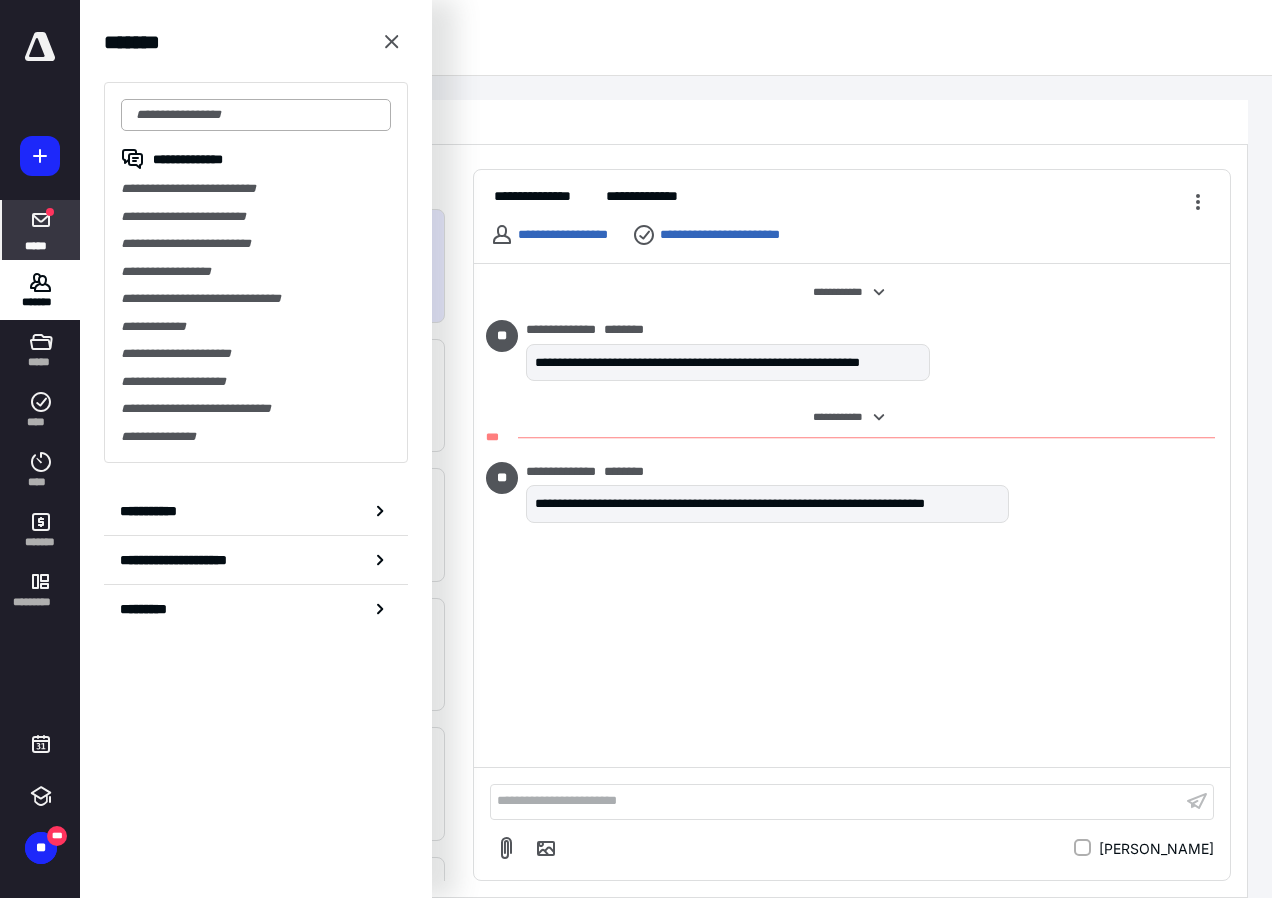 click at bounding box center [256, 115] 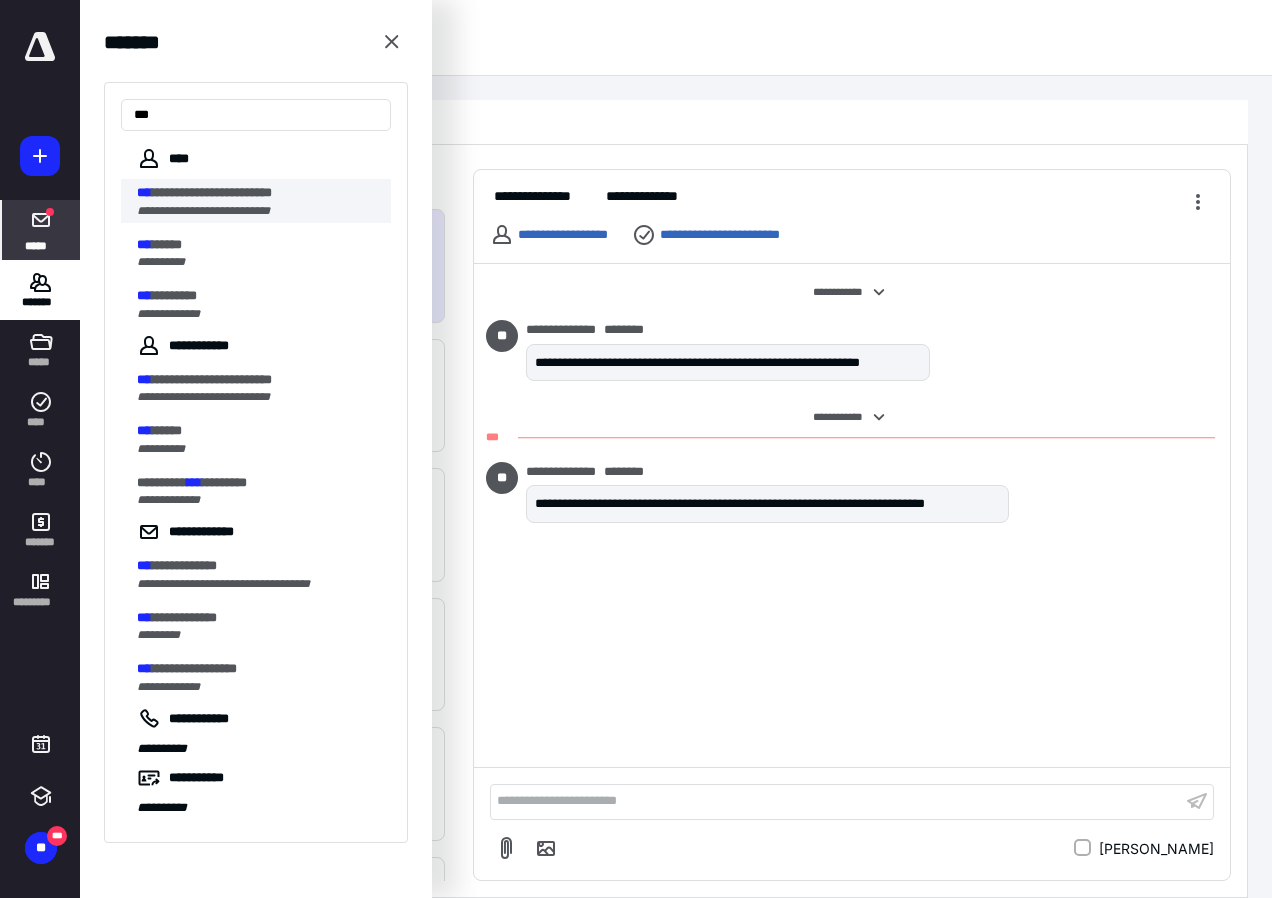 type on "***" 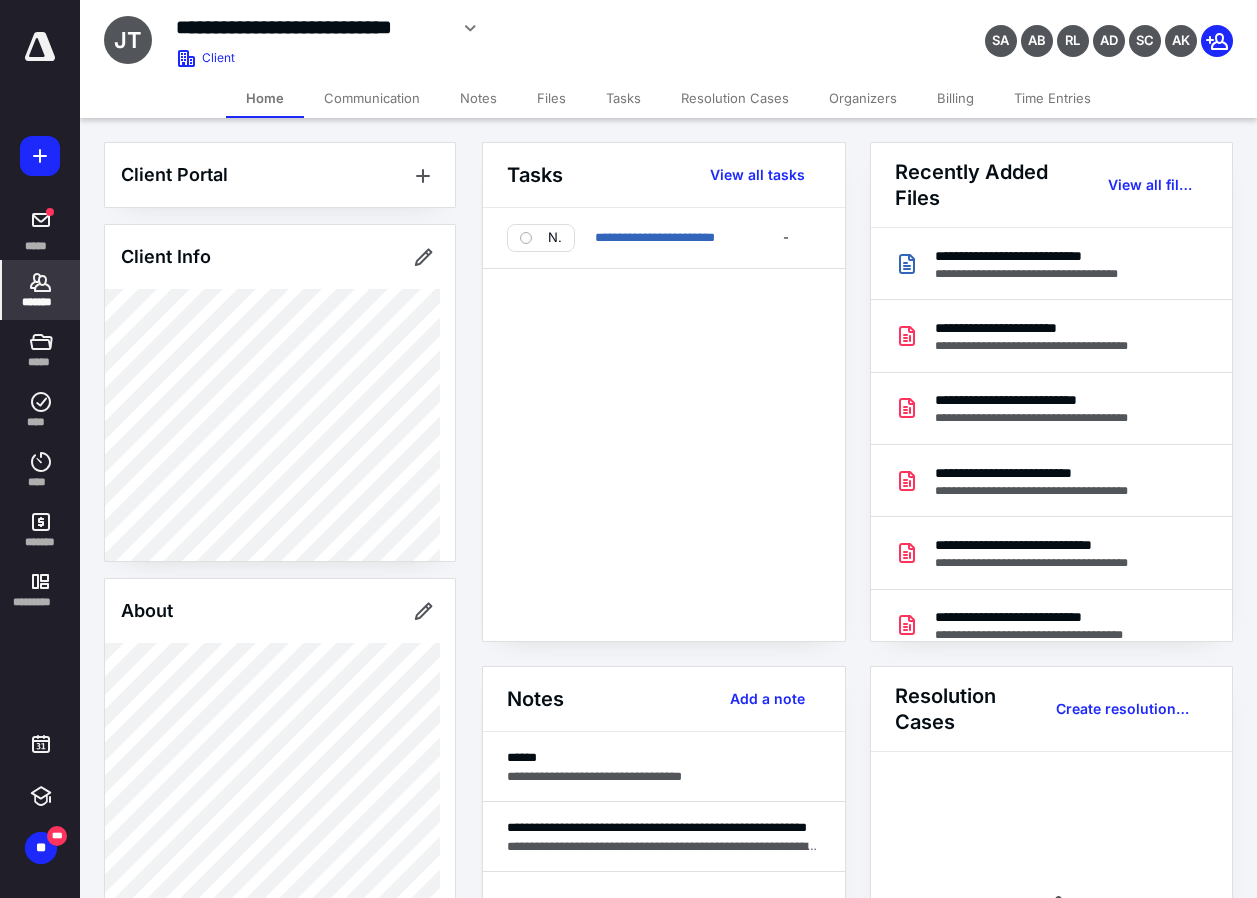 click on "Files" at bounding box center (551, 98) 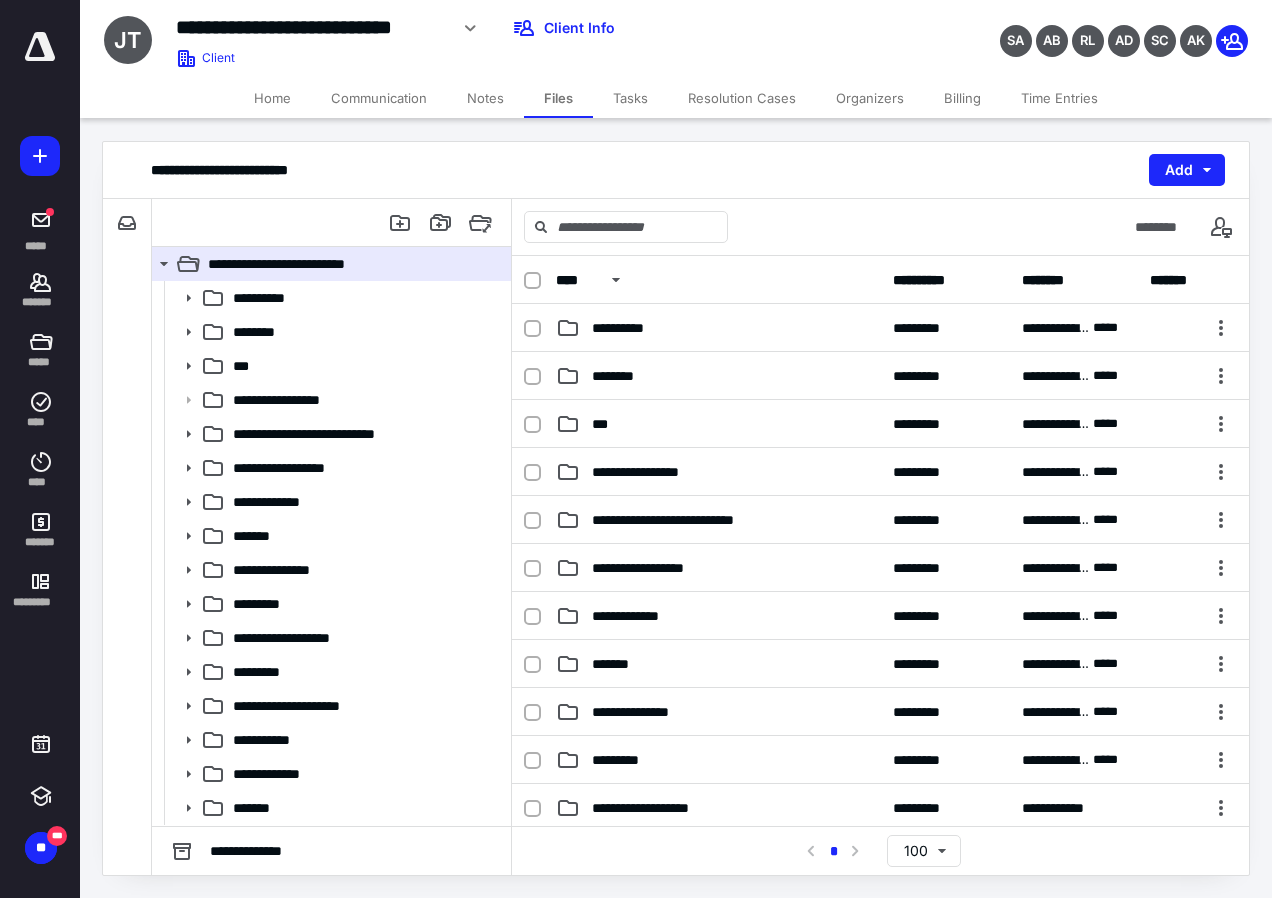 scroll, scrollTop: 500, scrollLeft: 0, axis: vertical 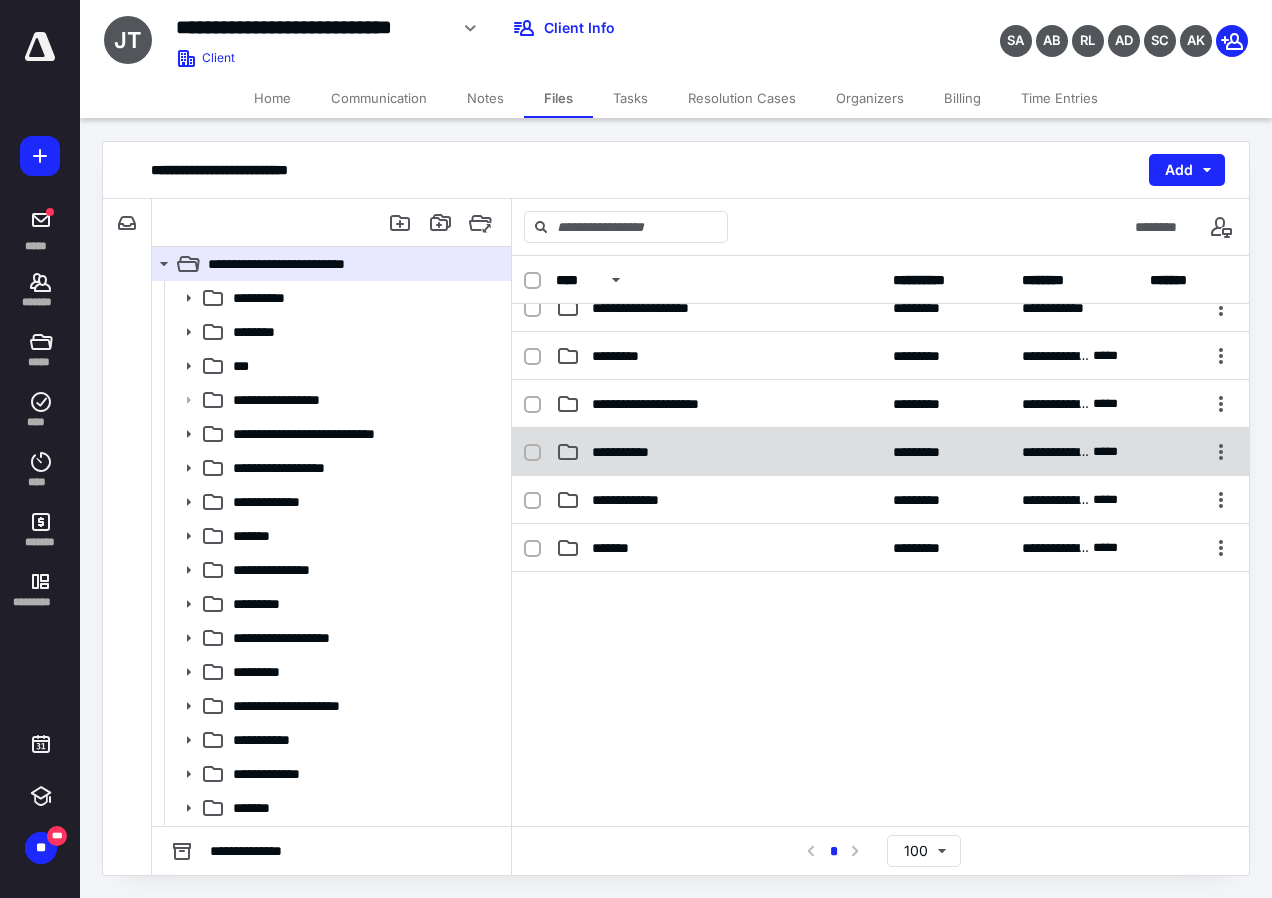 click on "**********" at bounding box center [631, 452] 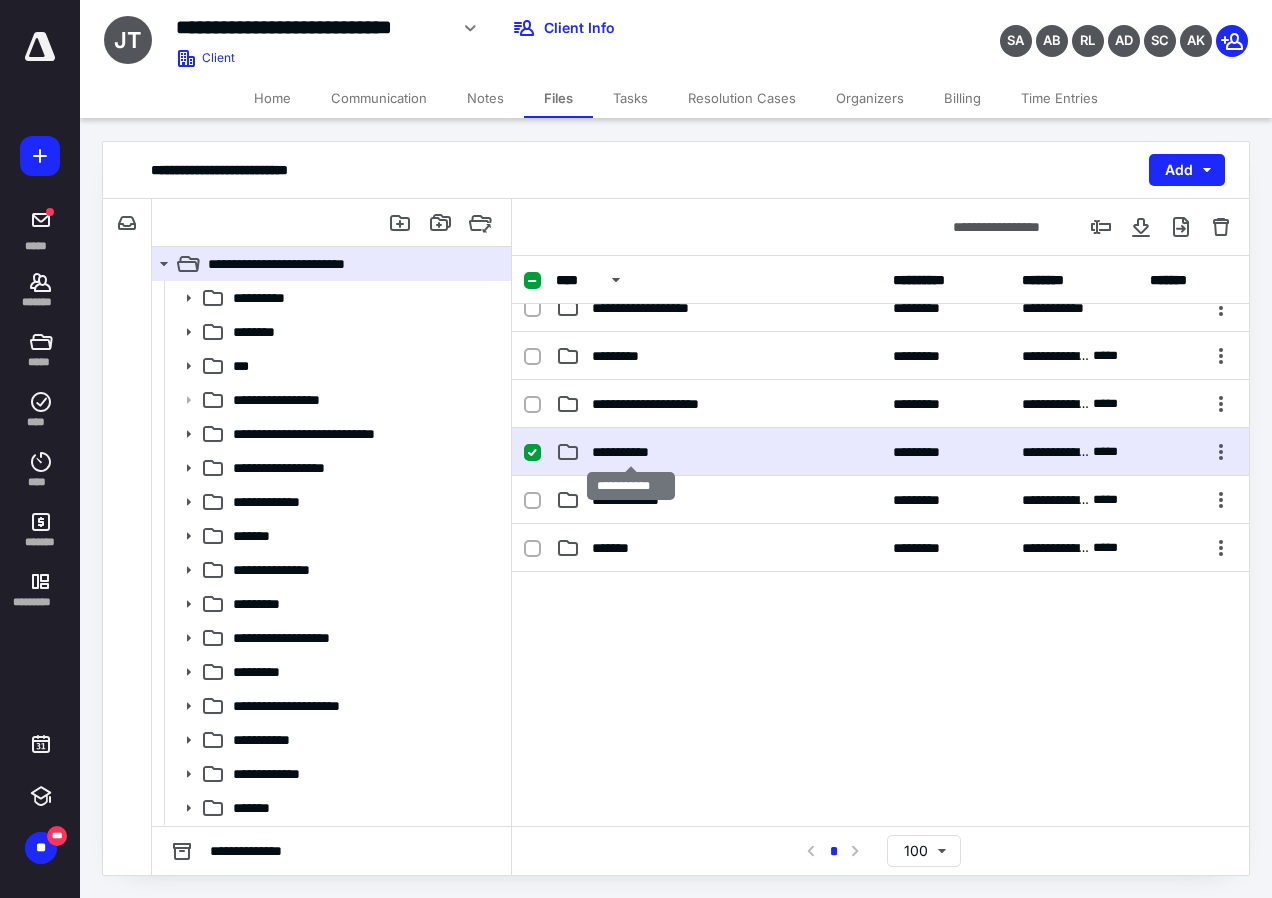 click on "**********" at bounding box center (631, 452) 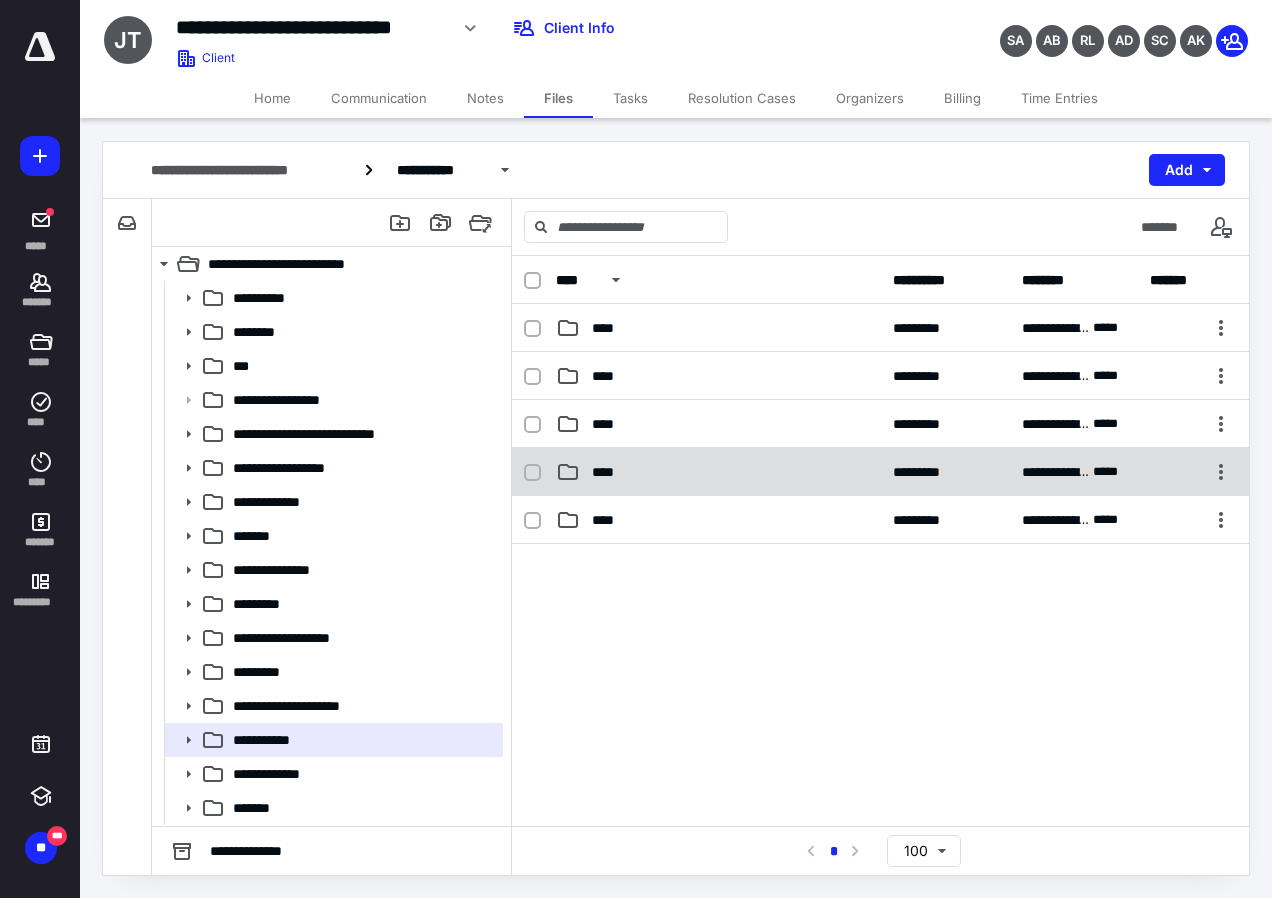 click on "****" at bounding box center (609, 472) 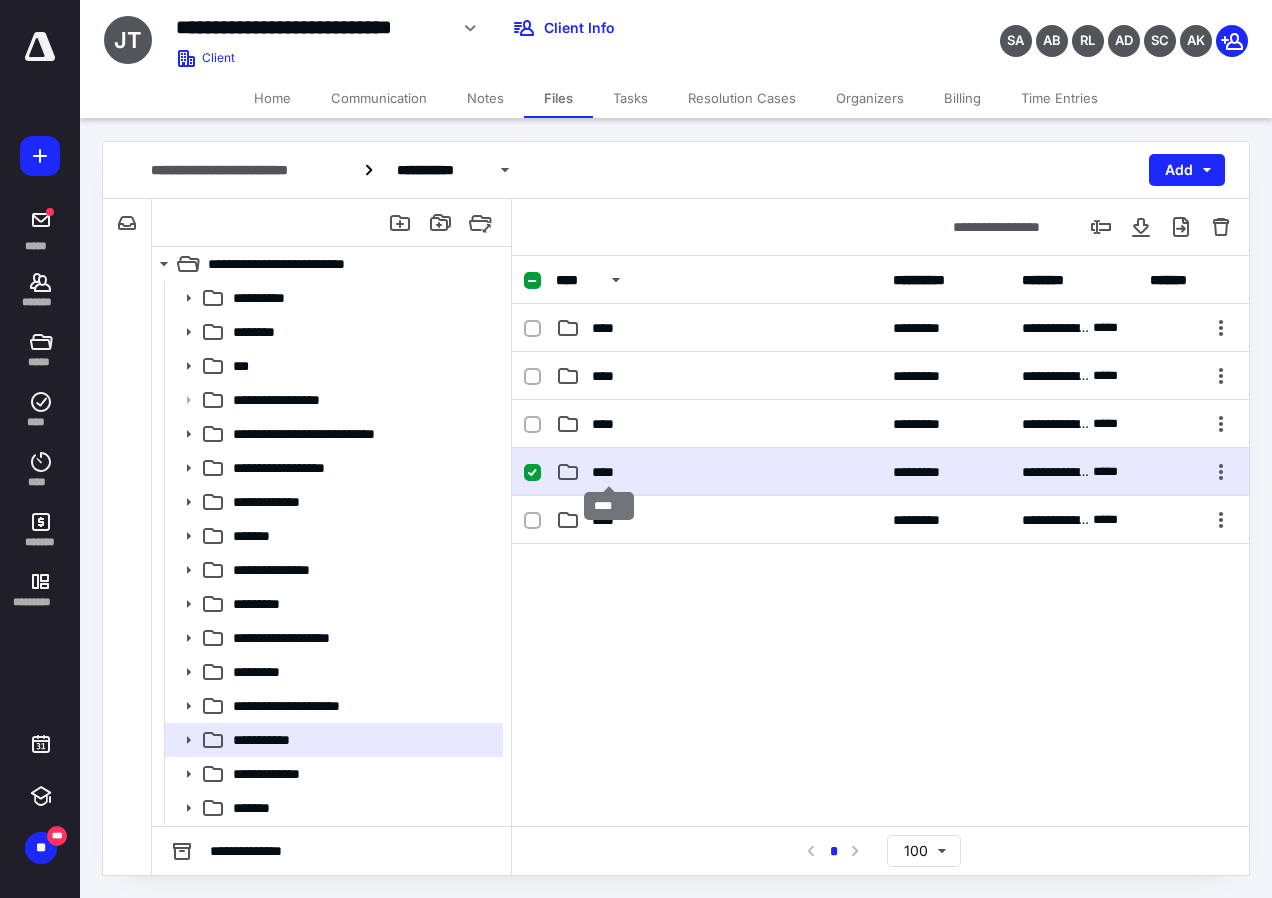 click on "****" at bounding box center [609, 472] 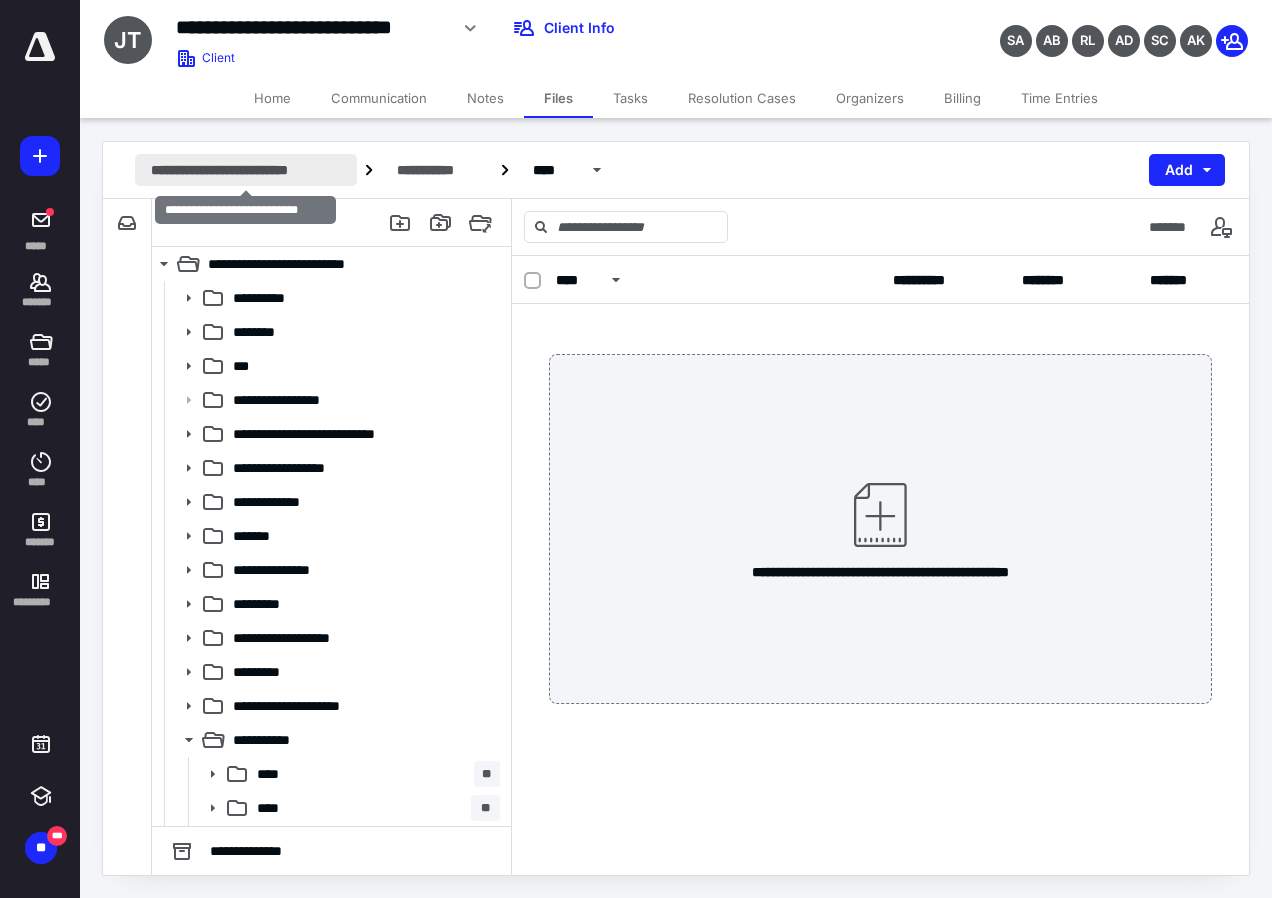 click on "**********" at bounding box center (246, 170) 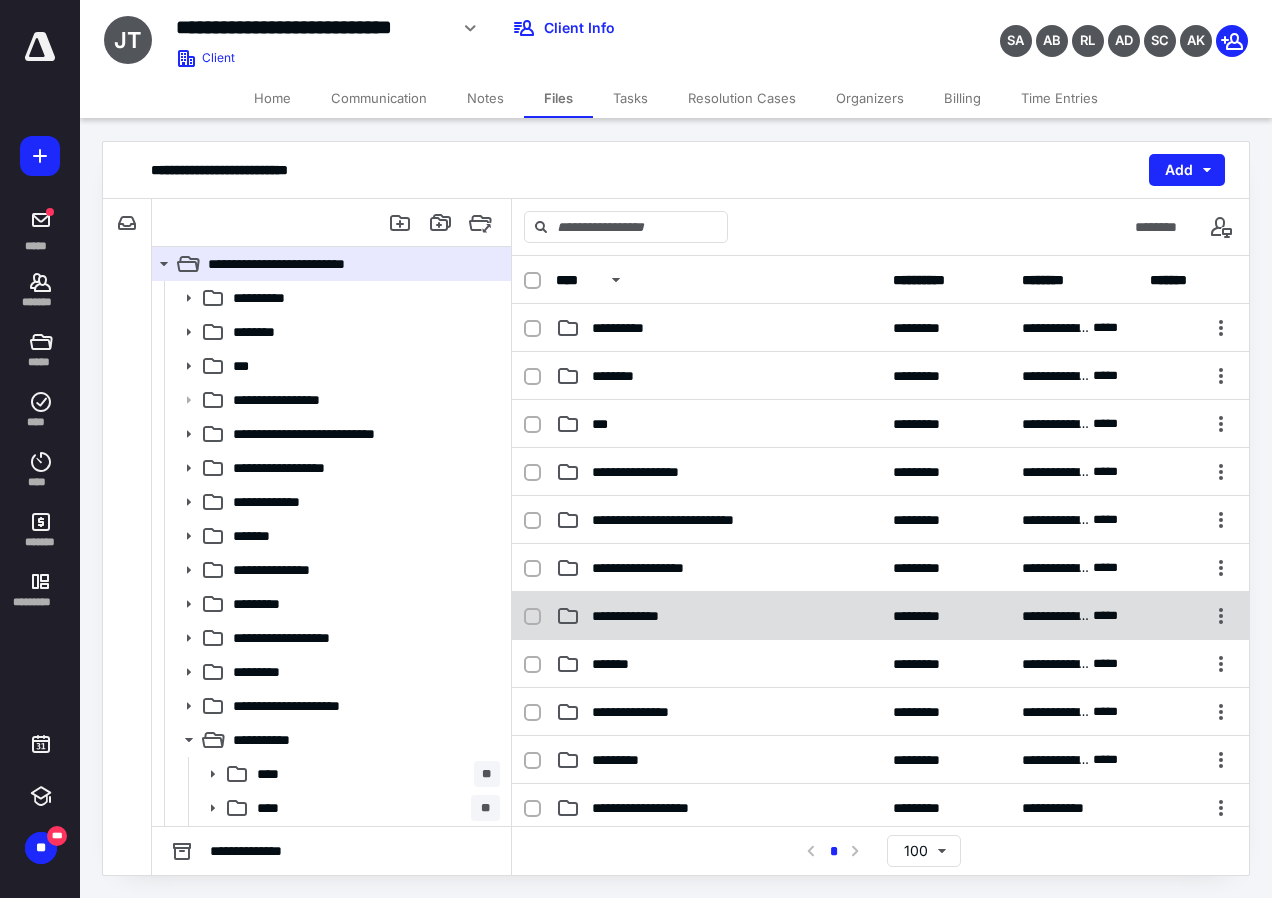 click 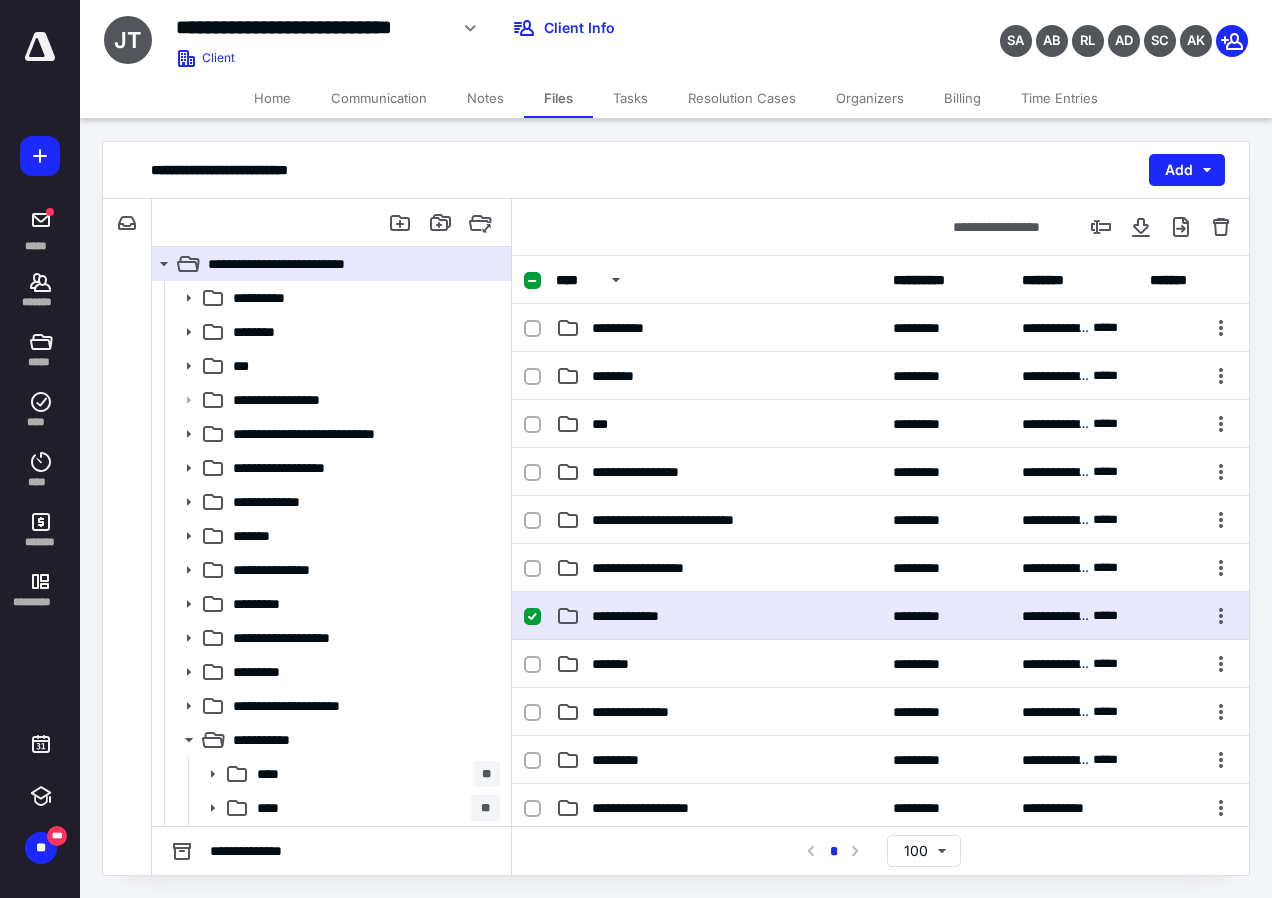 click 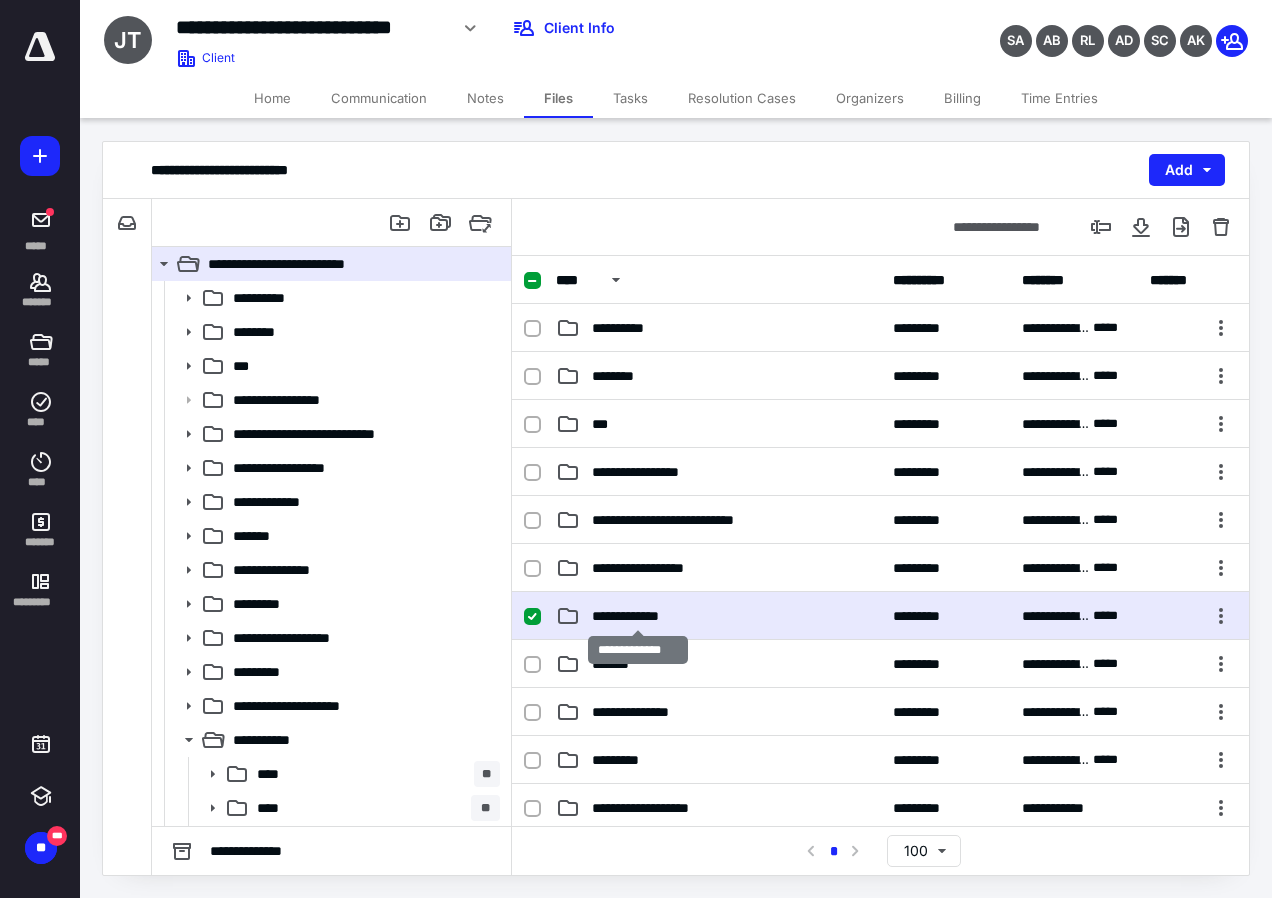 click on "**********" at bounding box center [638, 616] 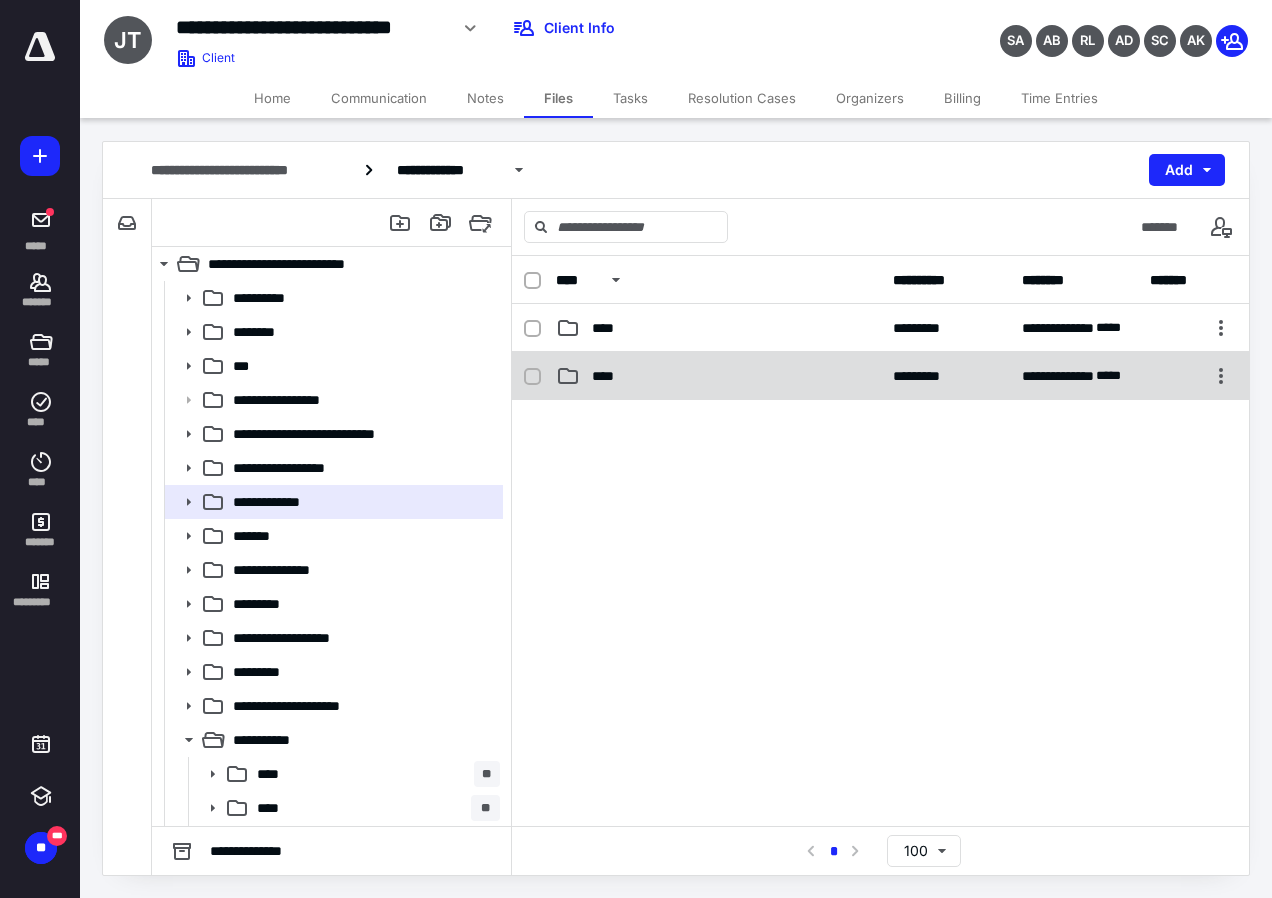click on "****" at bounding box center (609, 376) 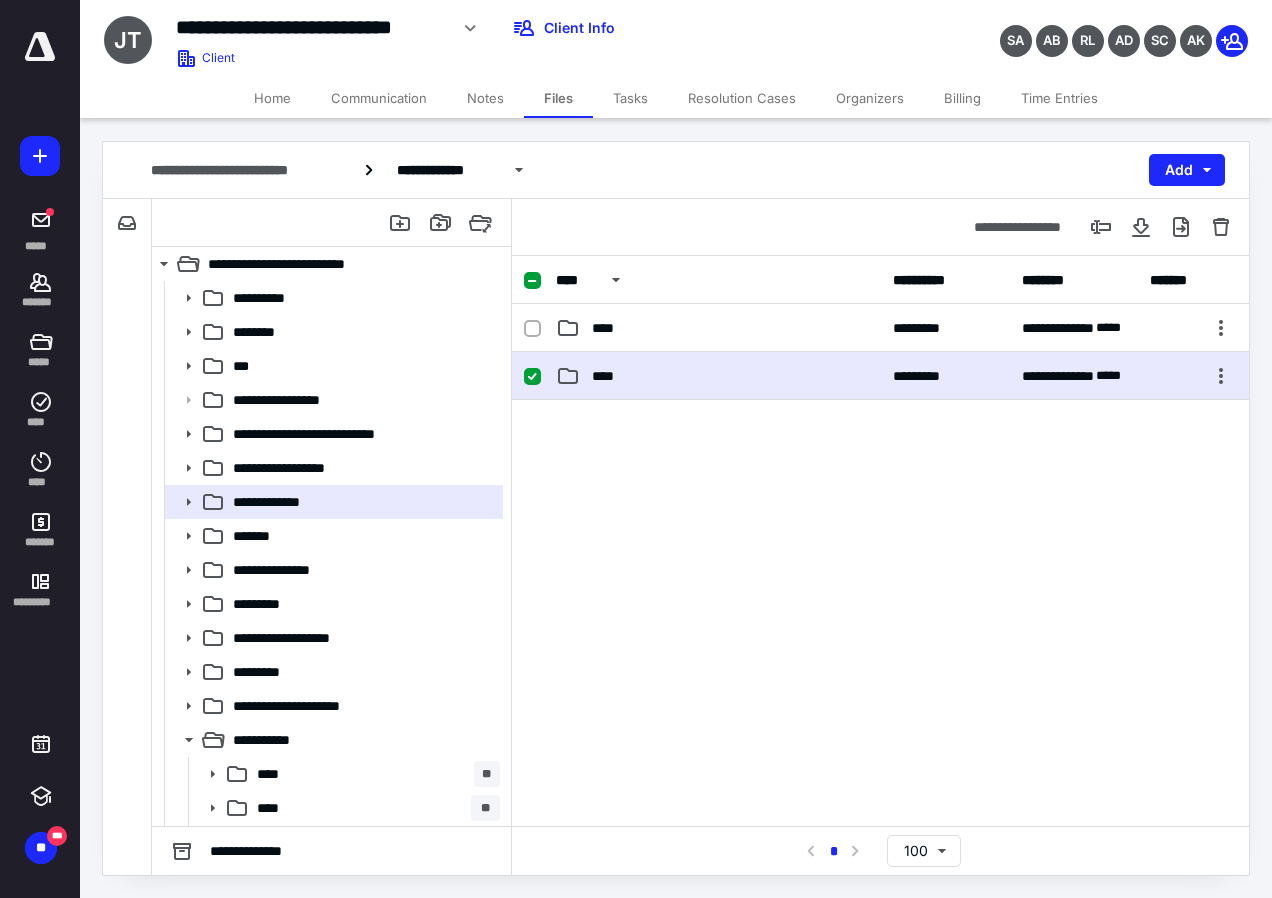 click on "****" at bounding box center (609, 376) 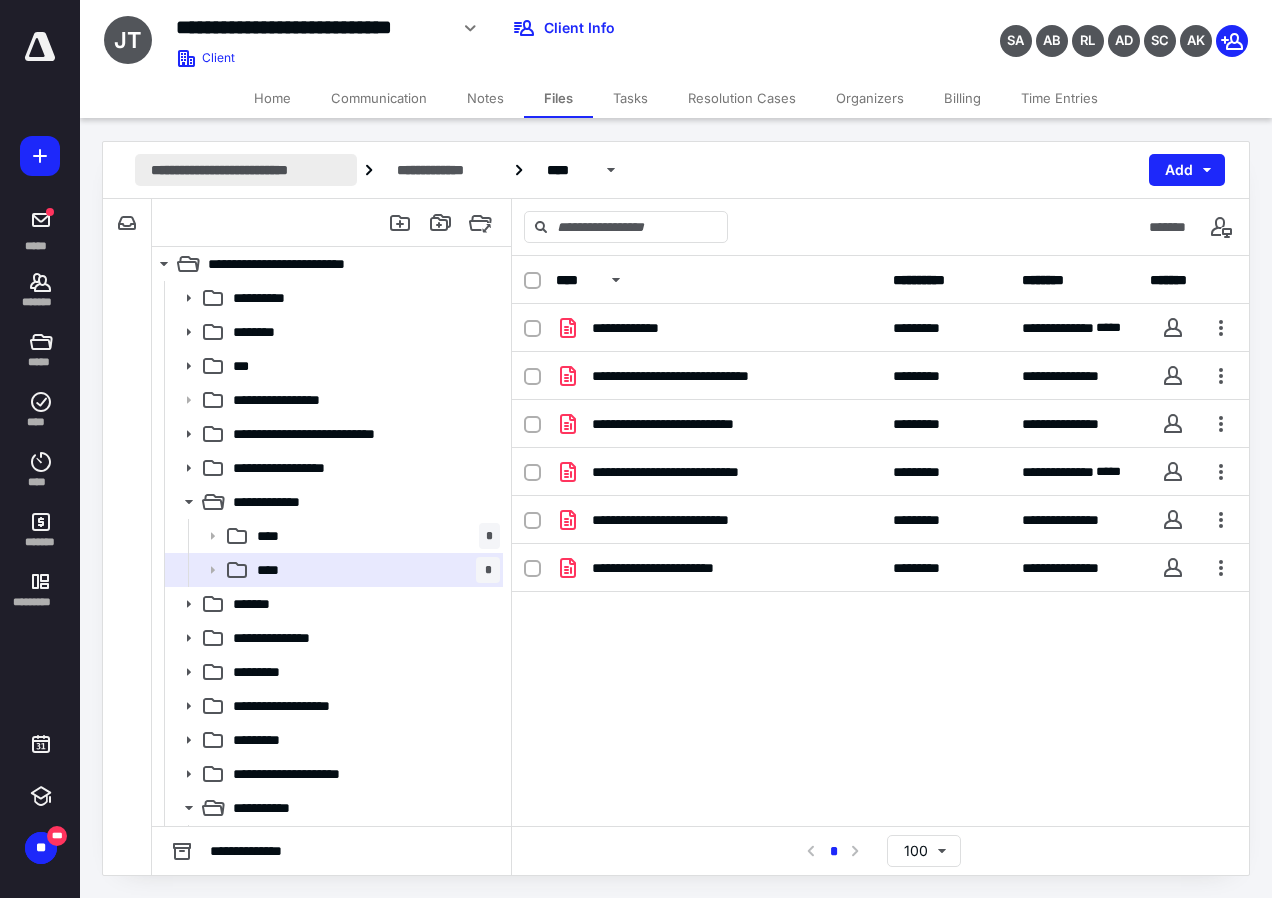 click on "**********" at bounding box center [246, 170] 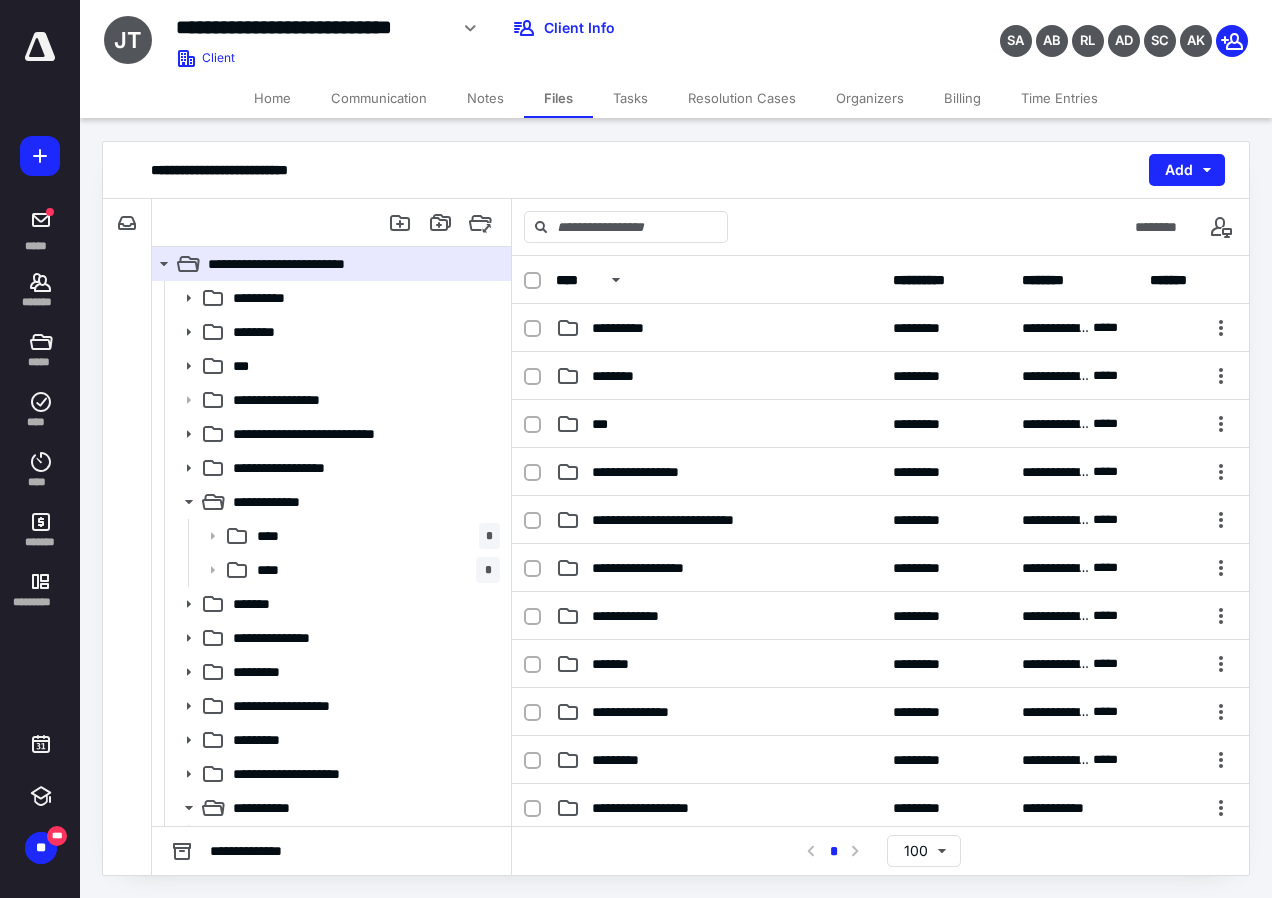 scroll, scrollTop: 500, scrollLeft: 0, axis: vertical 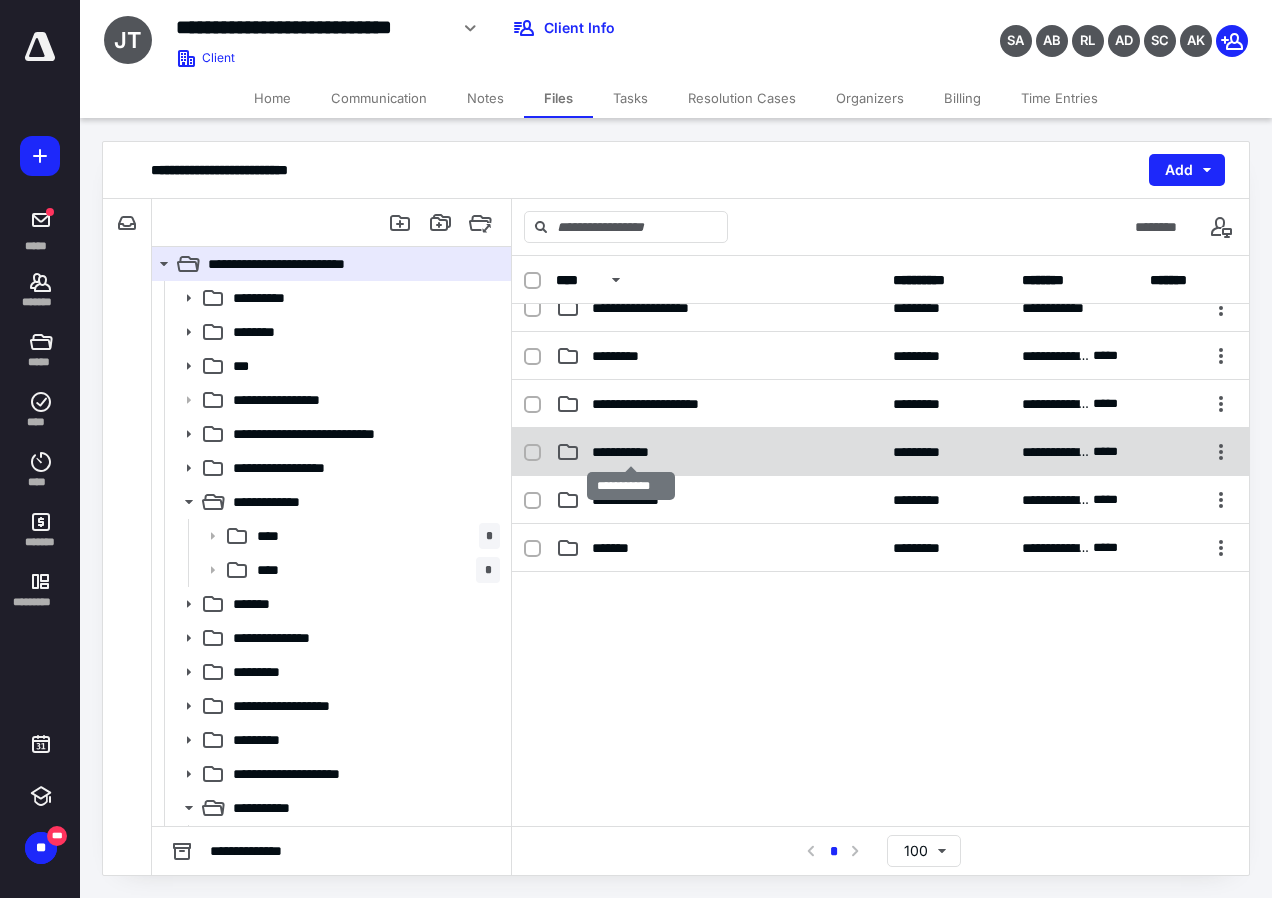 click on "**********" at bounding box center (631, 452) 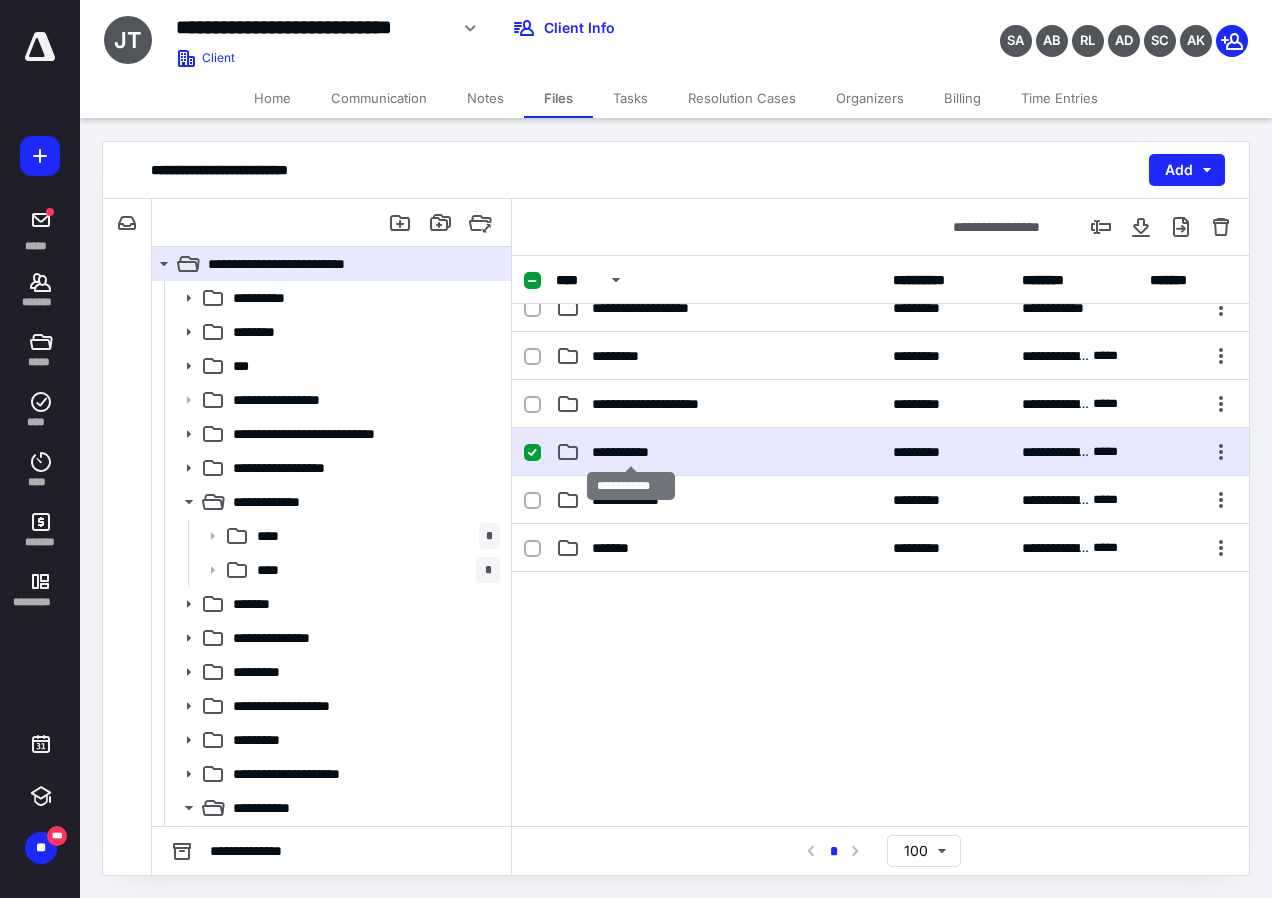 click on "**********" at bounding box center [631, 452] 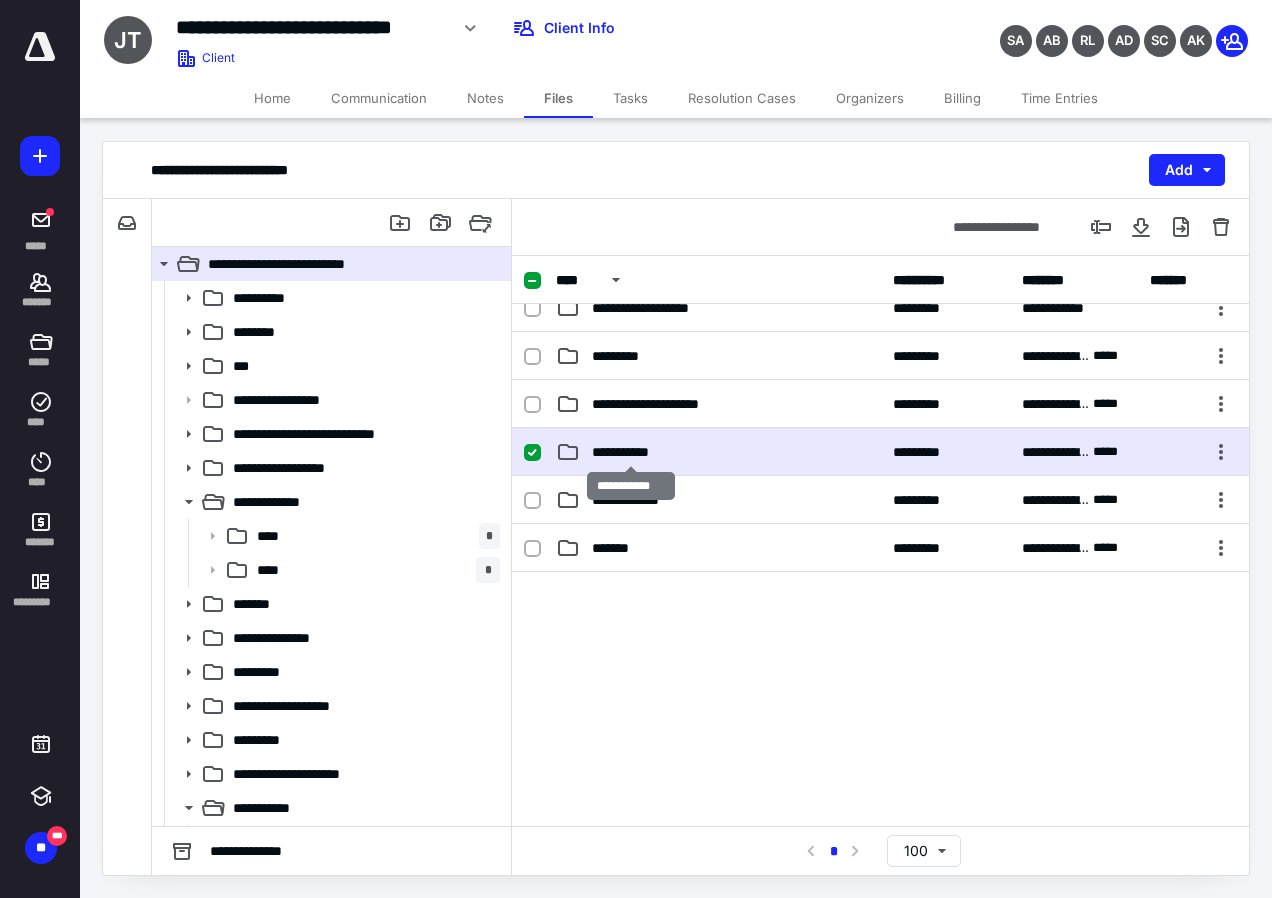 scroll, scrollTop: 0, scrollLeft: 0, axis: both 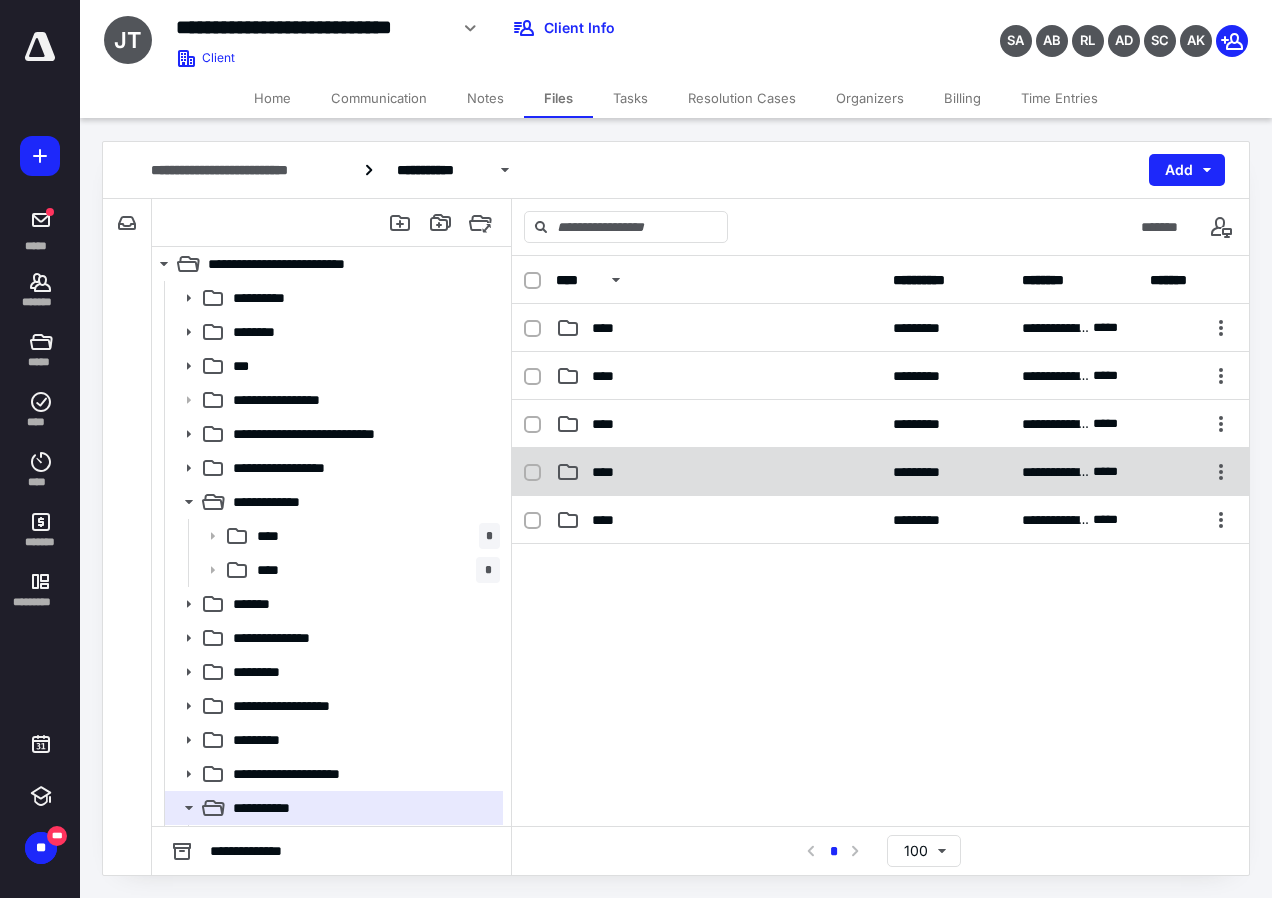 click on "****" at bounding box center [609, 472] 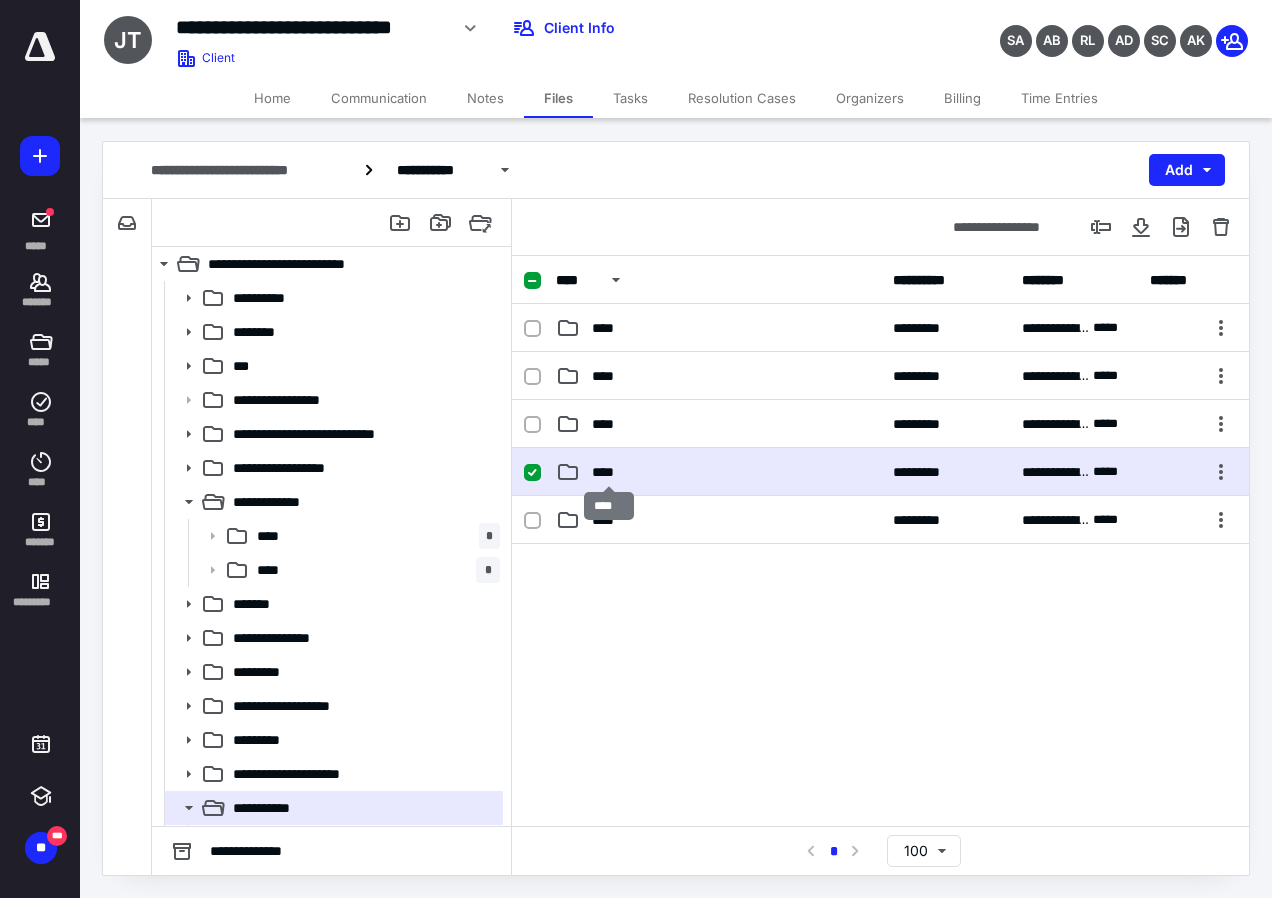 click on "****" at bounding box center (609, 472) 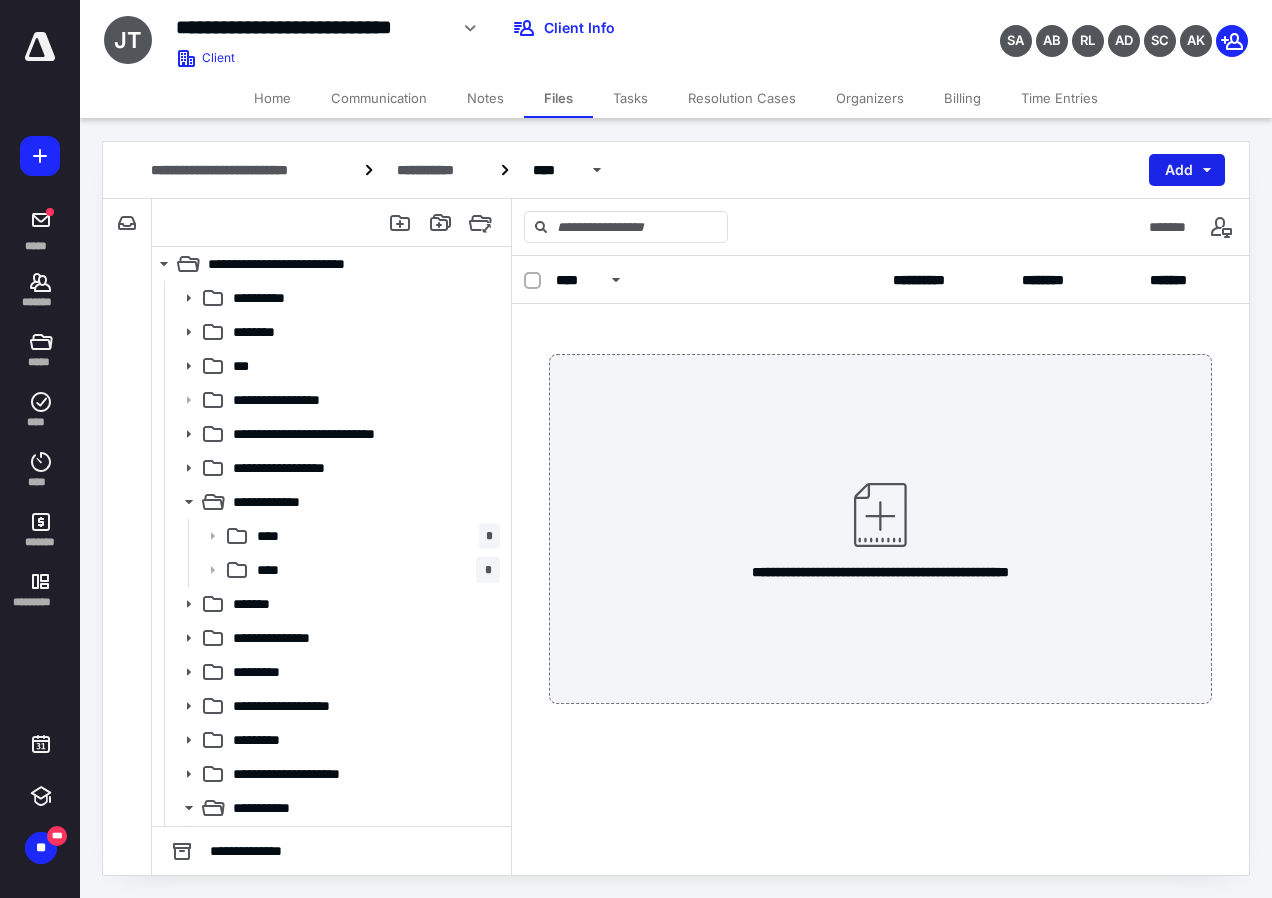 click on "Add" at bounding box center [1187, 170] 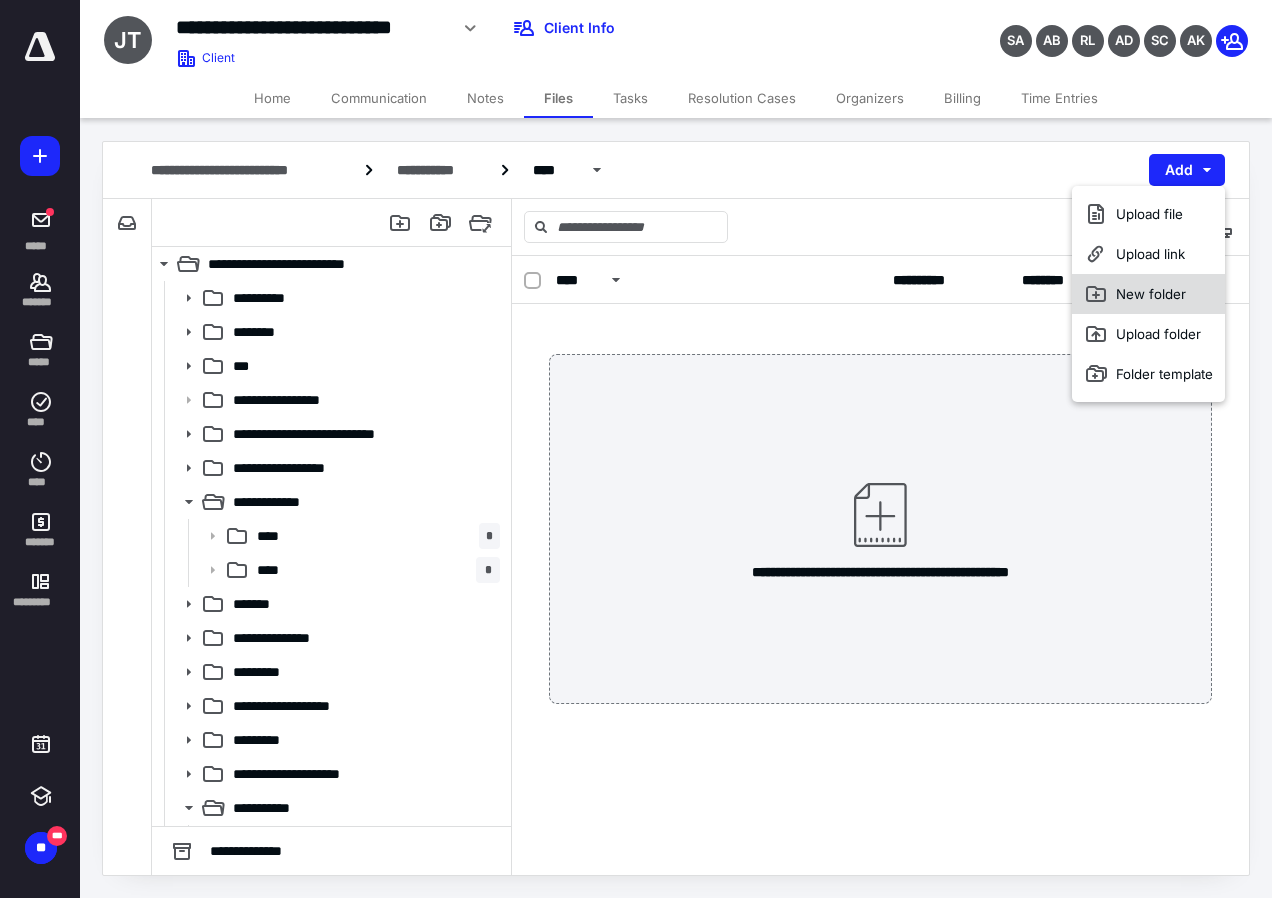 click on "New folder" at bounding box center (1148, 294) 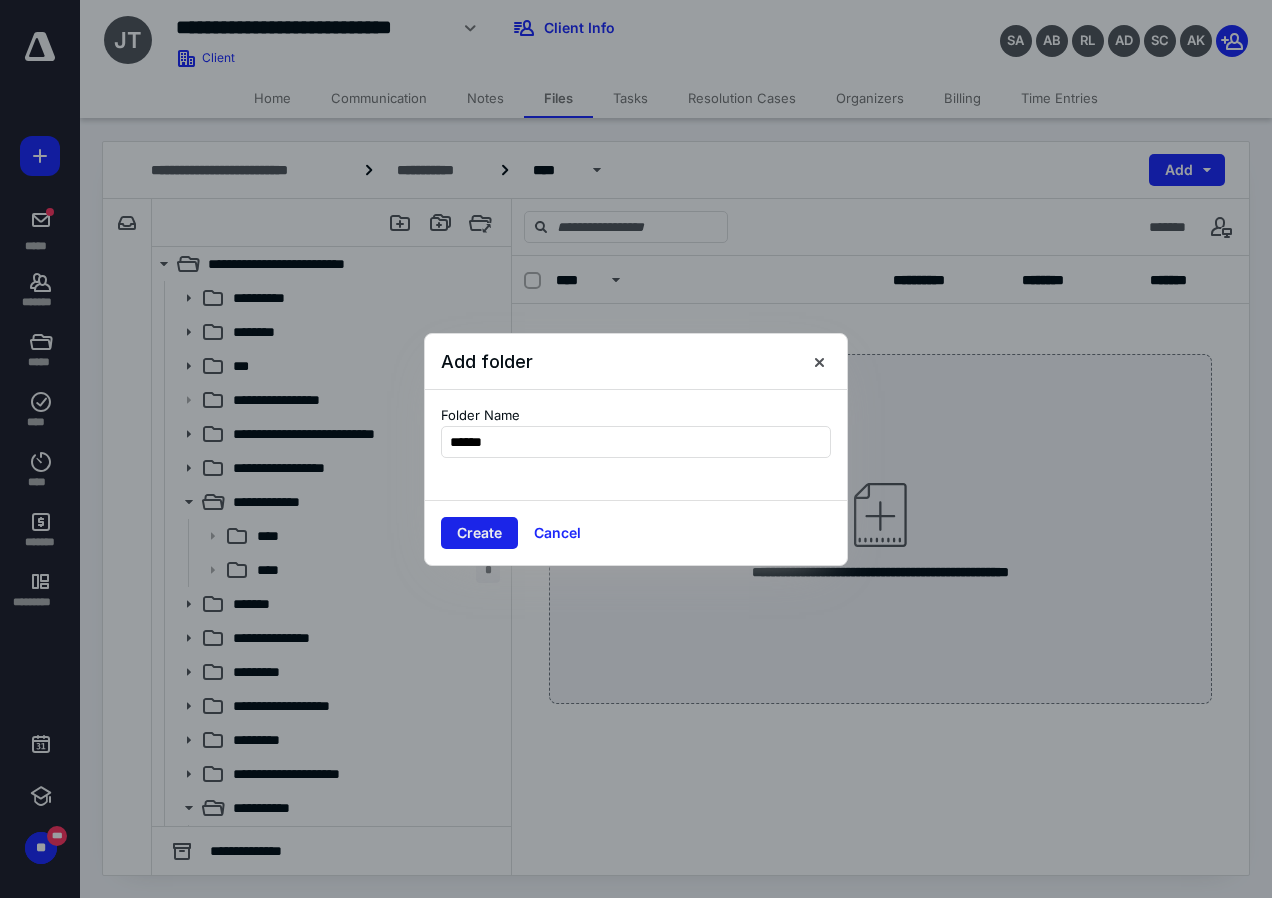 type on "******" 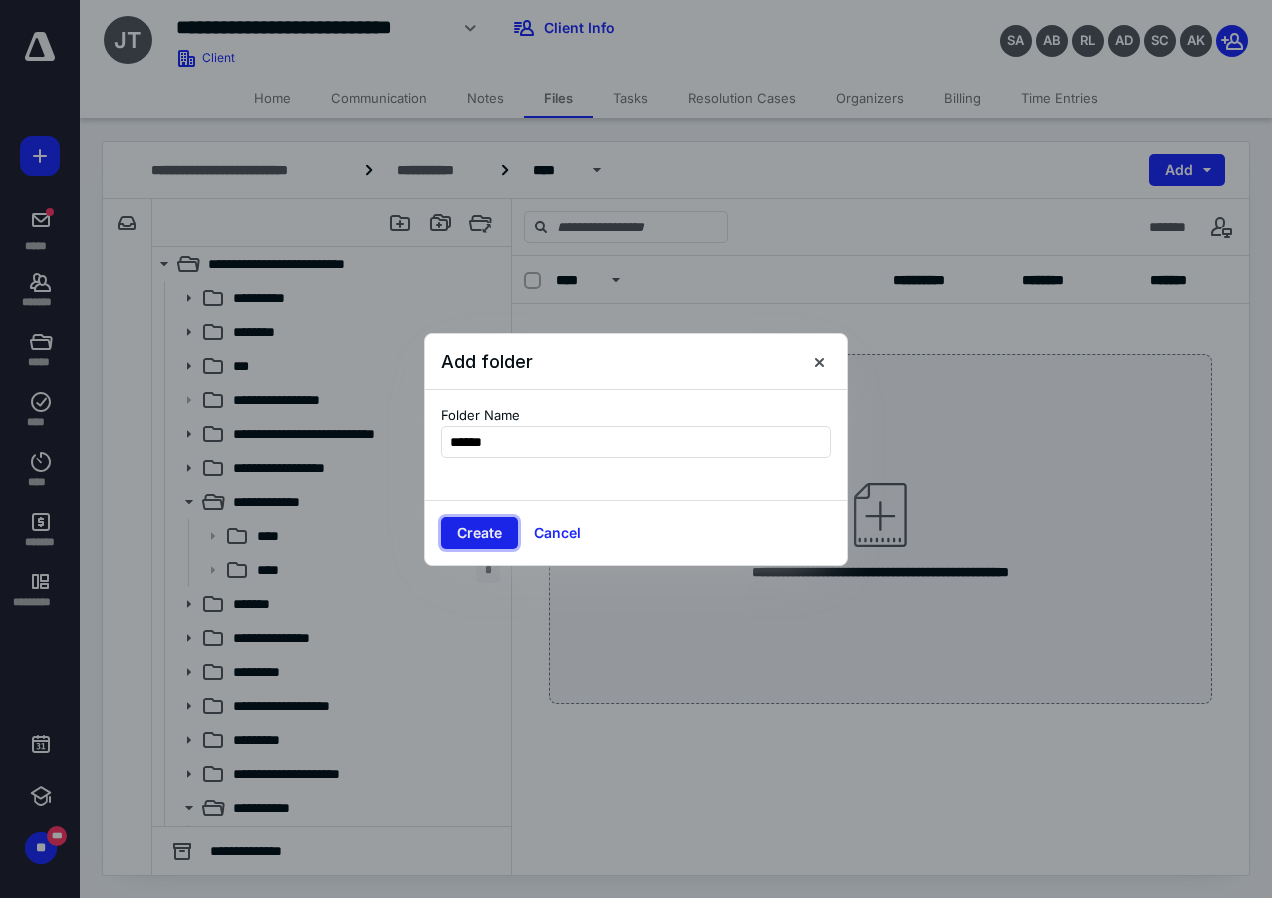 click on "Create" at bounding box center [479, 533] 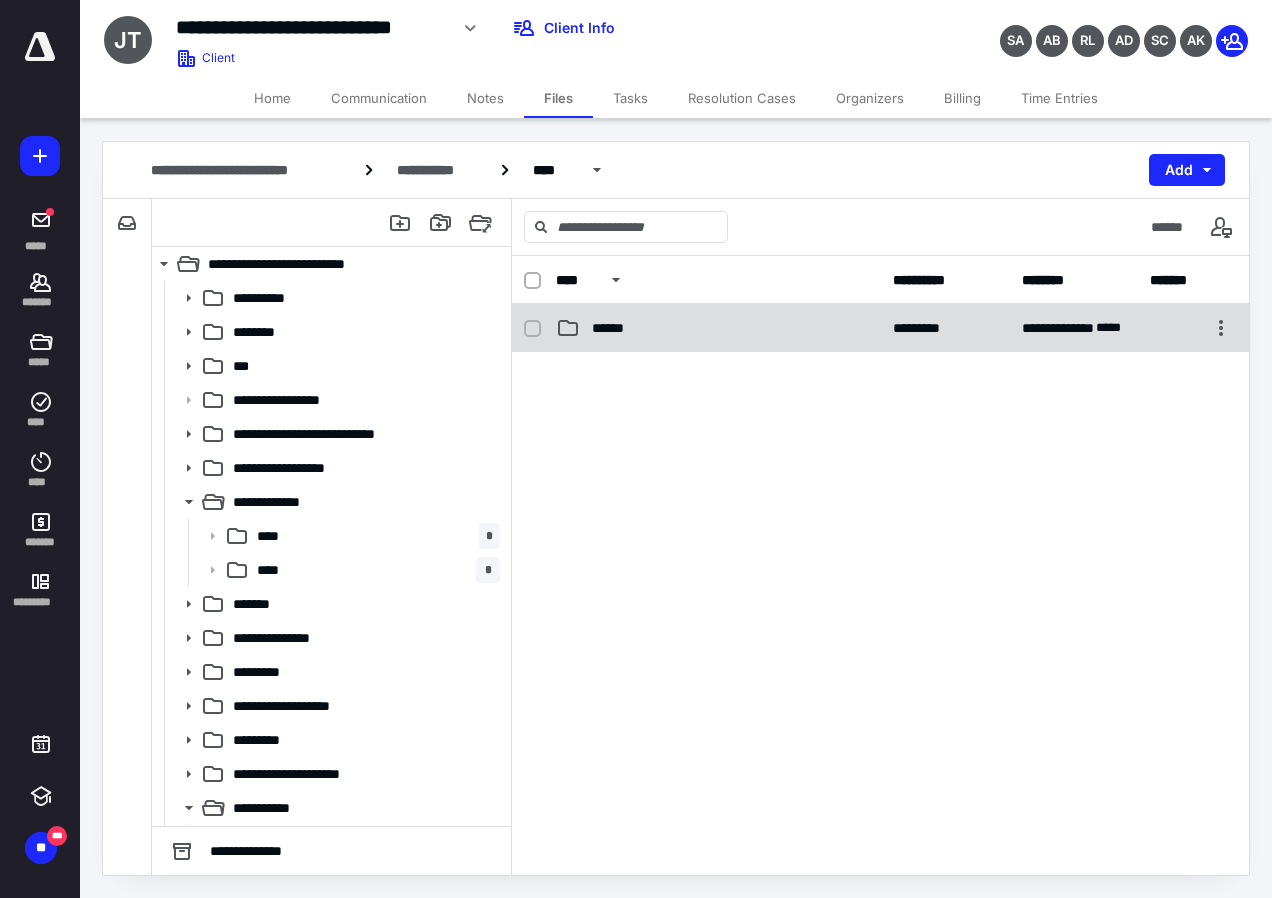 click on "******" at bounding box center [619, 328] 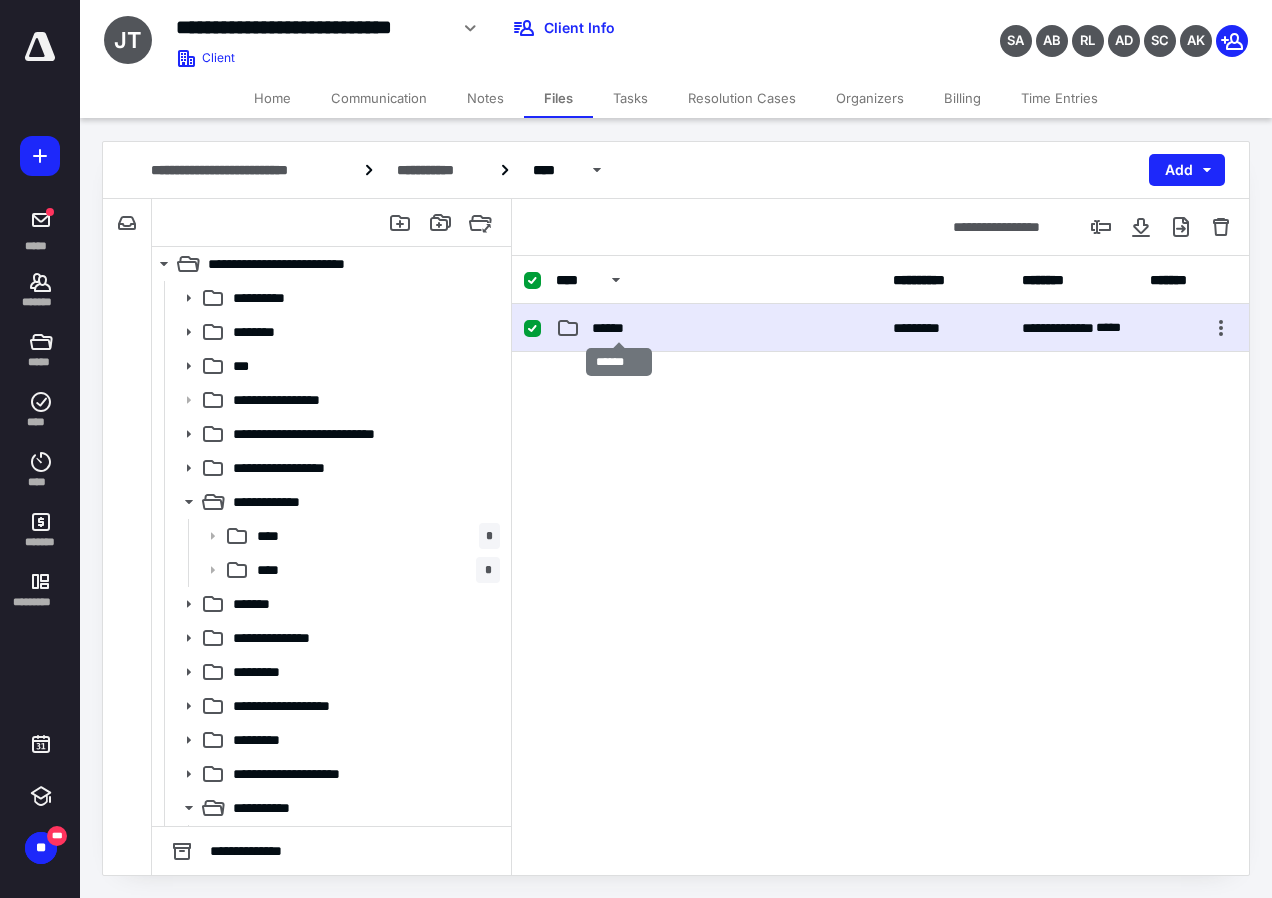 click on "******" at bounding box center (619, 328) 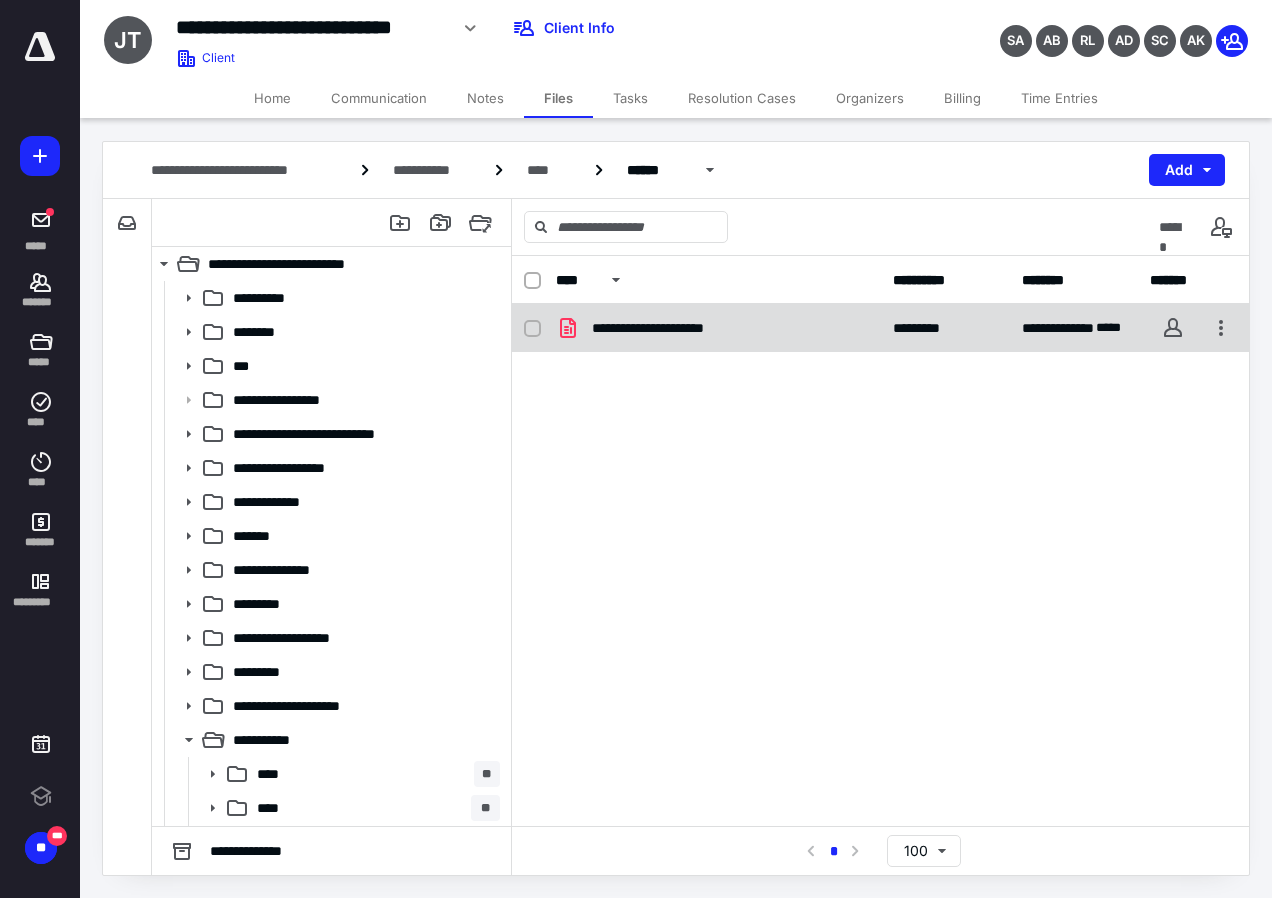 scroll, scrollTop: 0, scrollLeft: 0, axis: both 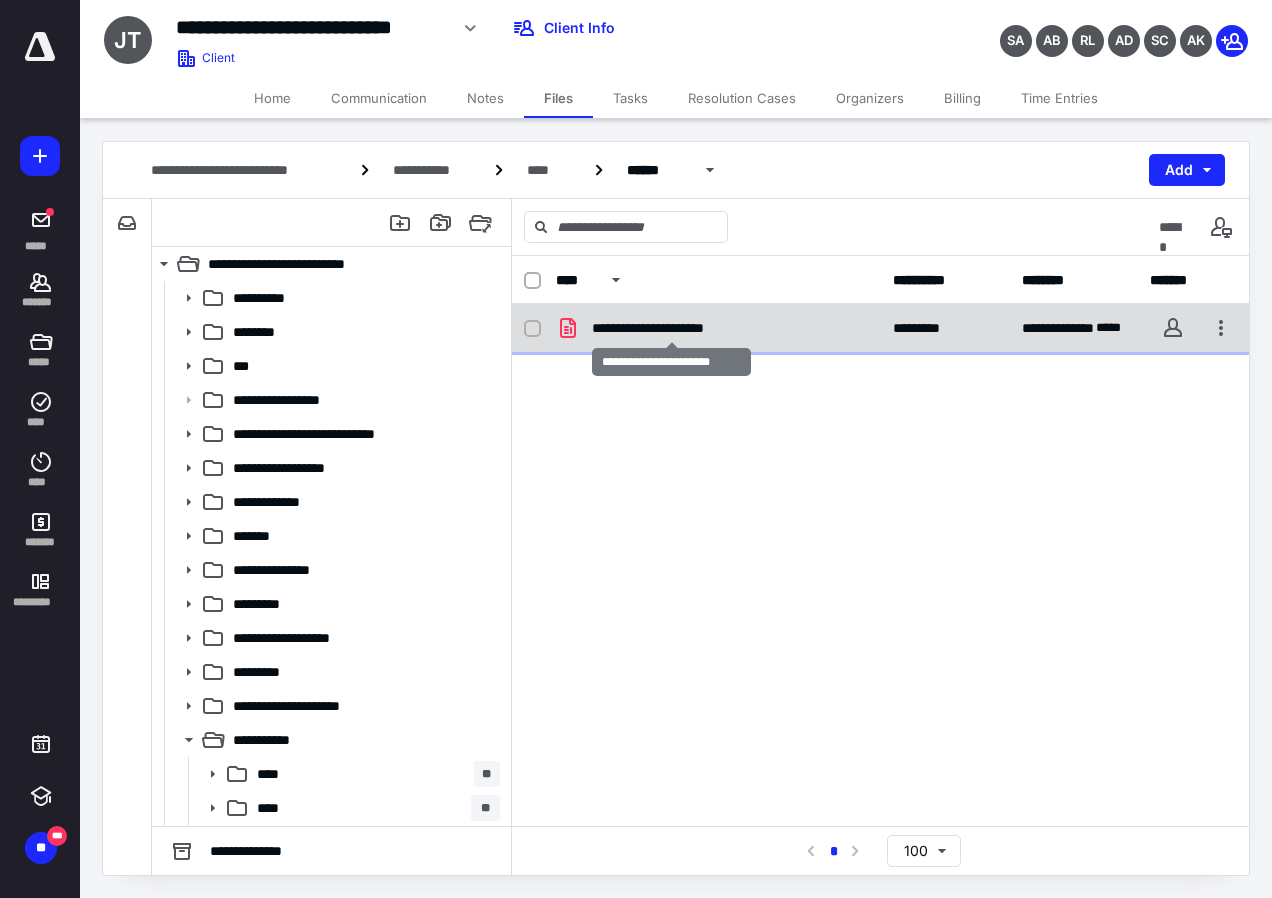 click on "**********" at bounding box center (671, 328) 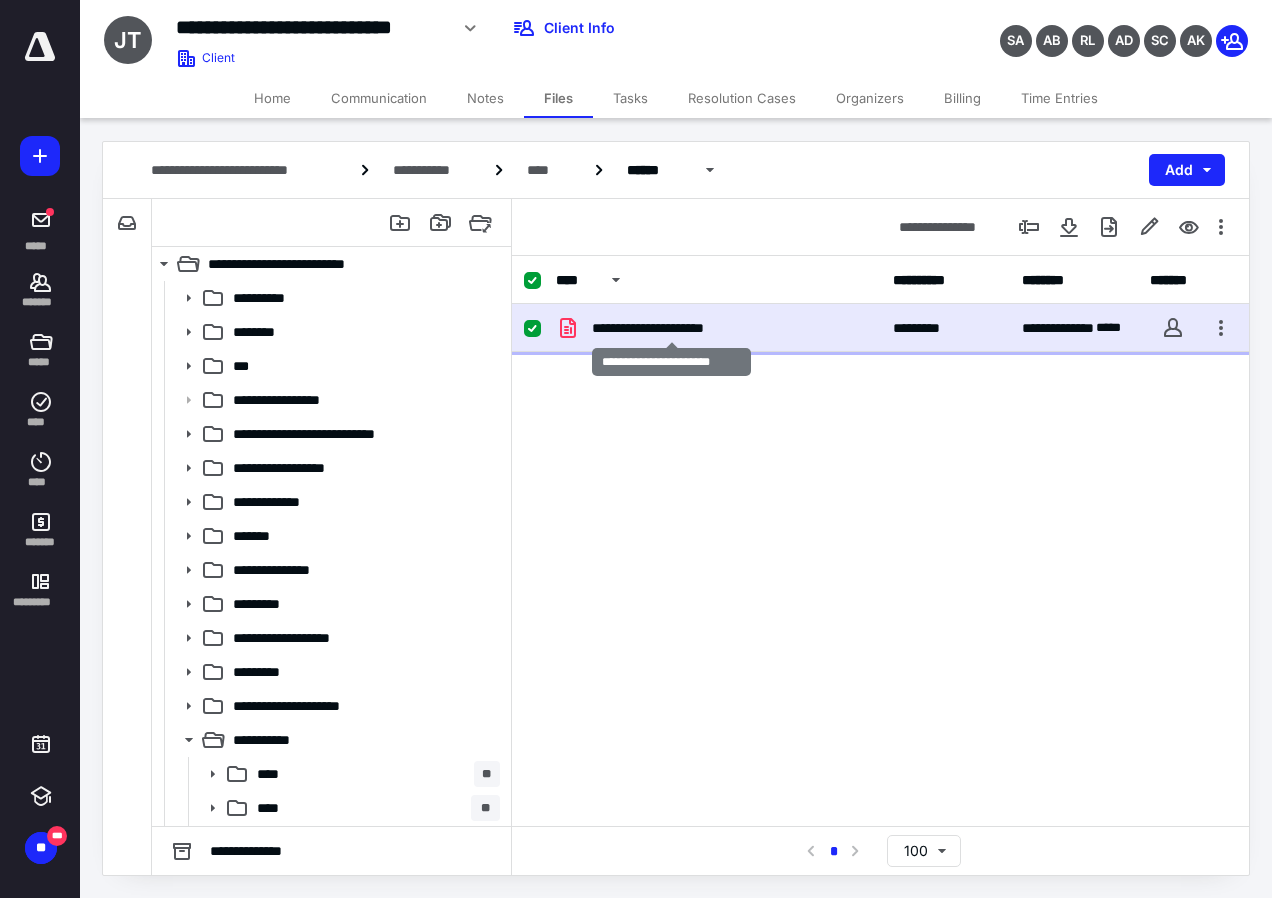 click on "**********" at bounding box center [671, 328] 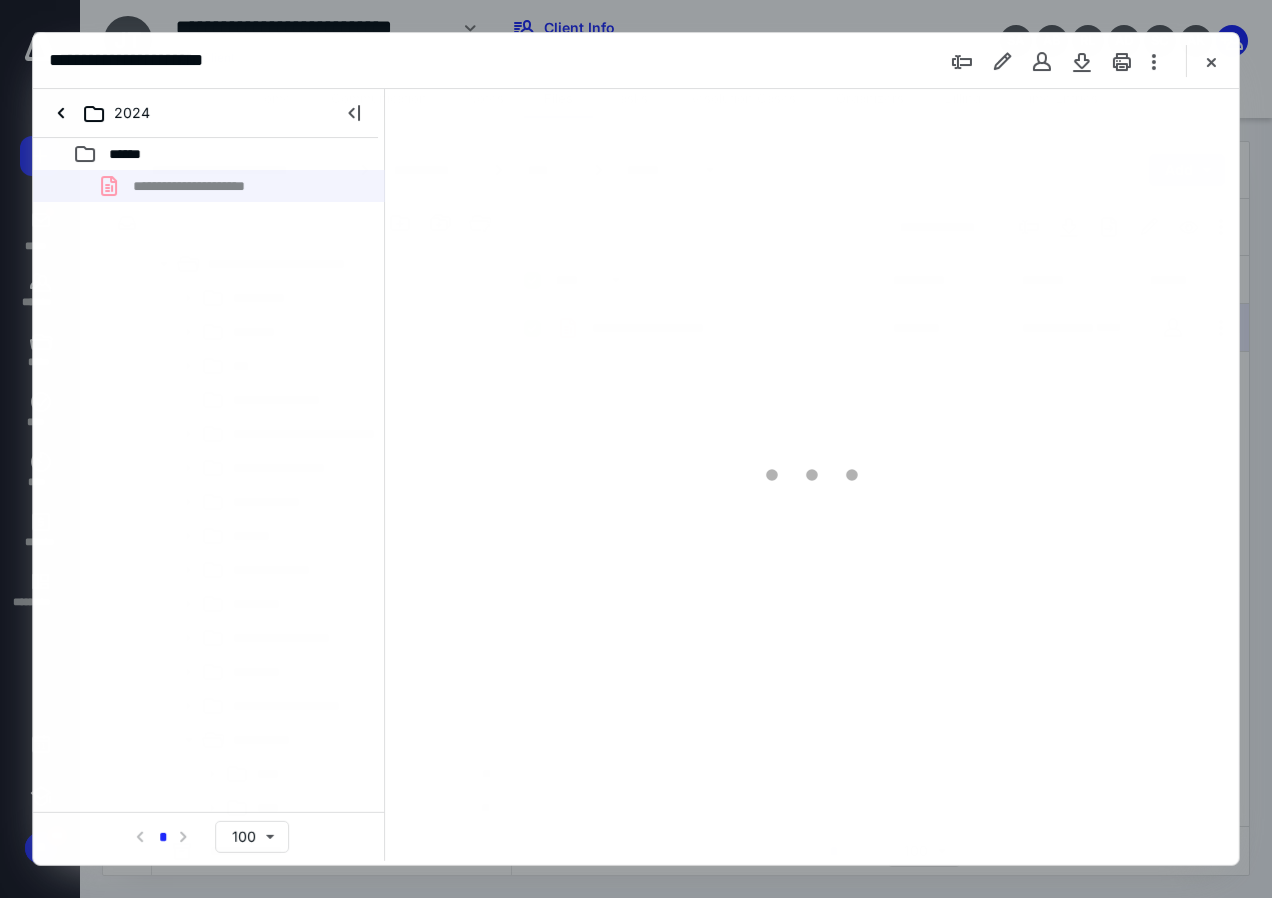 scroll, scrollTop: 0, scrollLeft: 0, axis: both 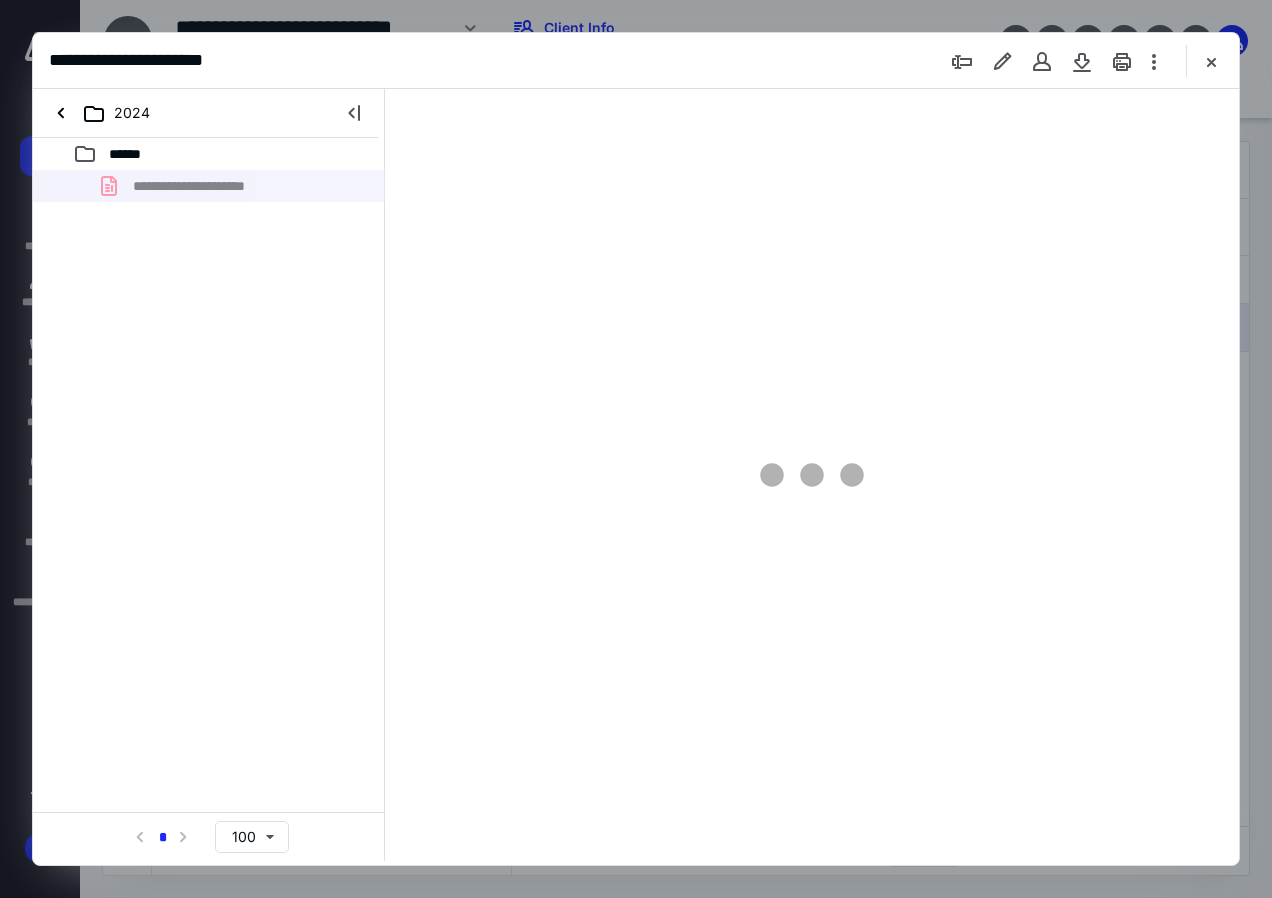 type on "136" 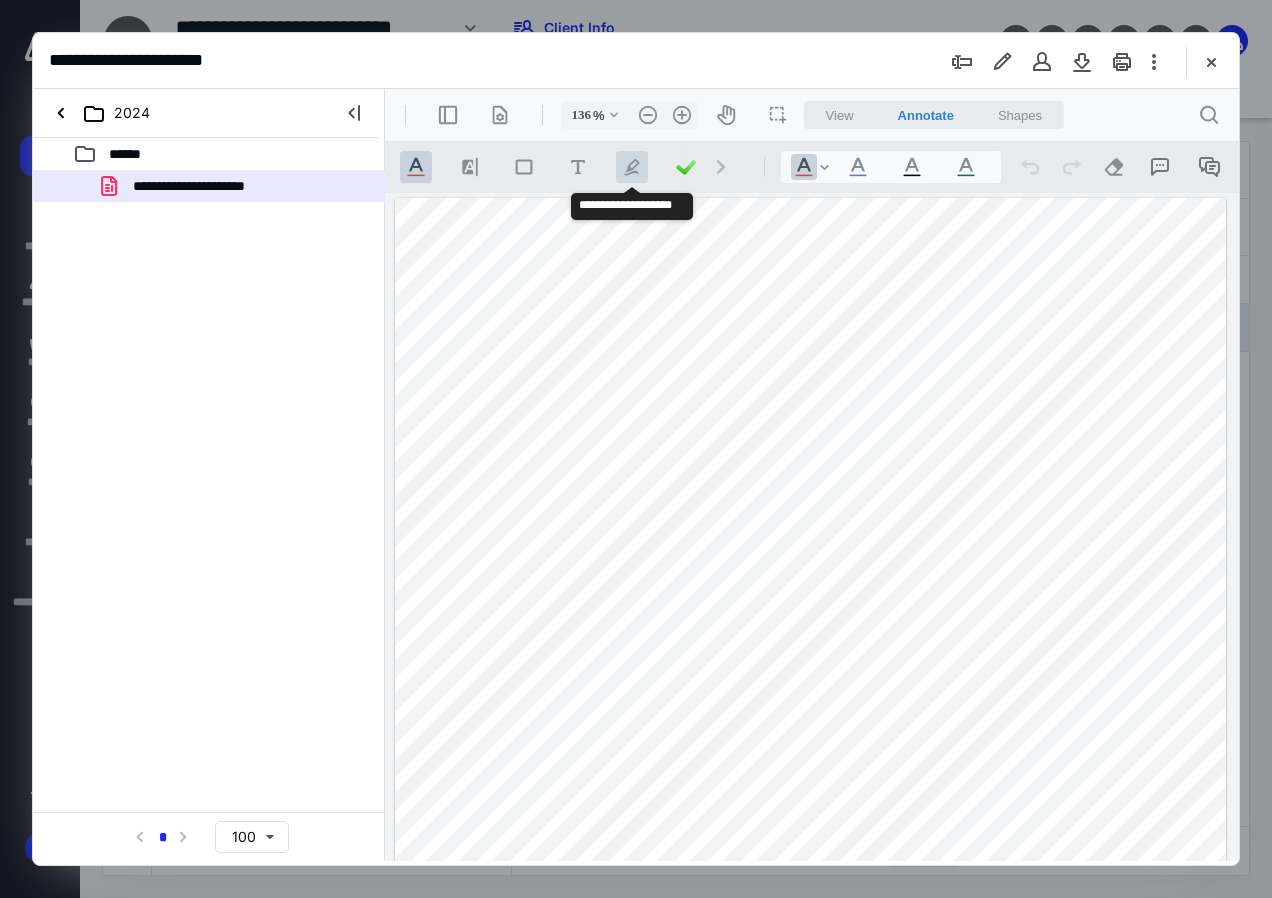 click on ".cls-1{fill:#abb0c4;} icon - tool - pen - highlight" at bounding box center [632, 167] 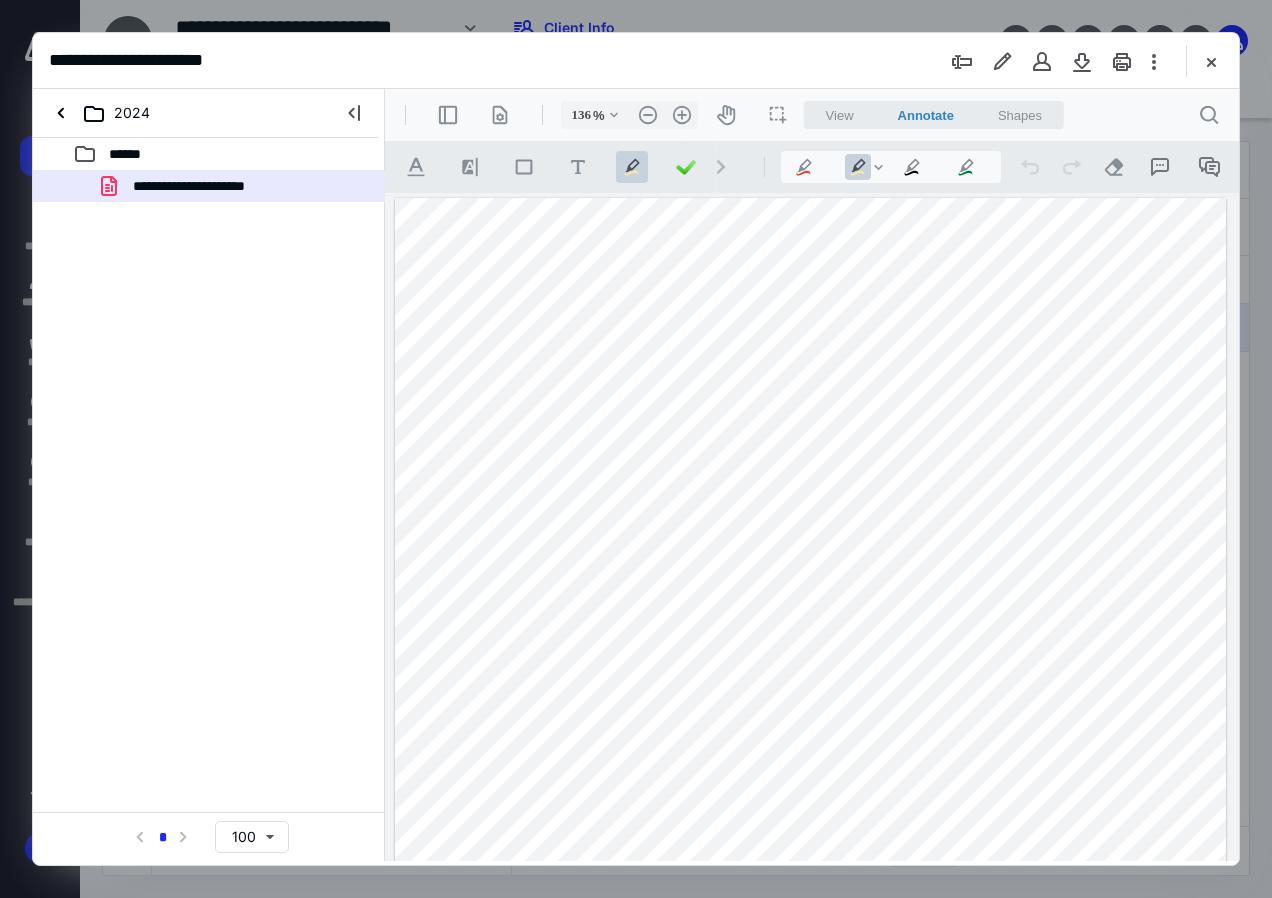 drag, startPoint x: 592, startPoint y: 392, endPoint x: 1062, endPoint y: 397, distance: 470.02658 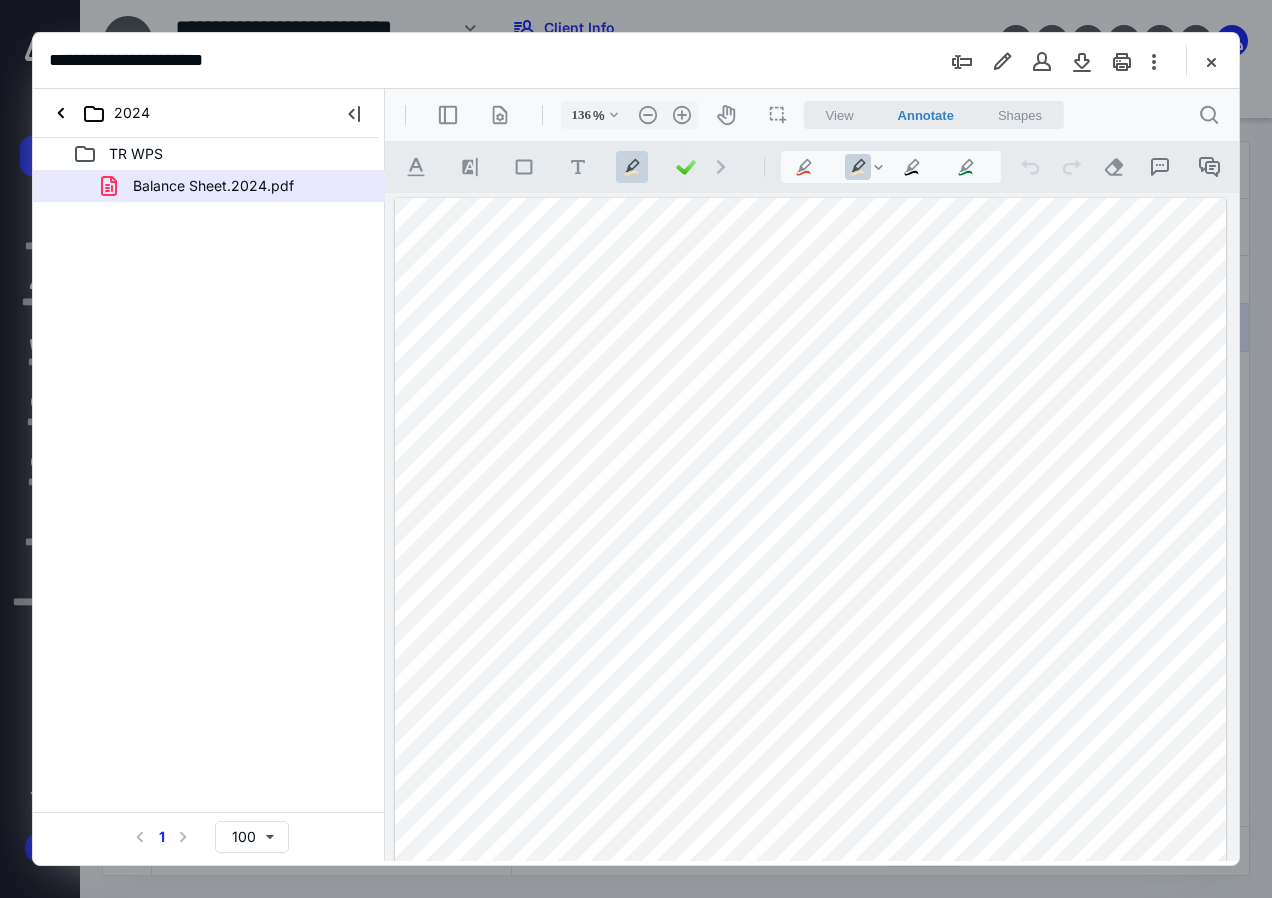 scroll, scrollTop: 0, scrollLeft: 0, axis: both 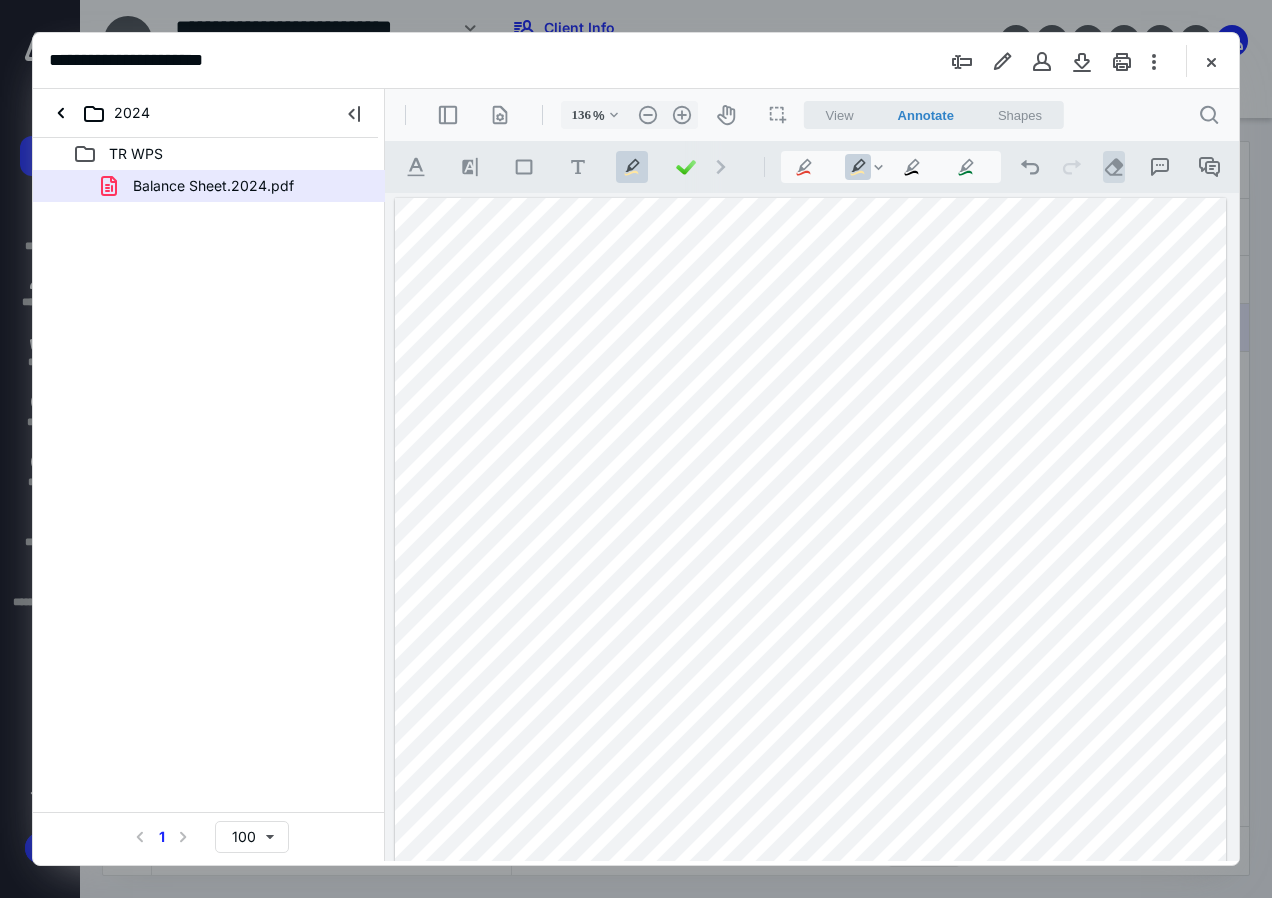 click on ".cls-1{fill:#abb0c4;} icon - operation - eraser" at bounding box center [1114, 167] 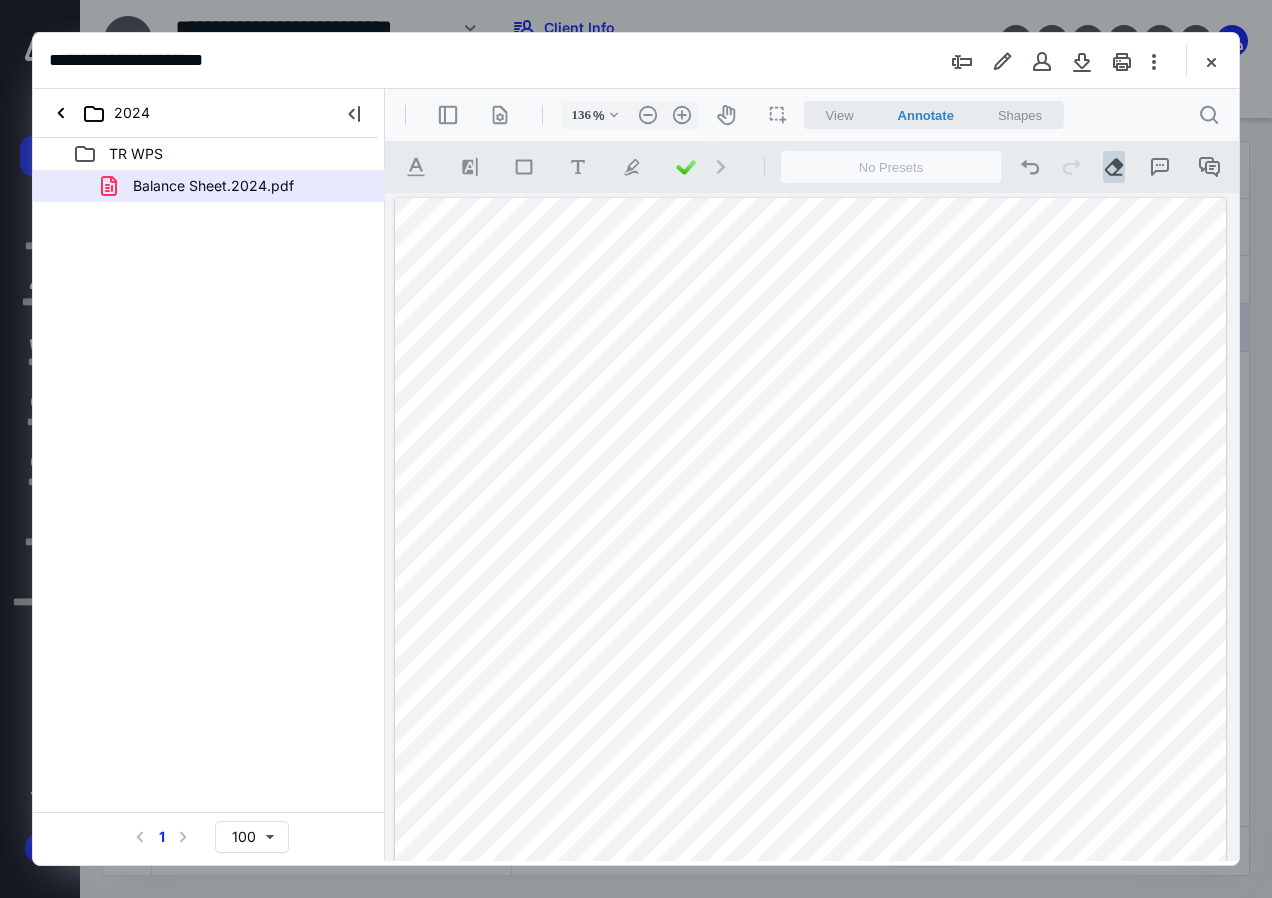 click at bounding box center (811, 736) 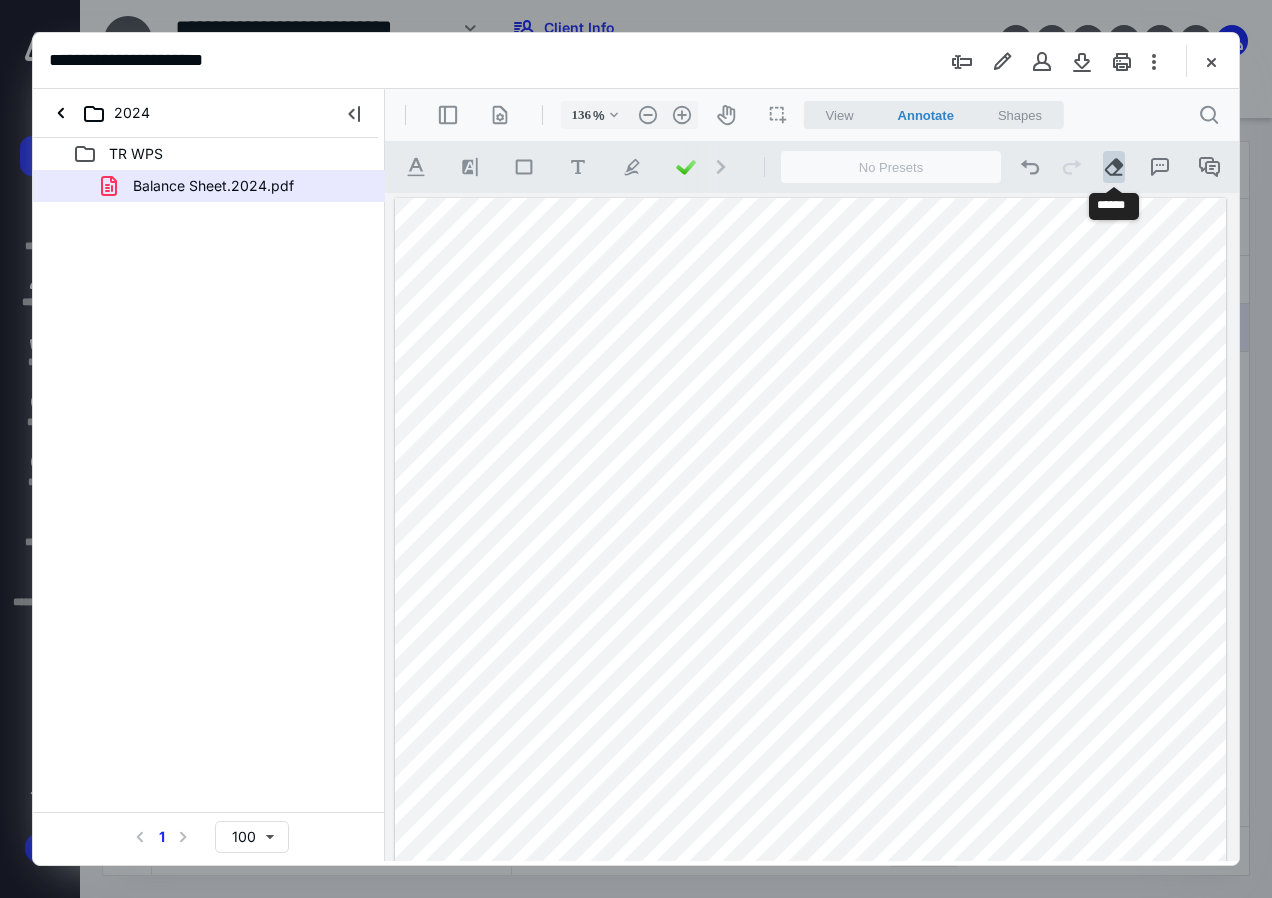 click on ".cls-1{fill:#abb0c4;} icon - operation - eraser" at bounding box center (1114, 167) 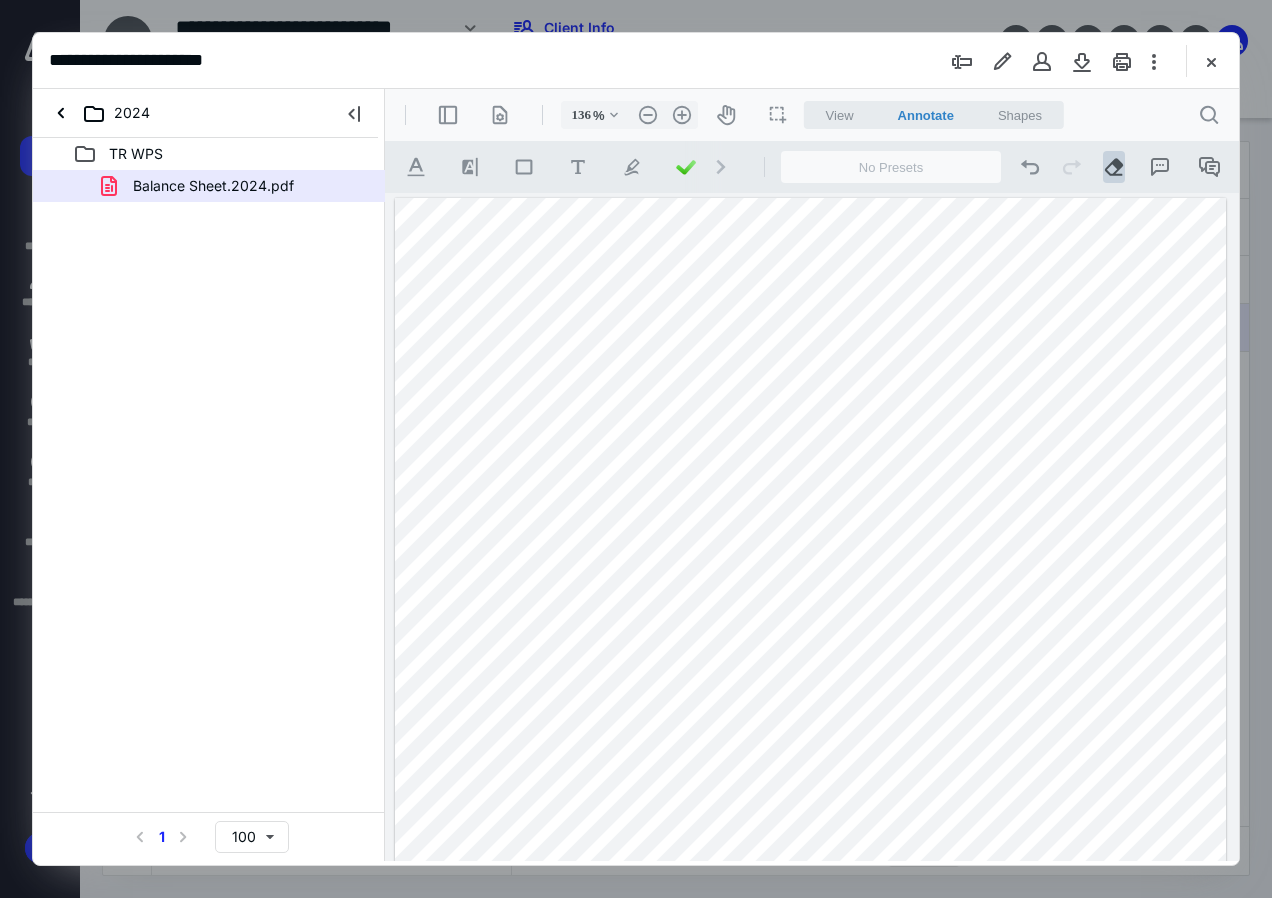 drag, startPoint x: 1023, startPoint y: 382, endPoint x: 659, endPoint y: 391, distance: 364.11124 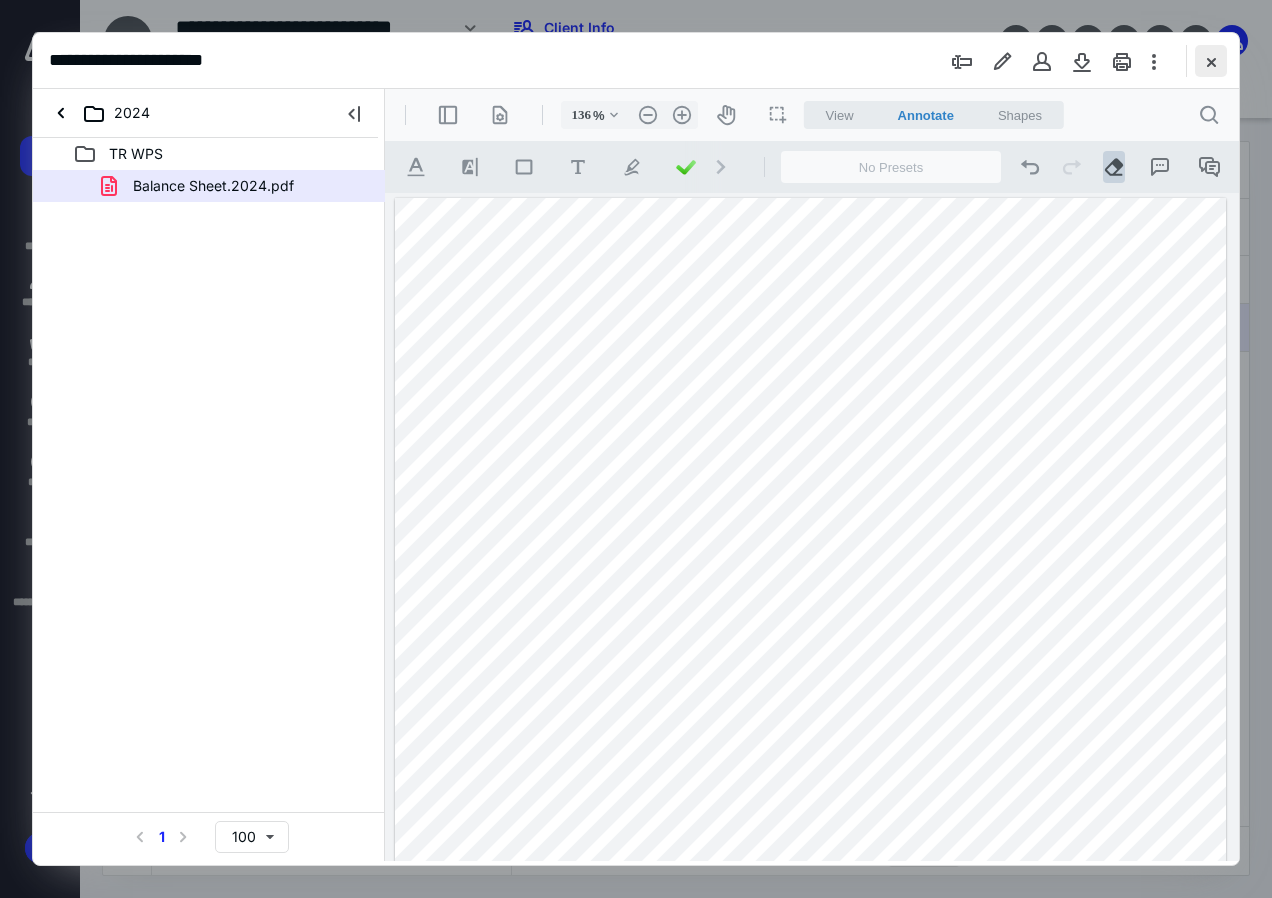 click at bounding box center [1211, 61] 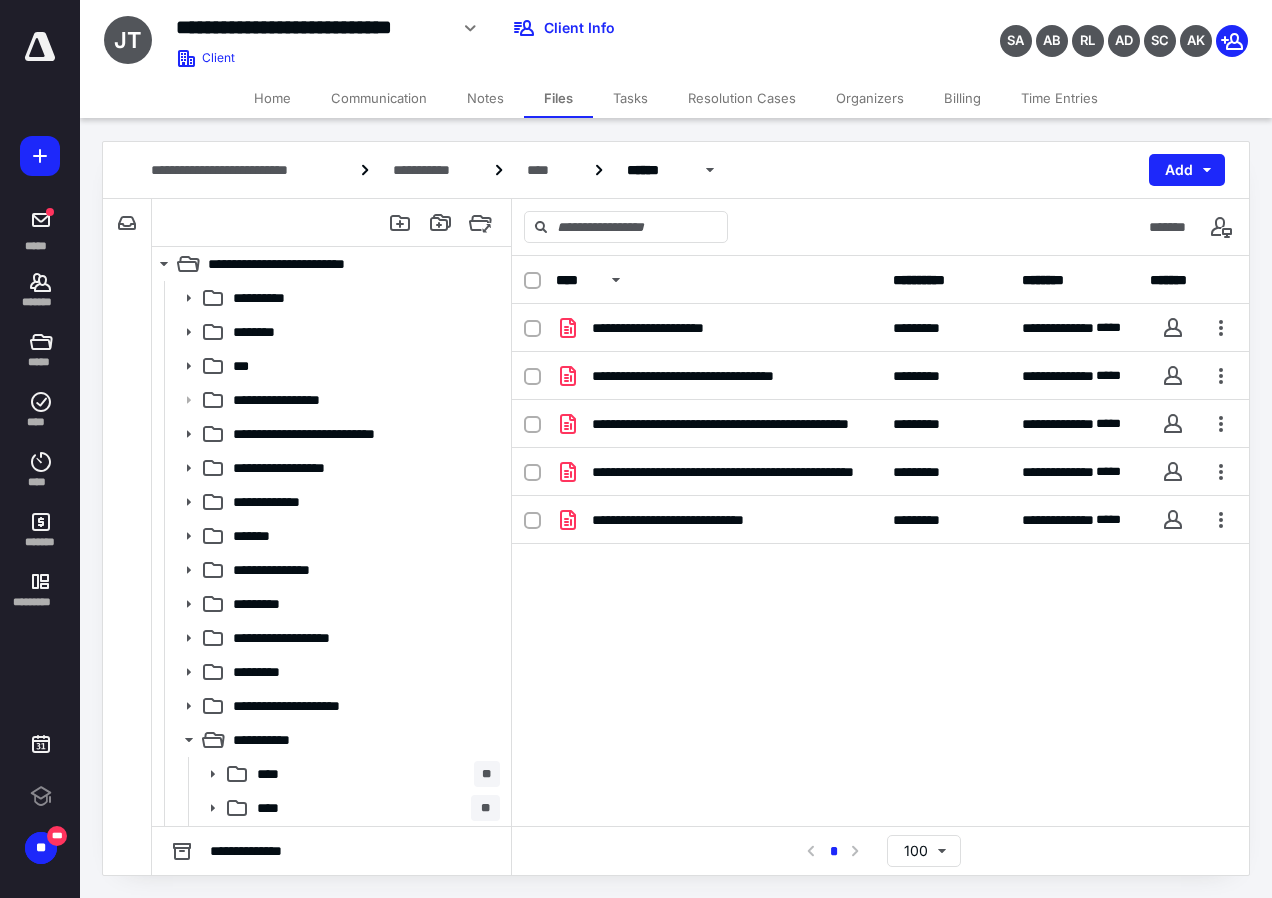 scroll, scrollTop: 0, scrollLeft: 0, axis: both 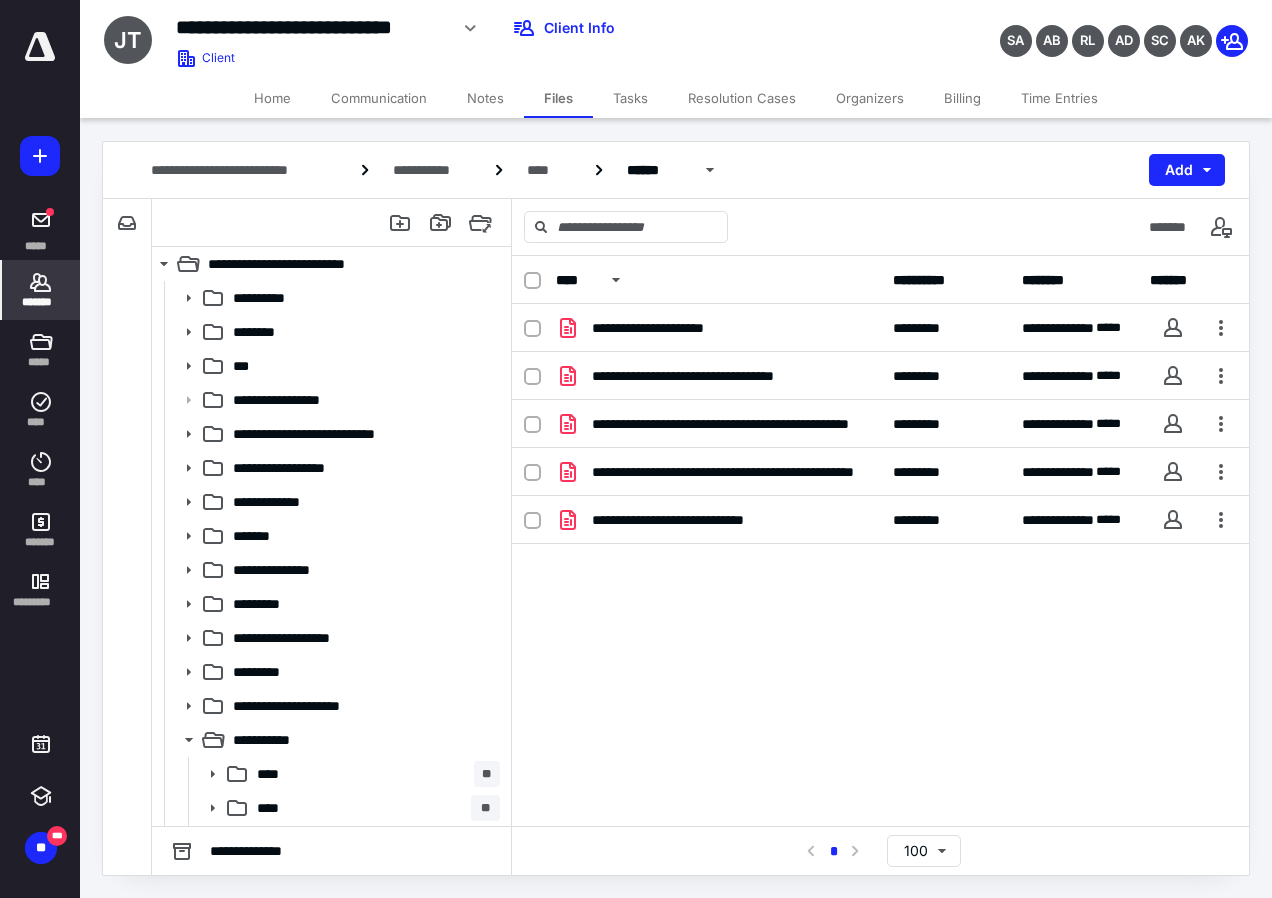 click 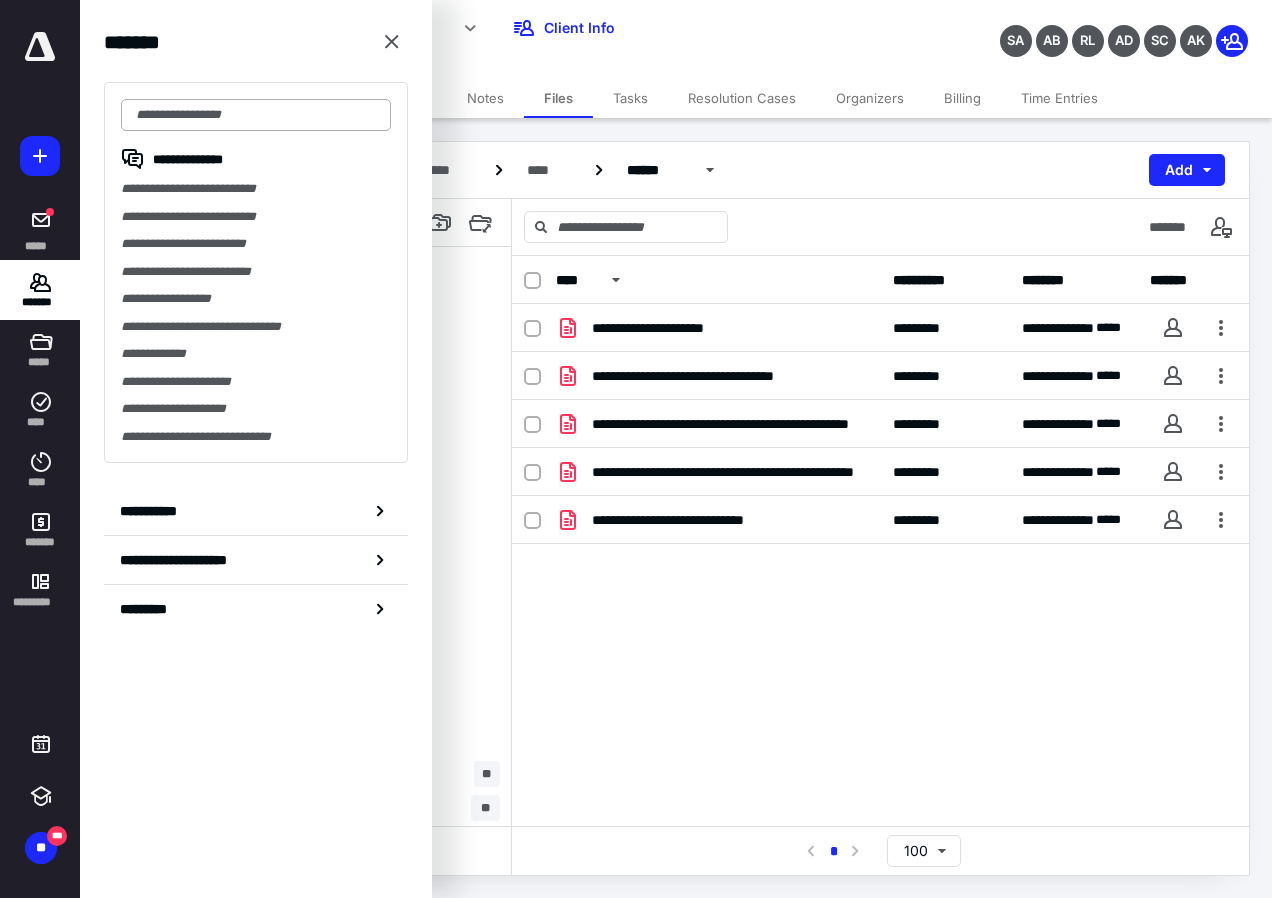 click at bounding box center [256, 115] 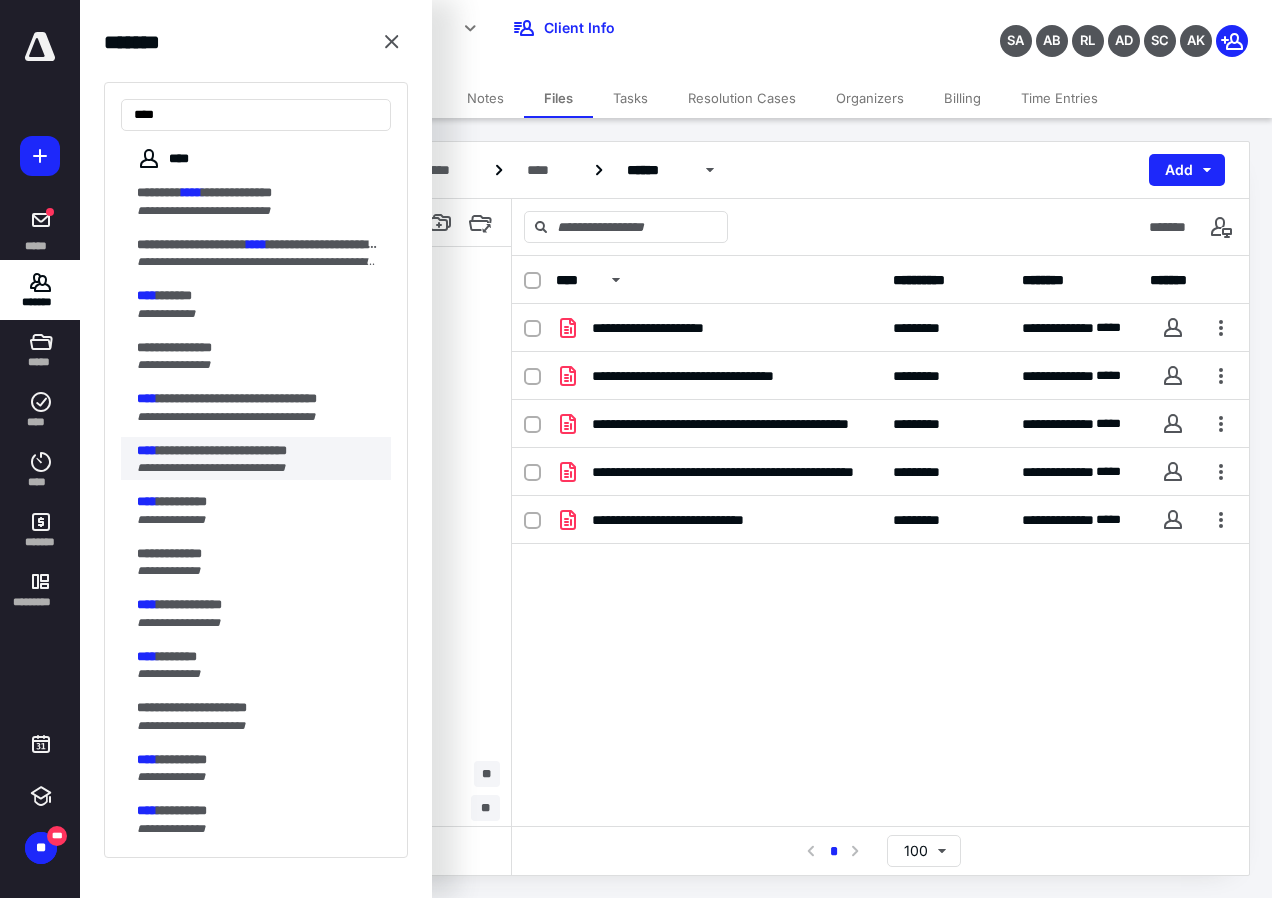 type on "****" 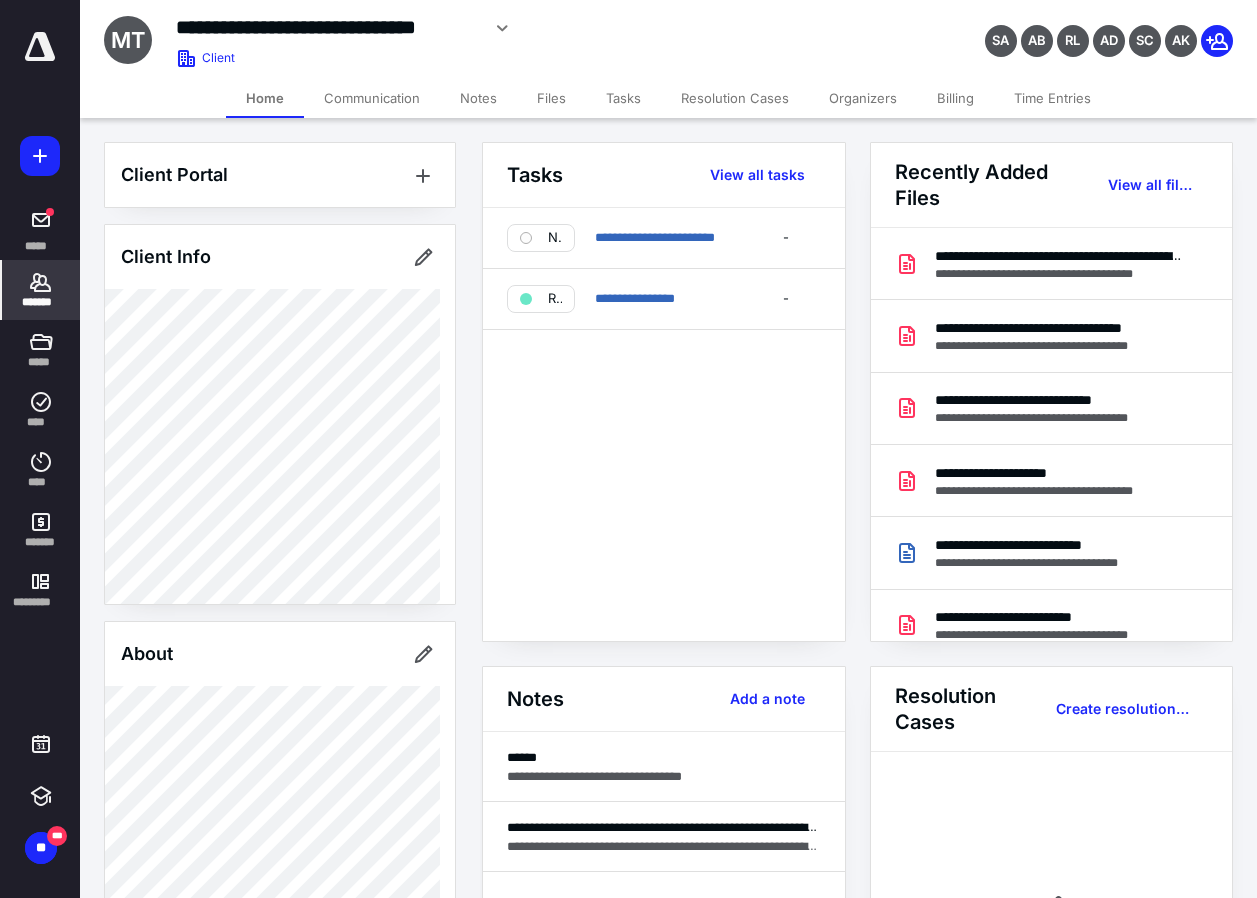 click on "Files" at bounding box center [551, 98] 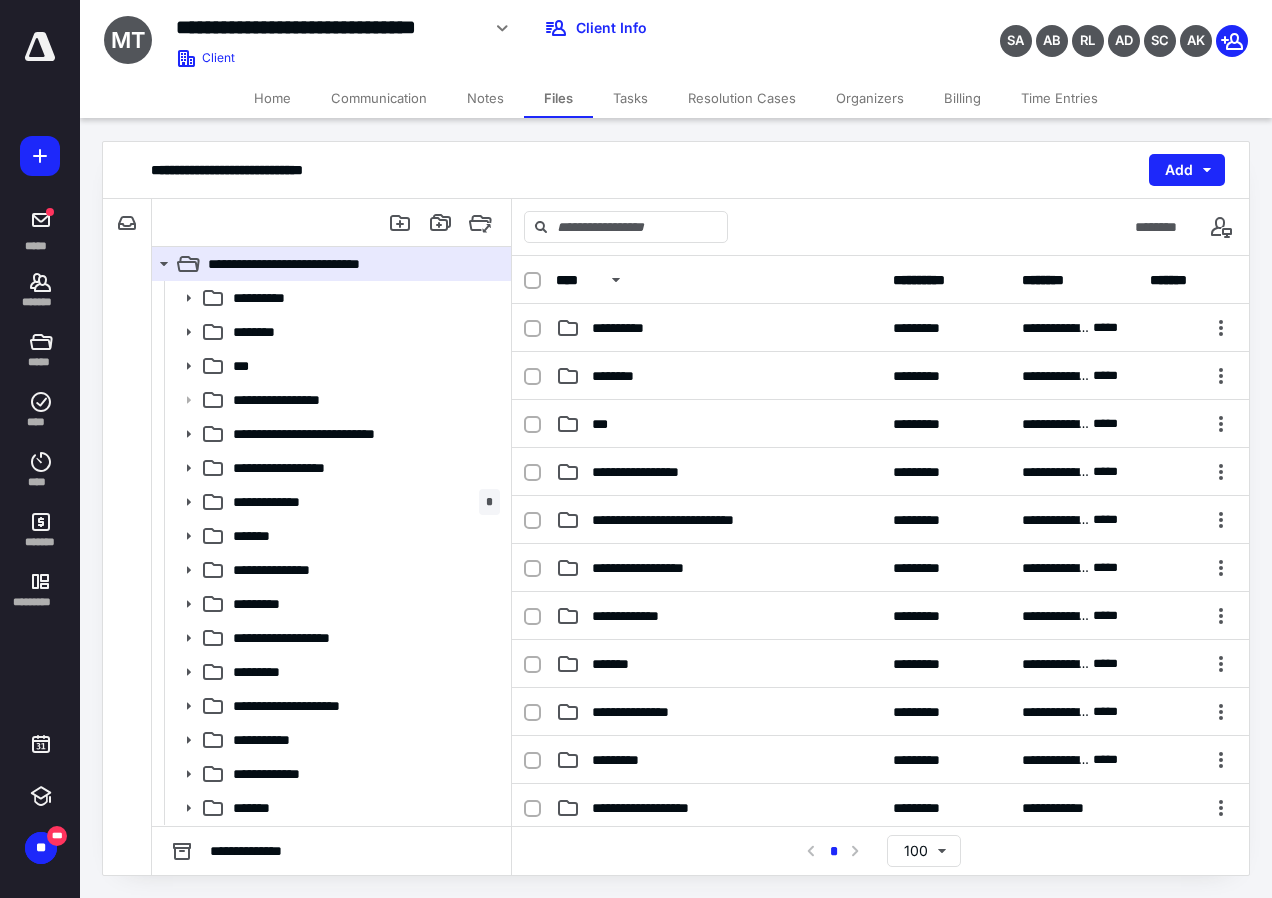 scroll, scrollTop: 500, scrollLeft: 0, axis: vertical 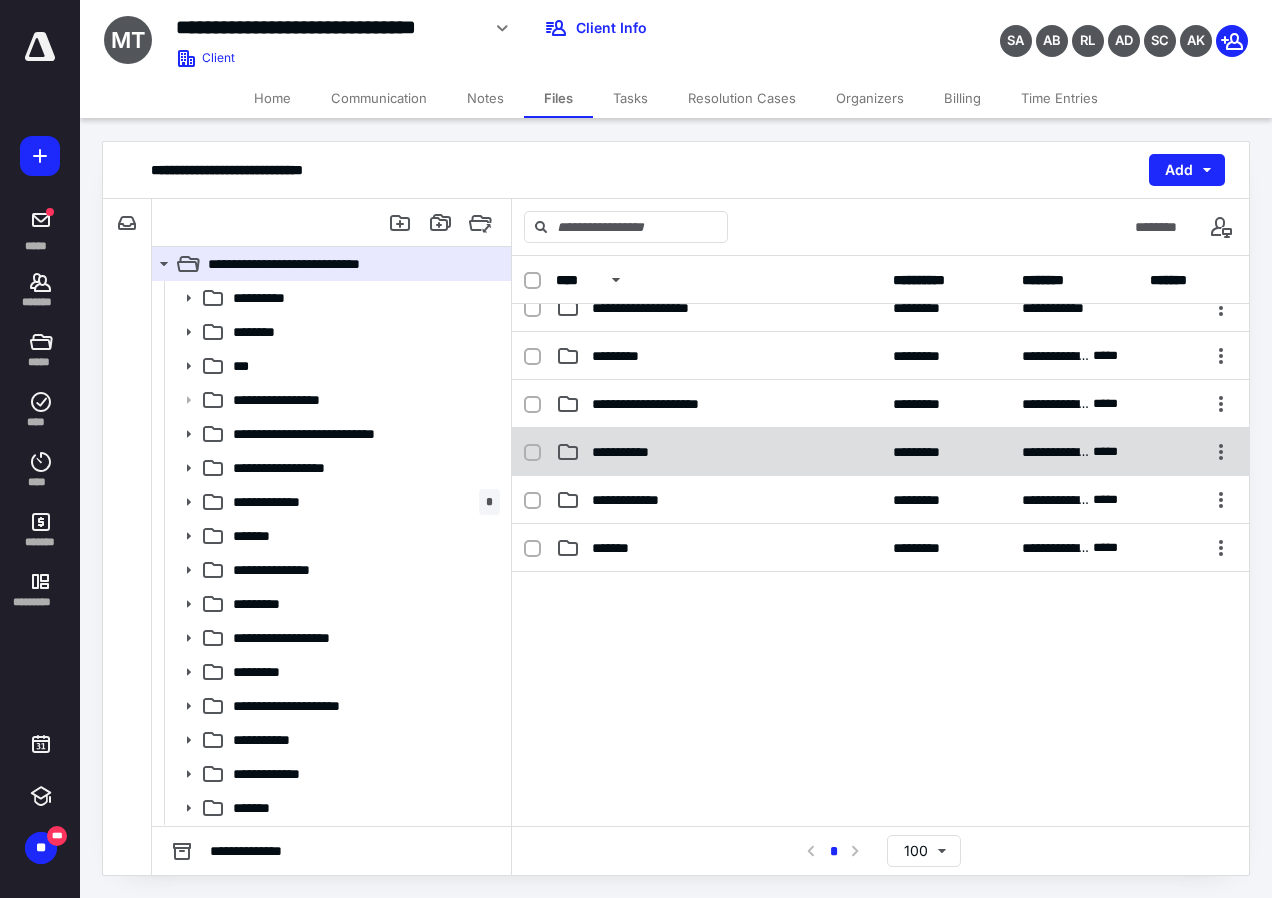 click on "**********" at bounding box center [631, 452] 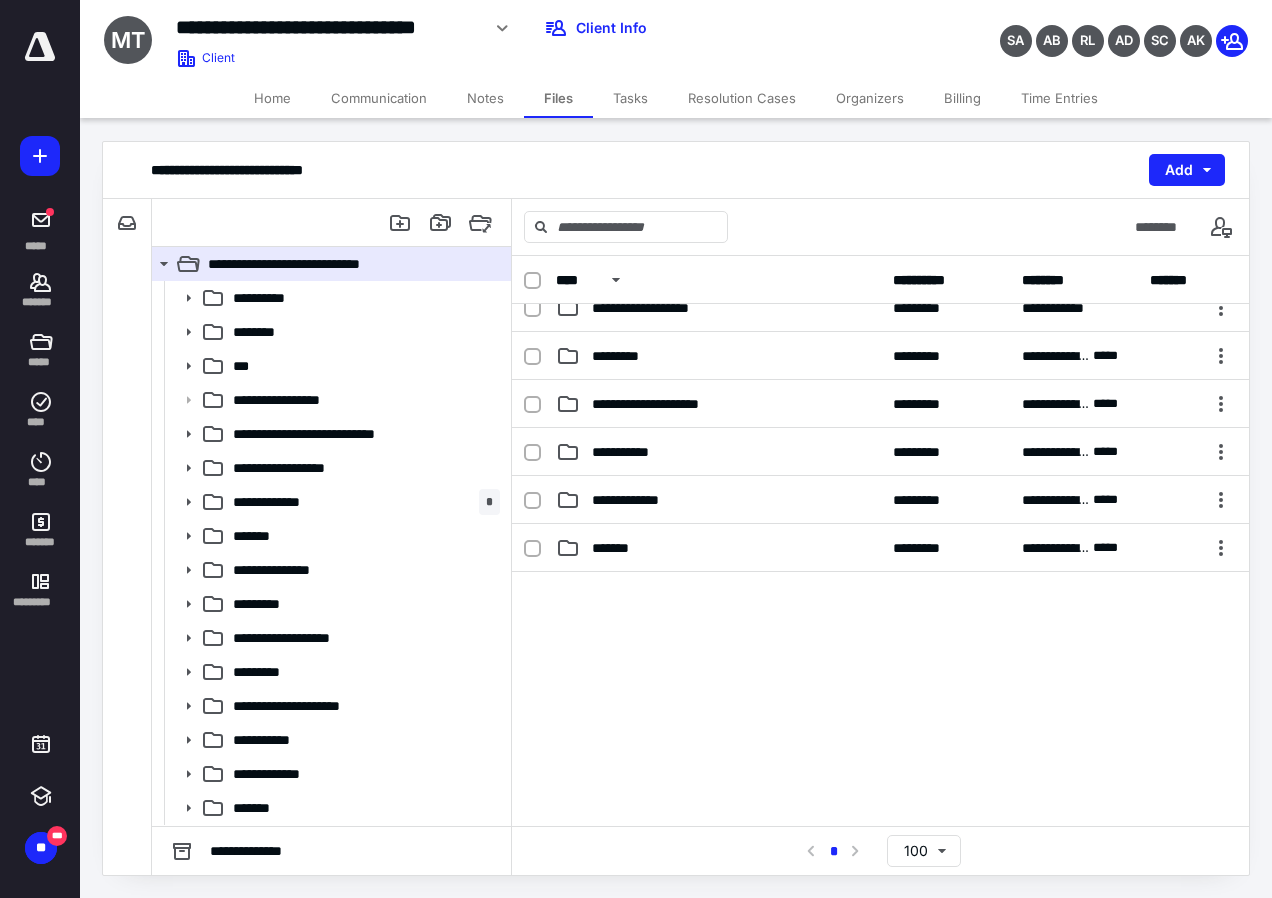 click on "**********" at bounding box center [631, 452] 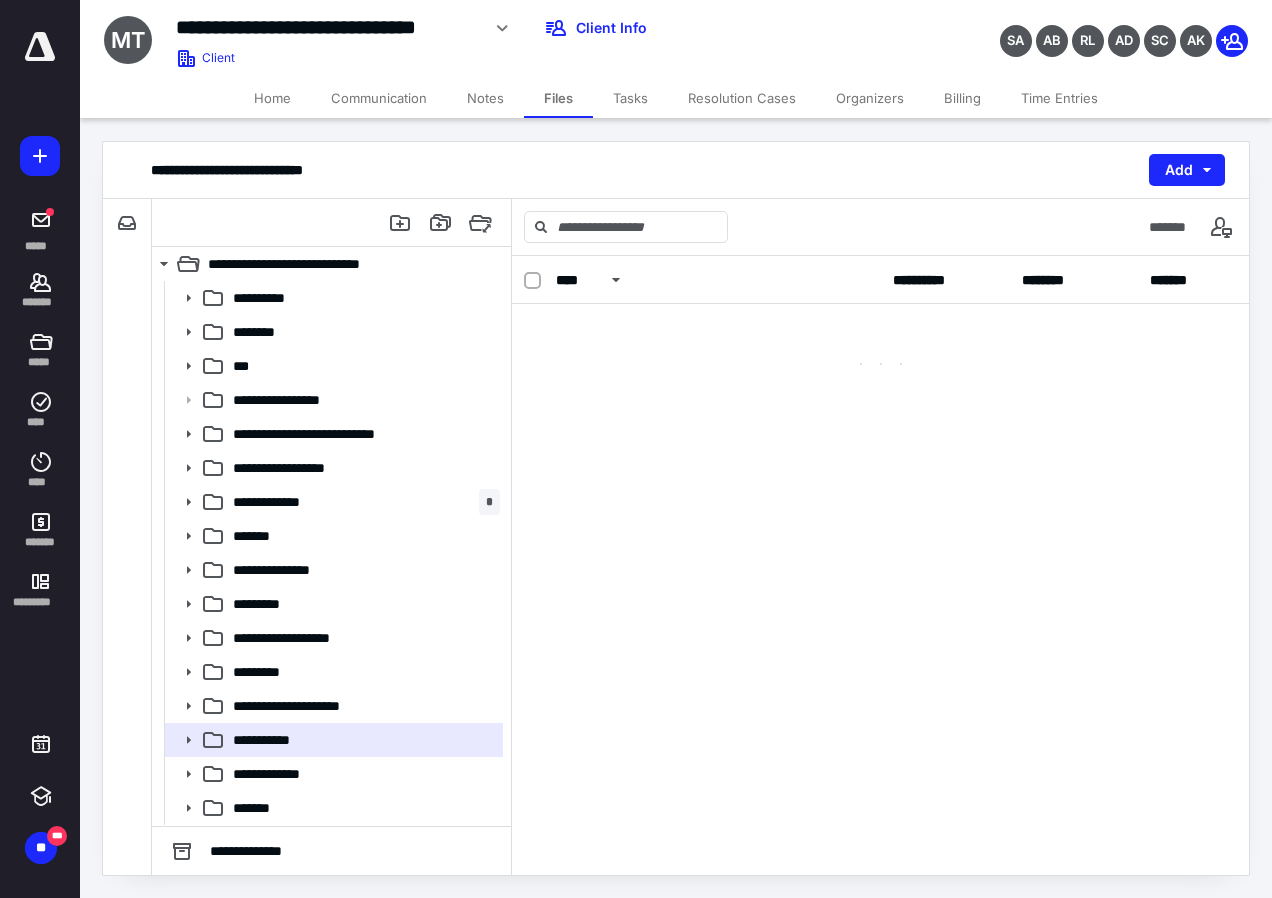 scroll, scrollTop: 0, scrollLeft: 0, axis: both 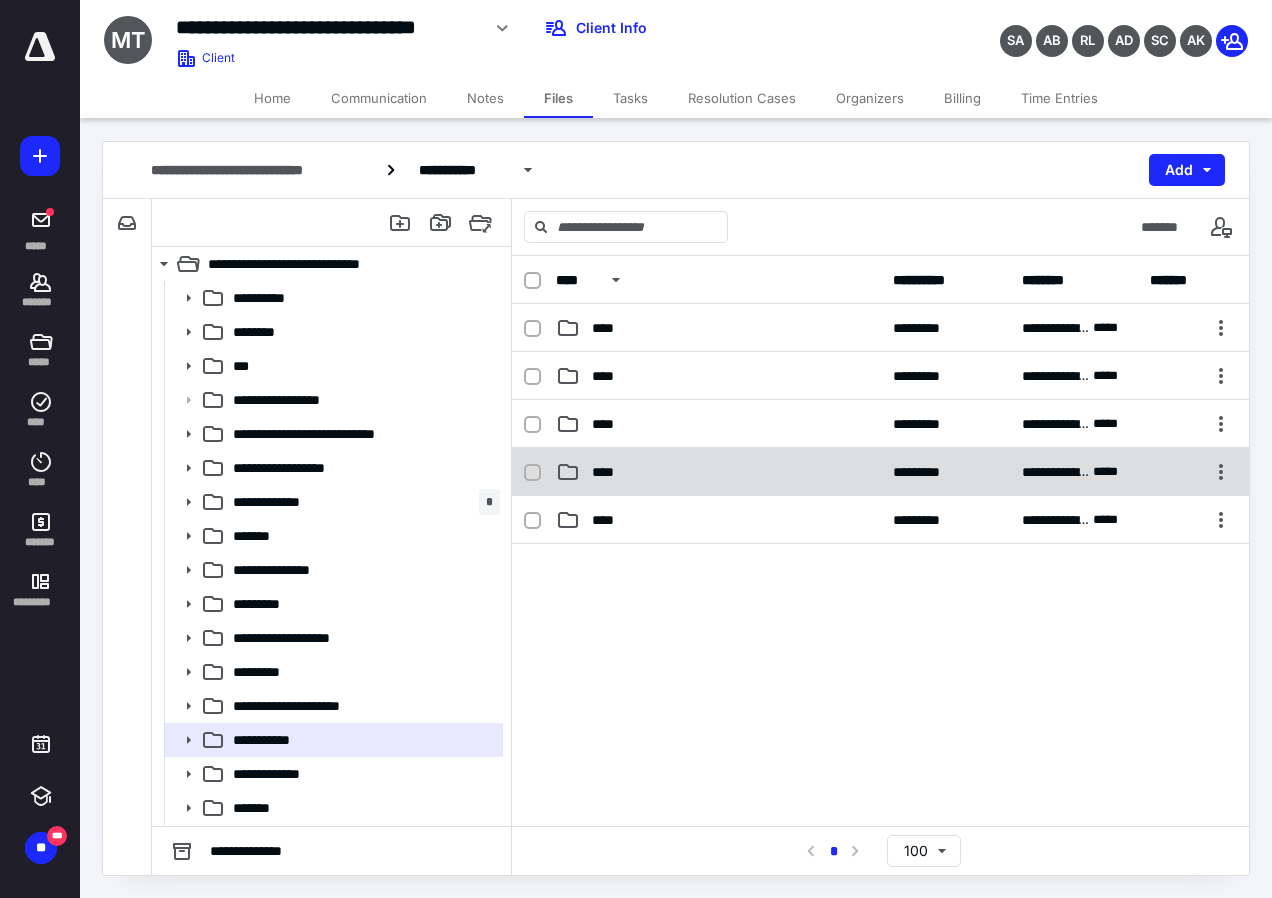 click on "****" at bounding box center [718, 472] 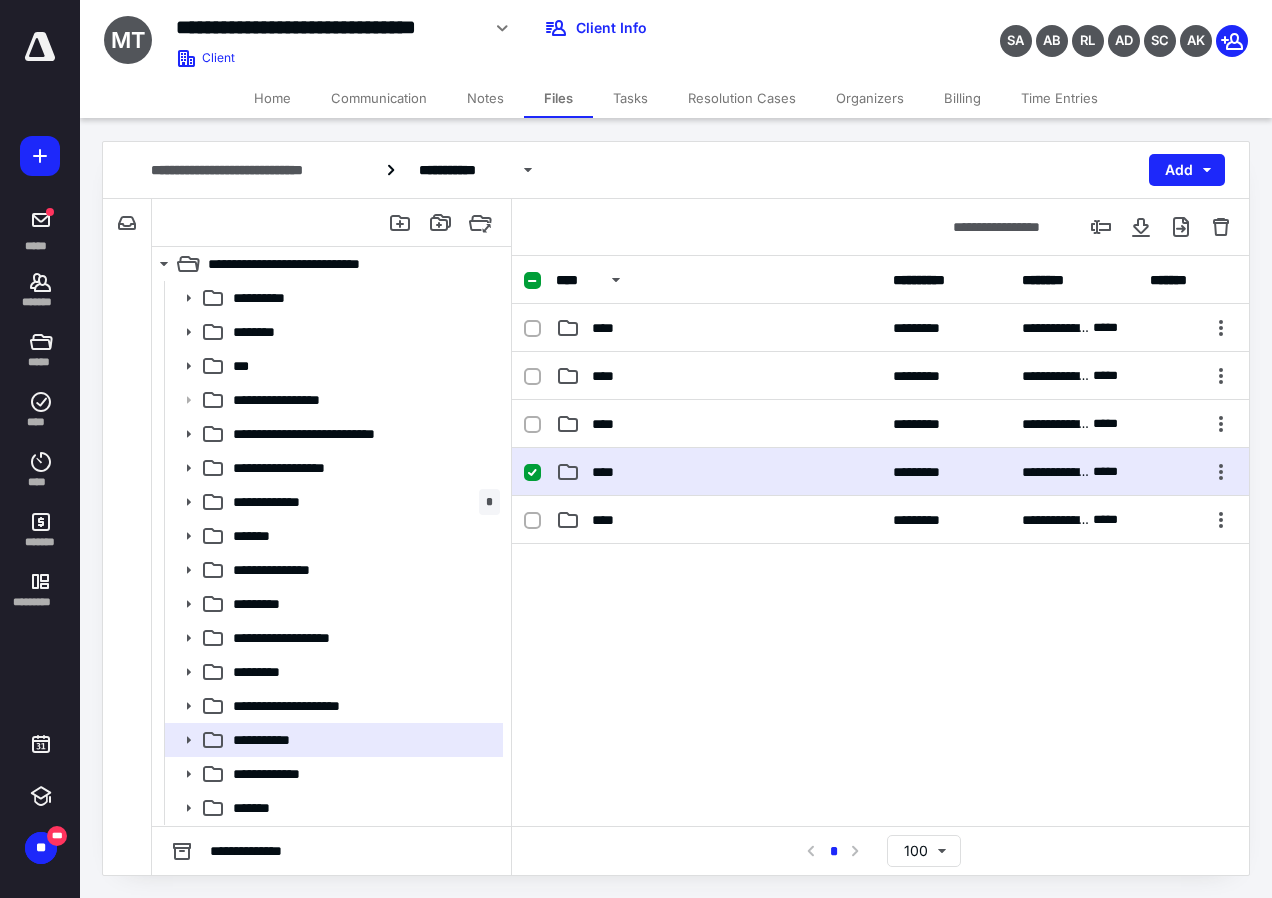 click on "****" at bounding box center [718, 472] 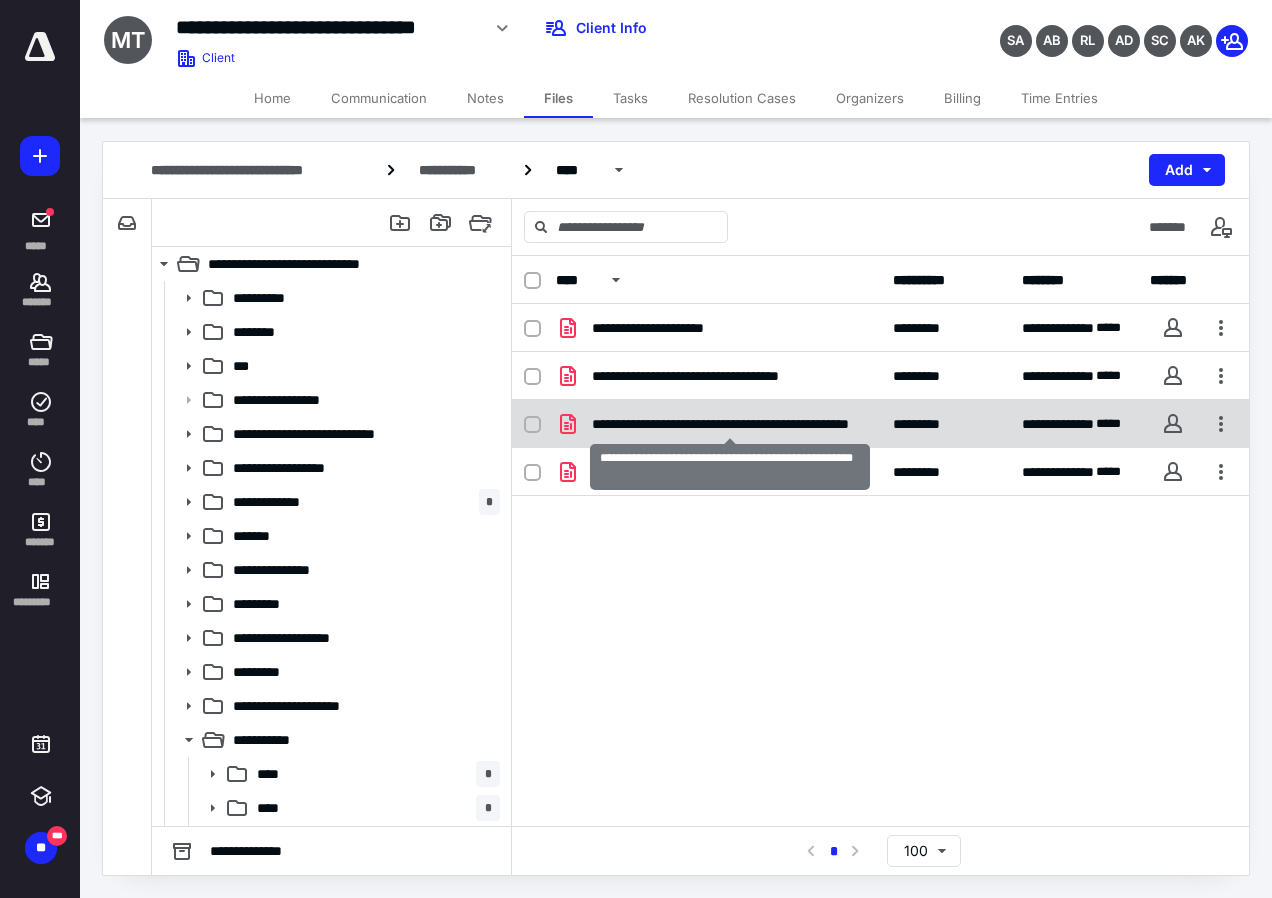 click on "**********" at bounding box center [730, 424] 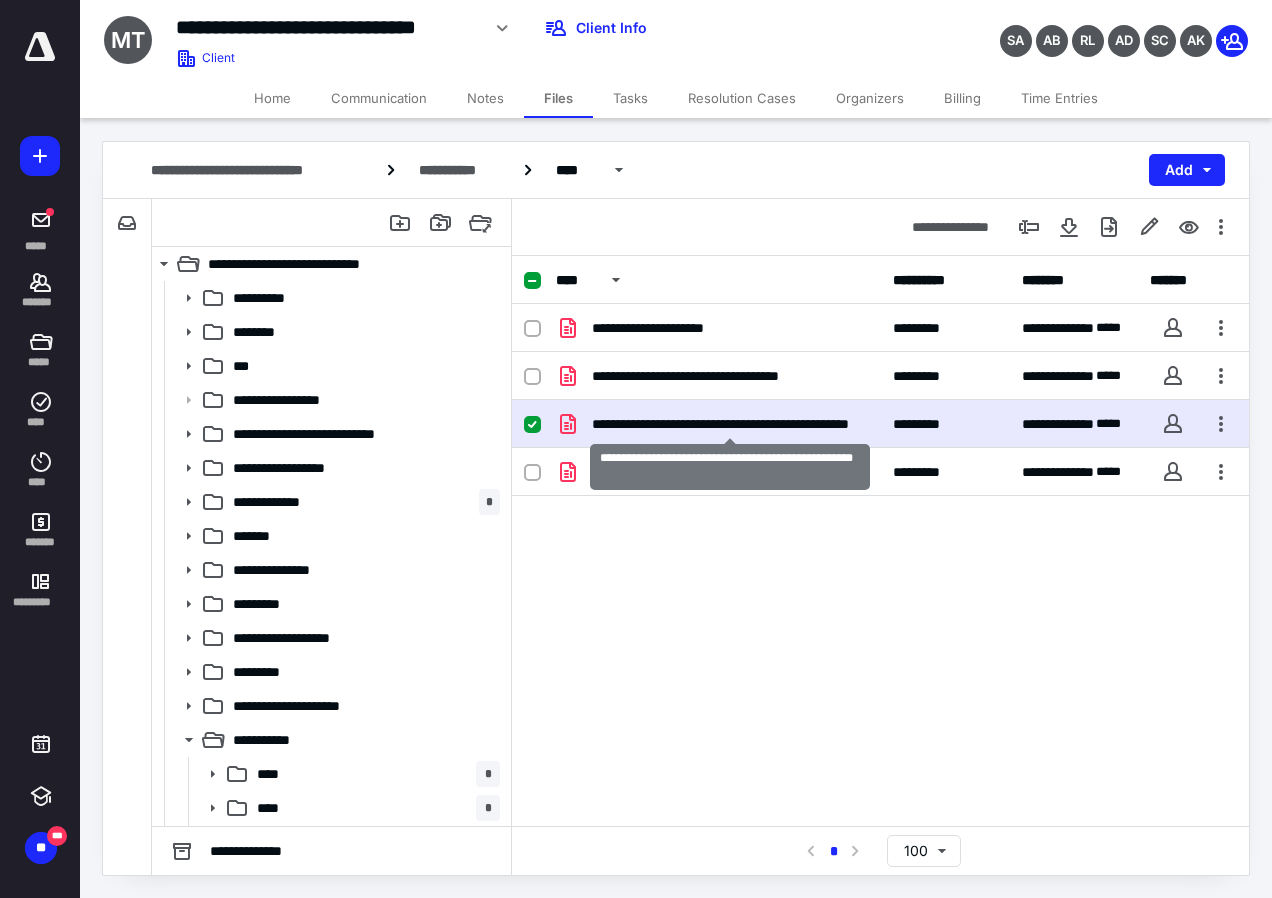 click on "**********" at bounding box center [730, 424] 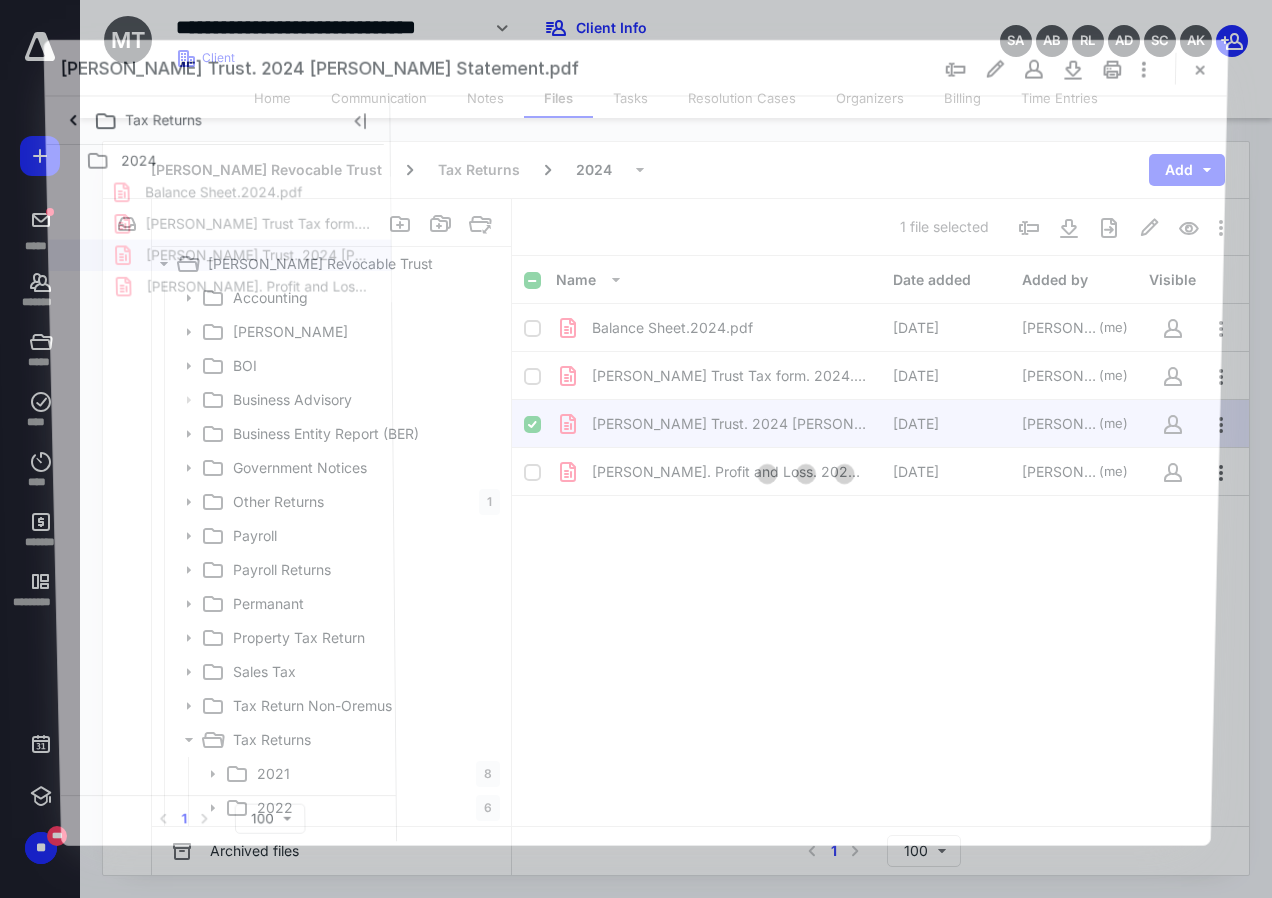 scroll, scrollTop: 0, scrollLeft: 0, axis: both 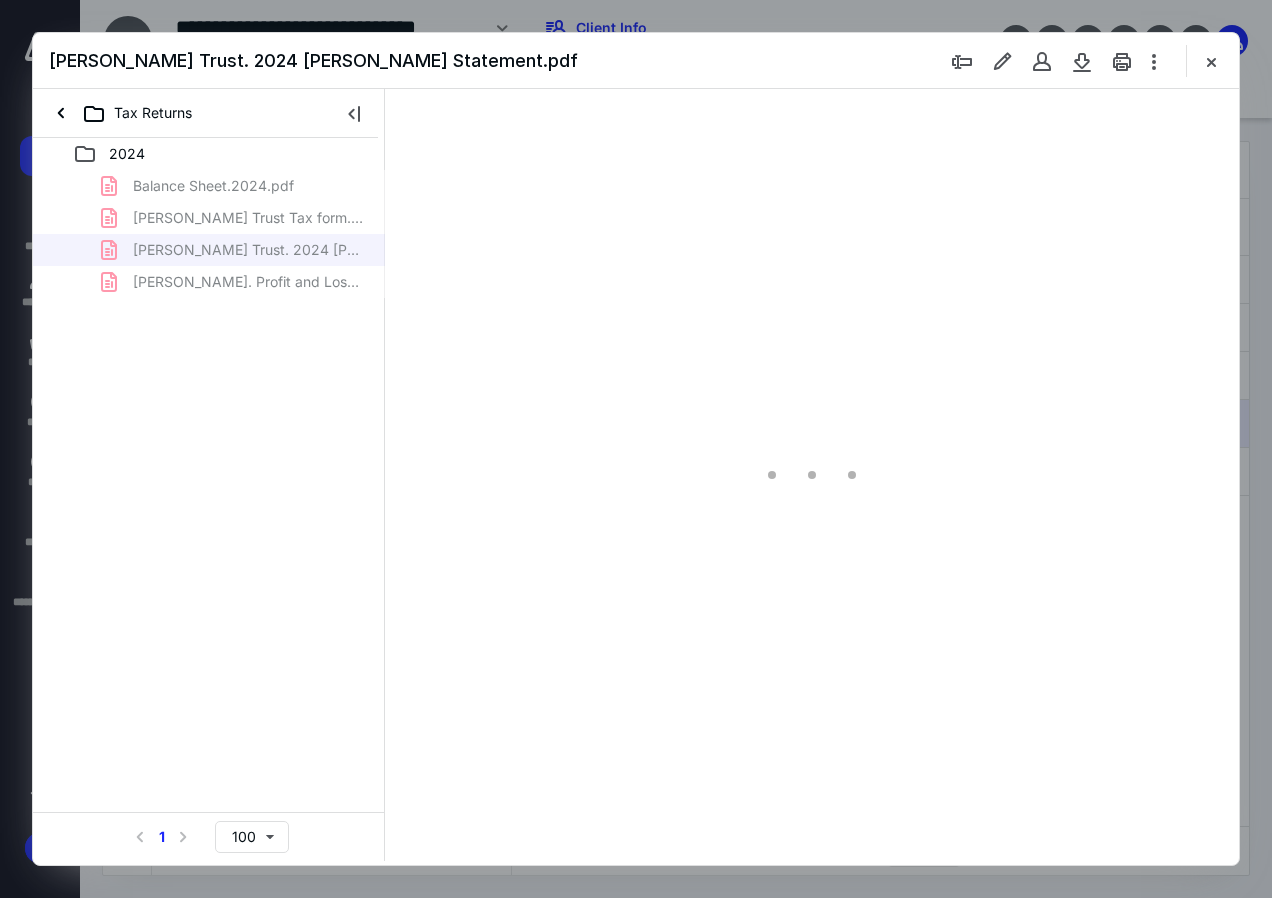 type on "136" 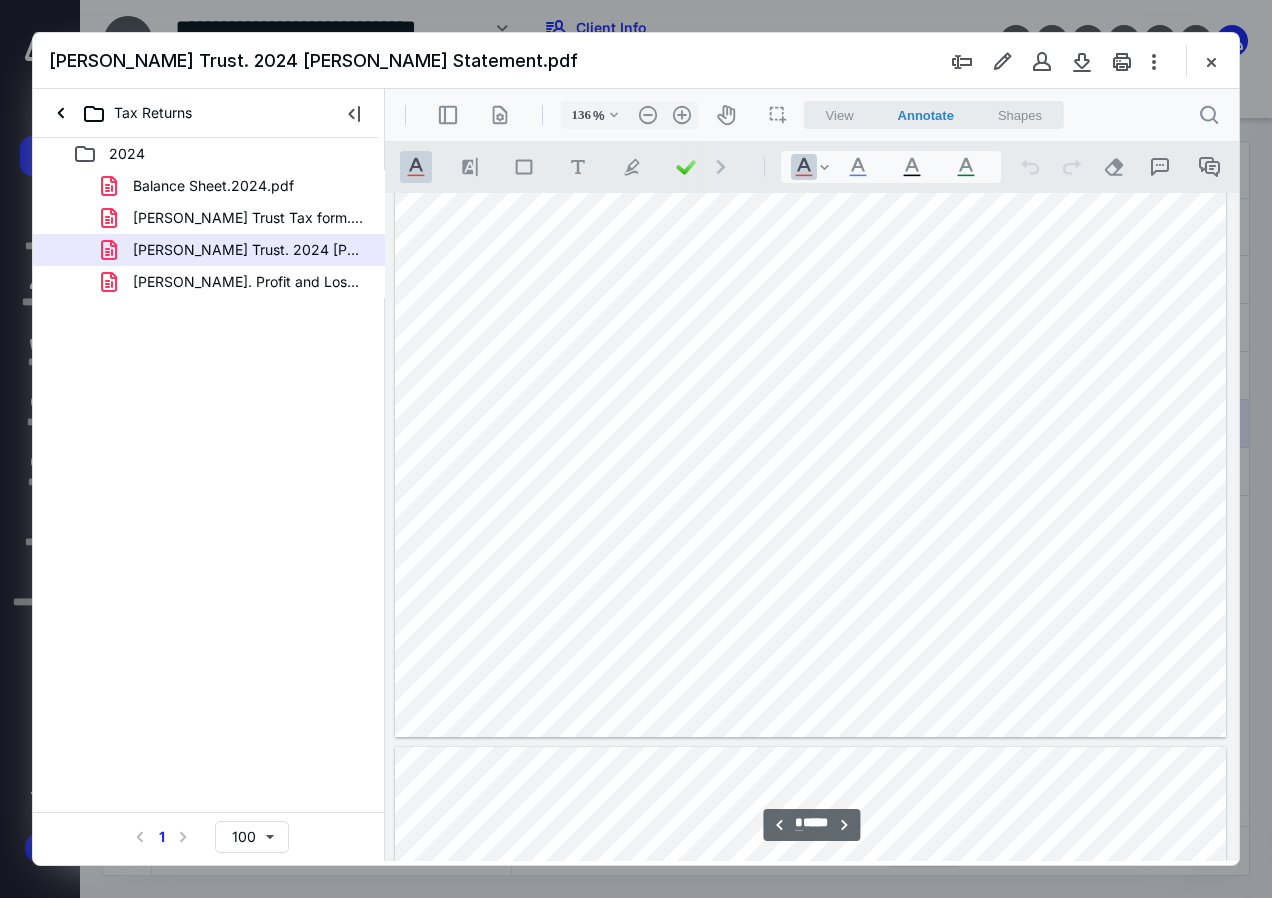 scroll, scrollTop: 2609, scrollLeft: 0, axis: vertical 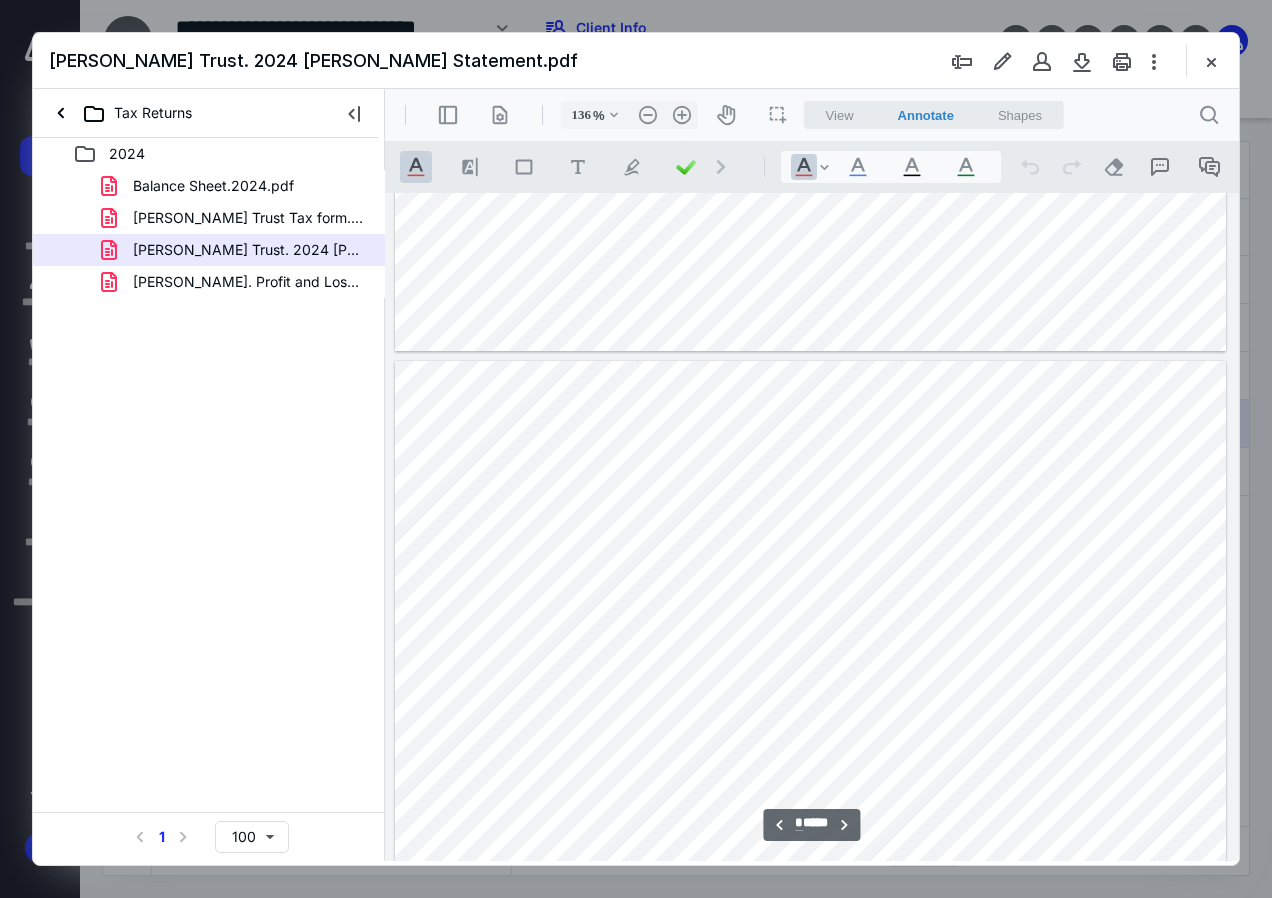 type on "*" 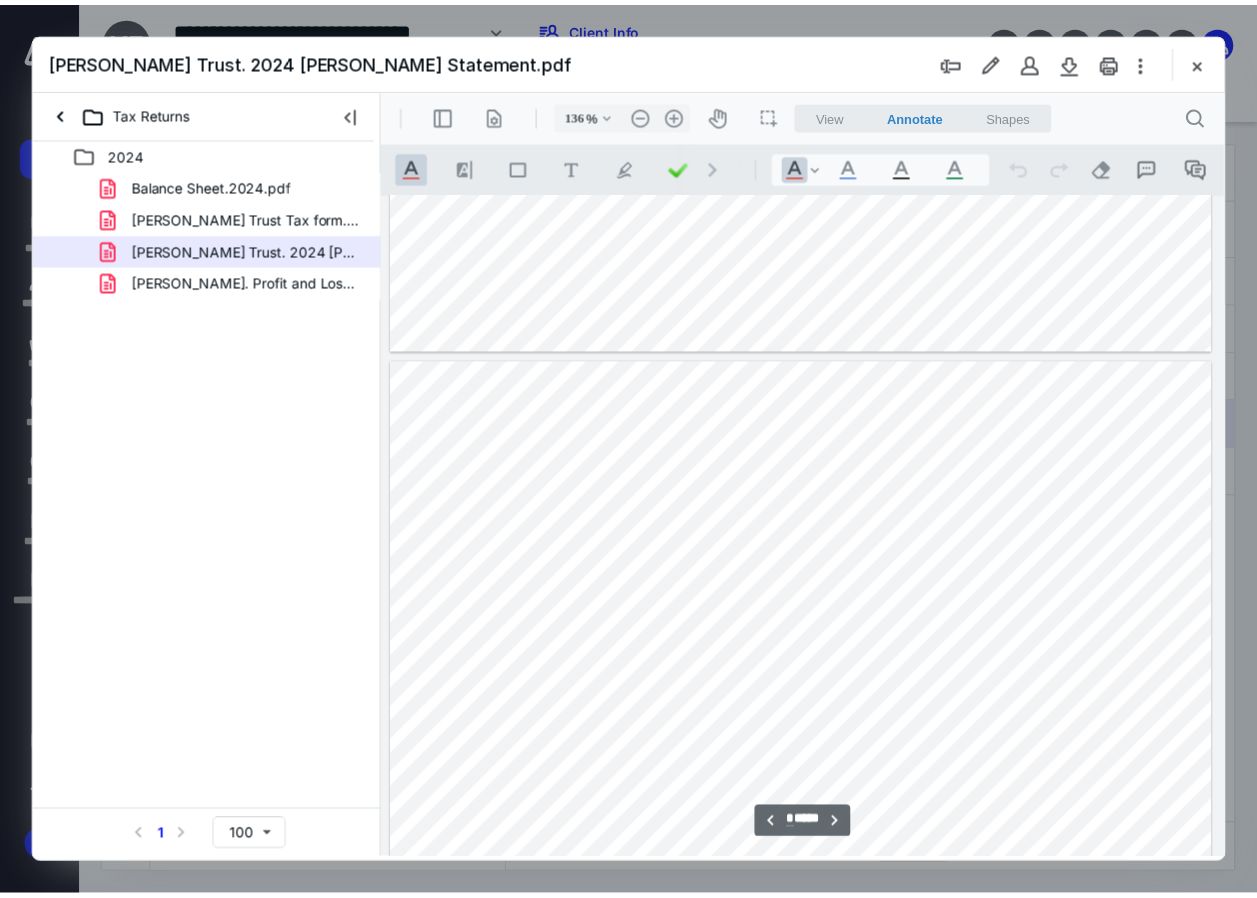 scroll, scrollTop: 1209, scrollLeft: 0, axis: vertical 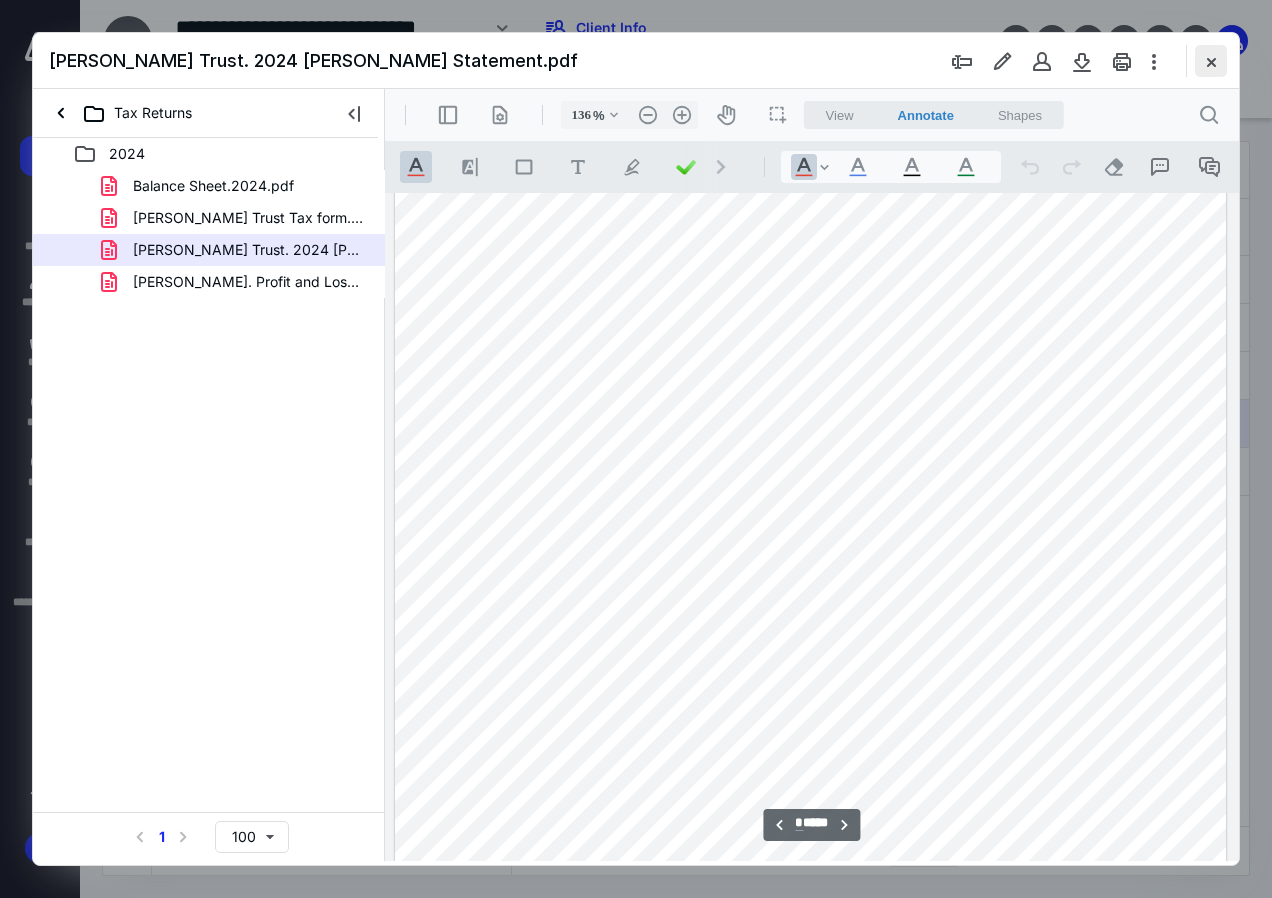 click at bounding box center (1211, 61) 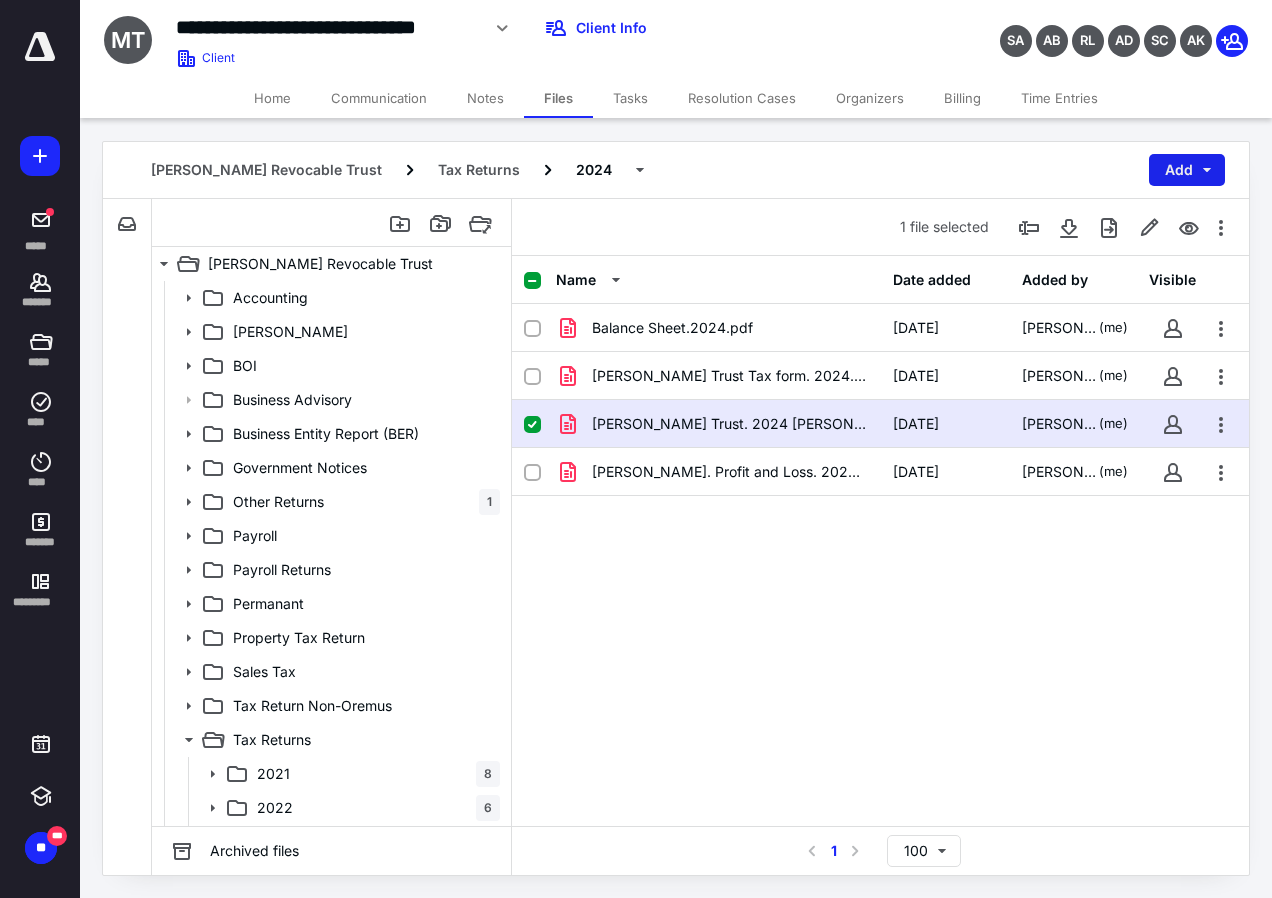 click on "Add" at bounding box center [1187, 170] 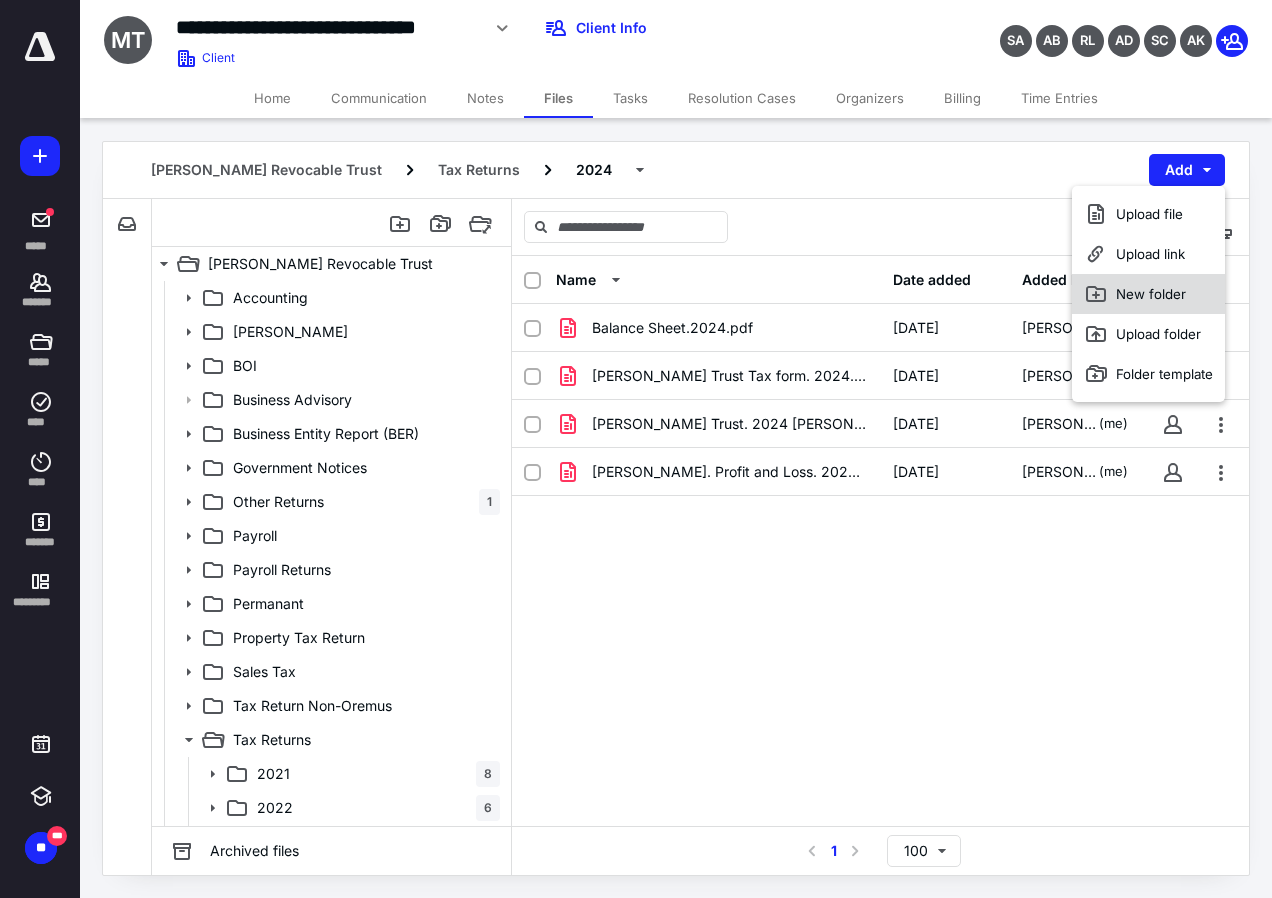 click on "New folder" at bounding box center [1148, 294] 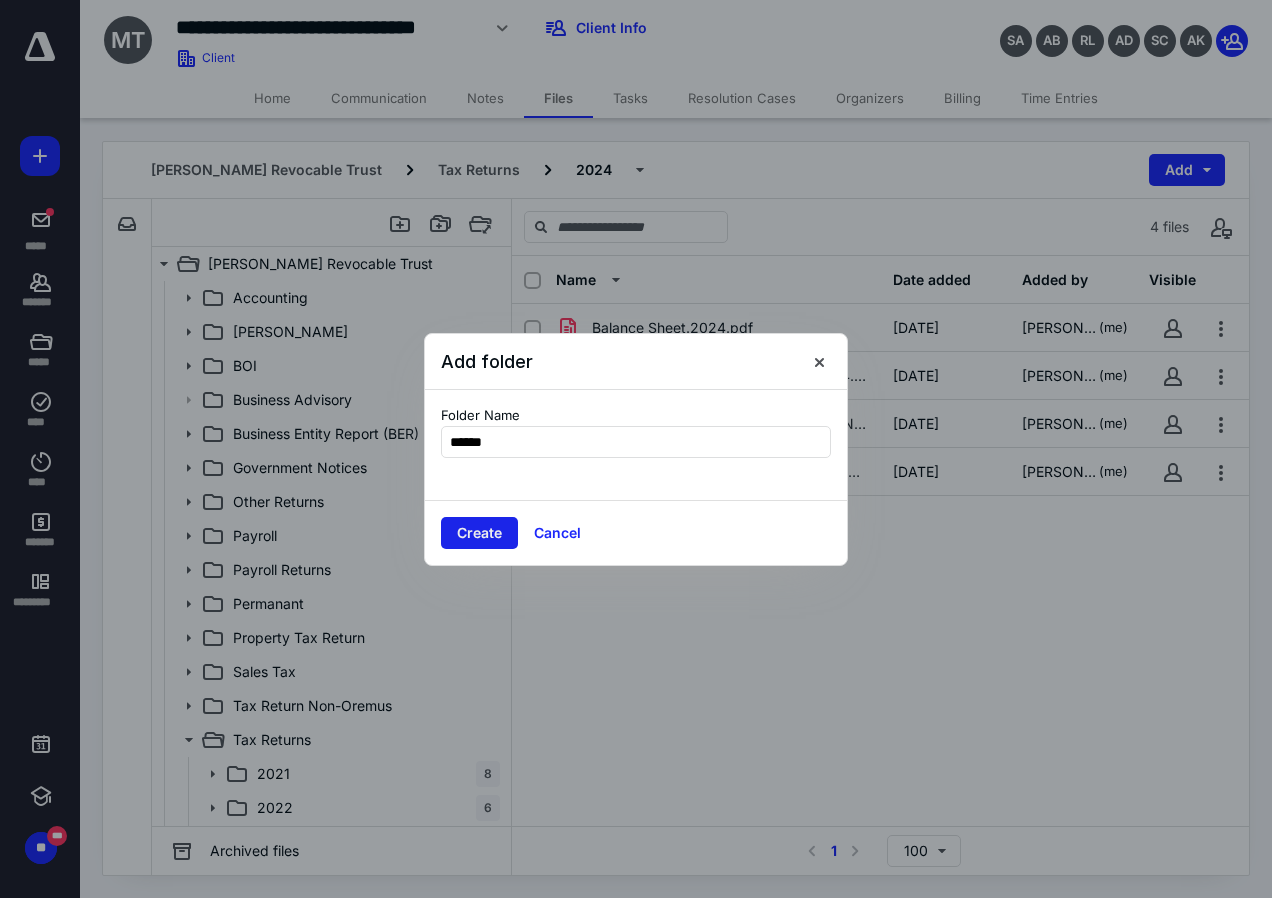 type on "******" 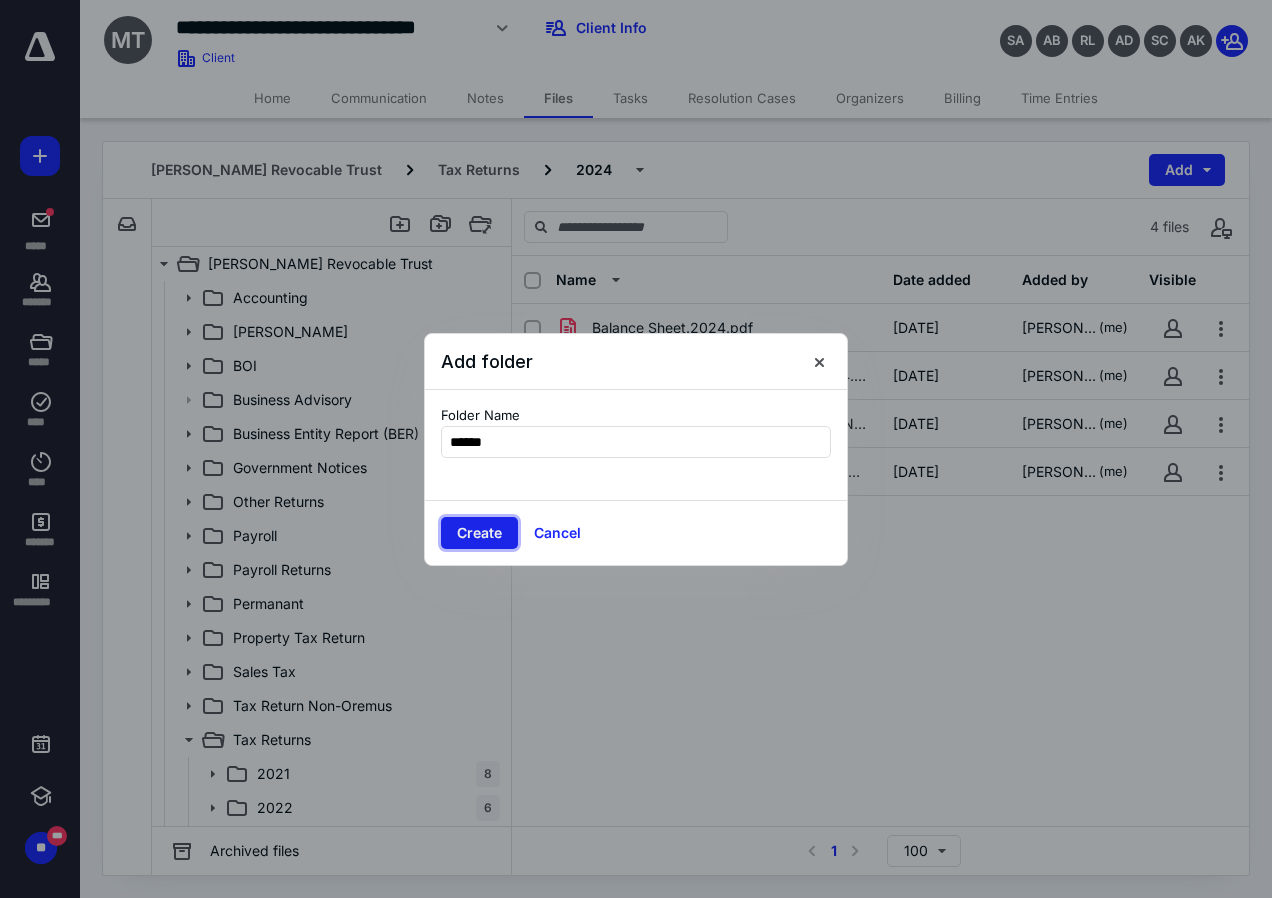 click on "Create" at bounding box center [479, 533] 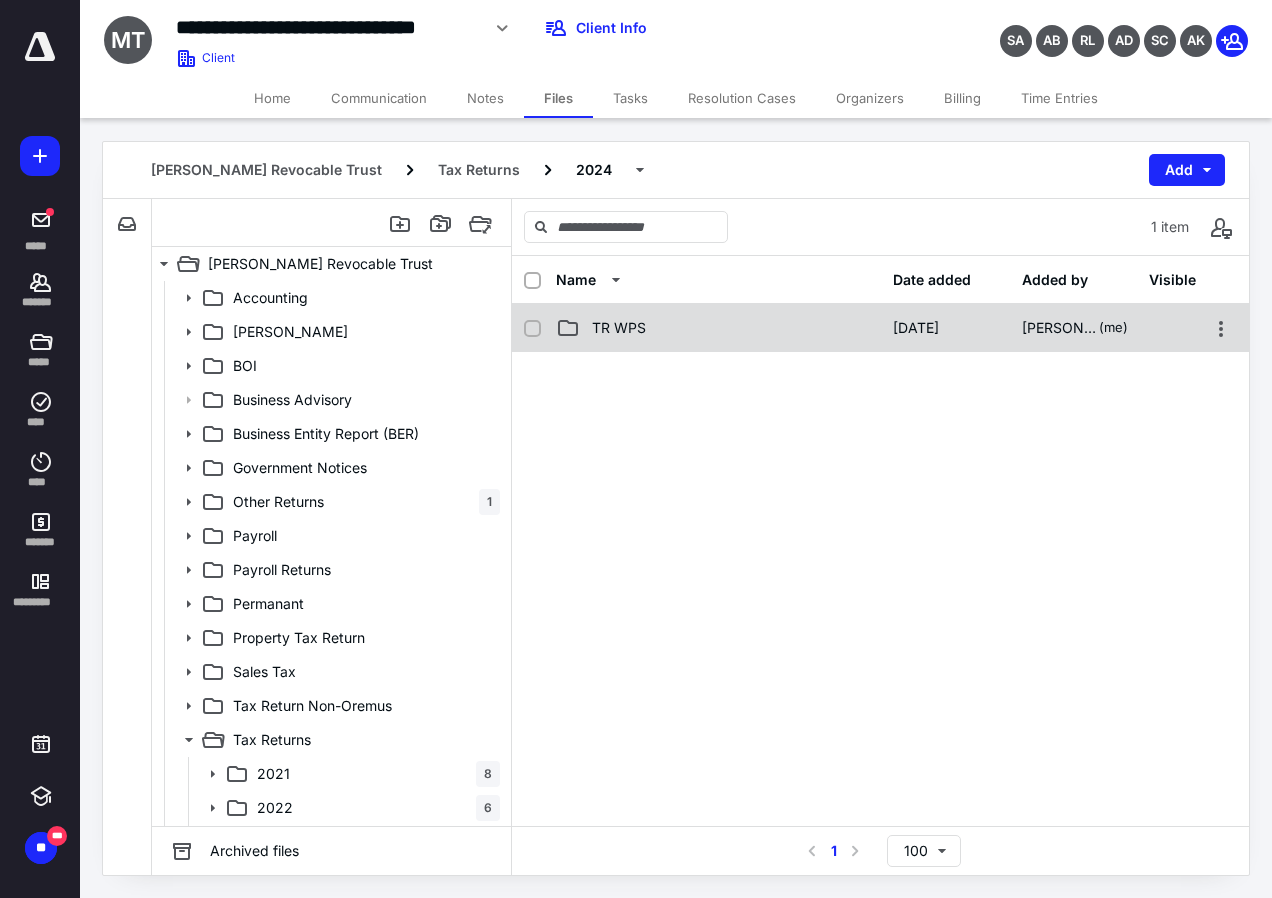 click on "TR WPS 7/11/2025 Diane Simonton  (me)" at bounding box center [880, 328] 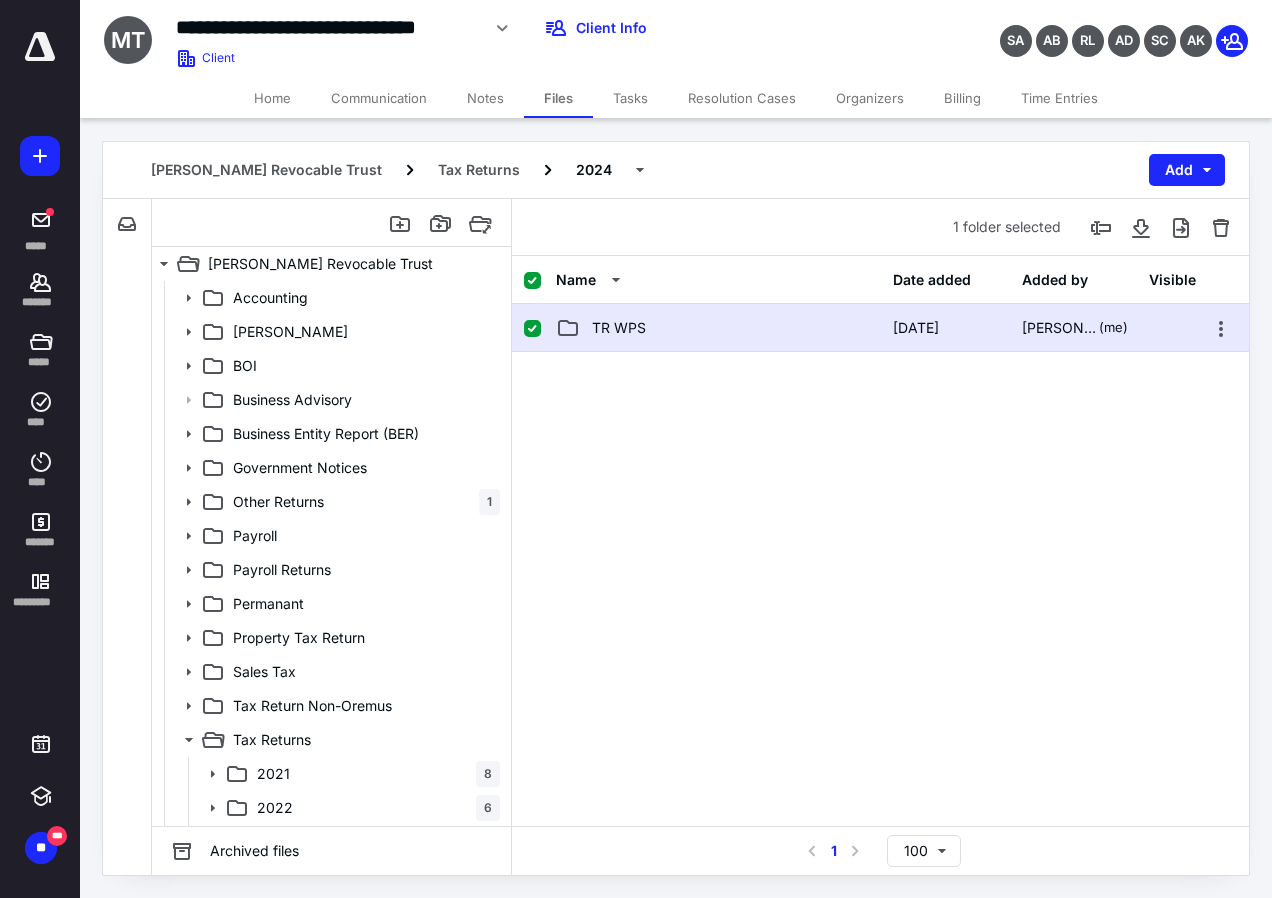 click on "TR WPS 7/11/2025 Diane Simonton  (me)" at bounding box center (880, 328) 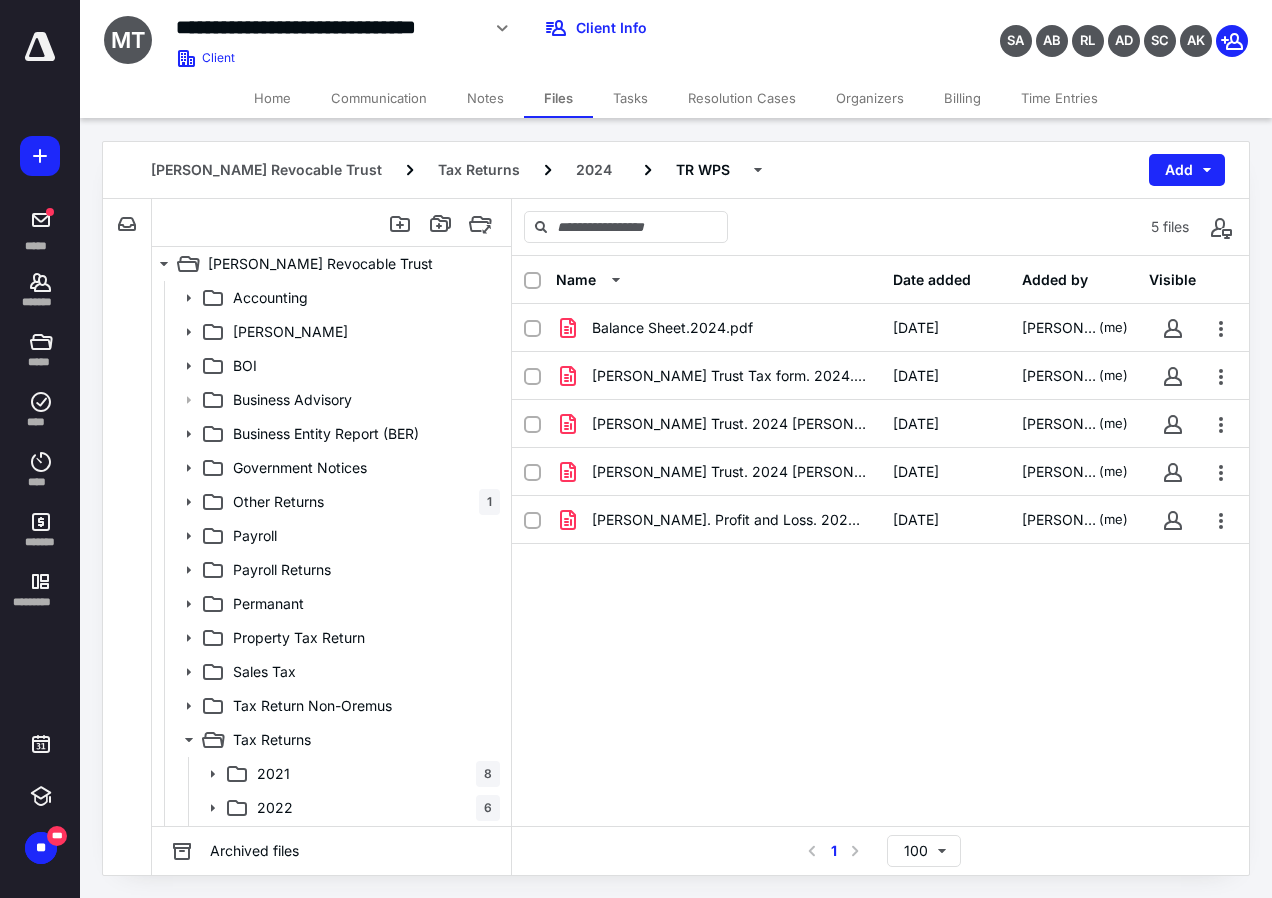 click on "Tasks" at bounding box center [630, 98] 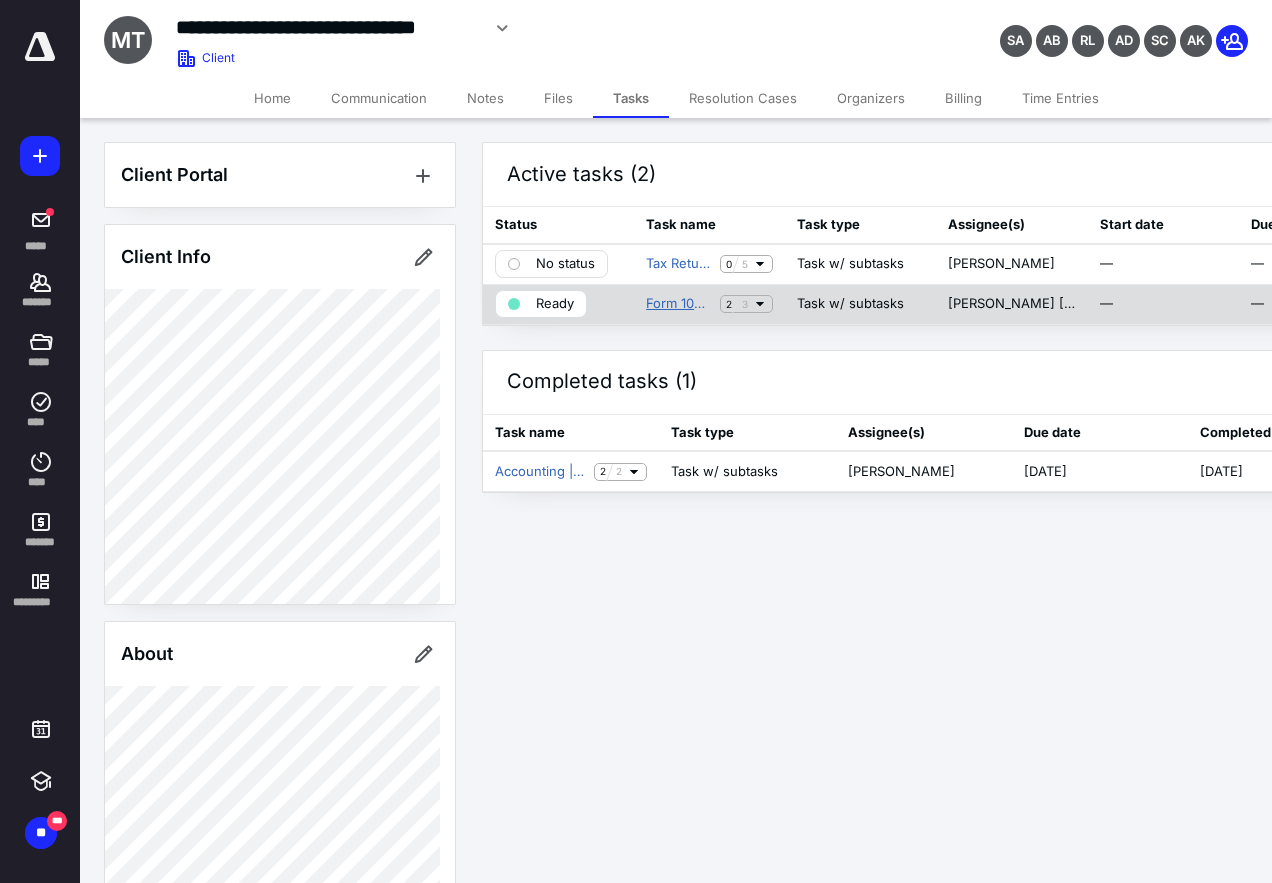 click on "Form 1099 | MISC" at bounding box center [679, 304] 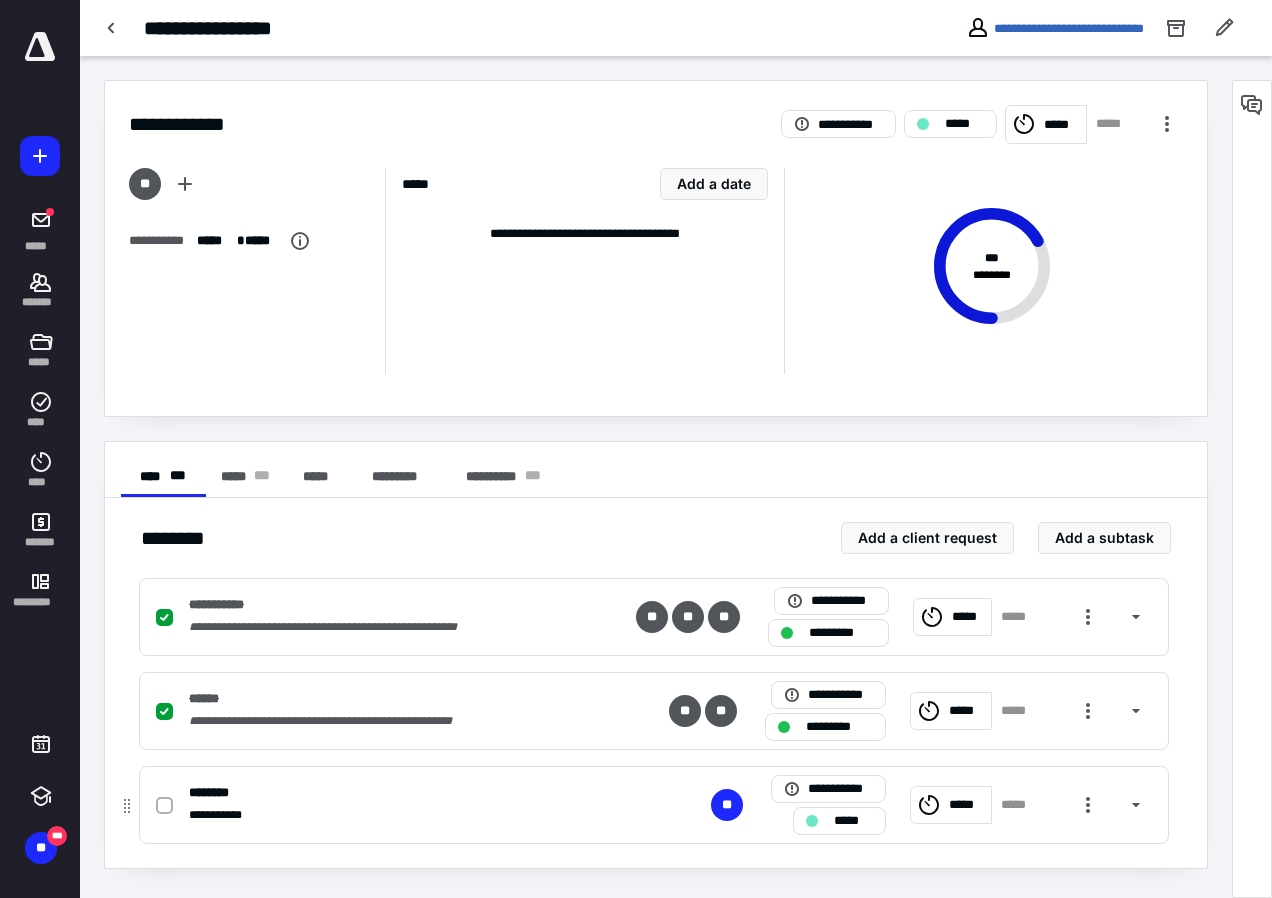 click on "*****" at bounding box center [839, 821] 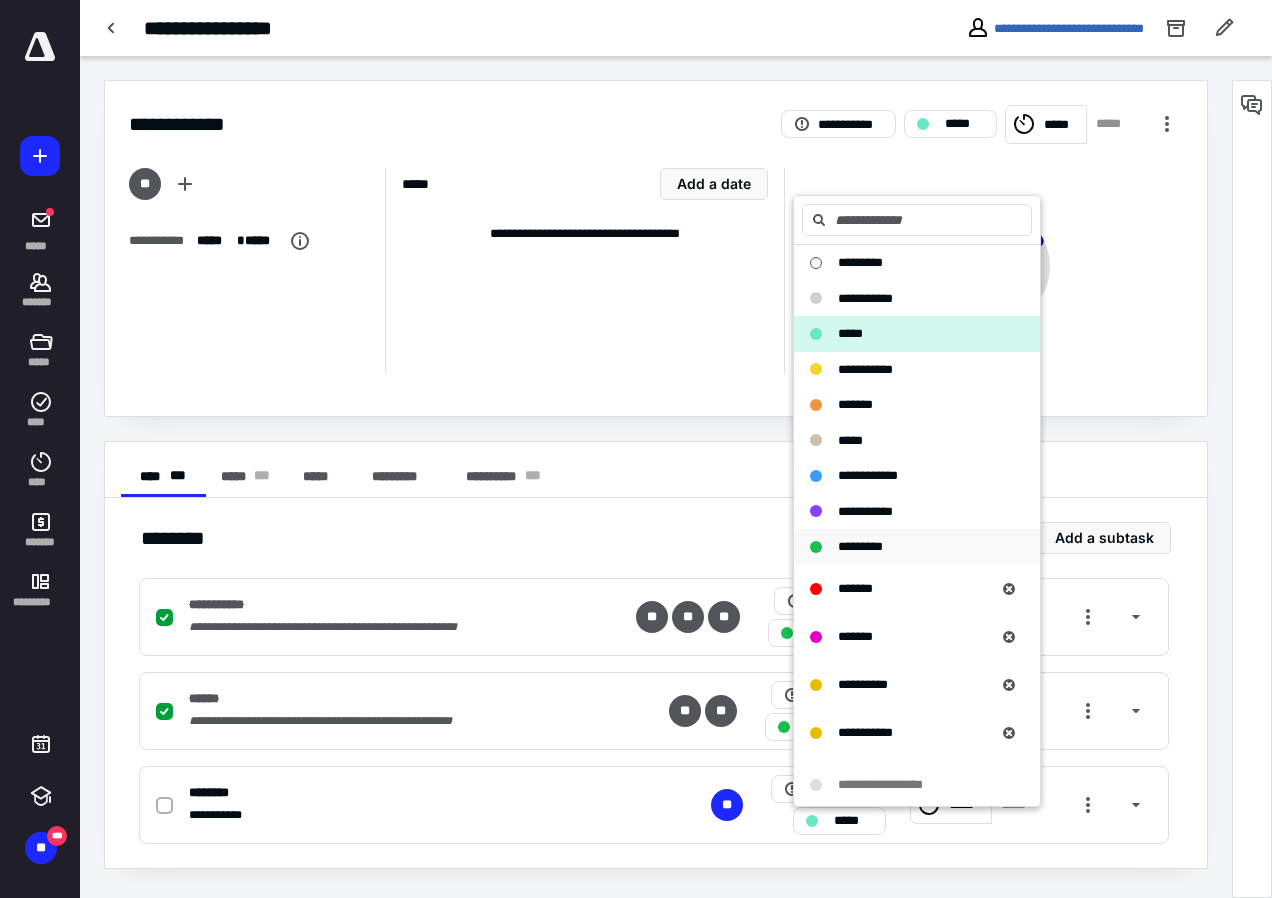 click on "*********" at bounding box center (860, 546) 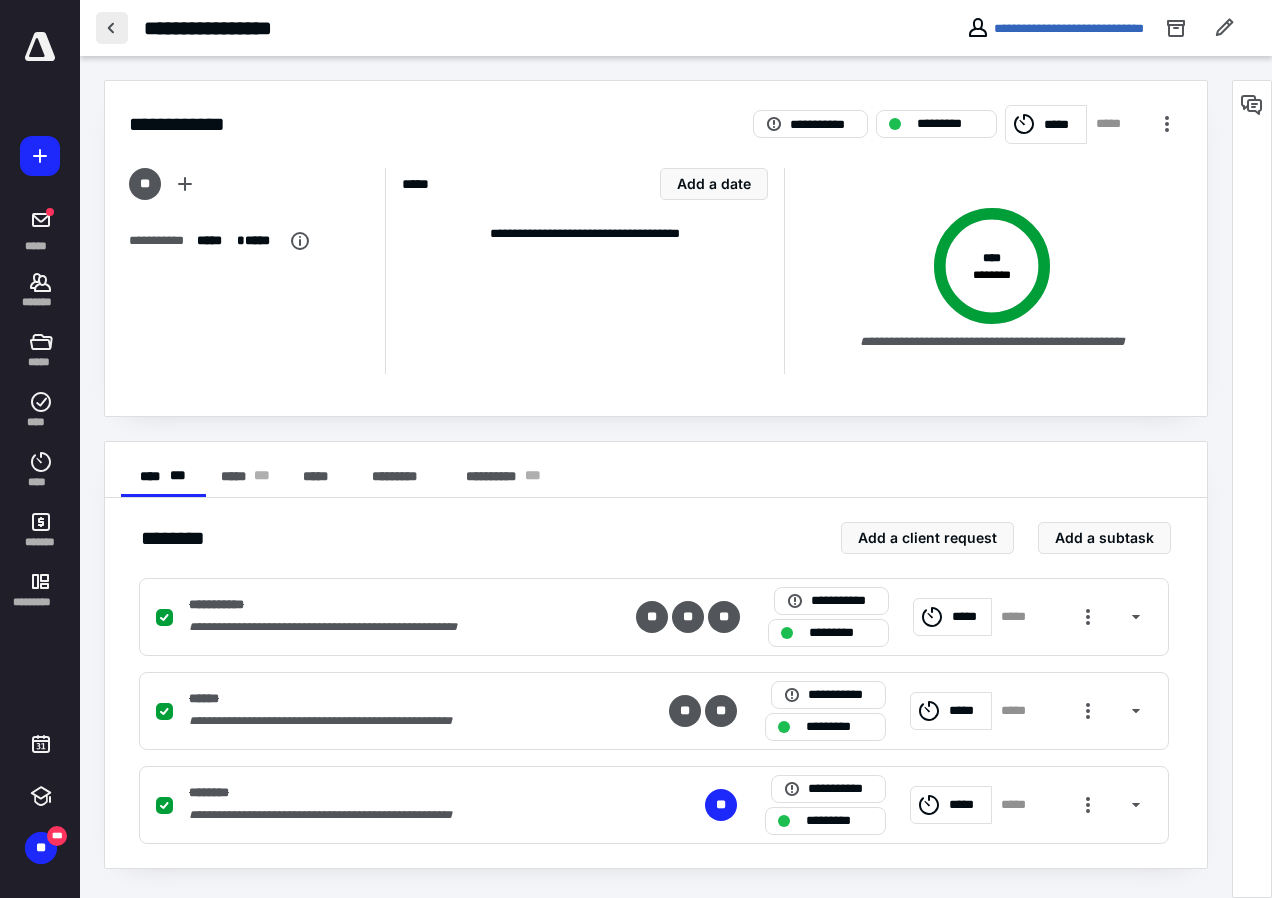 click at bounding box center (112, 28) 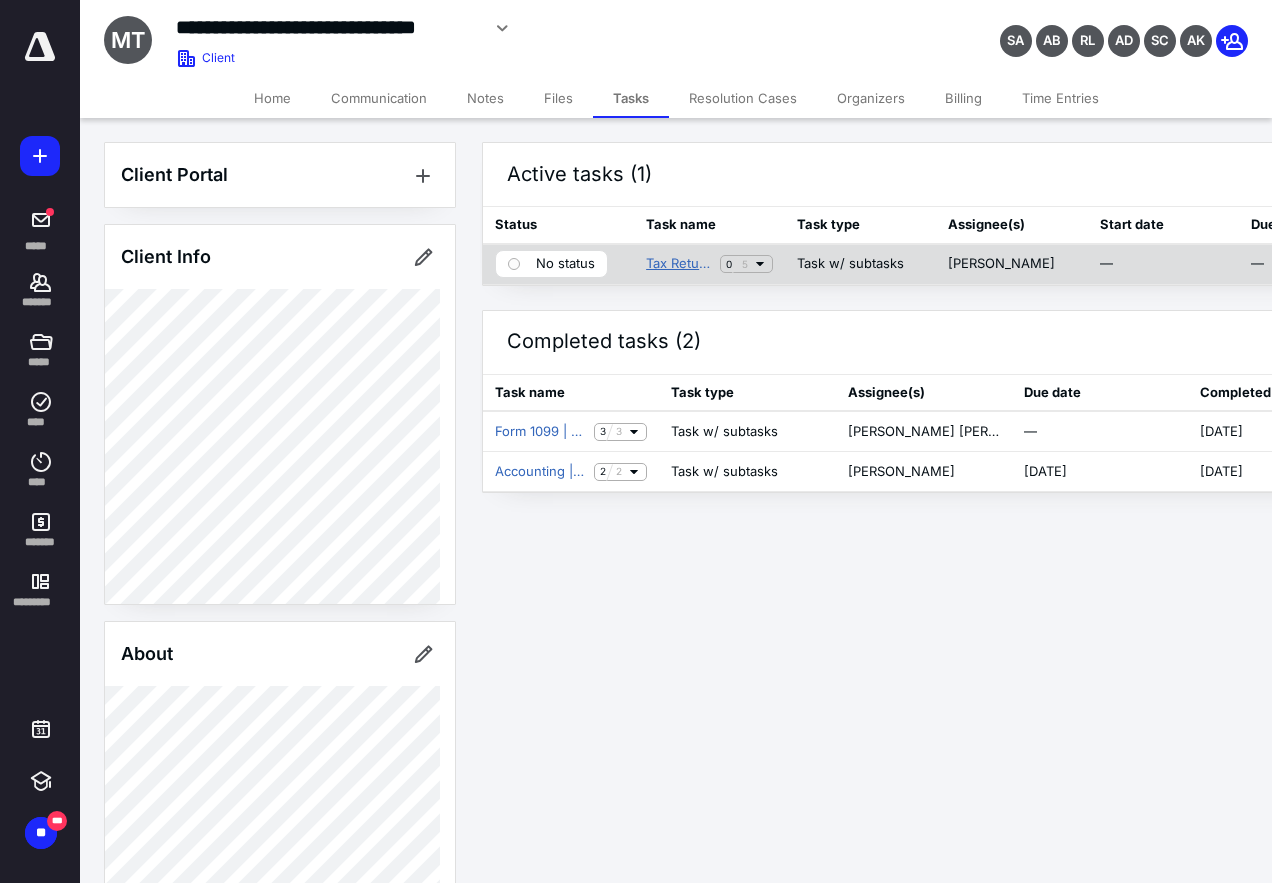 click on "Tax Return | 1040 Return" at bounding box center [679, 264] 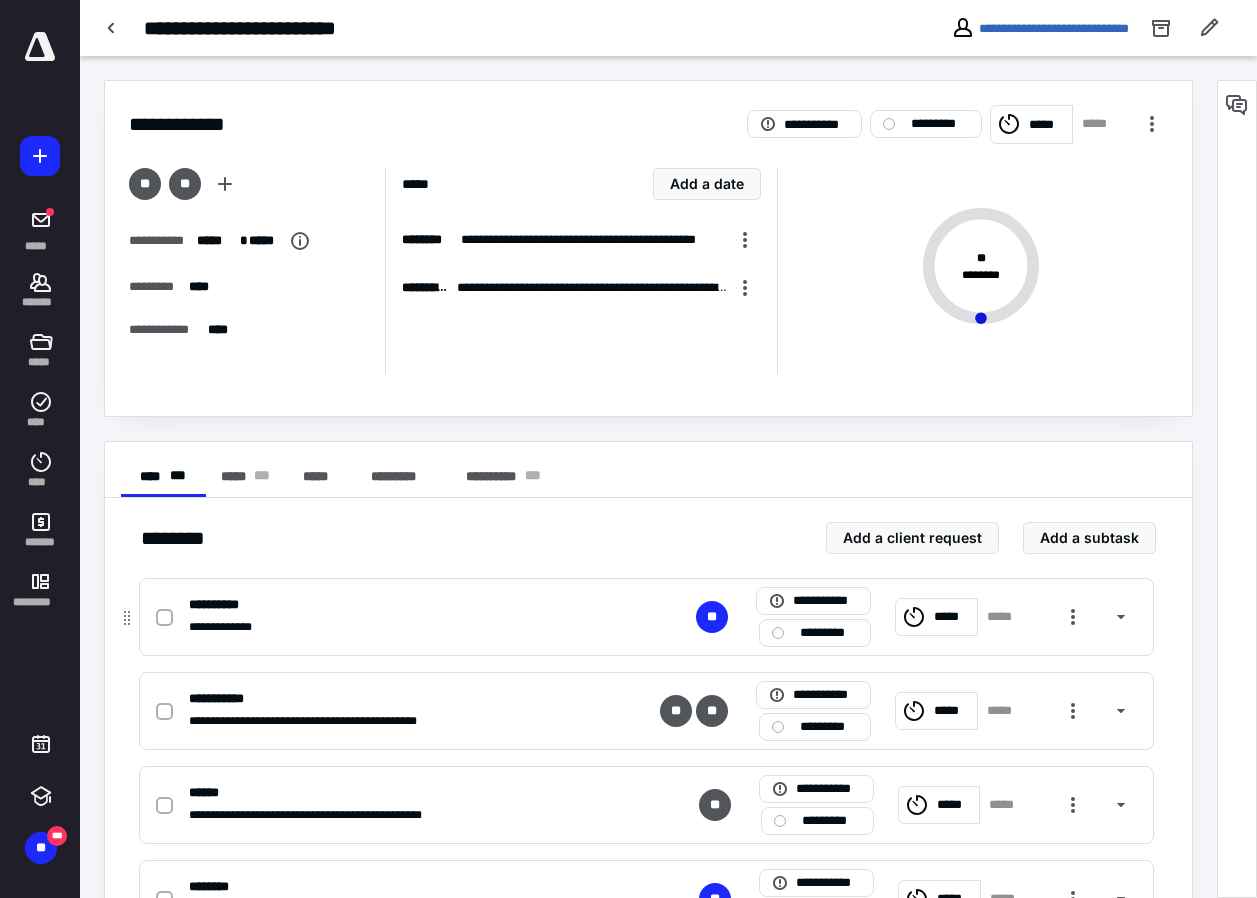 click on "*********" at bounding box center (829, 633) 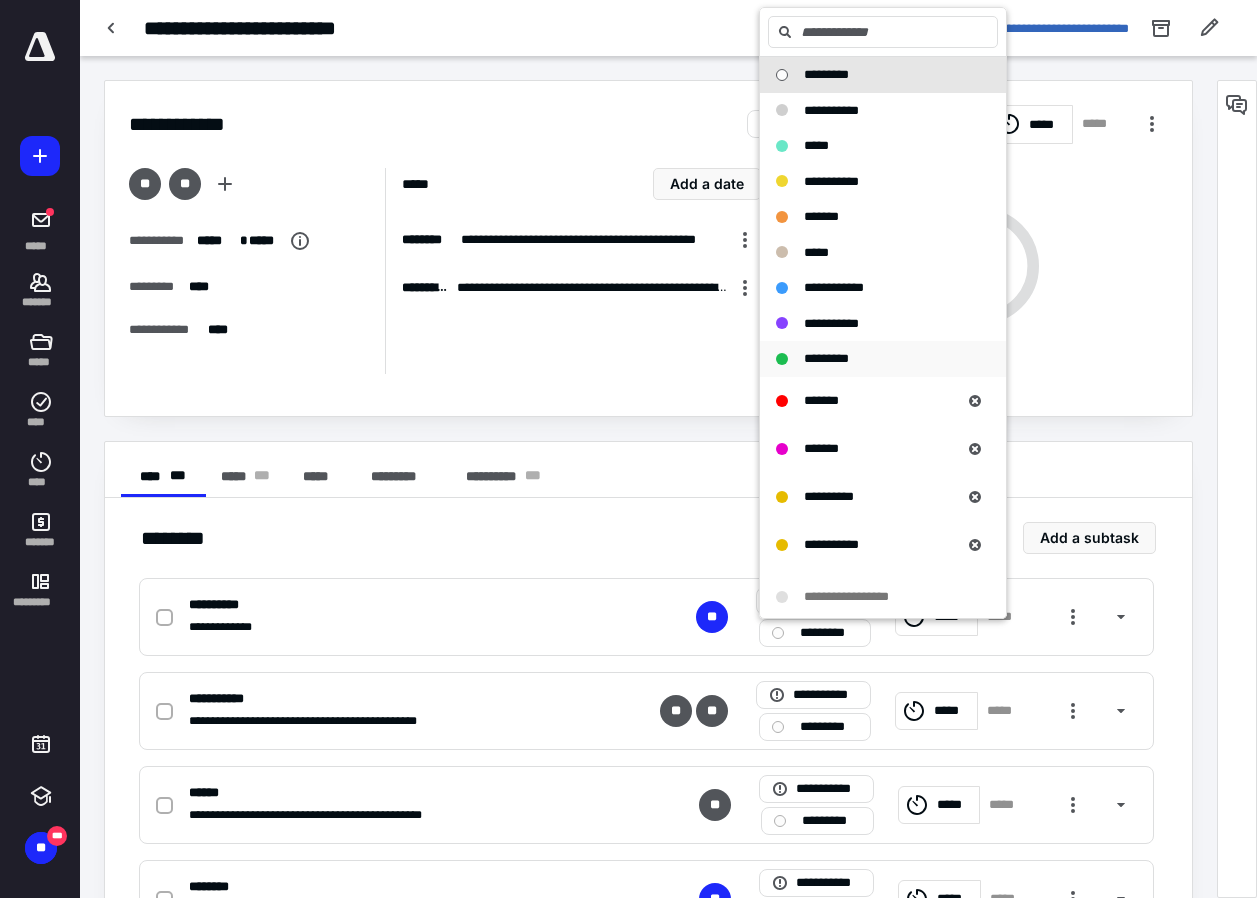 click on "*********" at bounding box center [826, 358] 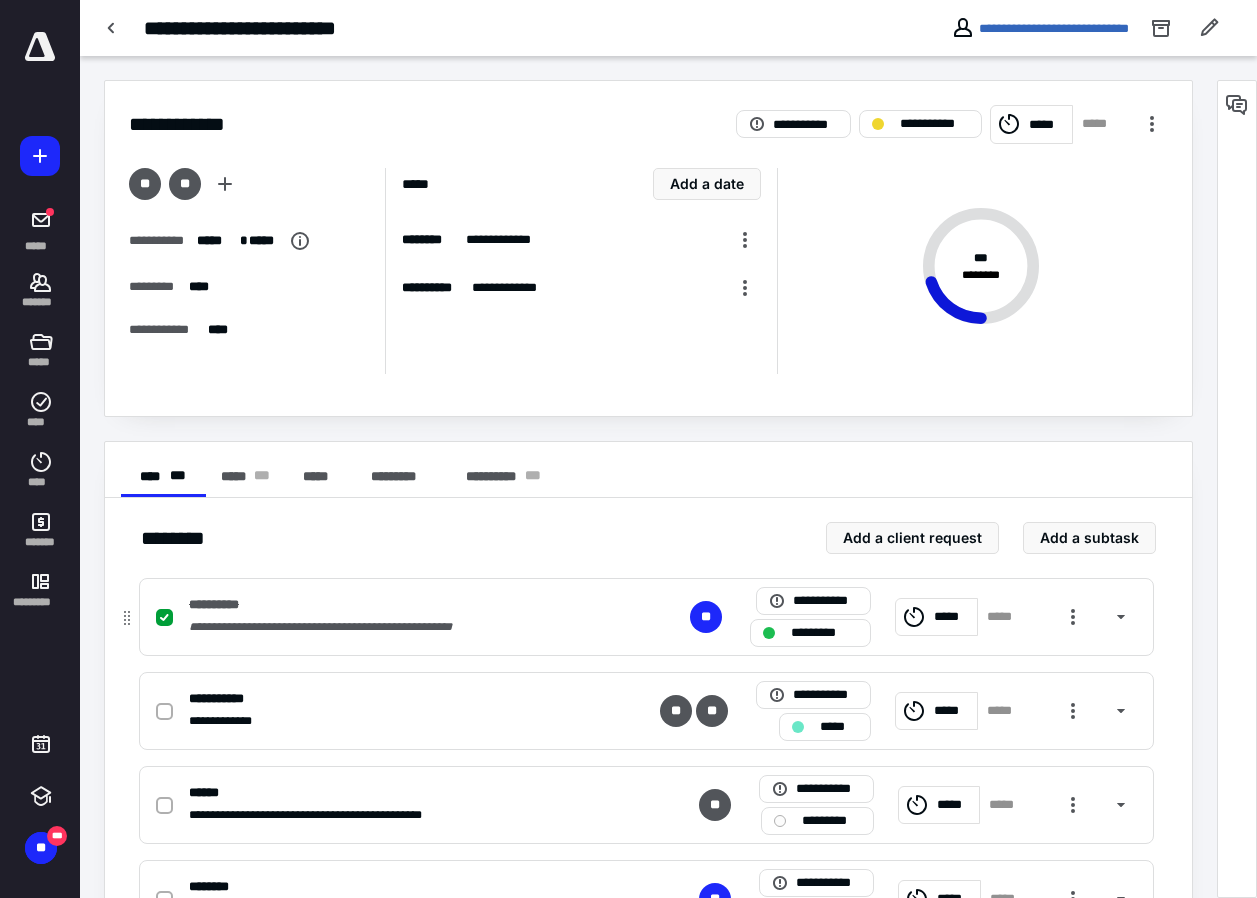 click on "*****" at bounding box center (952, 617) 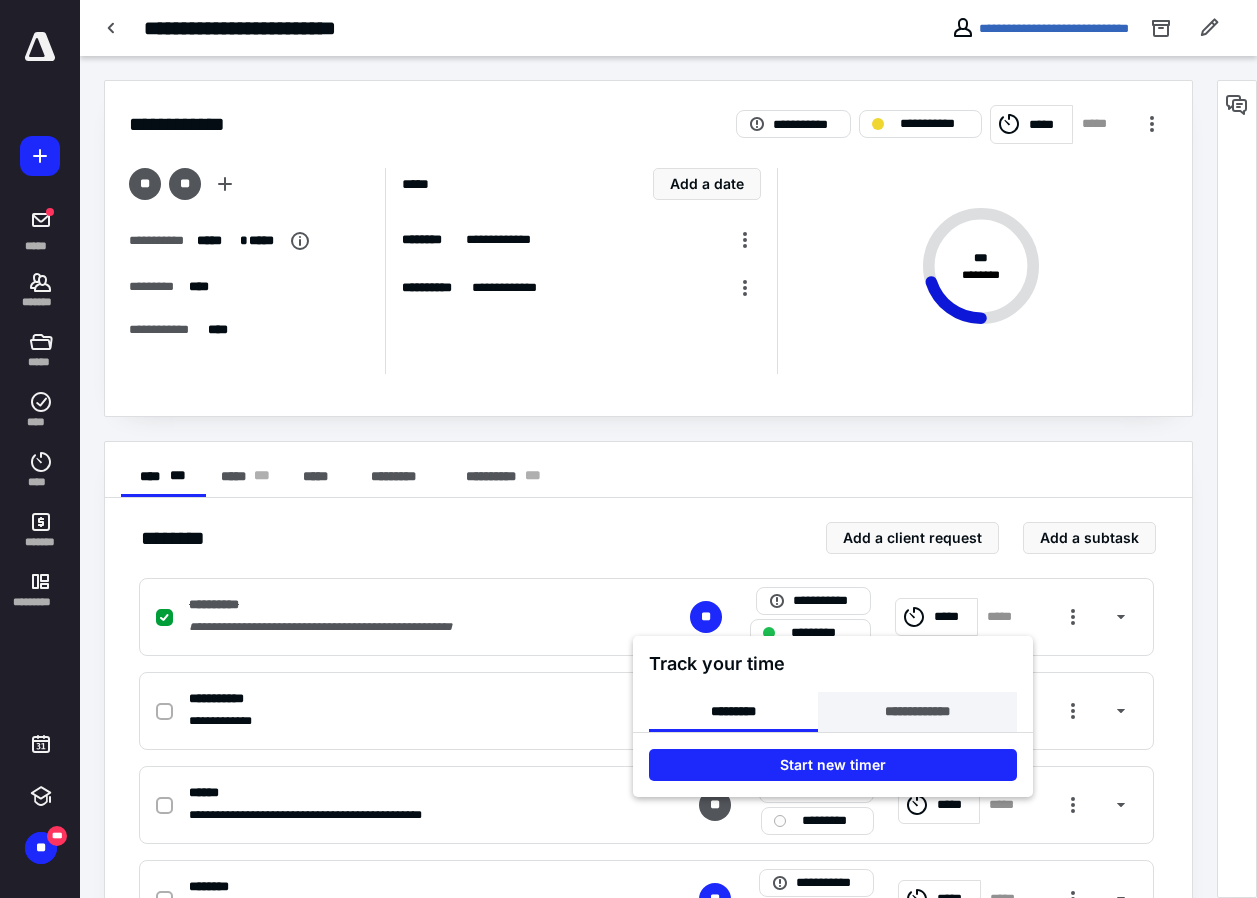 click on "**********" at bounding box center (917, 712) 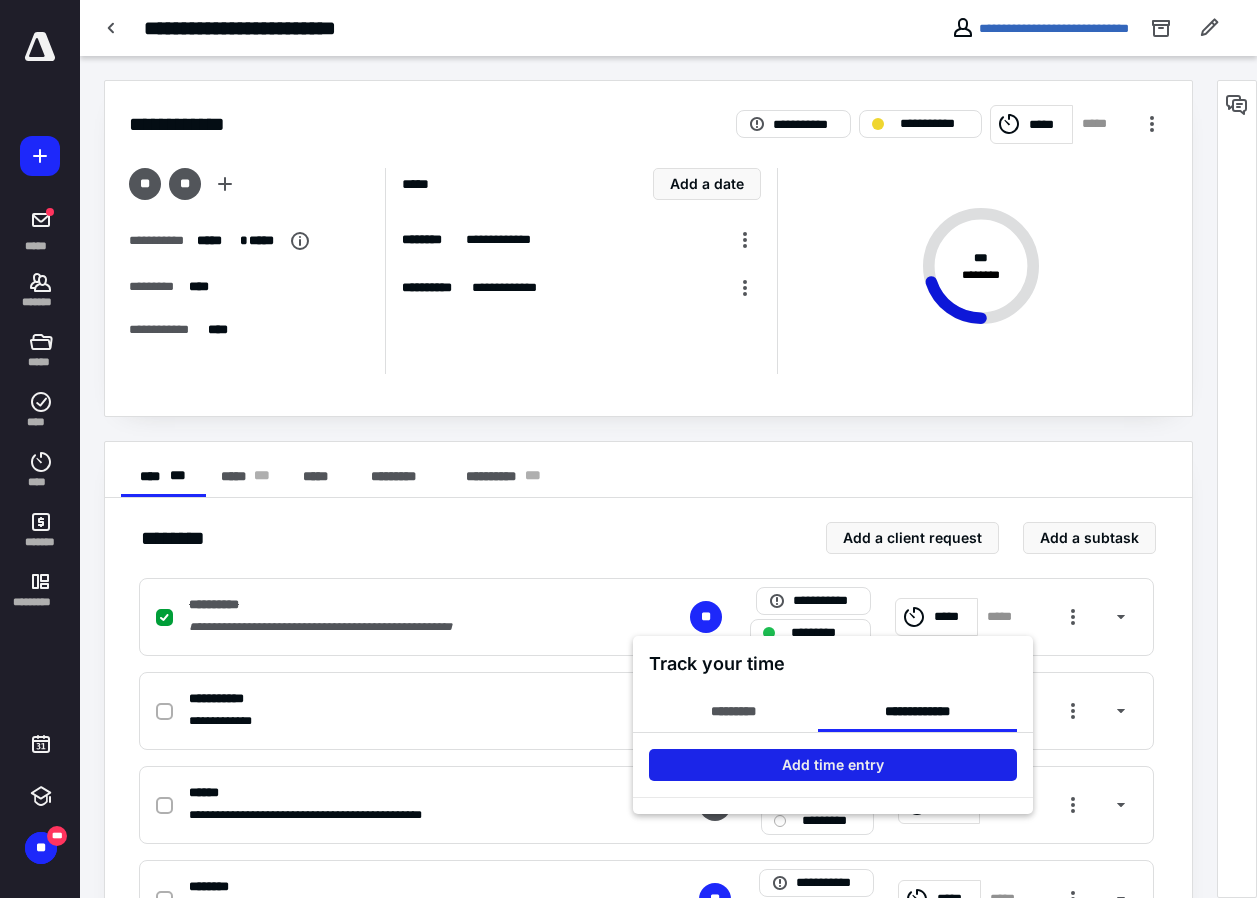 click on "Add time entry" at bounding box center (833, 765) 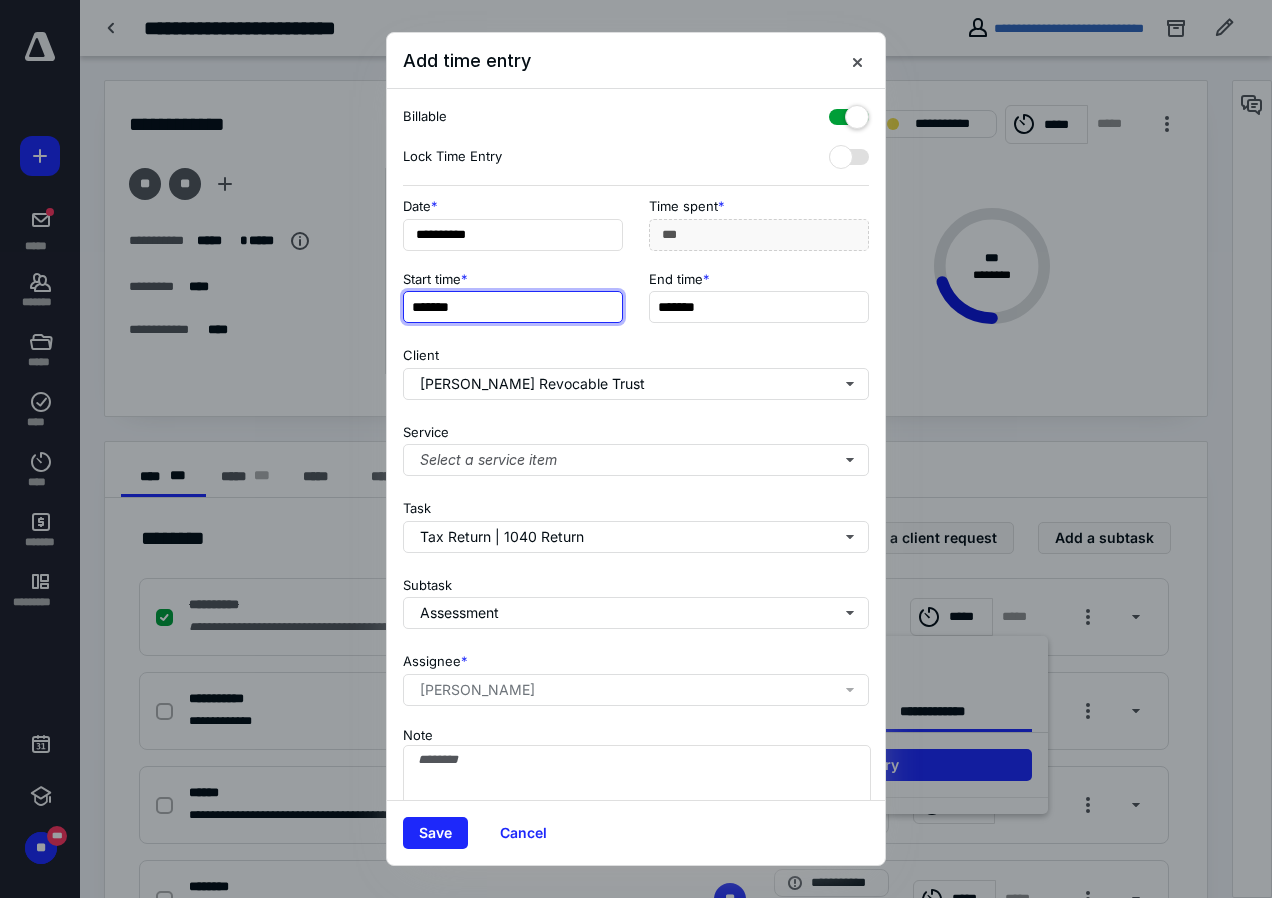 click on "*******" at bounding box center [513, 307] 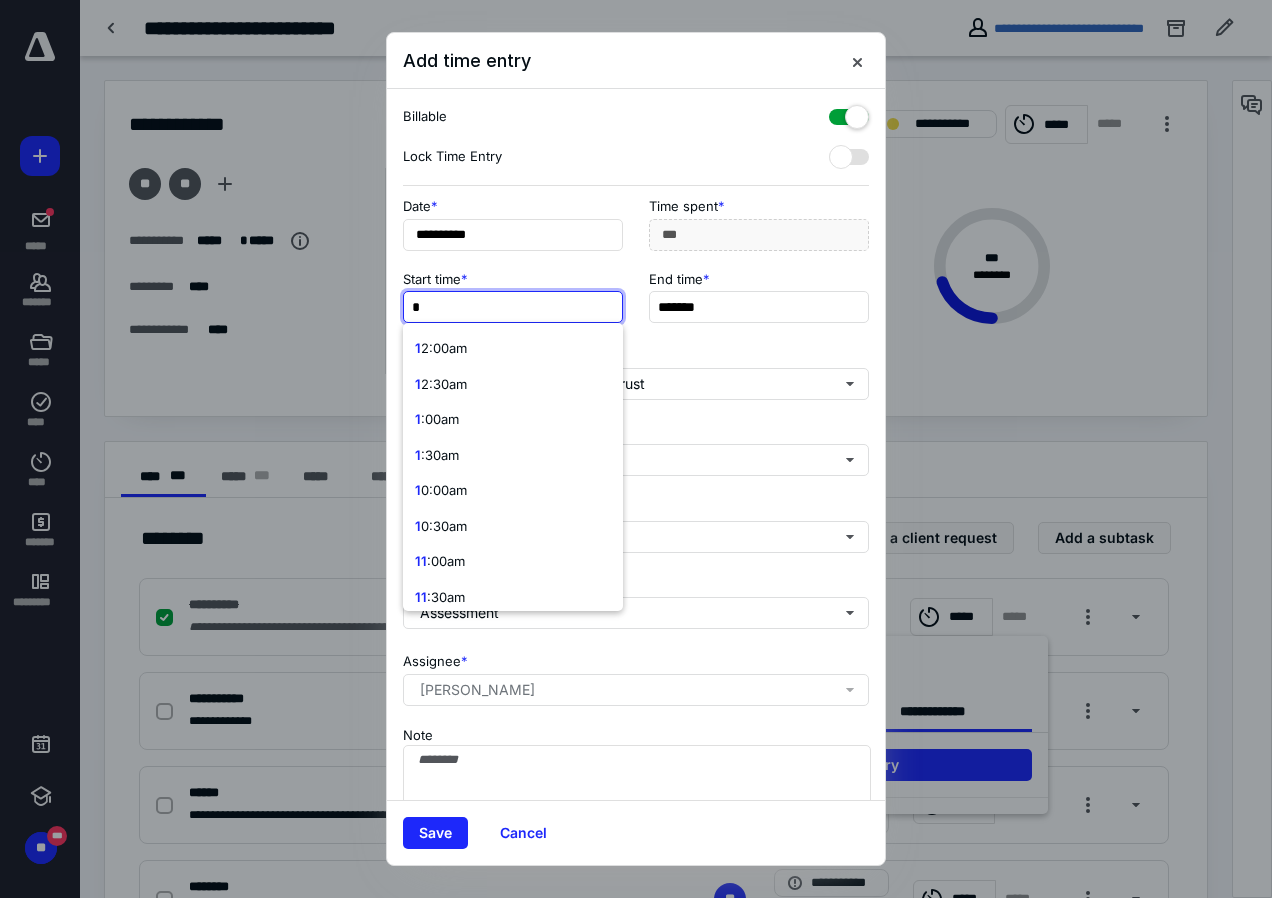 type on "**" 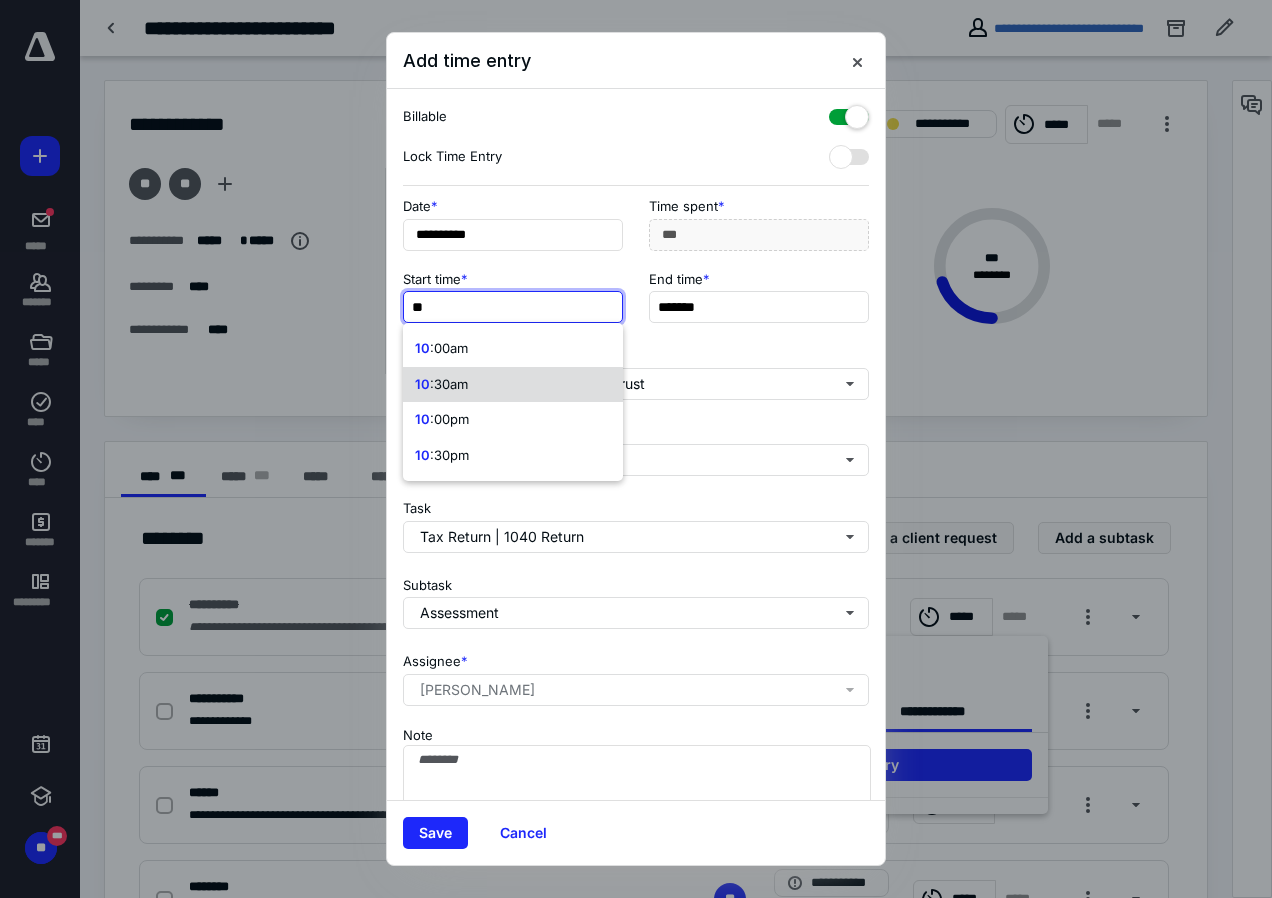 click on "10" at bounding box center [422, 384] 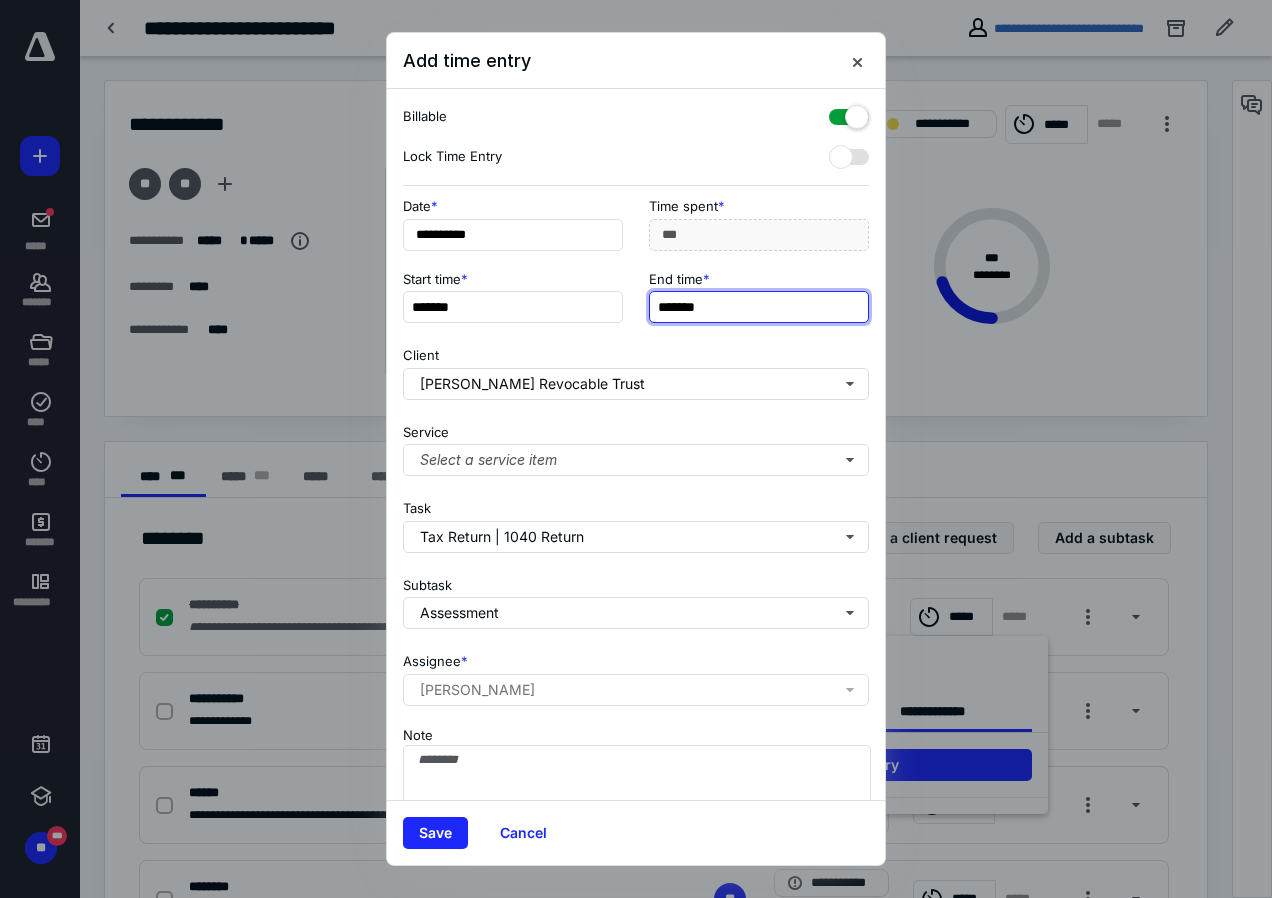 click on "*******" at bounding box center [759, 307] 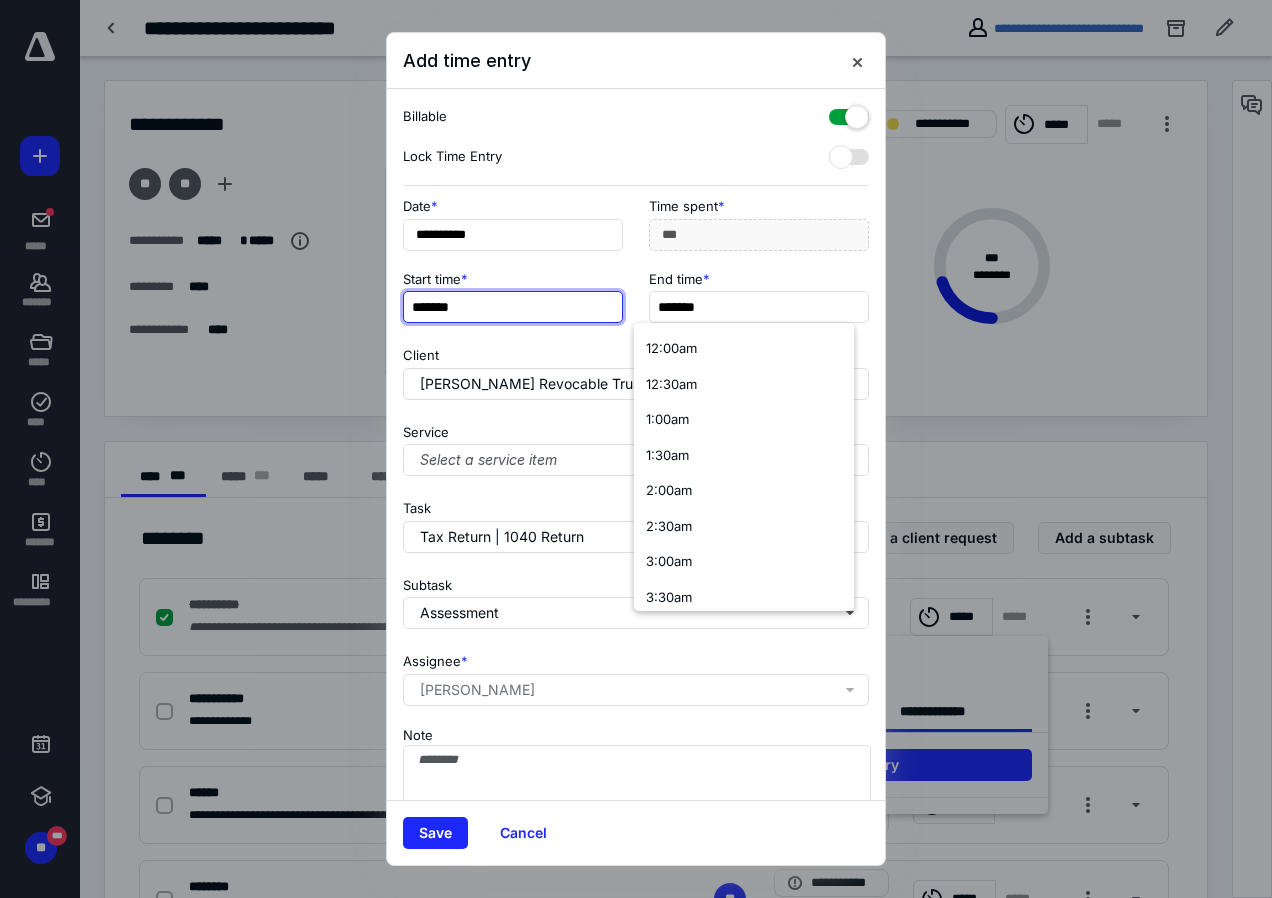 click on "*******" at bounding box center [513, 307] 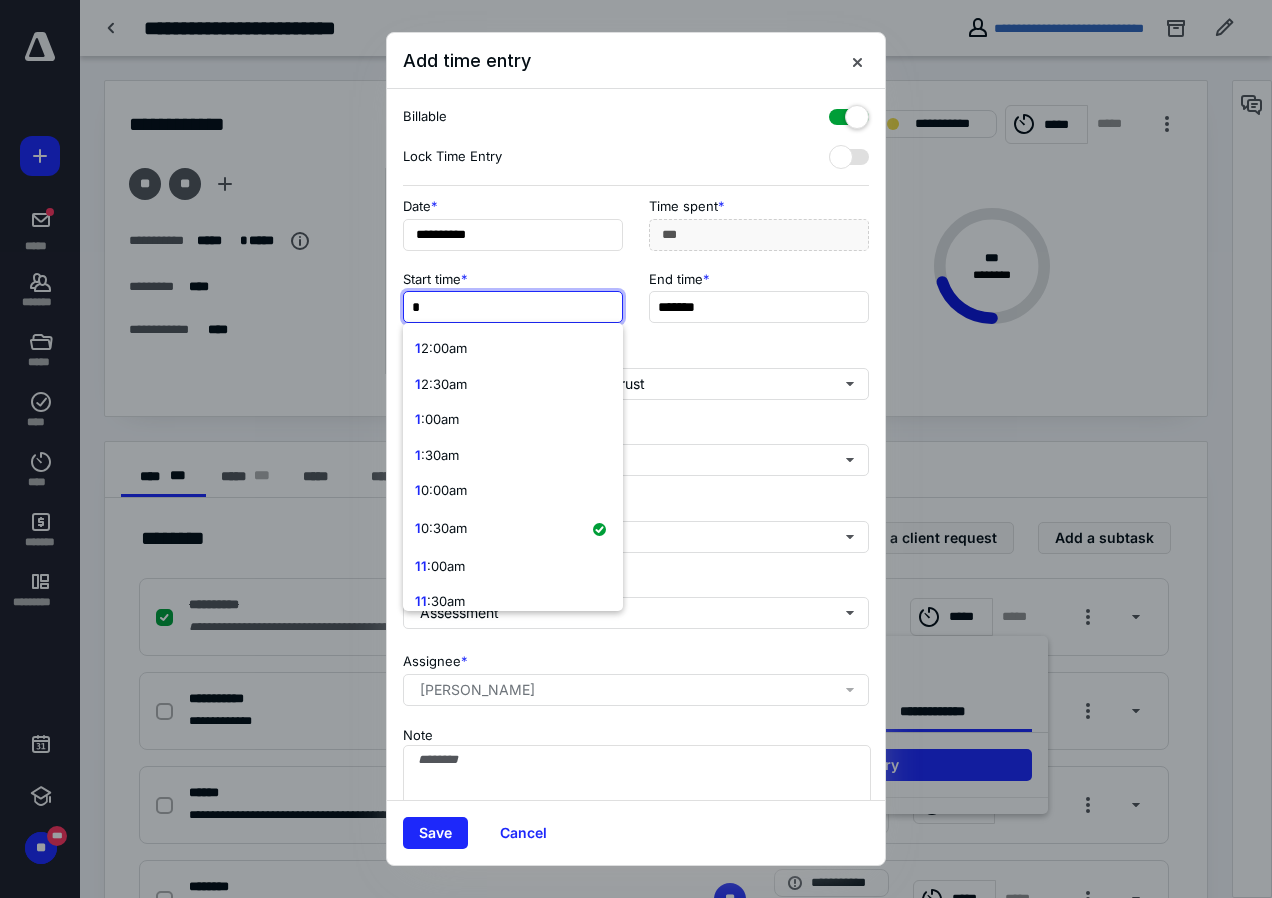 type on "**" 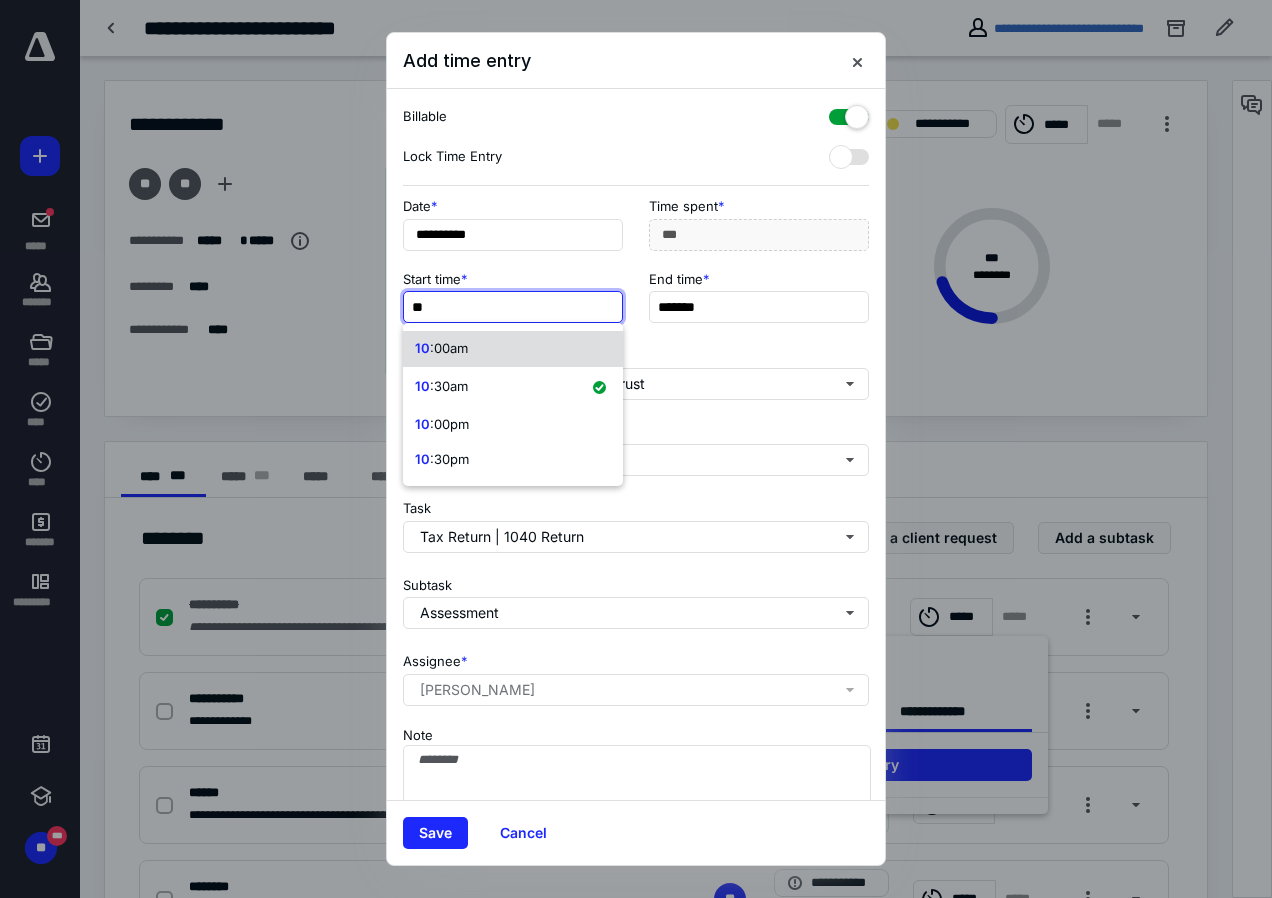 click on "10 :00am" at bounding box center [513, 349] 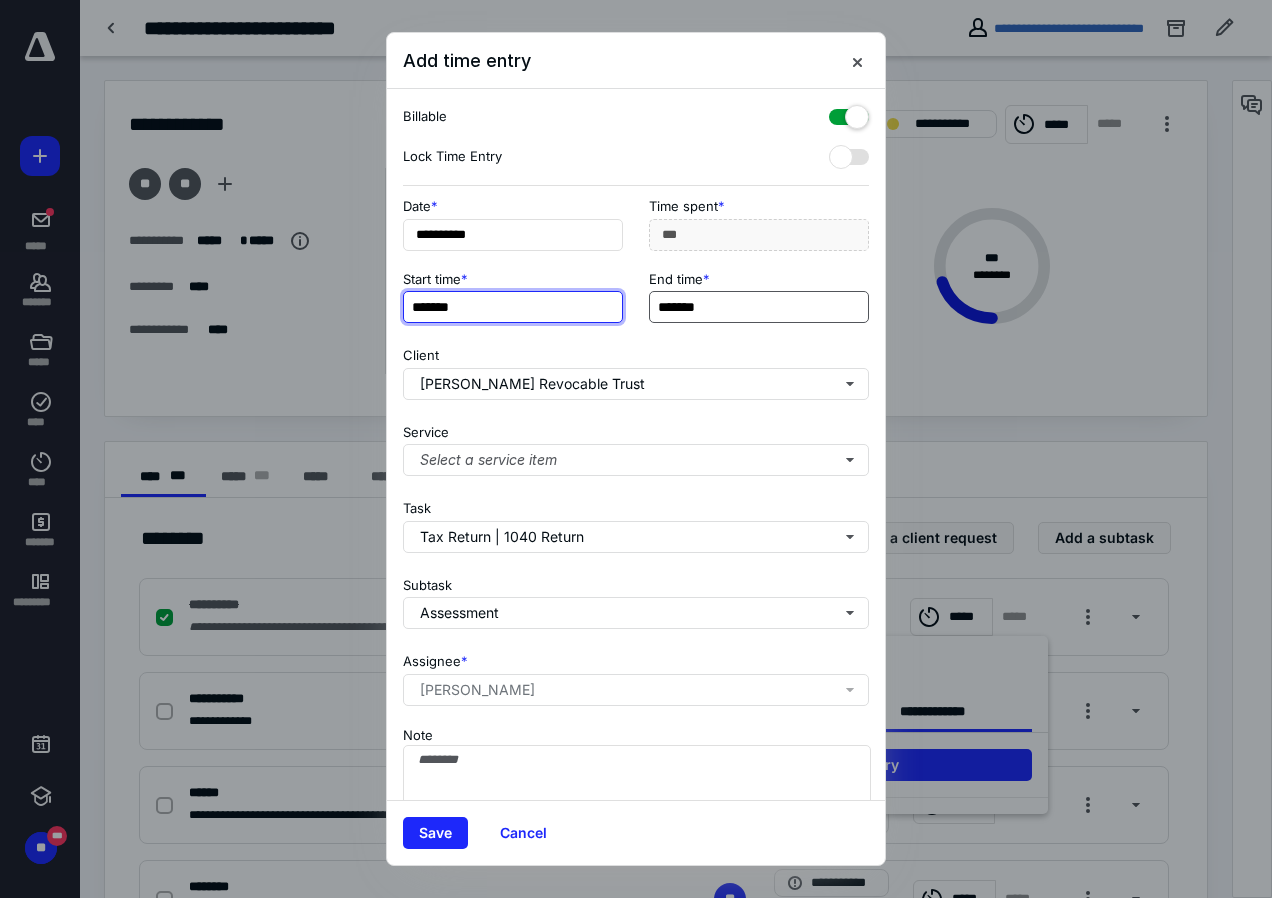 type on "*******" 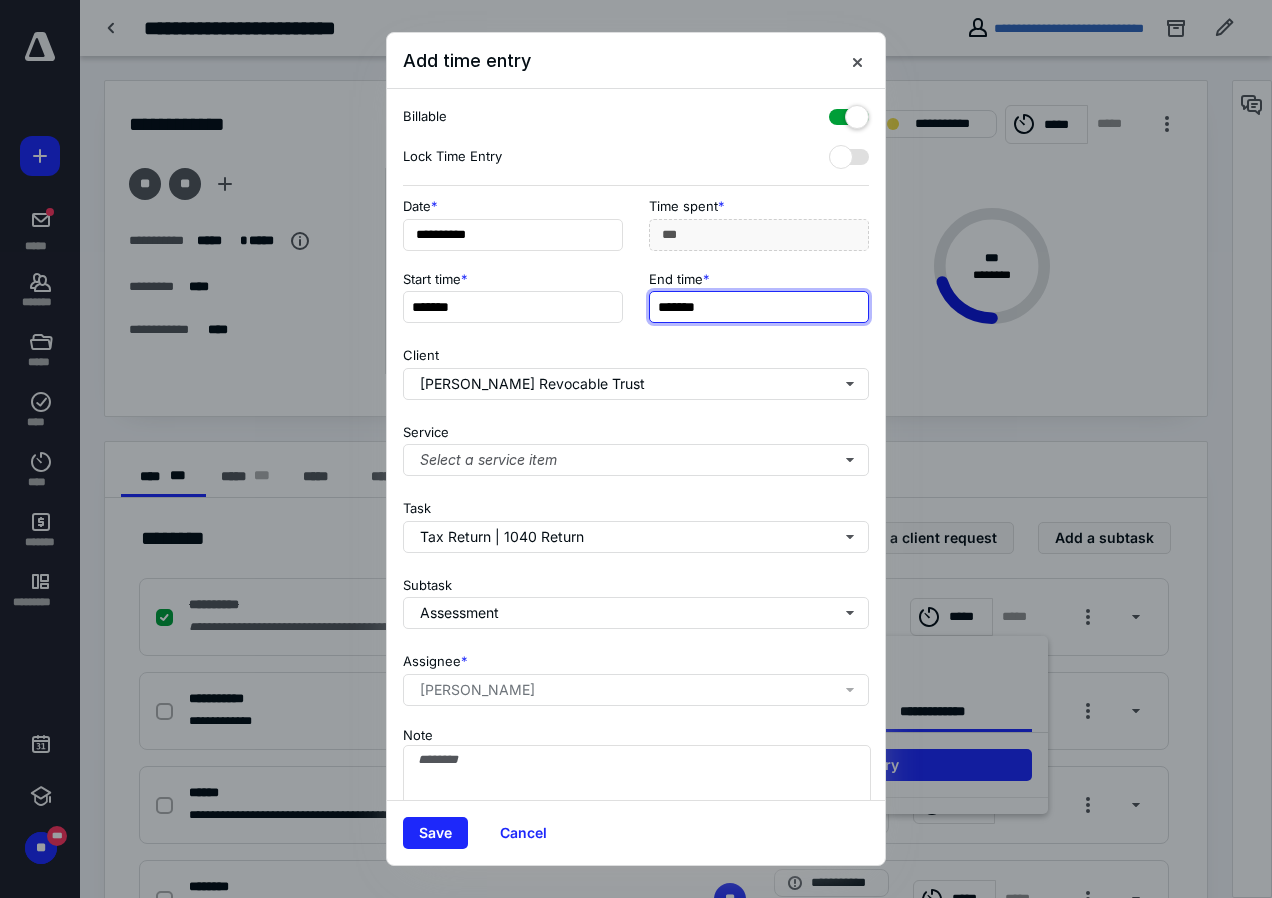 click on "*******" at bounding box center (759, 307) 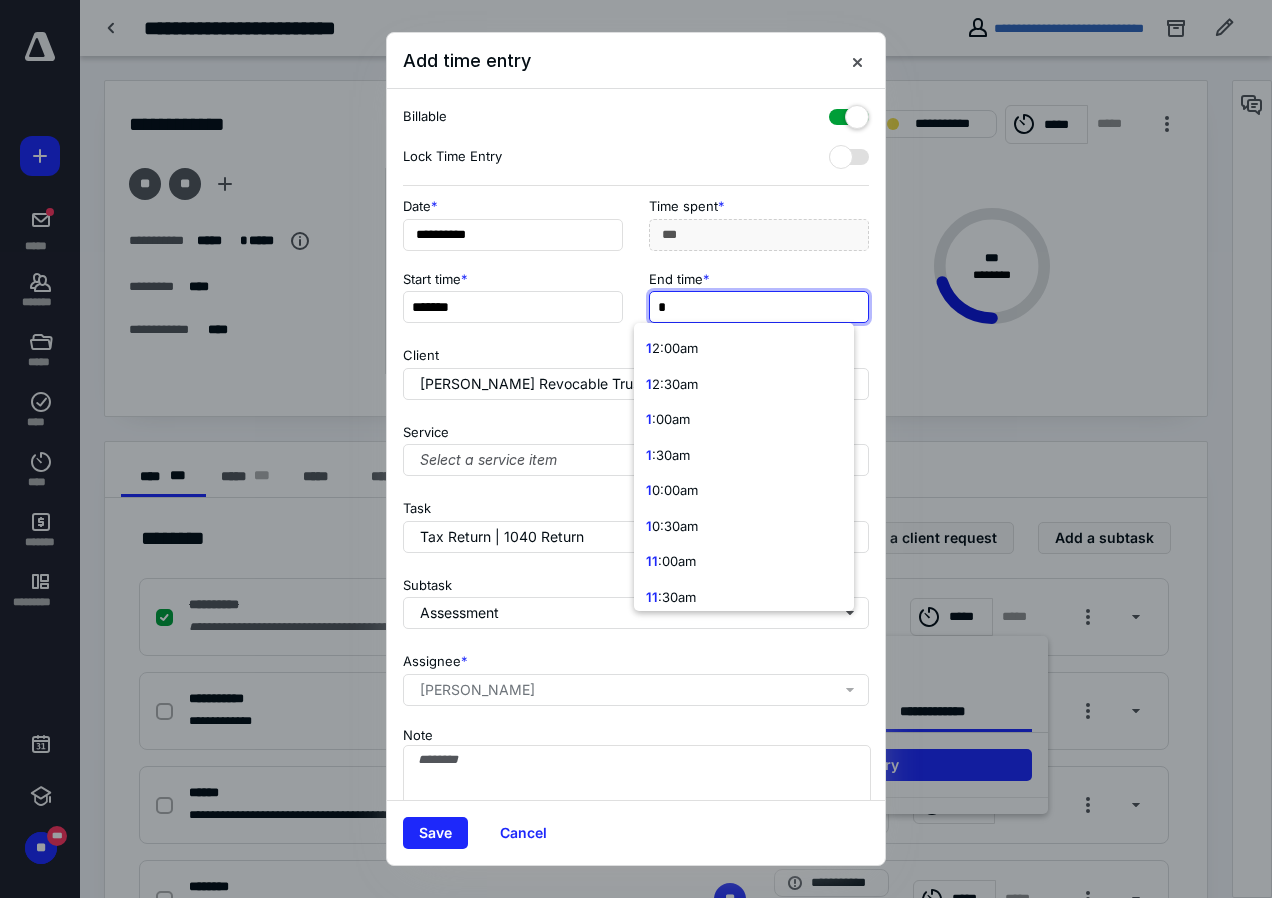 type on "**" 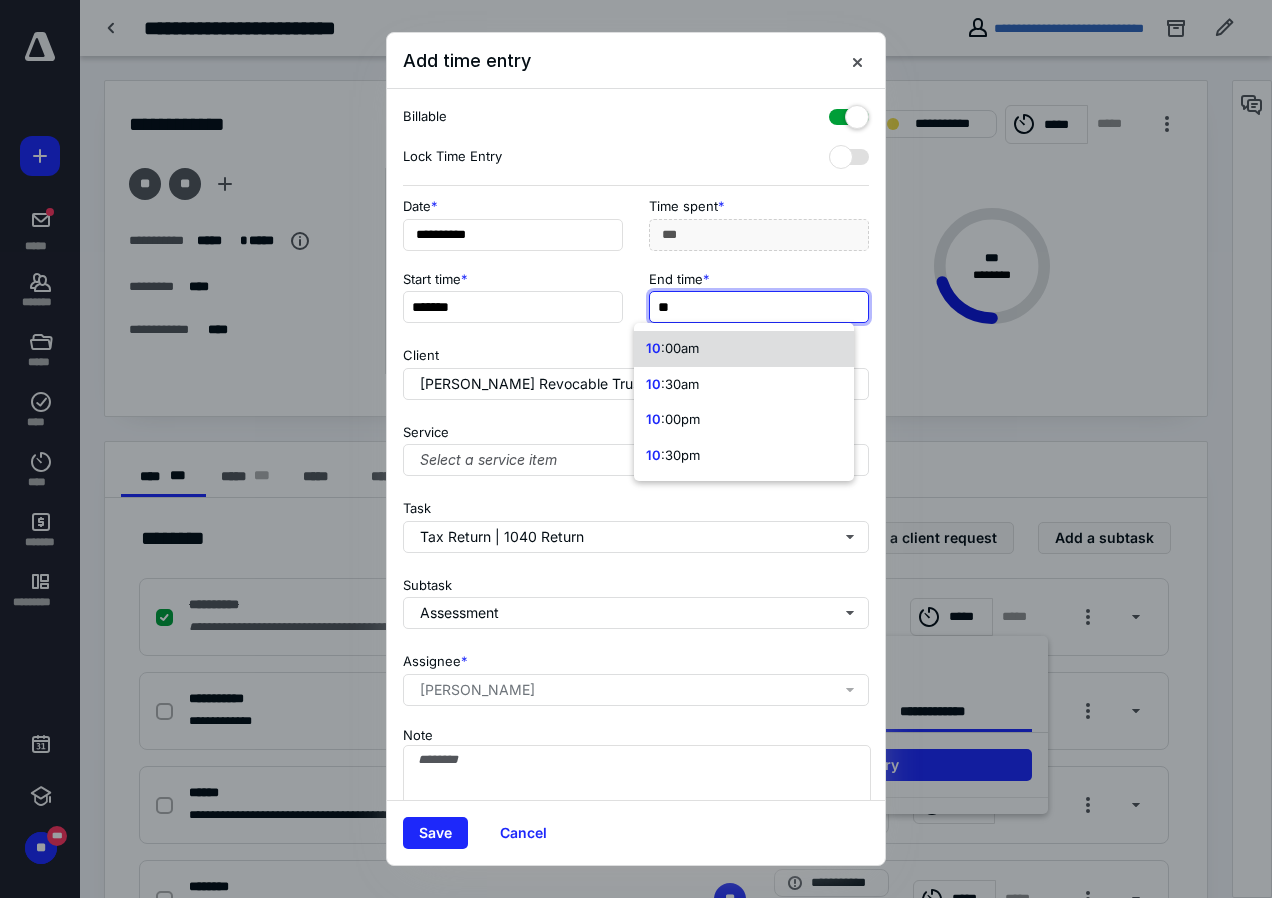 drag, startPoint x: 688, startPoint y: 352, endPoint x: 687, endPoint y: 340, distance: 12.0415945 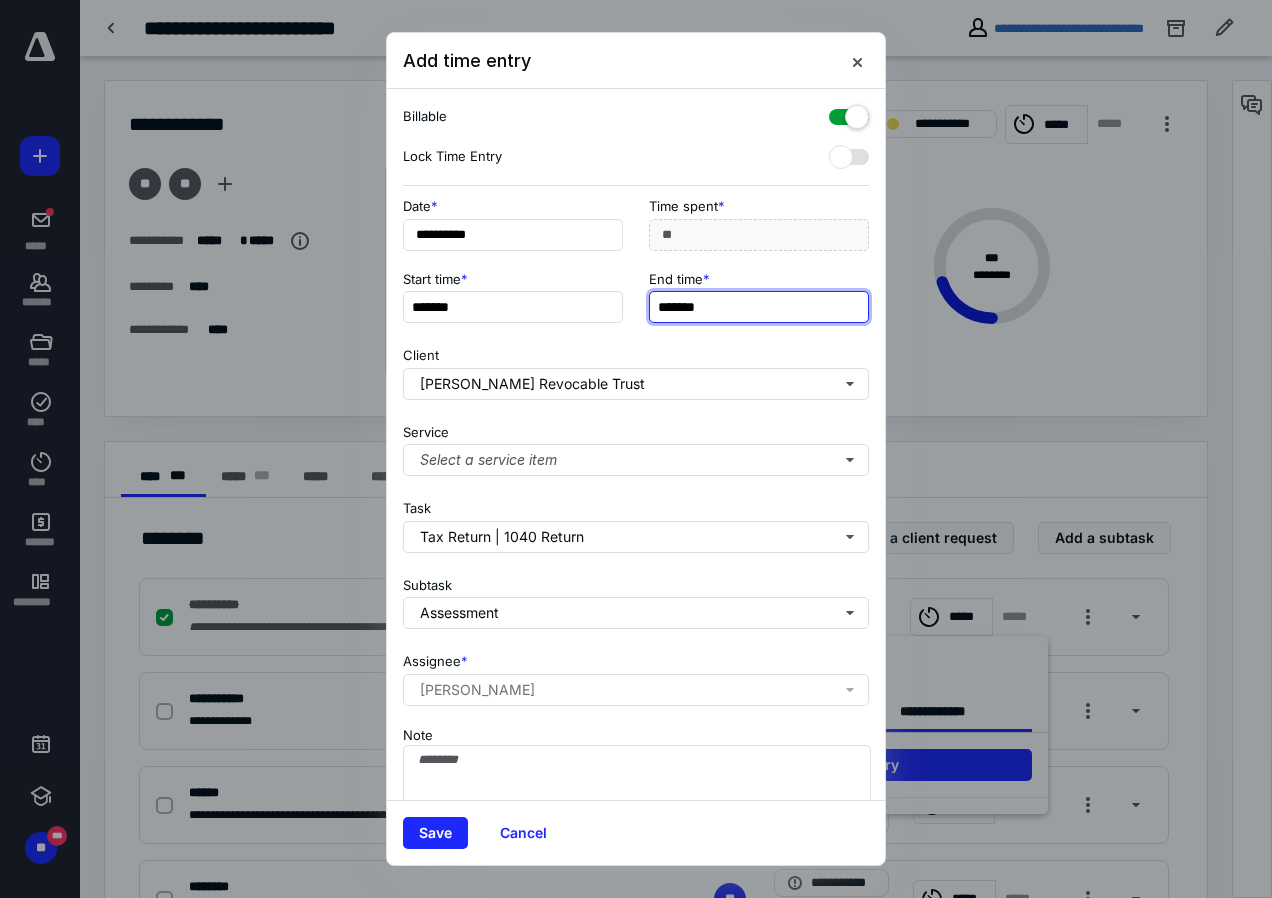 click on "*******" at bounding box center (759, 307) 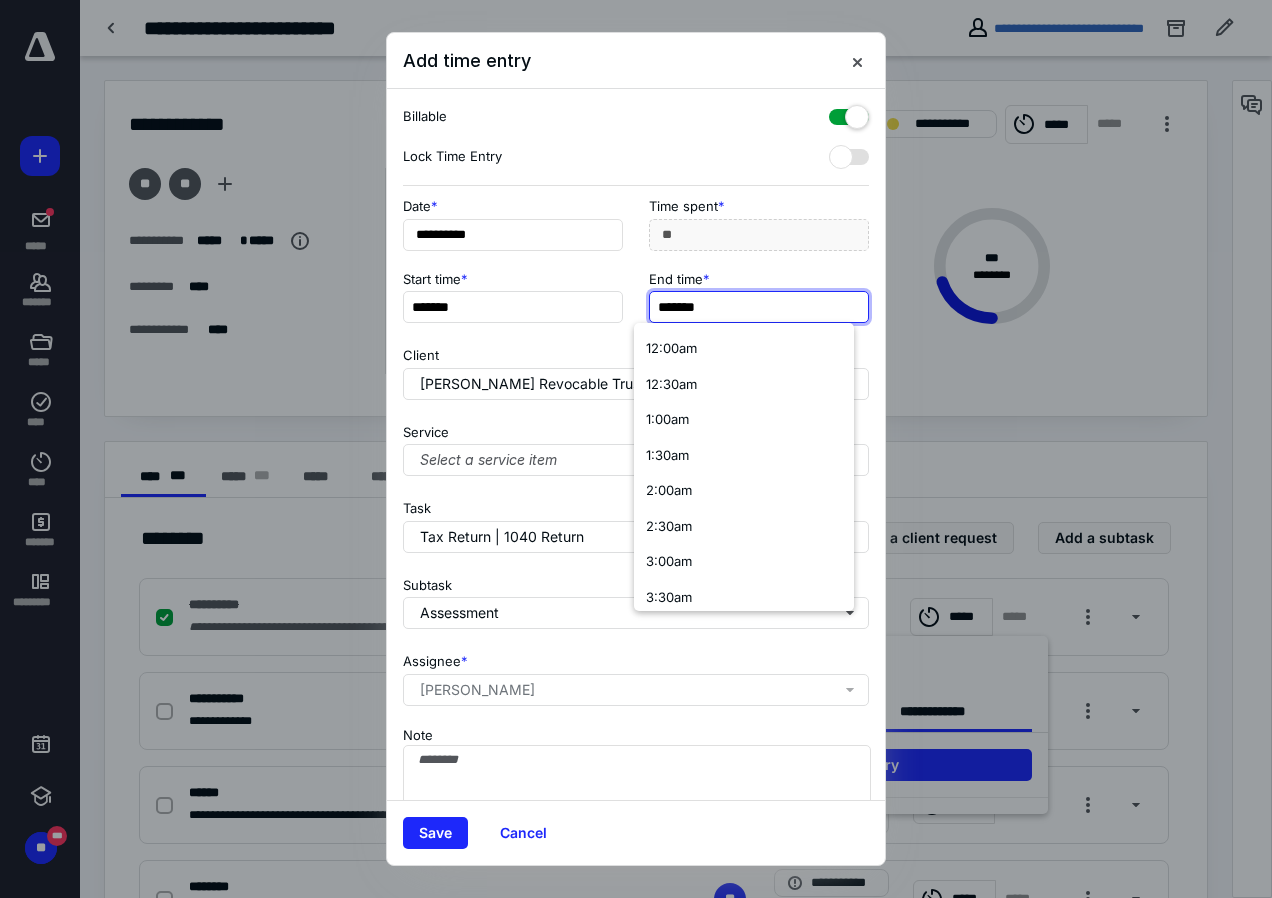 click on "*******" at bounding box center [759, 307] 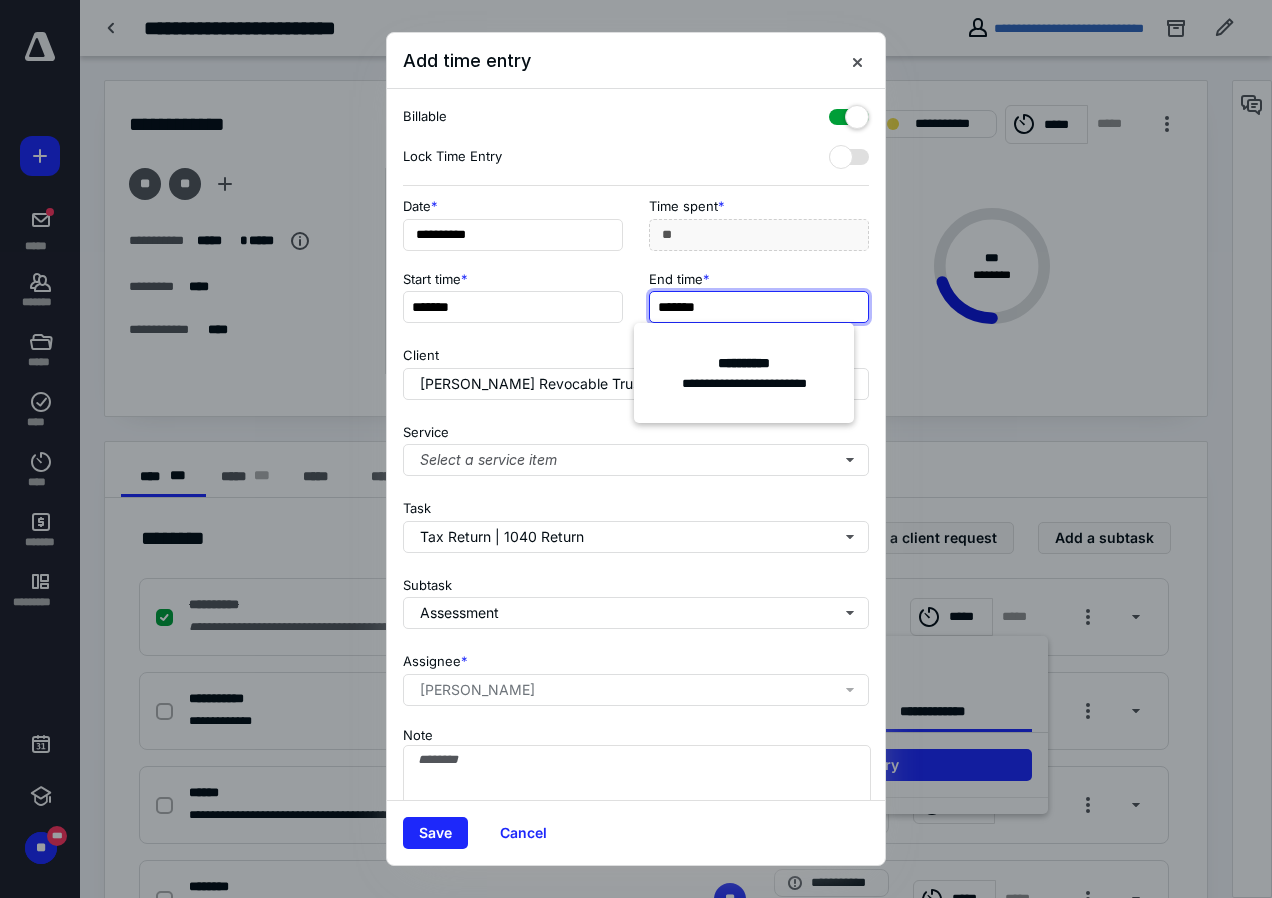 type on "*******" 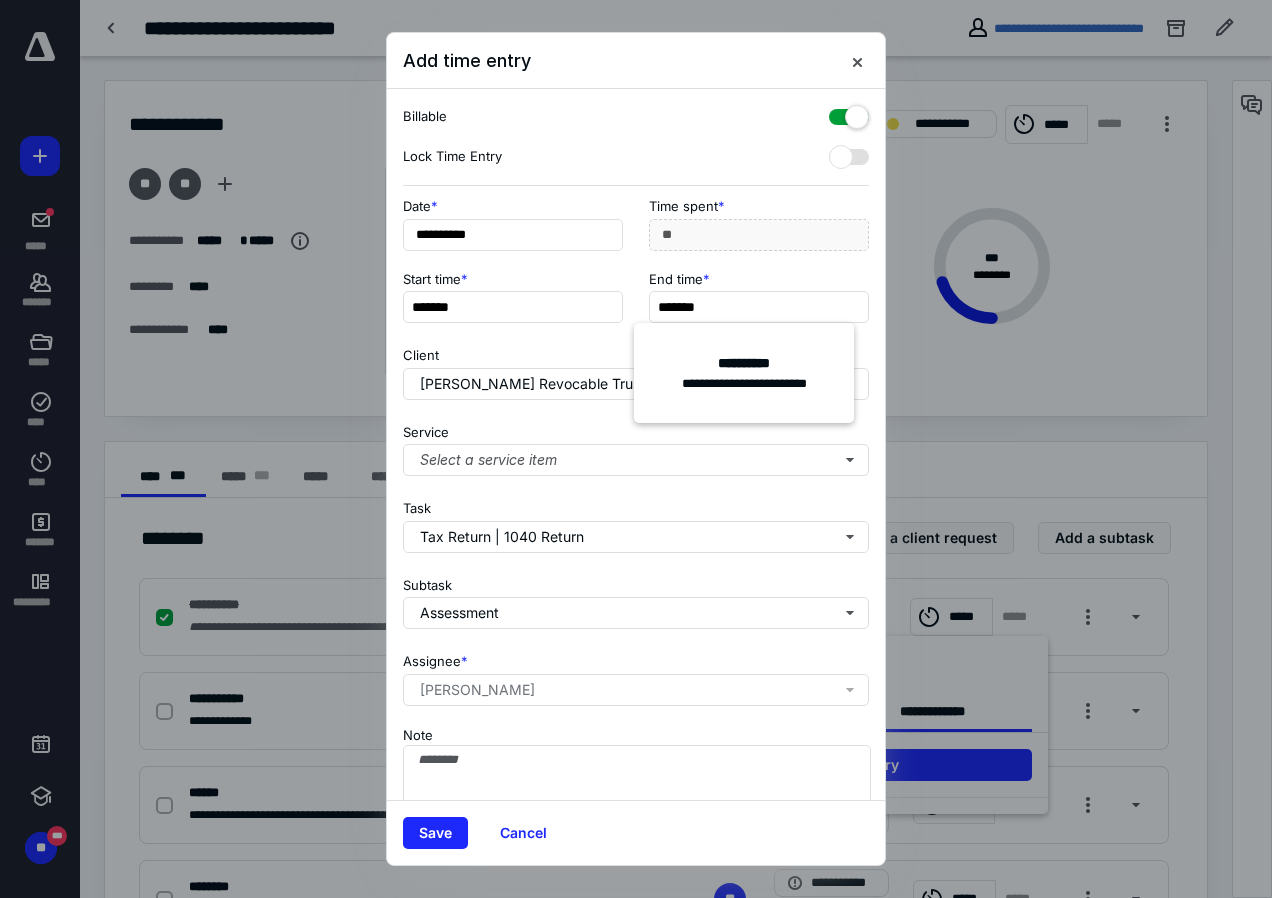 type on "***" 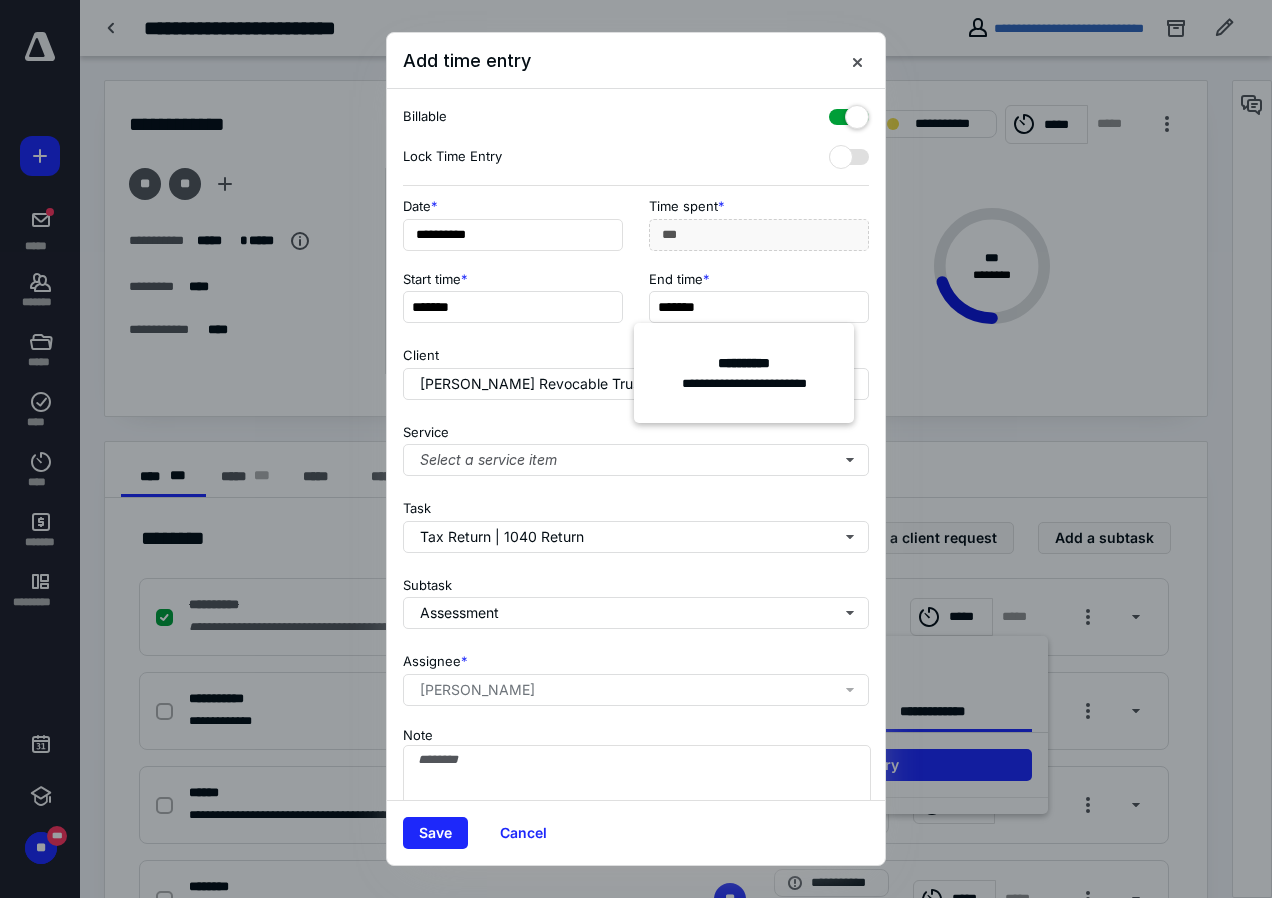 click on "Client Mary P Pointer Revocable Trust" at bounding box center (636, 369) 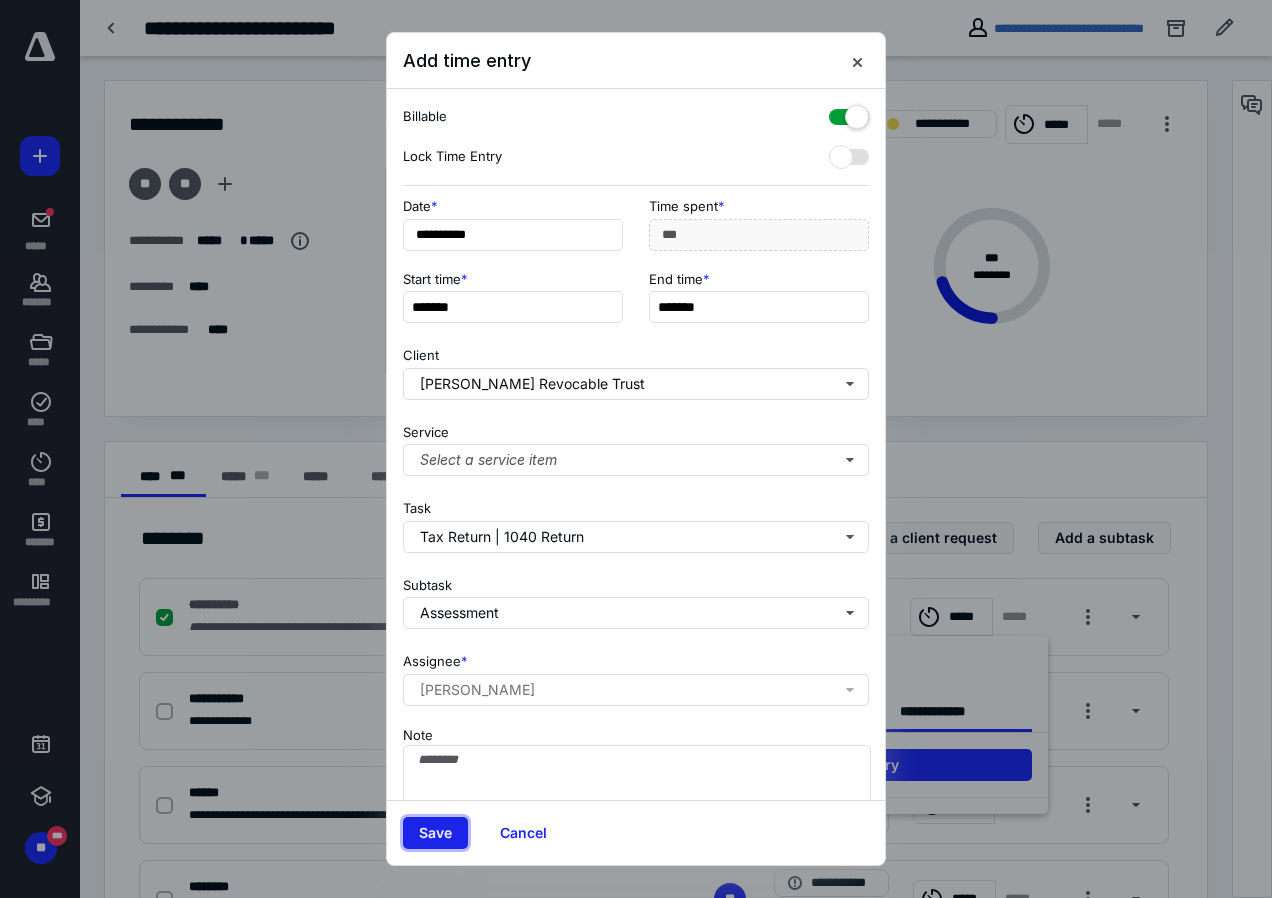 click on "Save" at bounding box center (435, 833) 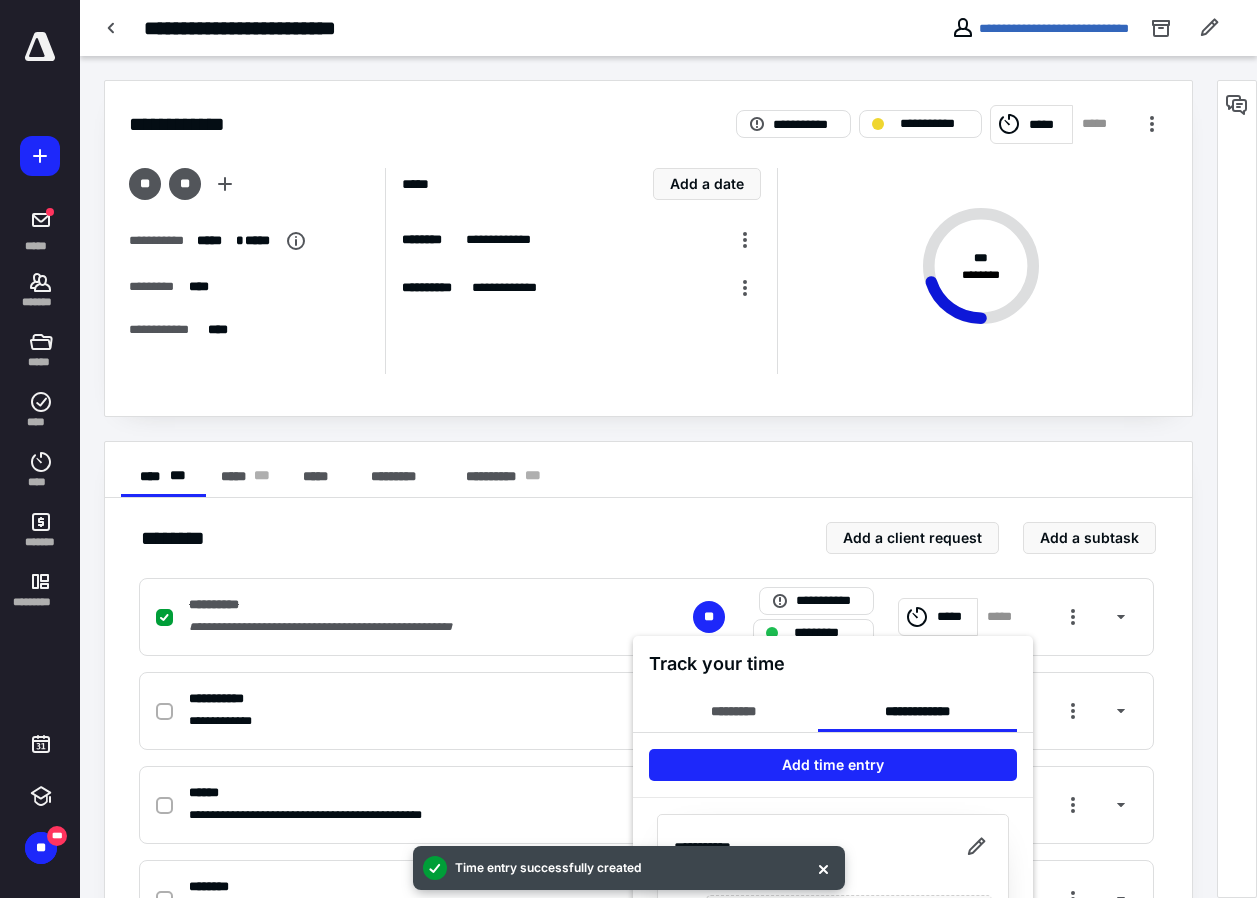 click at bounding box center (628, 449) 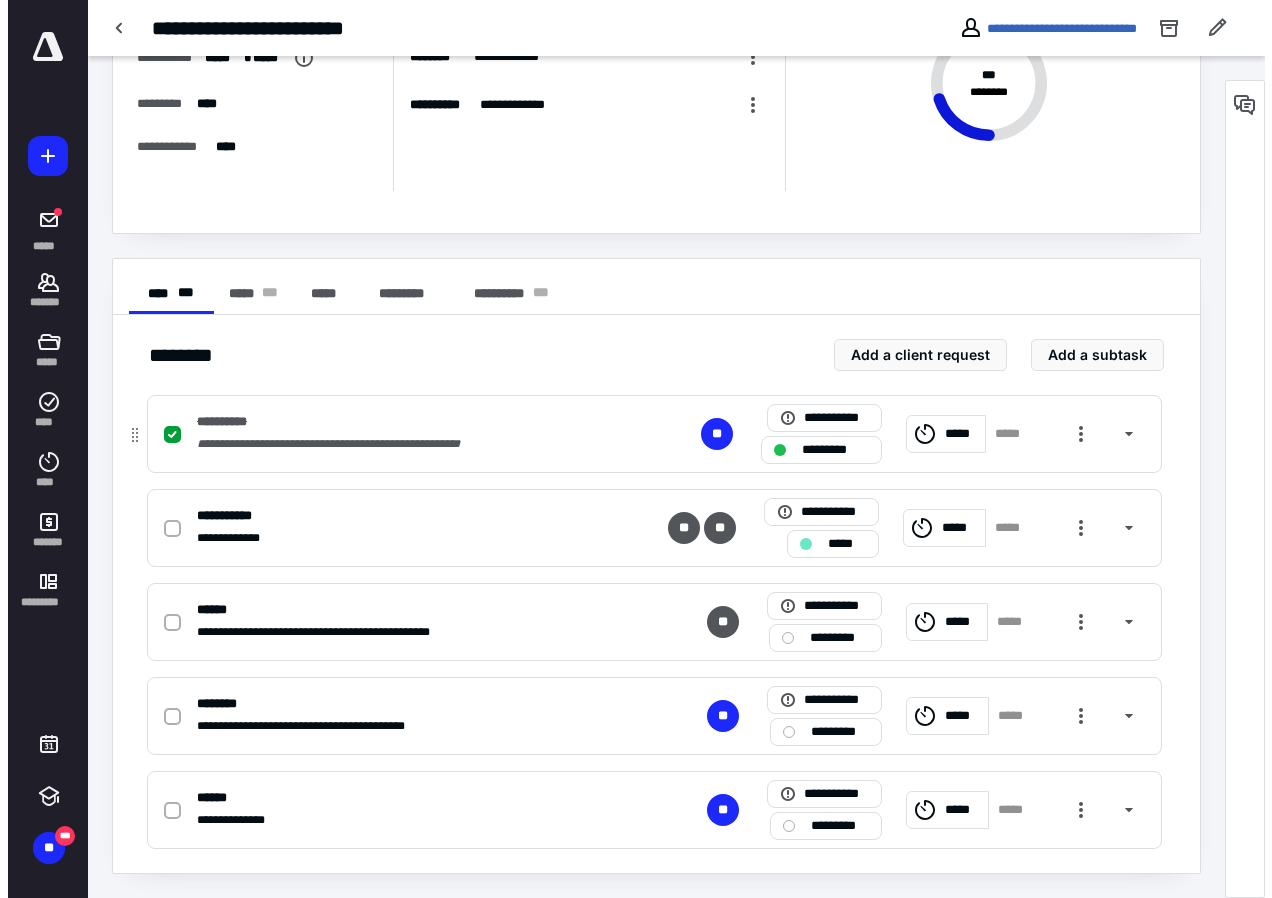 scroll, scrollTop: 0, scrollLeft: 0, axis: both 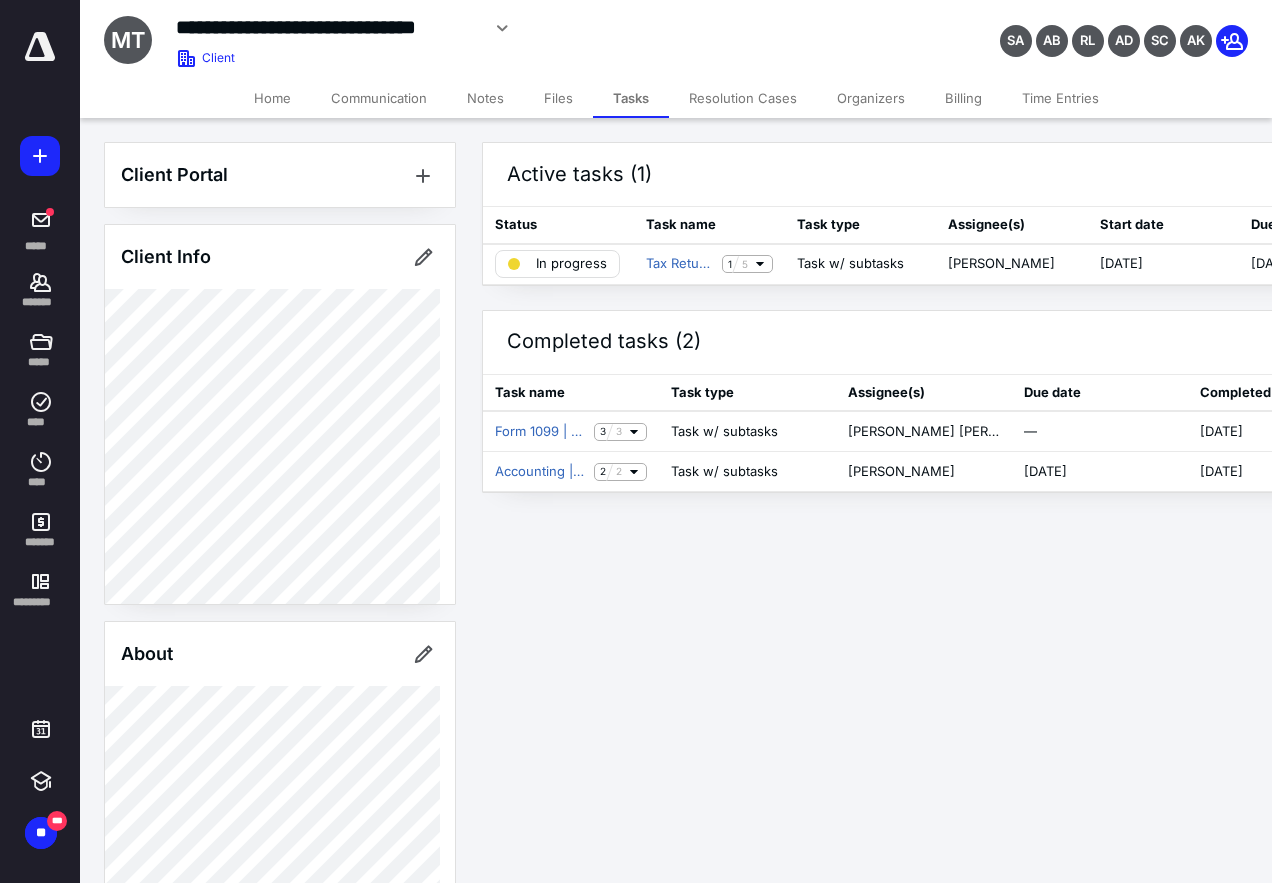 click on "Files" at bounding box center [558, 98] 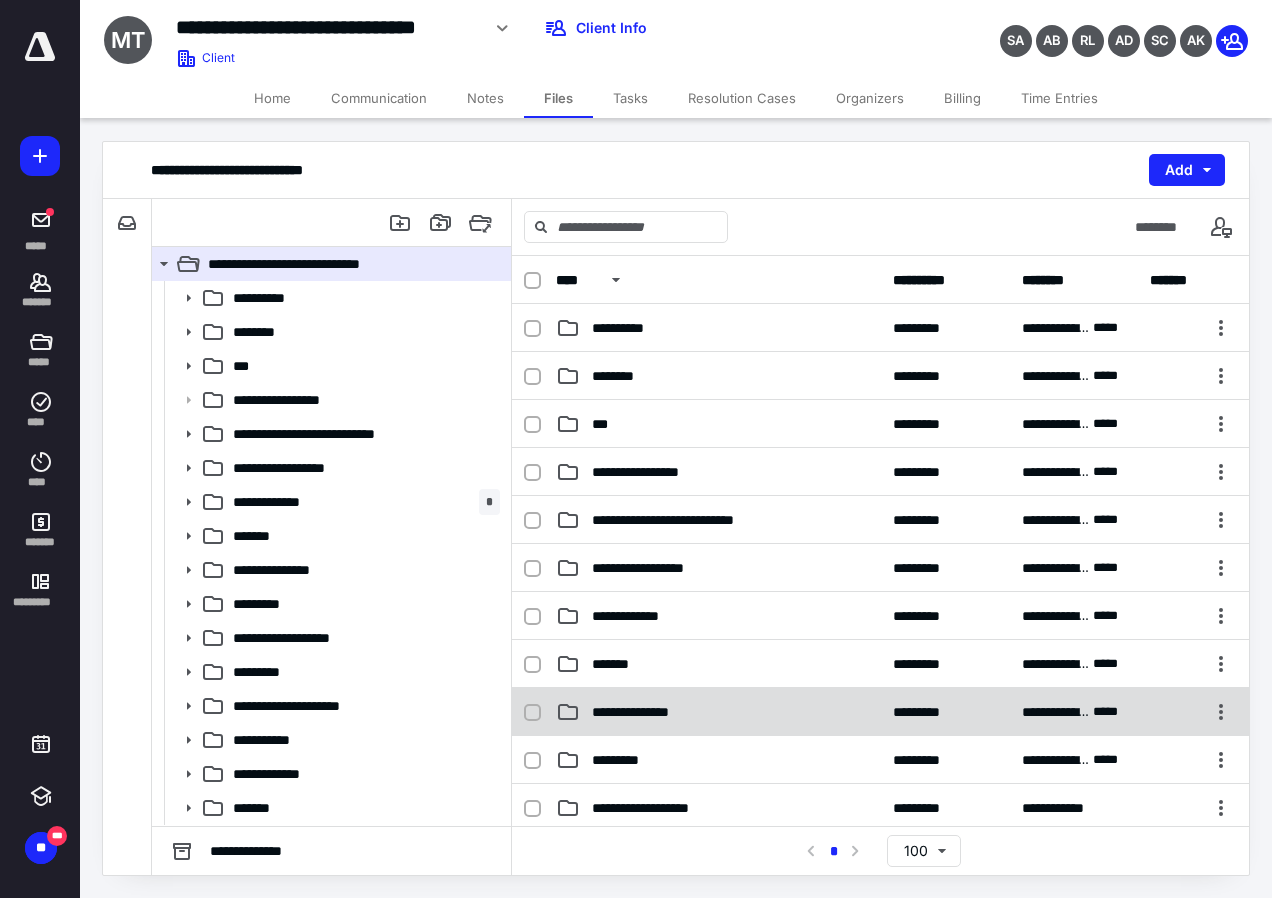 scroll, scrollTop: 200, scrollLeft: 0, axis: vertical 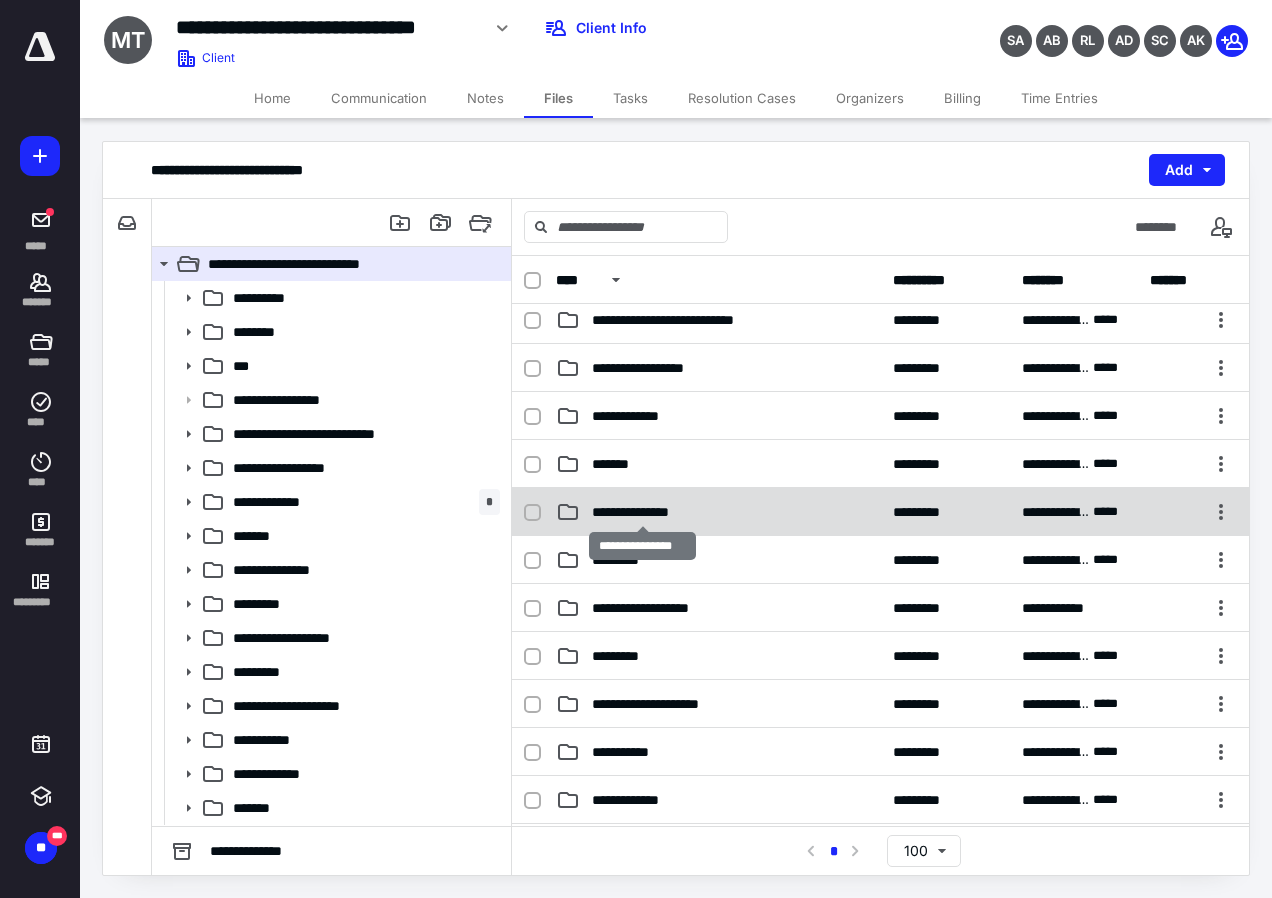 click on "**********" at bounding box center (642, 512) 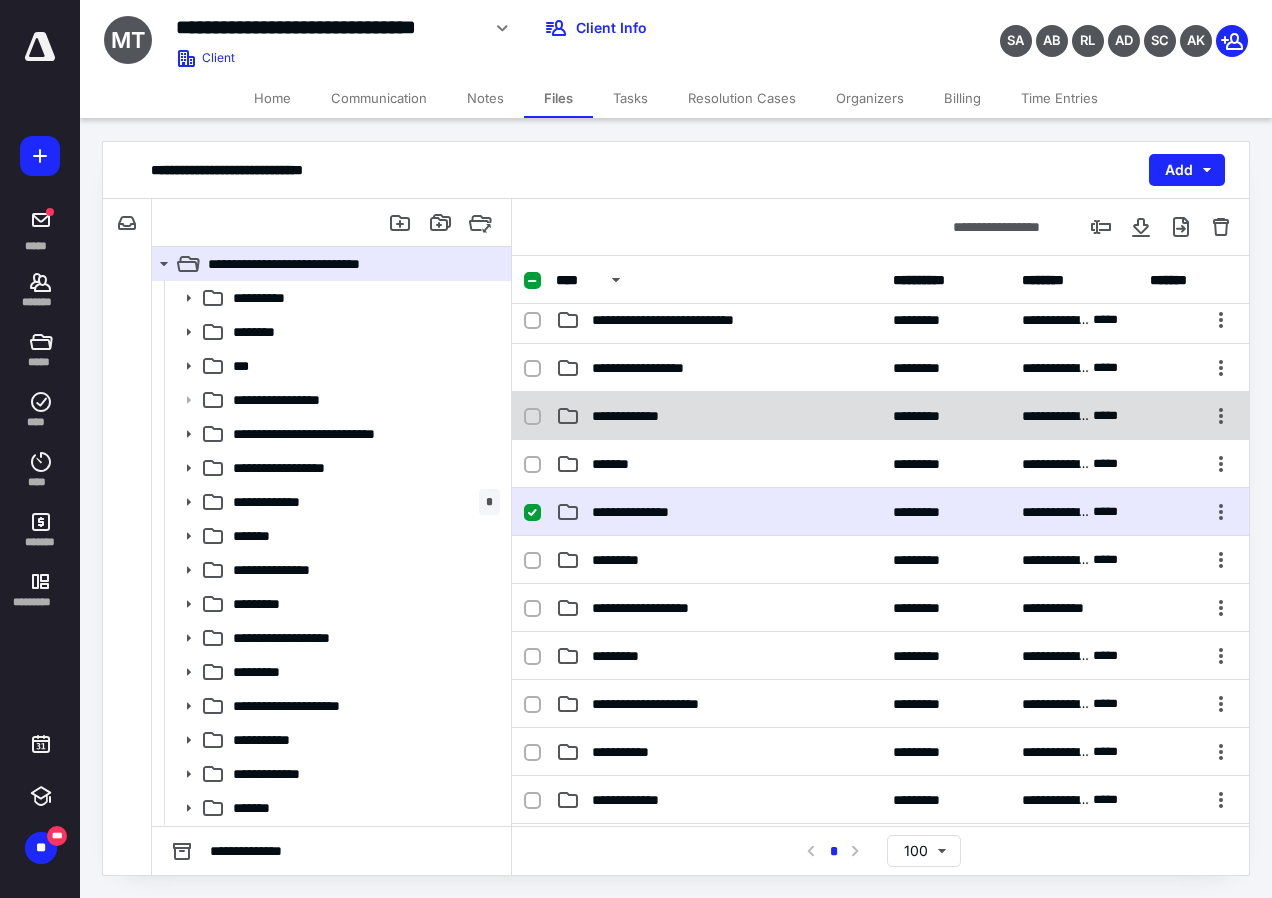 click on "**********" at bounding box center [638, 416] 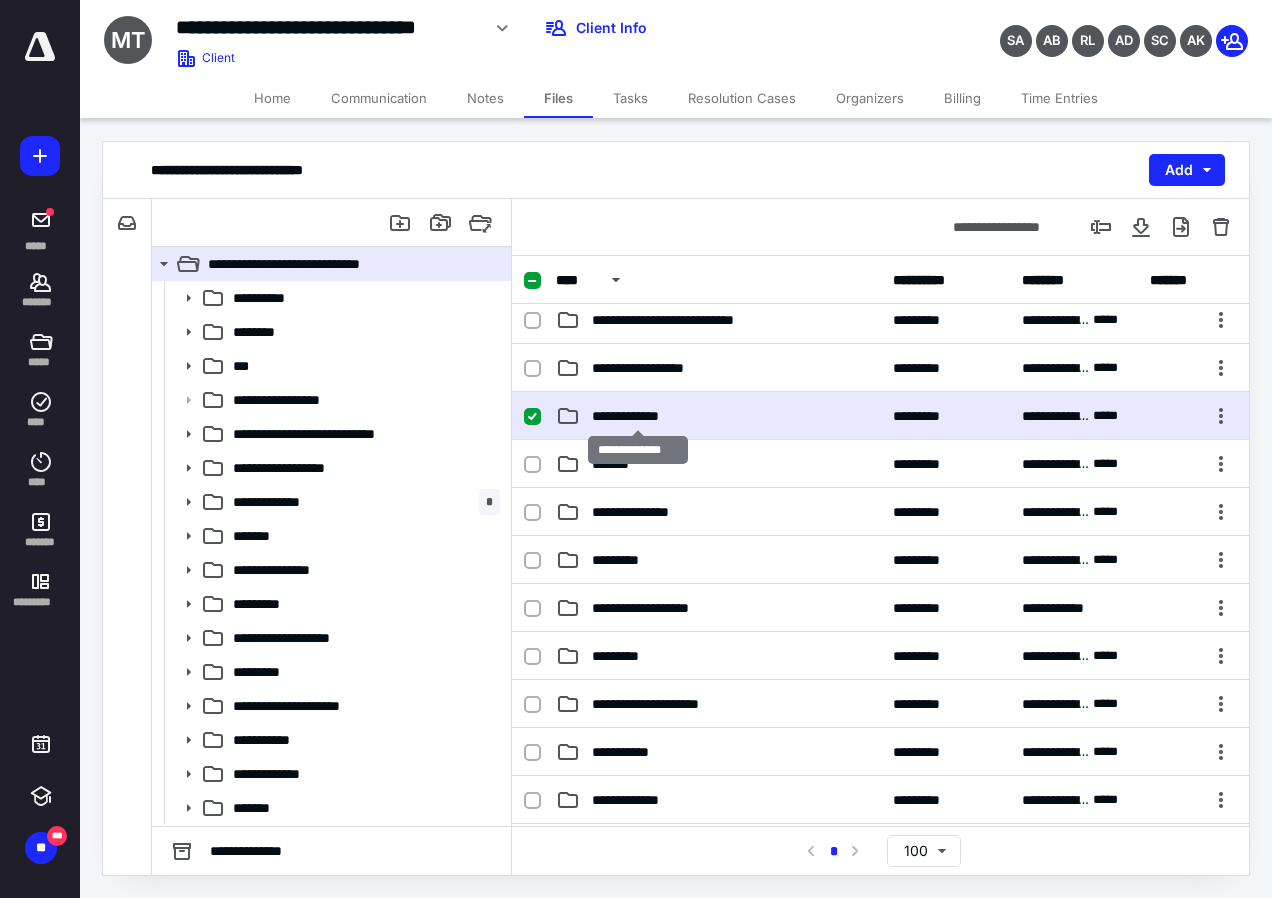 click on "**********" at bounding box center [638, 416] 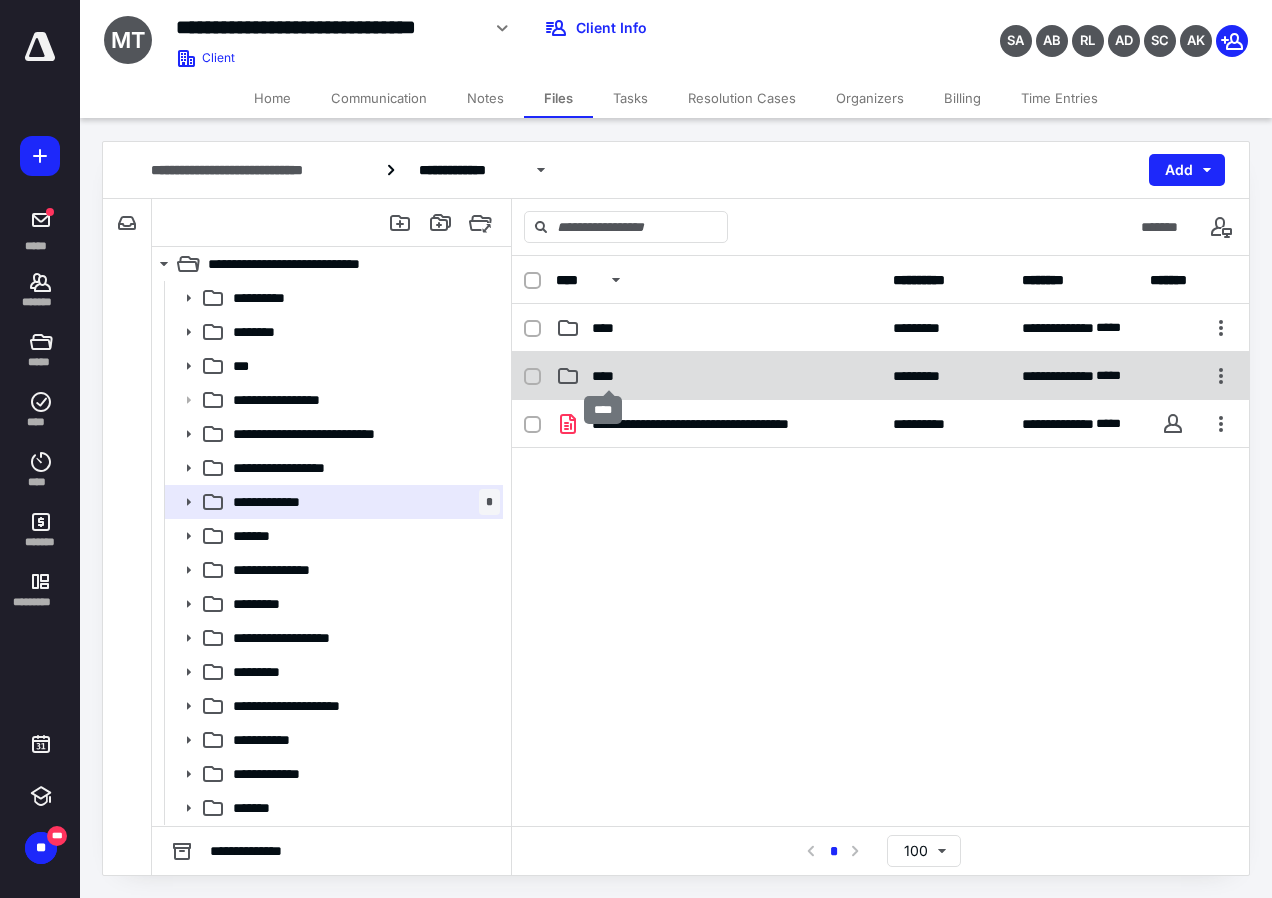 click on "****" at bounding box center (609, 376) 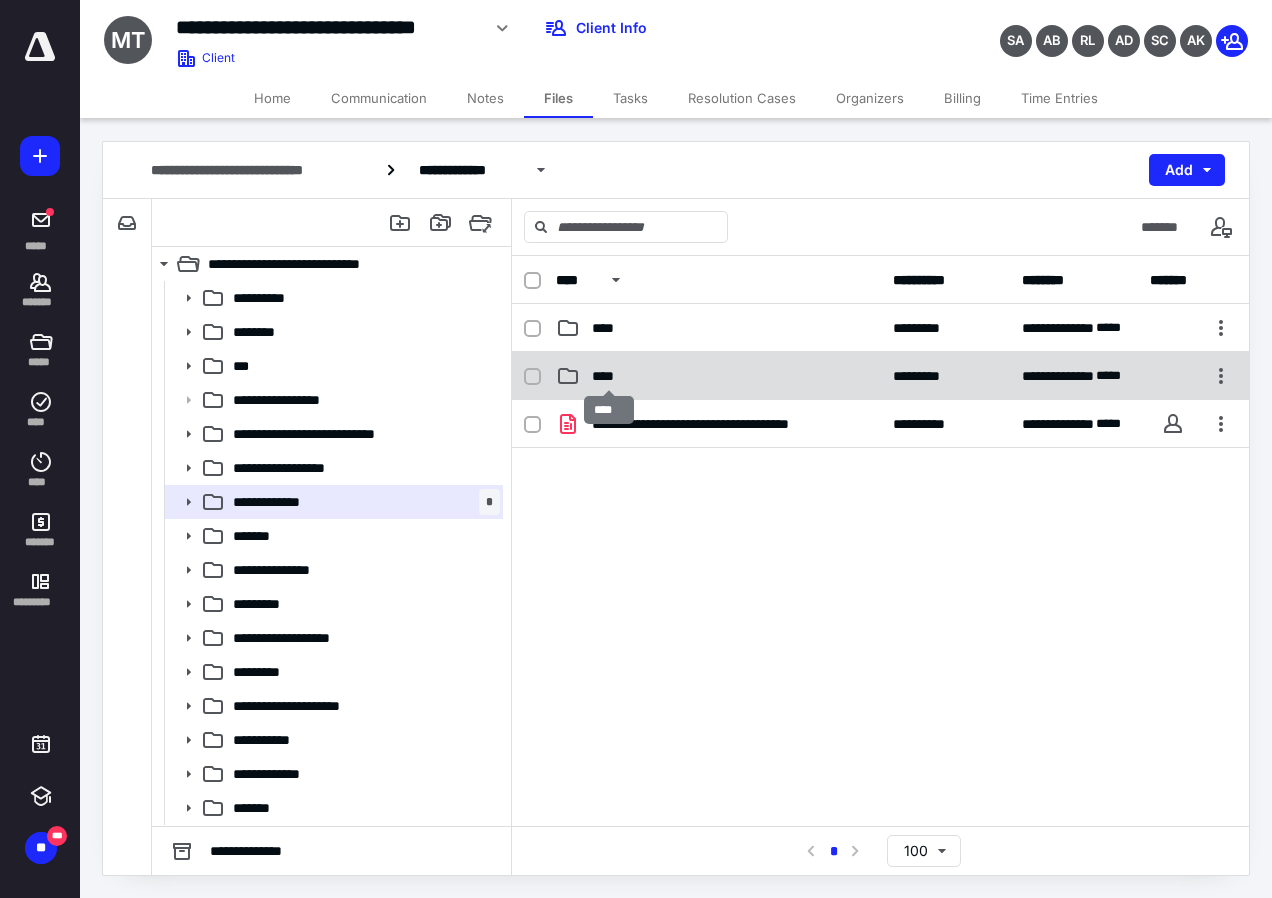 click on "****" at bounding box center (609, 376) 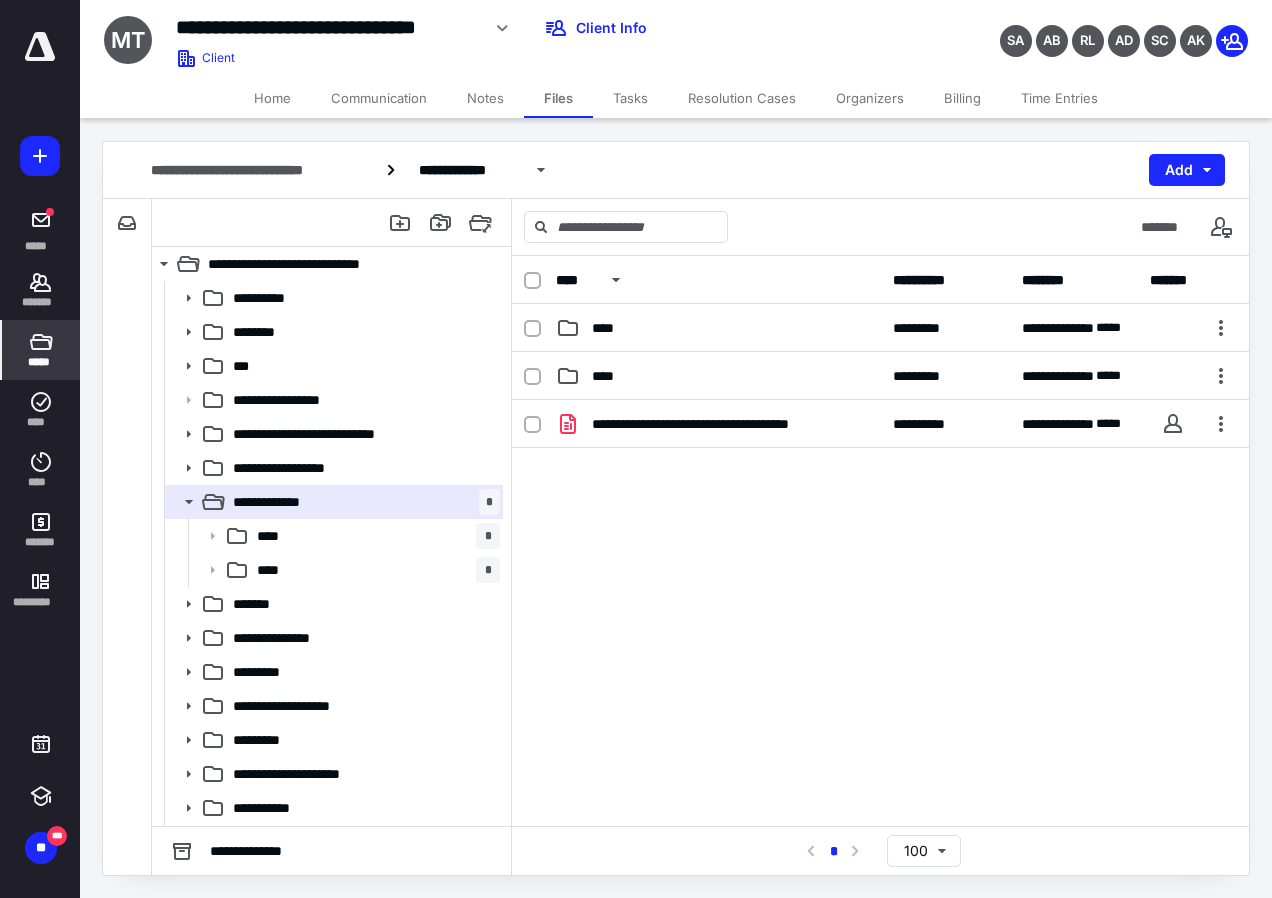 click on "*****" at bounding box center (41, 350) 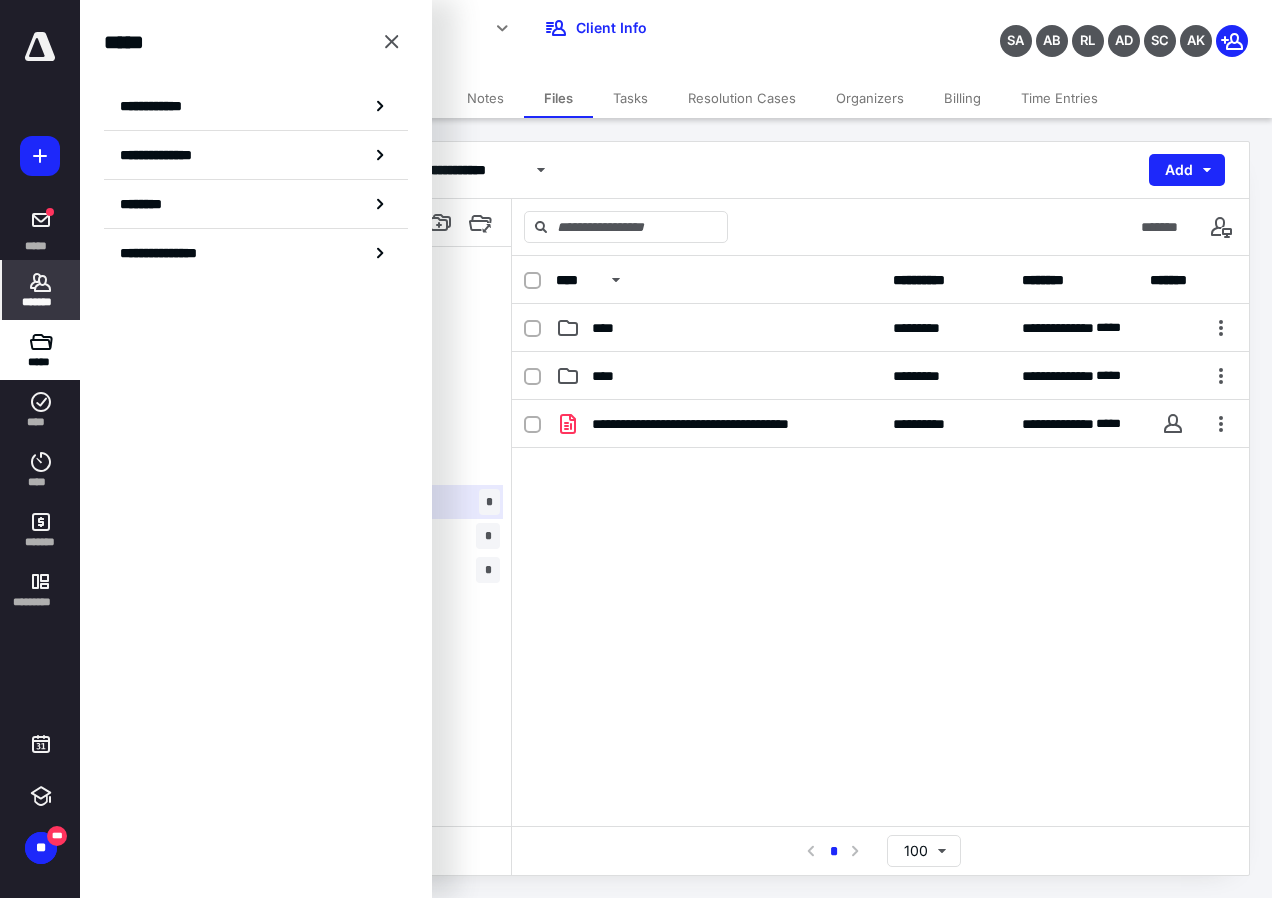 click on "*******" at bounding box center (41, 290) 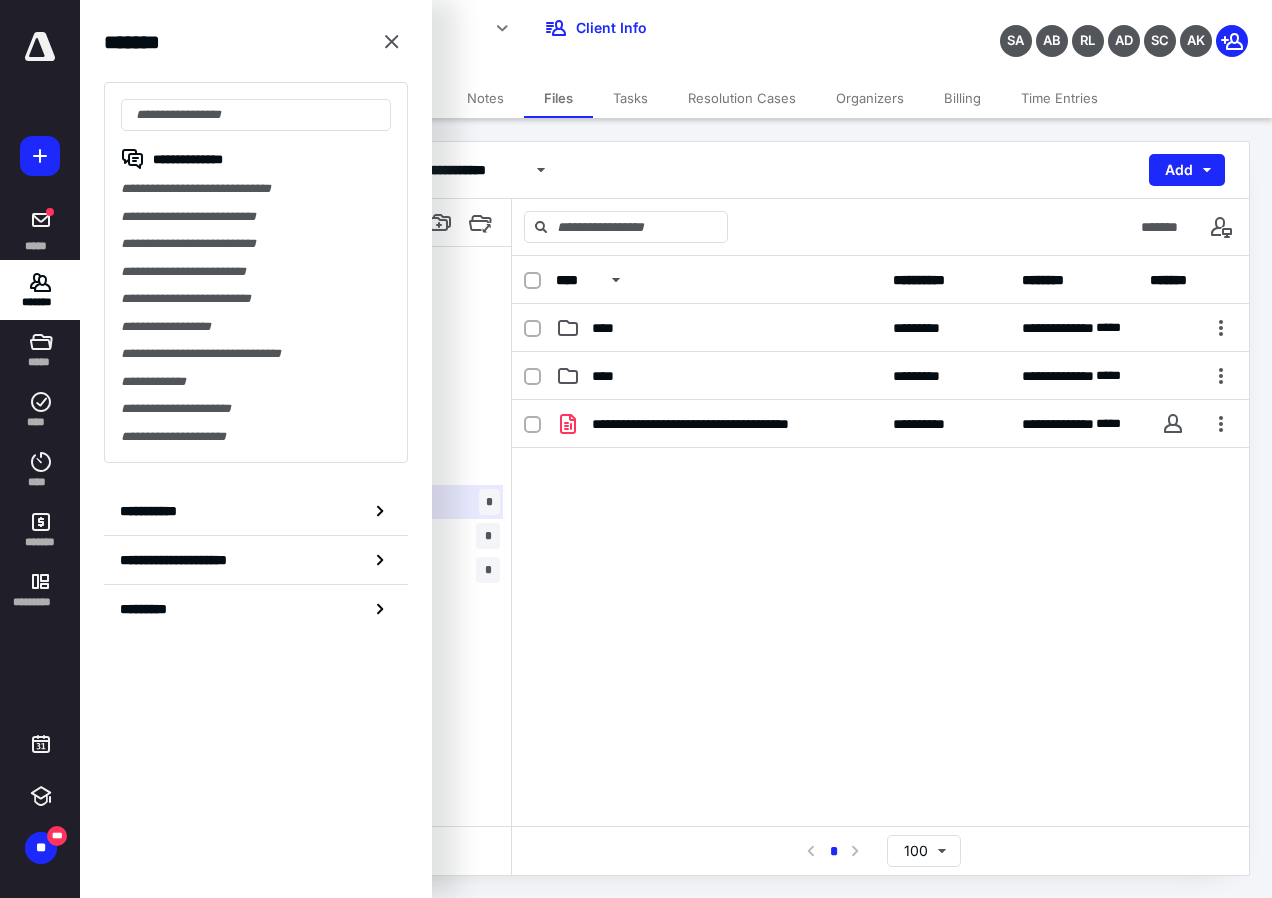 click on "**********" at bounding box center [256, 217] 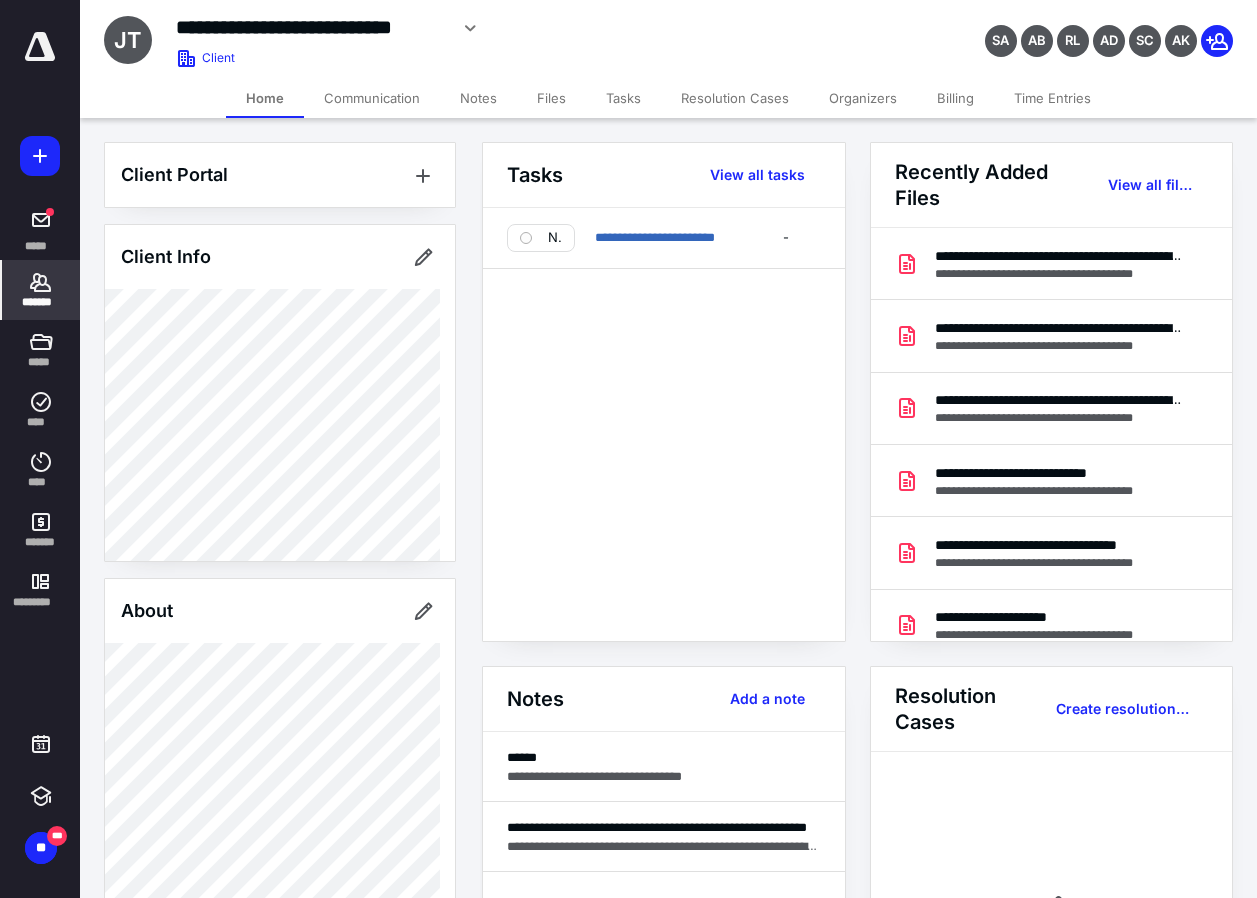 click on "Files" at bounding box center (551, 98) 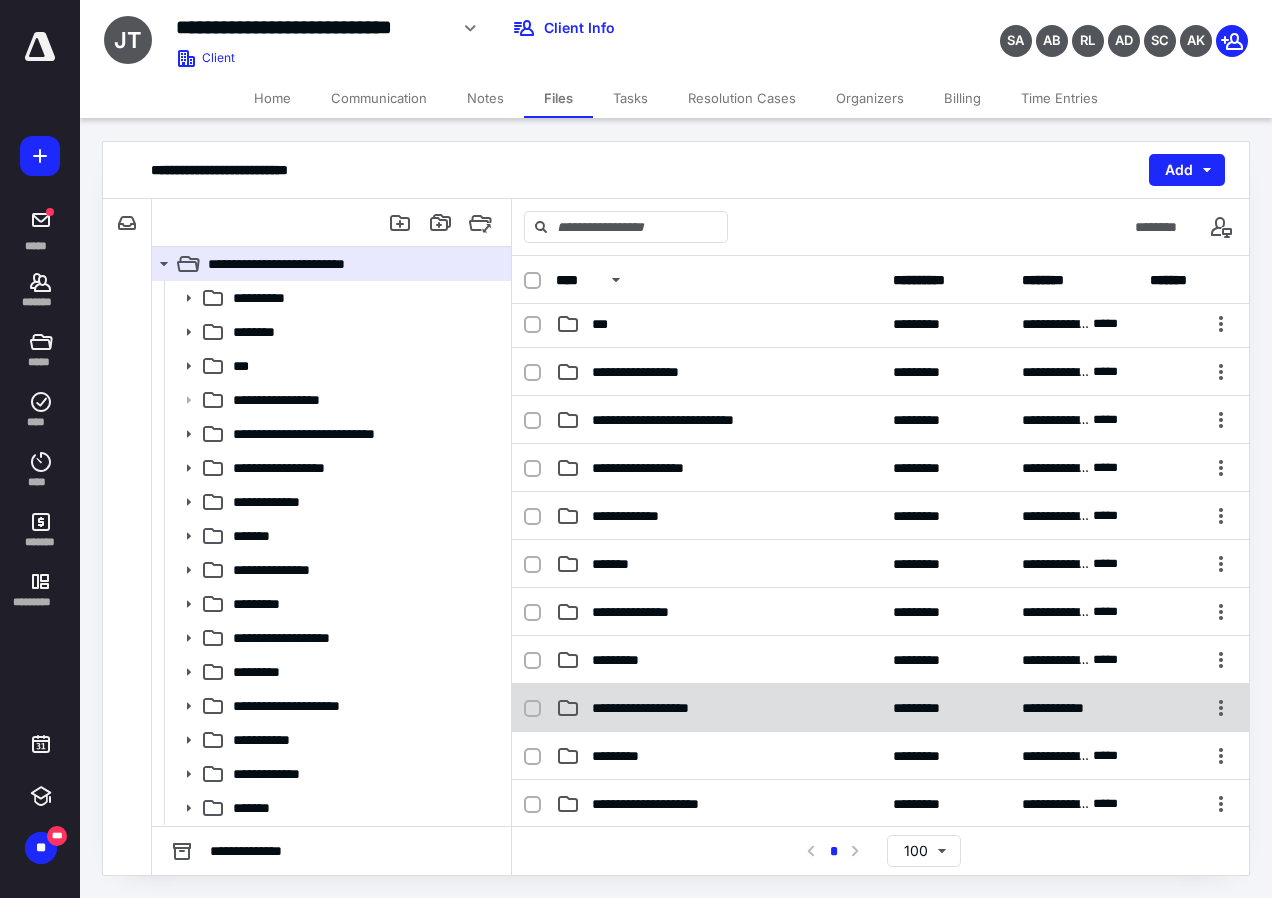 scroll, scrollTop: 200, scrollLeft: 0, axis: vertical 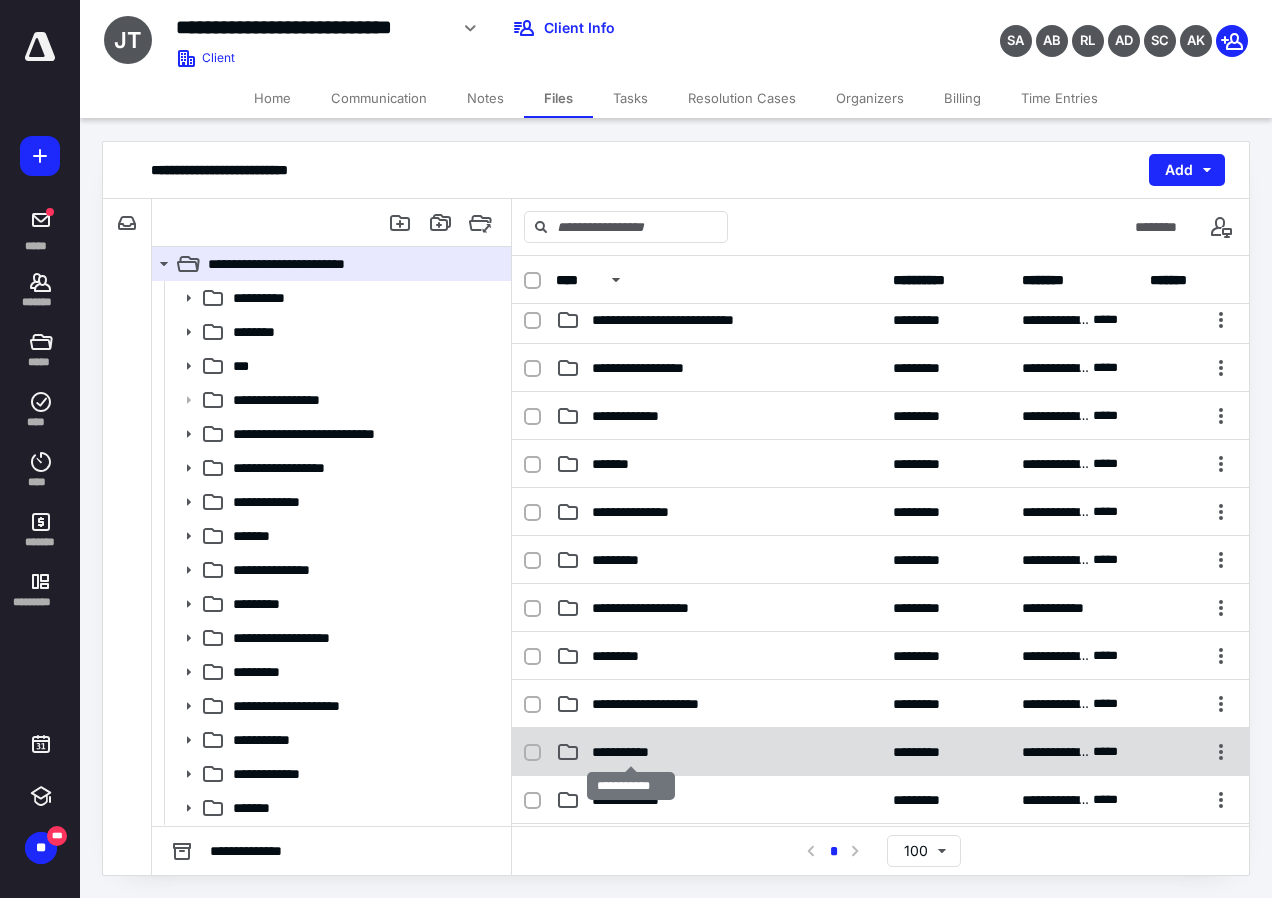 click on "**********" at bounding box center [631, 752] 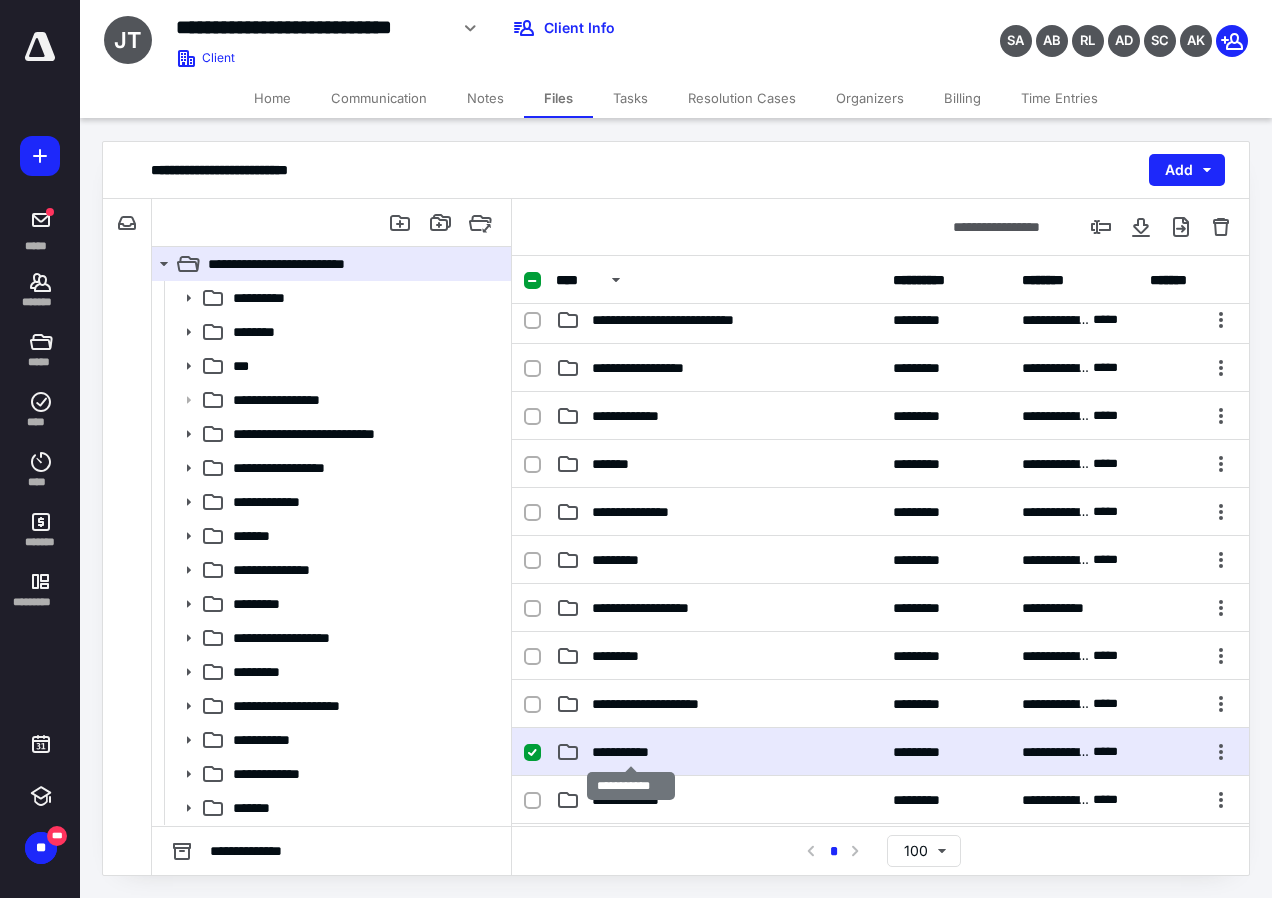 click on "**********" at bounding box center (631, 752) 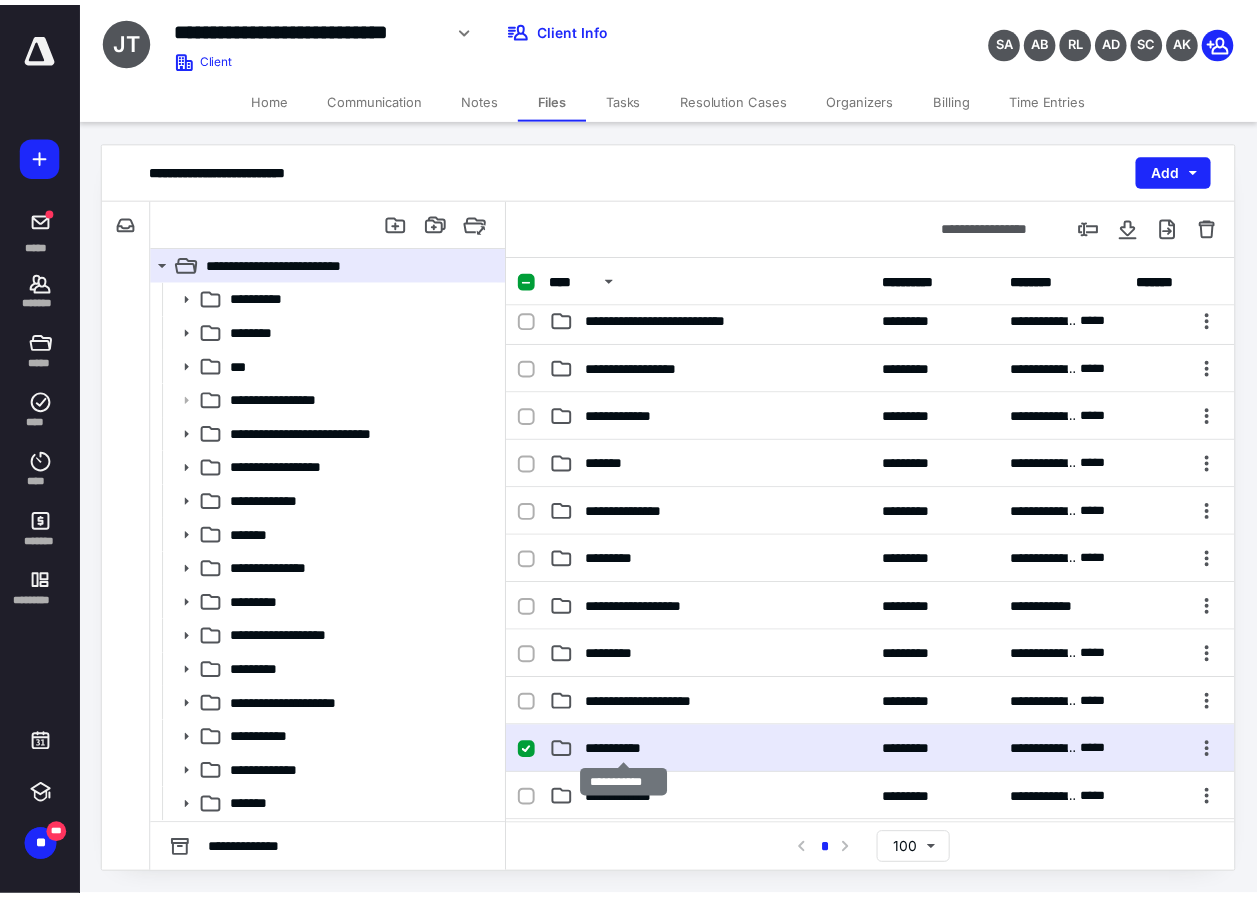 scroll, scrollTop: 0, scrollLeft: 0, axis: both 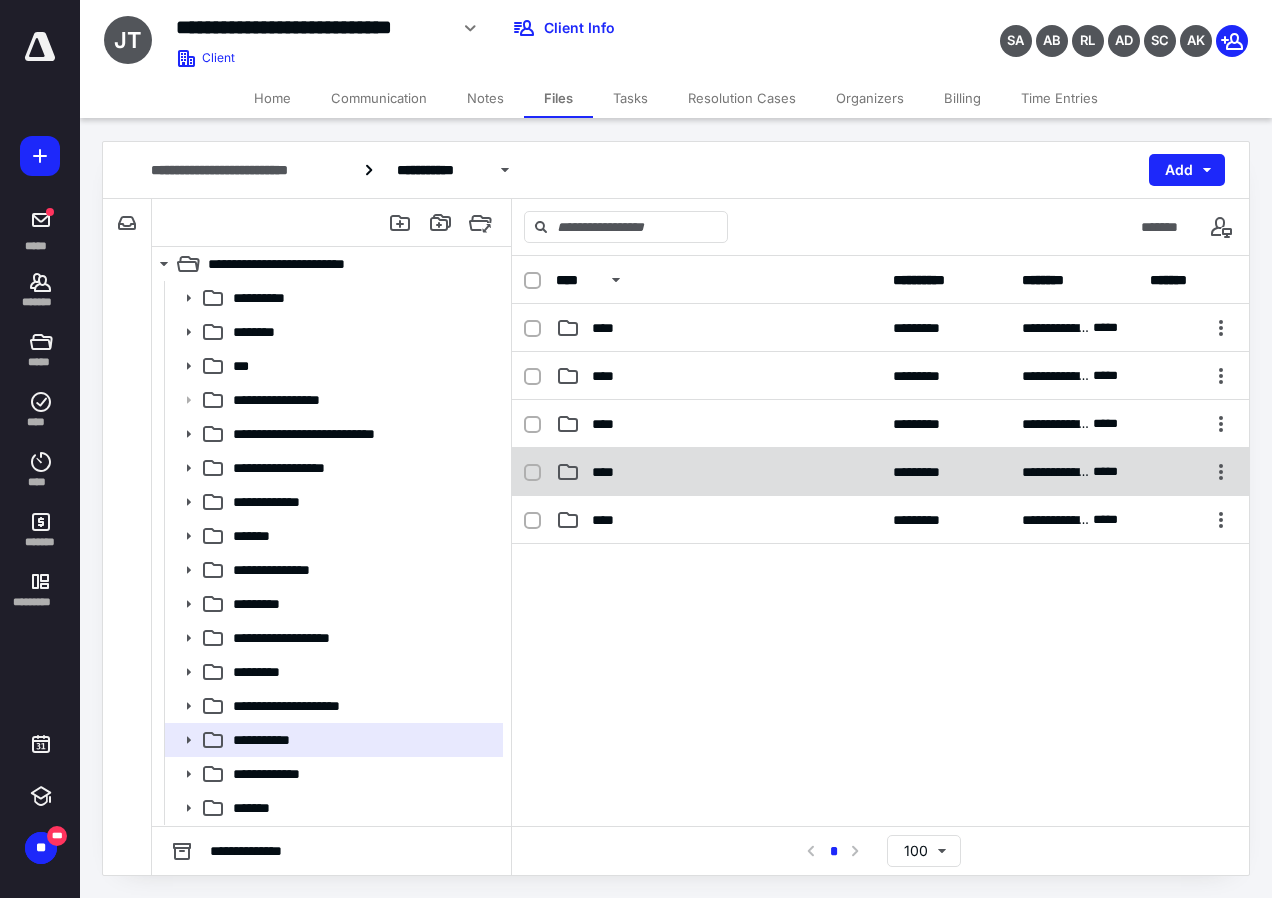 click on "****" at bounding box center (609, 472) 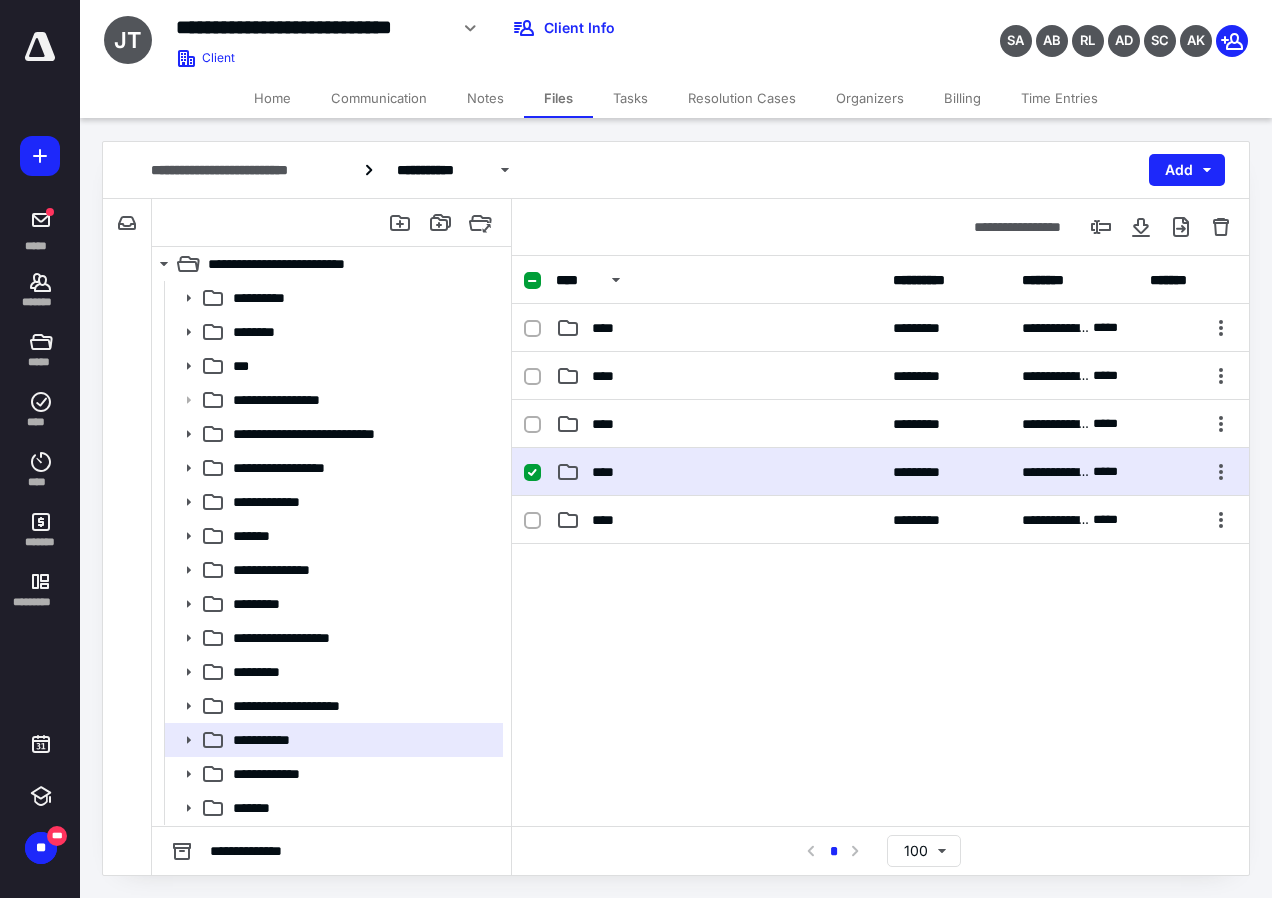 checkbox on "true" 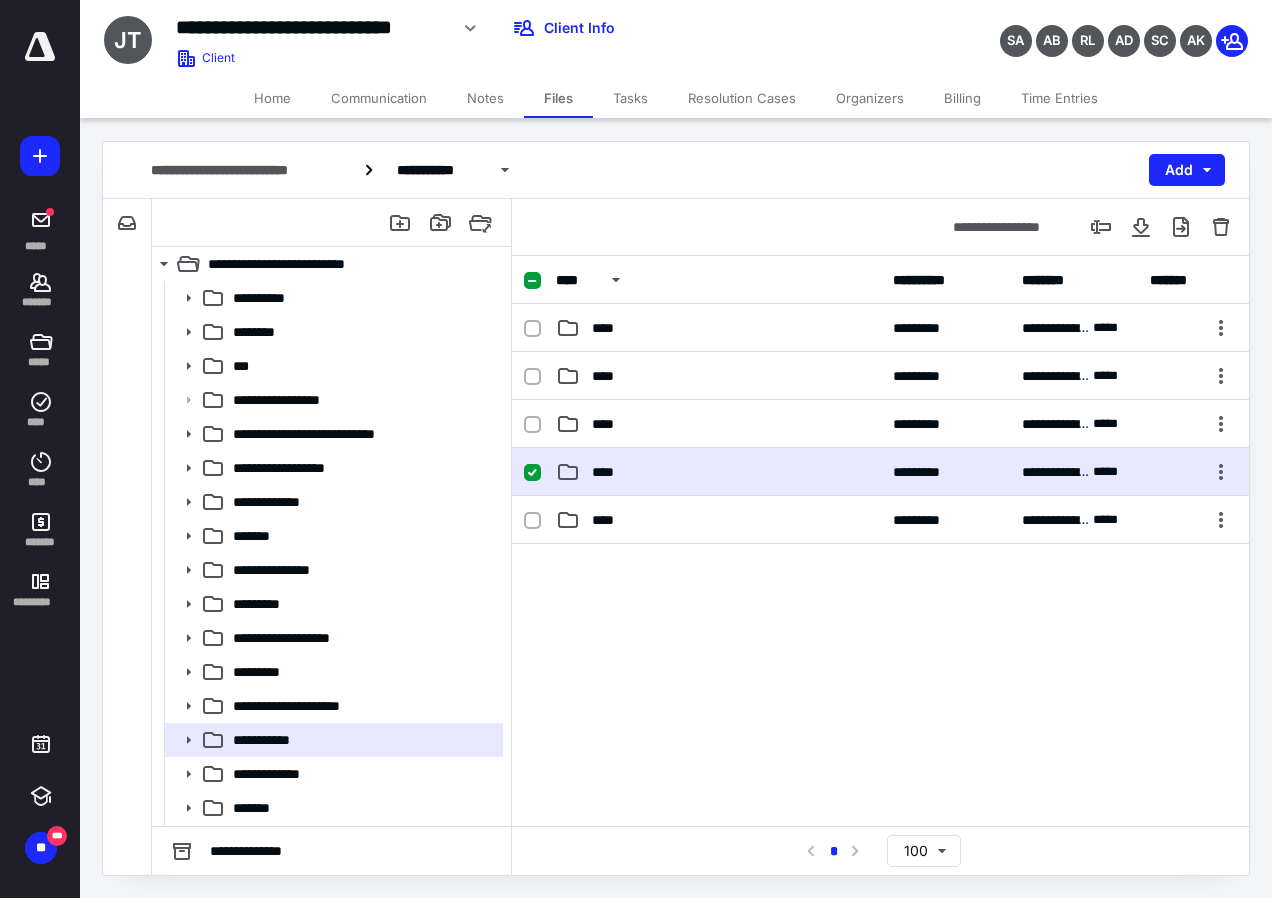 click on "****" at bounding box center [609, 472] 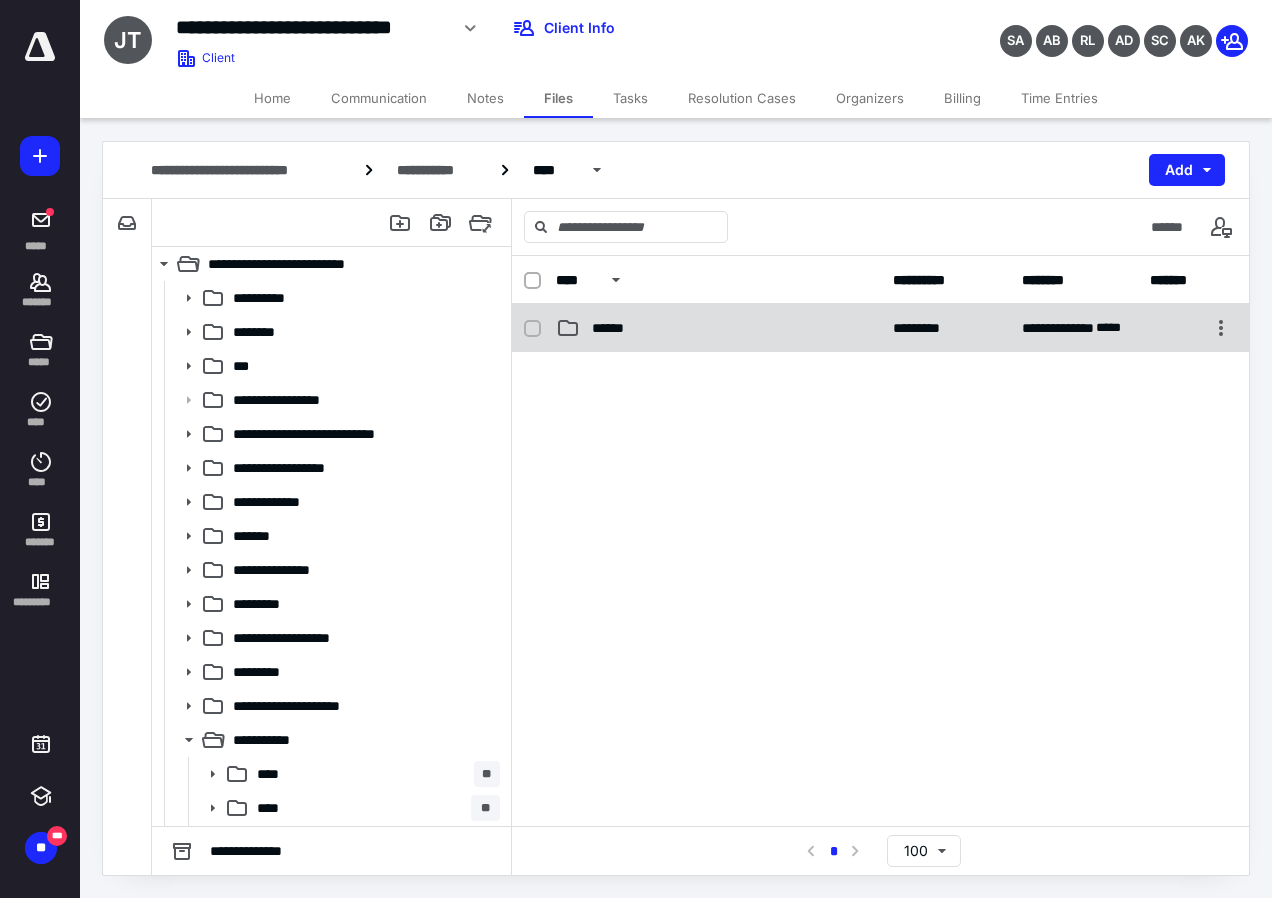 click on "******" at bounding box center [619, 328] 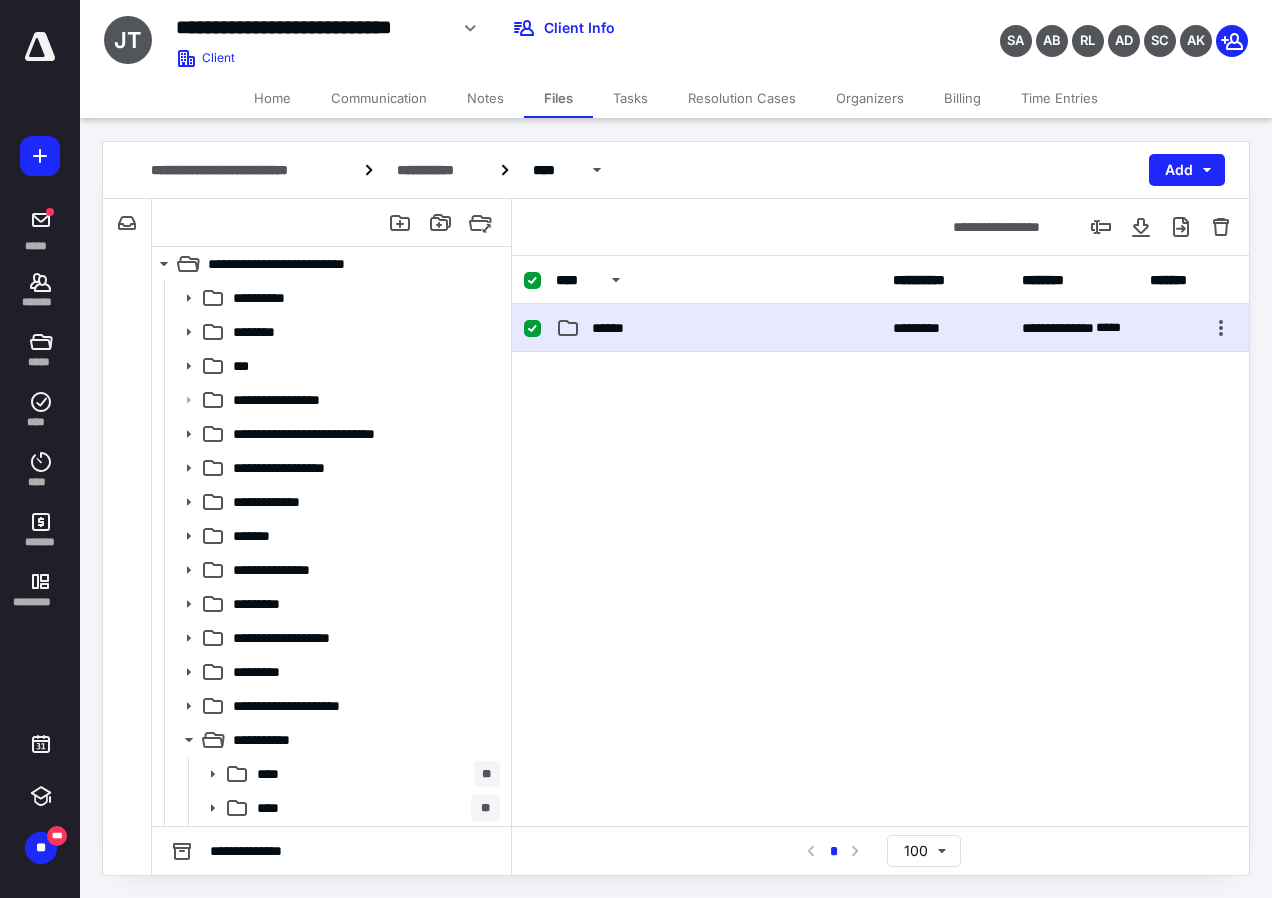 click on "******" at bounding box center [619, 328] 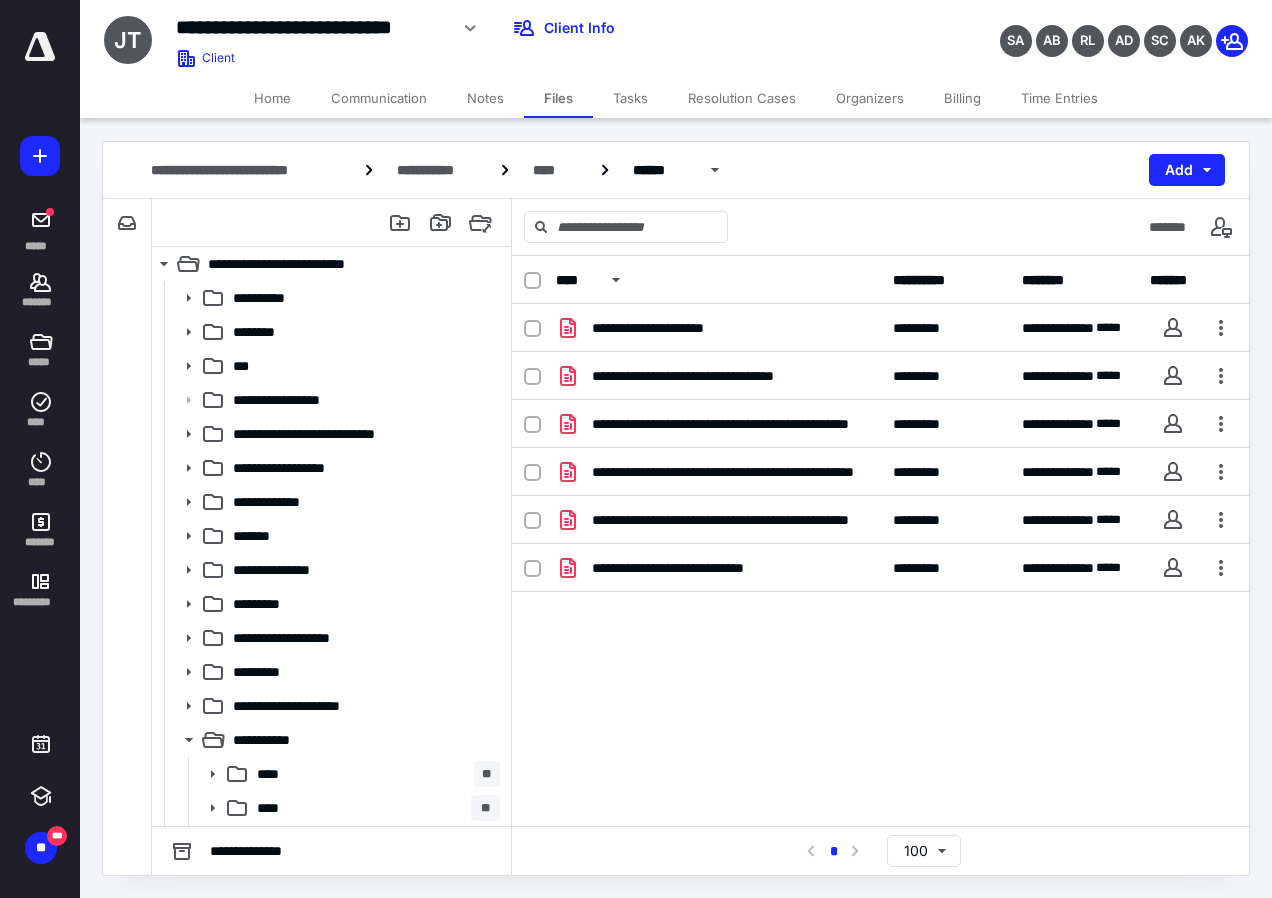 click on "Home" at bounding box center [272, 98] 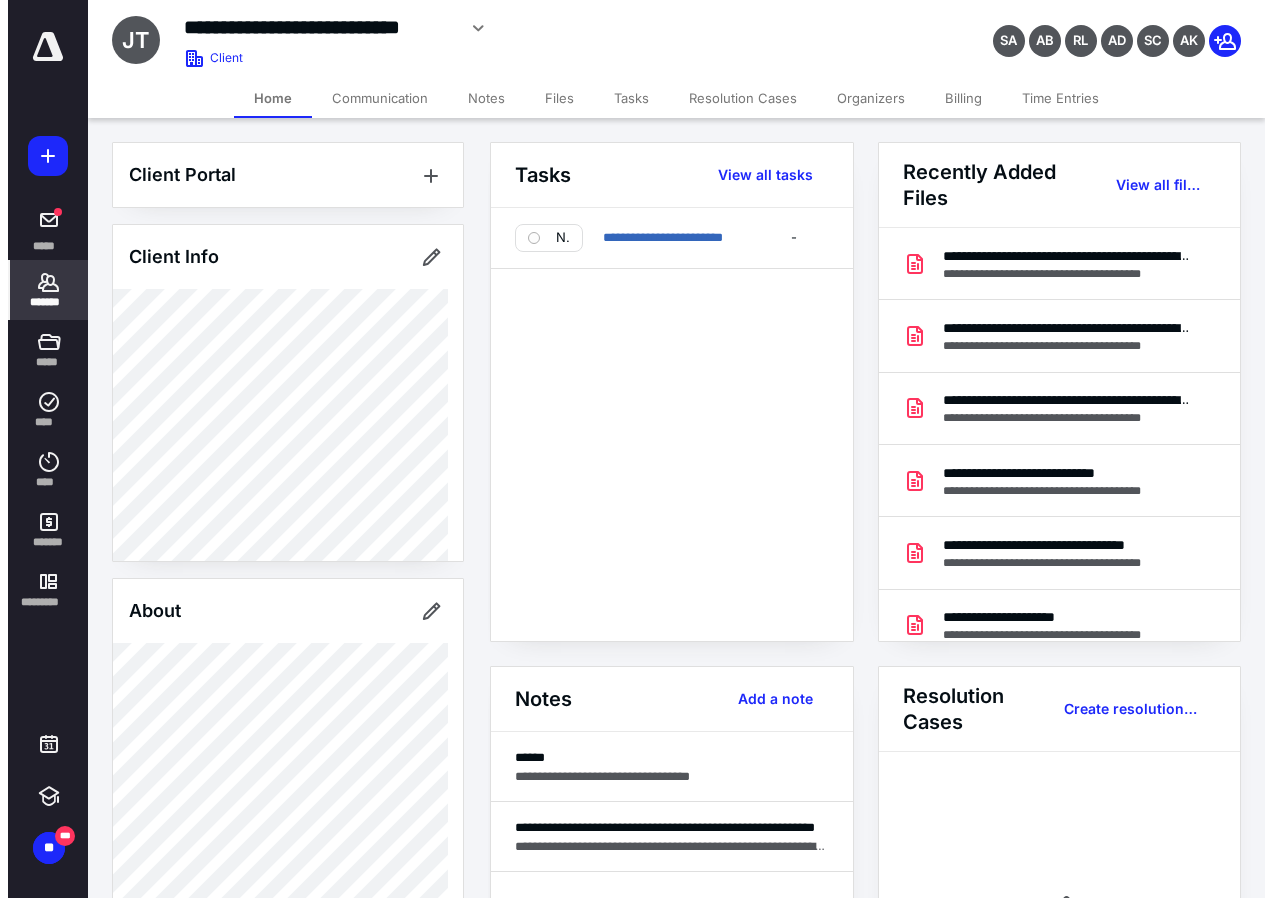 scroll, scrollTop: 100, scrollLeft: 0, axis: vertical 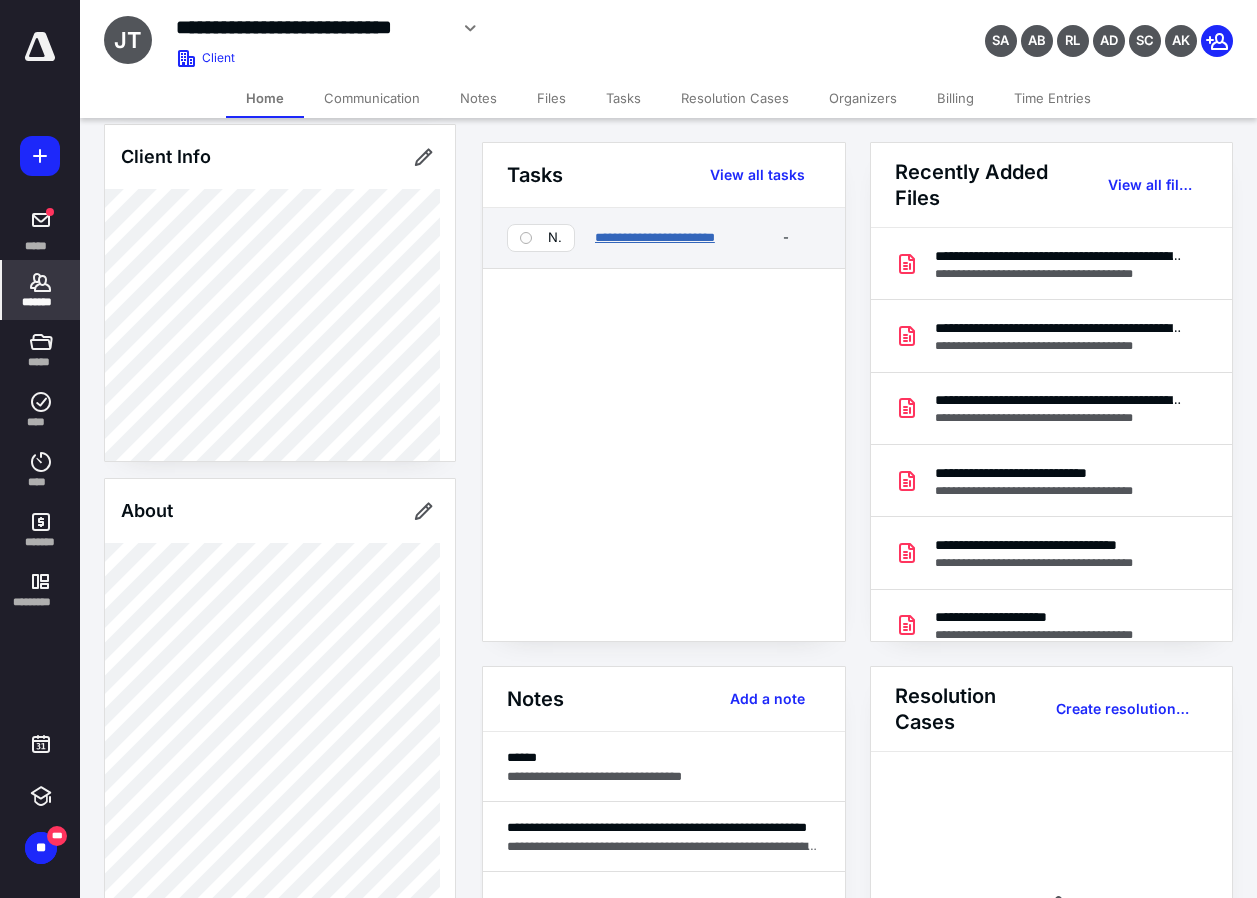 click on "**********" at bounding box center (655, 237) 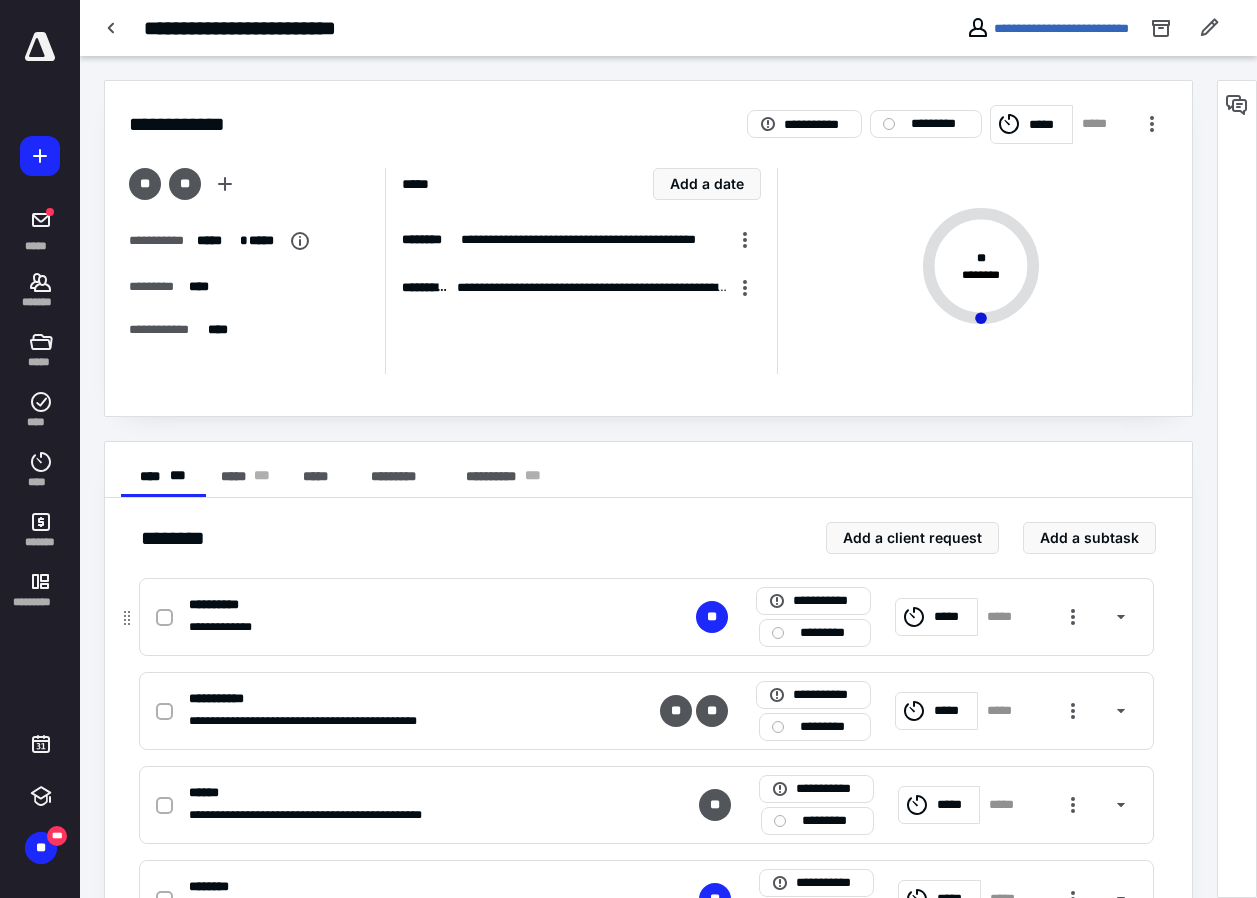 click on "*********" at bounding box center (829, 633) 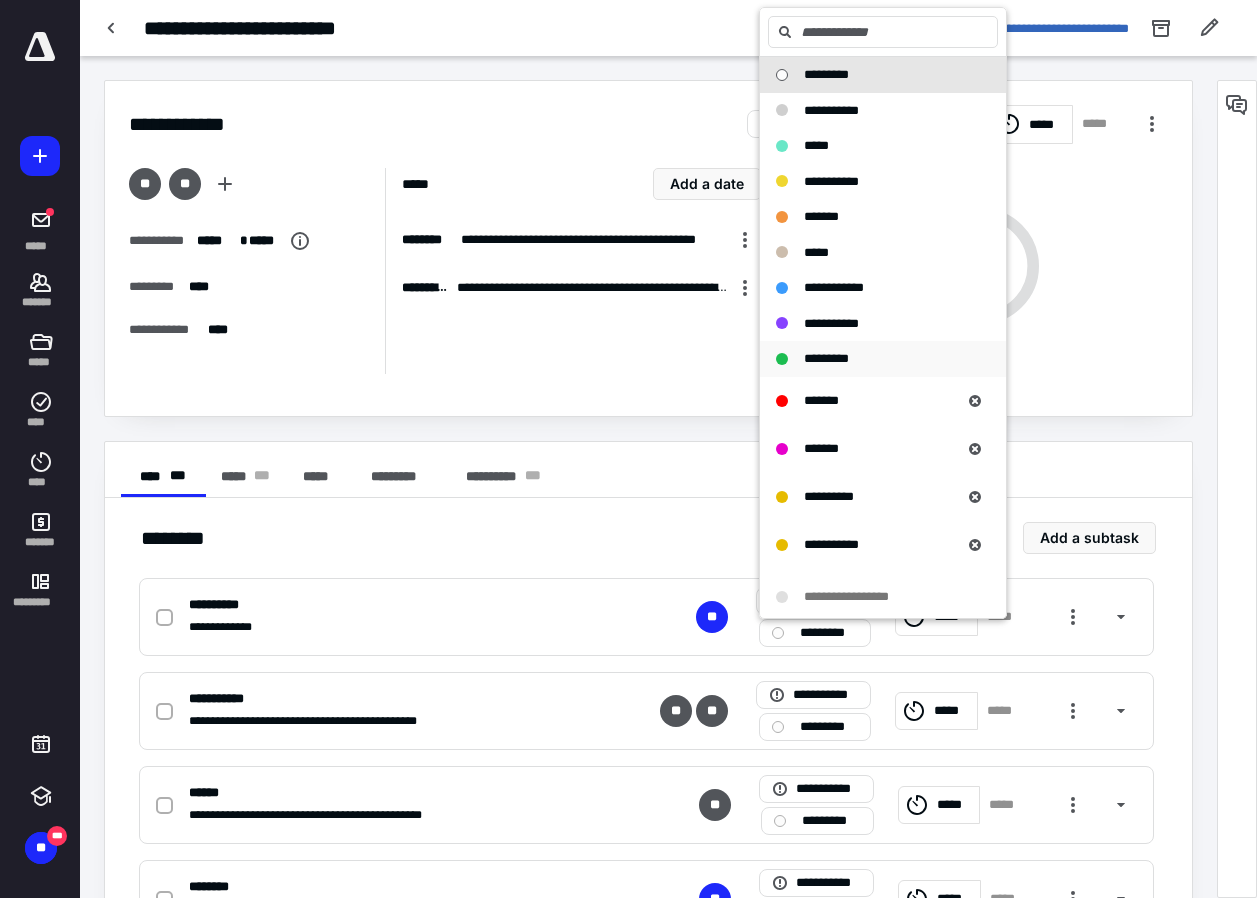 click on "*********" at bounding box center [826, 358] 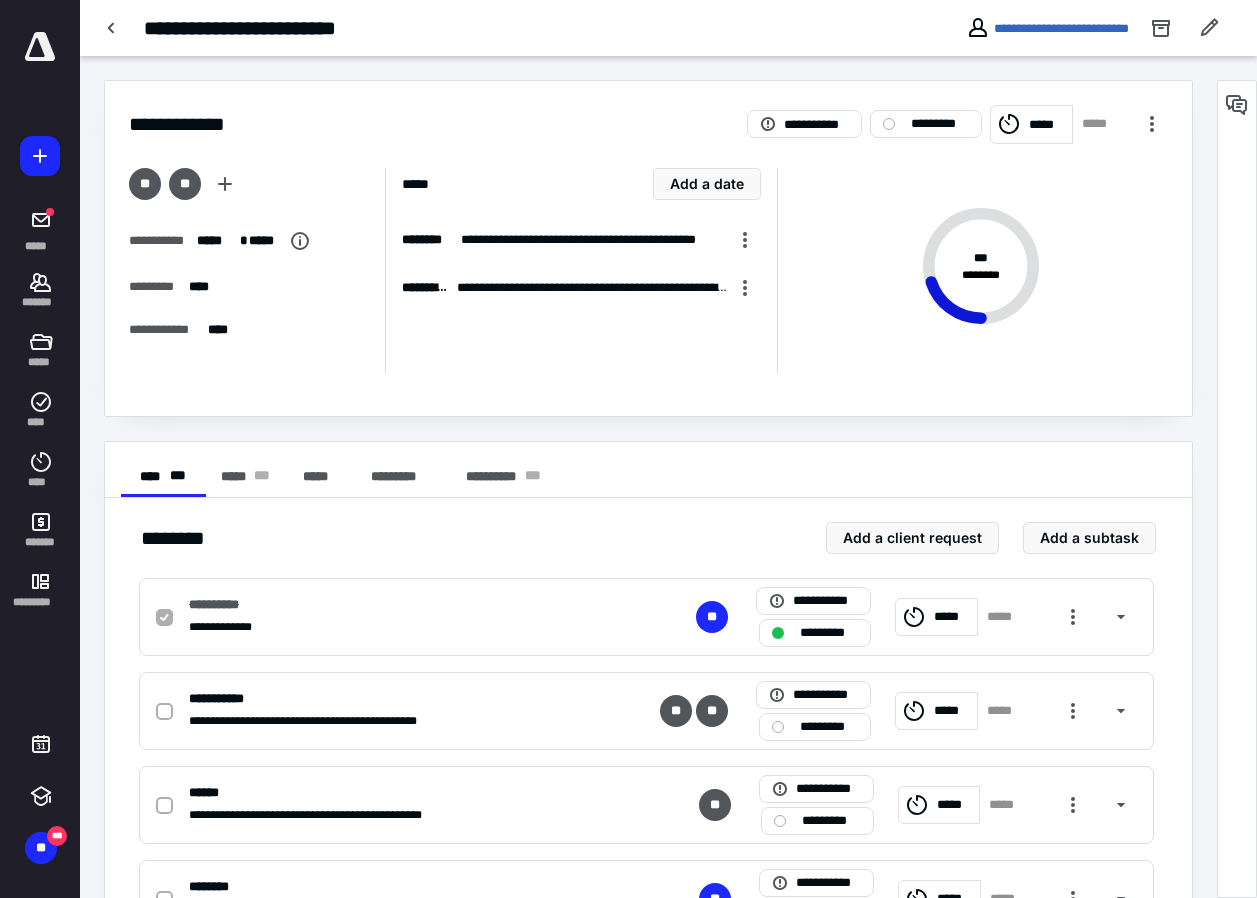 checkbox on "true" 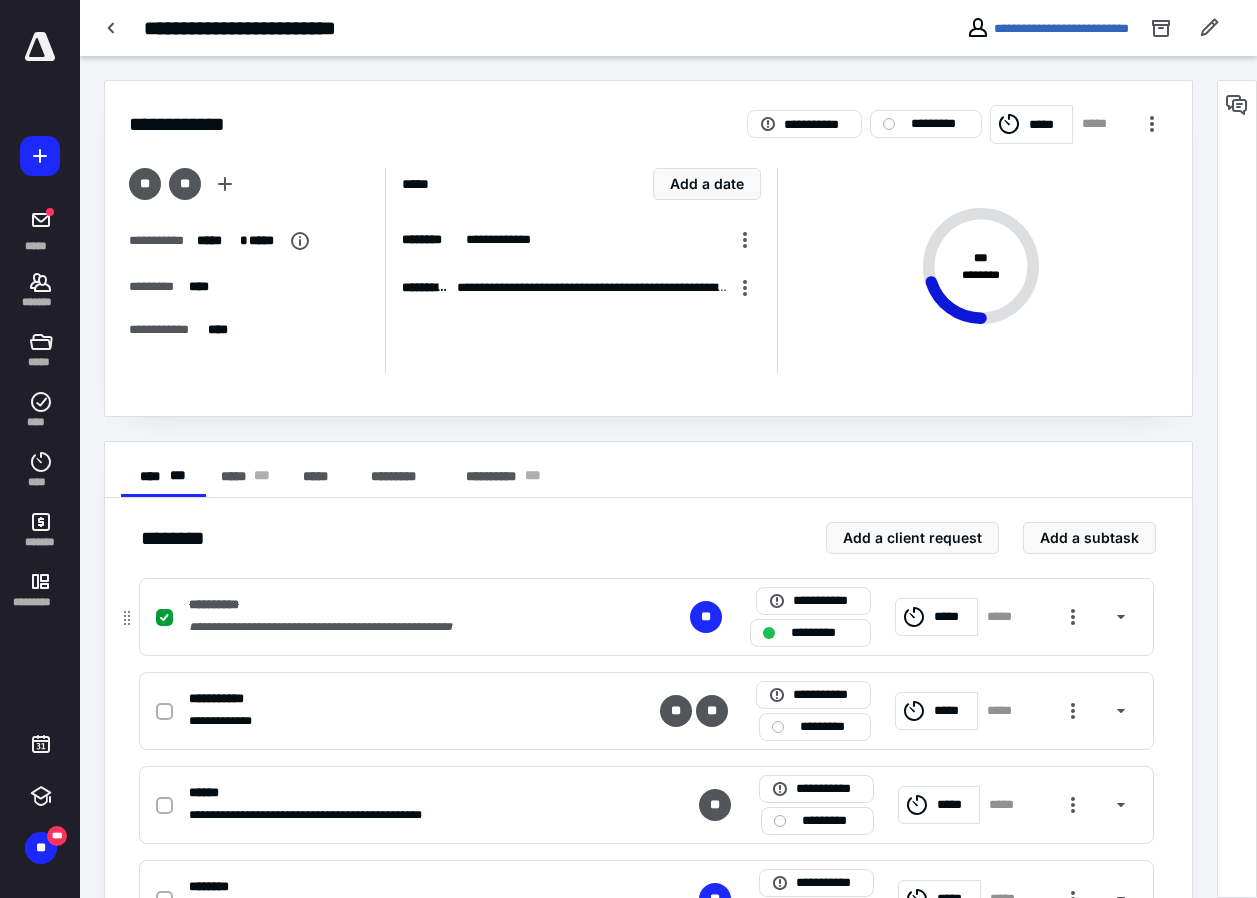 click on "*****" at bounding box center [936, 617] 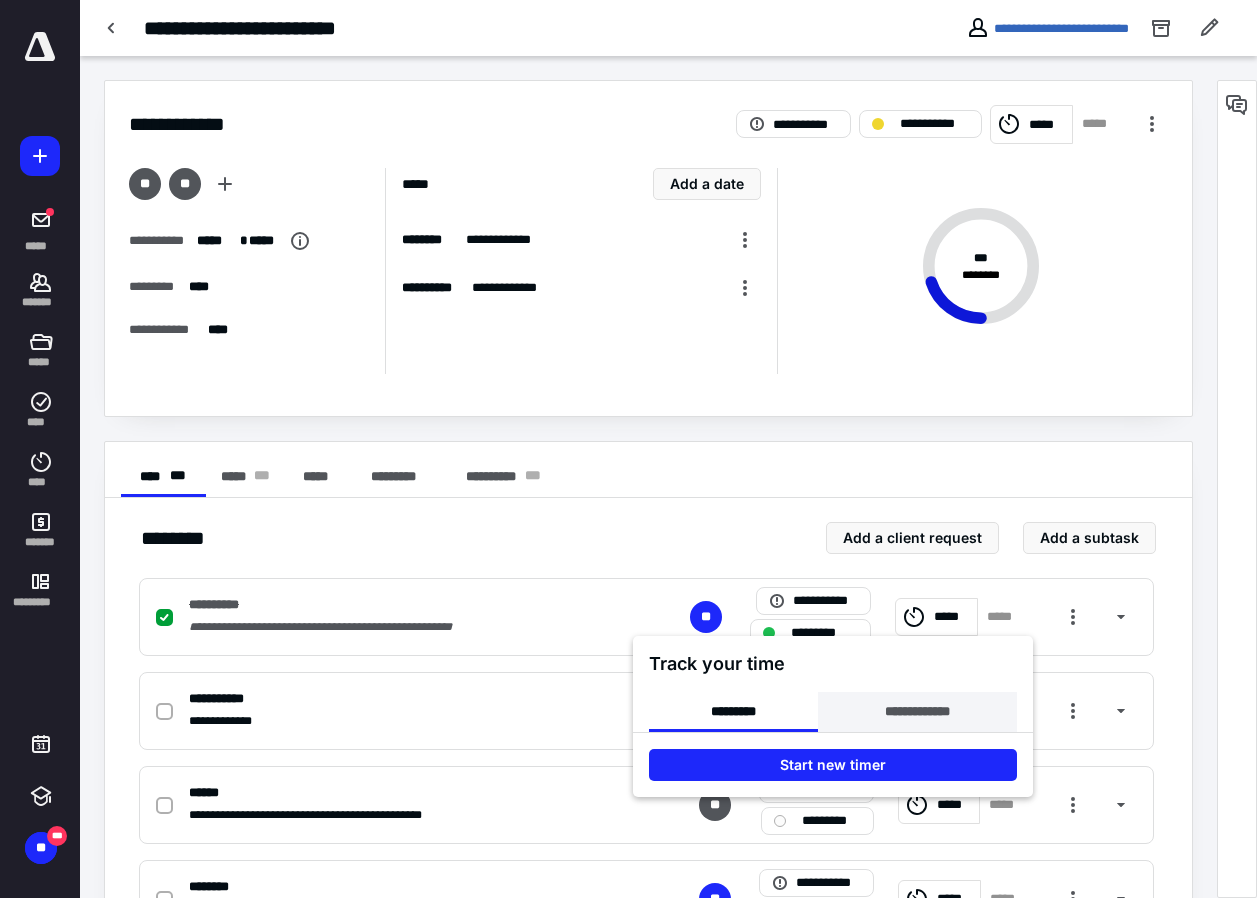 click on "**********" at bounding box center (917, 712) 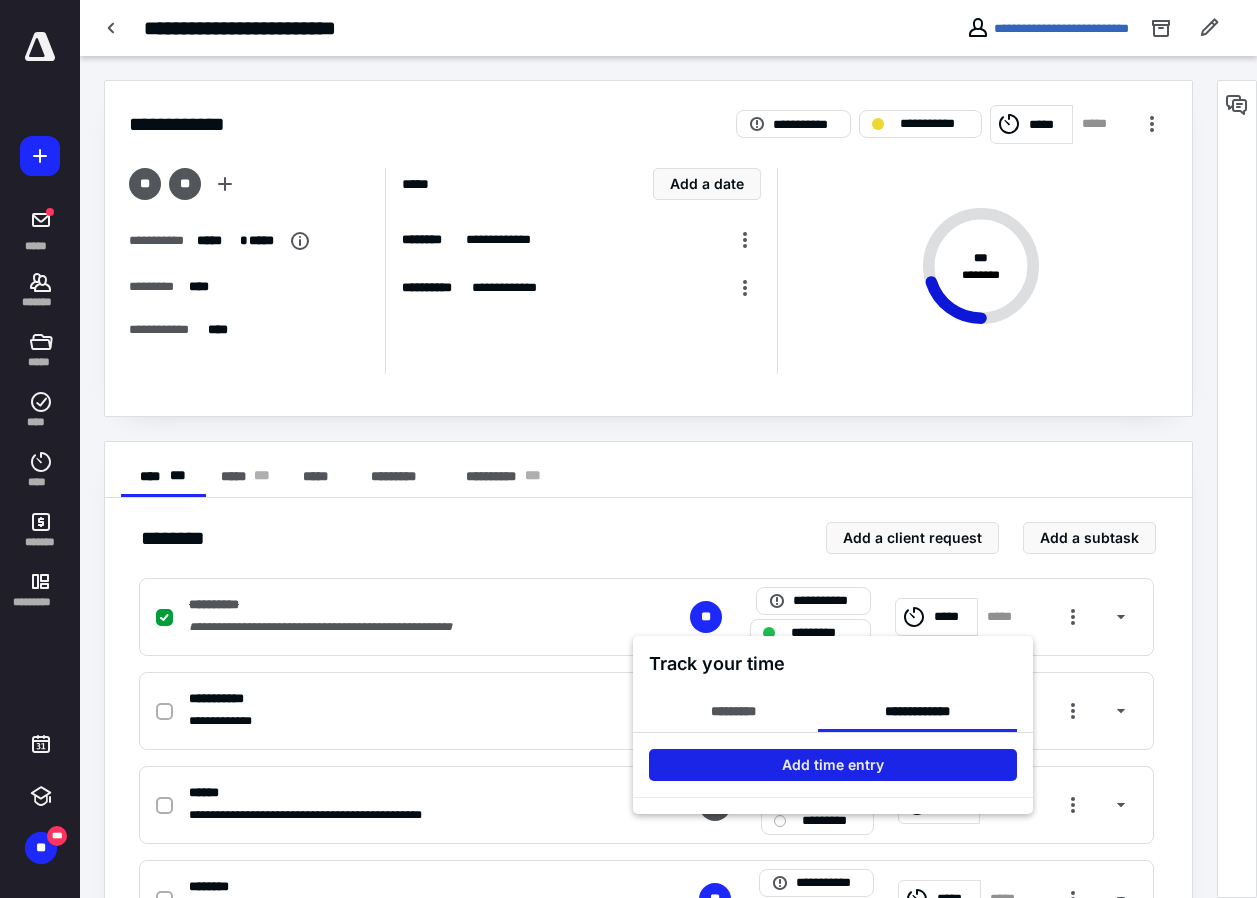 click on "Add time entry" at bounding box center (833, 765) 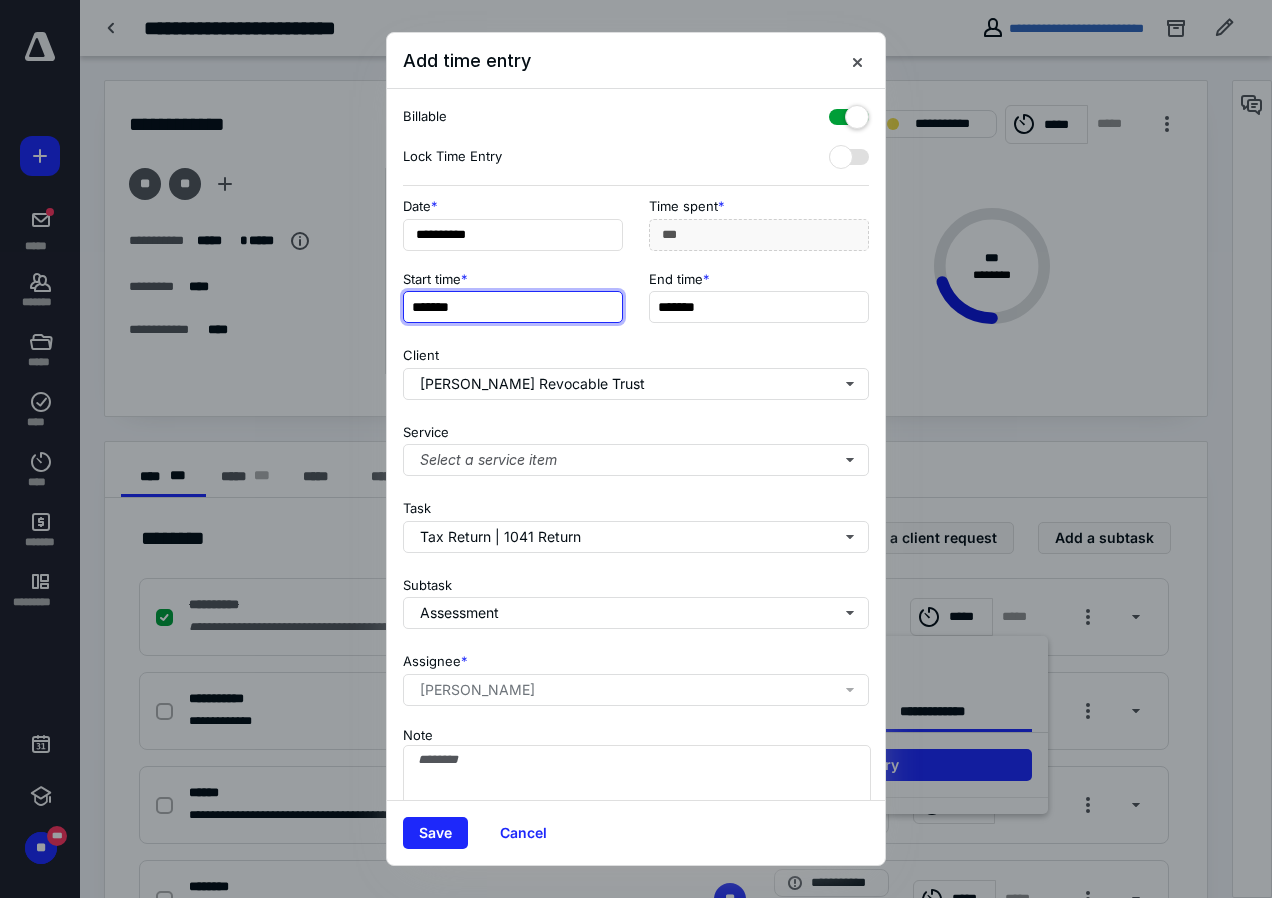 click on "*******" at bounding box center [513, 307] 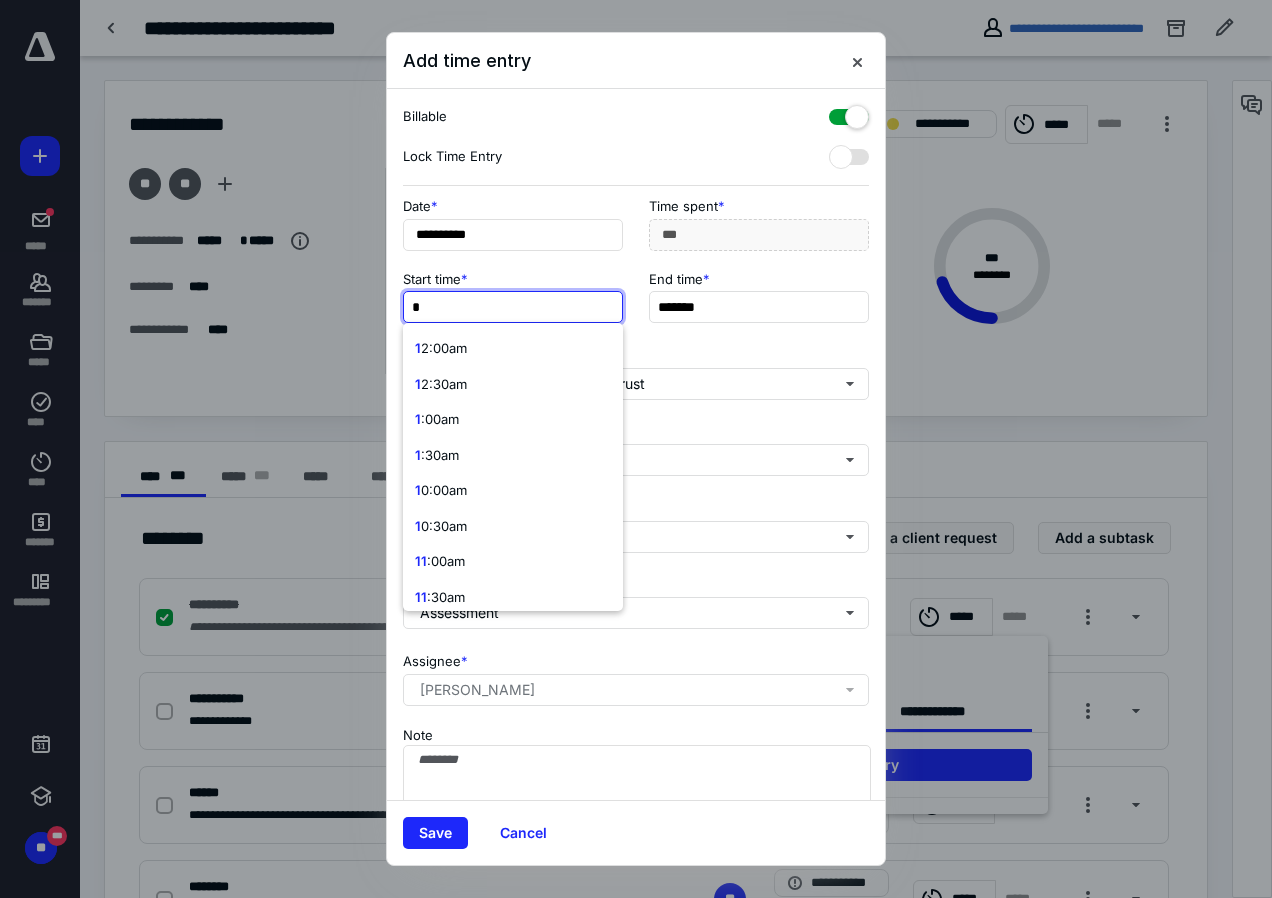 type on "**" 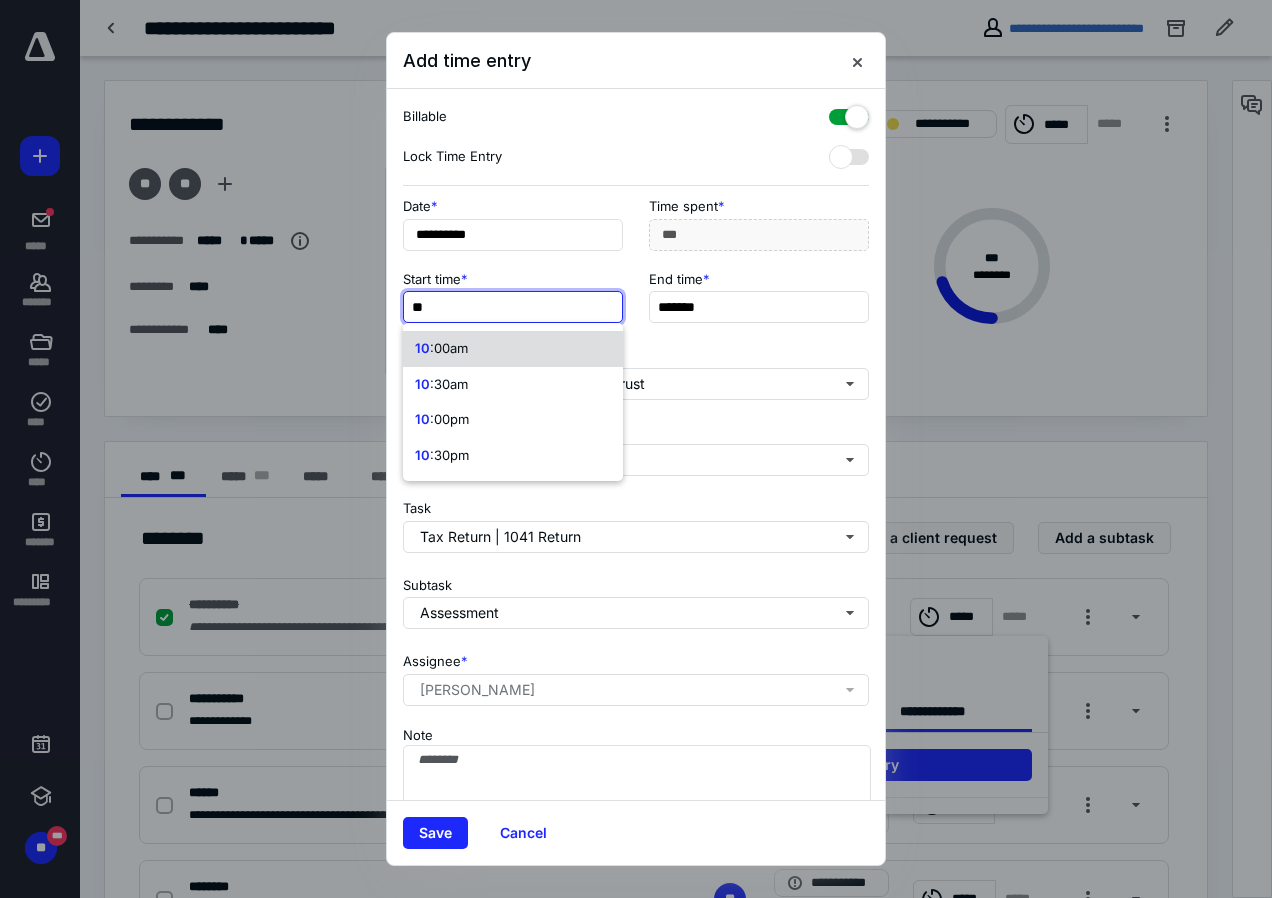 click on ":00am" at bounding box center (449, 348) 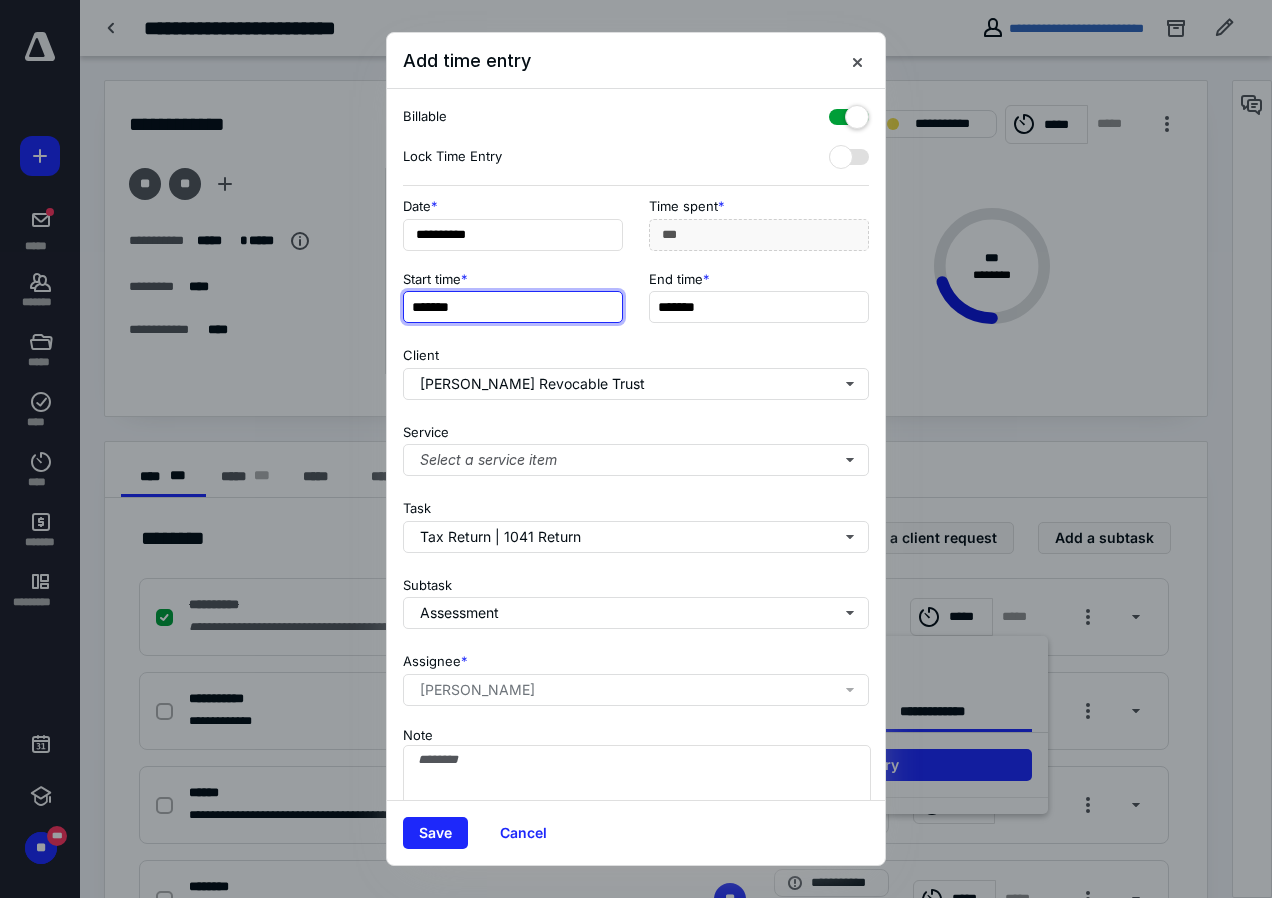 drag, startPoint x: 431, startPoint y: 309, endPoint x: 445, endPoint y: 301, distance: 16.124516 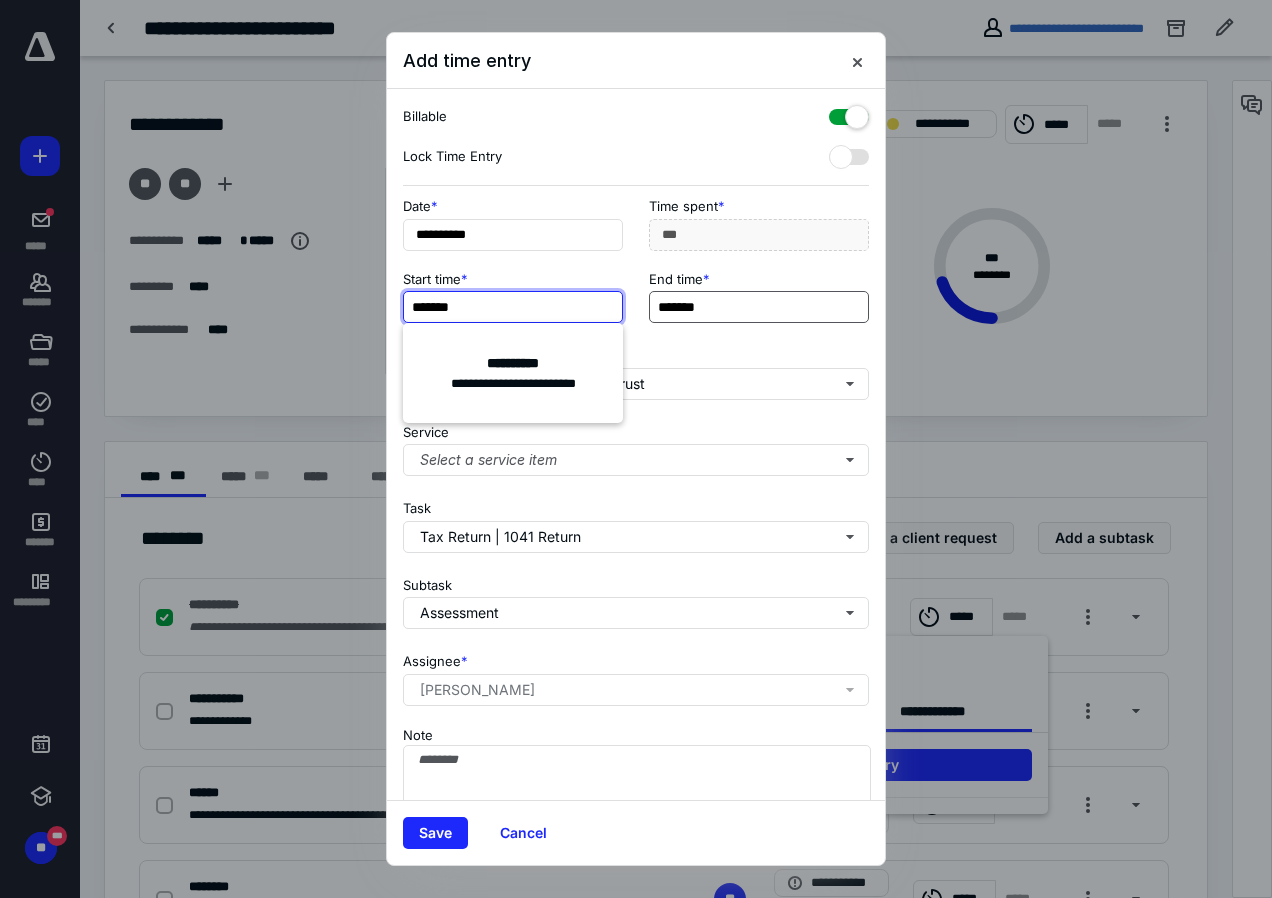 type on "*******" 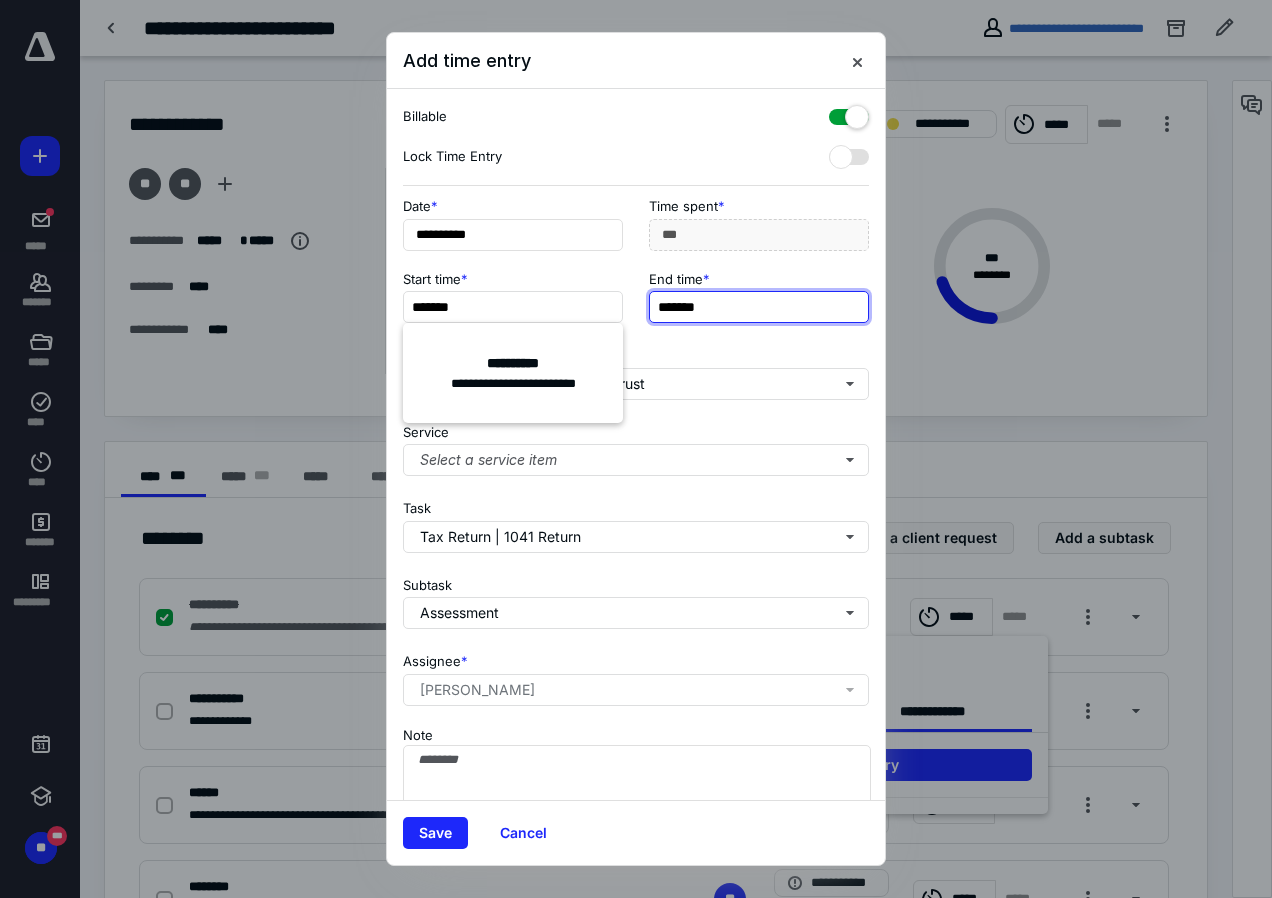 type on "***" 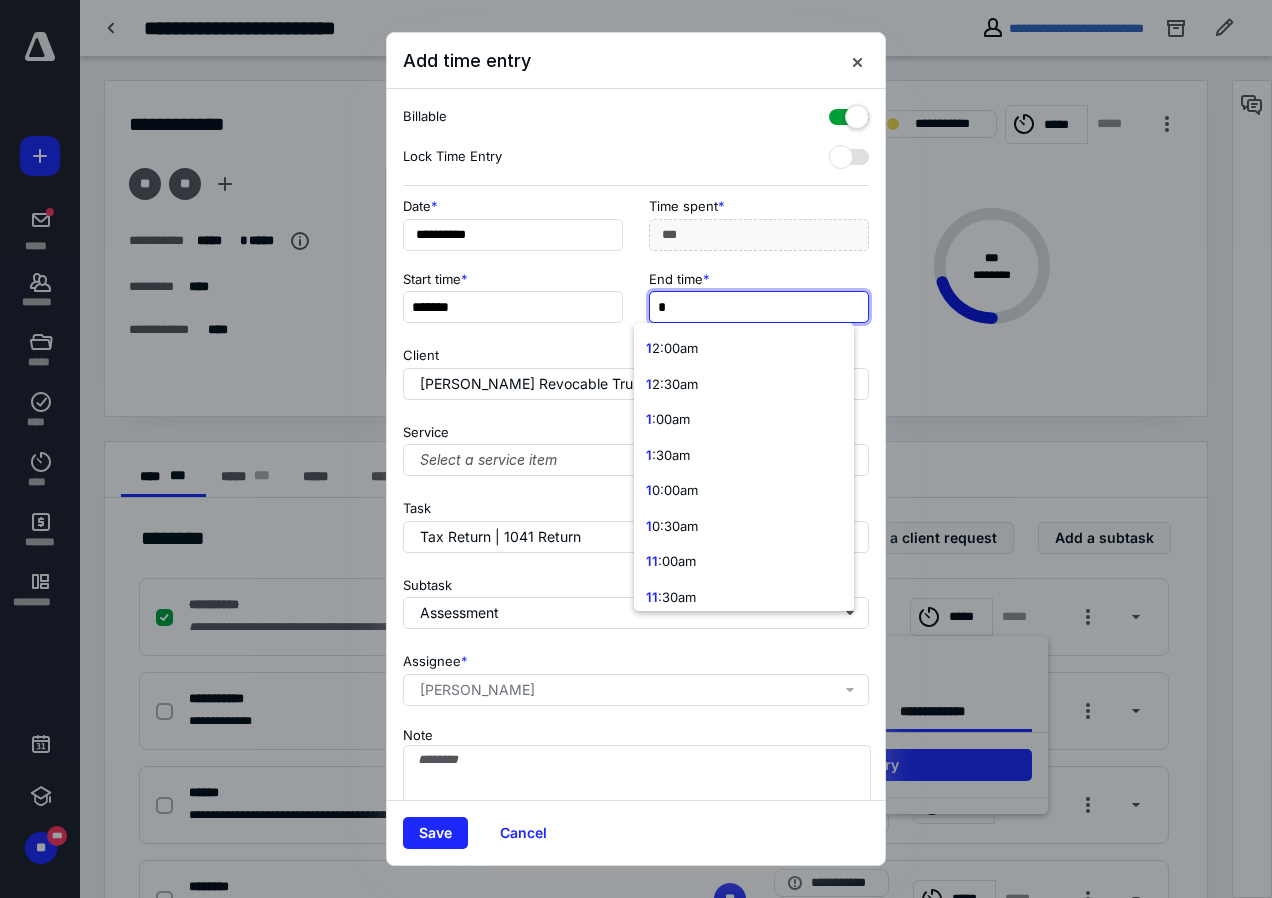 type on "**" 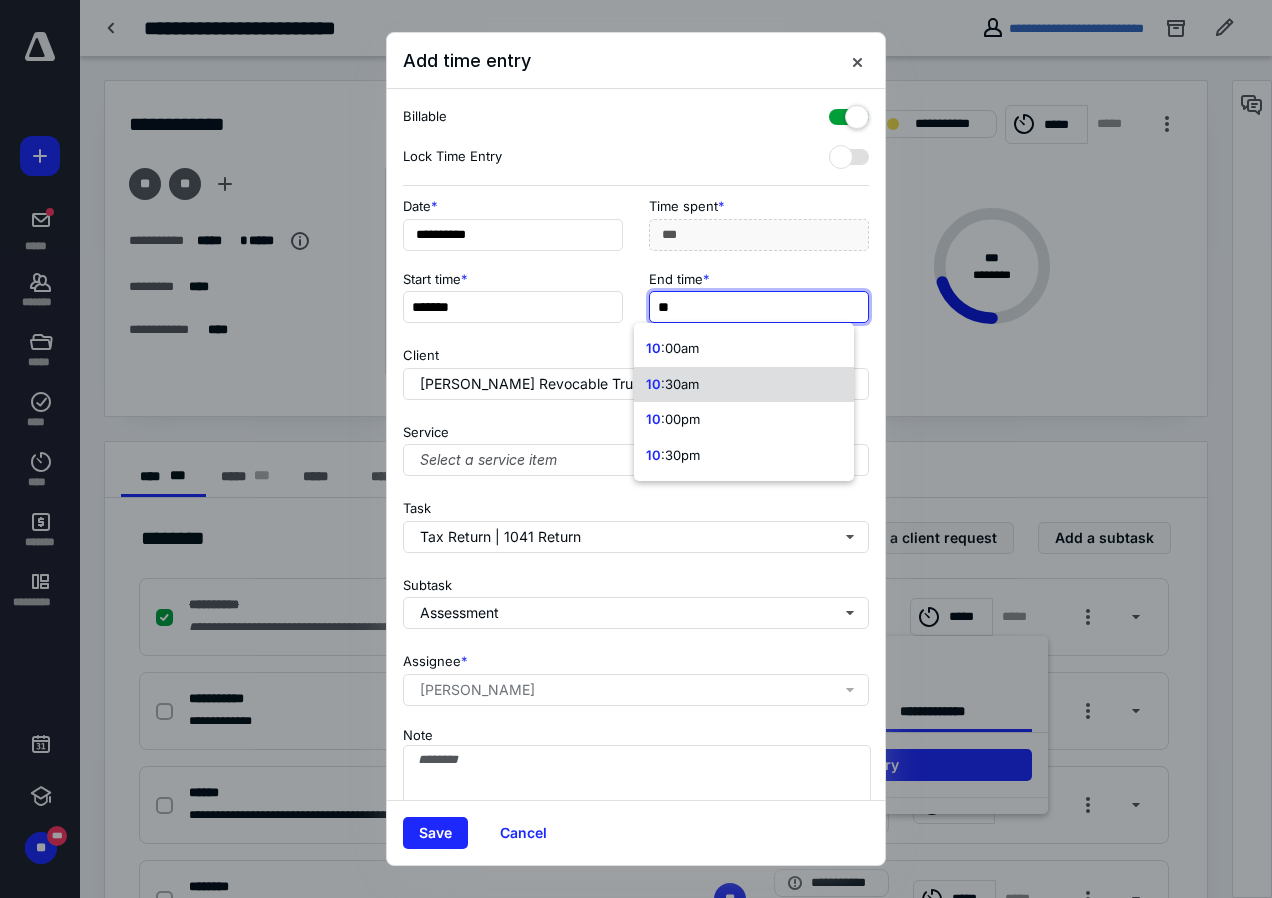 click on ":30am" at bounding box center (680, 384) 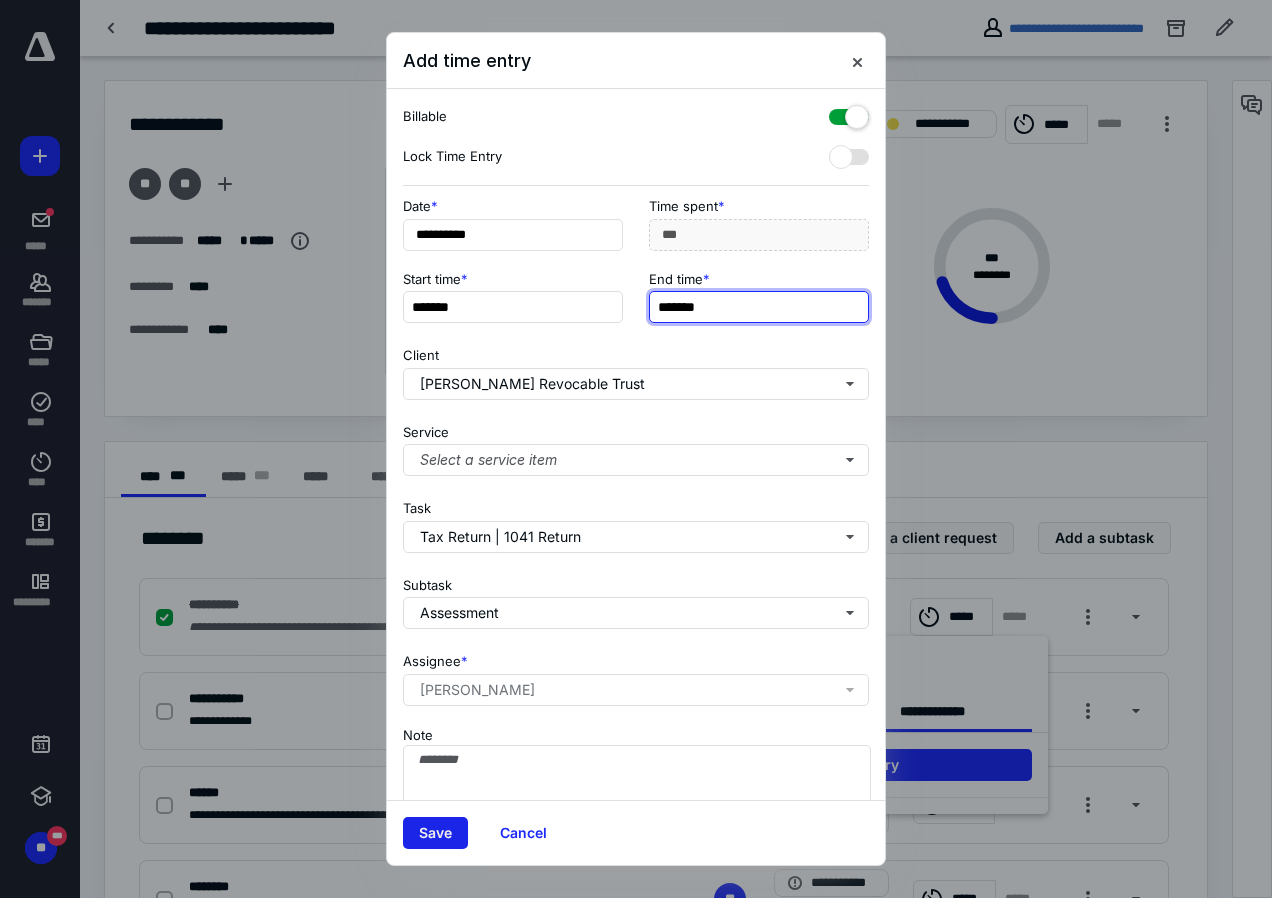 type on "*******" 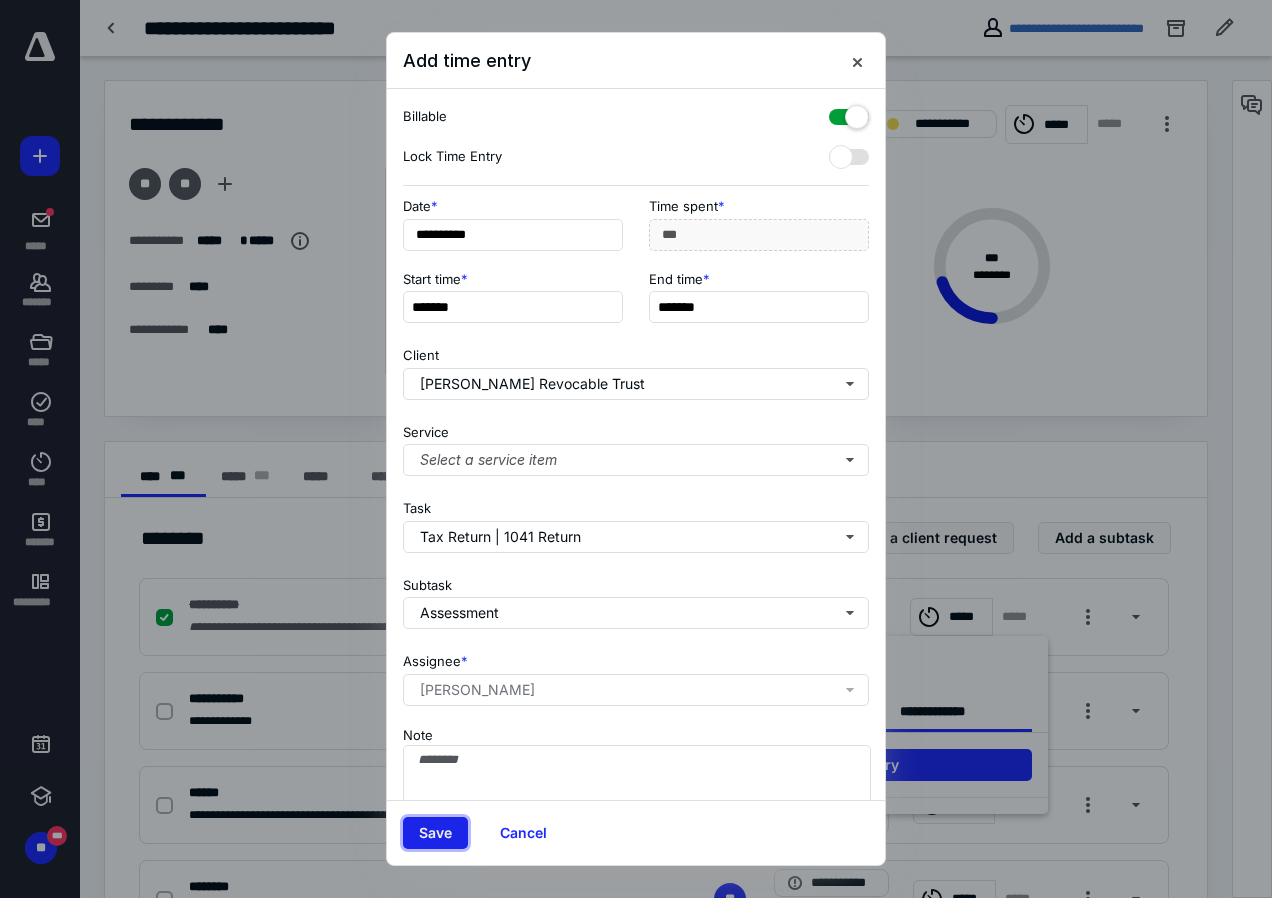 click on "Save" at bounding box center (435, 833) 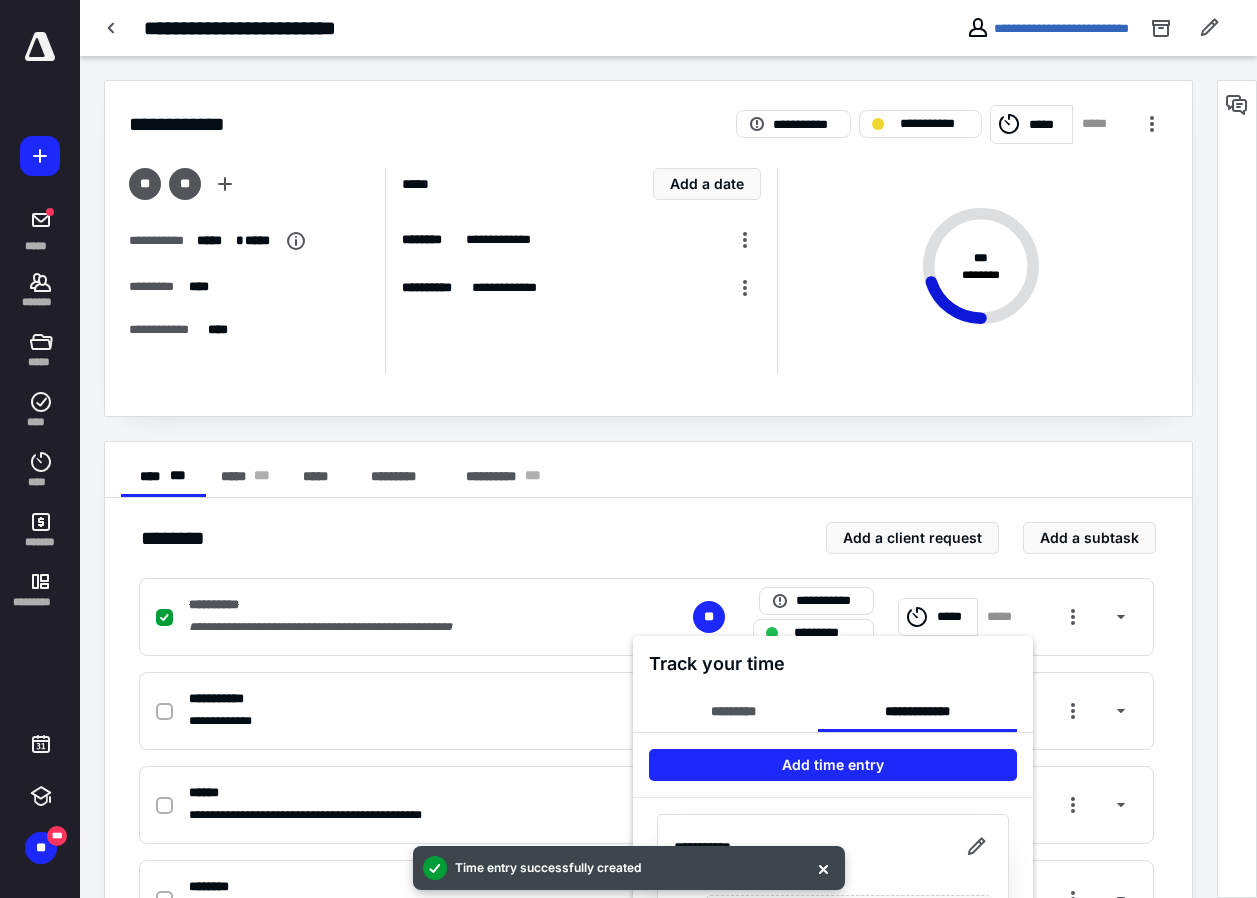 click at bounding box center [628, 449] 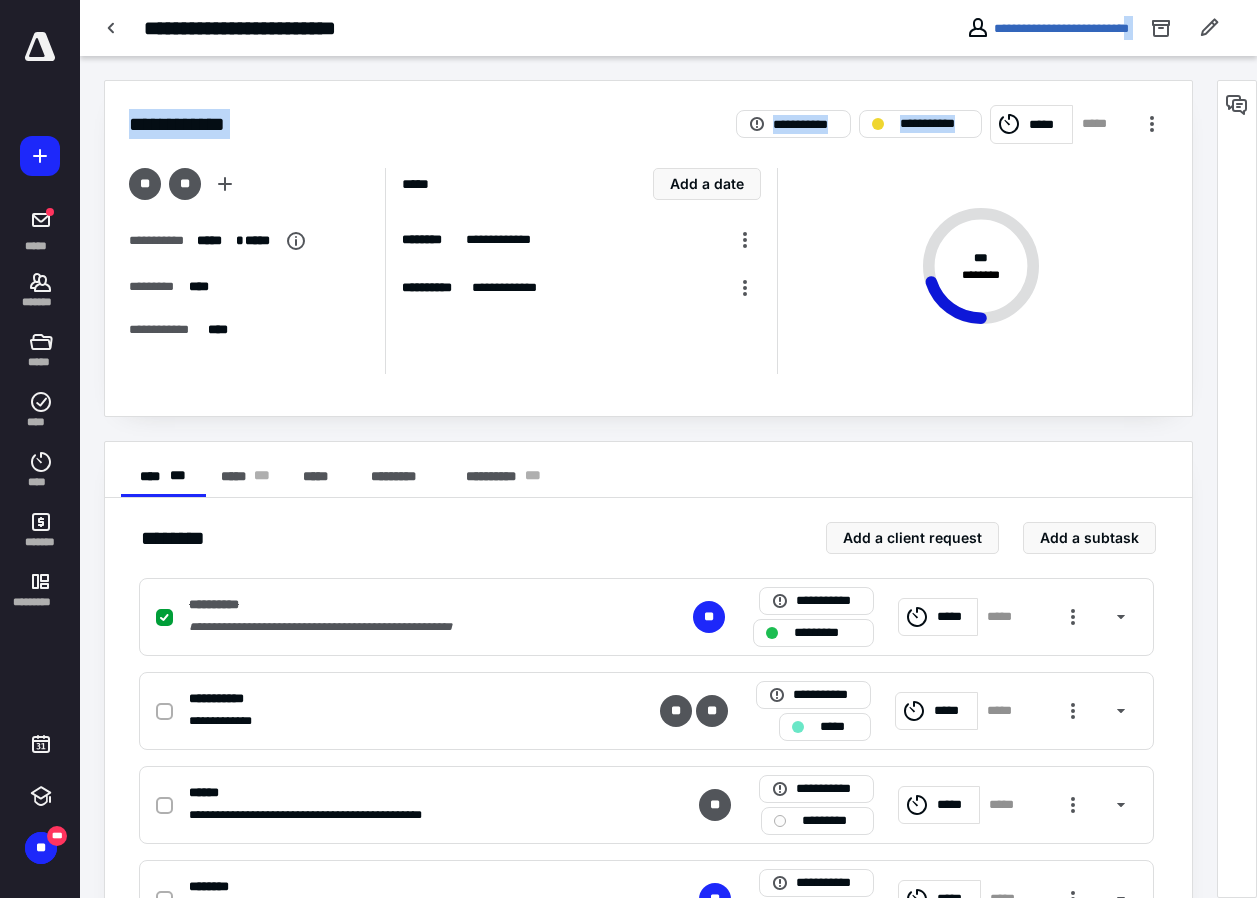 click on "**********" at bounding box center [628, 568] 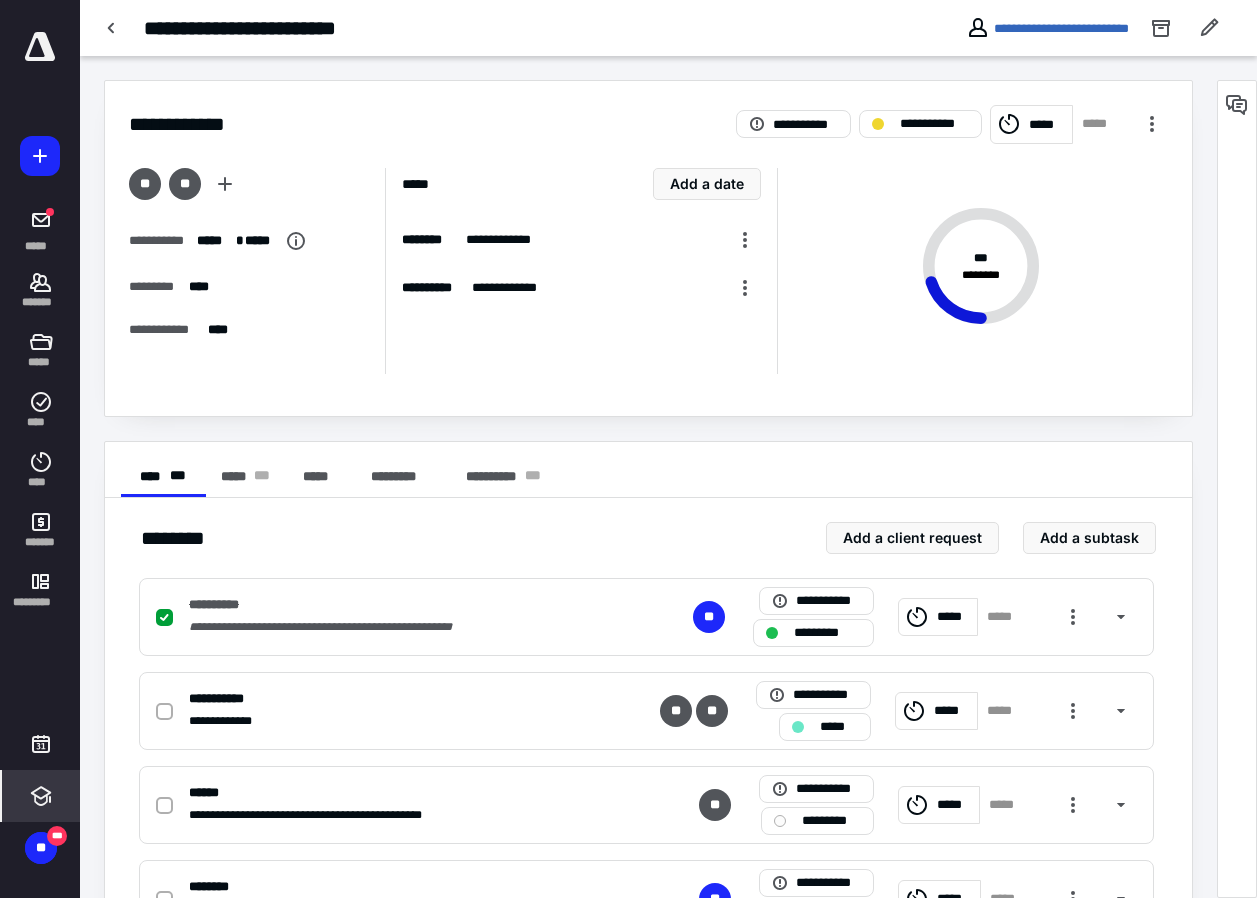 click 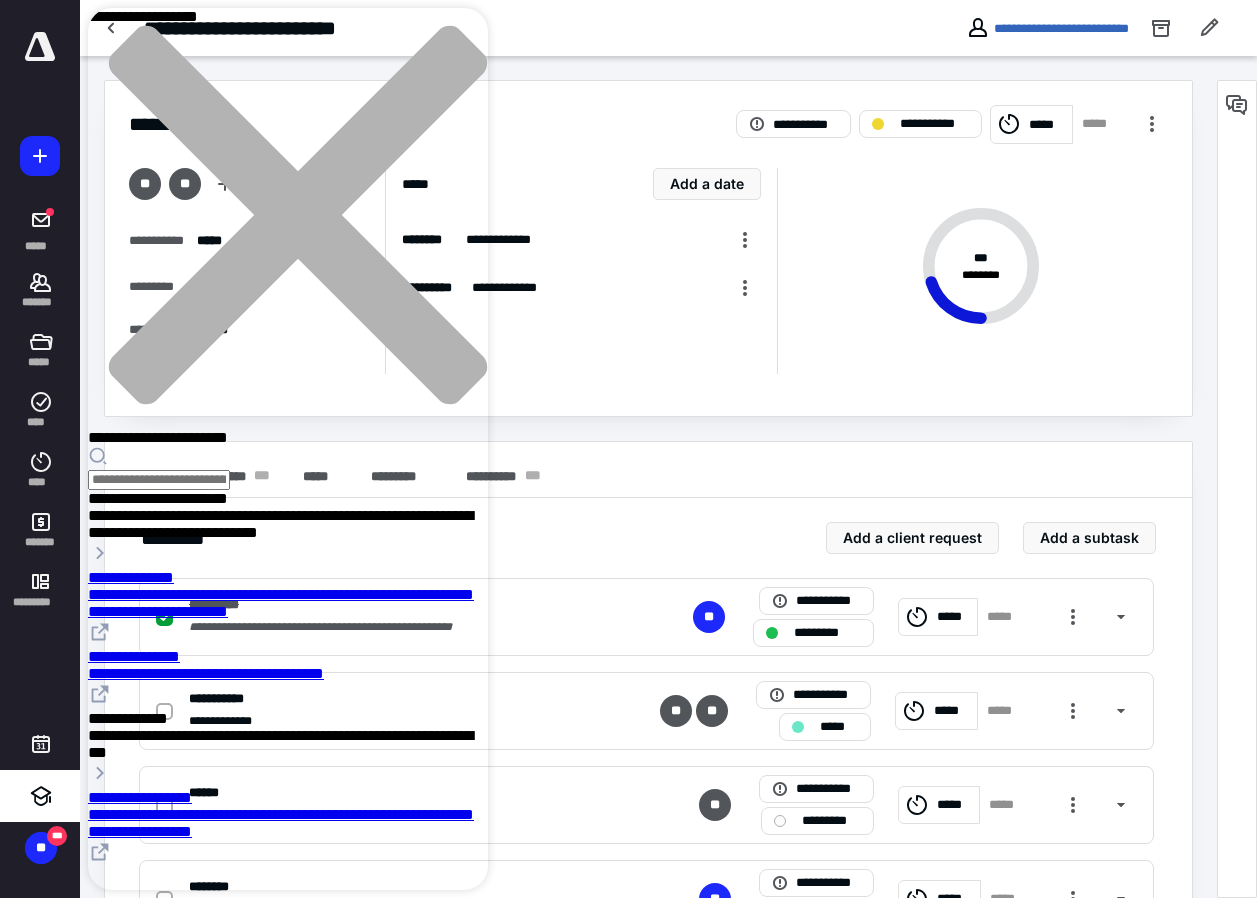 click on "**********" at bounding box center [288, 814] 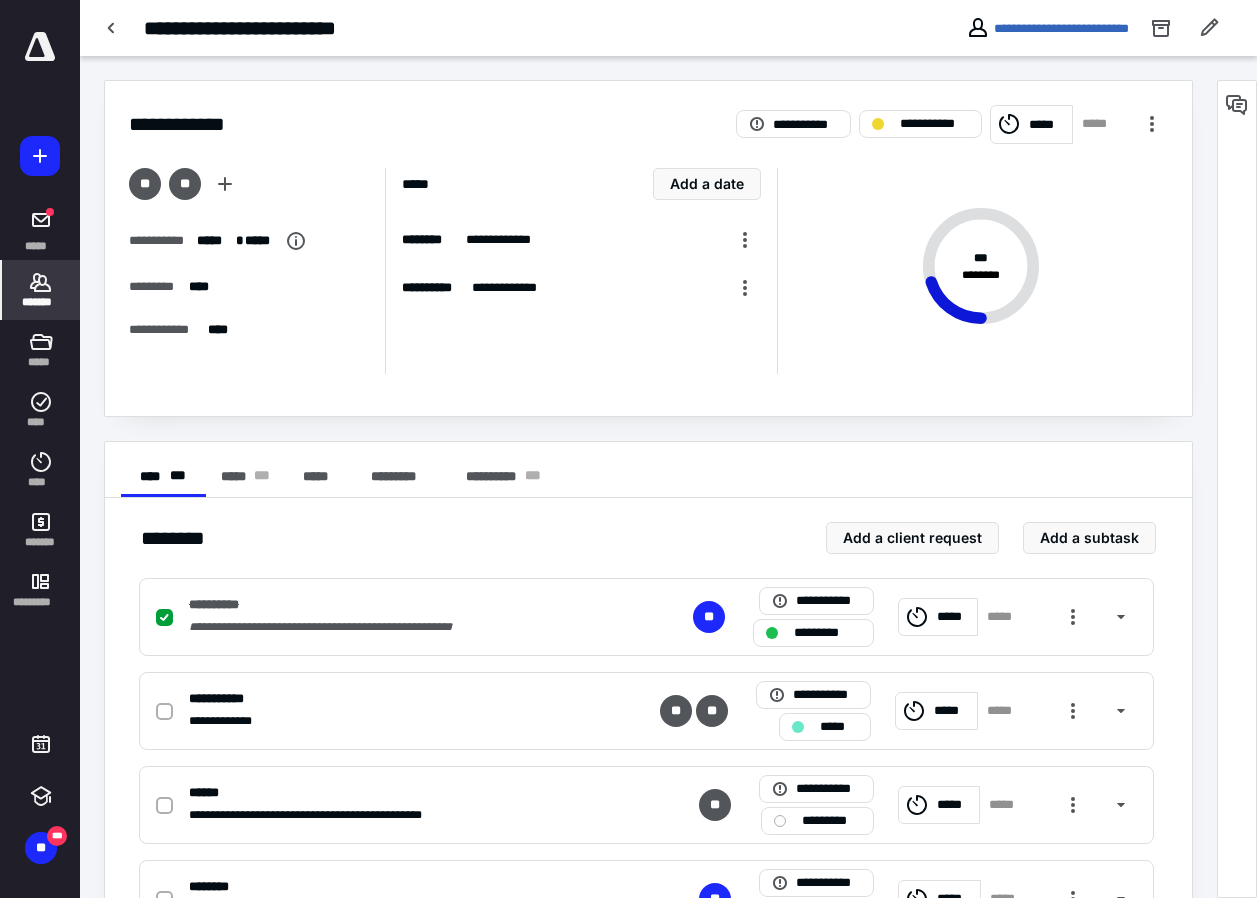 click on "*******" at bounding box center [41, 302] 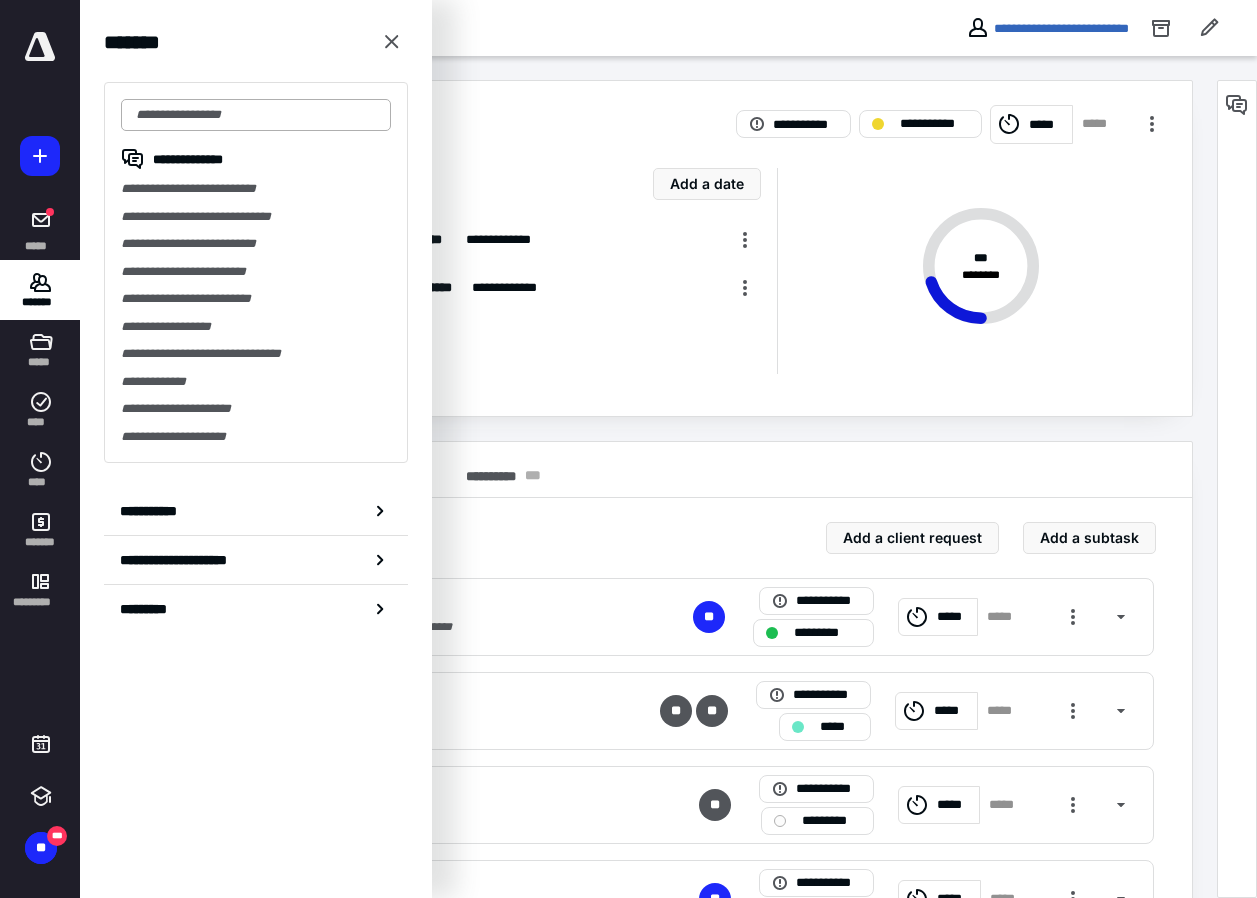 click at bounding box center [256, 115] 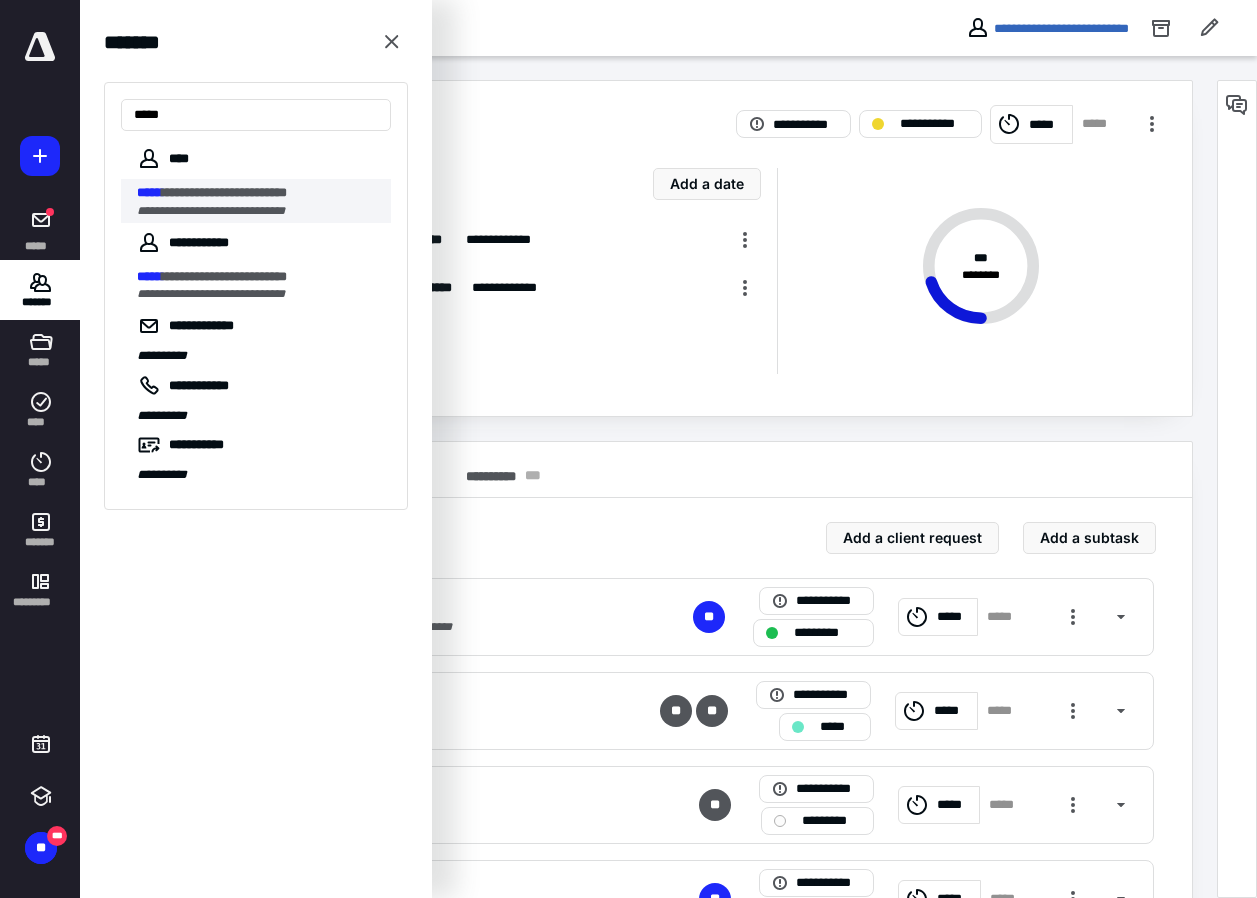 type on "*****" 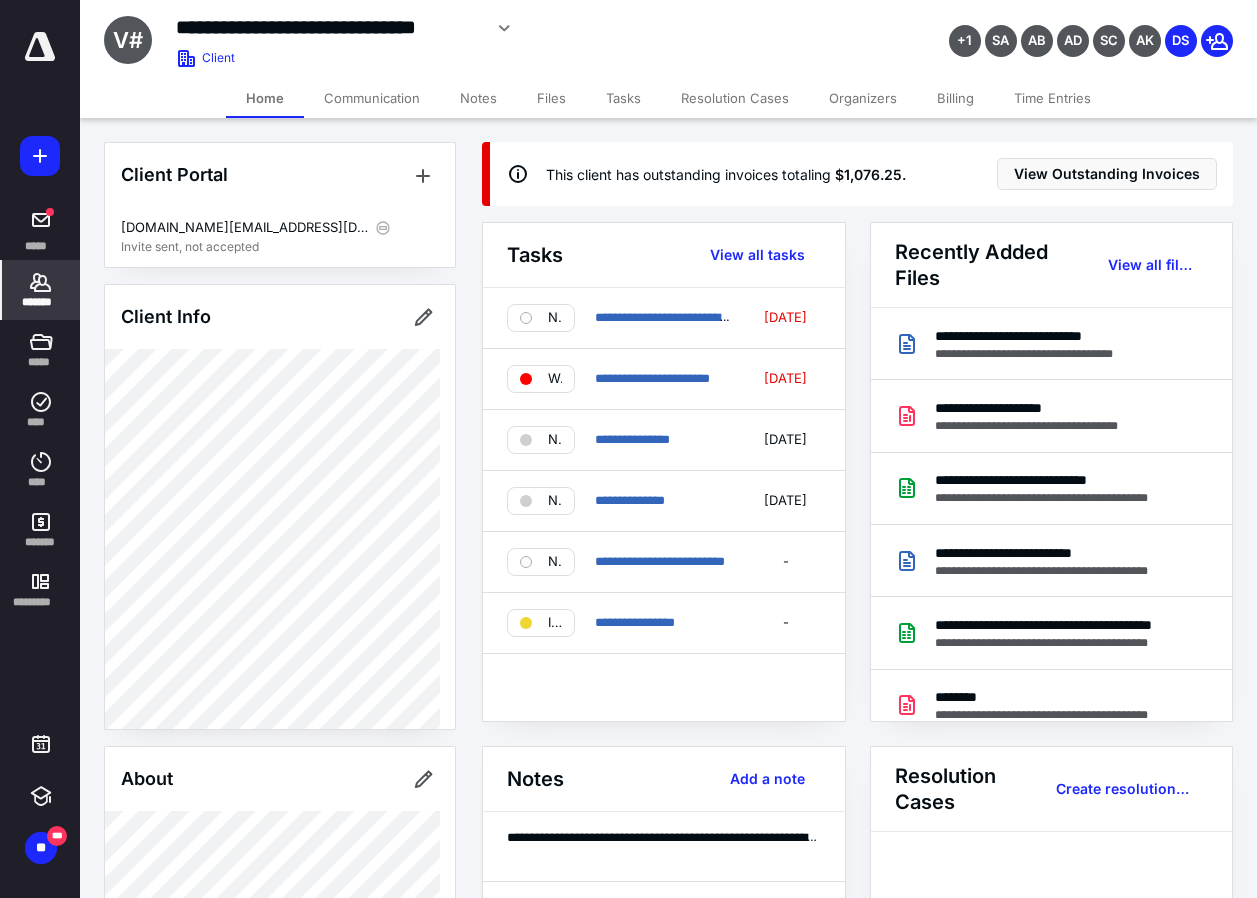 click on "Billing" at bounding box center [955, 98] 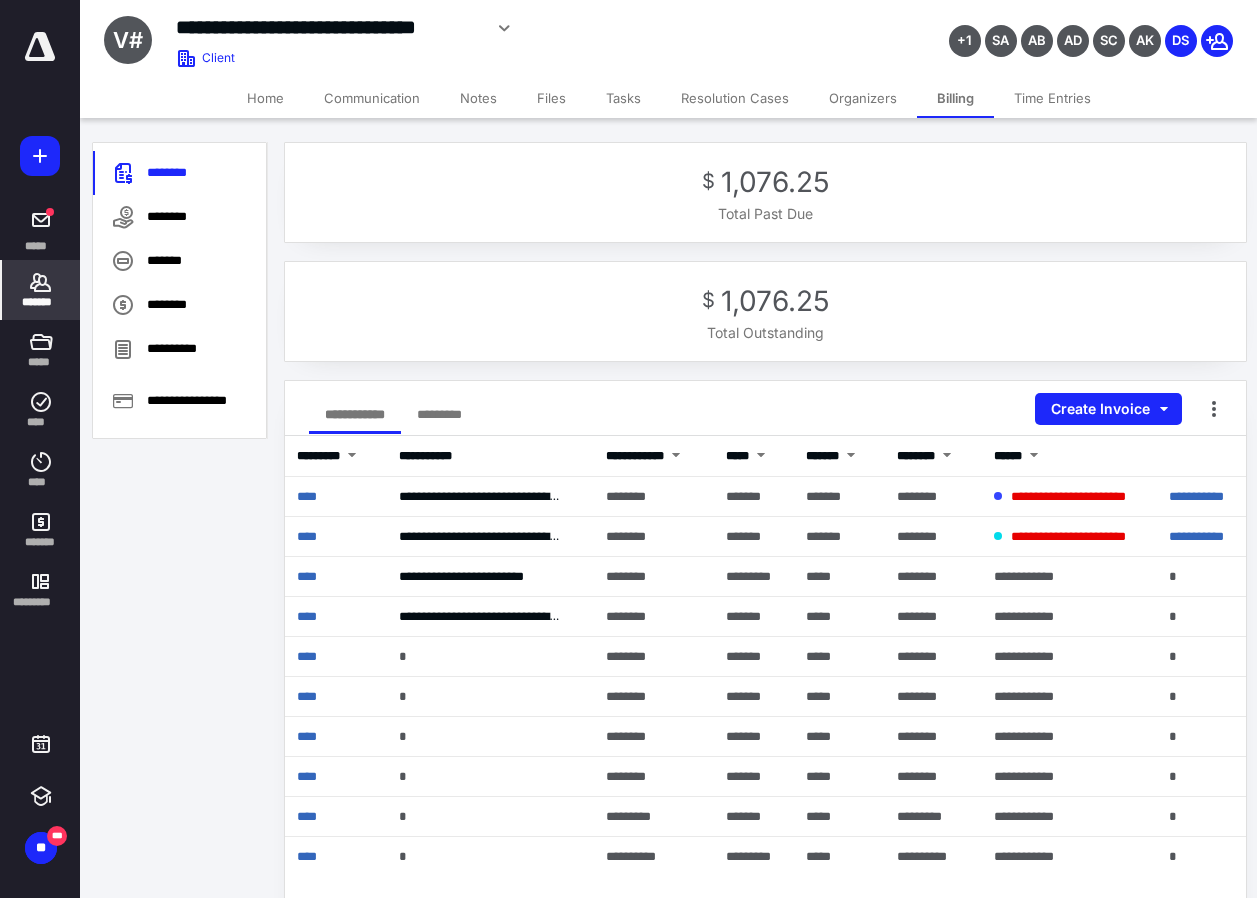 click on "Files" at bounding box center [551, 98] 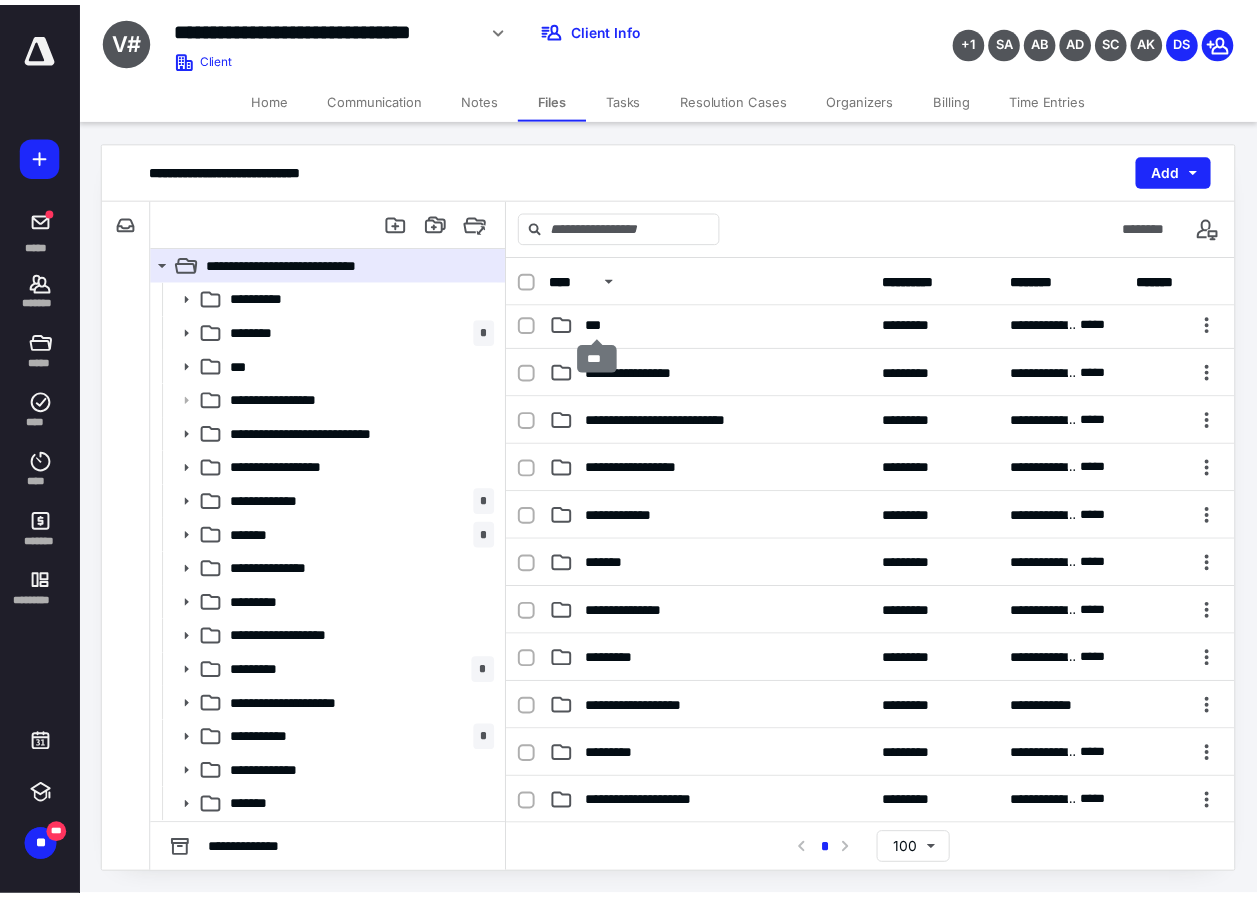 scroll, scrollTop: 0, scrollLeft: 0, axis: both 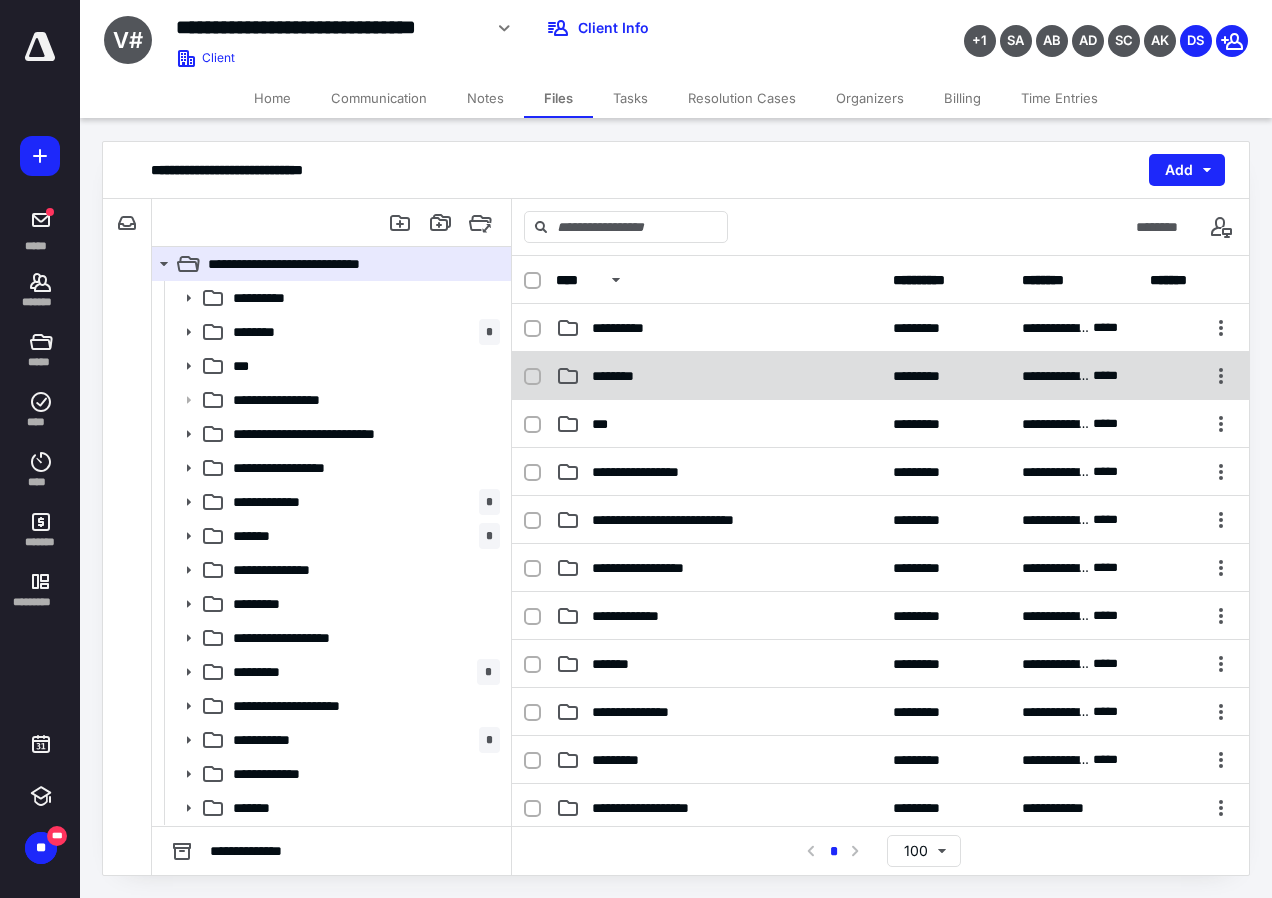 click on "********" at bounding box center (615, 376) 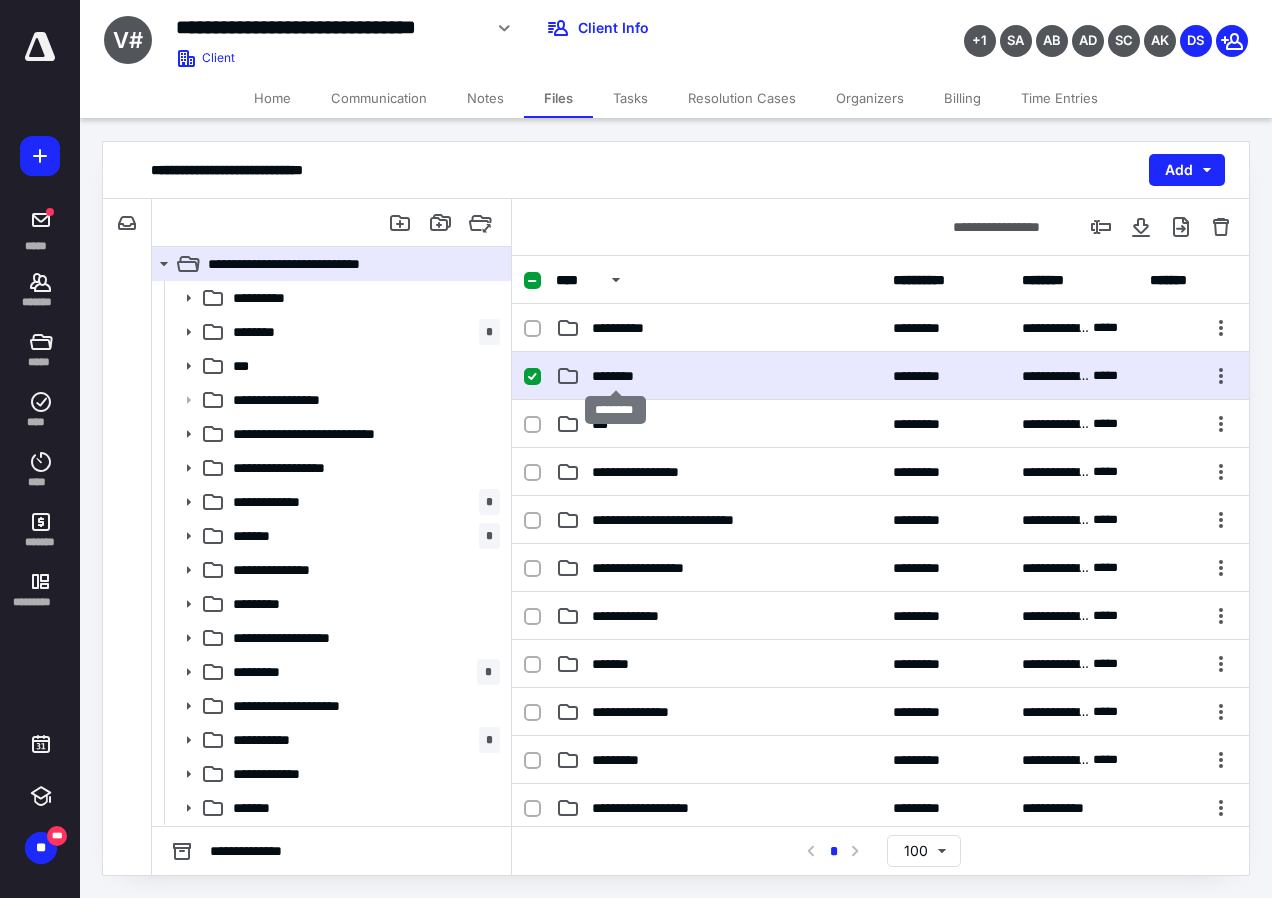 click on "********" at bounding box center [615, 376] 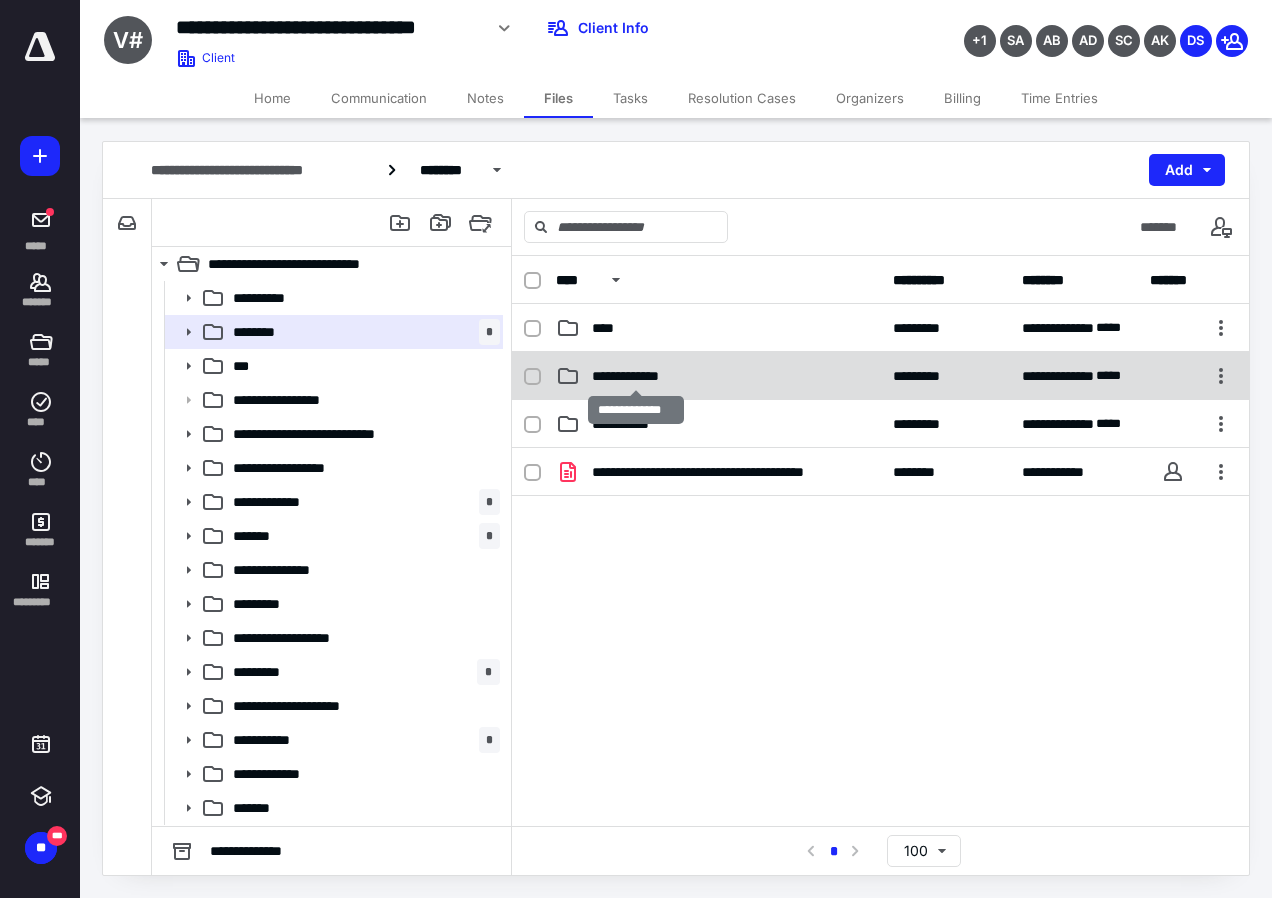 click on "**********" at bounding box center (635, 376) 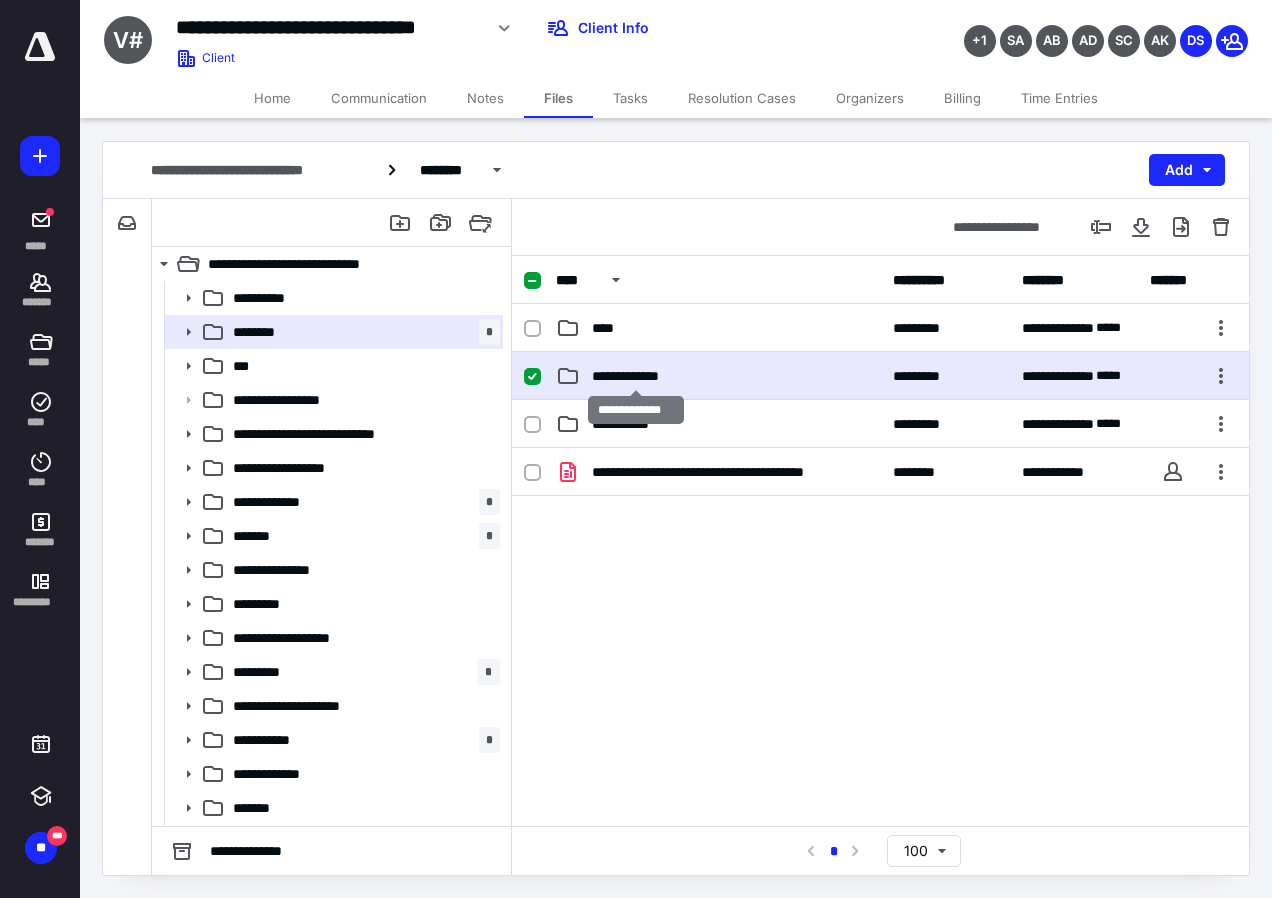 click on "**********" at bounding box center [635, 376] 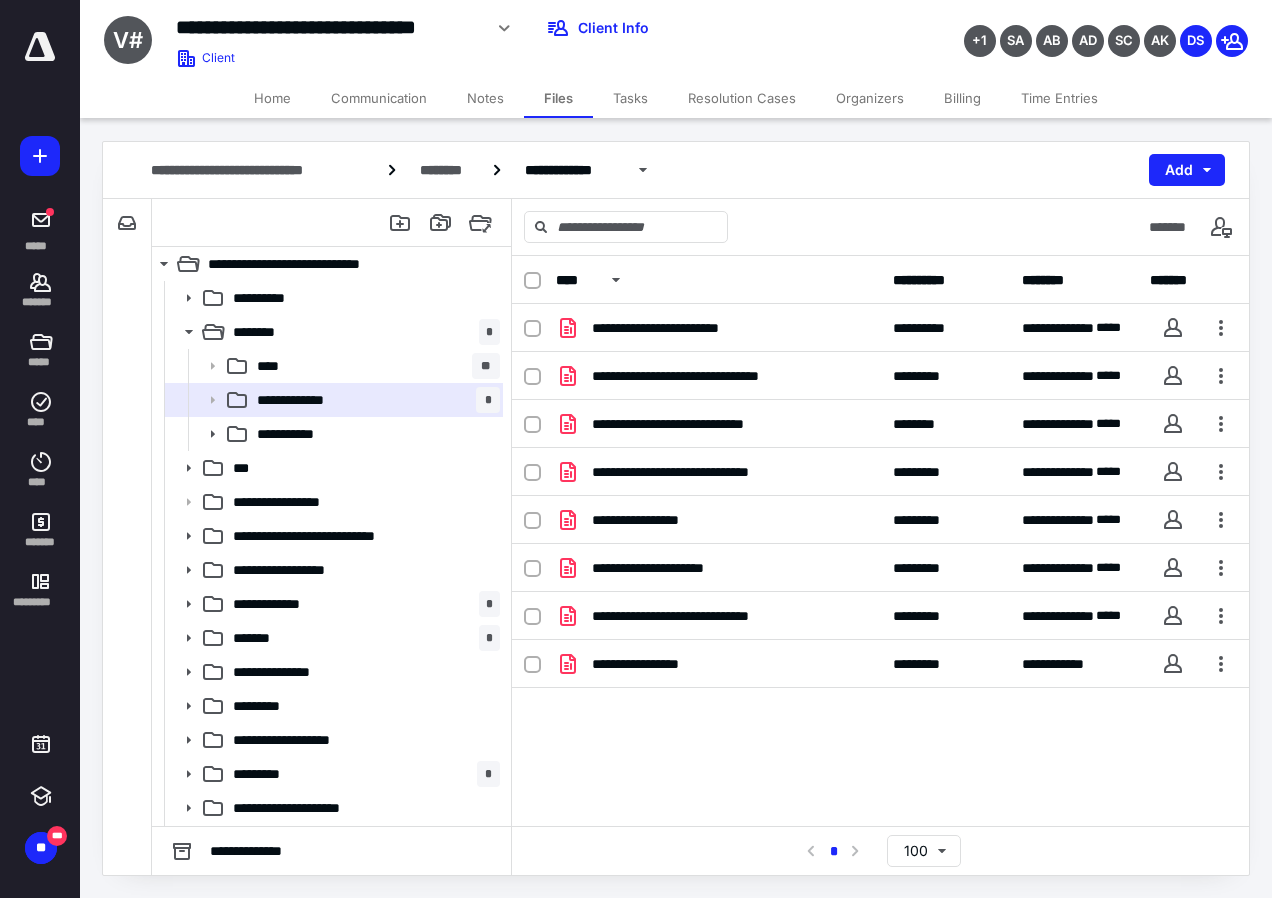 click on "Billing" at bounding box center (962, 98) 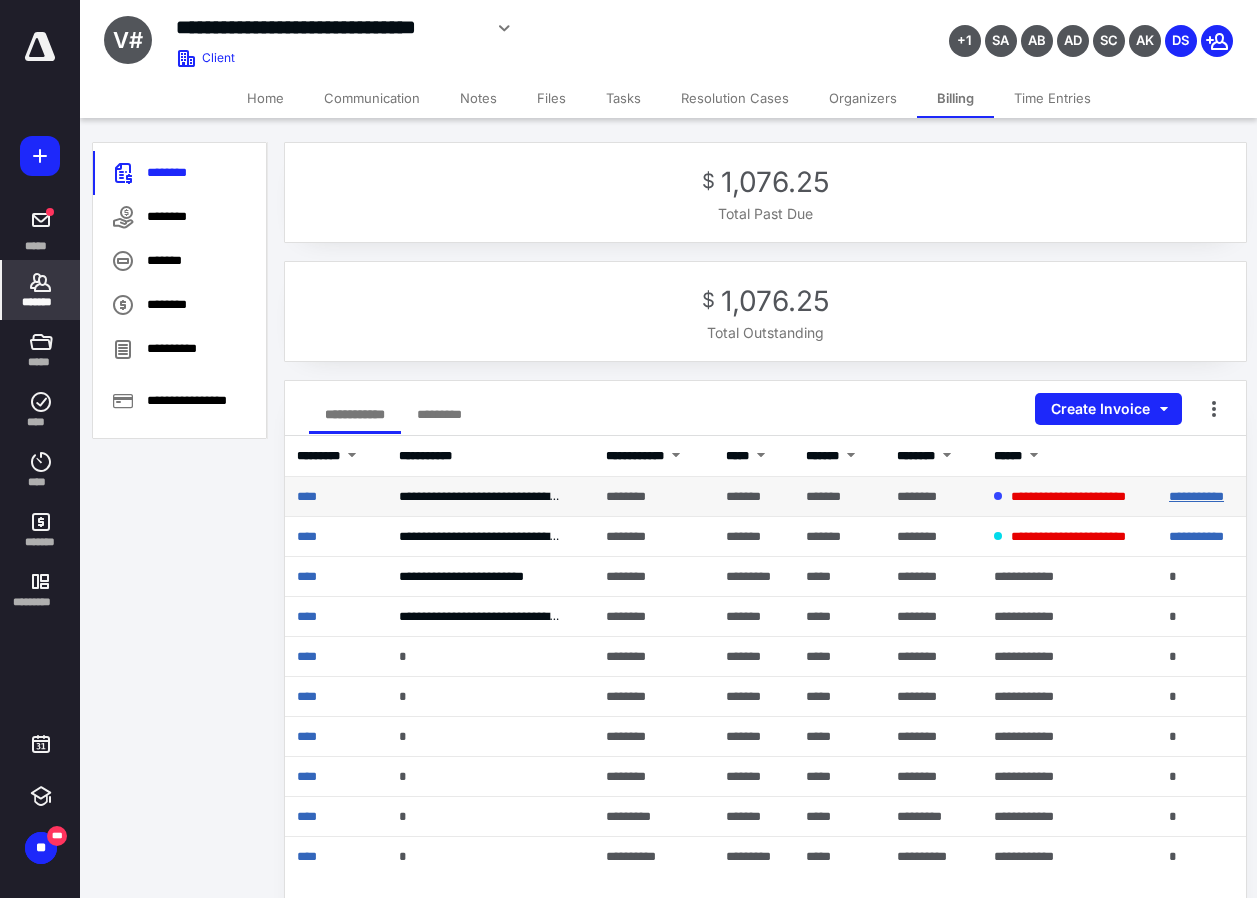click on "**********" at bounding box center [1196, 496] 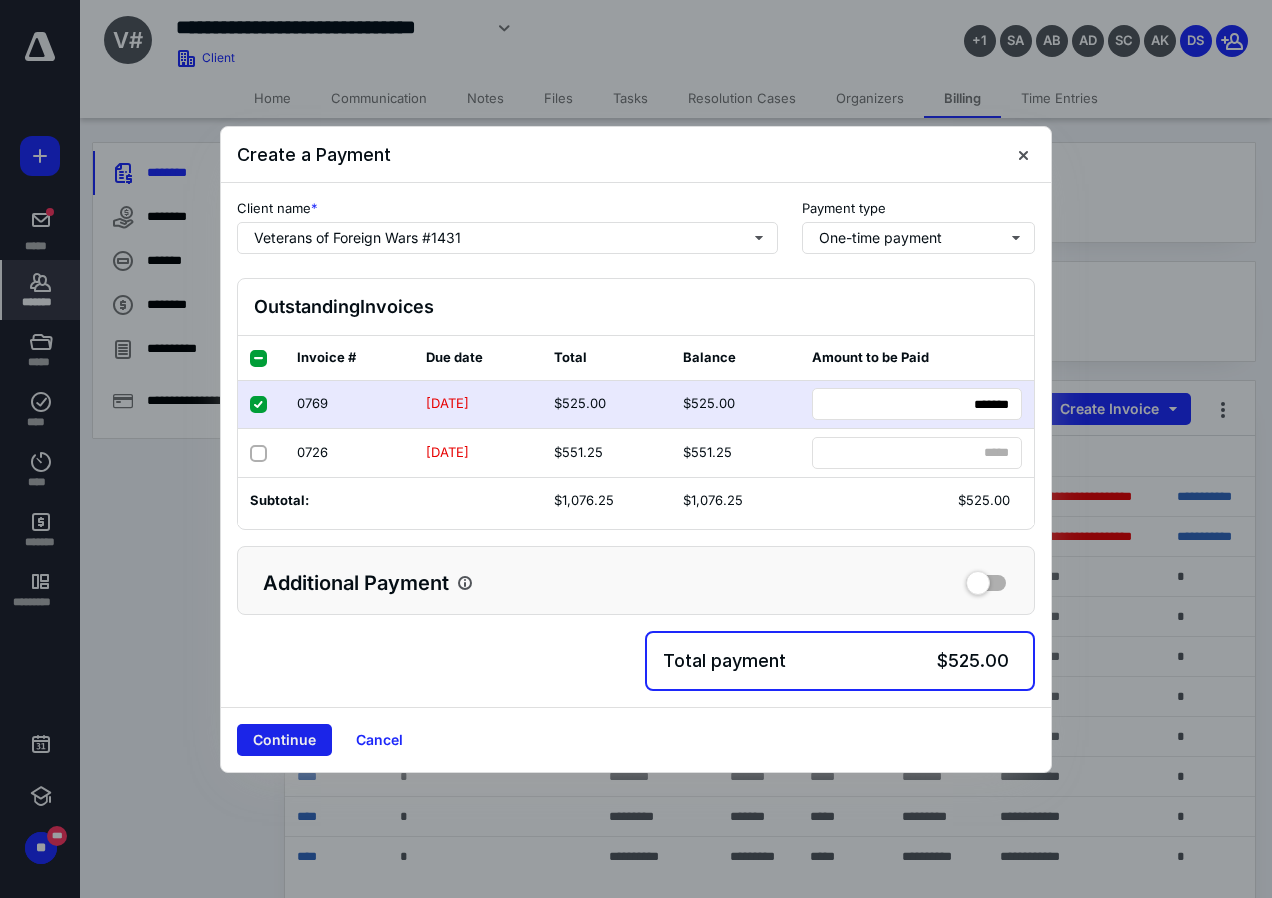 click on "Continue" at bounding box center [284, 740] 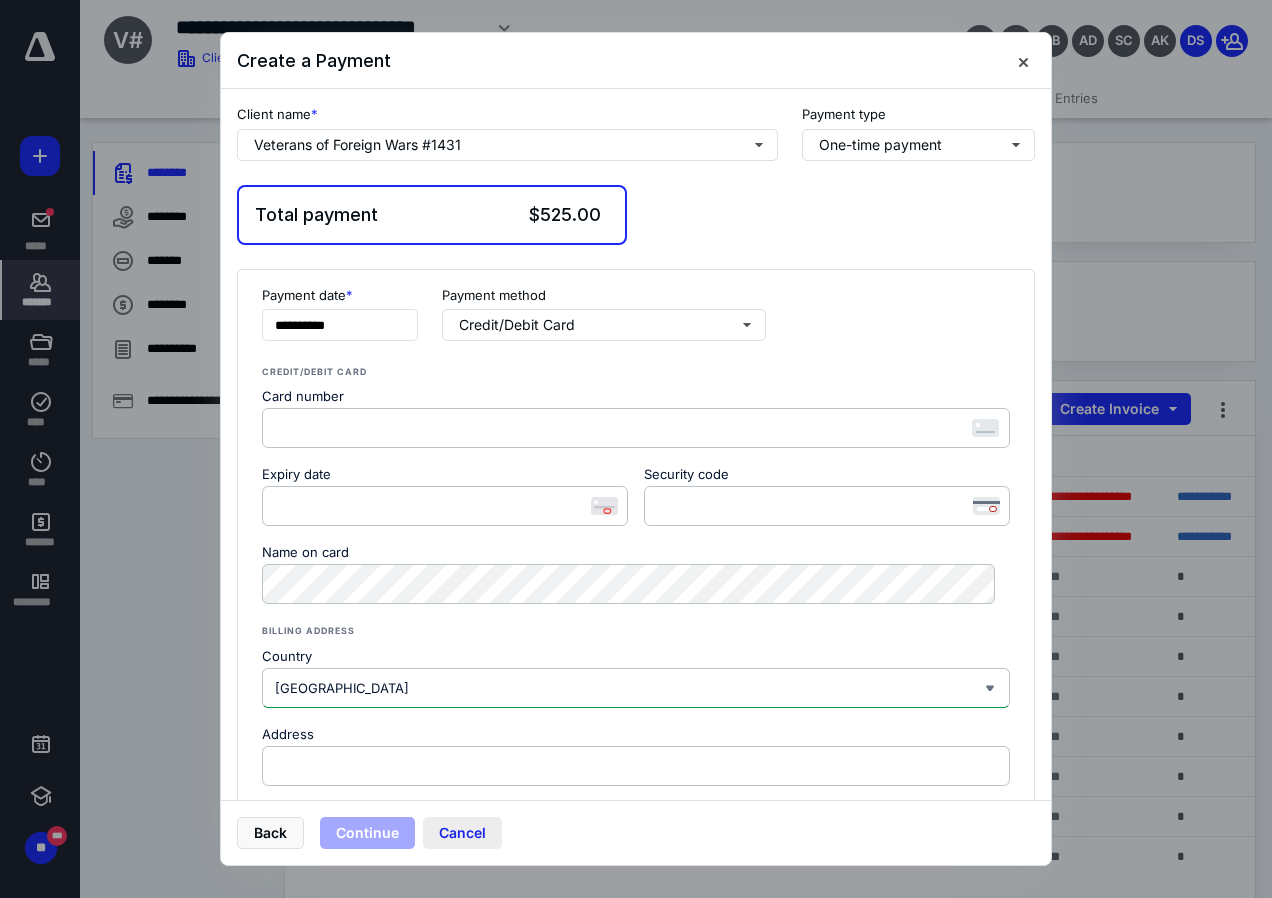 click on "Cancel" at bounding box center [462, 833] 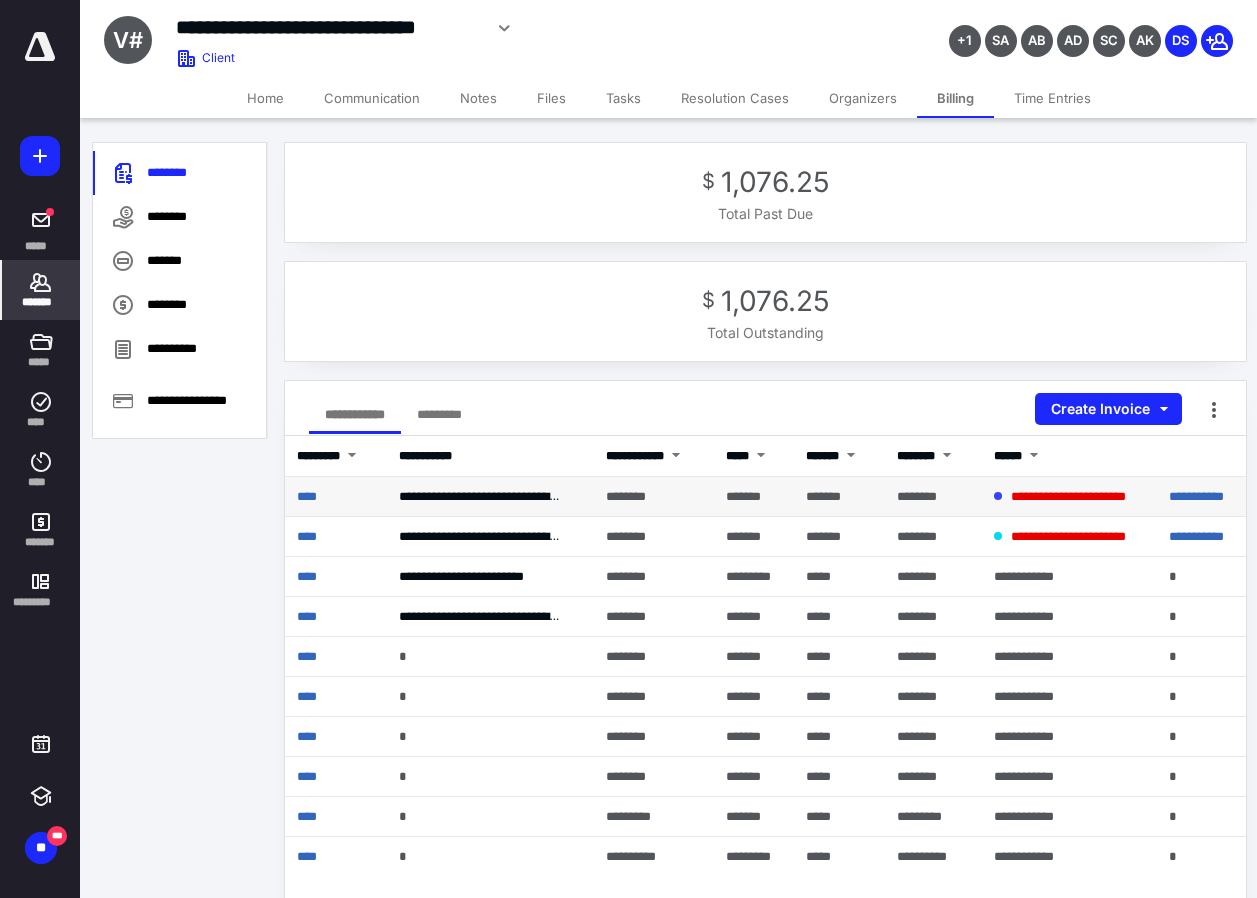 click on "*******" at bounding box center (743, 496) 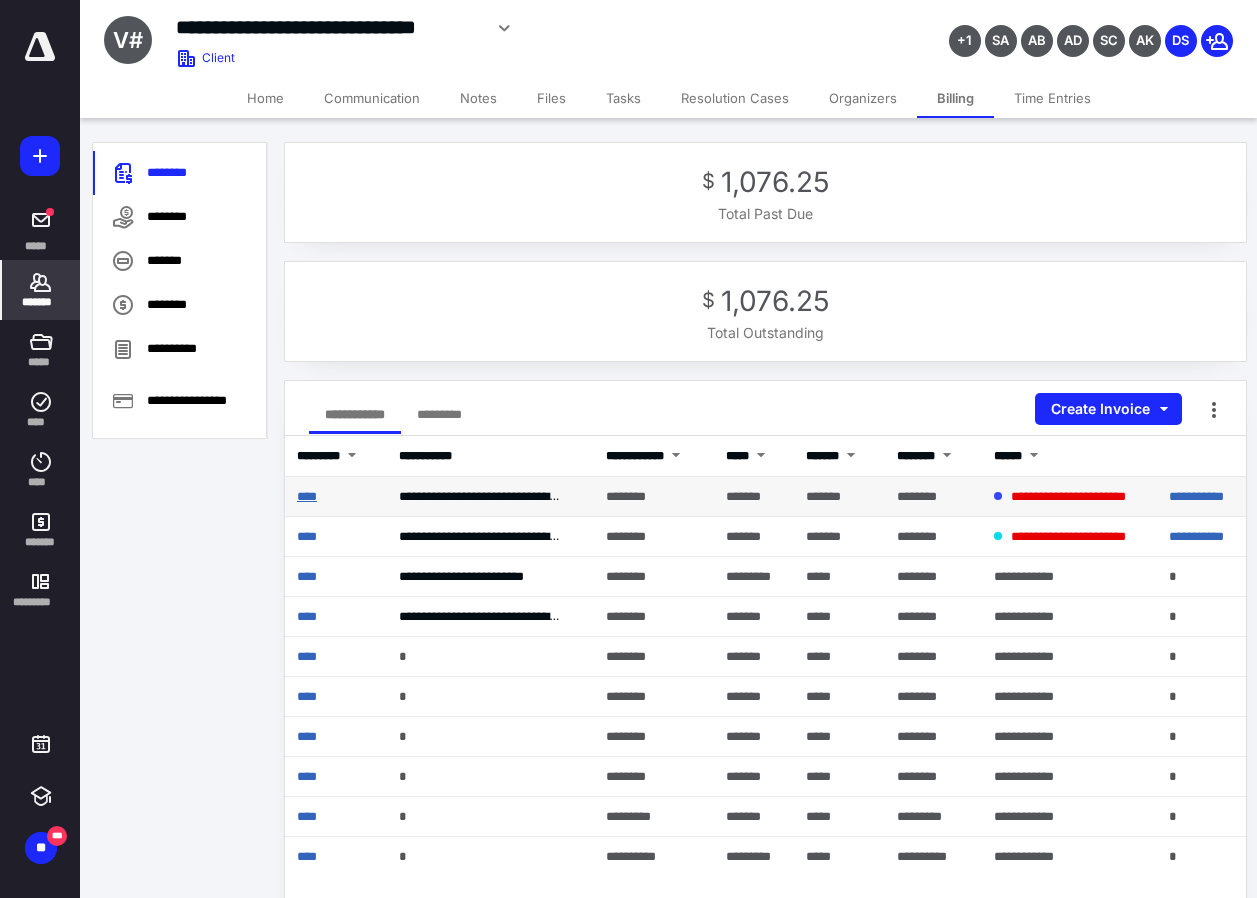 click on "****" at bounding box center [307, 496] 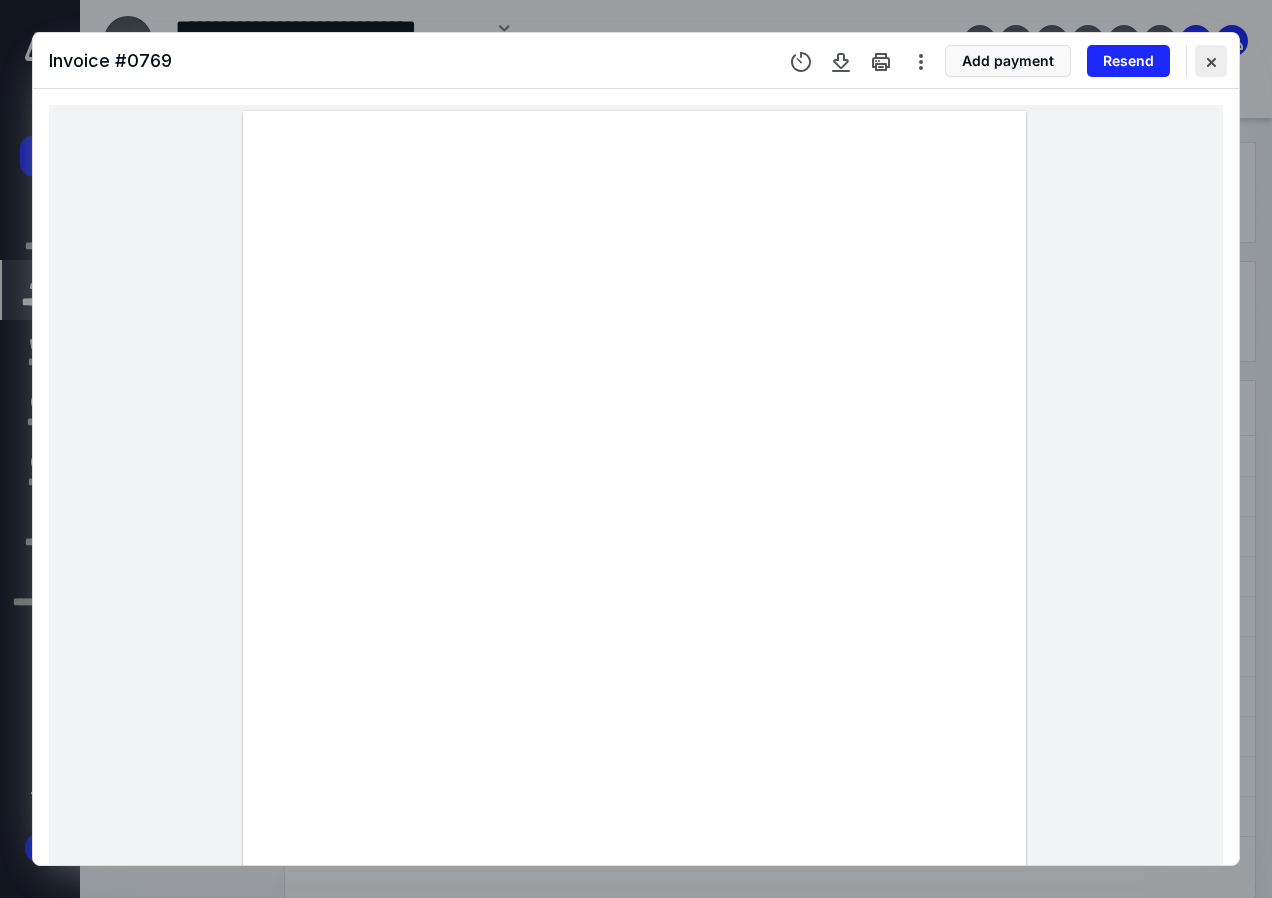 click at bounding box center (1211, 61) 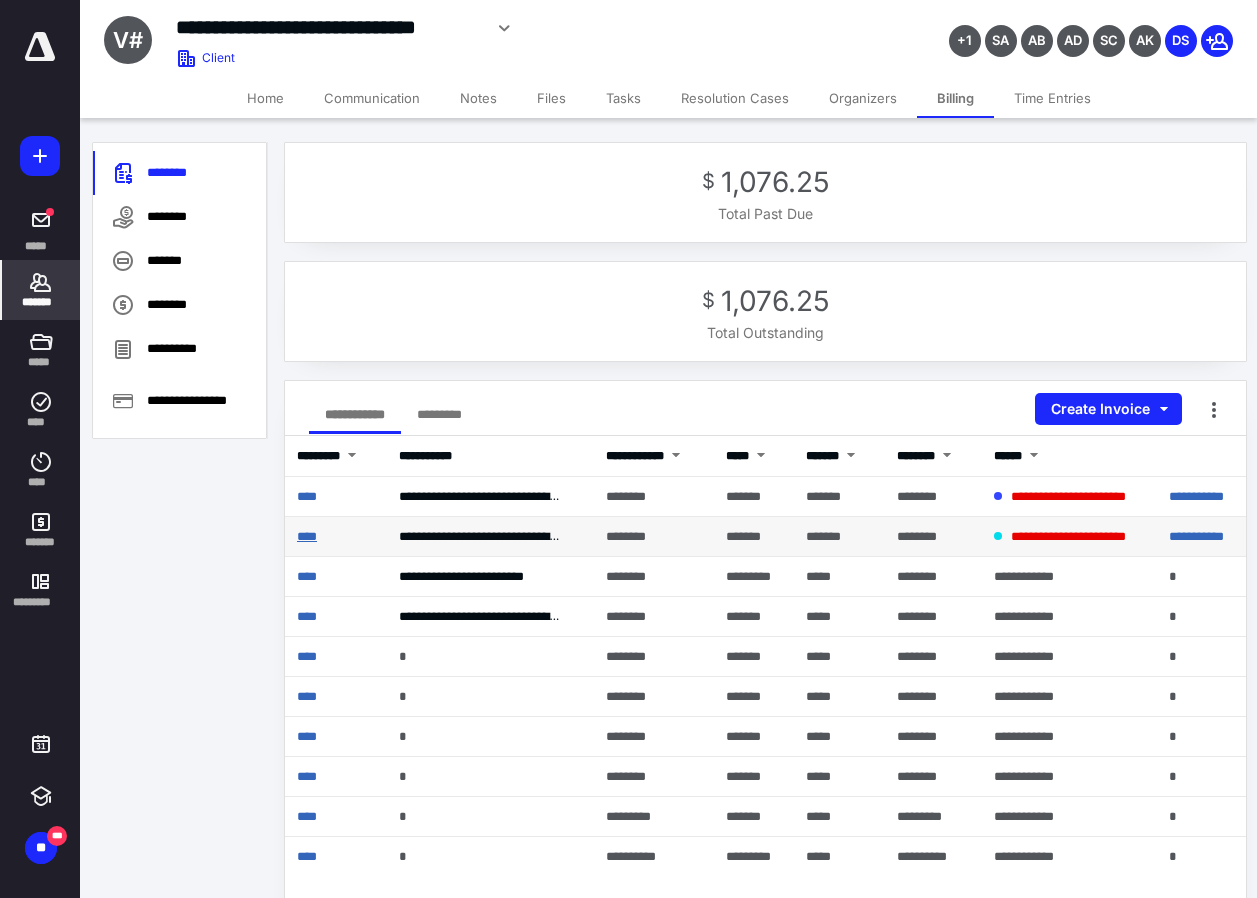 click on "****" at bounding box center [307, 536] 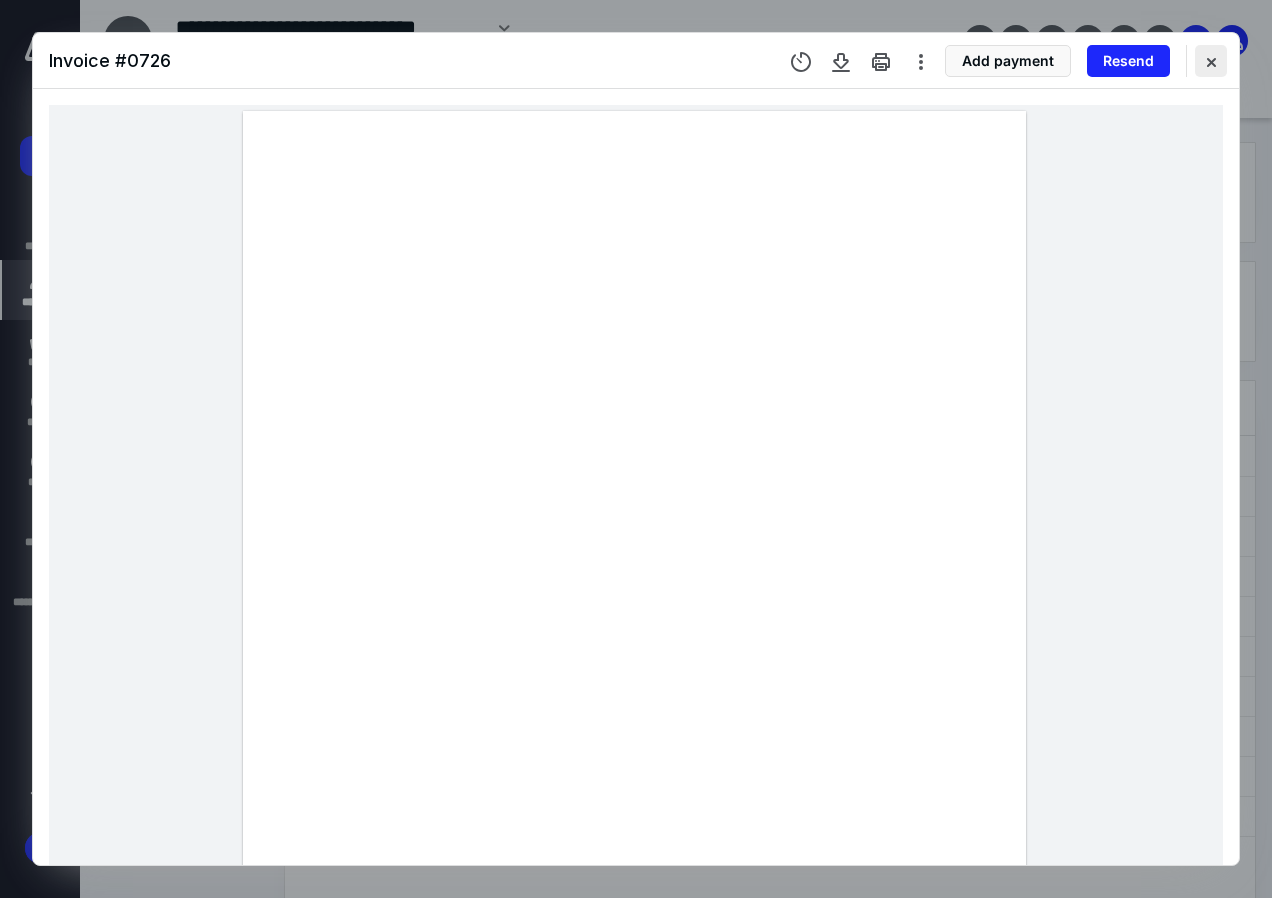 click at bounding box center (1211, 61) 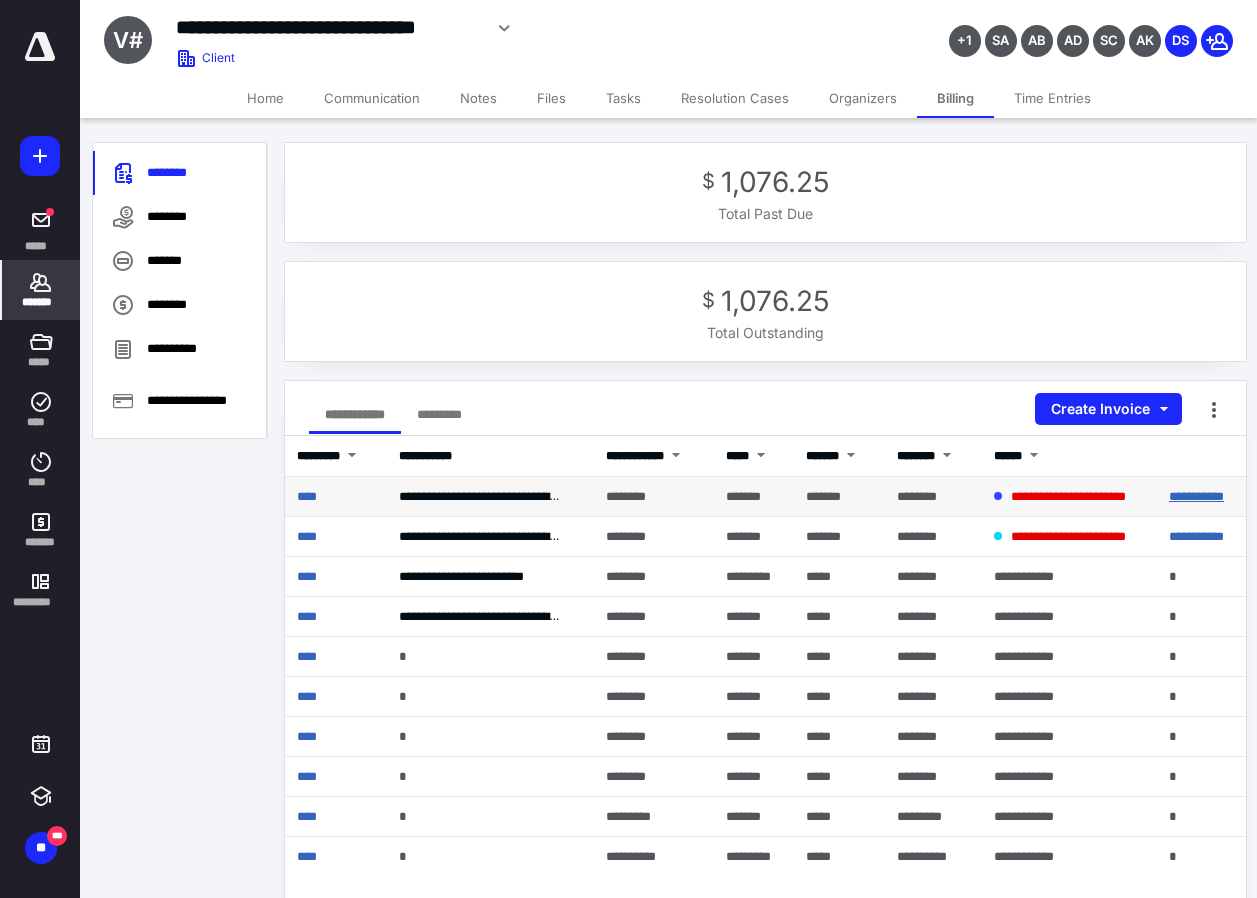 click on "**********" at bounding box center (1196, 496) 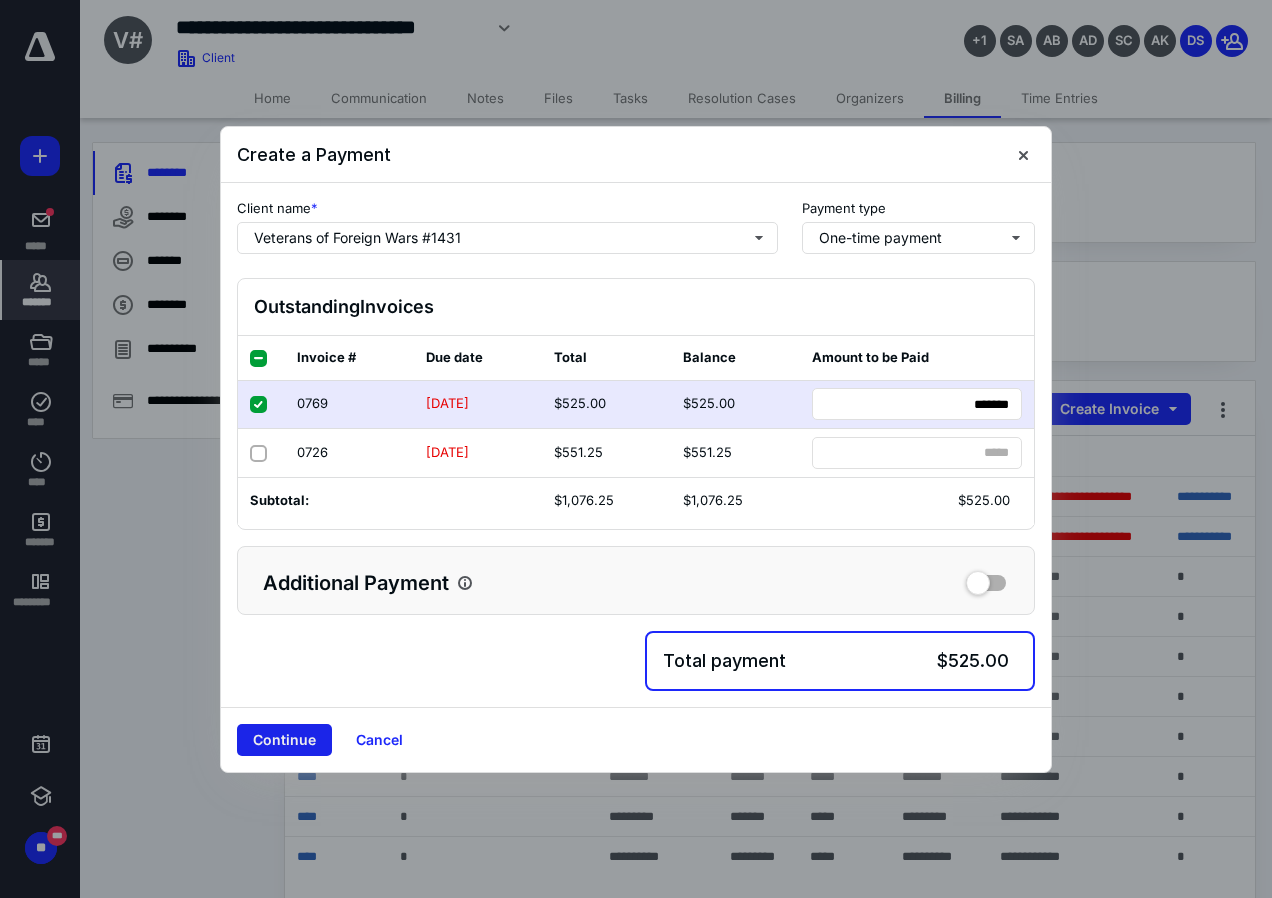 click on "Continue" at bounding box center [284, 740] 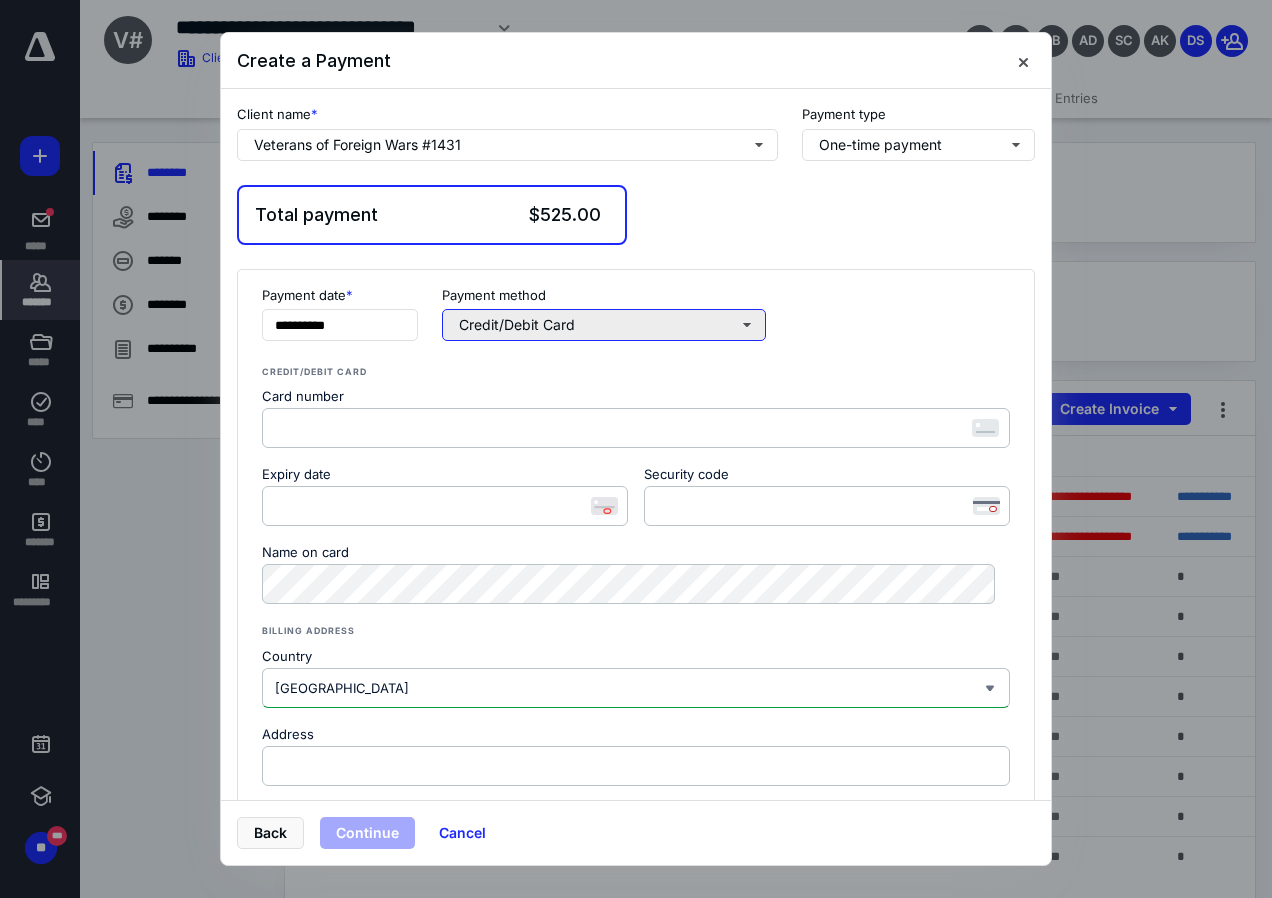 click on "Credit/Debit Card" at bounding box center (604, 325) 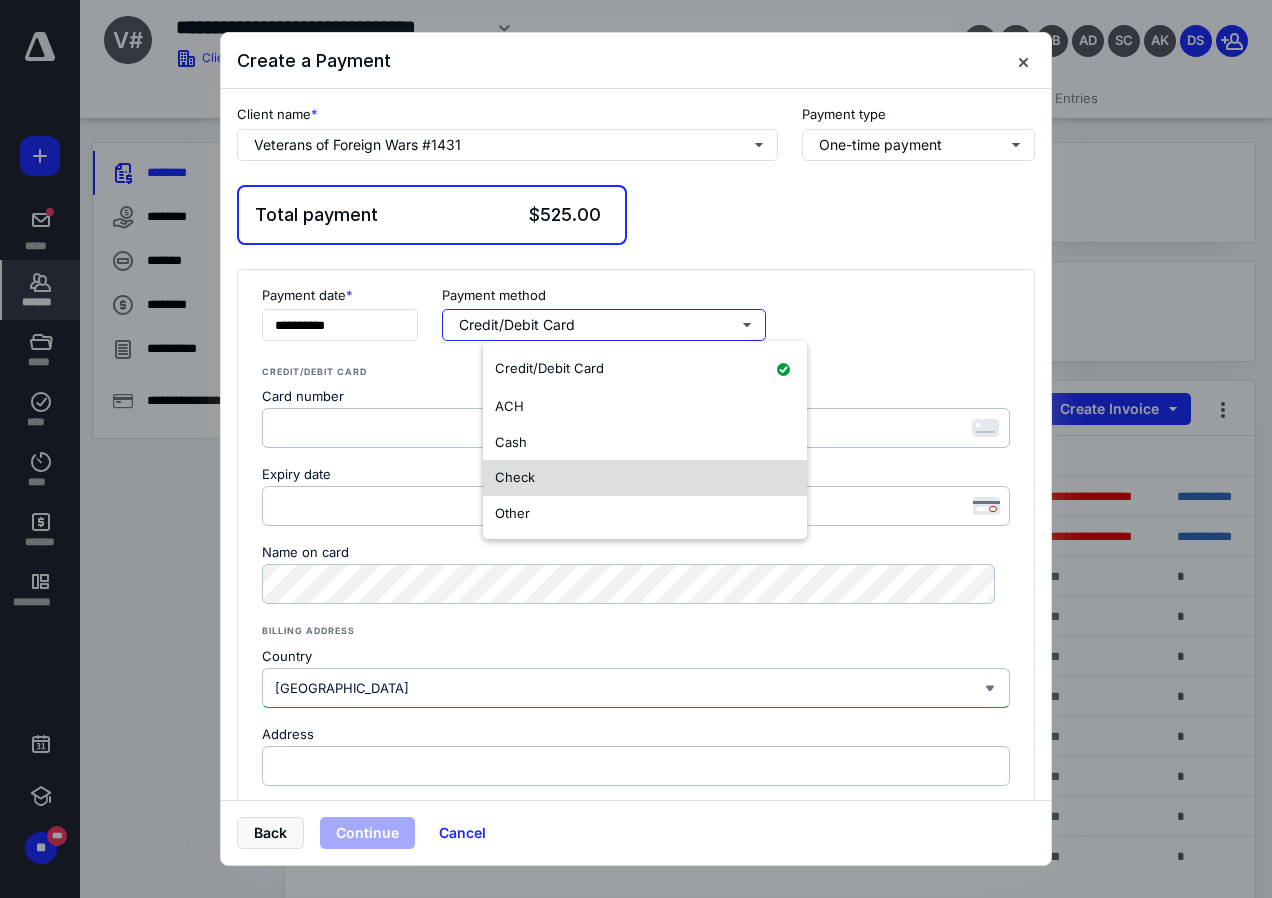 click on "Check" at bounding box center (515, 477) 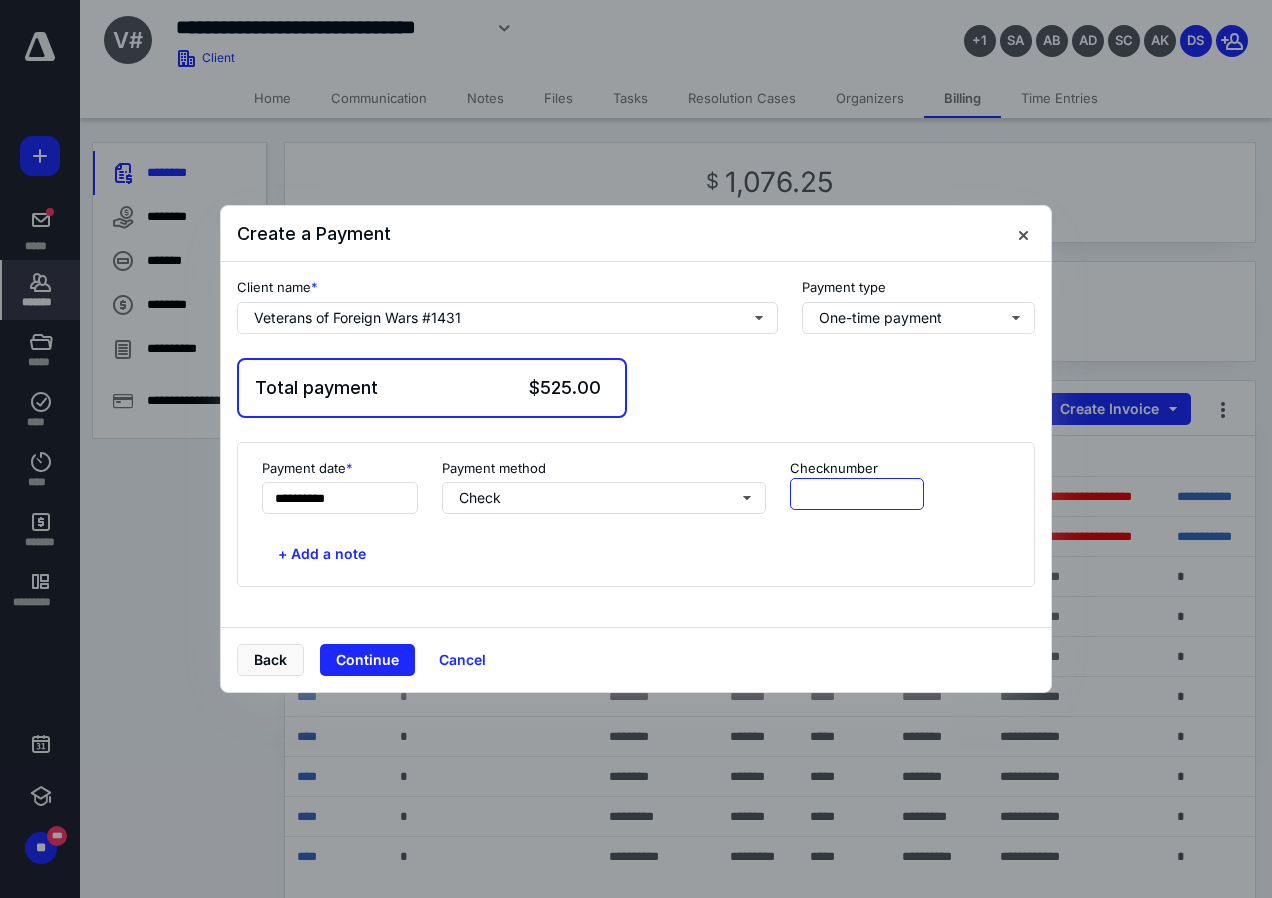 click at bounding box center [857, 494] 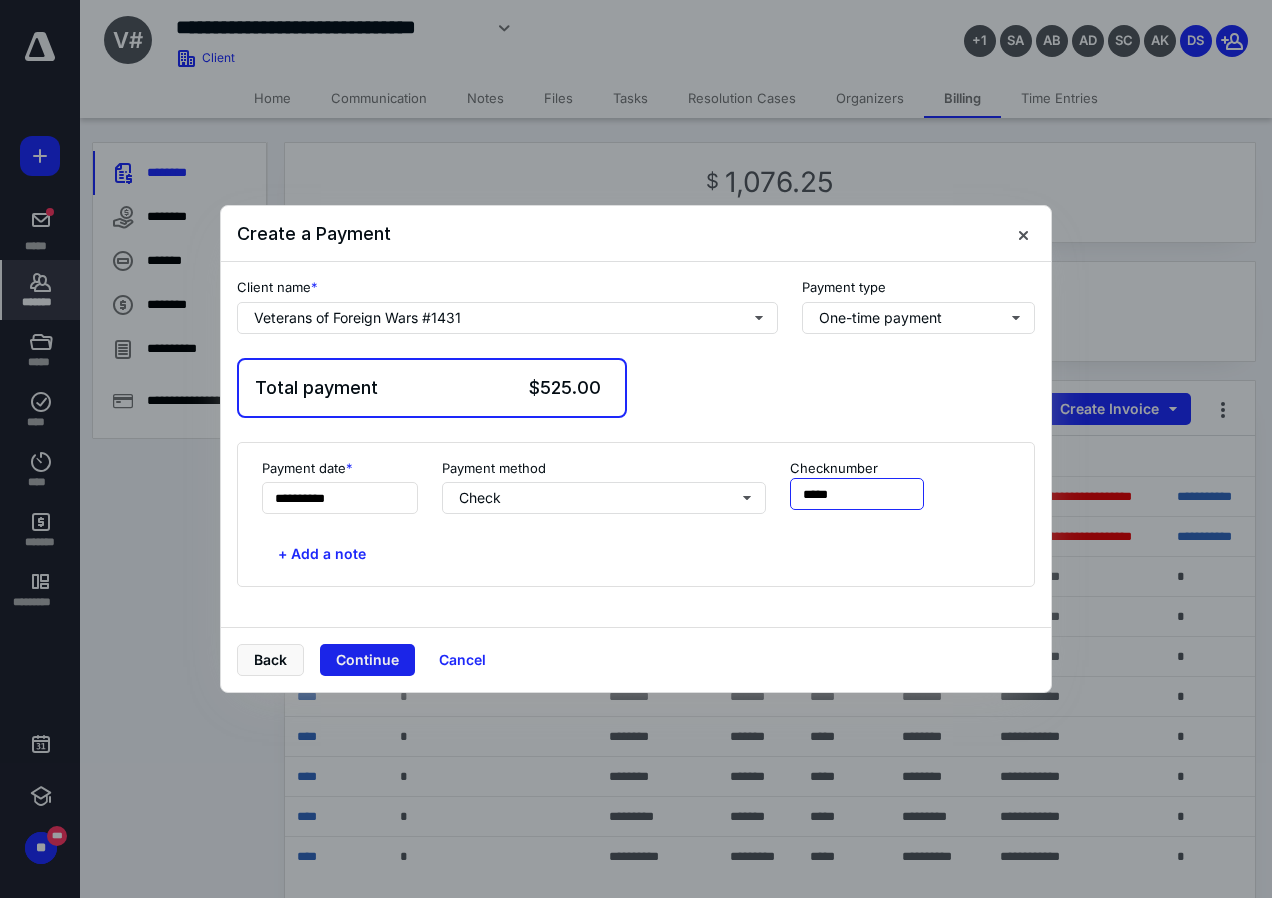 type on "*****" 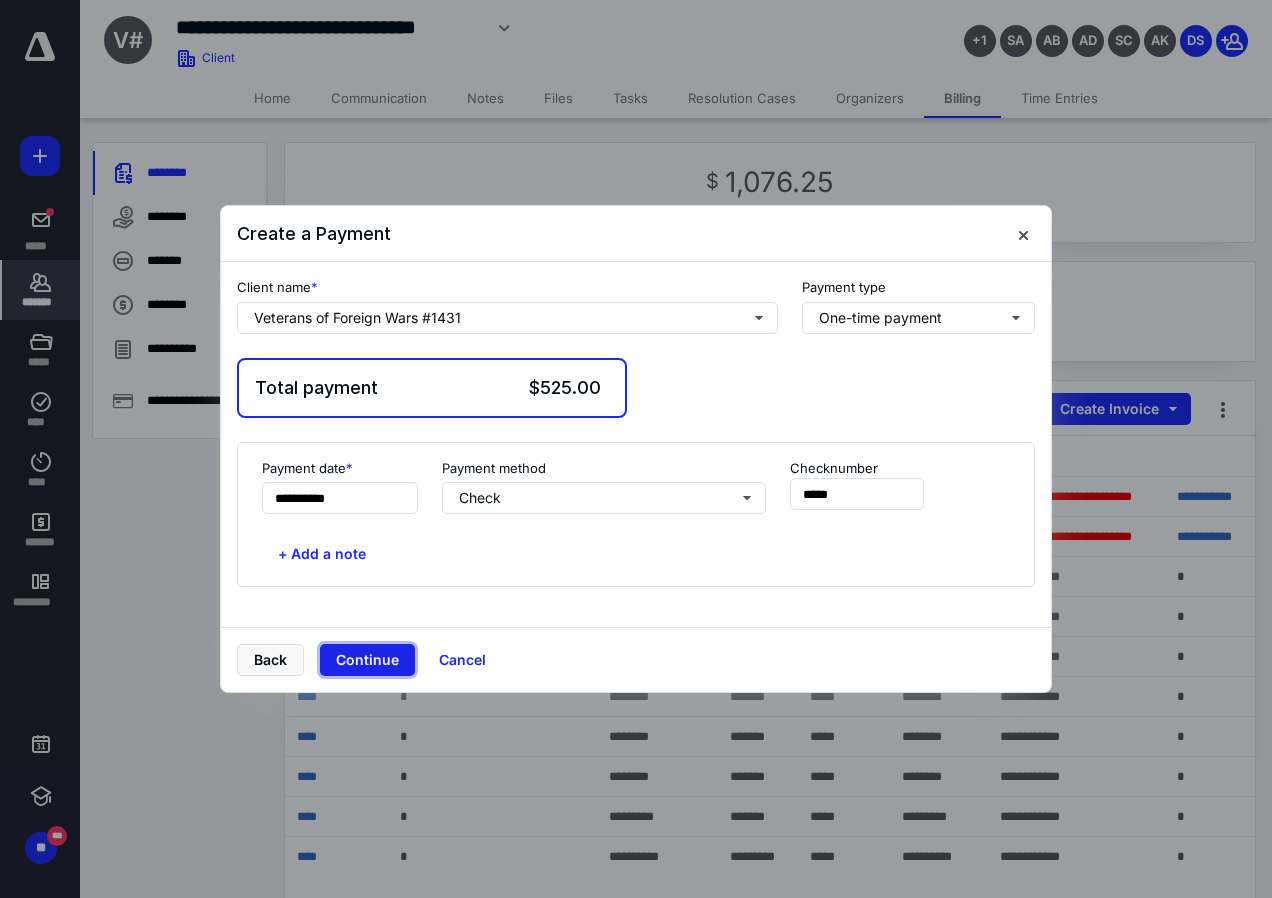 click on "Continue" at bounding box center (367, 660) 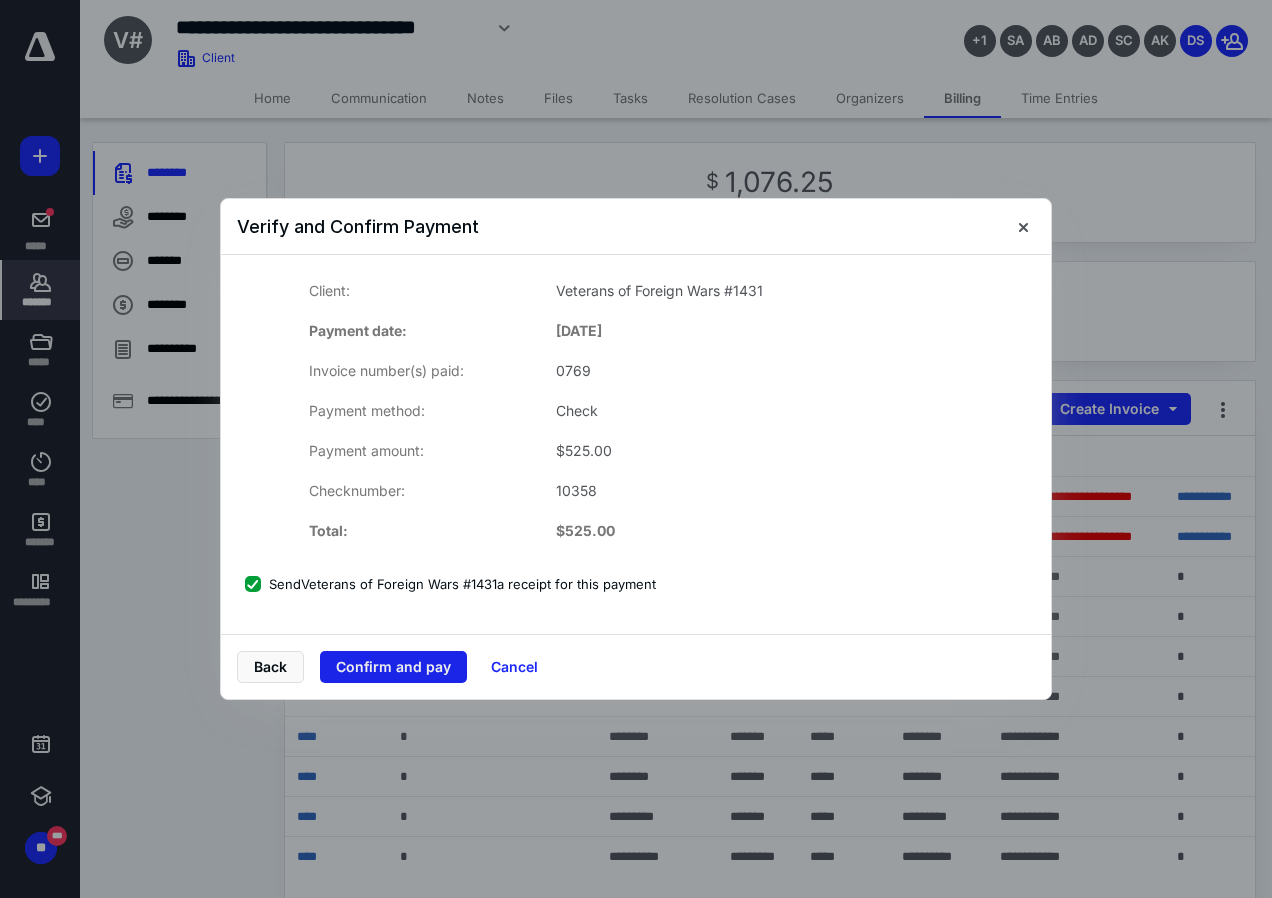 click on "Confirm and pay" at bounding box center [393, 667] 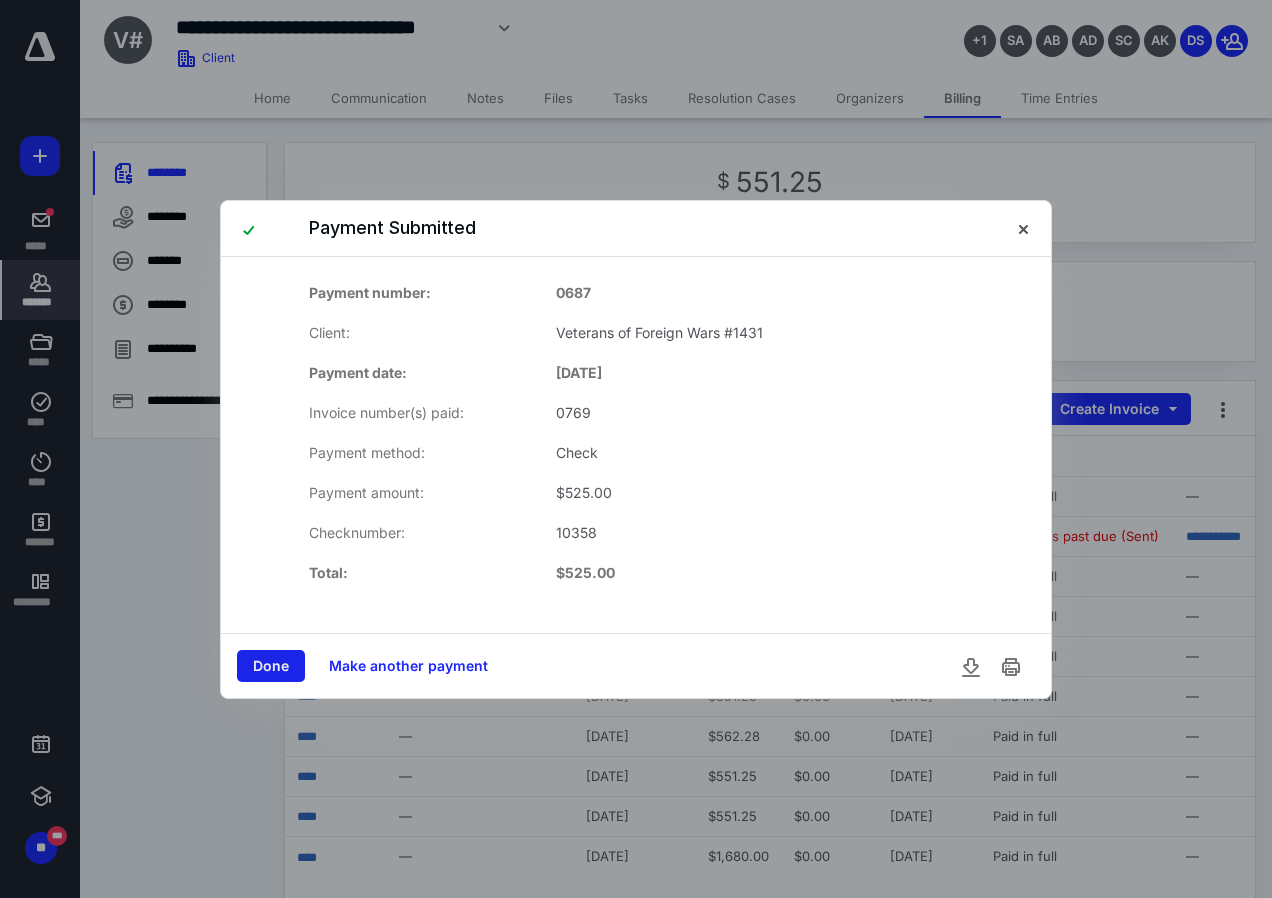 click on "Done" at bounding box center (271, 666) 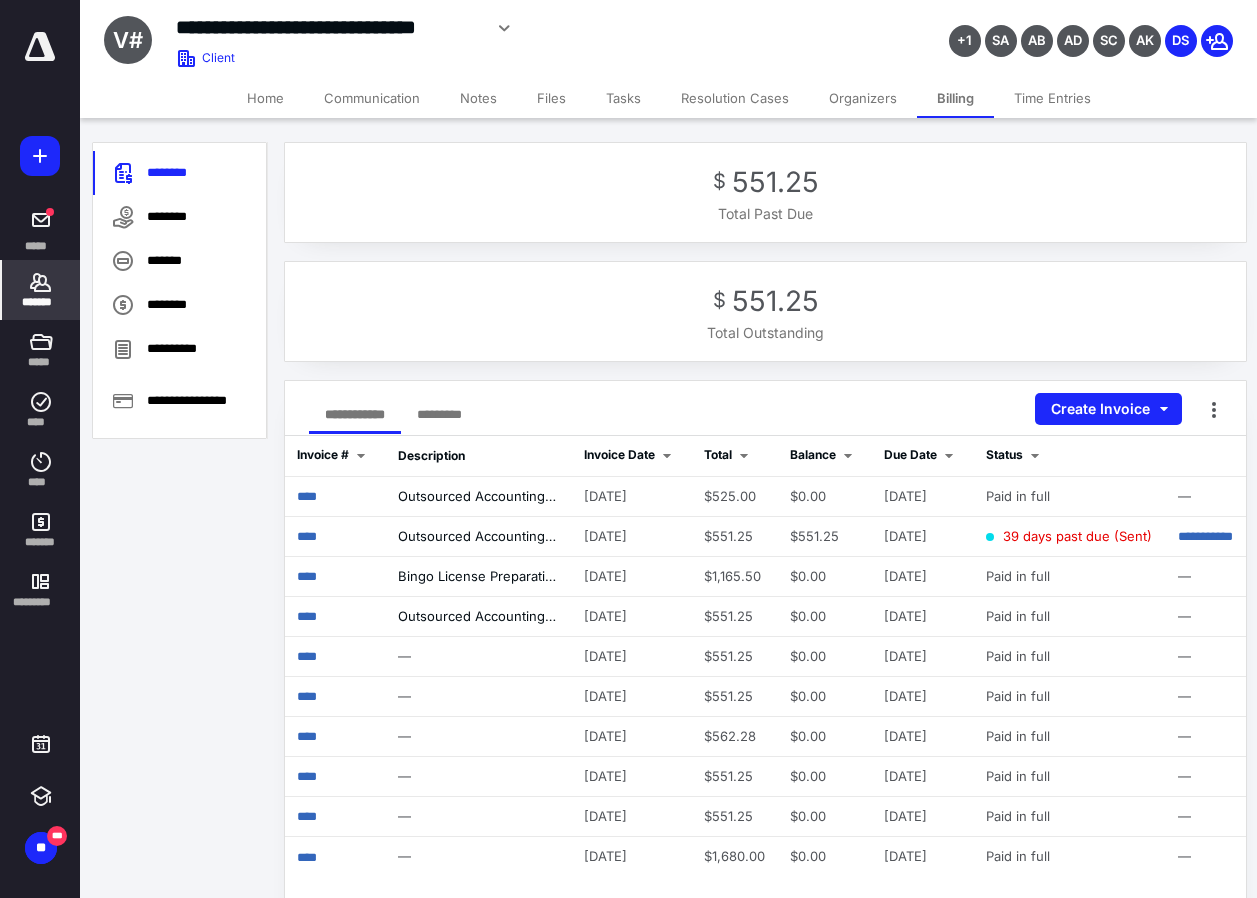 click 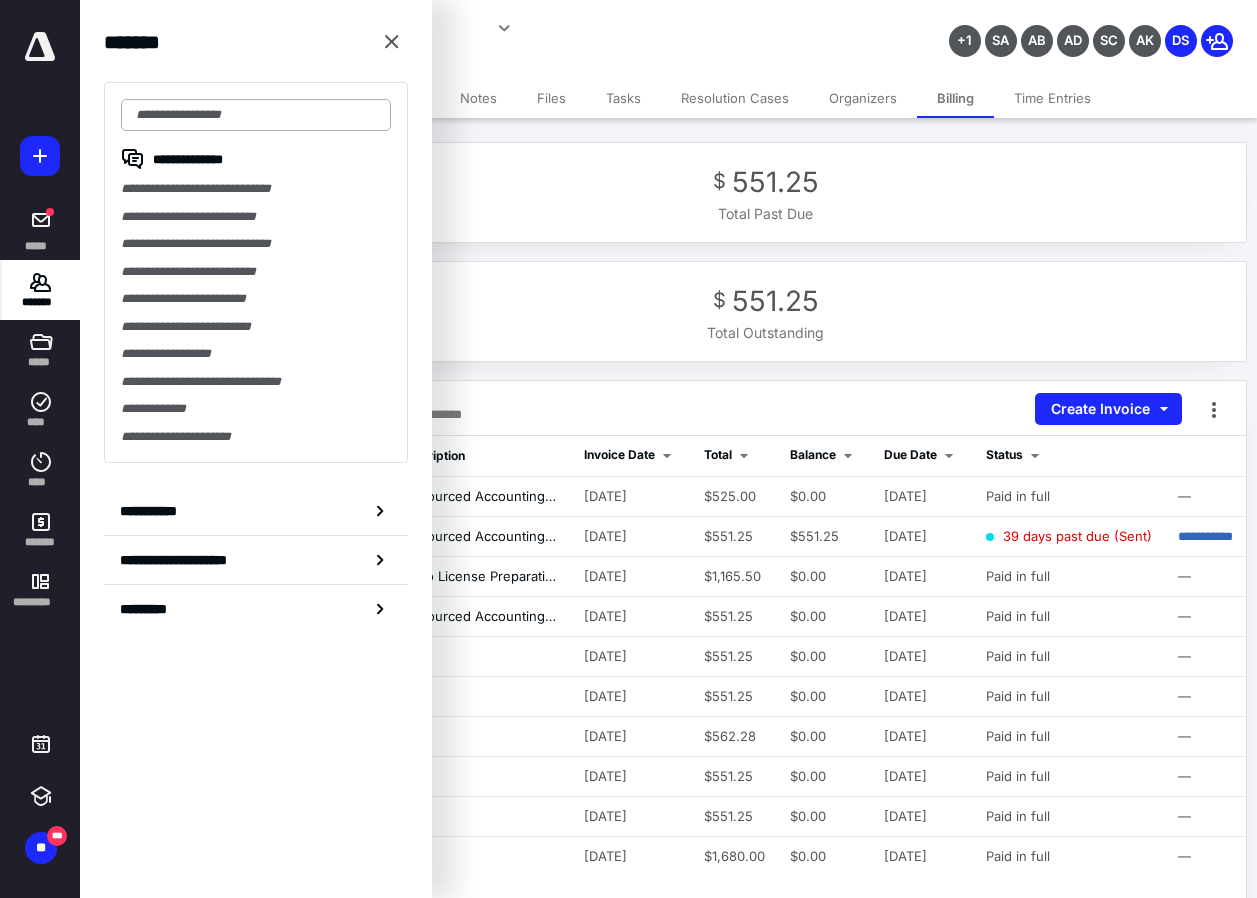 click at bounding box center (256, 115) 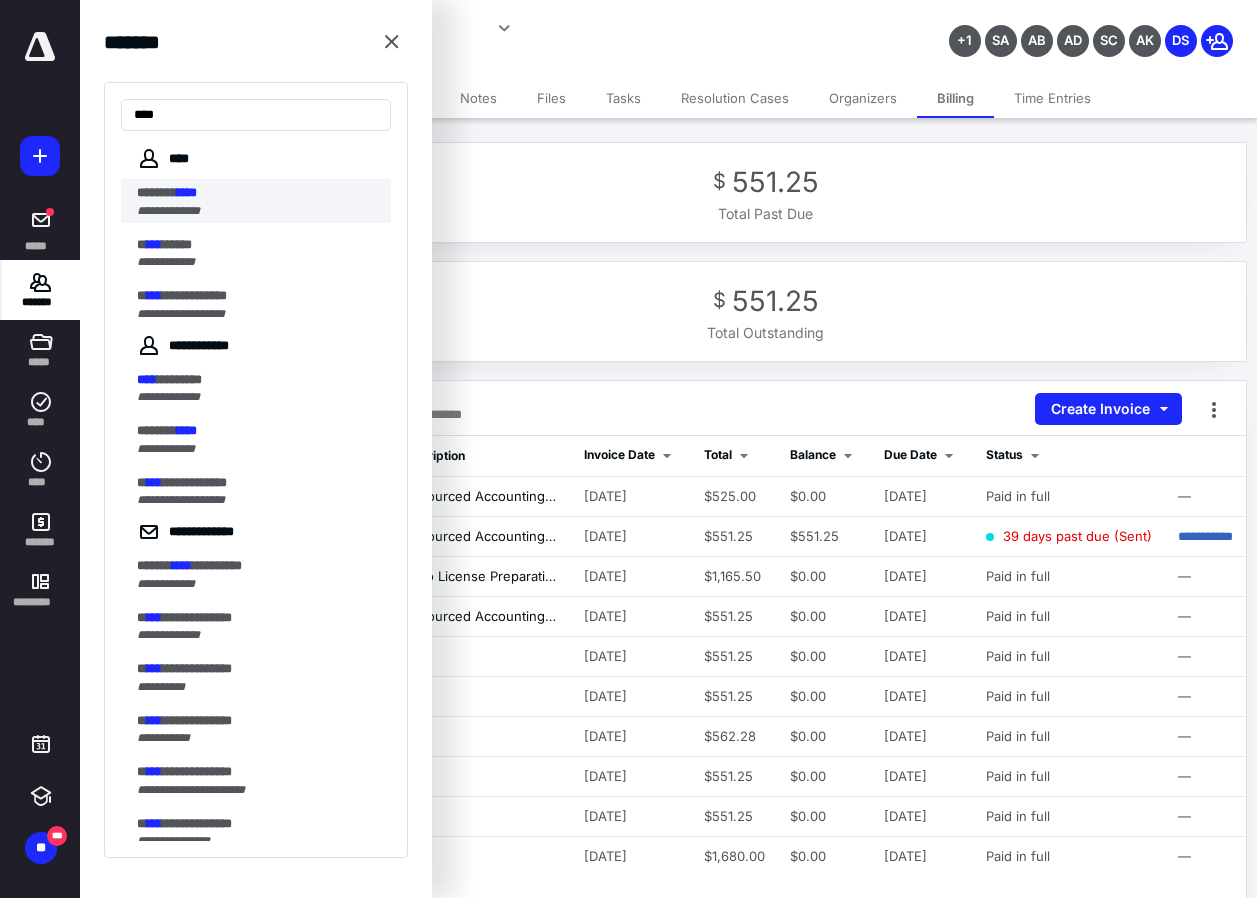 type on "****" 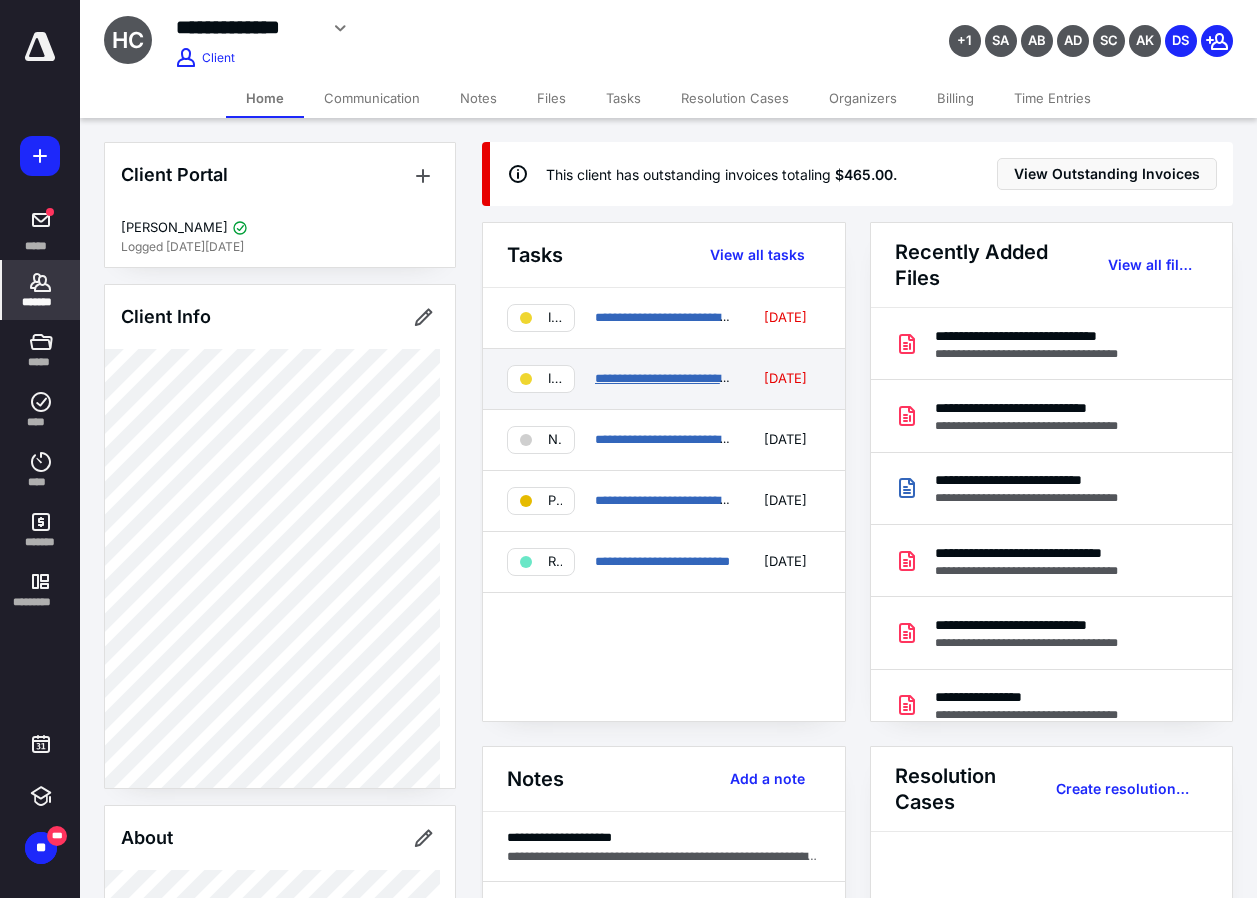 click on "**********" at bounding box center [697, 378] 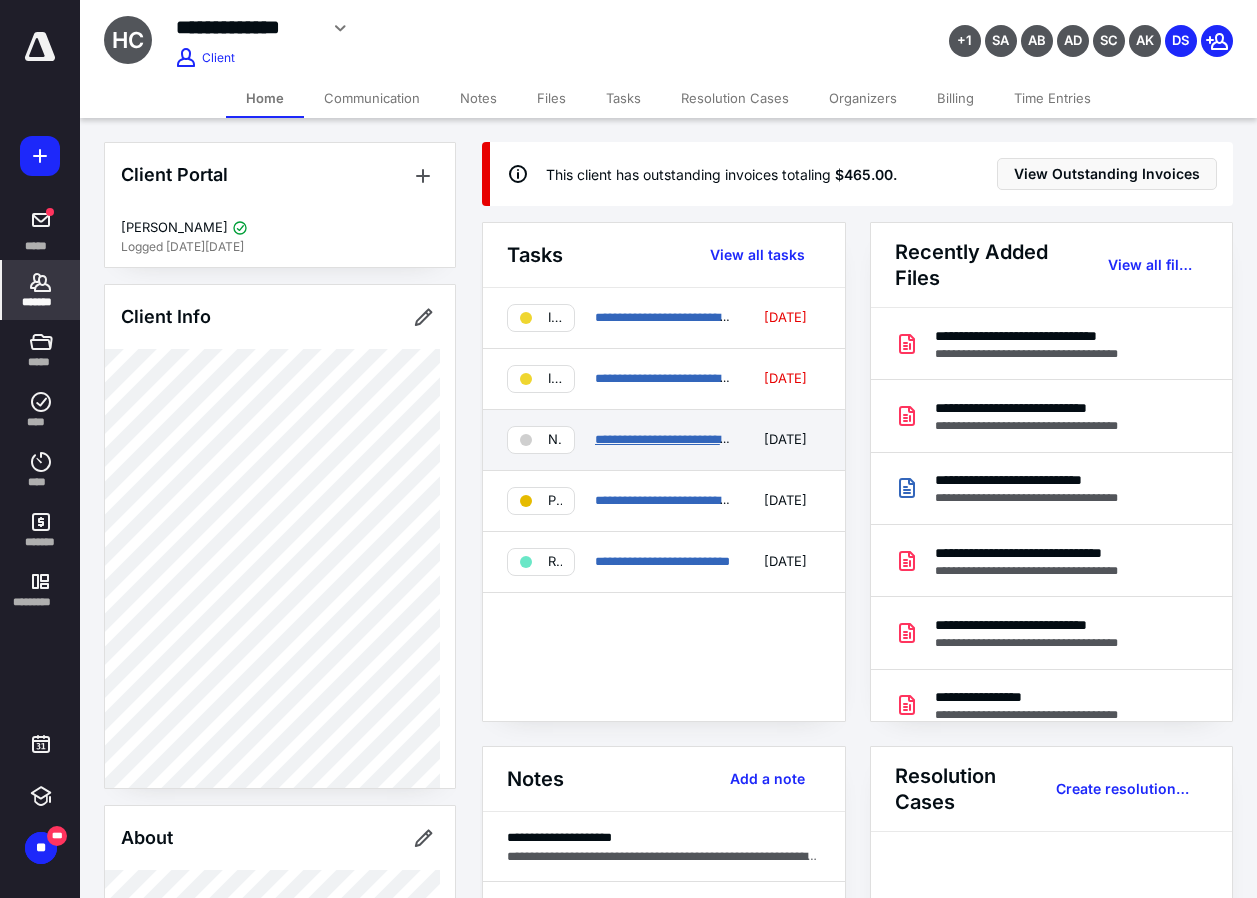click on "**********" at bounding box center [677, 439] 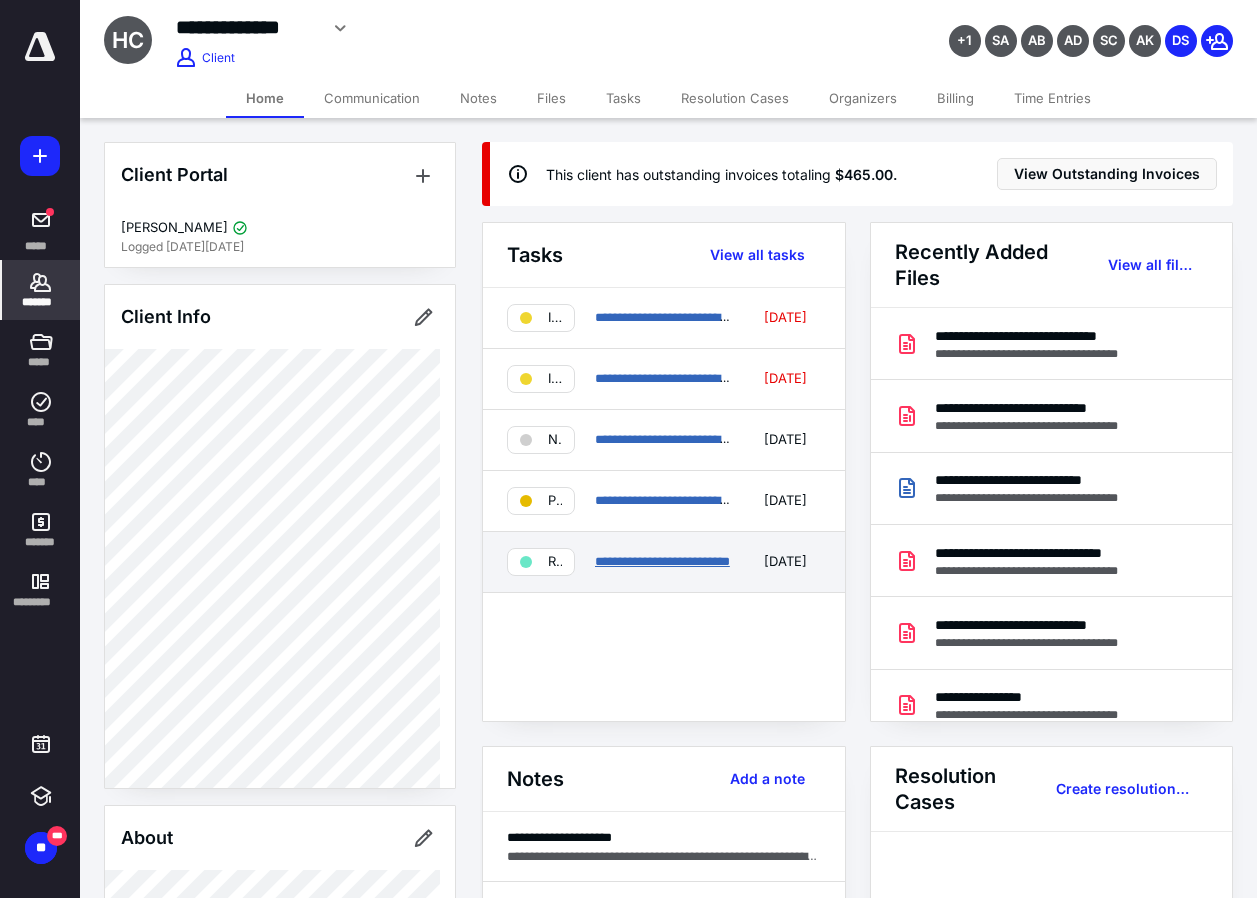 click on "**********" at bounding box center [662, 561] 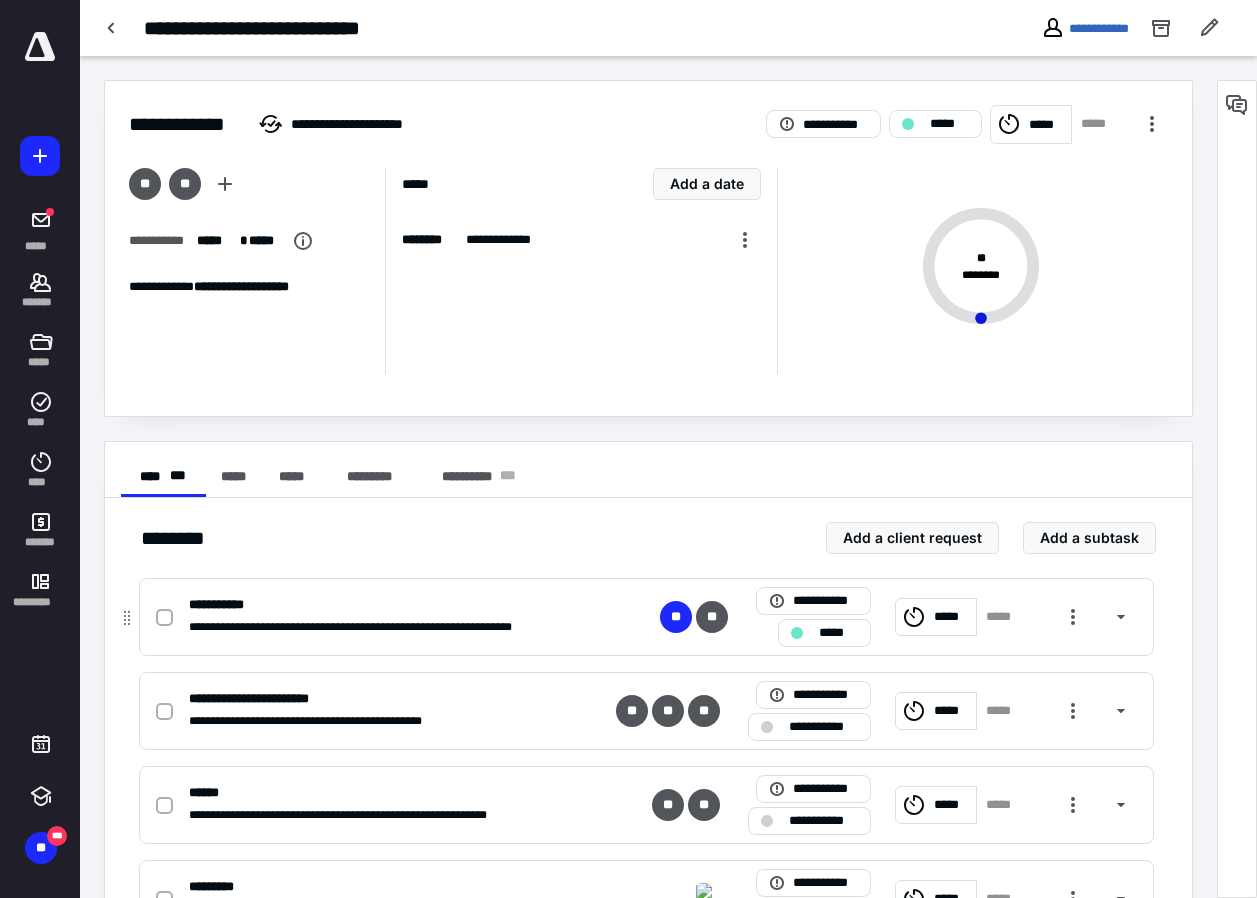 click on "*****" at bounding box center [838, 633] 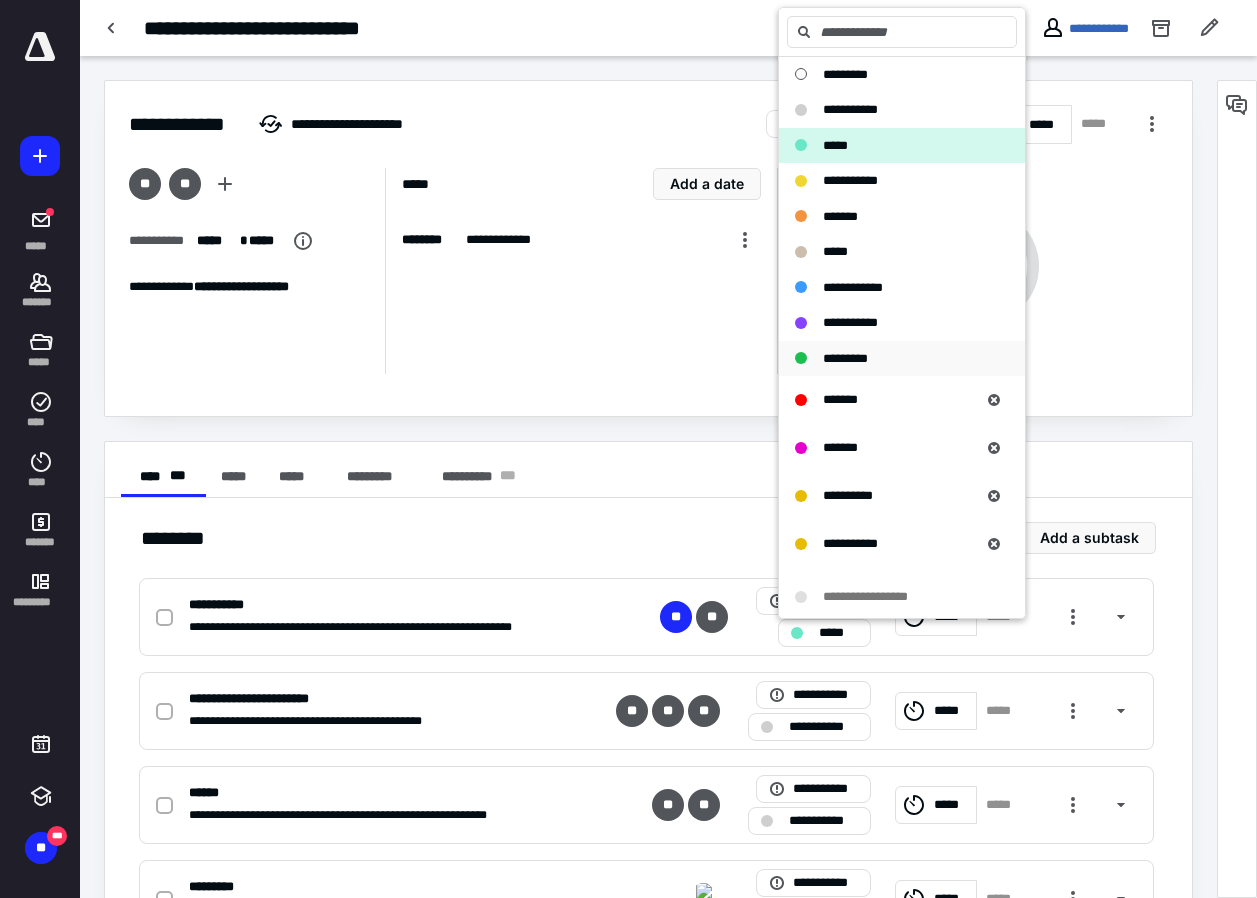 click on "*********" at bounding box center (845, 358) 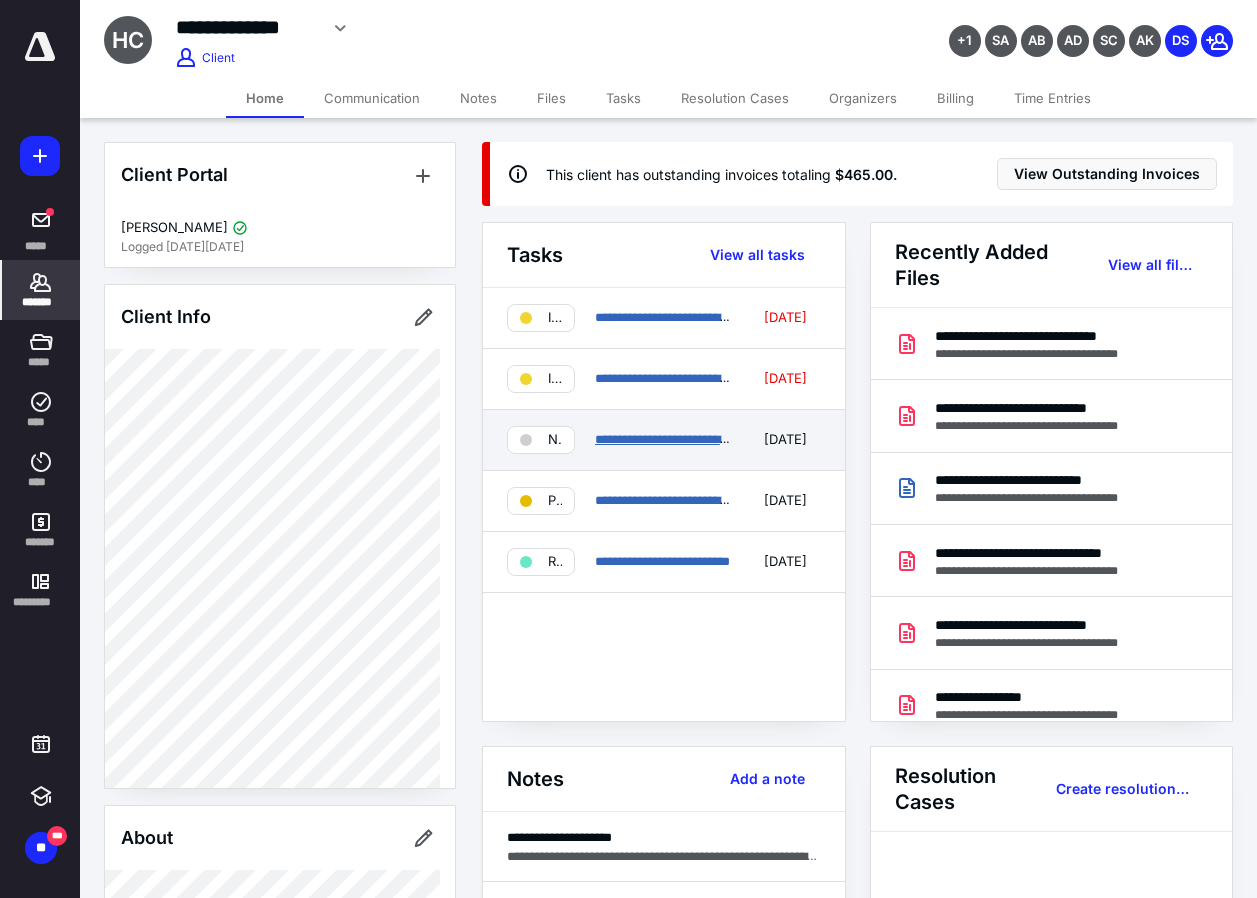 click on "**********" at bounding box center [677, 439] 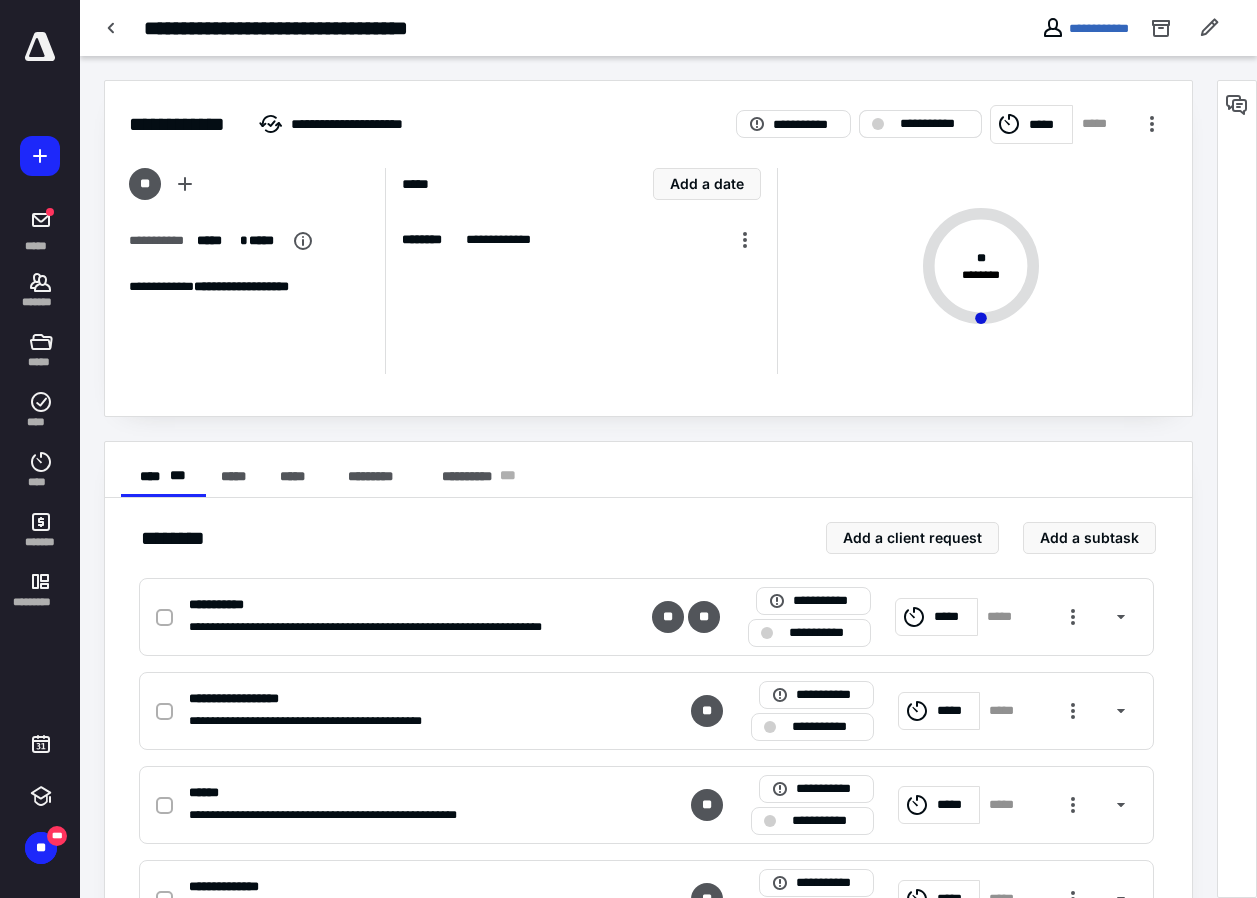click on "**********" at bounding box center [934, 124] 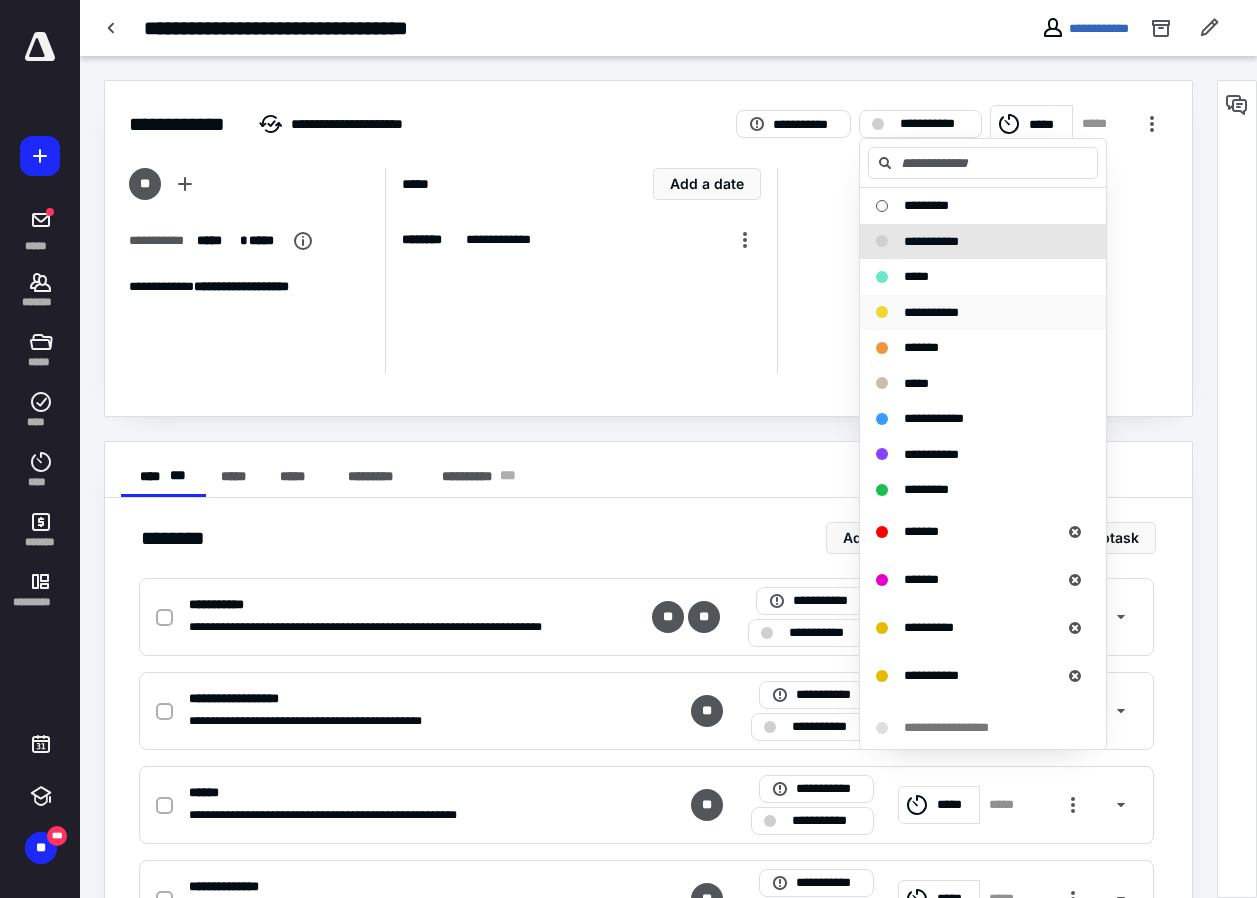 click on "**********" at bounding box center (931, 312) 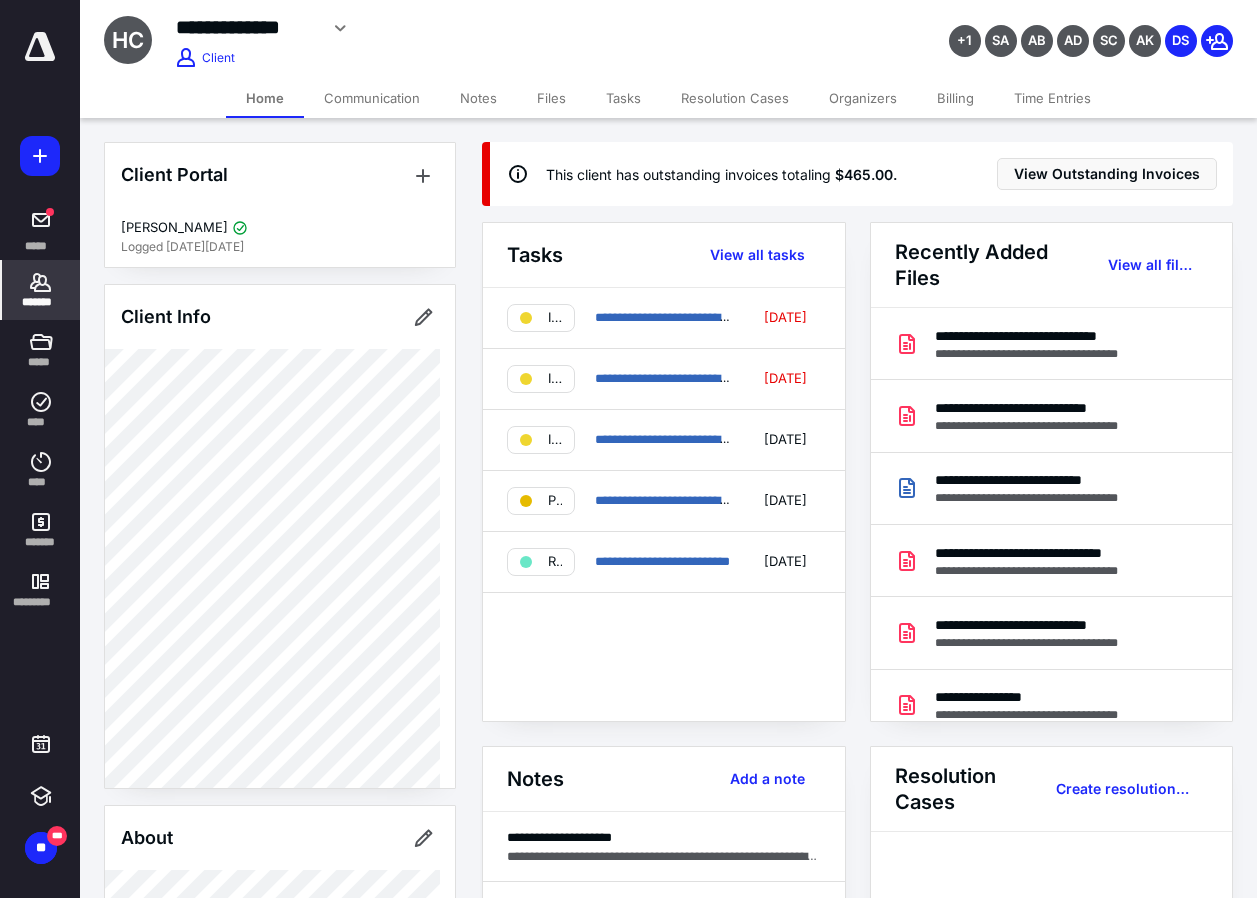 click on "Billing" at bounding box center [955, 98] 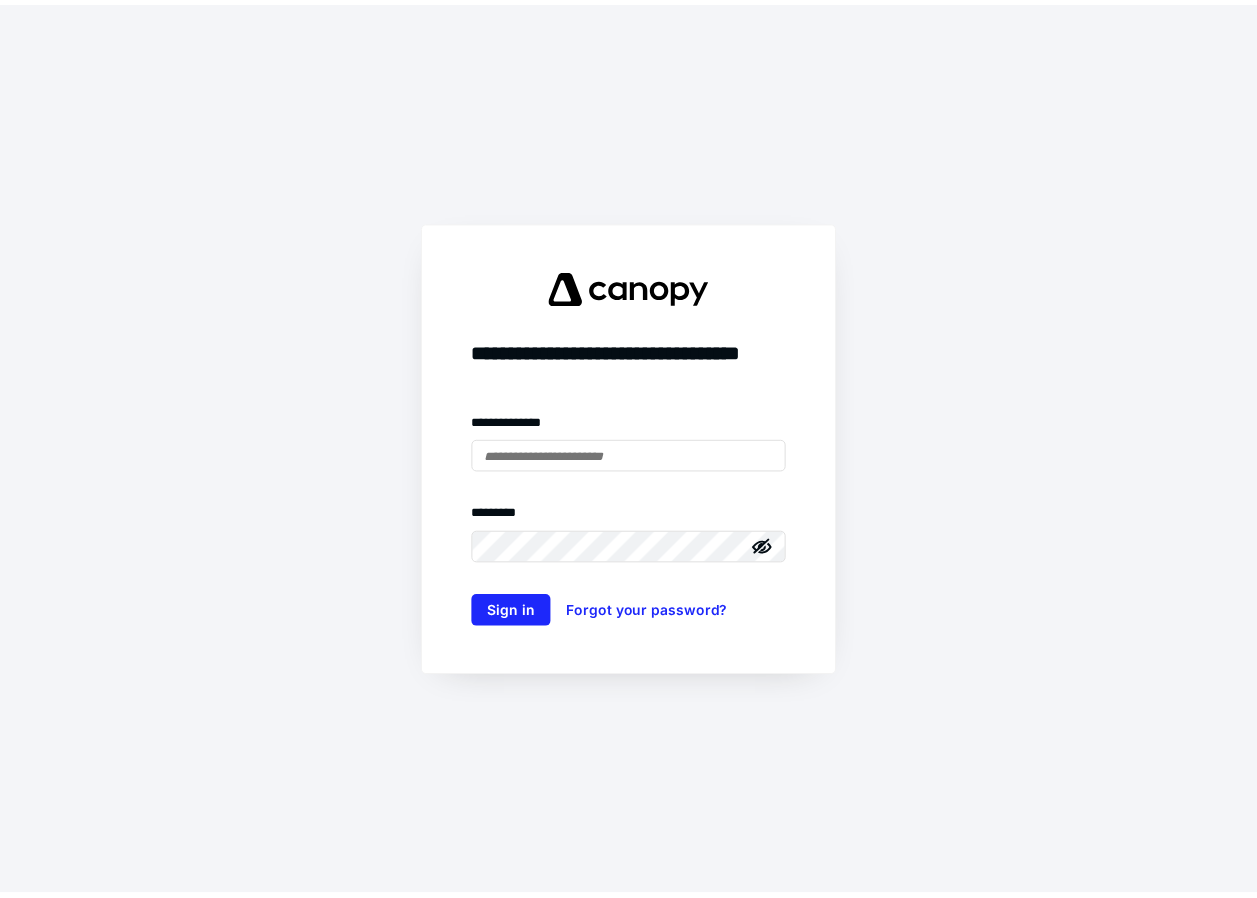 scroll, scrollTop: 0, scrollLeft: 0, axis: both 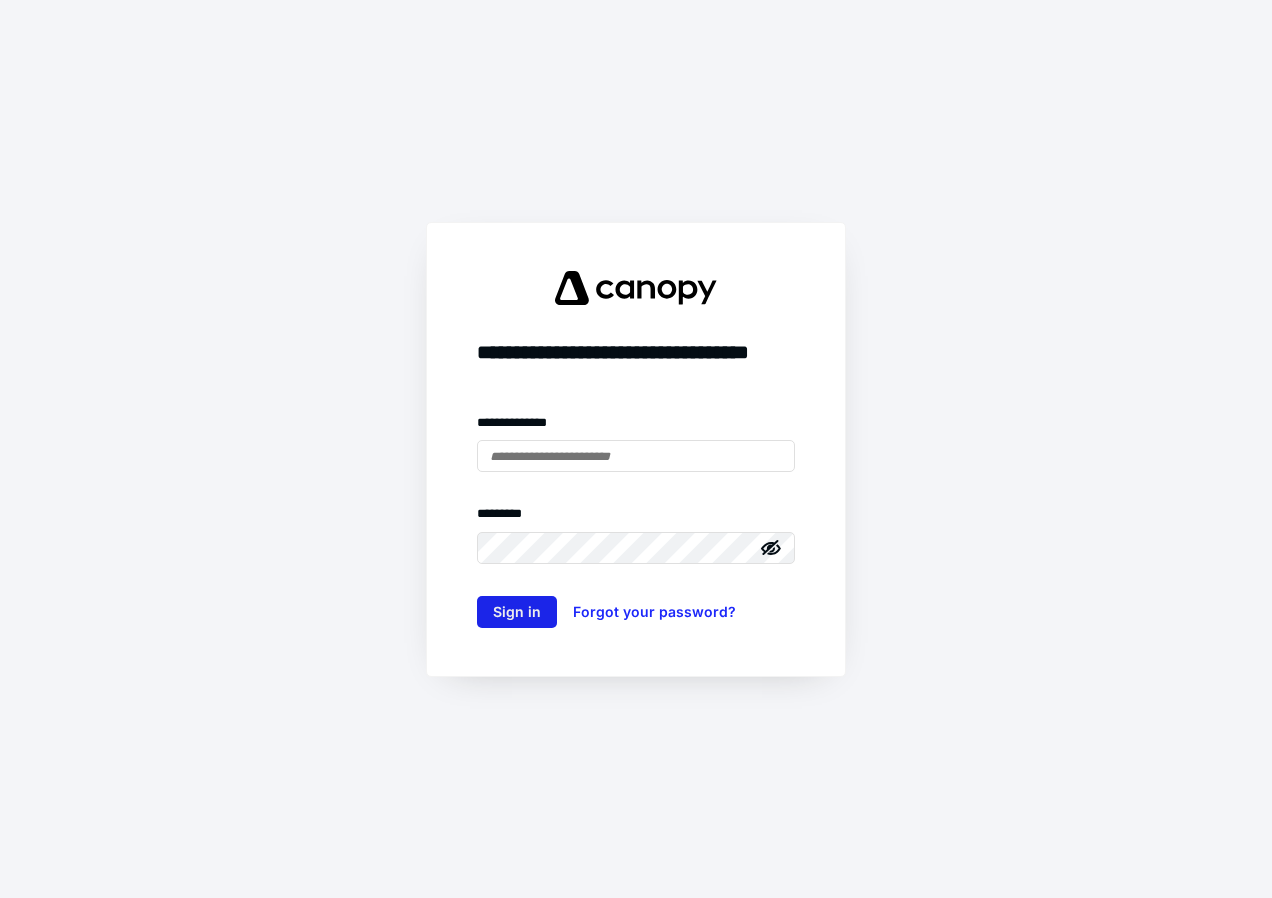 type on "**********" 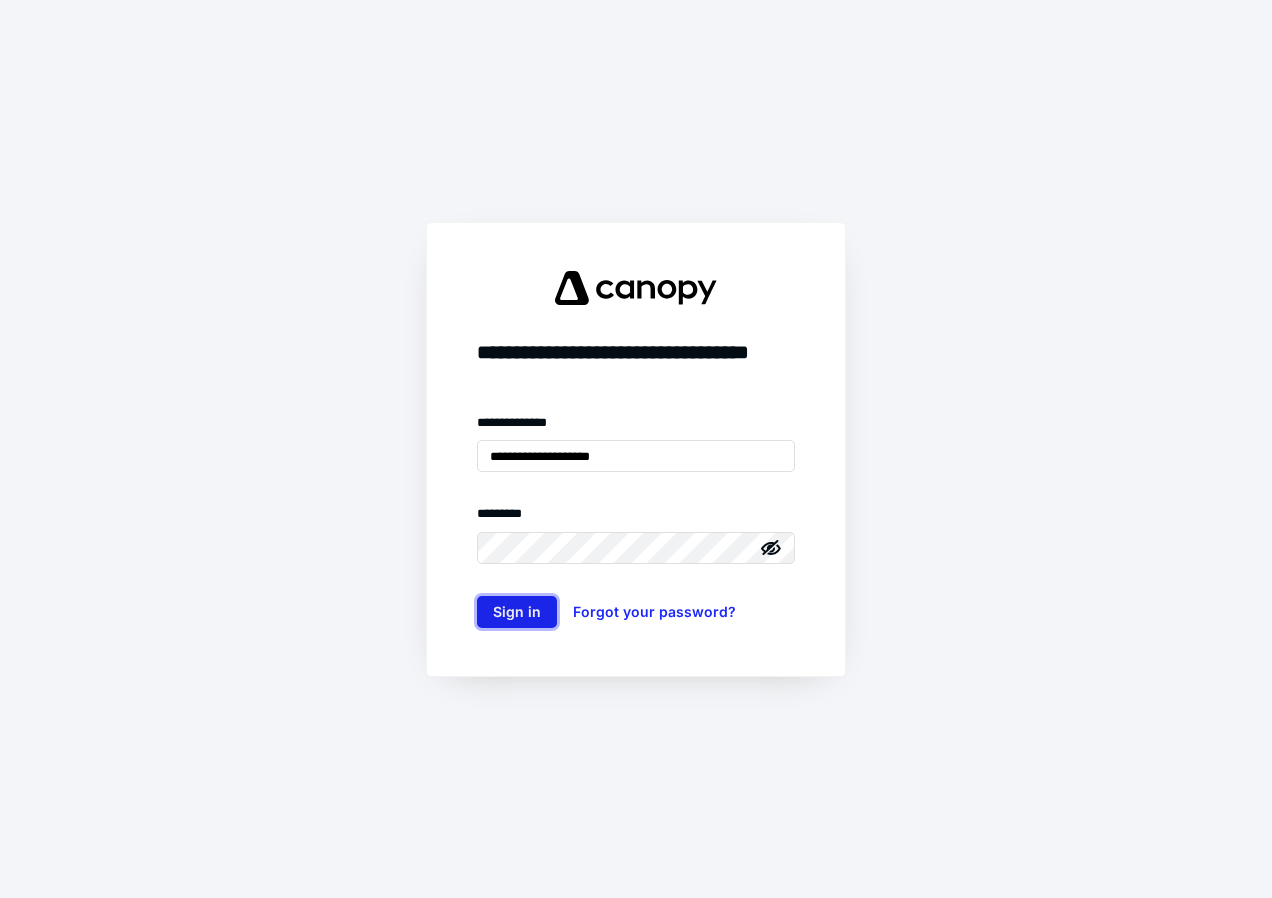 click on "Sign in" at bounding box center [517, 612] 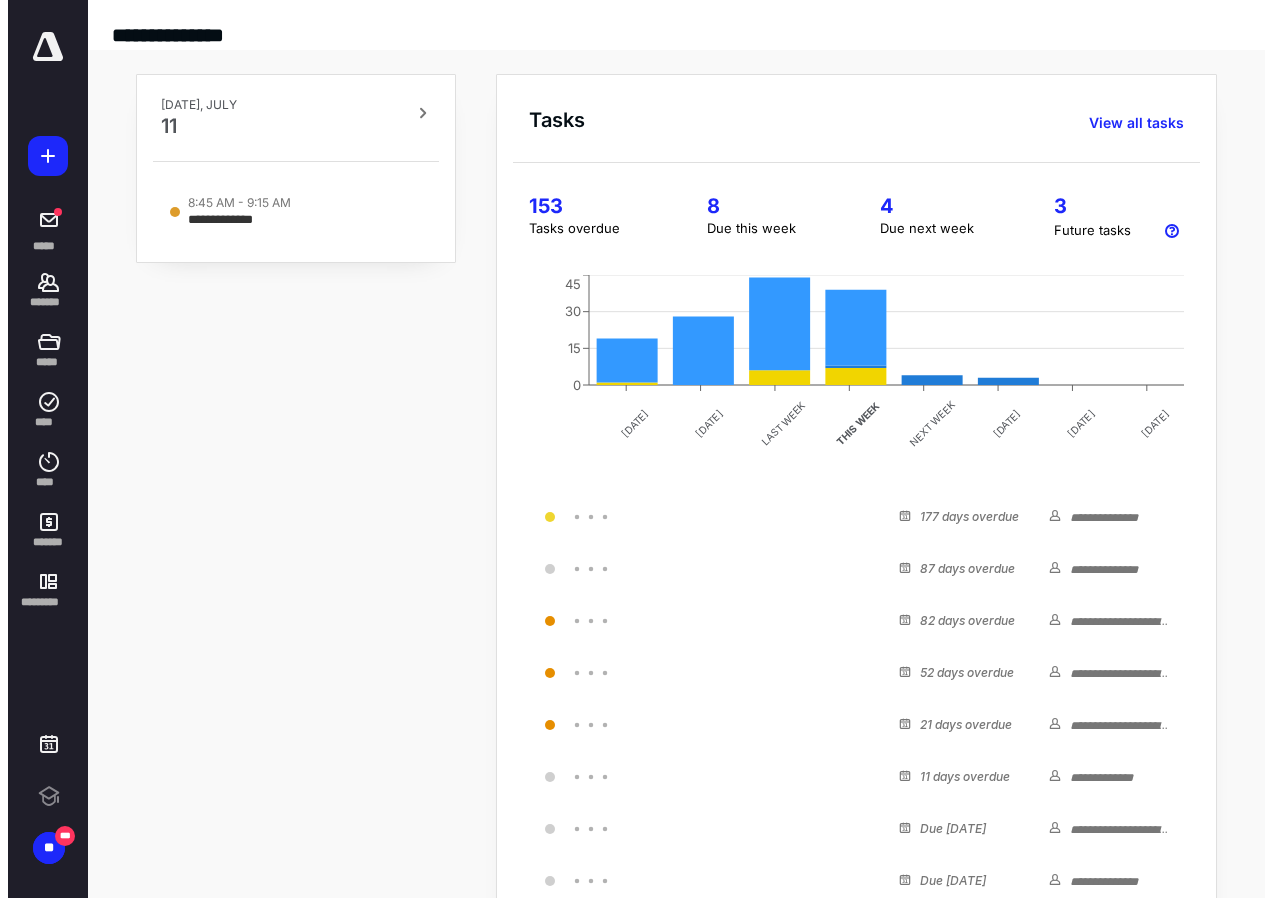 scroll, scrollTop: 0, scrollLeft: 0, axis: both 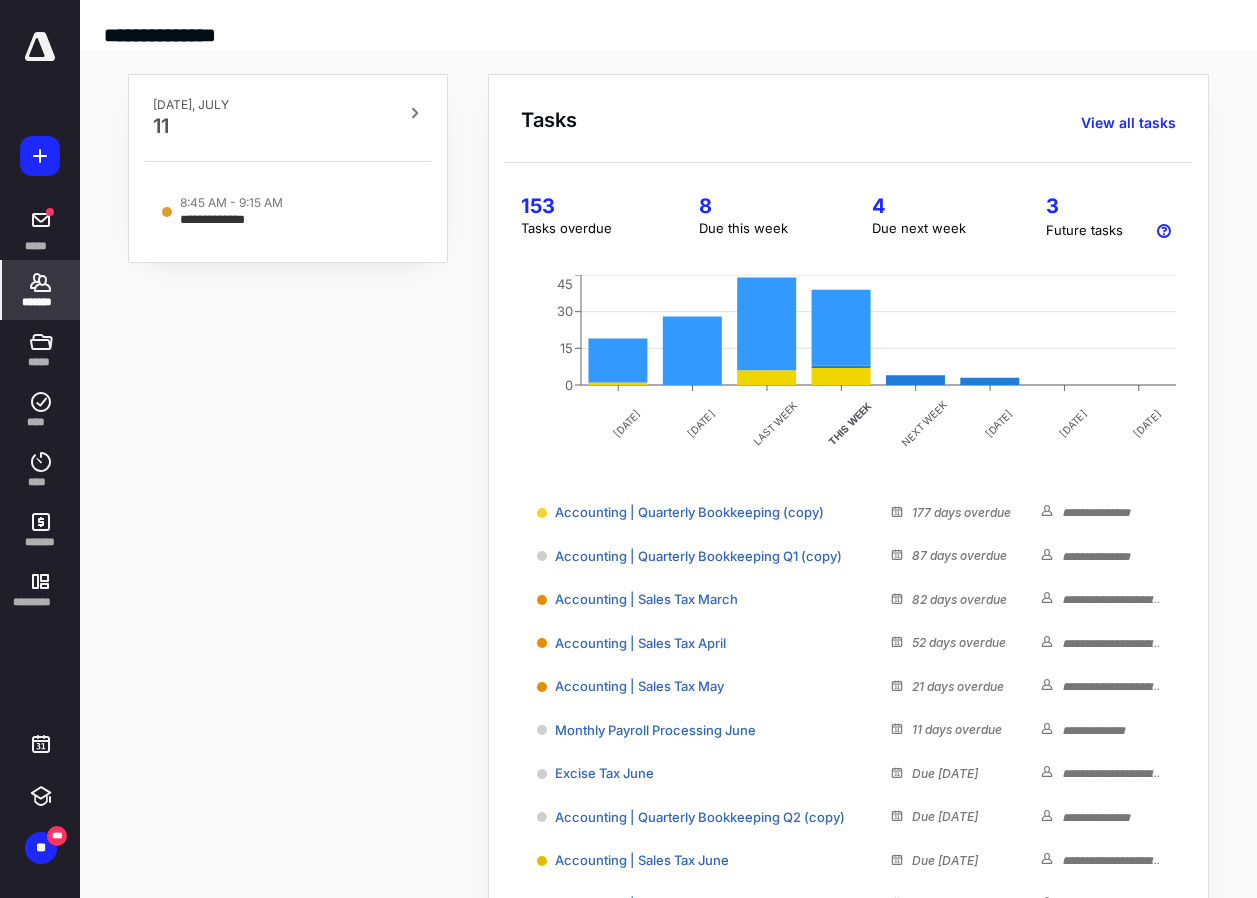 click 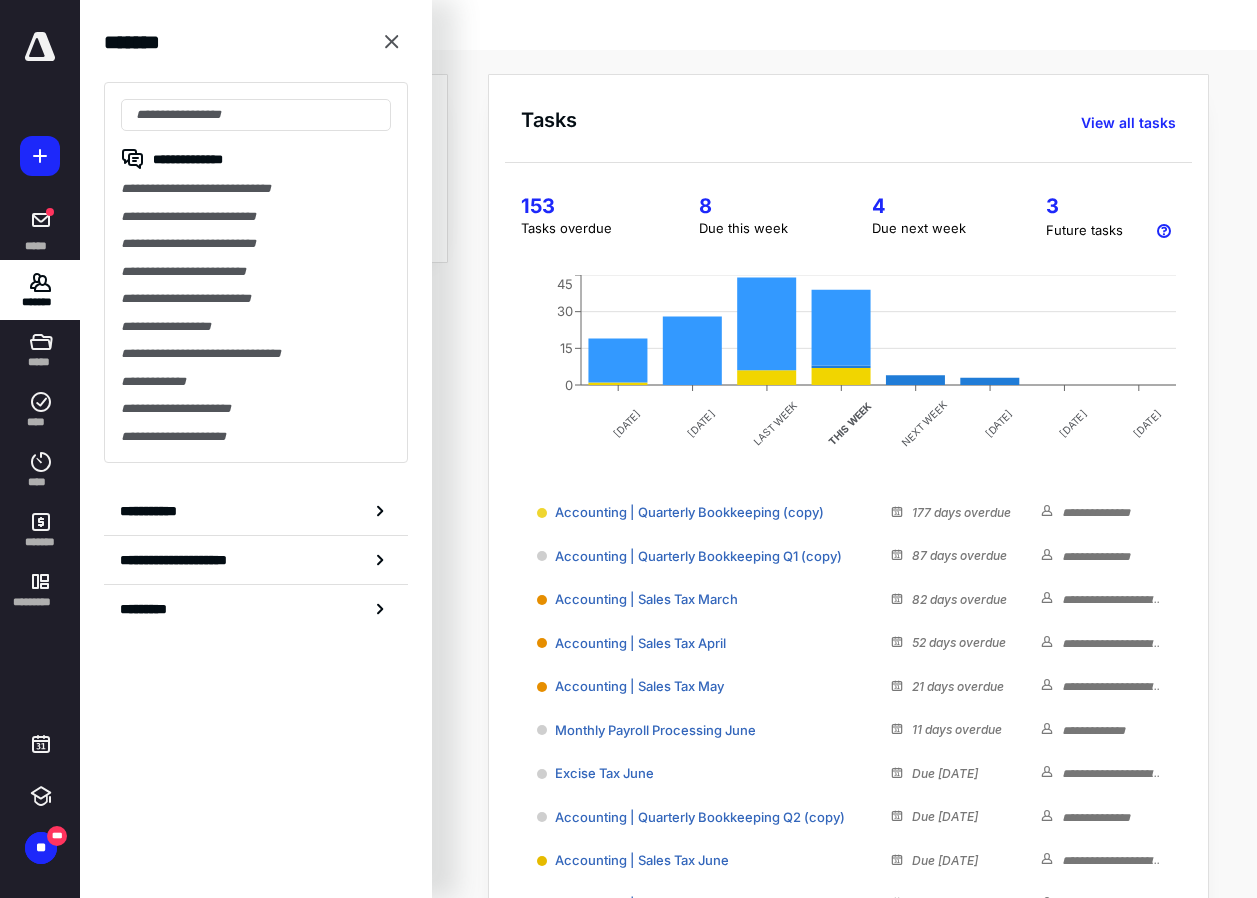 click on "**********" at bounding box center (256, 189) 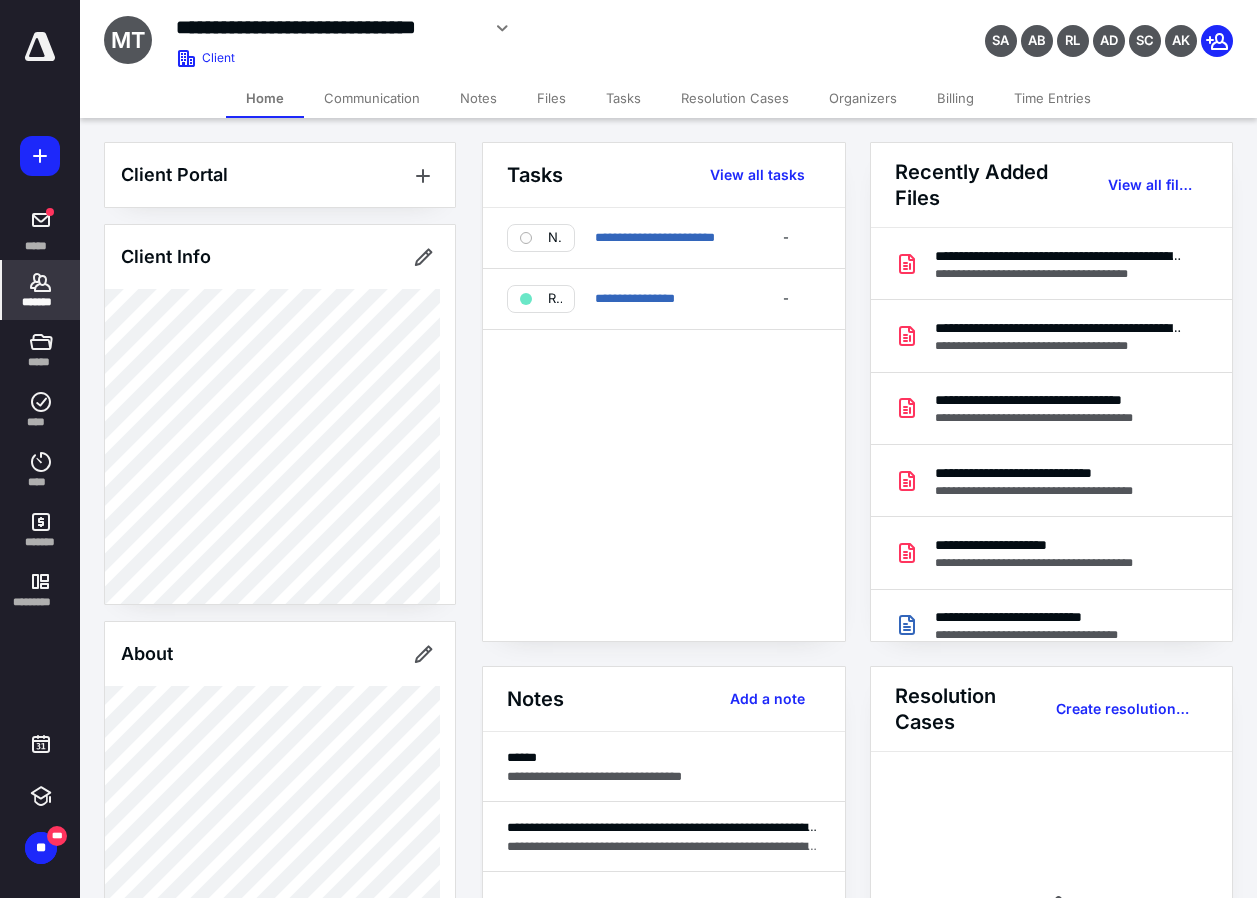 click on "Files" at bounding box center [551, 98] 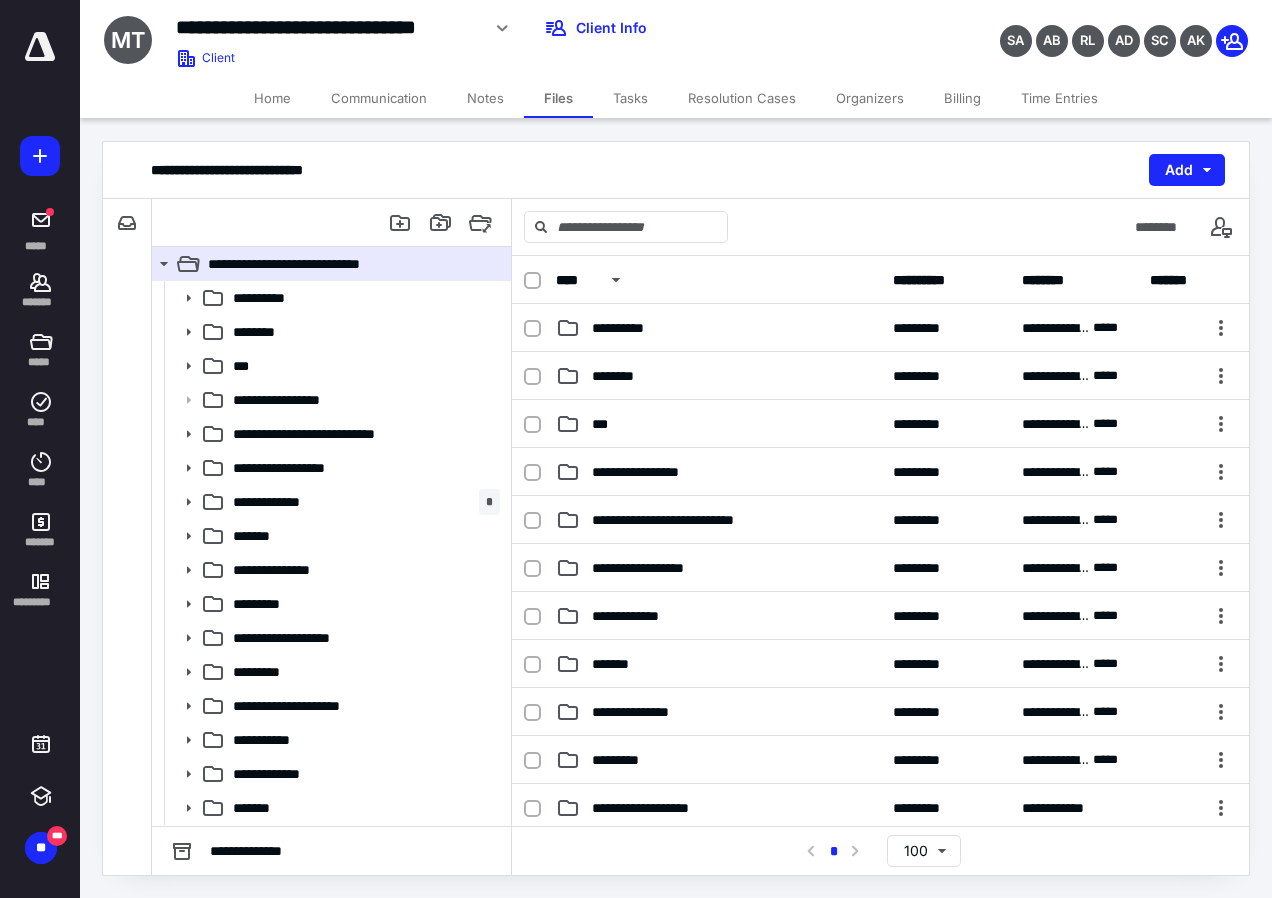 click on "Notes" at bounding box center [485, 98] 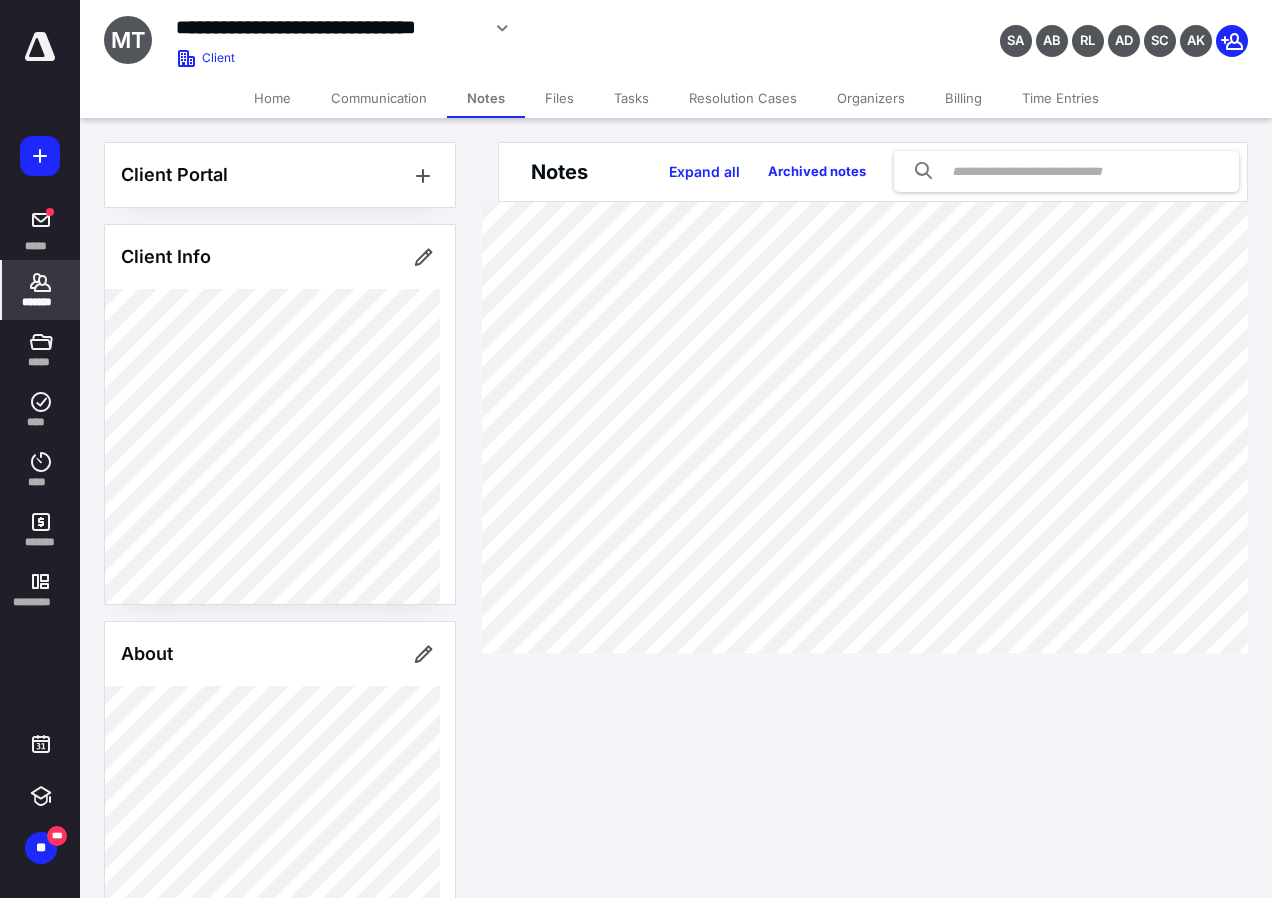 click on "Tasks" at bounding box center (631, 98) 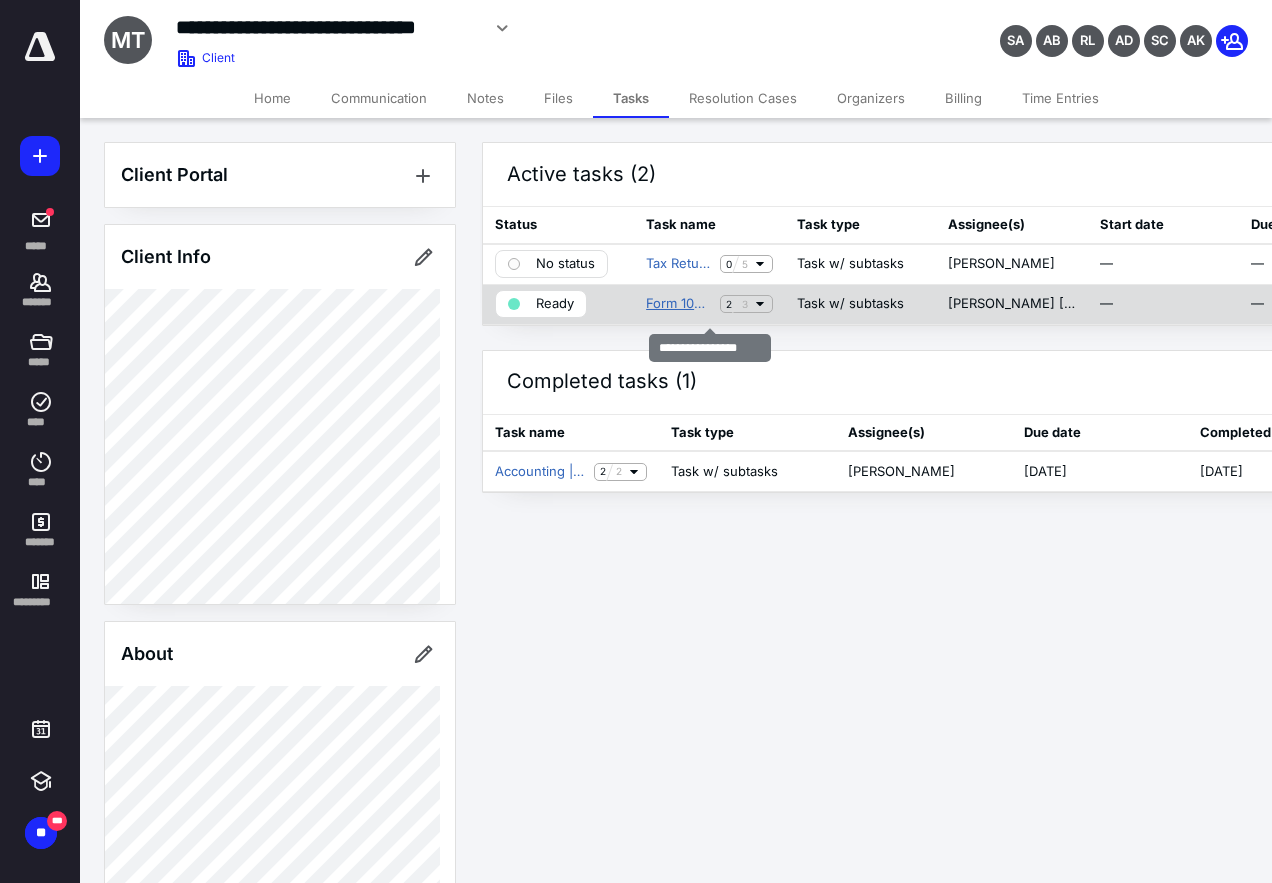 click on "Form 1099 | MISC" at bounding box center (679, 304) 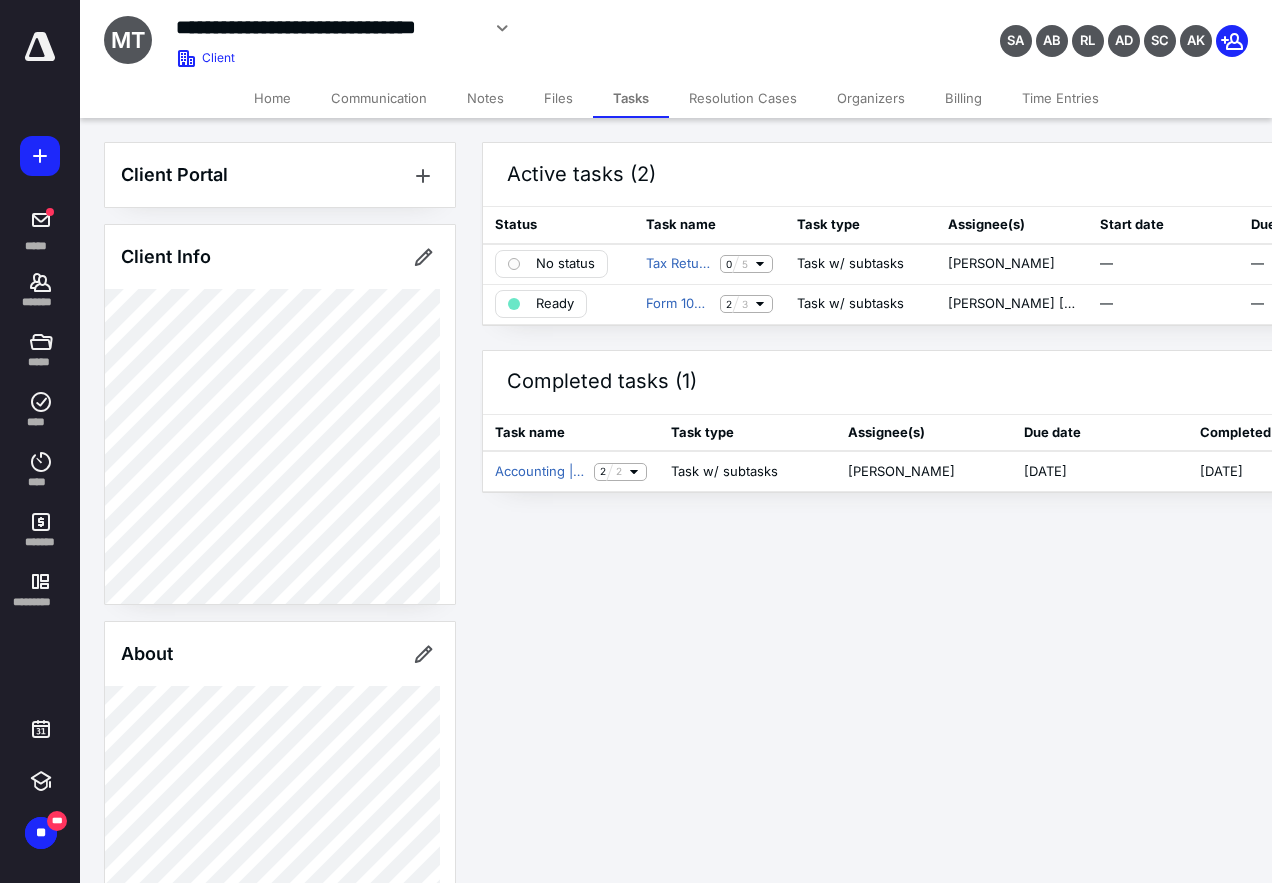 click on "Files" at bounding box center [558, 98] 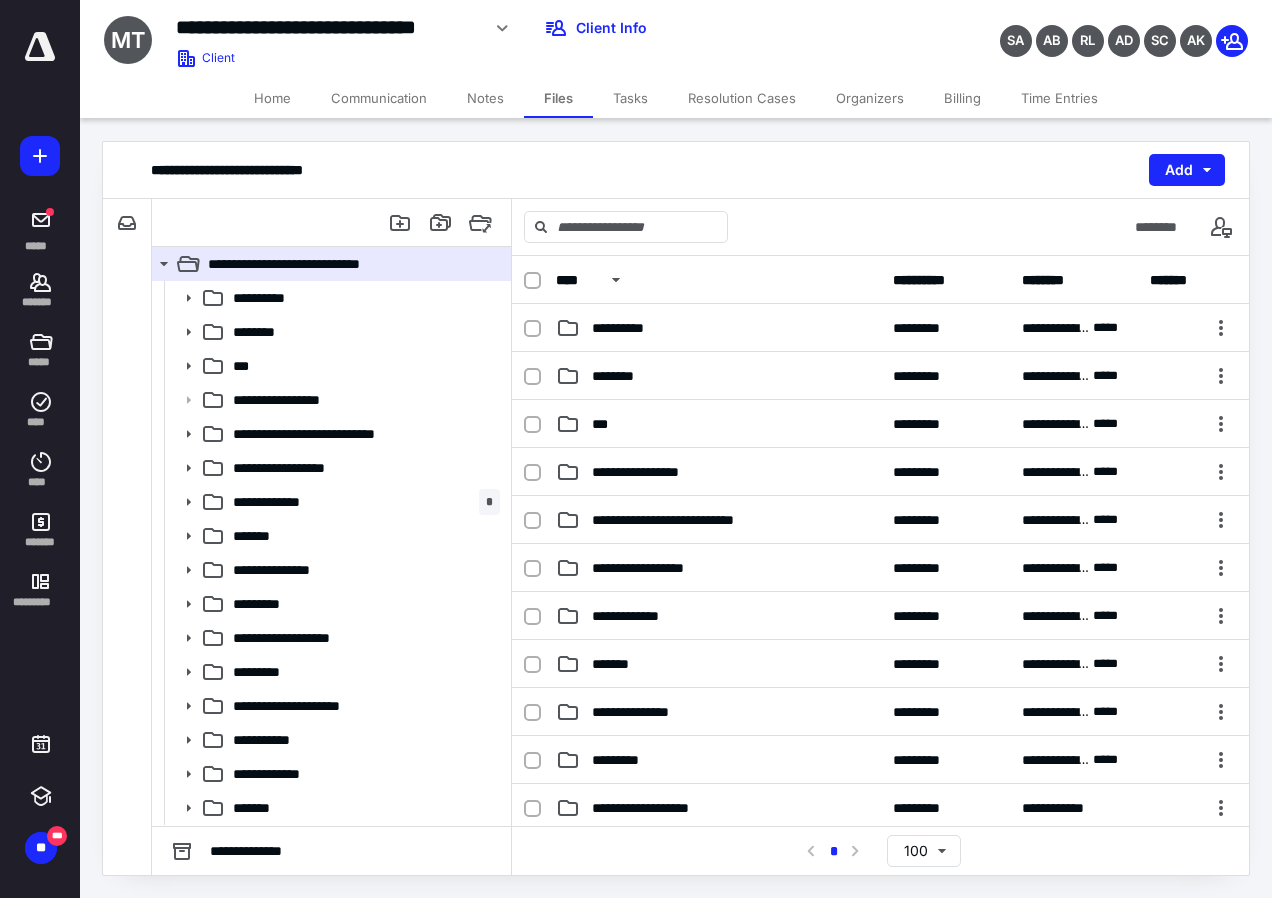 scroll, scrollTop: 546, scrollLeft: 0, axis: vertical 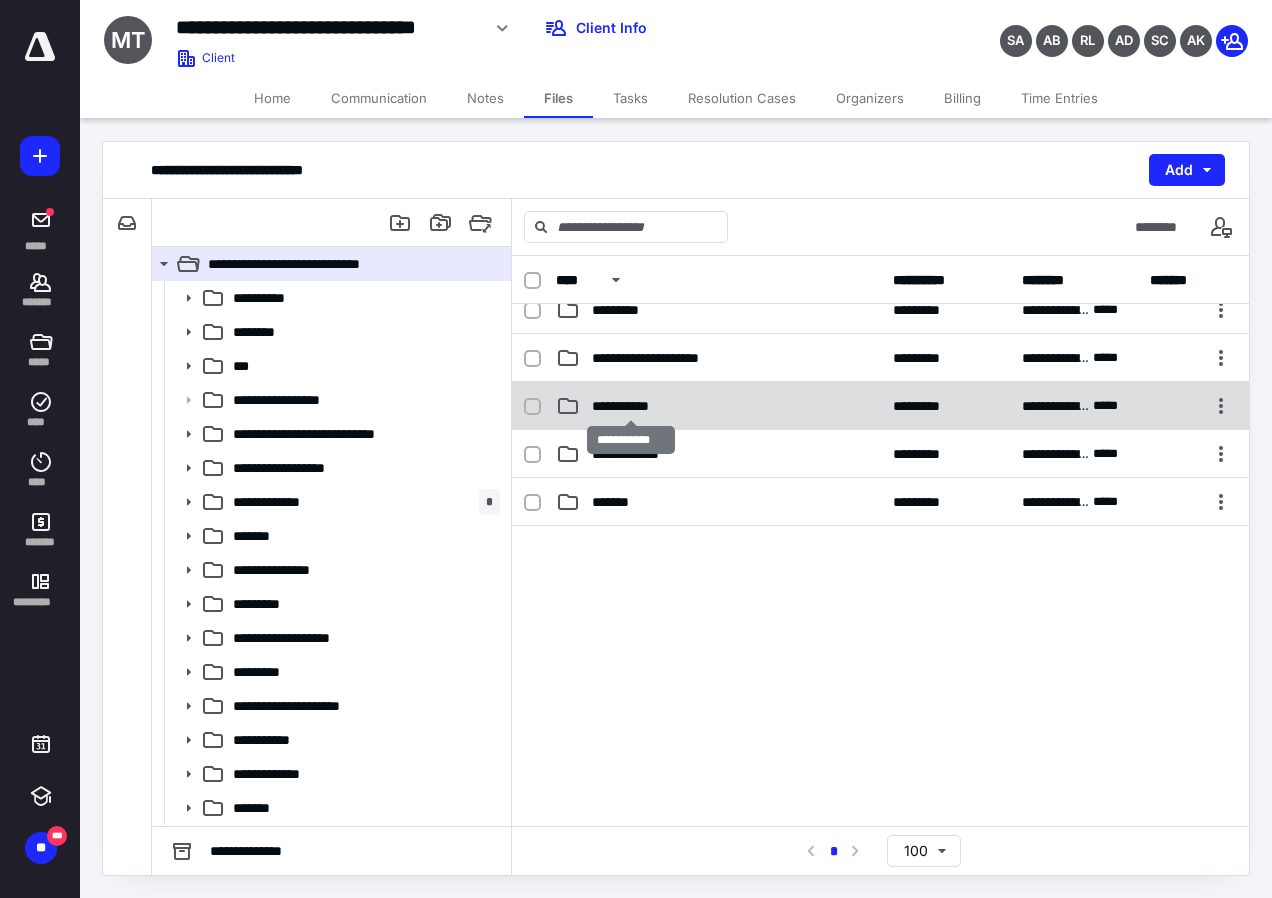 click on "**********" at bounding box center (631, 406) 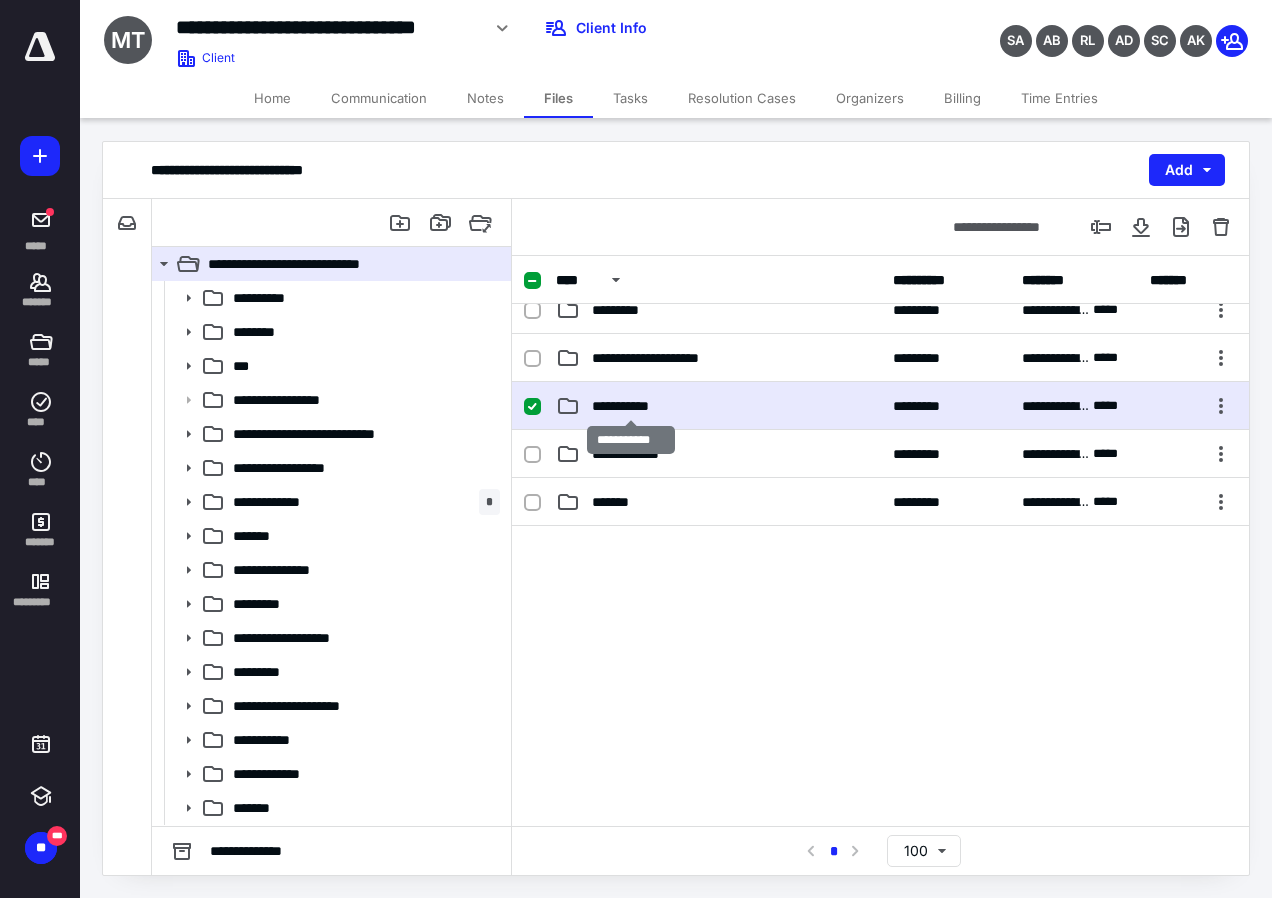 click on "**********" at bounding box center (631, 406) 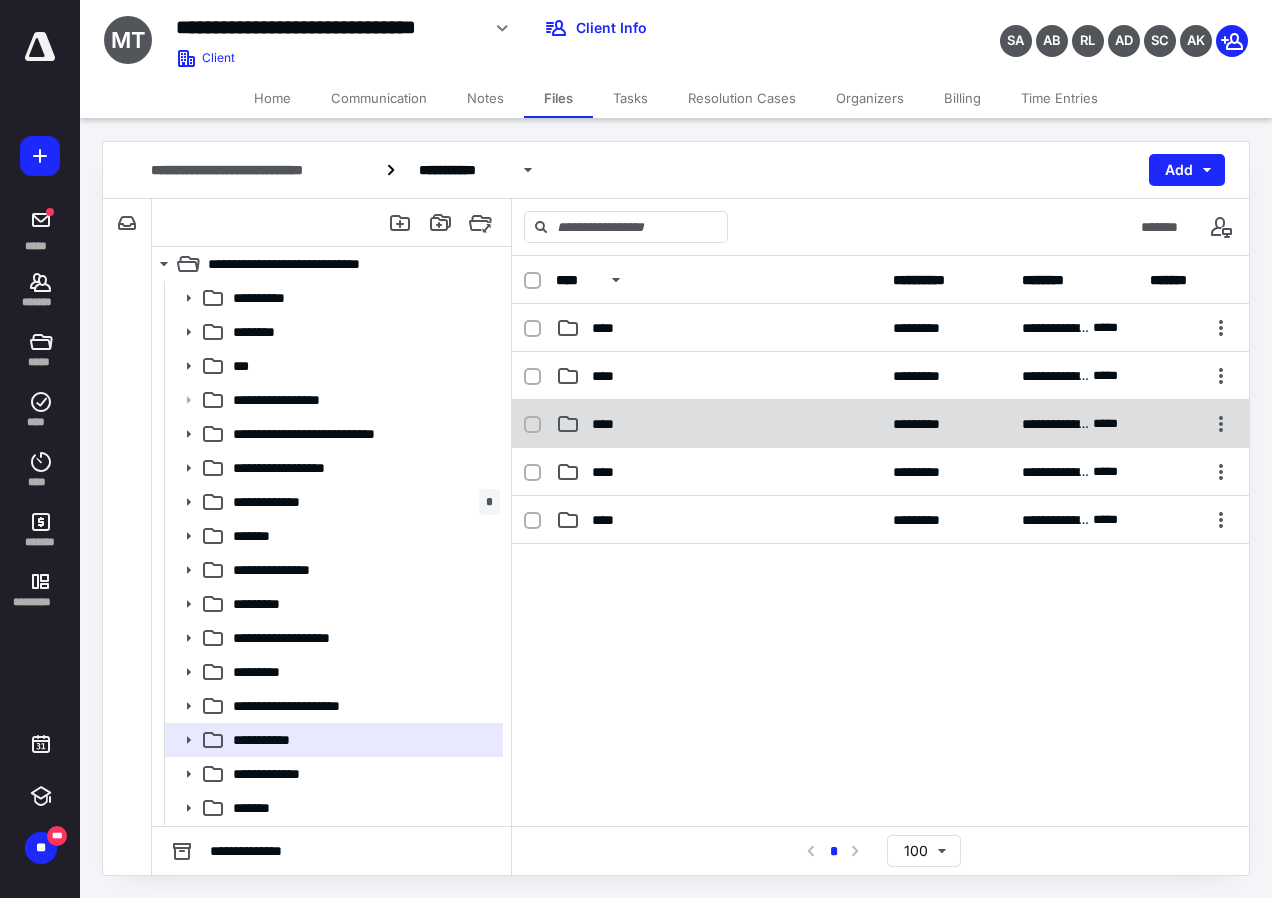 click on "**********" at bounding box center (880, 424) 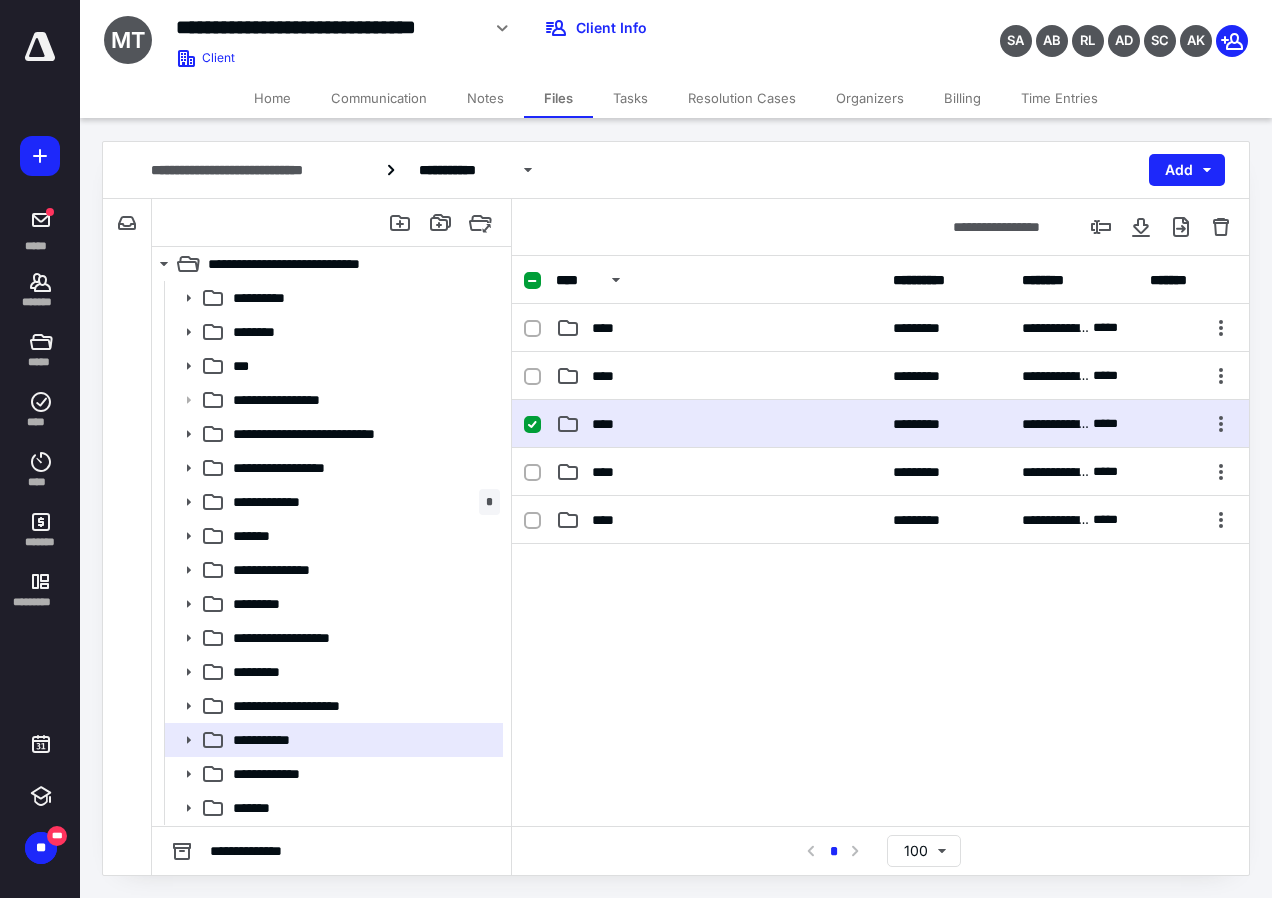click on "**********" at bounding box center [880, 424] 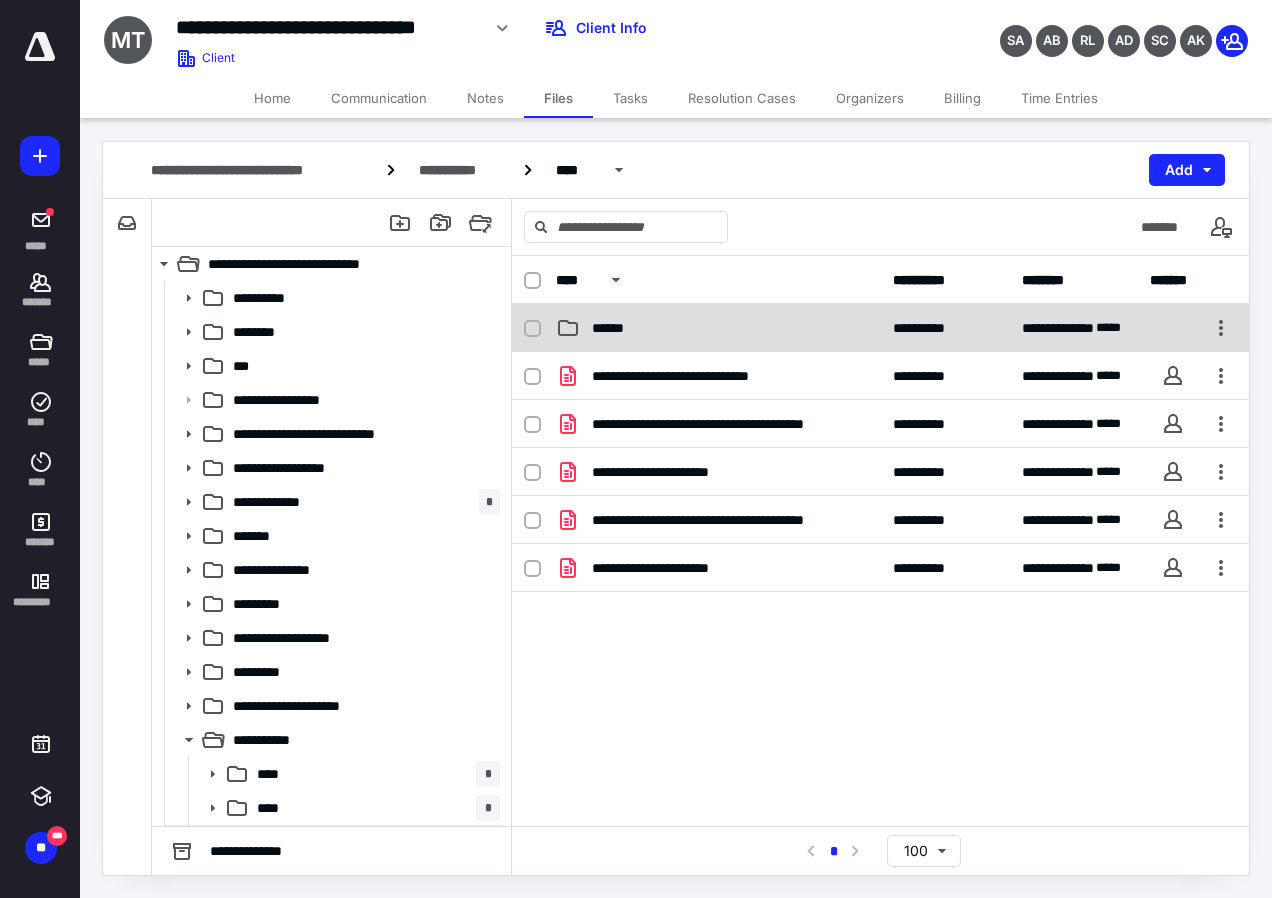 click on "******" at bounding box center (619, 328) 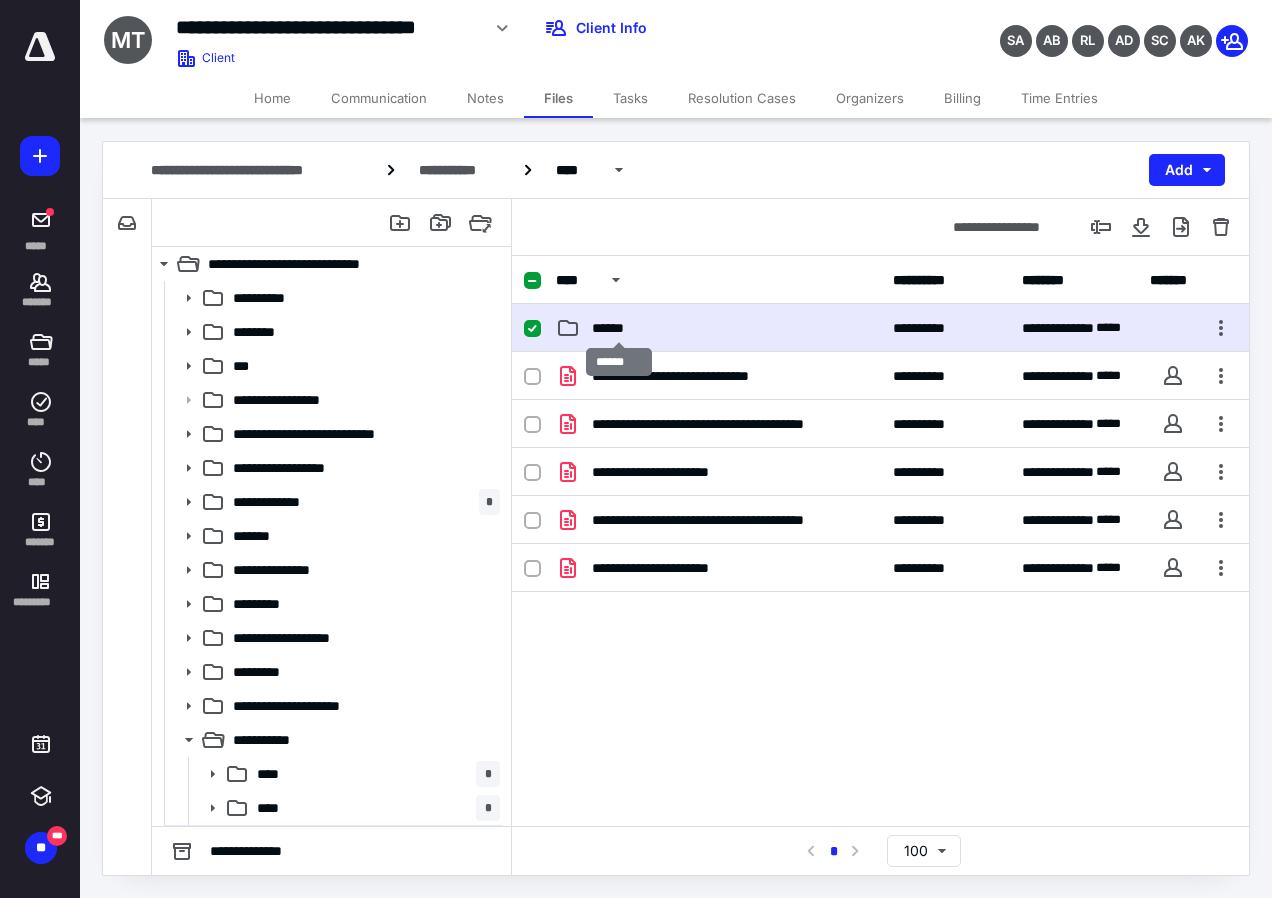 click on "******" at bounding box center (619, 328) 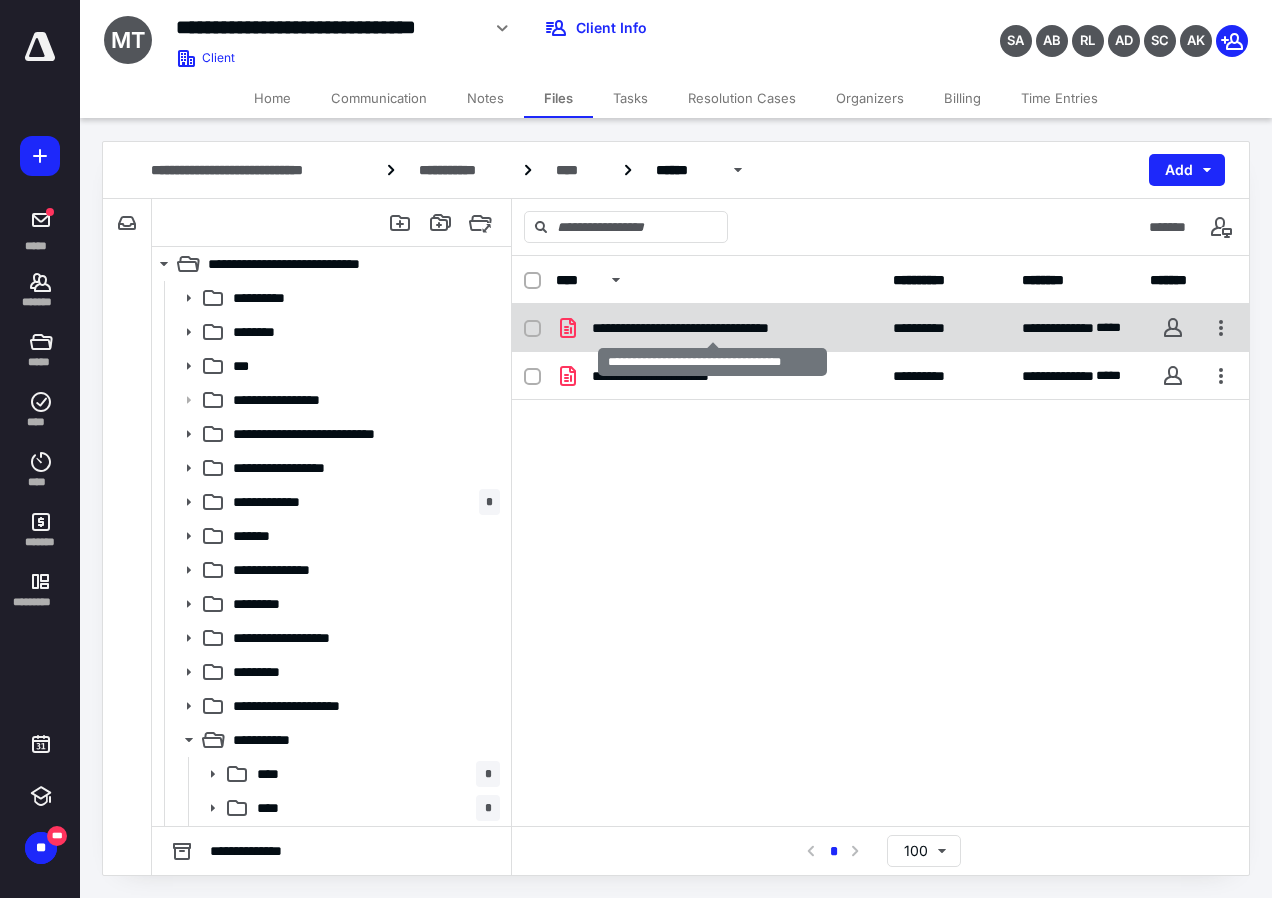 click on "**********" at bounding box center [712, 328] 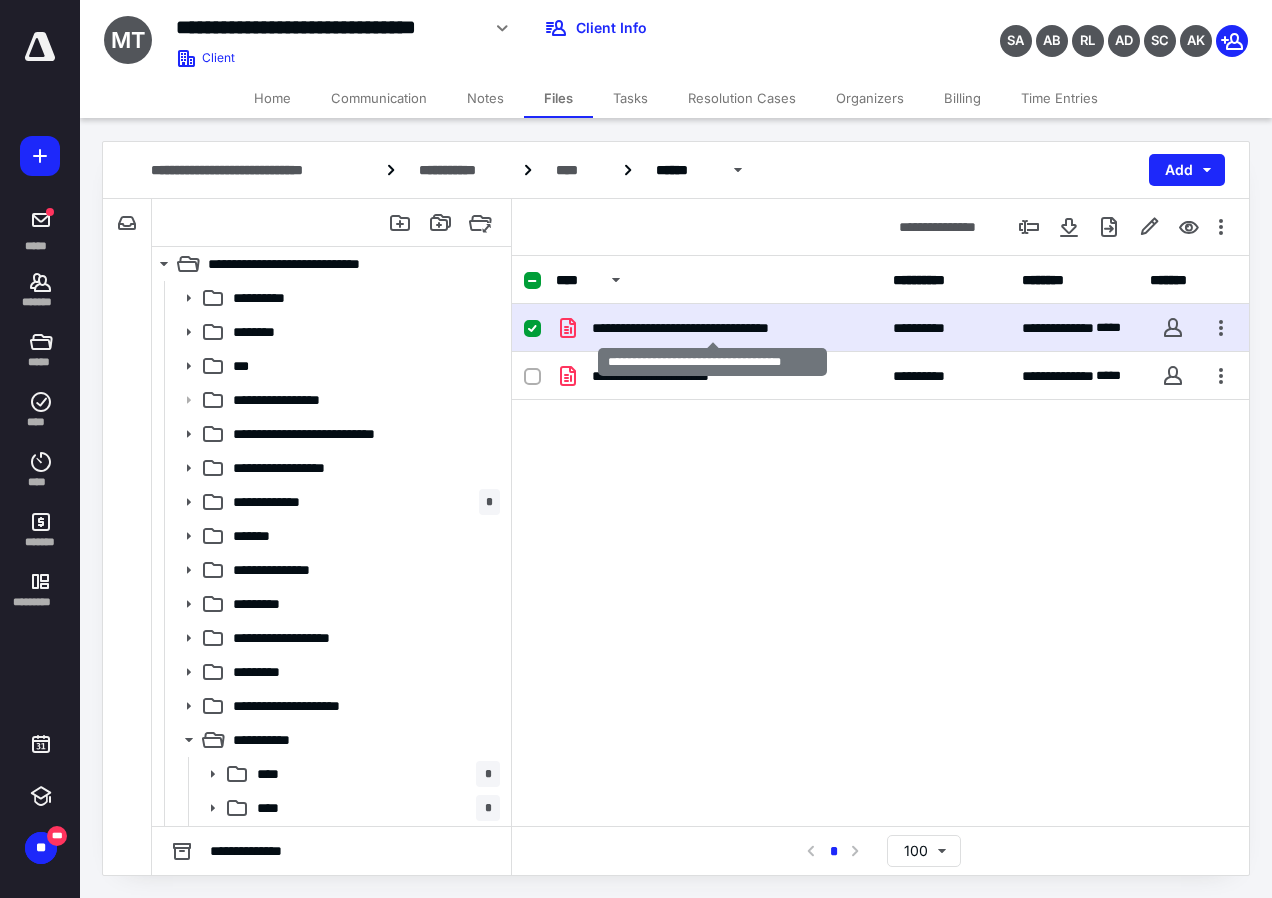 click on "**********" at bounding box center (712, 328) 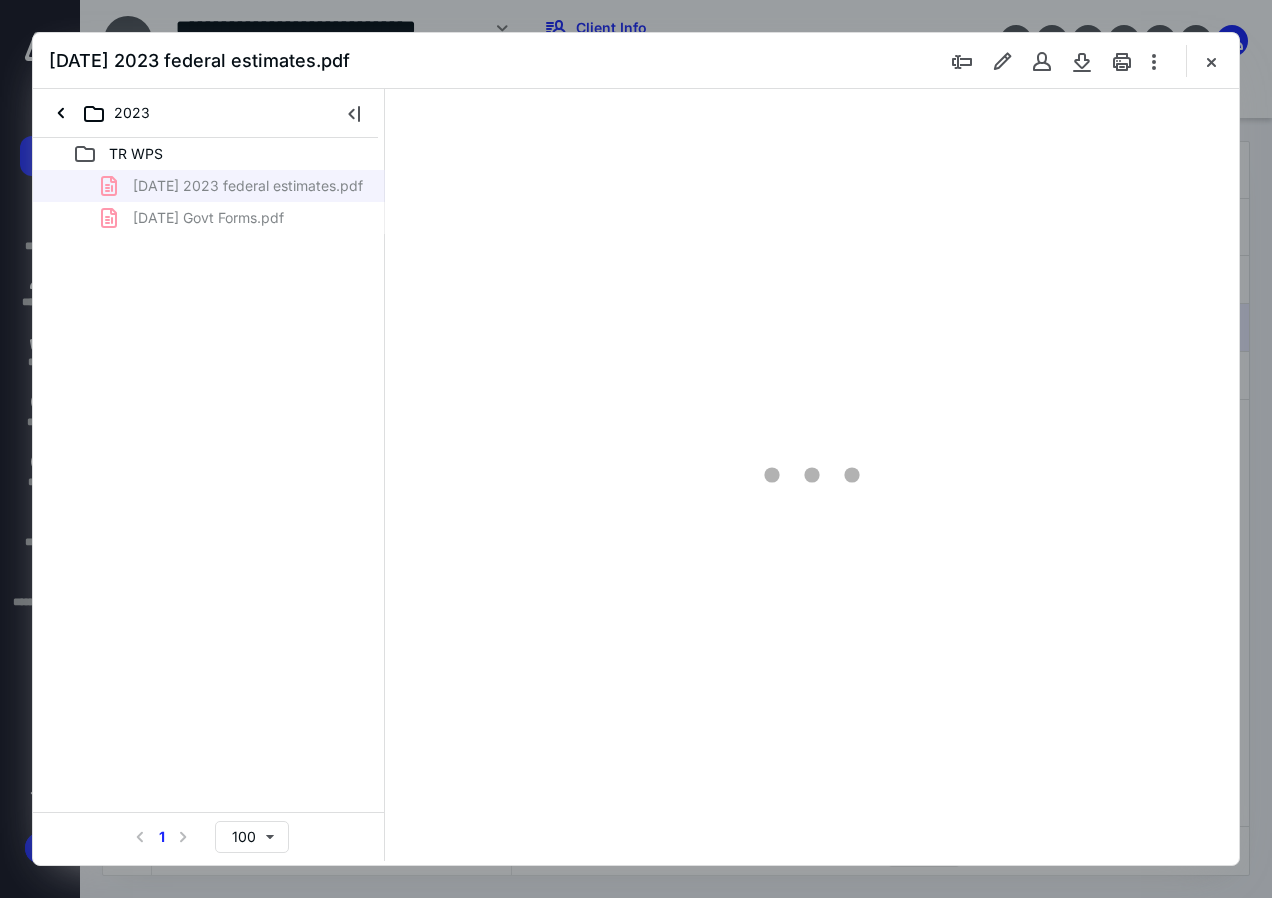 scroll, scrollTop: 0, scrollLeft: 0, axis: both 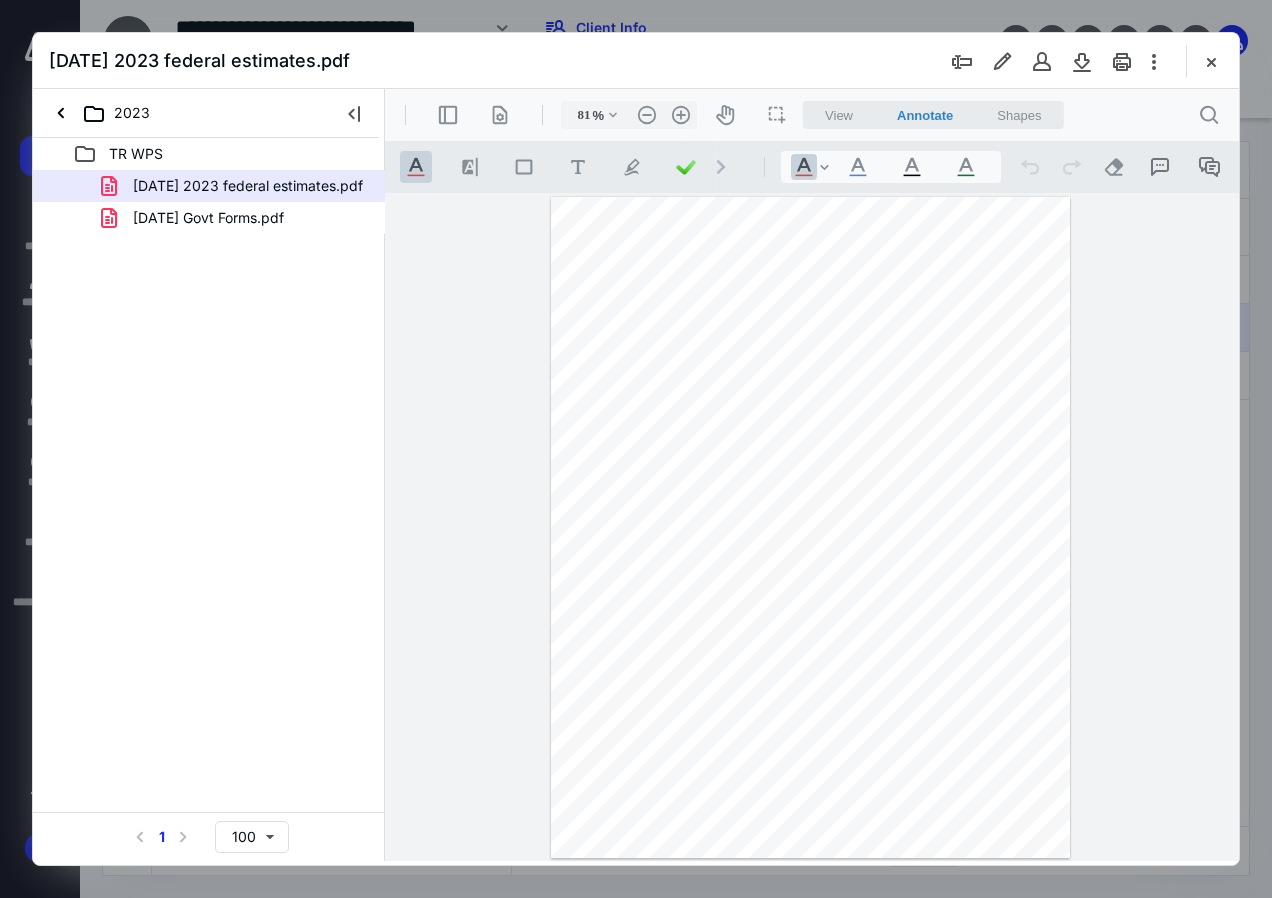 type on "129" 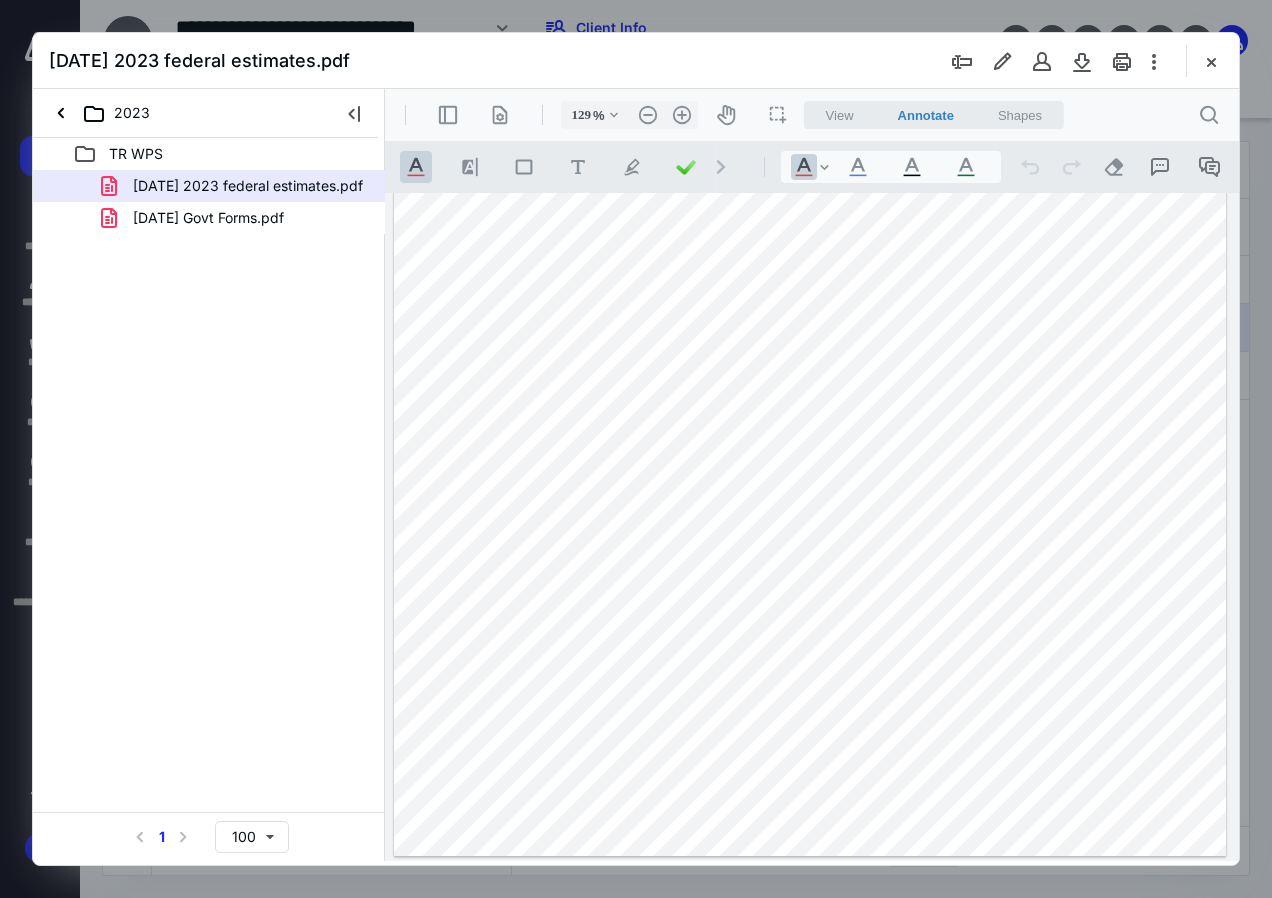 scroll, scrollTop: 0, scrollLeft: 0, axis: both 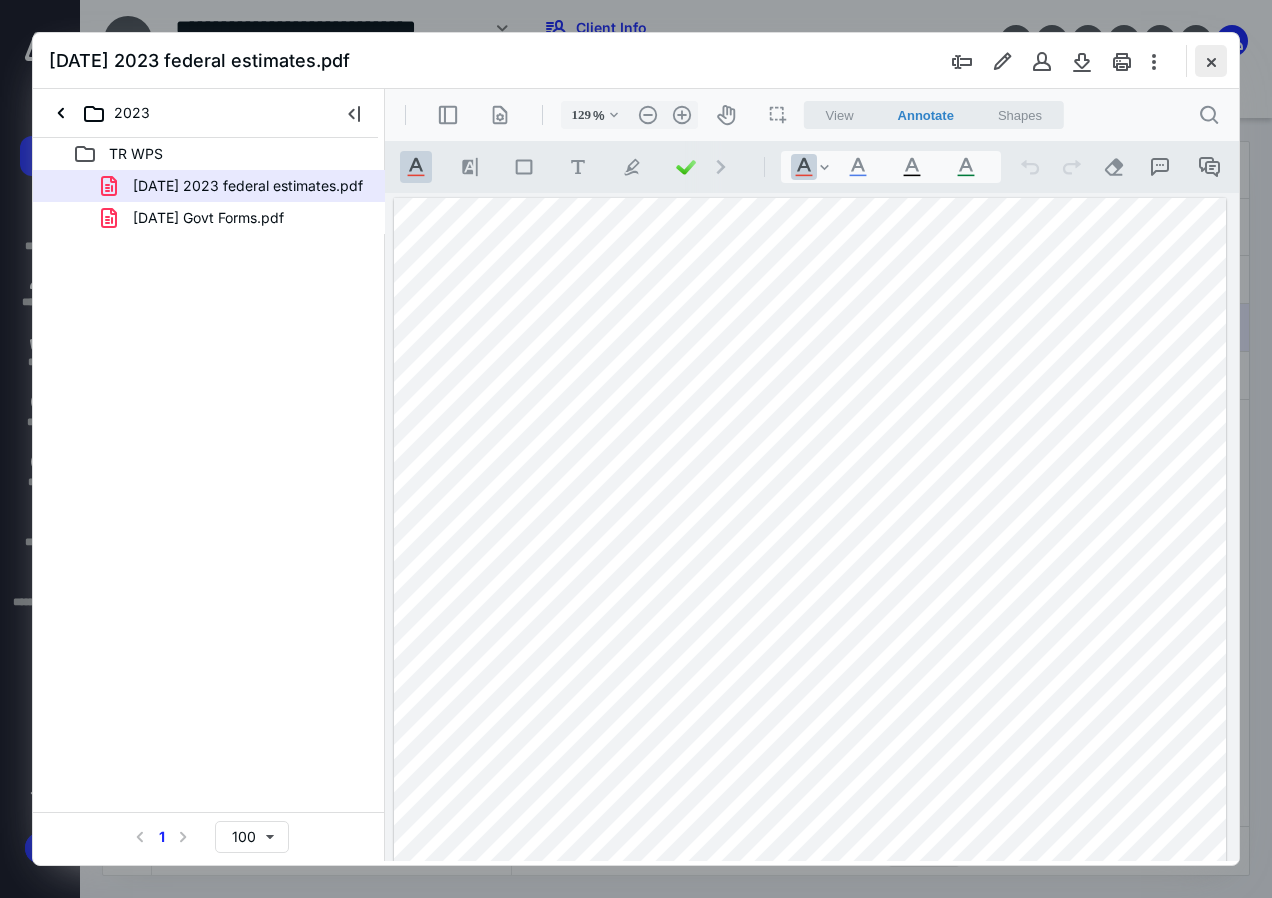 click at bounding box center (1211, 61) 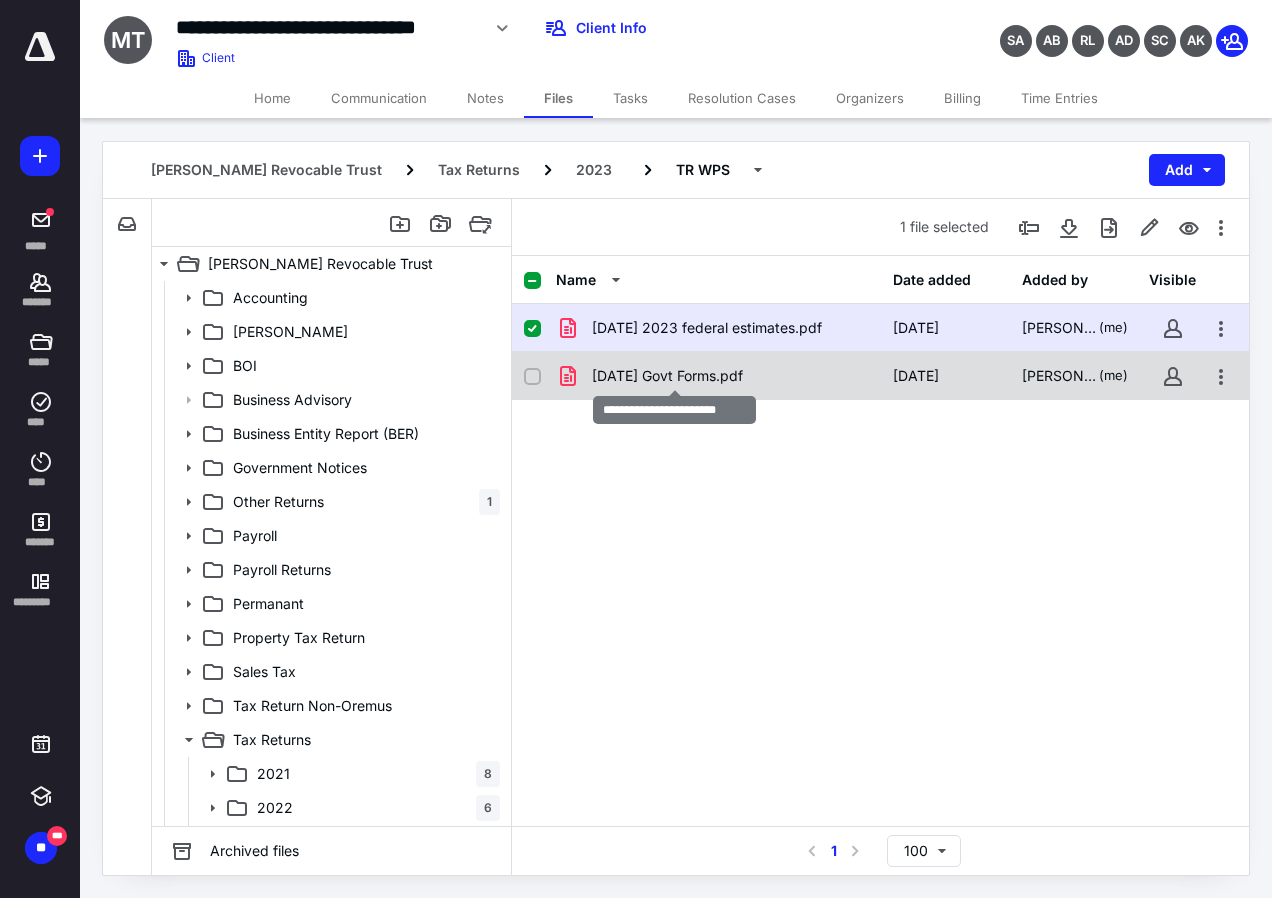click on "[DATE] Govt Forms.pdf" at bounding box center (667, 376) 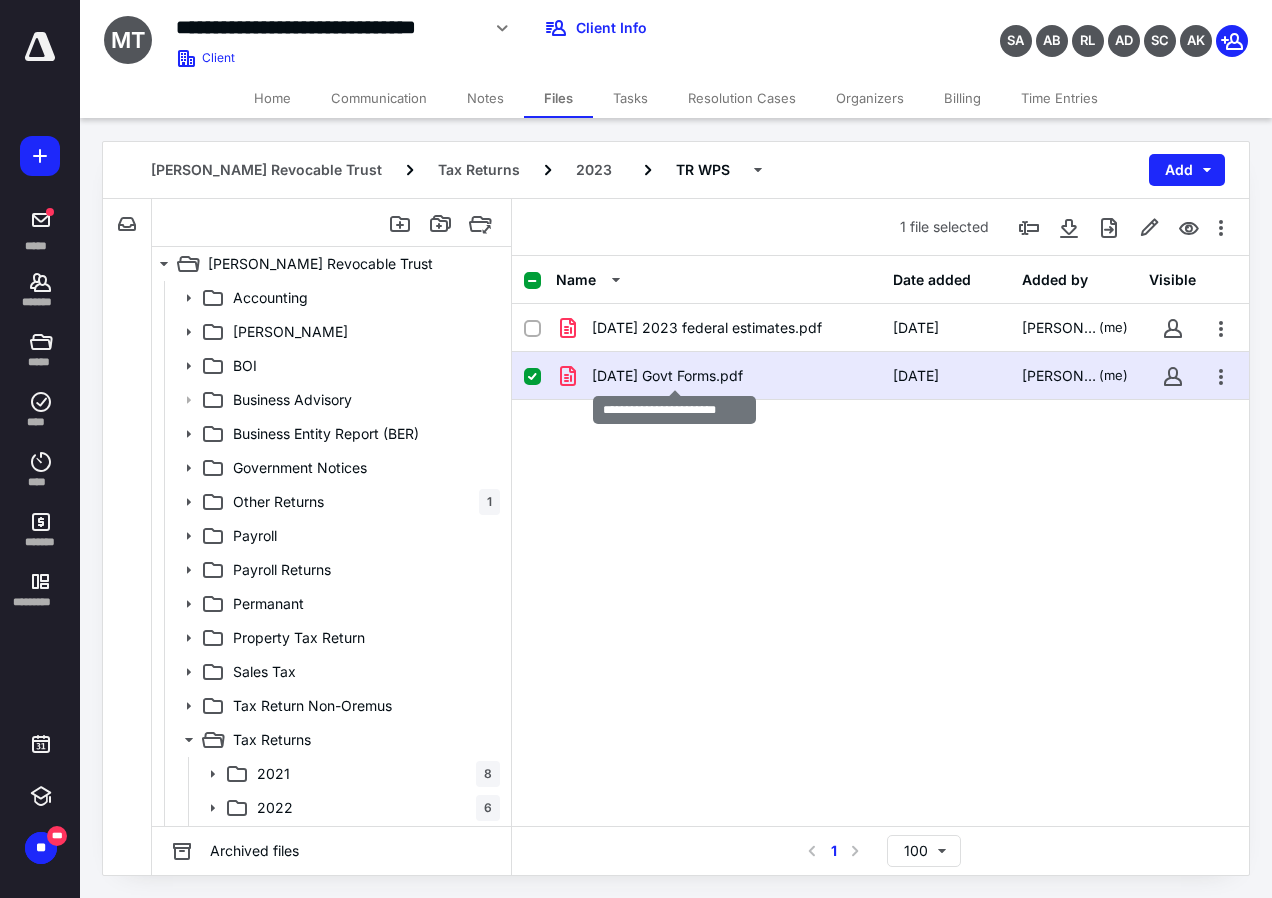 checkbox on "false" 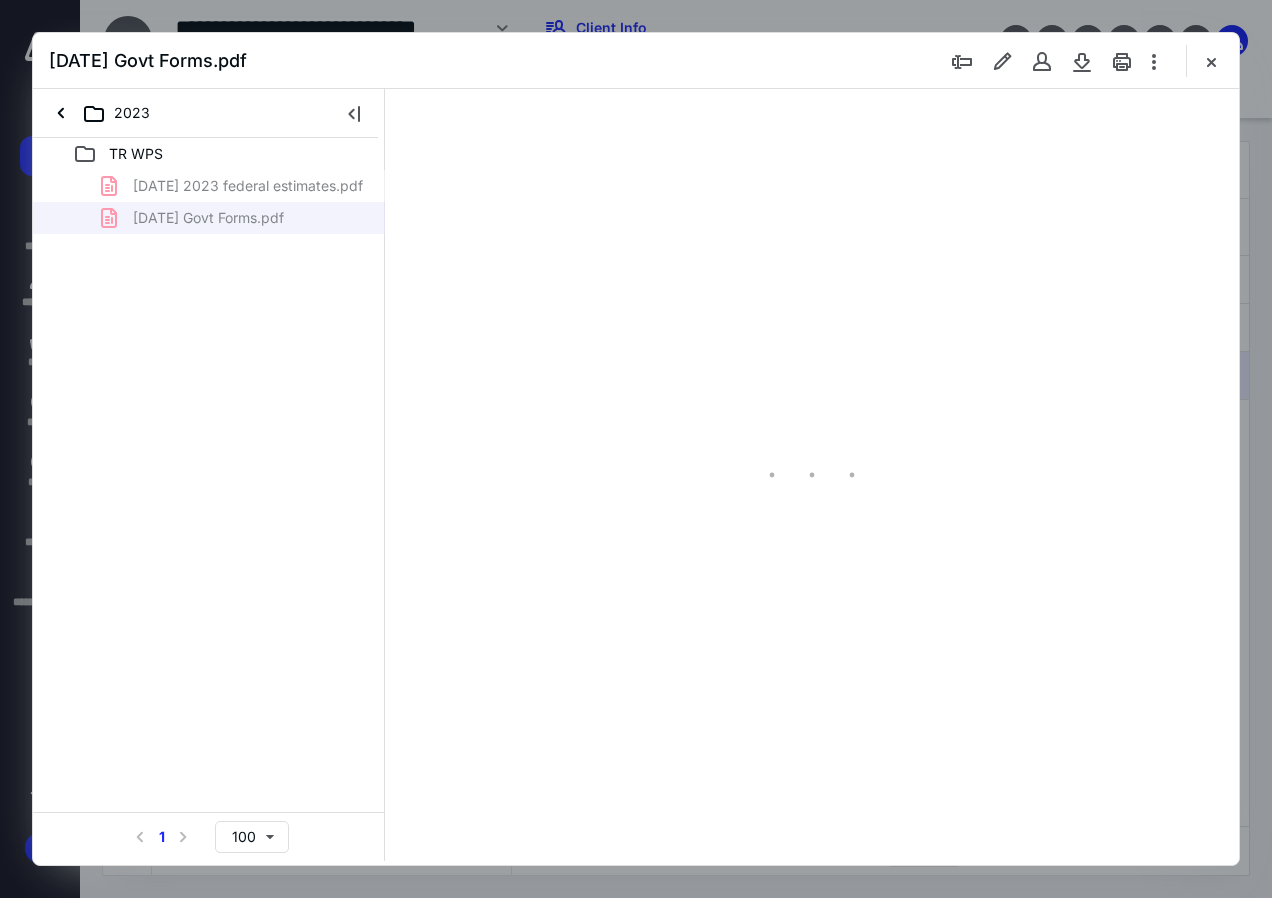 scroll, scrollTop: 0, scrollLeft: 0, axis: both 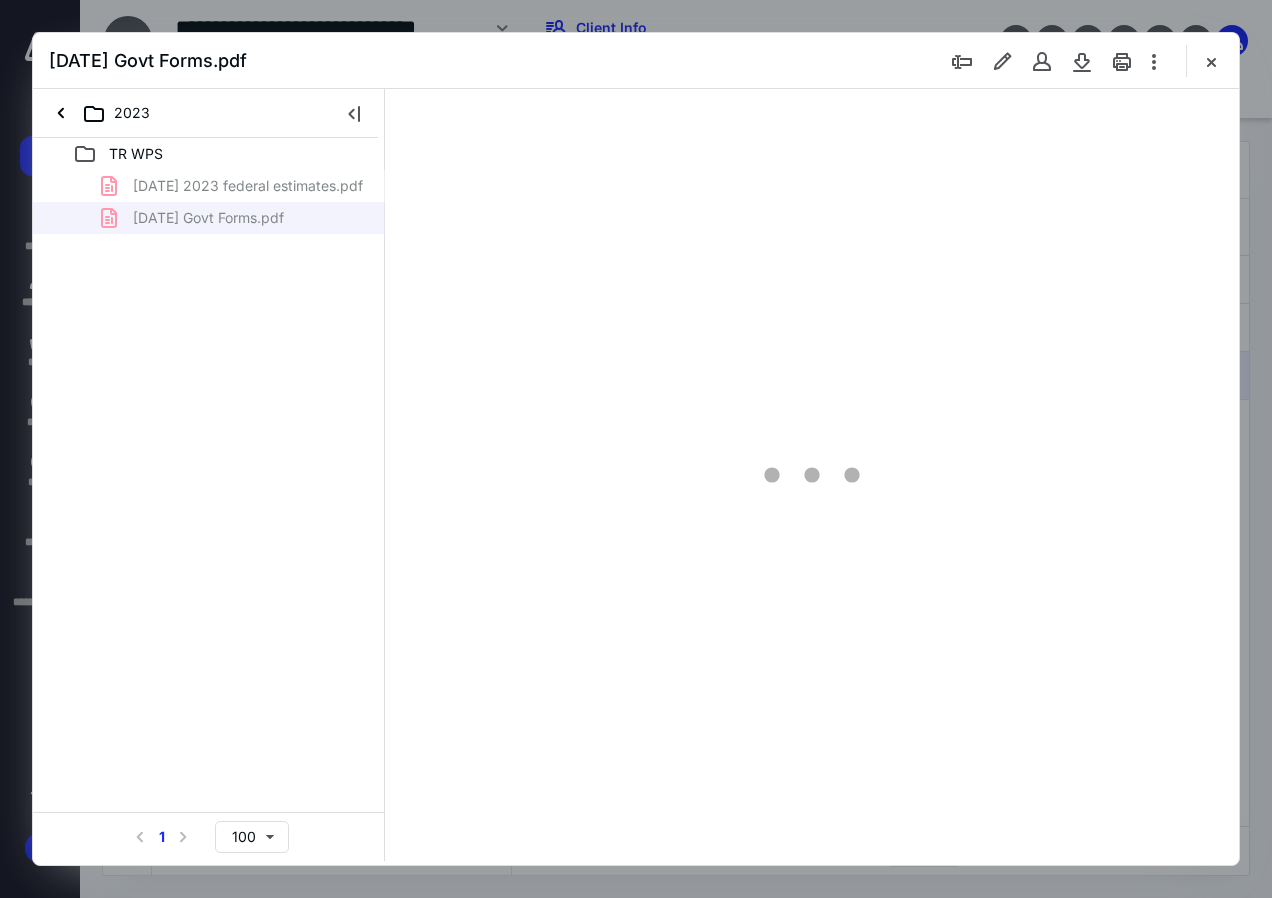 type on "136" 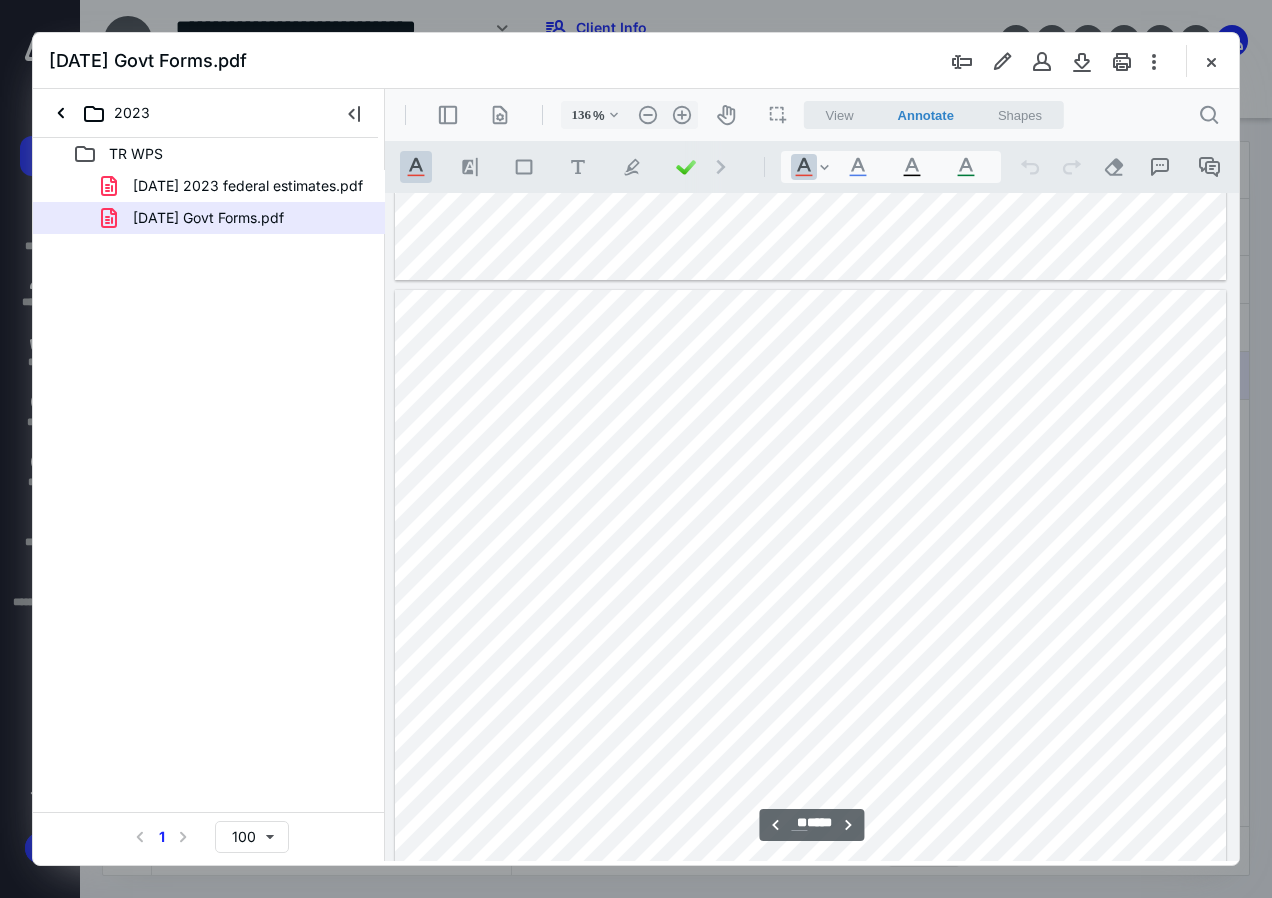 scroll, scrollTop: 24500, scrollLeft: 0, axis: vertical 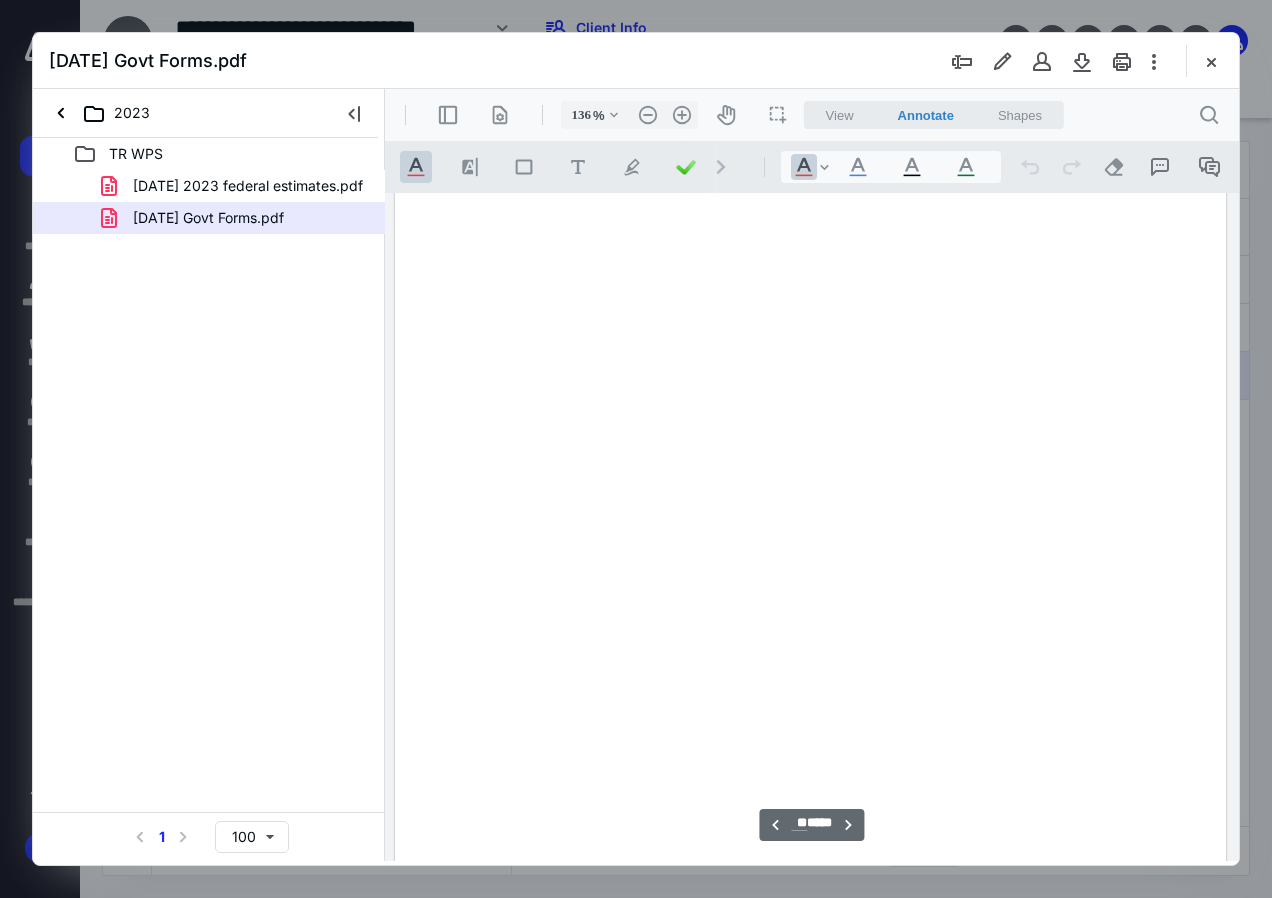 type on "**" 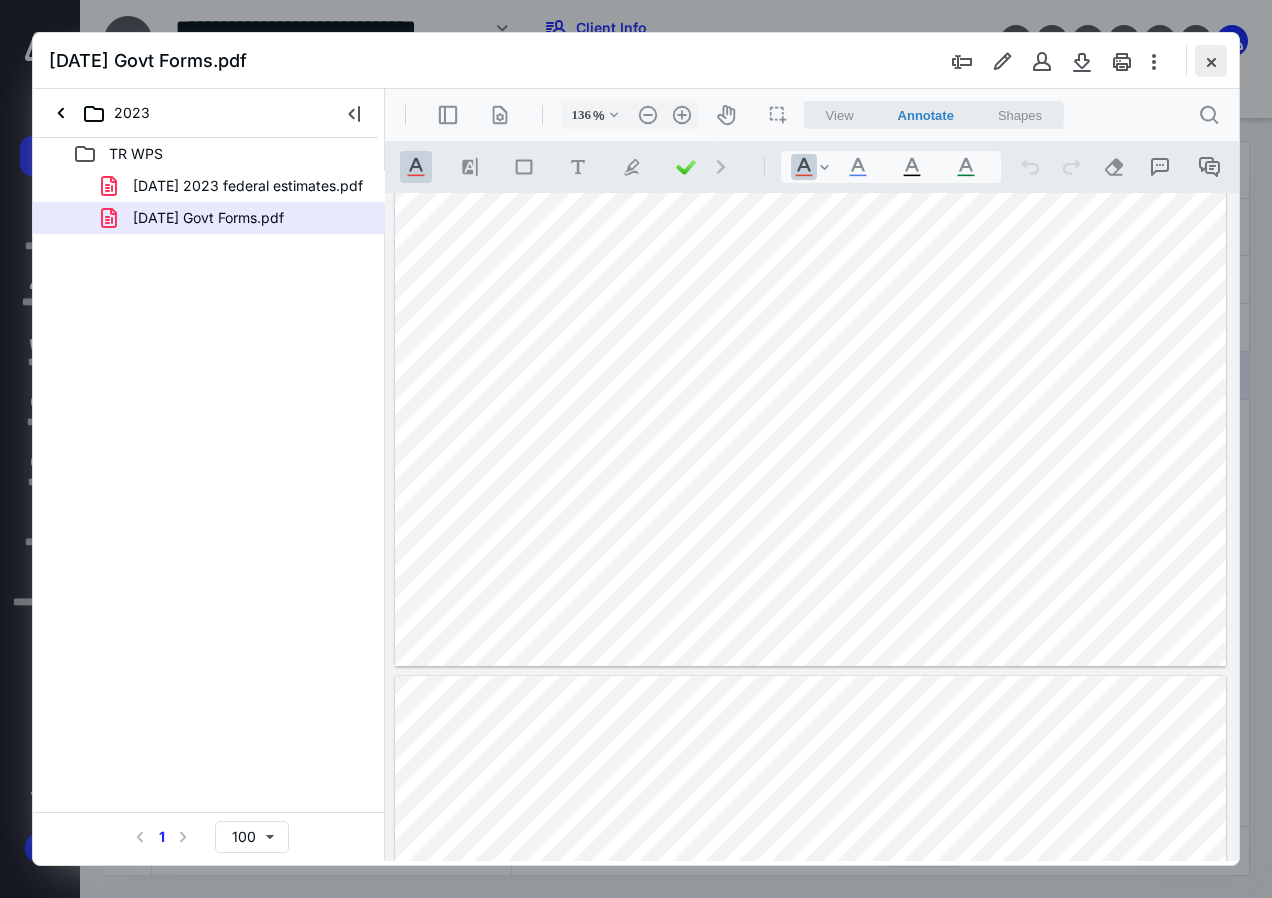 click at bounding box center [1211, 61] 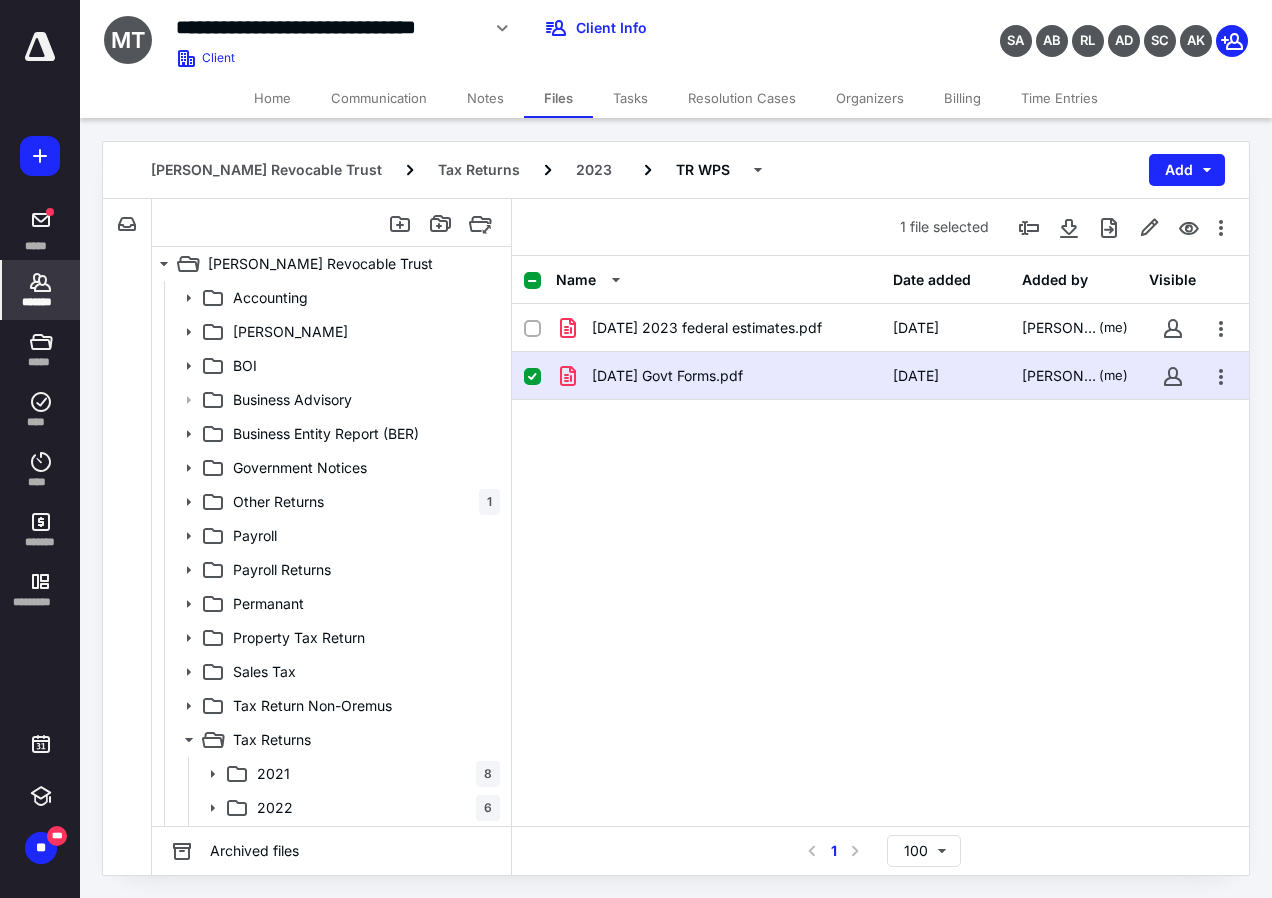 click 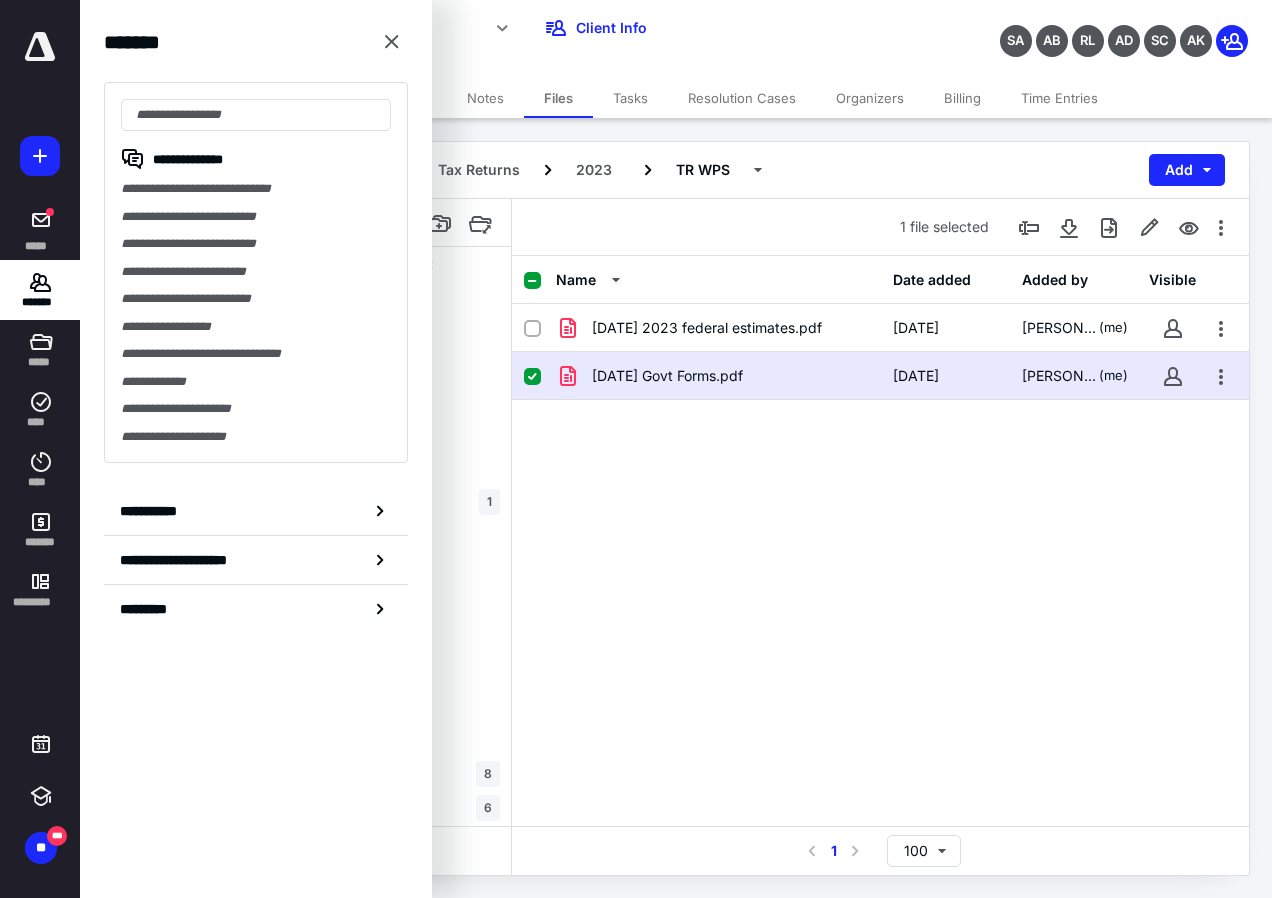 click on "**********" at bounding box center (256, 217) 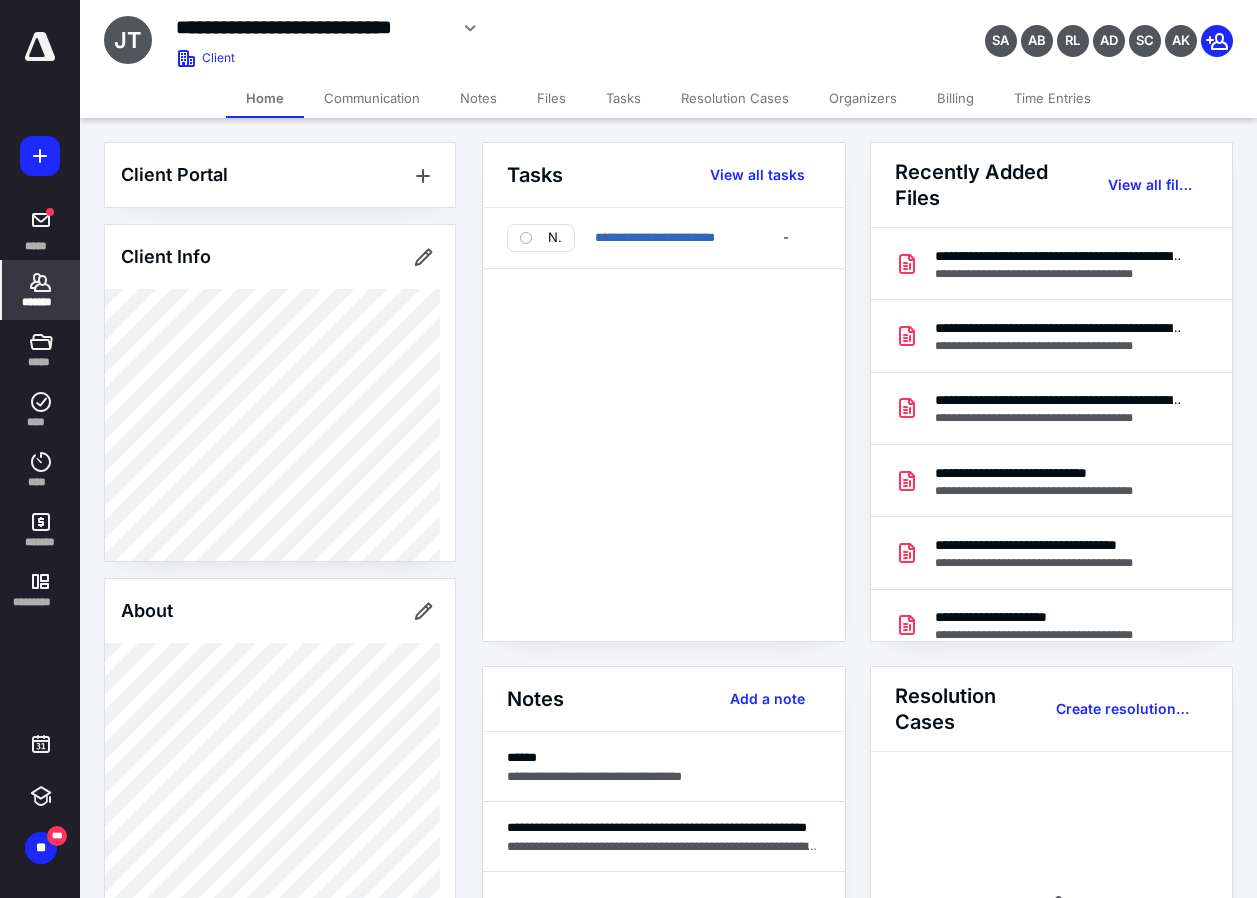 click on "Files" at bounding box center [551, 98] 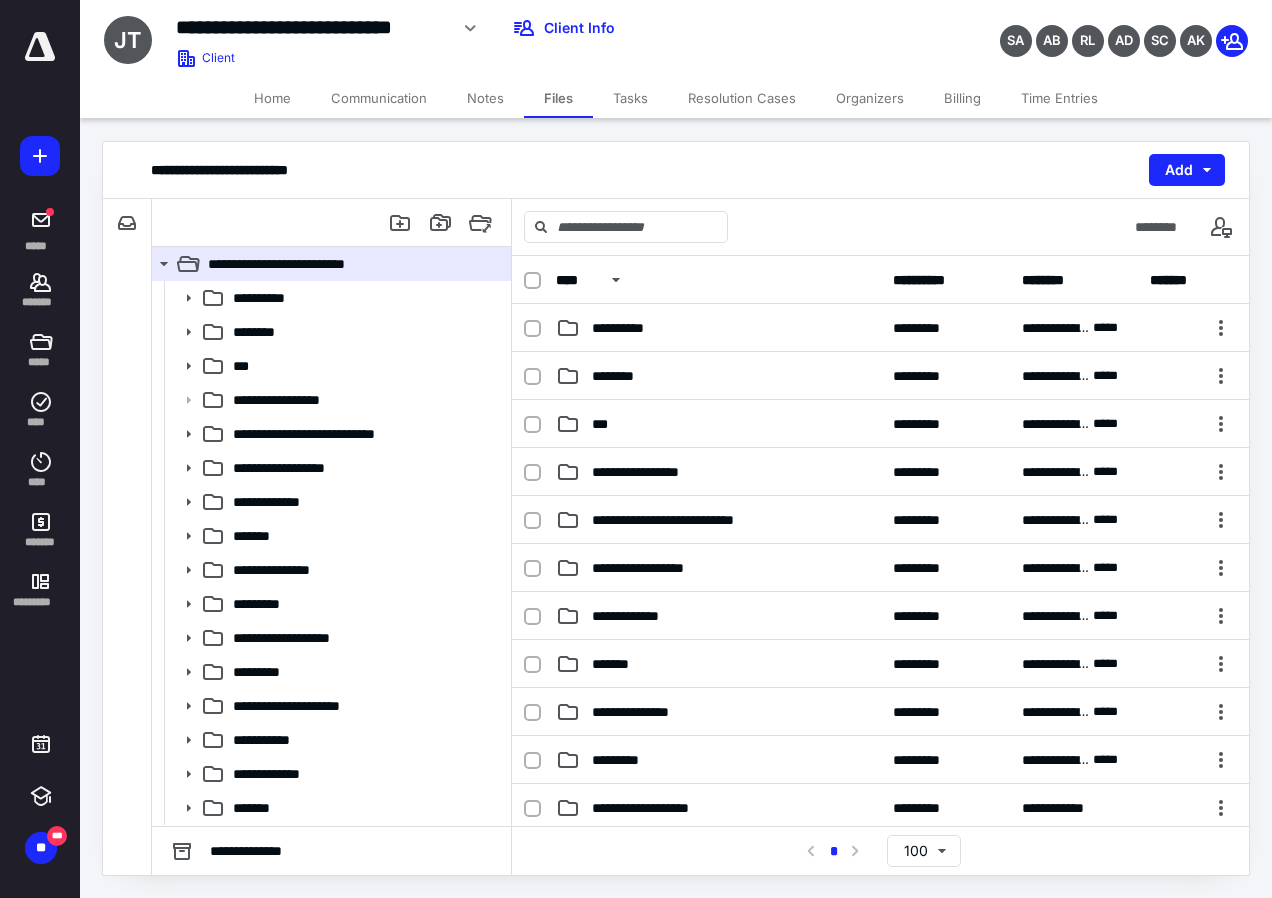 scroll, scrollTop: 400, scrollLeft: 0, axis: vertical 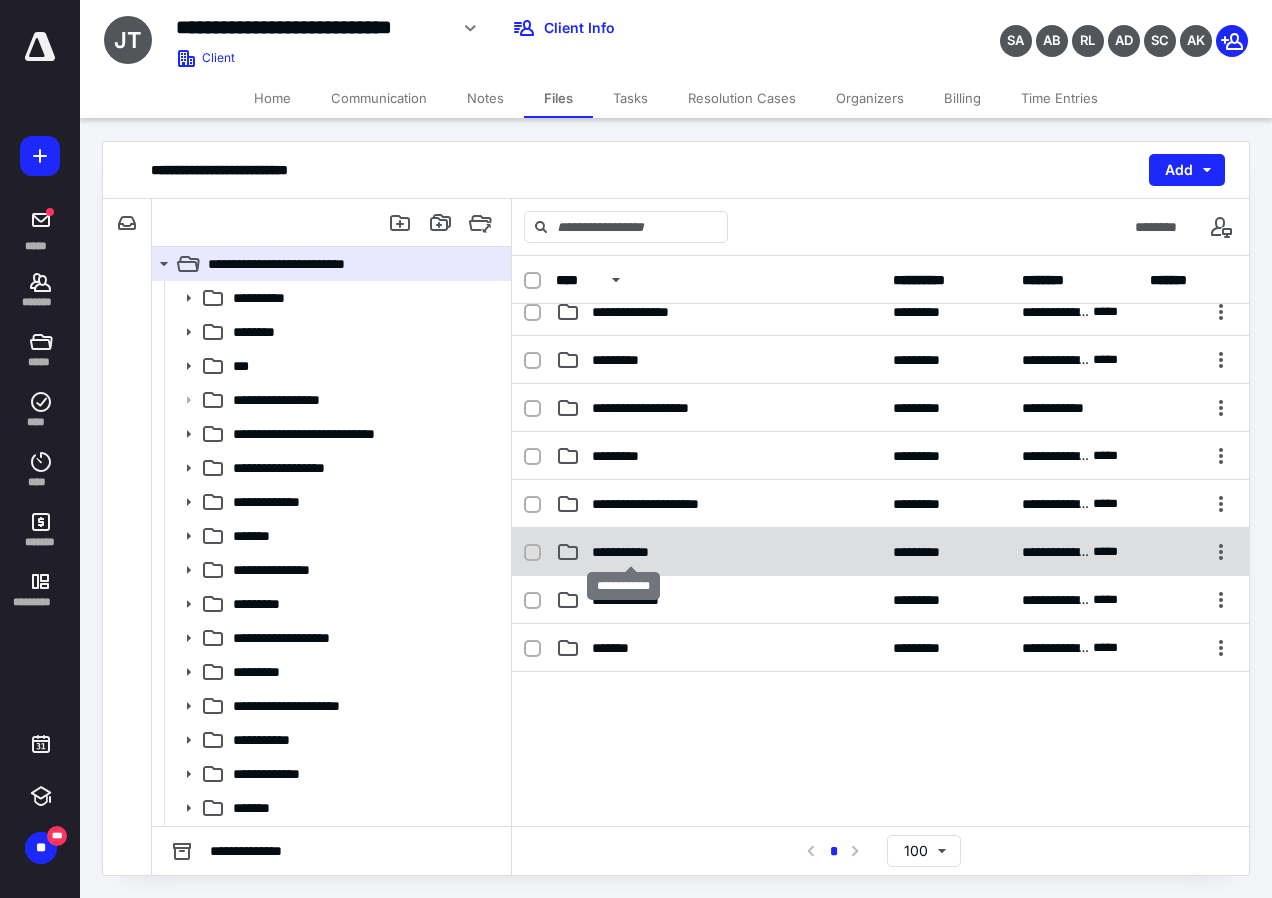 click on "**********" at bounding box center [631, 552] 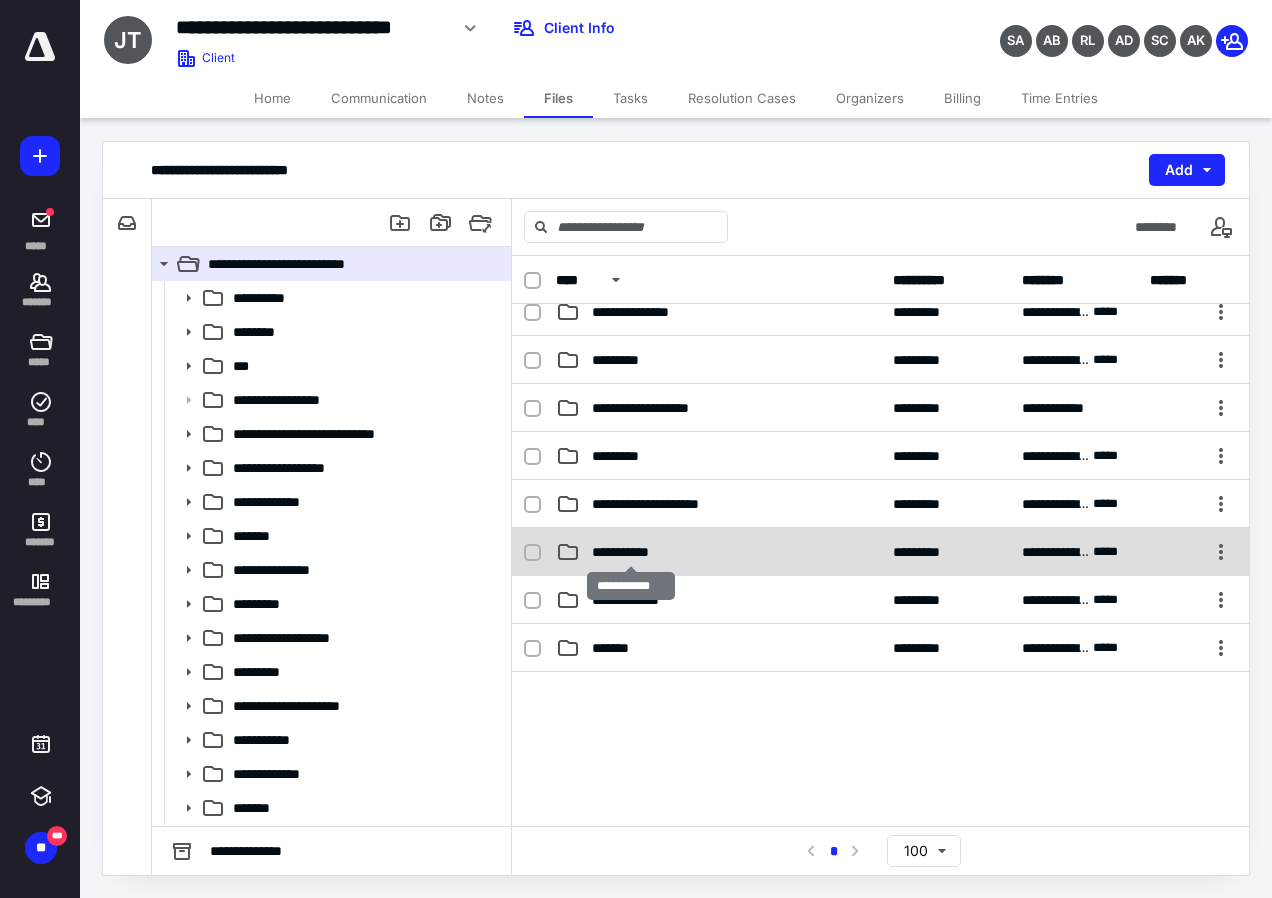 click on "**********" at bounding box center (631, 552) 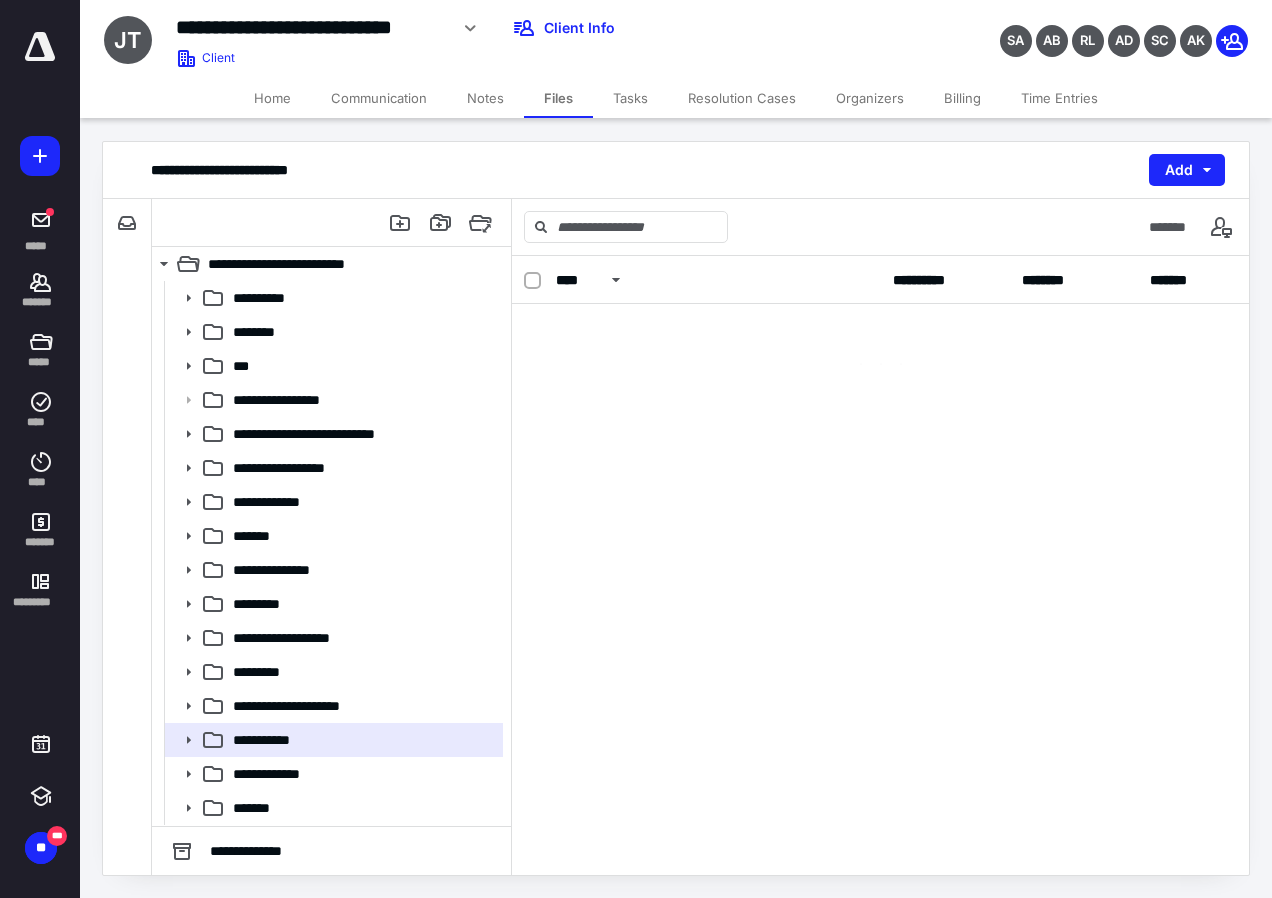 scroll, scrollTop: 0, scrollLeft: 0, axis: both 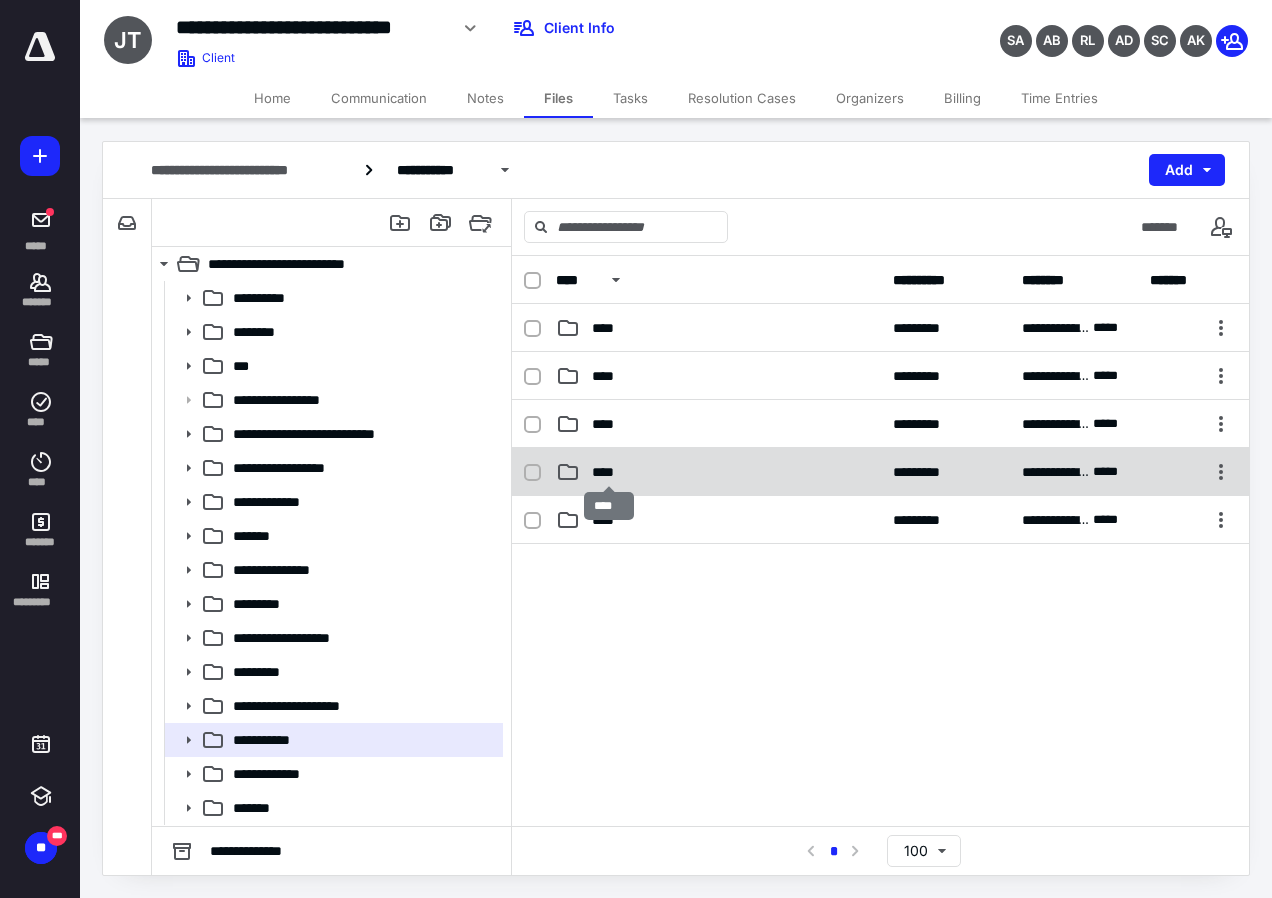 click on "****" at bounding box center (609, 472) 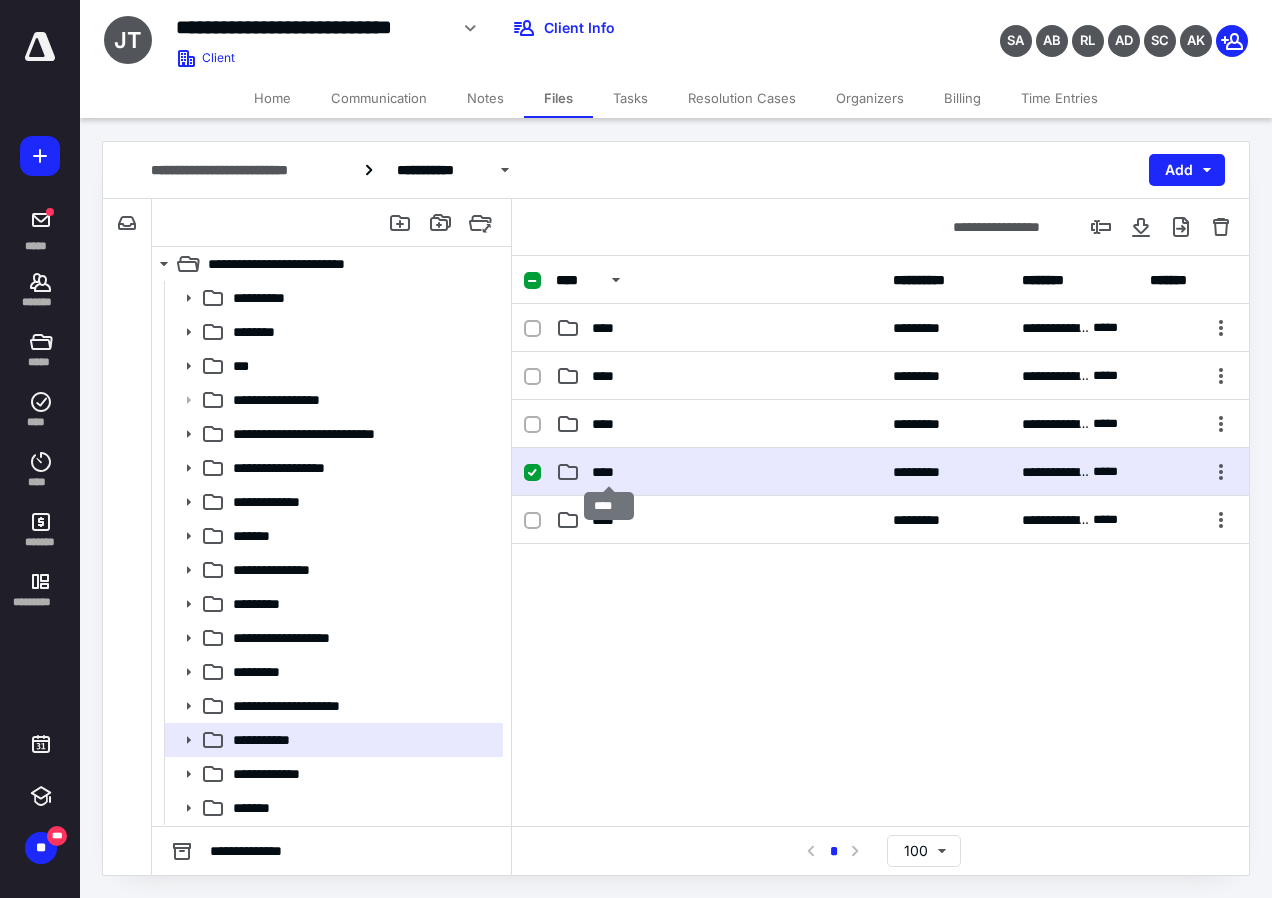 click on "****" at bounding box center [609, 472] 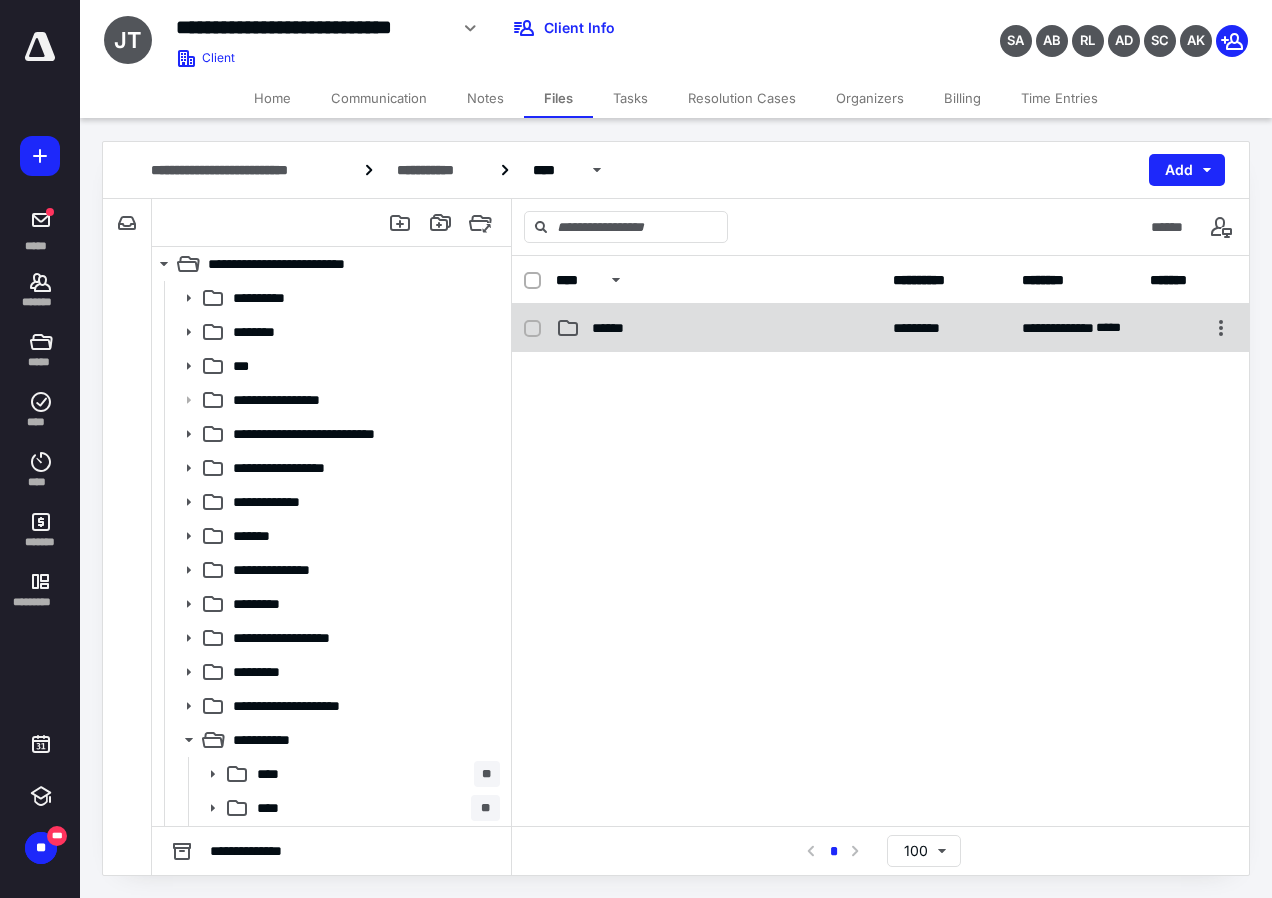 click on "**********" at bounding box center [880, 328] 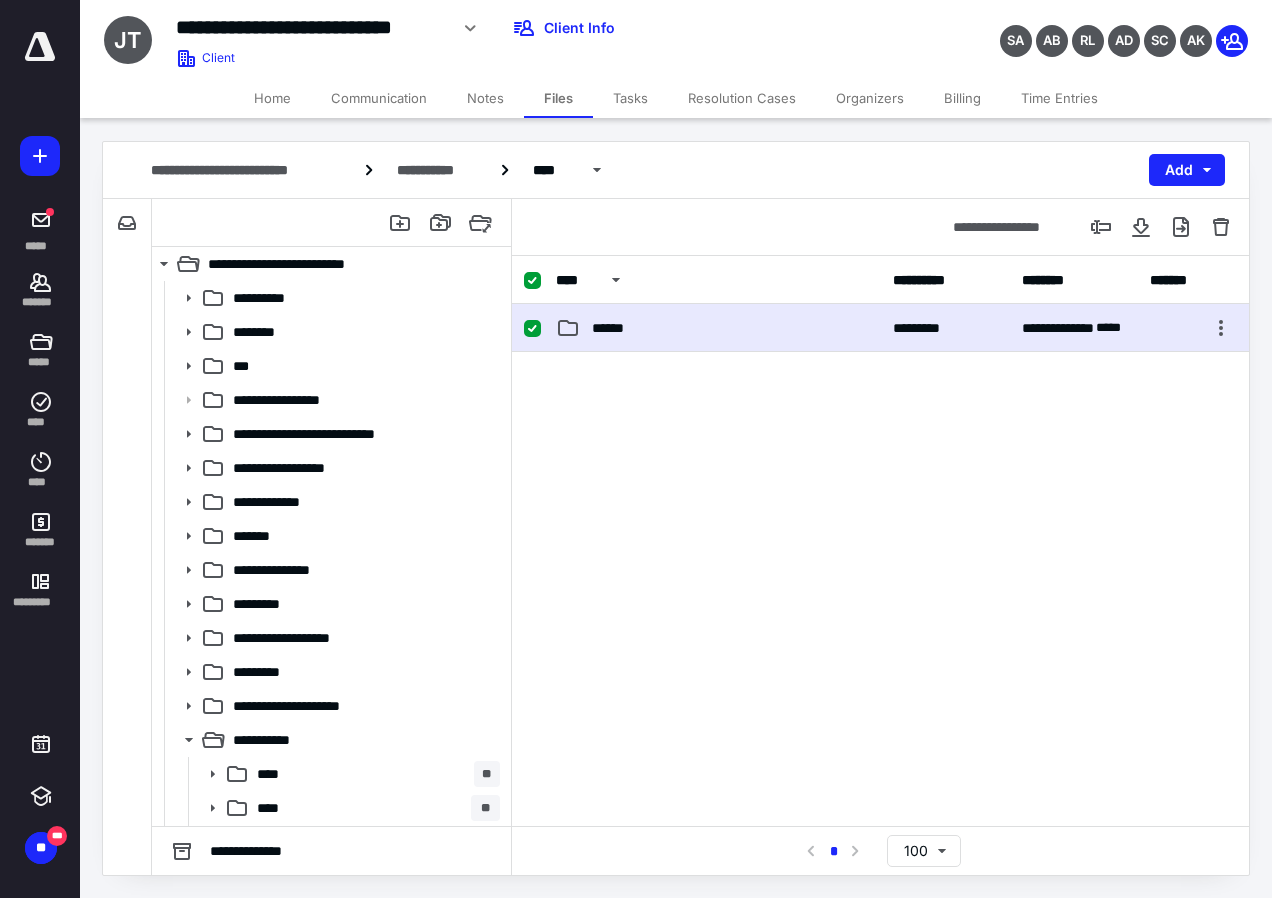 click on "**********" at bounding box center (880, 328) 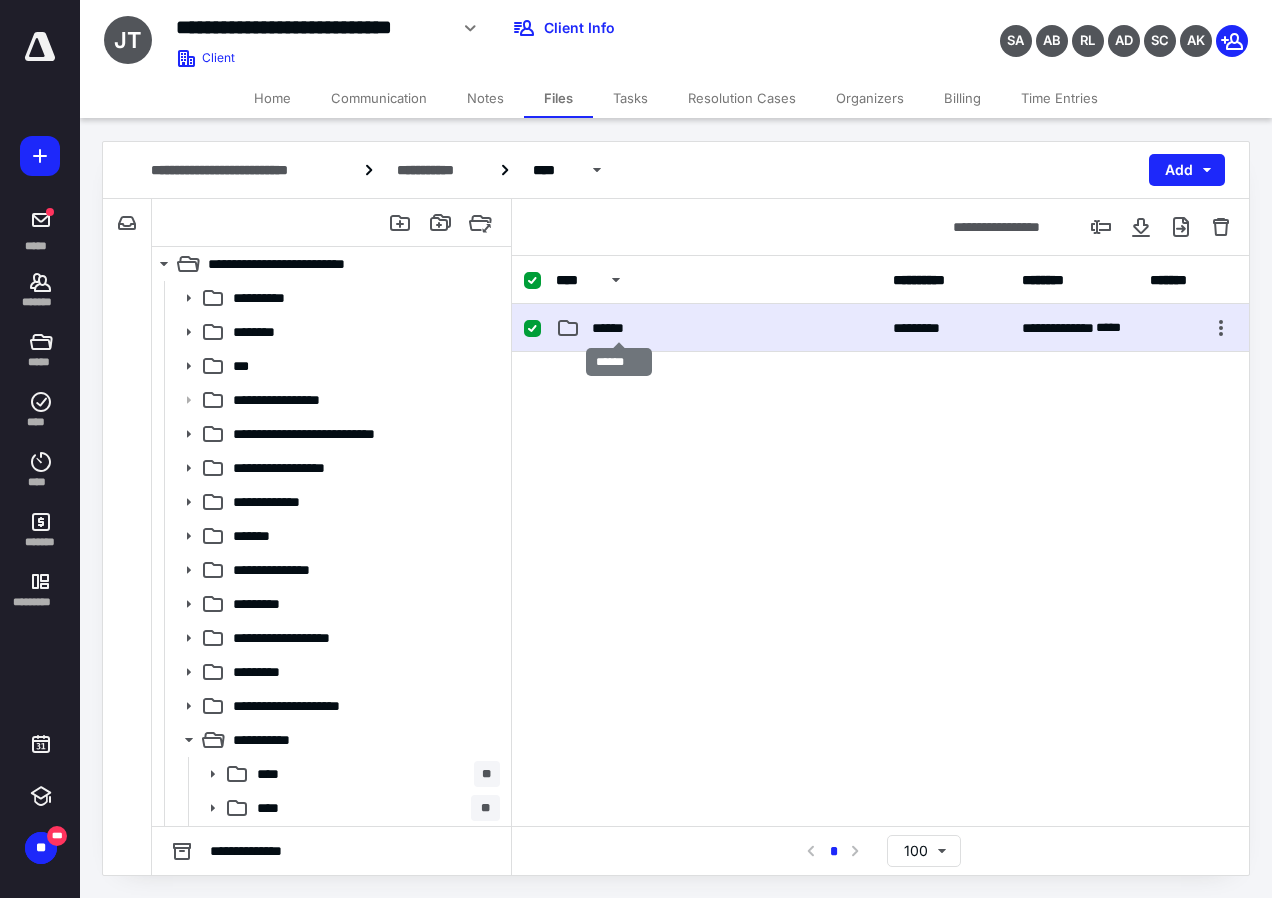 click on "******" at bounding box center (619, 328) 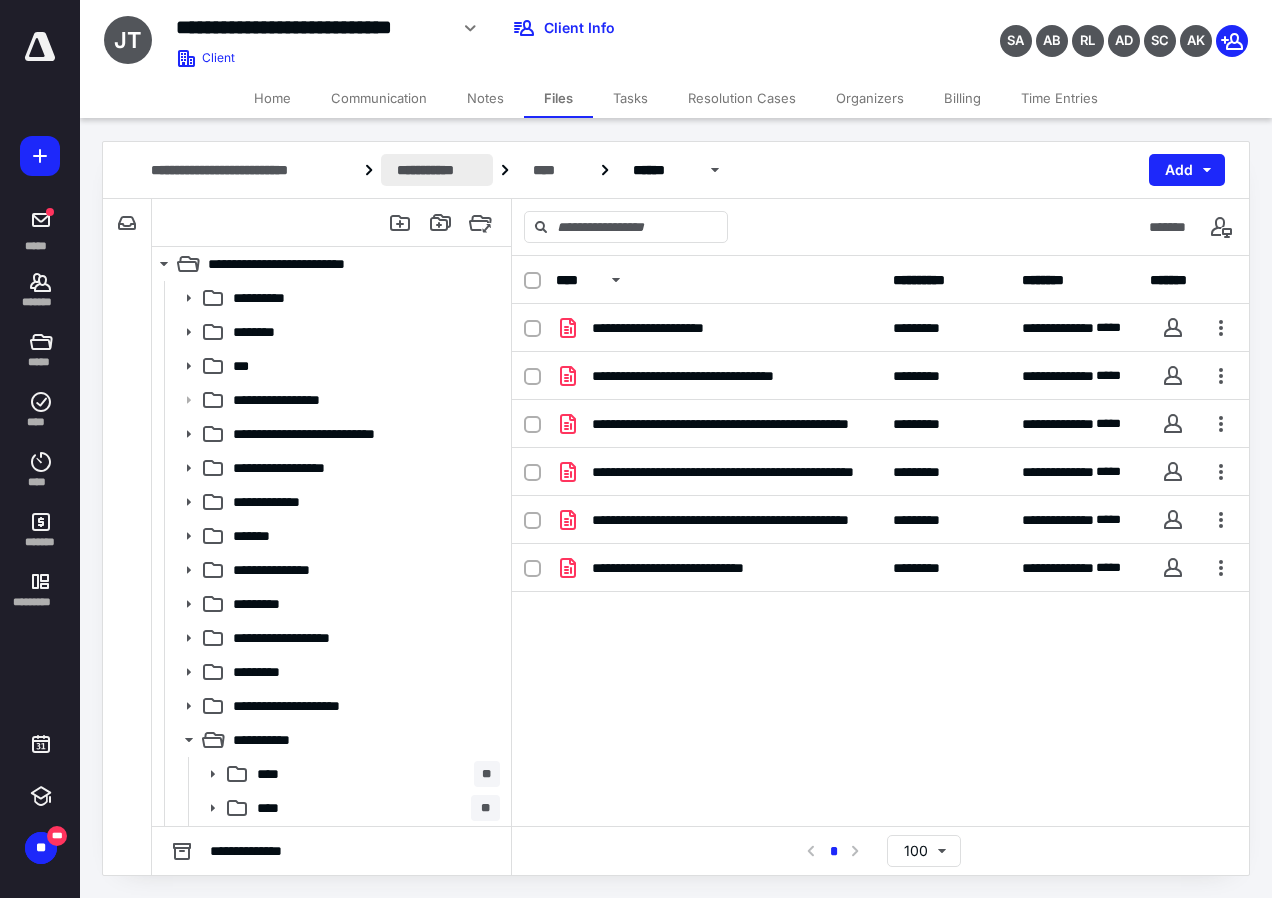 click on "**********" at bounding box center [437, 170] 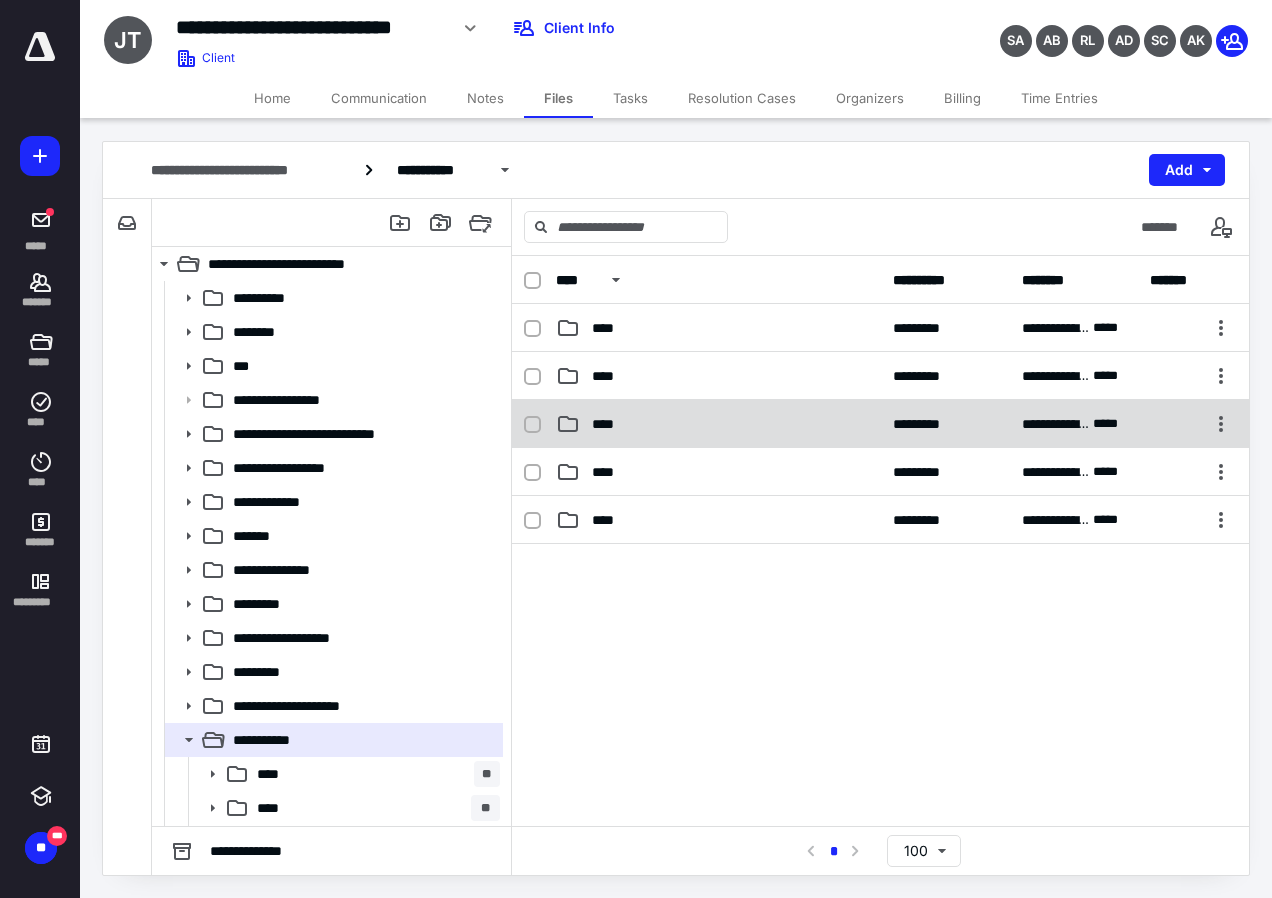 click on "****" at bounding box center (609, 424) 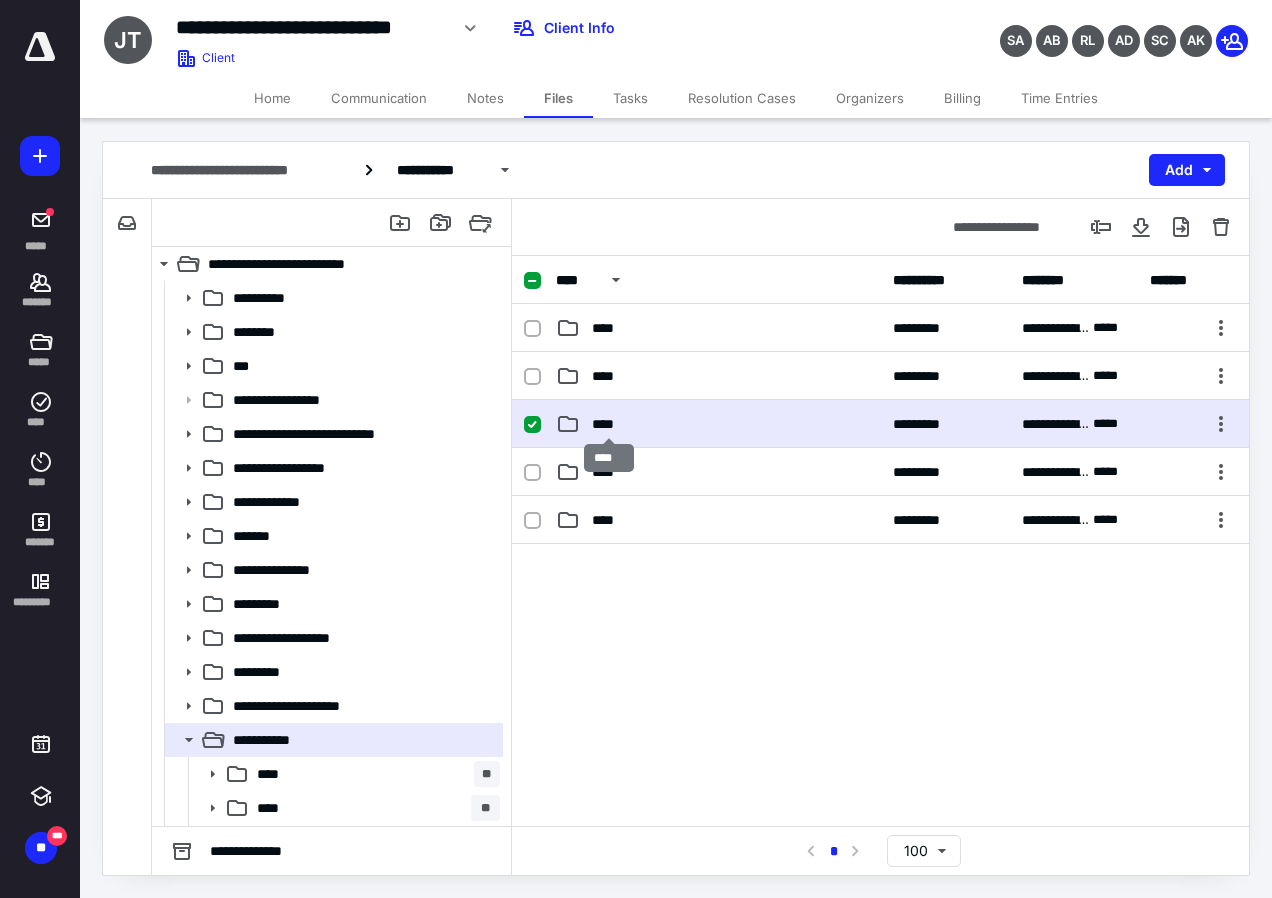 click on "****" at bounding box center (609, 424) 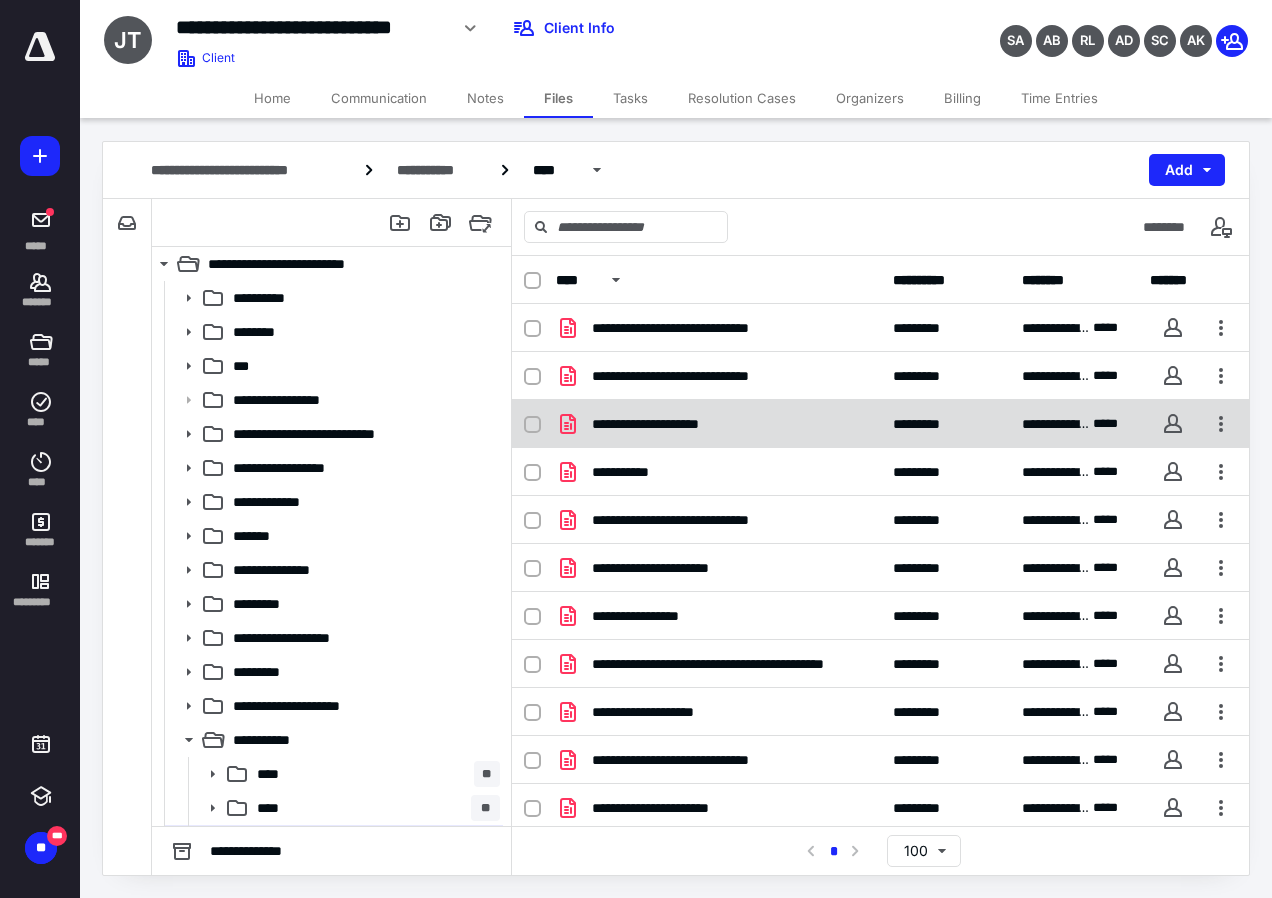 scroll, scrollTop: 54, scrollLeft: 0, axis: vertical 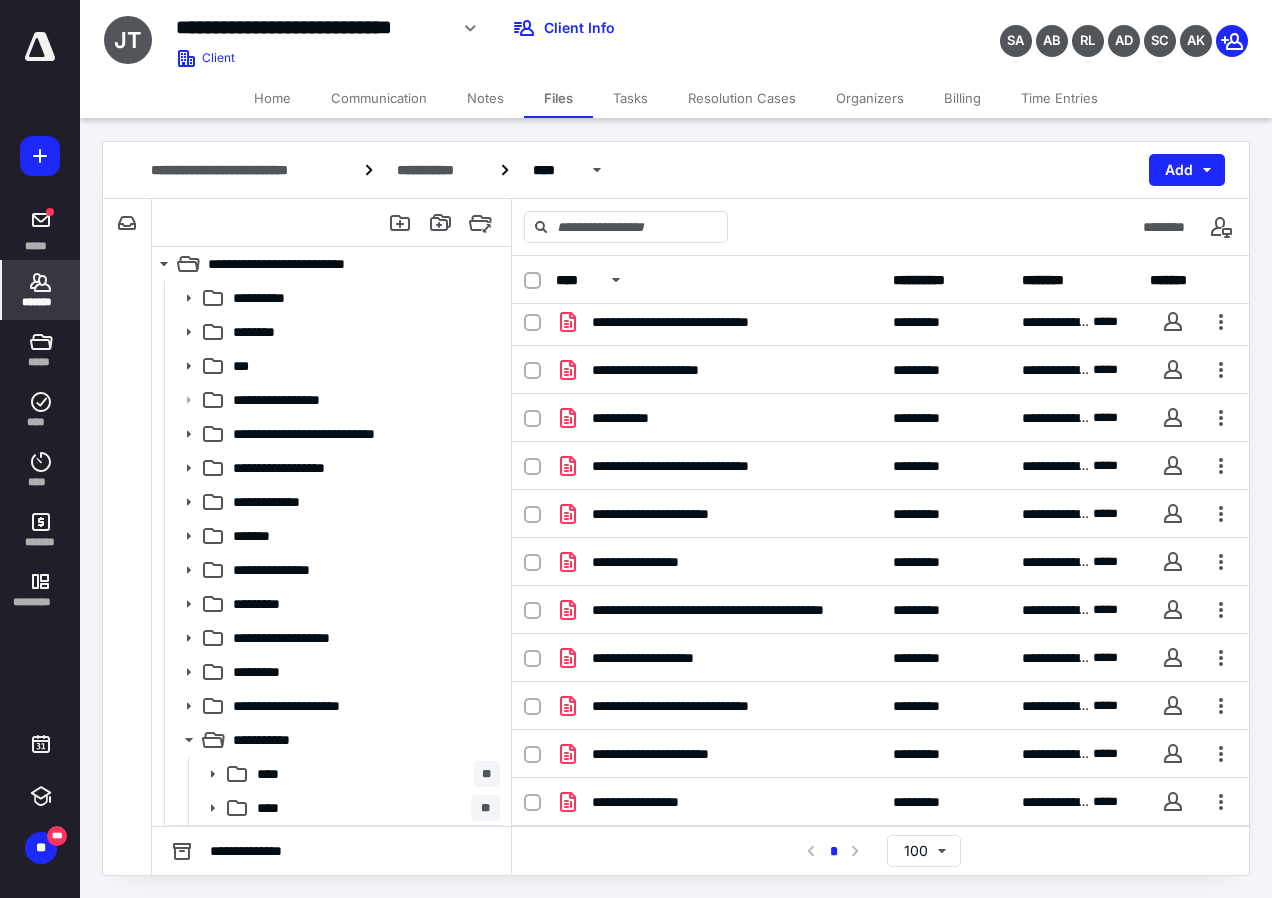 drag, startPoint x: 53, startPoint y: 297, endPoint x: 48, endPoint y: 285, distance: 13 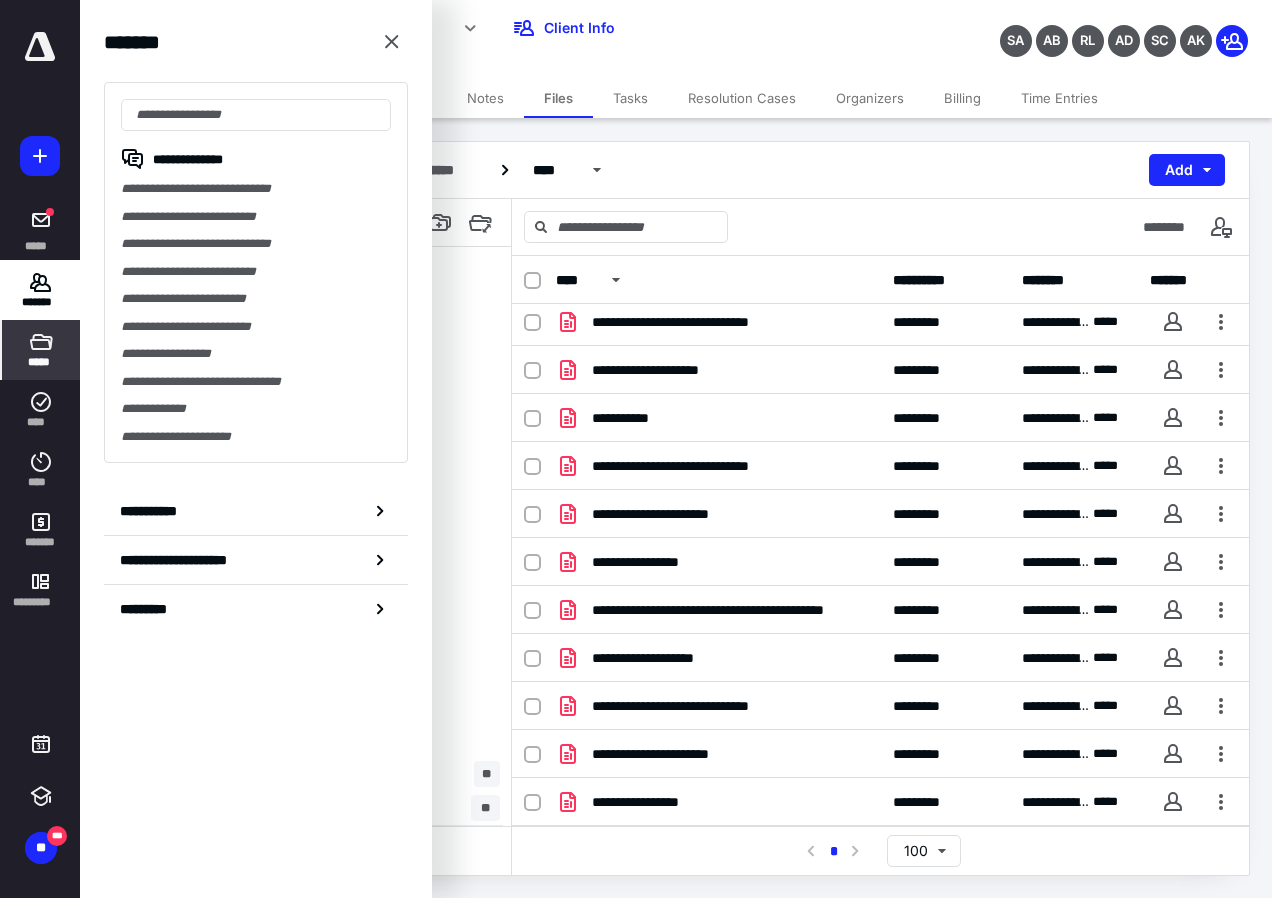 click on "*****" at bounding box center (40, 362) 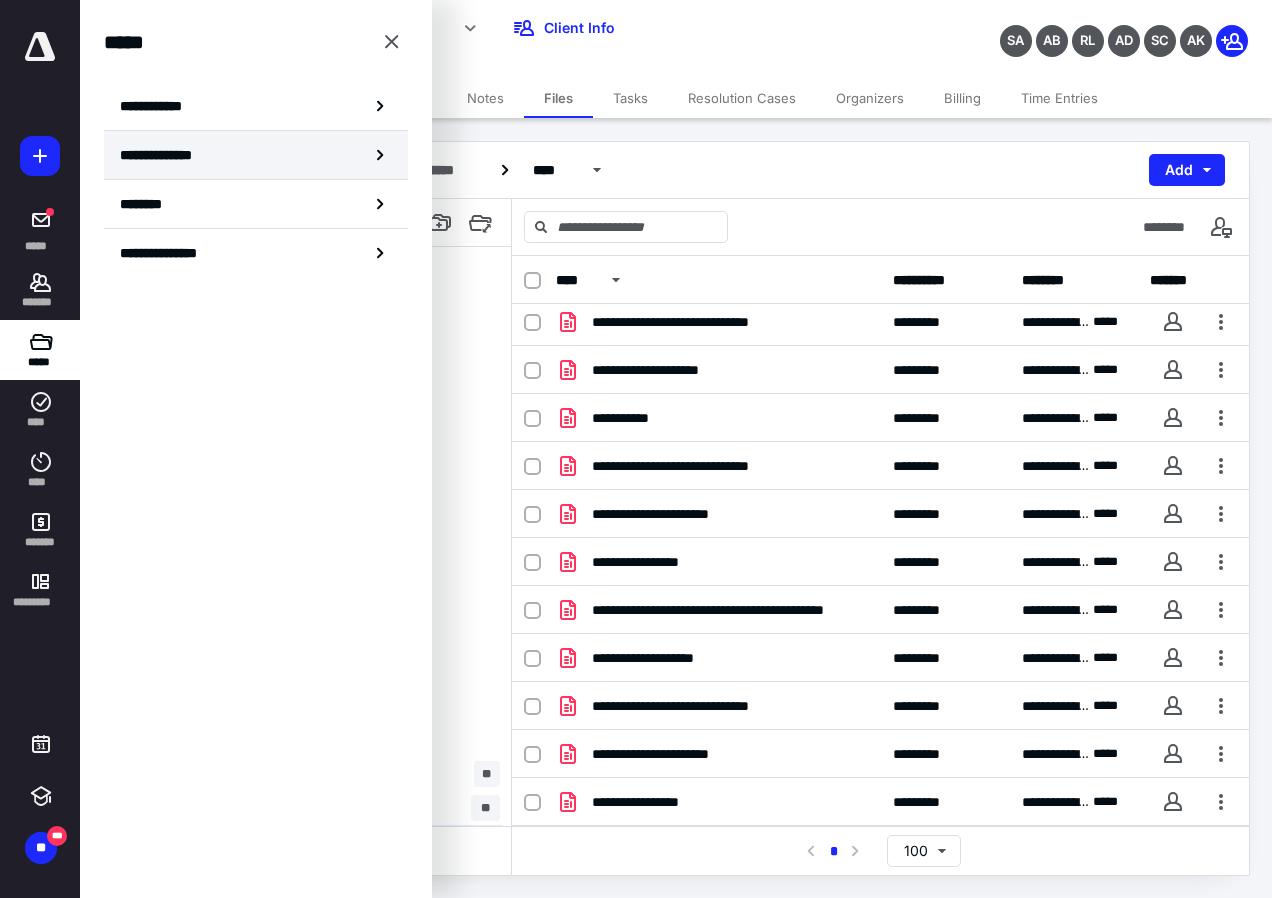 click on "**********" at bounding box center [163, 155] 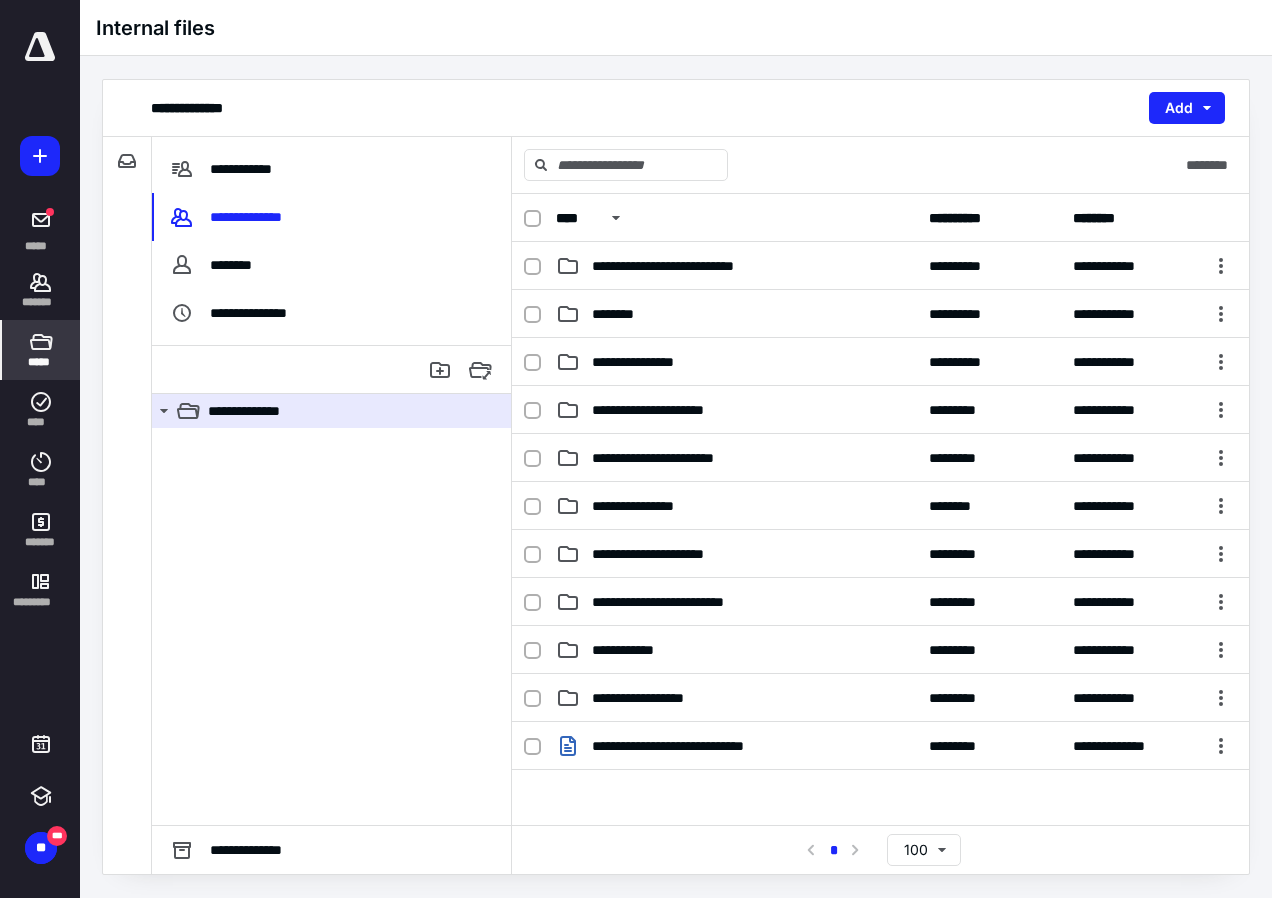 click on "**********" at bounding box center (636, 448) 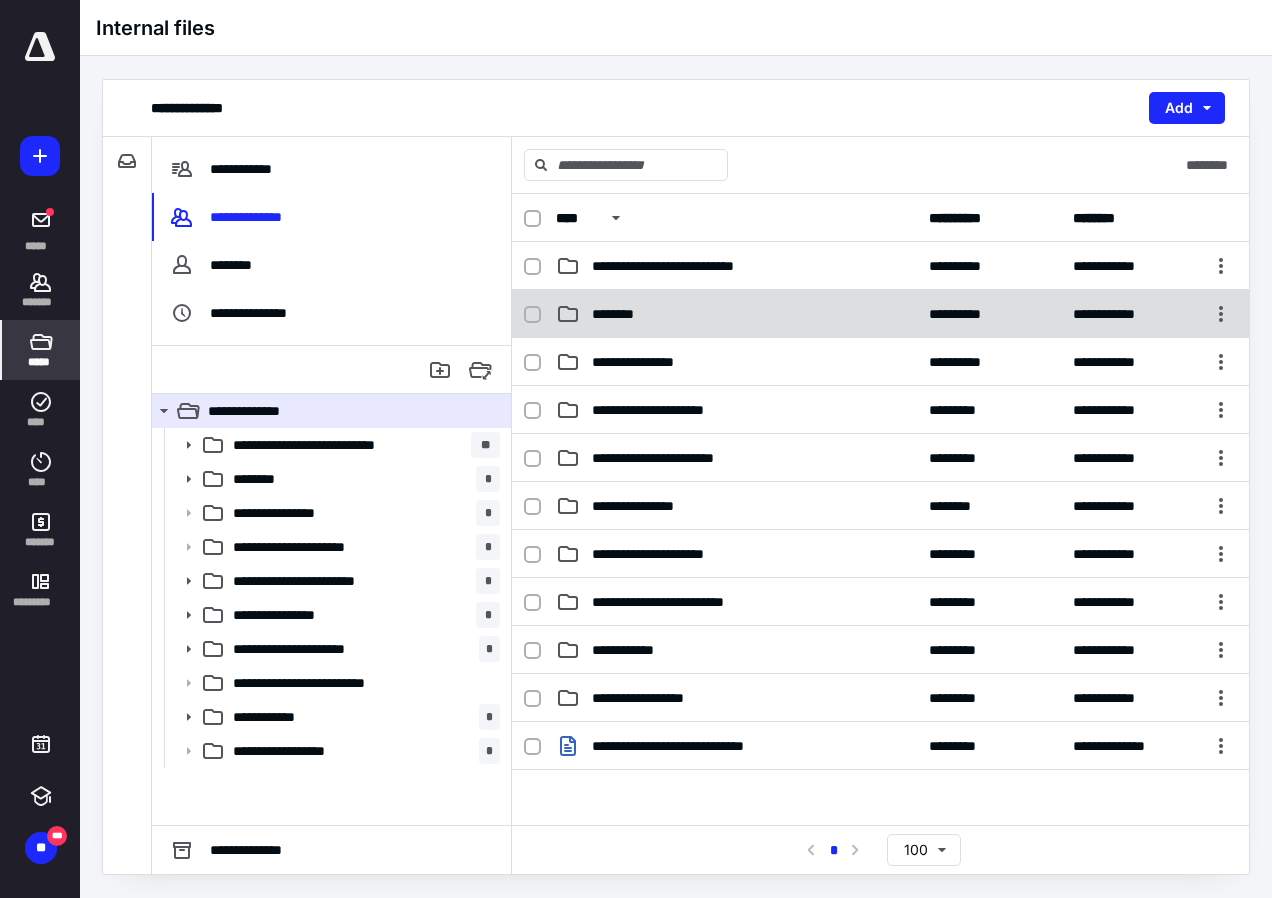 click on "********" at bounding box center [621, 314] 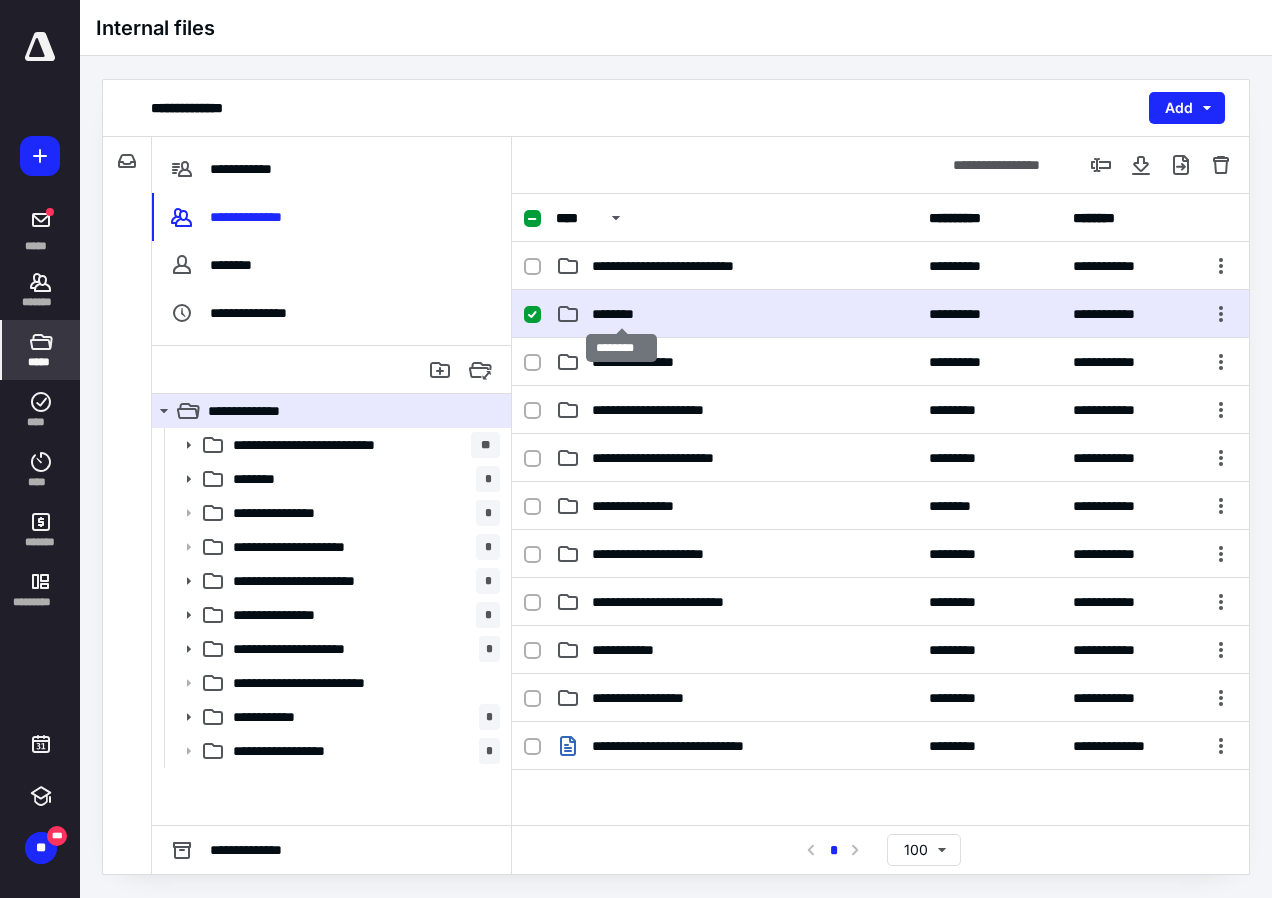 click on "********" at bounding box center (621, 314) 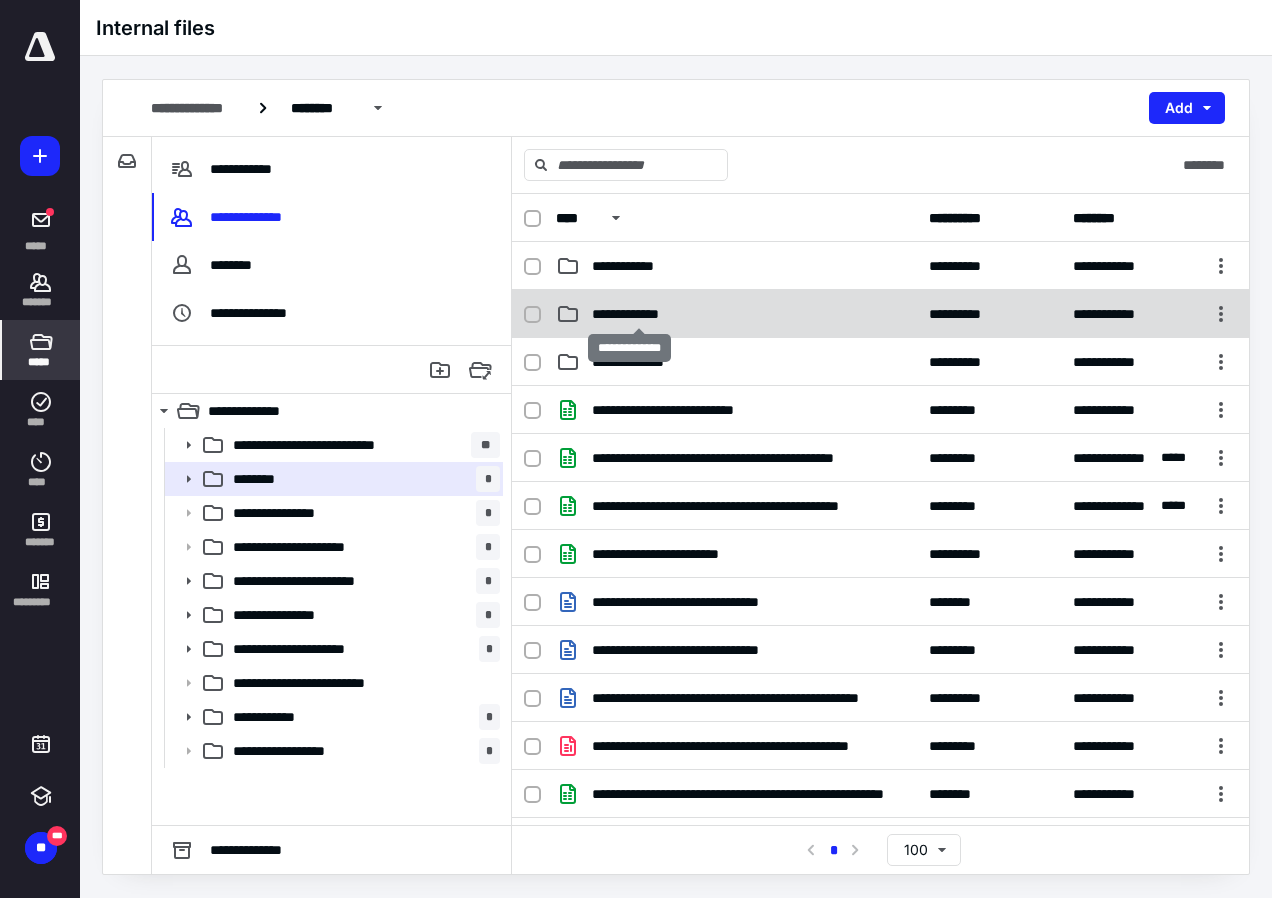 click on "**********" at bounding box center [639, 314] 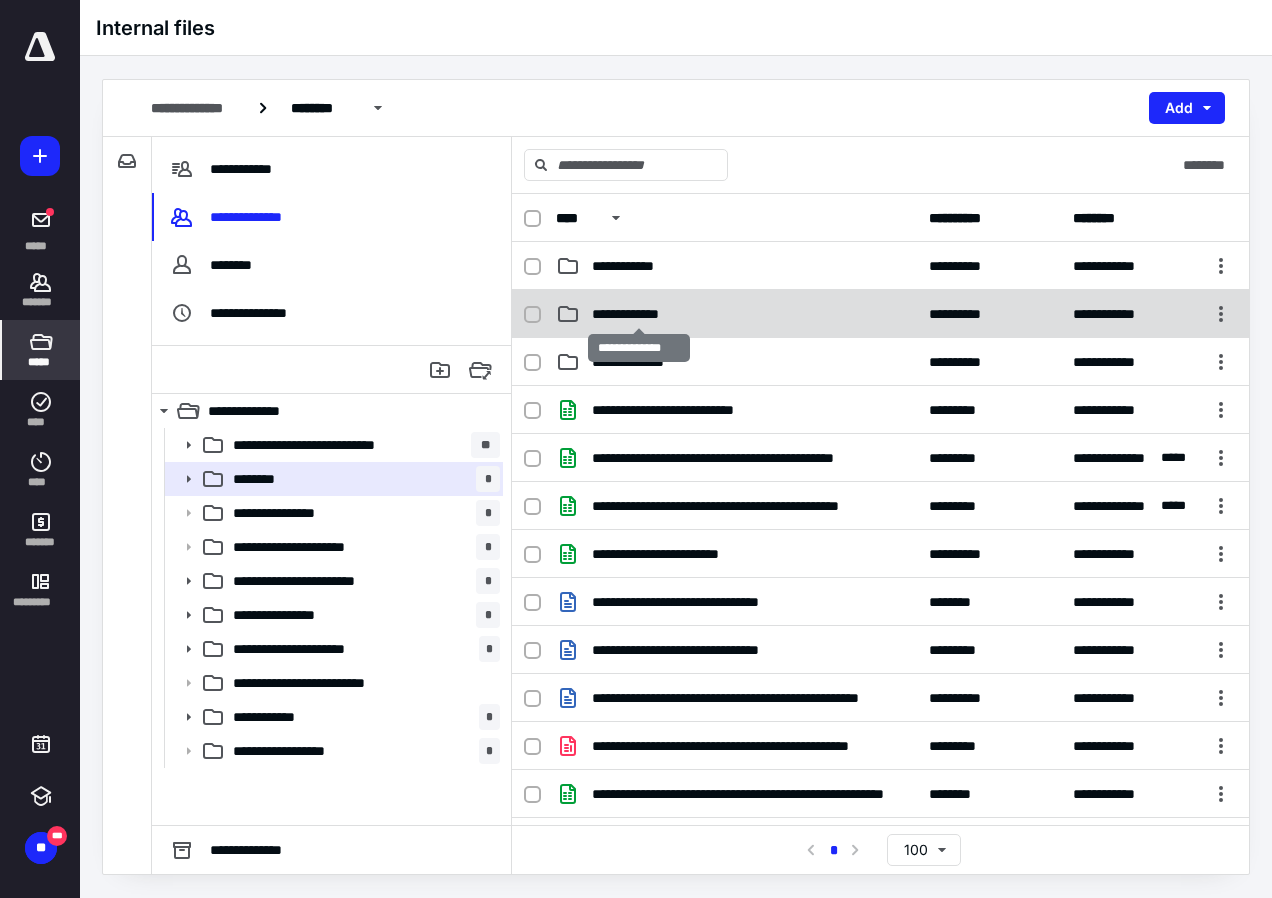 click on "**********" at bounding box center [639, 314] 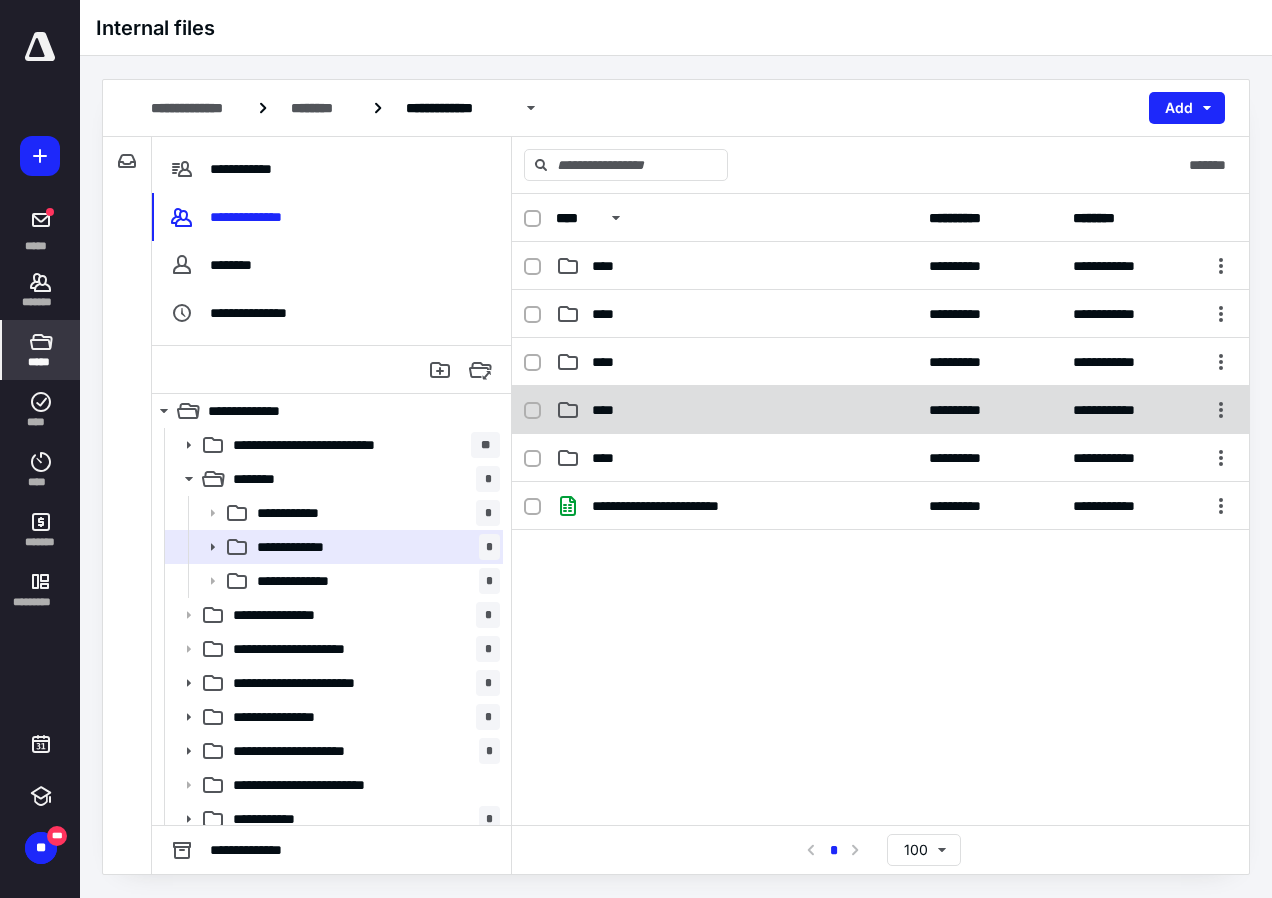 click on "****" at bounding box center [736, 458] 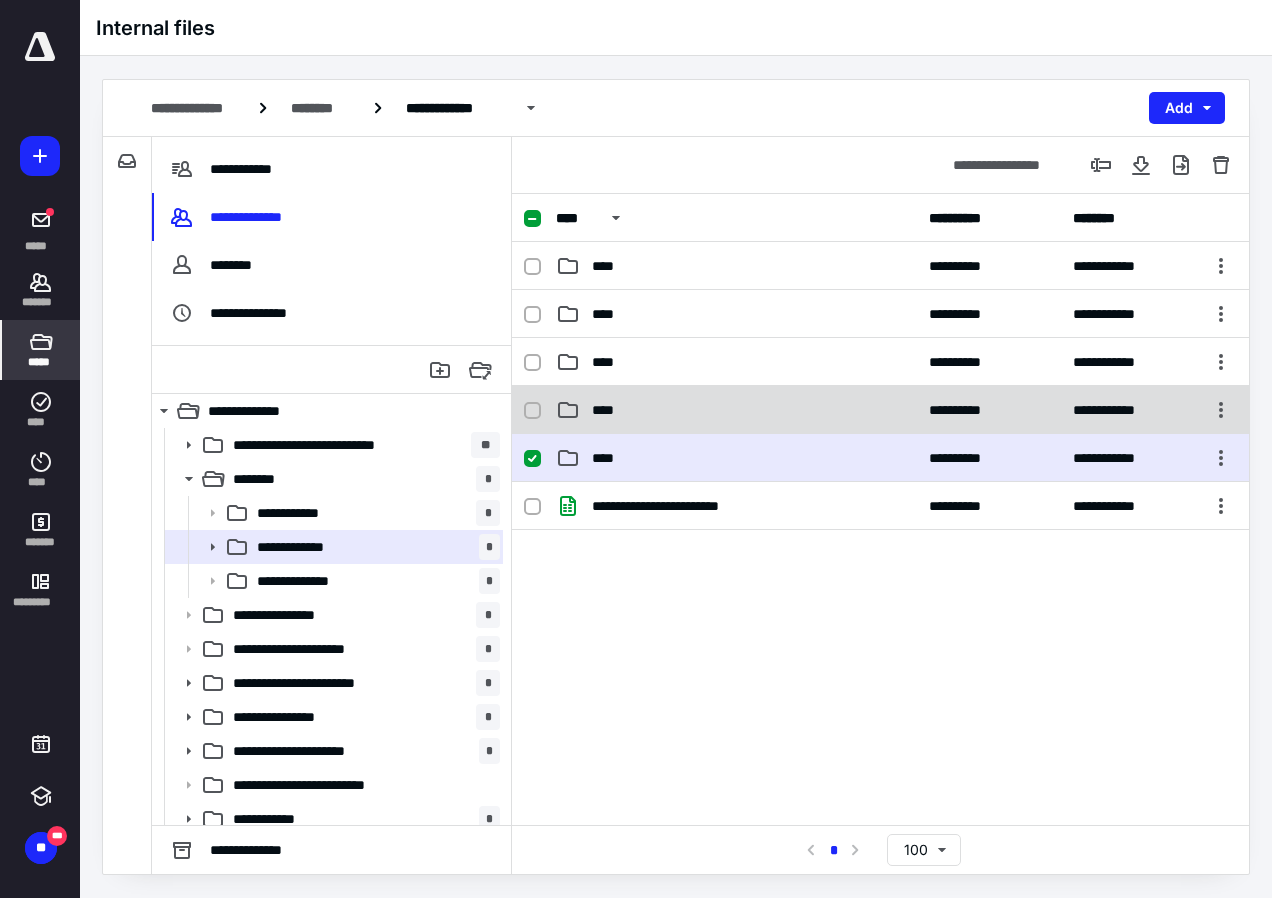click on "****" at bounding box center (736, 458) 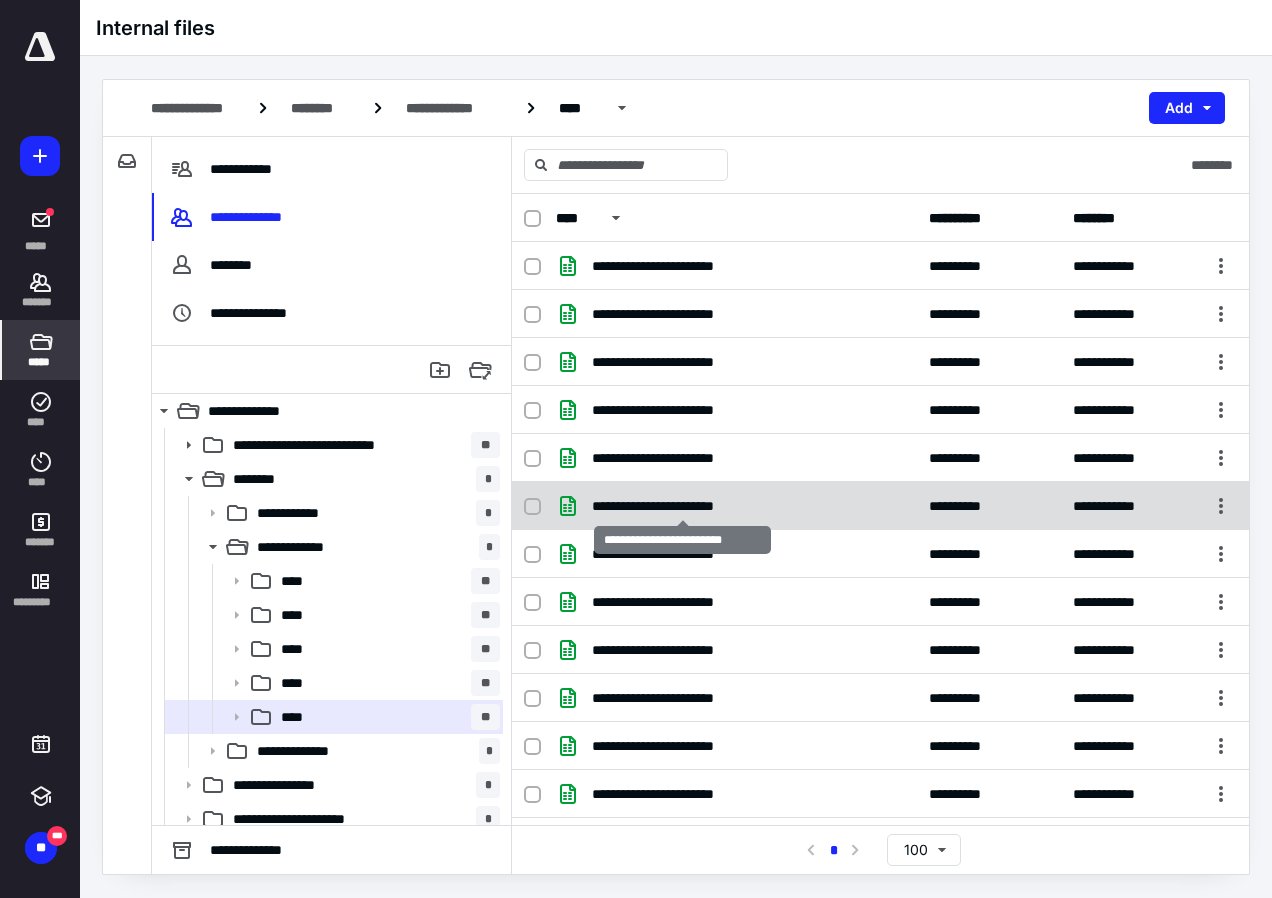 click on "**********" at bounding box center [682, 506] 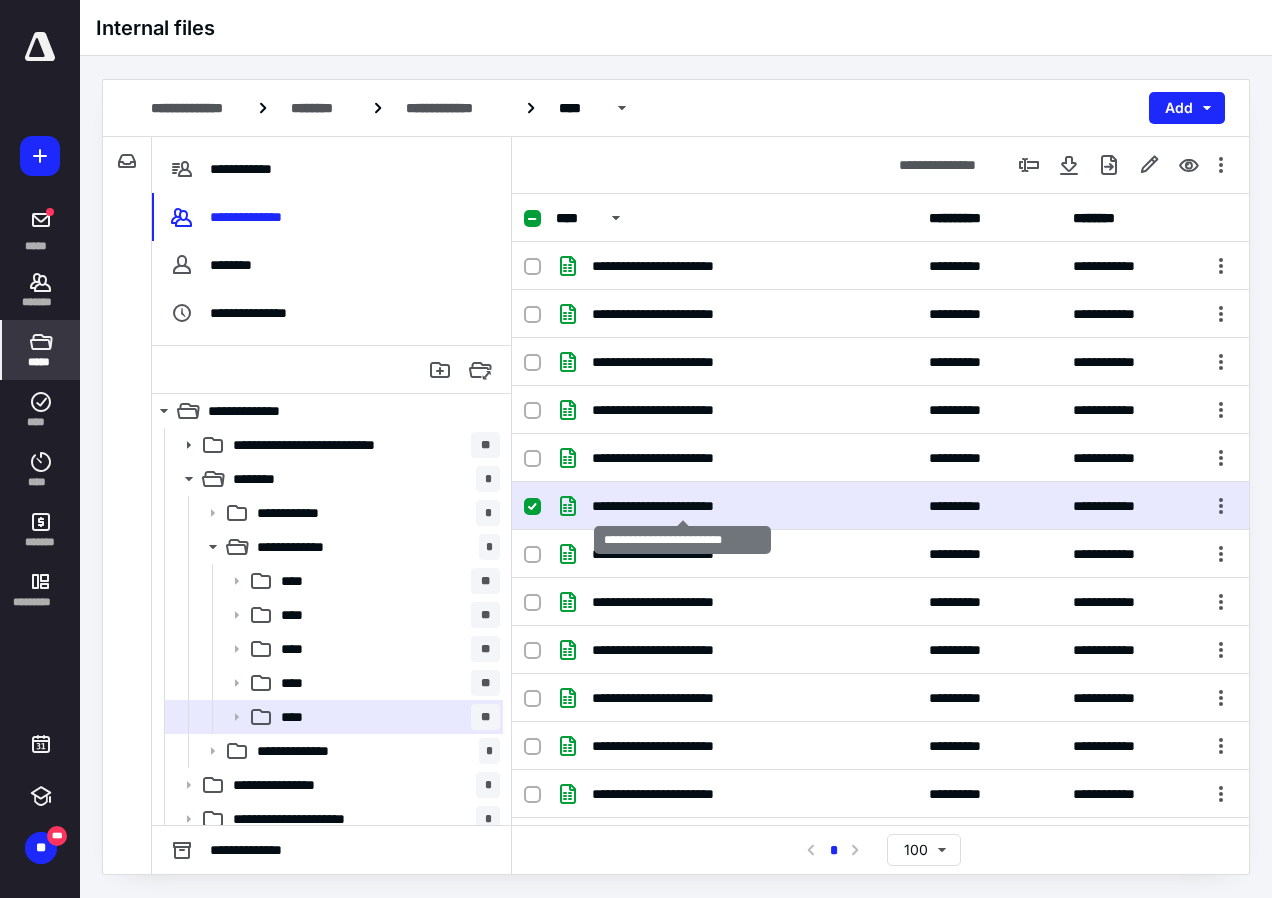 click on "**********" at bounding box center (682, 506) 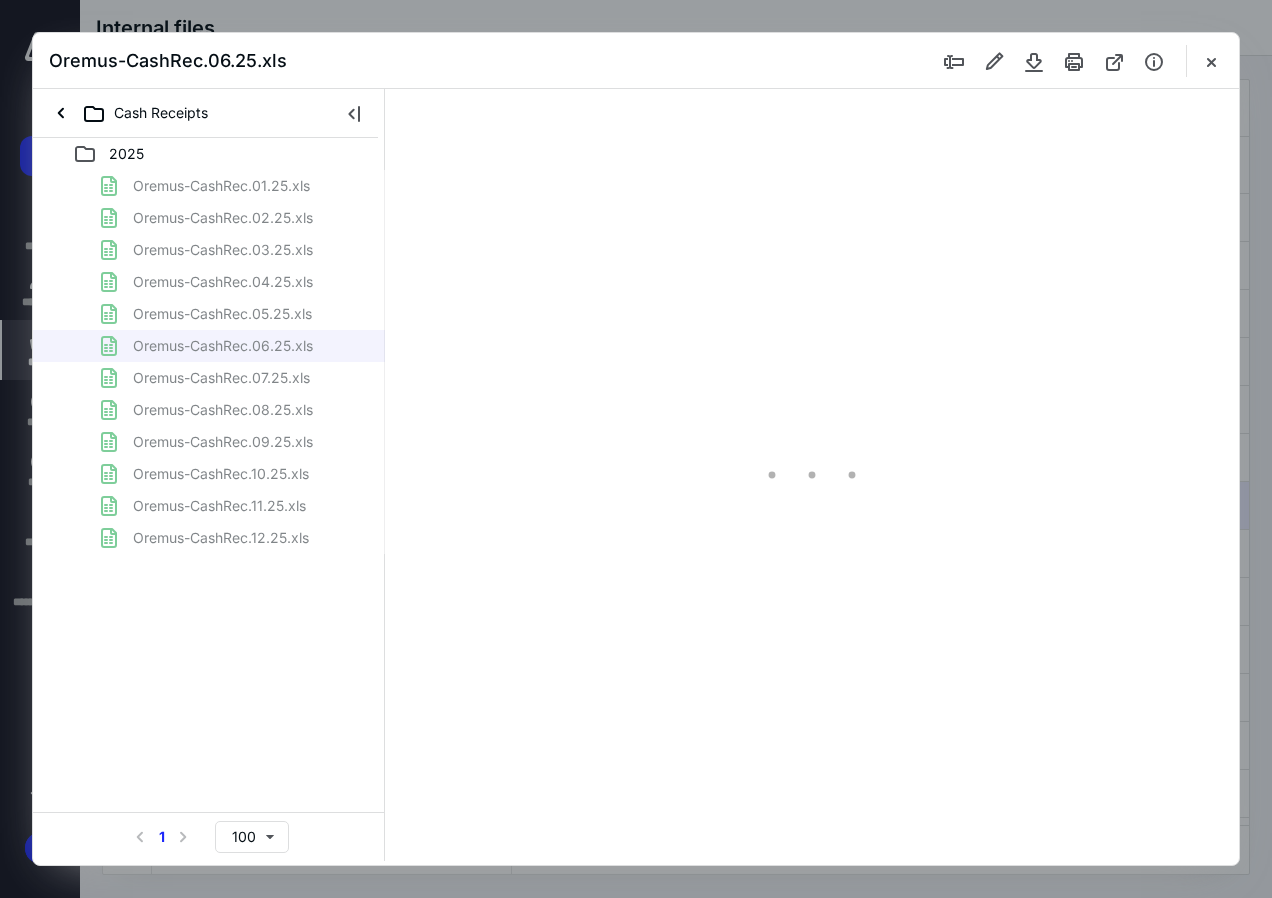 scroll, scrollTop: 0, scrollLeft: 0, axis: both 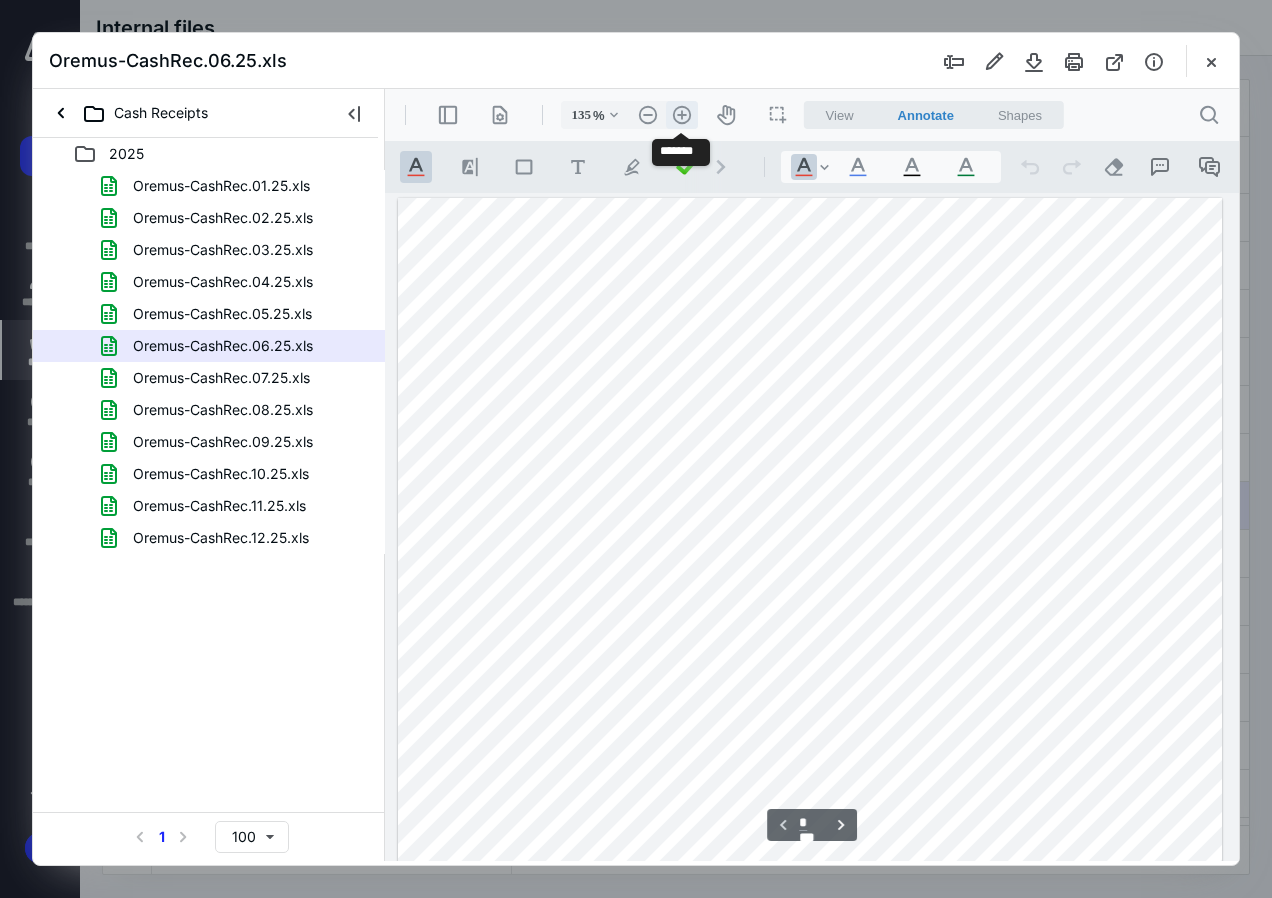 click on ".cls-1{fill:#abb0c4;} icon - header - zoom - in - line" at bounding box center (682, 115) 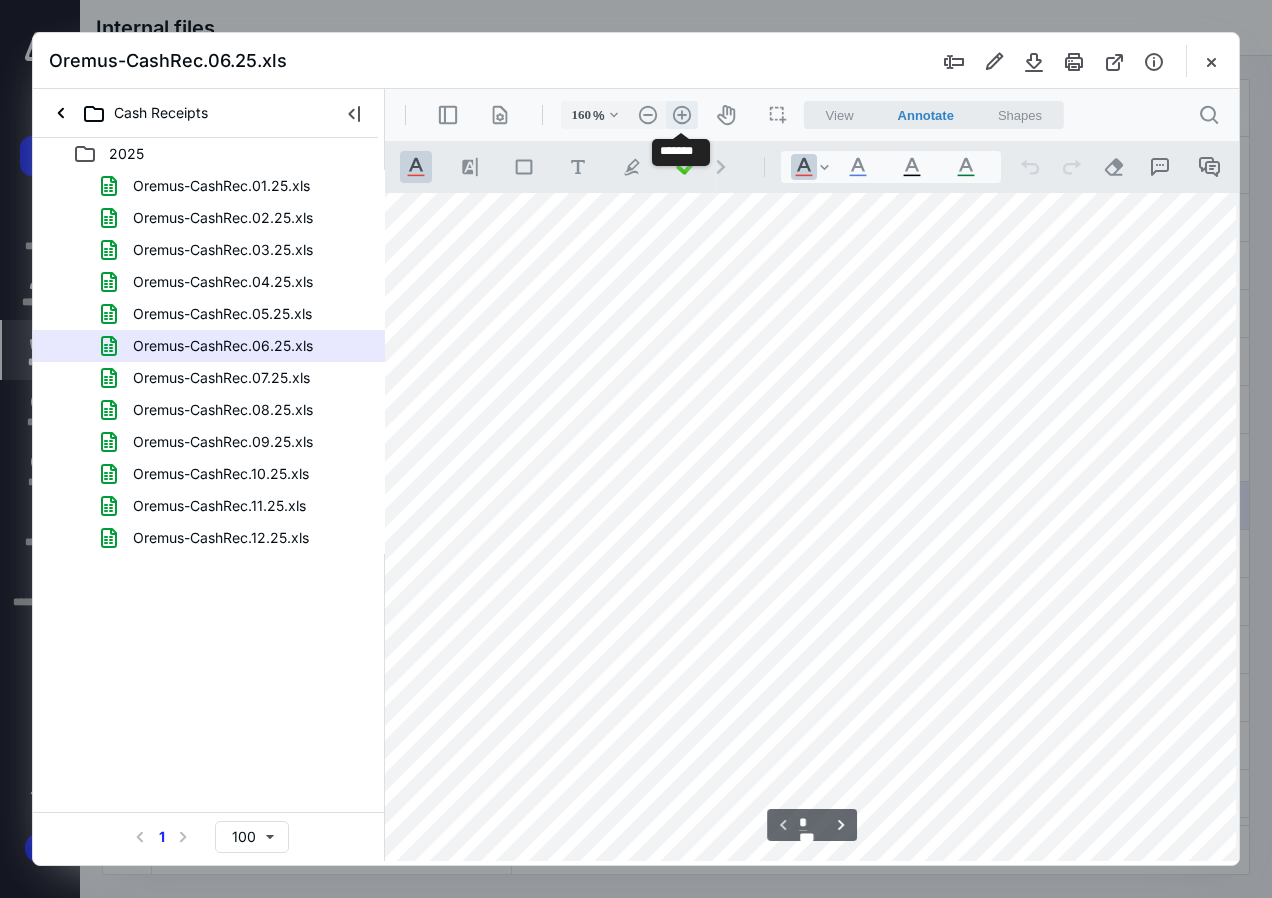 click on ".cls-1{fill:#abb0c4;} icon - header - zoom - in - line" at bounding box center [682, 115] 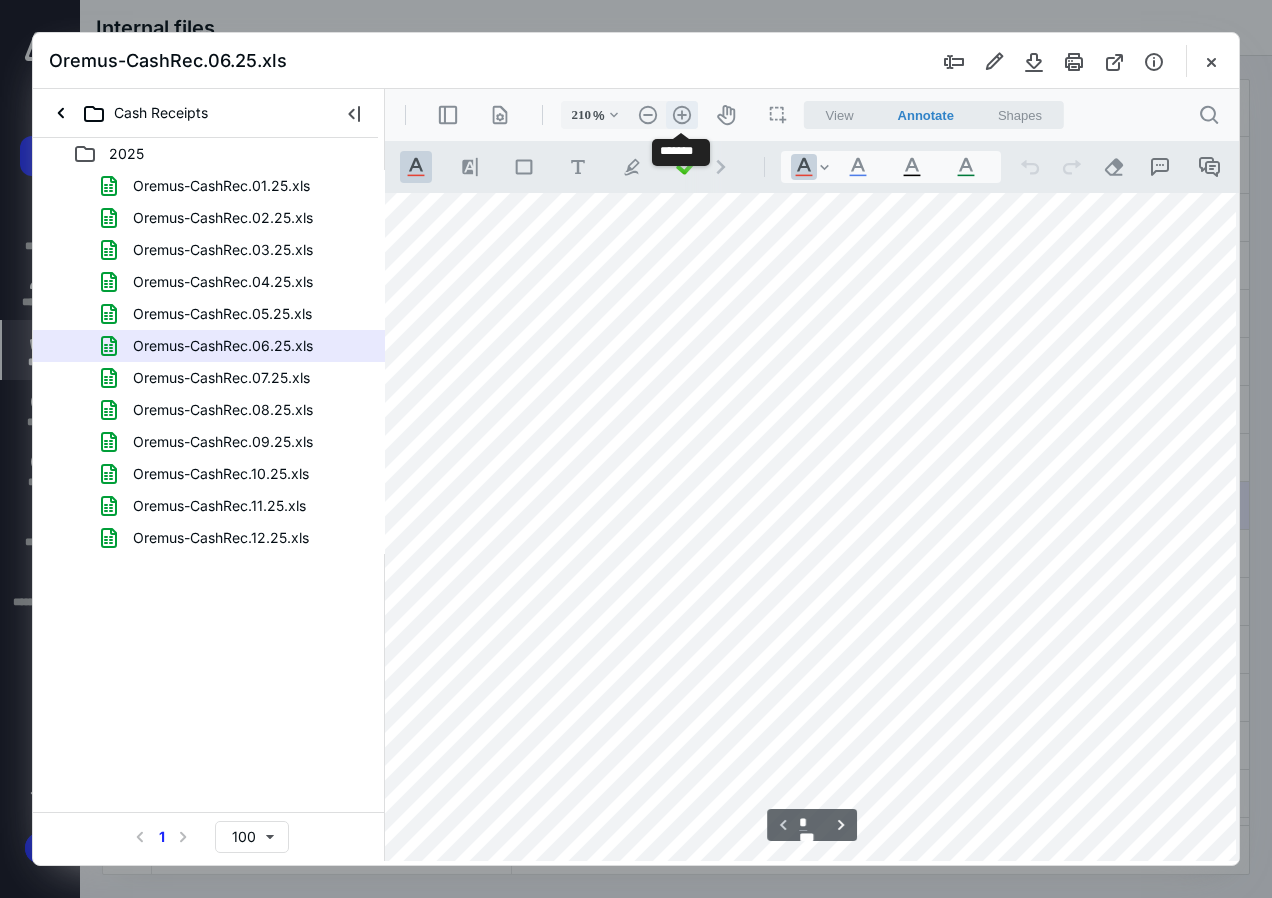 click on ".cls-1{fill:#abb0c4;} icon - header - zoom - in - line" at bounding box center [682, 115] 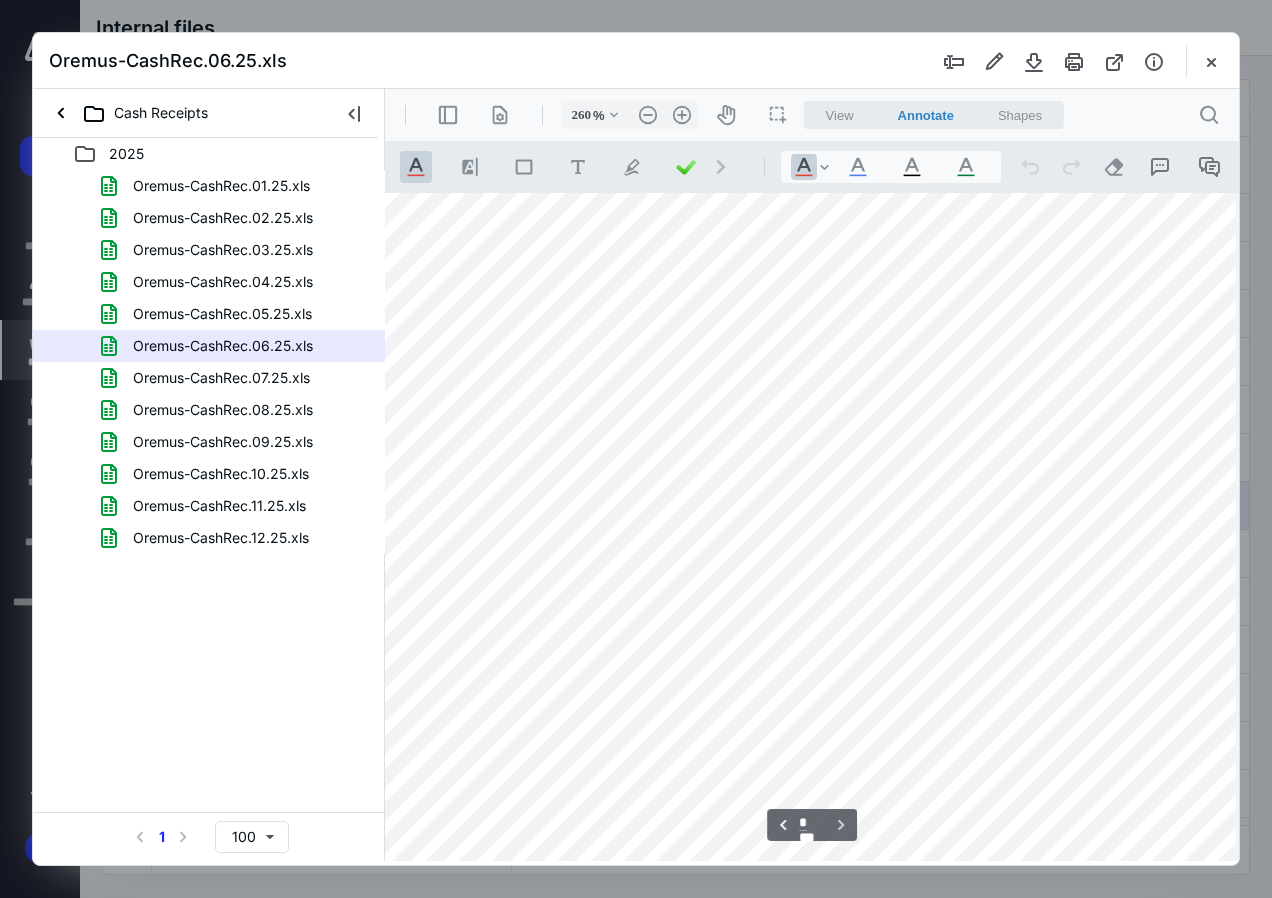 scroll, scrollTop: 2700, scrollLeft: 73, axis: both 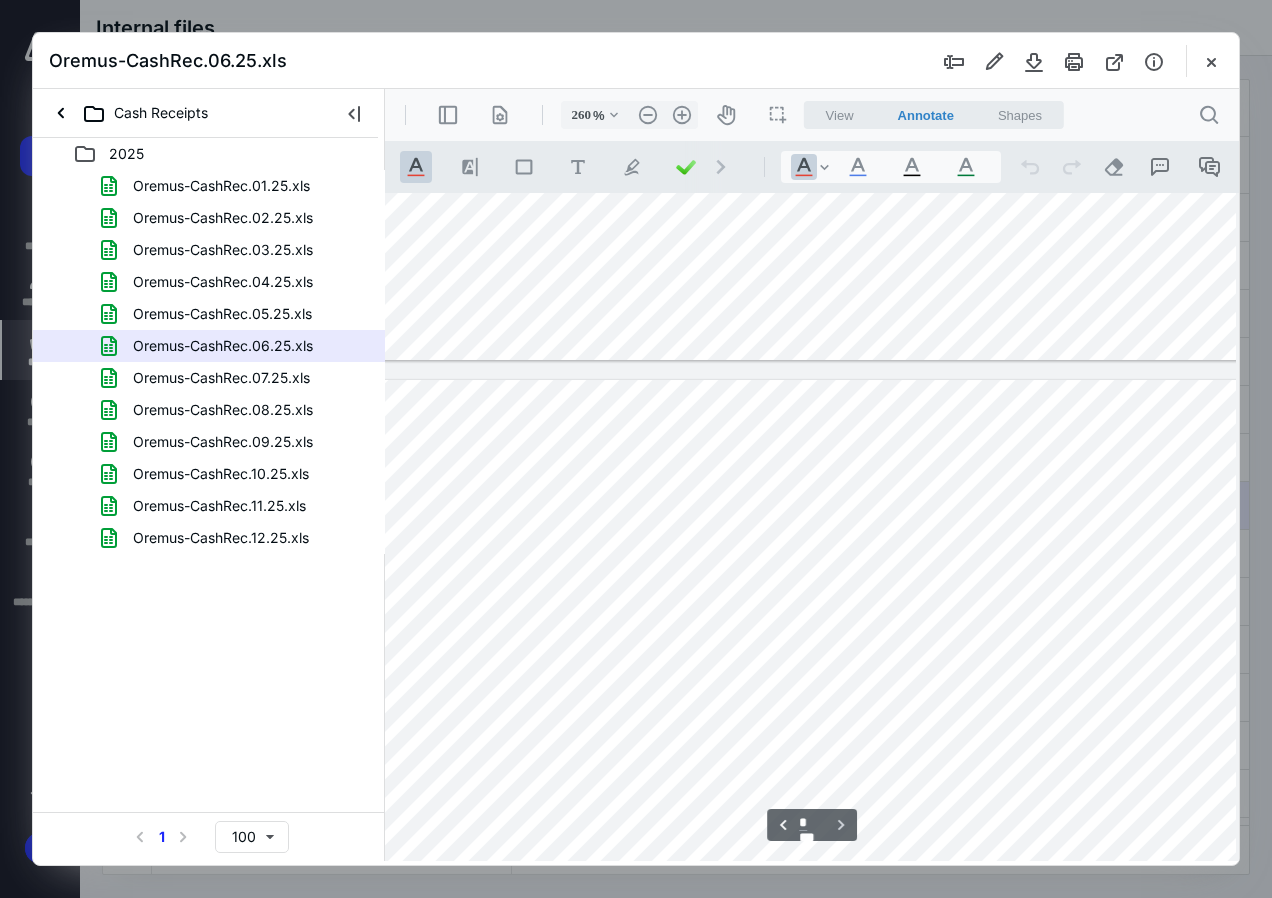 type on "*" 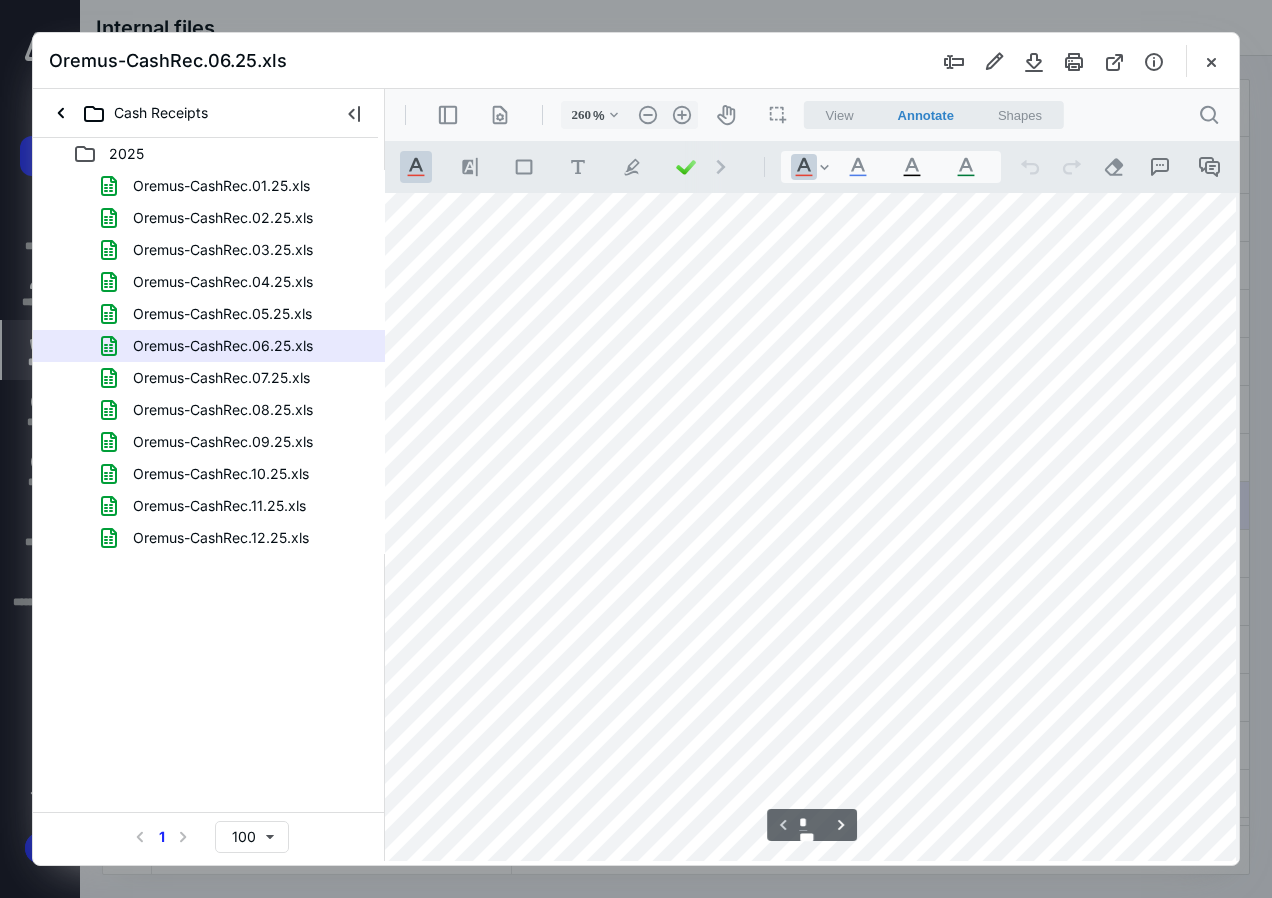 scroll, scrollTop: 0, scrollLeft: 73, axis: horizontal 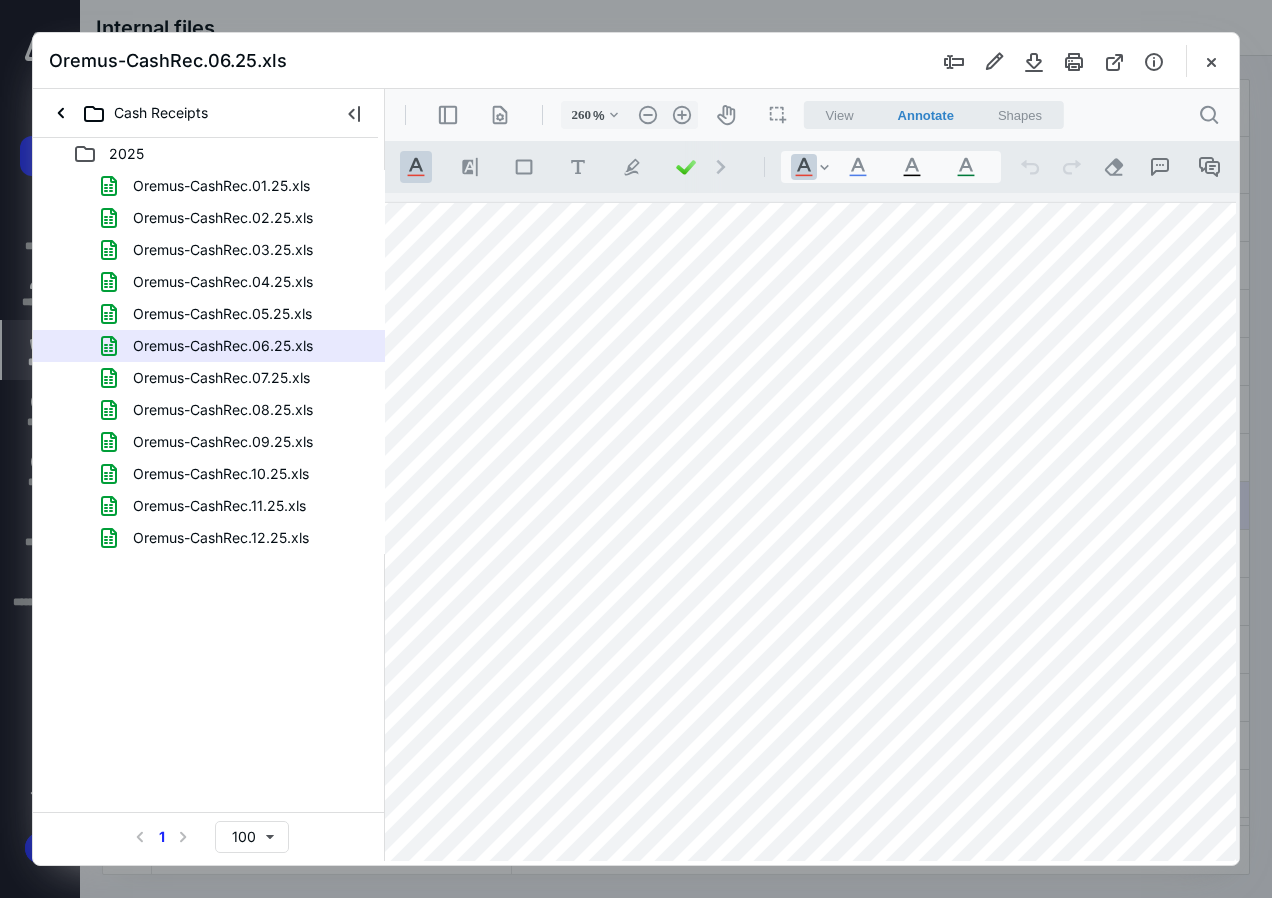 type 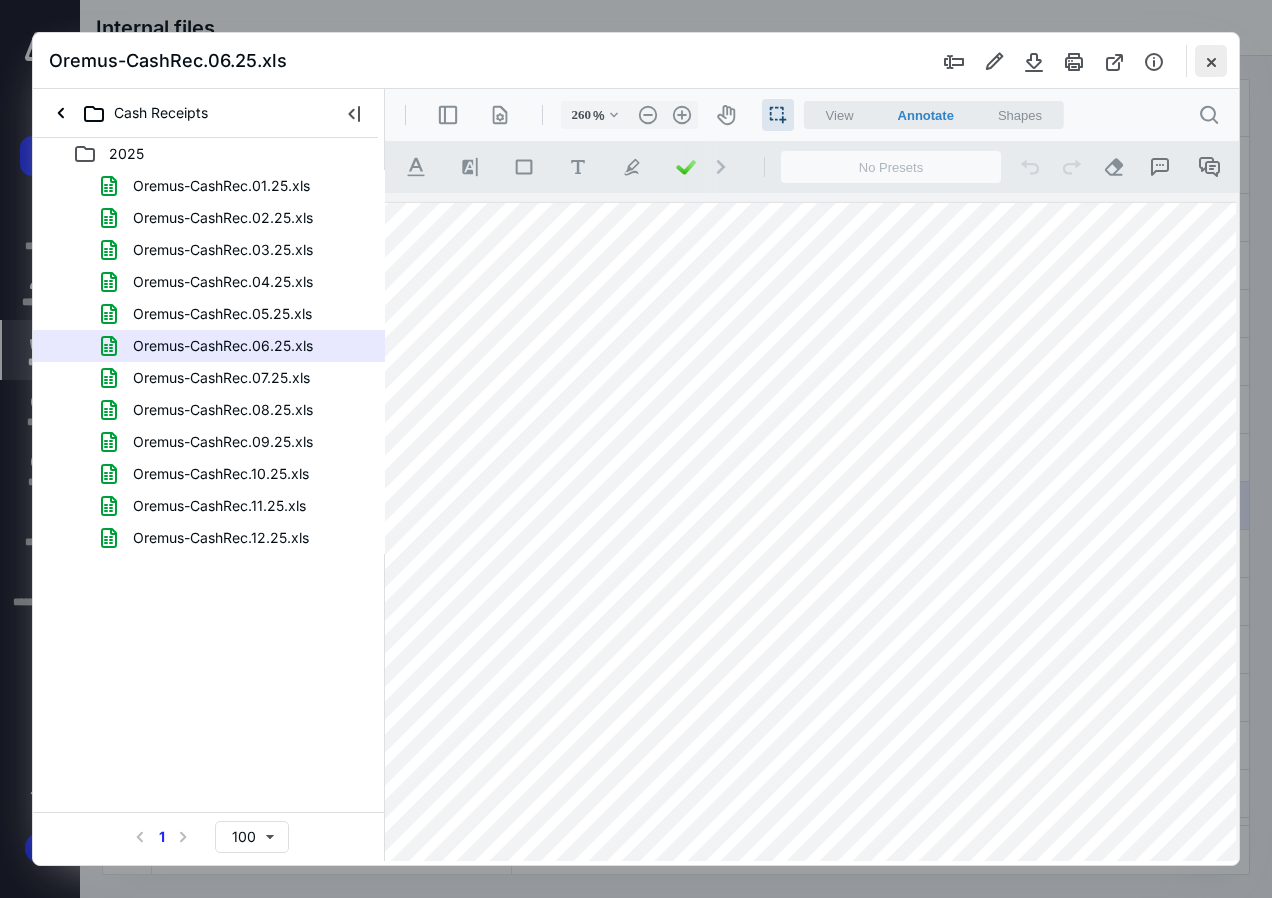click at bounding box center [1211, 61] 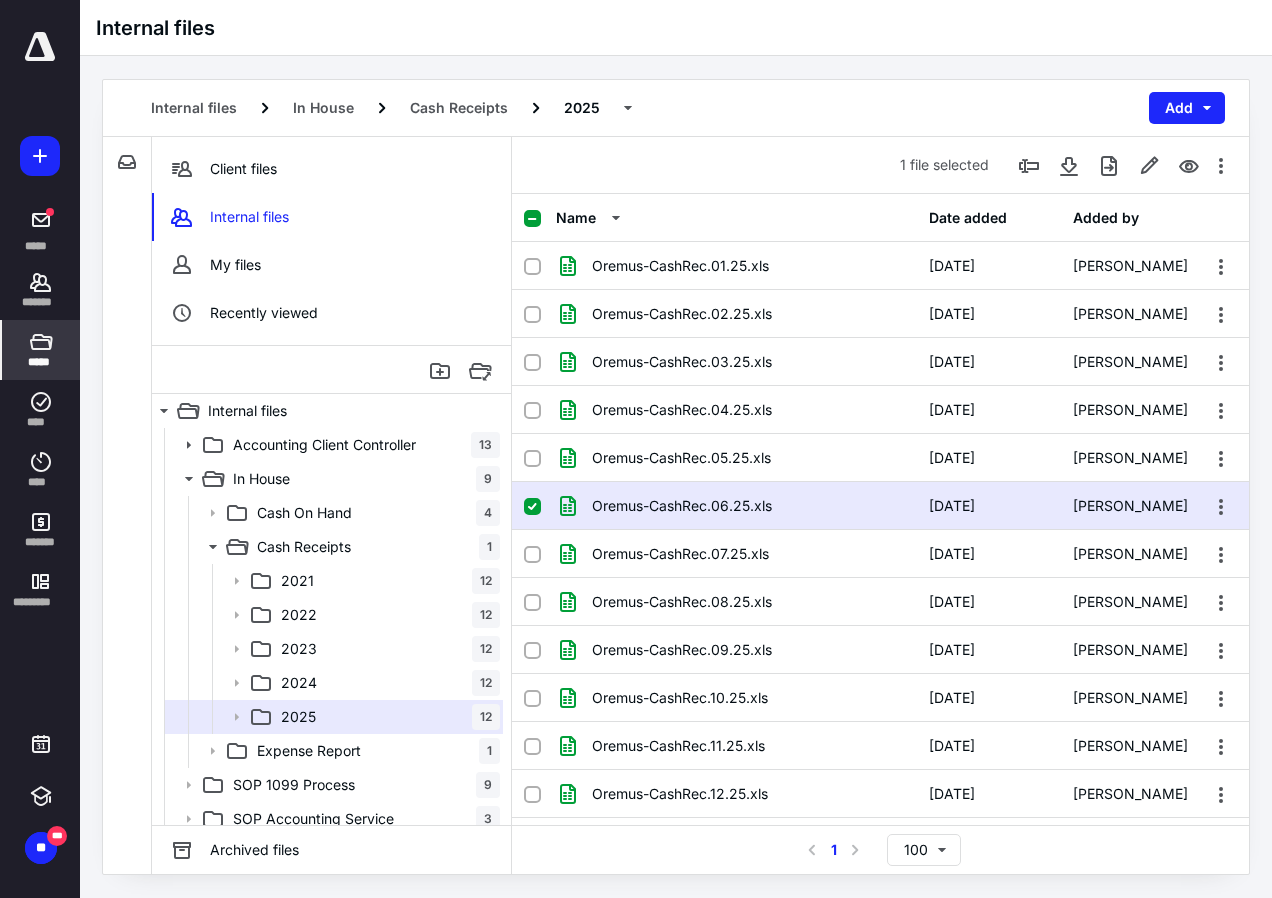 click at bounding box center (40, 47) 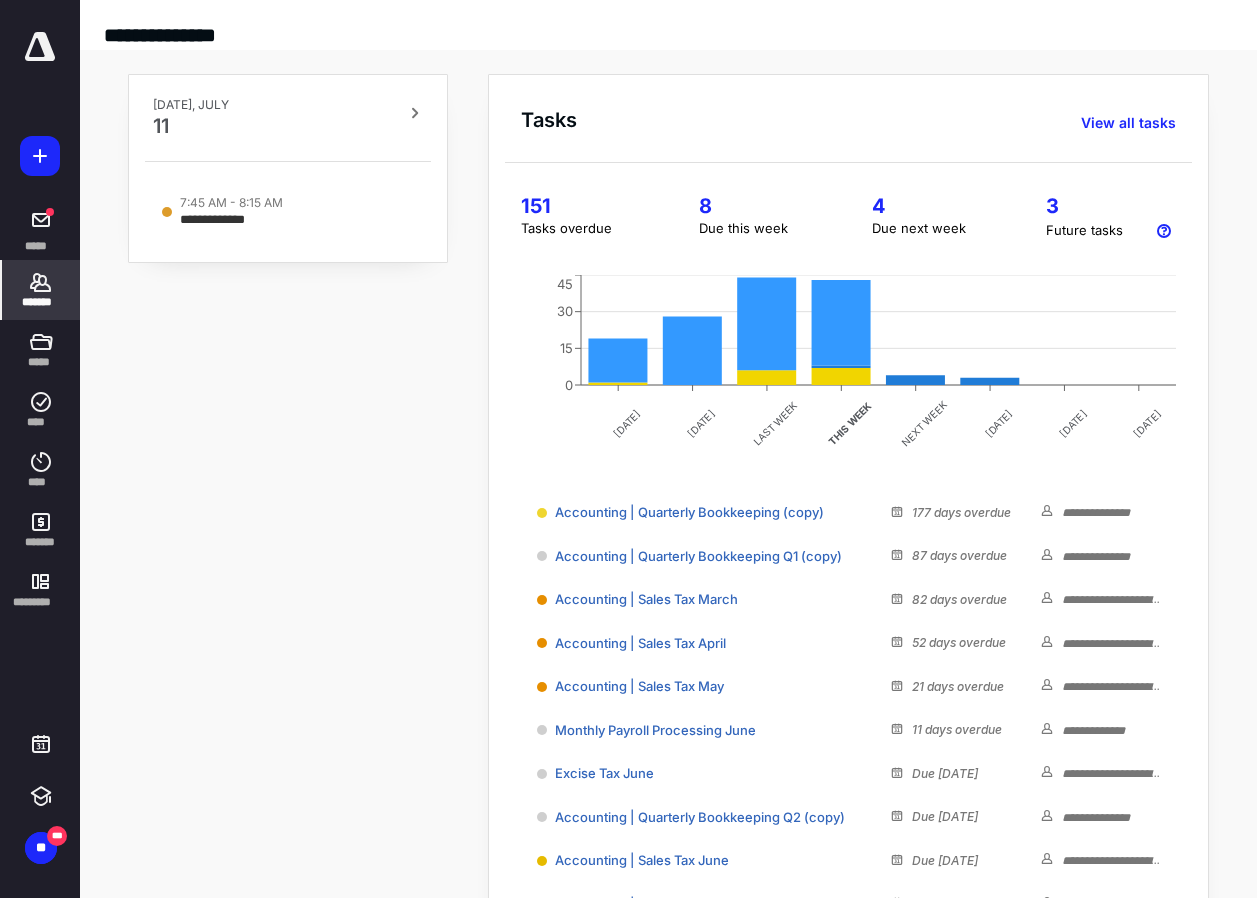 click 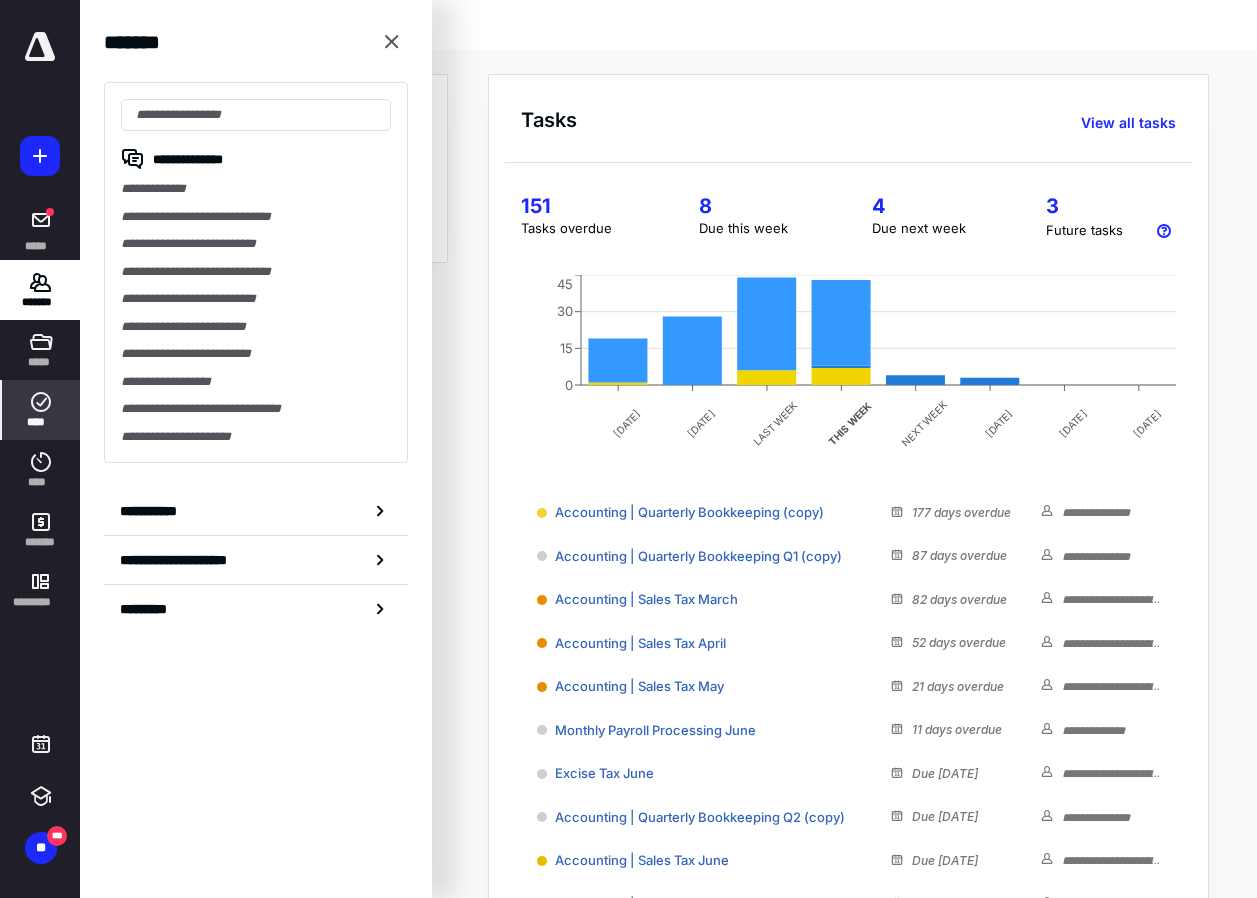 click 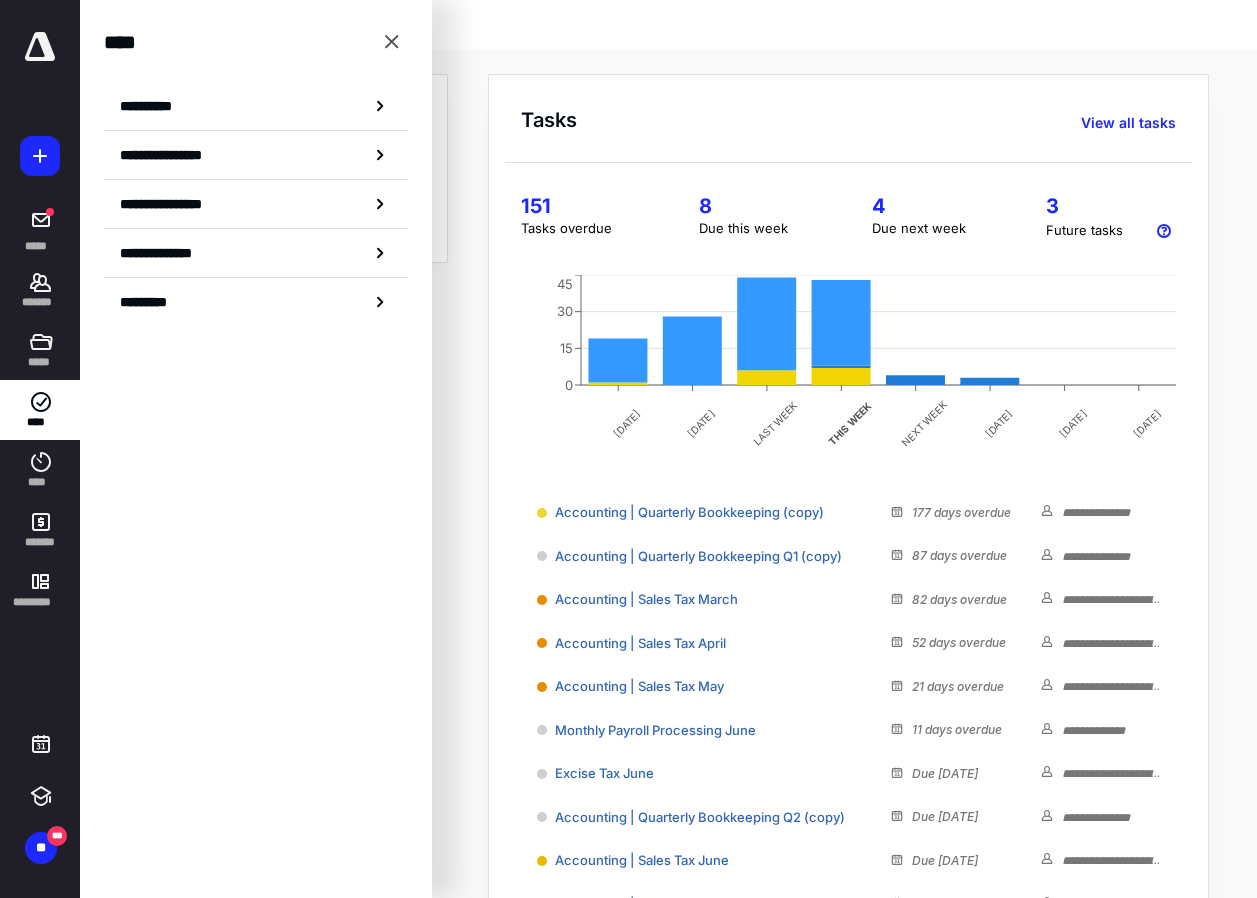 click on "**********" at bounding box center (668, 19) 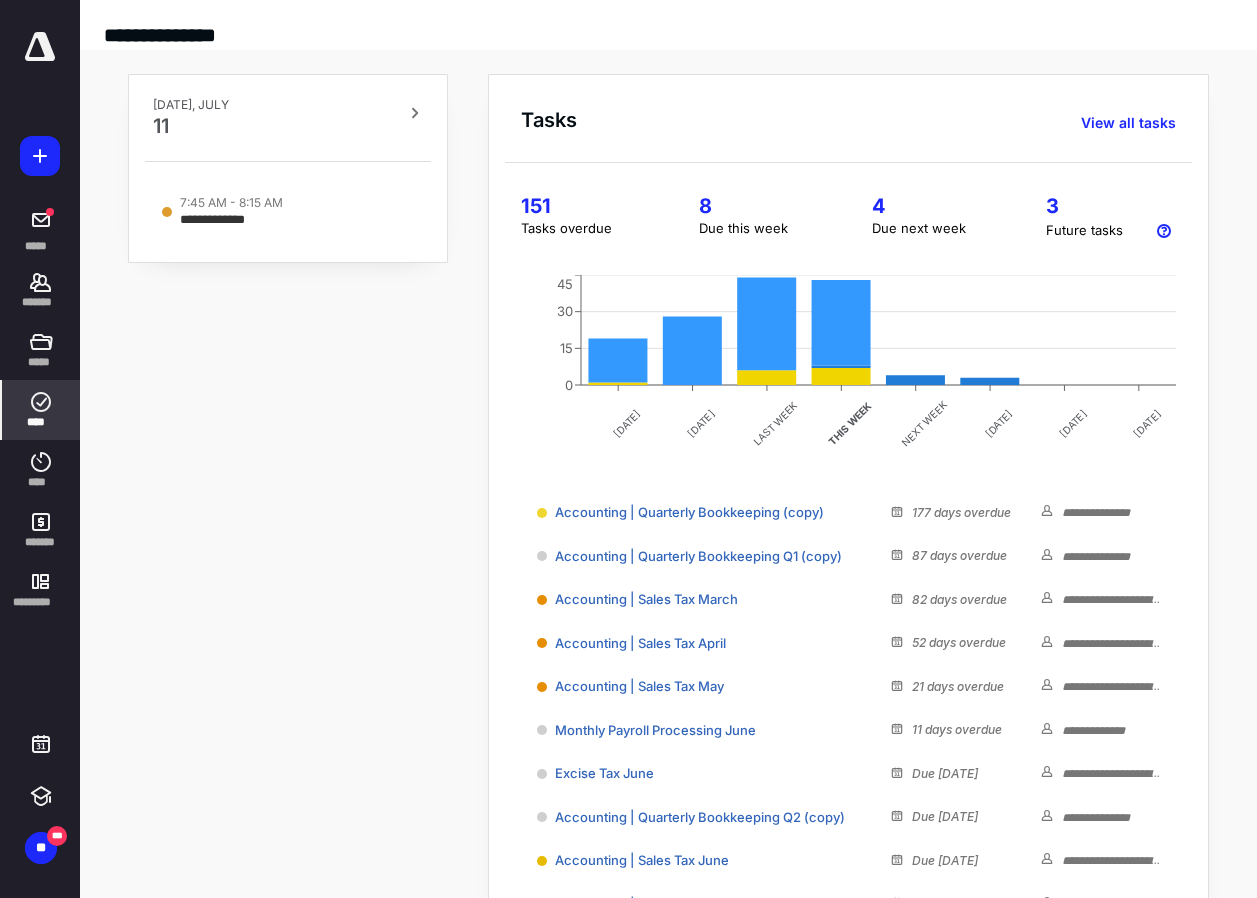 click 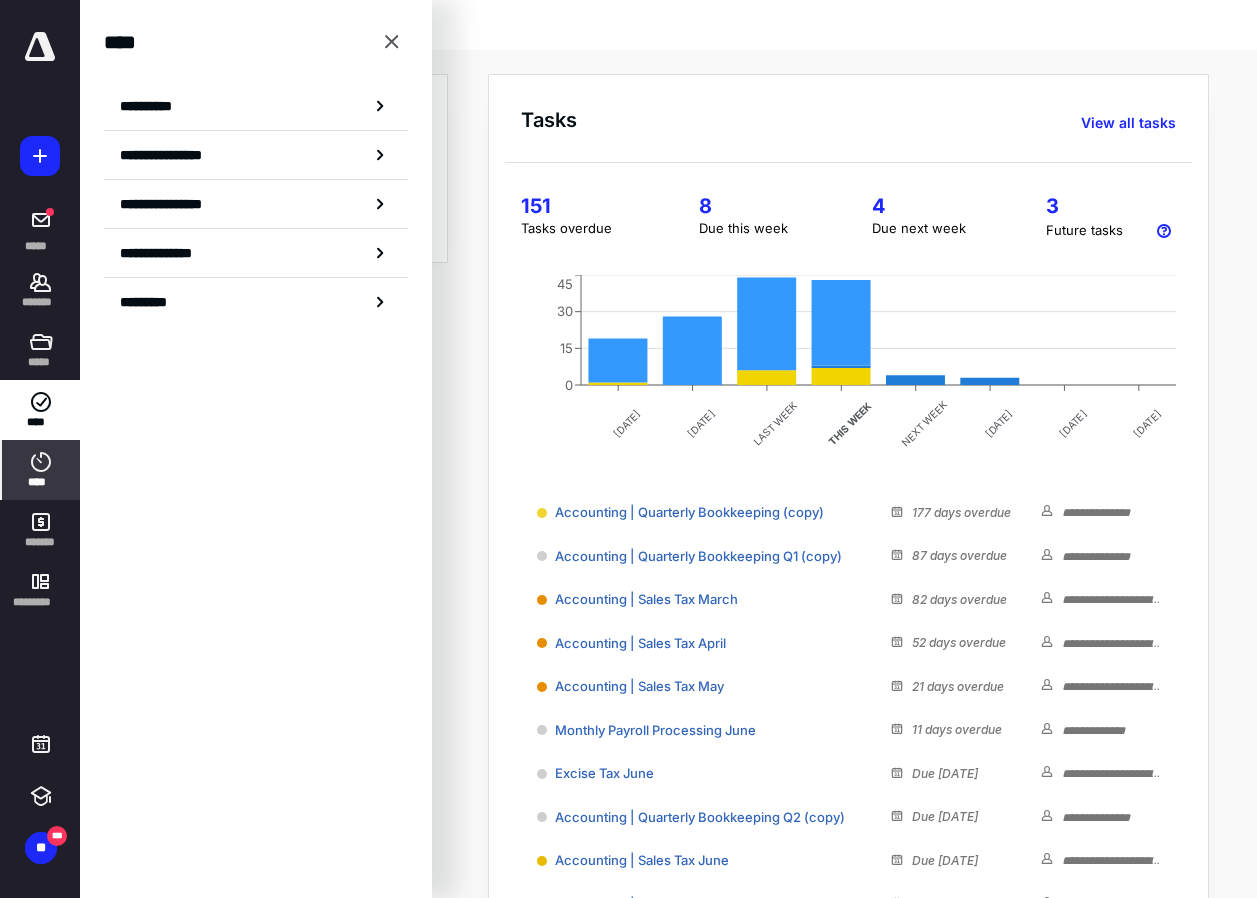 click 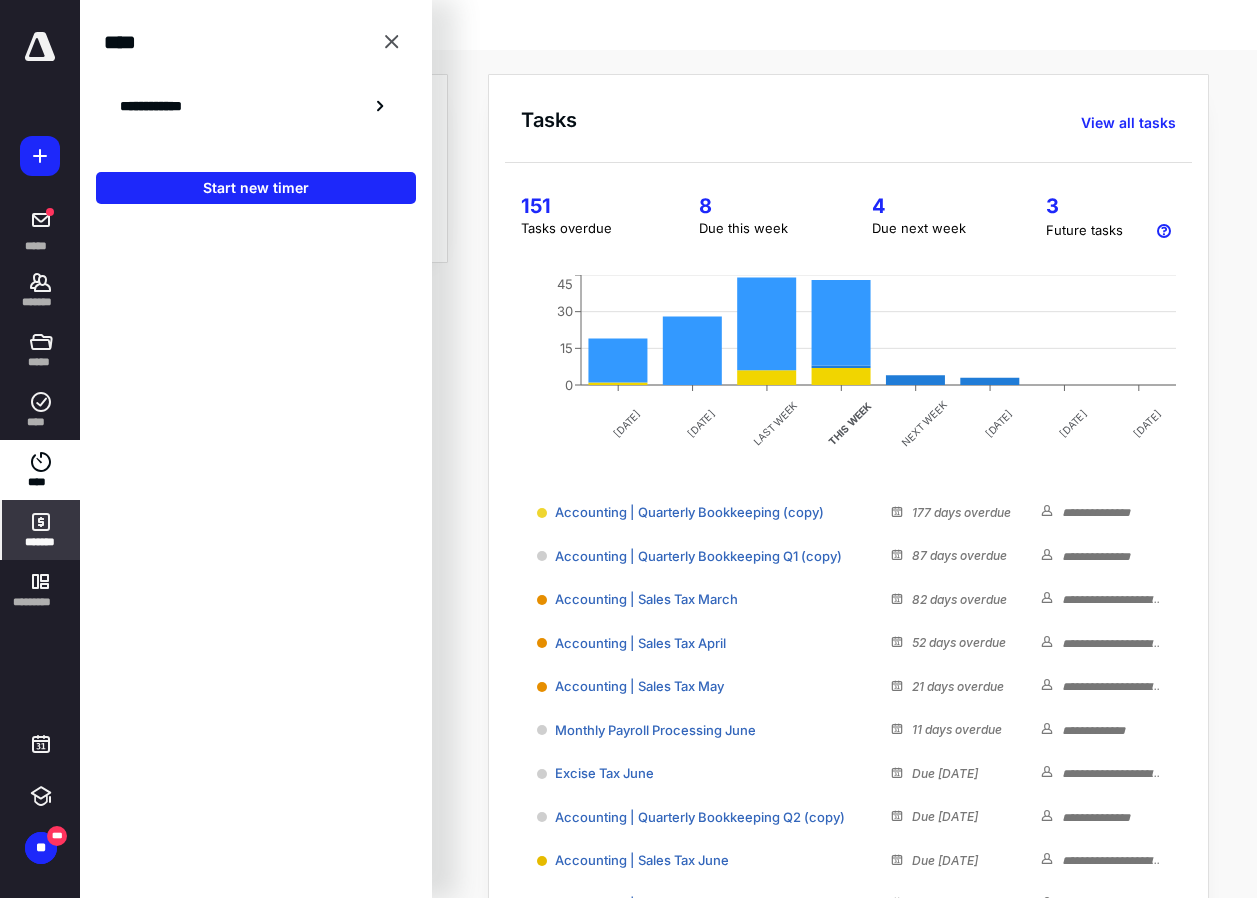 click 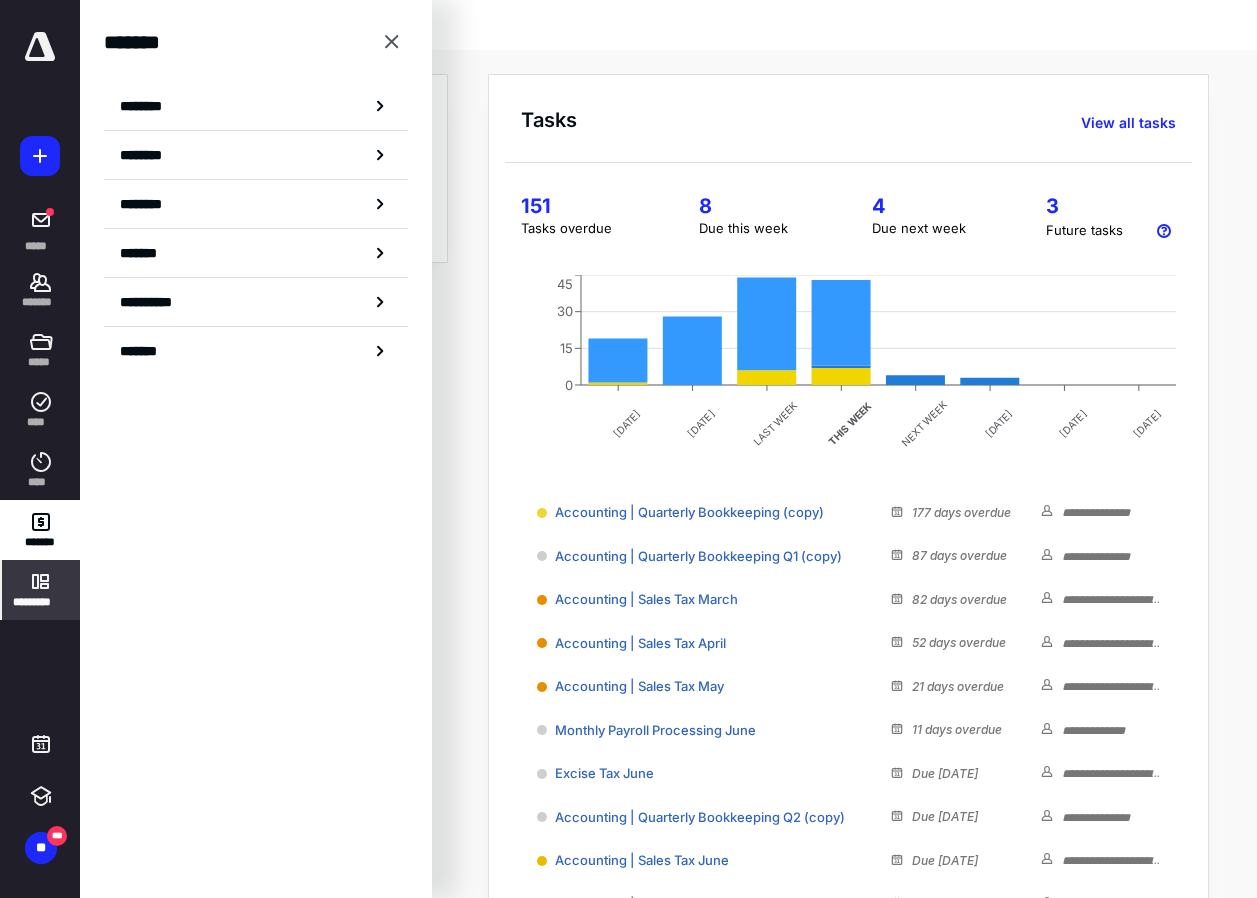 click on "*********" at bounding box center (41, 602) 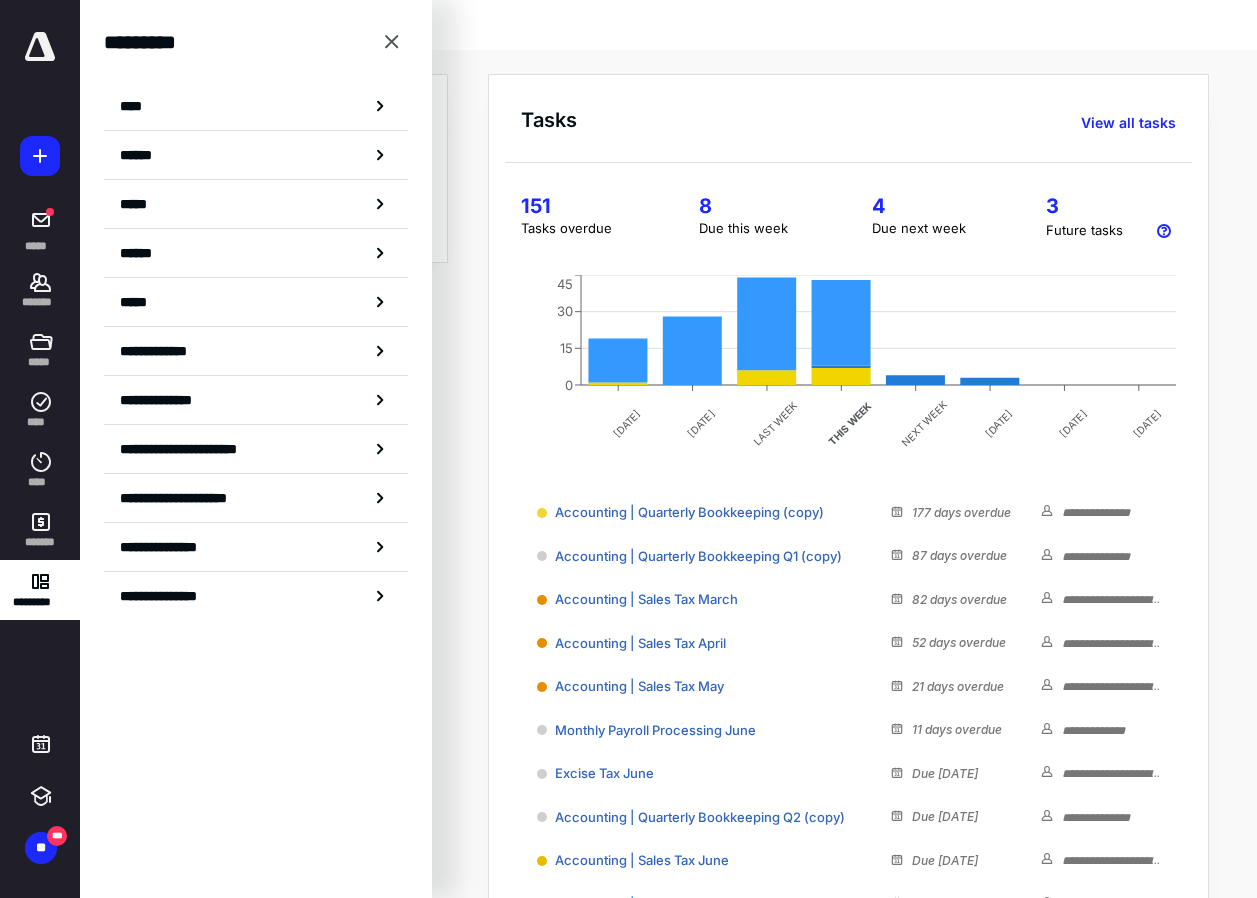 click on "**********" at bounding box center [668, 19] 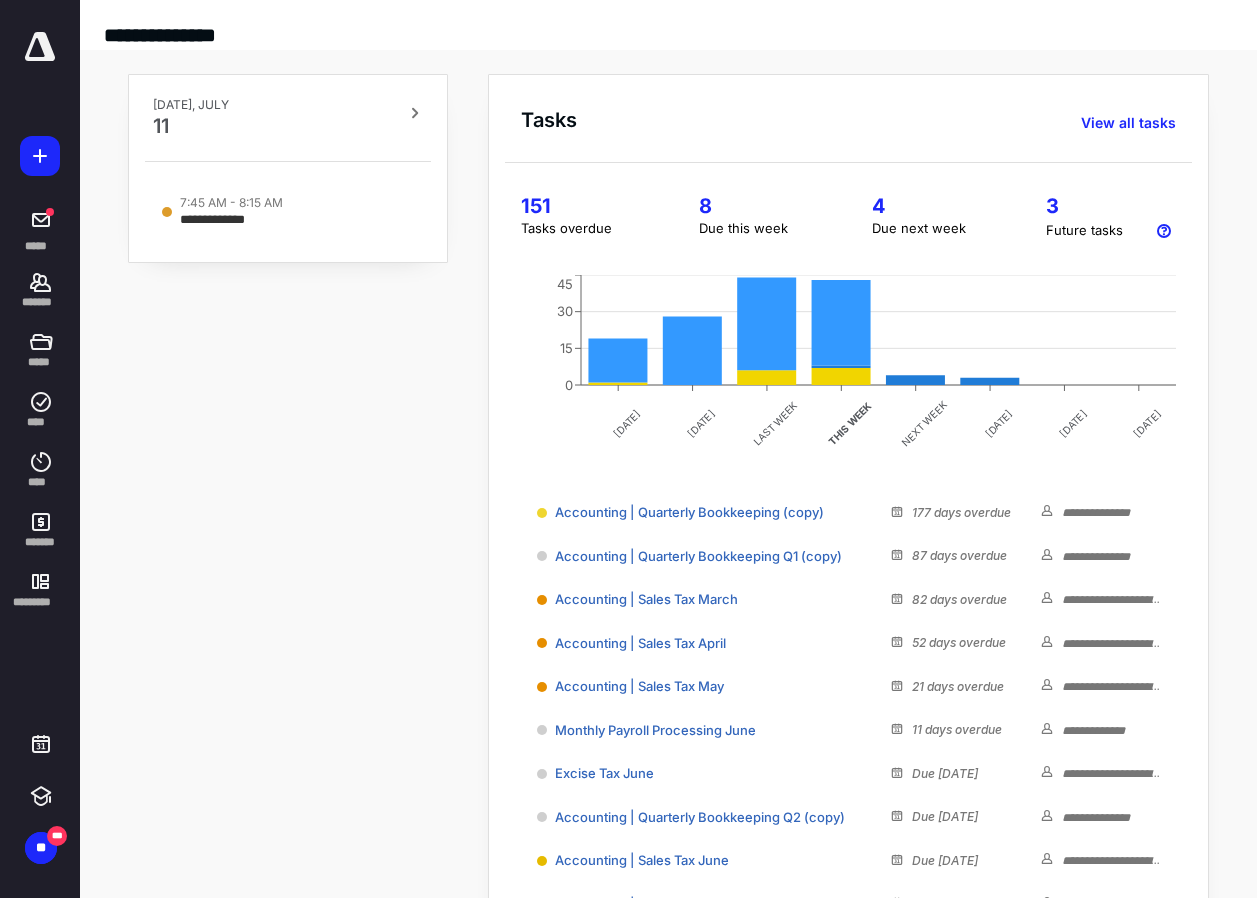 click 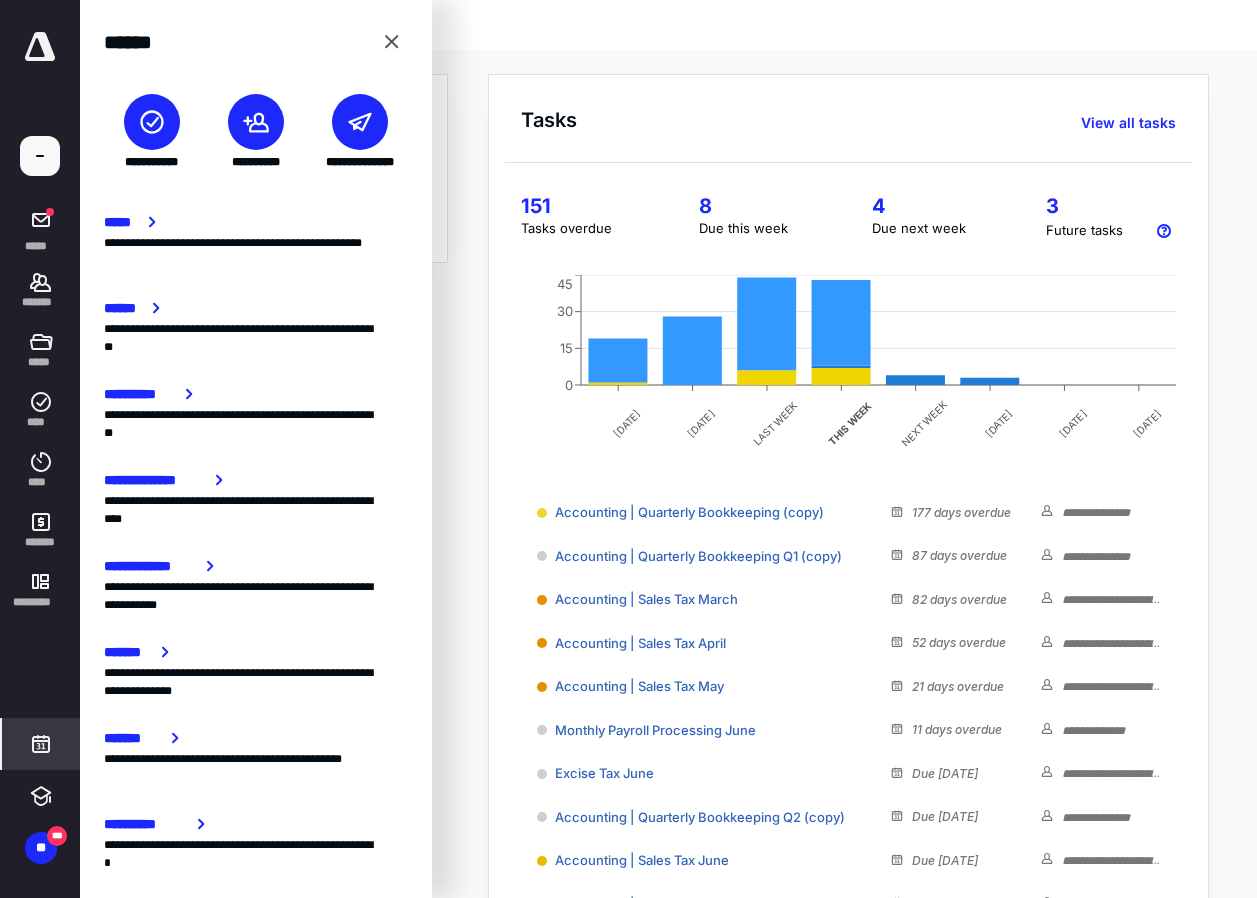 click 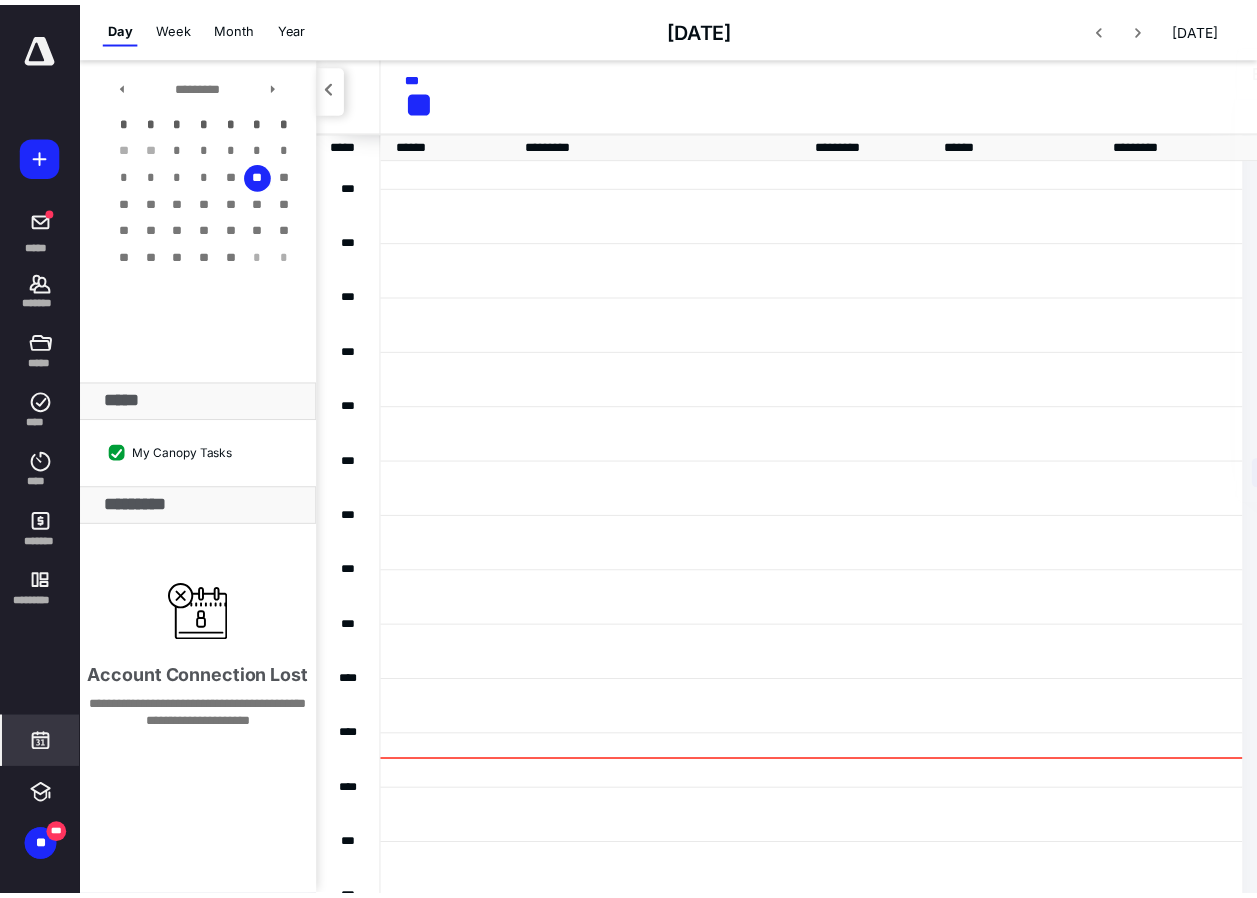 scroll, scrollTop: 385, scrollLeft: 0, axis: vertical 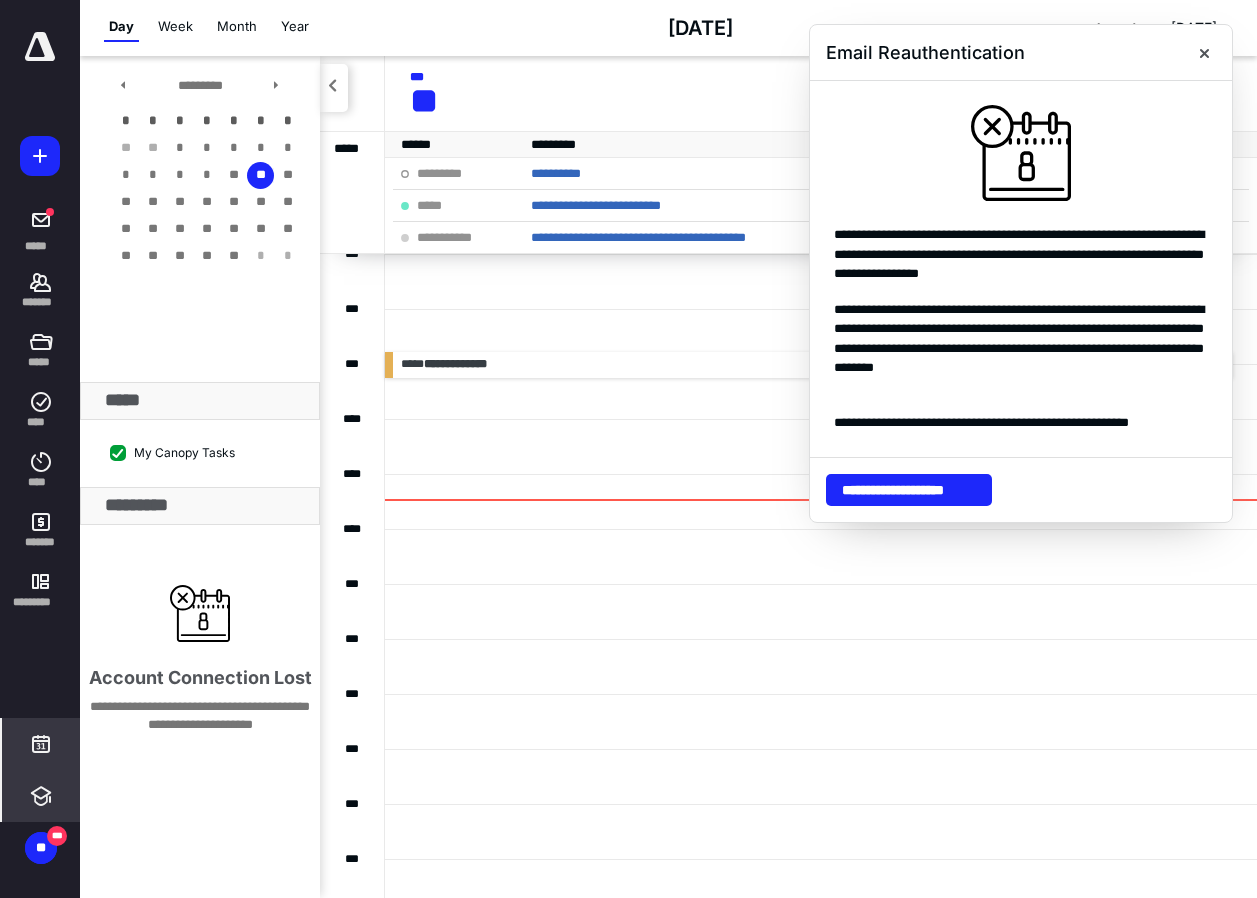 click 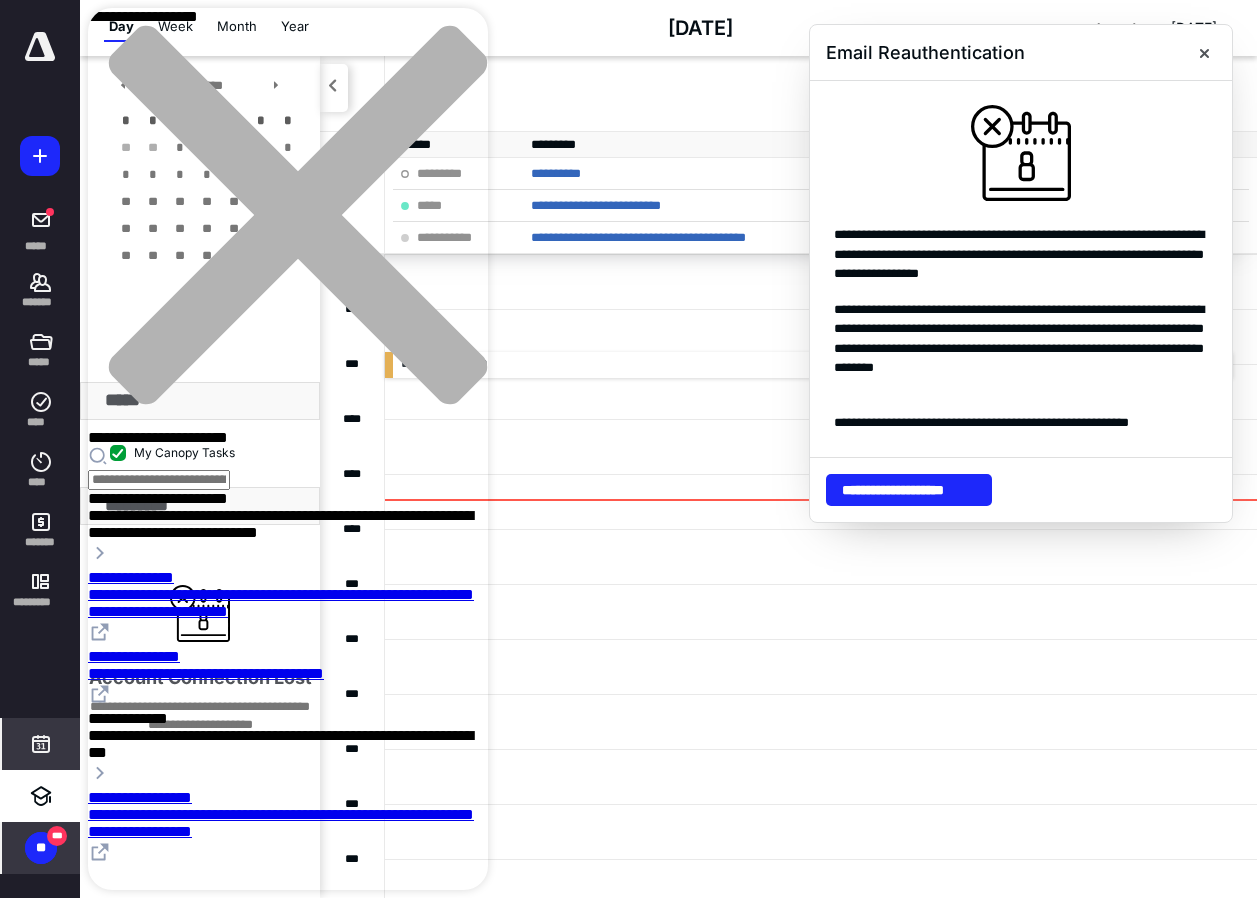 click on "**" at bounding box center (41, 848) 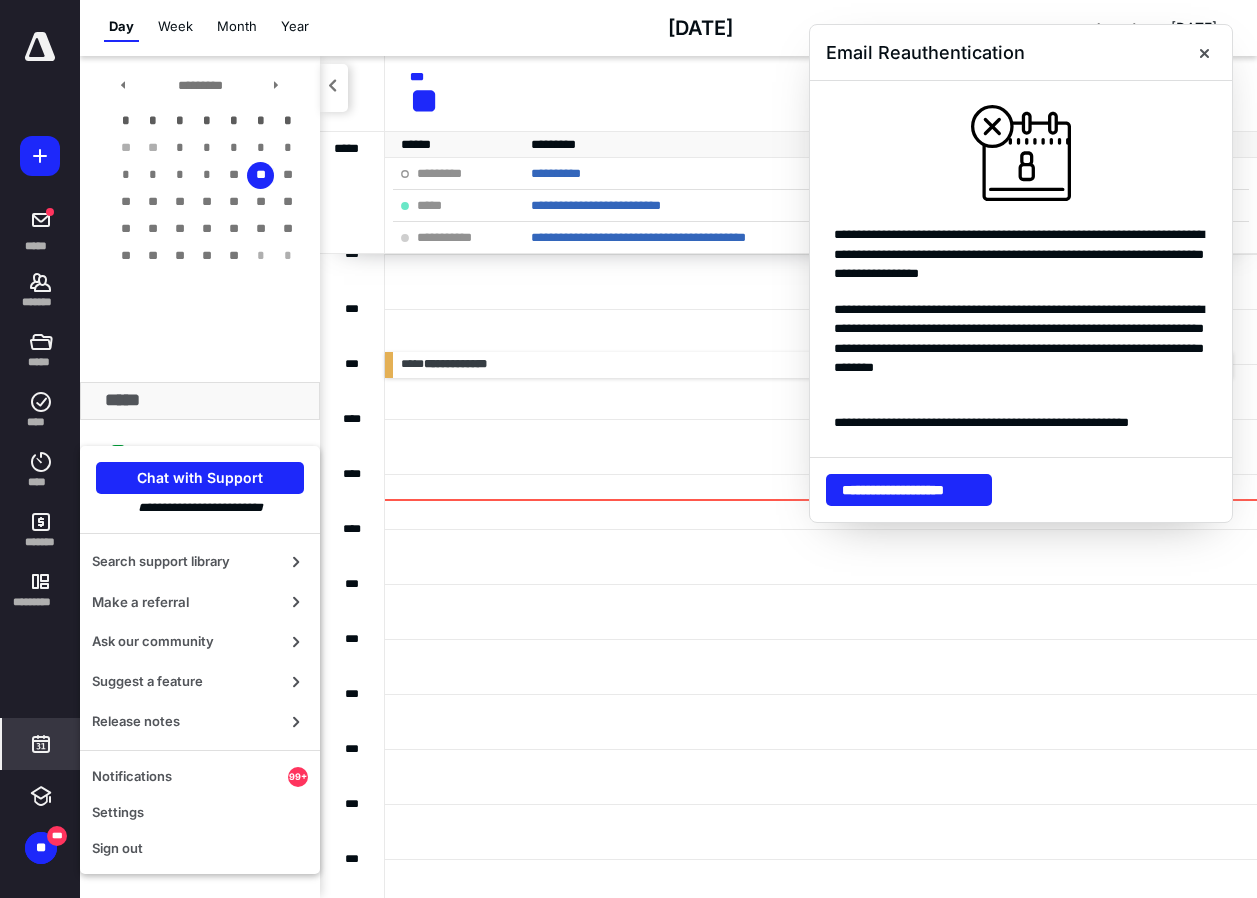 click at bounding box center [40, 47] 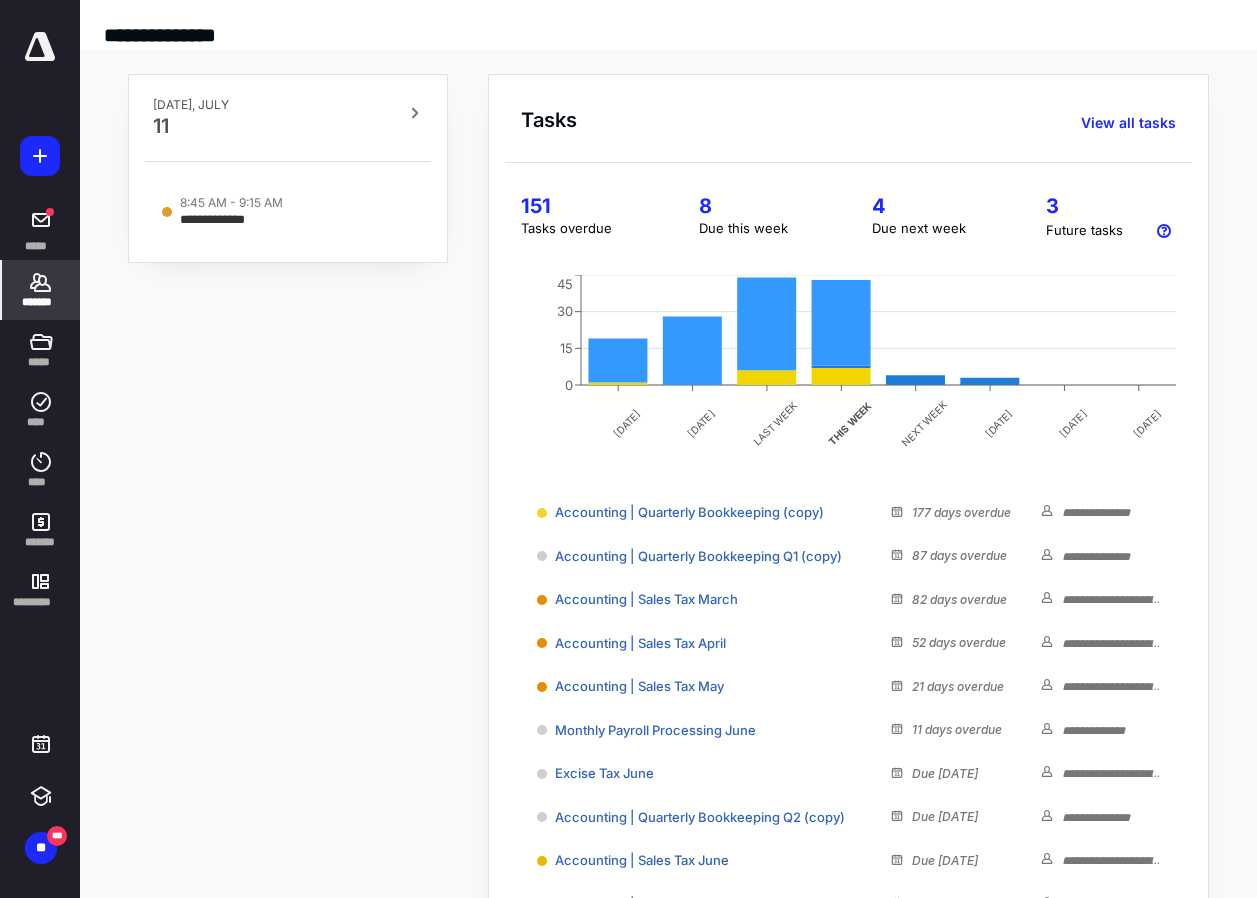 click 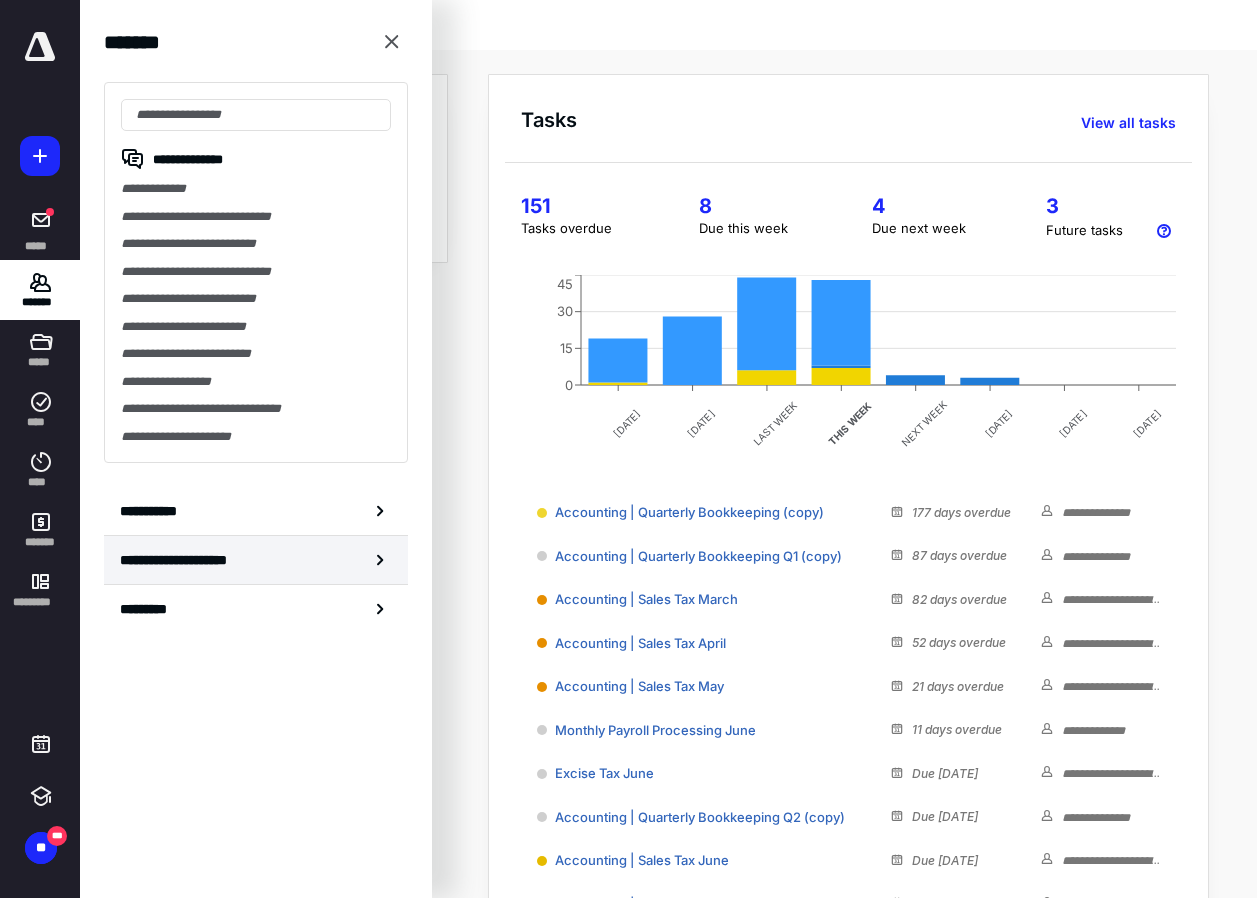 click 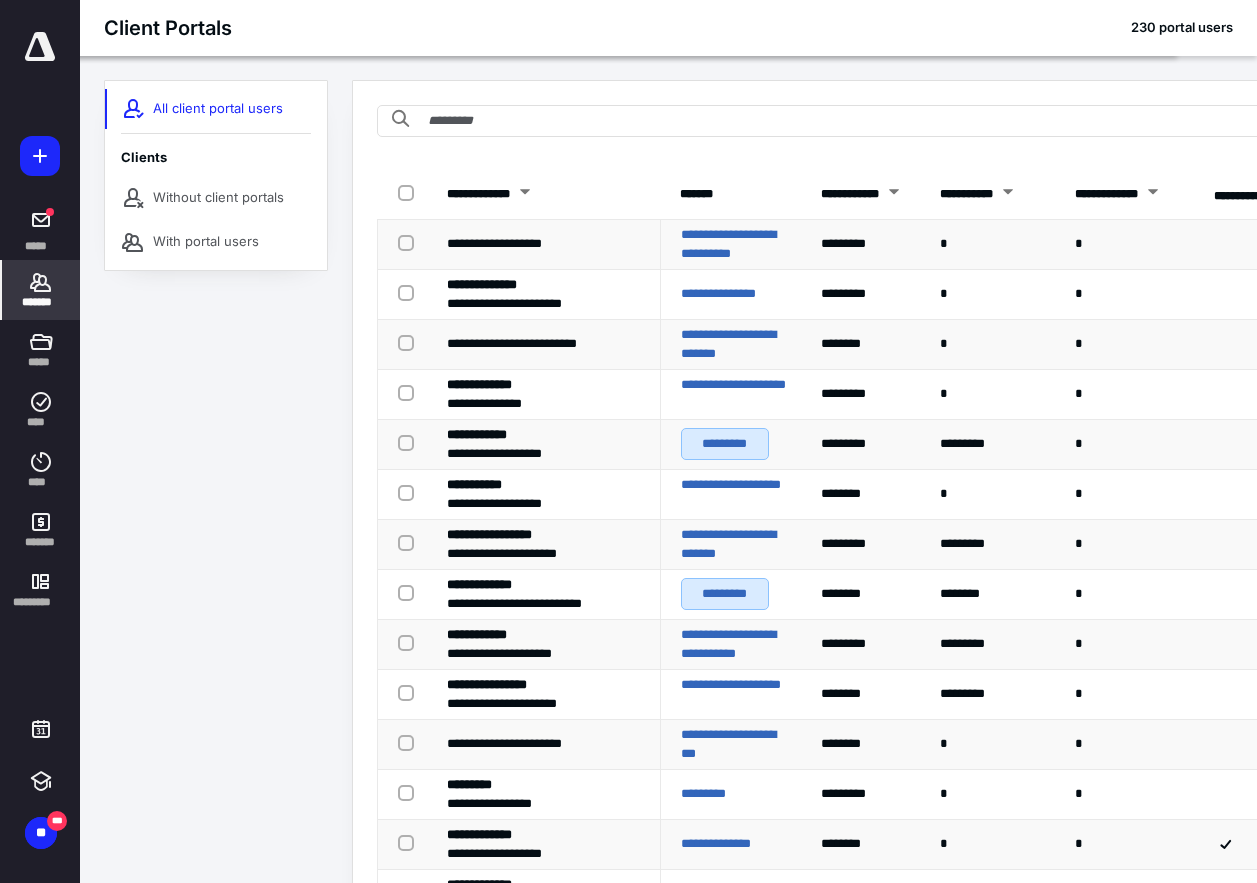 click 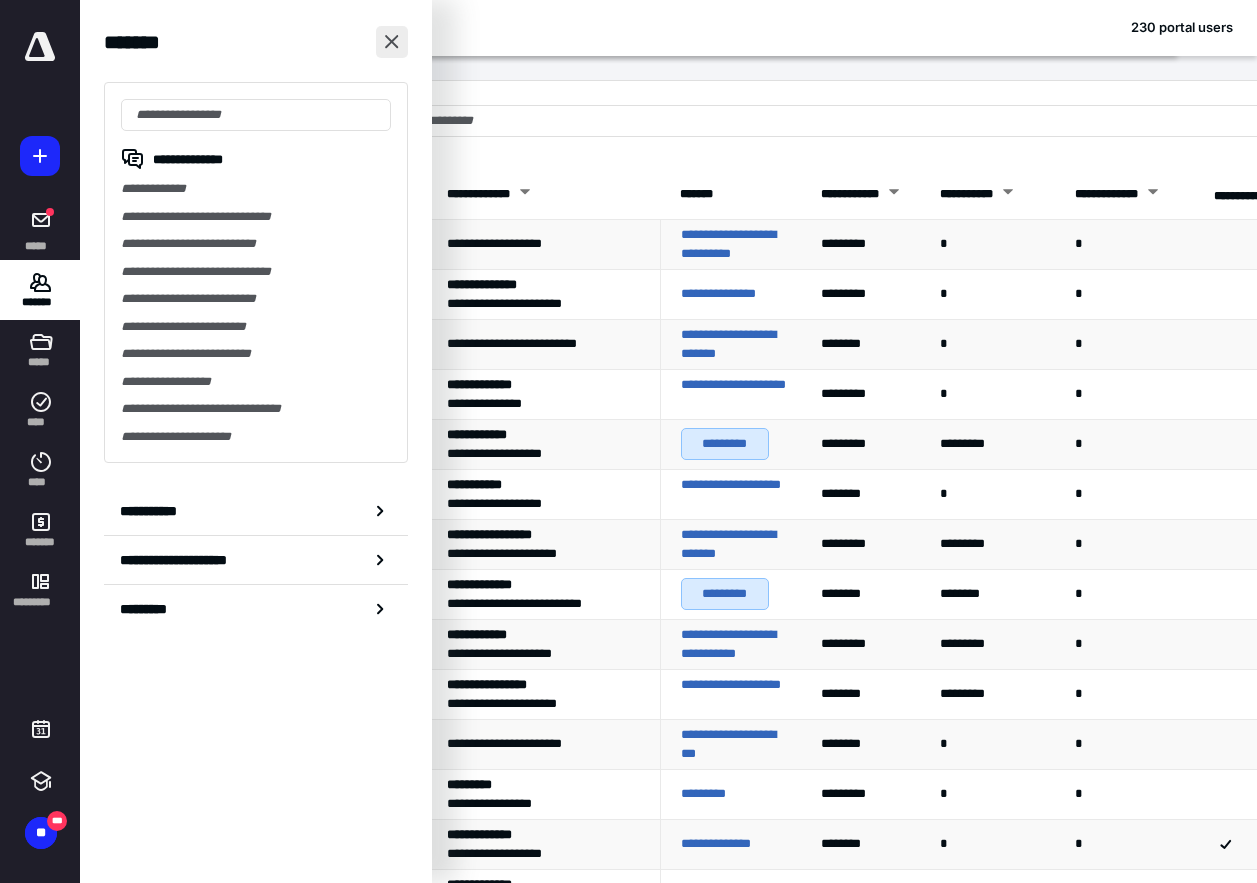 click at bounding box center (392, 42) 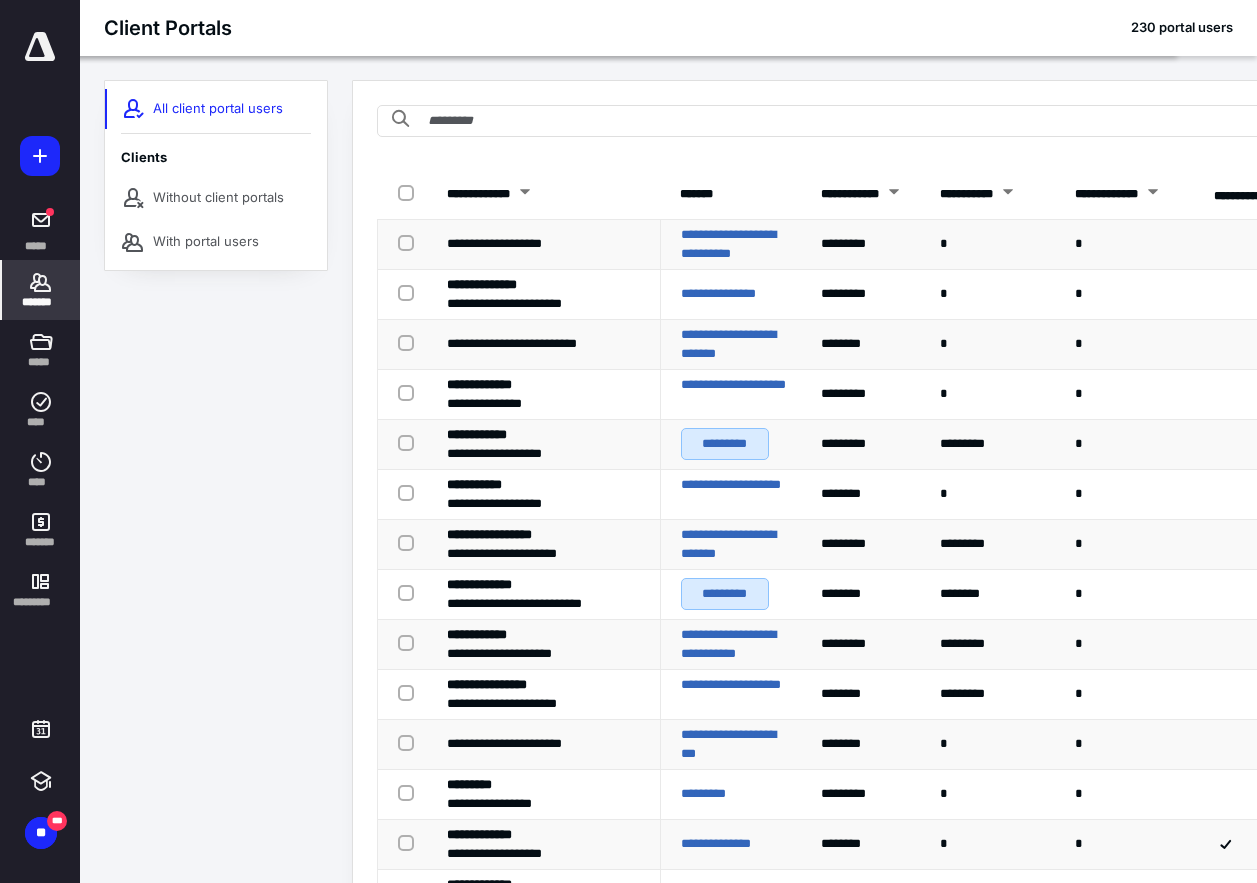 click 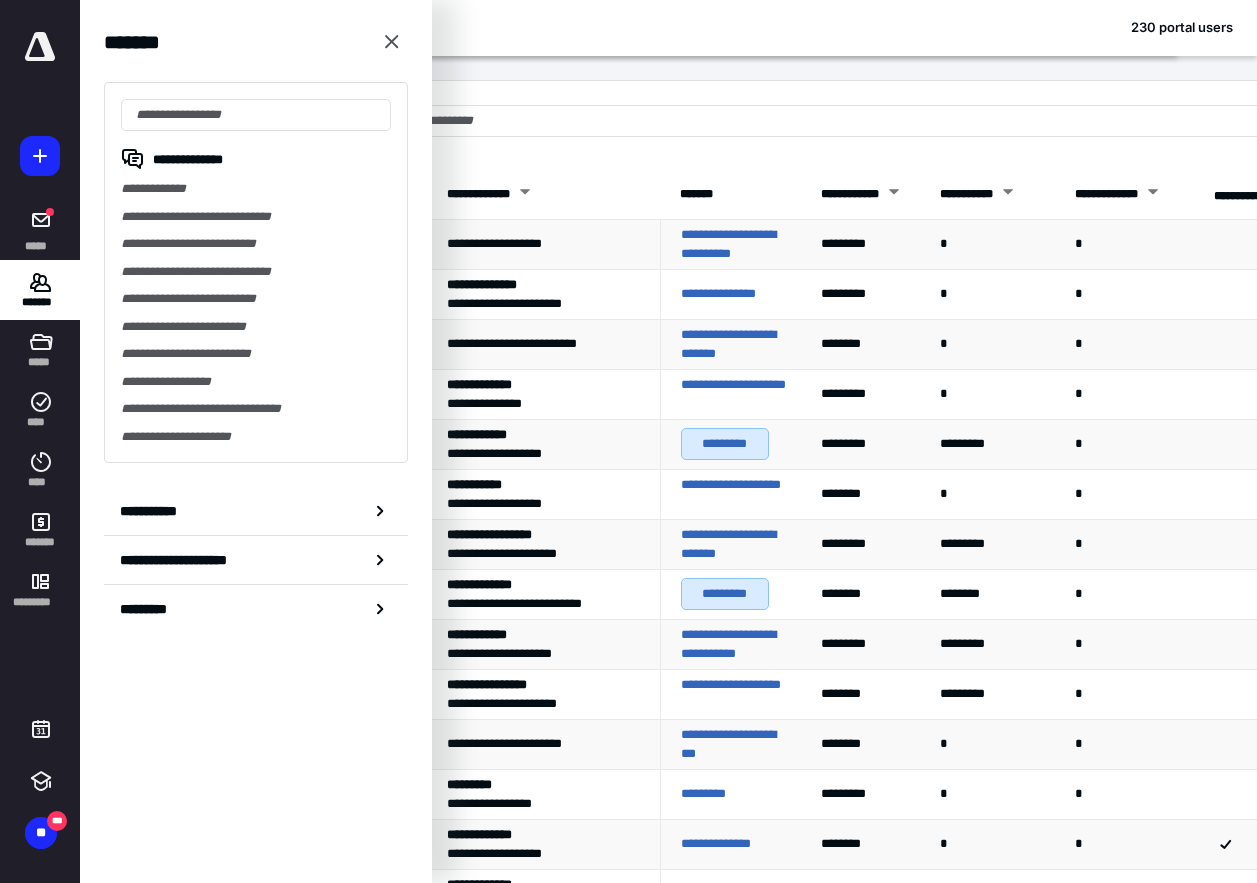 click on "**********" at bounding box center [256, 217] 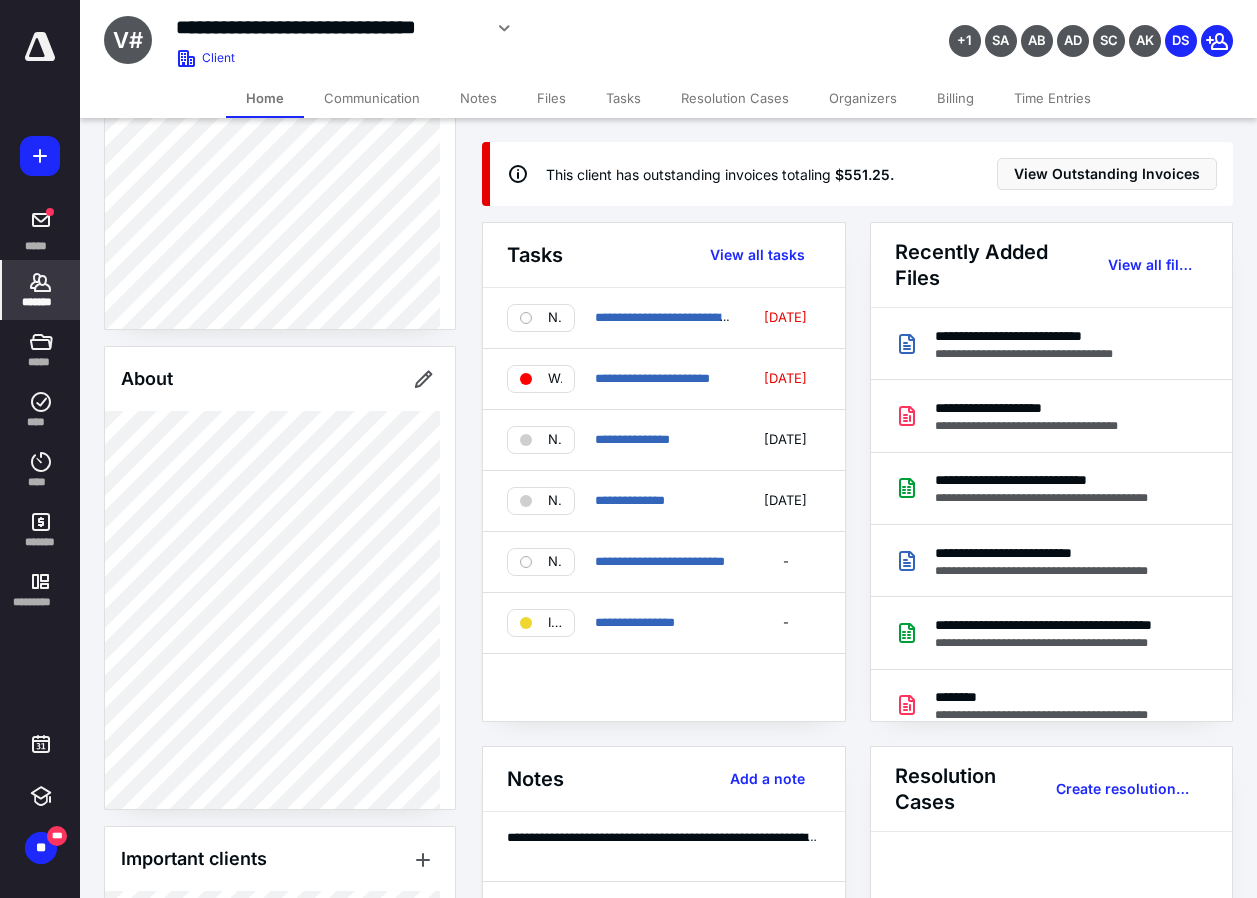scroll, scrollTop: 688, scrollLeft: 0, axis: vertical 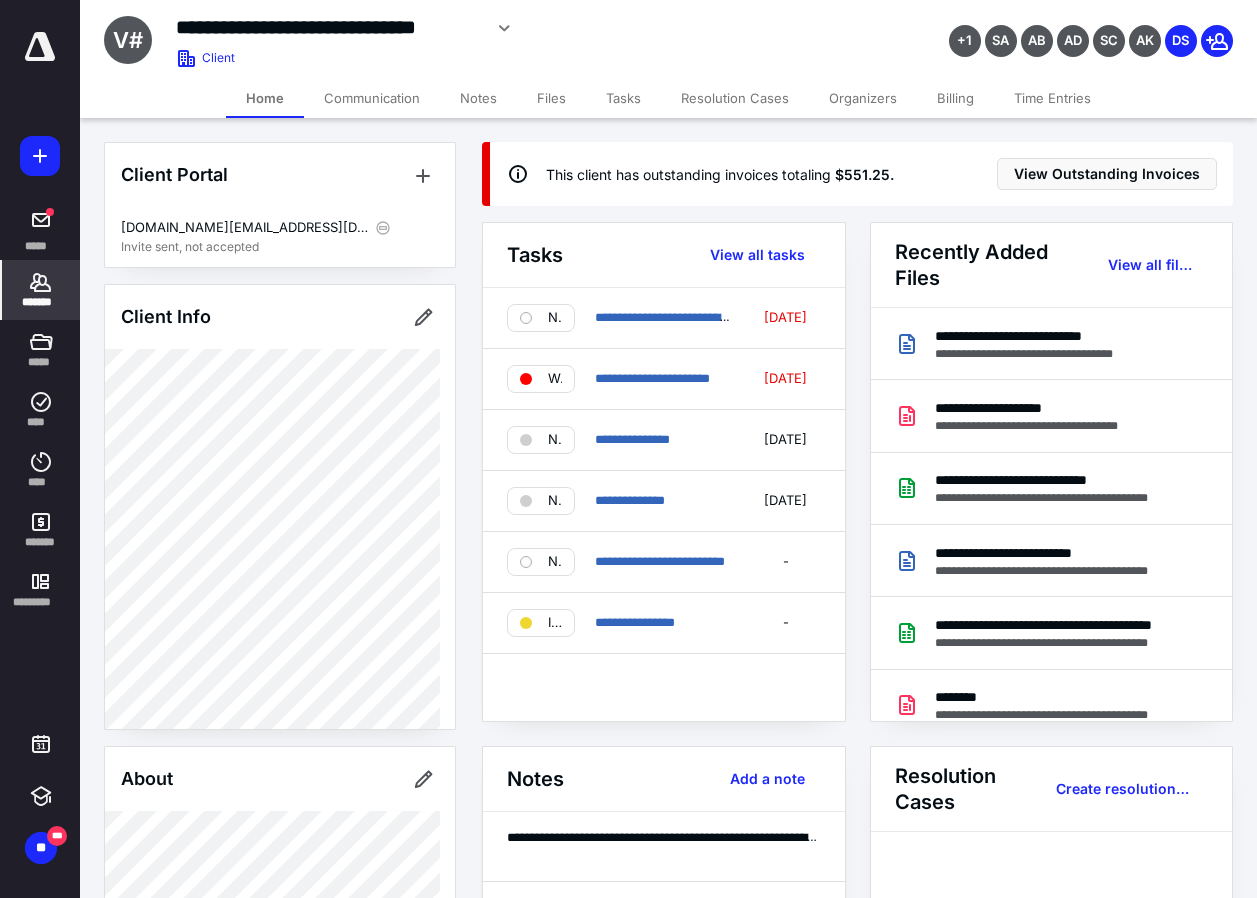 click on "*******" at bounding box center (41, 302) 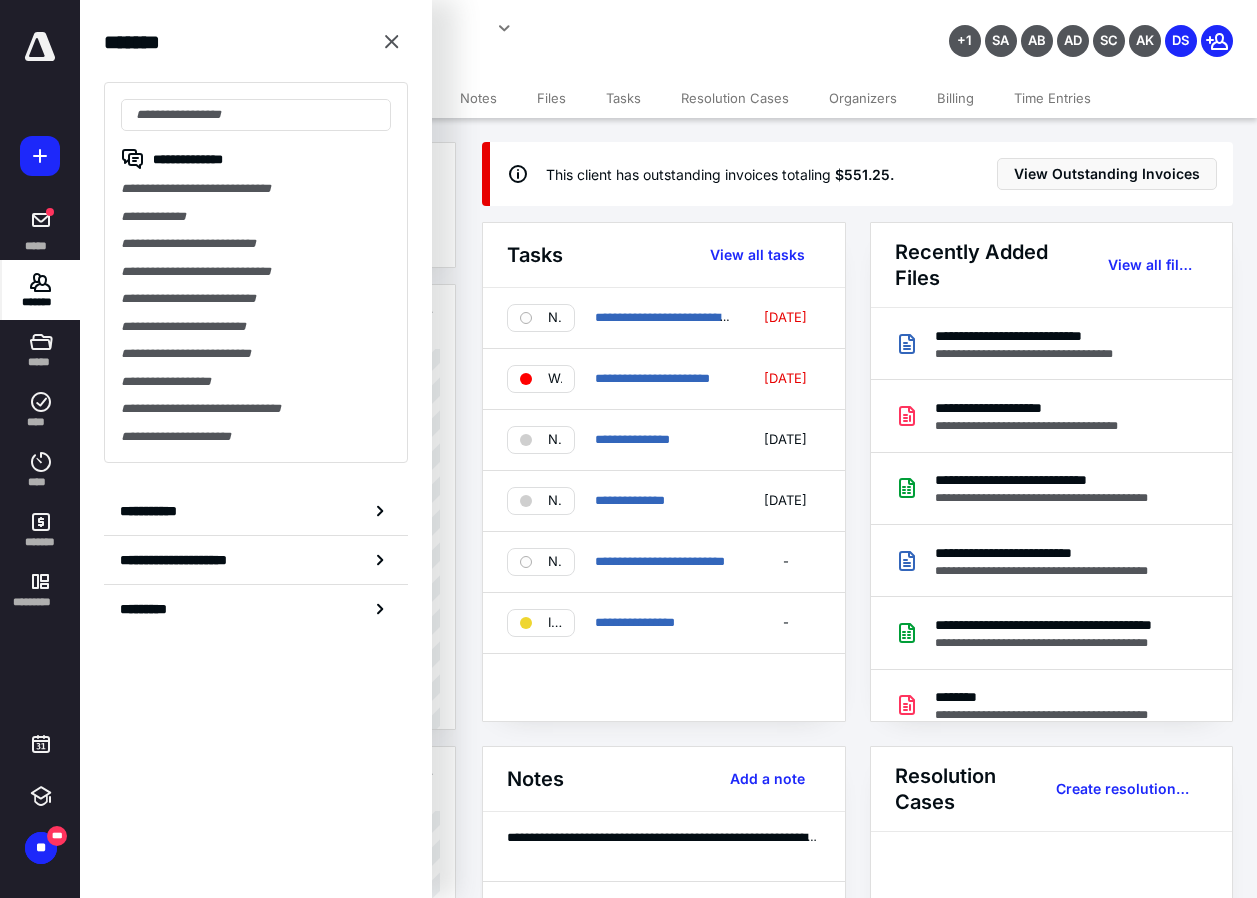 click 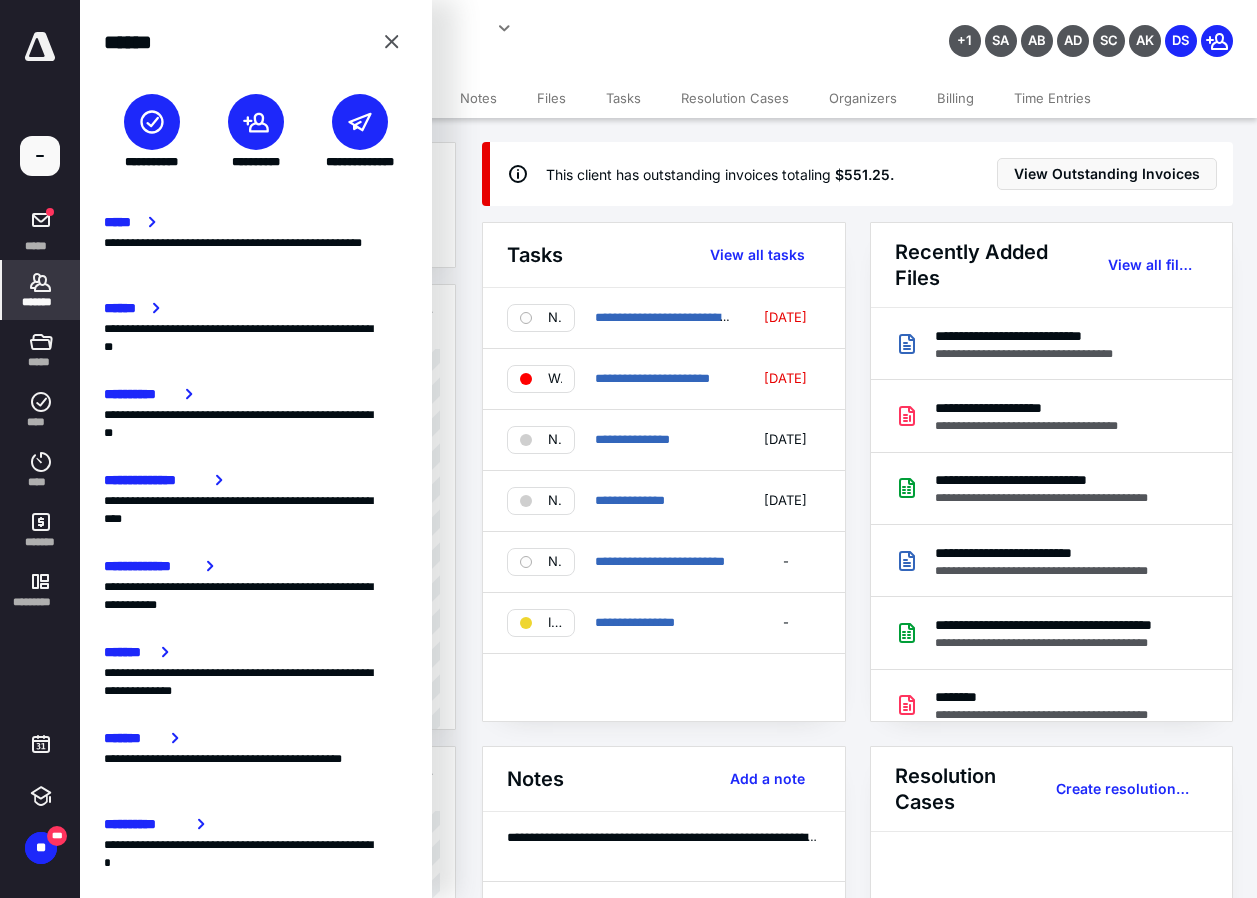 click at bounding box center (256, 122) 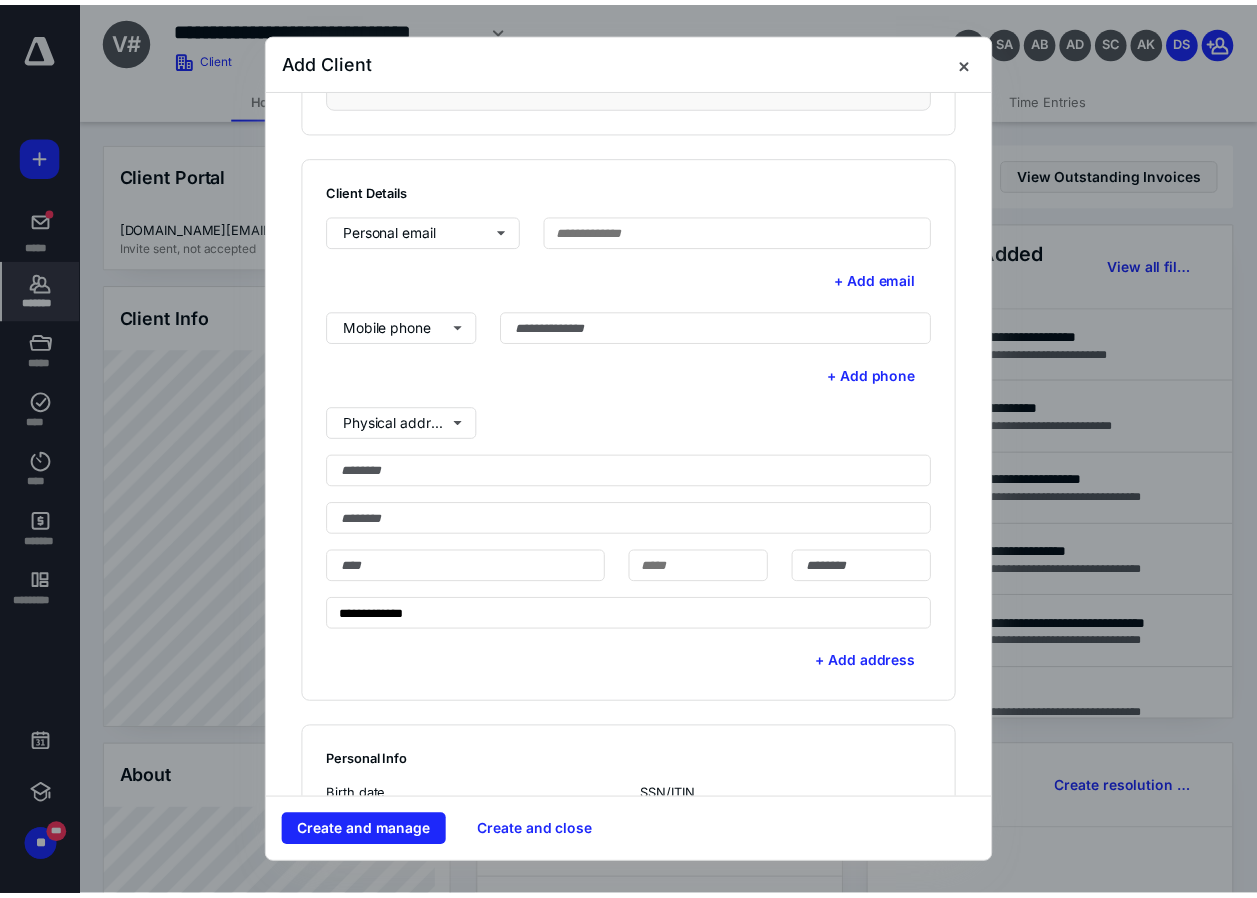 scroll, scrollTop: 451, scrollLeft: 0, axis: vertical 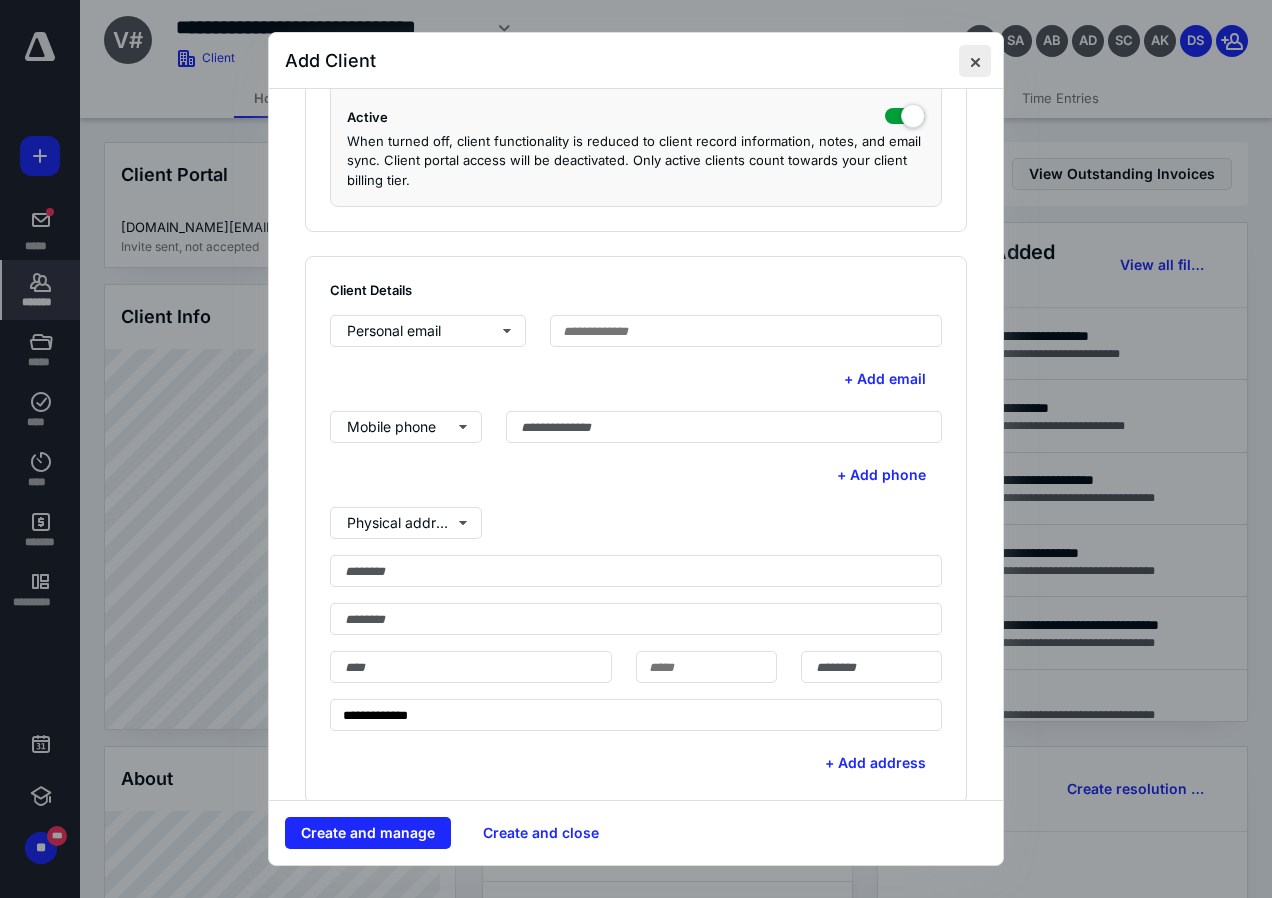 click at bounding box center (975, 61) 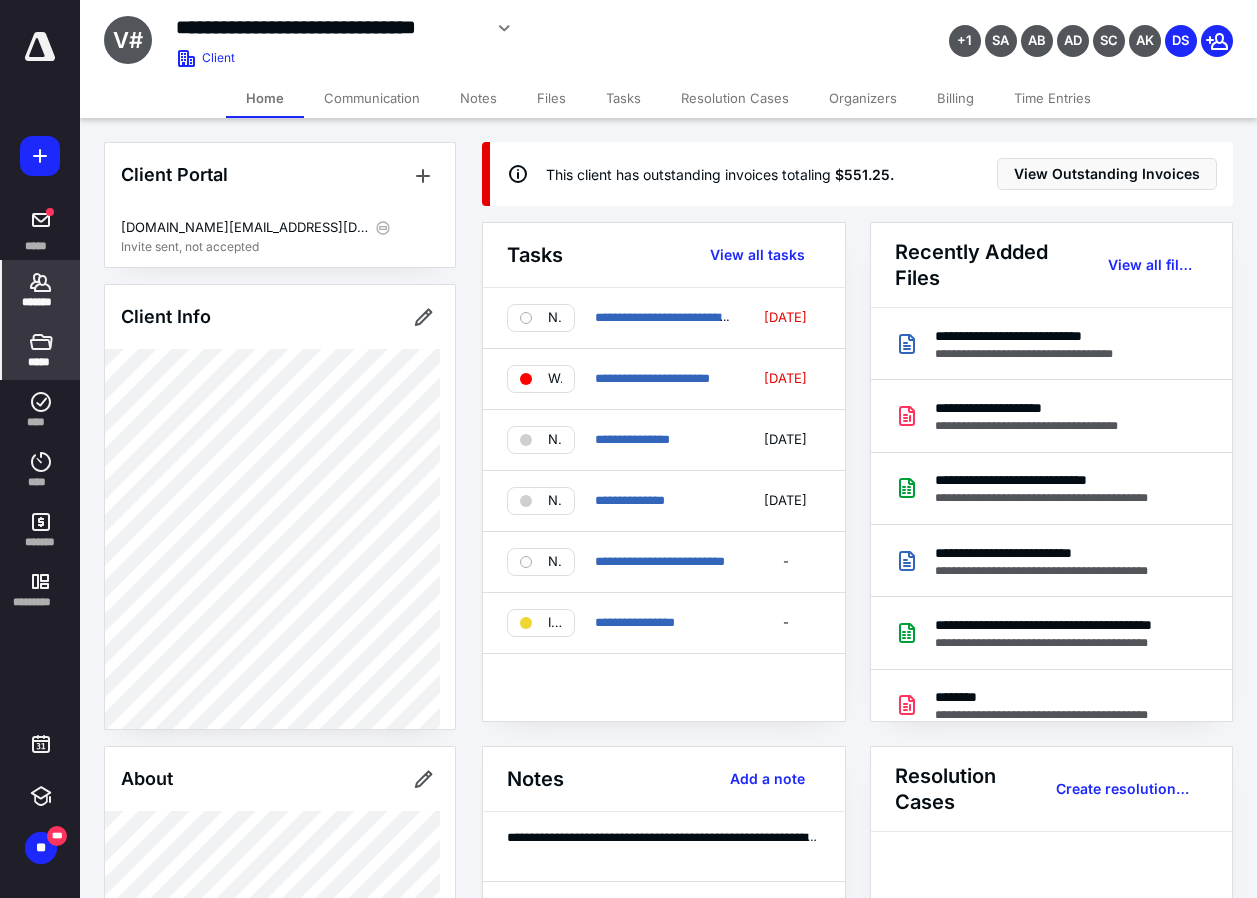 click on "*****" at bounding box center [41, 350] 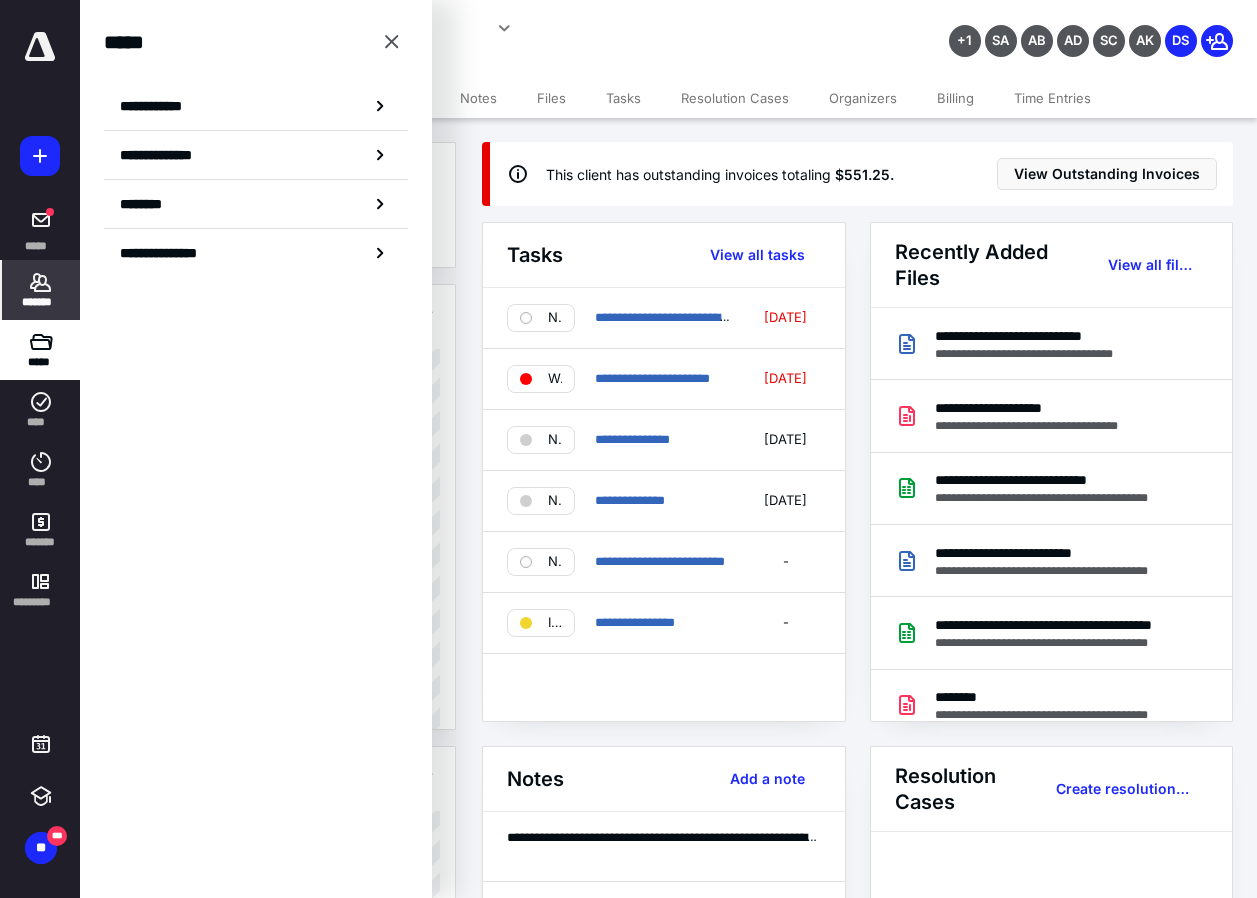 click 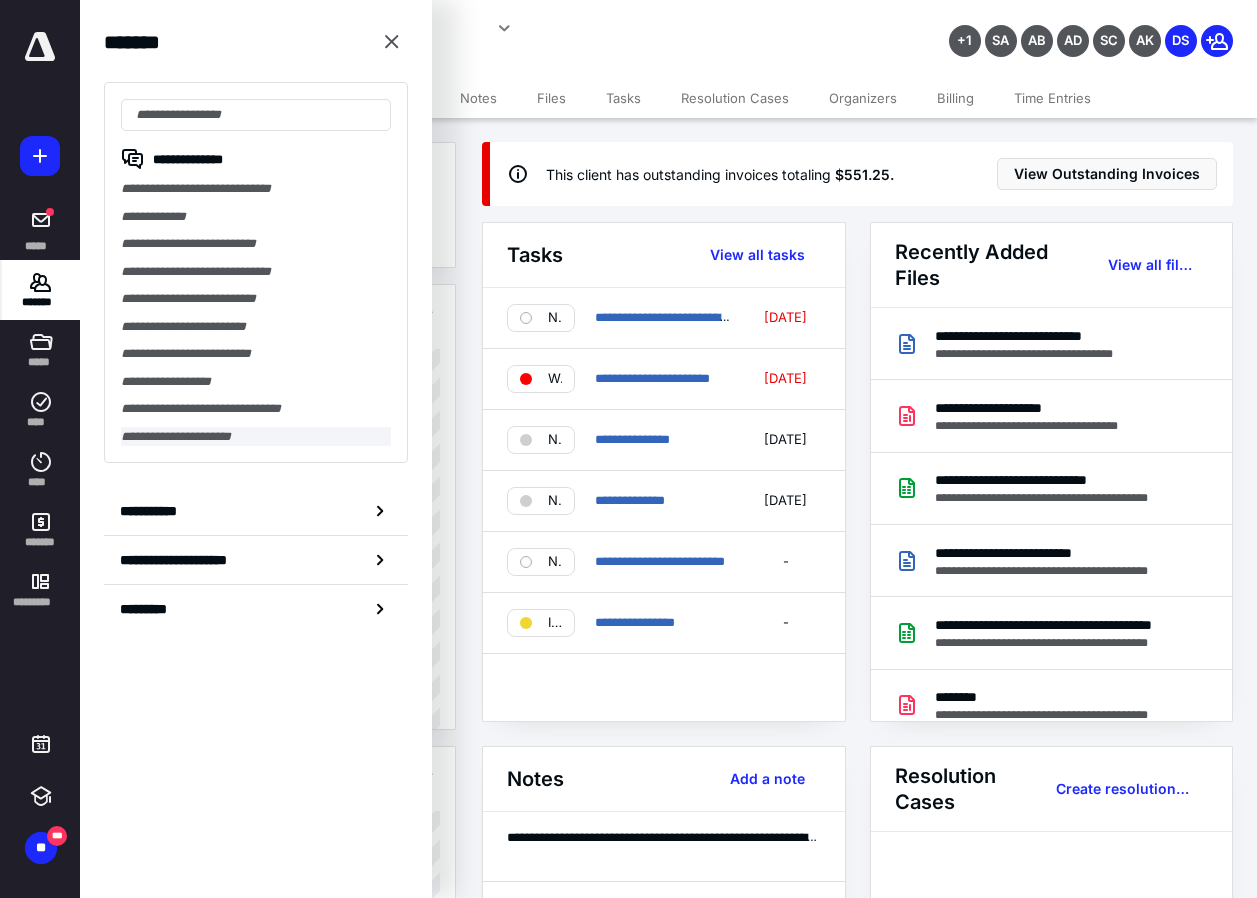 click on "**********" at bounding box center (256, 437) 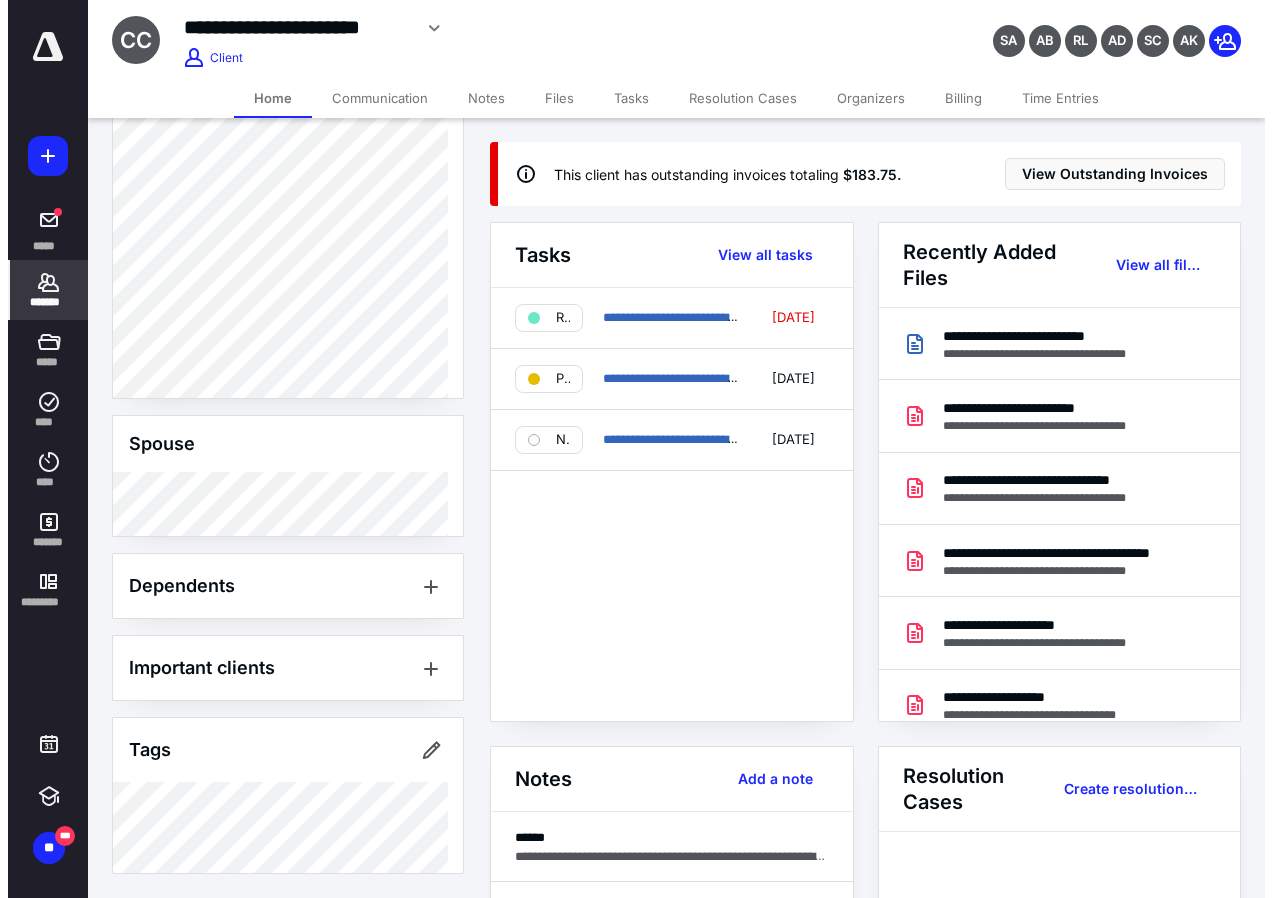 scroll, scrollTop: 270, scrollLeft: 0, axis: vertical 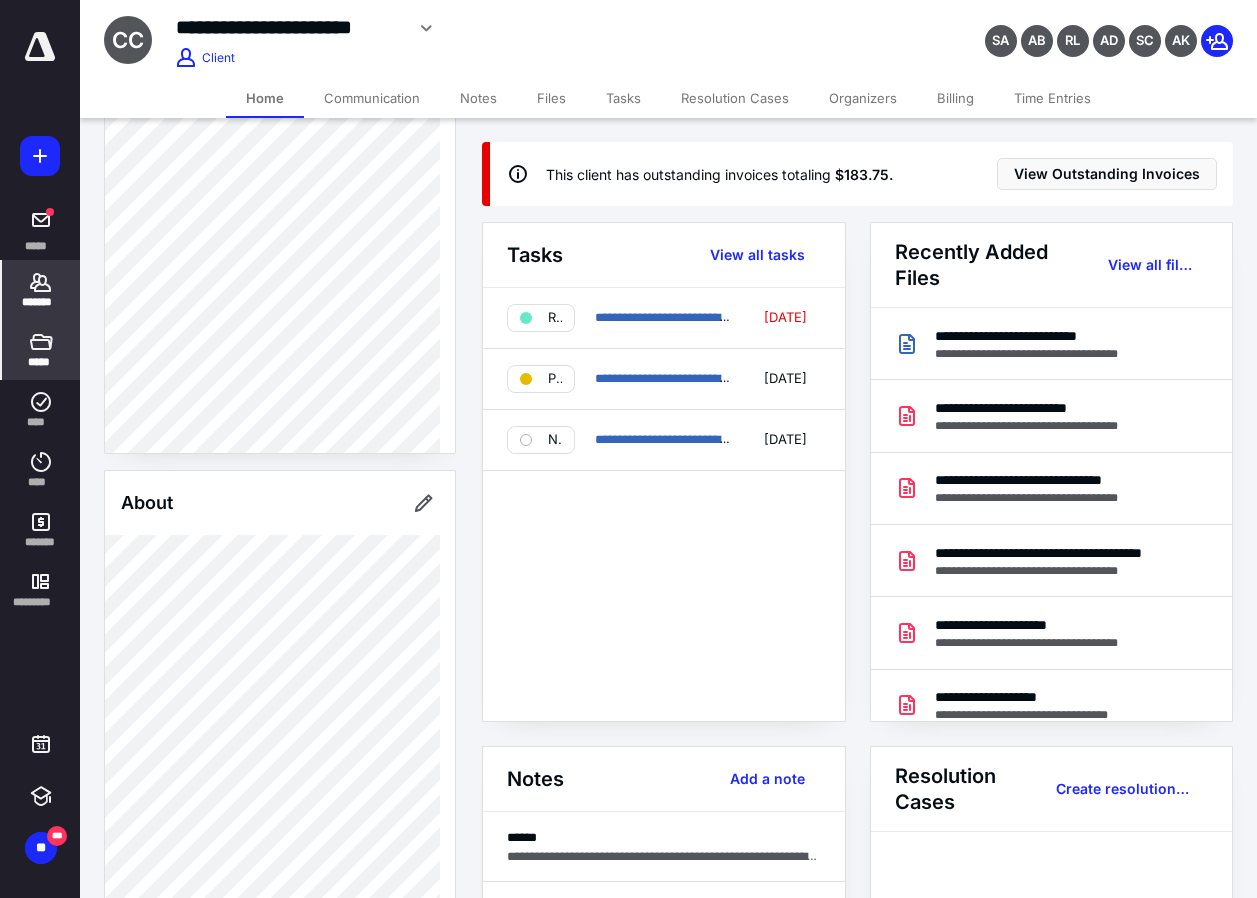 click 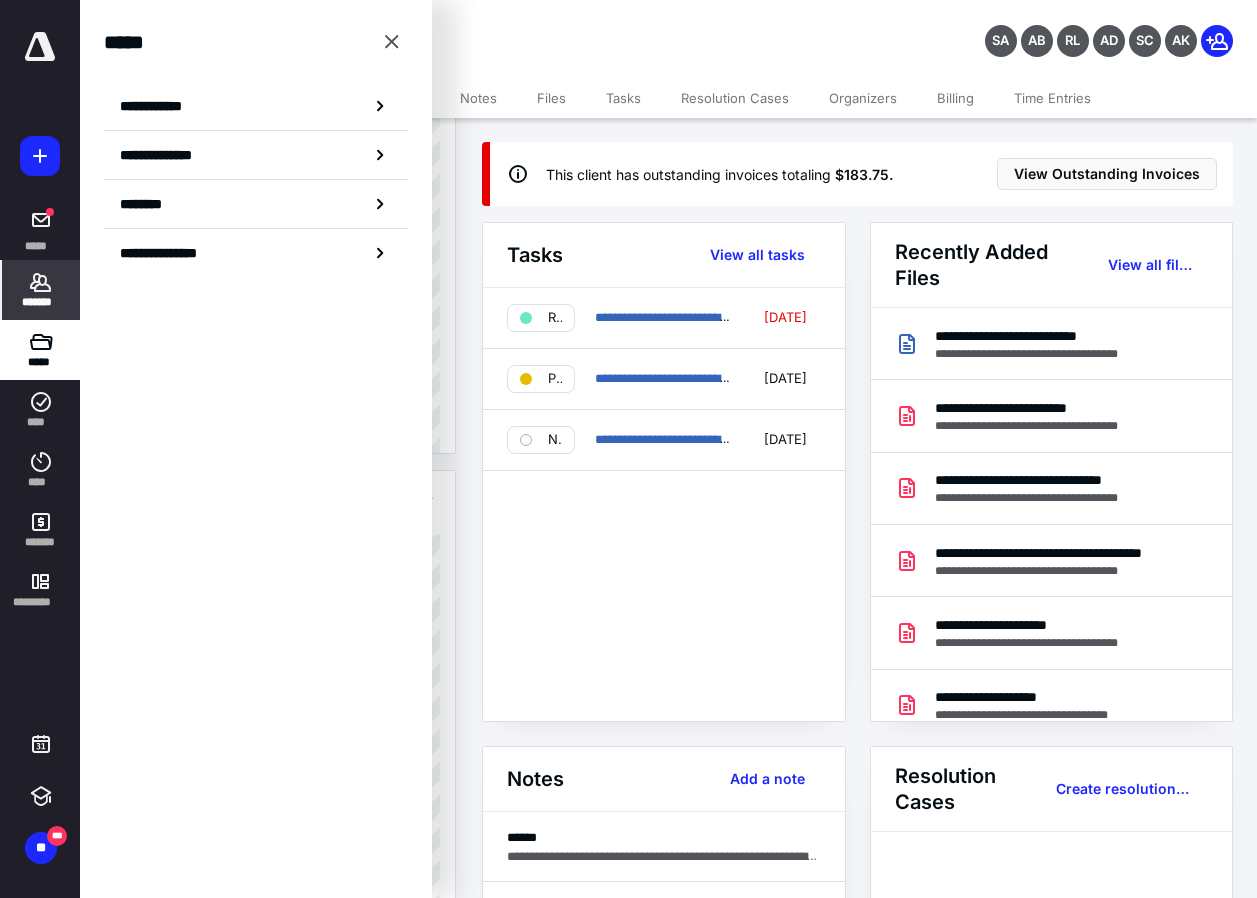 click on "*******" at bounding box center [41, 302] 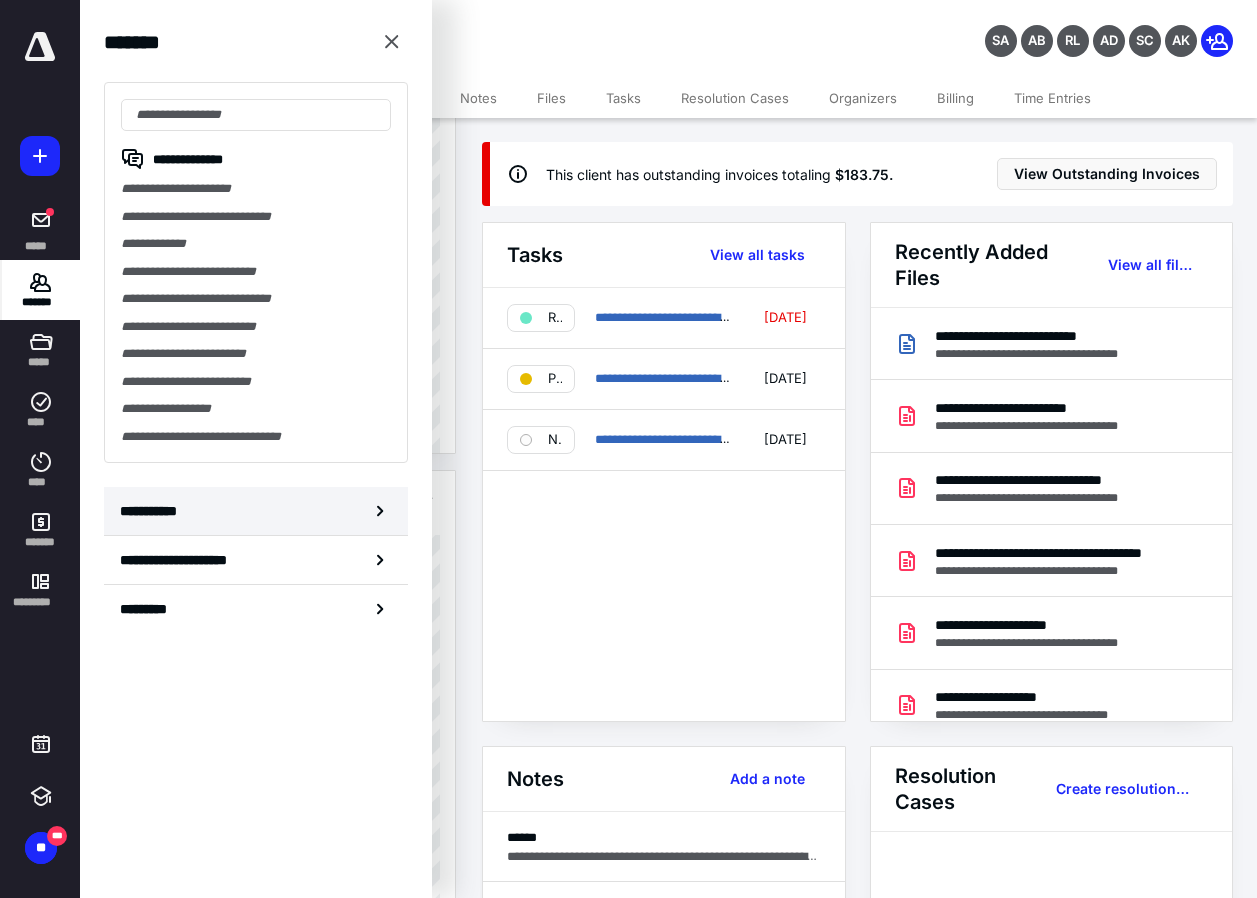 click on "**********" at bounding box center [256, 511] 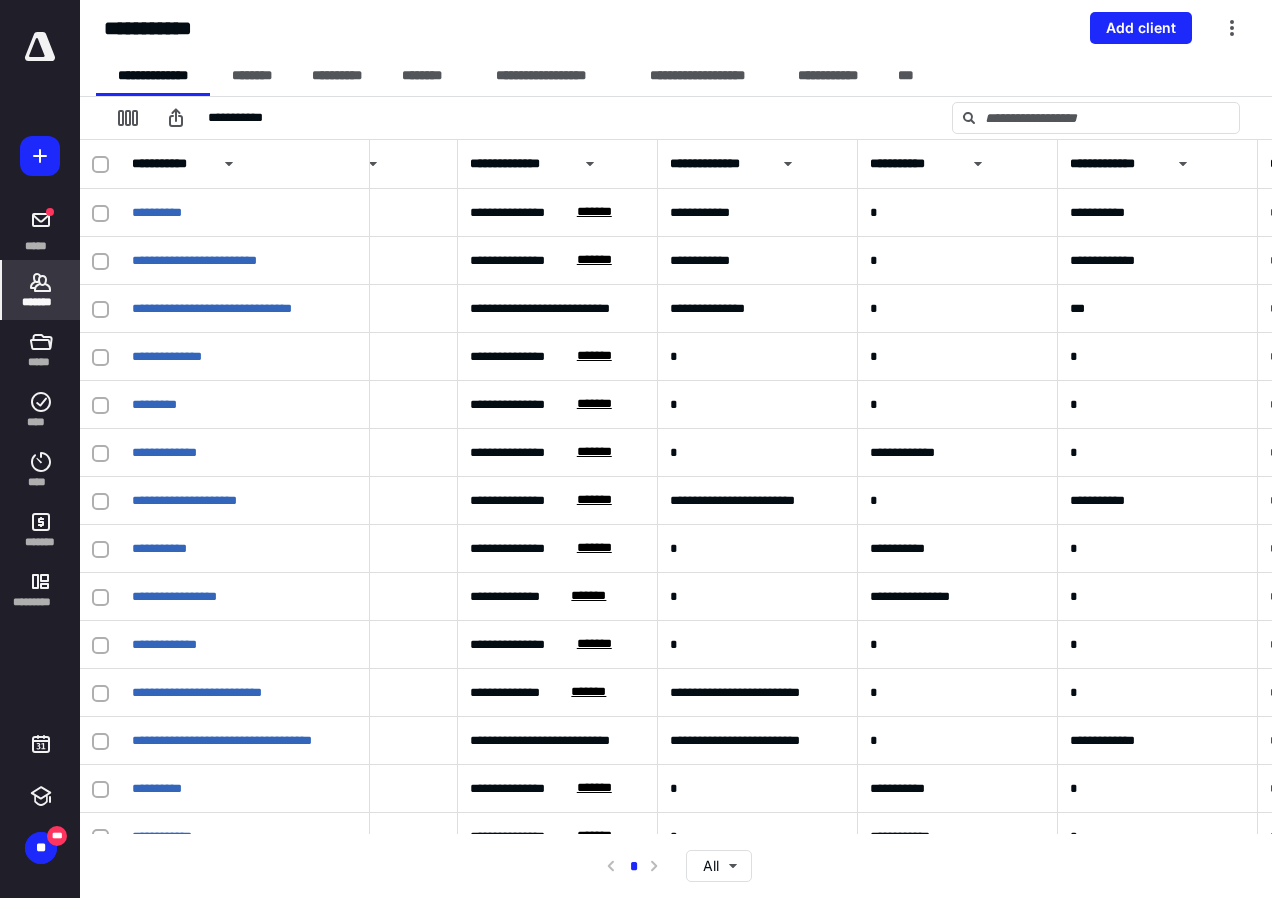 scroll, scrollTop: 0, scrollLeft: 1516, axis: horizontal 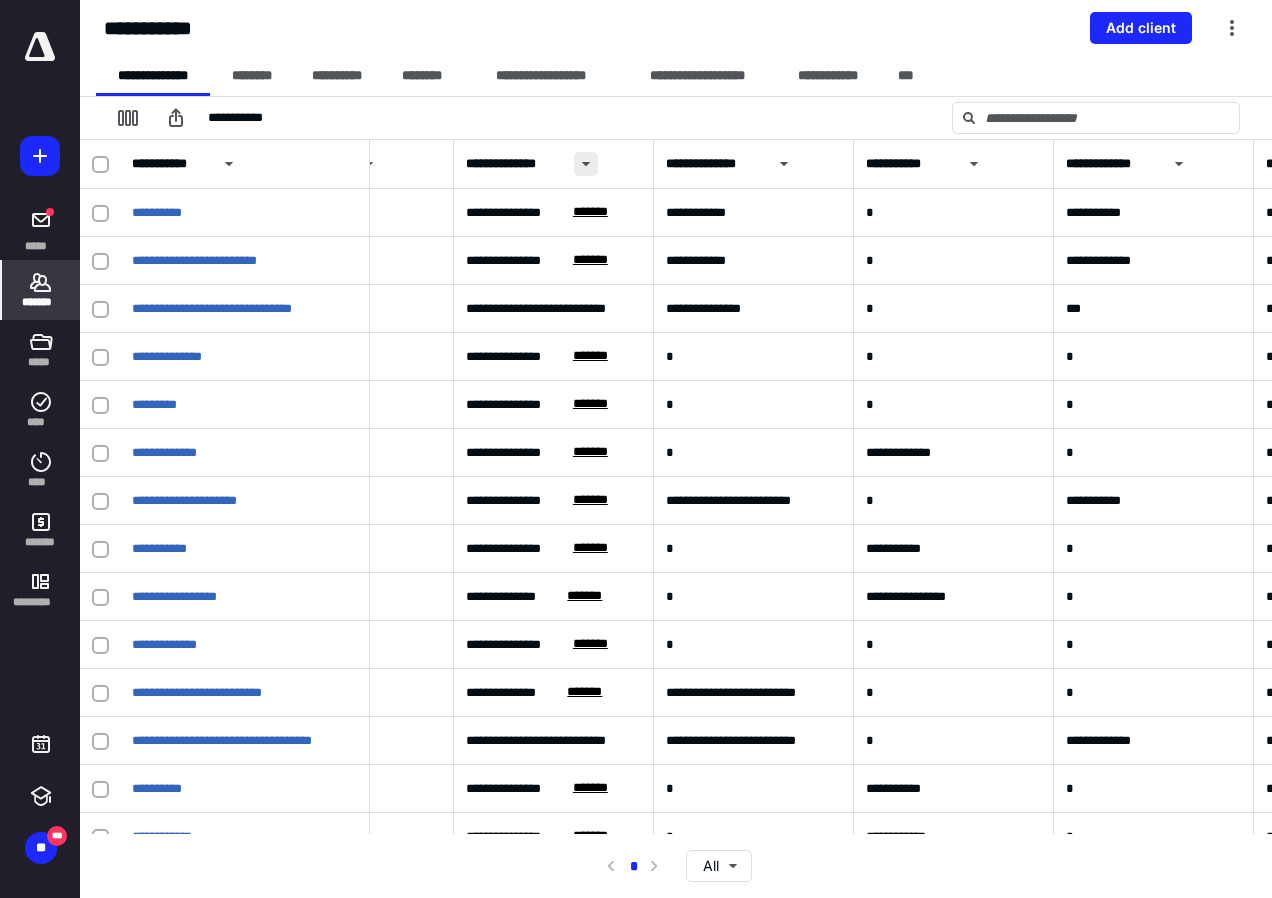 click at bounding box center (586, 164) 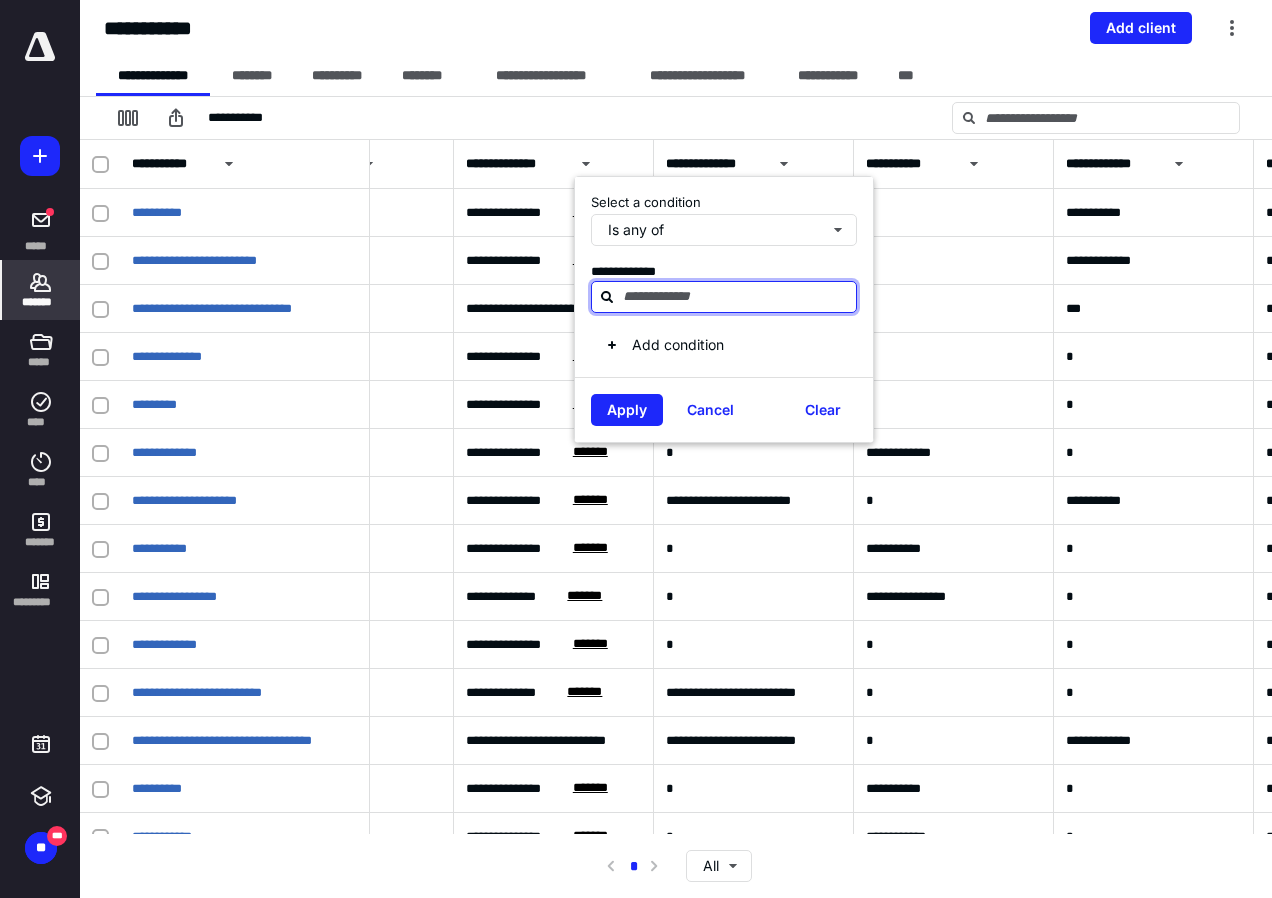 click at bounding box center [736, 296] 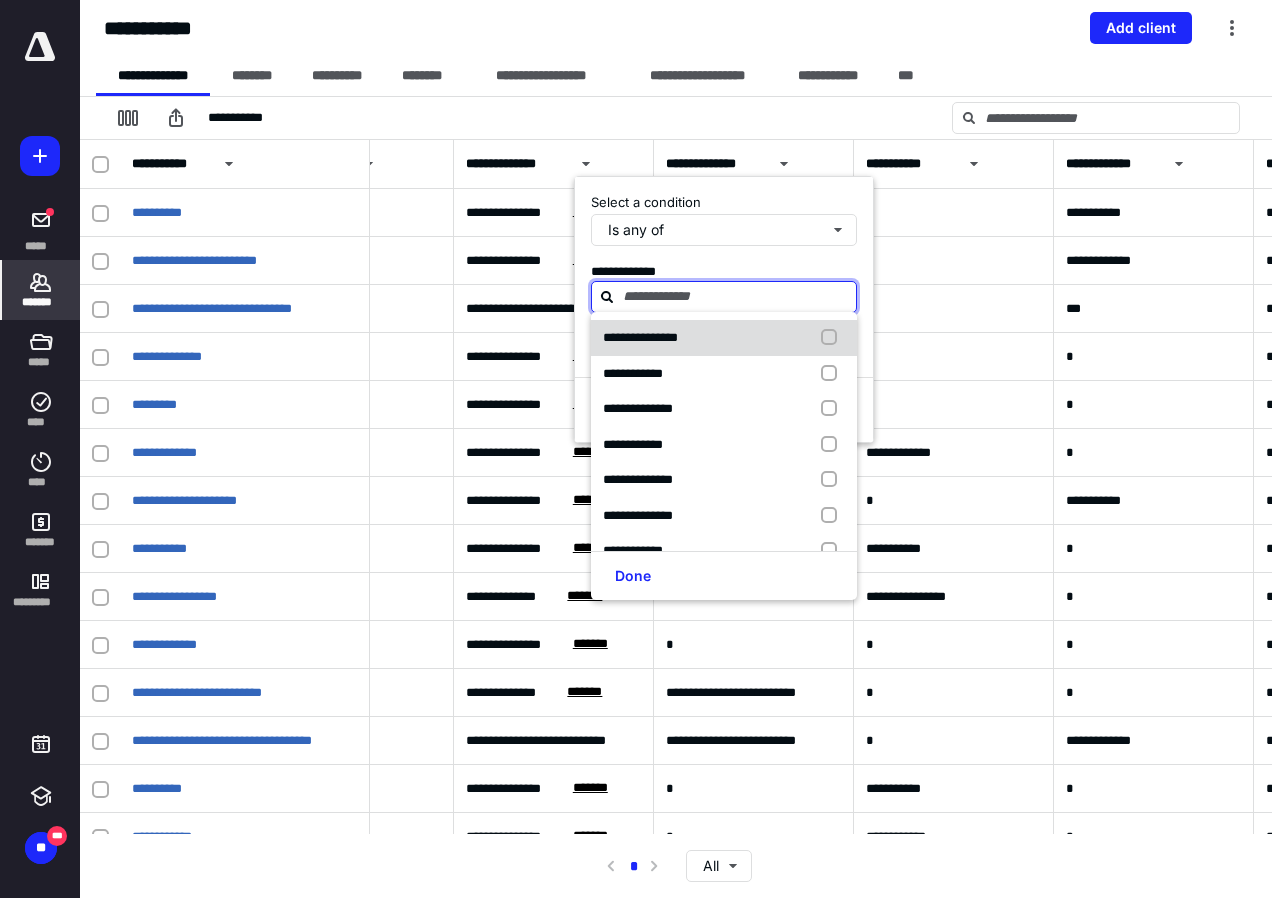 click on "**********" at bounding box center (640, 338) 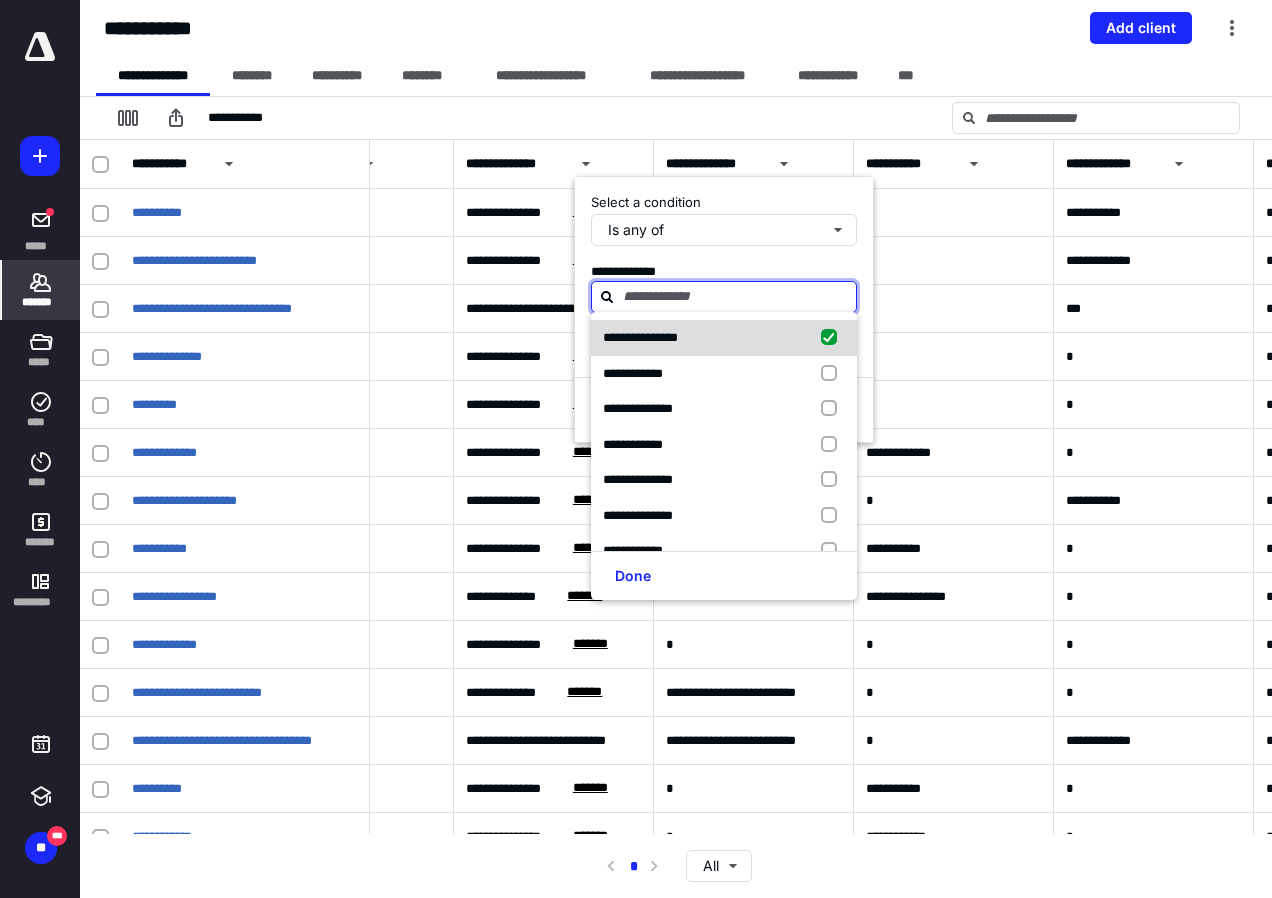 checkbox on "true" 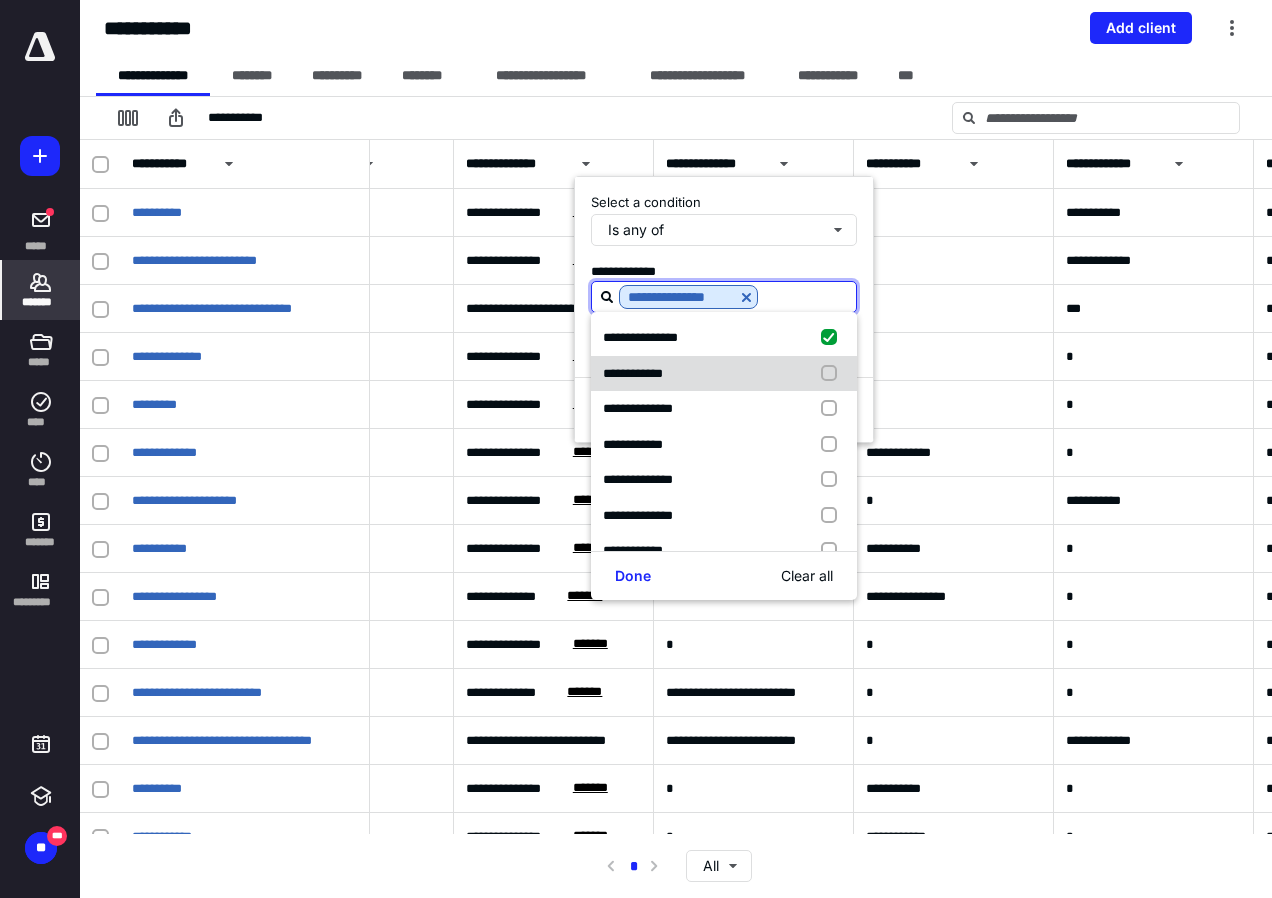 click on "**********" at bounding box center (633, 373) 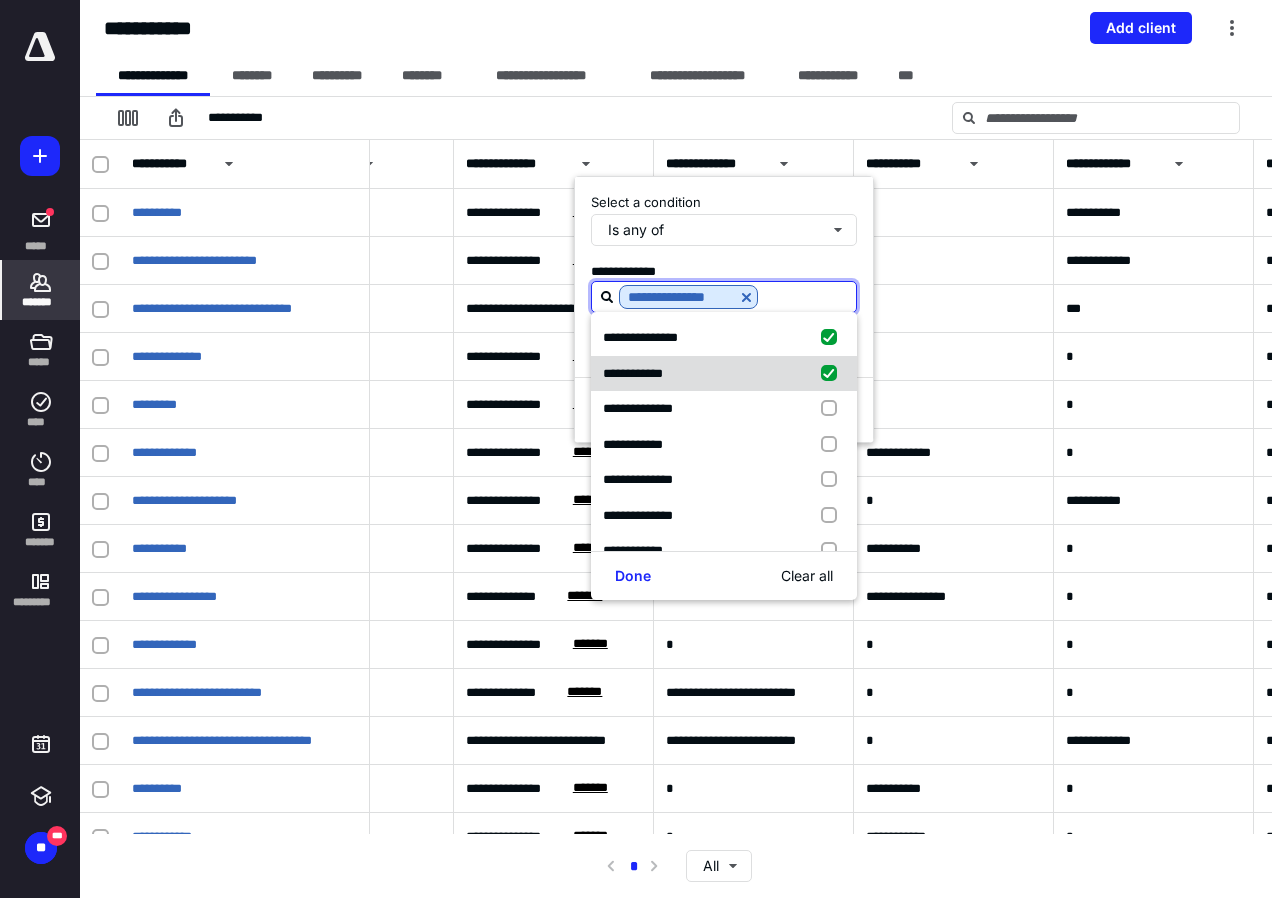 checkbox on "true" 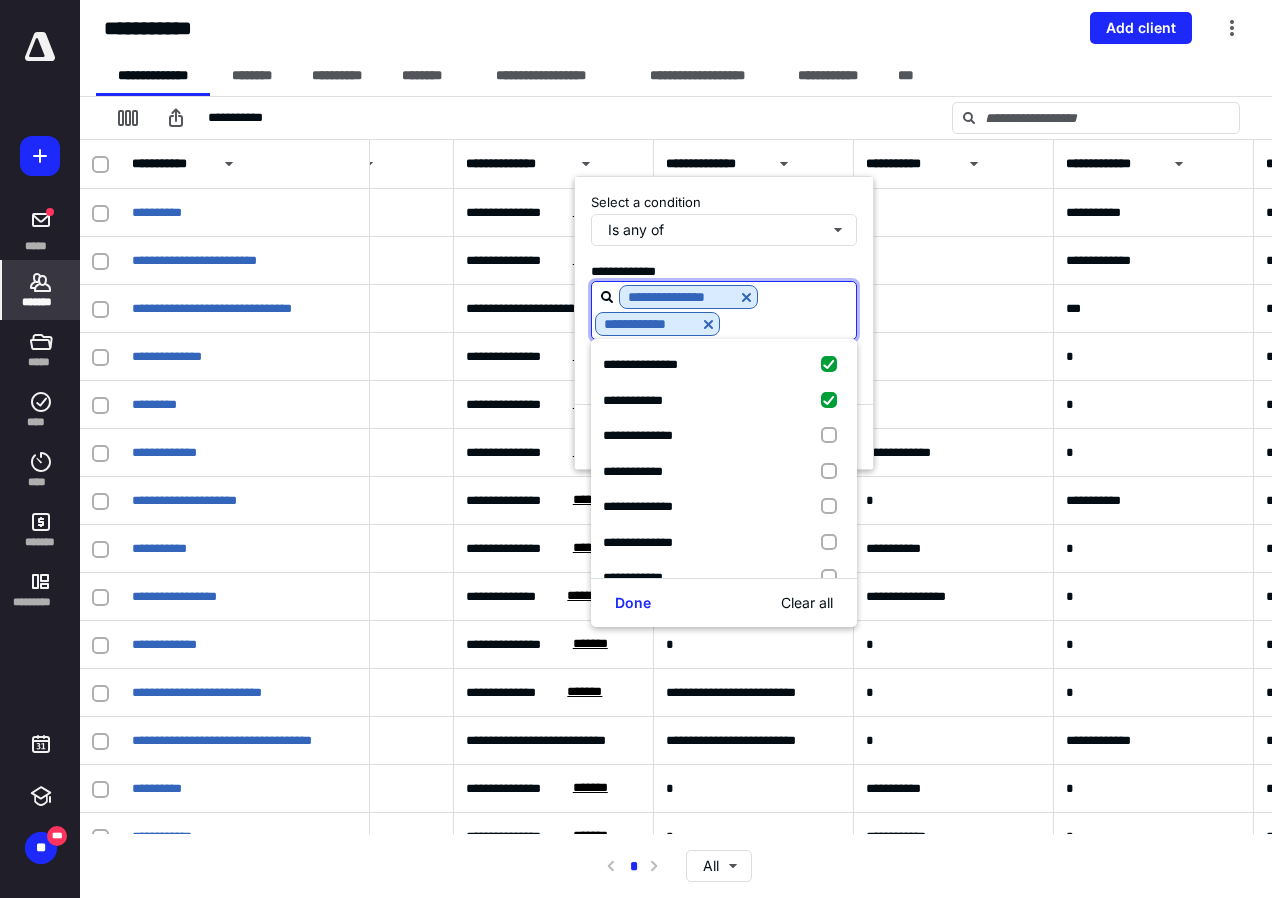 click at bounding box center (788, 323) 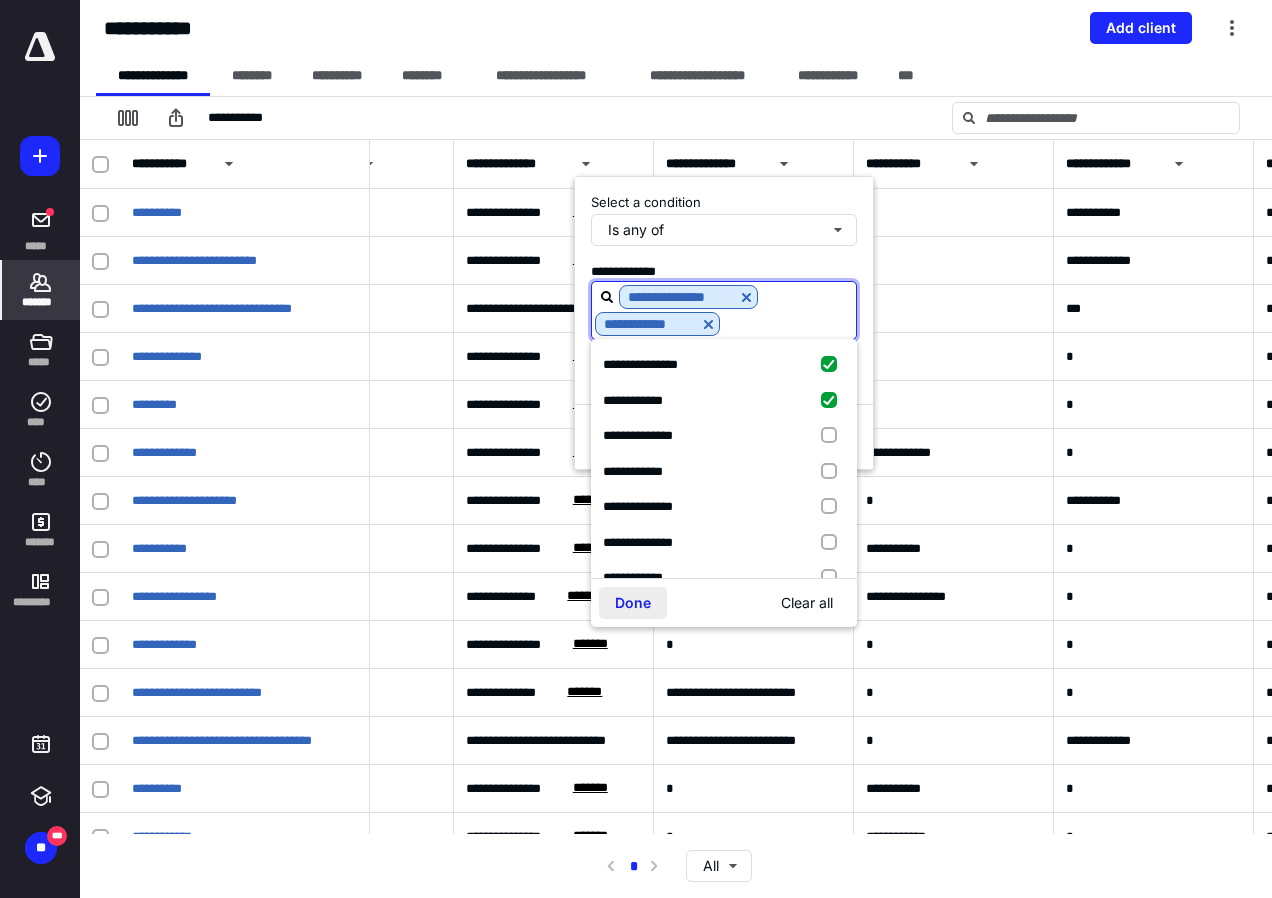 click on "Done" at bounding box center [633, 603] 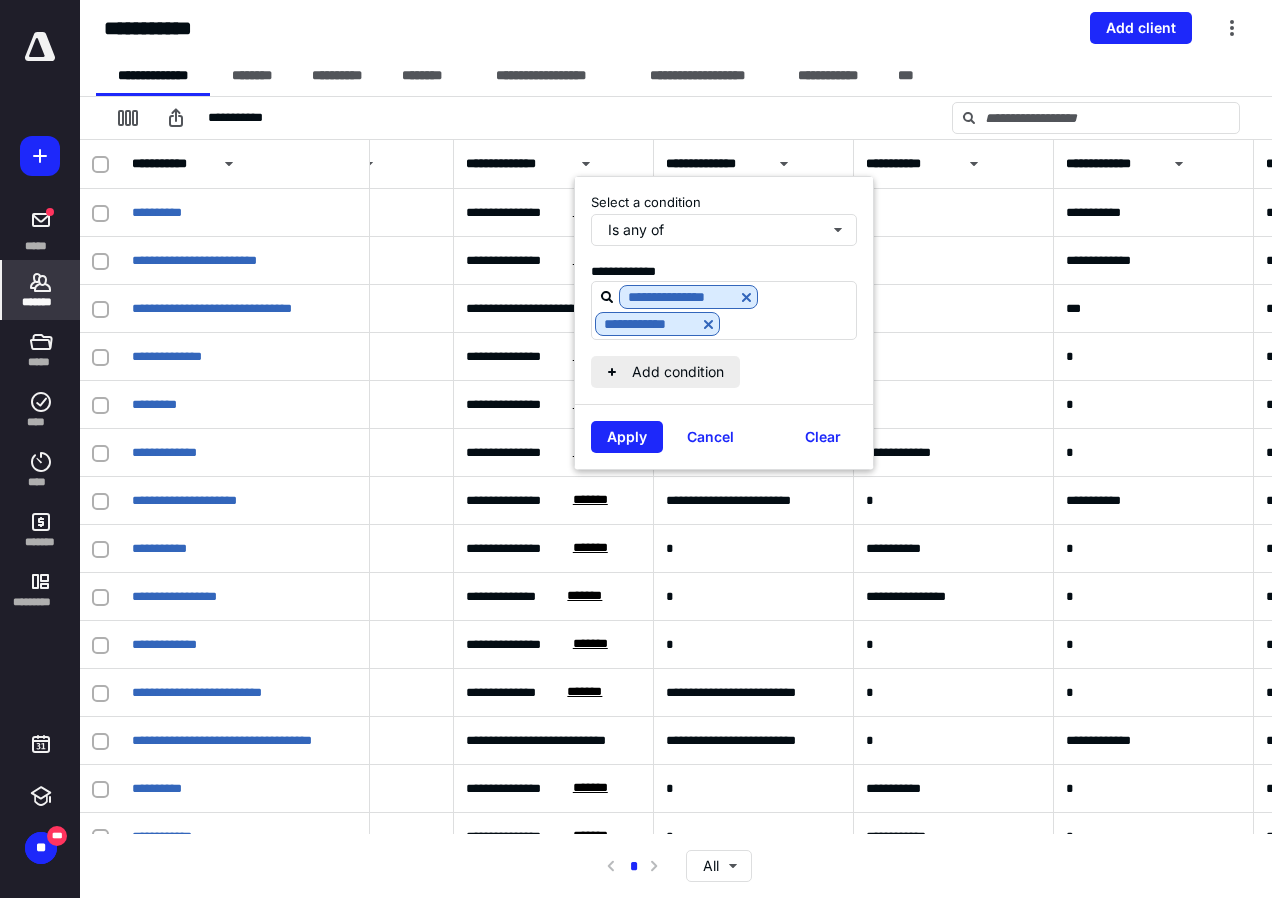 click on "Add condition" at bounding box center (665, 372) 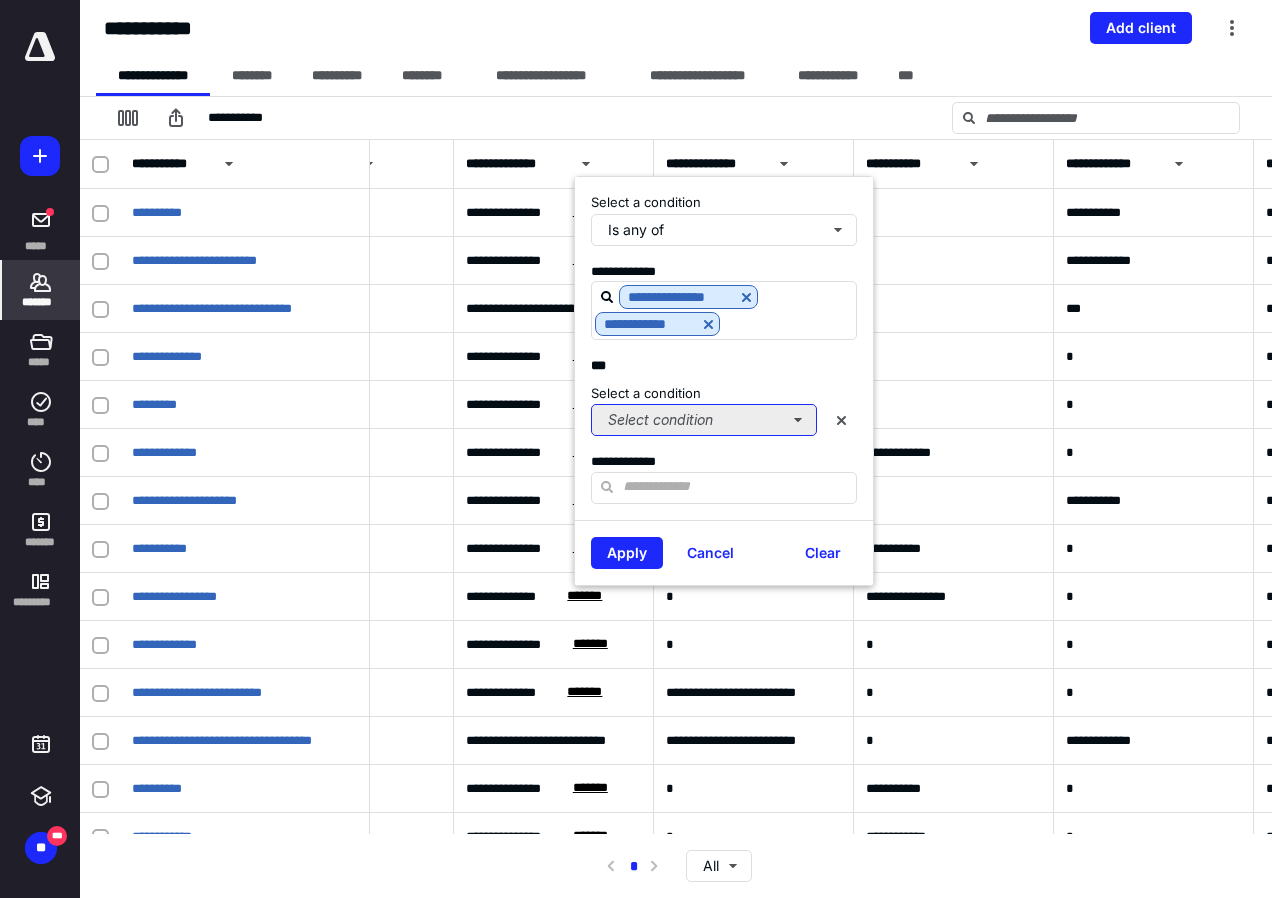 click on "Select condition" at bounding box center [704, 420] 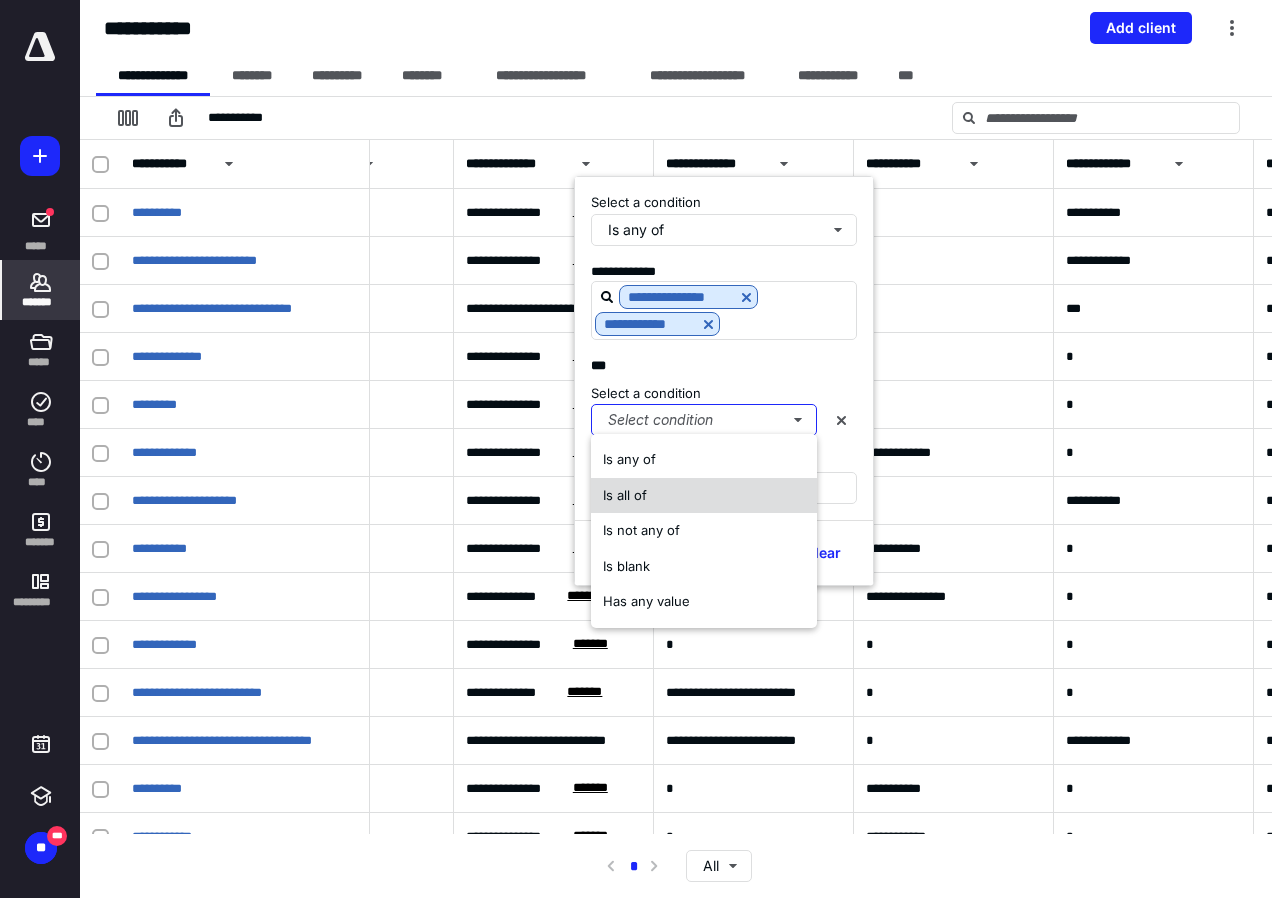 click on "Is all of" at bounding box center [625, 495] 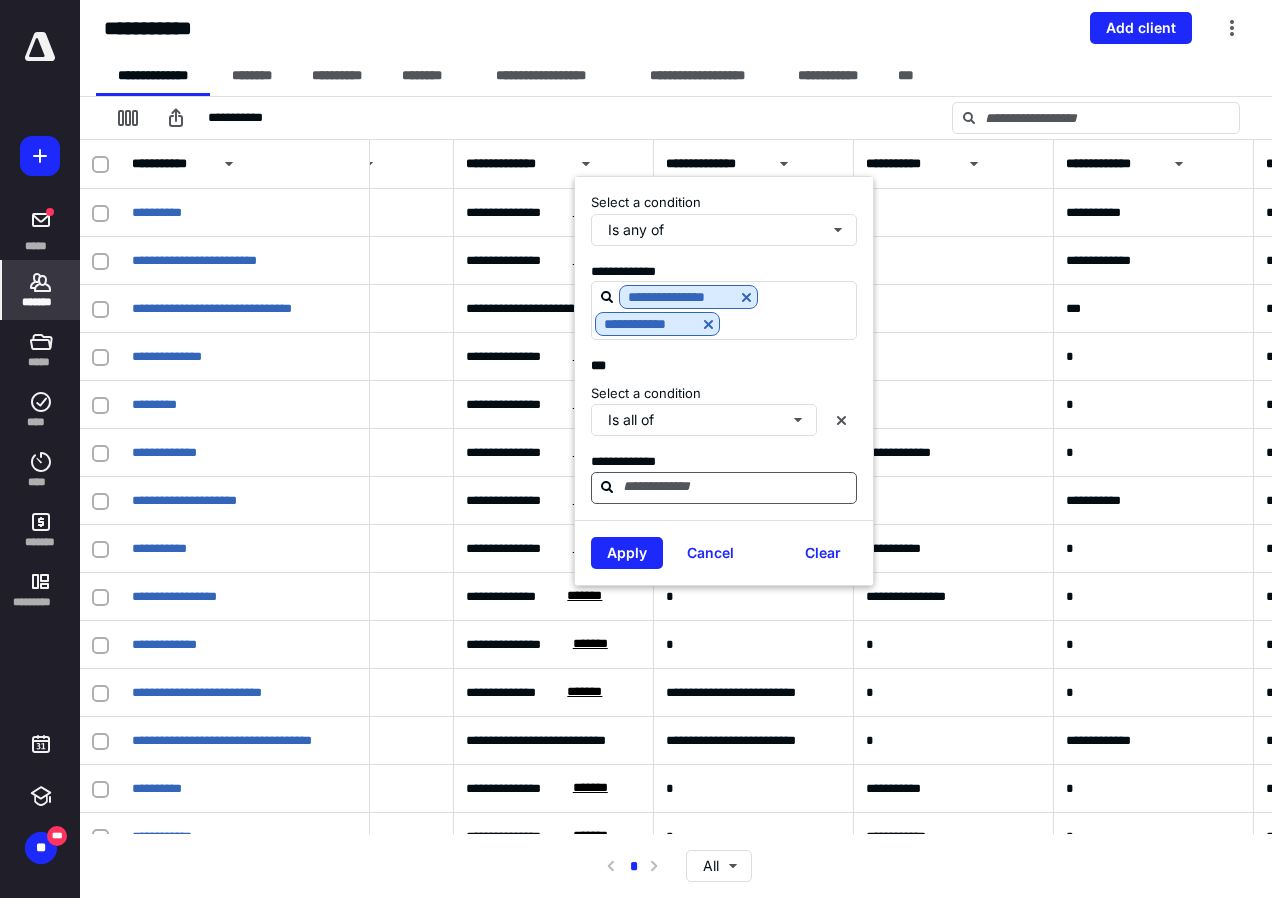 click 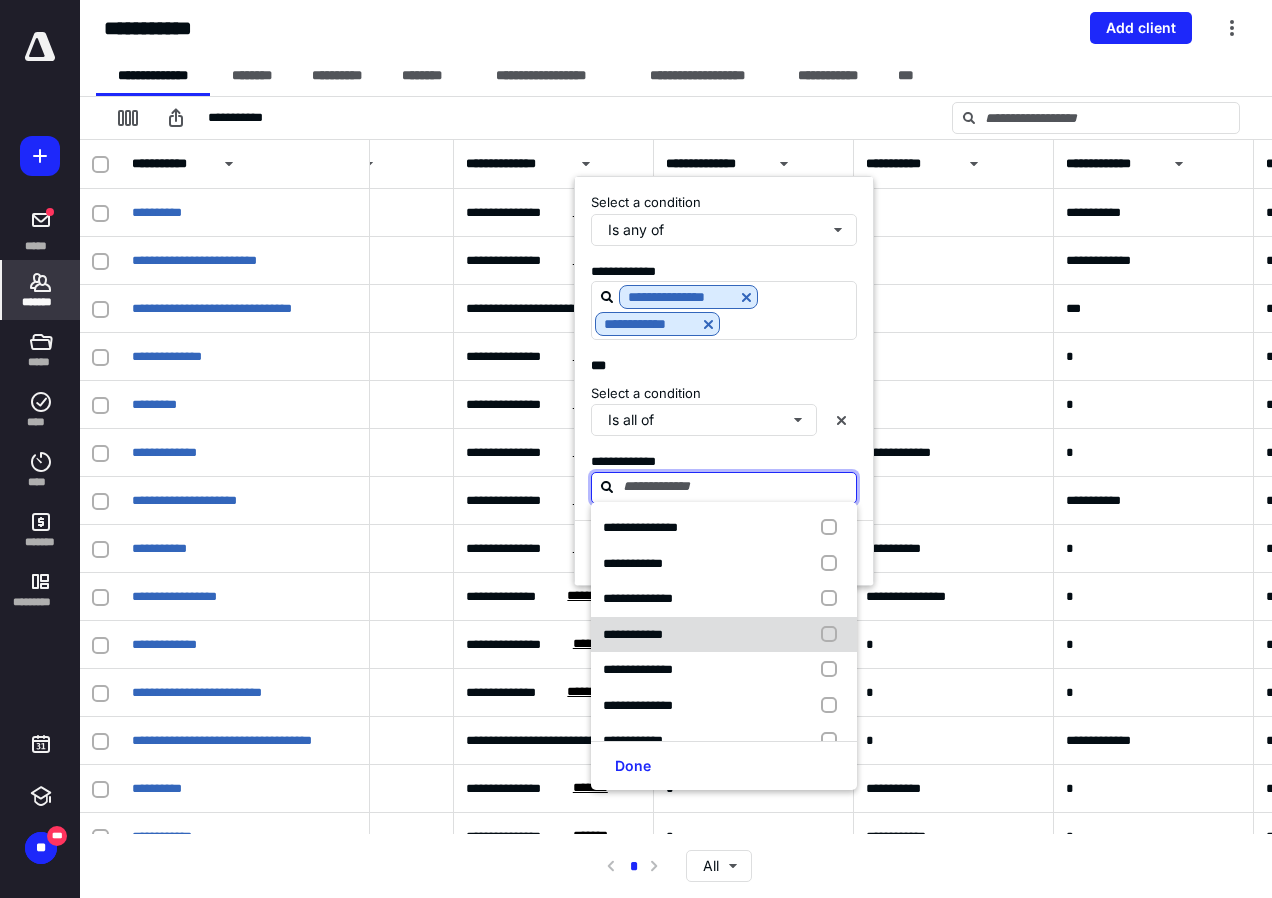 click on "**********" at bounding box center (633, 634) 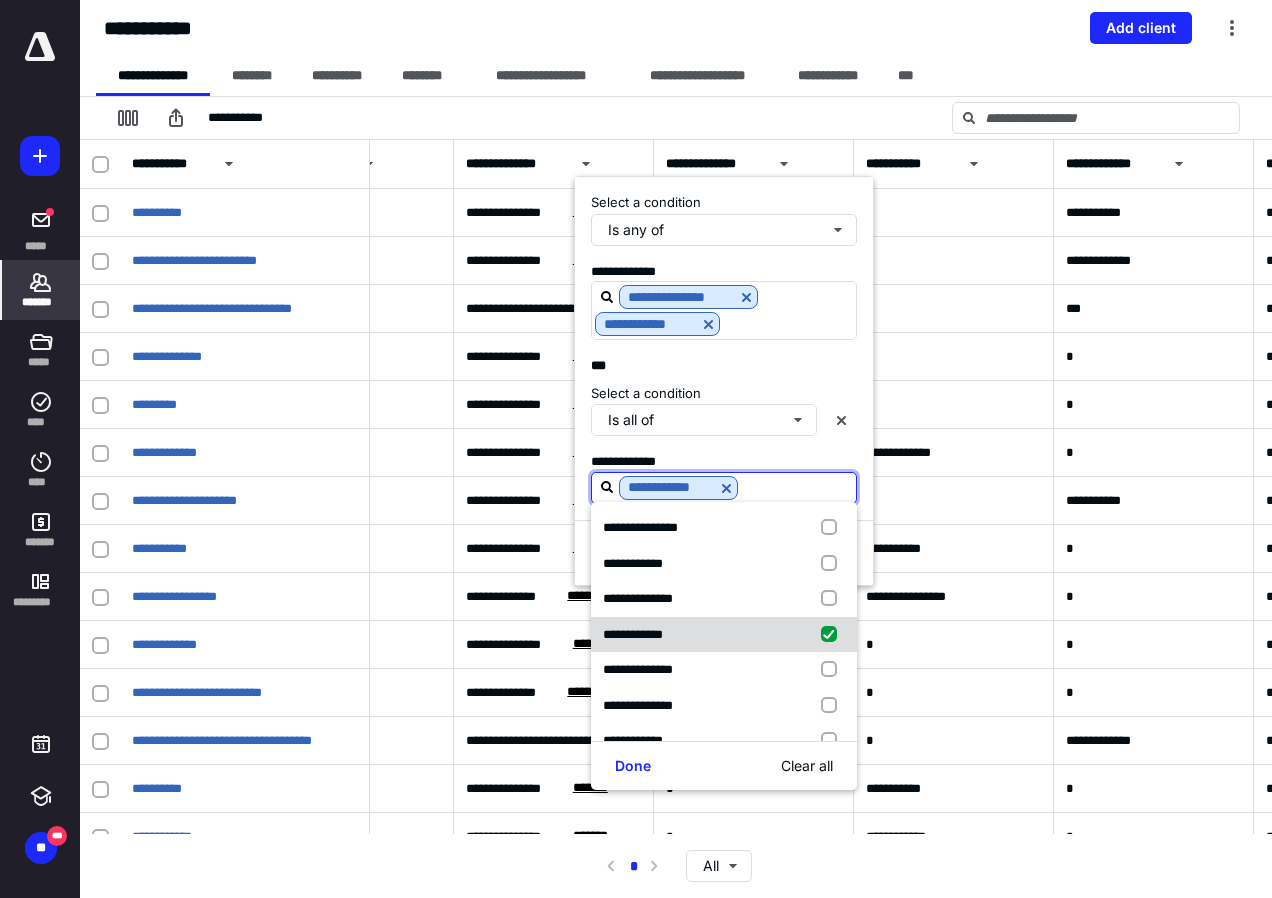 click on "**********" at bounding box center [633, 634] 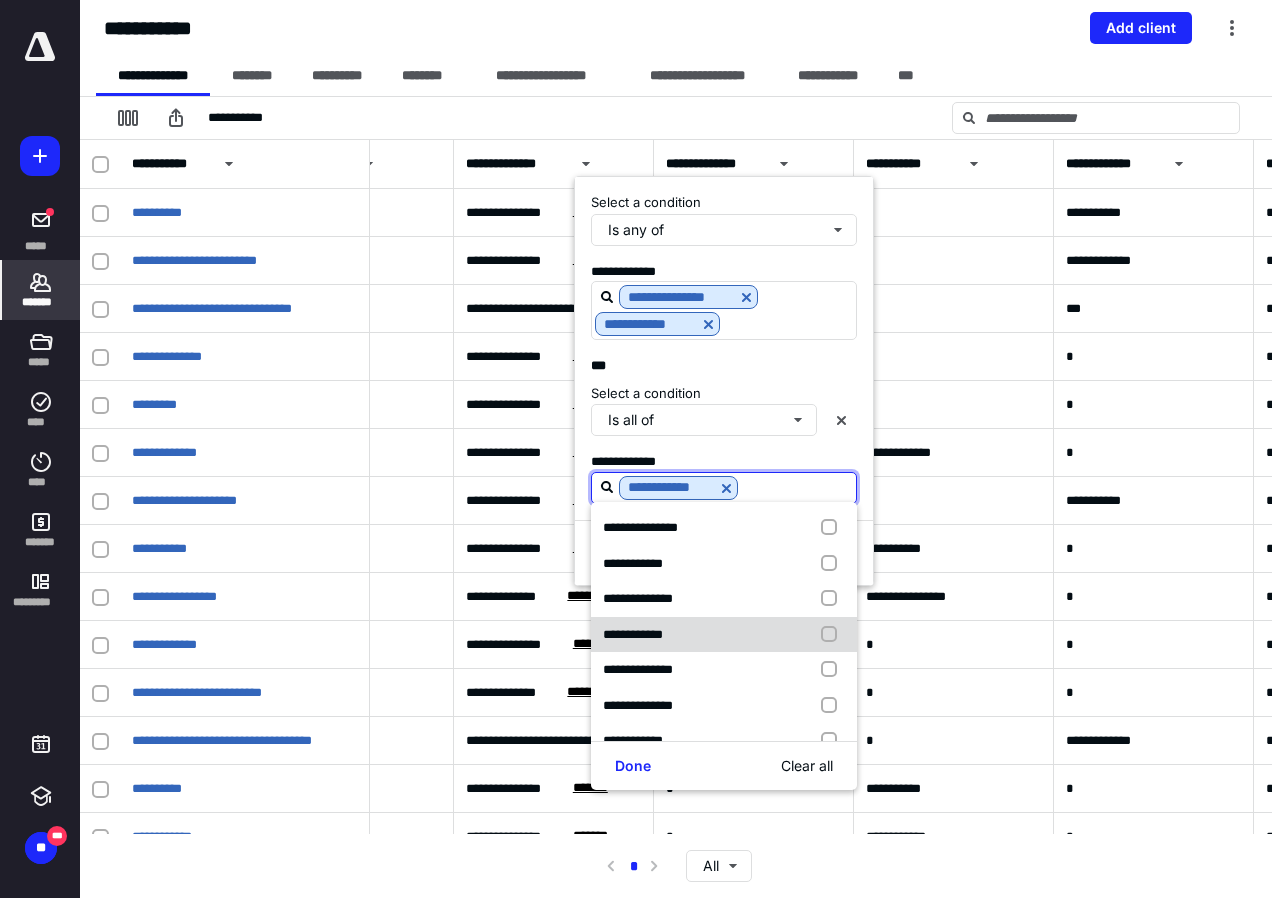 checkbox on "false" 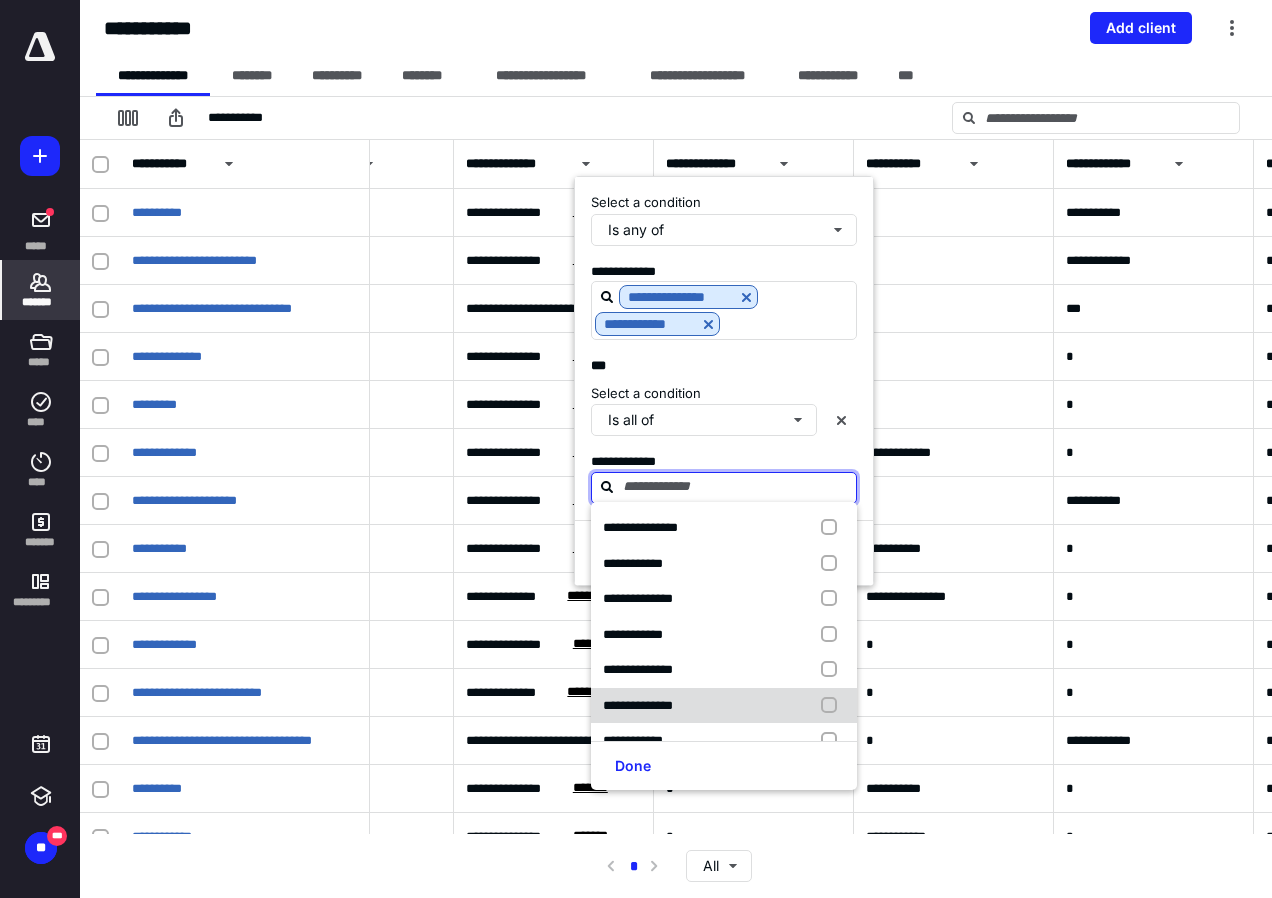 click on "**********" at bounding box center (638, 705) 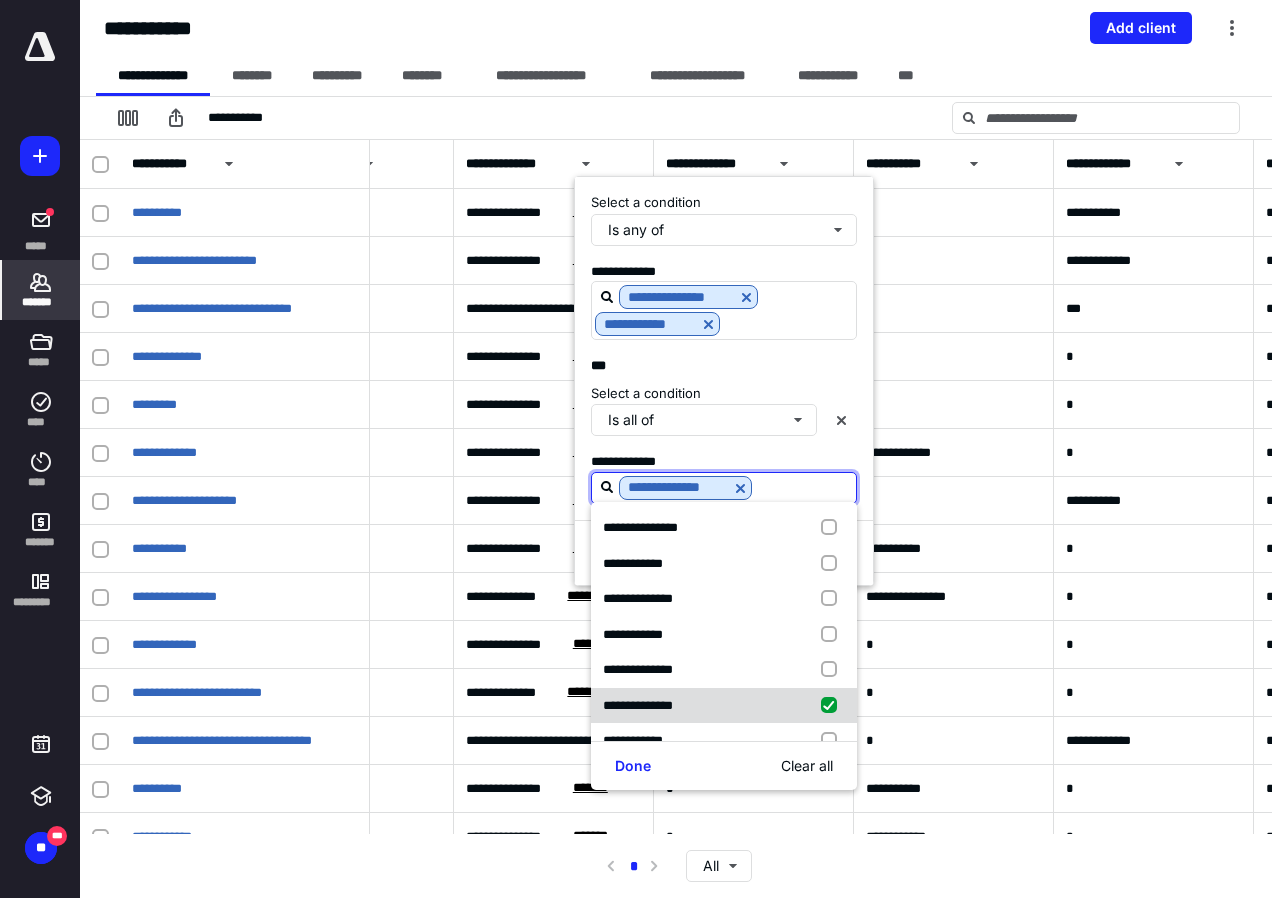 click on "**********" at bounding box center (638, 705) 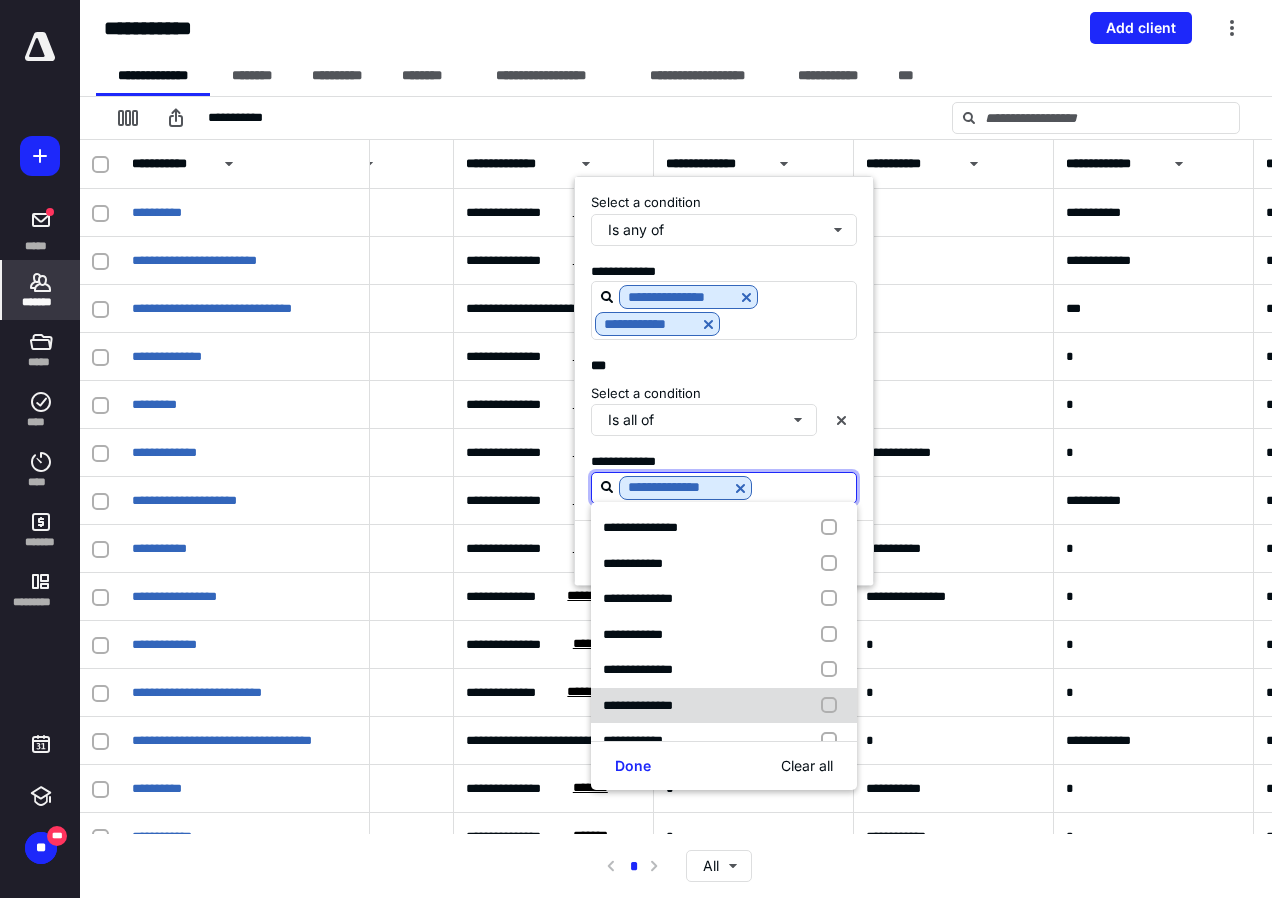 checkbox on "false" 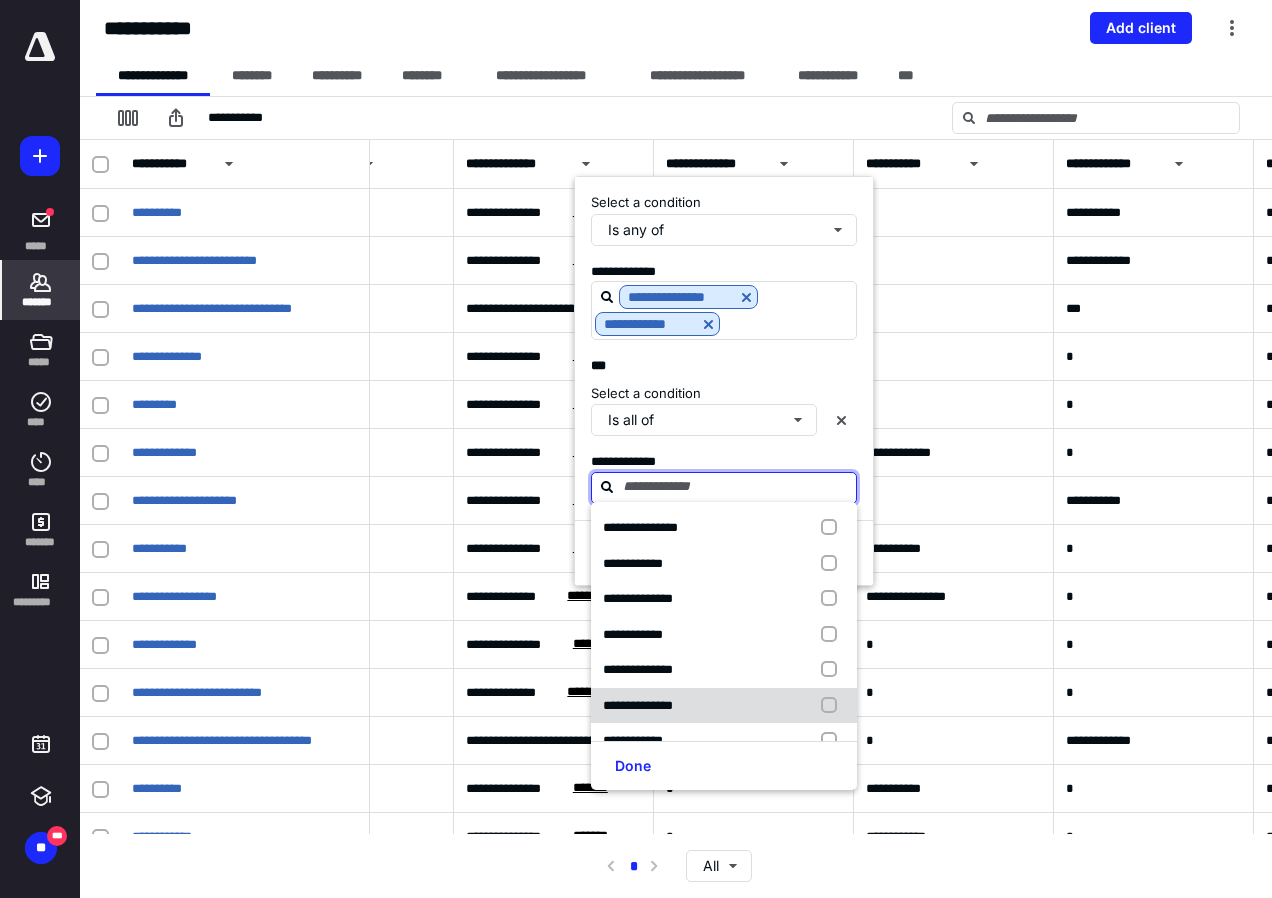 scroll, scrollTop: 100, scrollLeft: 0, axis: vertical 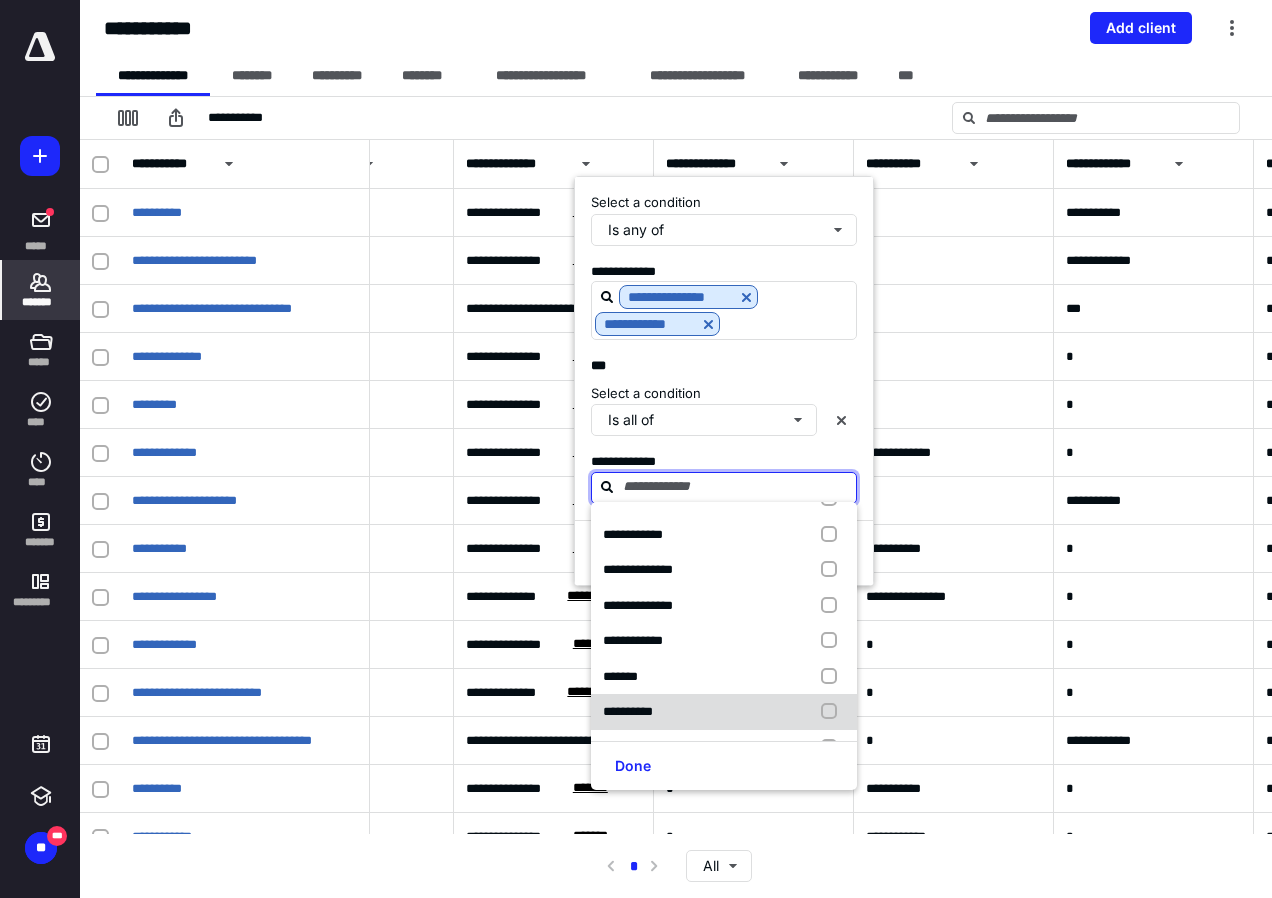 click on "**********" at bounding box center [628, 711] 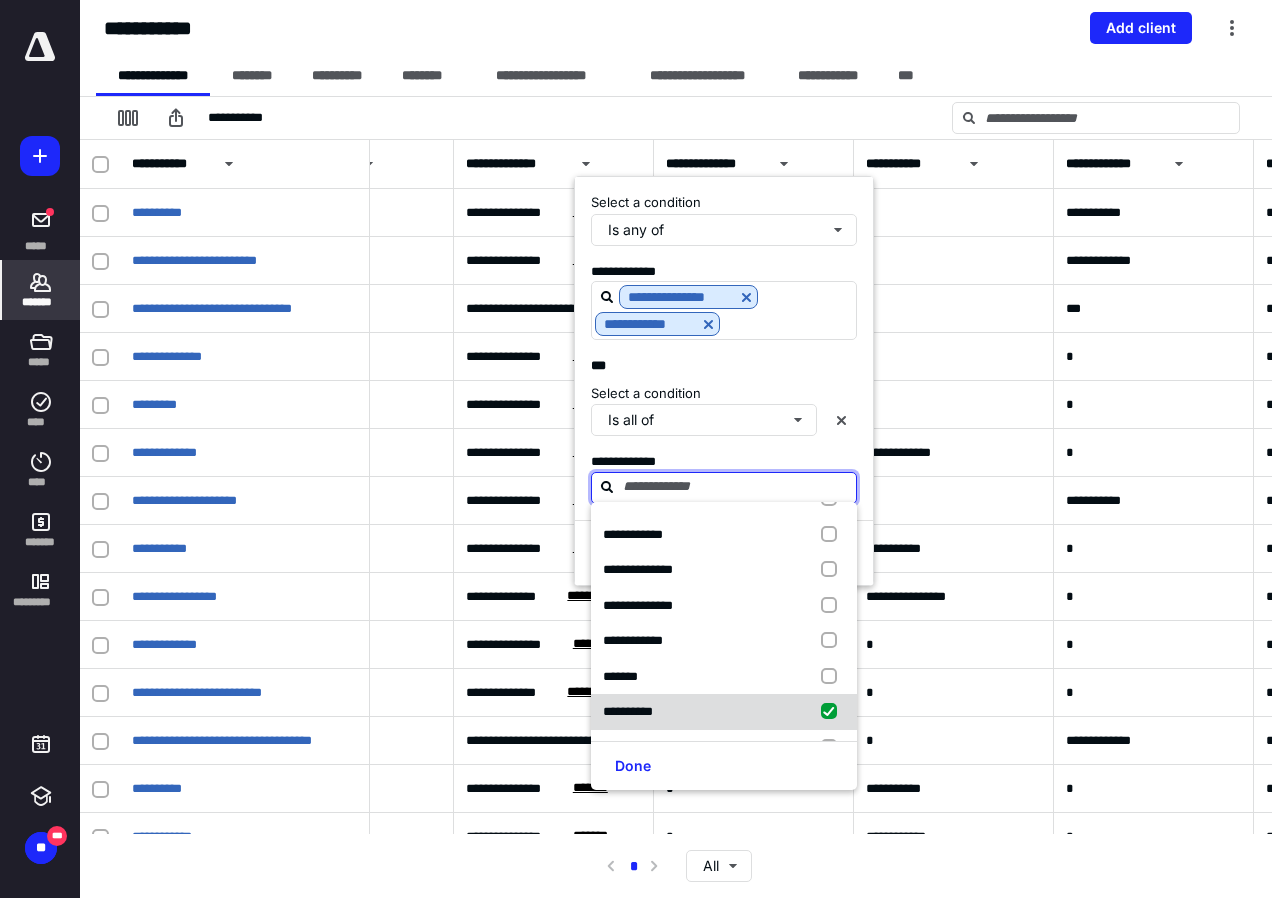 checkbox on "true" 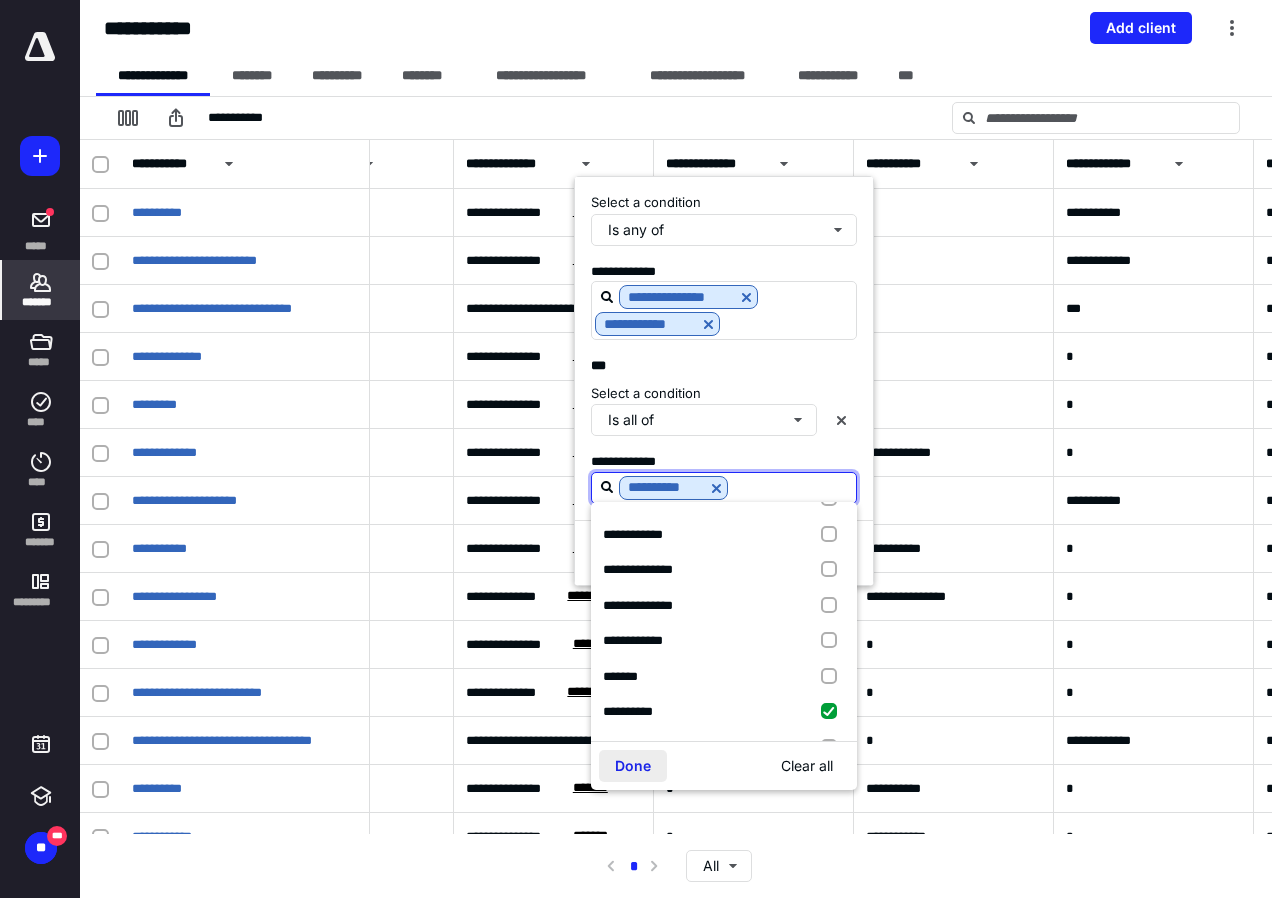 click on "Done" at bounding box center [633, 766] 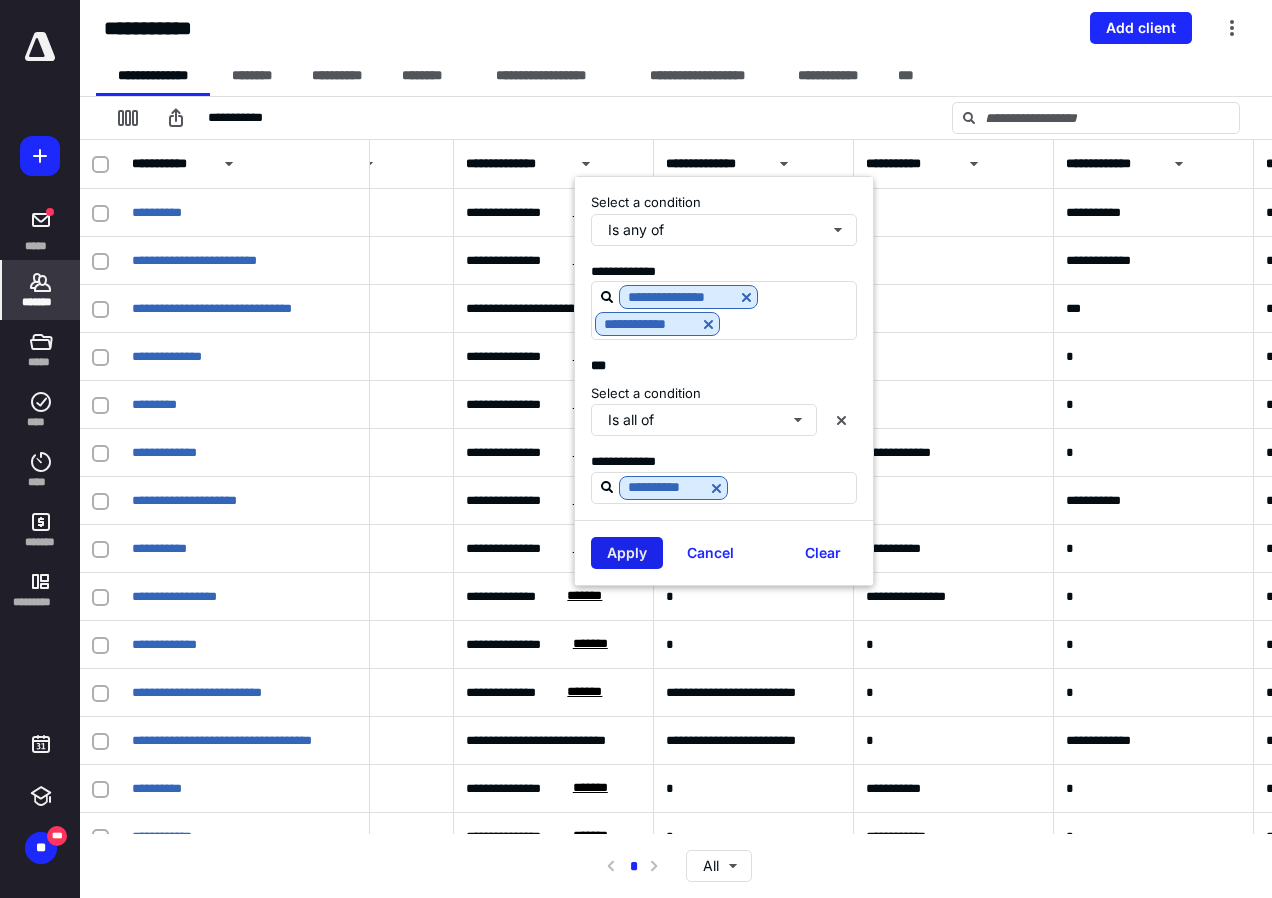 click on "Apply" at bounding box center (627, 553) 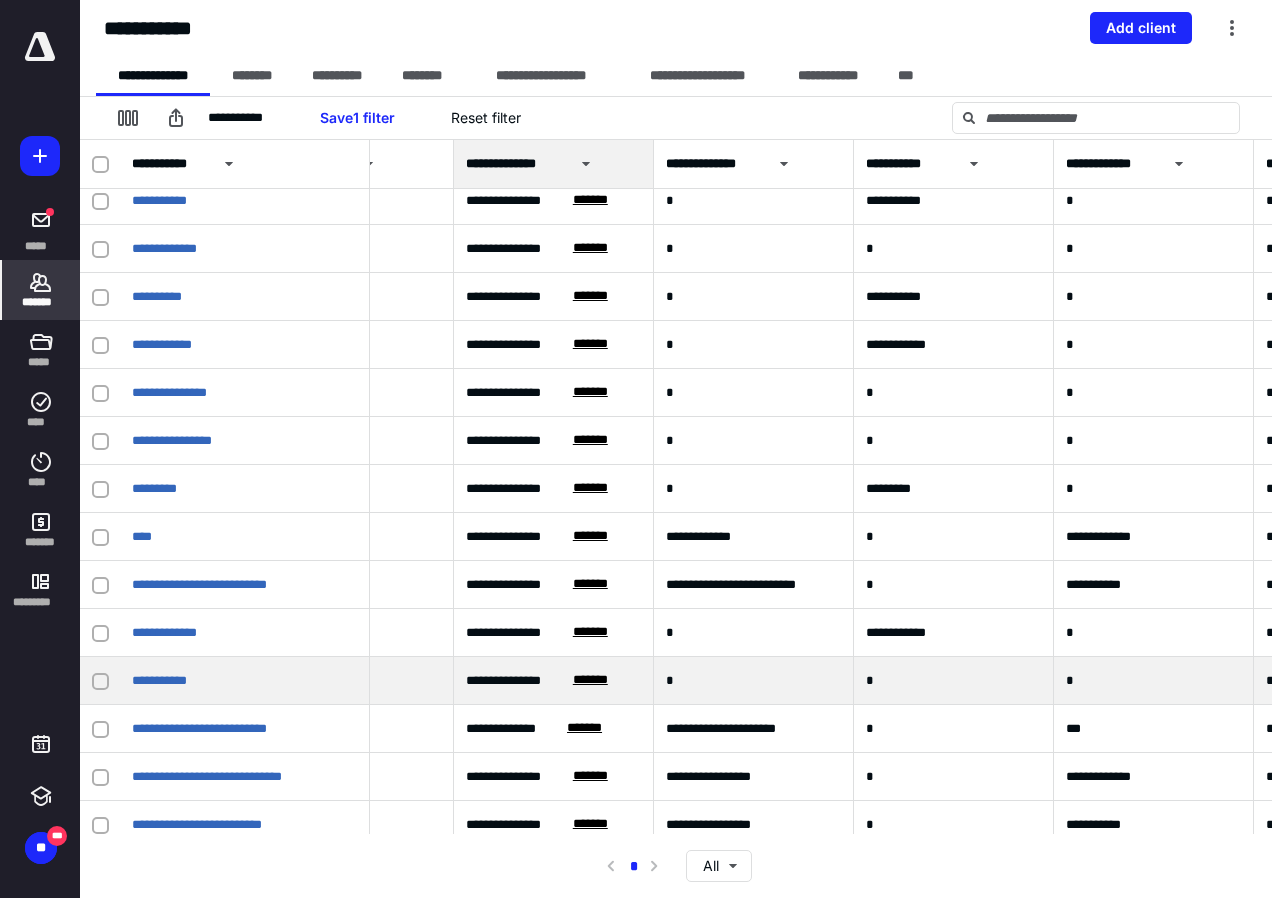 scroll, scrollTop: 500, scrollLeft: 1516, axis: both 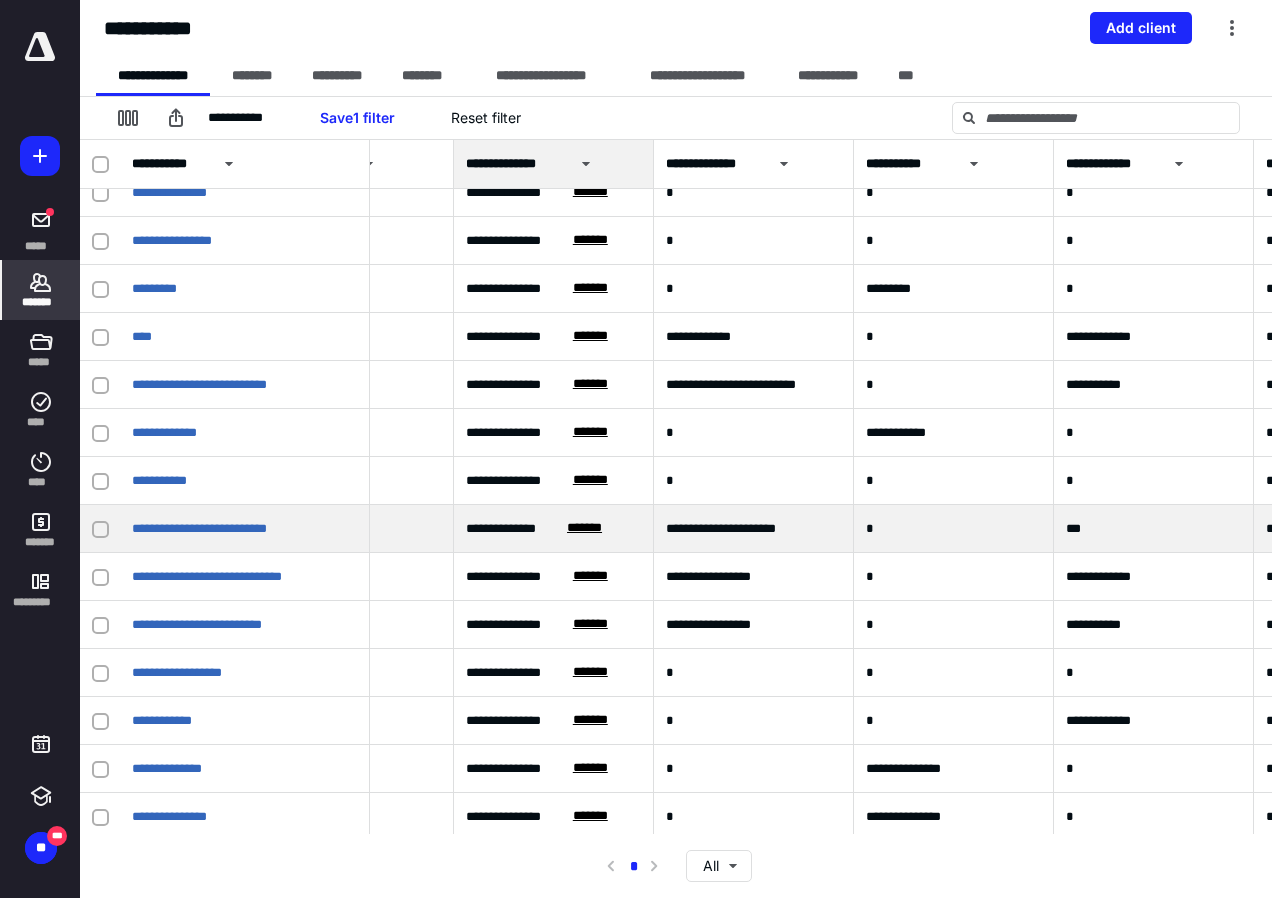 click on "*******" at bounding box center (584, 529) 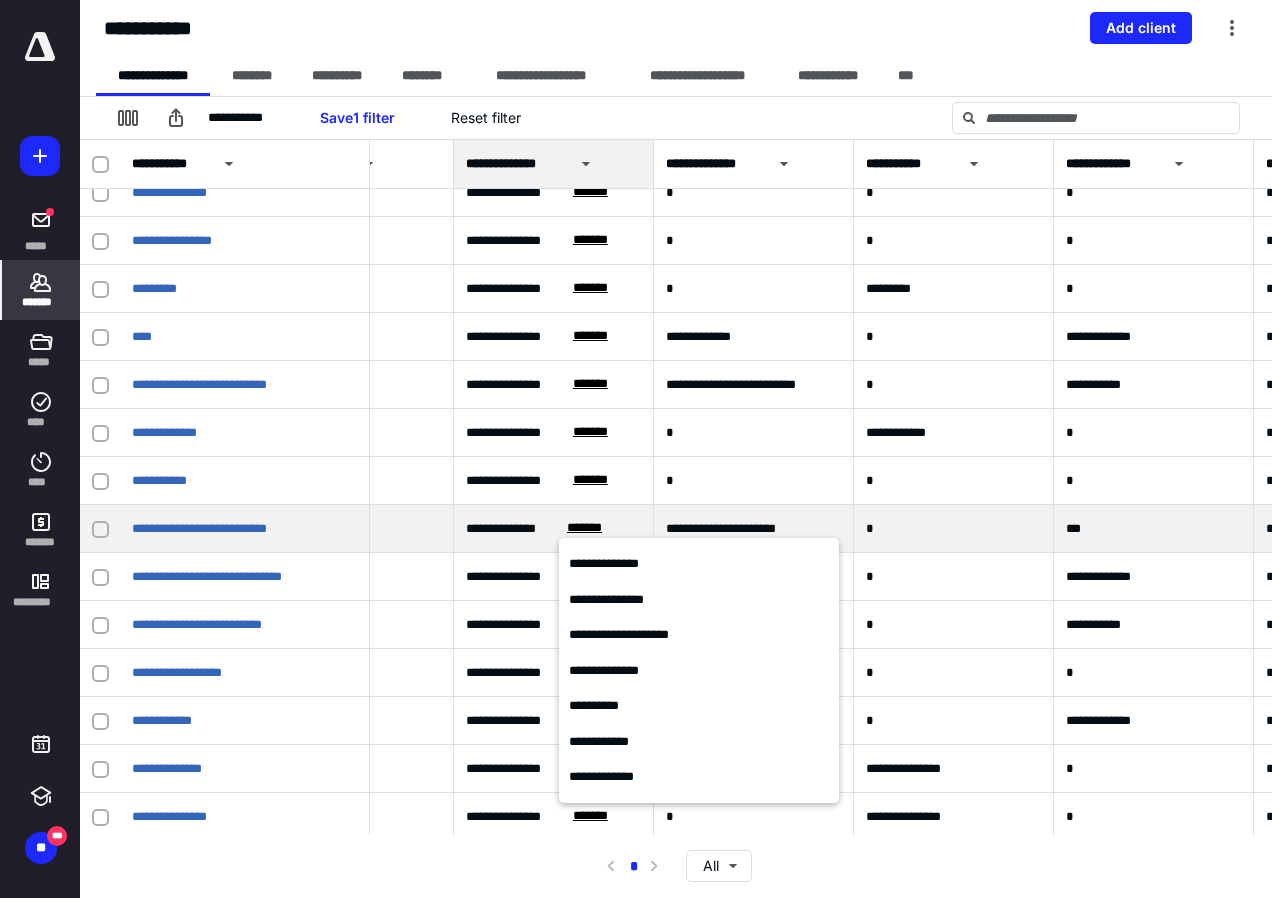 click on "*******" at bounding box center (584, 529) 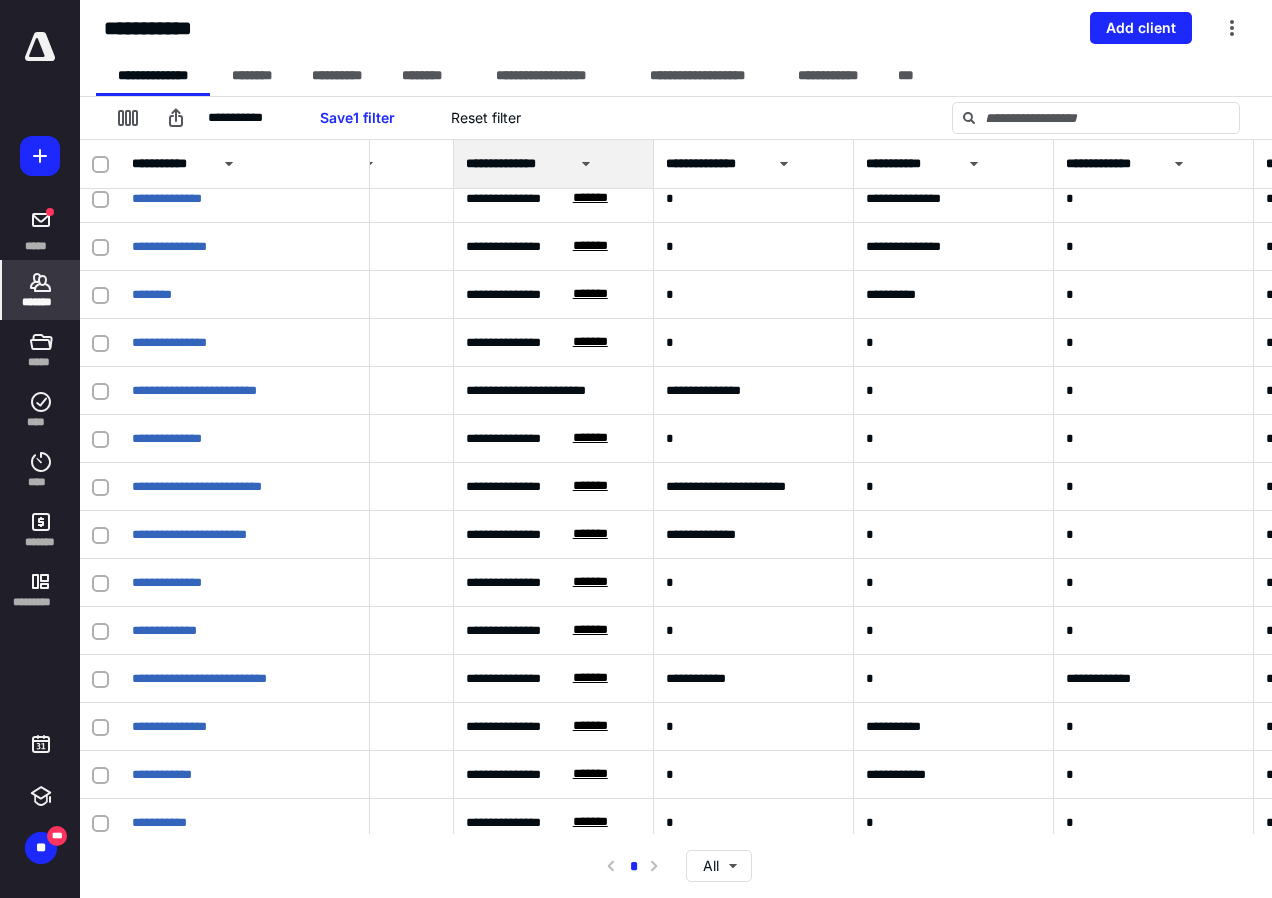 scroll, scrollTop: 370, scrollLeft: 1516, axis: both 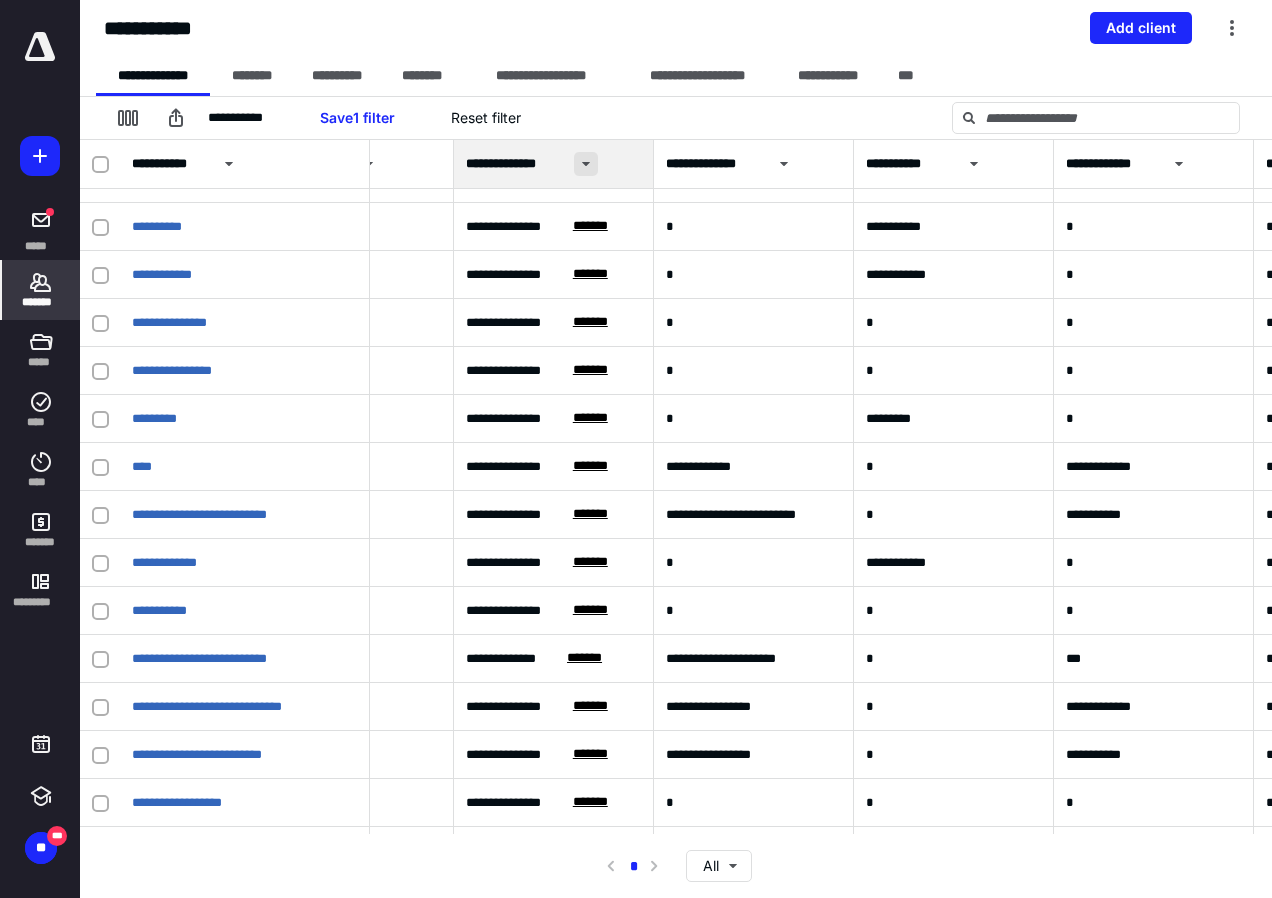 click at bounding box center (586, 164) 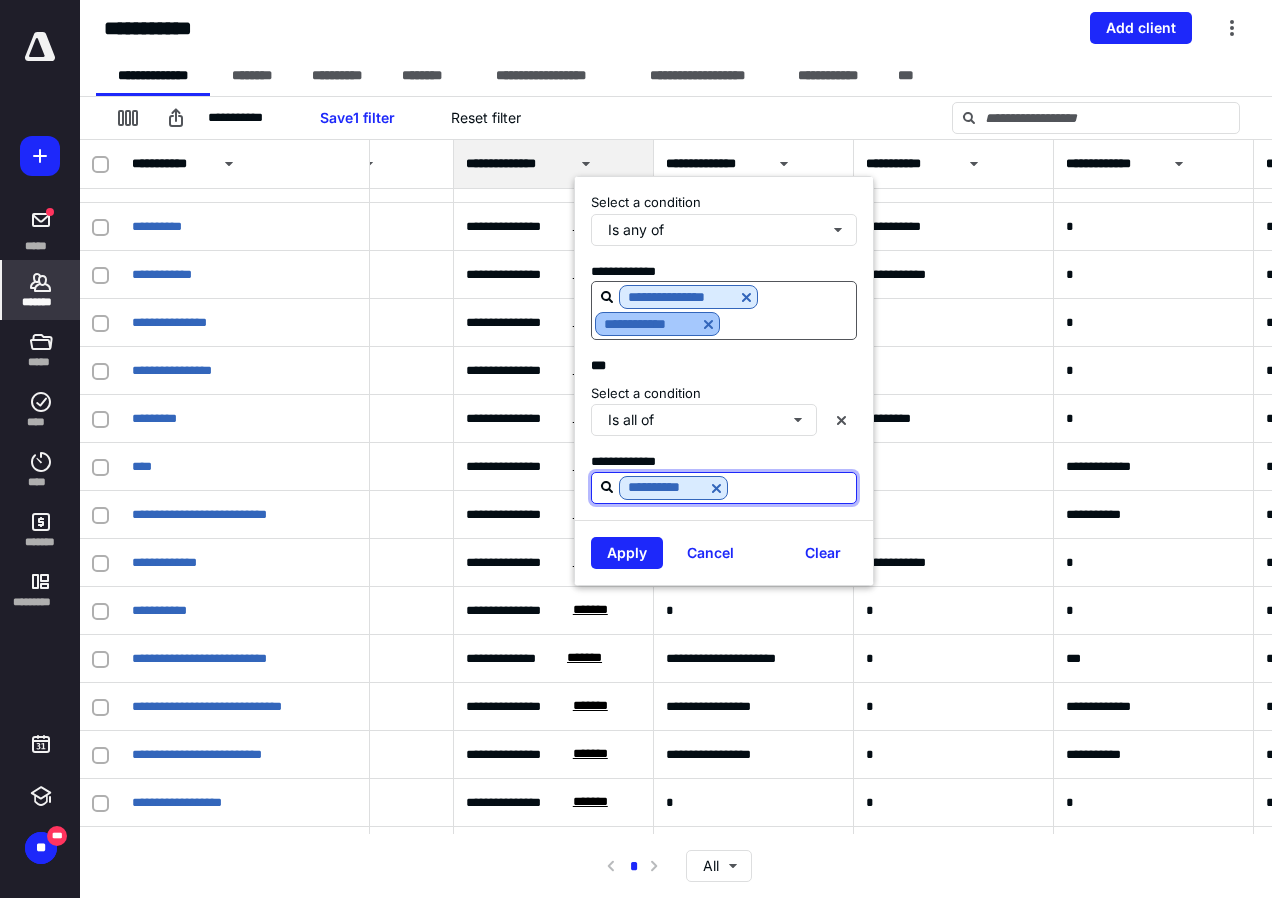 click at bounding box center [746, 297] 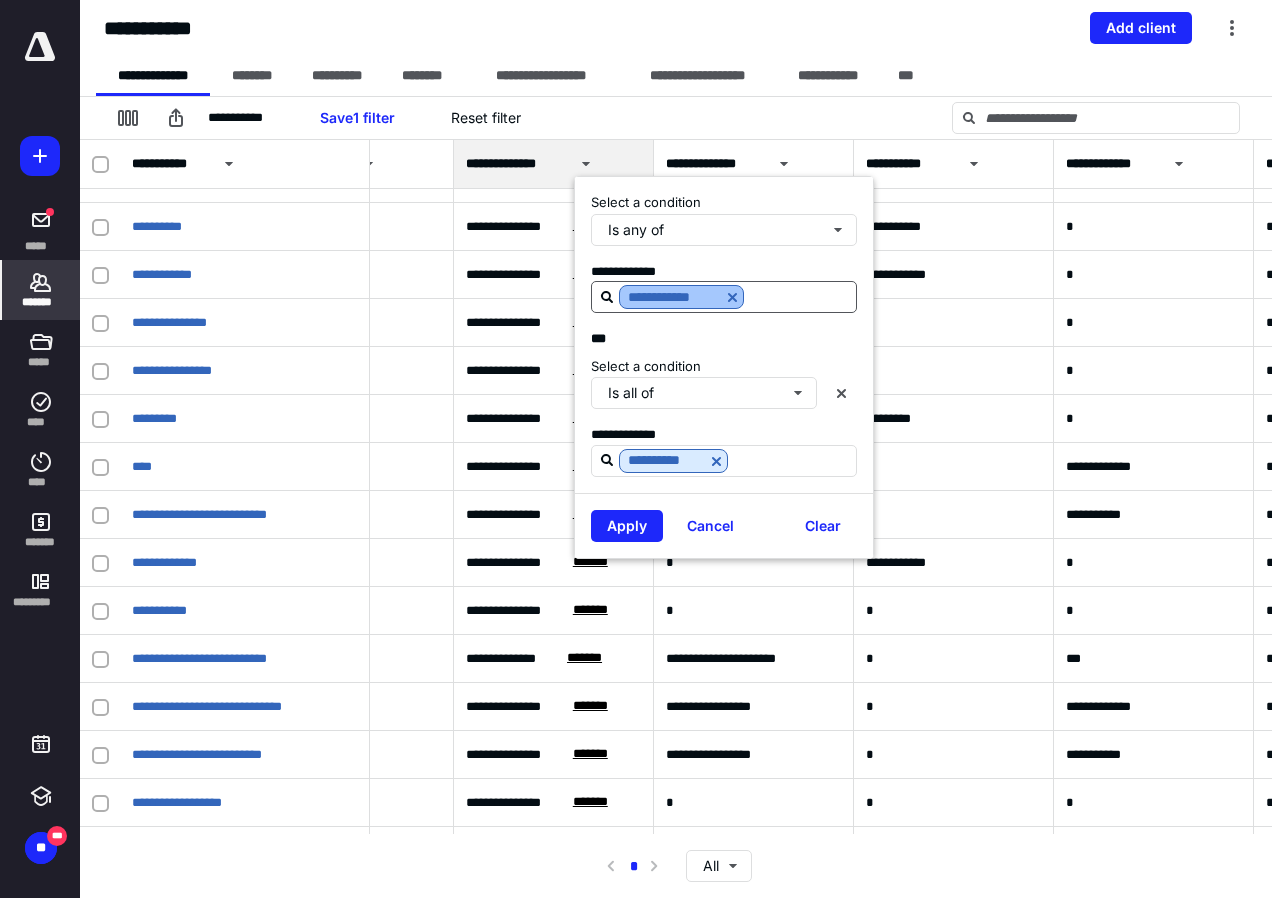 click at bounding box center [732, 297] 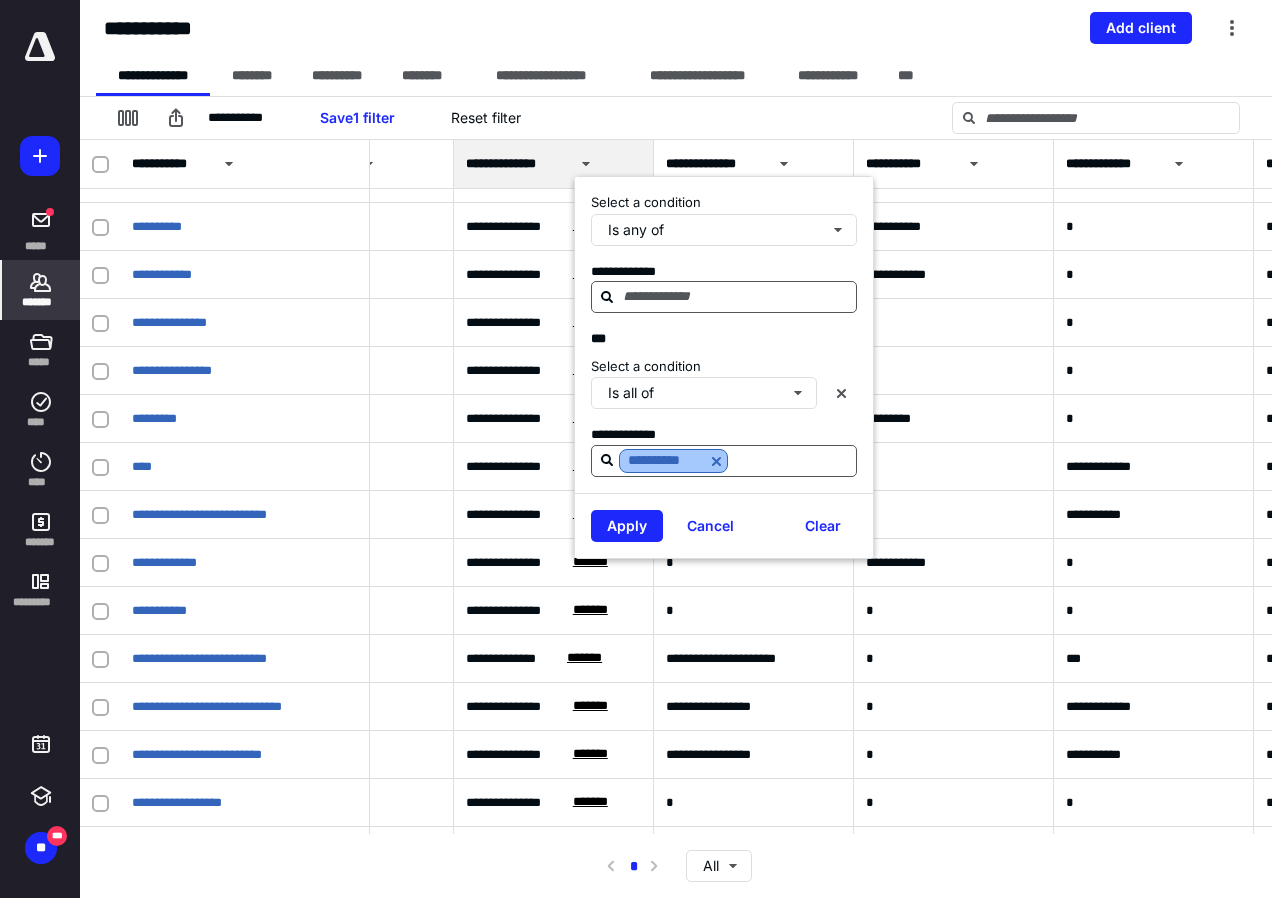 click at bounding box center [716, 461] 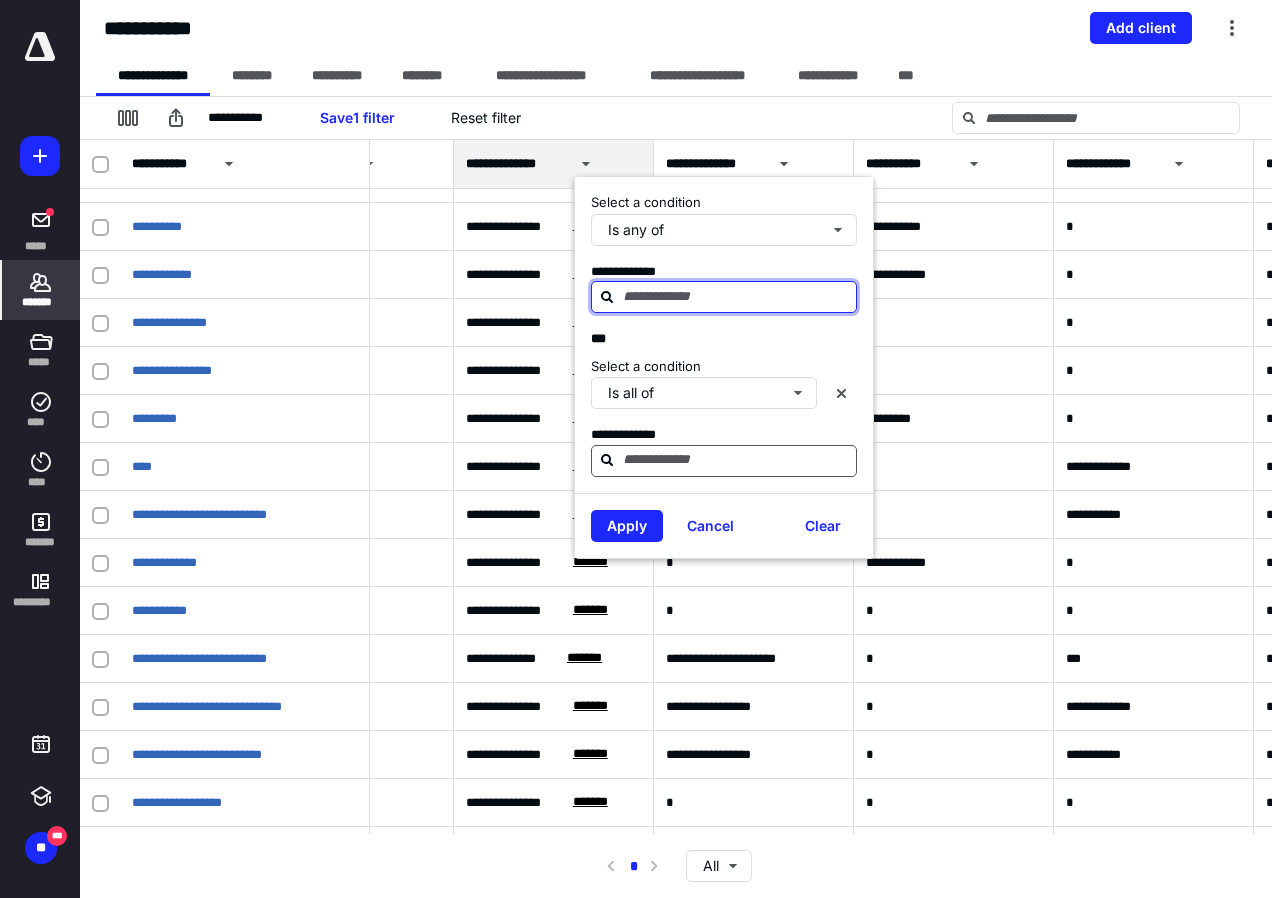 click at bounding box center (736, 296) 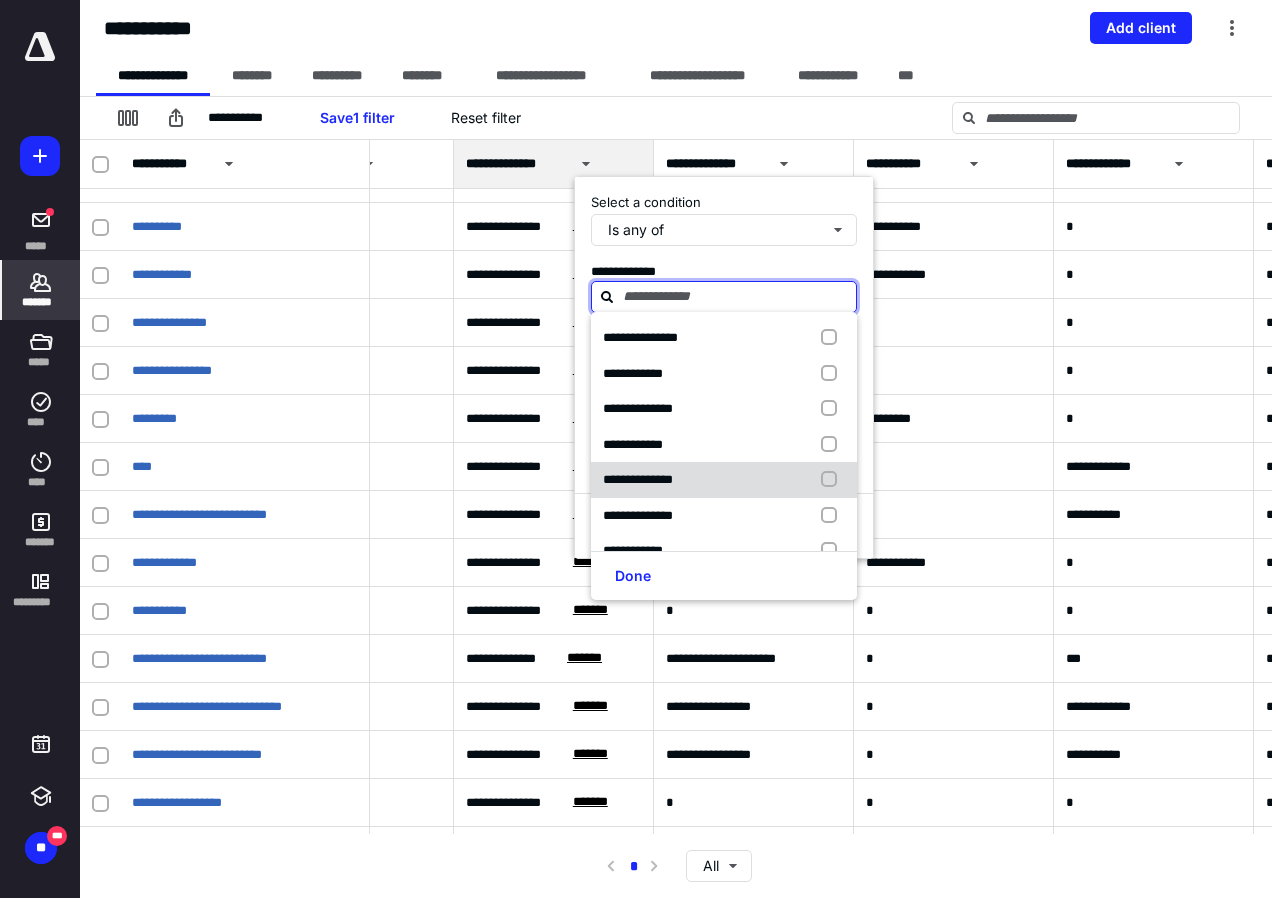 click on "**********" at bounding box center [638, 479] 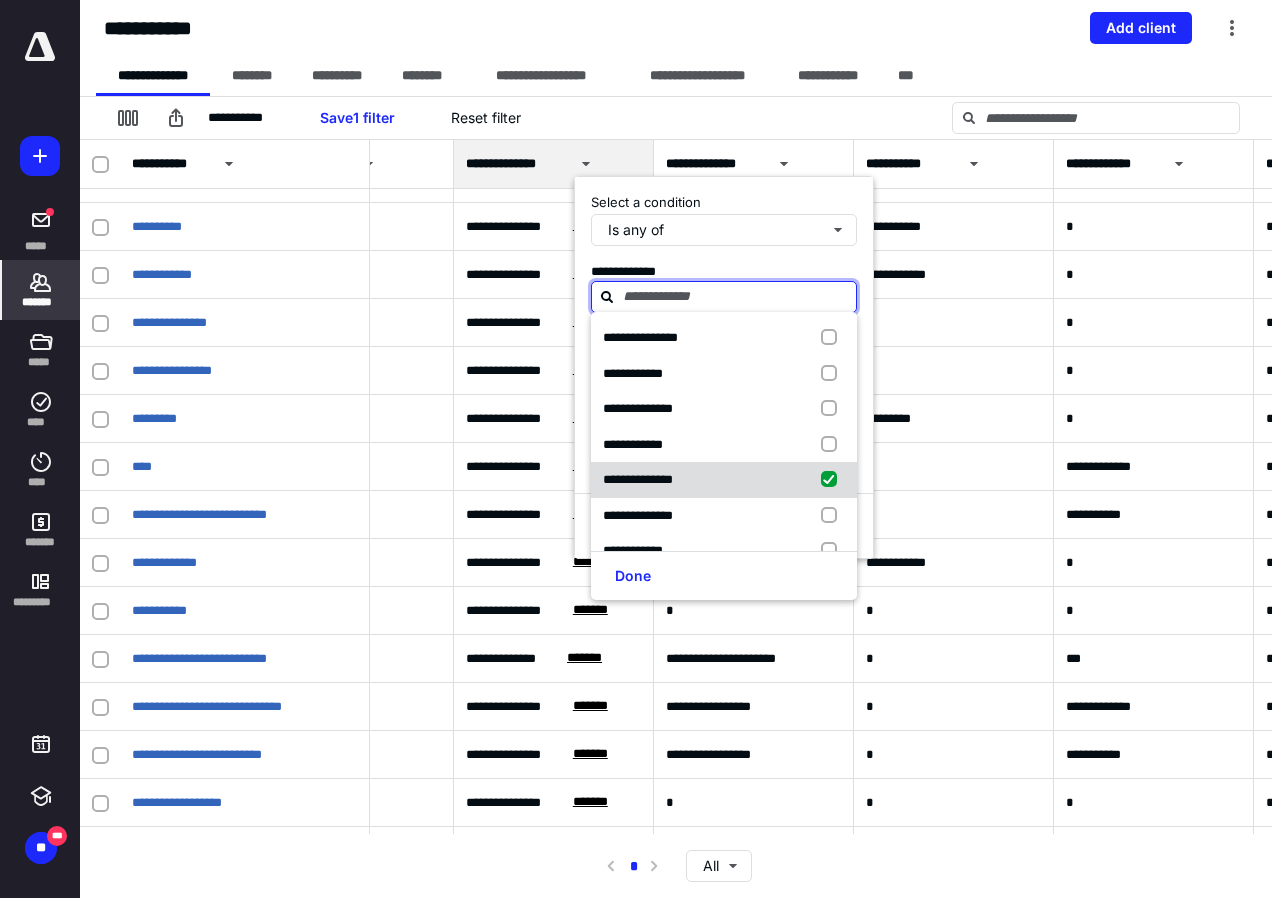 checkbox on "true" 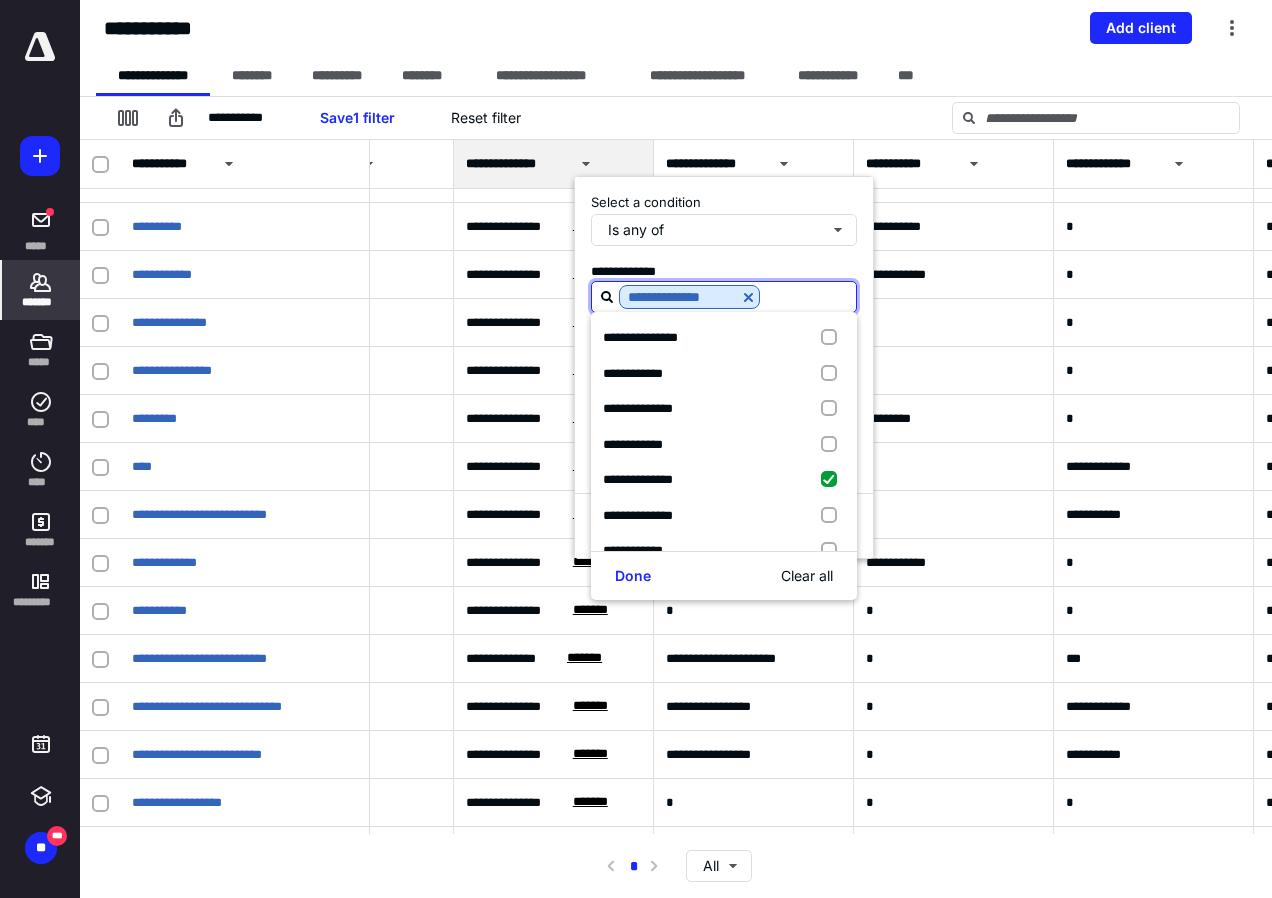 scroll, scrollTop: 200, scrollLeft: 0, axis: vertical 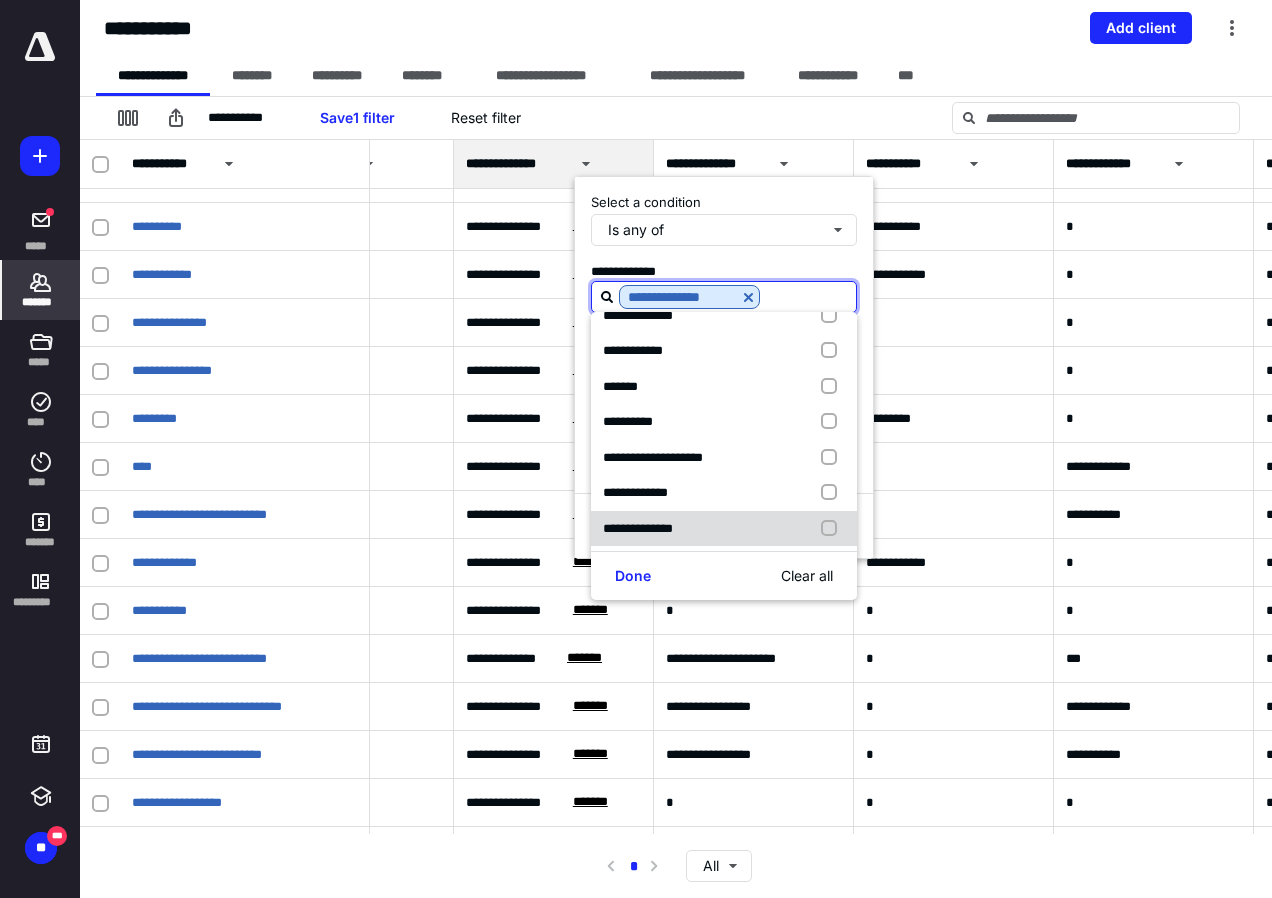 click on "**********" at bounding box center [638, 528] 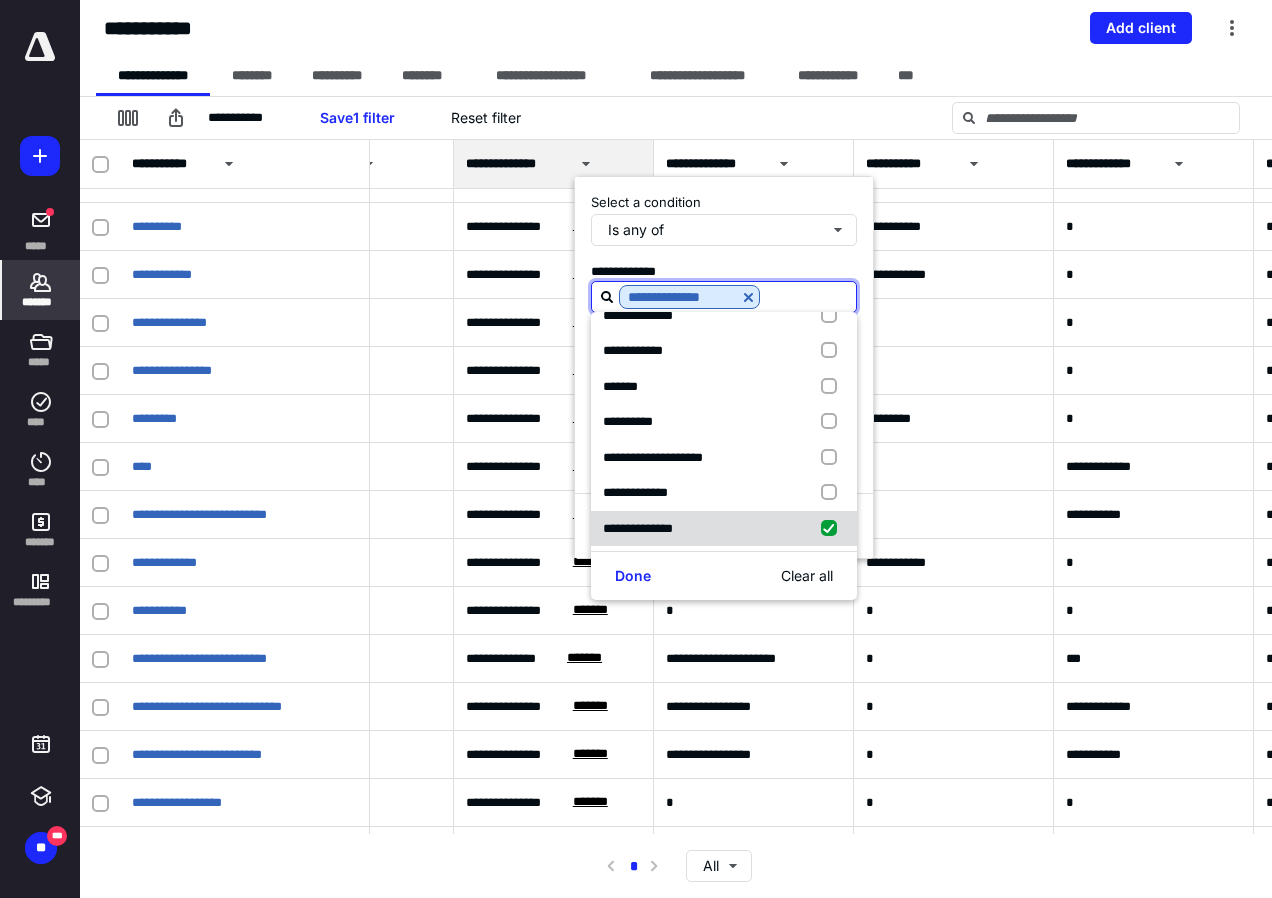 checkbox on "true" 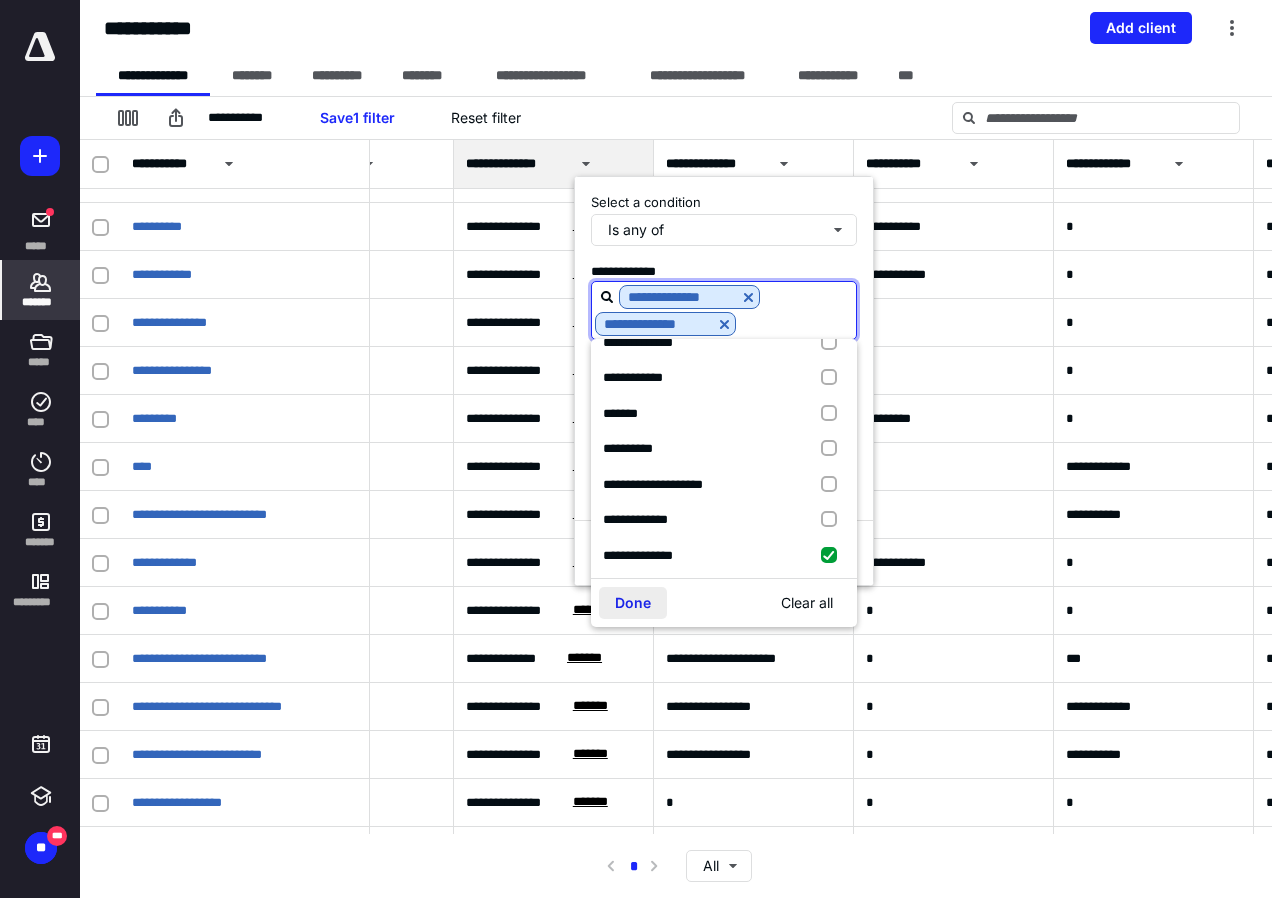 click on "Done" at bounding box center [633, 603] 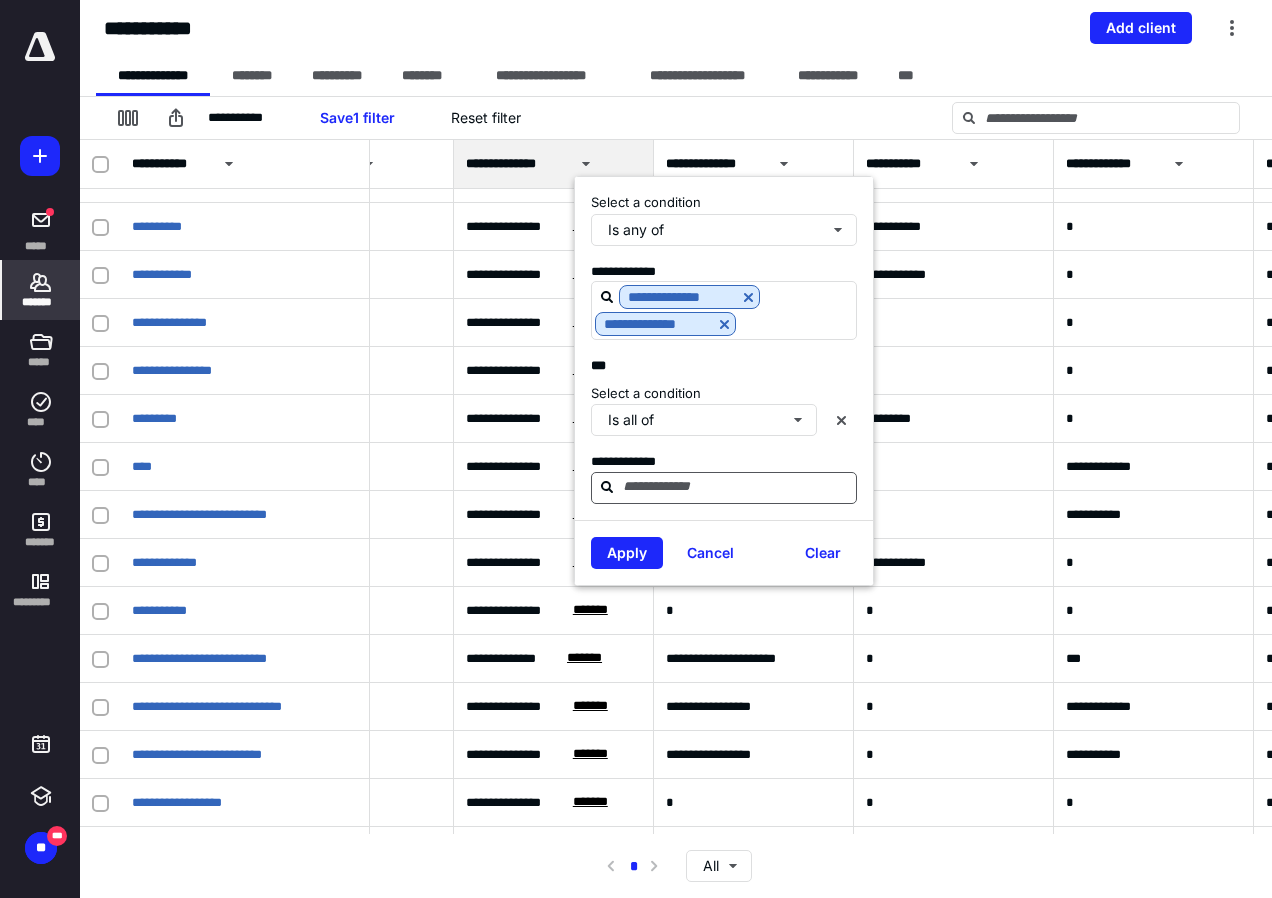 click at bounding box center (736, 487) 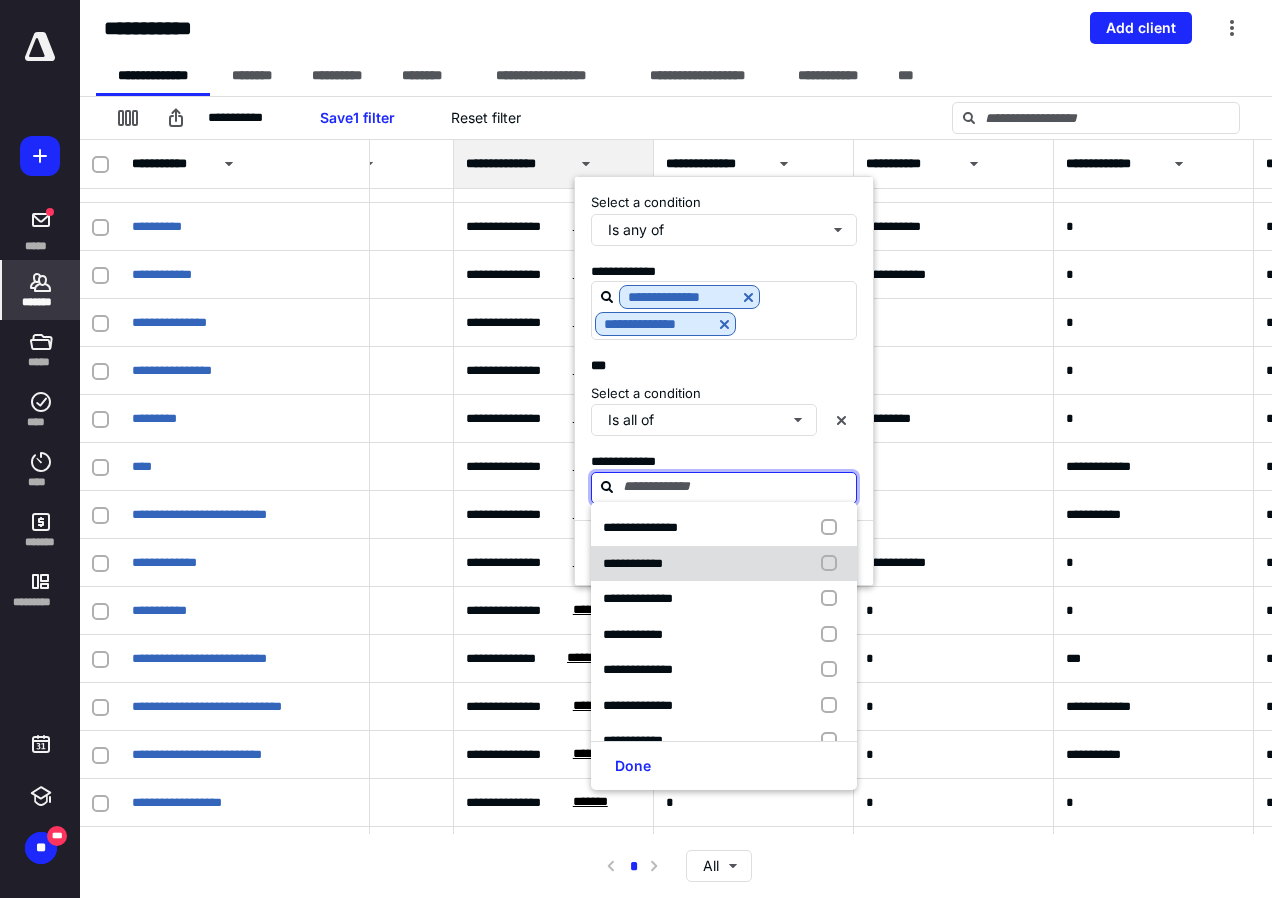 click on "**********" at bounding box center [633, 563] 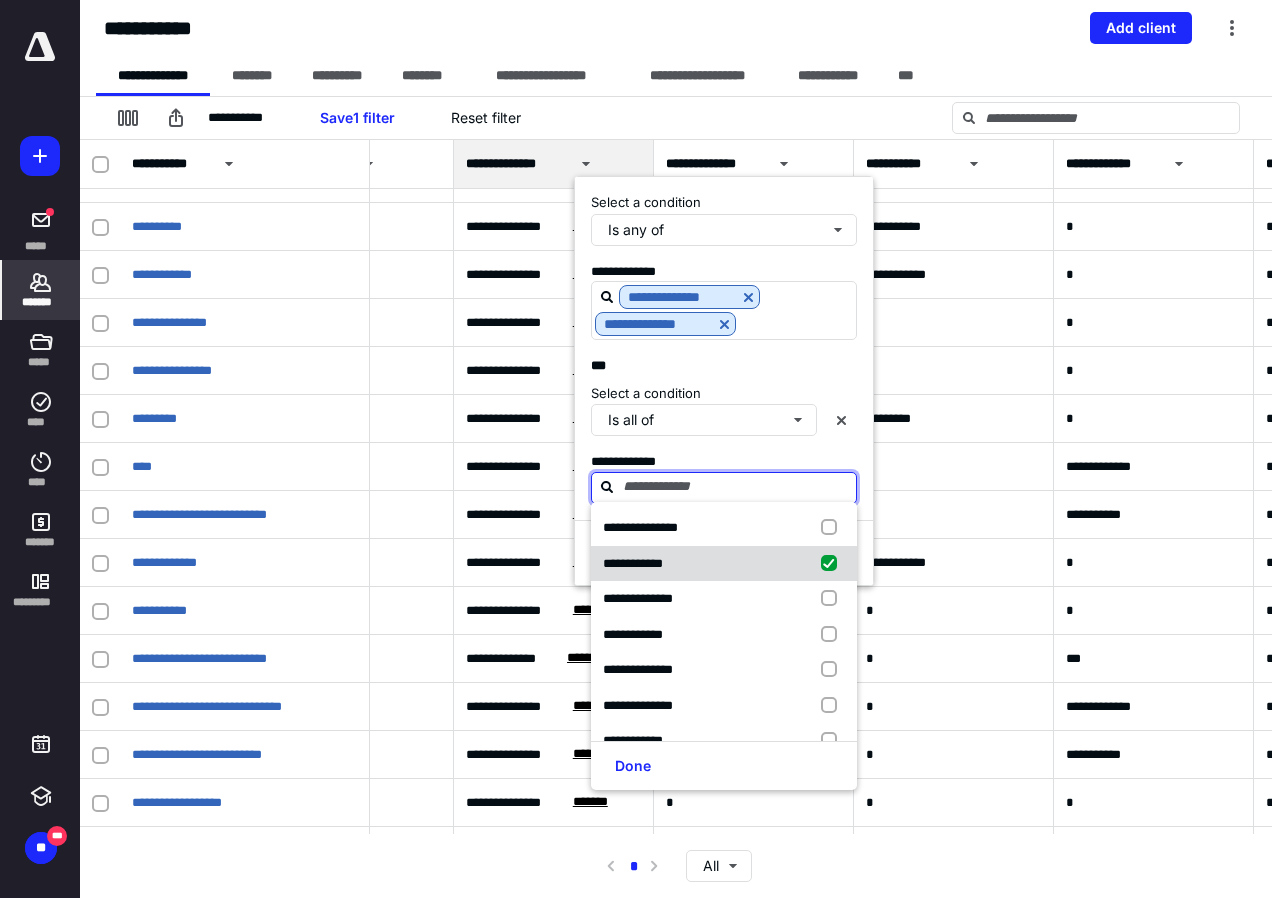 checkbox on "true" 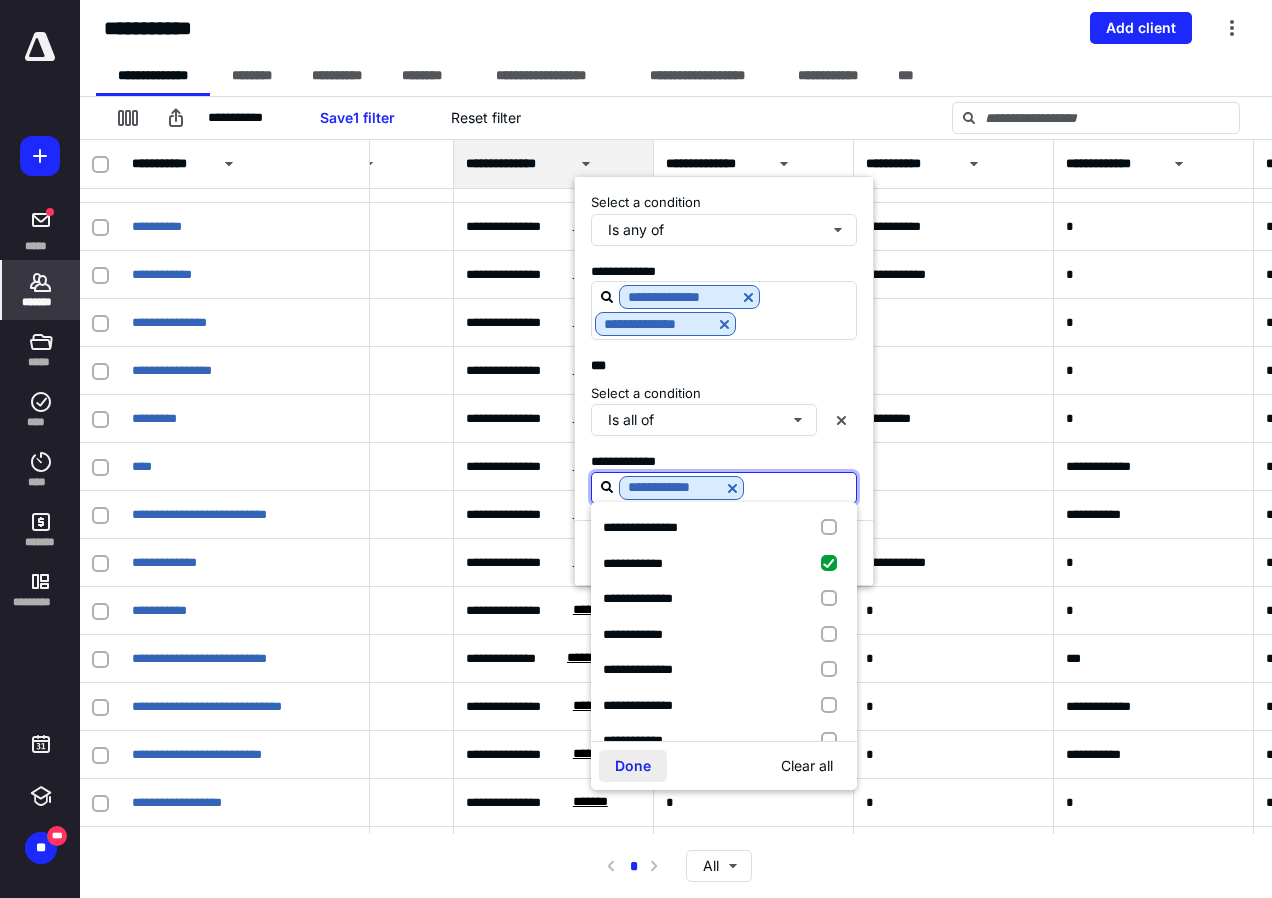 click on "Done" at bounding box center (633, 766) 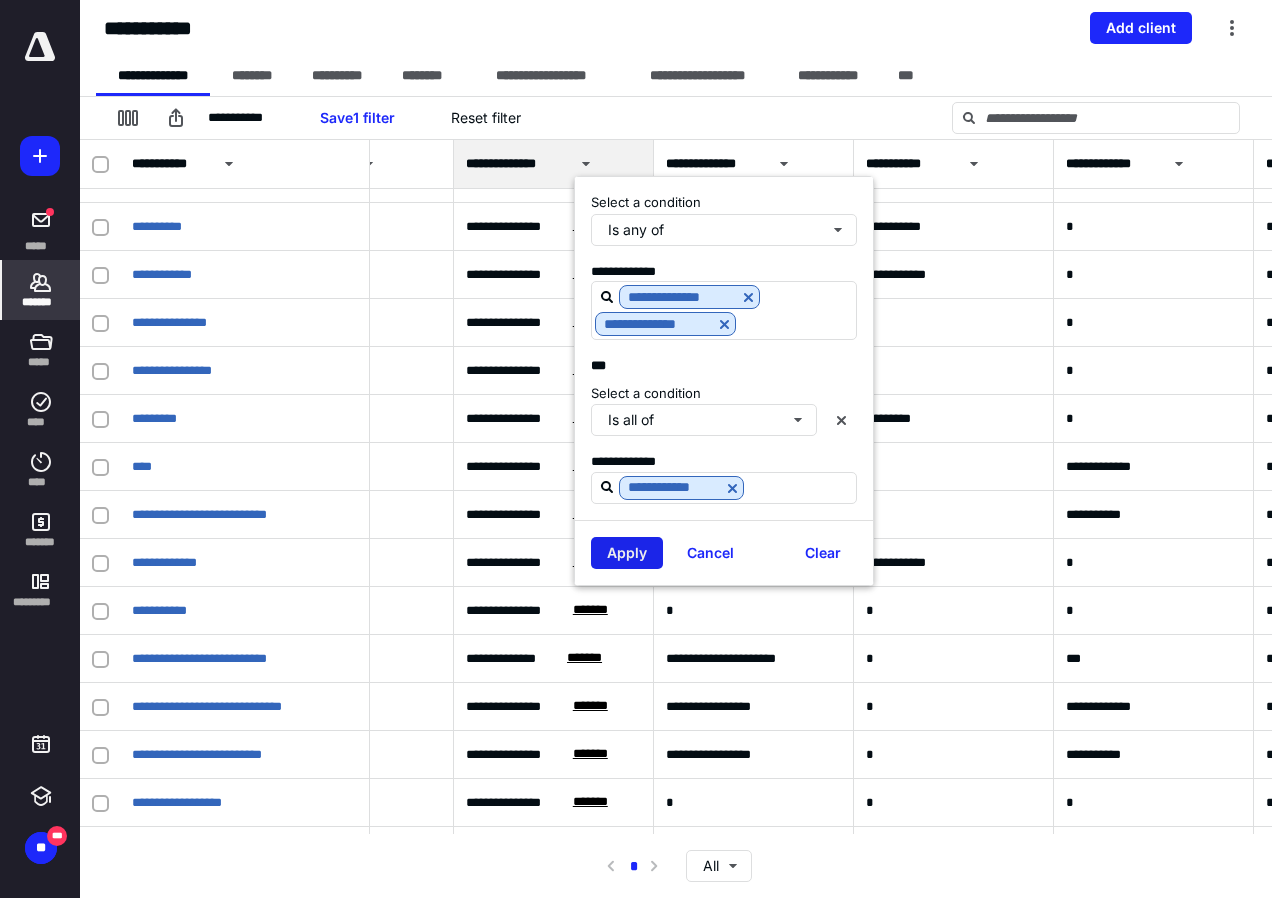 click on "Apply" at bounding box center (627, 553) 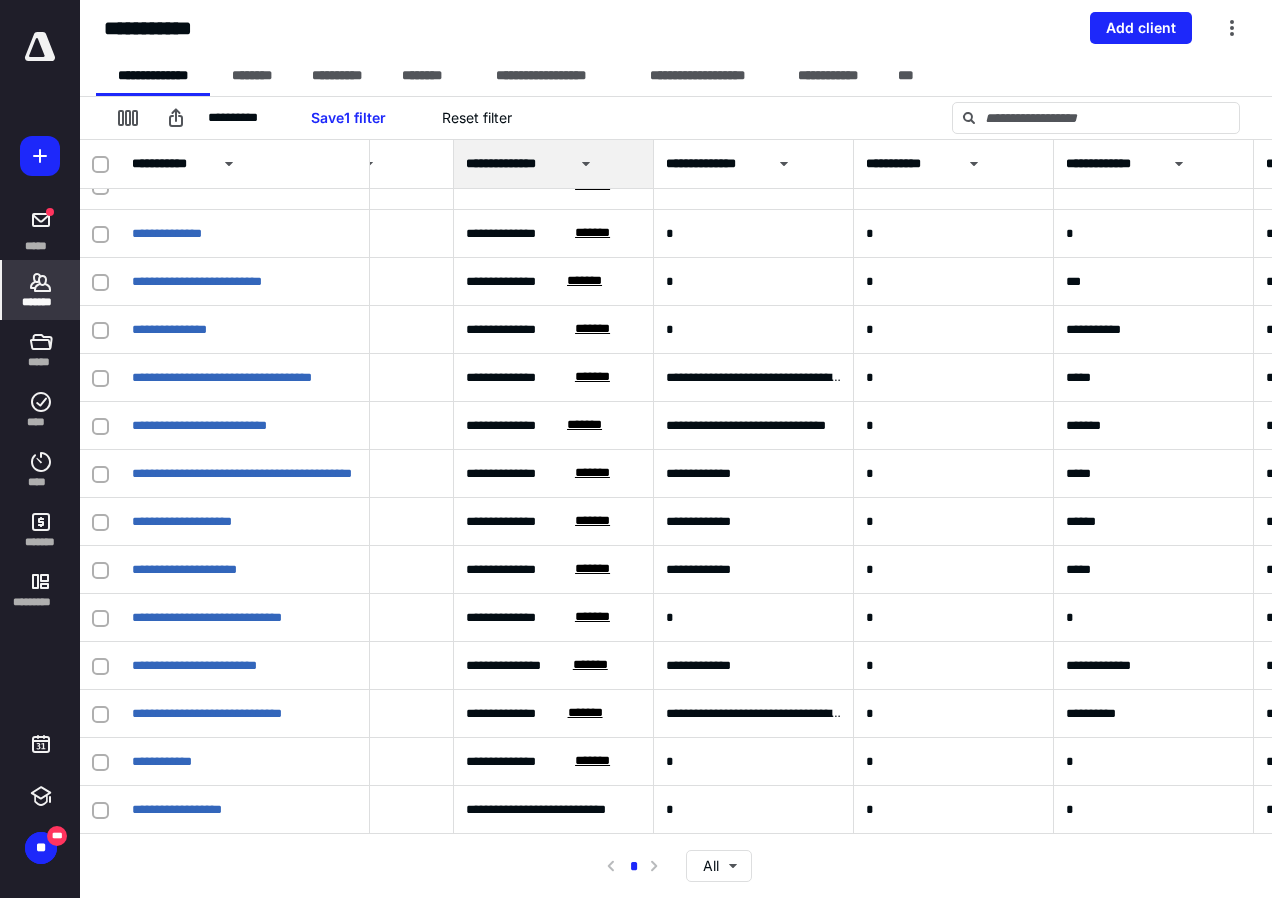 scroll, scrollTop: 0, scrollLeft: 1516, axis: horizontal 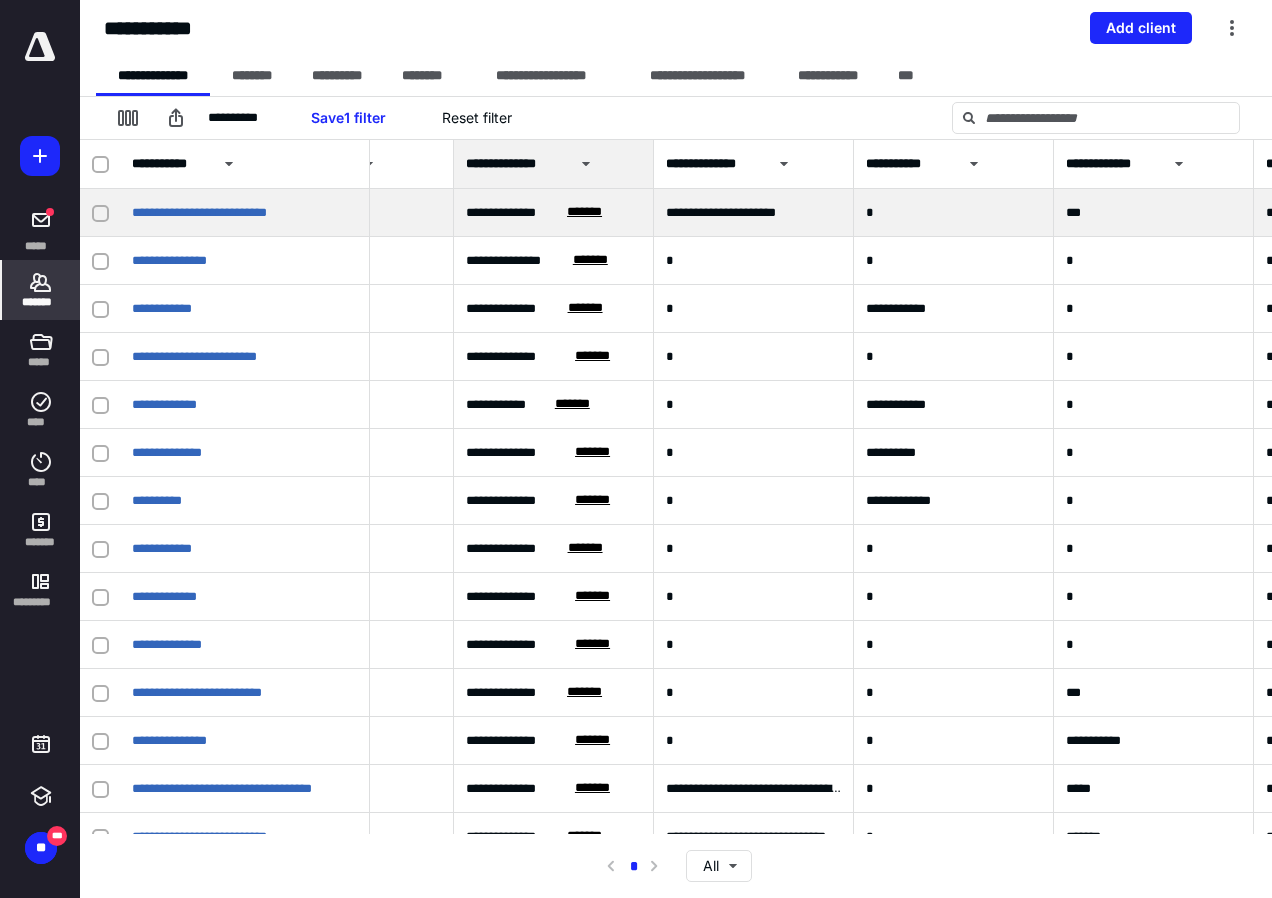 click on "**********" at bounding box center [510, 213] 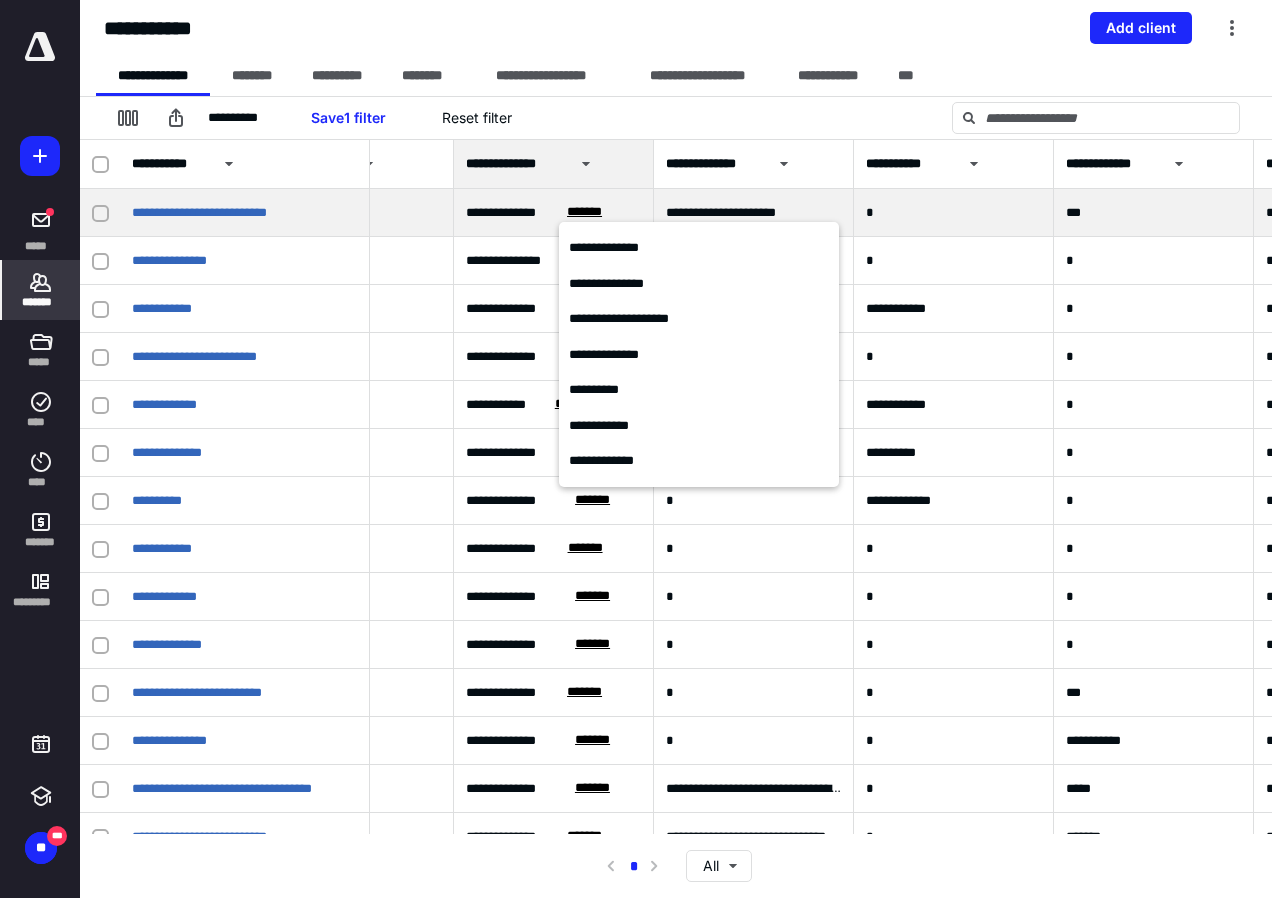 click on "**********" at bounding box center (510, 213) 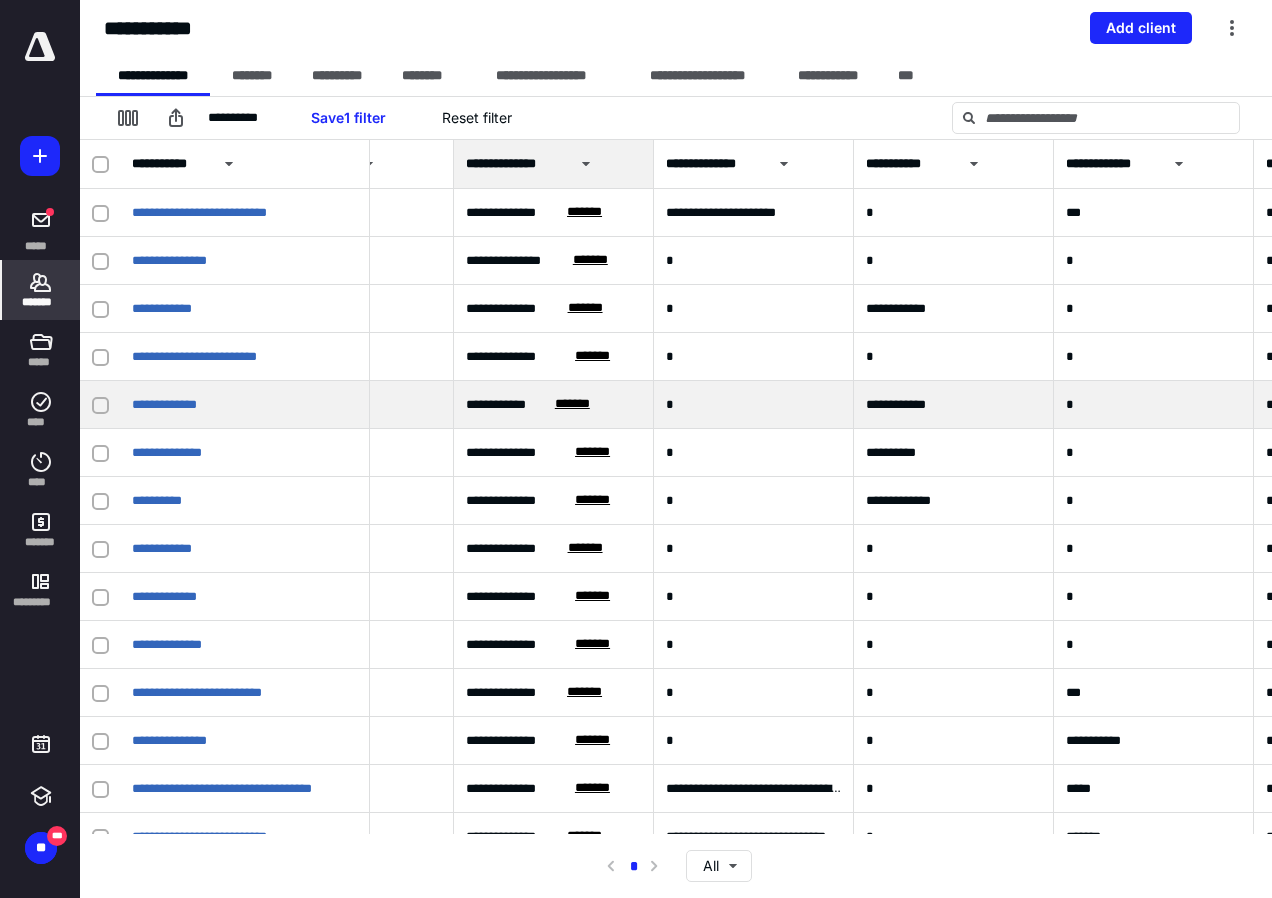 click on "**********" at bounding box center [504, 405] 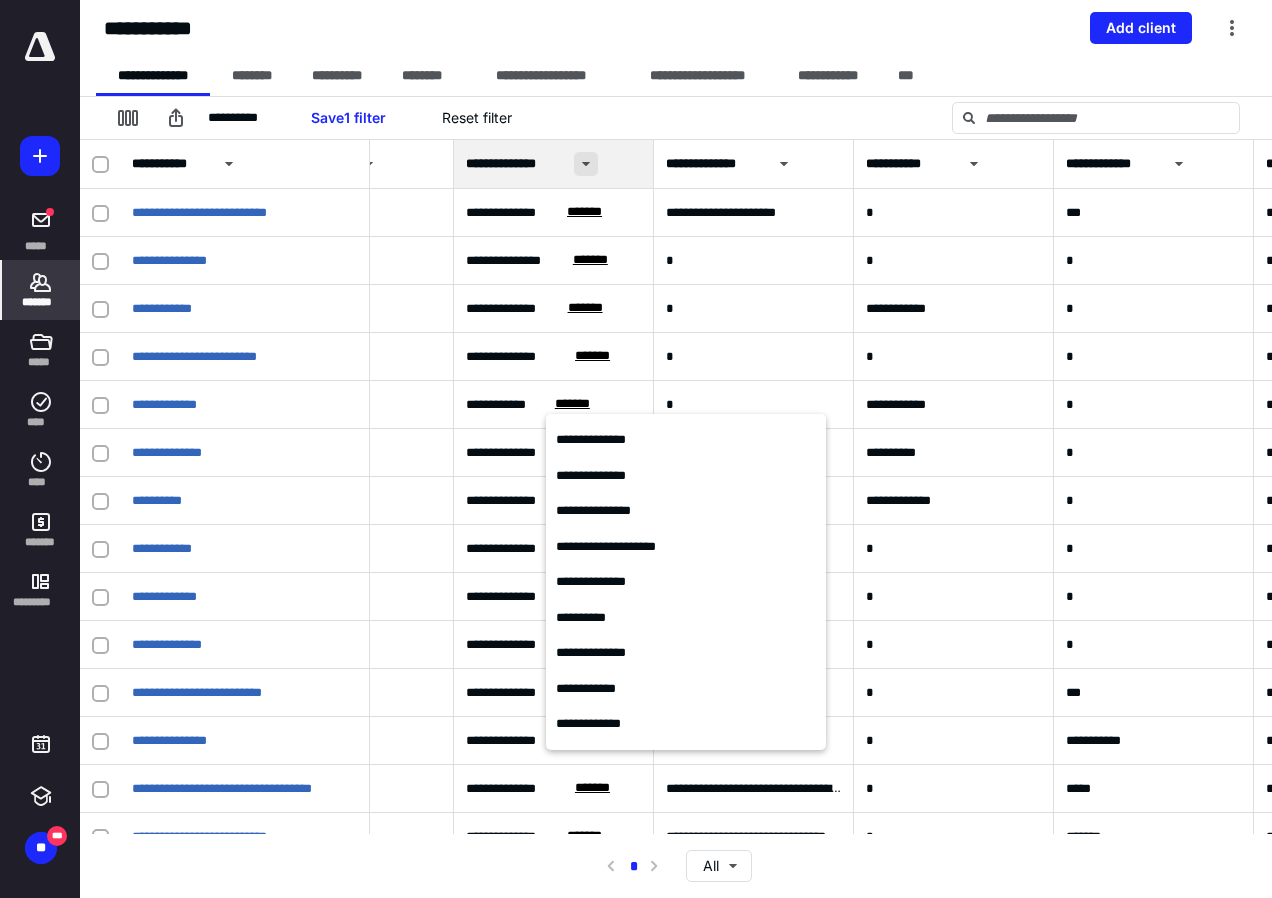 click at bounding box center [586, 164] 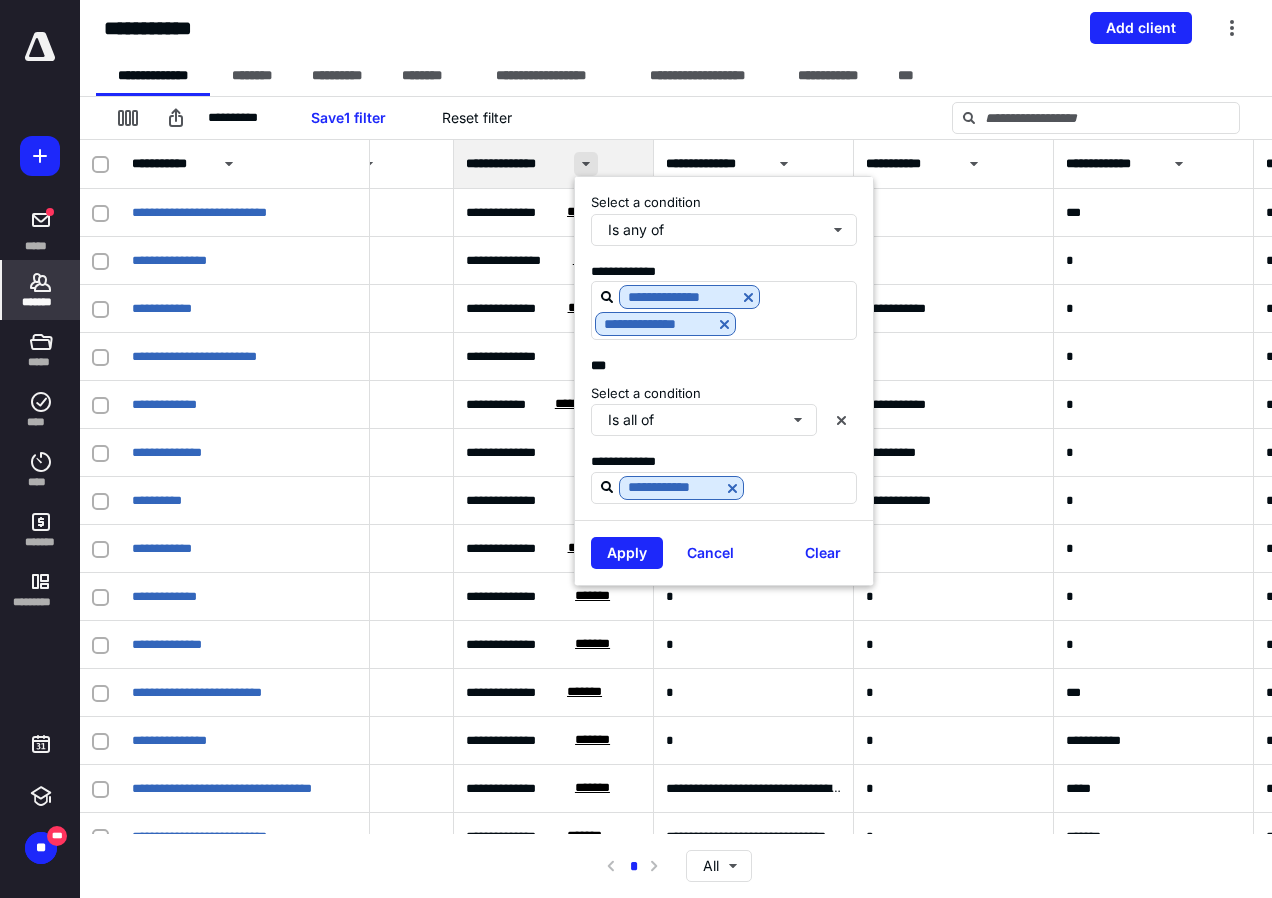 click at bounding box center (586, 164) 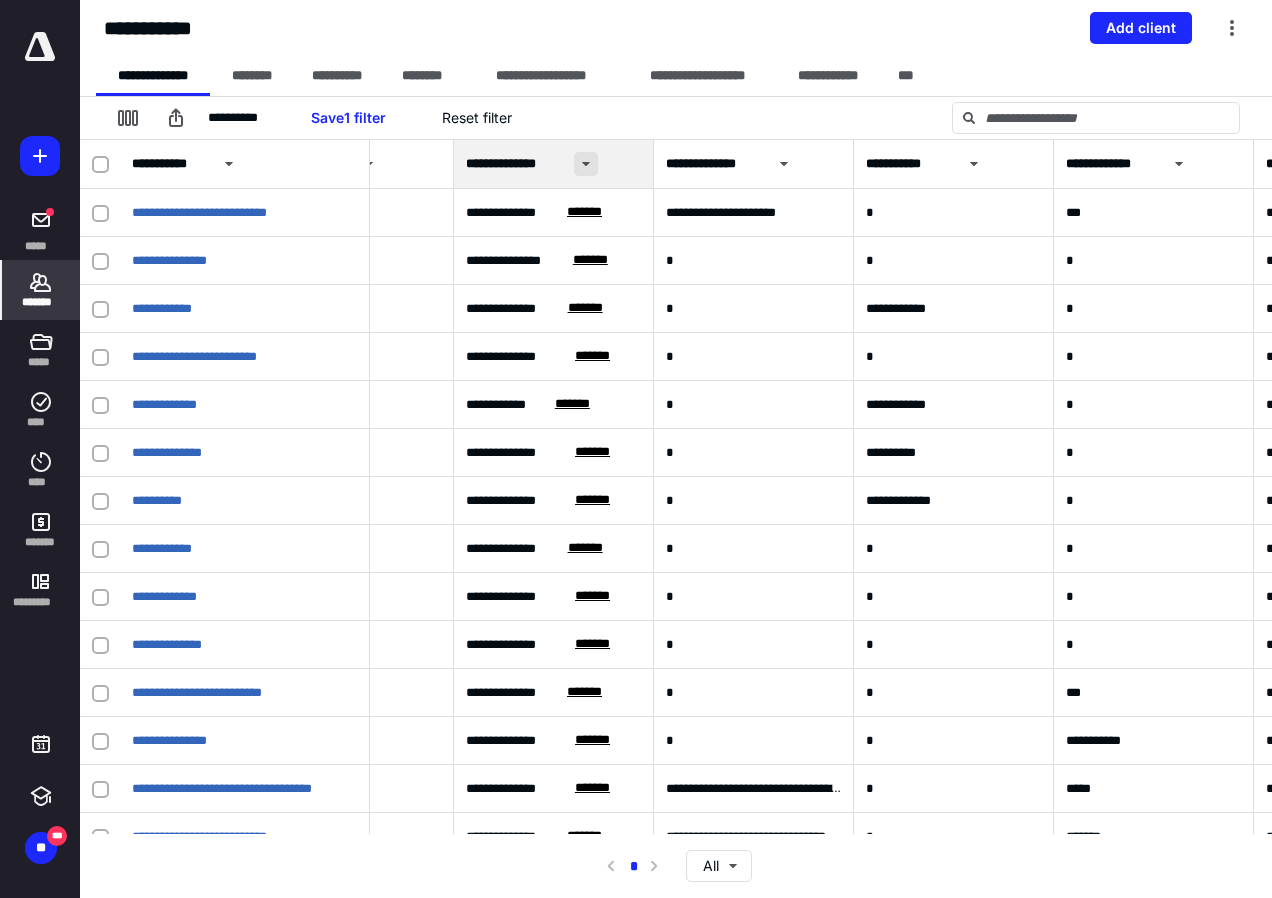 click at bounding box center [586, 164] 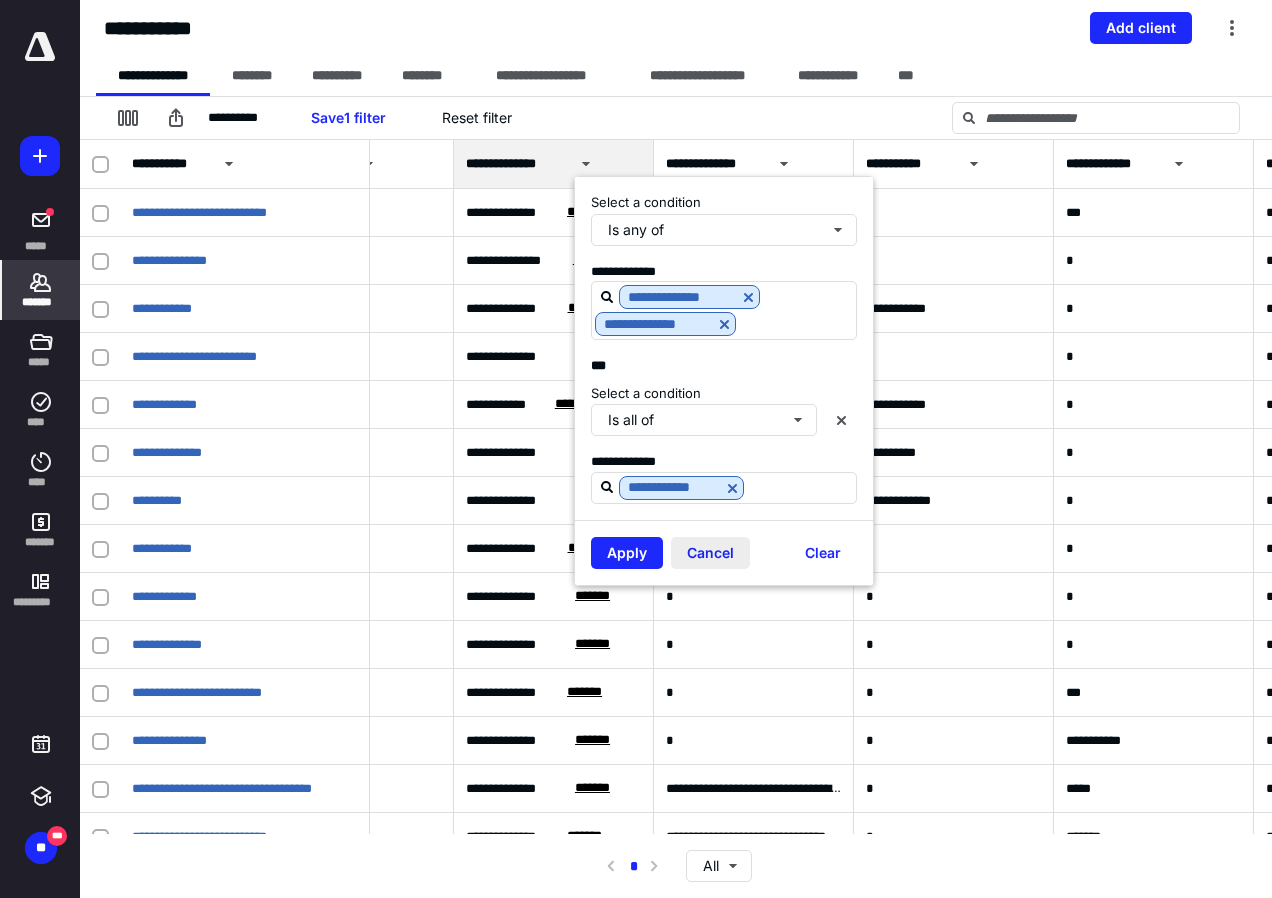 click on "Cancel" at bounding box center [710, 553] 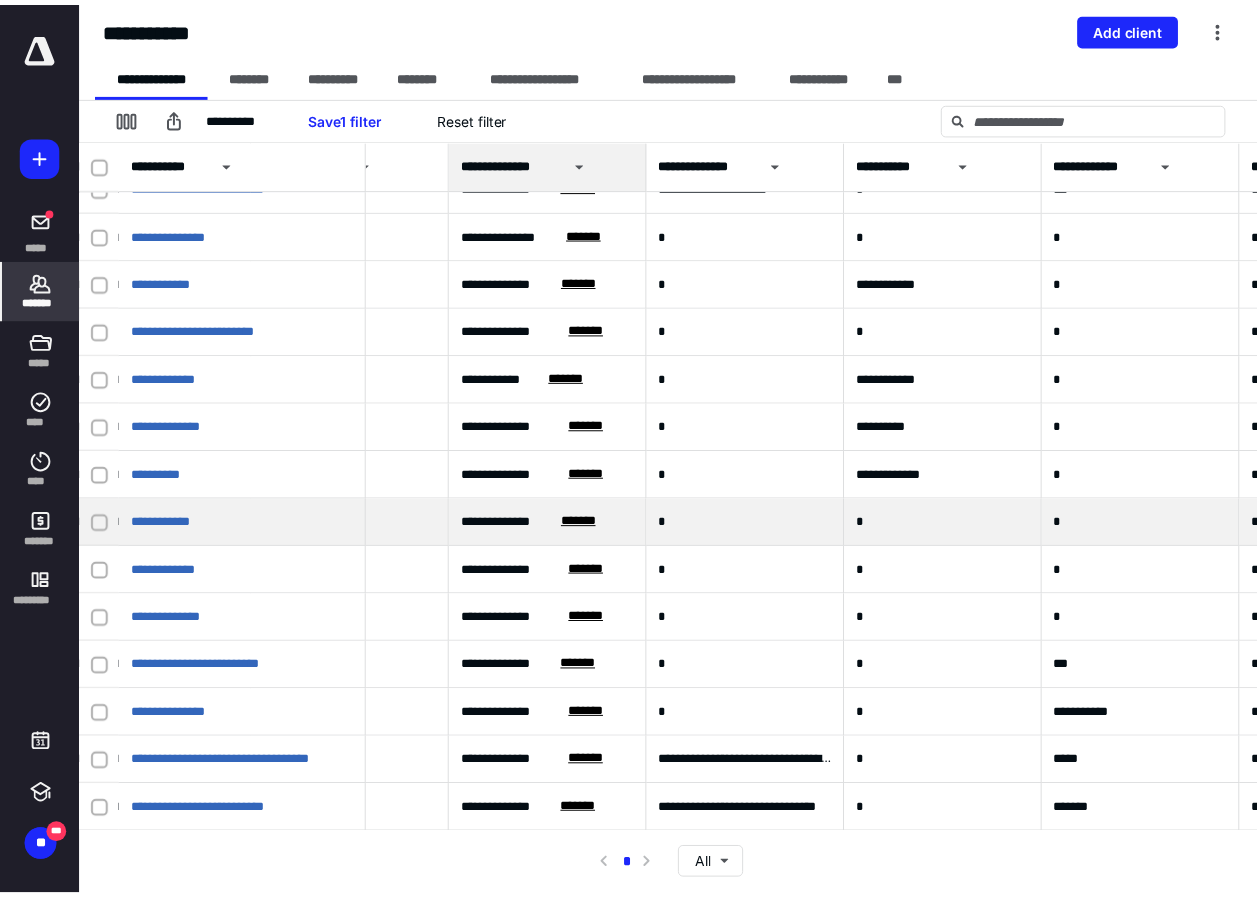 scroll, scrollTop: 0, scrollLeft: 1516, axis: horizontal 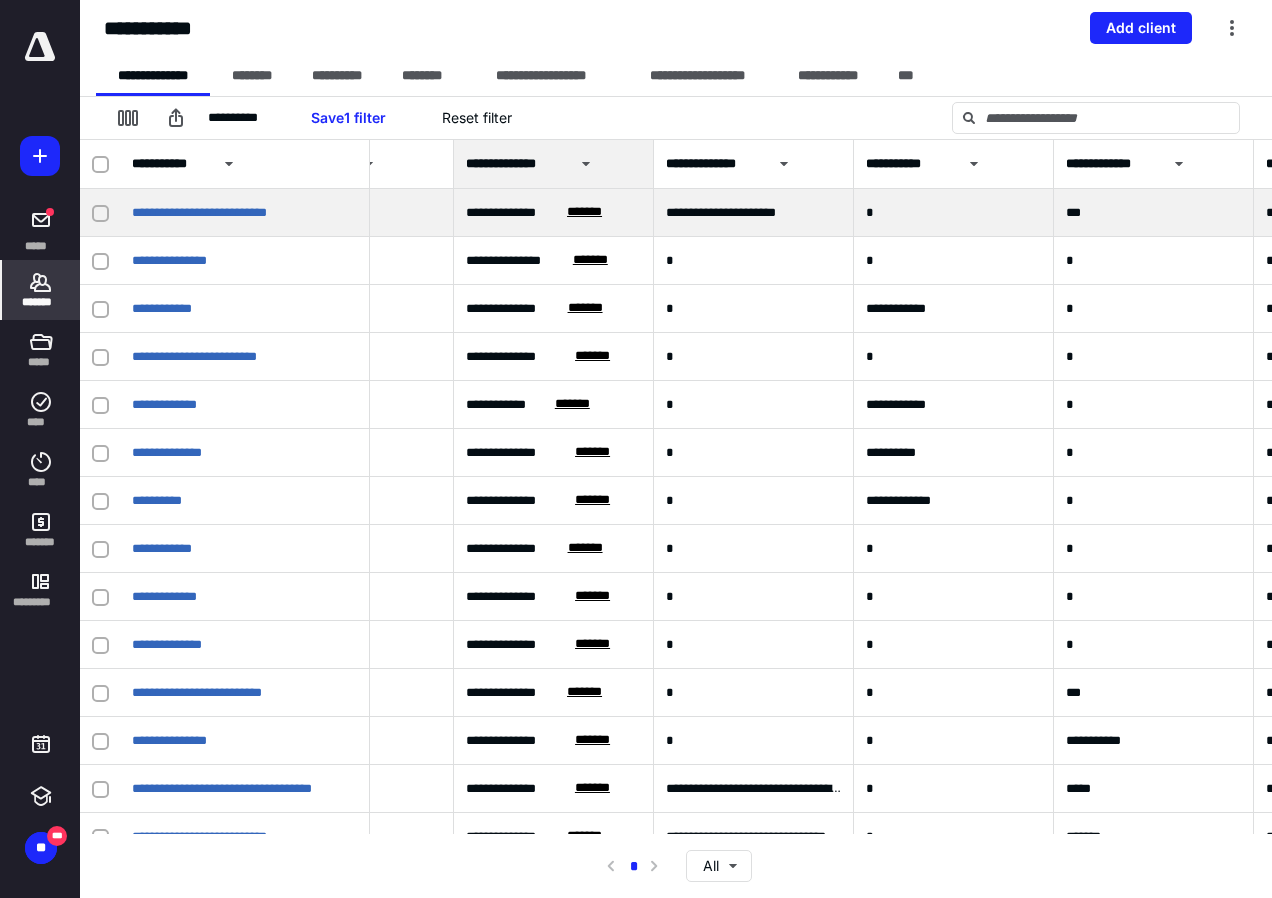 click on "**********" at bounding box center (510, 213) 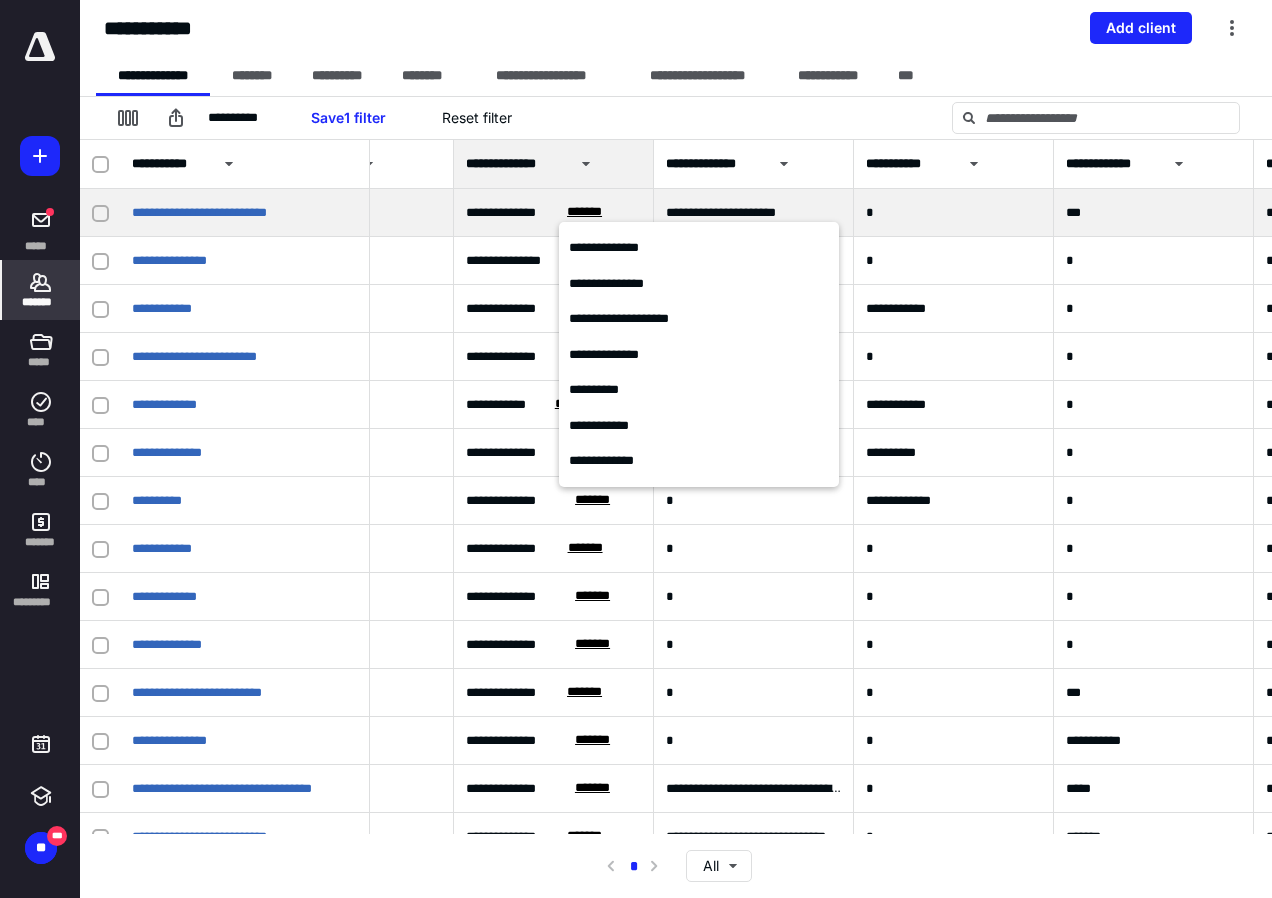 click on "**********" at bounding box center (510, 213) 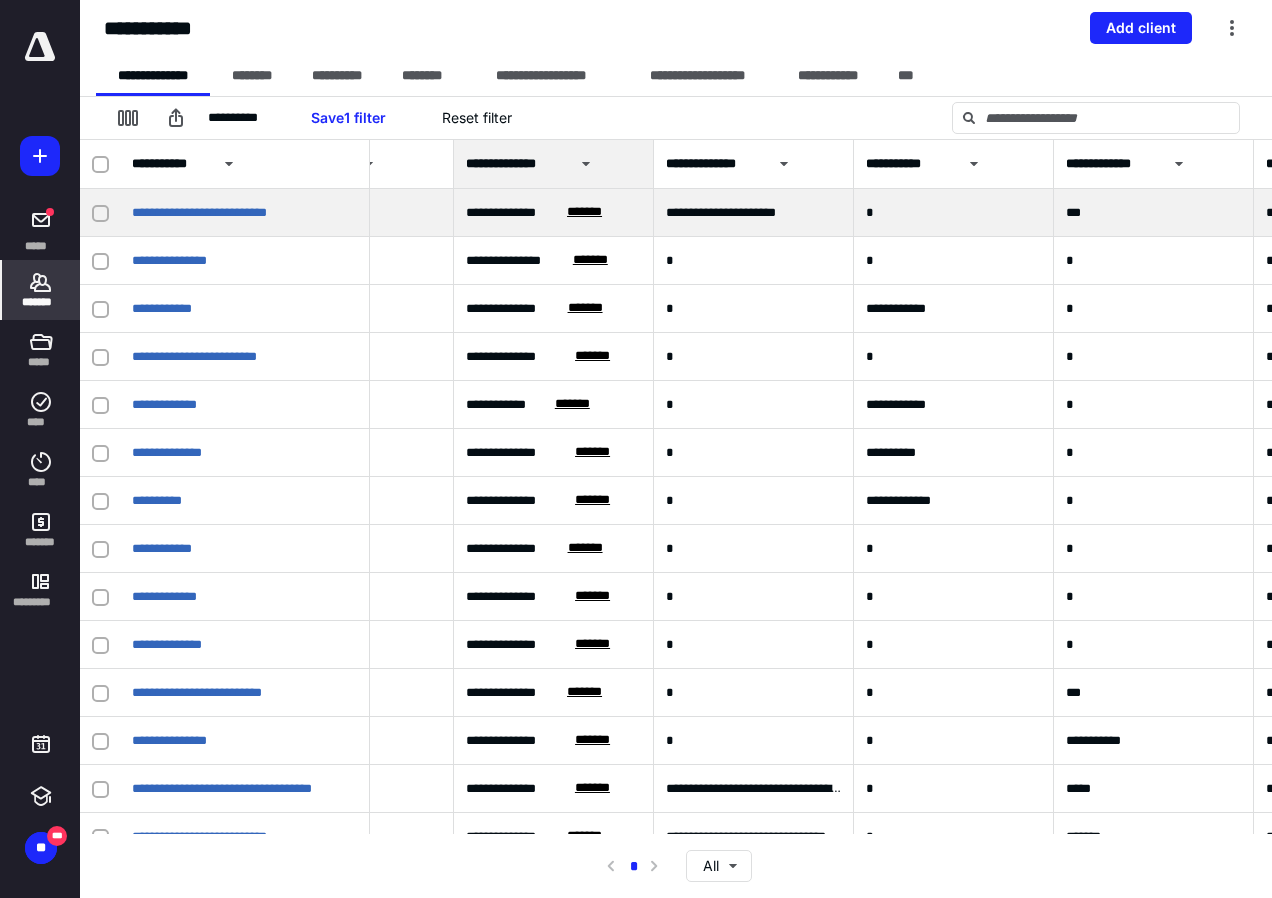 click on "**********" at bounding box center [510, 213] 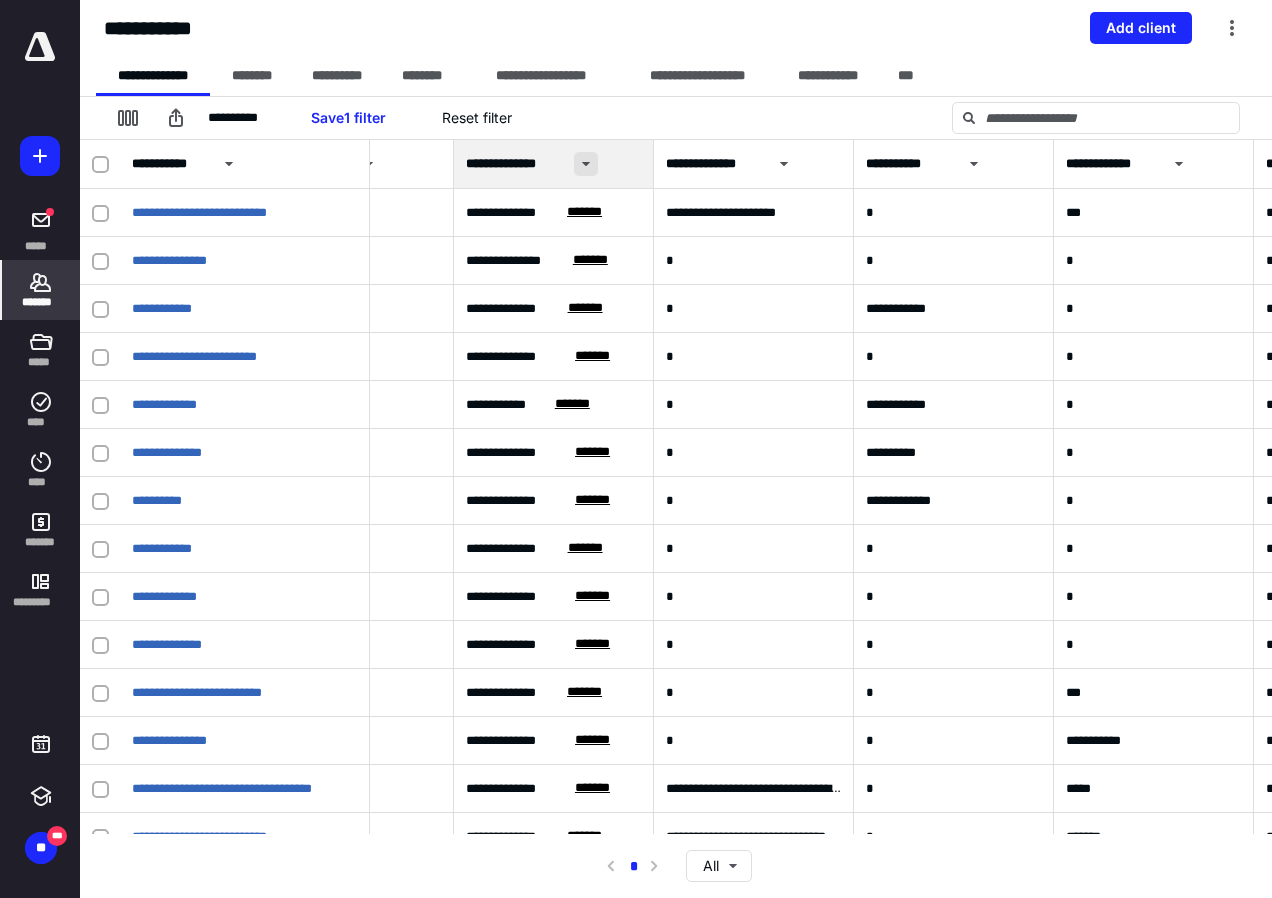 click at bounding box center [586, 164] 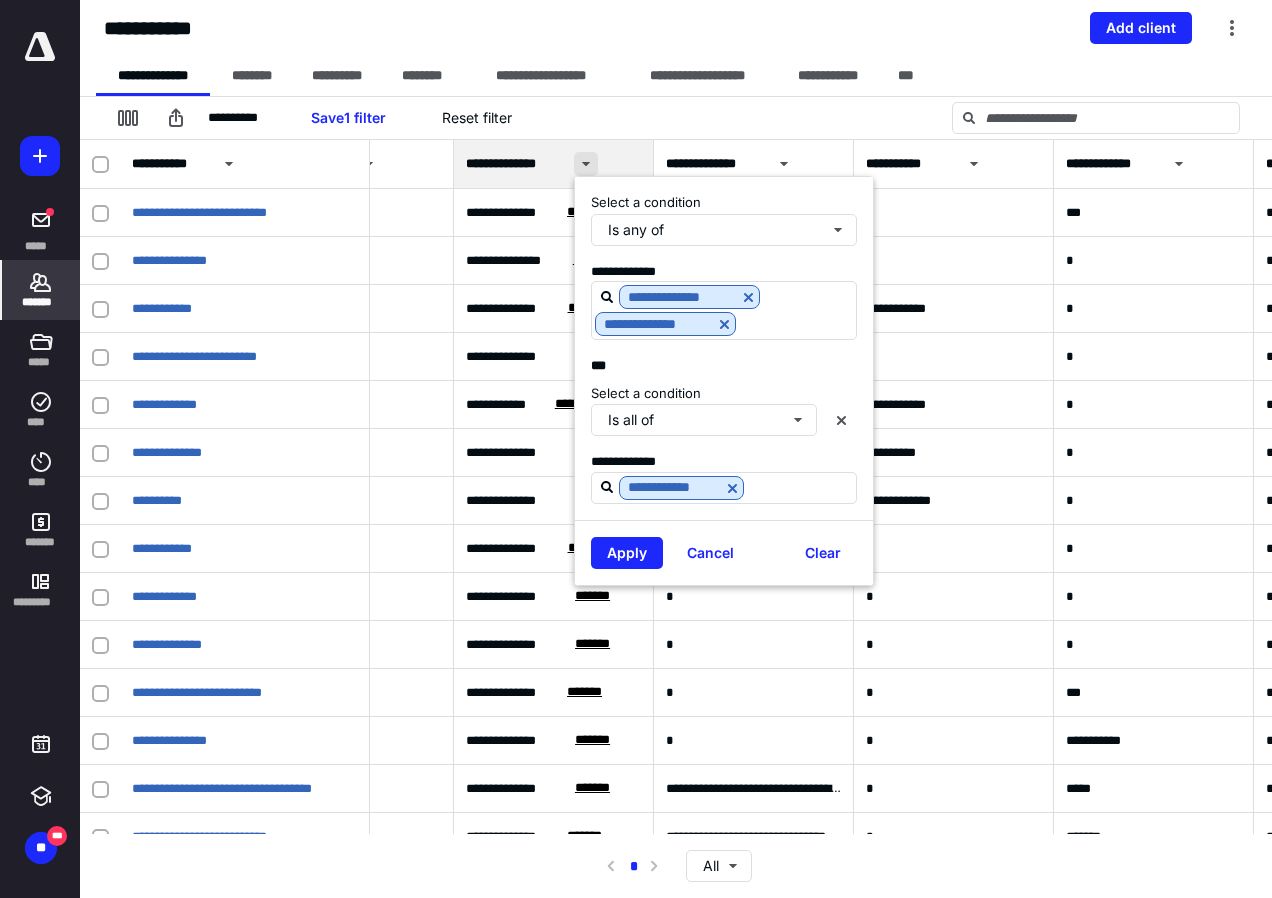 click at bounding box center [586, 164] 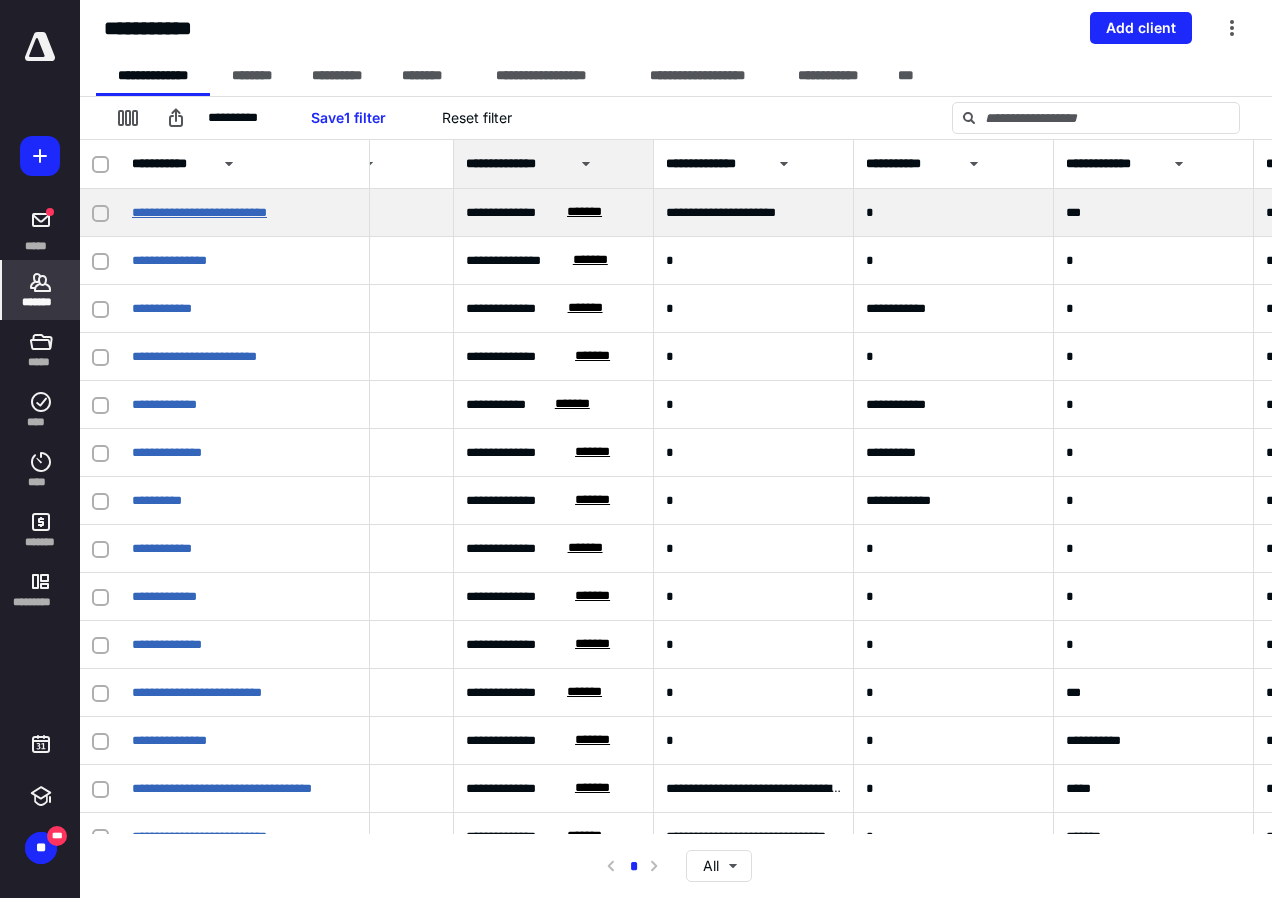 click on "**********" at bounding box center (199, 212) 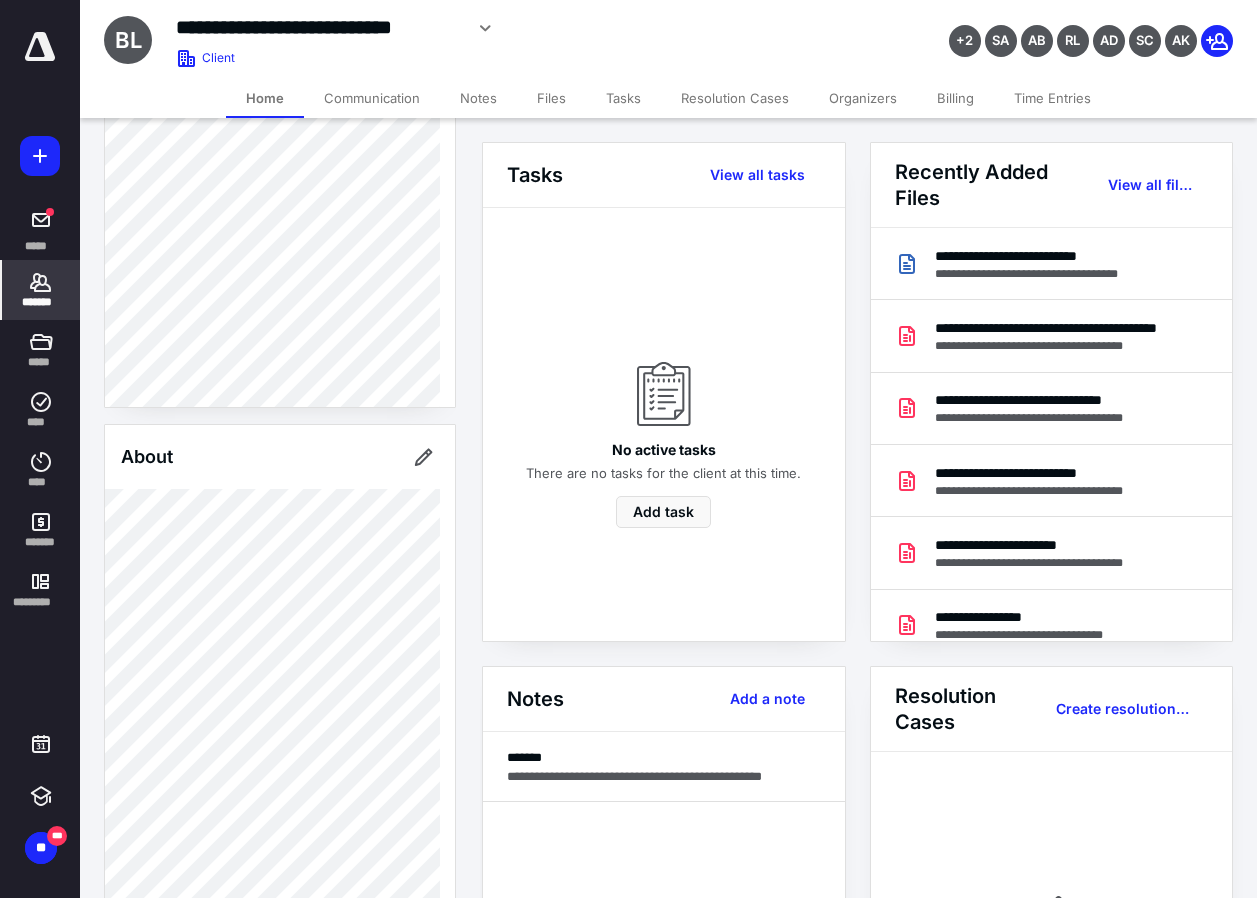 scroll, scrollTop: 950, scrollLeft: 0, axis: vertical 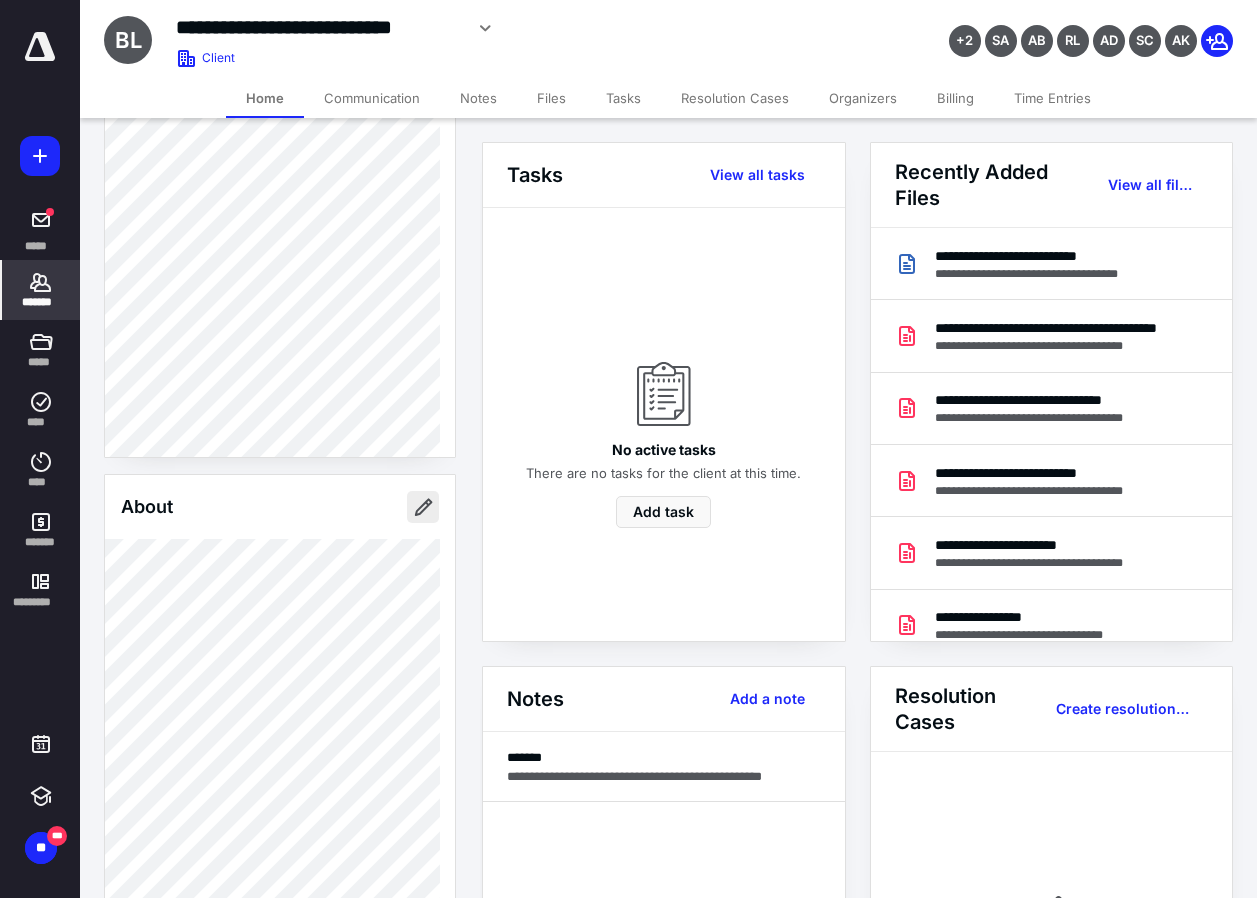 click at bounding box center (423, 507) 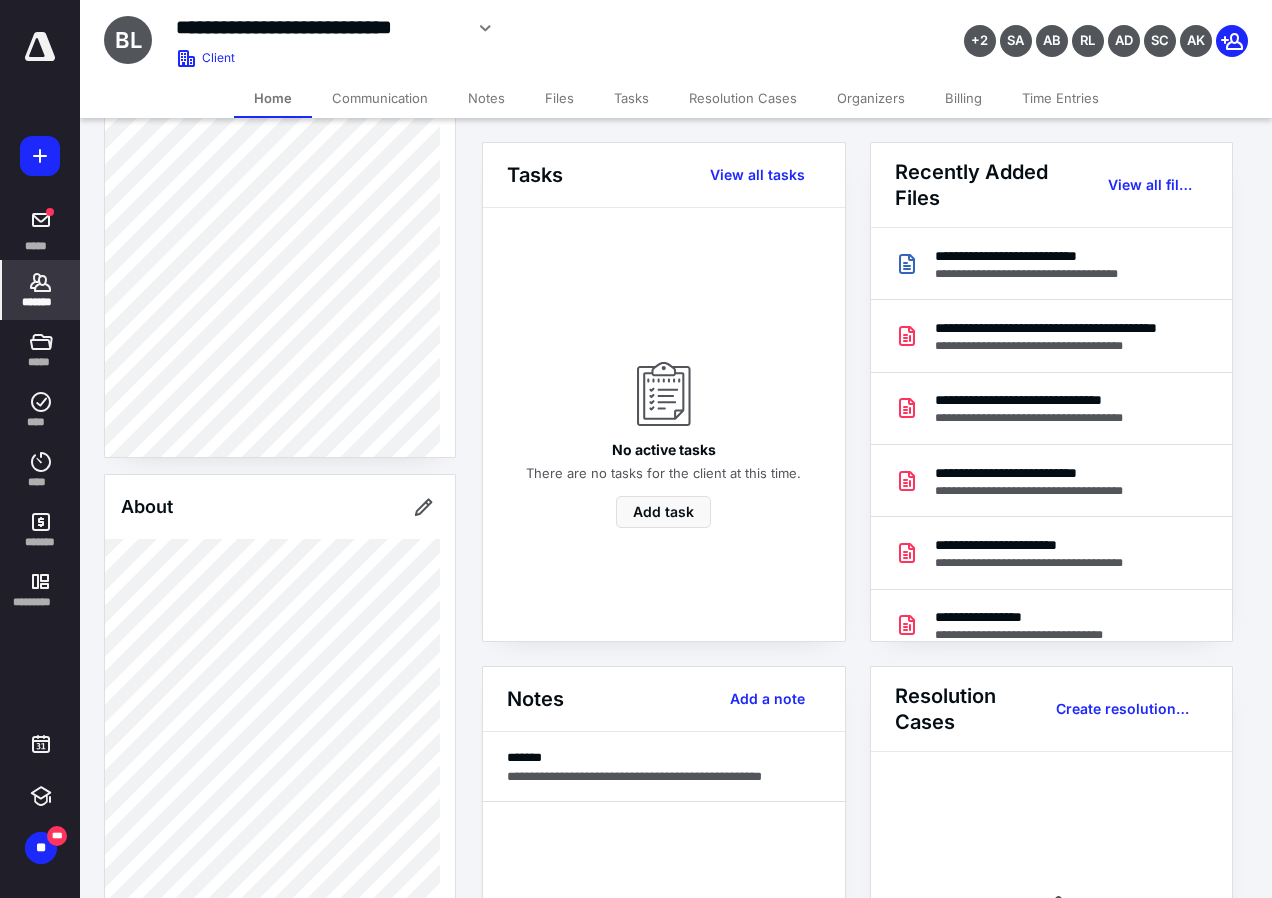 type on "**********" 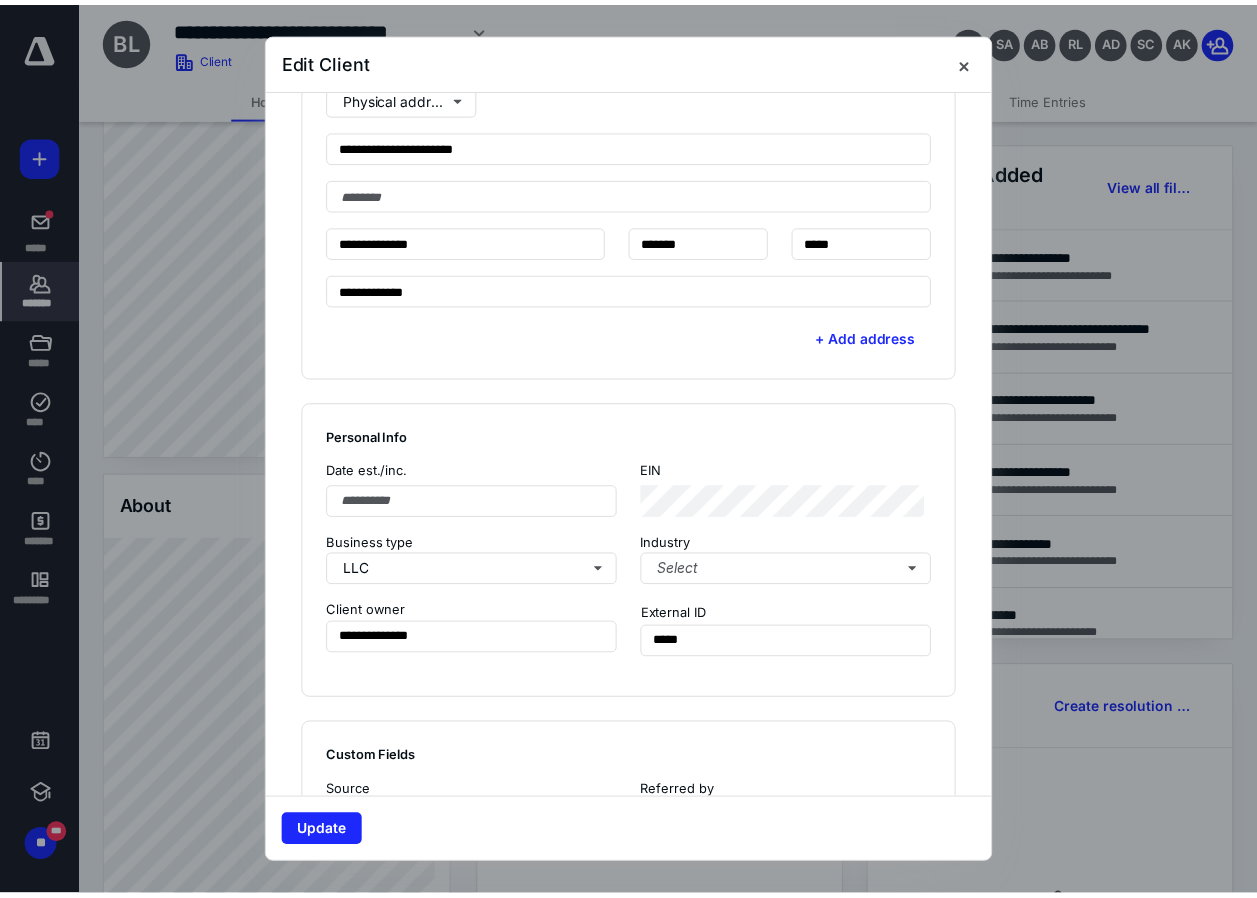 scroll, scrollTop: 1529, scrollLeft: 0, axis: vertical 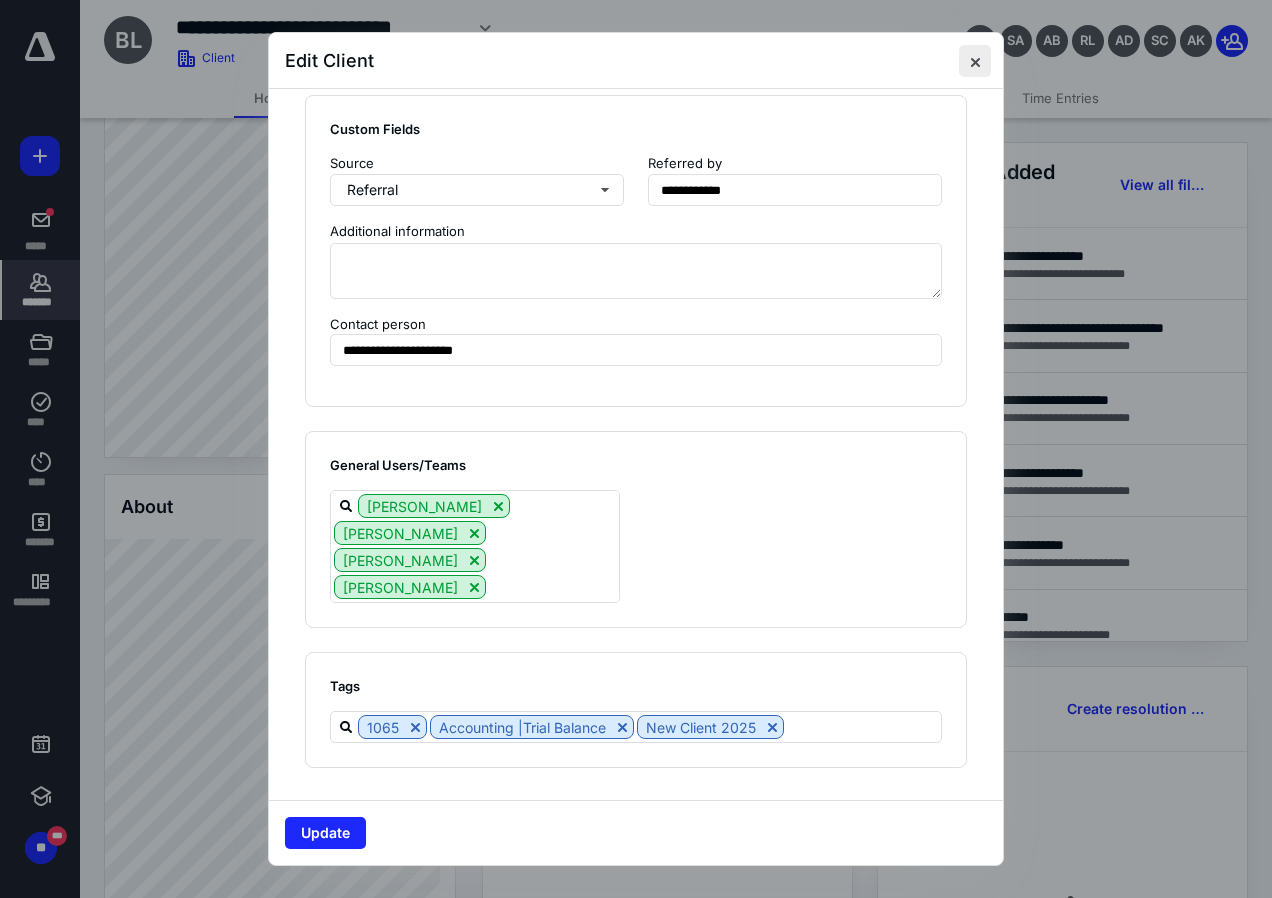 click at bounding box center [975, 61] 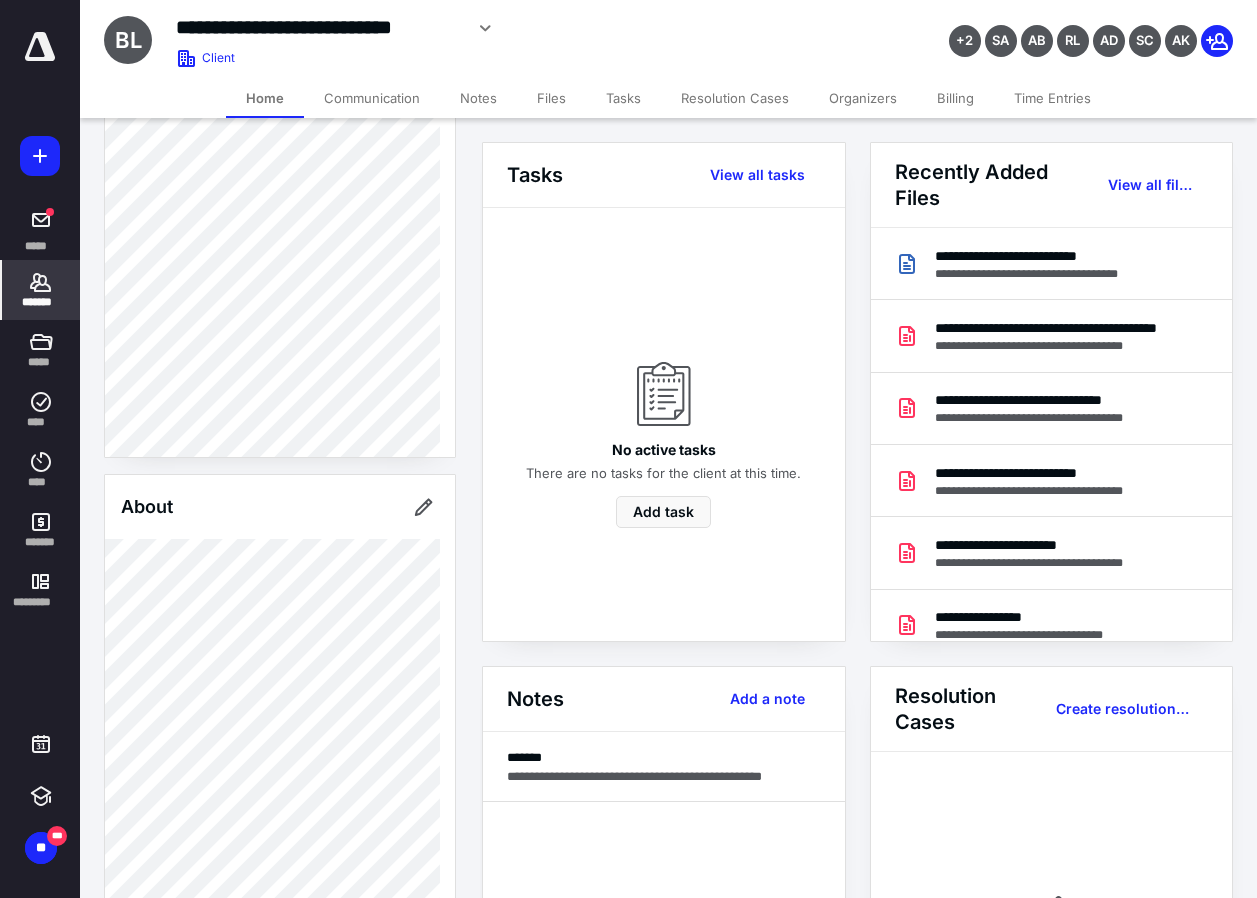 click on "*******" at bounding box center (41, 302) 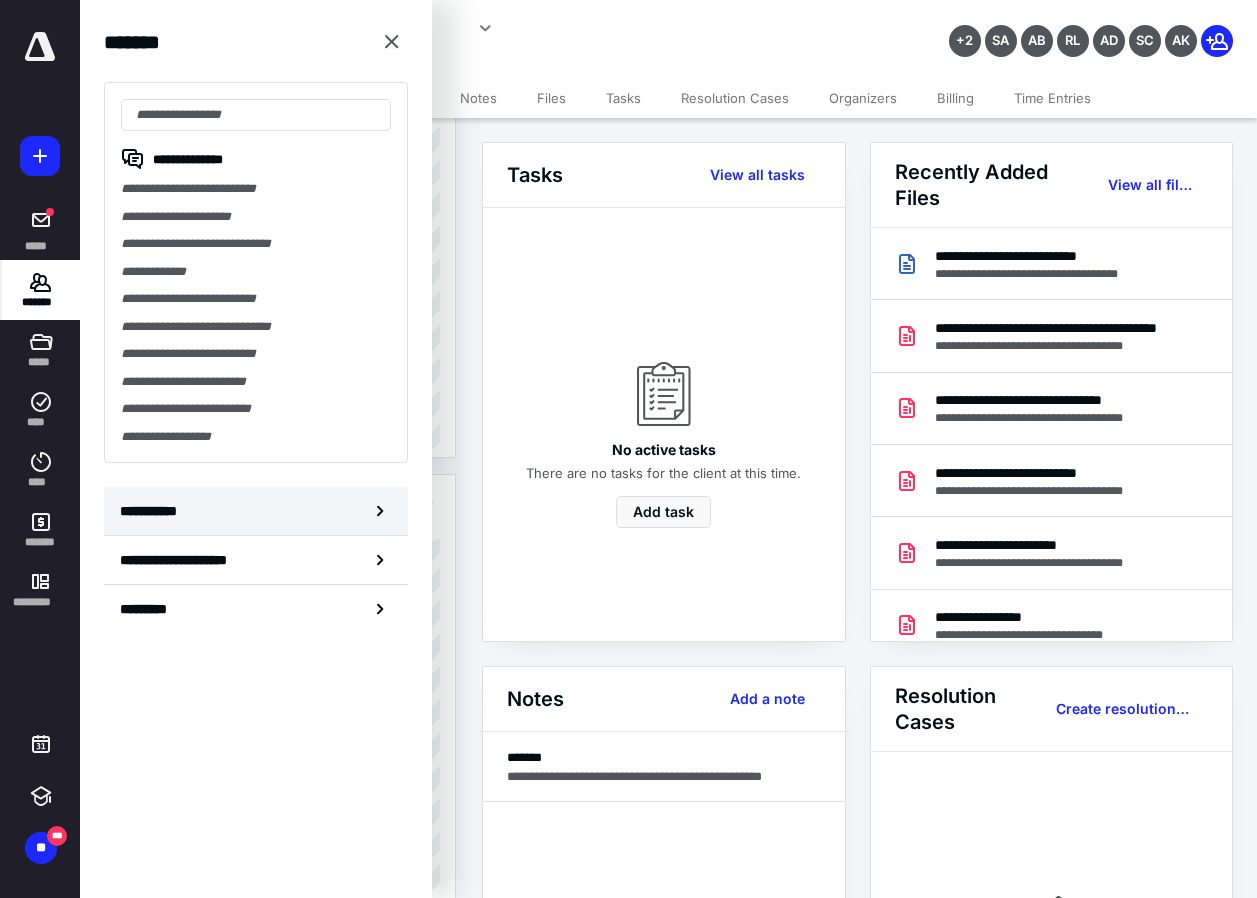 click on "**********" at bounding box center [153, 511] 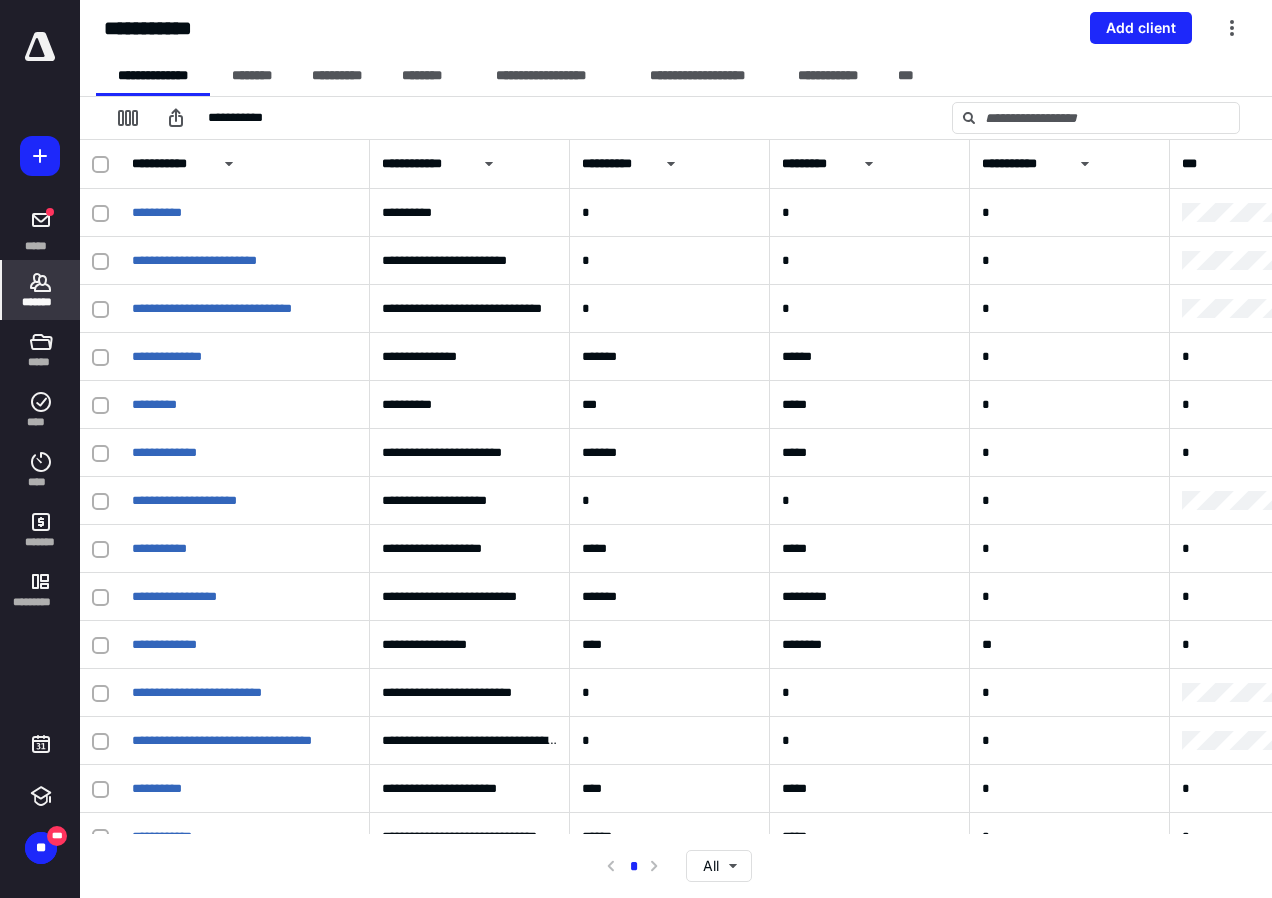 click 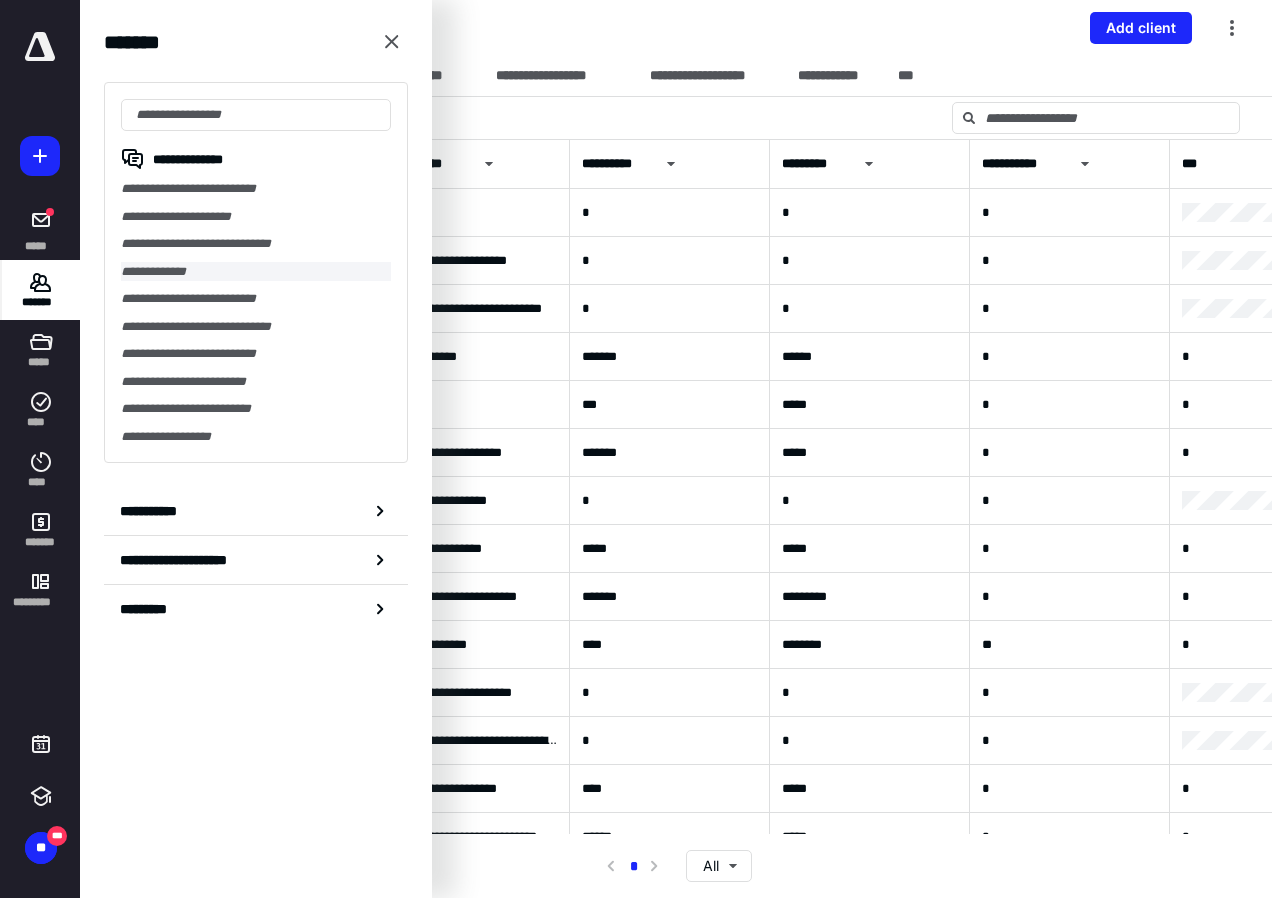 click on "**********" at bounding box center (256, 272) 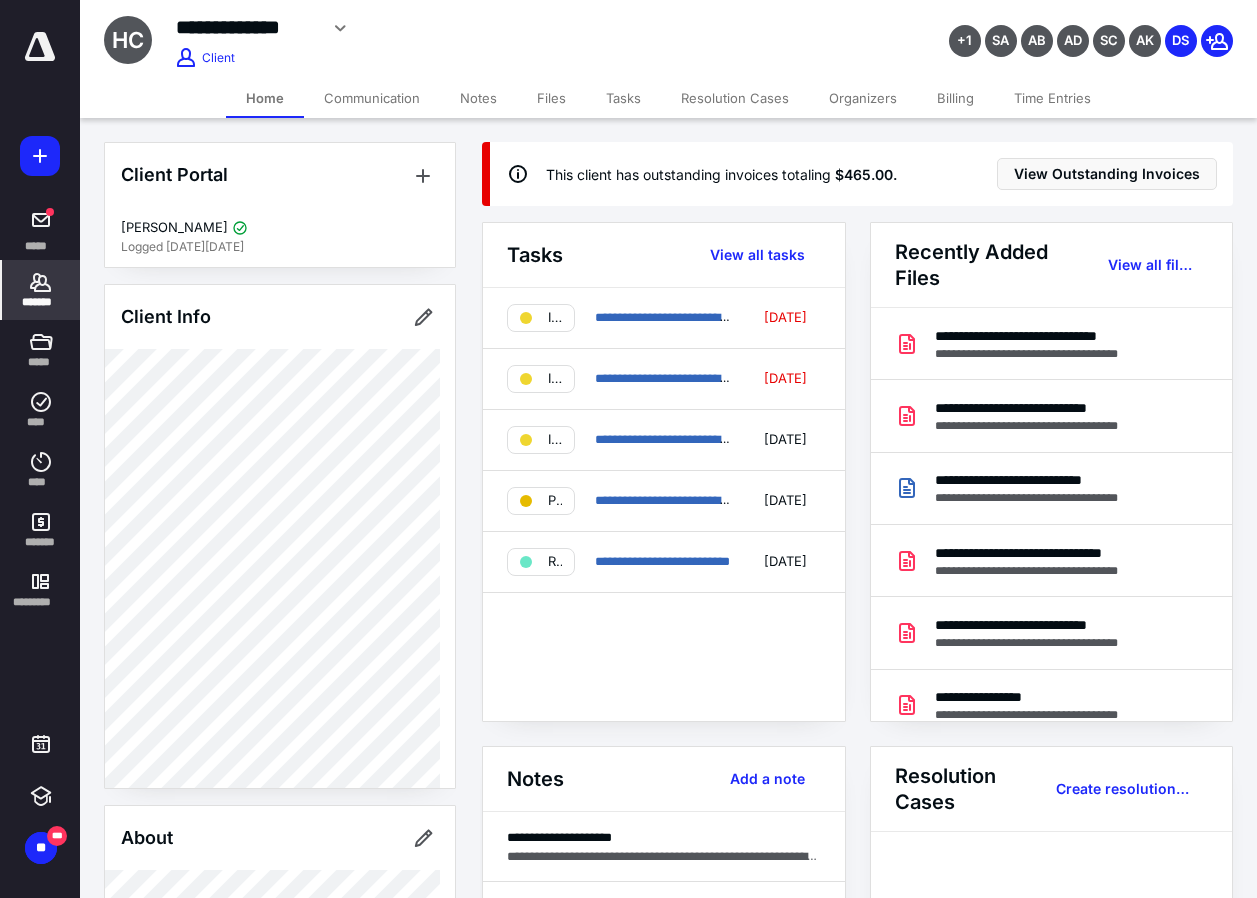 drag, startPoint x: 161, startPoint y: 348, endPoint x: 218, endPoint y: 24, distance: 328.97568 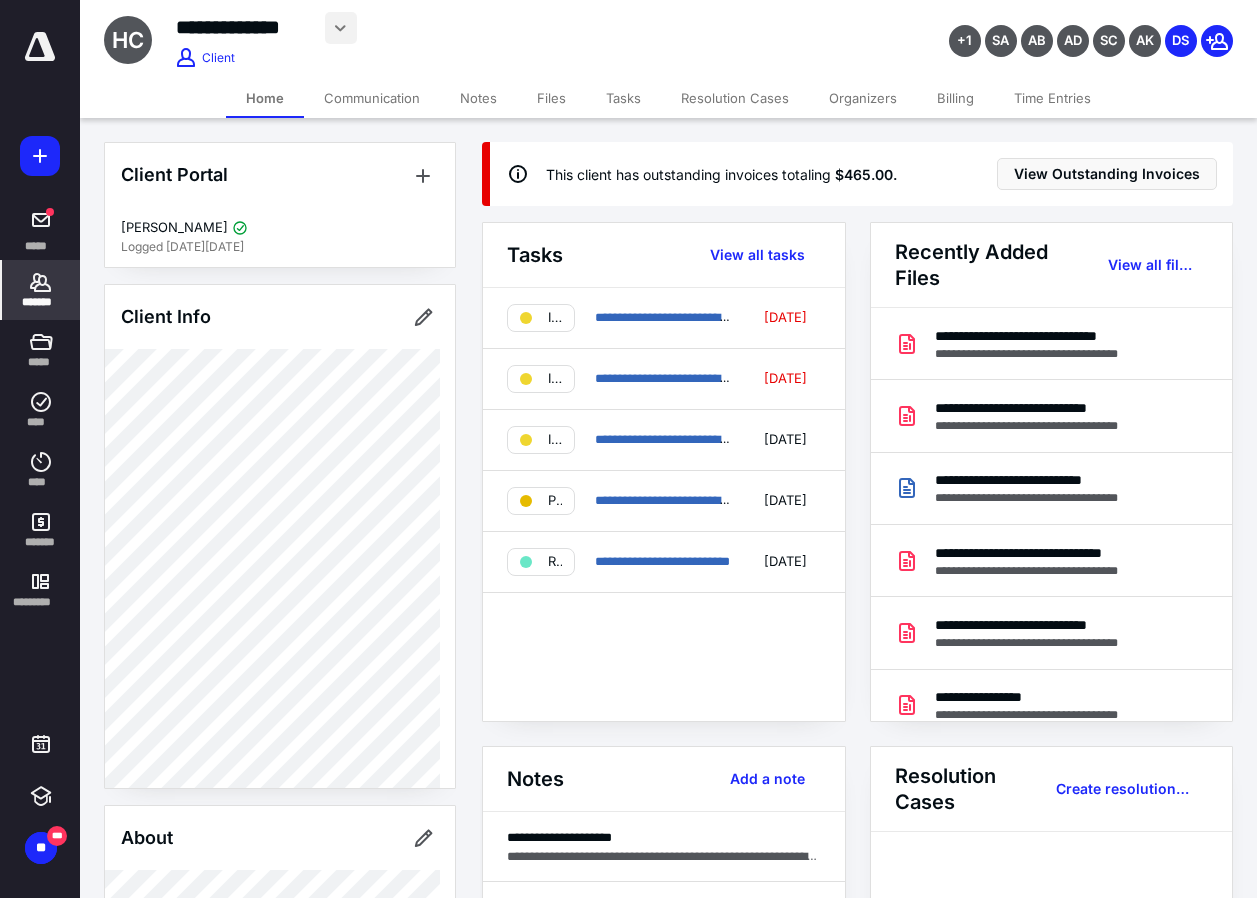click at bounding box center (341, 28) 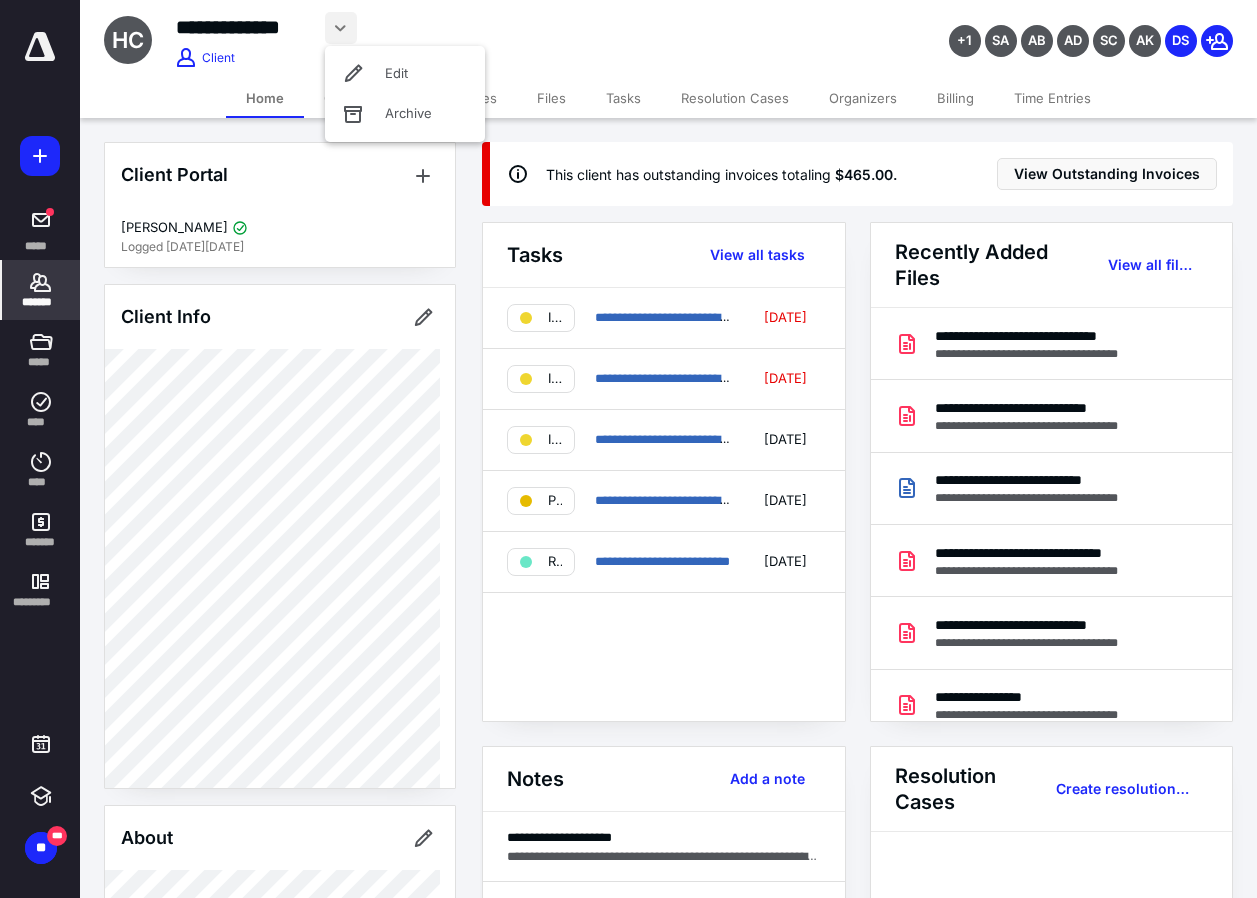 click at bounding box center [341, 28] 